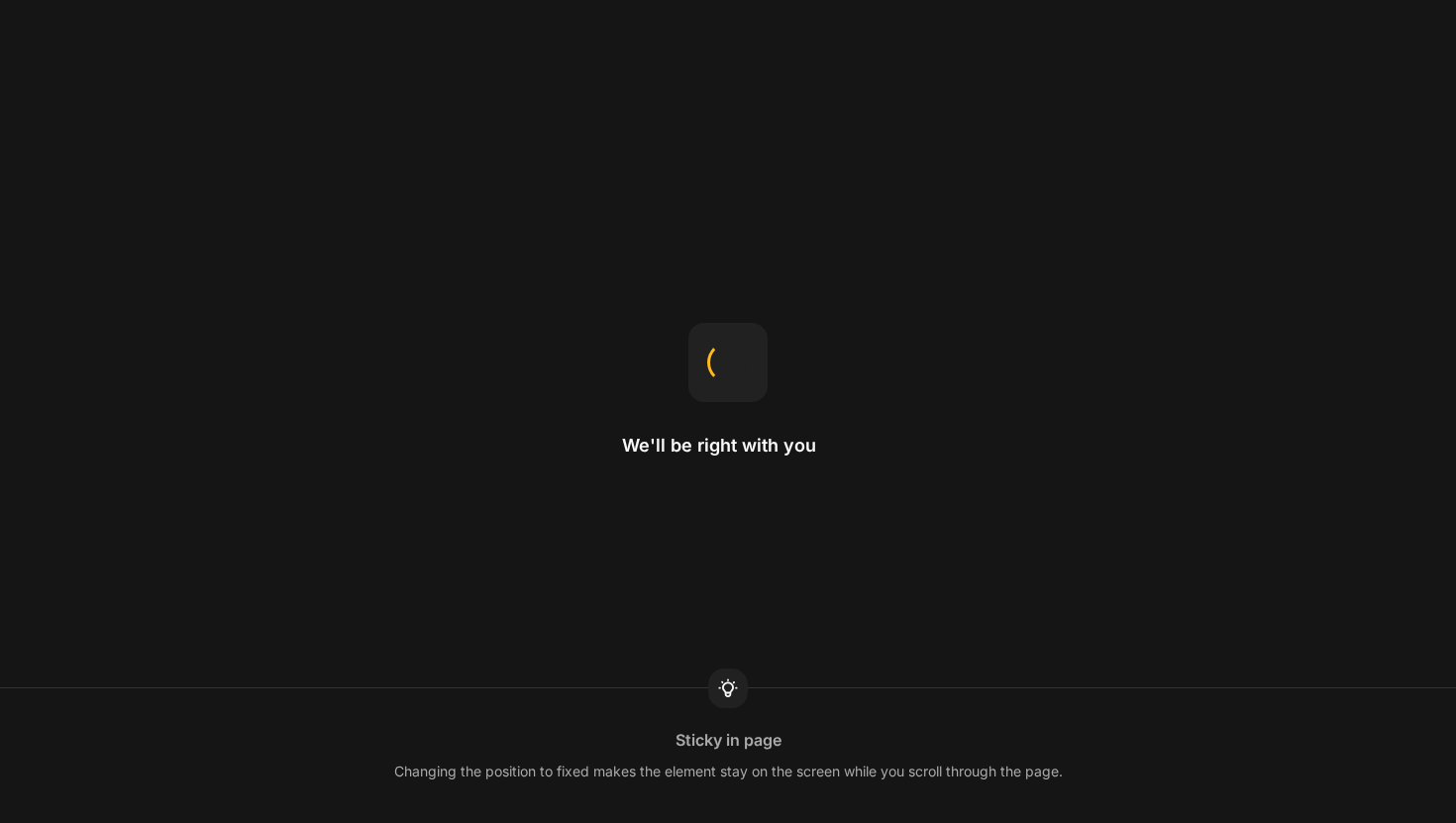 scroll, scrollTop: 0, scrollLeft: 0, axis: both 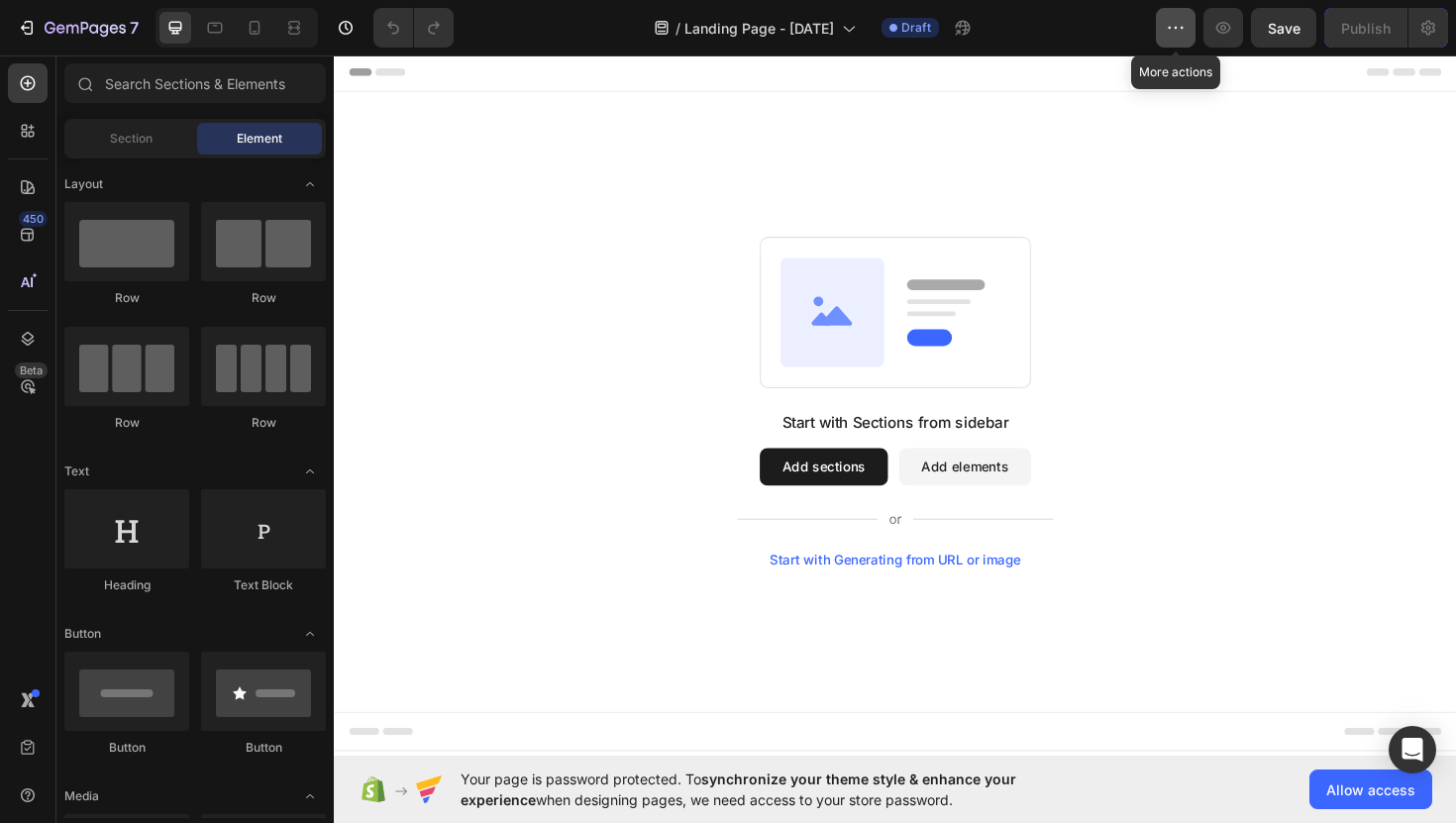 click 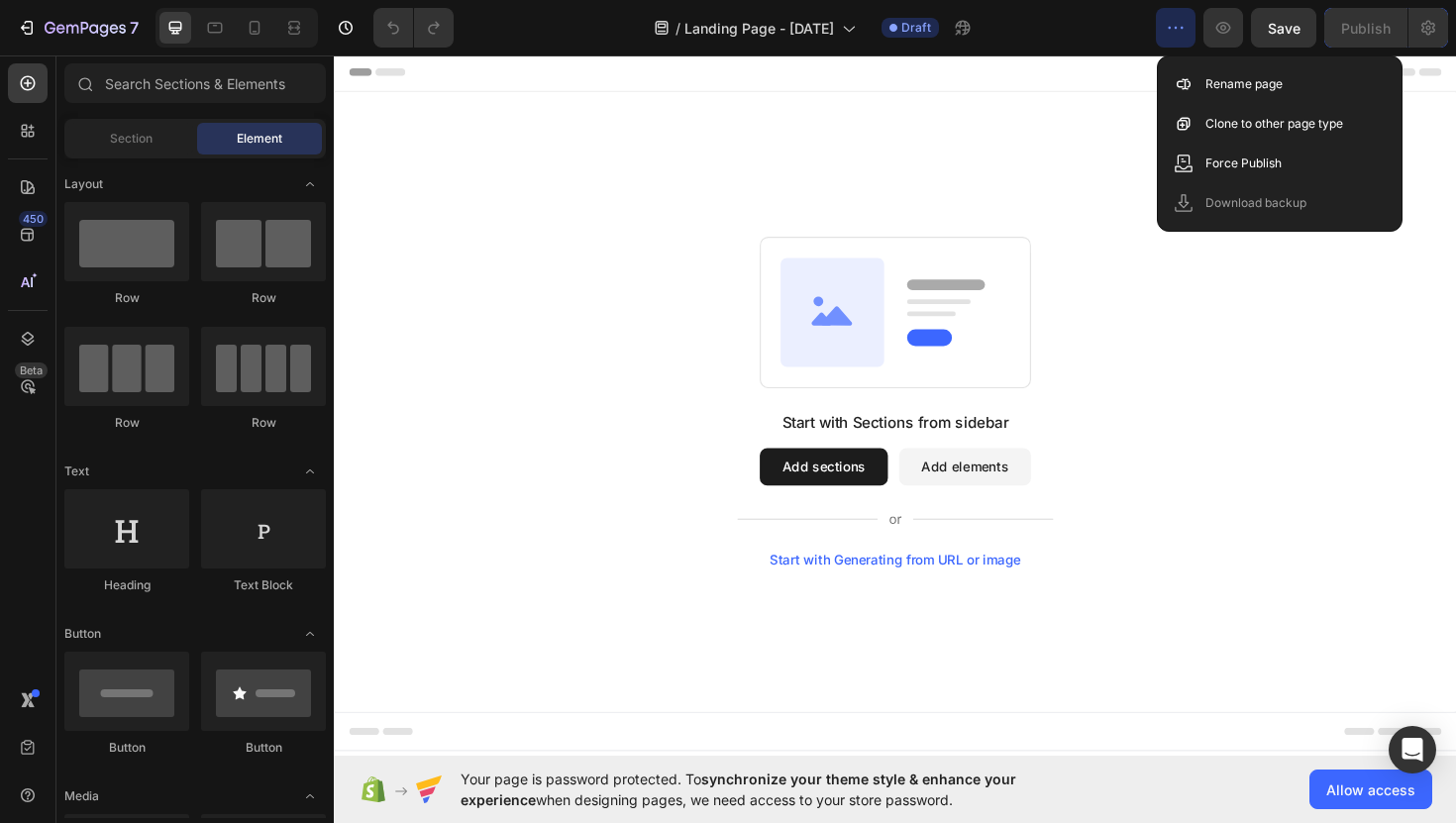 click 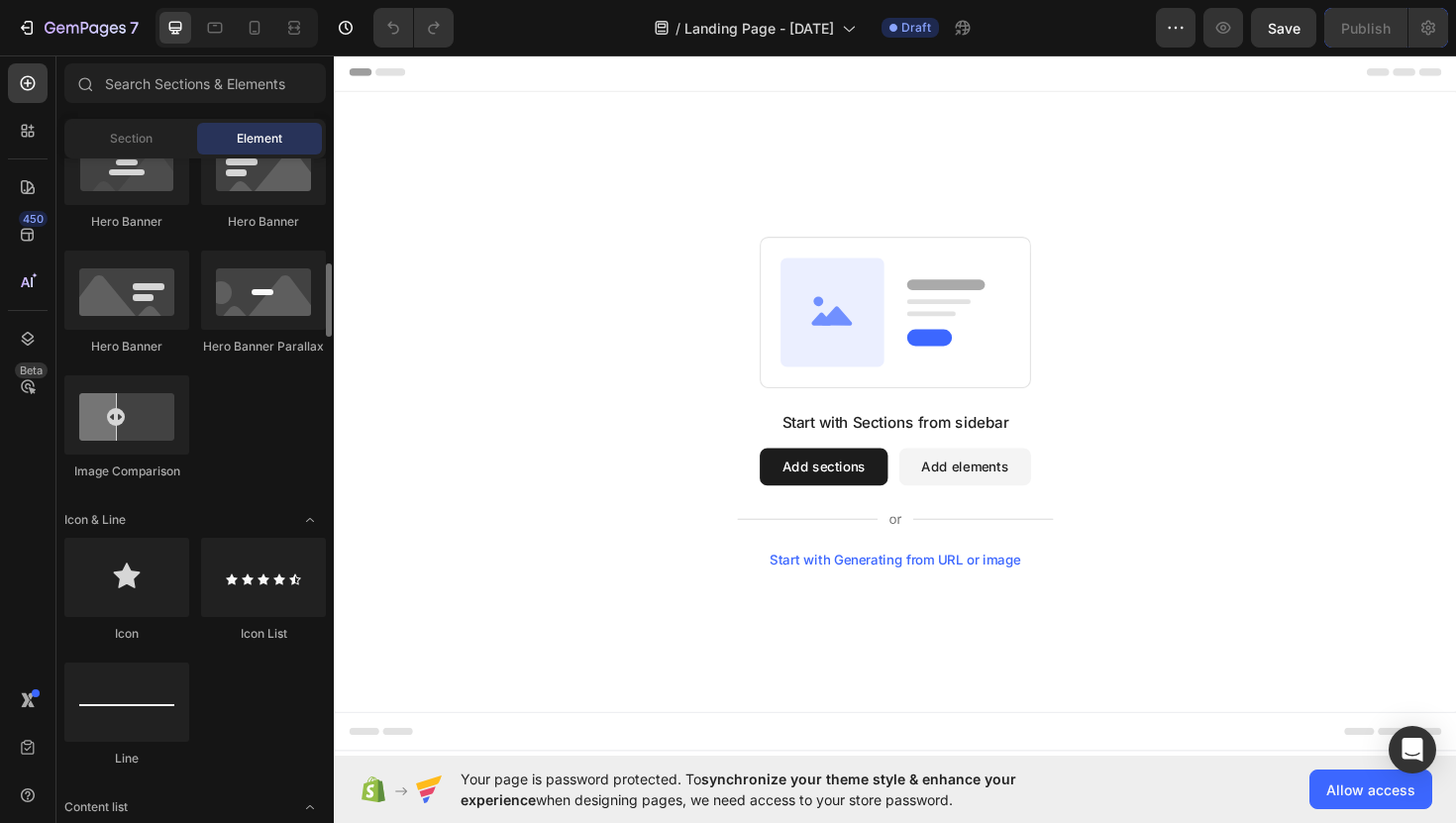 scroll, scrollTop: 0, scrollLeft: 0, axis: both 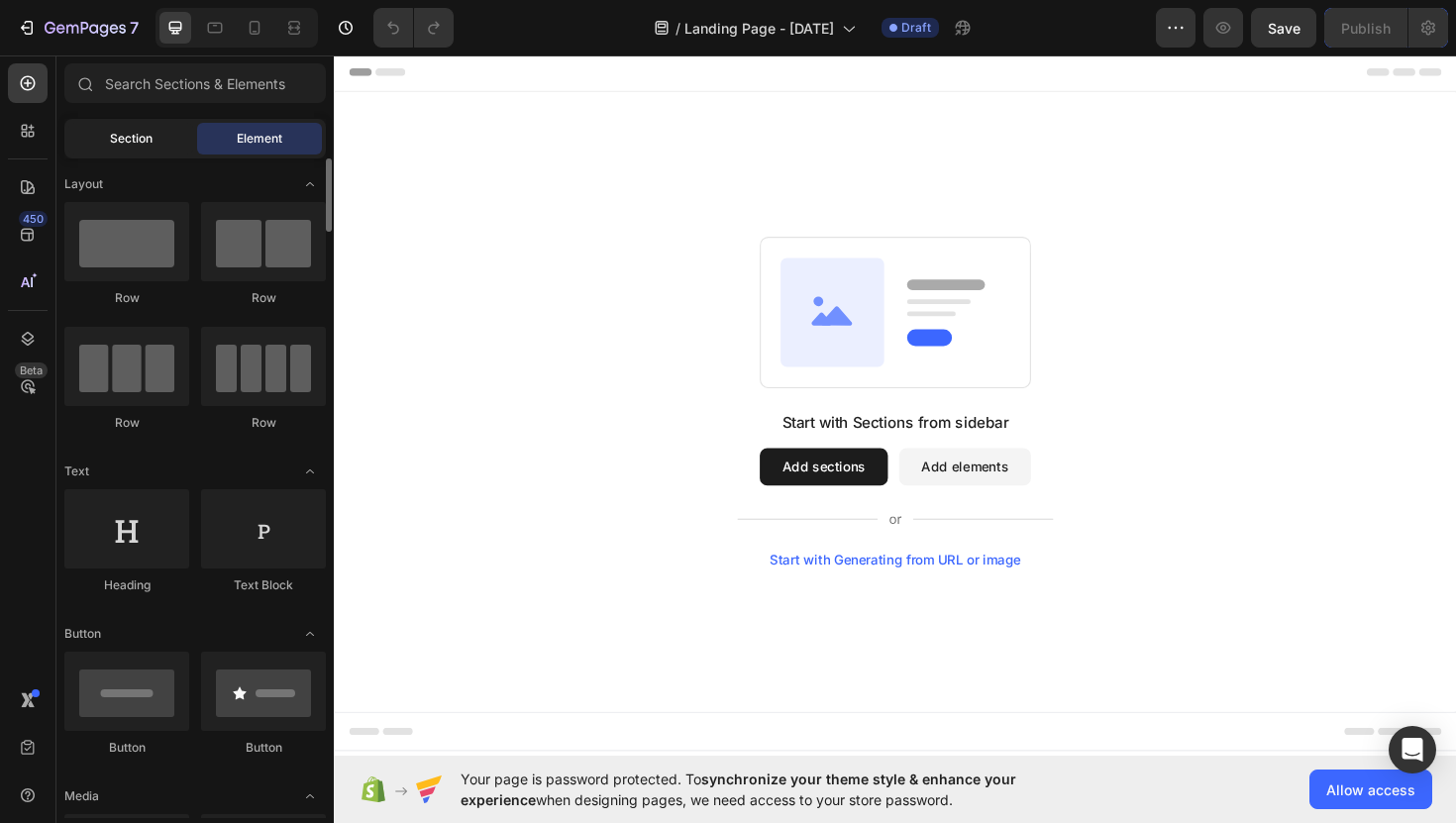 click on "Section" 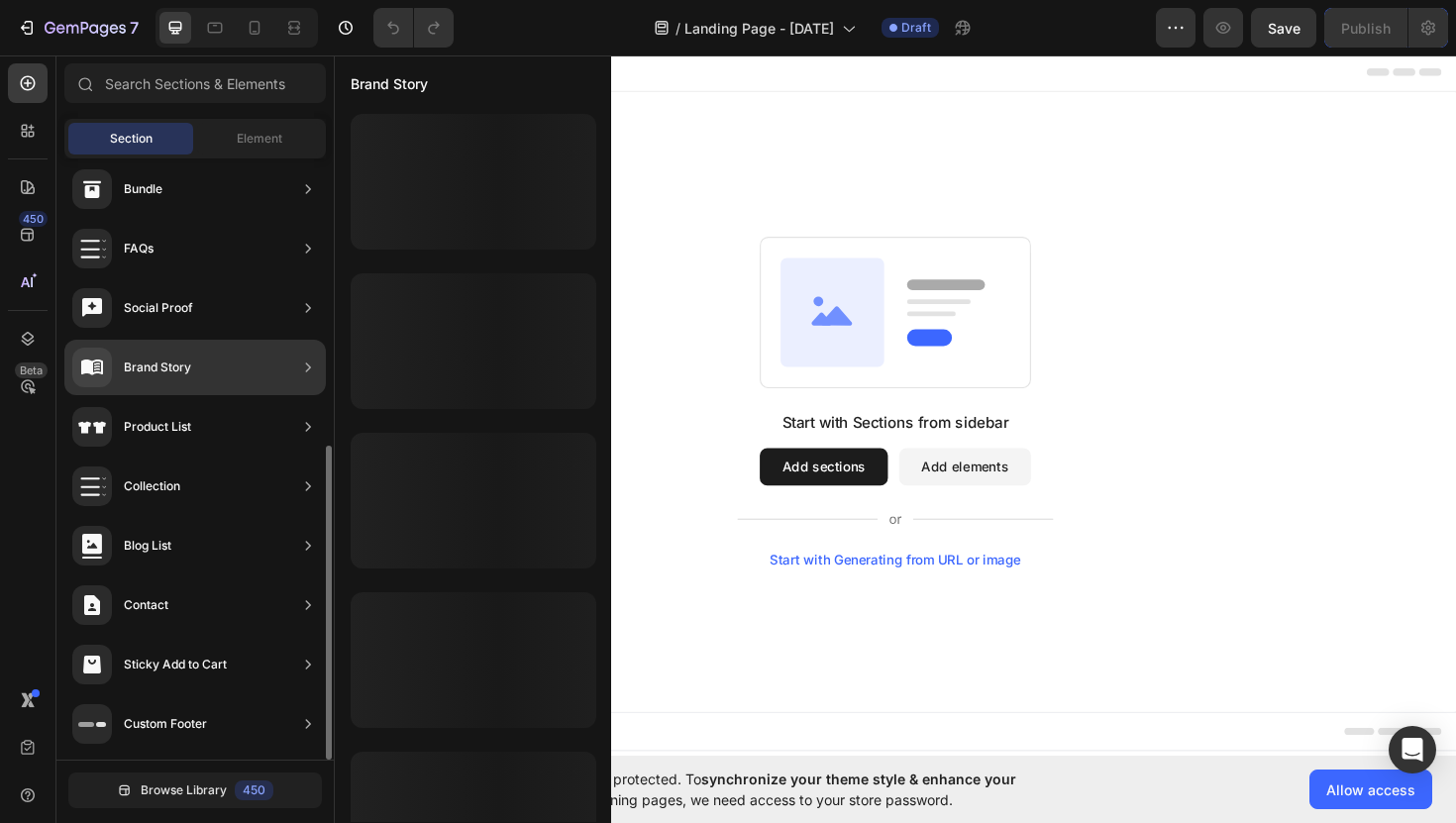 scroll, scrollTop: 0, scrollLeft: 0, axis: both 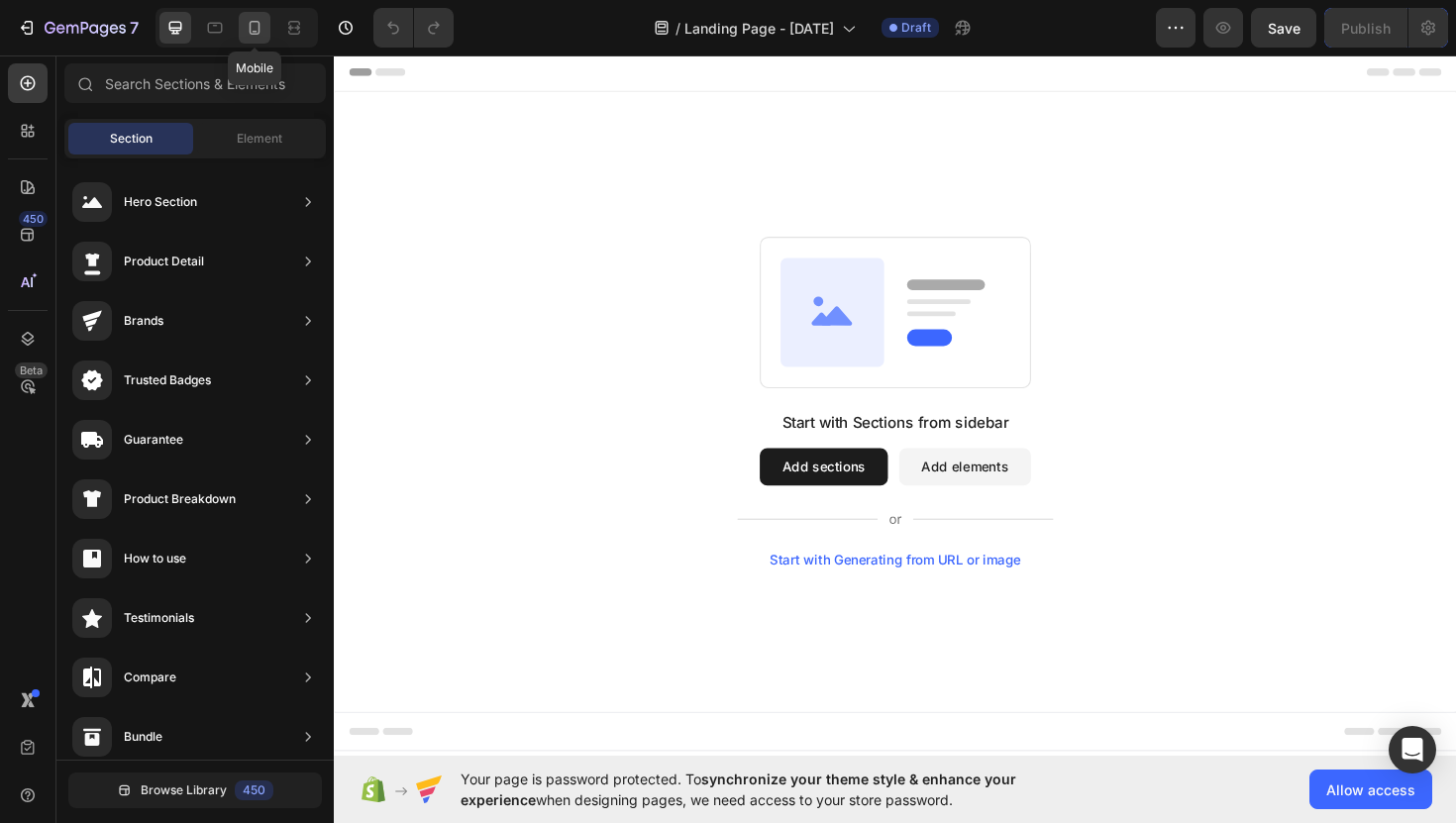 click 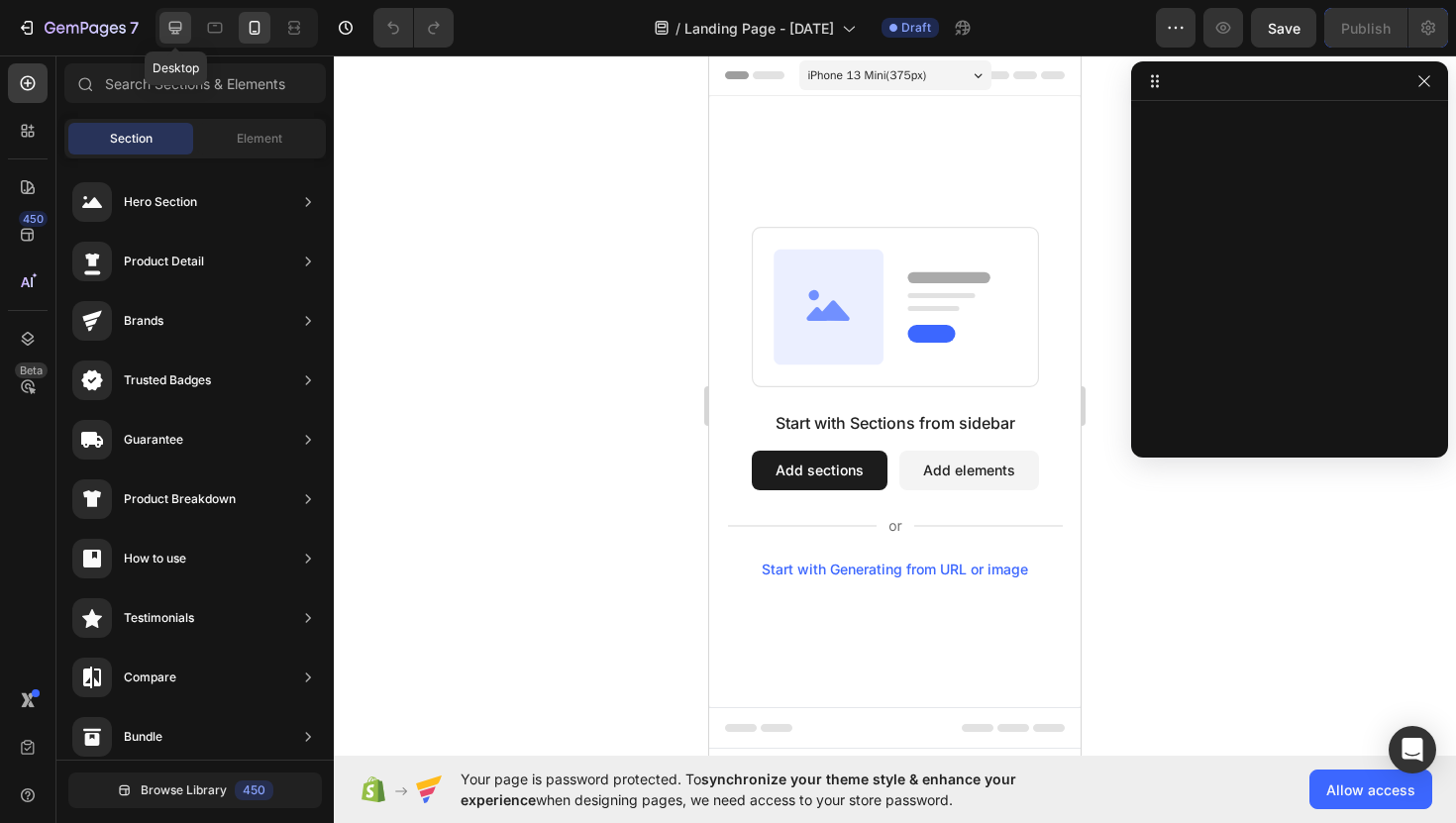 click 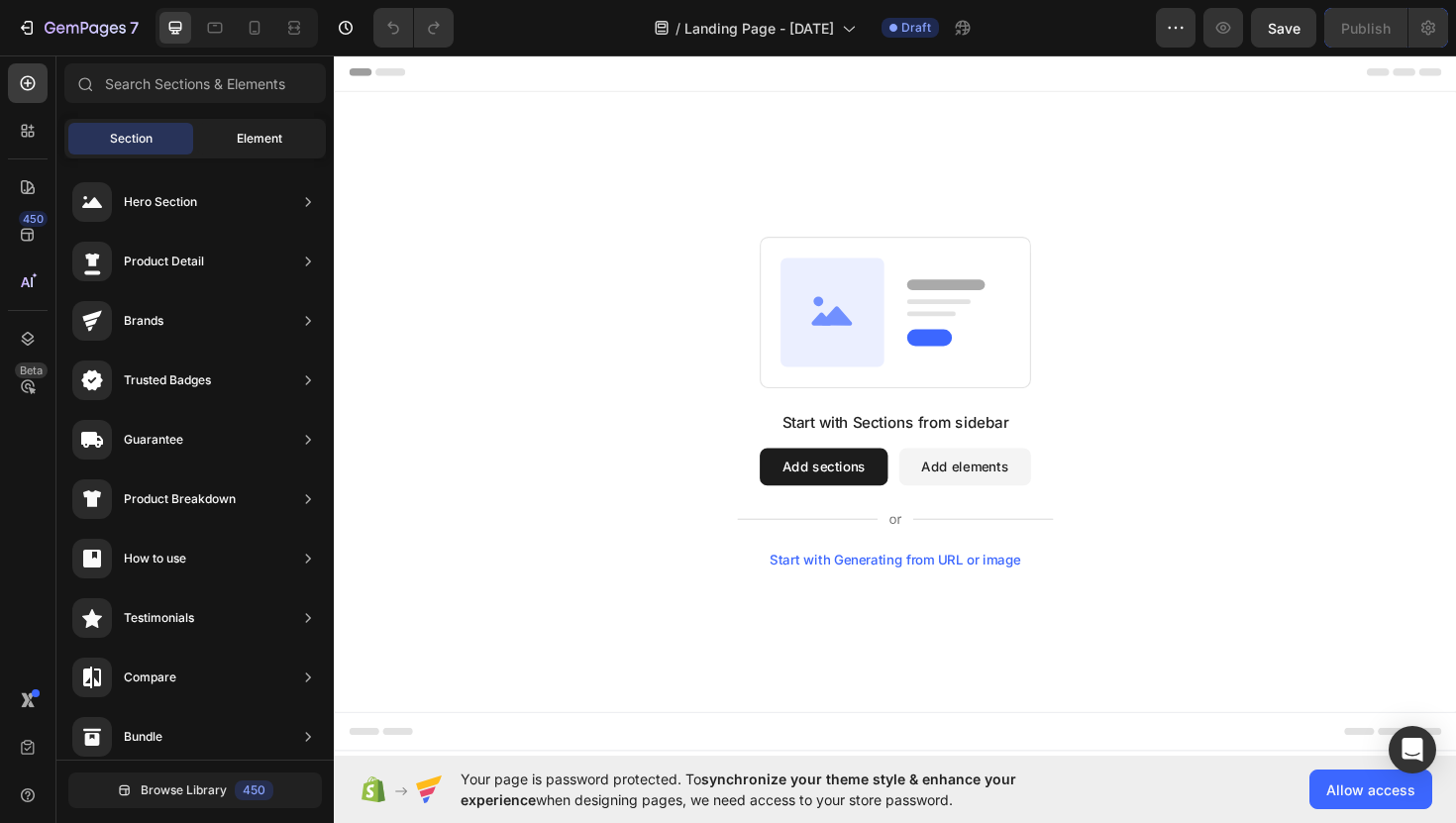 click on "Element" 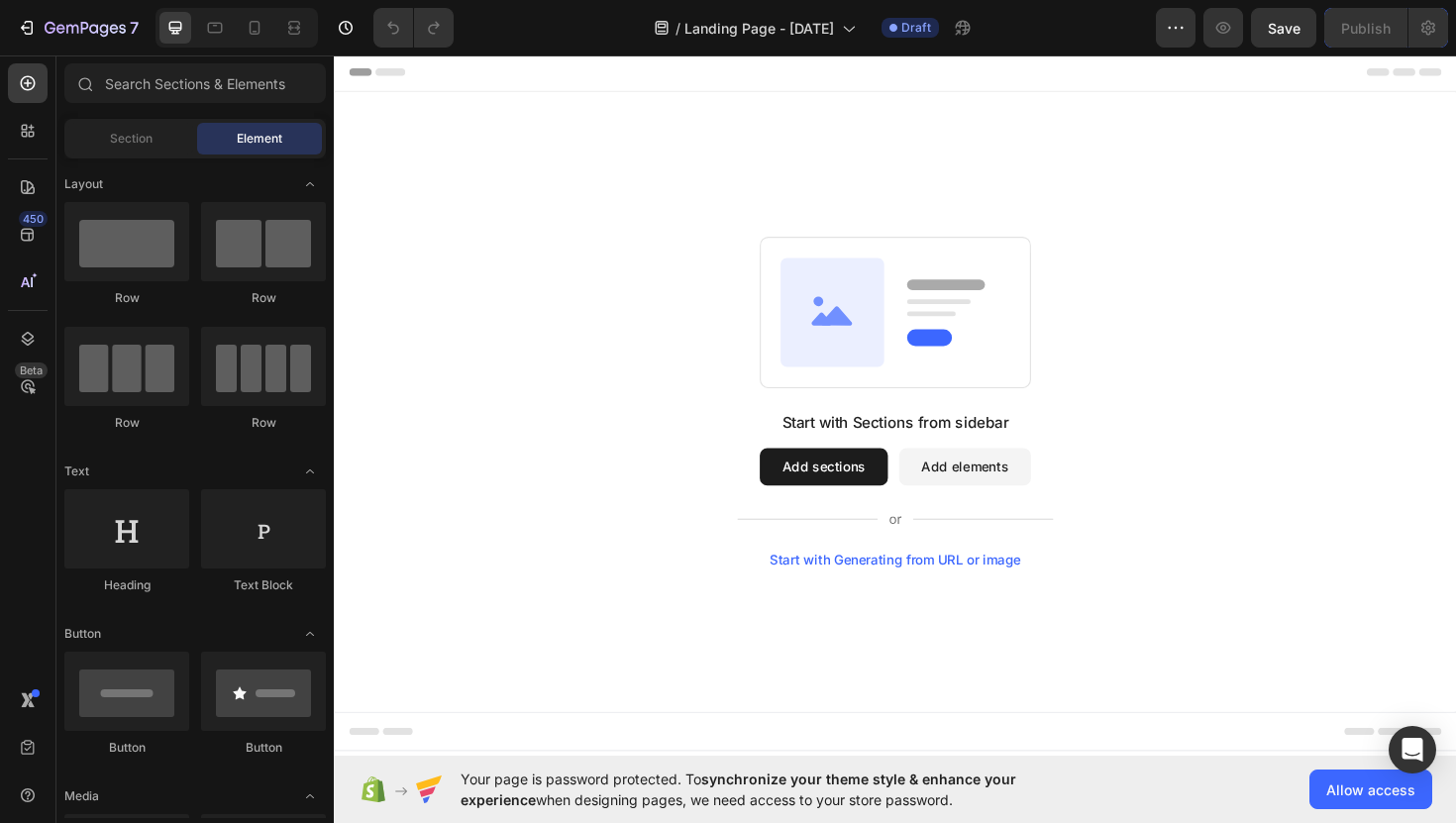 click on "Add sections" at bounding box center [852, 491] 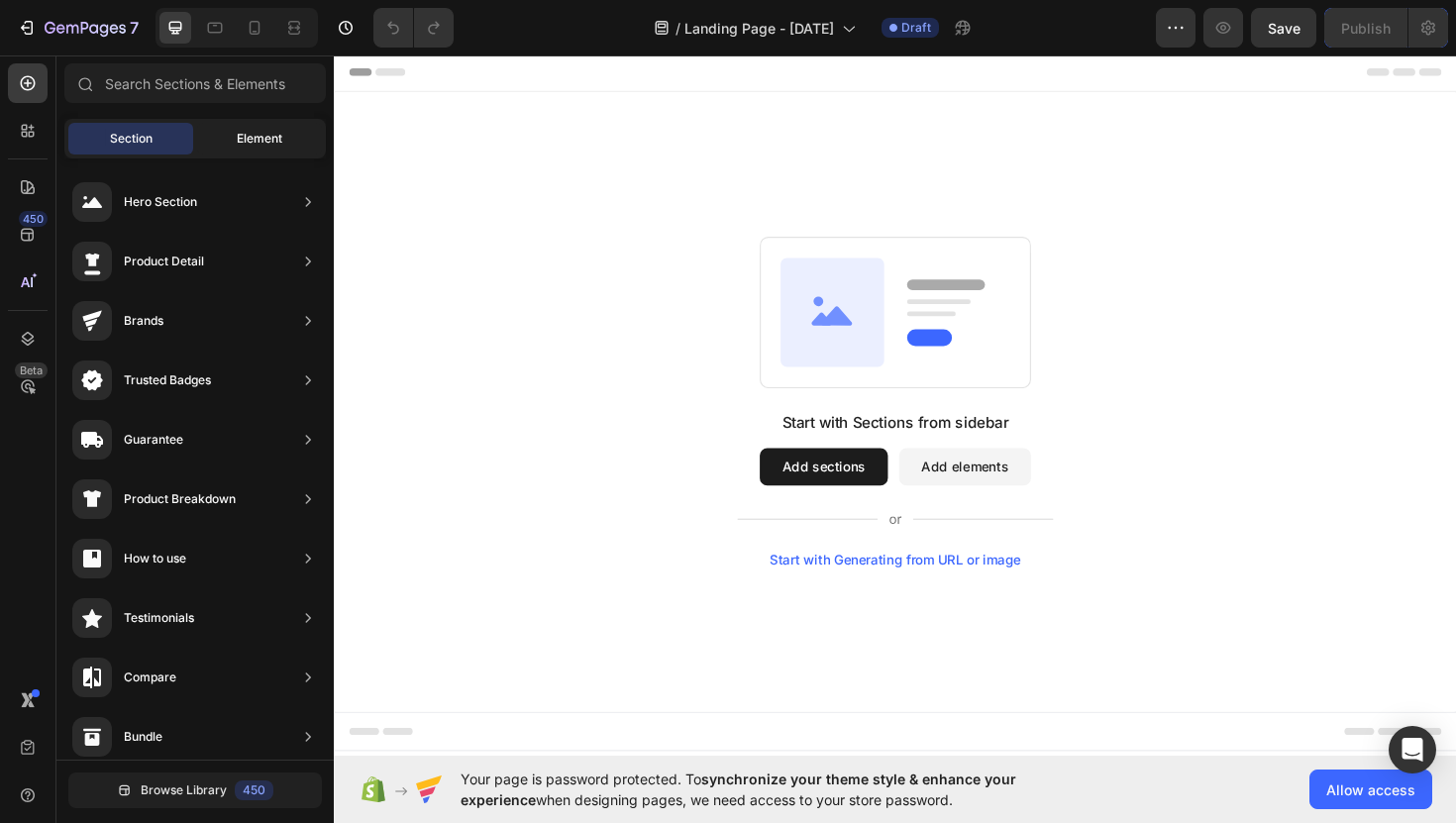 click on "Element" at bounding box center (260, 139) 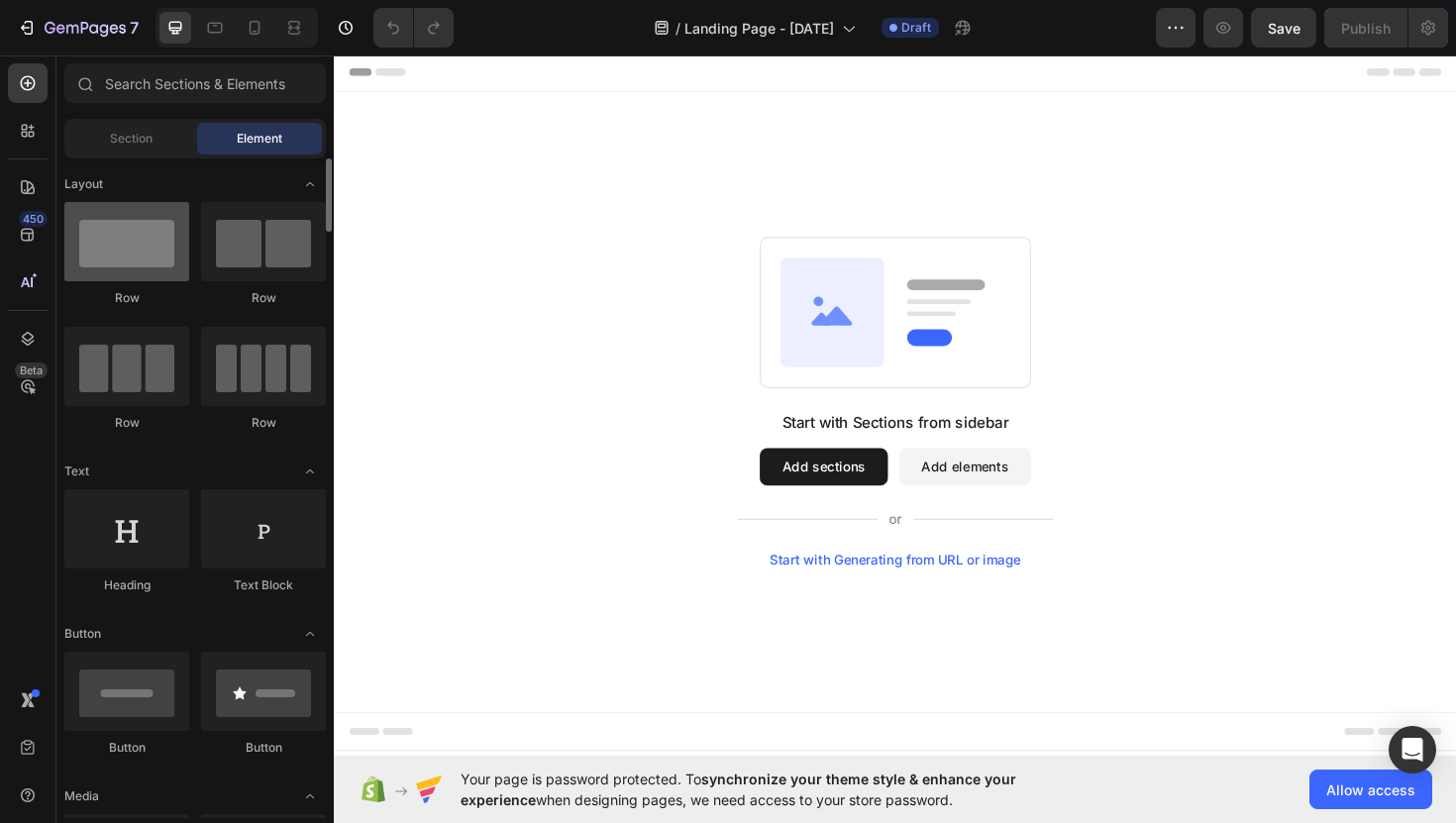 click at bounding box center [127, 242] 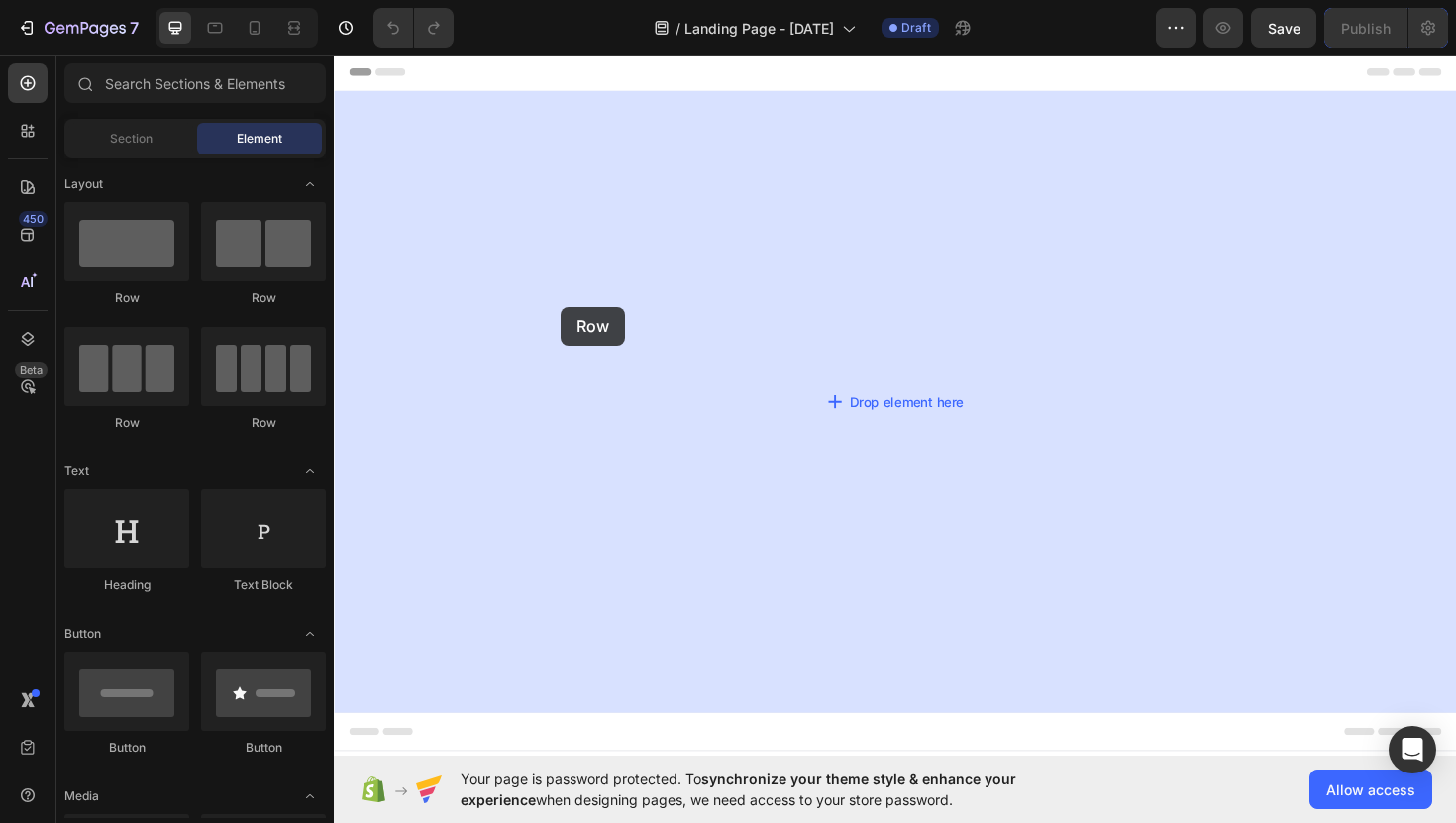 drag, startPoint x: 452, startPoint y: 296, endPoint x: 574, endPoint y: 326, distance: 125.63439 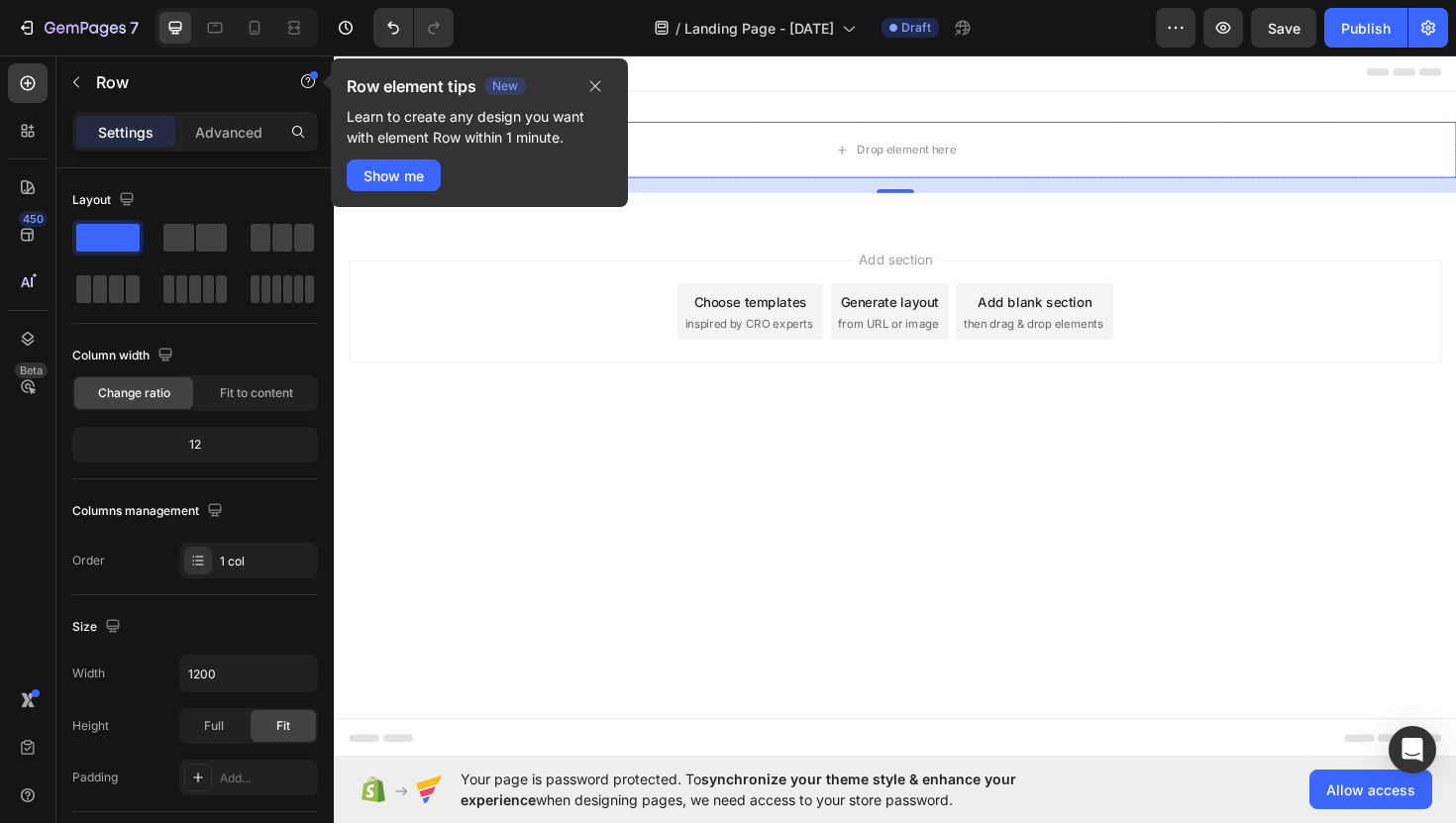 click on "Learn to create any design you want with element Row within 1 minute." at bounding box center (479, 127) 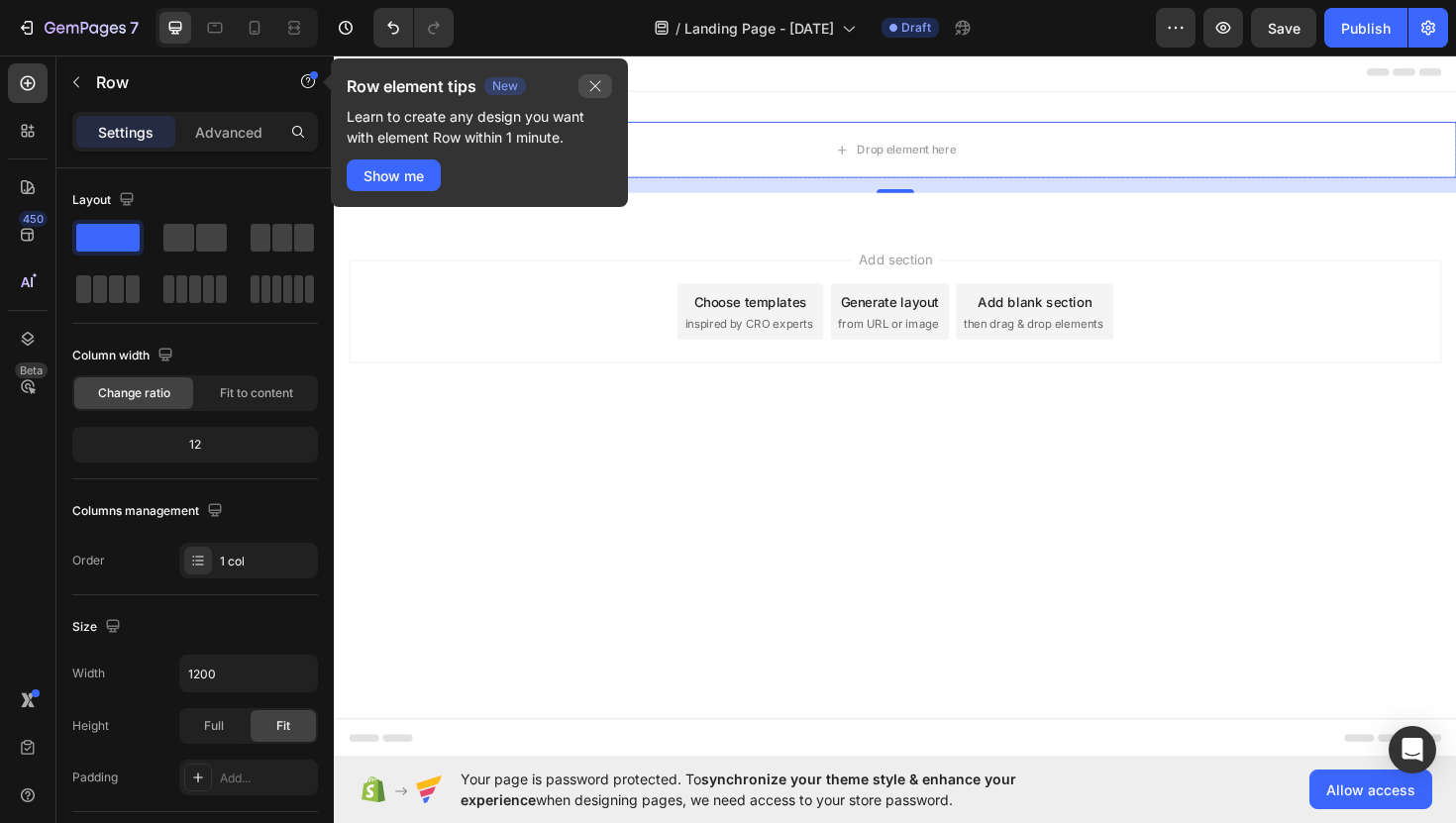click 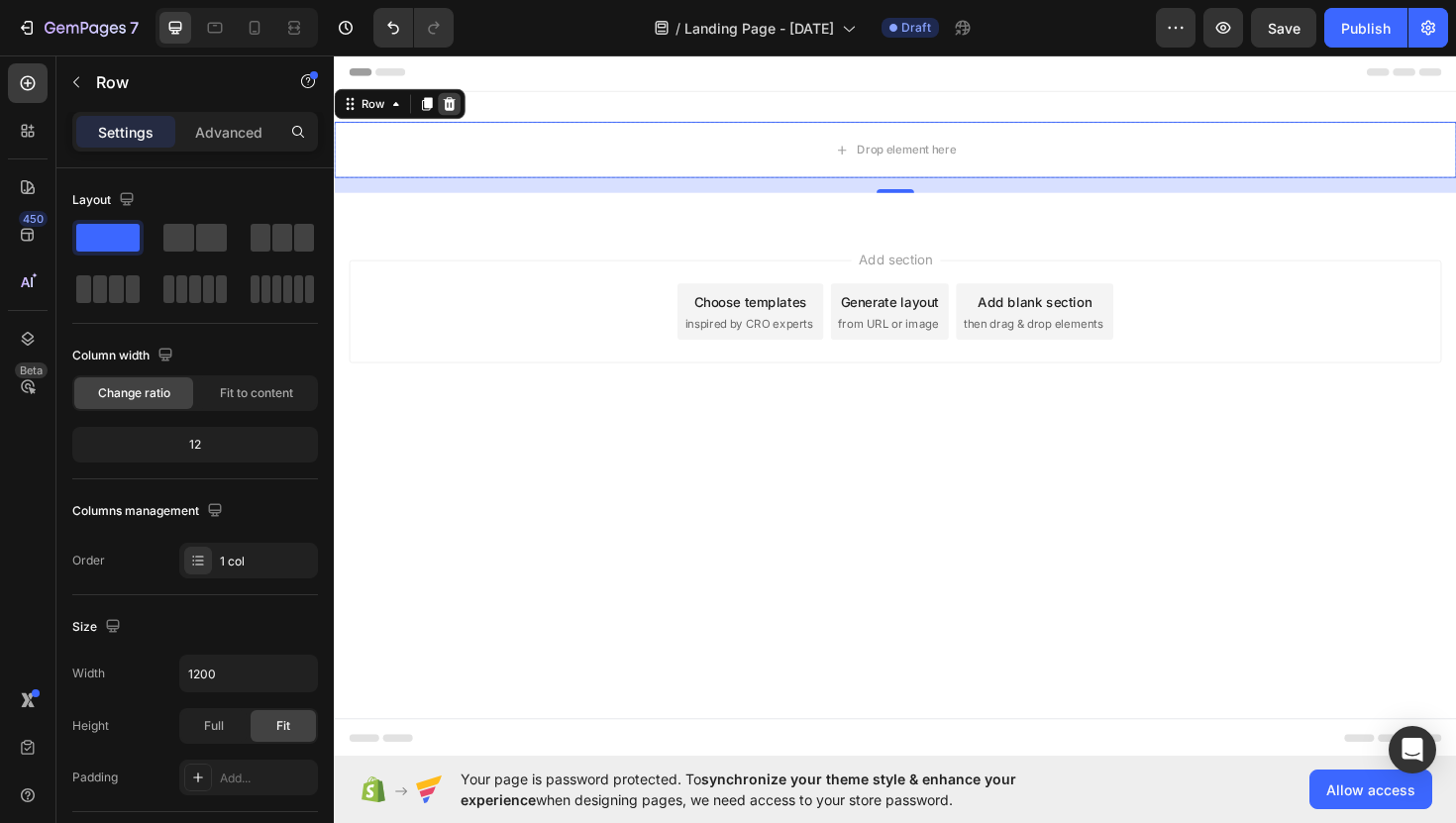 click 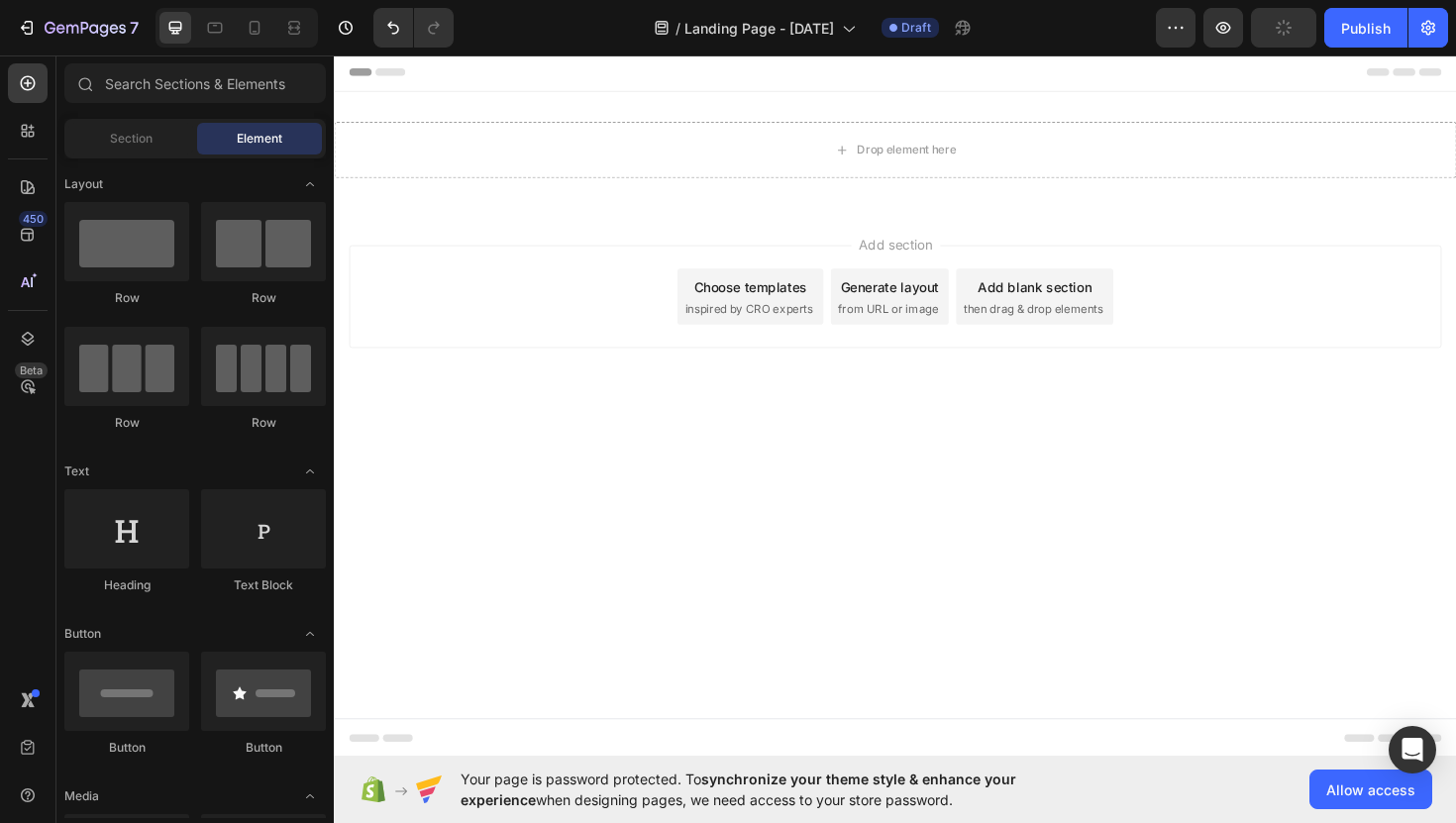 click on "inspired by CRO experts" at bounding box center [773, 324] 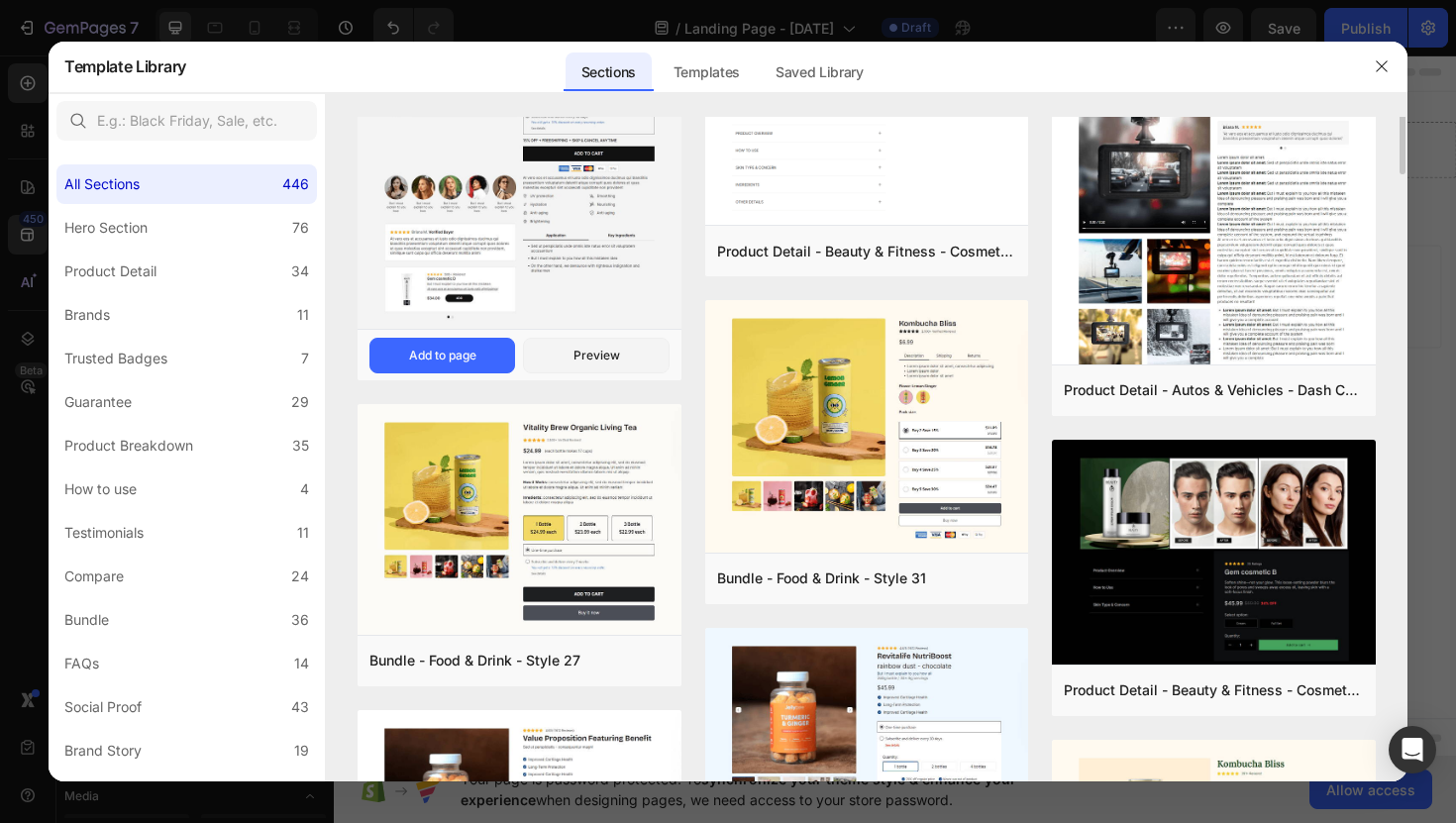 scroll, scrollTop: 606, scrollLeft: 0, axis: vertical 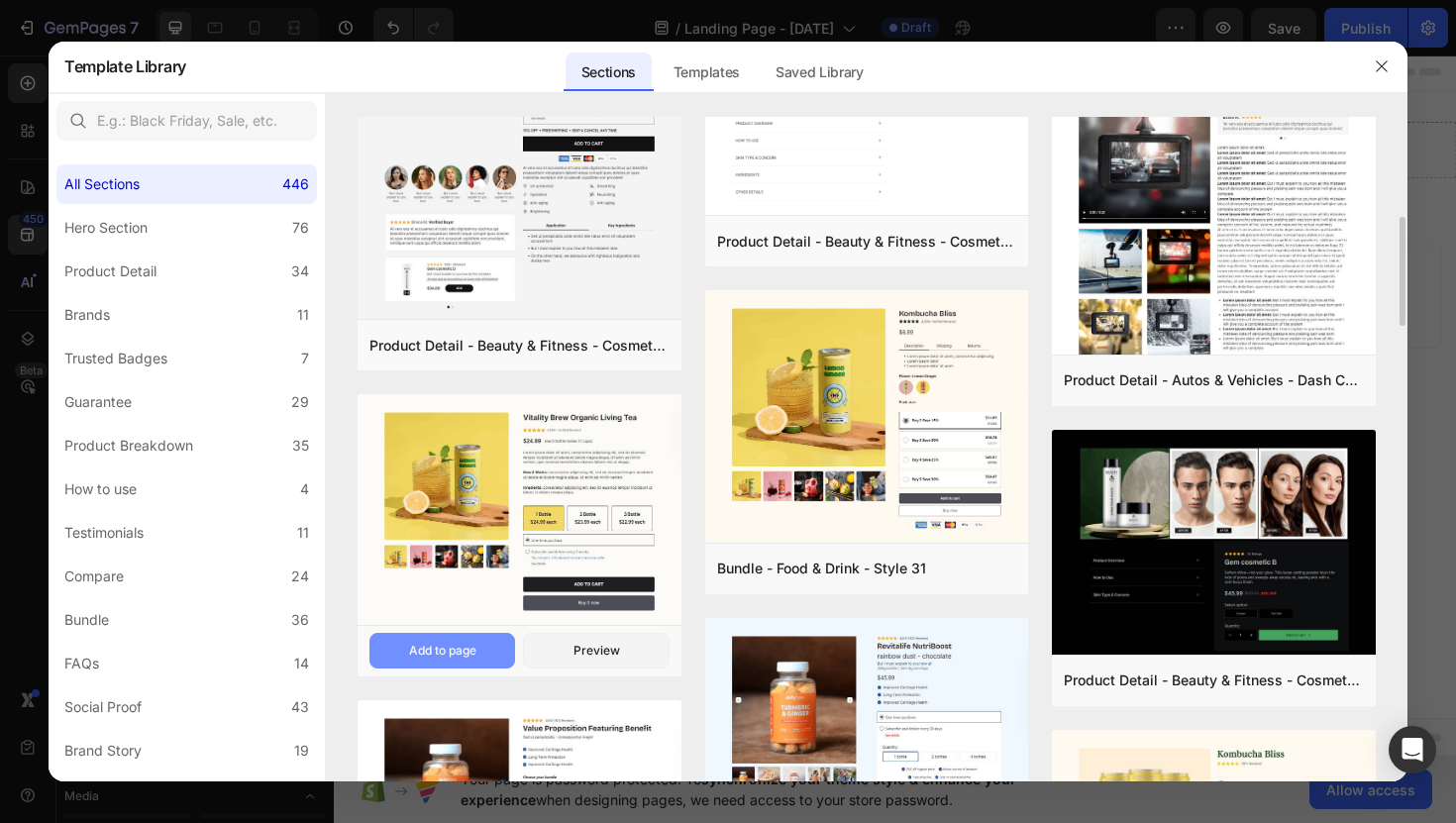 click on "Add to page" at bounding box center (443, 651) 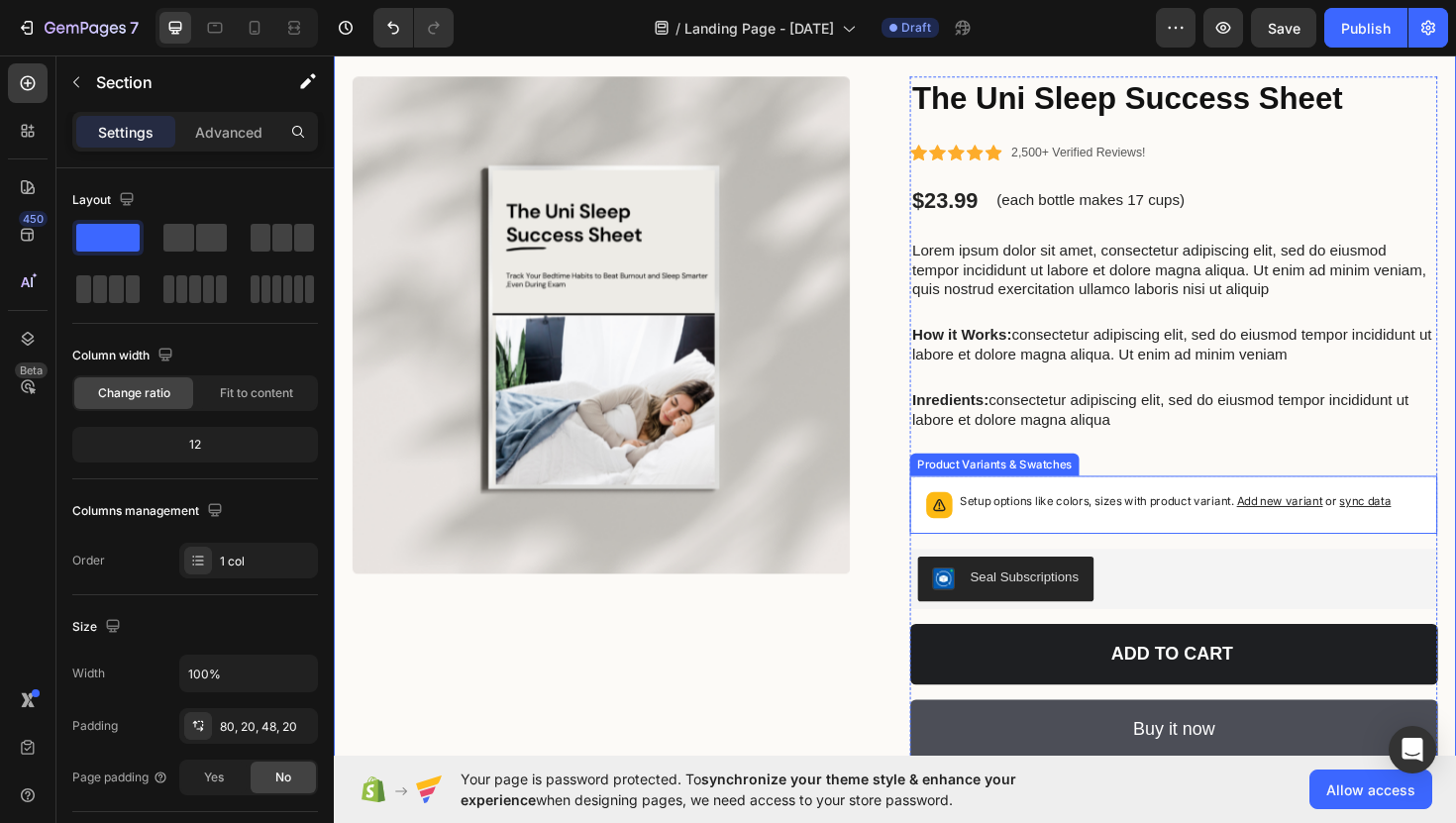 scroll, scrollTop: 210, scrollLeft: 0, axis: vertical 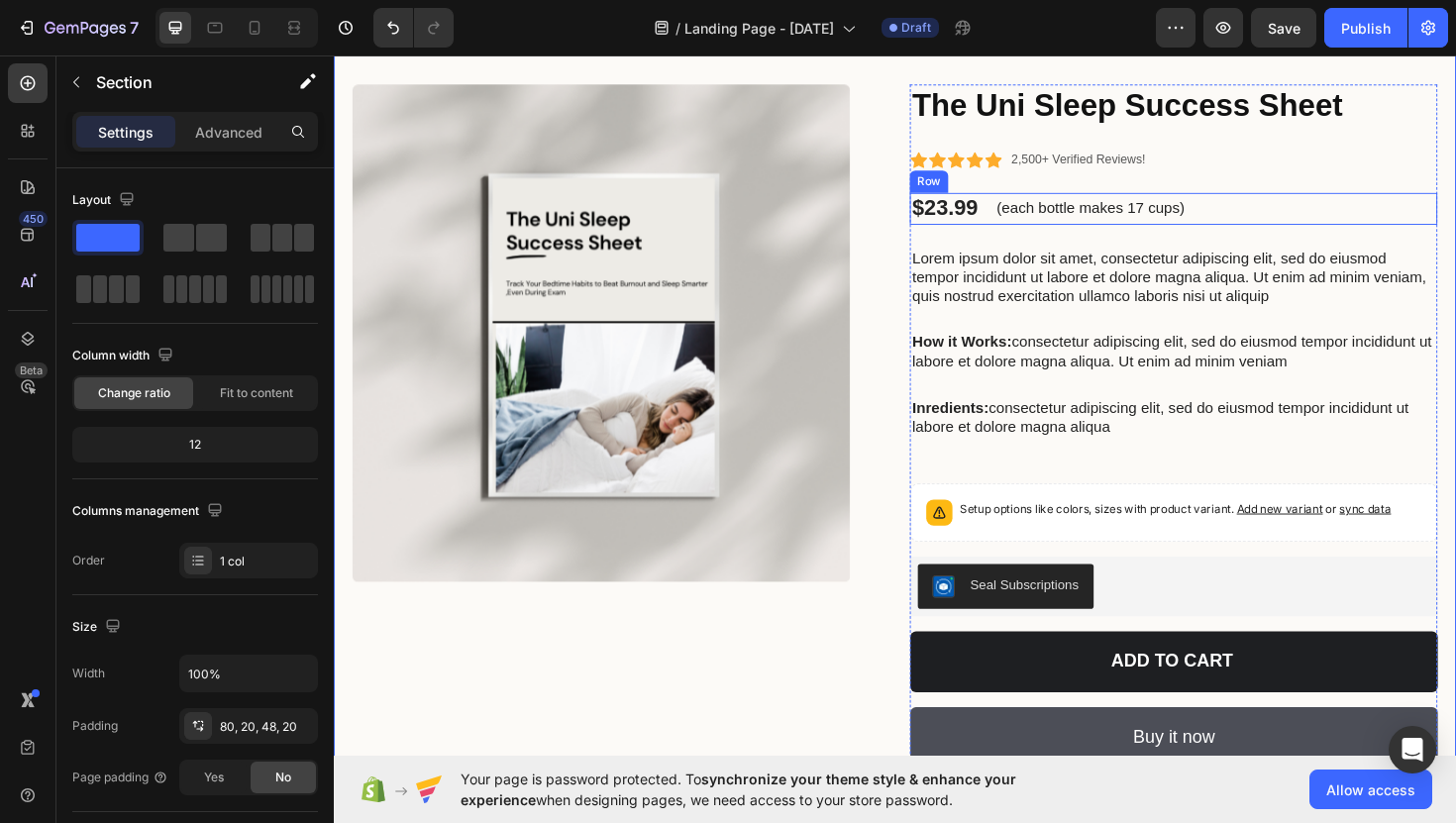 click on "$23.99 Product Price Product Price (each bottle makes 17 cups) Text Block Row" at bounding box center [1223, 218] 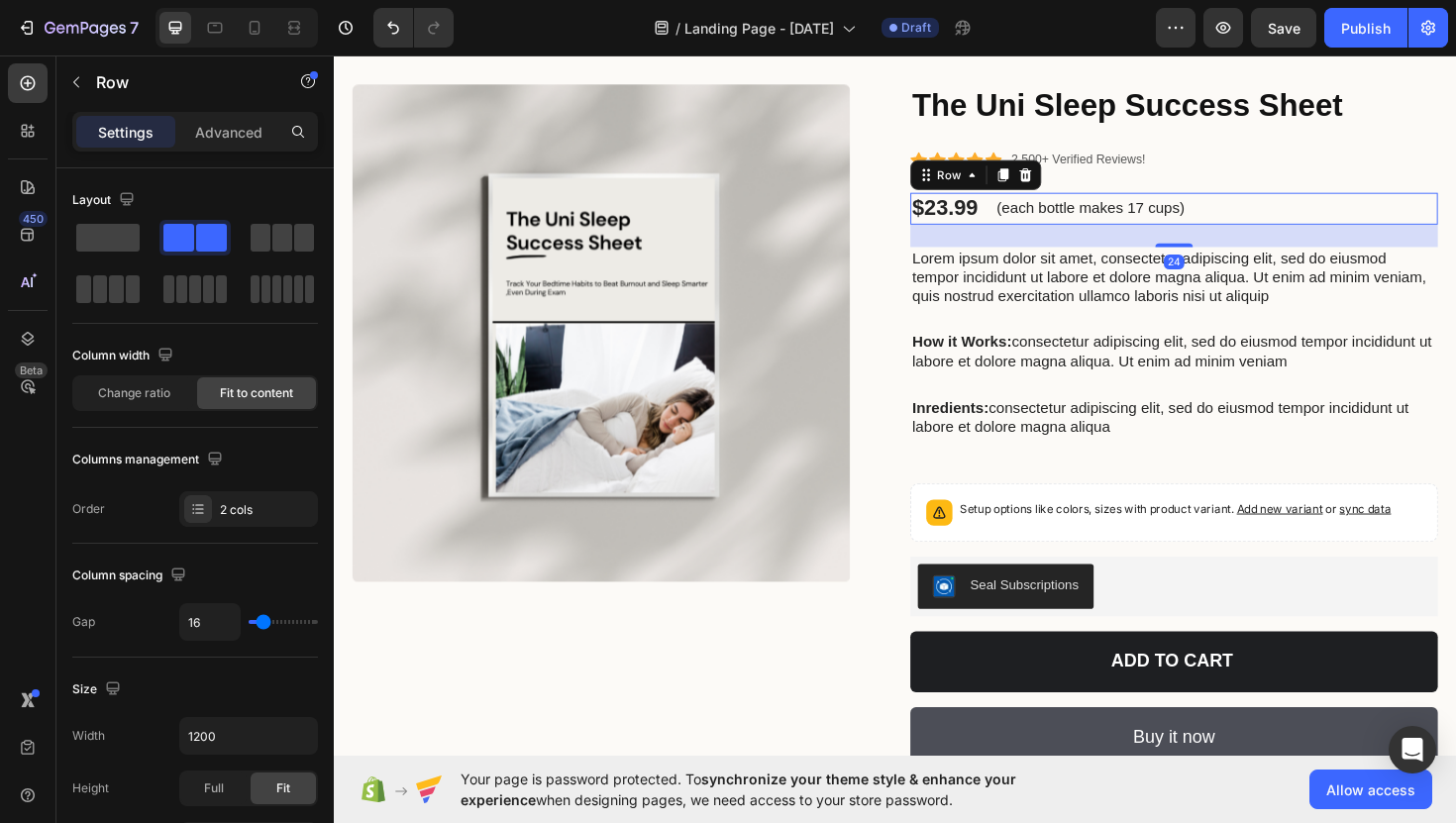 click on "$23.99 Product Price Product Price (each bottle makes 17 cups) Text Block Row   24" at bounding box center [1223, 218] 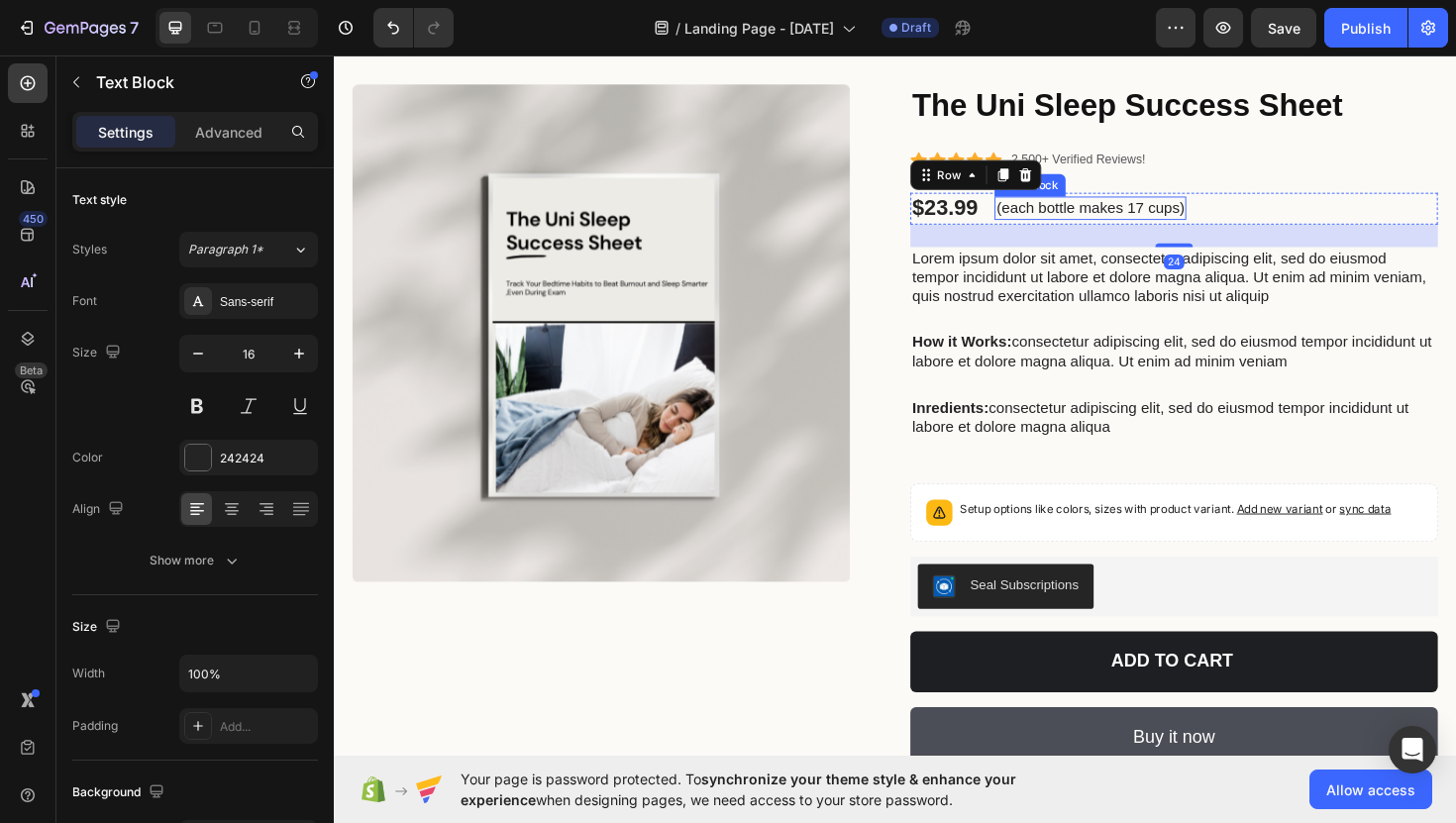click on "(each bottle makes 17 cups)" at bounding box center (1134, 217) 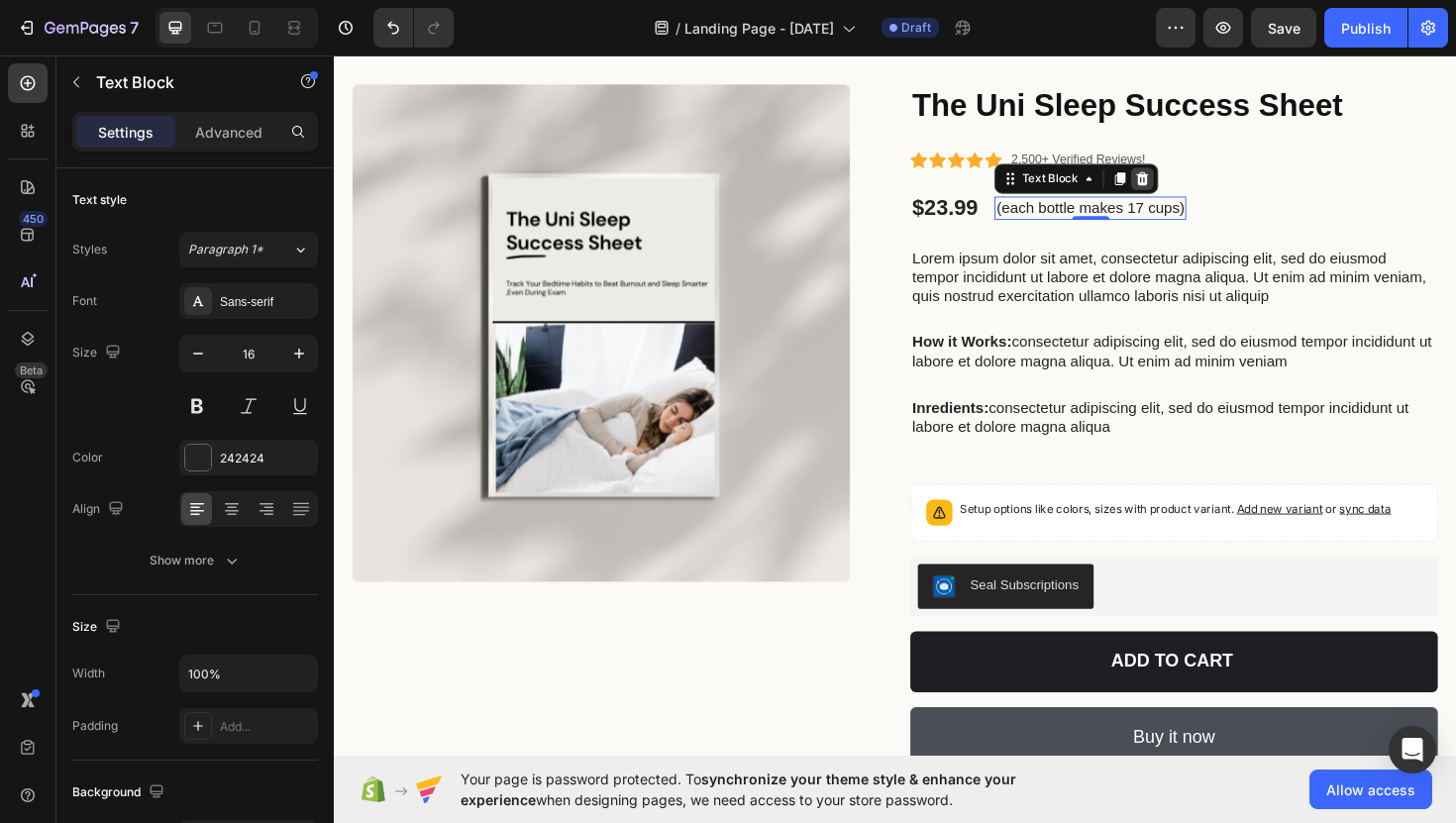 click 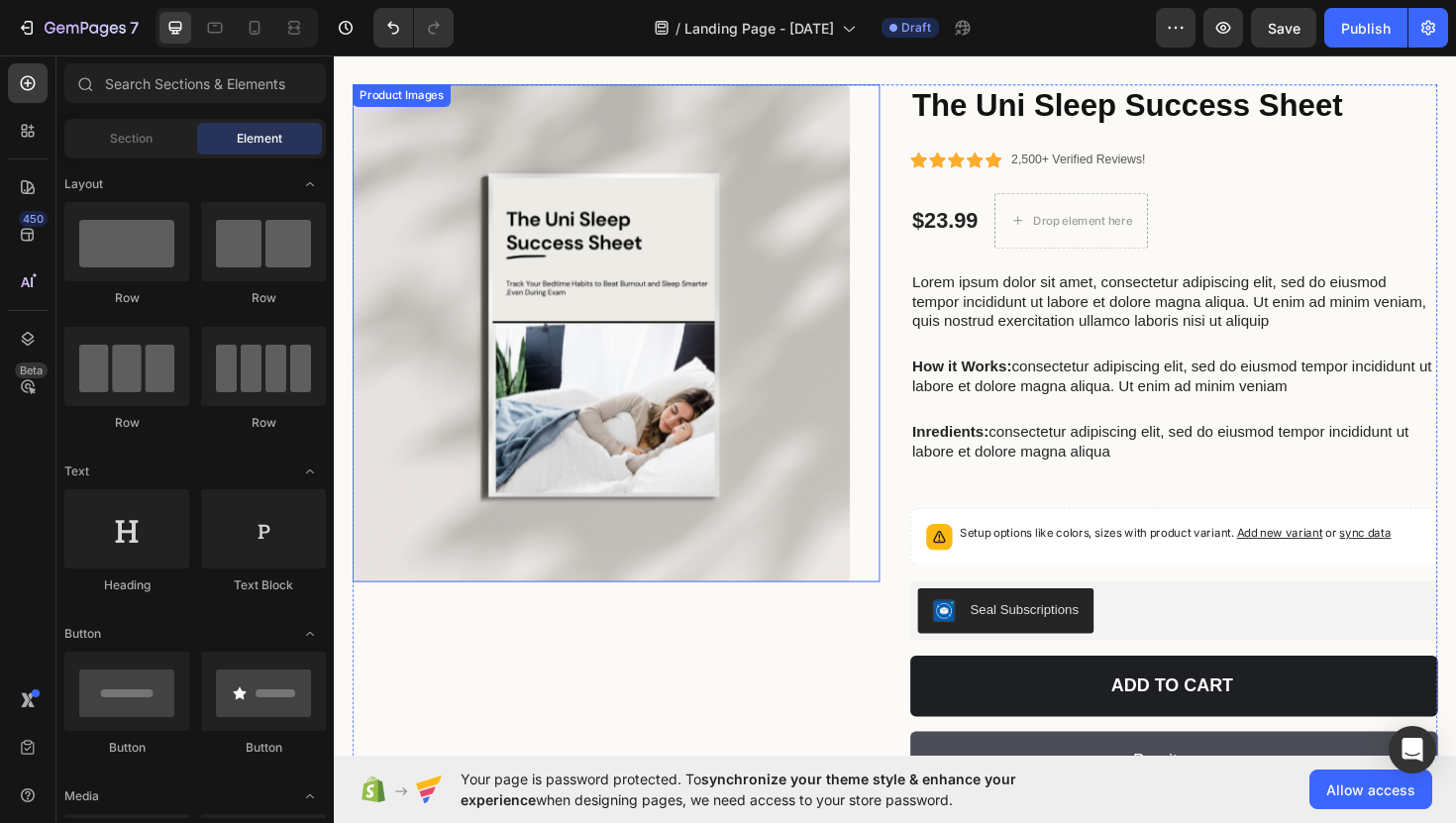 click on "Product Images" at bounding box center [633, 350] 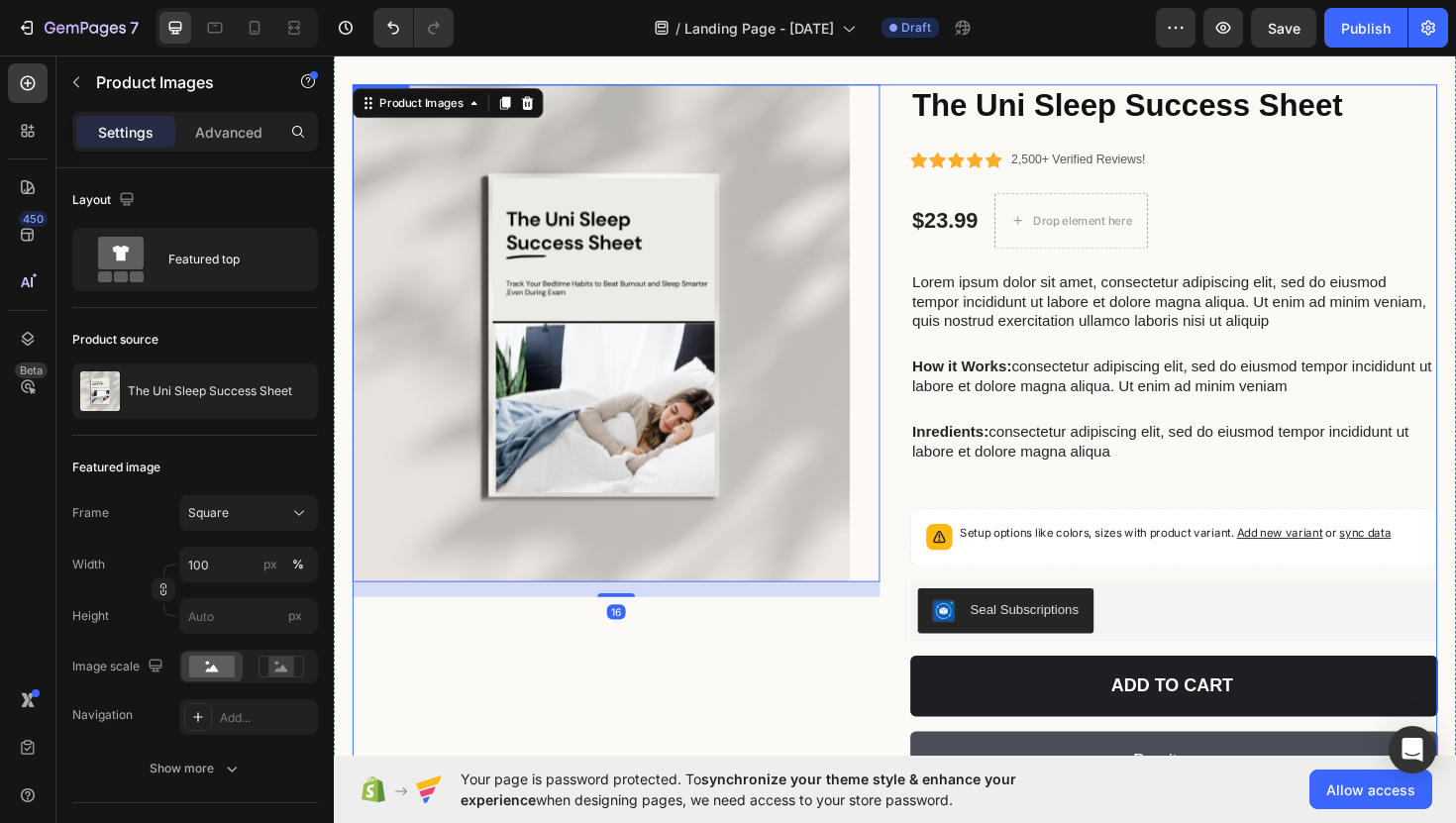 click on "Product Images   16" at bounding box center [633, 468] 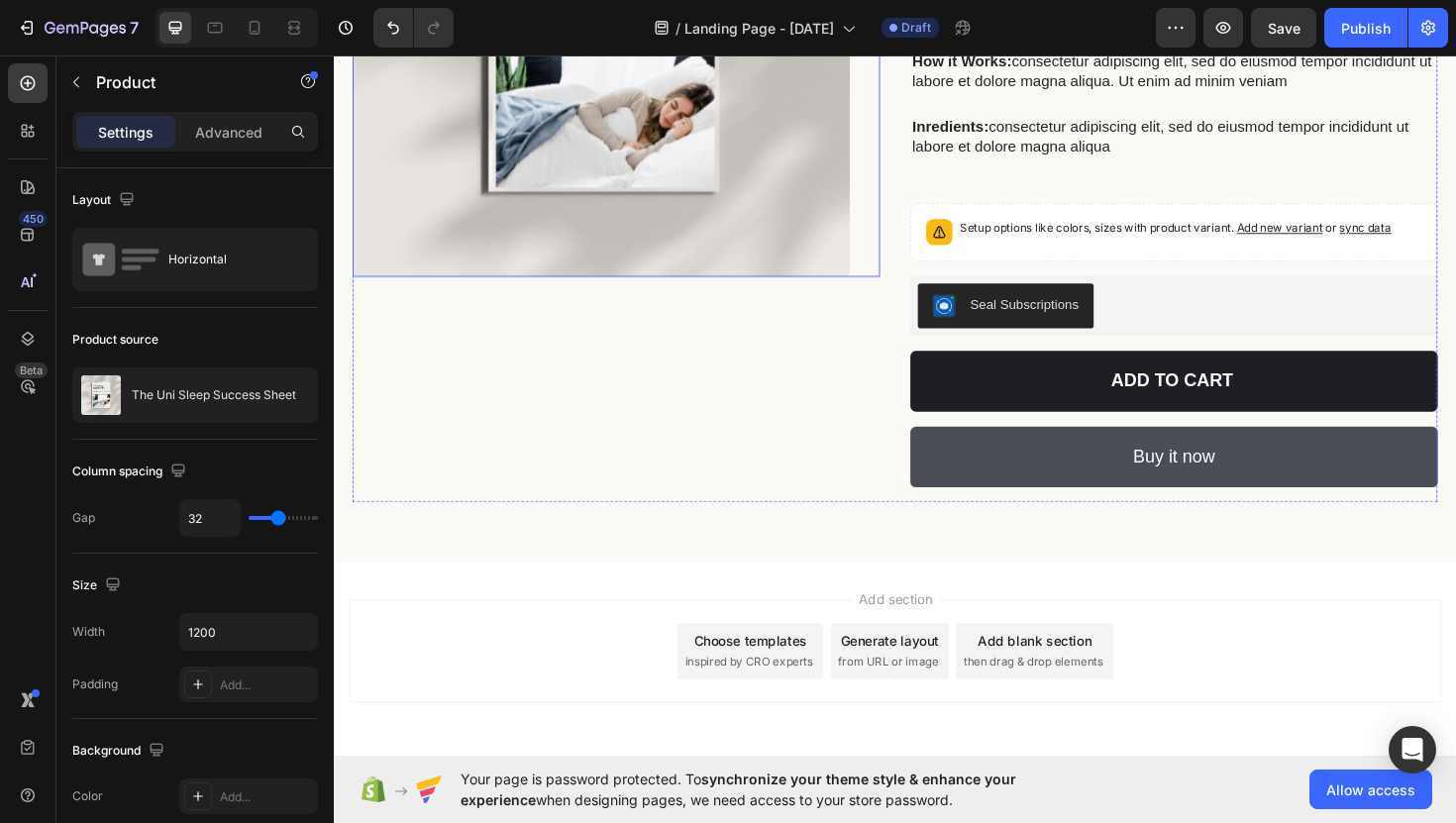 scroll, scrollTop: 0, scrollLeft: 0, axis: both 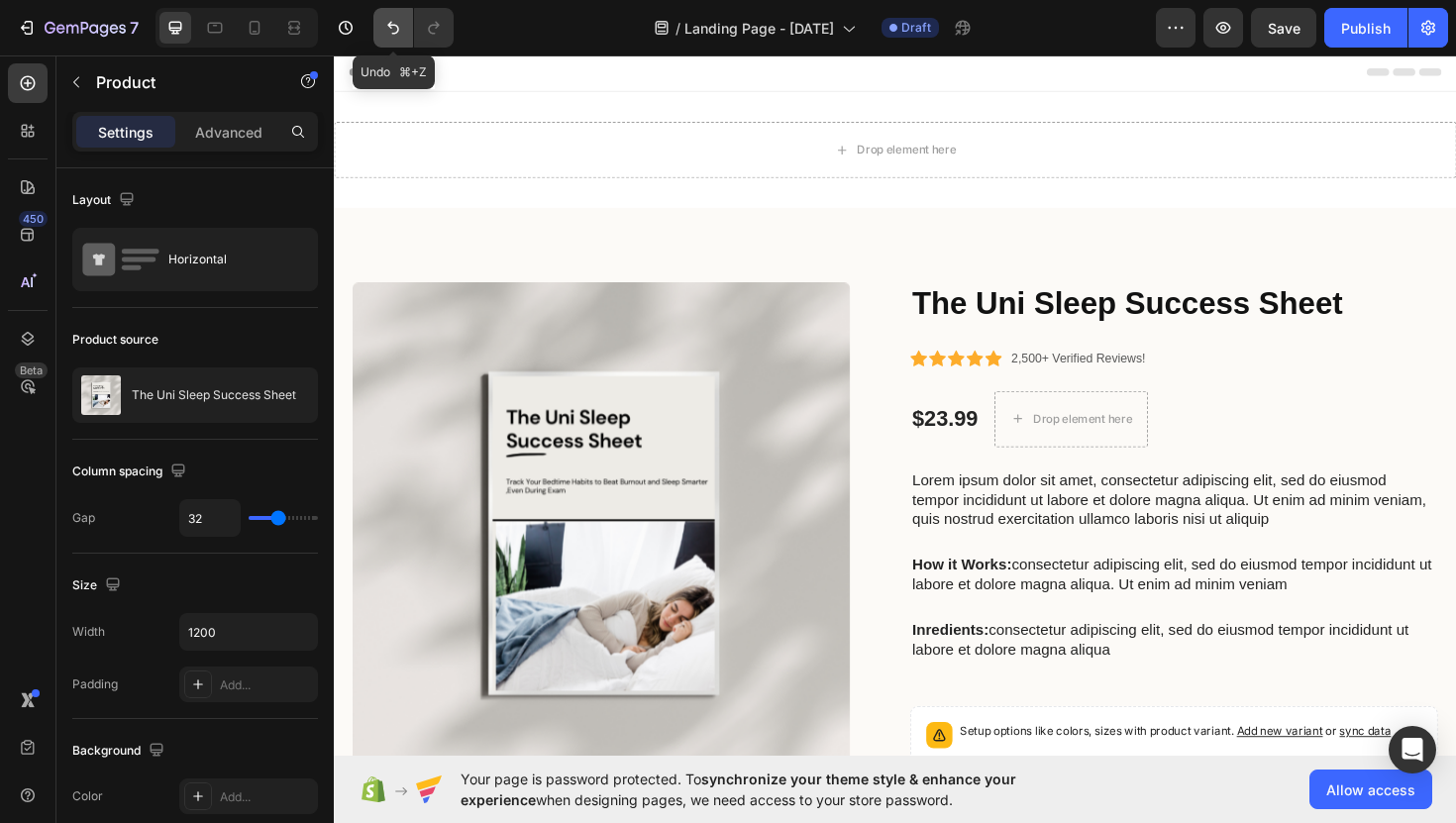 click 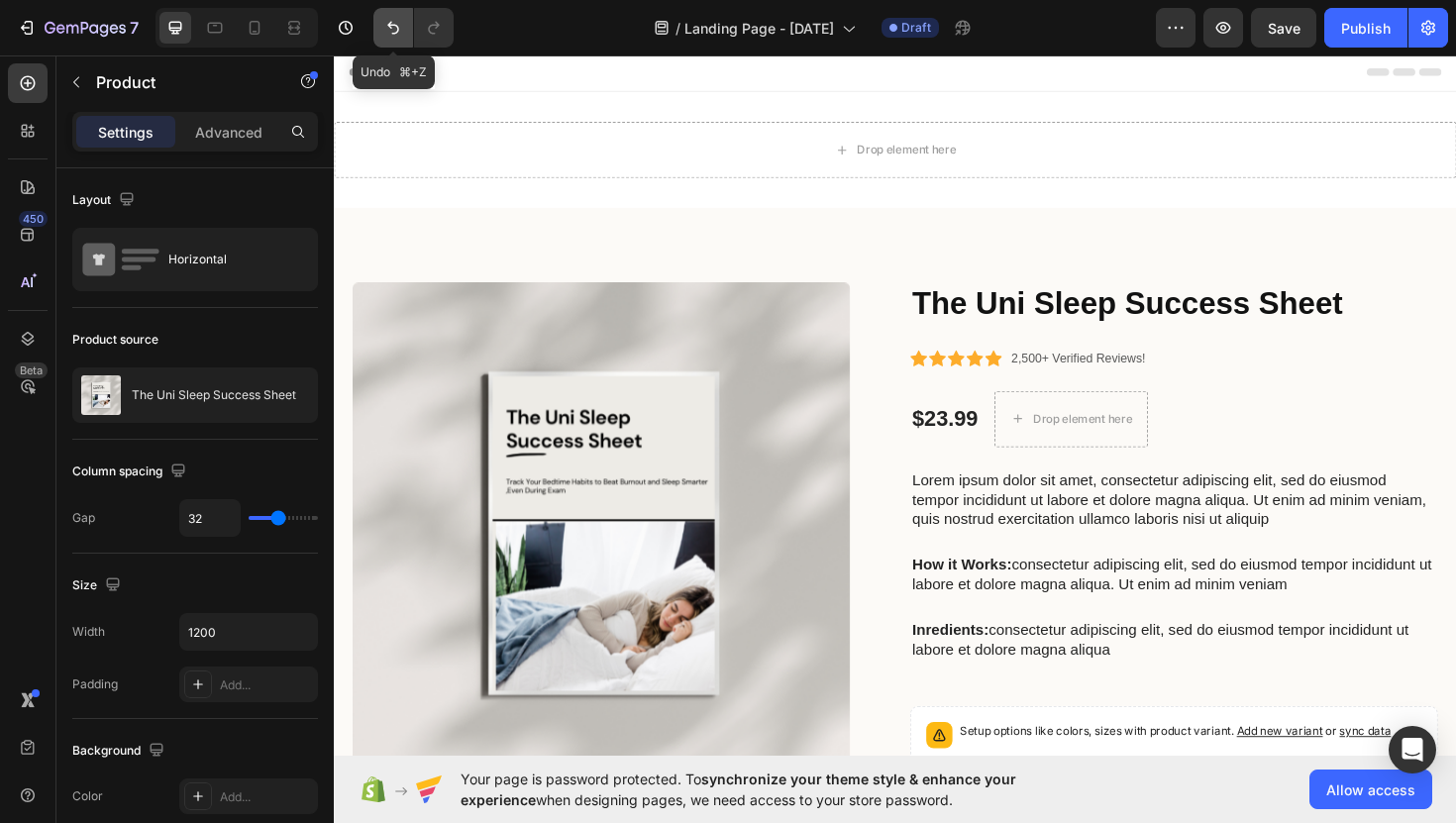 click 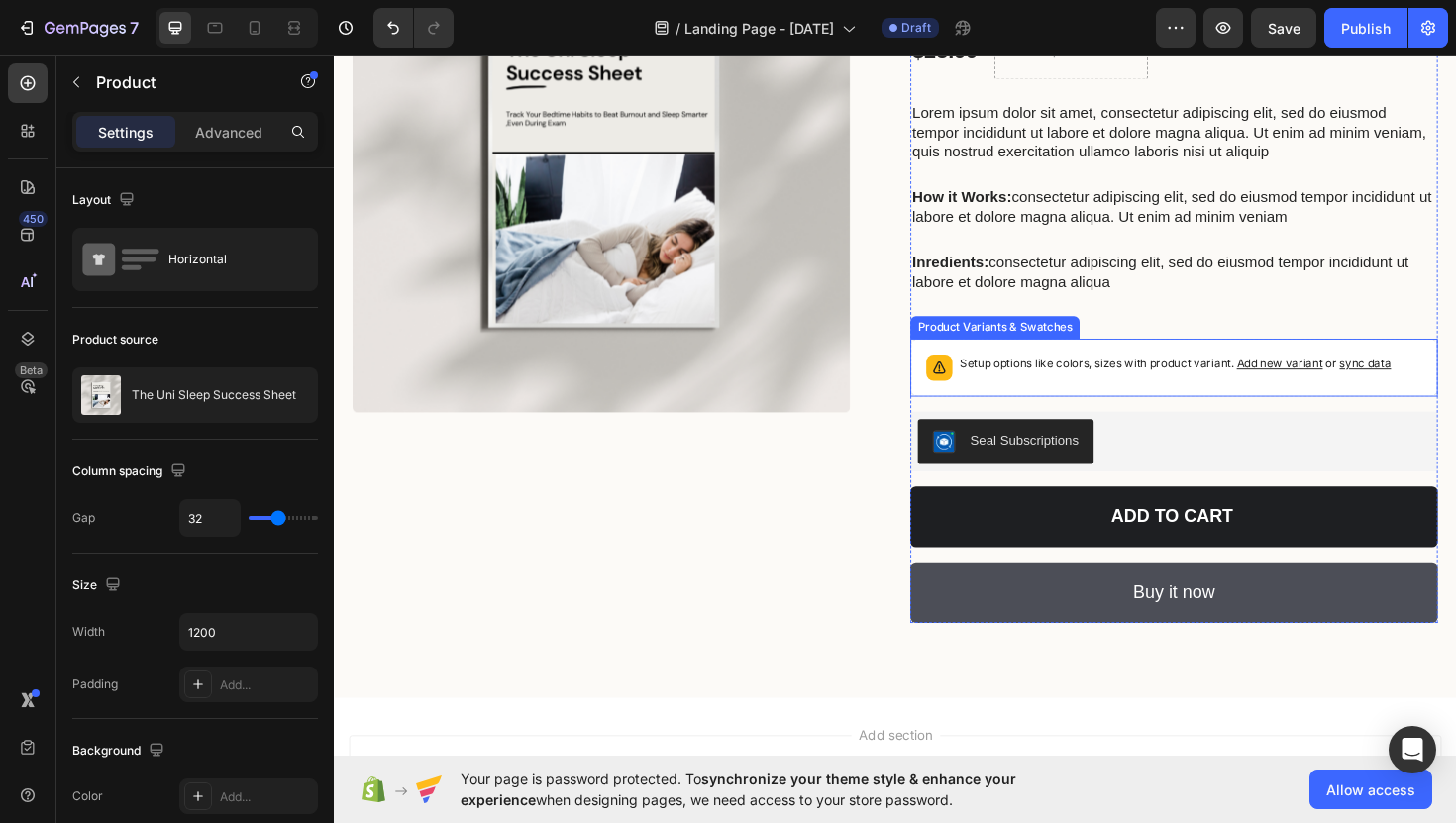 scroll, scrollTop: 382, scrollLeft: 0, axis: vertical 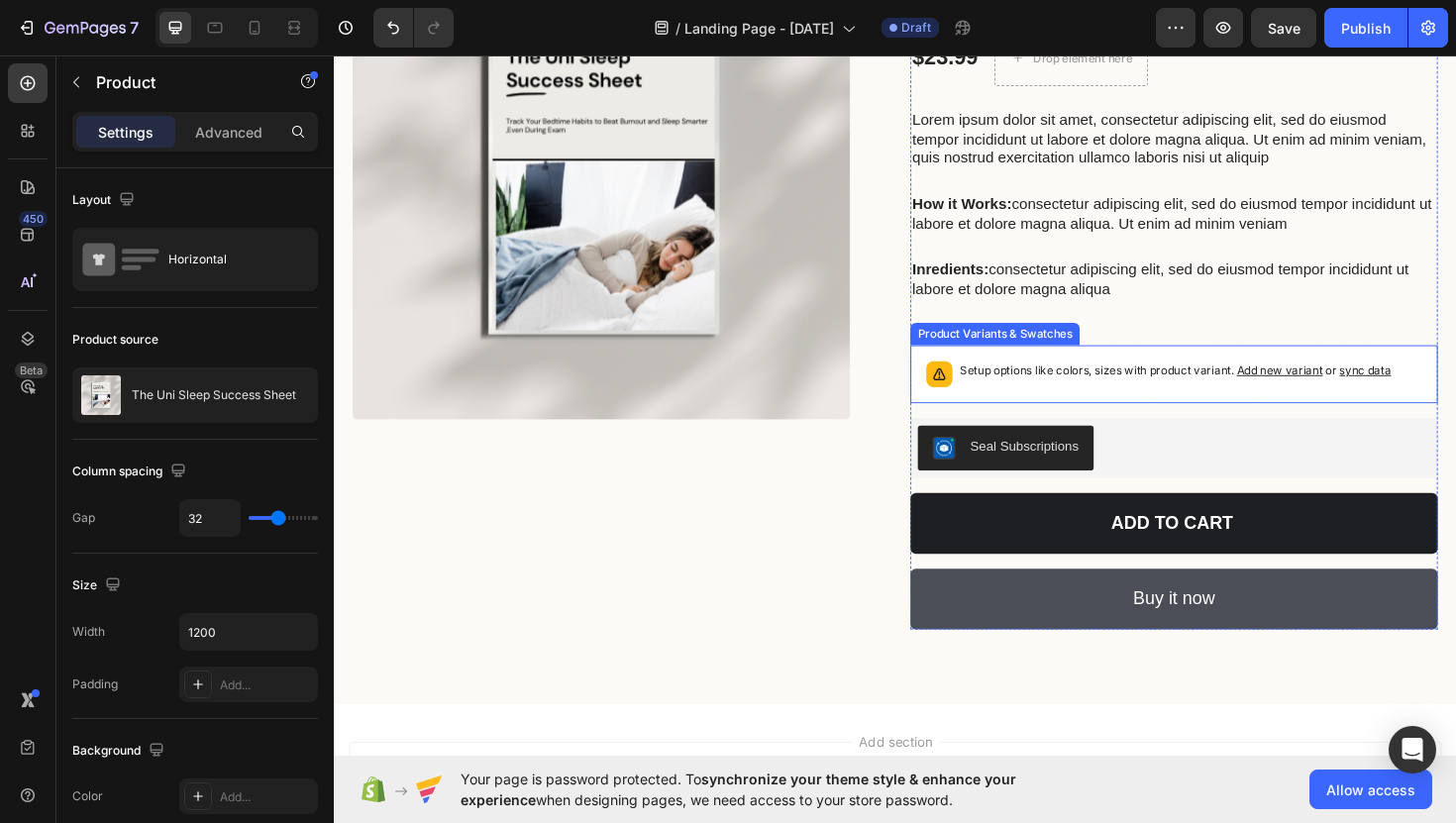 click on "Setup options like colors, sizes with product variant.       Add new variant   or   sync data" at bounding box center [1224, 393] 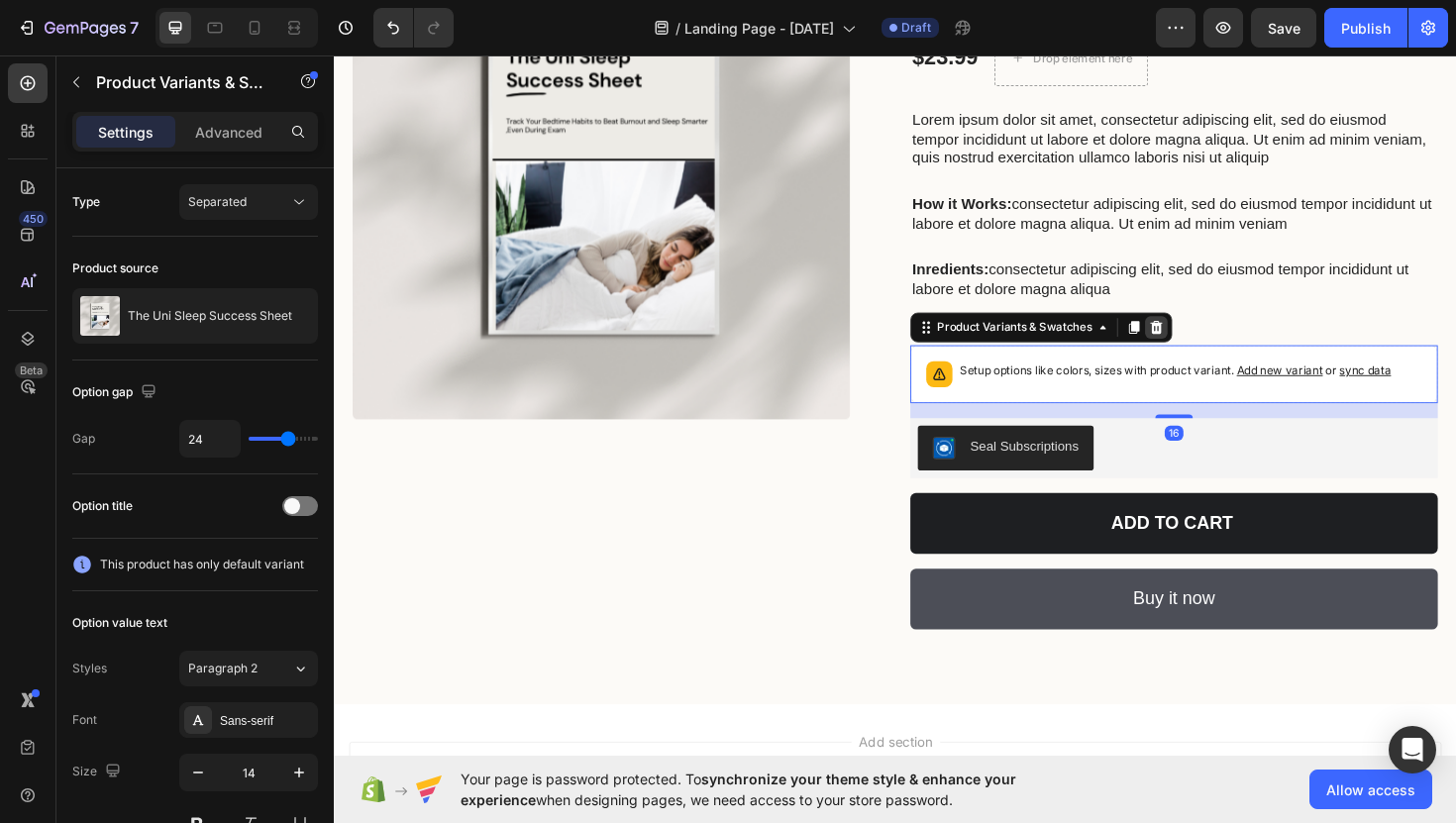 click 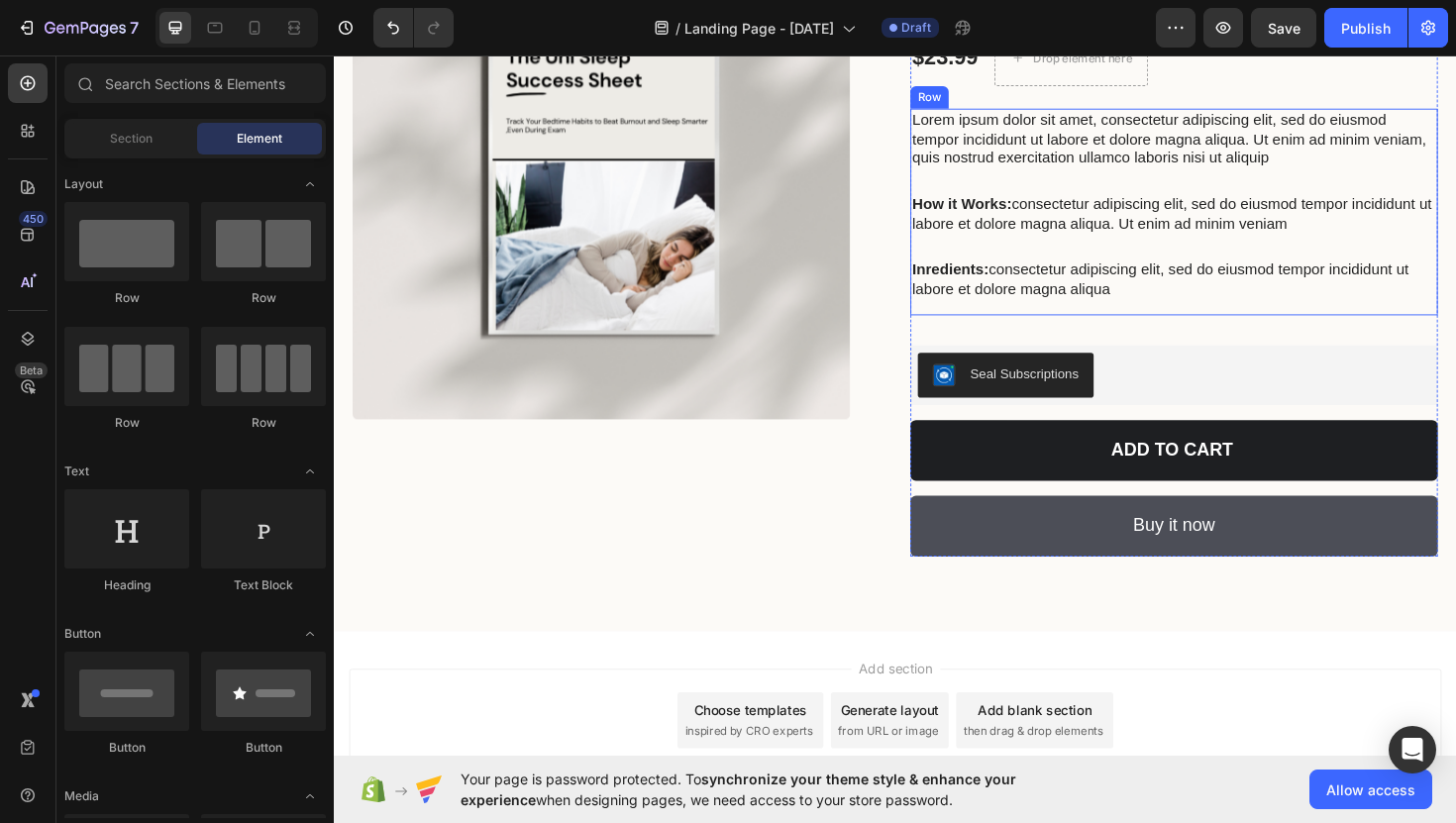 scroll, scrollTop: 263, scrollLeft: 0, axis: vertical 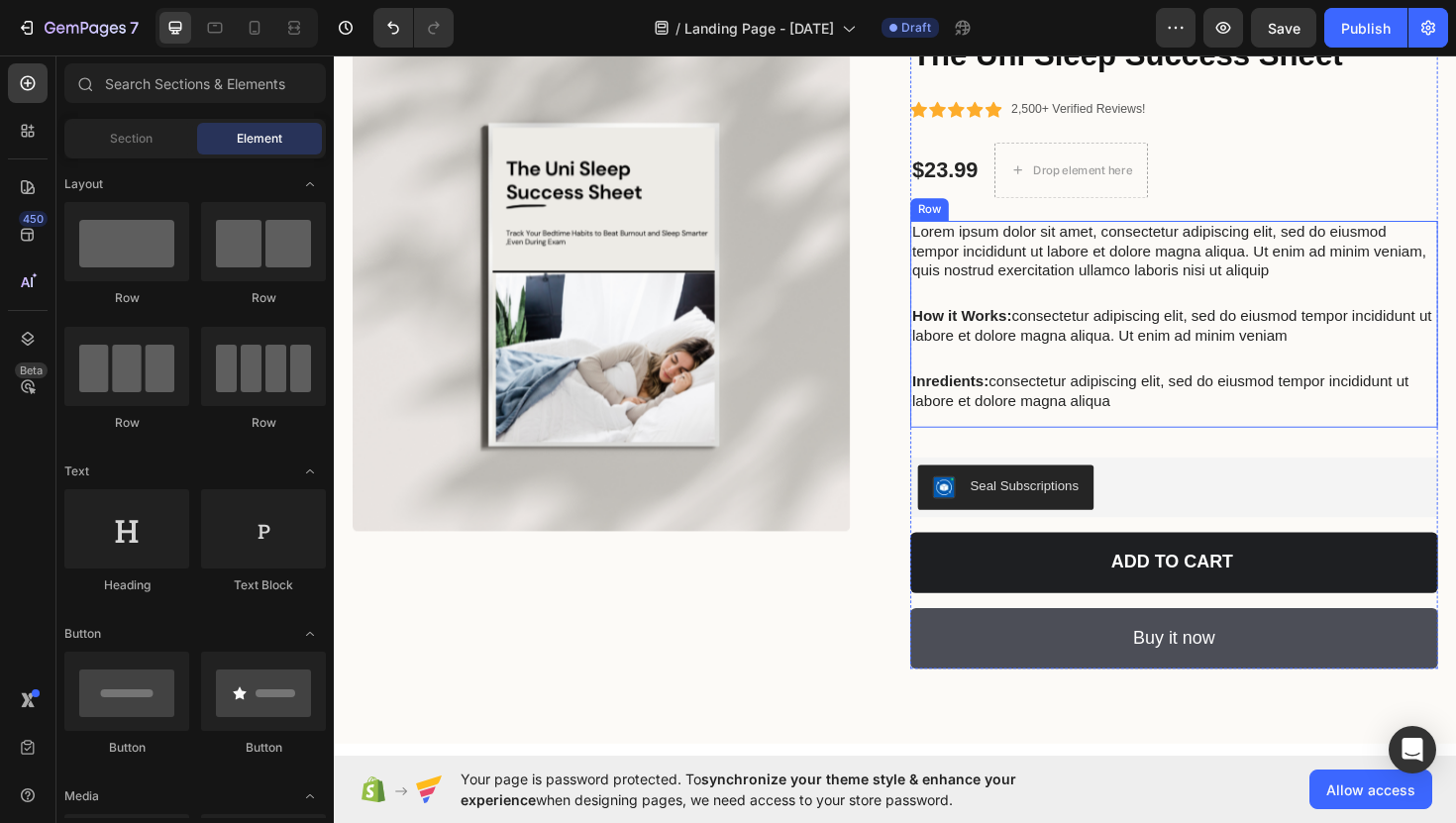 click on "Lorem ipsum dolor sit amet, consectetur adipiscing elit, sed do eiusmod tempor incididunt ut labore et dolore magna aliqua. Ut enim ad minim veniam, quis nostrud exercitation ullamco laboris nisi ut aliquip" at bounding box center [1223, 263] 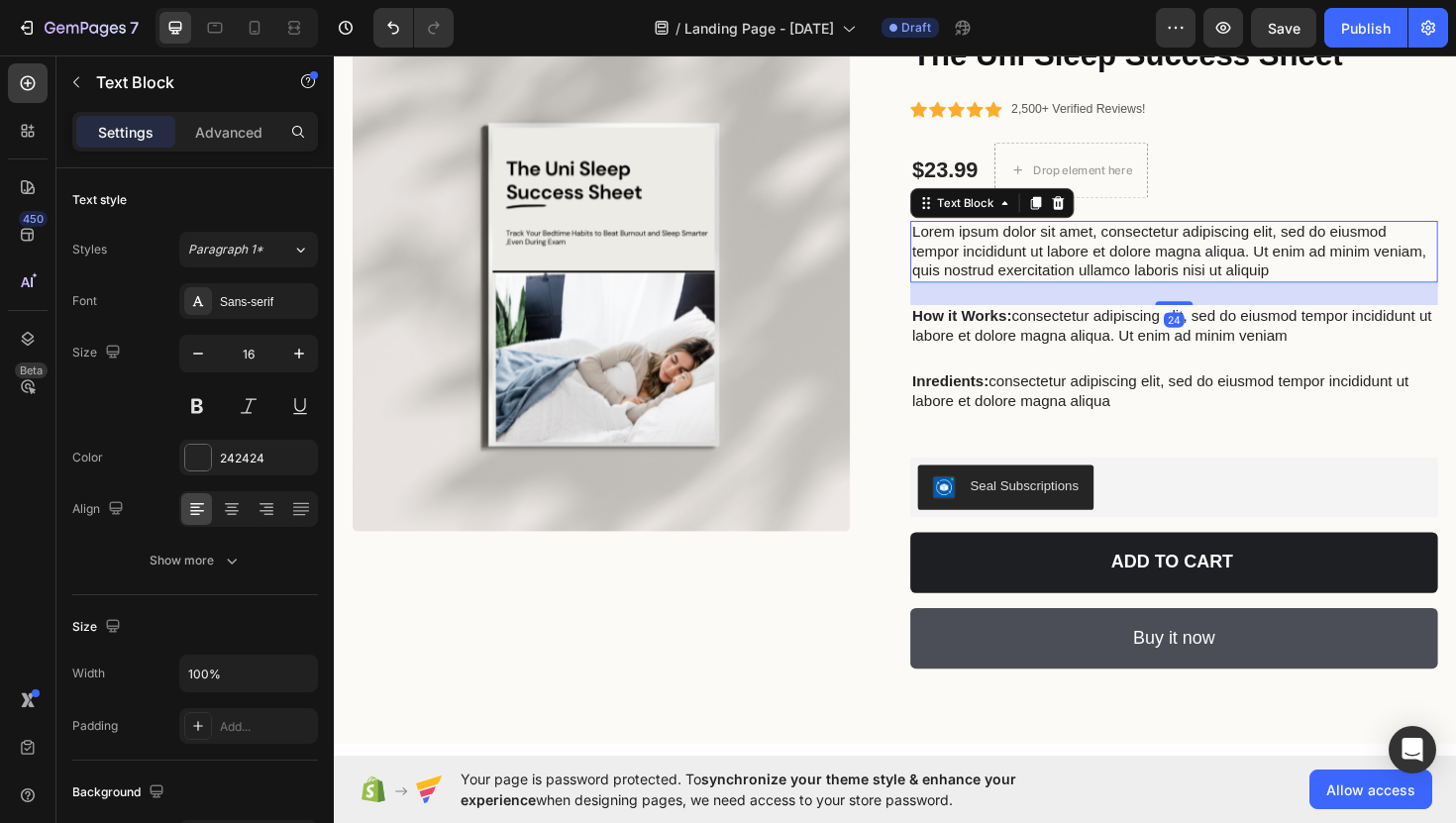 click on "Lorem ipsum dolor sit amet, consectetur adipiscing elit, sed do eiusmod tempor incididunt ut labore et dolore magna aliqua. Ut enim ad minim veniam, quis nostrud exercitation ullamco laboris nisi ut aliquip" at bounding box center [1223, 263] 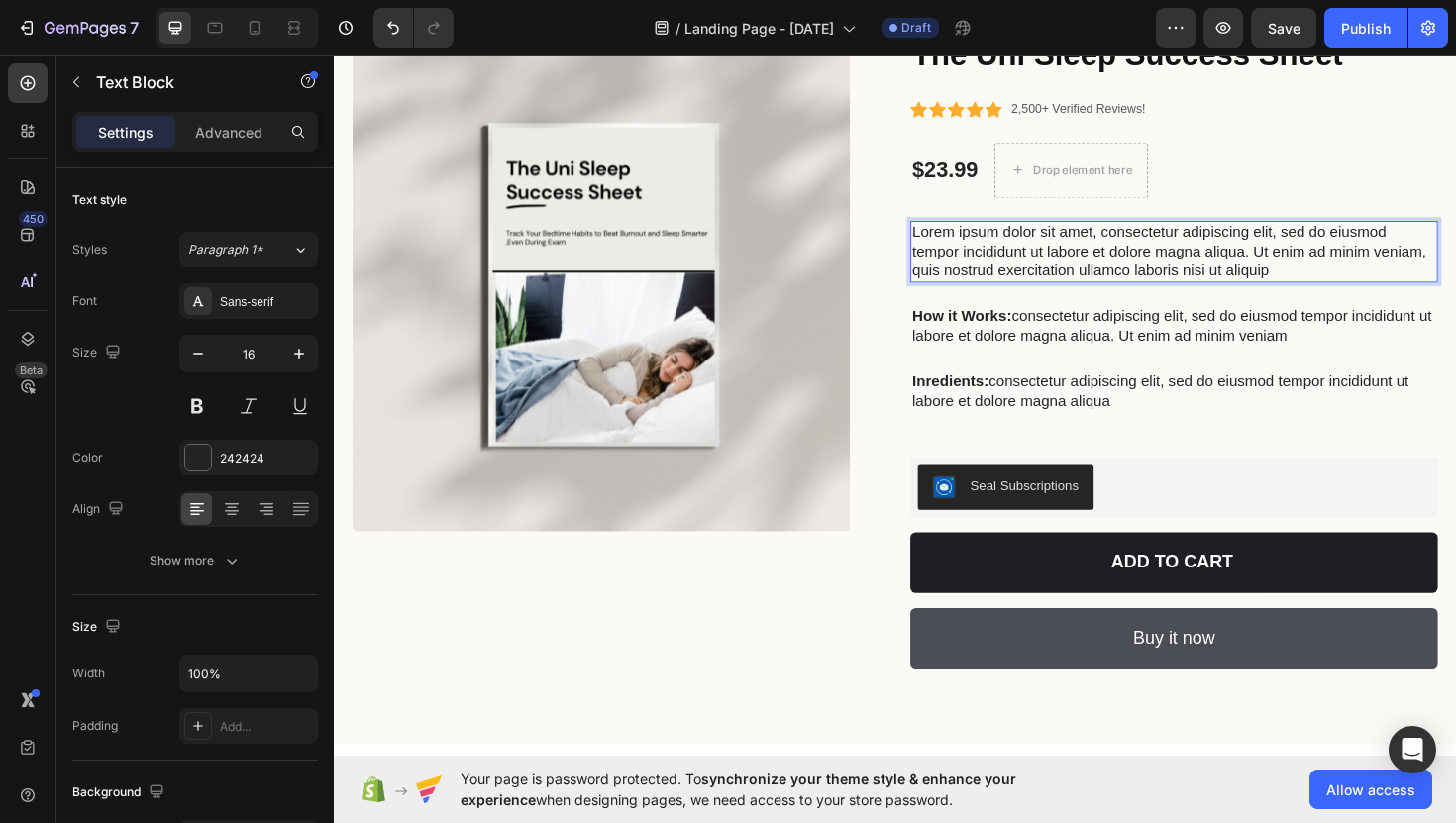 click on "Lorem ipsum dolor sit amet, consectetur adipiscing elit, sed do eiusmod tempor incididunt ut labore et dolore magna aliqua. Ut enim ad minim veniam, quis nostrud exercitation ullamco laboris nisi ut aliquip" at bounding box center (1223, 263) 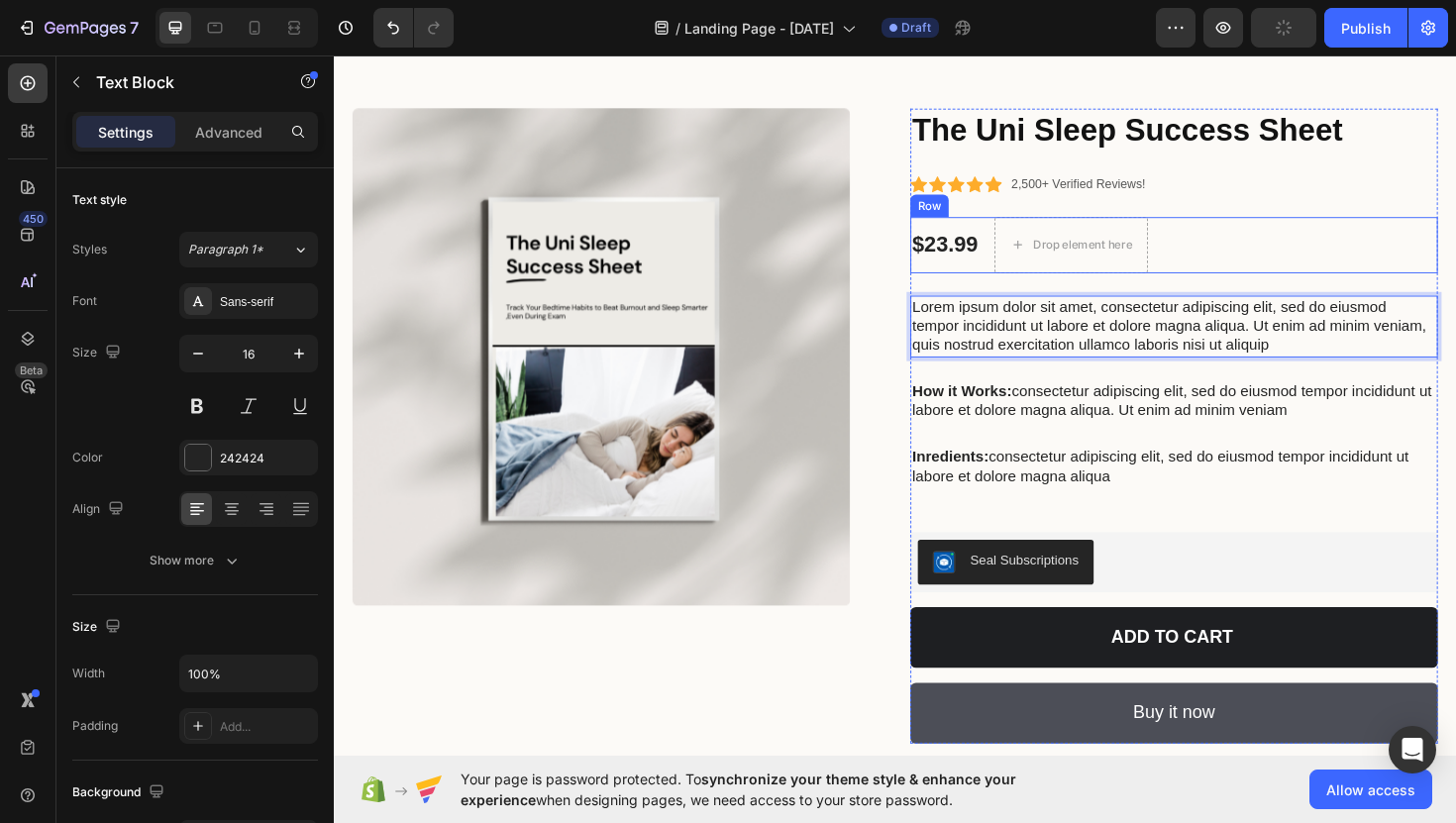scroll, scrollTop: 183, scrollLeft: 0, axis: vertical 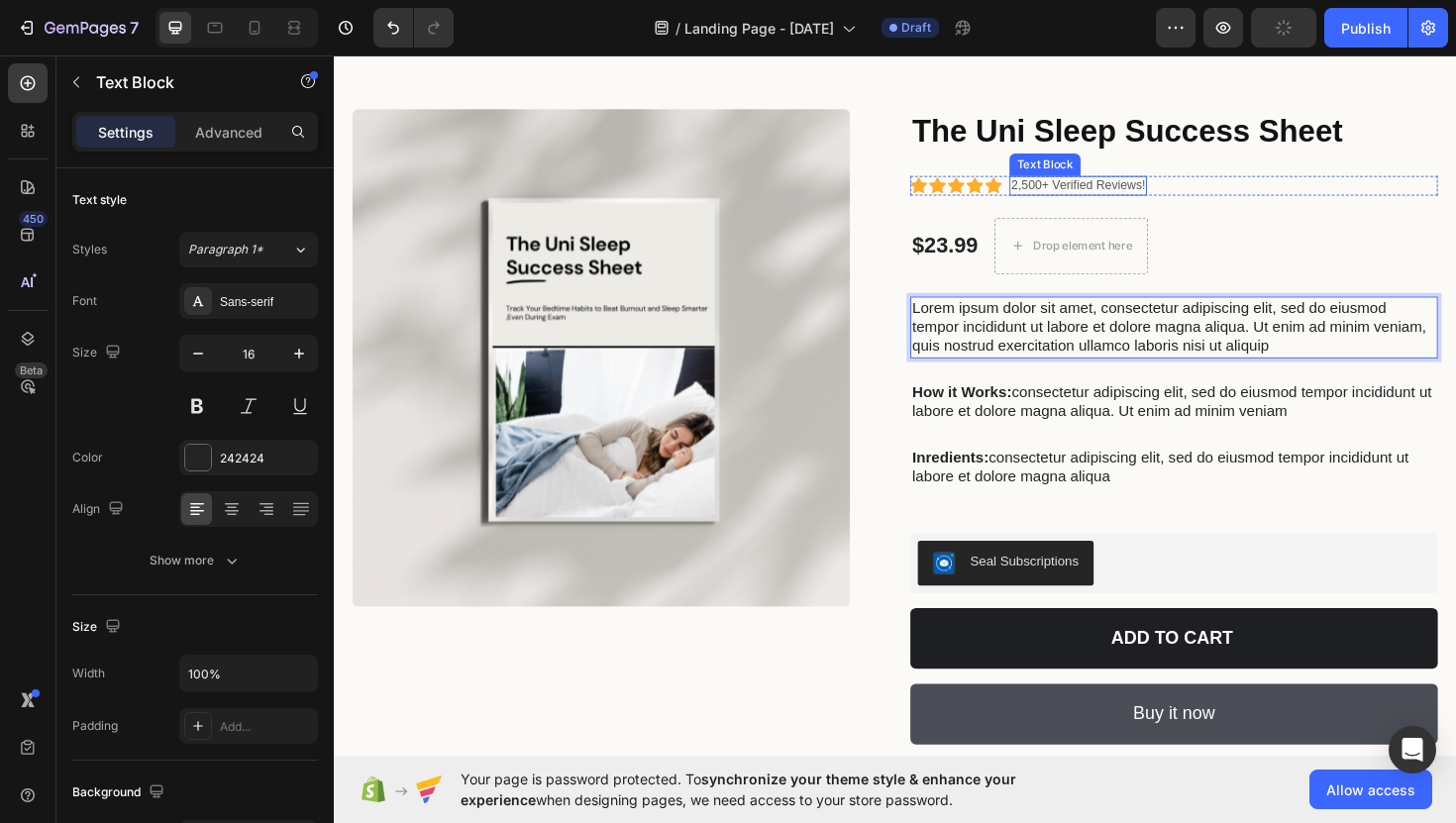 click on "2,500+ Verified Reviews!" at bounding box center [1121, 193] 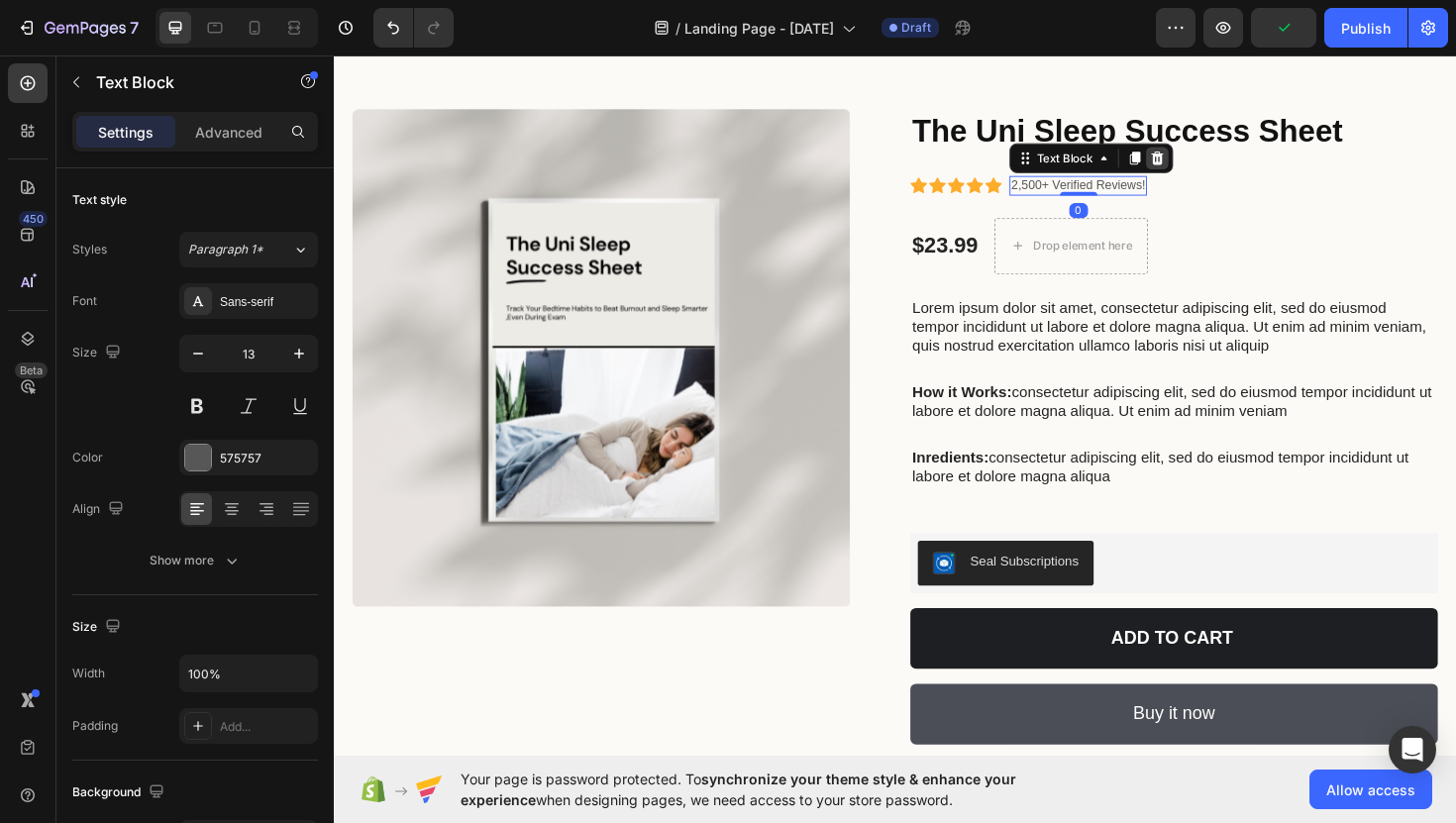 click 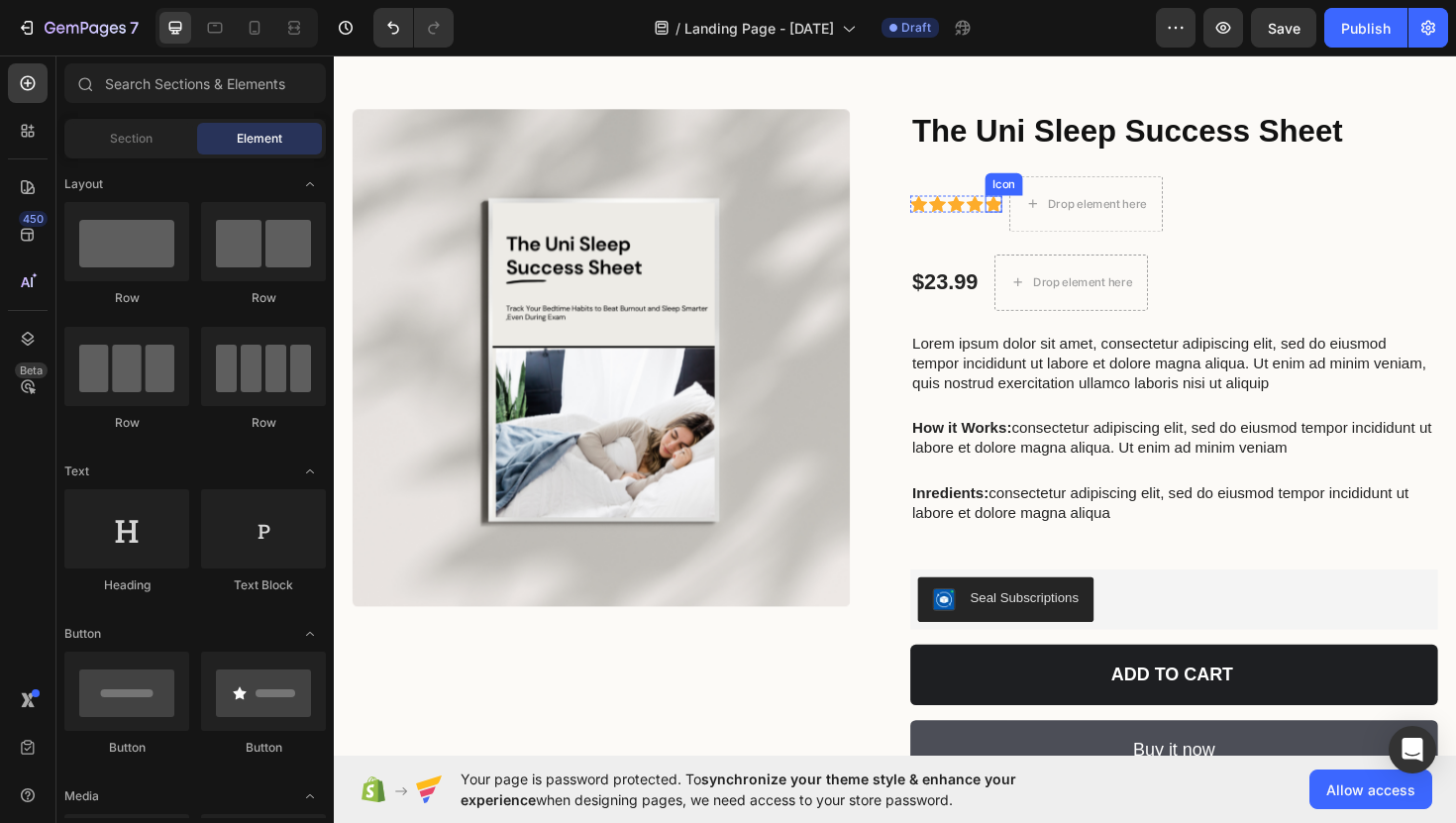 click 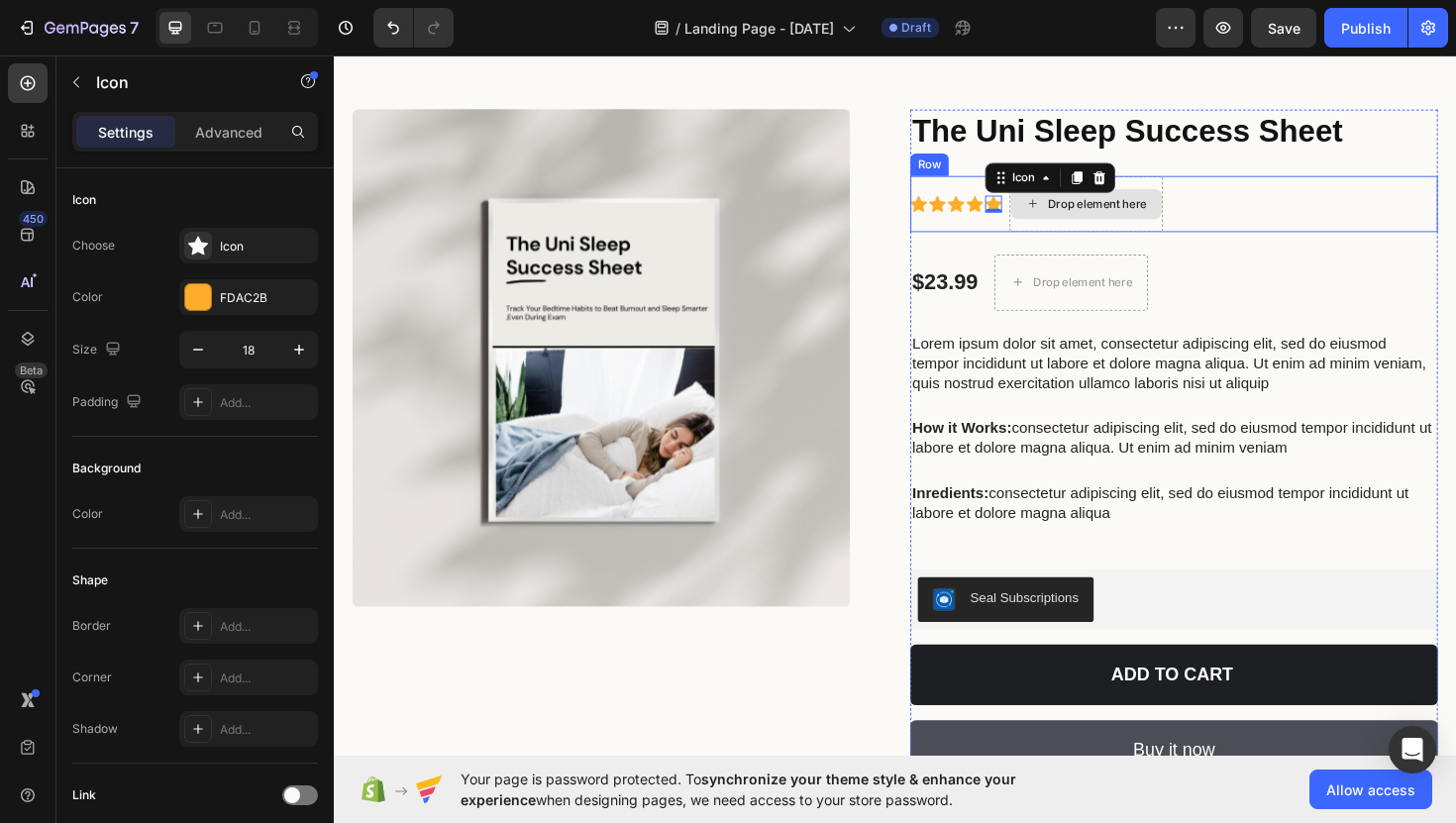 click on "Icon Icon Icon Icon Icon   0 Icon List
Drop element here Row" at bounding box center (1223, 213) 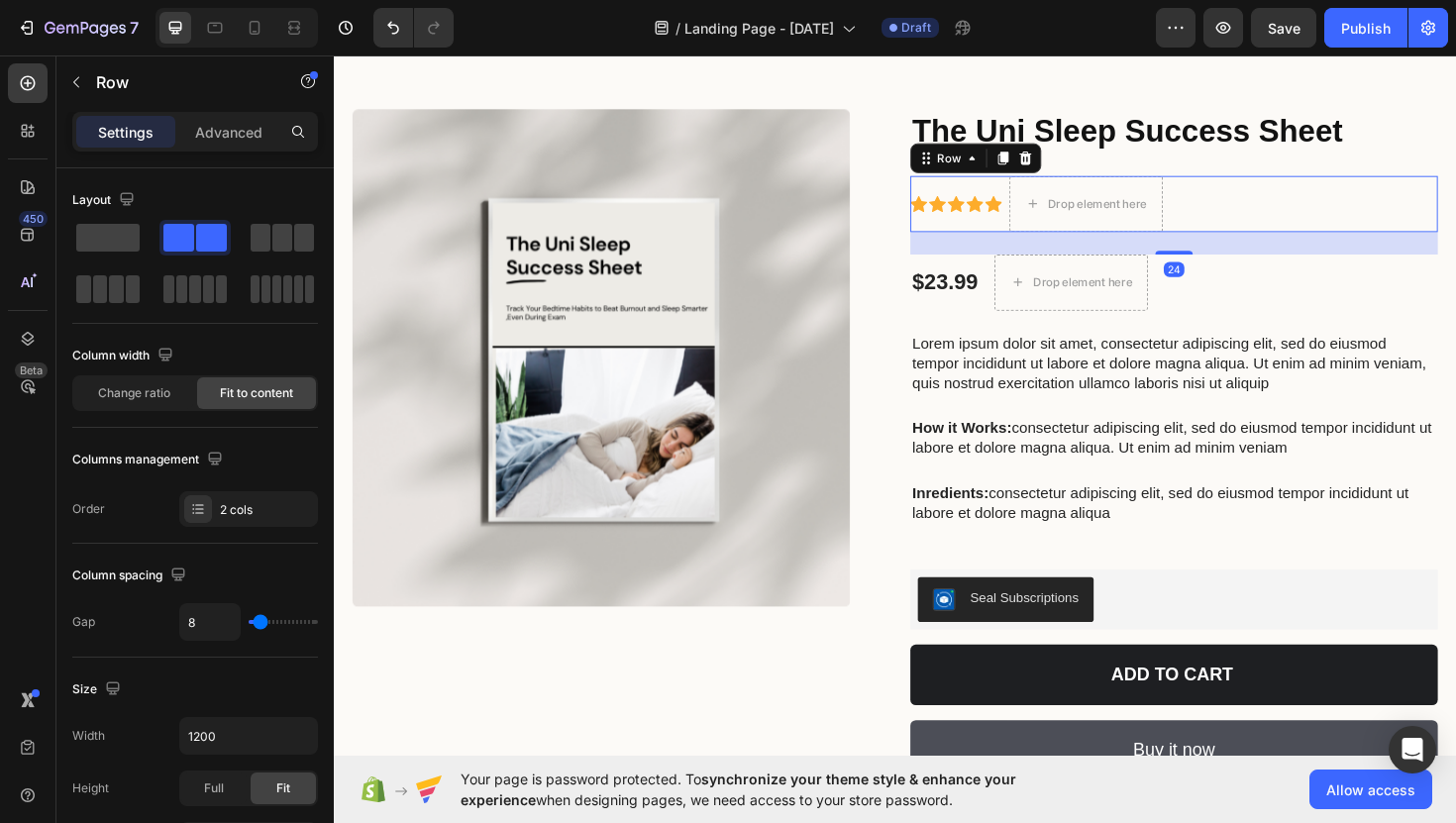 click on "Drop element here" at bounding box center (1130, 213) 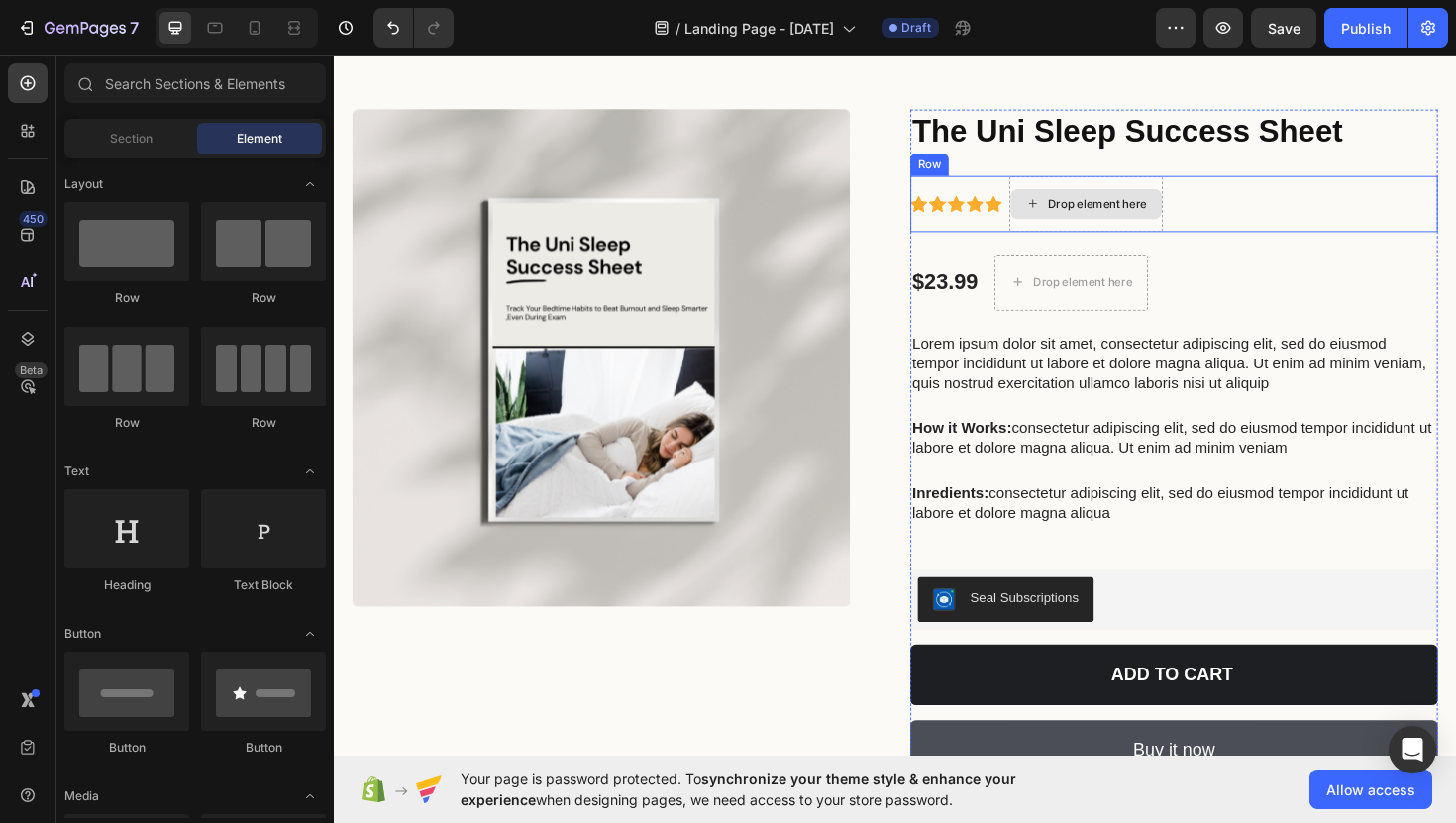 click on "Drop element here" at bounding box center (1130, 213) 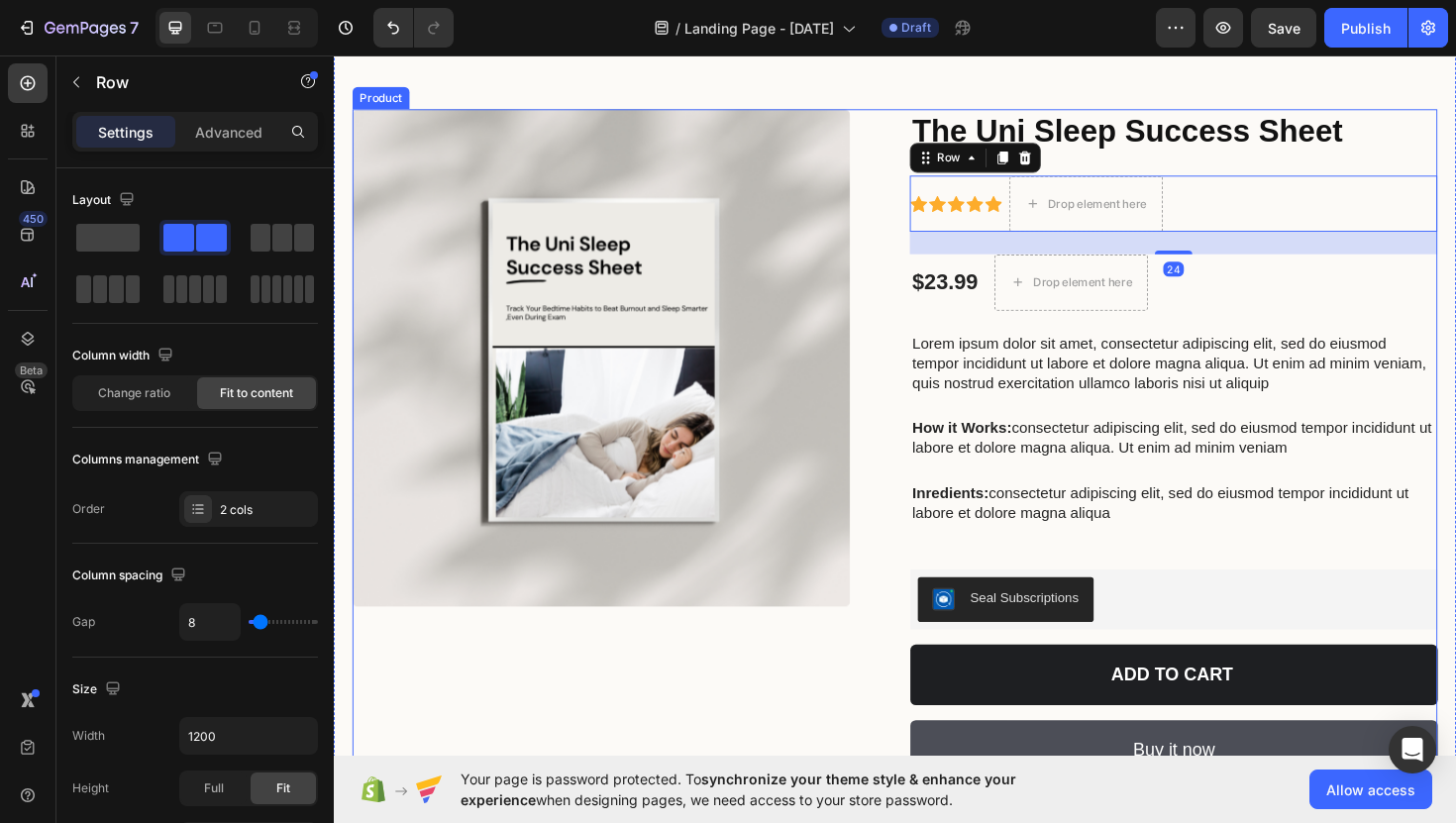 click on "Product Images" at bounding box center (633, 476) 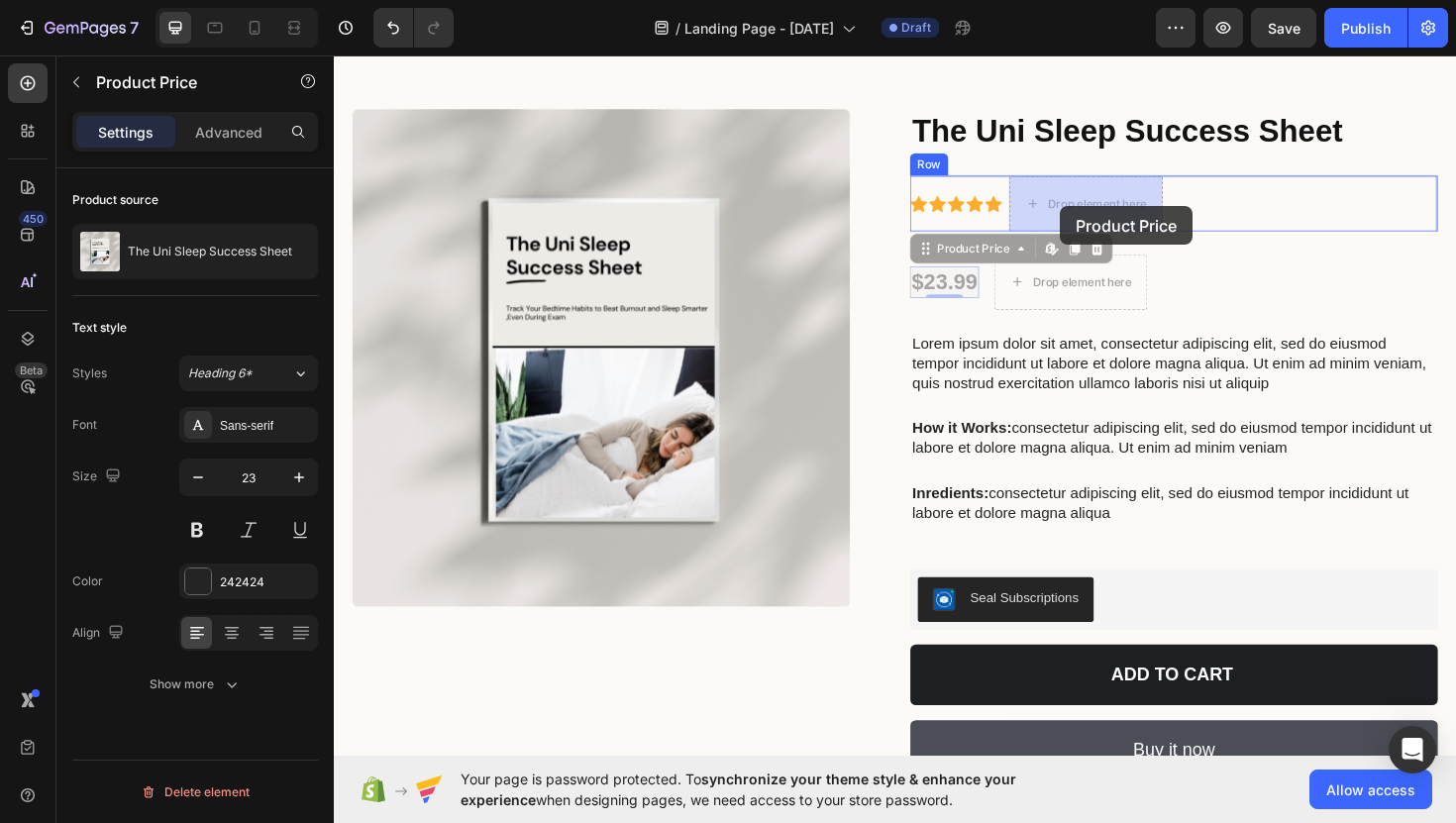 drag, startPoint x: 990, startPoint y: 304, endPoint x: 1102, endPoint y: 215, distance: 143.05593 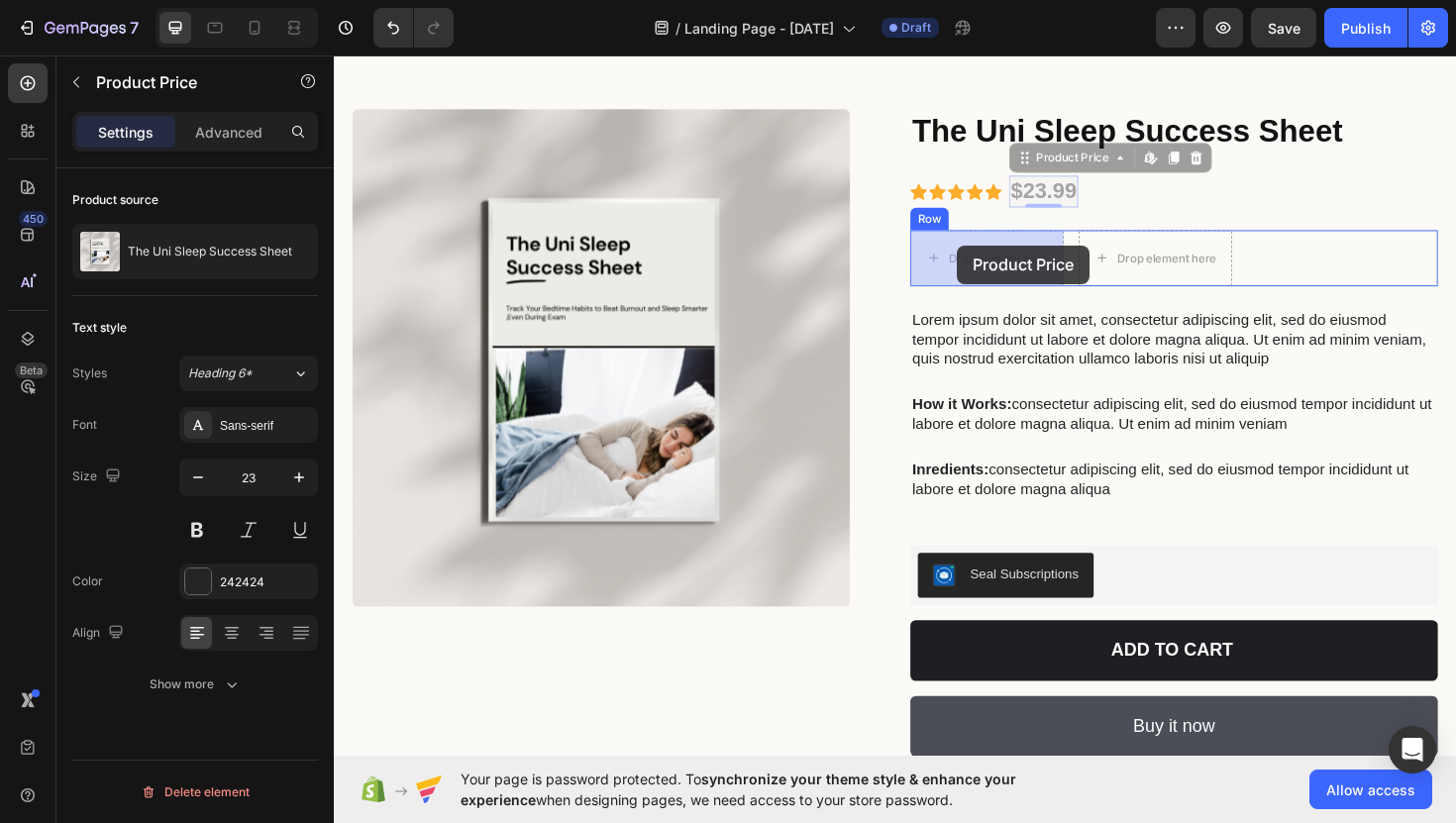 drag, startPoint x: 1087, startPoint y: 200, endPoint x: 993, endPoint y: 257, distance: 109.9318 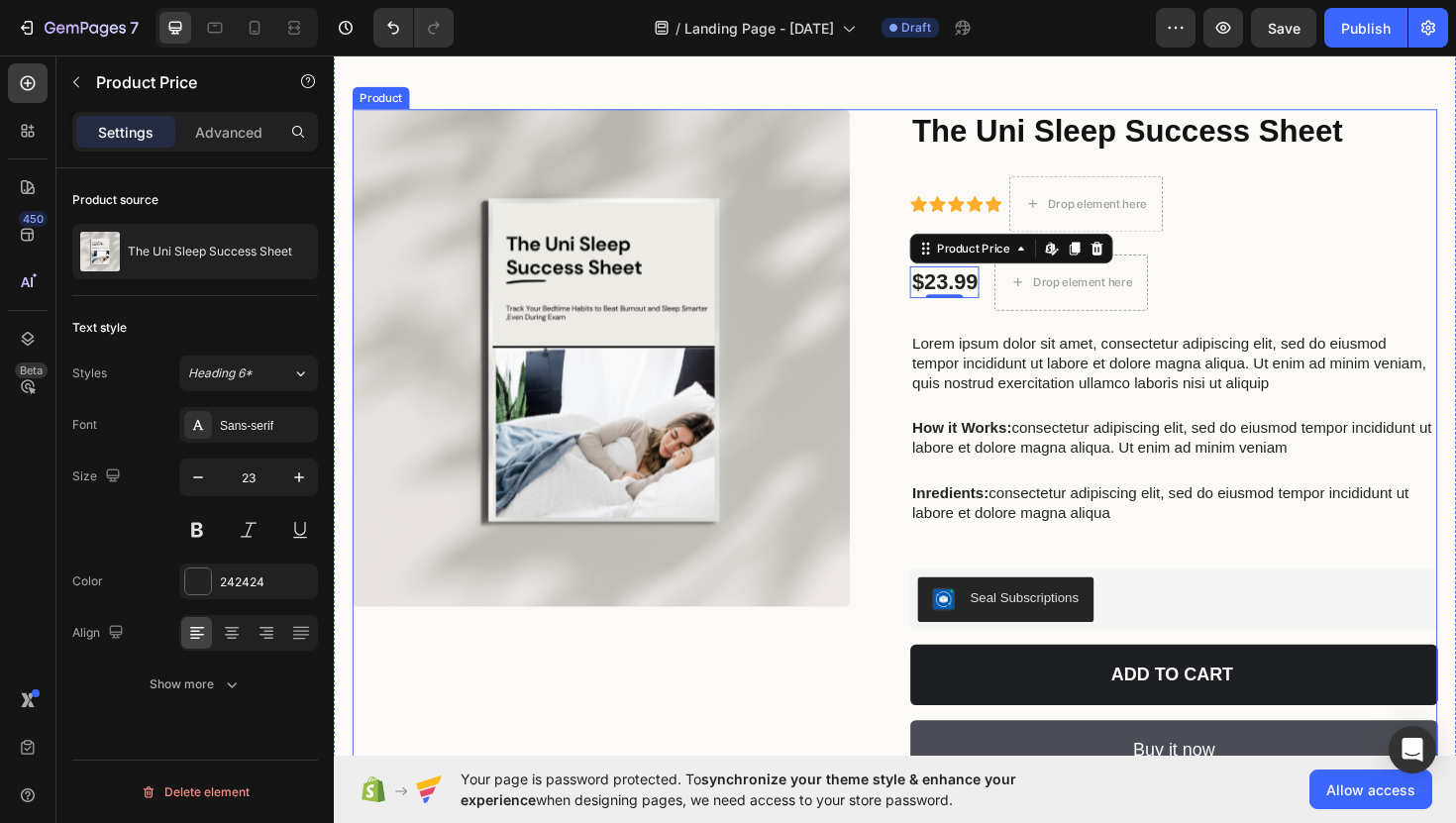 click on "Product Images" at bounding box center [633, 476] 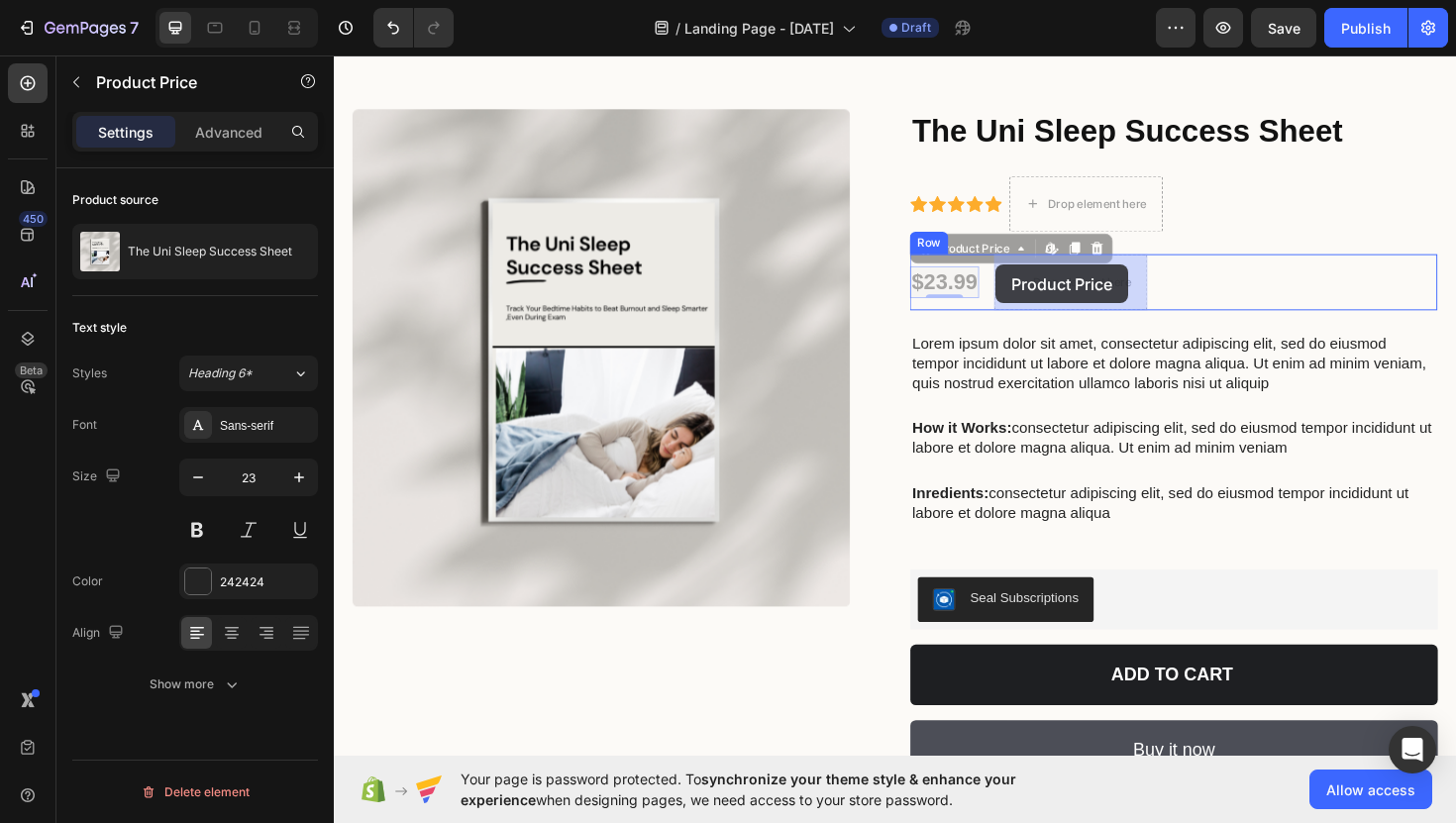 drag, startPoint x: 979, startPoint y: 293, endPoint x: 1035, endPoint y: 277, distance: 58.24088 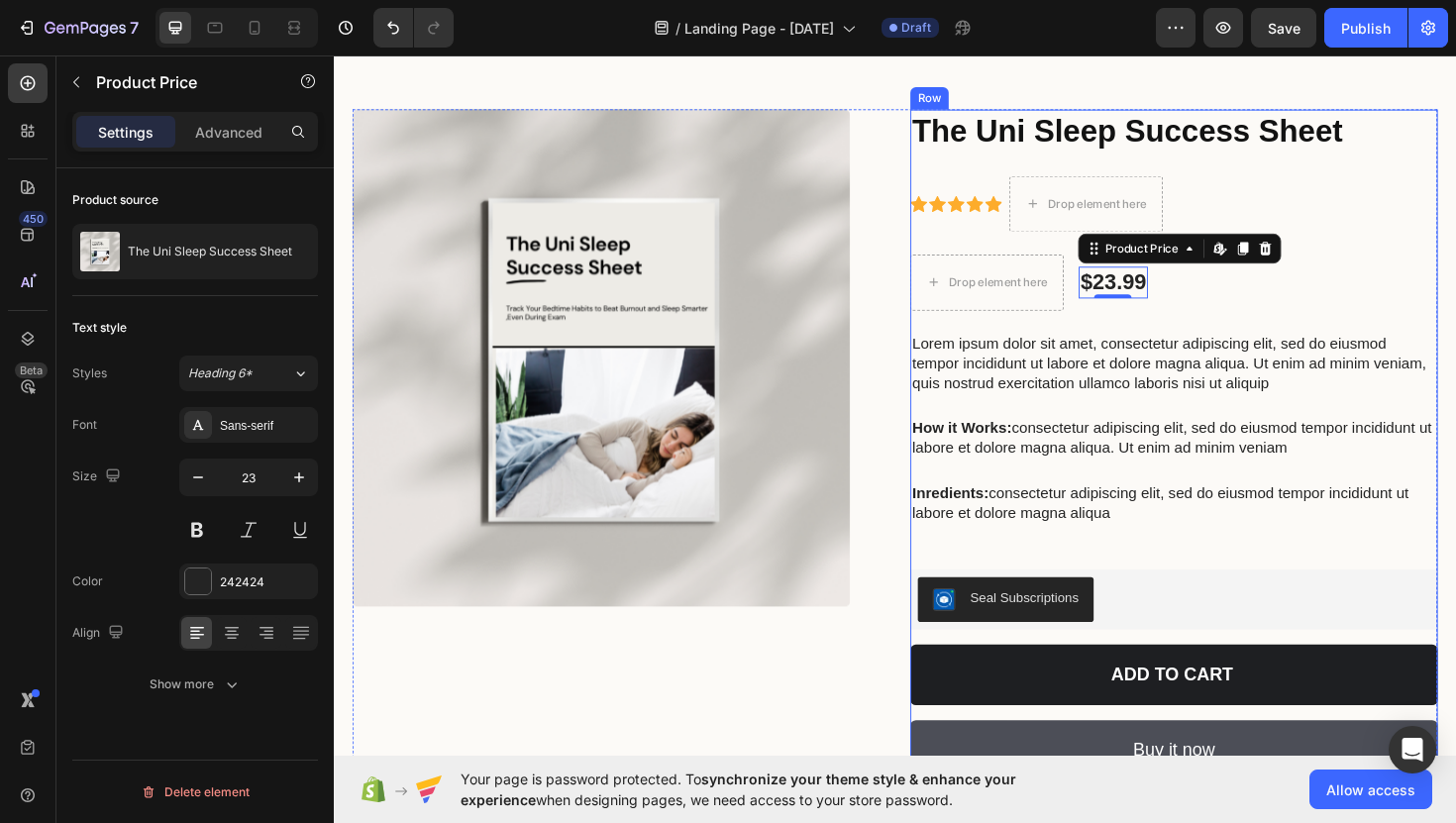 click on "The Uni Sleep Success Sheet Product Title Icon Icon Icon Icon Icon Icon List
Drop element here Row
Drop element here $23.99 Product Price   Edit content in Shopify 0 Product Price   Edit content in Shopify 0 Row Lorem ipsum dolor sit amet, consectetur adipiscing elit, sed do eiusmod tempor incididunt ut labore et dolore magna aliqua. Ut enim ad minim veniam, quis nostrud exercitation ullamco laboris nisi ut aliquip Text Block How it Works:  consectetur adipiscing elit, sed do eiusmod tempor incididunt ut labore et dolore magna aliqua. Ut enim ad minim veniam Text Block Inredients:  consectetur adipiscing elit, sed do eiusmod tempor incididunt ut labore et dolore magna aliqua Text Block Row Seal Subscriptions Seal Subscriptions Add to cart Add to Cart Buy it now Dynamic Checkout Text Block How it Works:  consectetur adipiscing elit, sed do eiusmod tempor incididunt ut labore et dolore magna aliqua. Ut enim ad minim veniam Text Block Inredients: Text Block Row" at bounding box center [1223, 468] 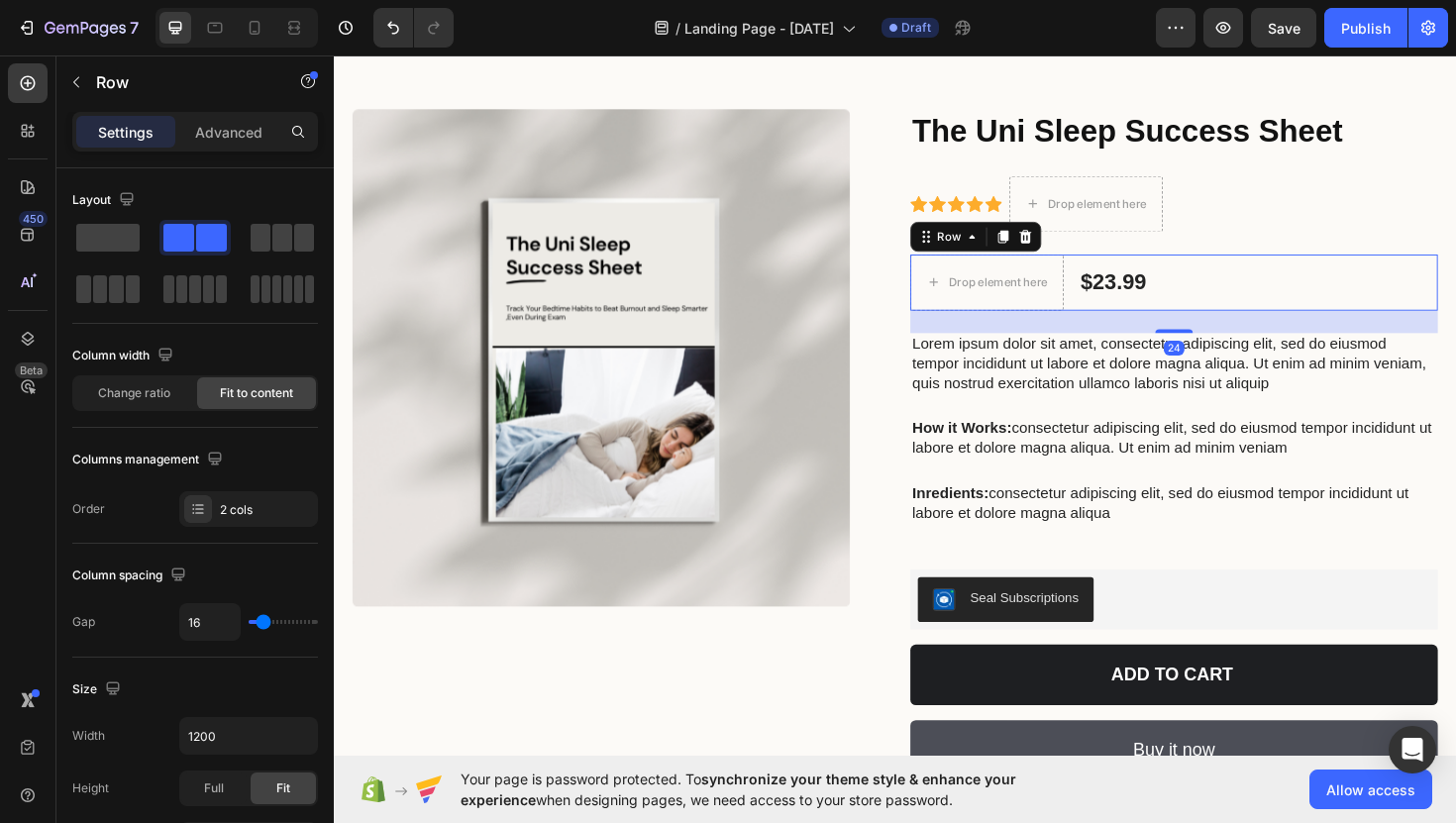 click on "Drop element here $23.99 Product Price Product Price Row   24" at bounding box center [1223, 296] 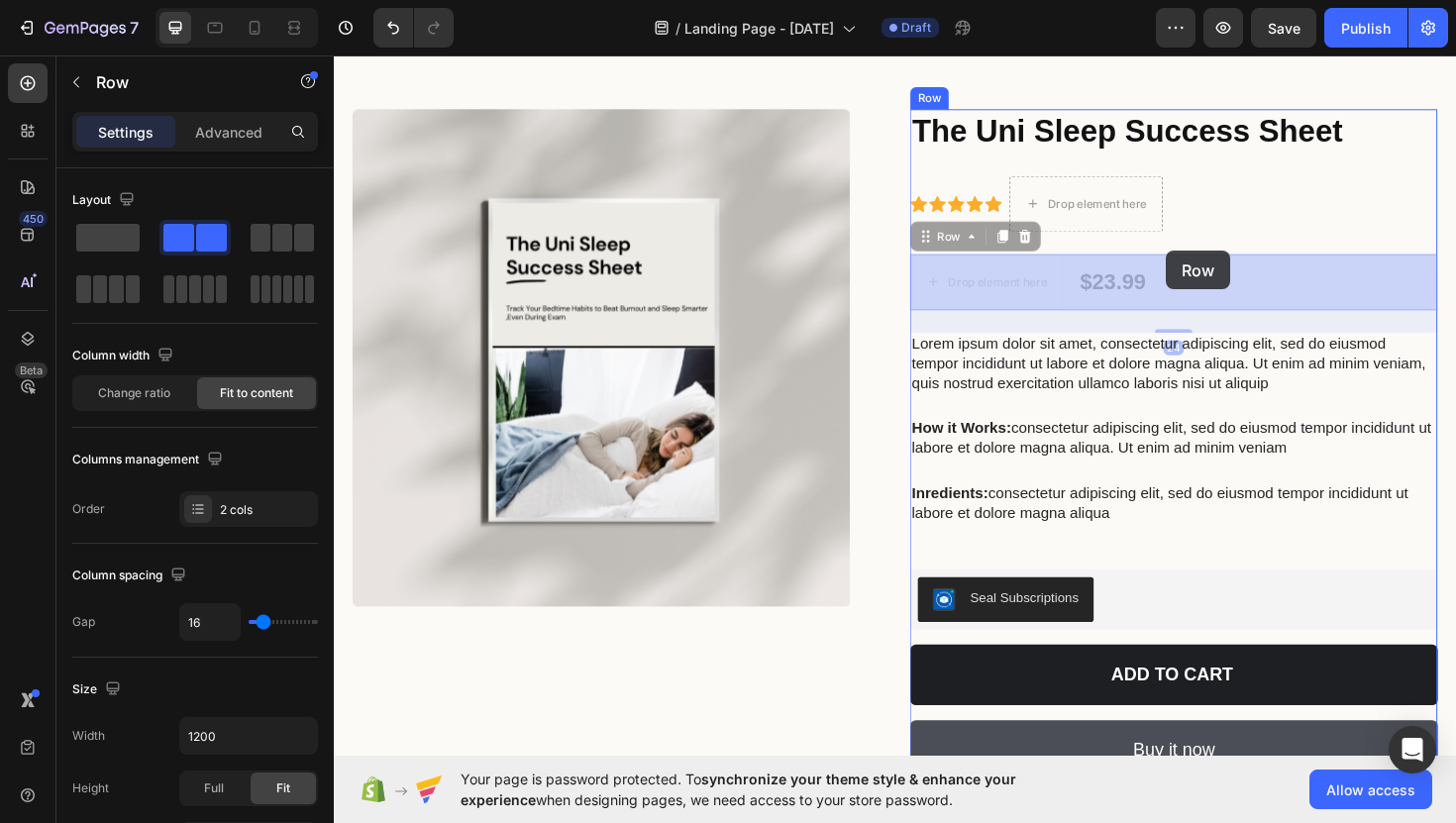 drag, startPoint x: 1217, startPoint y: 307, endPoint x: 1215, endPoint y: 260, distance: 47.042534 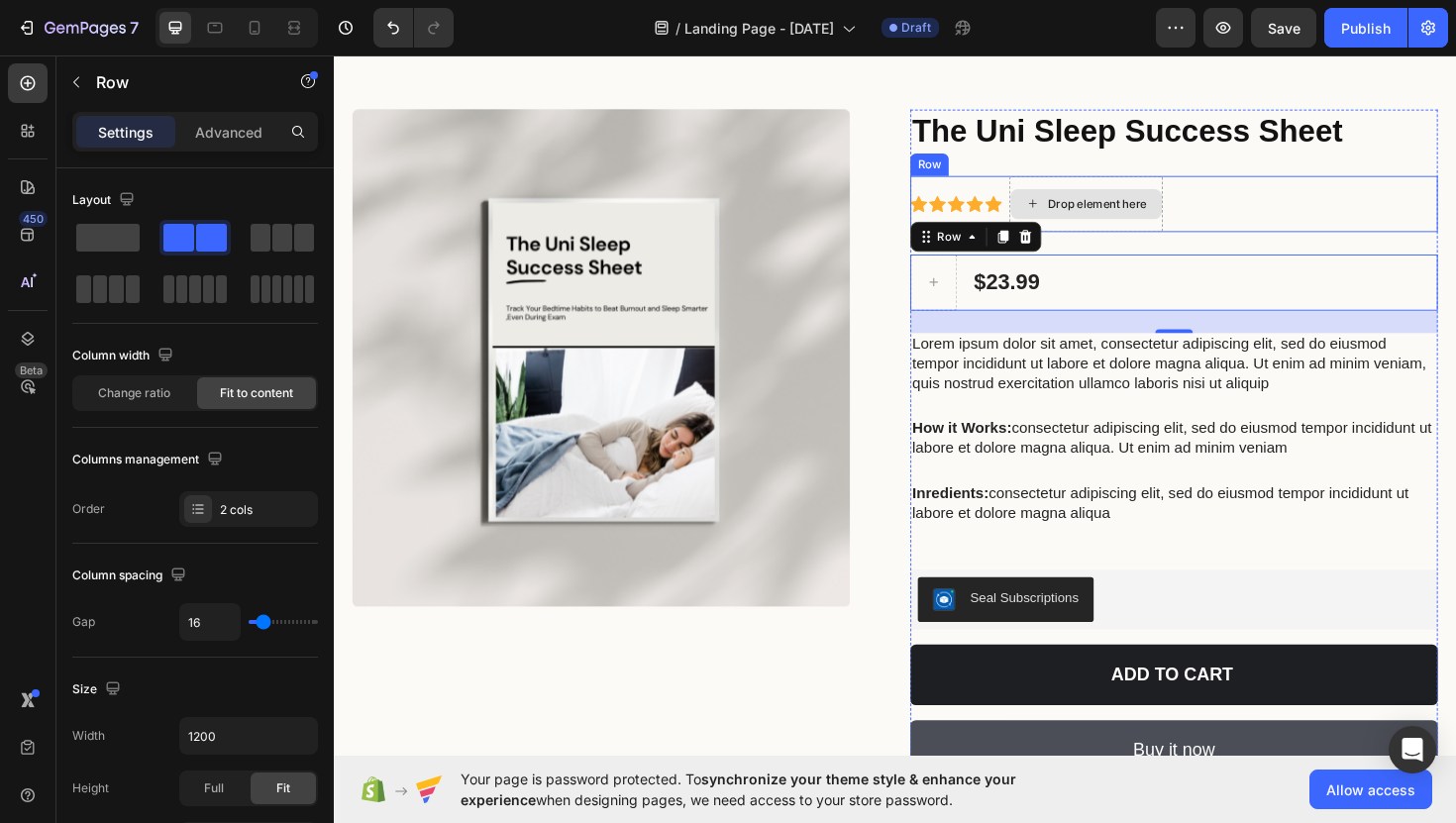 click on "Drop element here" at bounding box center [1130, 213] 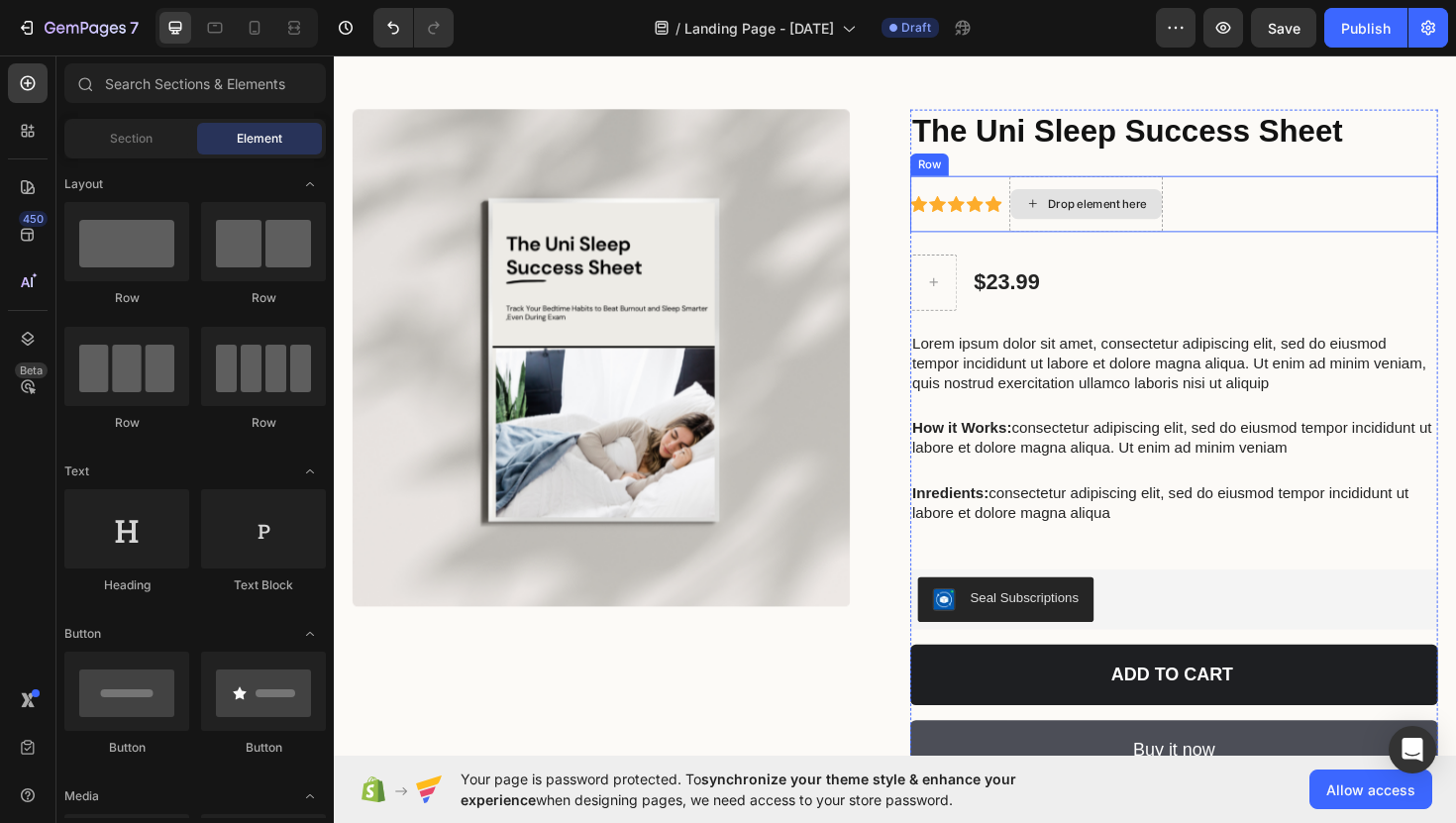 click on "Drop element here" at bounding box center (1130, 213) 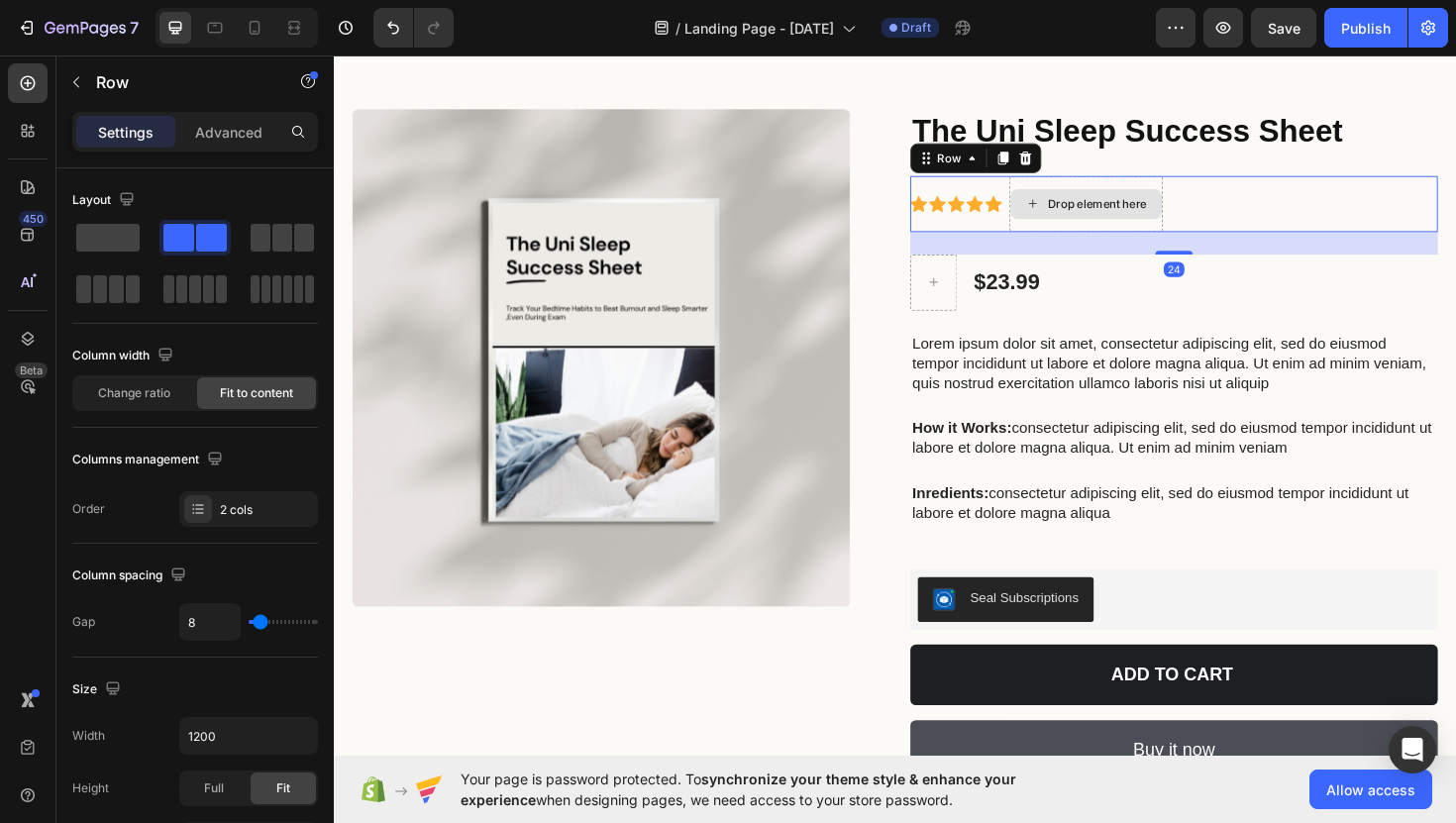 click on "Drop element here" at bounding box center [1130, 213] 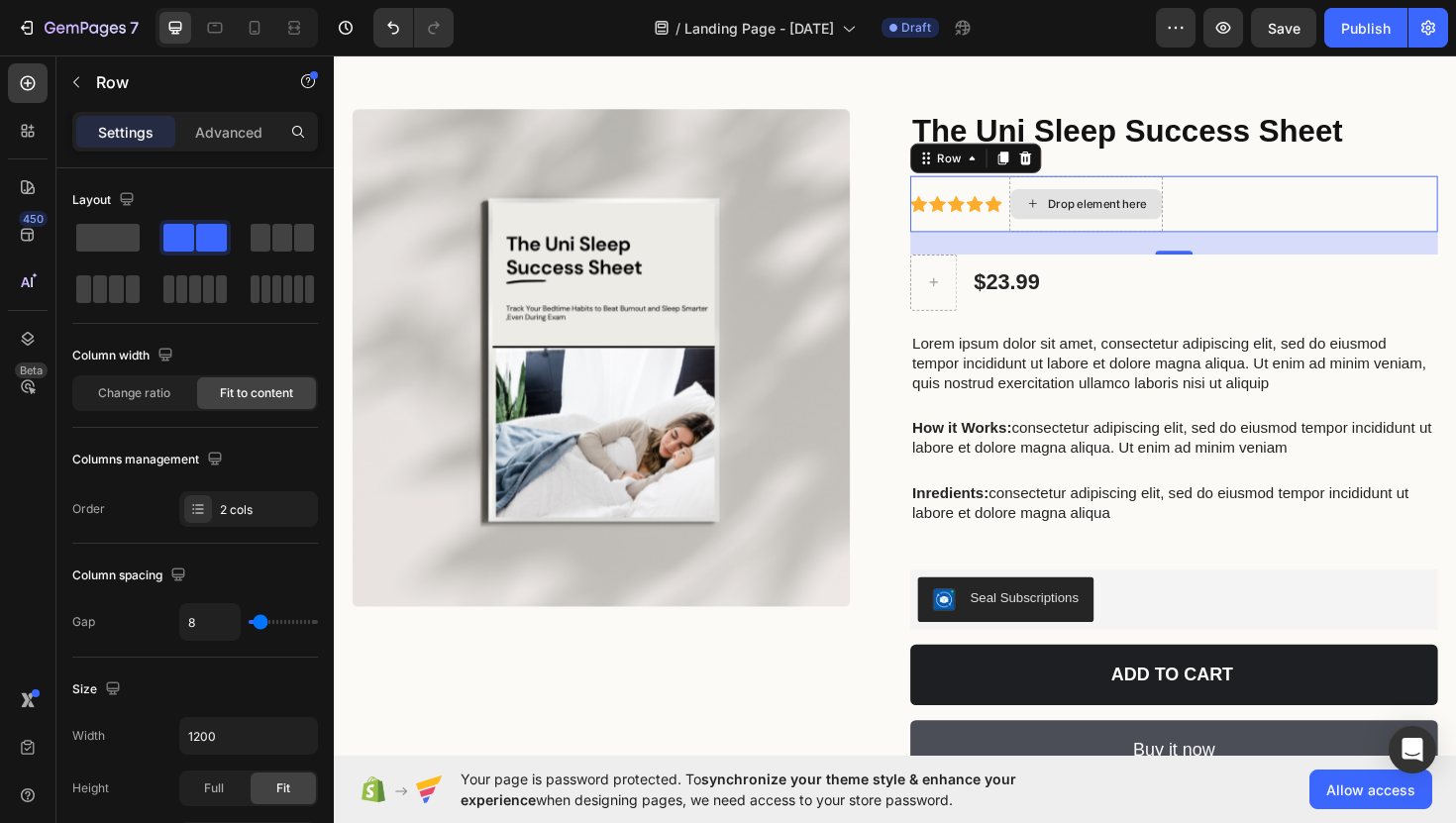 click on "Drop element here" at bounding box center [1142, 213] 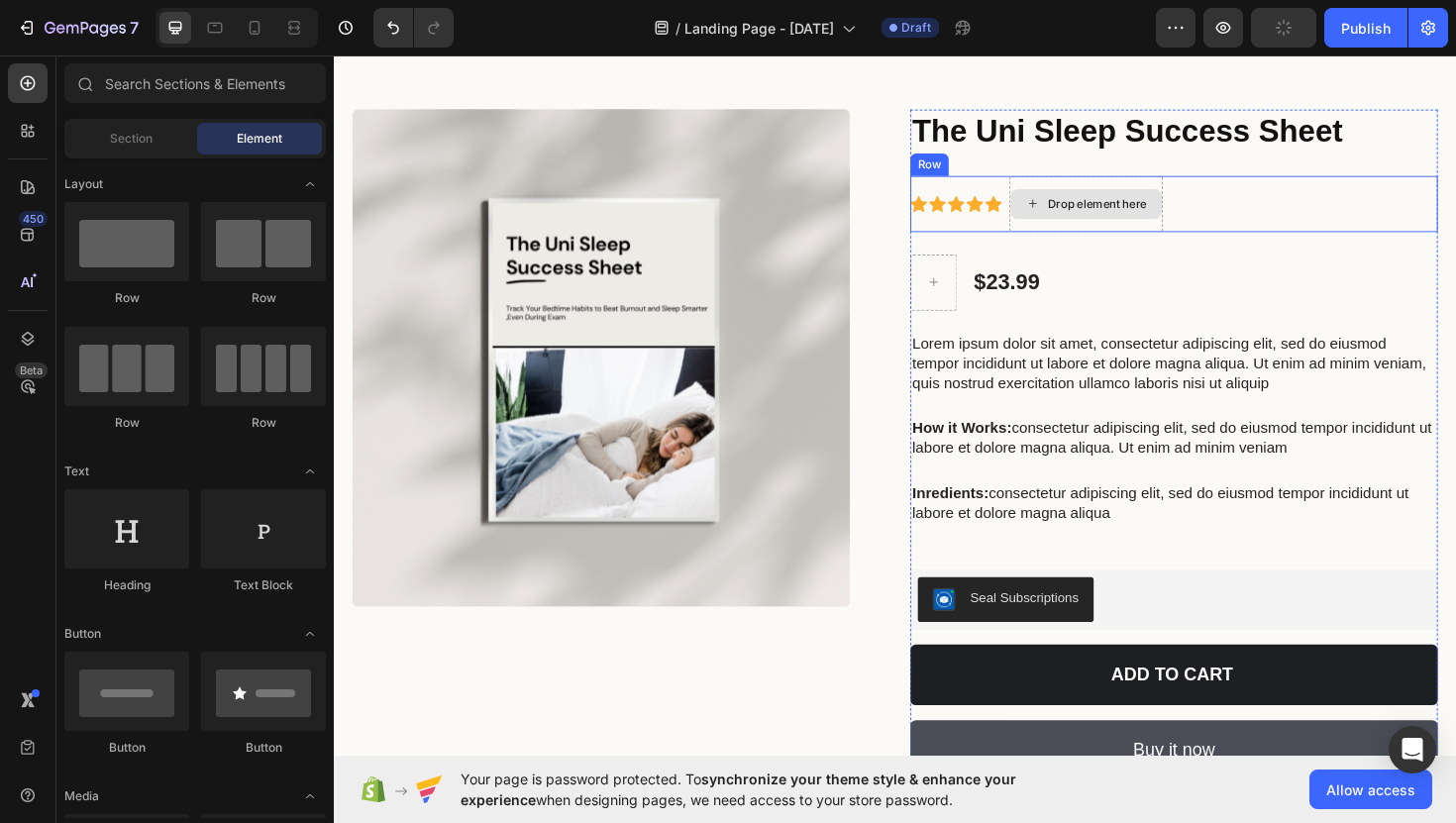 click on "Drop element here" at bounding box center (1142, 213) 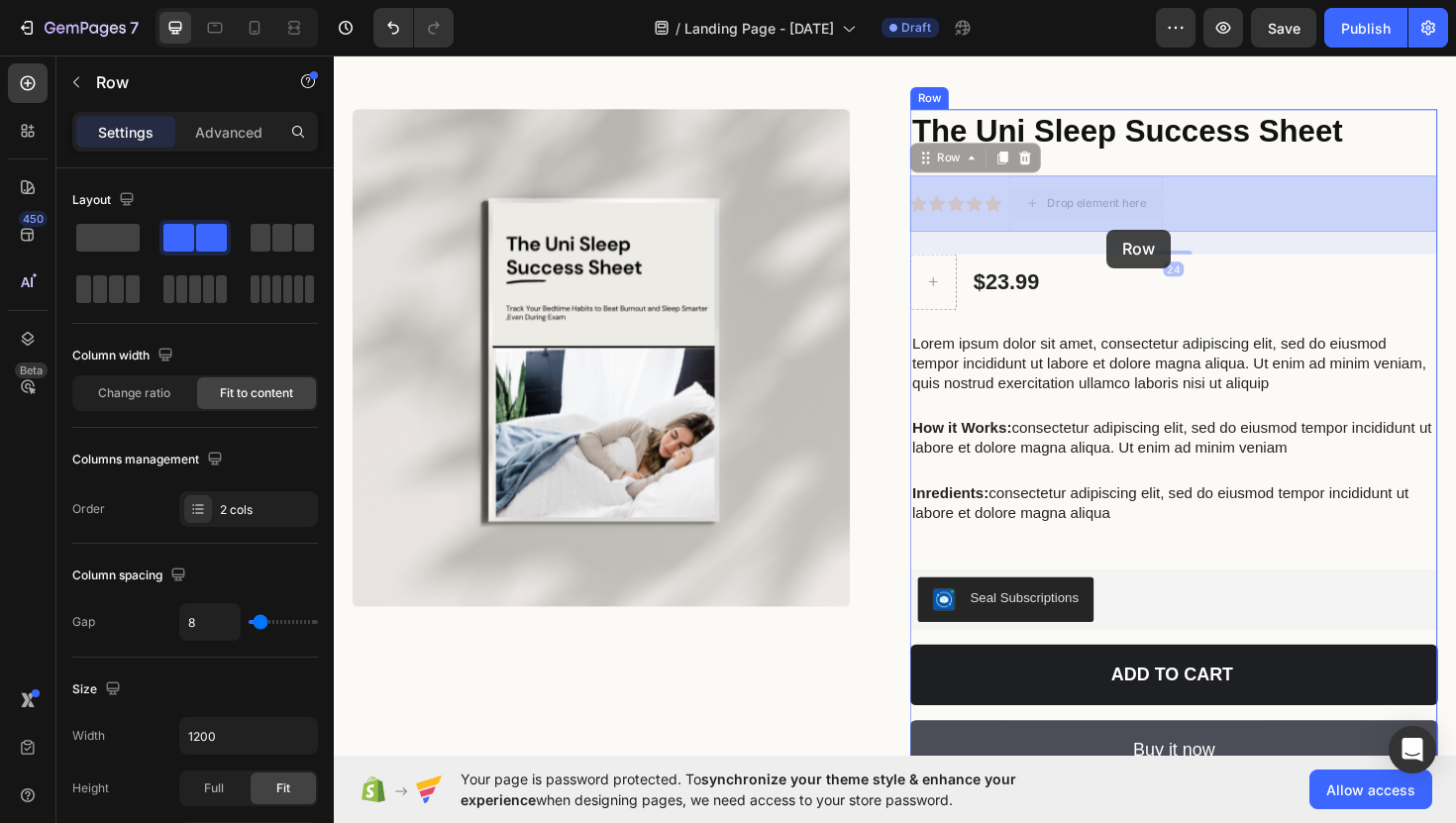 drag, startPoint x: 1134, startPoint y: 233, endPoint x: 1151, endPoint y: 240, distance: 18.384776 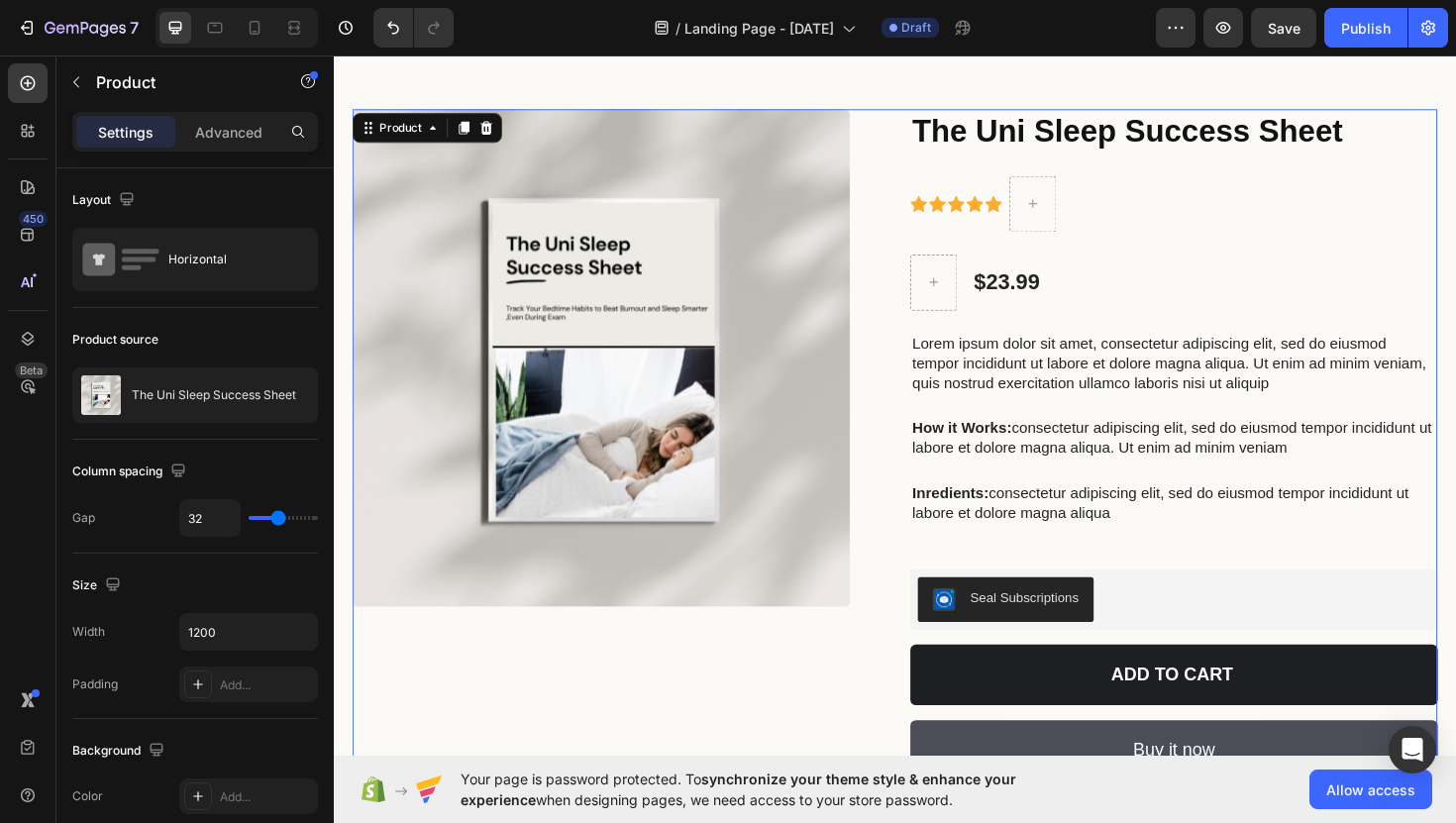 click on "Product Images" at bounding box center [633, 476] 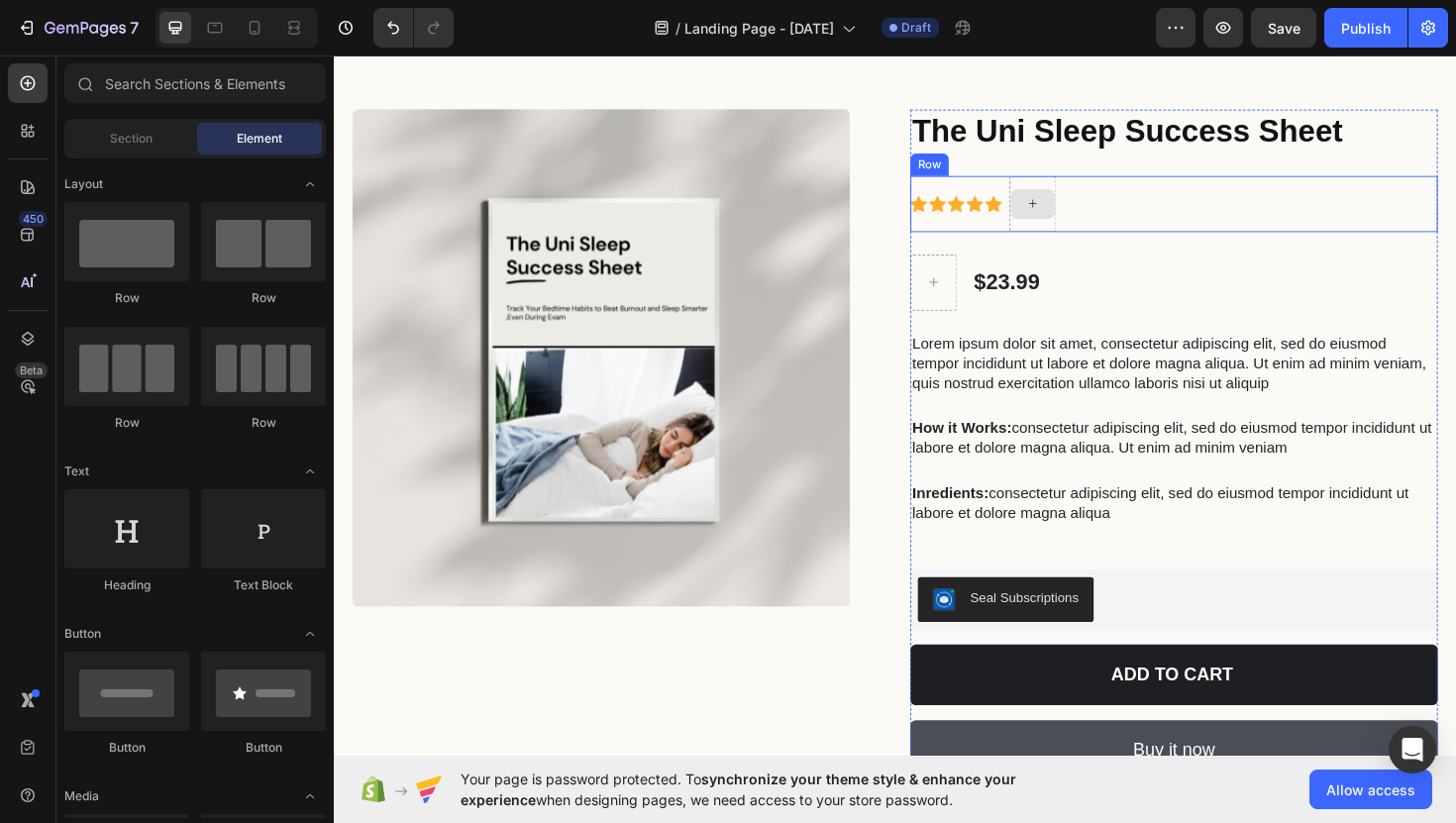 click 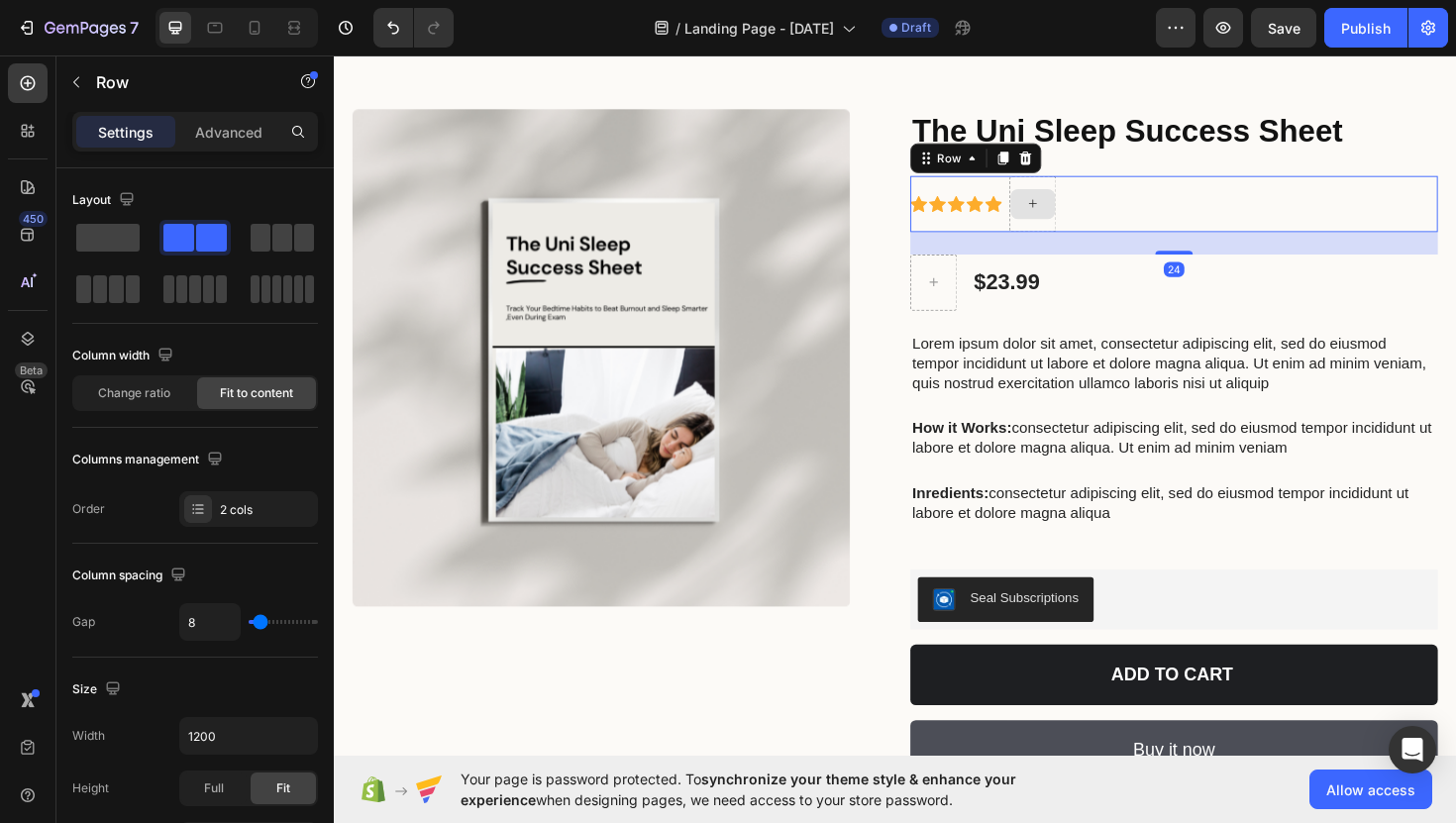 click at bounding box center [1074, 213] 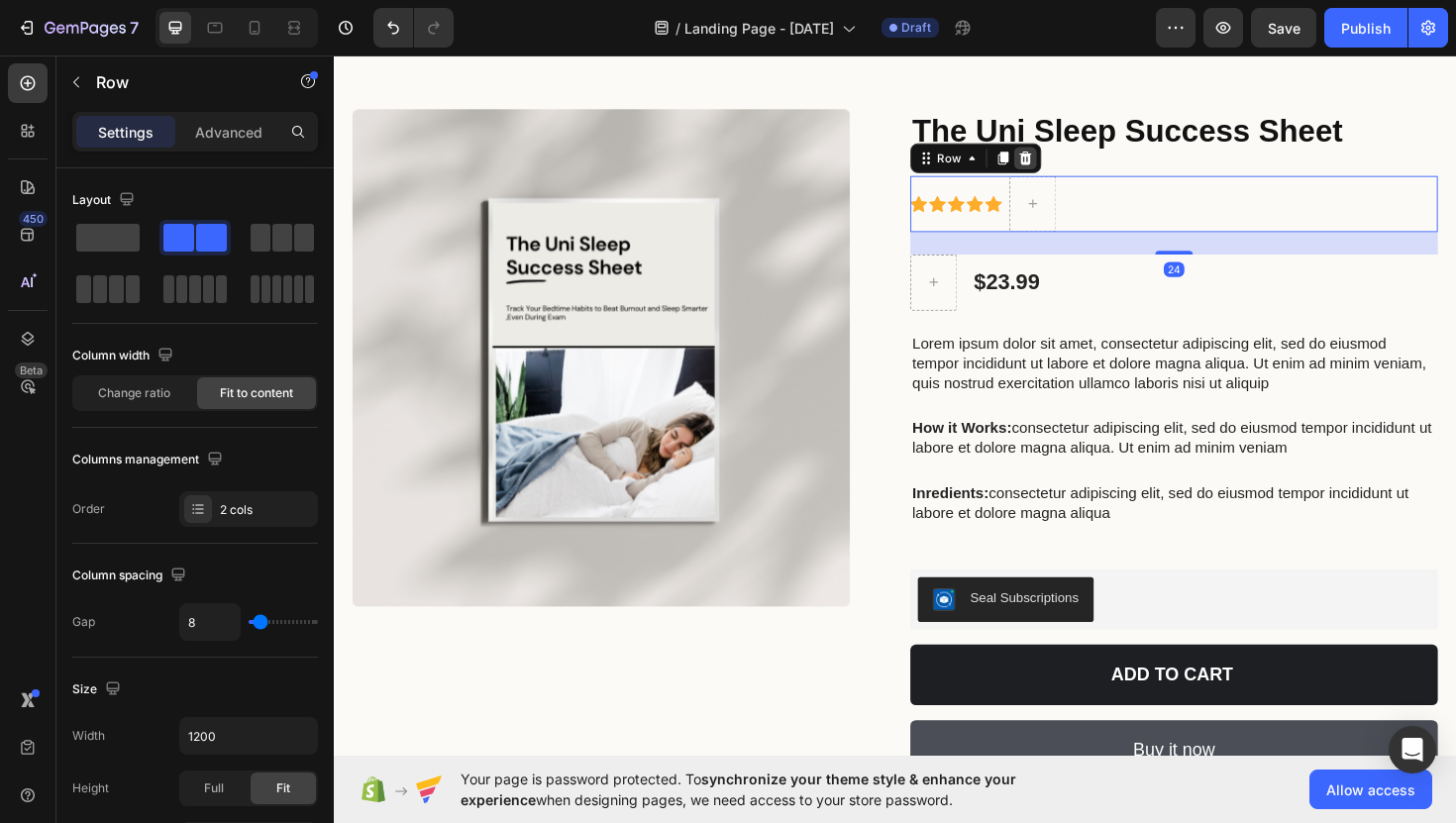 click 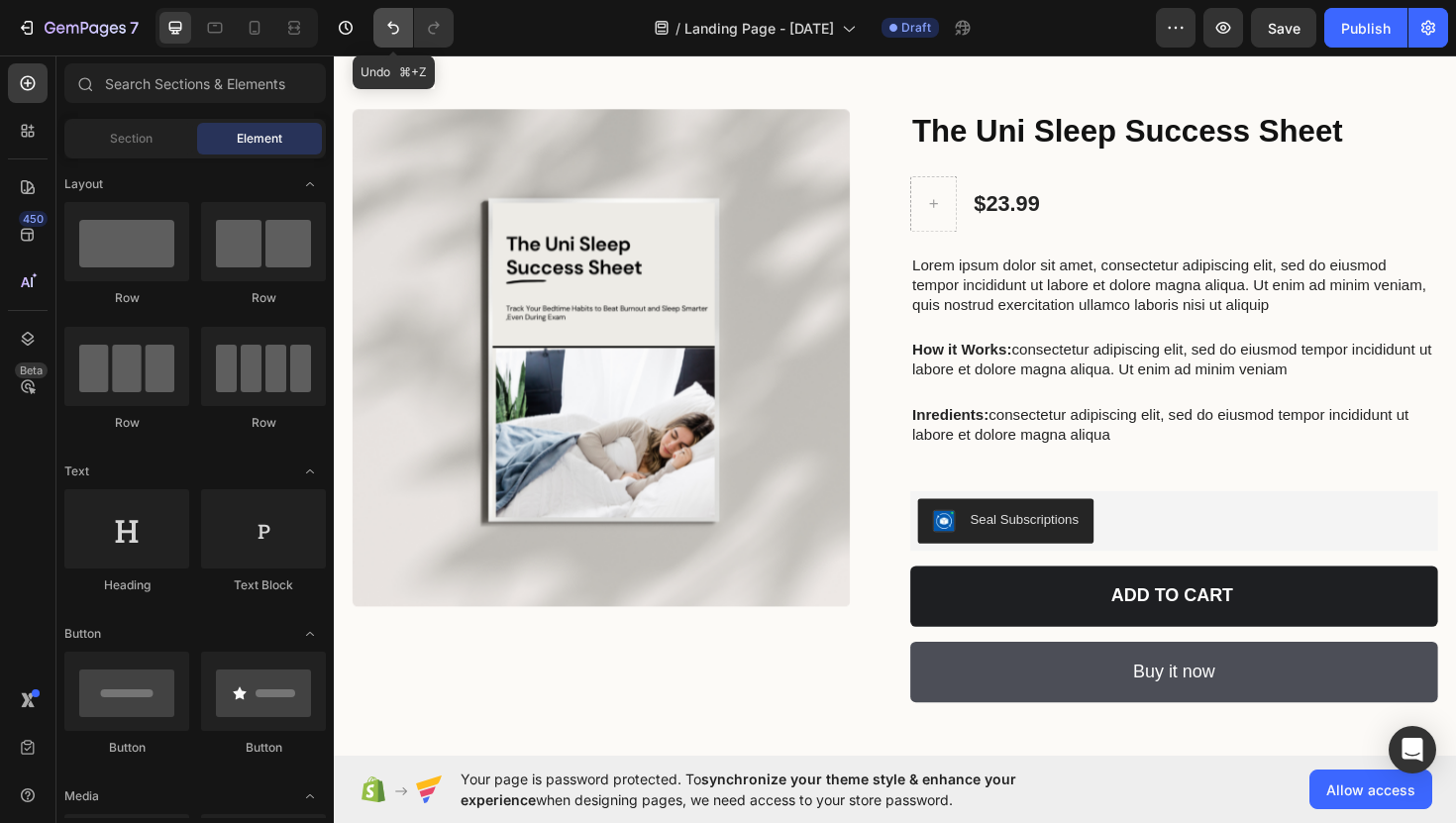 click 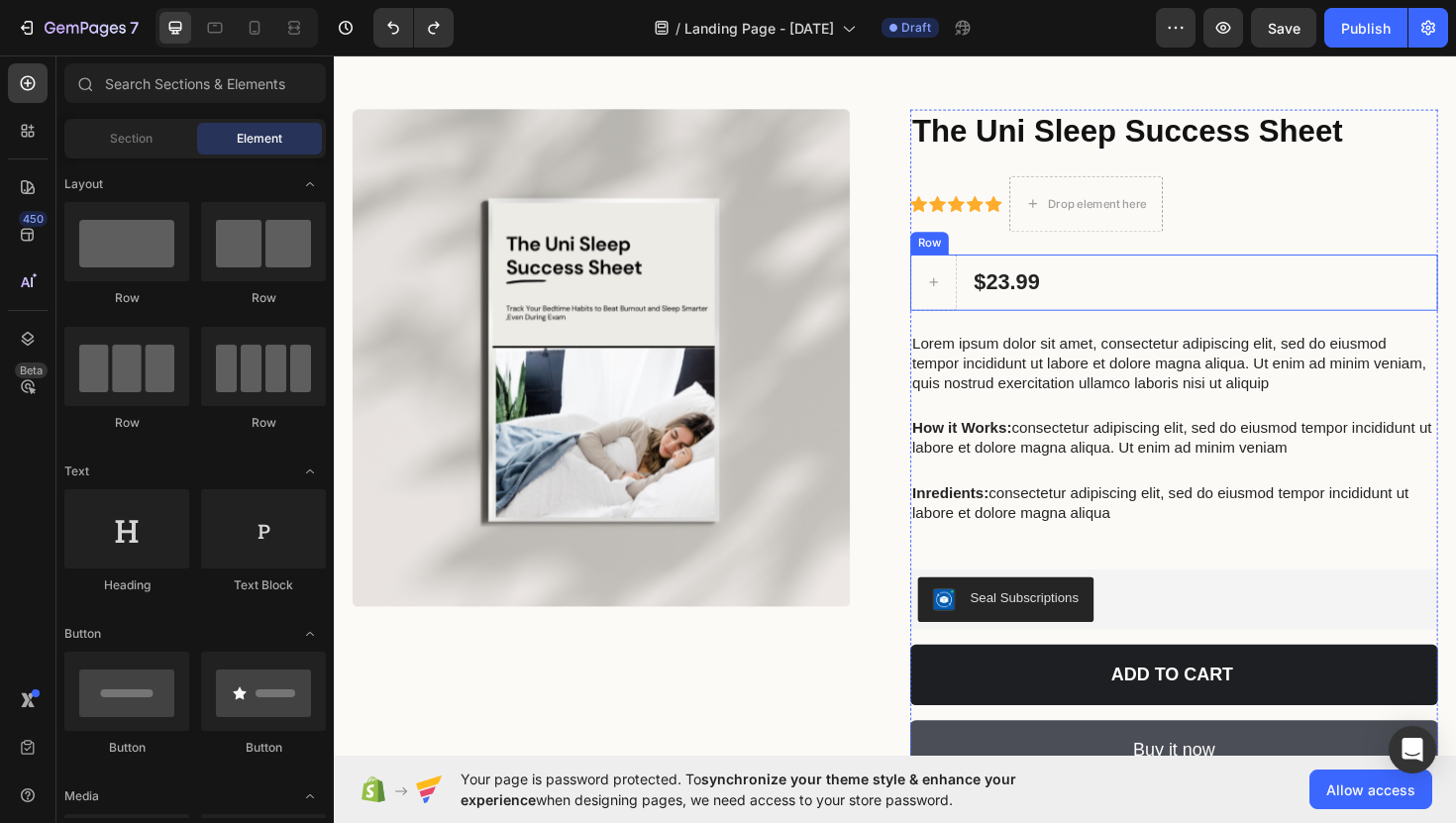 click on "$23.99 Product Price Product Price Row" at bounding box center [1223, 296] 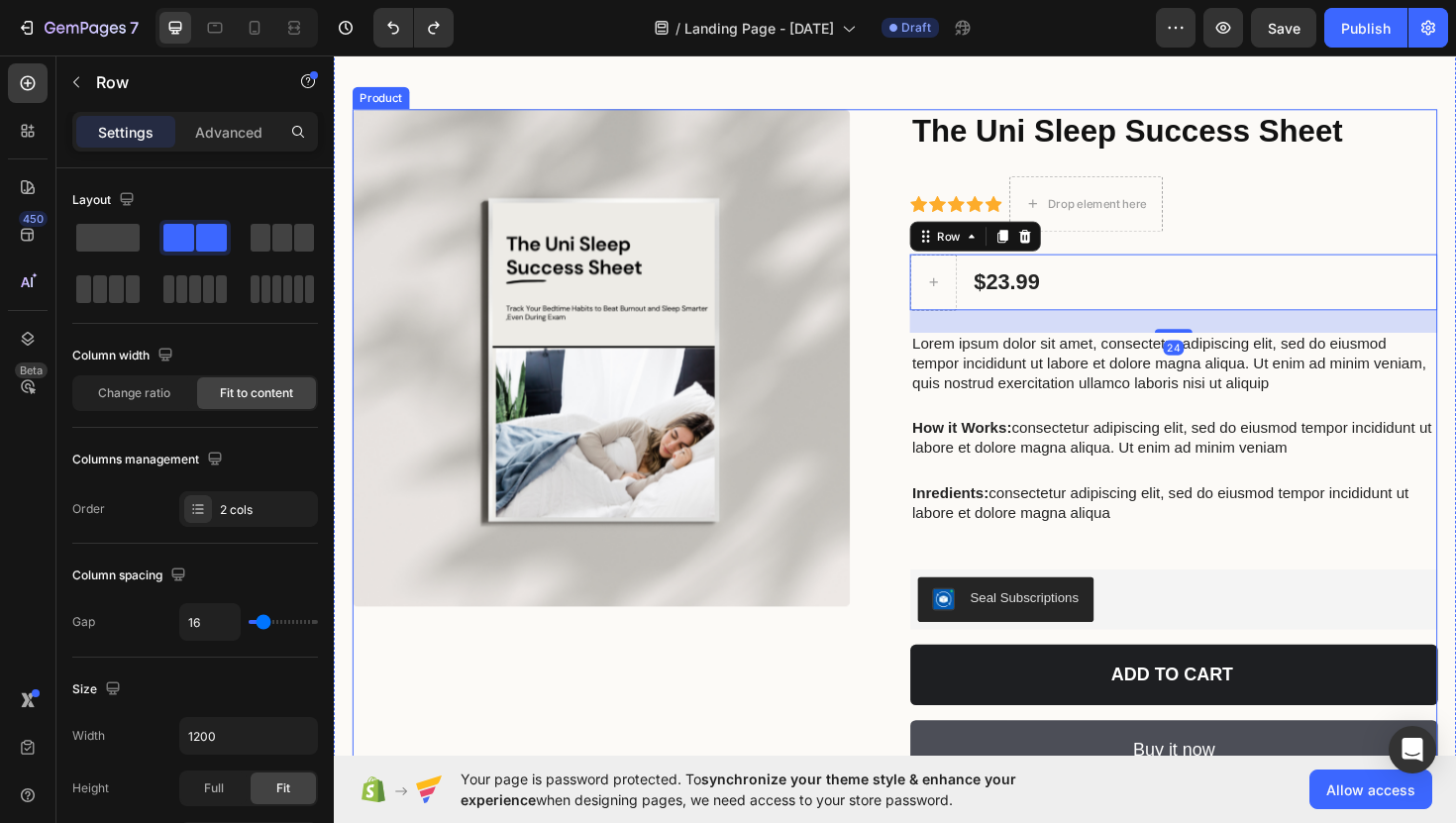 click on "Product Images" at bounding box center (633, 476) 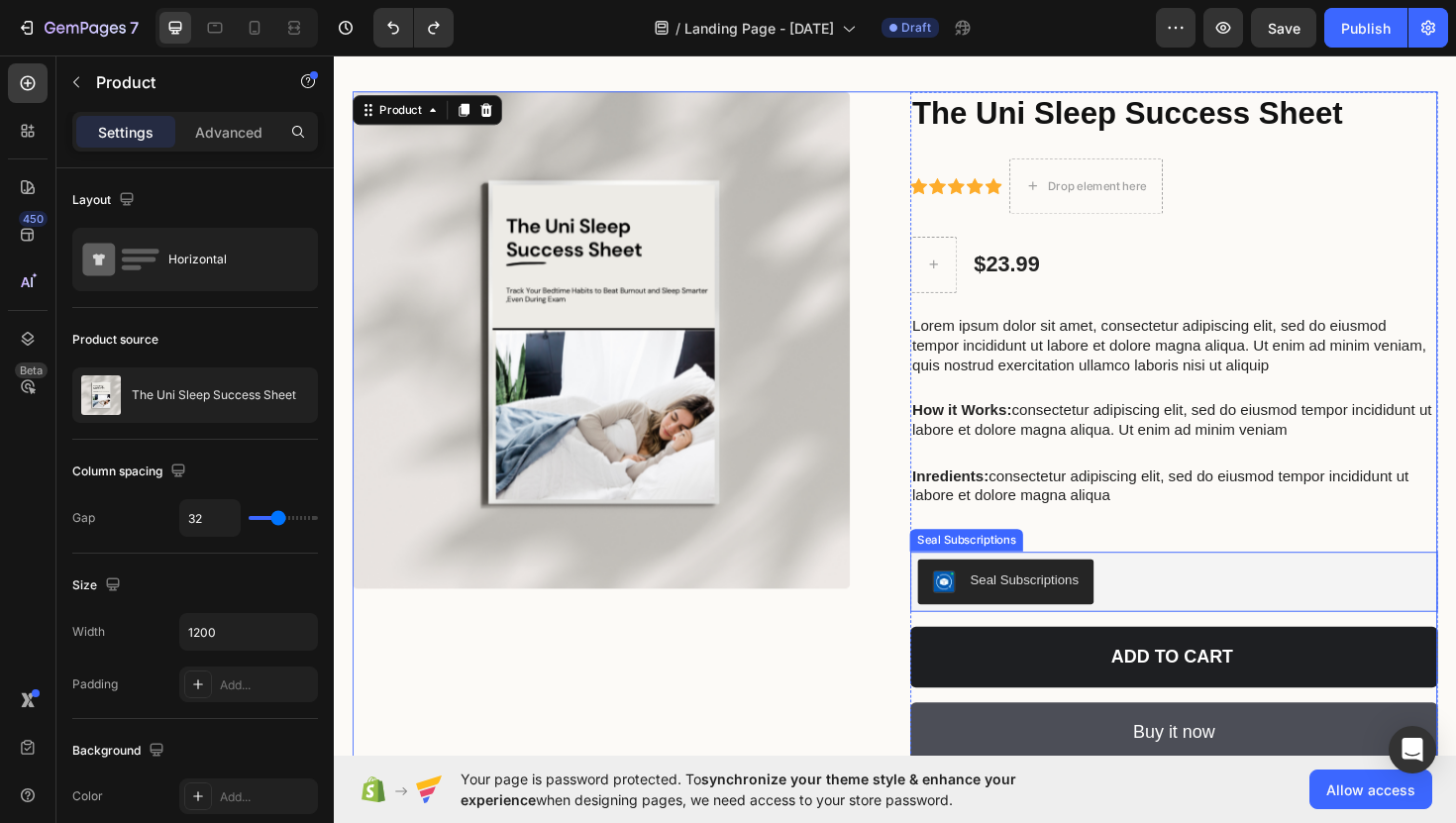 scroll, scrollTop: 203, scrollLeft: 0, axis: vertical 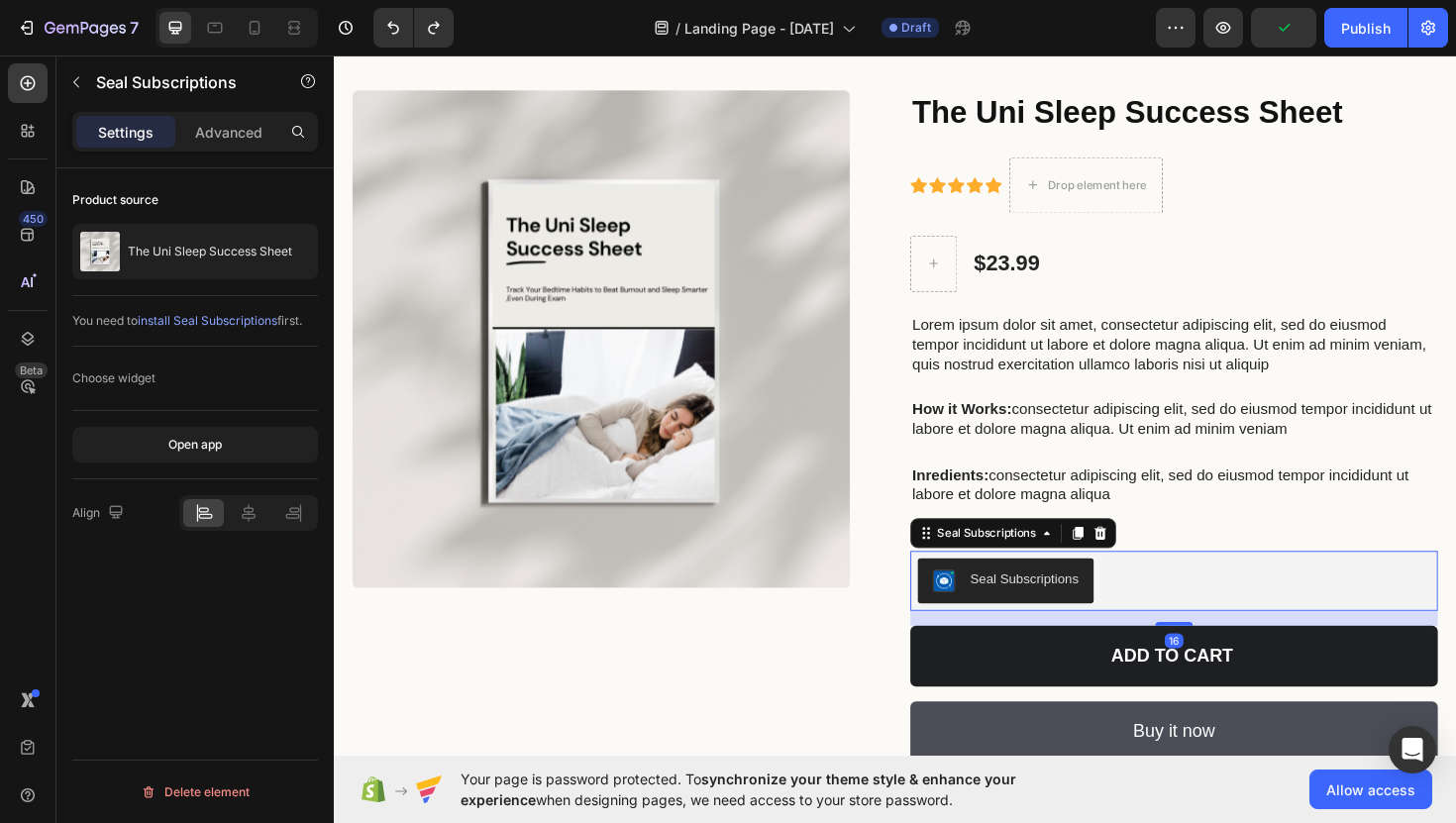 click on "Seal Subscriptions" at bounding box center (1065, 610) 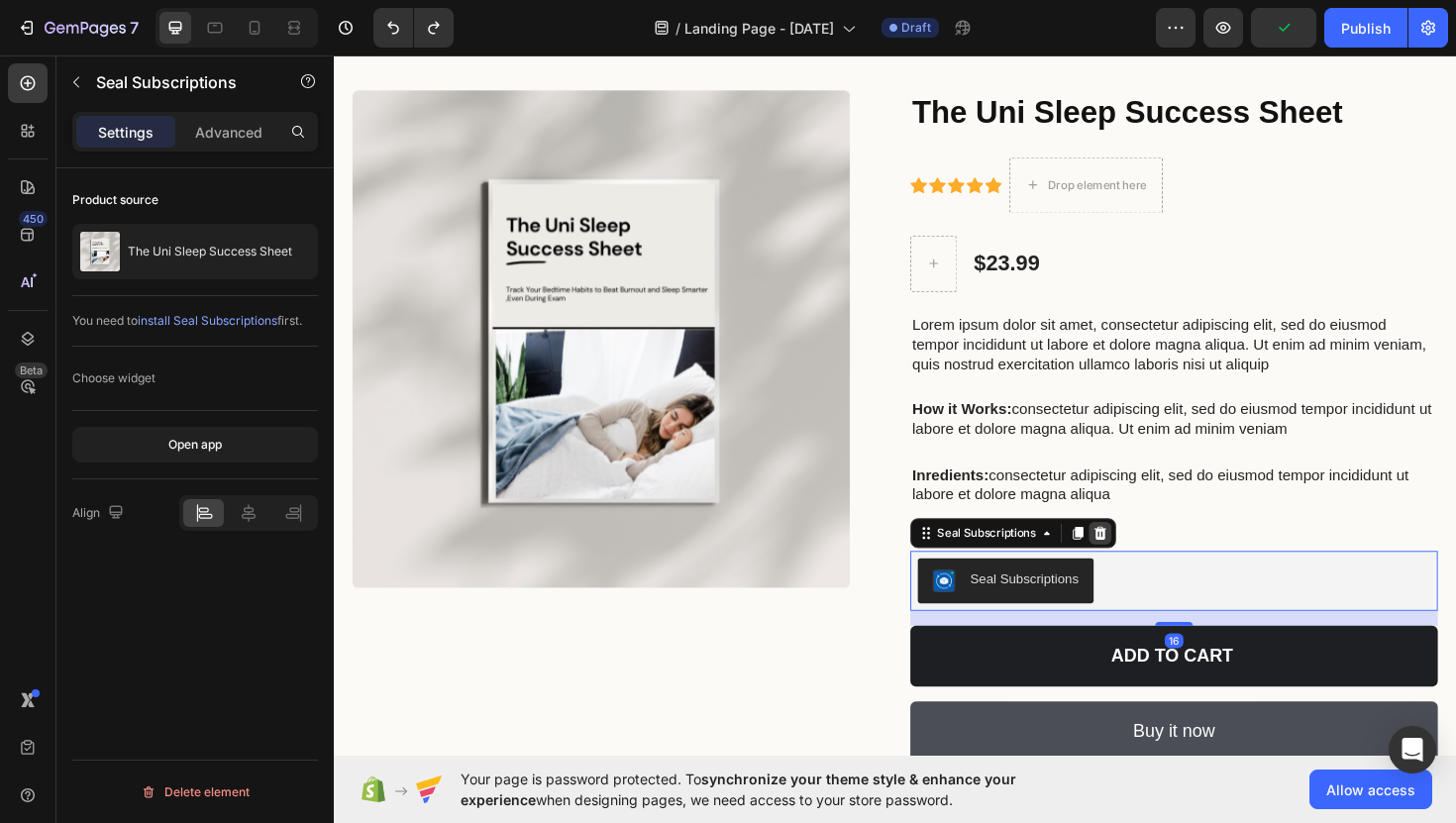 click 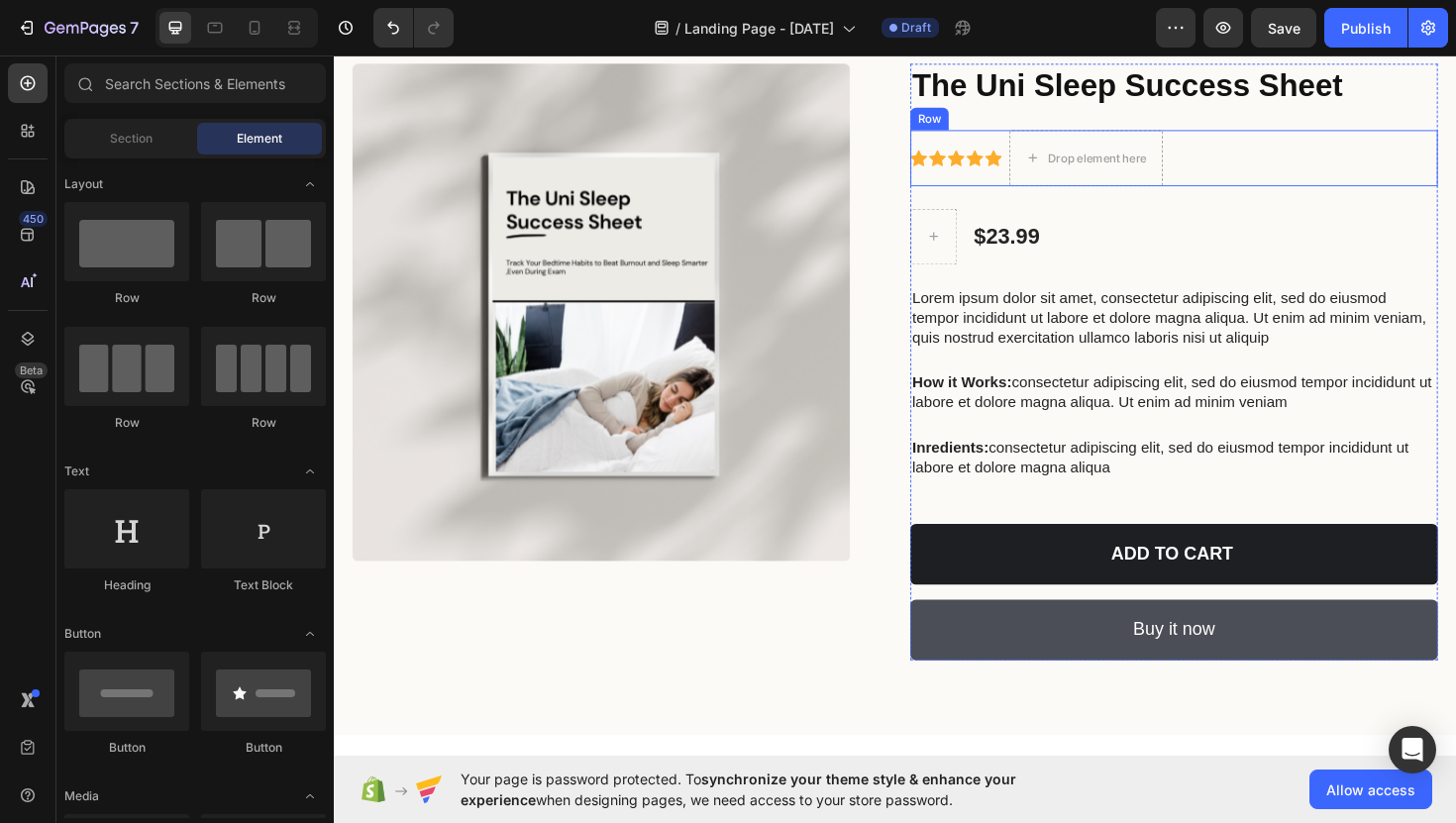 scroll, scrollTop: 231, scrollLeft: 0, axis: vertical 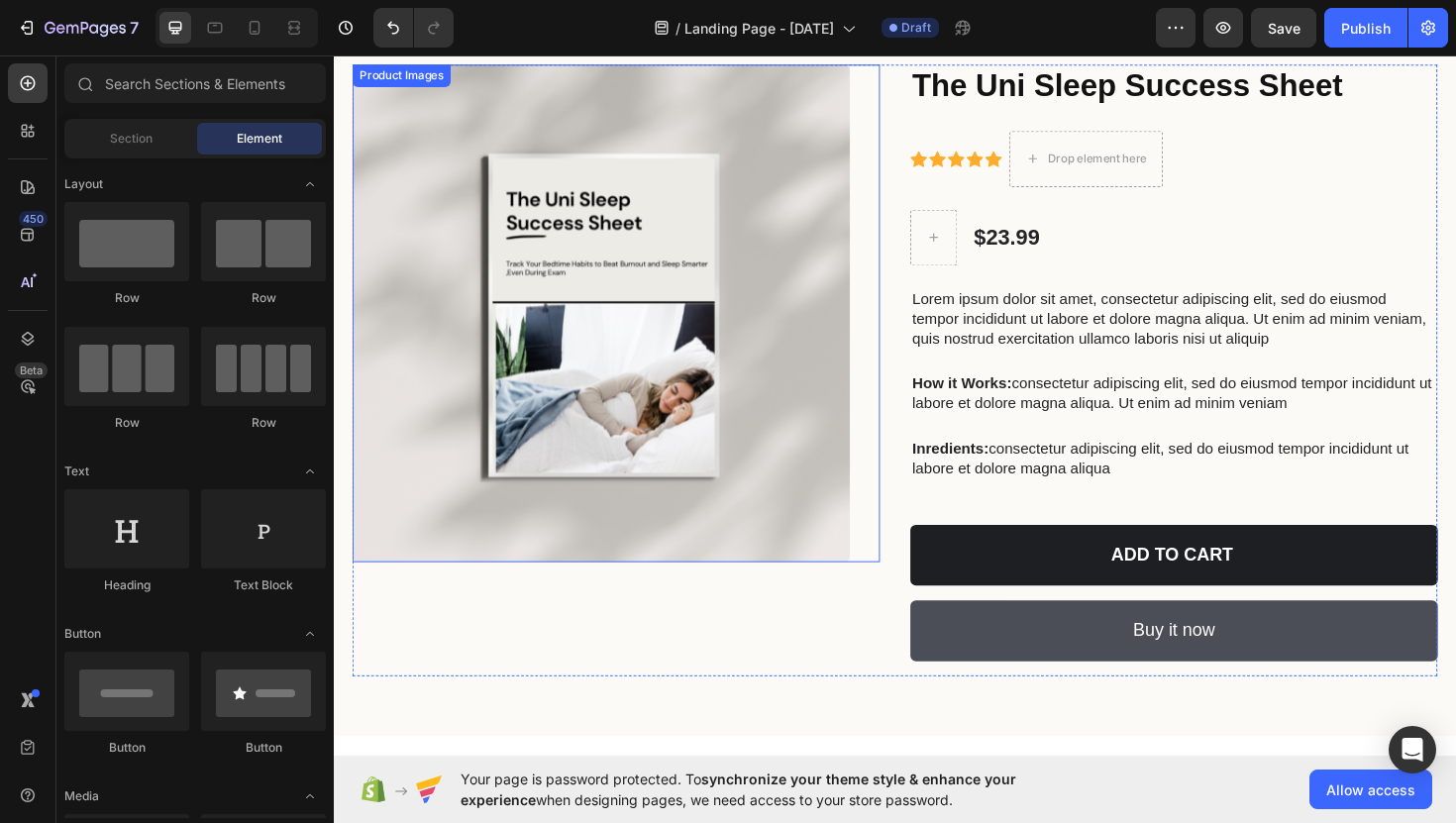 click at bounding box center [617, 329] 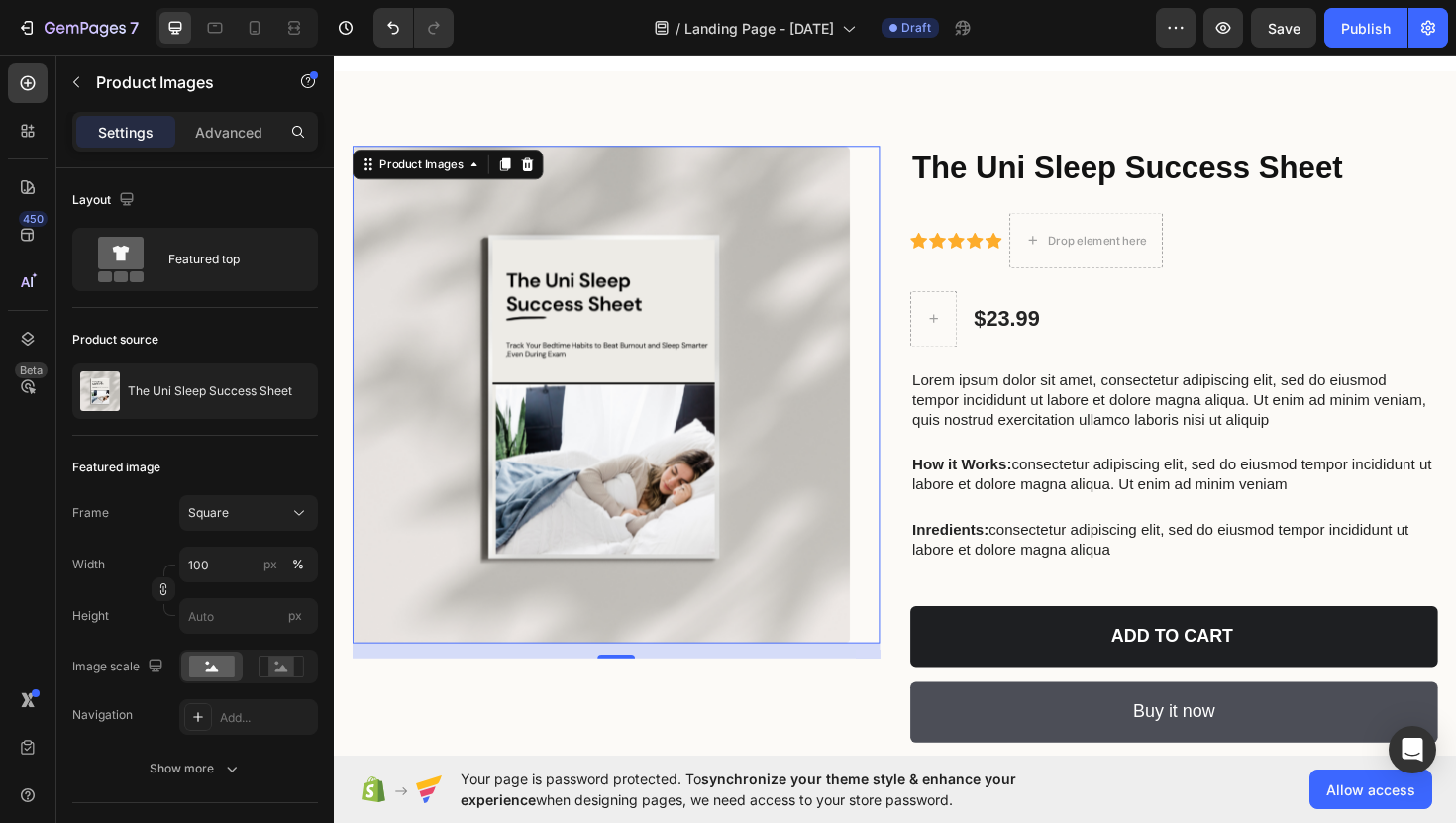 scroll, scrollTop: 141, scrollLeft: 0, axis: vertical 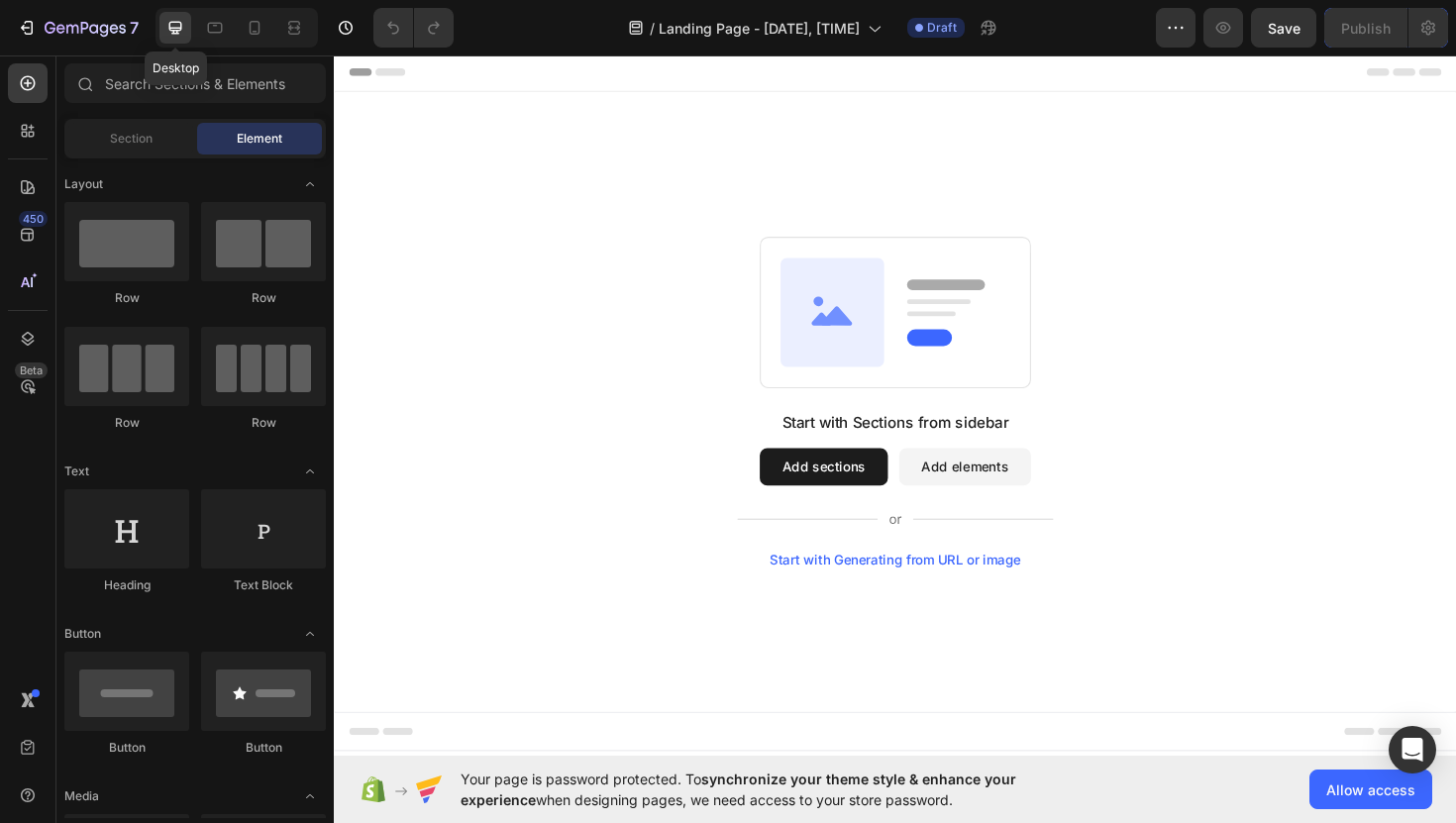 click 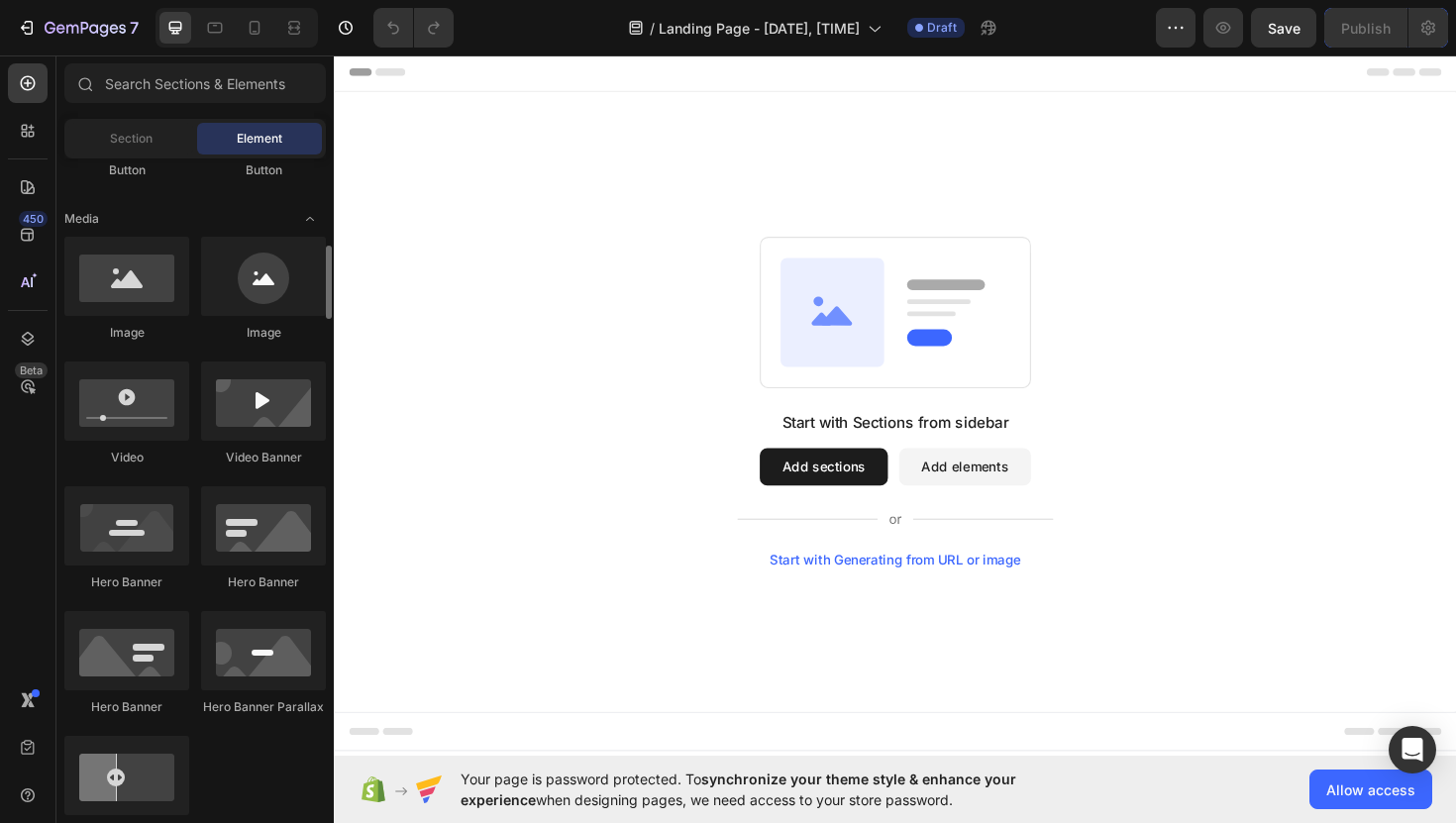 scroll, scrollTop: 601, scrollLeft: 0, axis: vertical 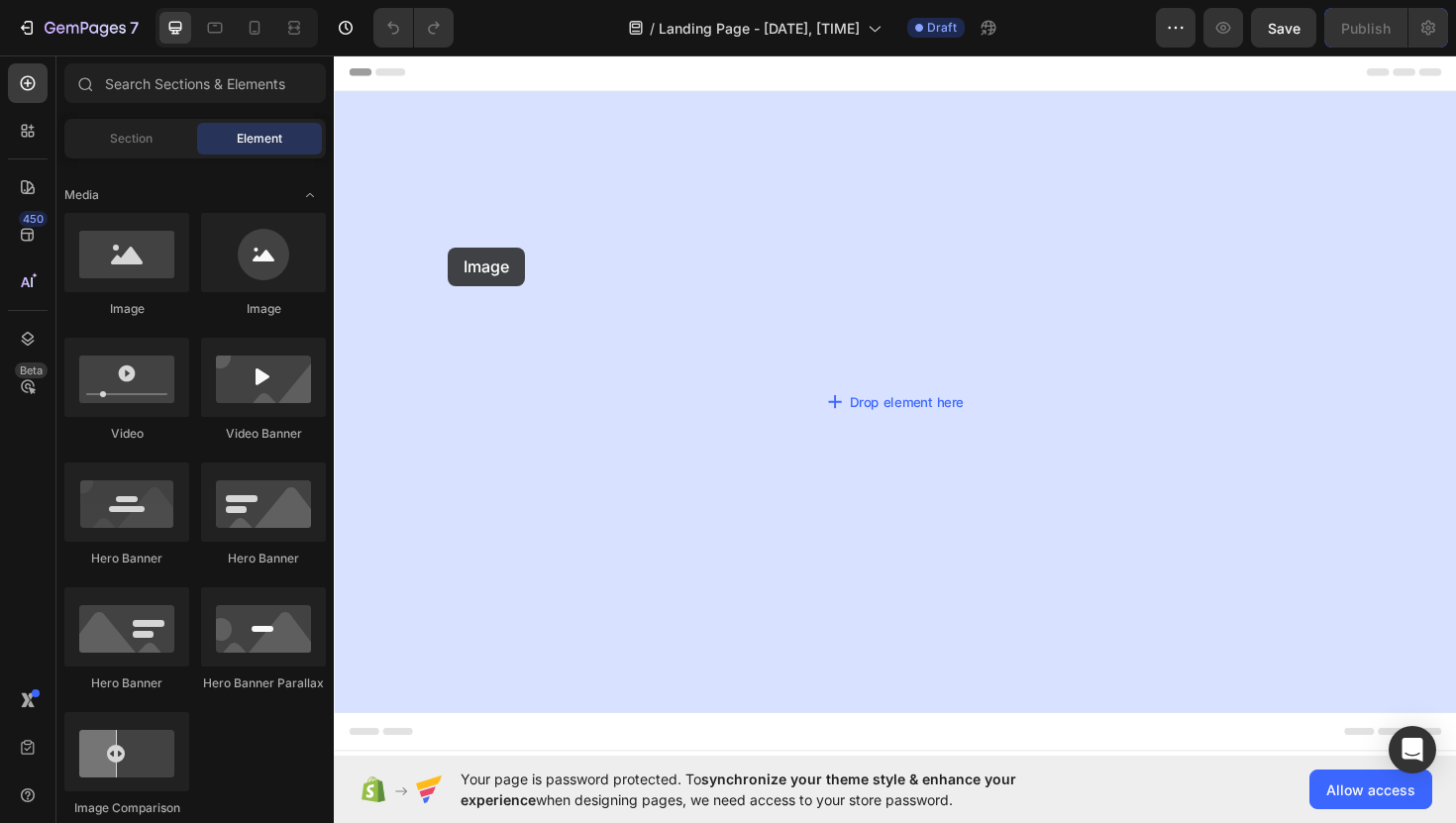 drag, startPoint x: 460, startPoint y: 319, endPoint x: 455, endPoint y: 258, distance: 61.204575 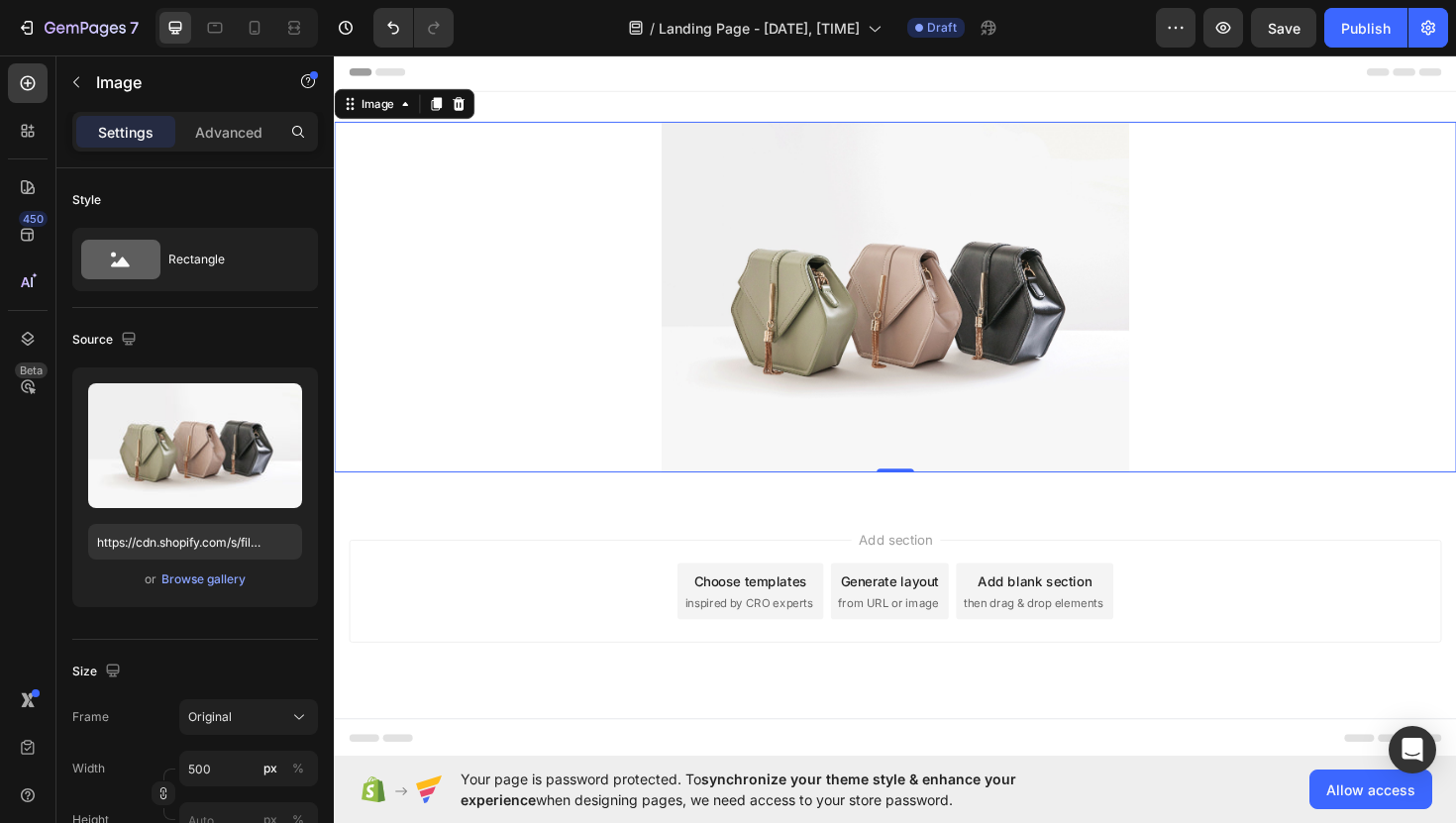 click at bounding box center (928, 311) 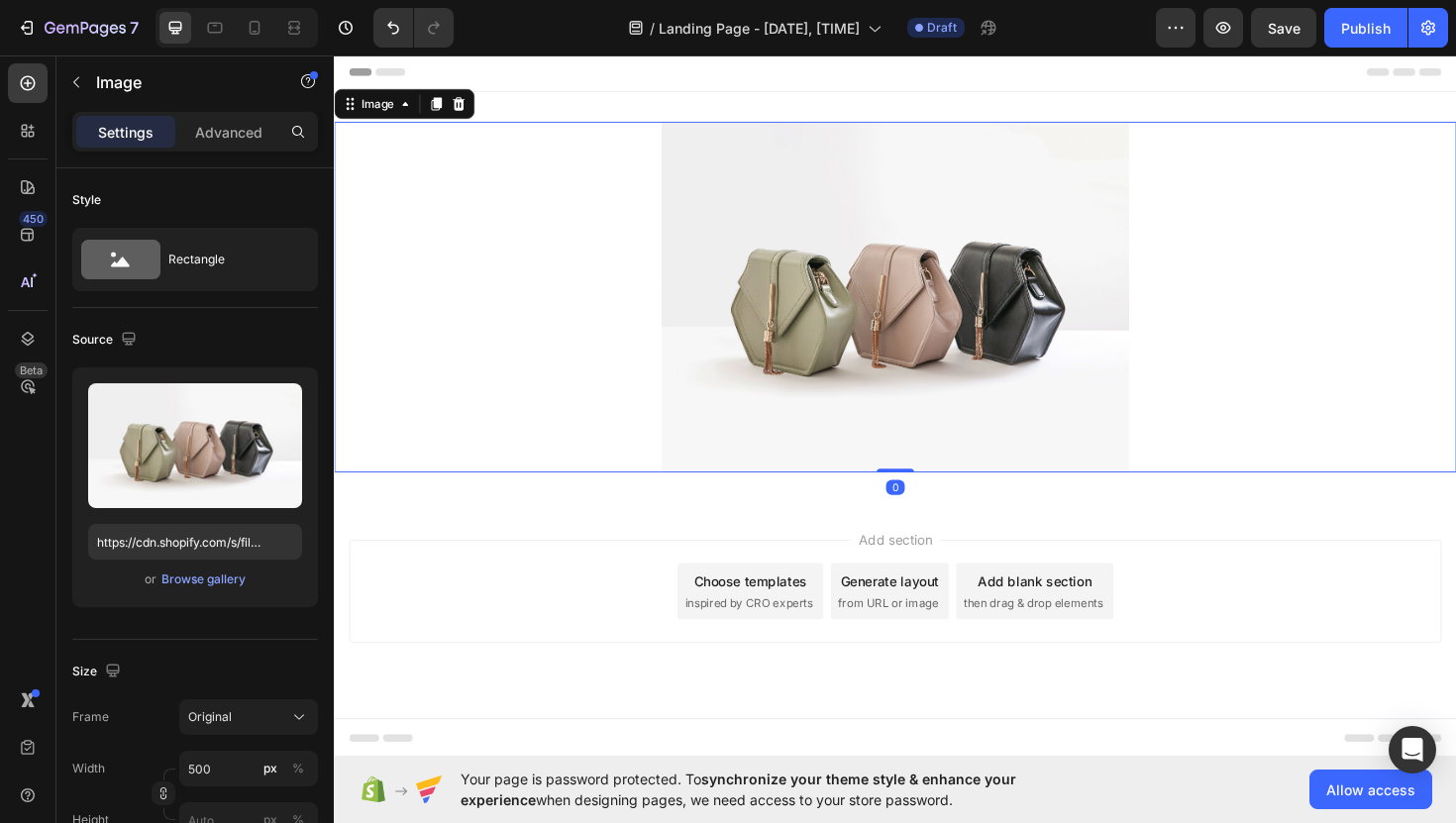 drag, startPoint x: 924, startPoint y: 495, endPoint x: 924, endPoint y: 410, distance: 85 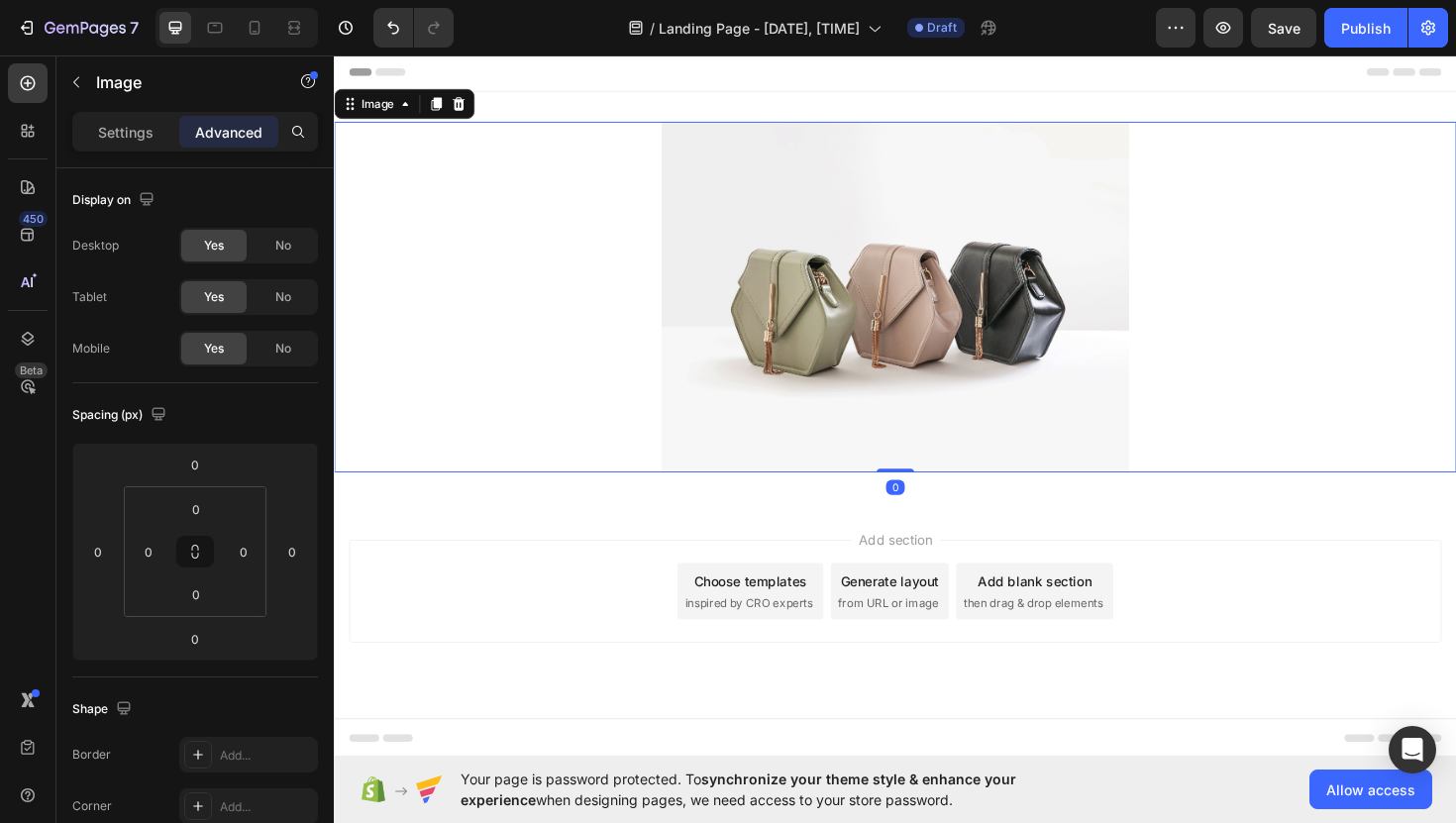 drag, startPoint x: 923, startPoint y: 494, endPoint x: 927, endPoint y: 448, distance: 46.173586 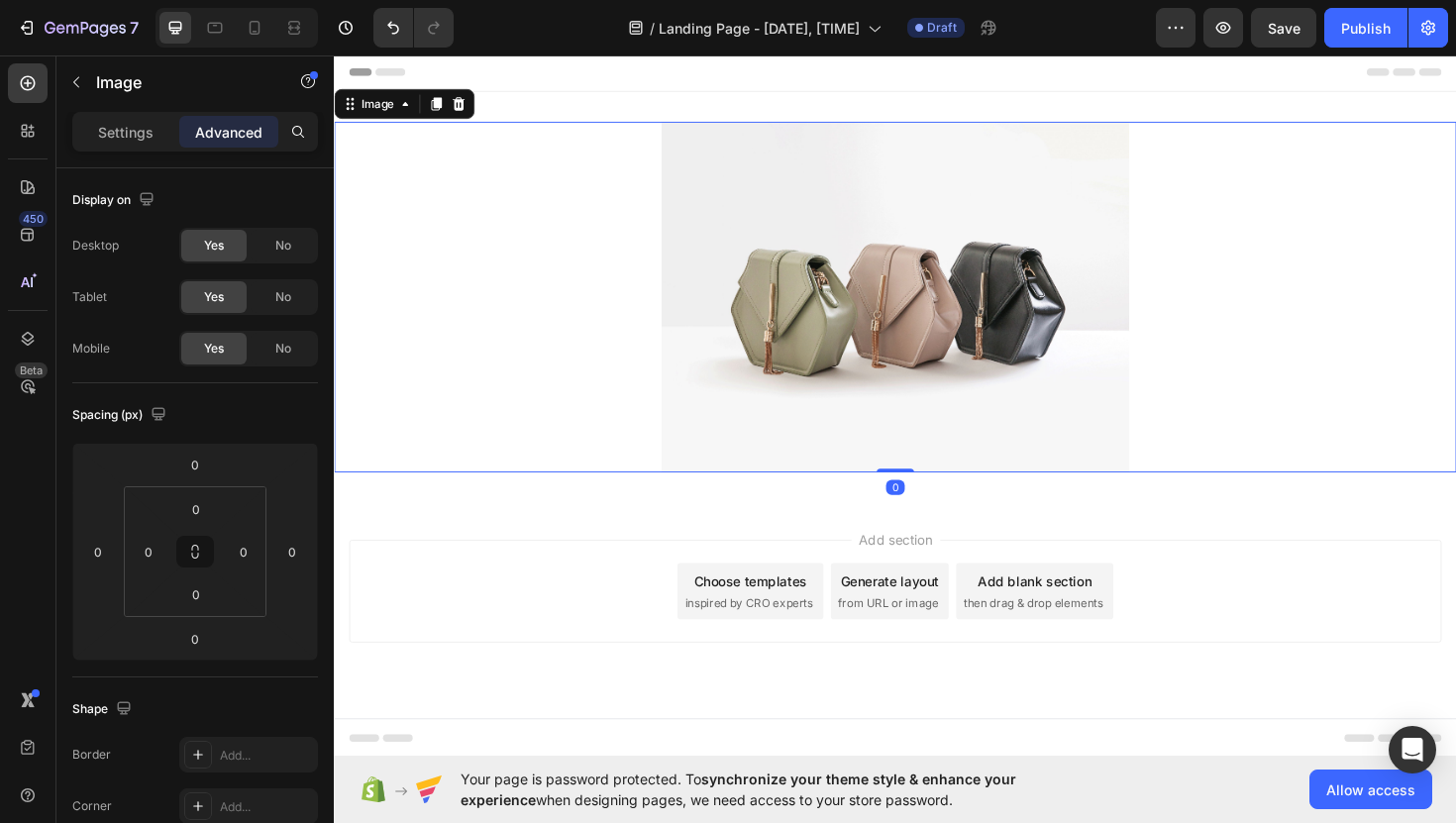 click on "Image   0" at bounding box center [928, 311] 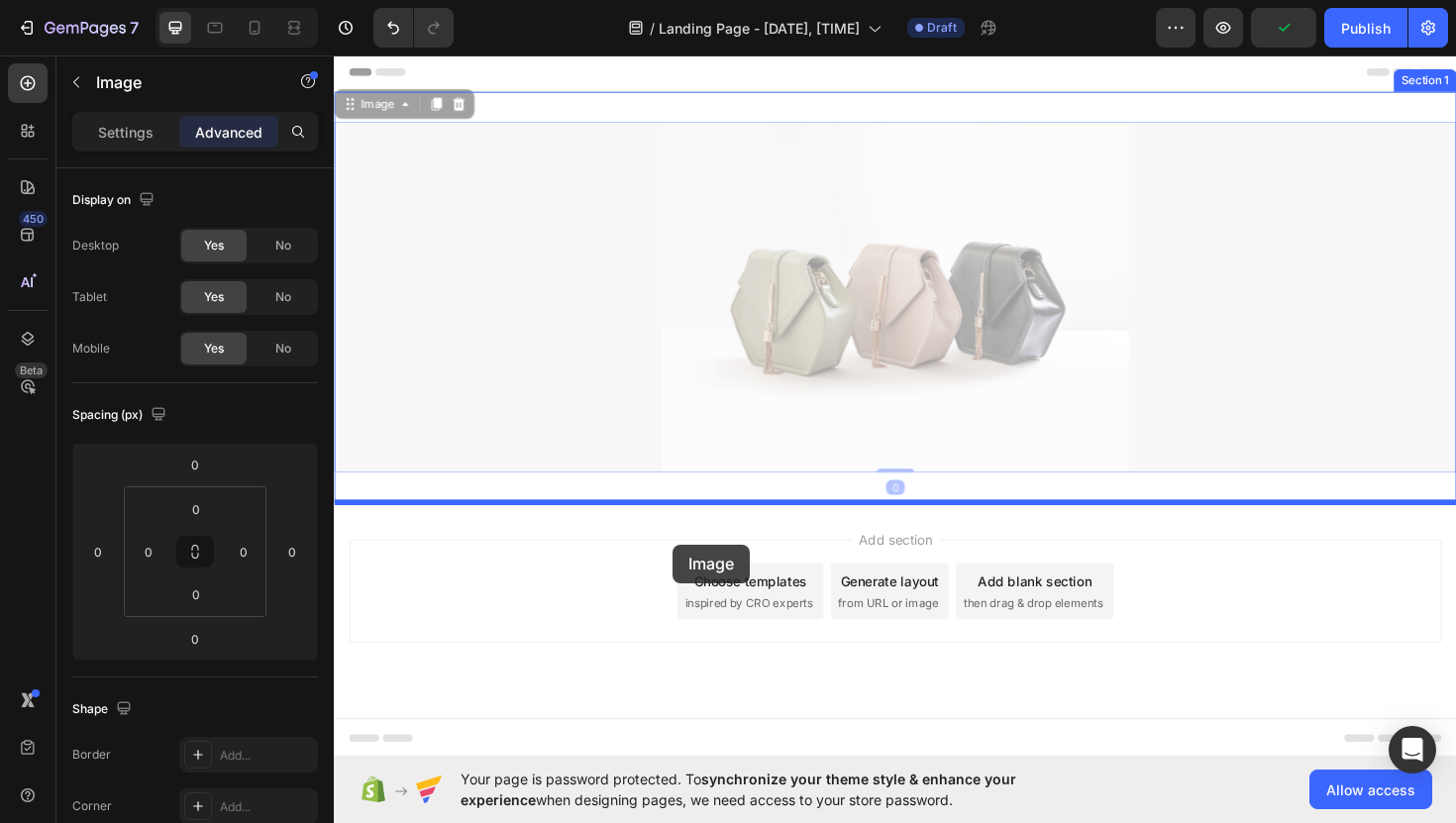 drag, startPoint x: 935, startPoint y: 282, endPoint x: 691, endPoint y: 571, distance: 378.22877 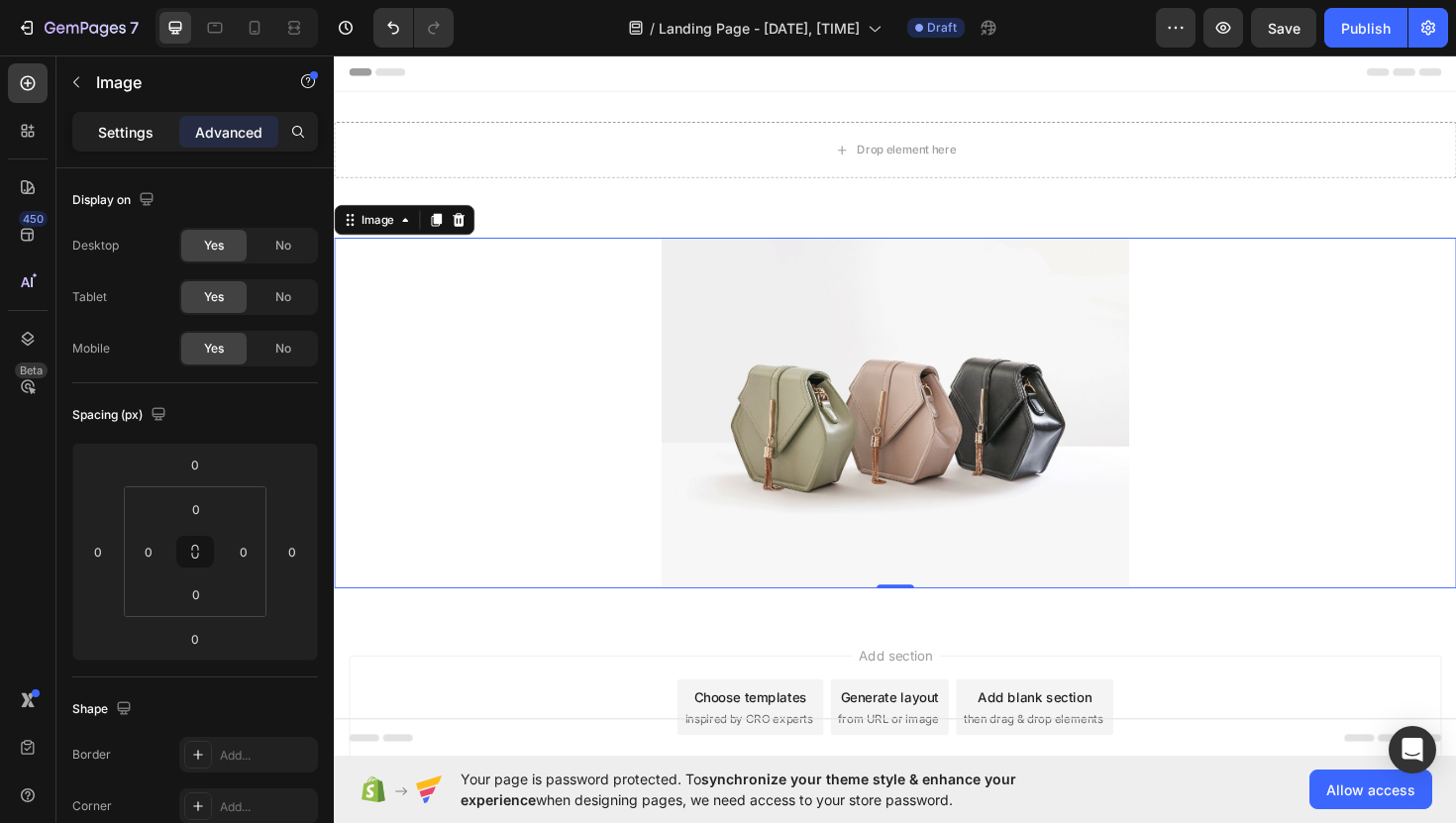 click on "Settings" at bounding box center [126, 132] 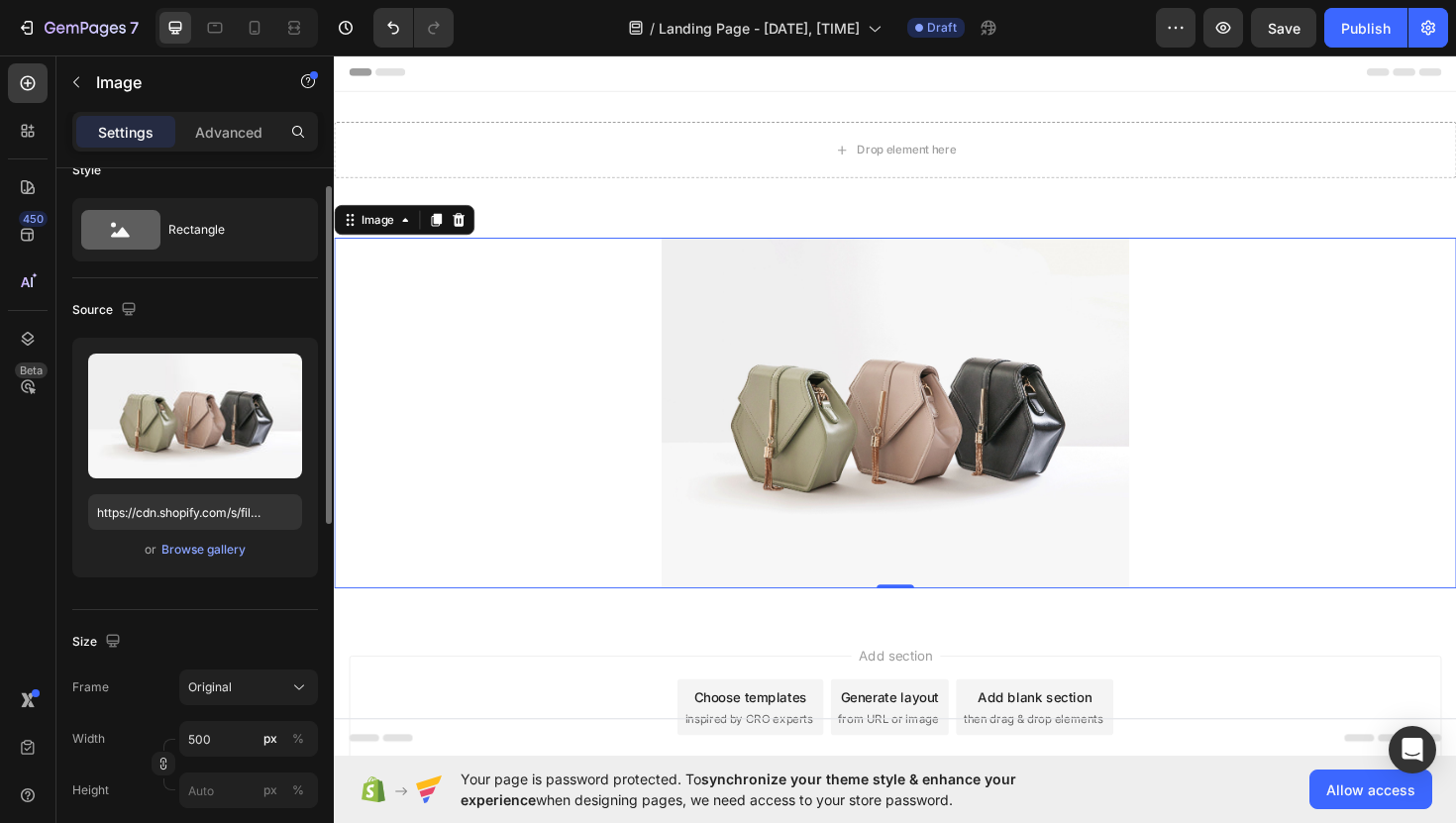 scroll, scrollTop: 34, scrollLeft: 0, axis: vertical 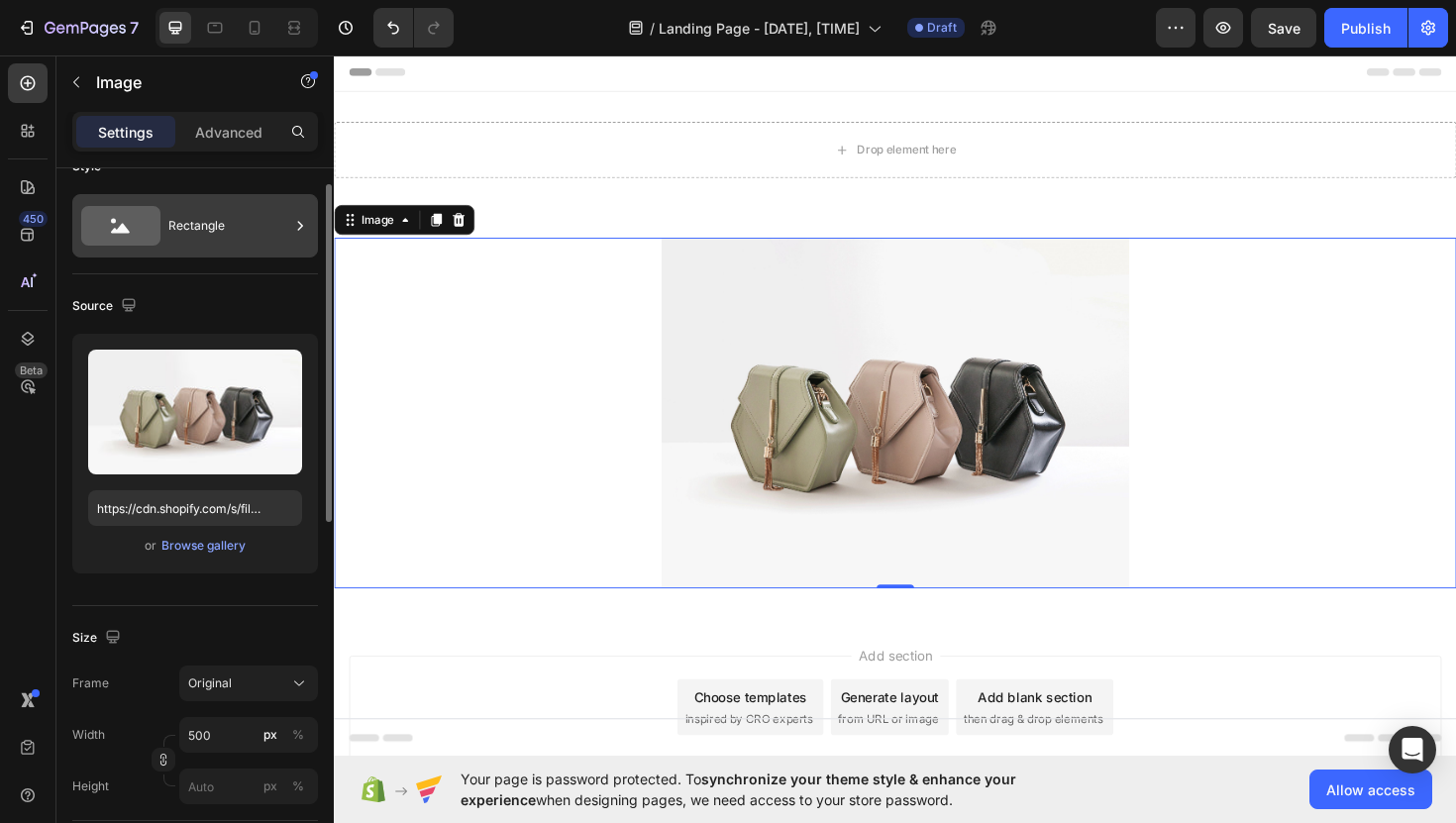 click 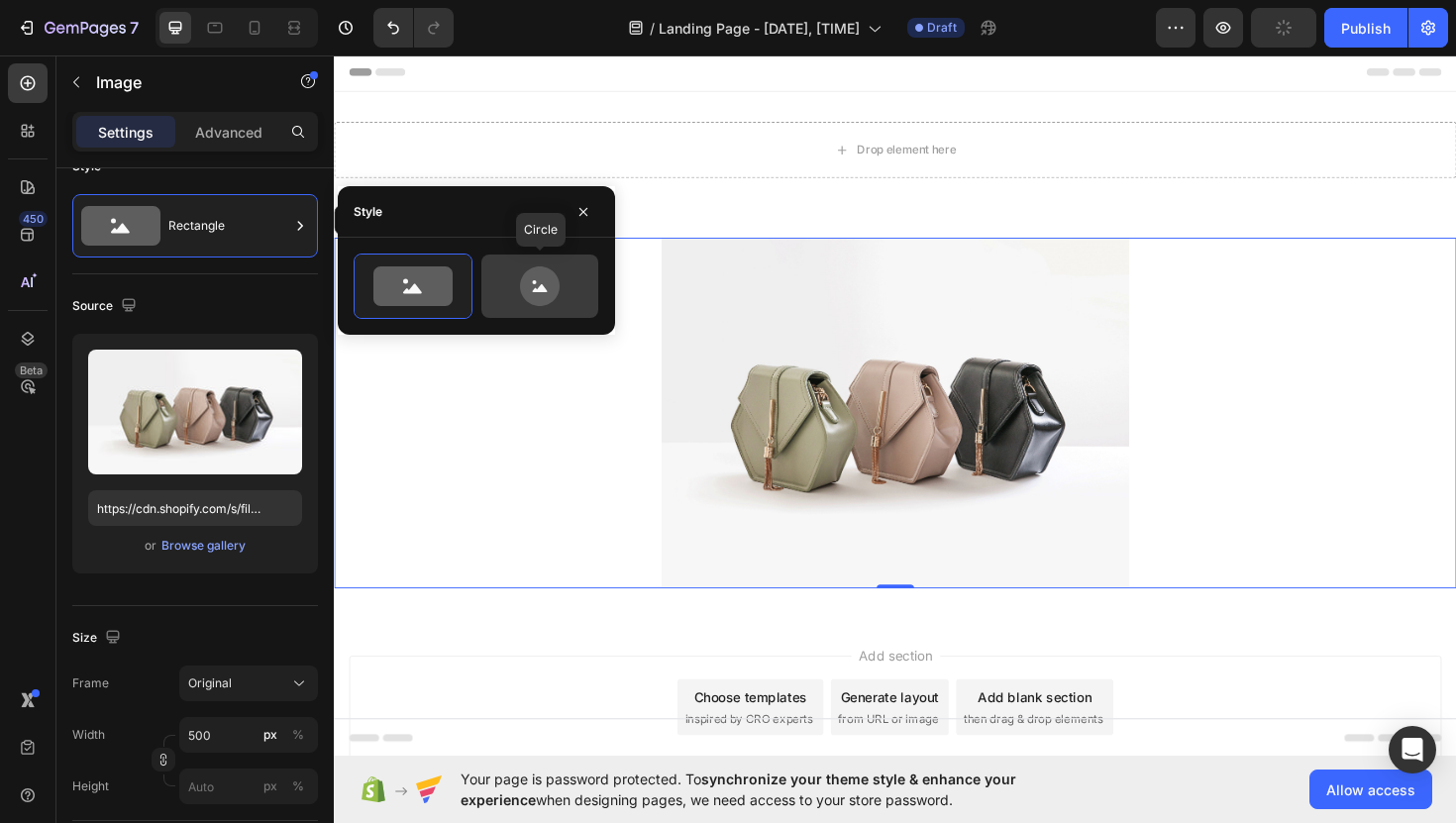 click 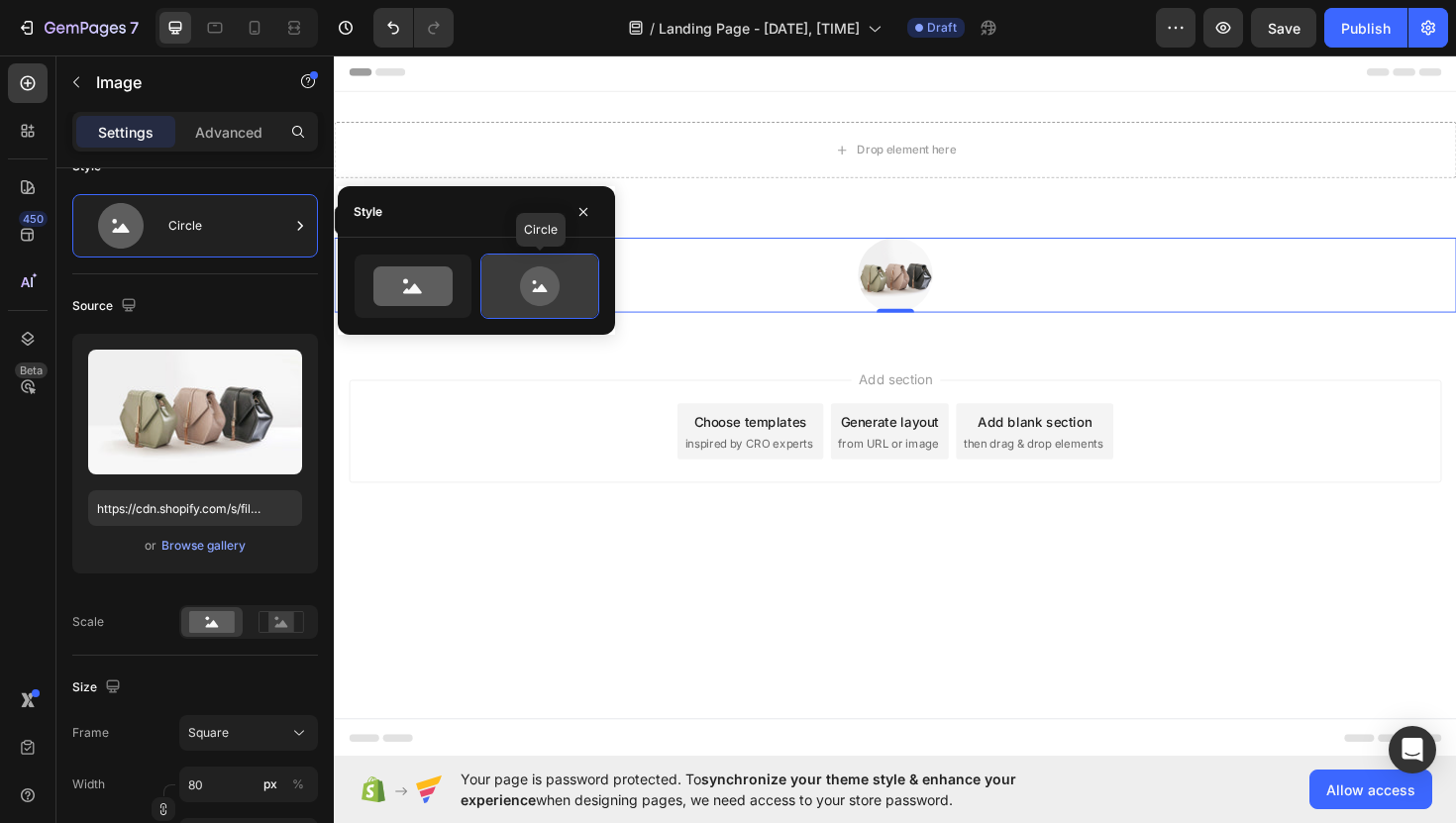 click 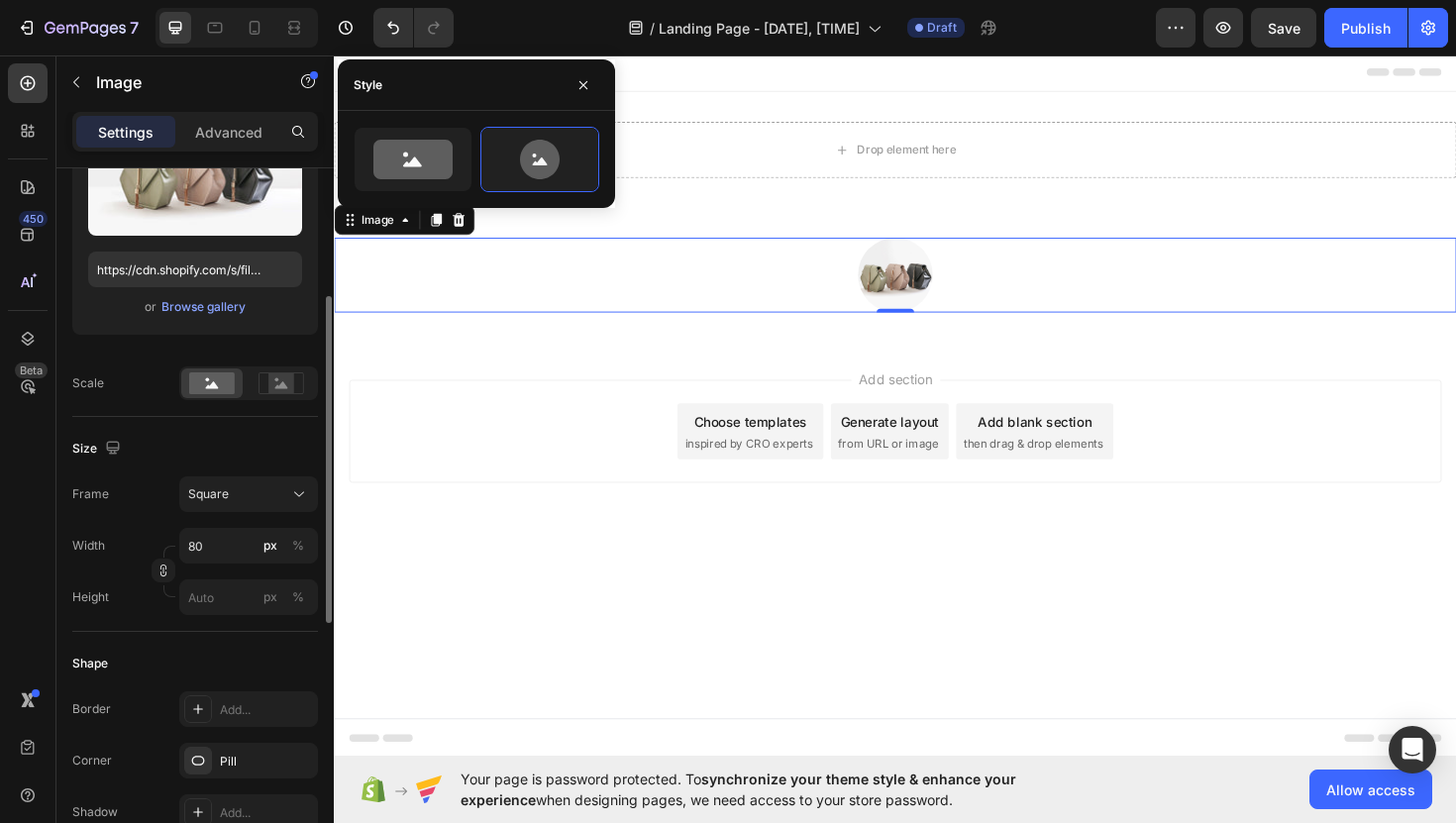 scroll, scrollTop: 277, scrollLeft: 0, axis: vertical 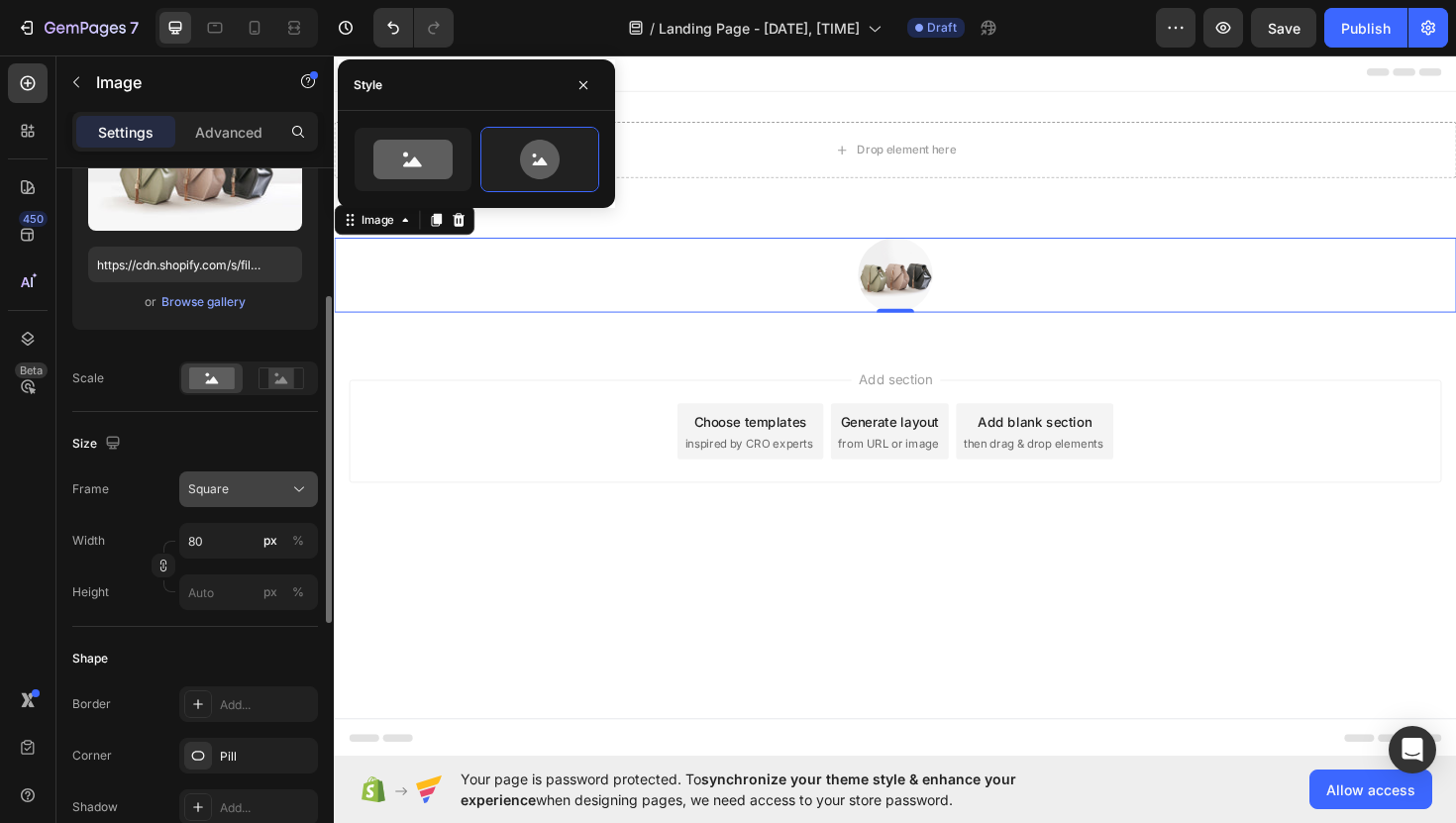 click on "Square" 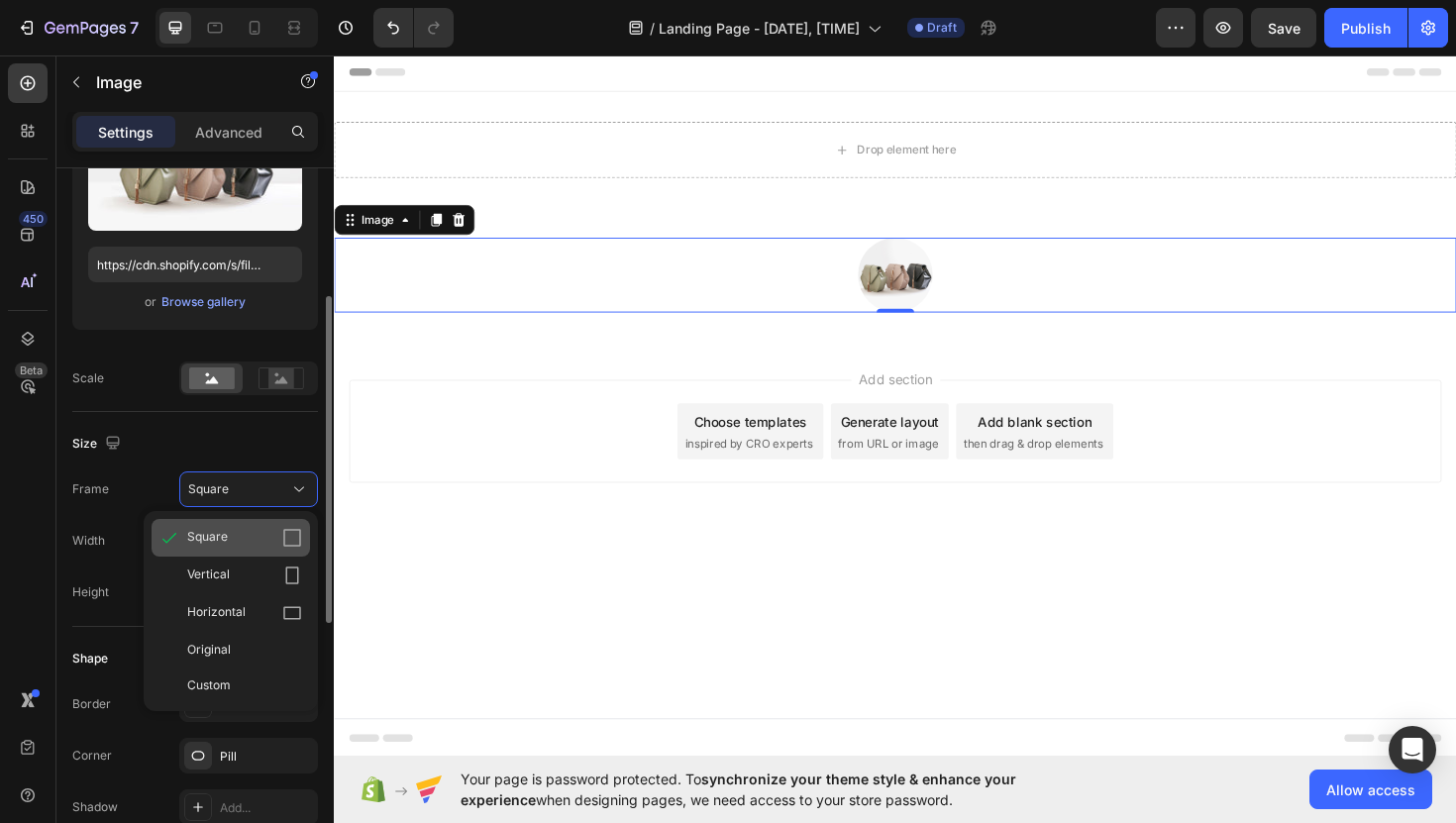 click on "Square" at bounding box center [207, 538] 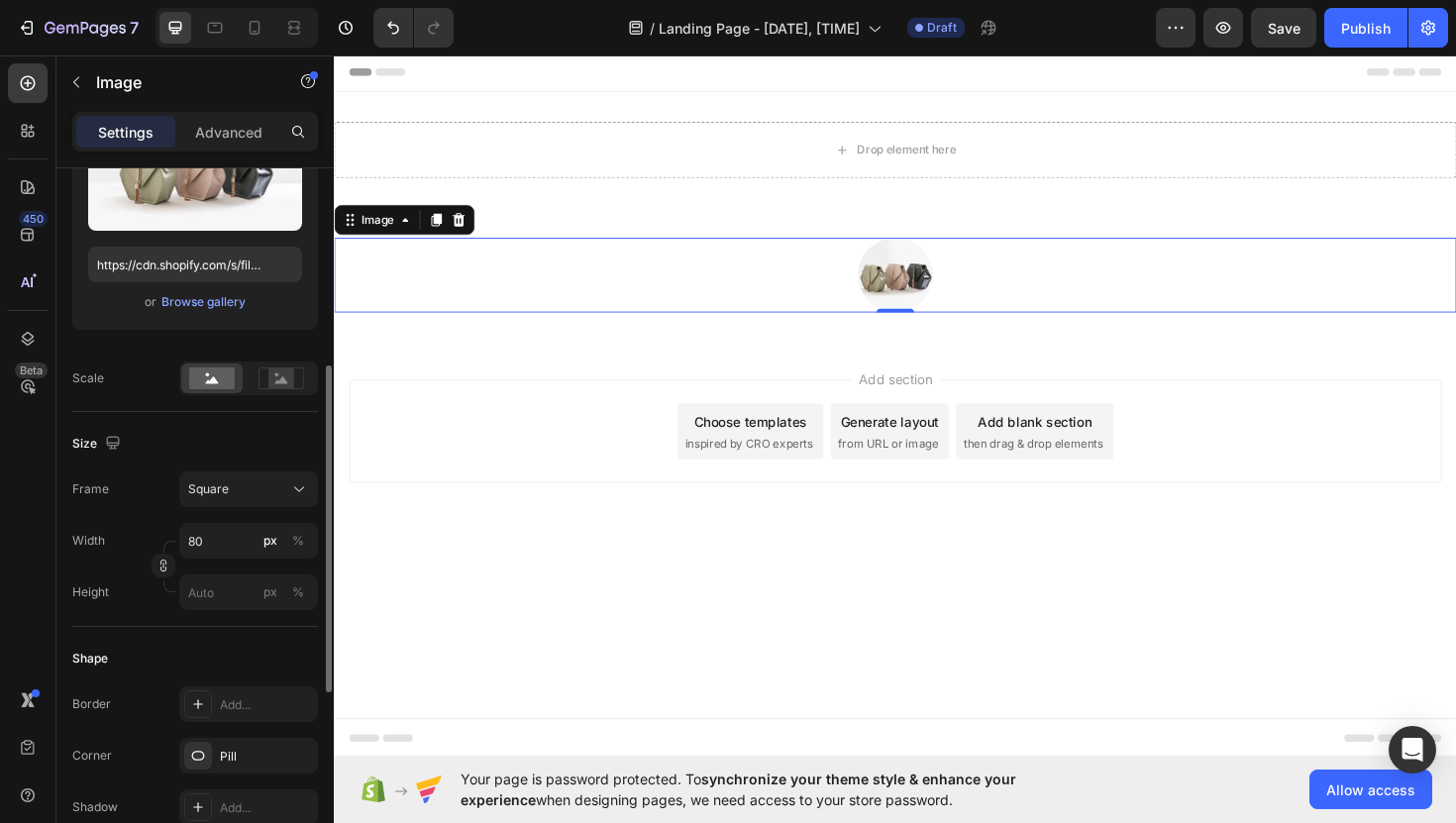 scroll, scrollTop: 334, scrollLeft: 0, axis: vertical 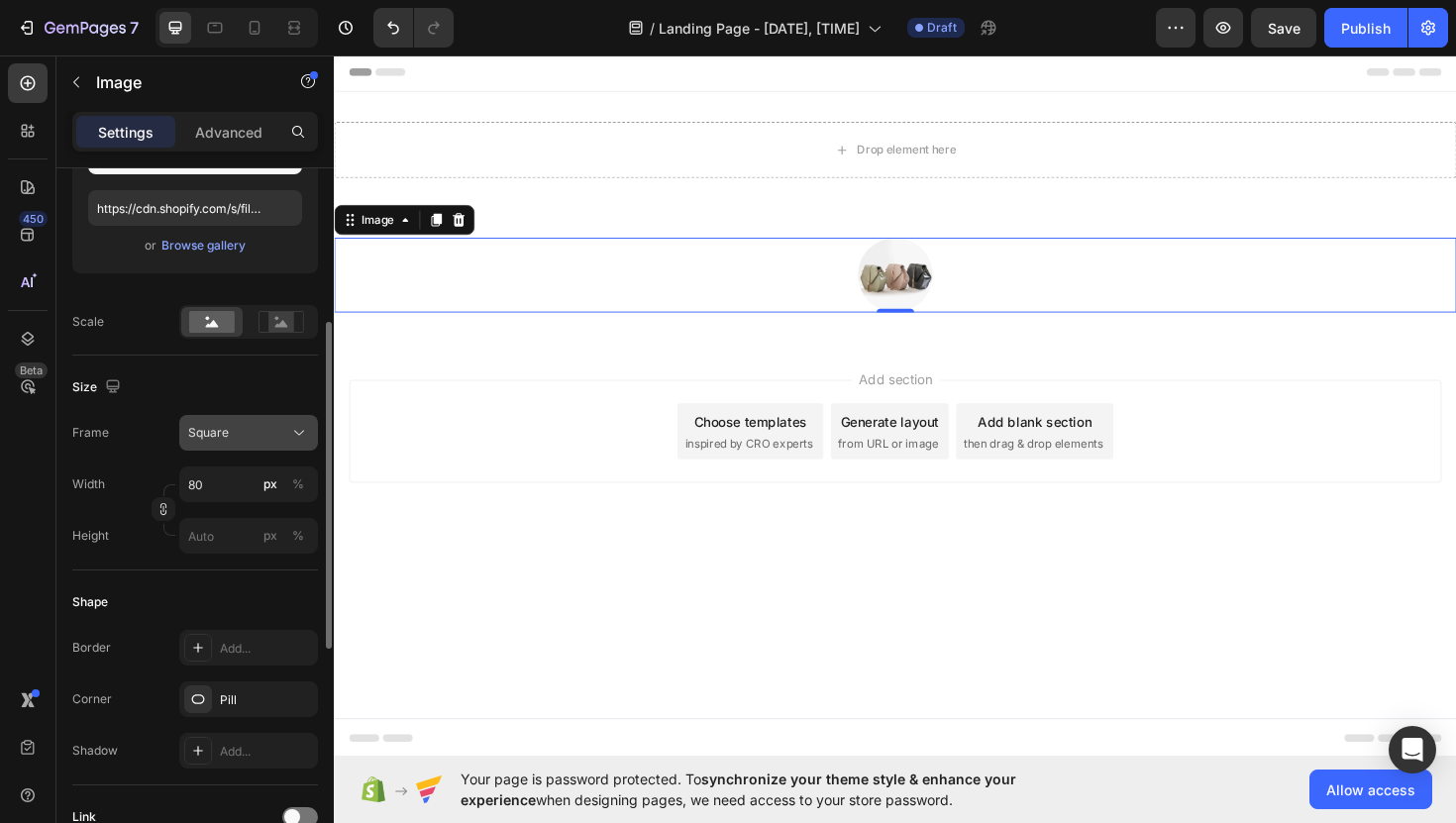 click on "Square" at bounding box center (249, 433) 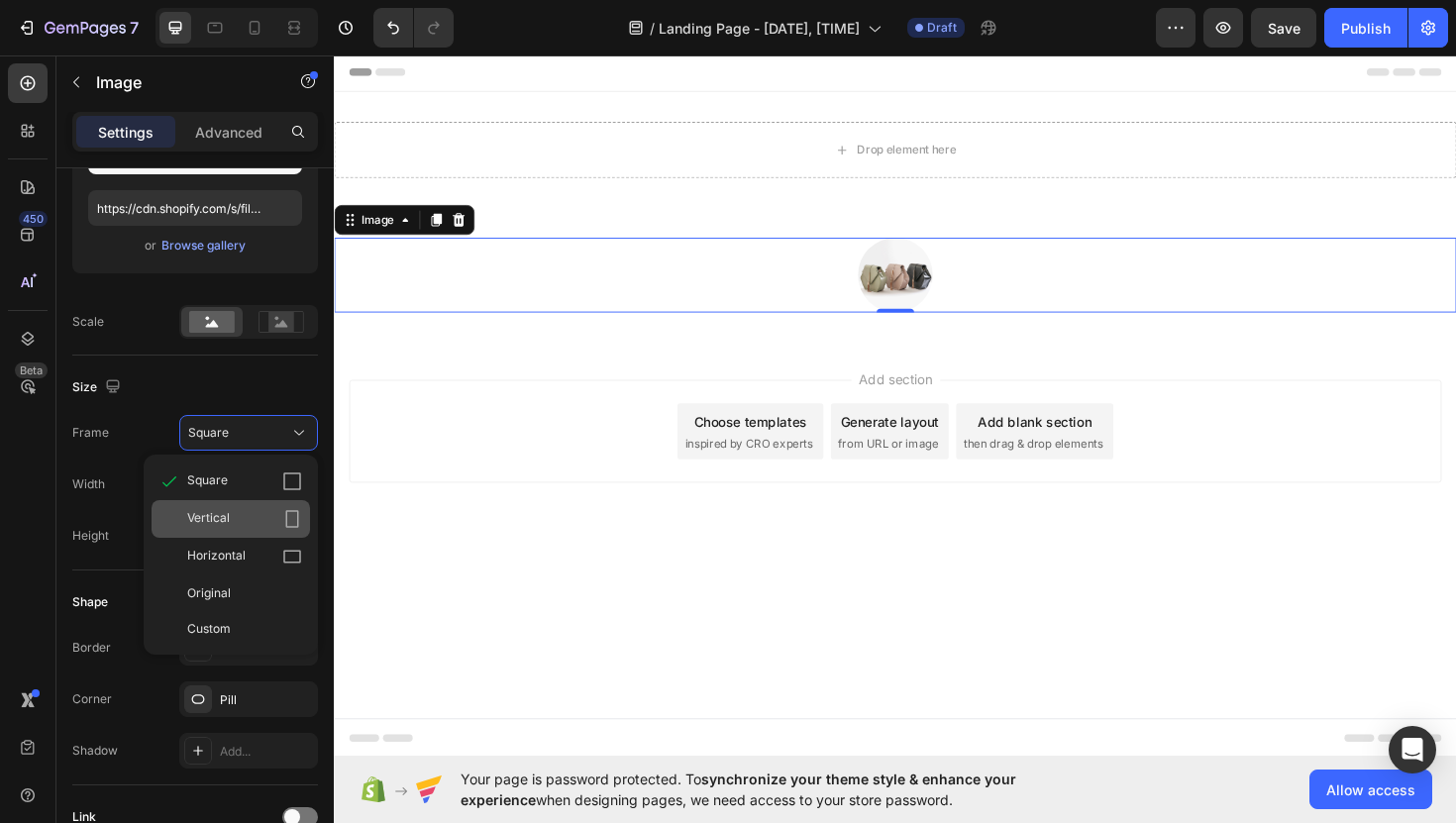 click on "Vertical" at bounding box center (208, 519) 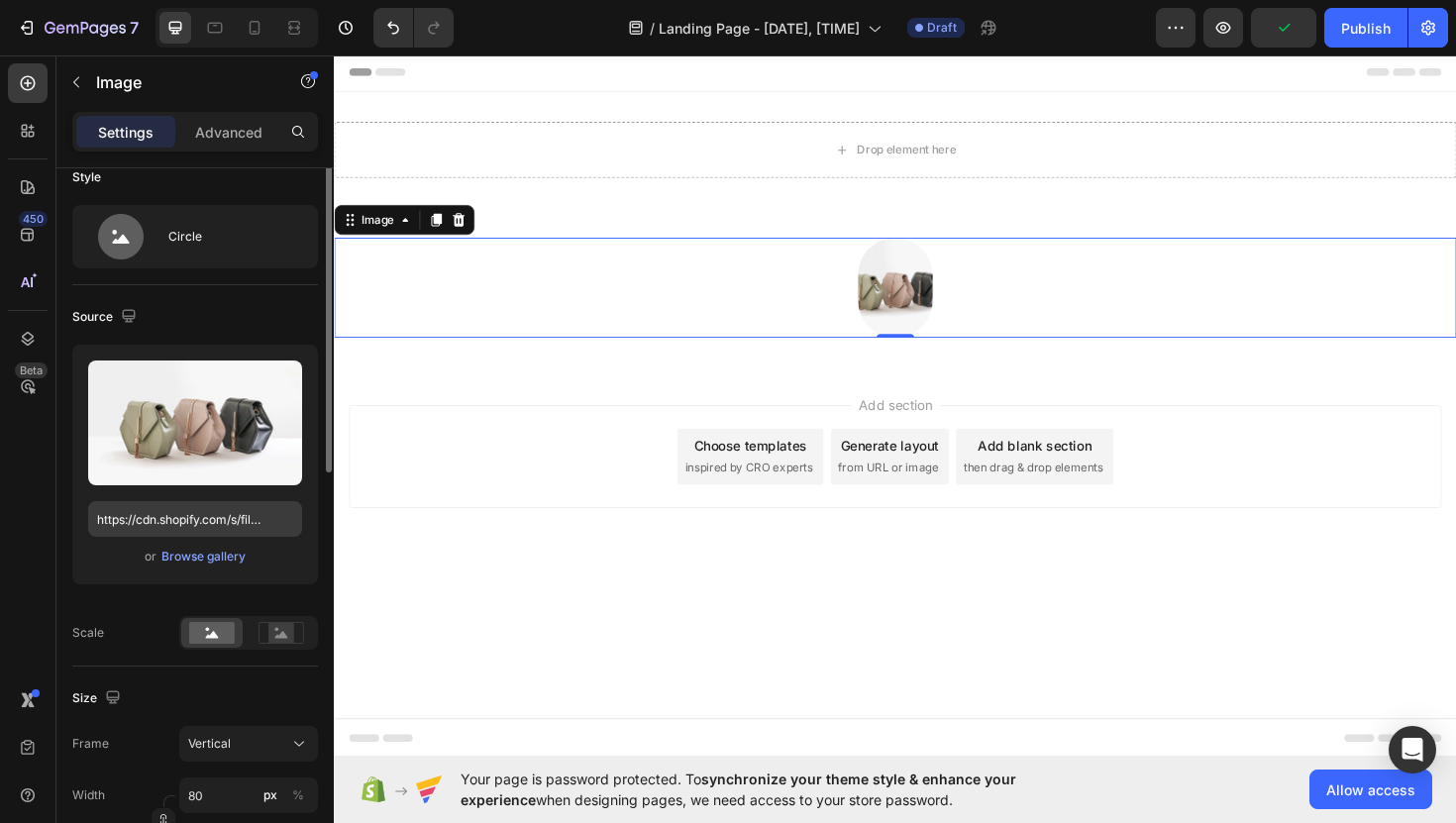scroll, scrollTop: 0, scrollLeft: 0, axis: both 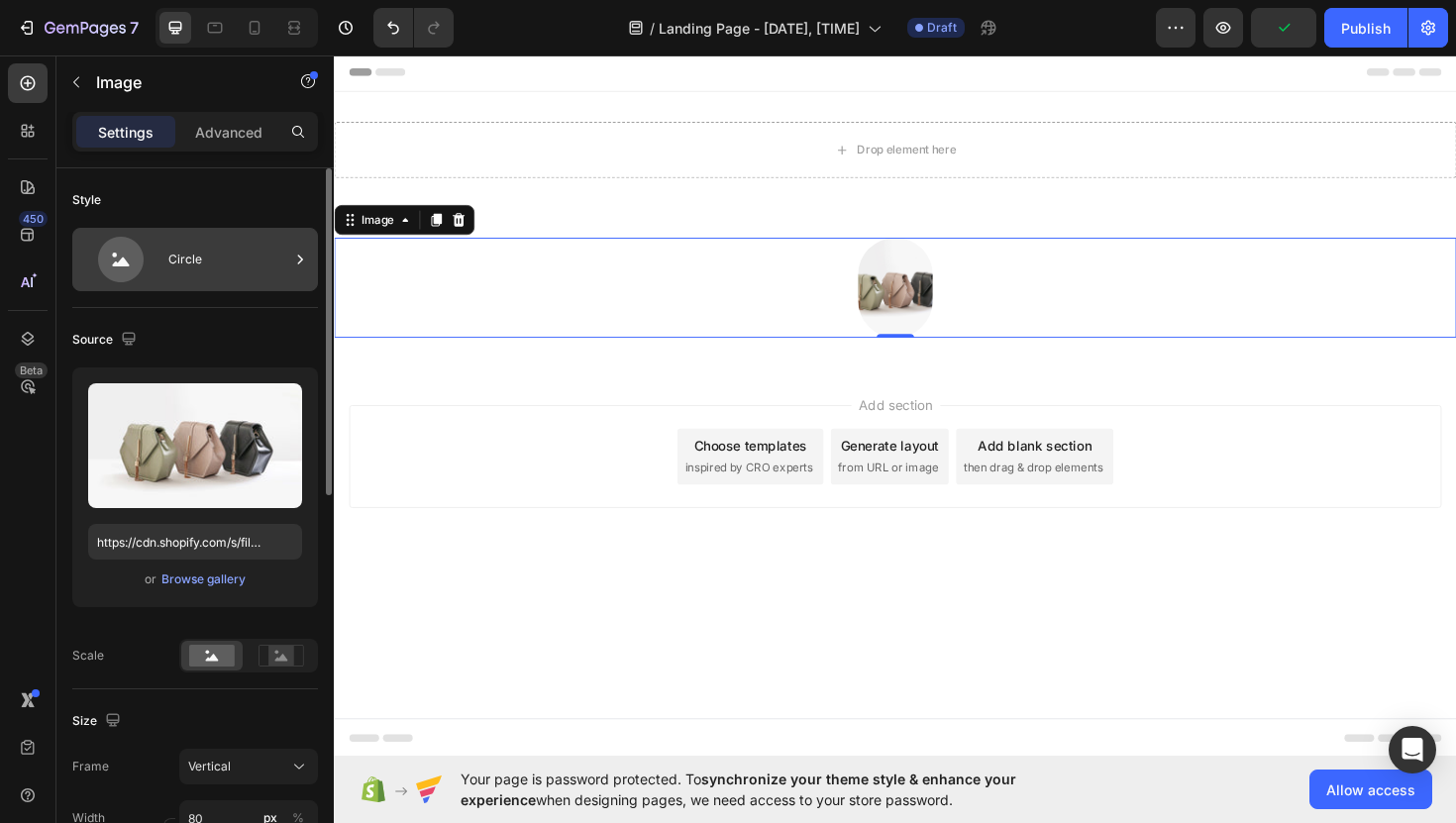 click 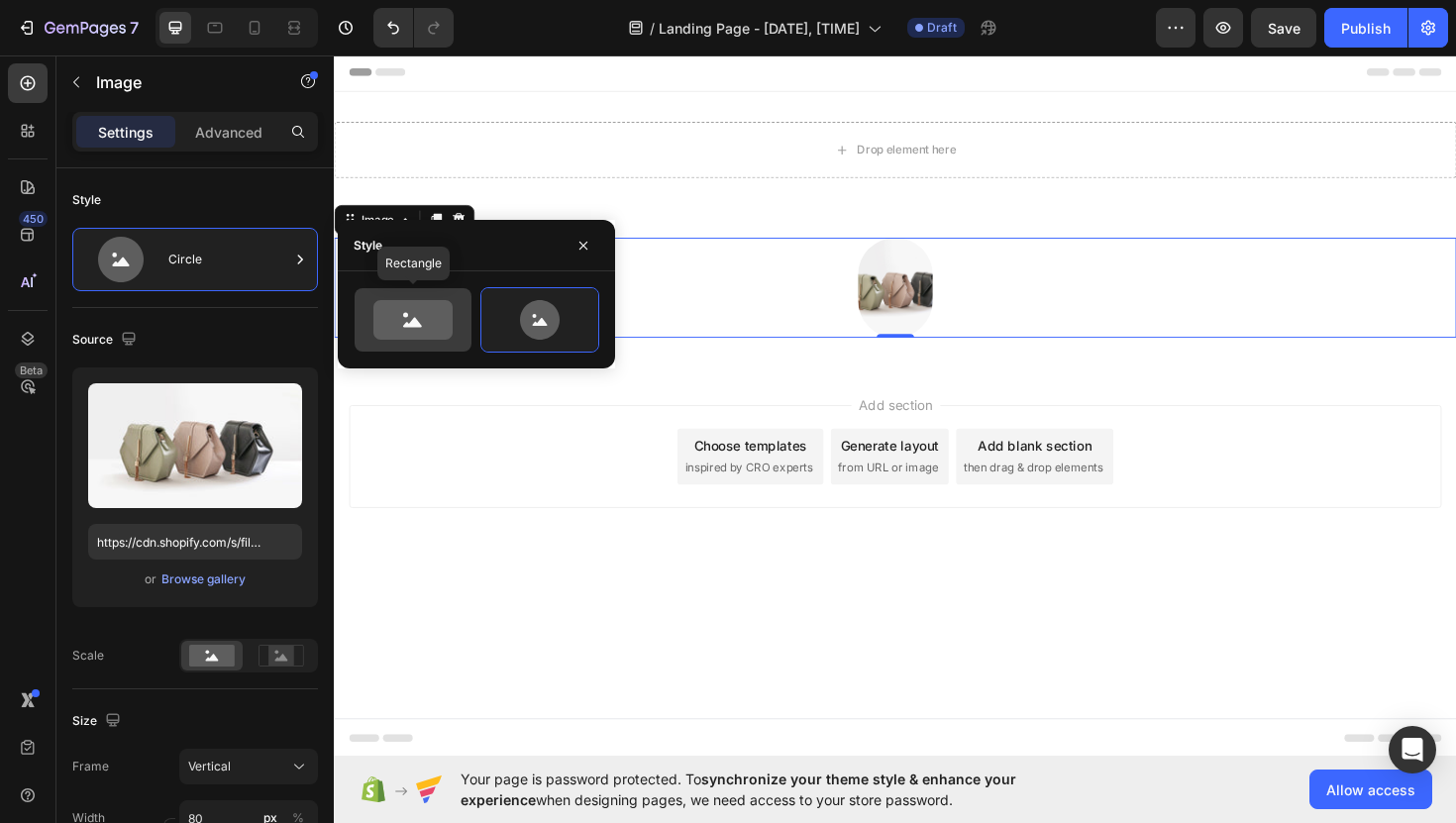 click 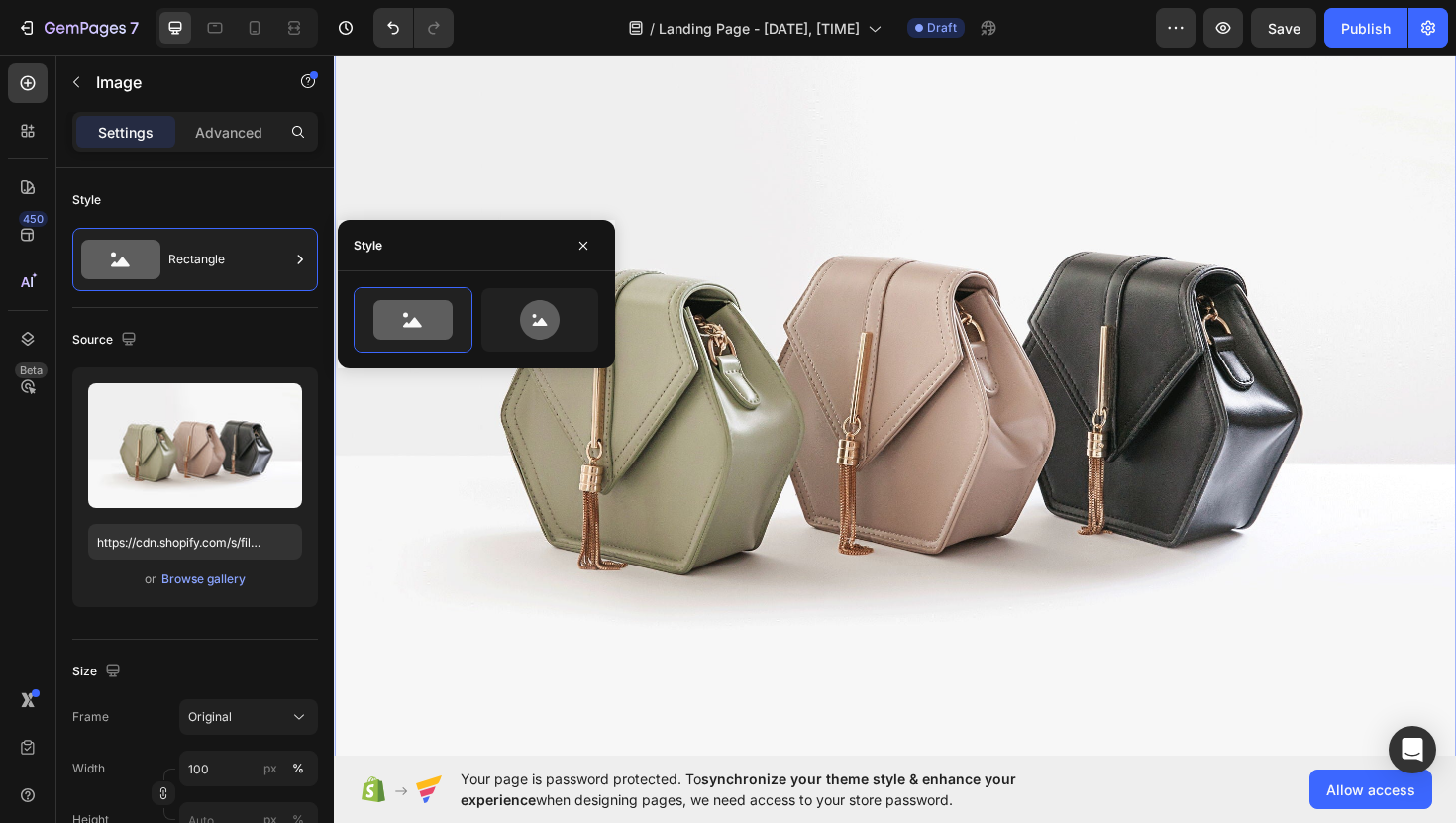 scroll, scrollTop: 318, scrollLeft: 0, axis: vertical 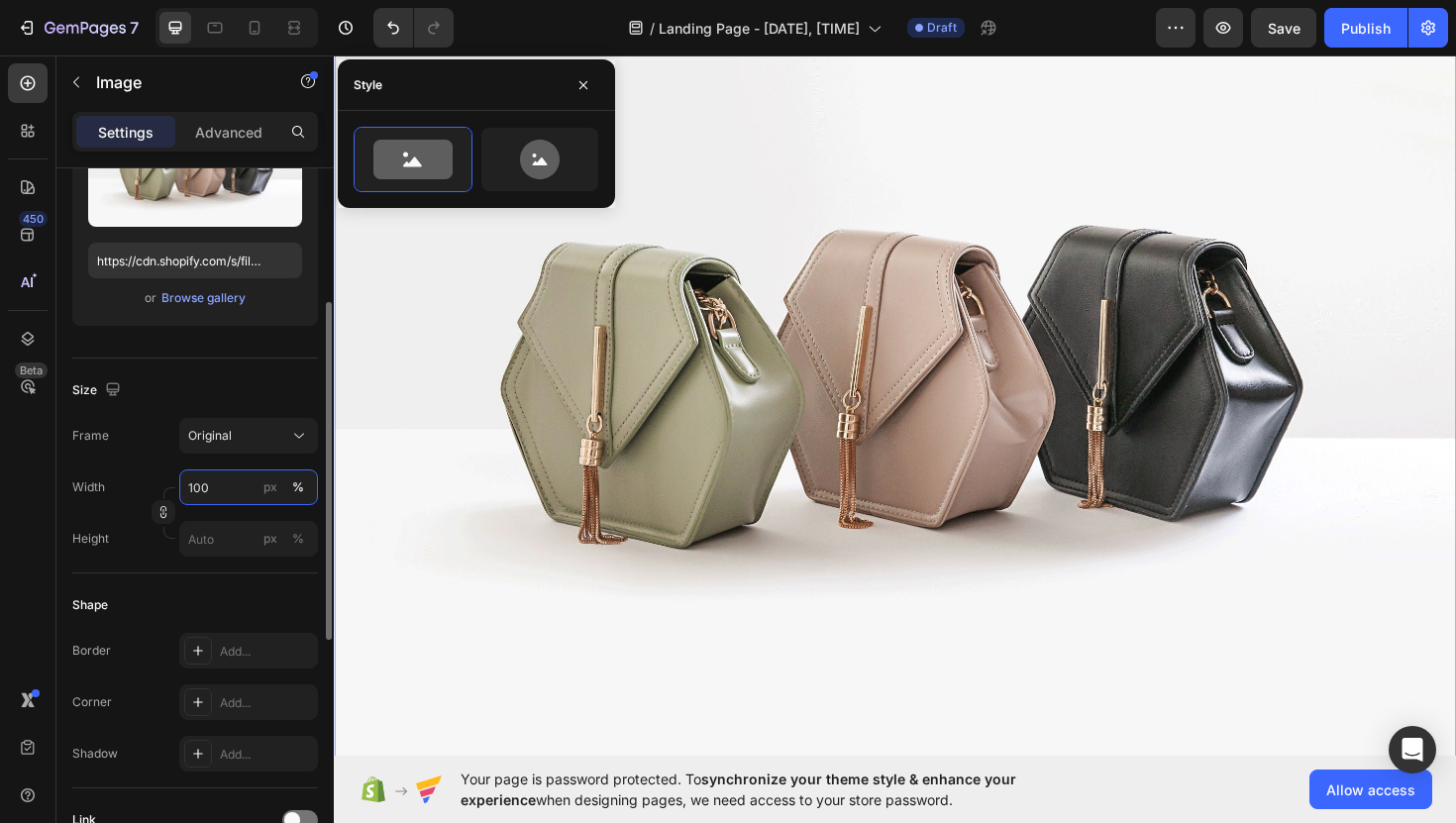 click on "100" at bounding box center (249, 487) 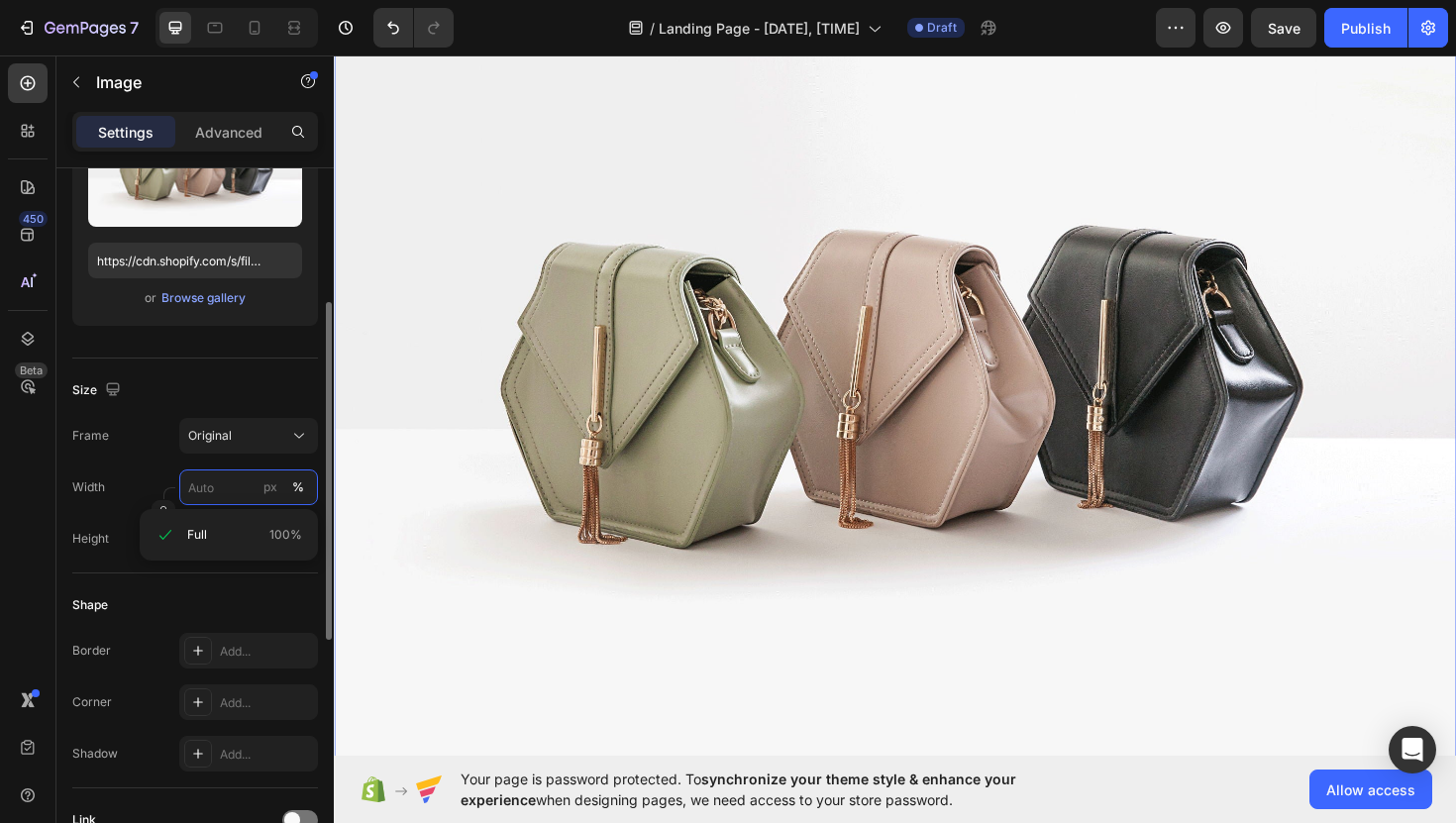 type on "0" 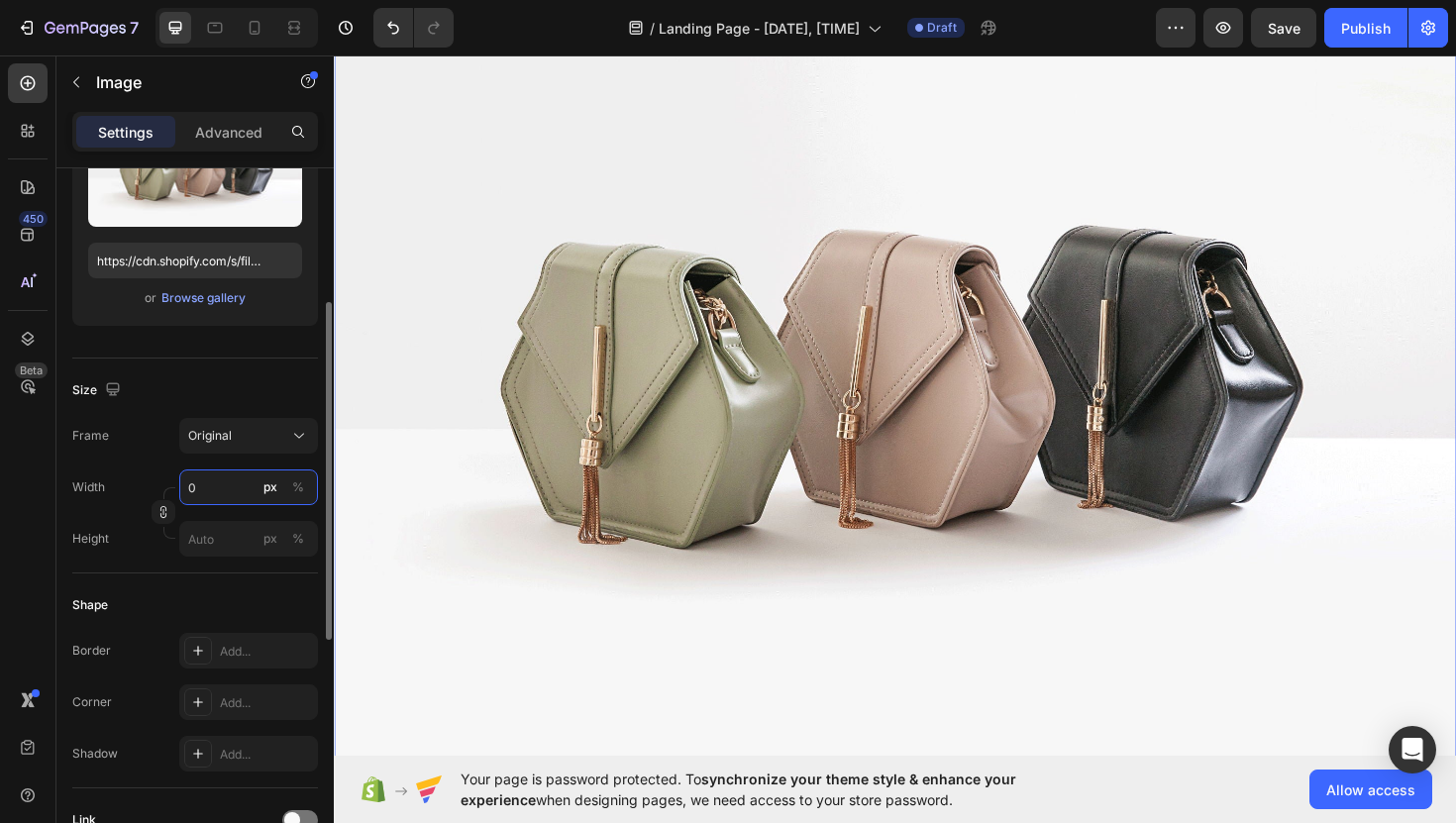 scroll, scrollTop: 0, scrollLeft: 0, axis: both 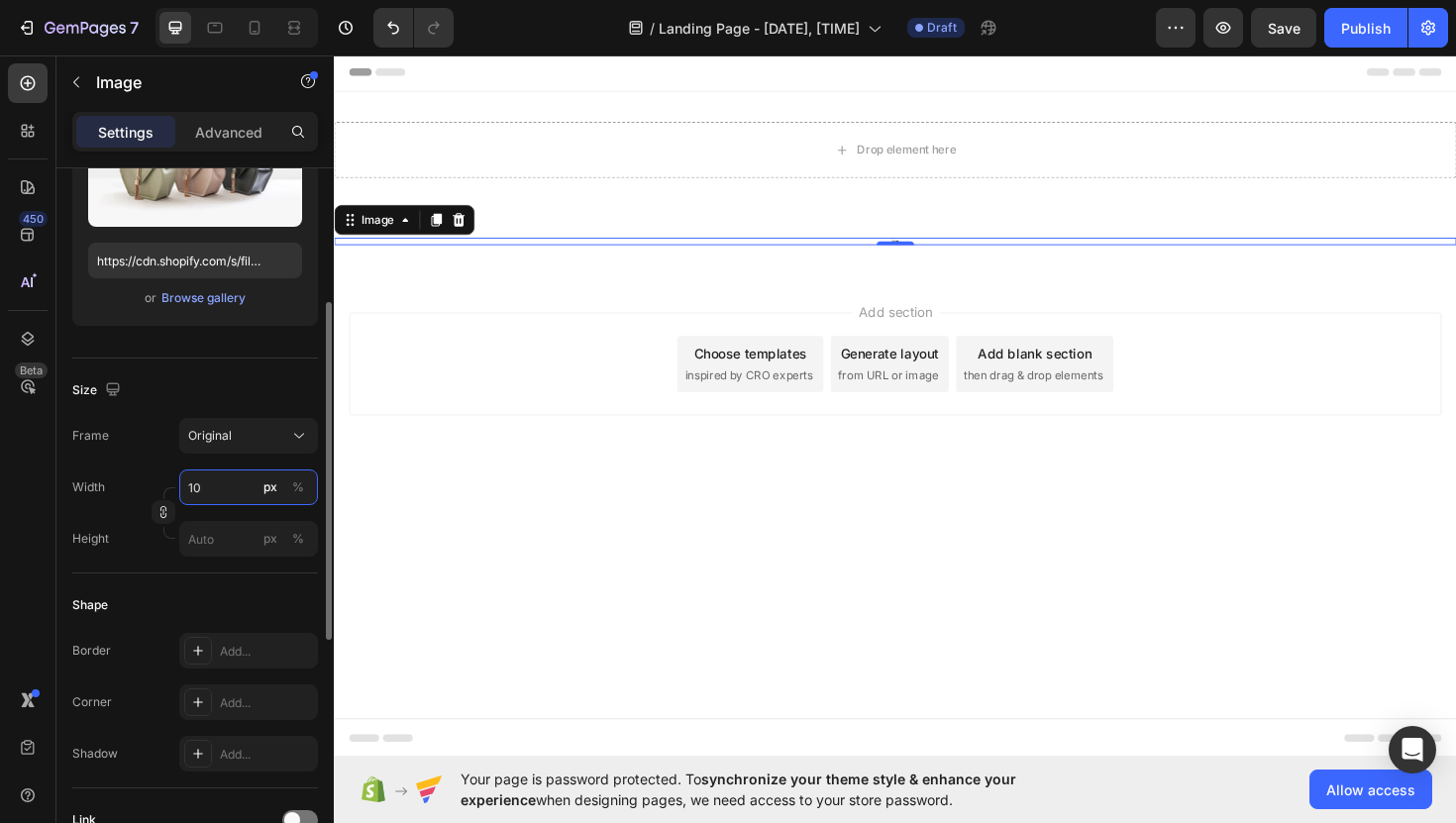 type on "1" 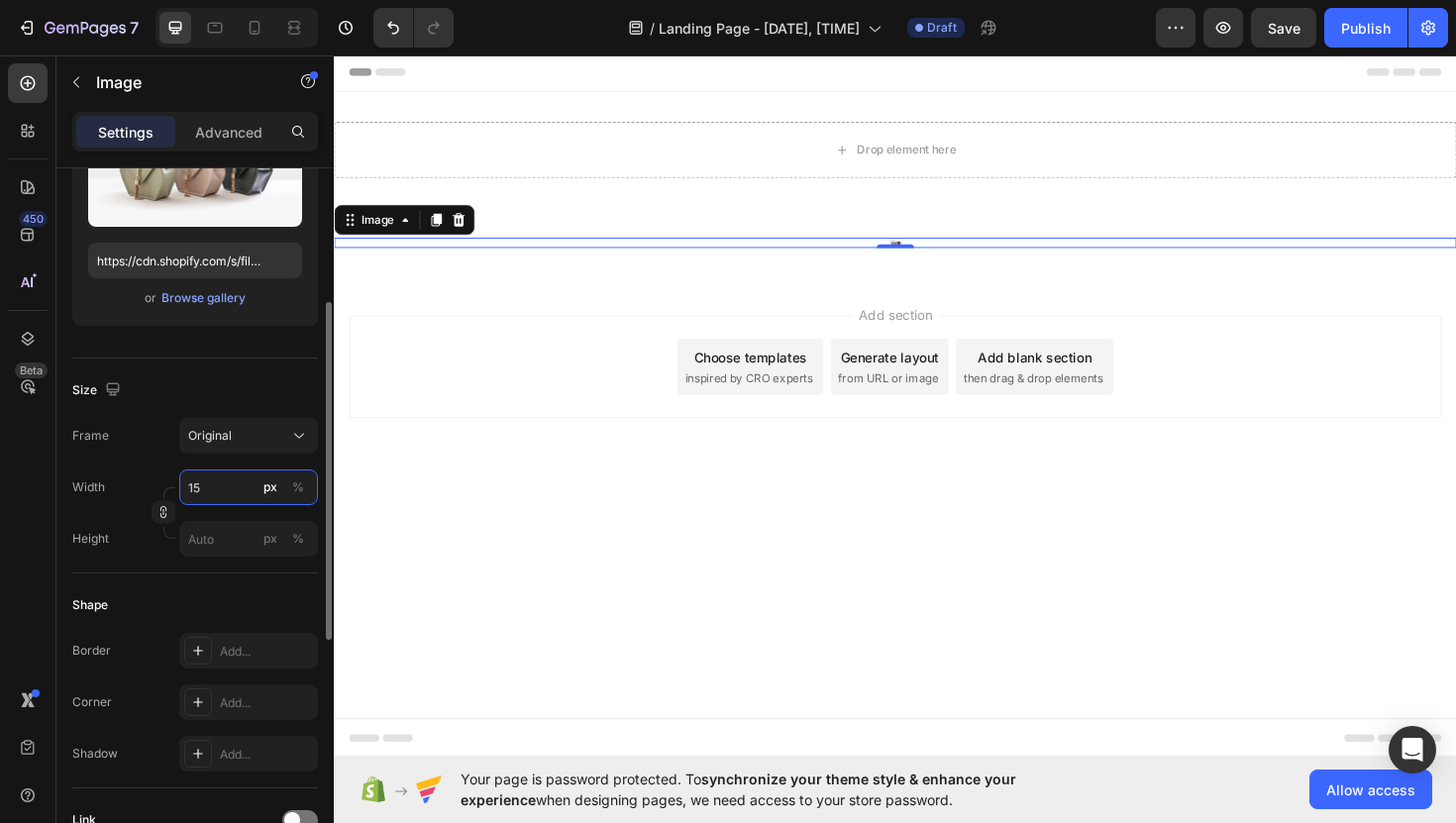 type on "1" 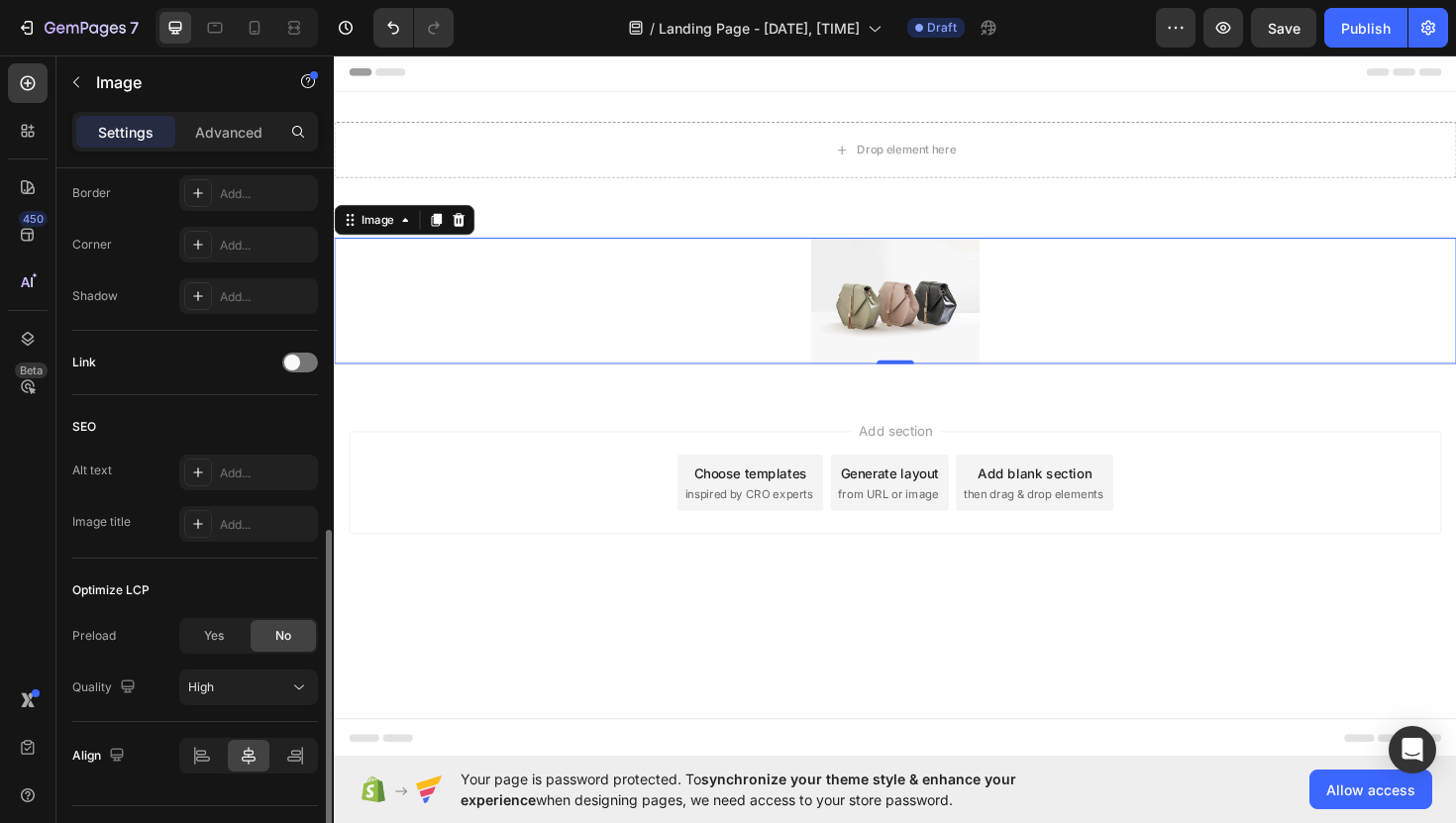 scroll, scrollTop: 784, scrollLeft: 0, axis: vertical 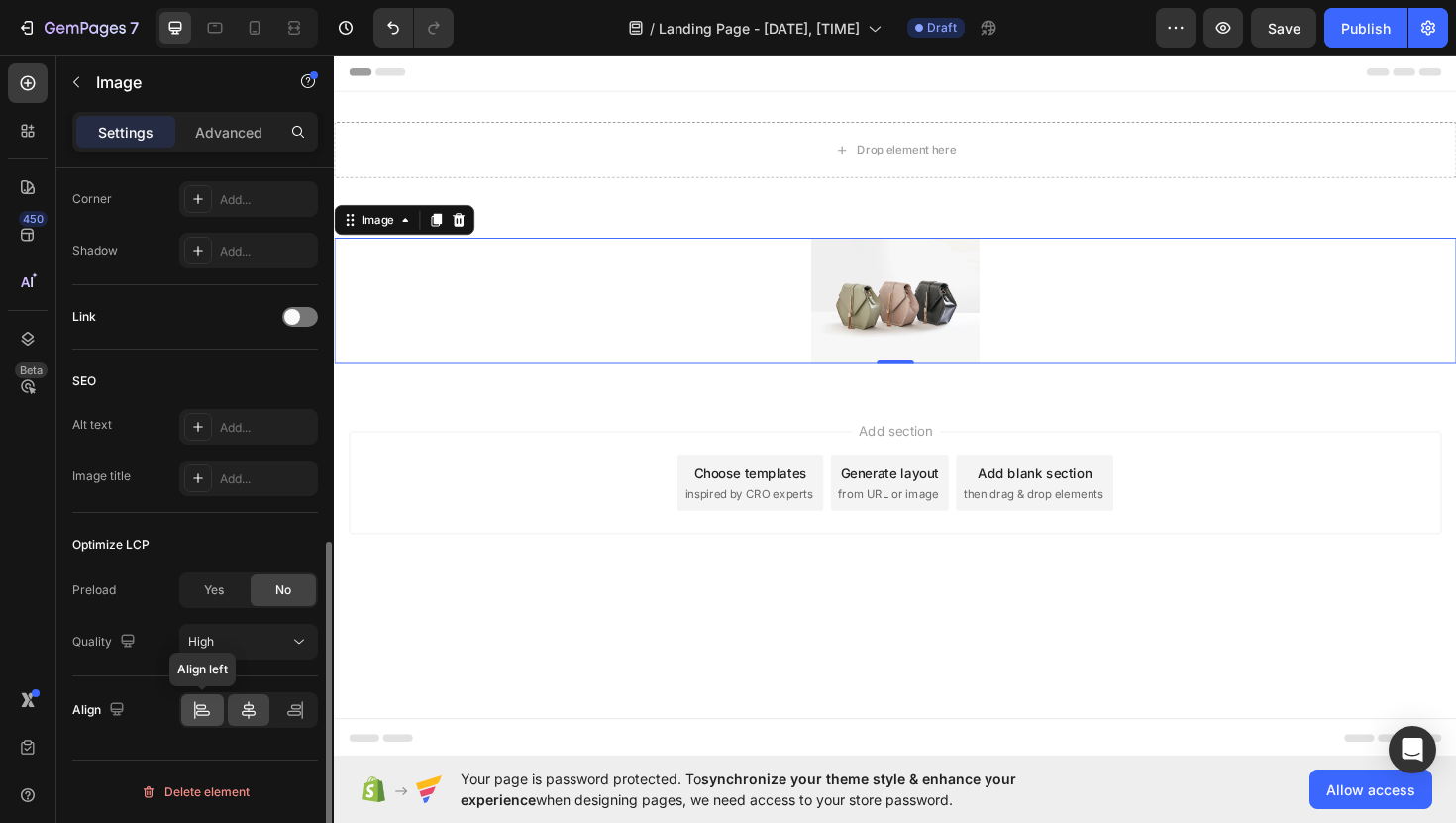 click 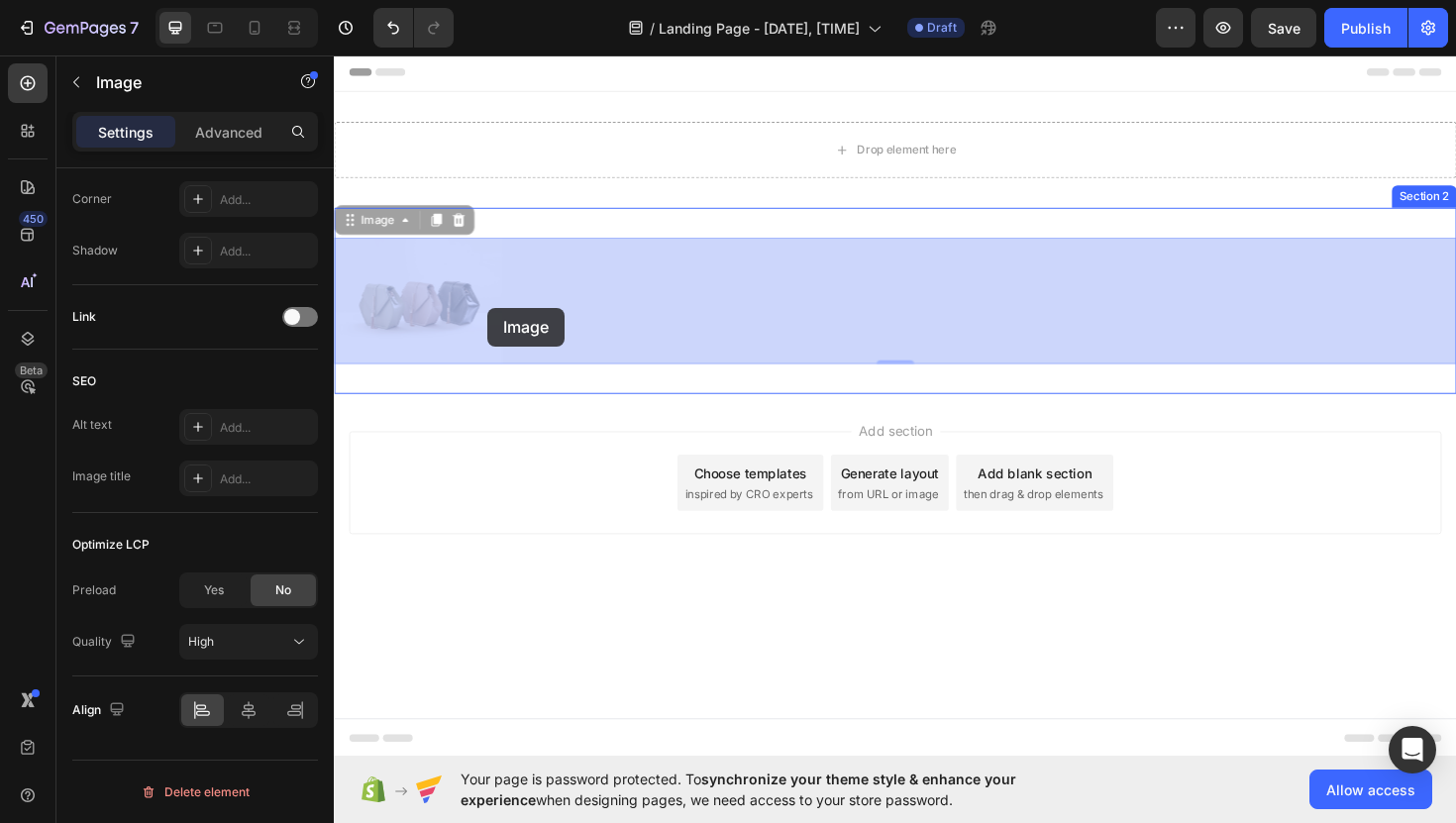 drag, startPoint x: 422, startPoint y: 331, endPoint x: 486, endPoint y: 324, distance: 64.38167 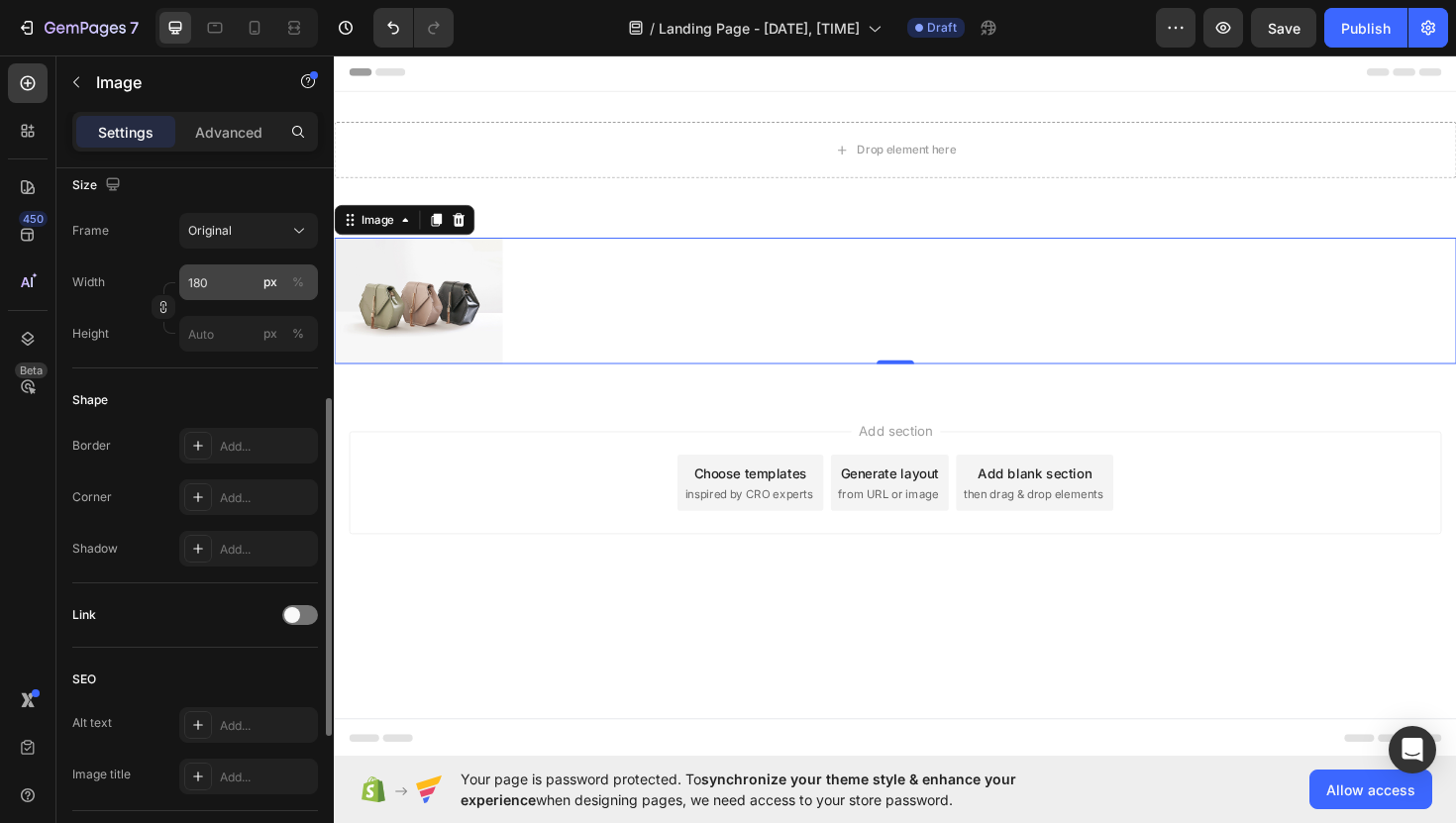 scroll, scrollTop: 483, scrollLeft: 0, axis: vertical 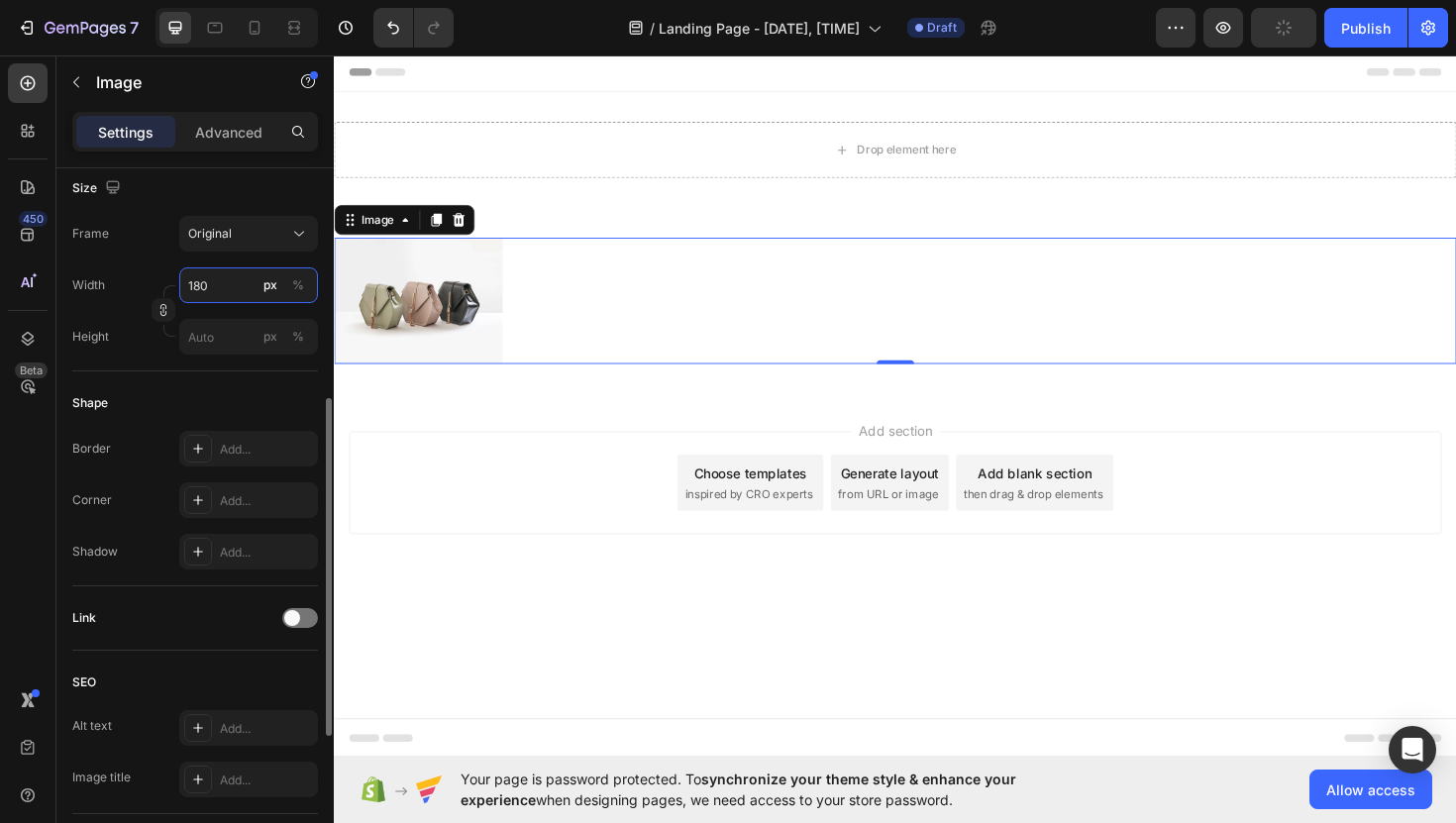 click on "180" at bounding box center [249, 285] 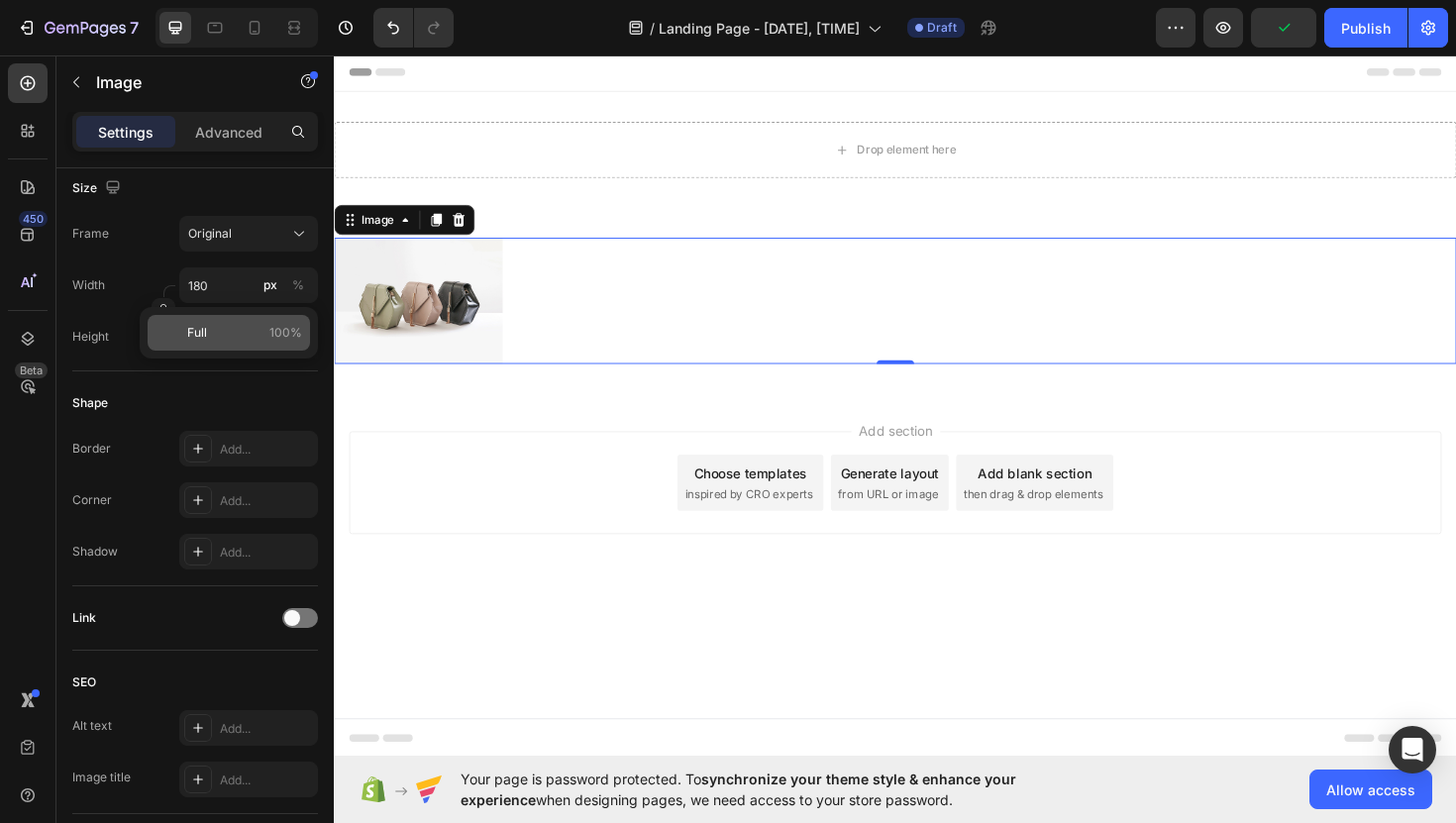 click on "Full 100%" 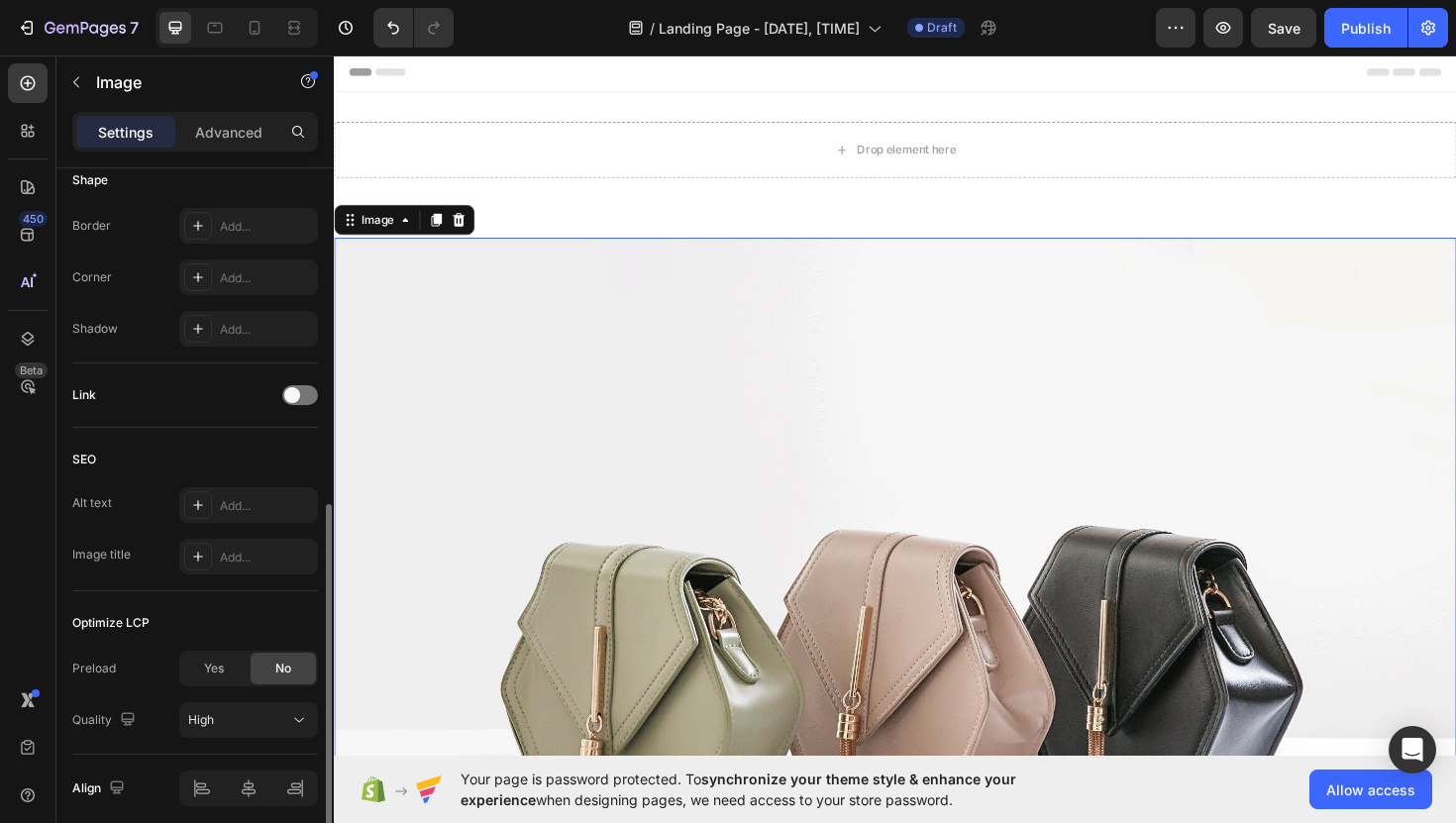 scroll, scrollTop: 784, scrollLeft: 0, axis: vertical 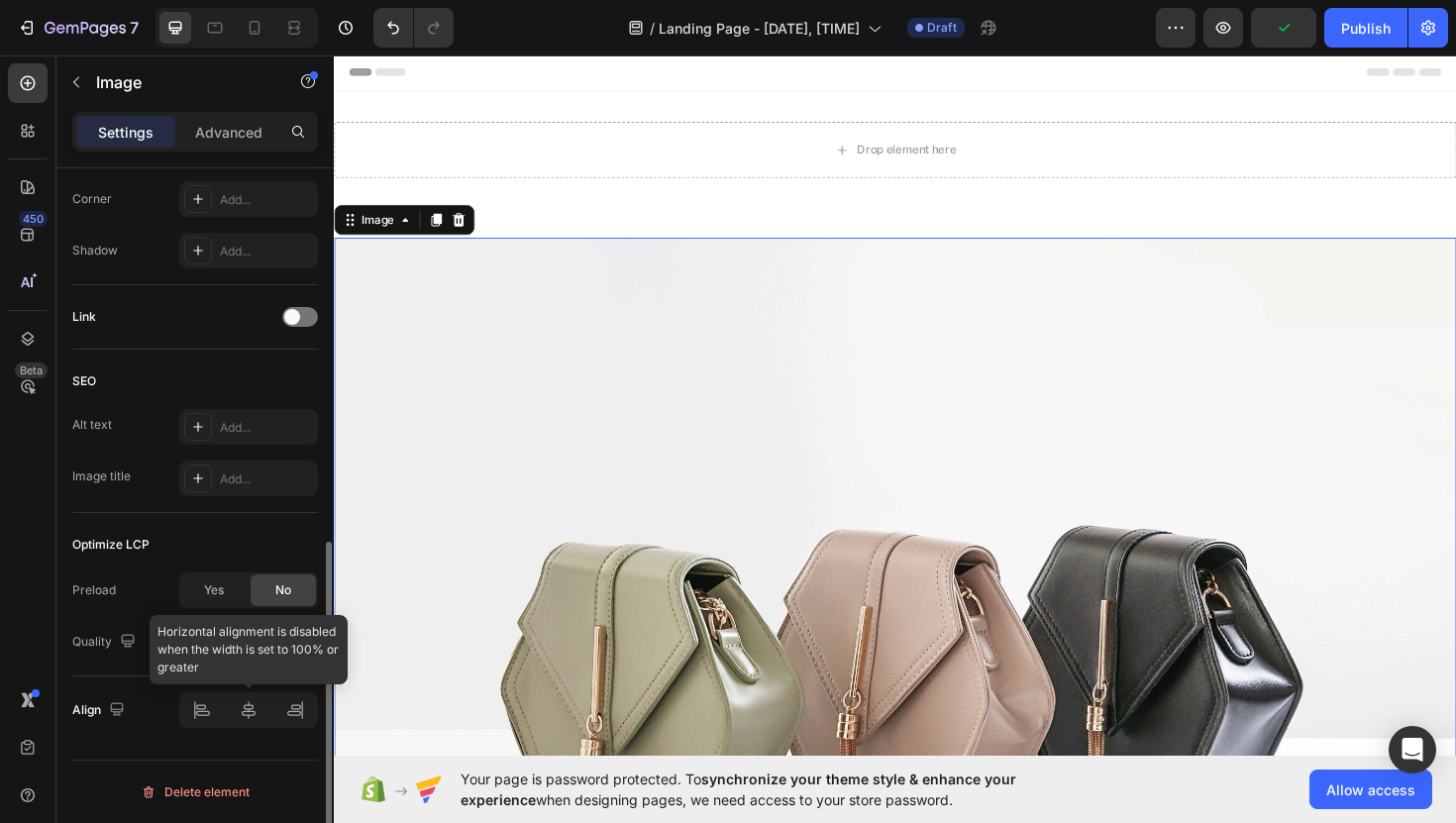click 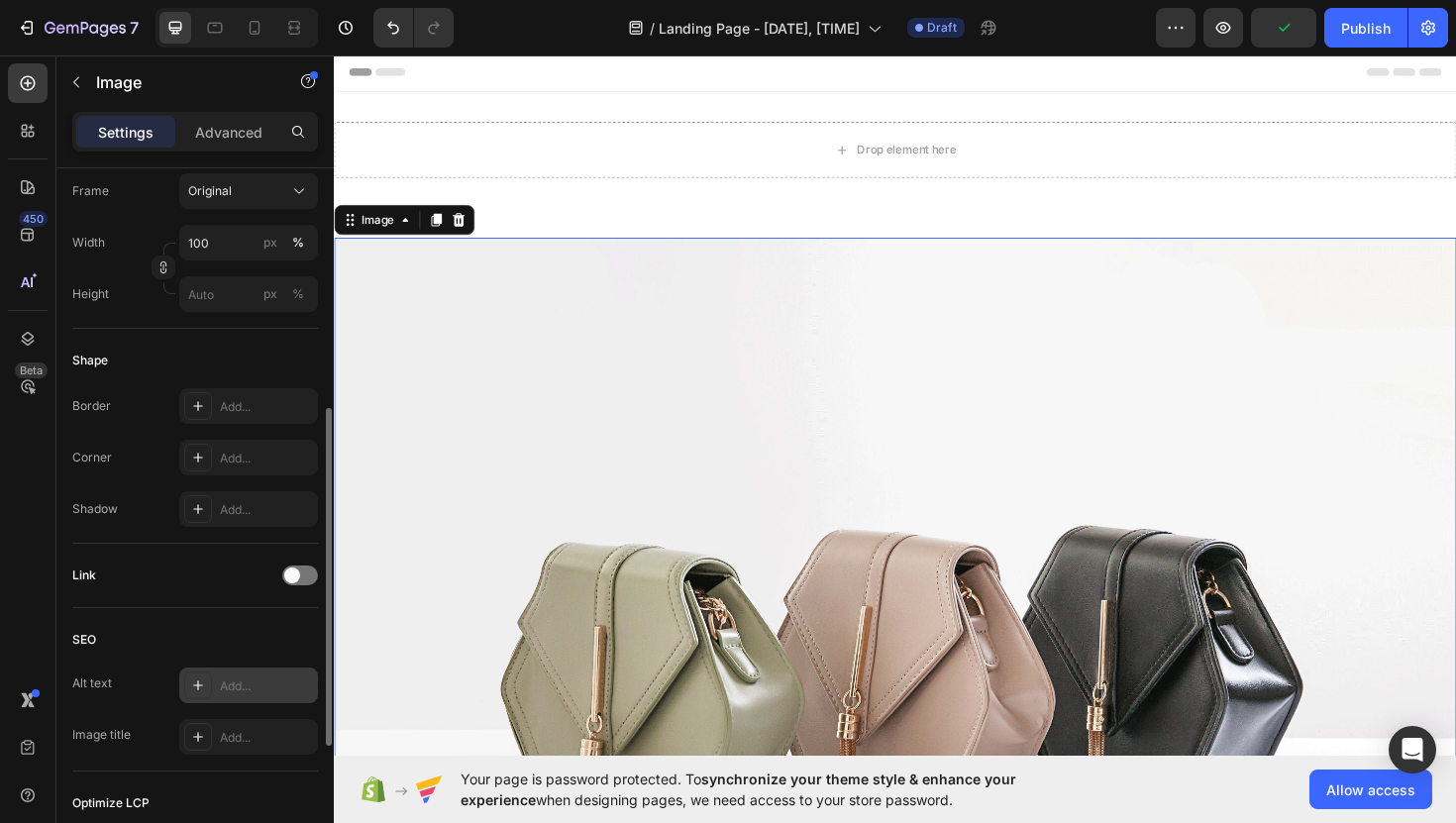 scroll, scrollTop: 519, scrollLeft: 0, axis: vertical 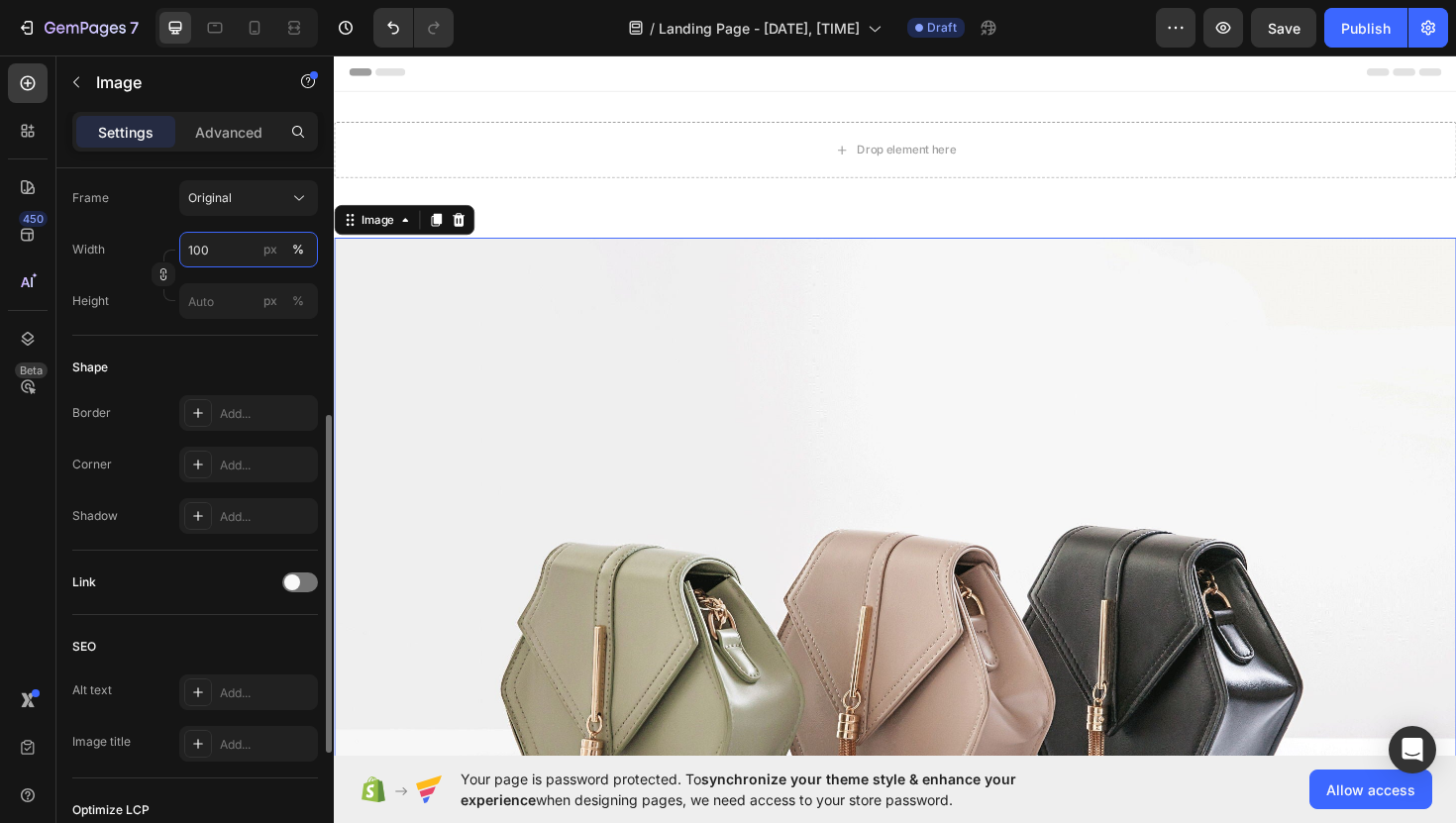 click on "100" at bounding box center (249, 250) 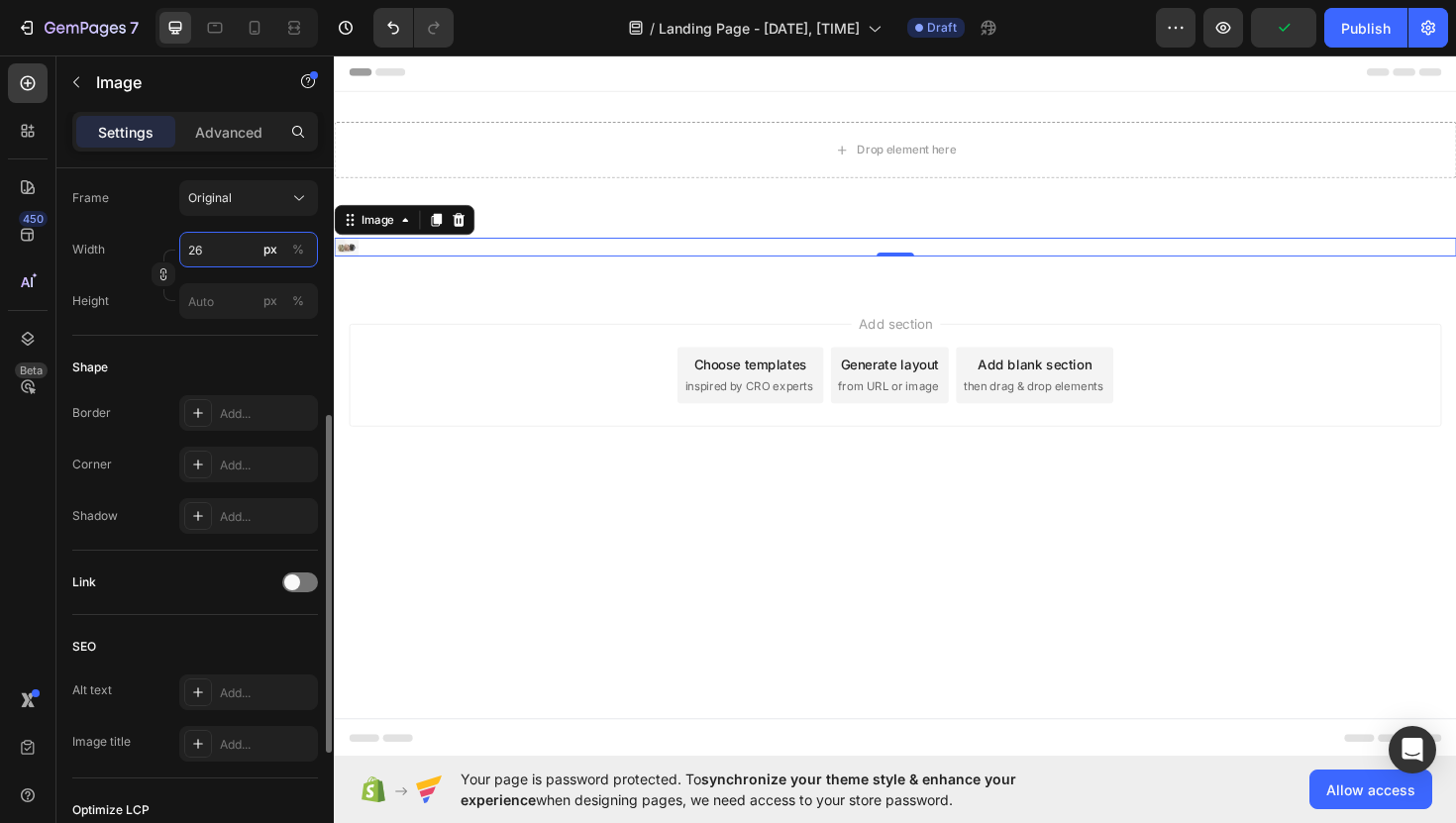 type on "2" 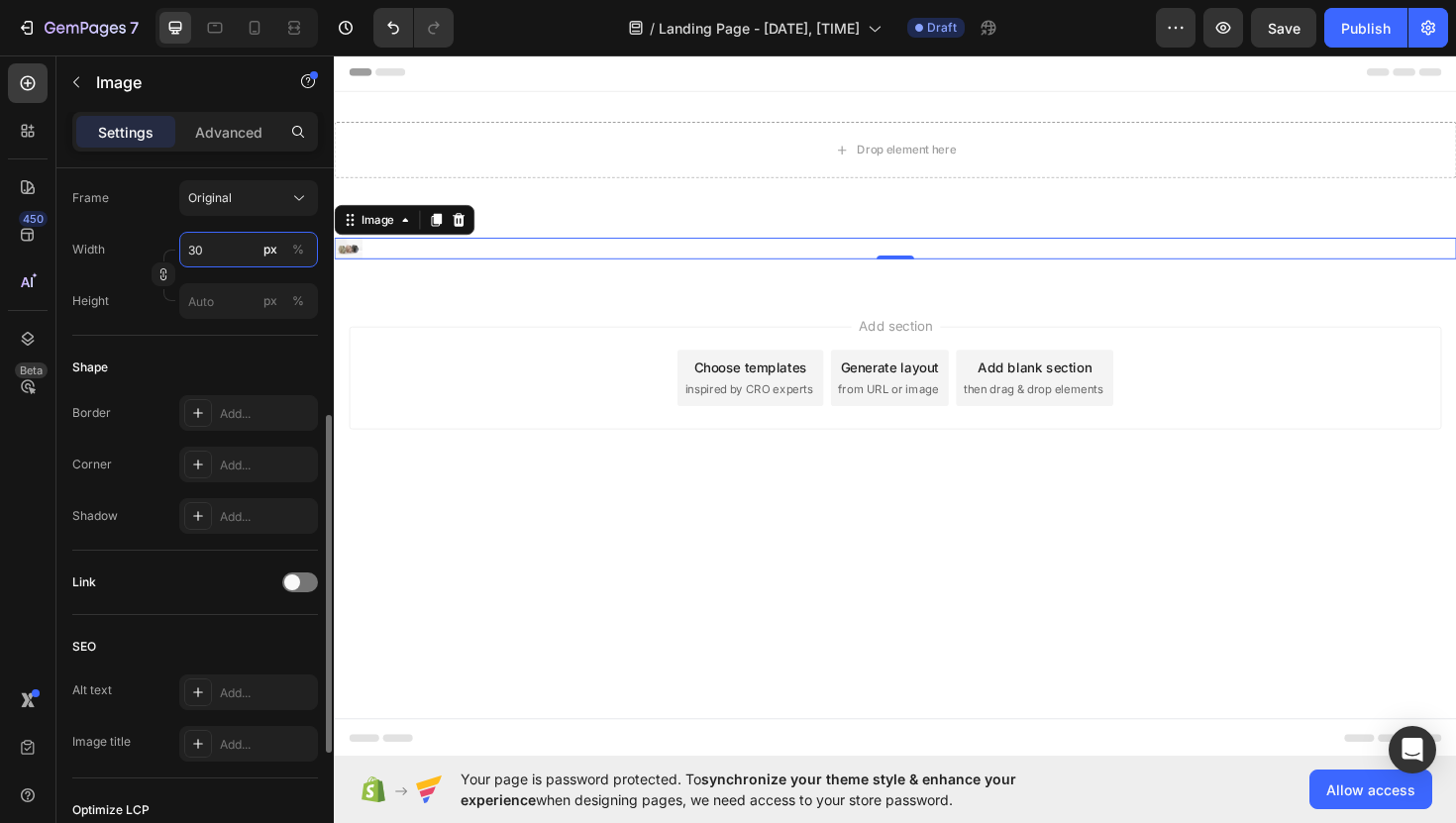 type on "3" 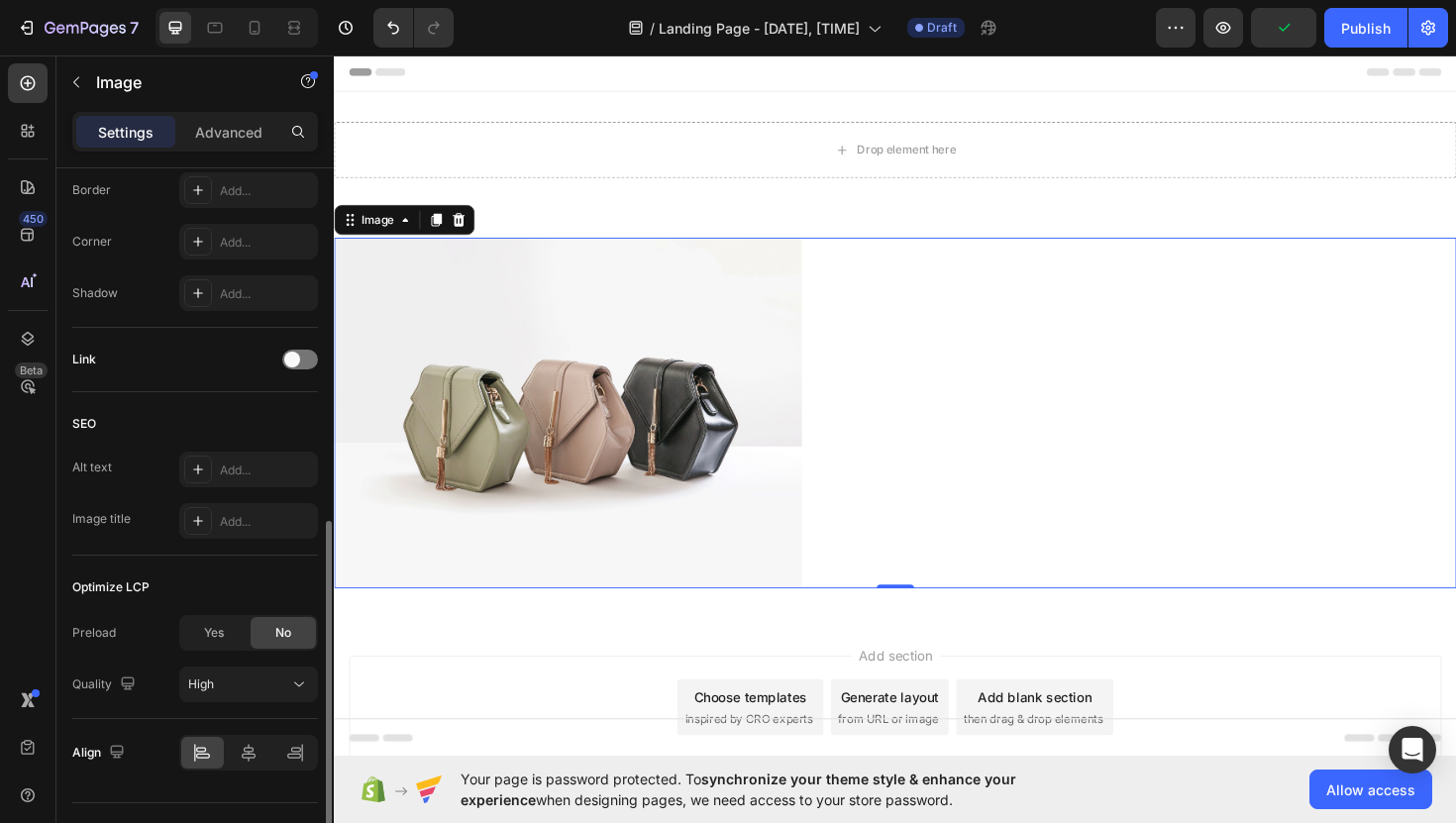 scroll, scrollTop: 784, scrollLeft: 0, axis: vertical 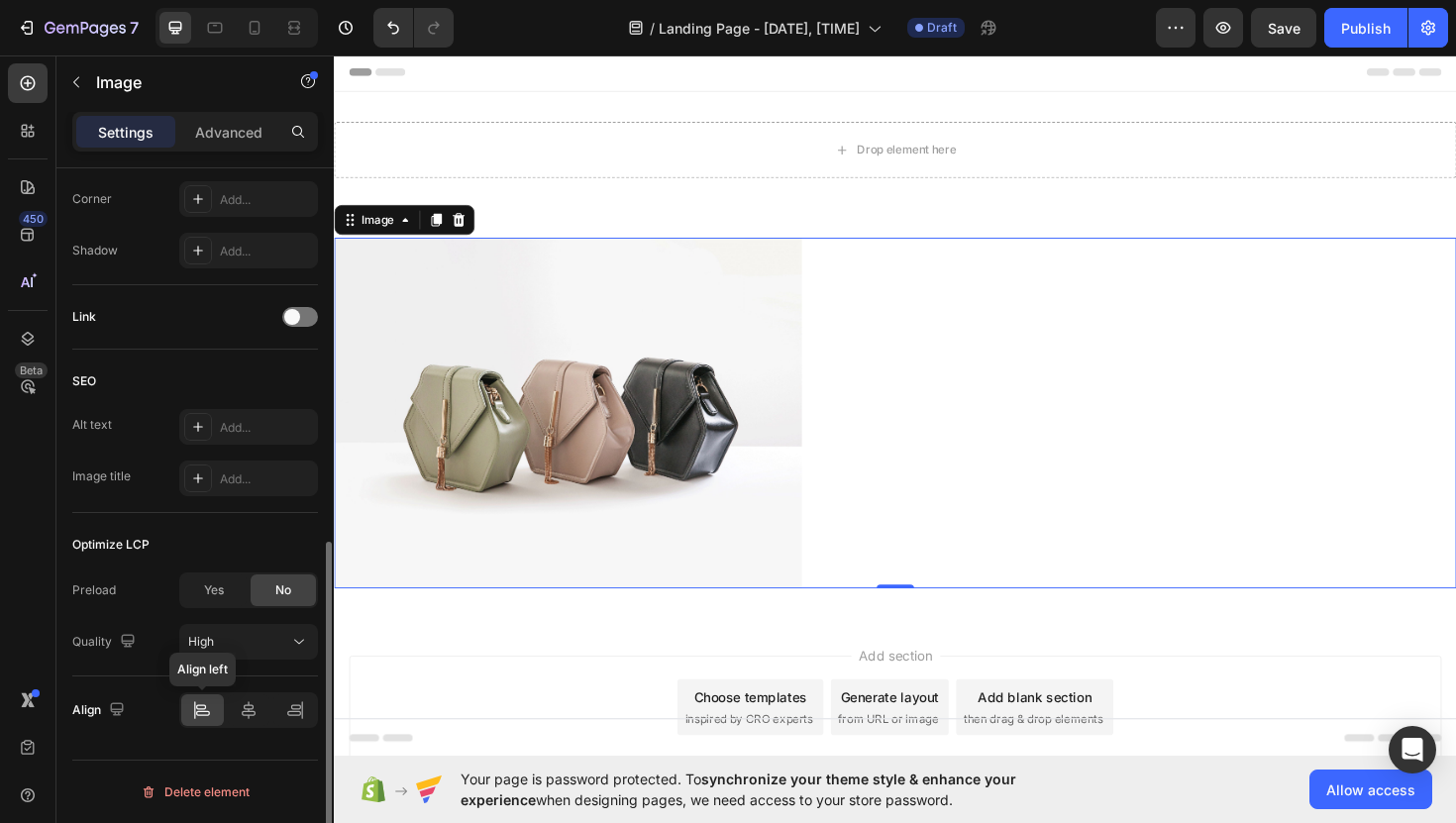 type on "500" 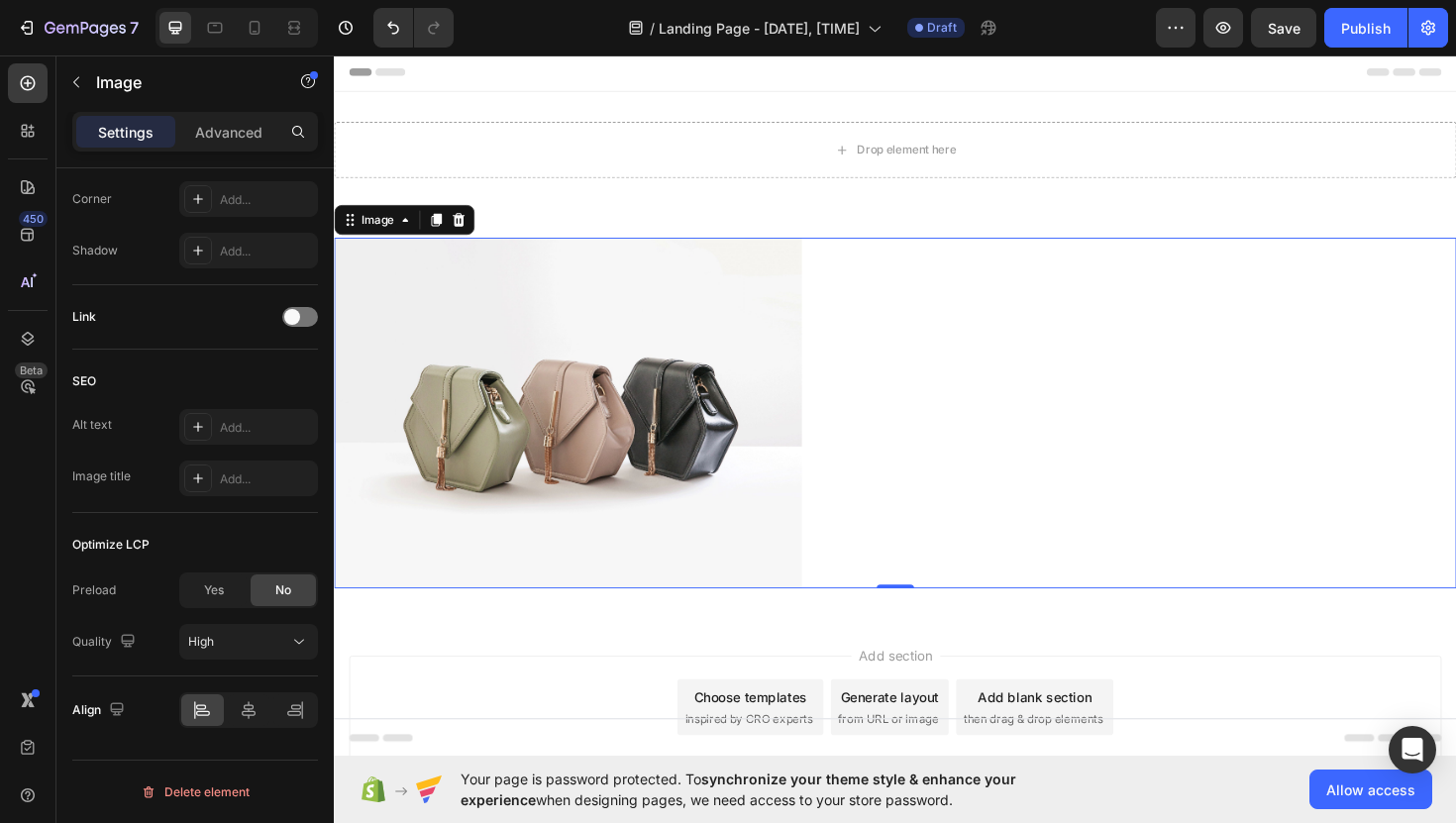 click at bounding box center (928, 434) 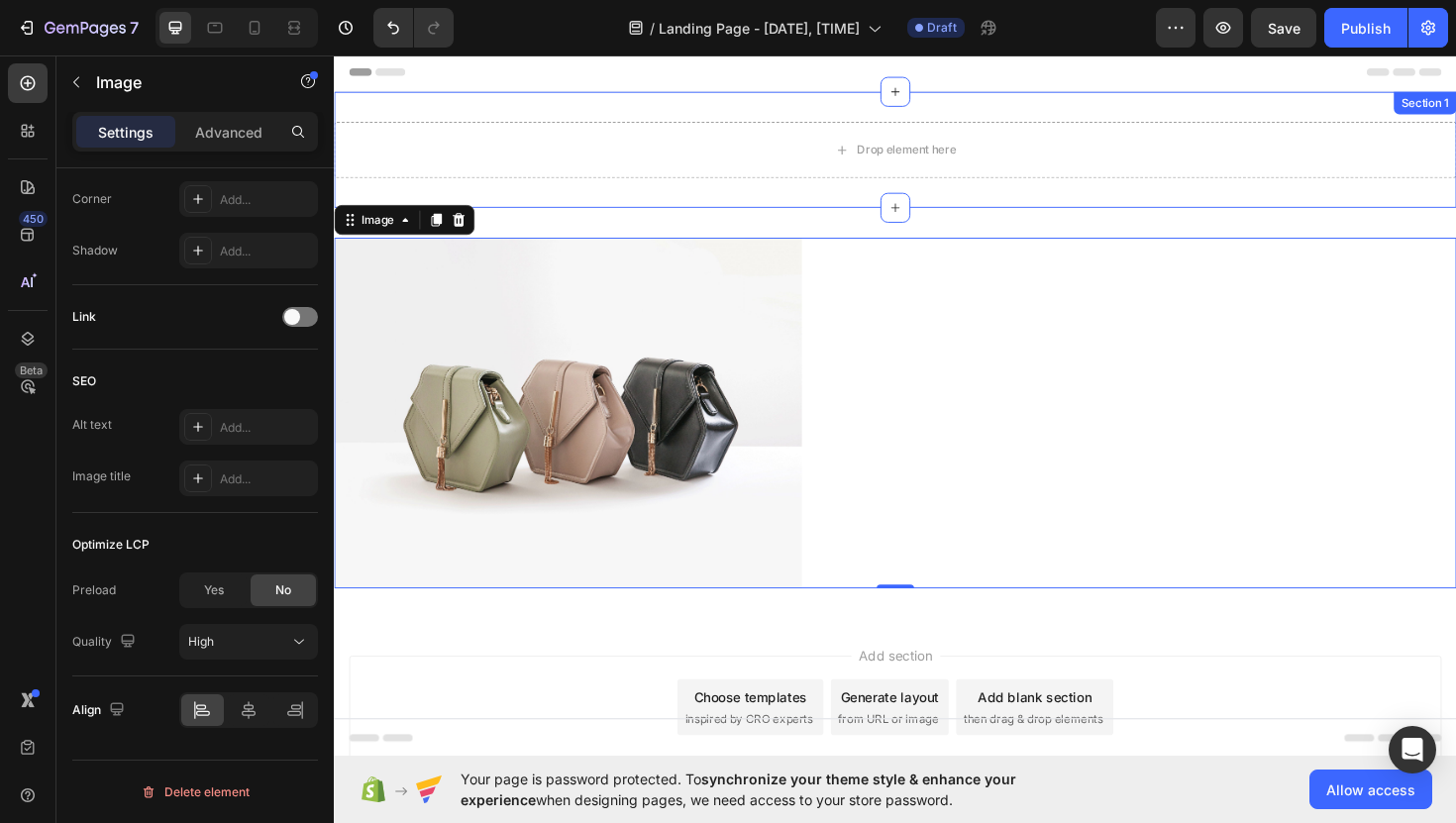 click on "Drop element here Section 1" at bounding box center (928, 155) 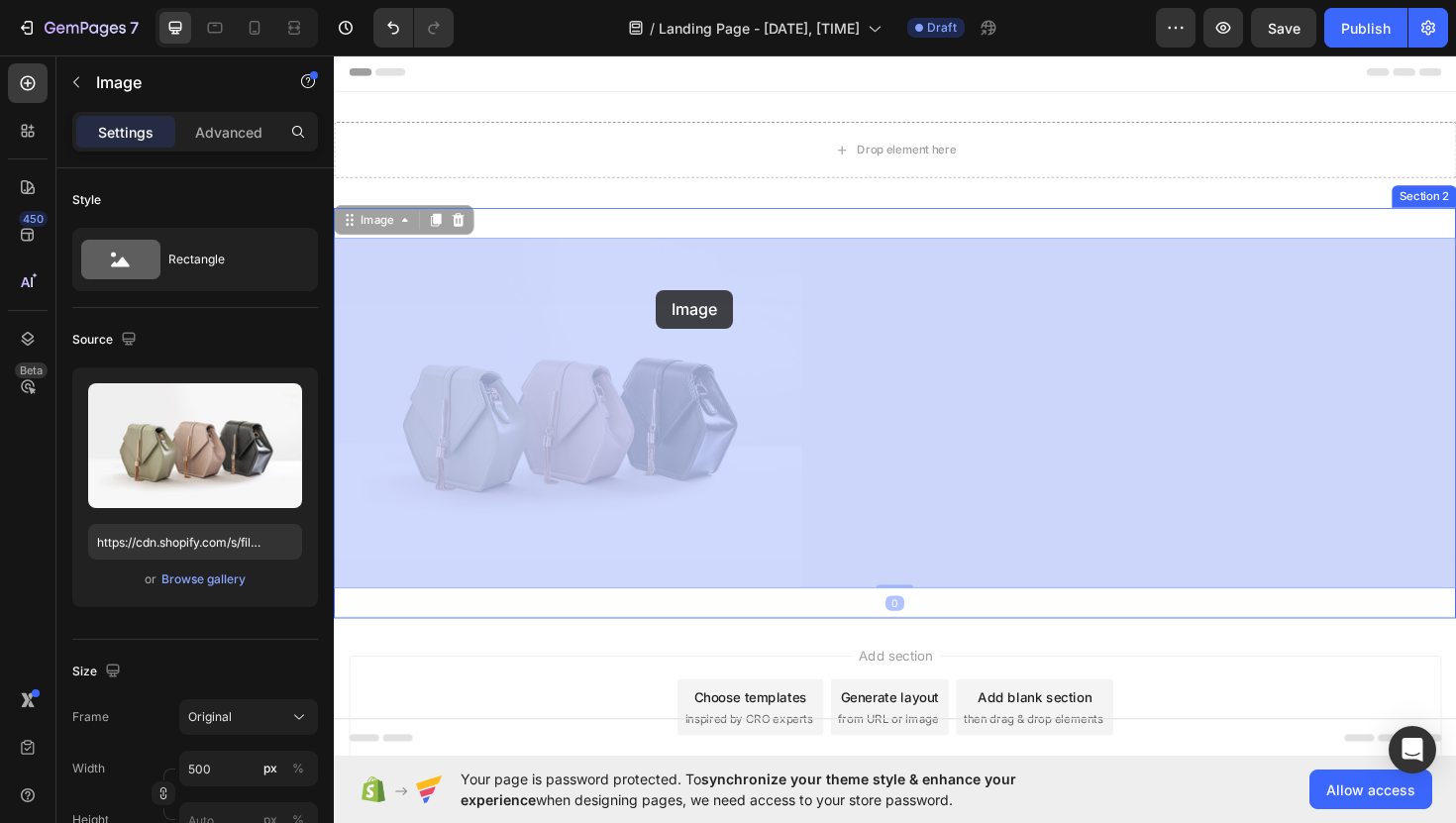 drag, startPoint x: 693, startPoint y: 411, endPoint x: 675, endPoint y: 304, distance: 108.50346 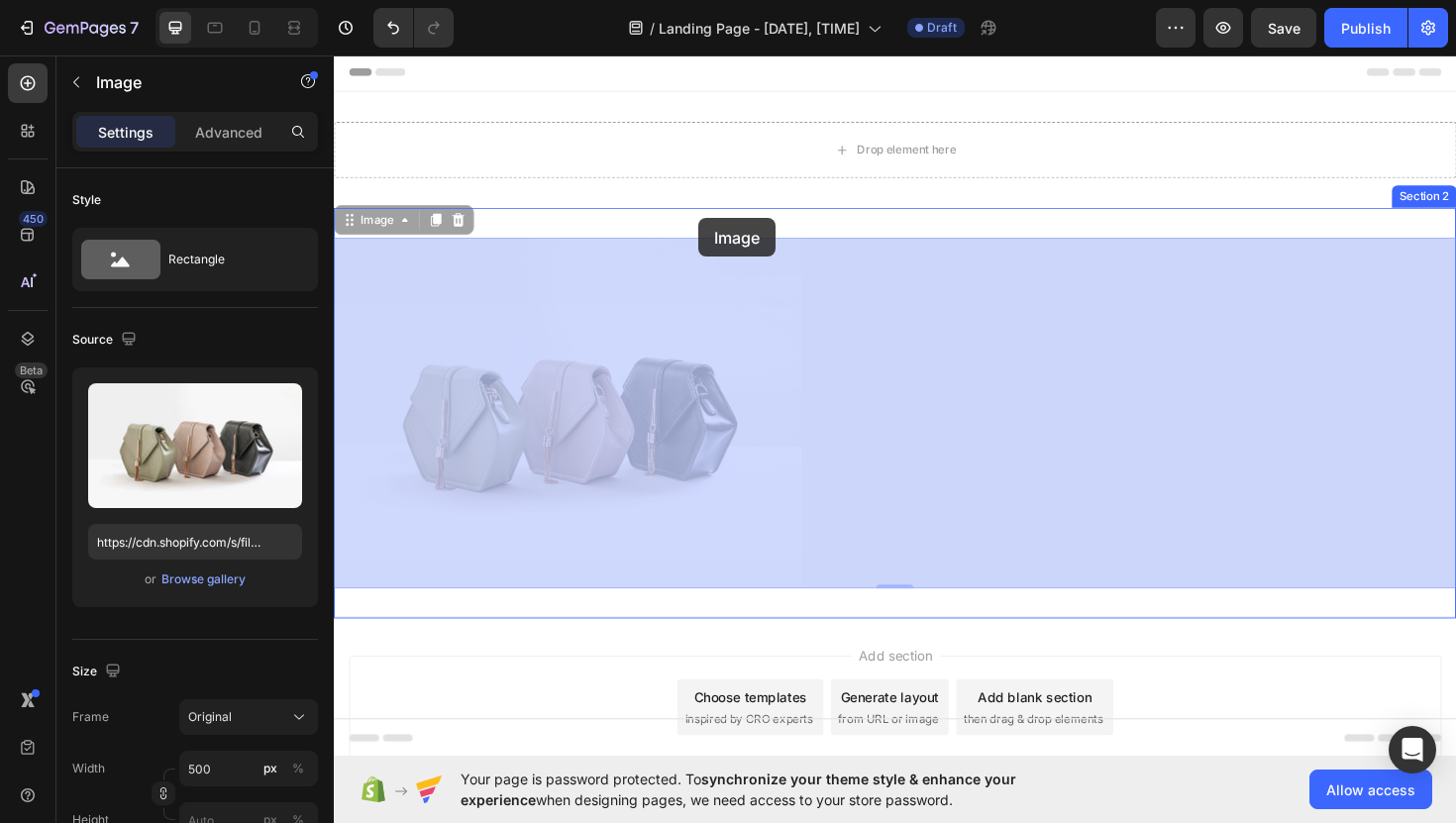 drag, startPoint x: 721, startPoint y: 300, endPoint x: 720, endPoint y: 228, distance: 72.00694 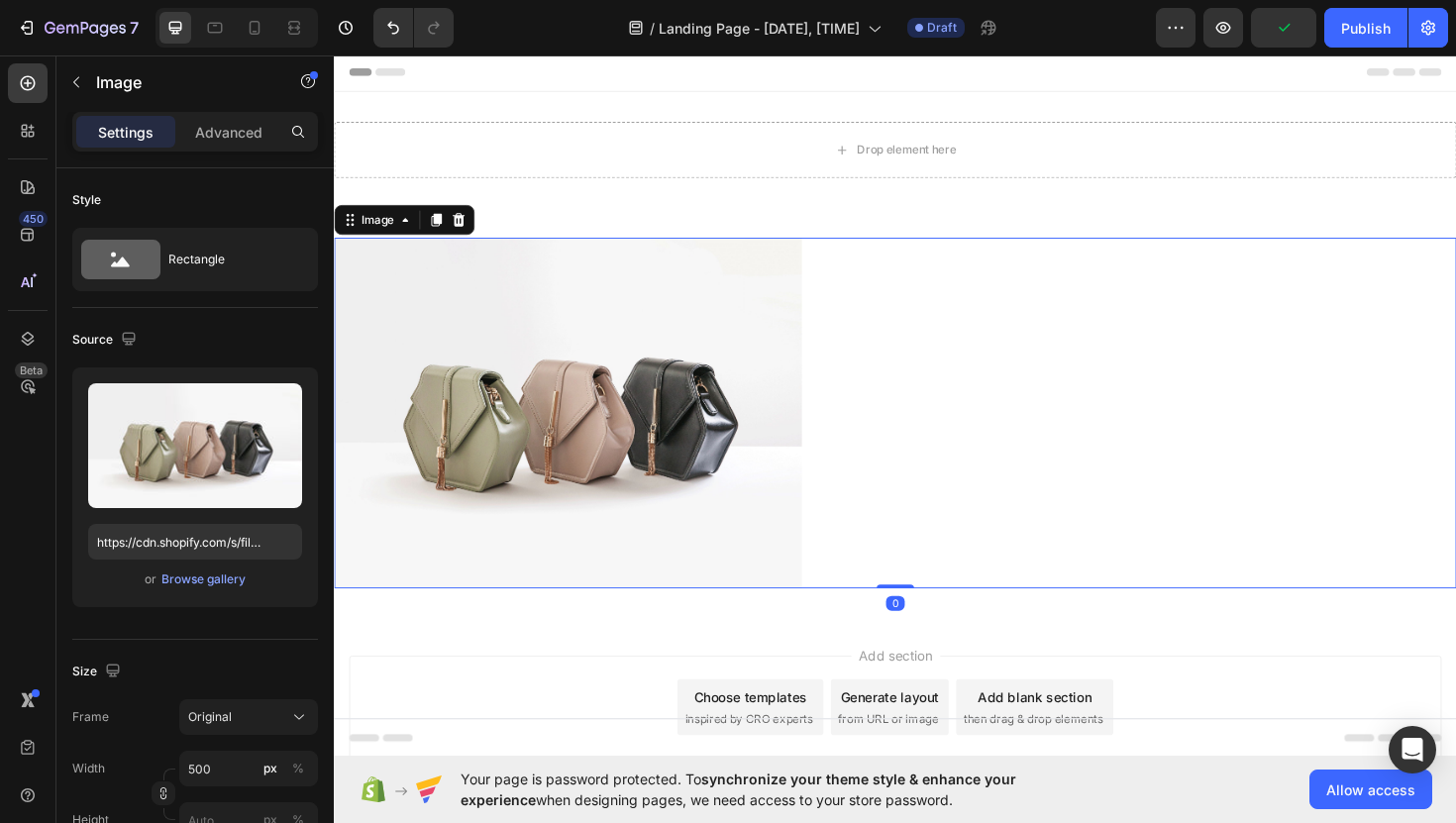 drag, startPoint x: 921, startPoint y: 618, endPoint x: 926, endPoint y: 588, distance: 30.413813 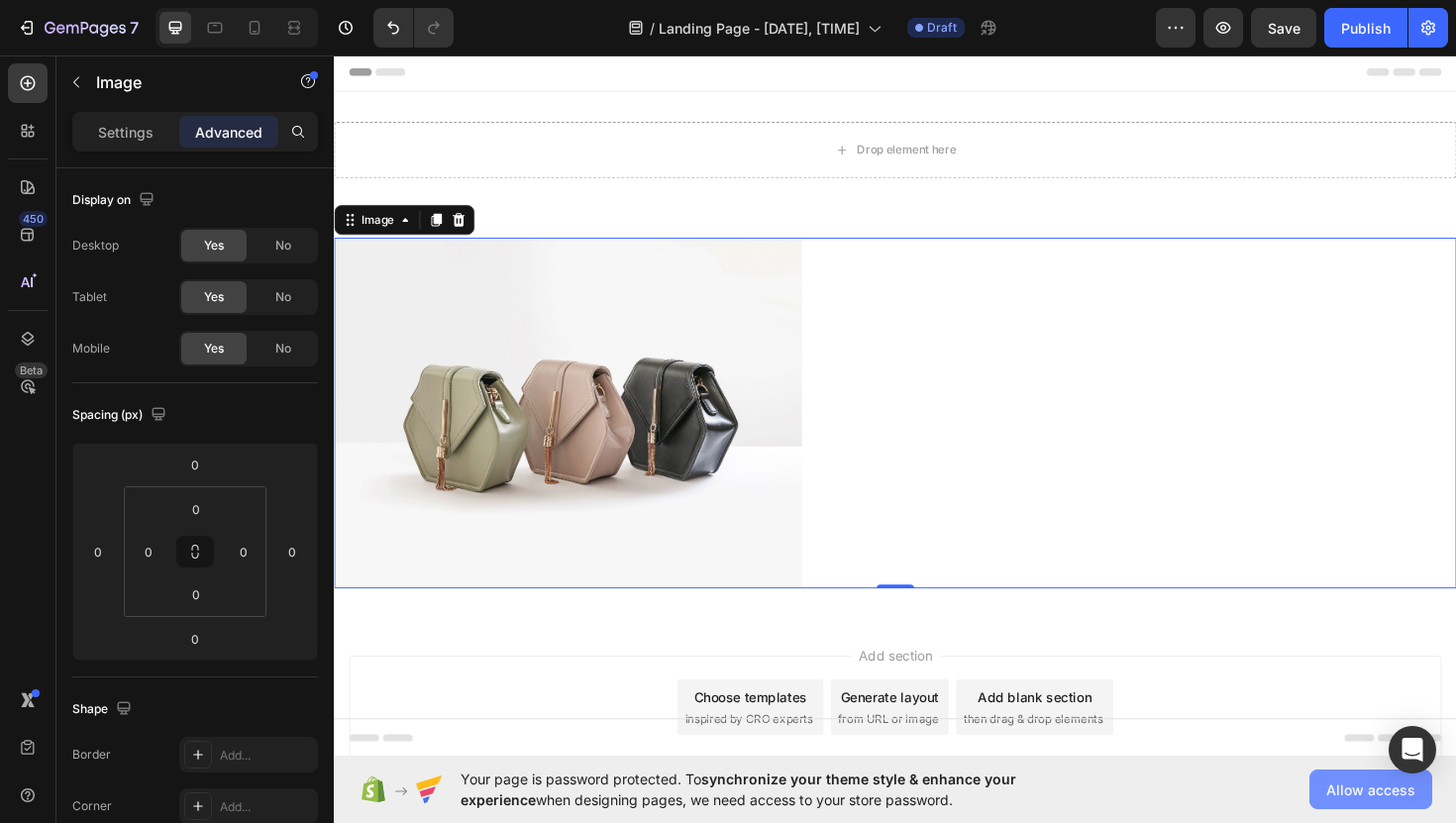 click on "Allow access" 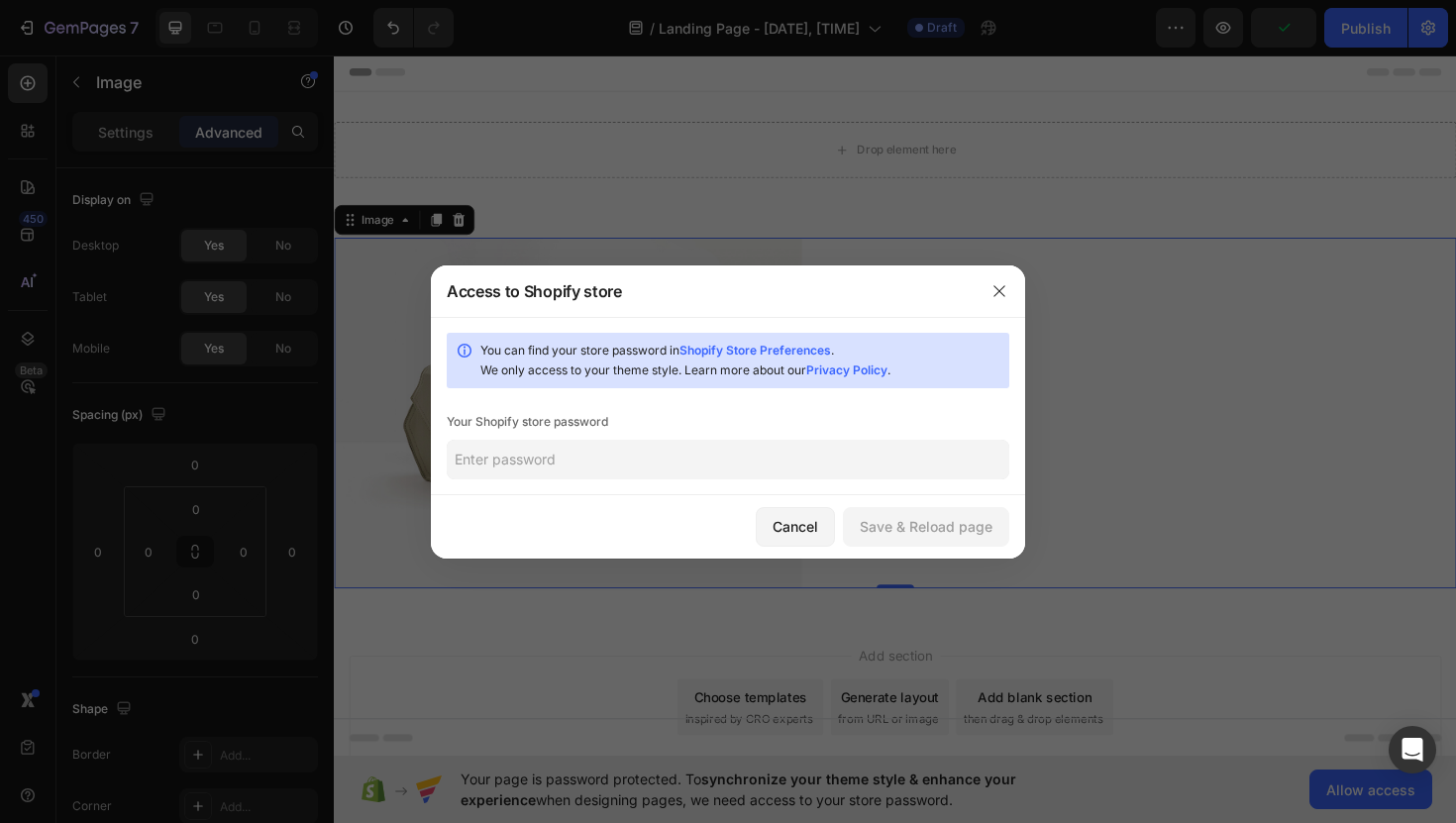 click 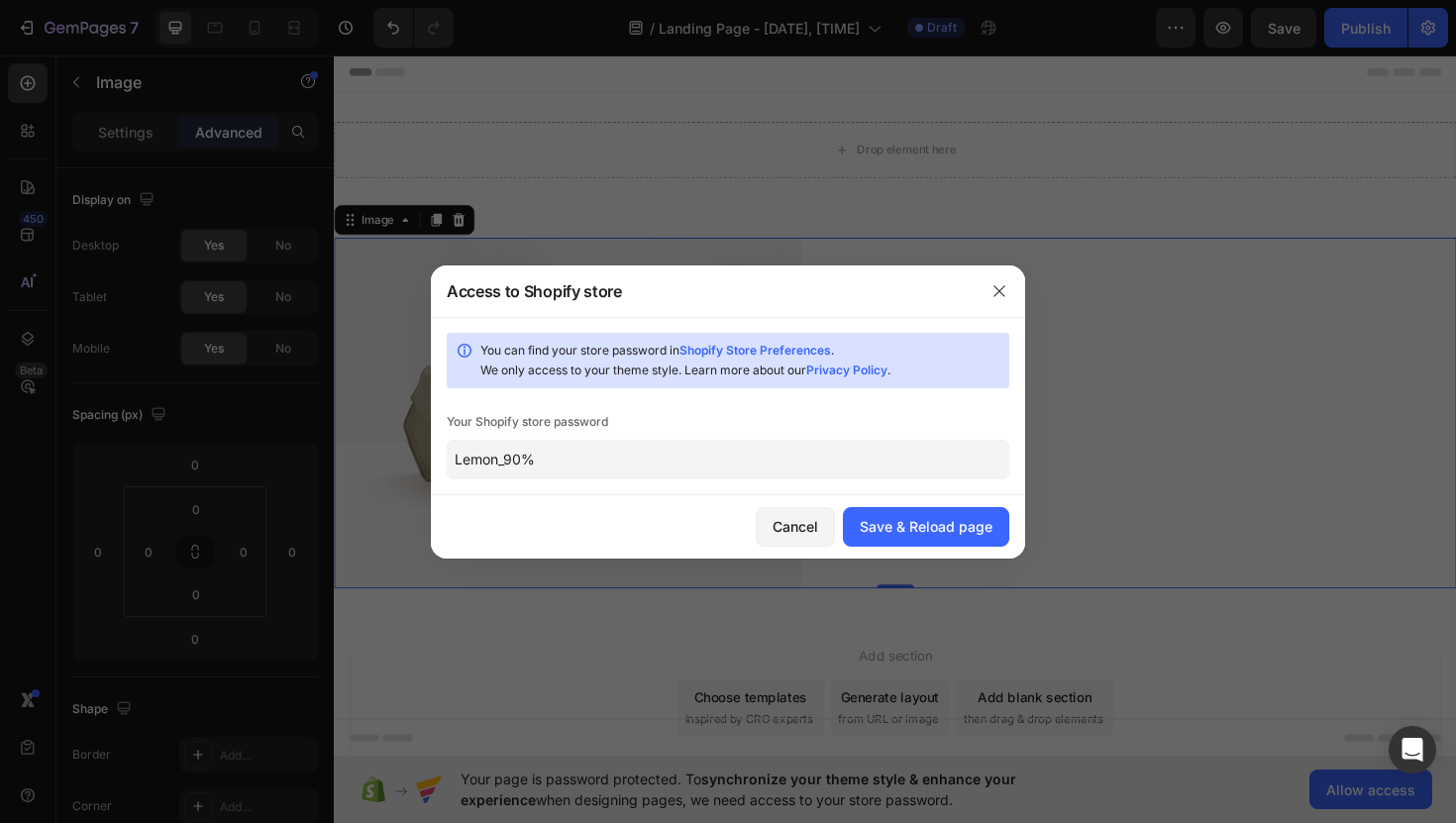 type on "Lemon_90%" 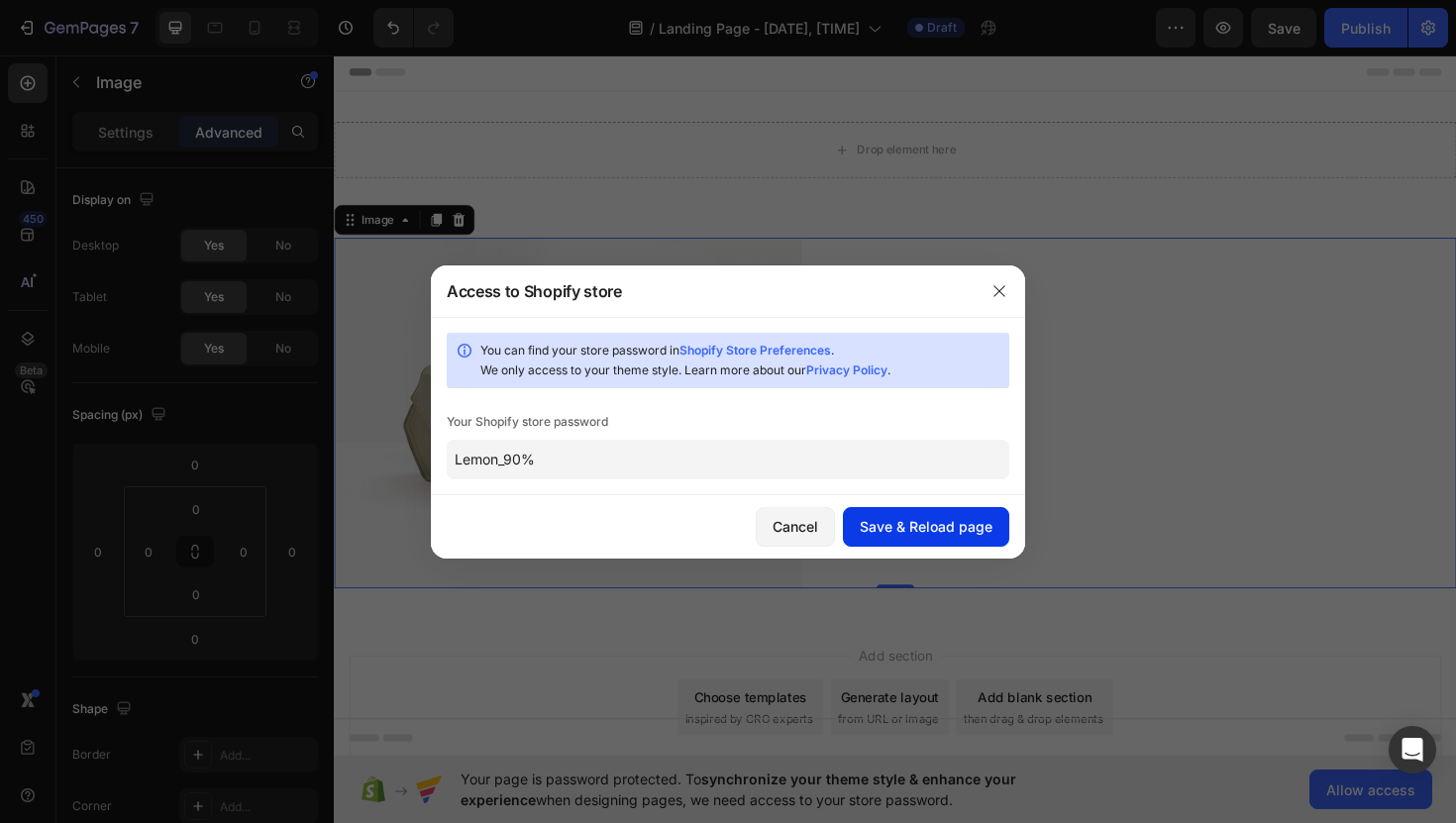 click on "Save & Reload page" at bounding box center [926, 526] 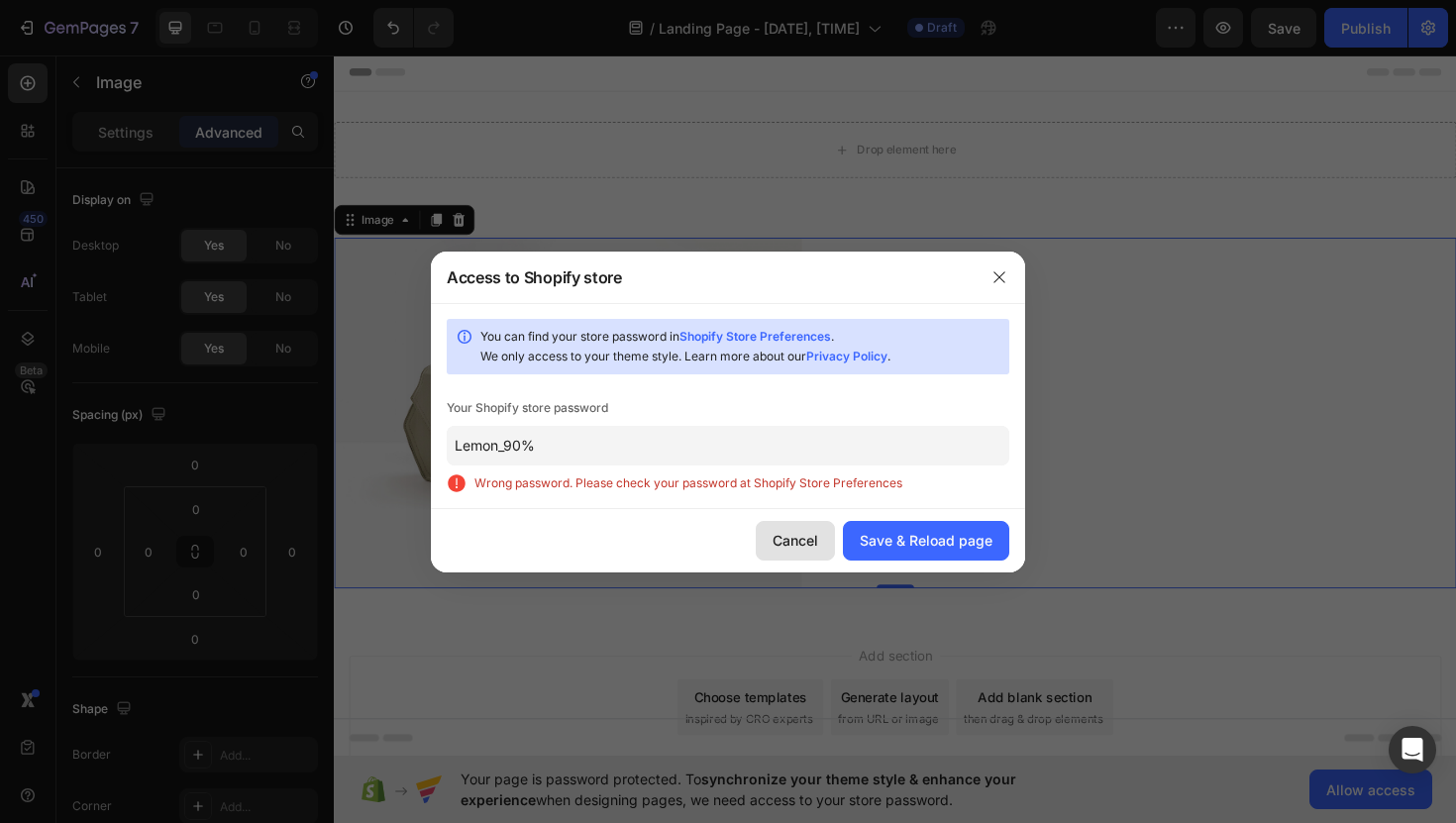 click on "Cancel" at bounding box center [795, 540] 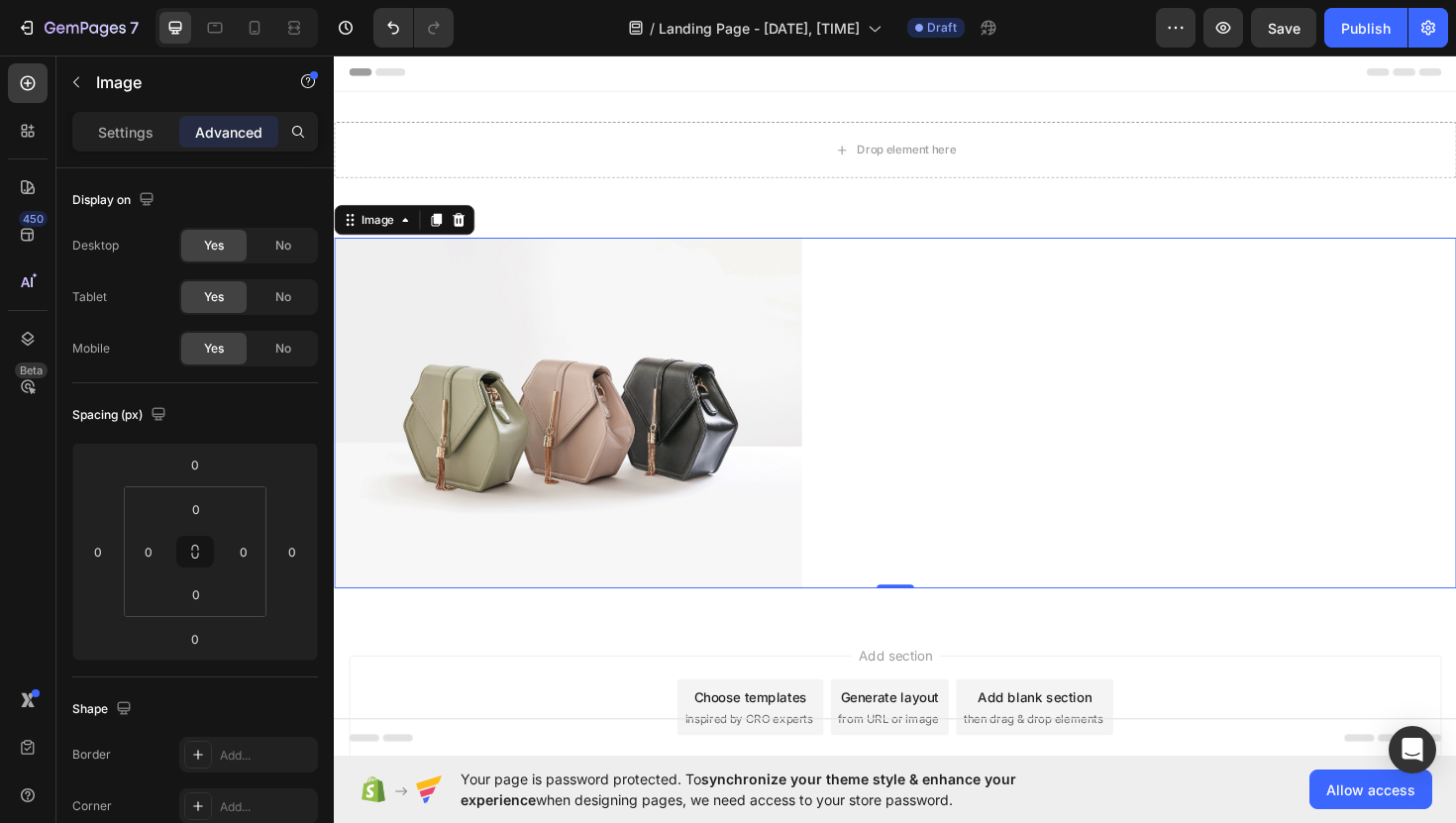 click at bounding box center [581, 434] 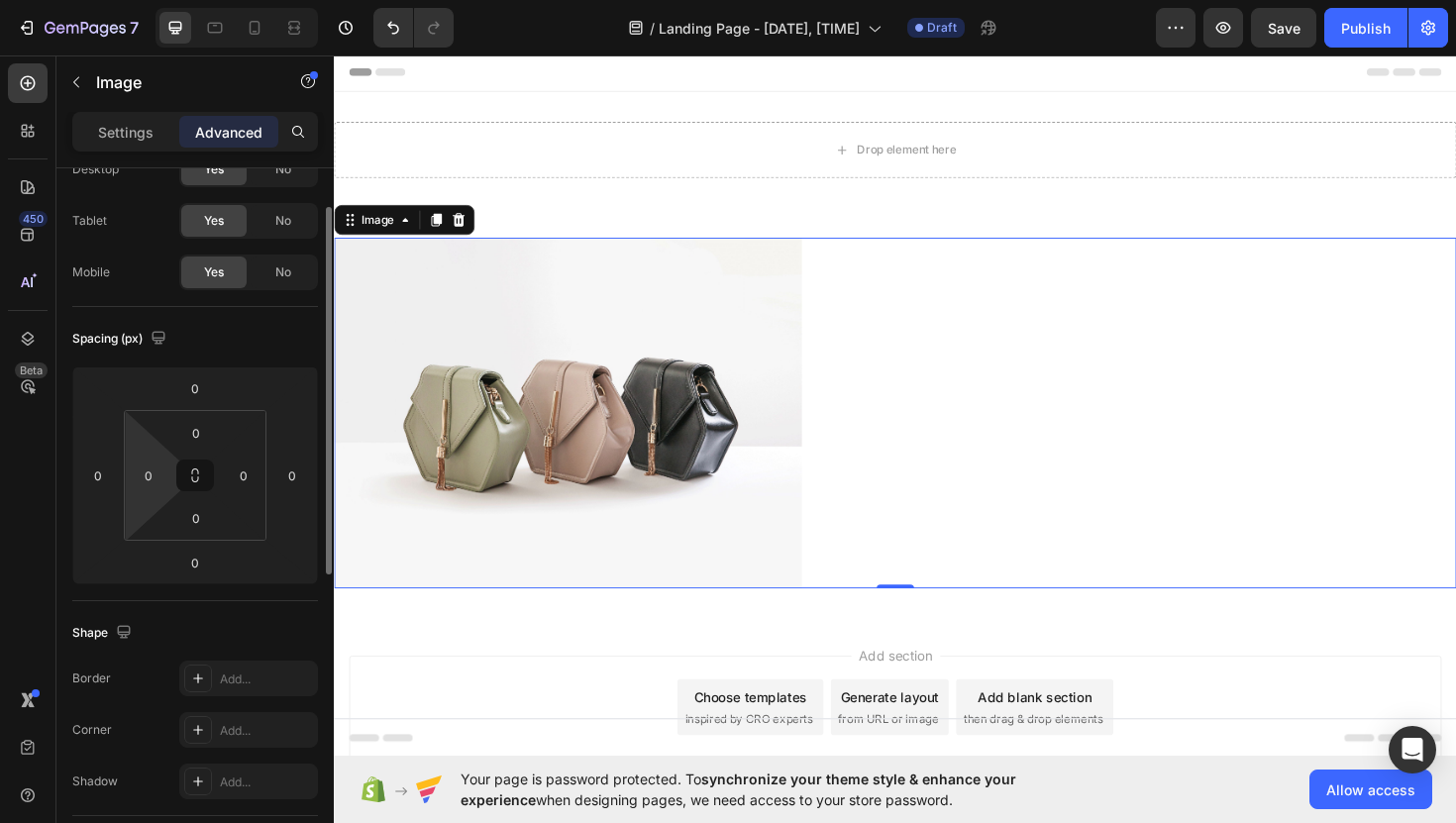 scroll, scrollTop: 0, scrollLeft: 0, axis: both 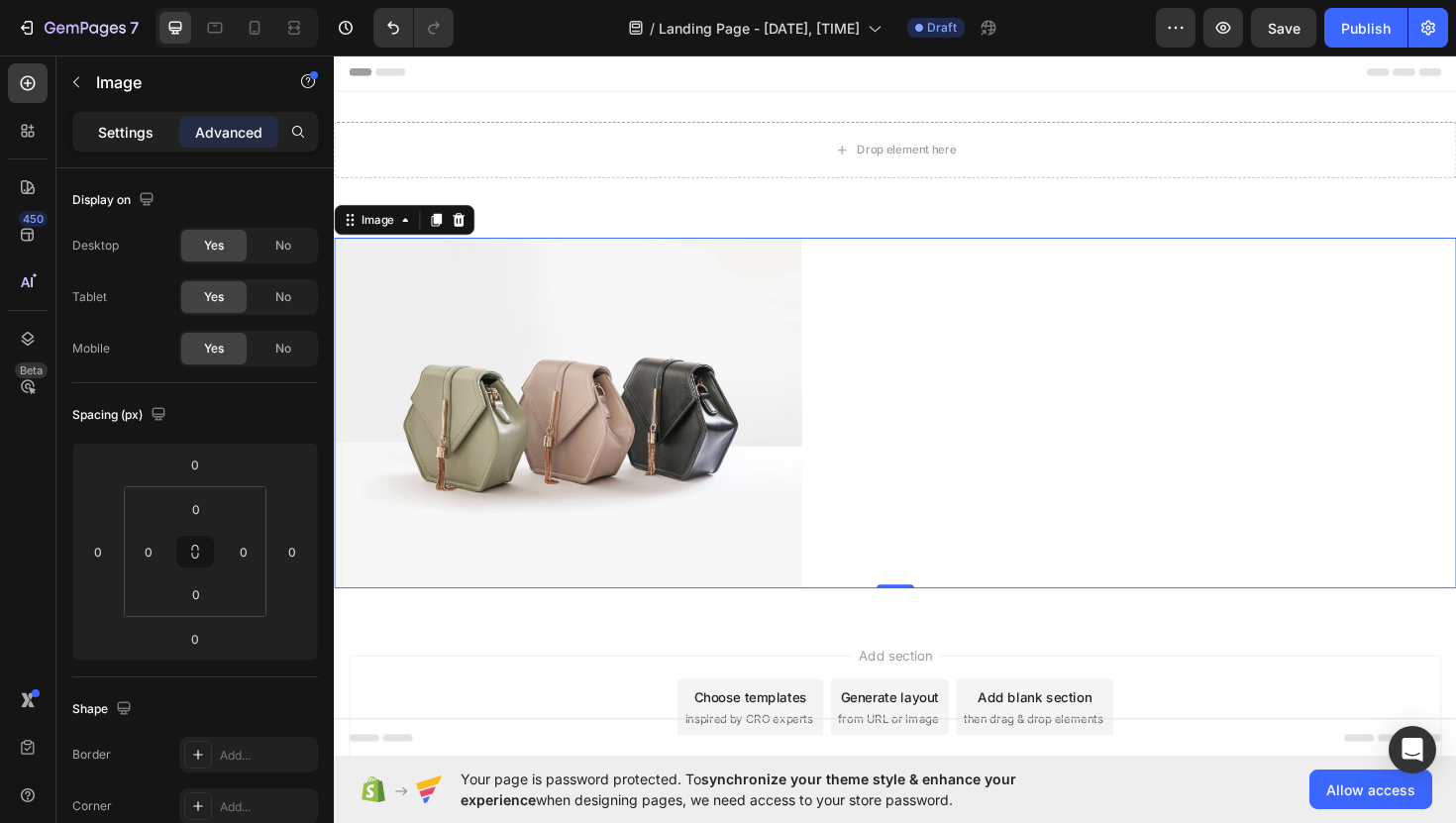 click on "Settings" at bounding box center (126, 132) 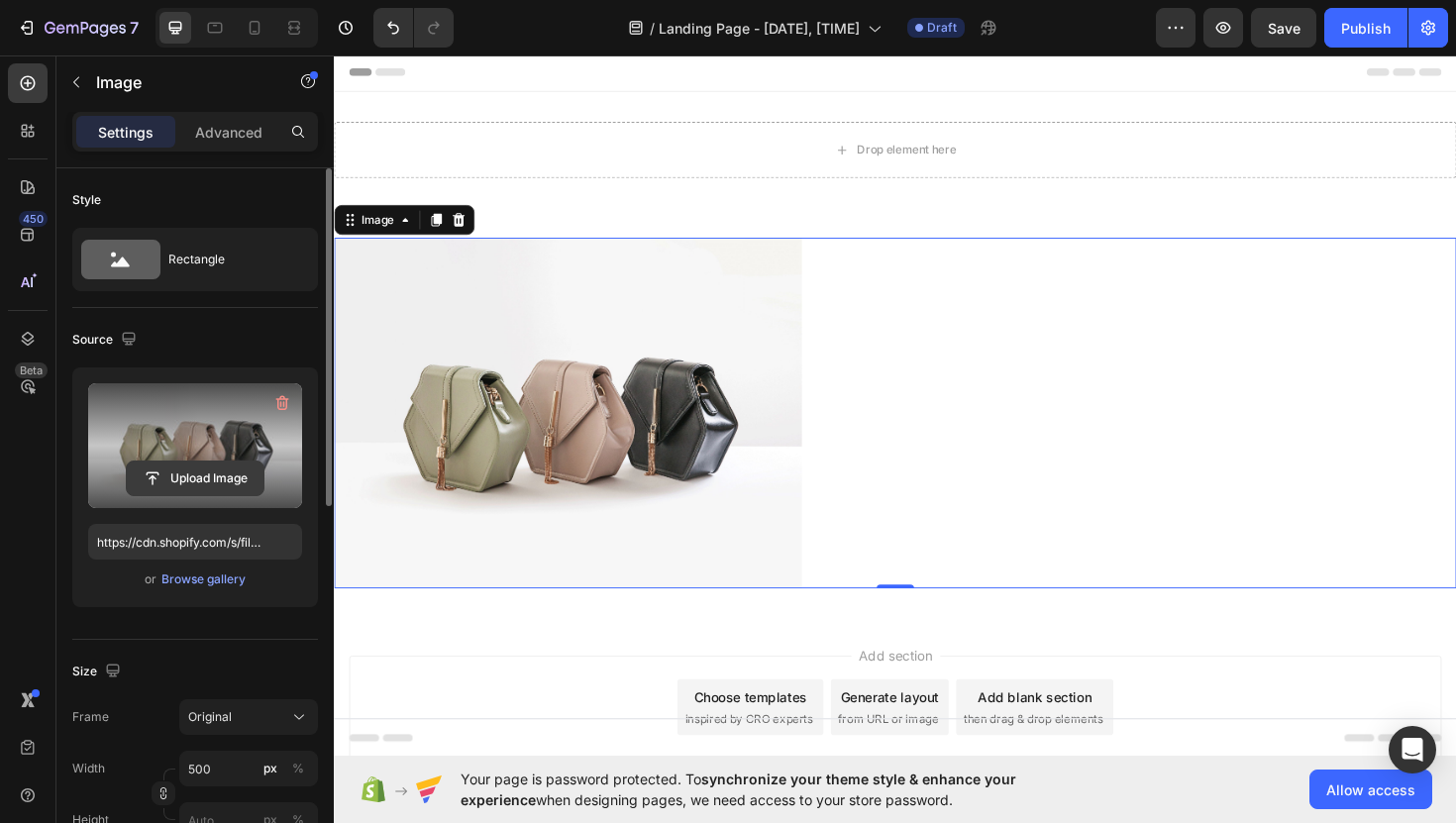 click 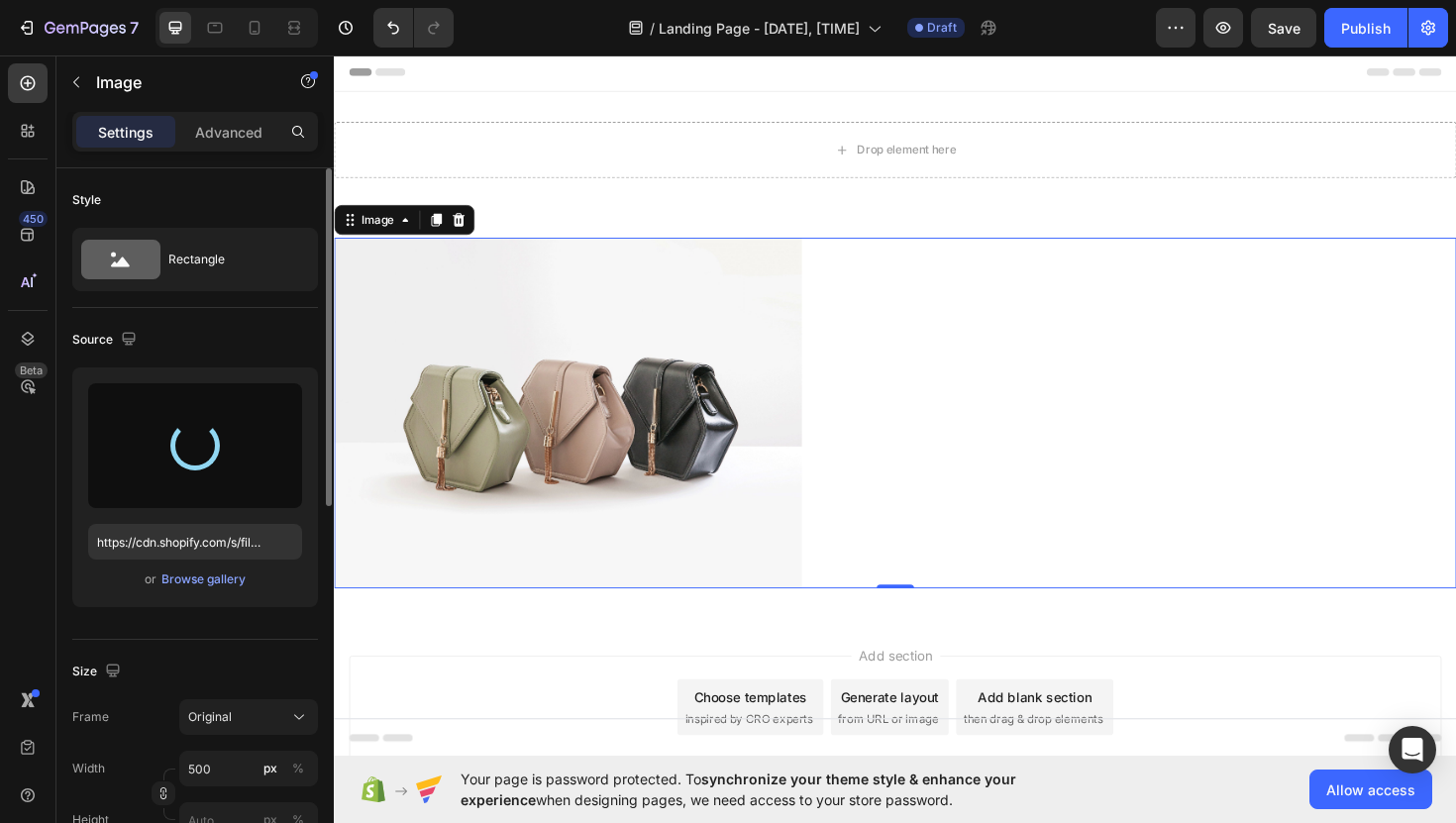 type on "https://cdn.shopify.com/s/files/1/0770/0640/5891/files/gempages_578152604731703824-984d4280-884b-44b3-bacb-94761b98b8b2.png" 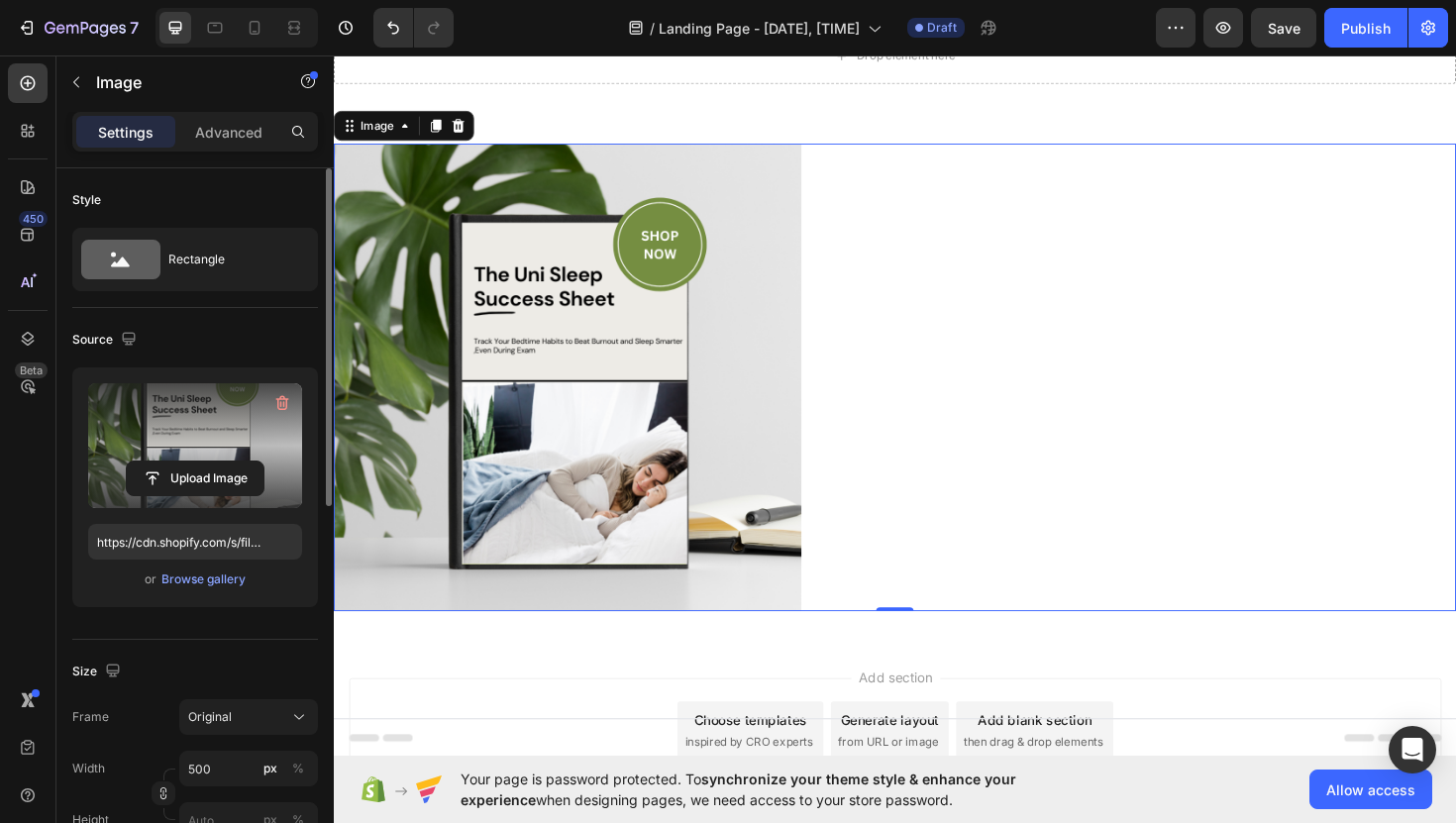 scroll, scrollTop: 102, scrollLeft: 0, axis: vertical 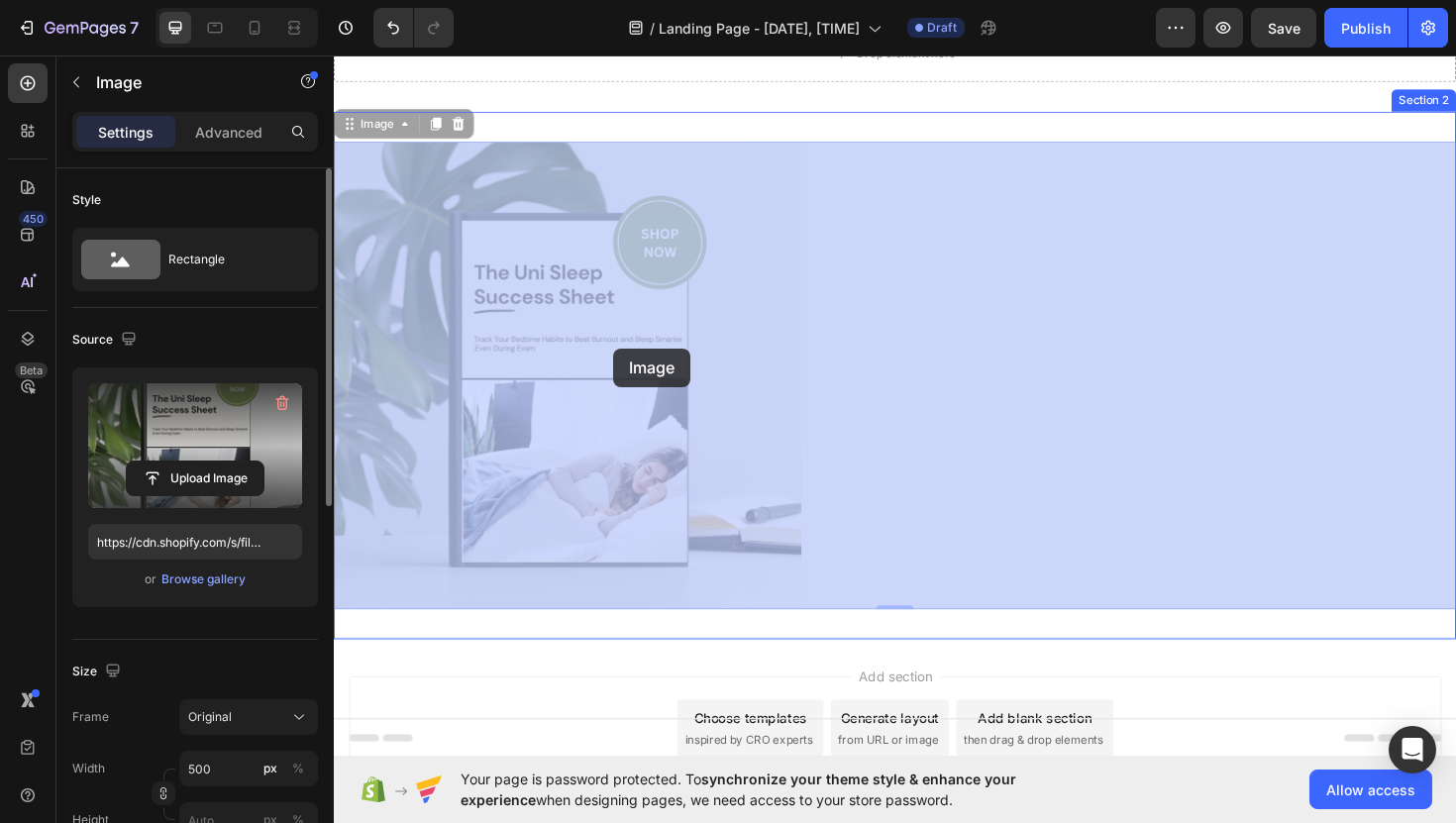 drag, startPoint x: 584, startPoint y: 370, endPoint x: 622, endPoint y: 364, distance: 38.470768 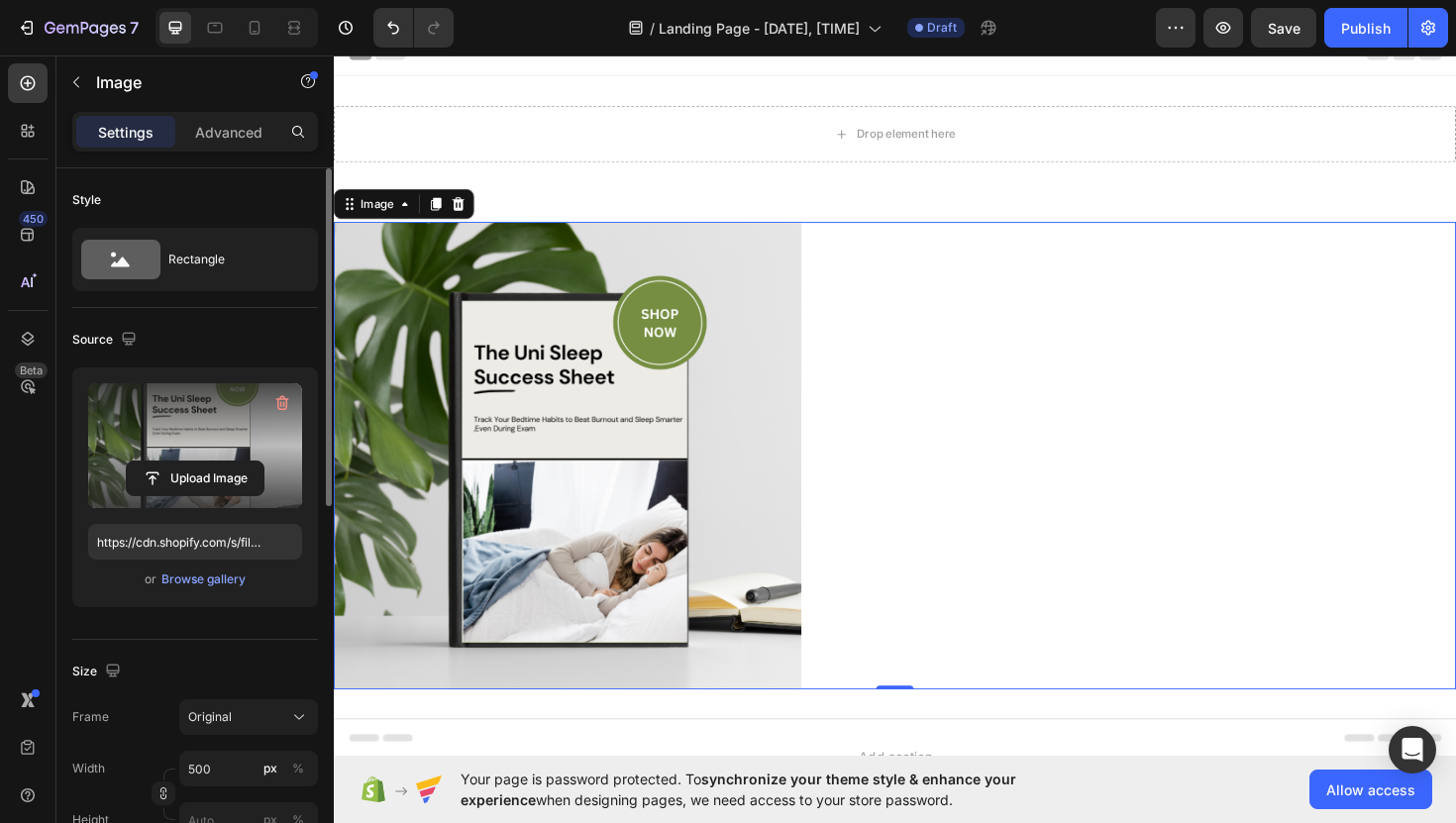 scroll, scrollTop: 0, scrollLeft: 0, axis: both 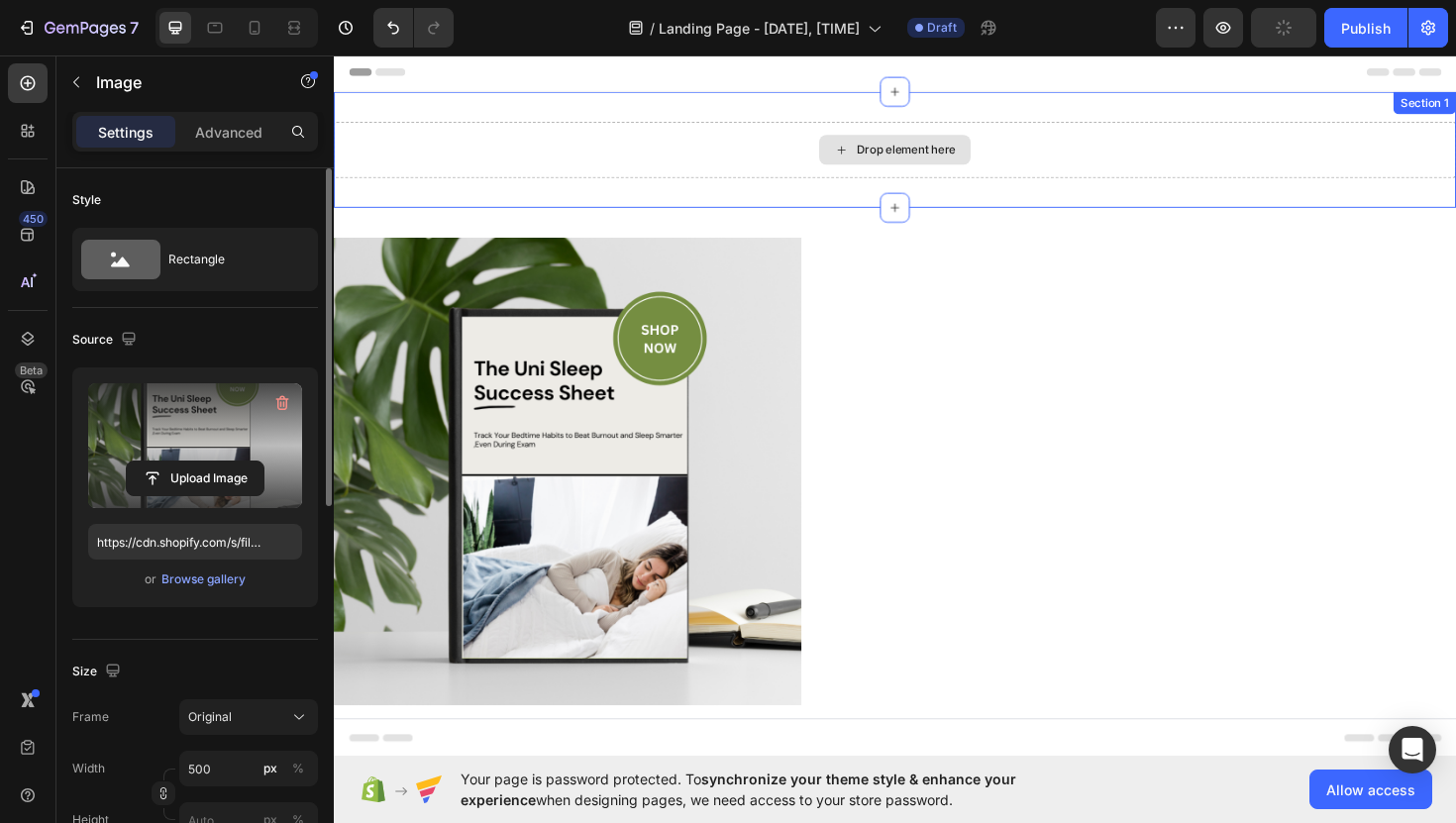 click on "Drop element here" at bounding box center [940, 155] 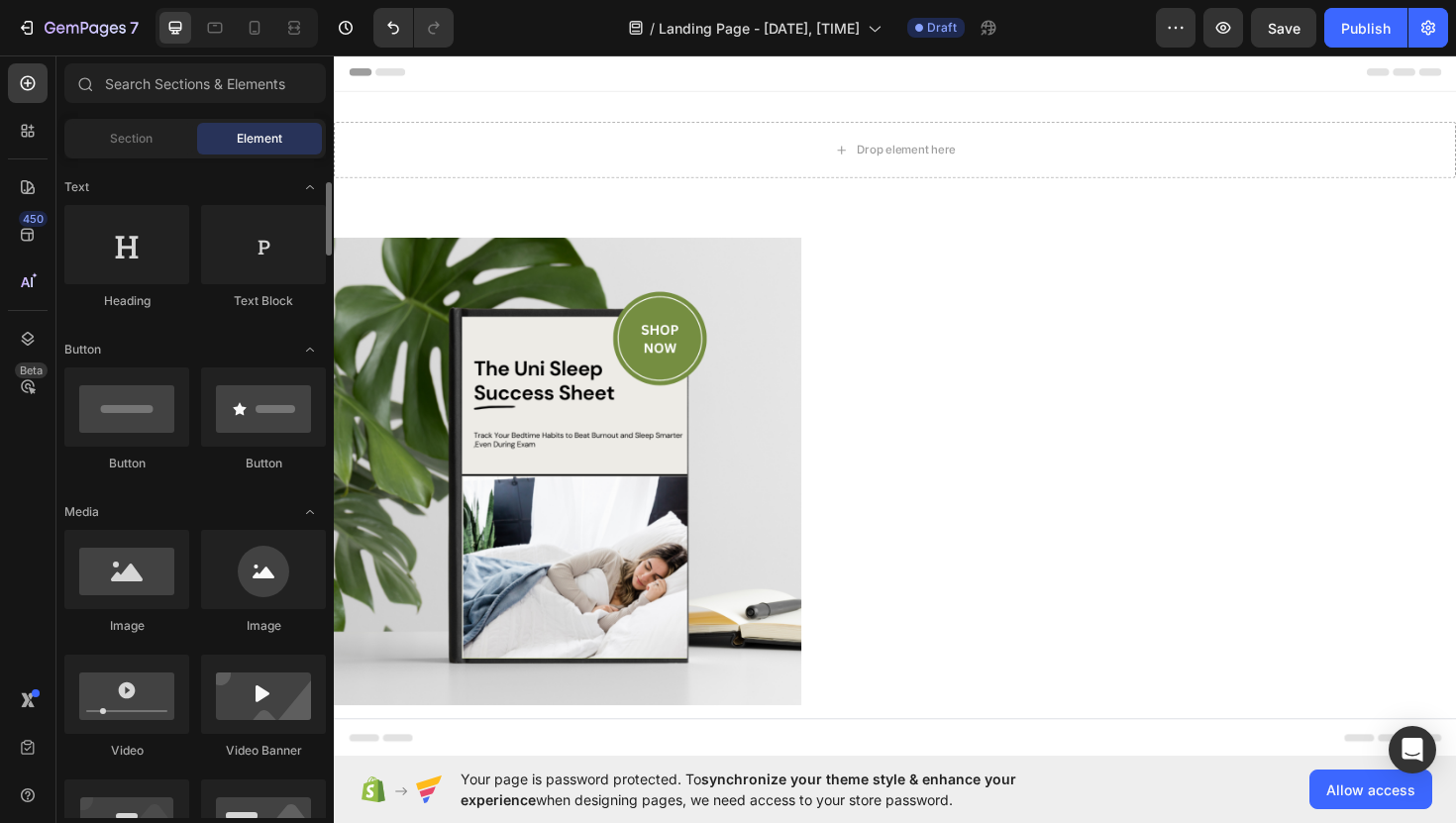 scroll, scrollTop: 286, scrollLeft: 0, axis: vertical 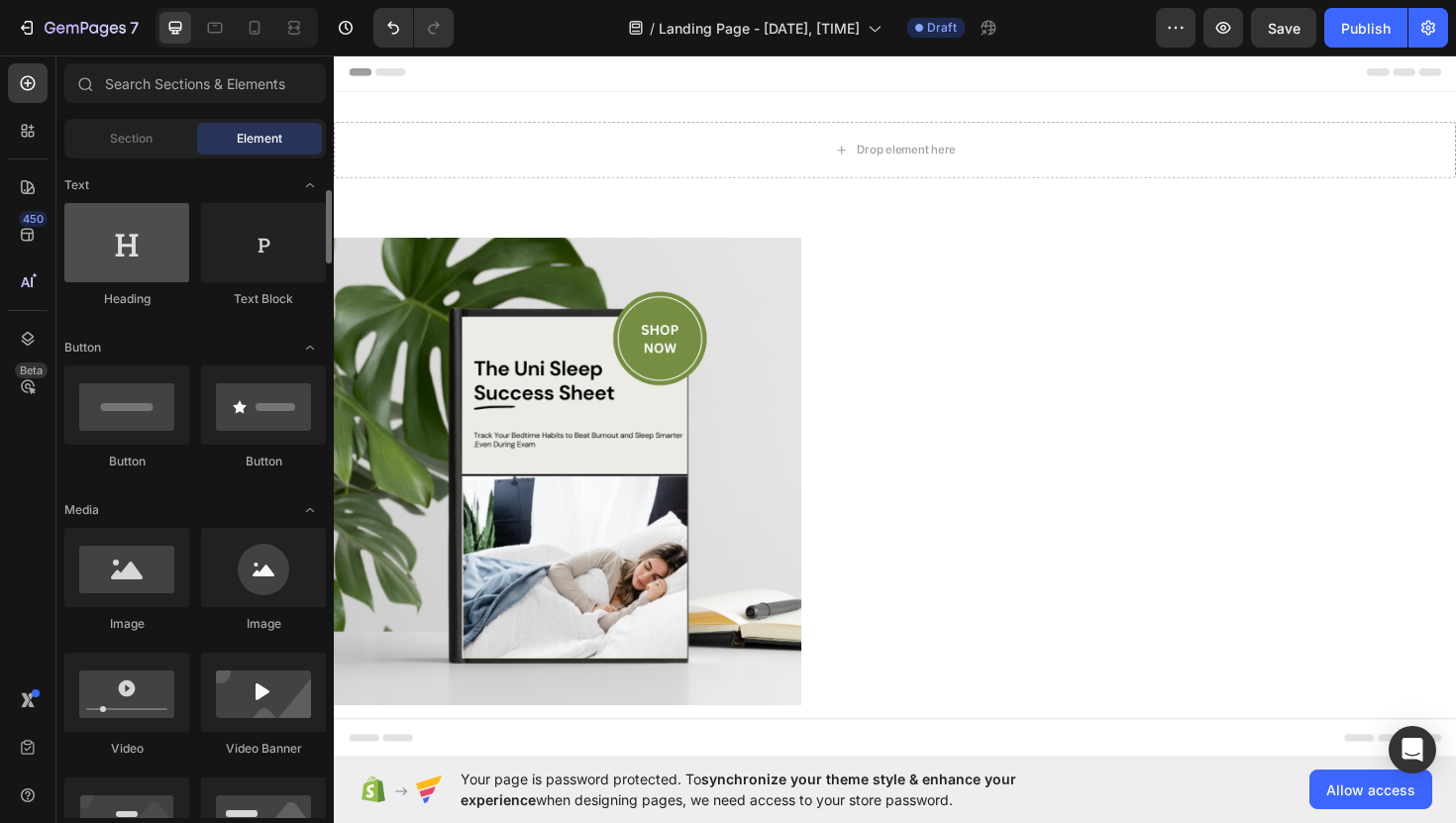 click at bounding box center [127, 243] 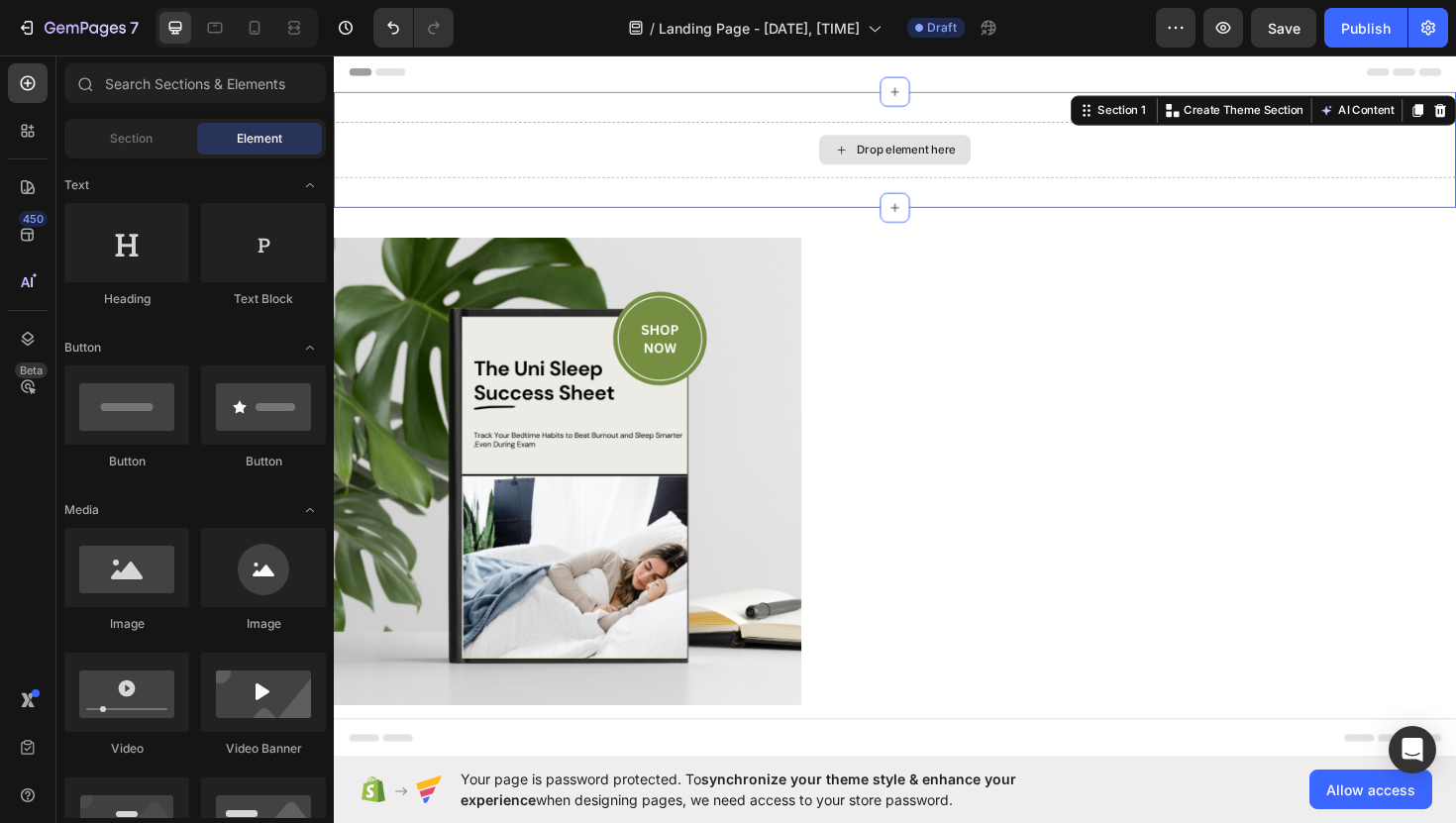 click on "Drop element here" at bounding box center [928, 155] 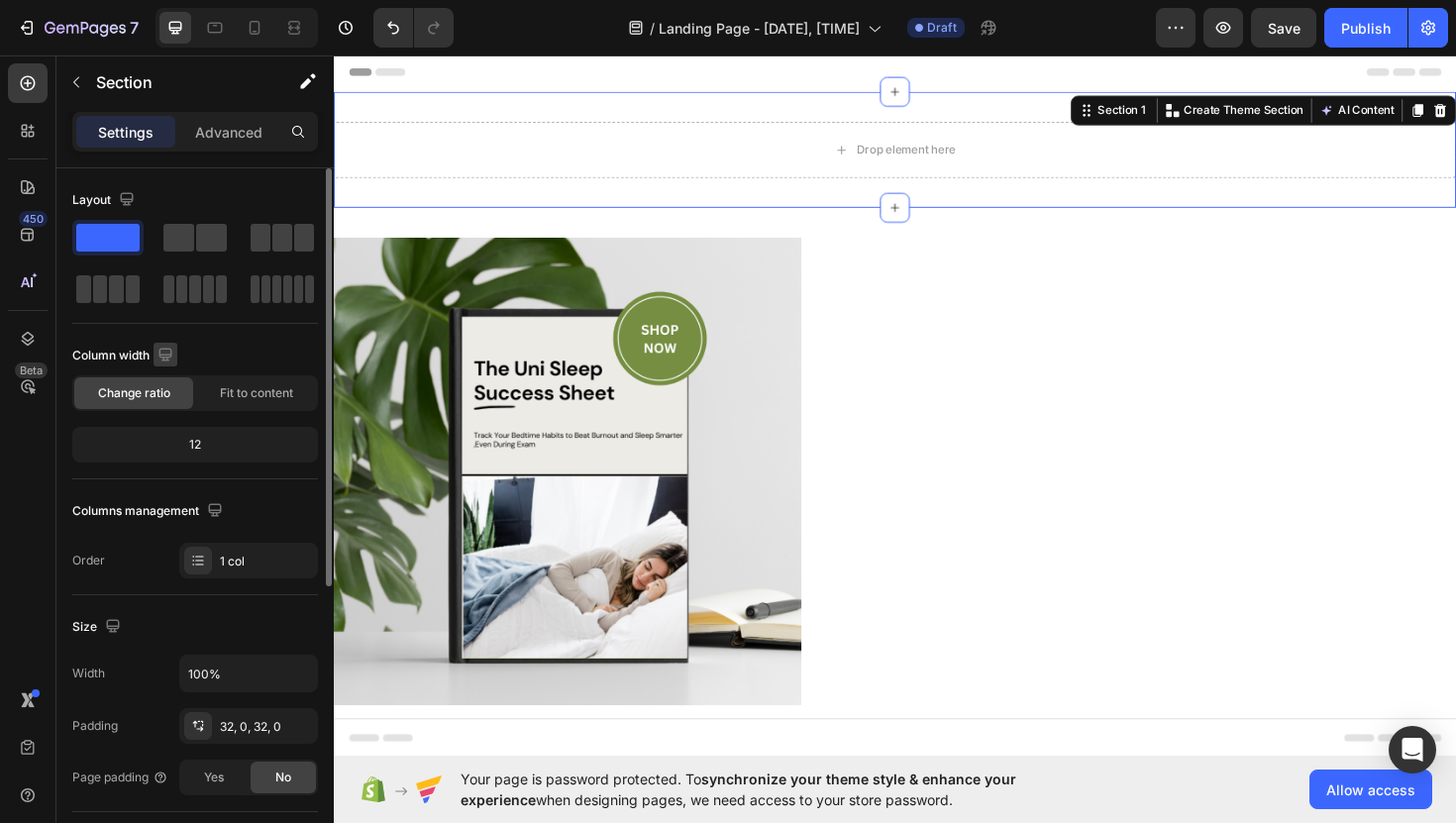 scroll, scrollTop: 109, scrollLeft: 0, axis: vertical 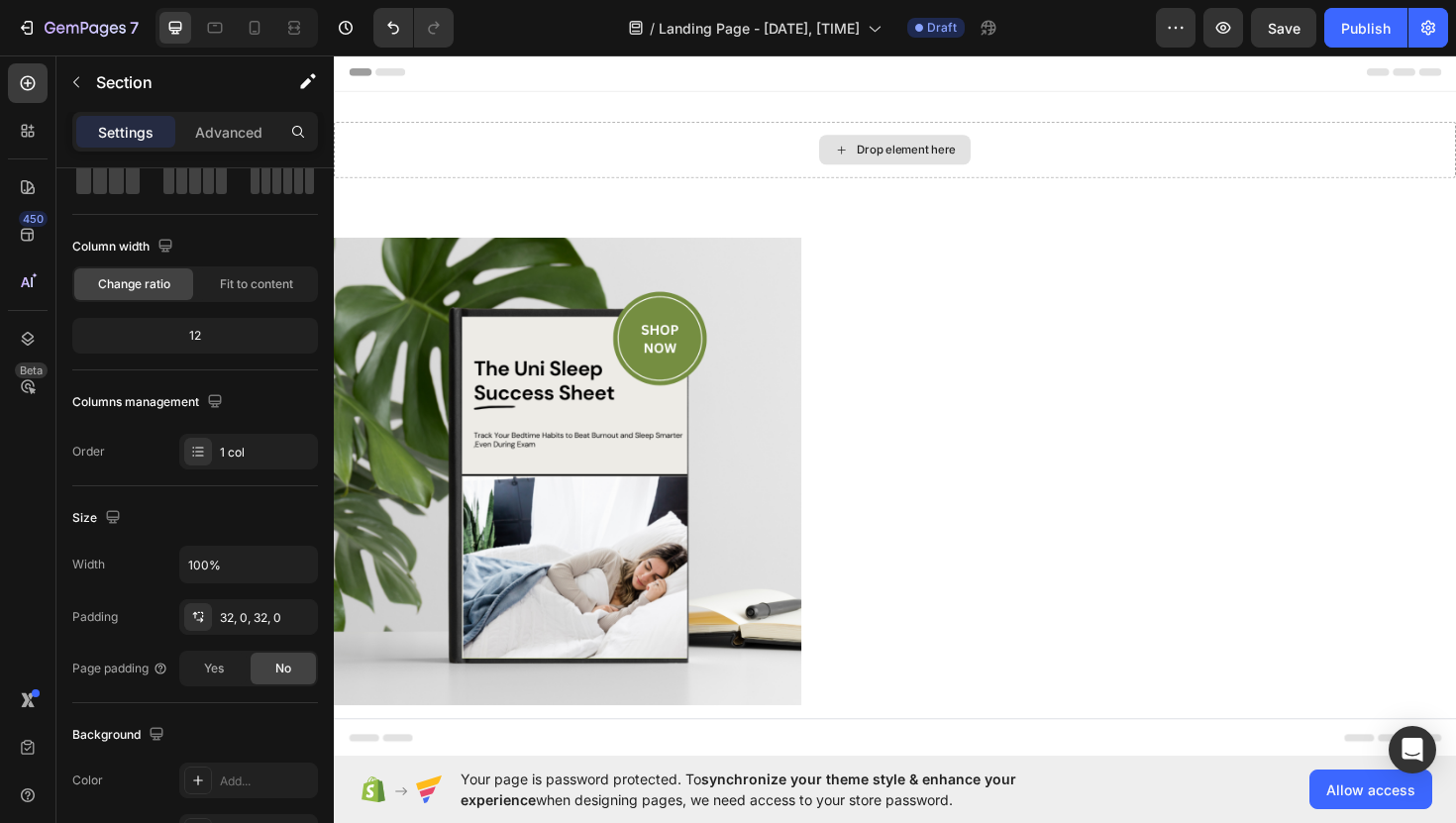 click on "Drop element here" at bounding box center (940, 155) 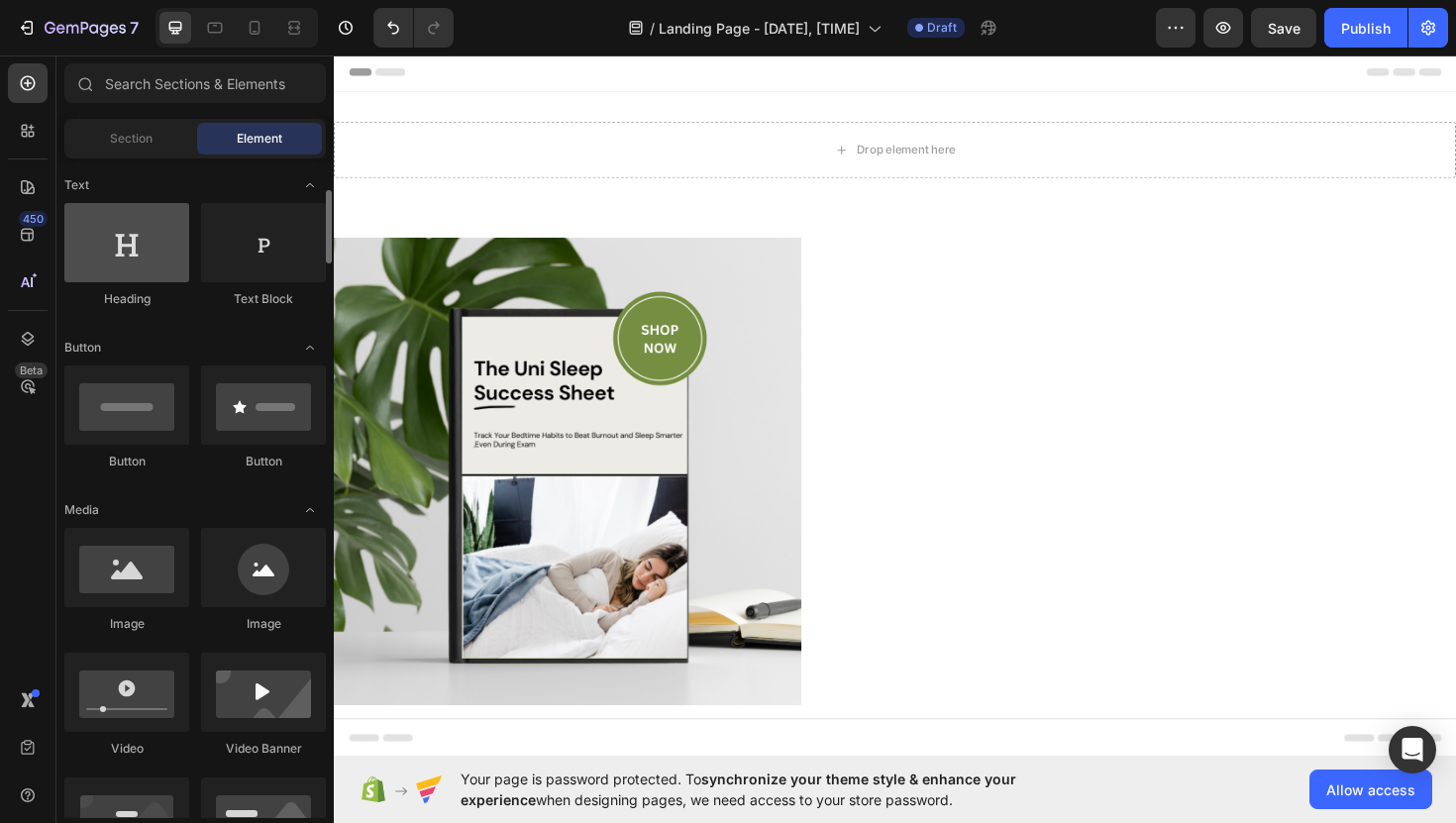 click at bounding box center [127, 243] 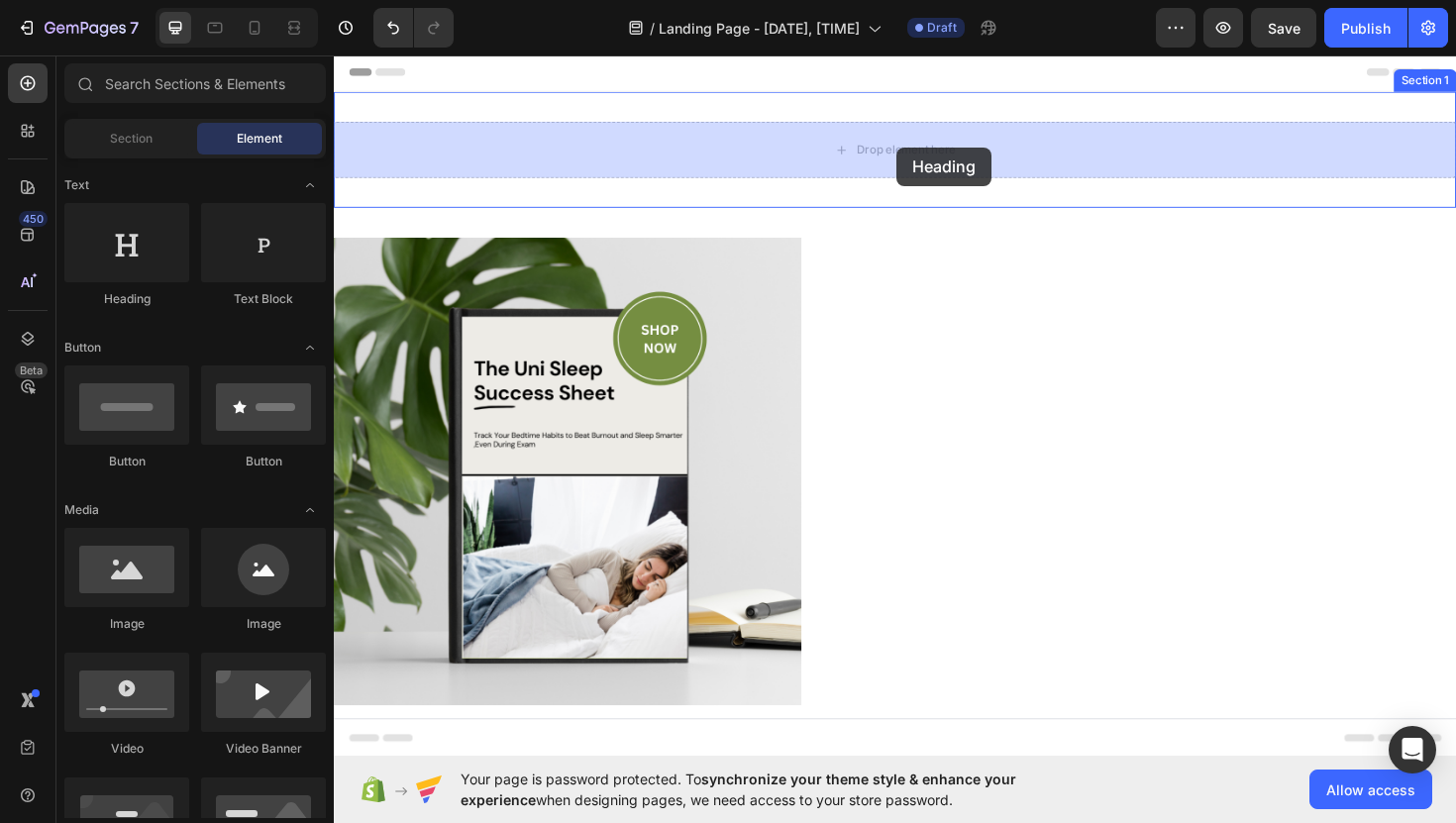 drag, startPoint x: 463, startPoint y: 308, endPoint x: 930, endPoint y: 153, distance: 492.0508 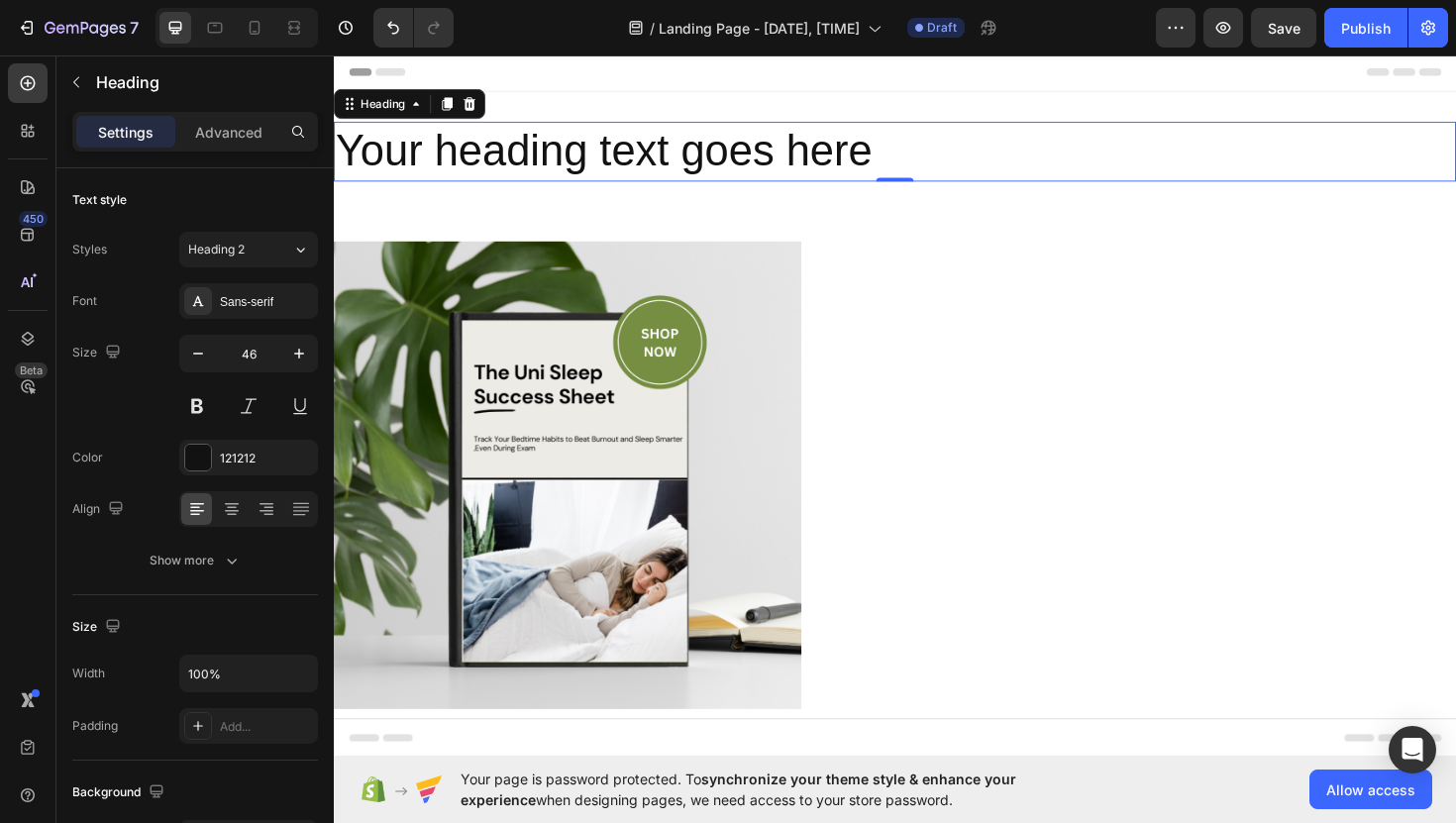 click on "Your heading text goes here" at bounding box center [928, 157] 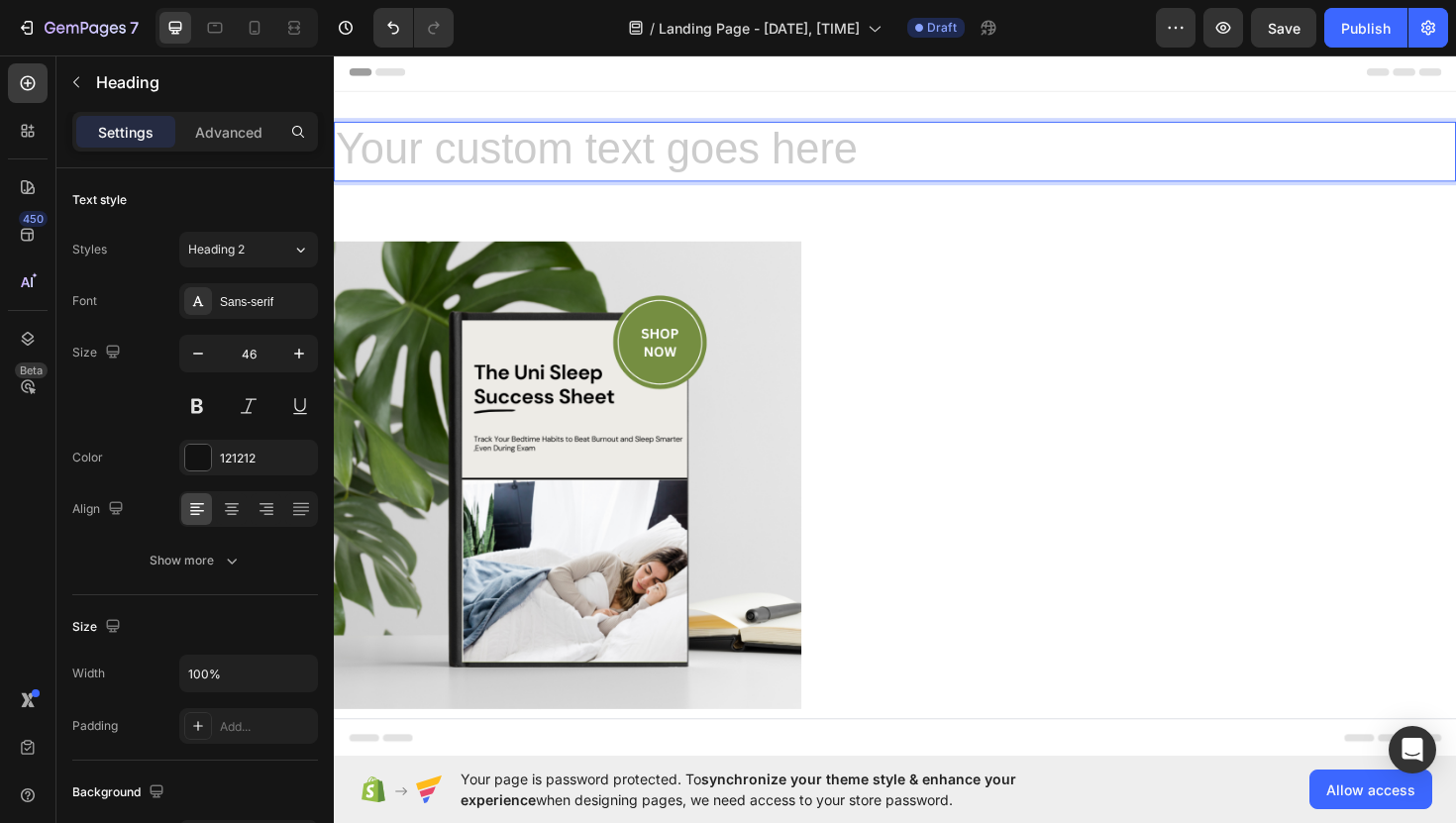click at bounding box center (928, 157) 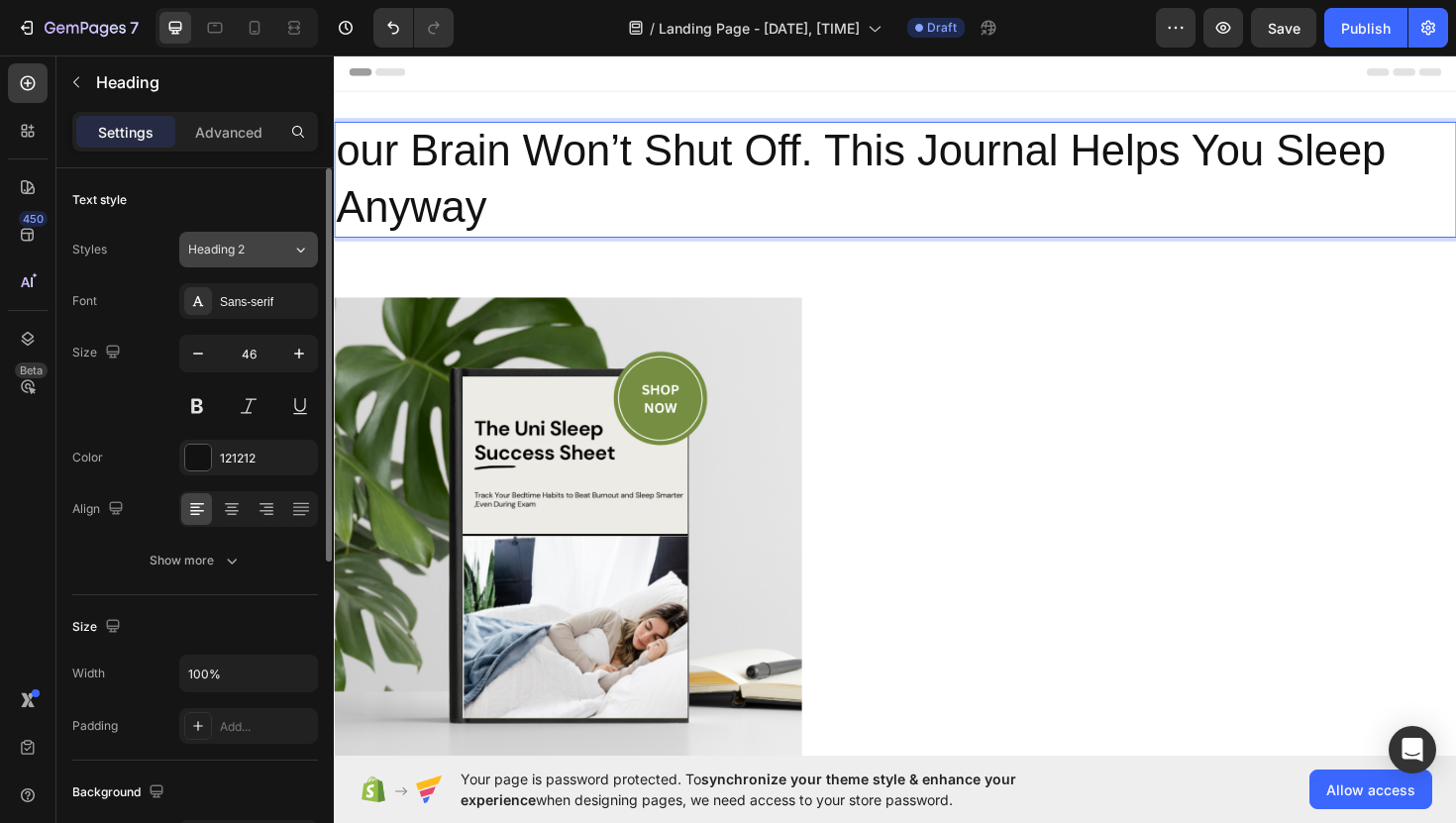 click on "Heading 2" at bounding box center (228, 250) 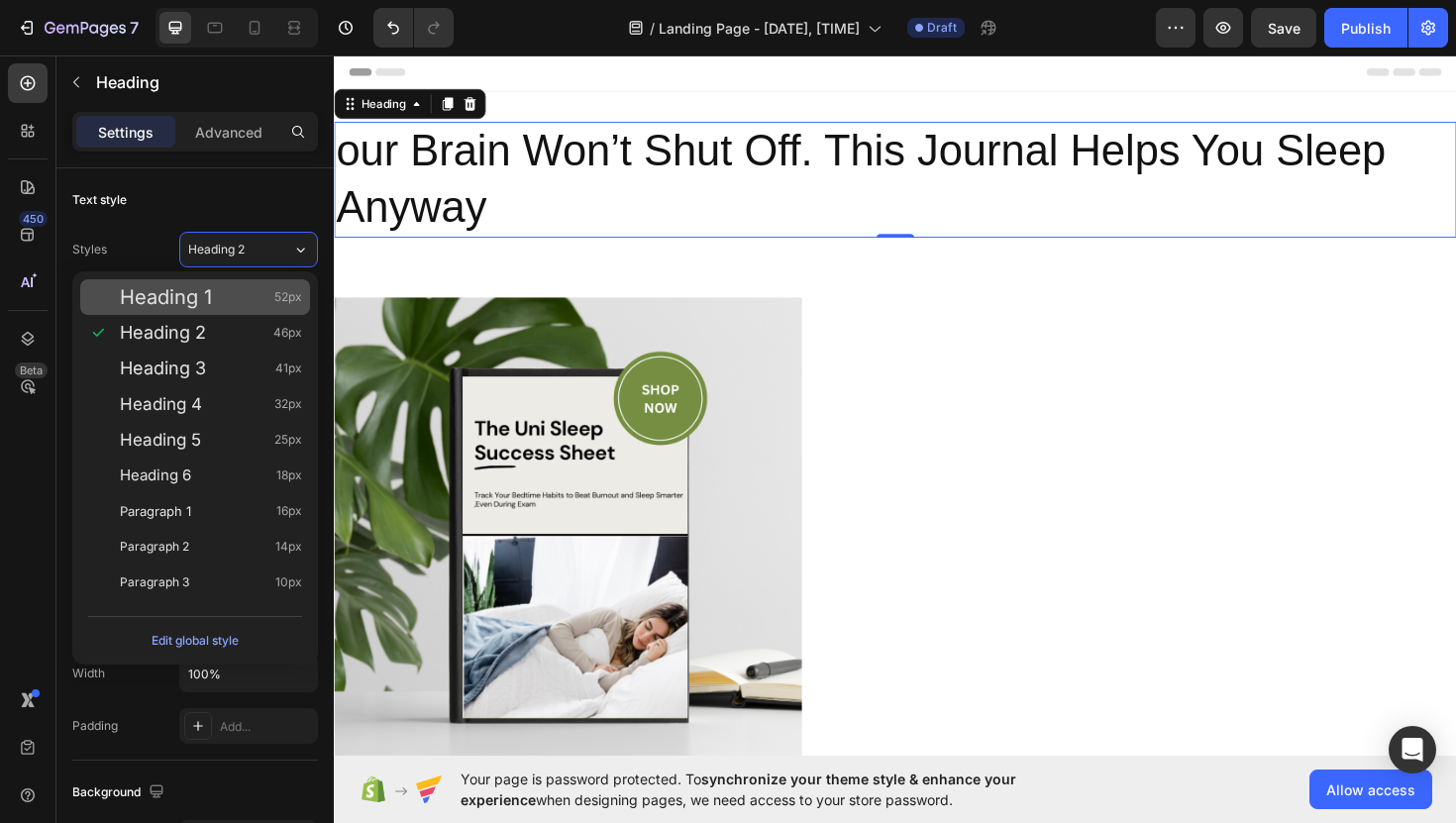 click on "Heading 1" at bounding box center (165, 297) 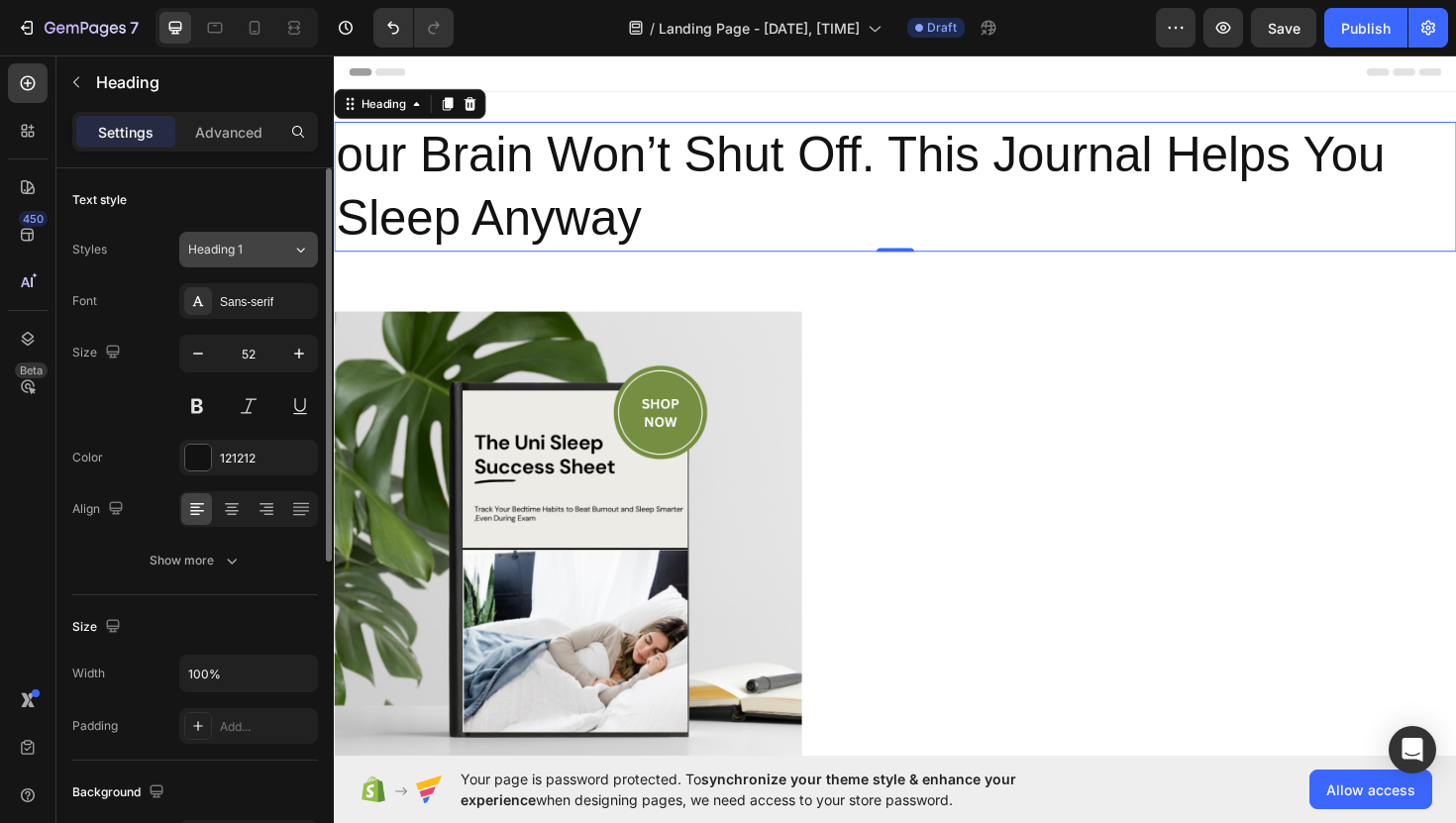 click 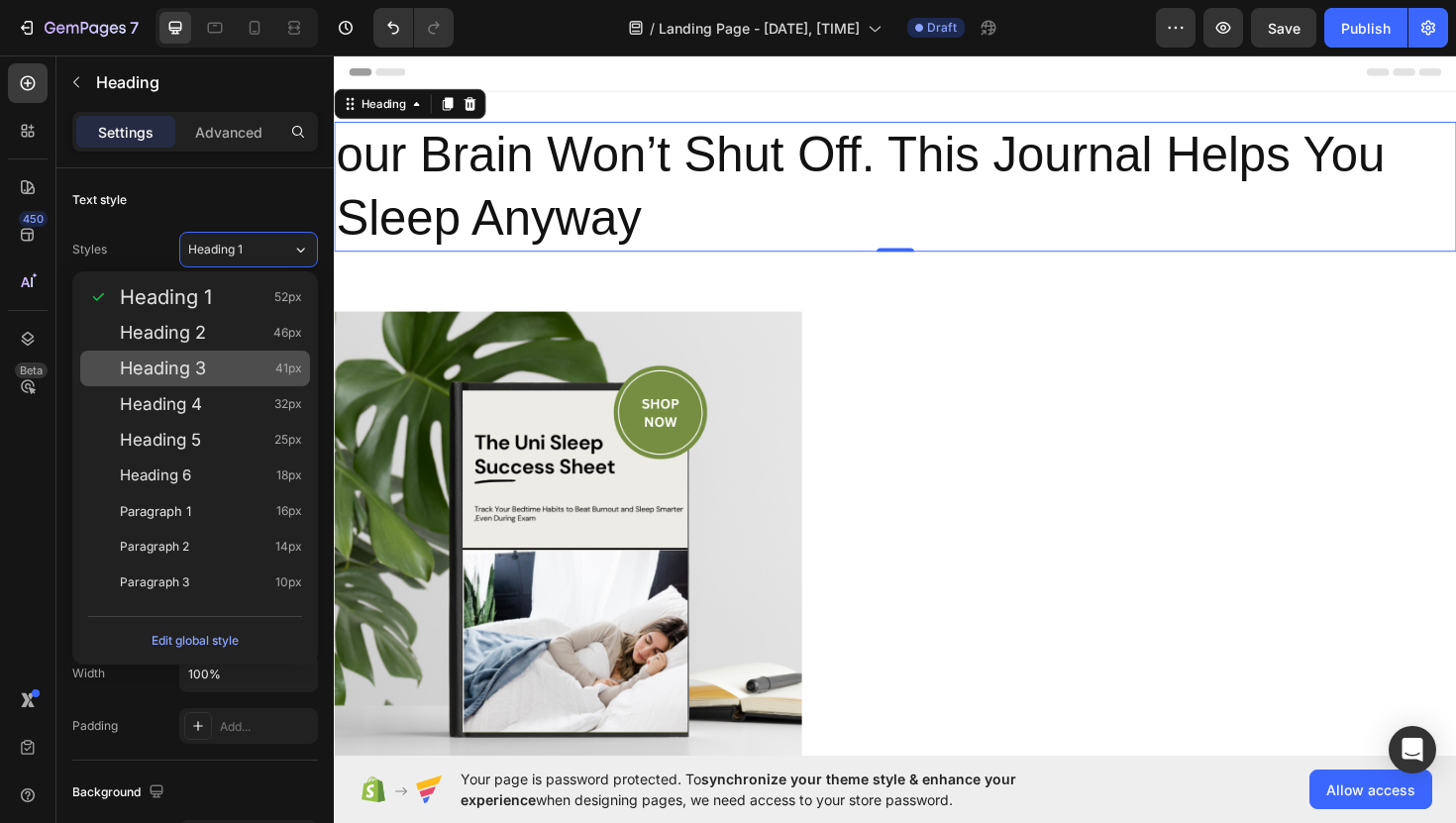 click on "Heading 3 41px" at bounding box center (211, 368) 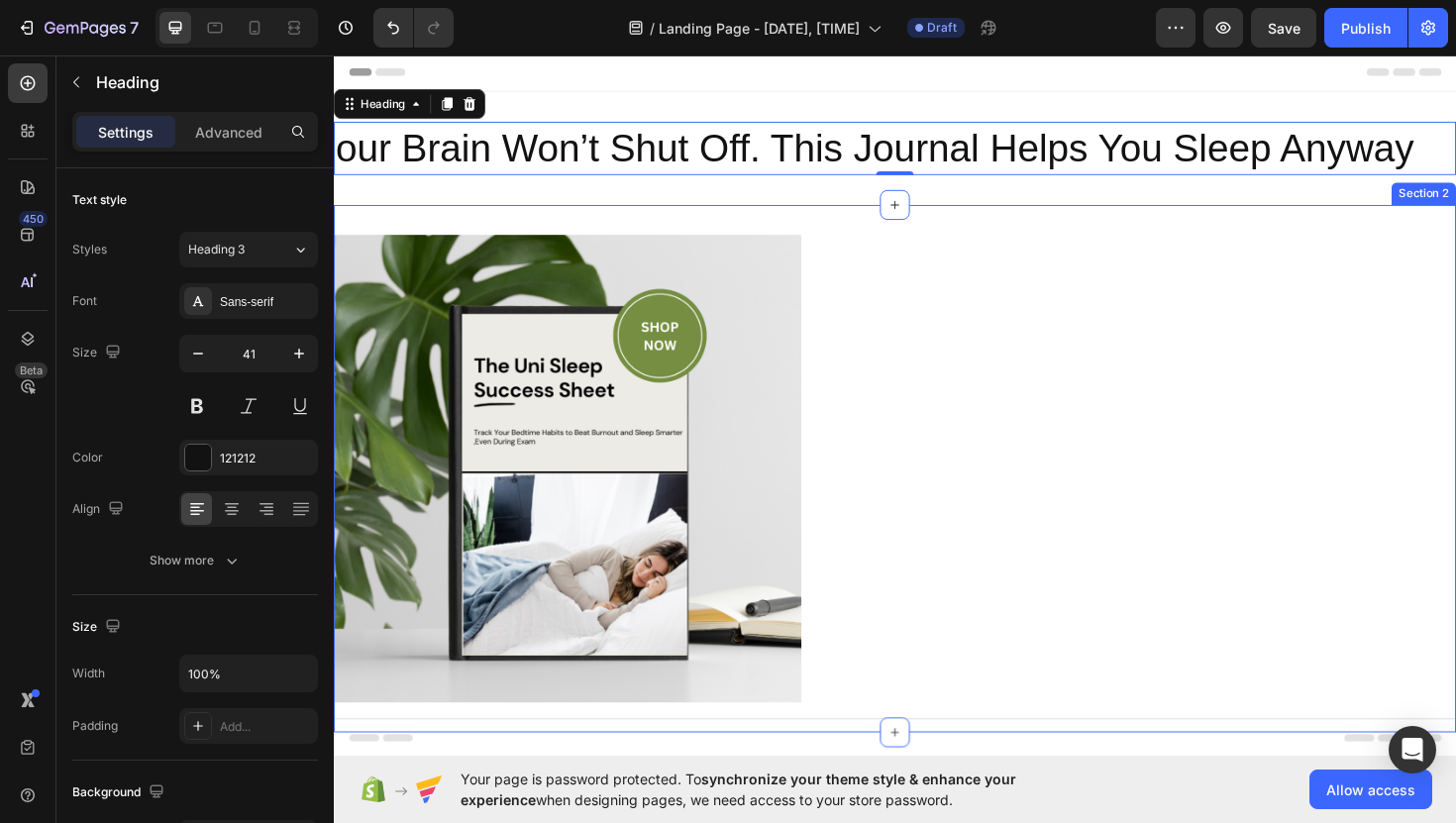 click on "Image Section 2" at bounding box center (928, 493) 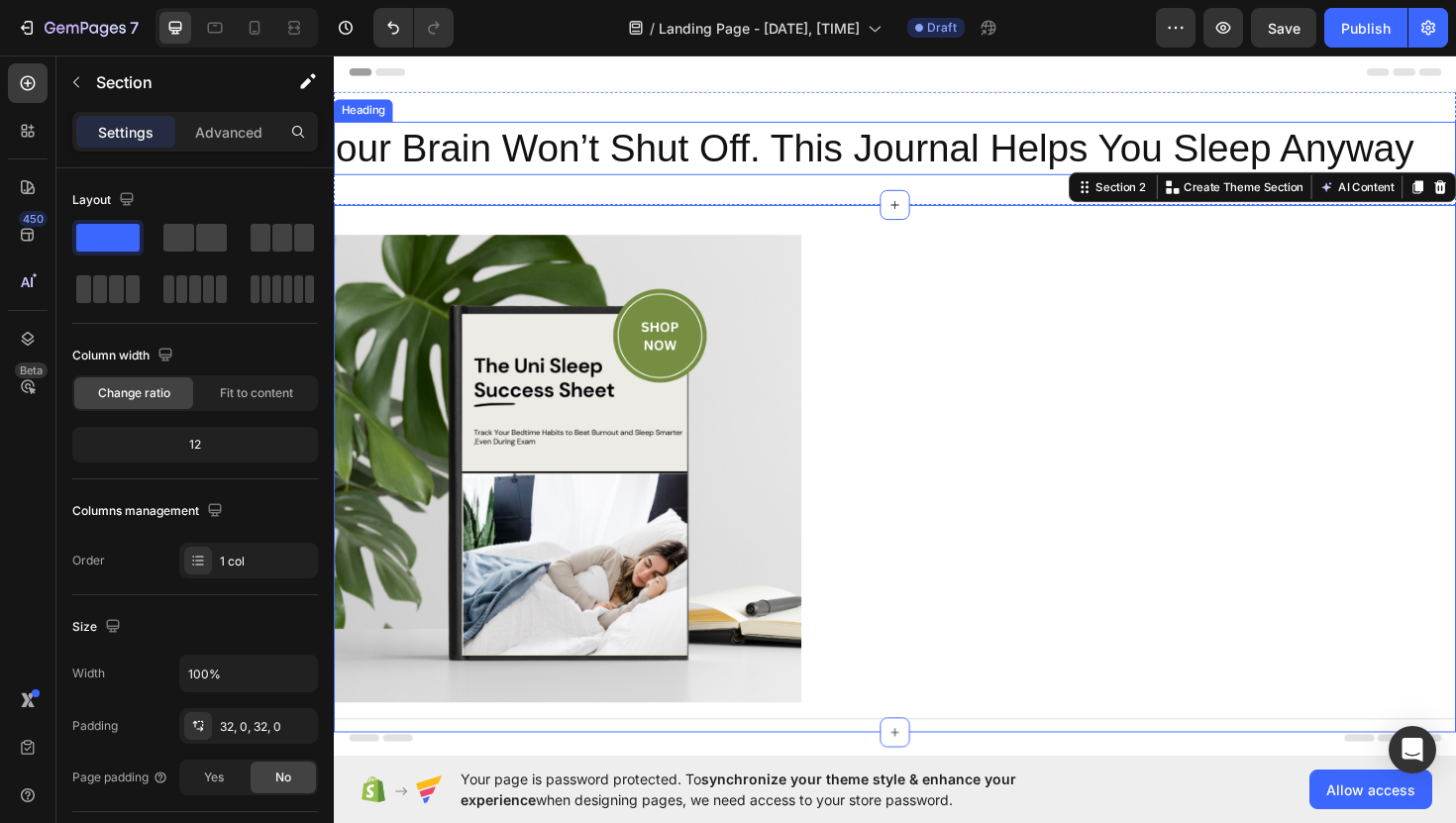 click on "our Brain Won’t Shut Off. This Journal Helps You Sleep Anyway" at bounding box center [928, 154] 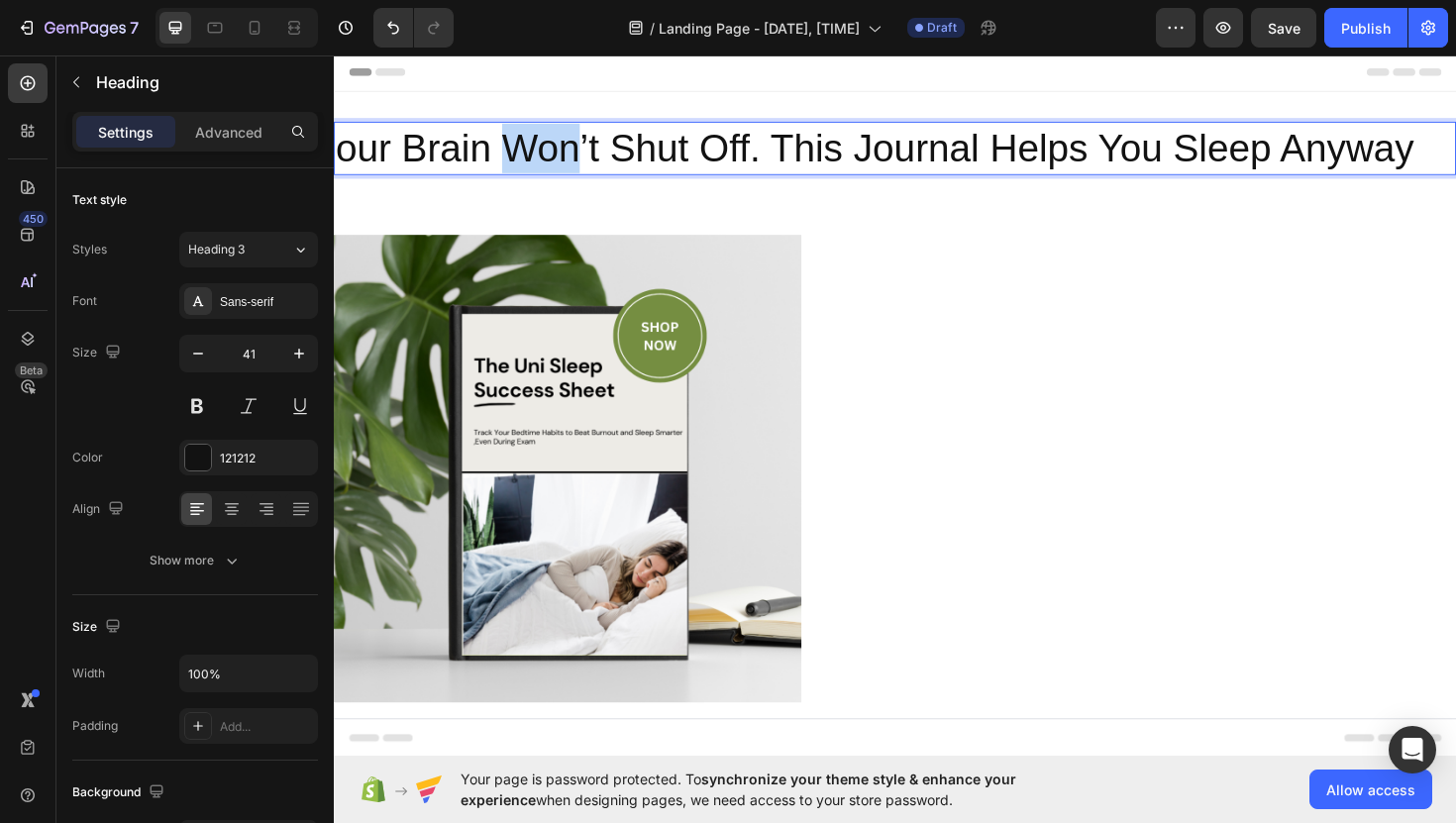 drag, startPoint x: 517, startPoint y: 150, endPoint x: 591, endPoint y: 143, distance: 74.33034 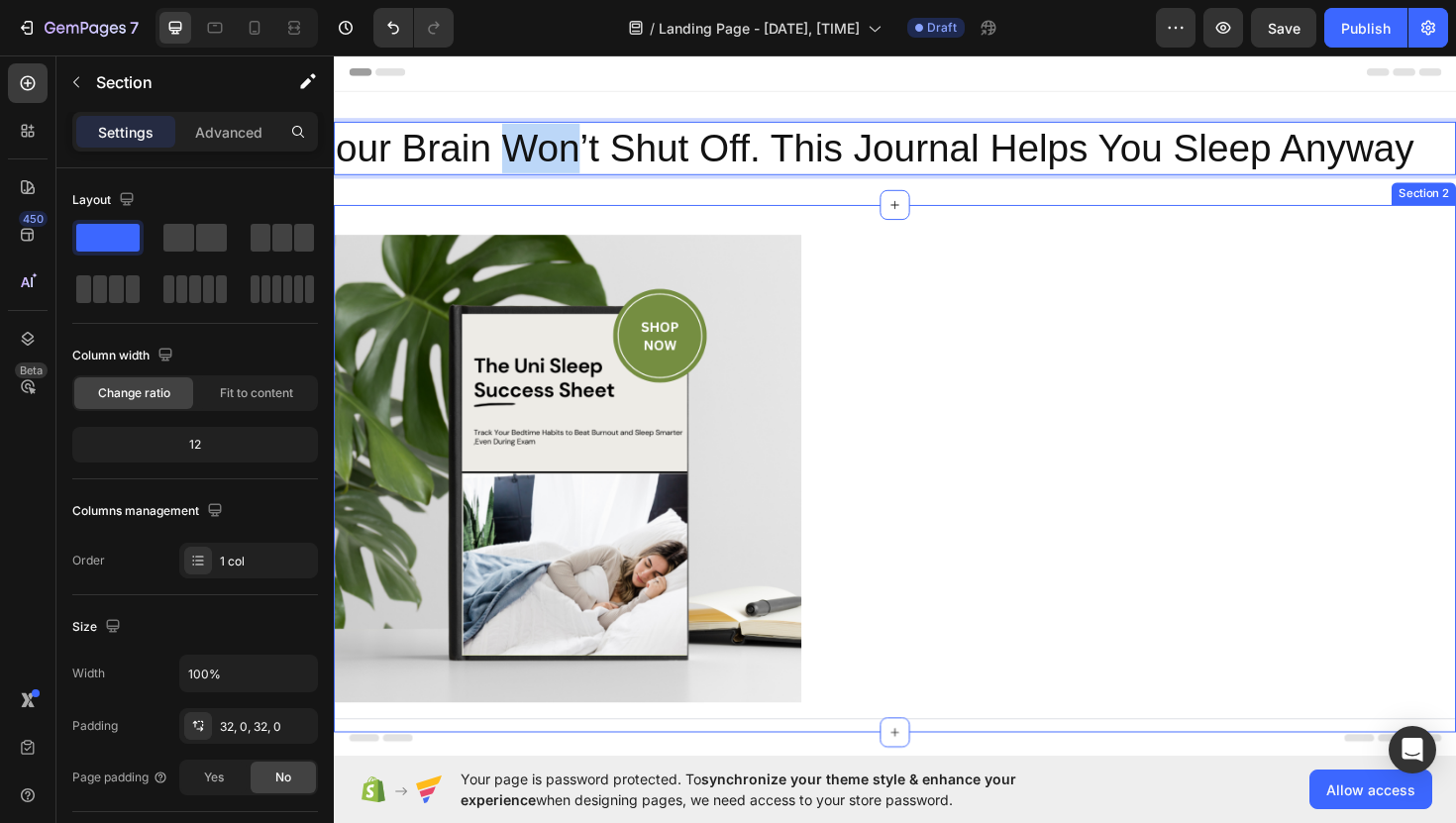 click on "Image Section 2" at bounding box center [928, 493] 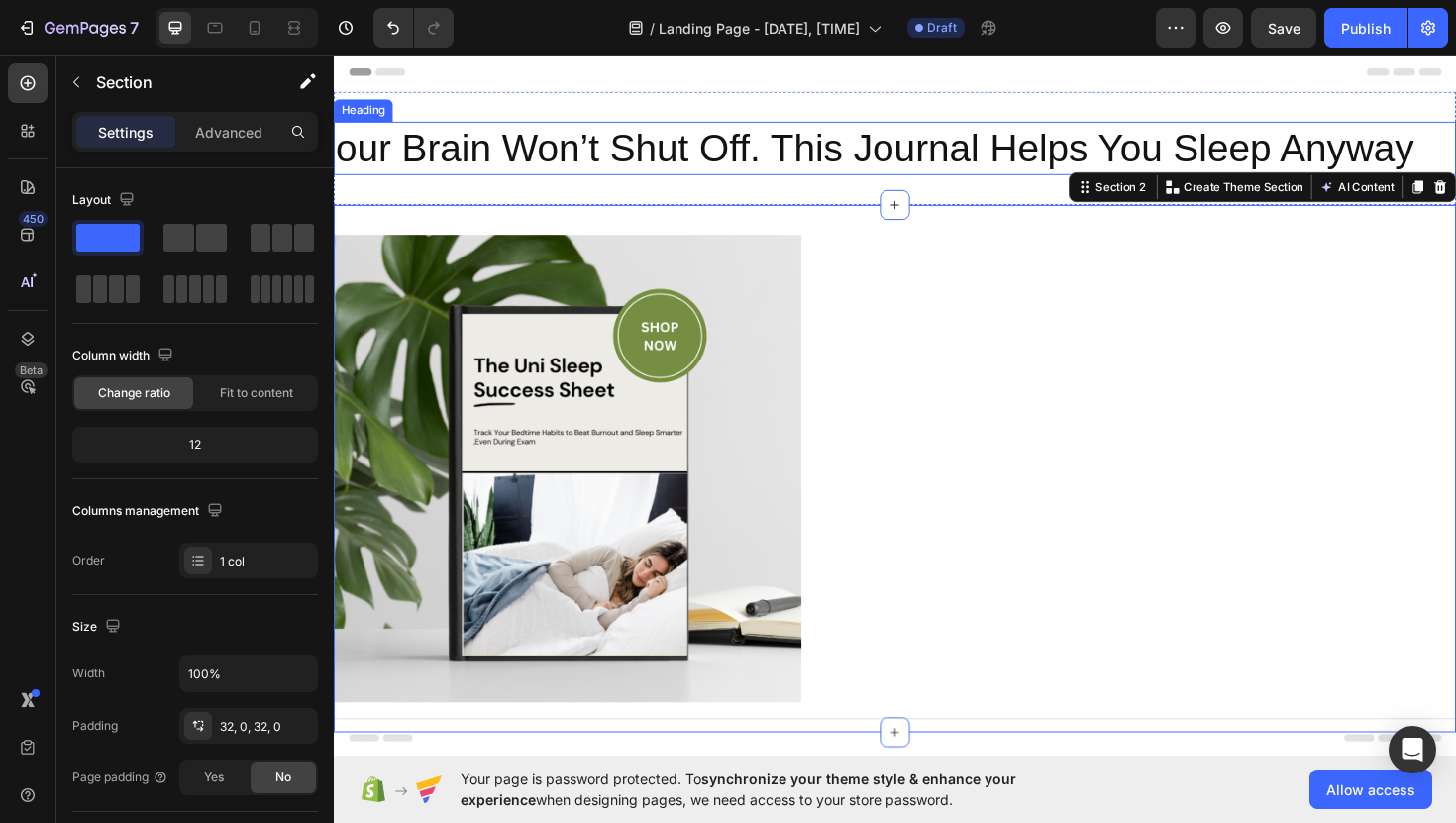 click on "our Brain Won’t Shut Off. This Journal Helps You Sleep Anyway" at bounding box center (928, 154) 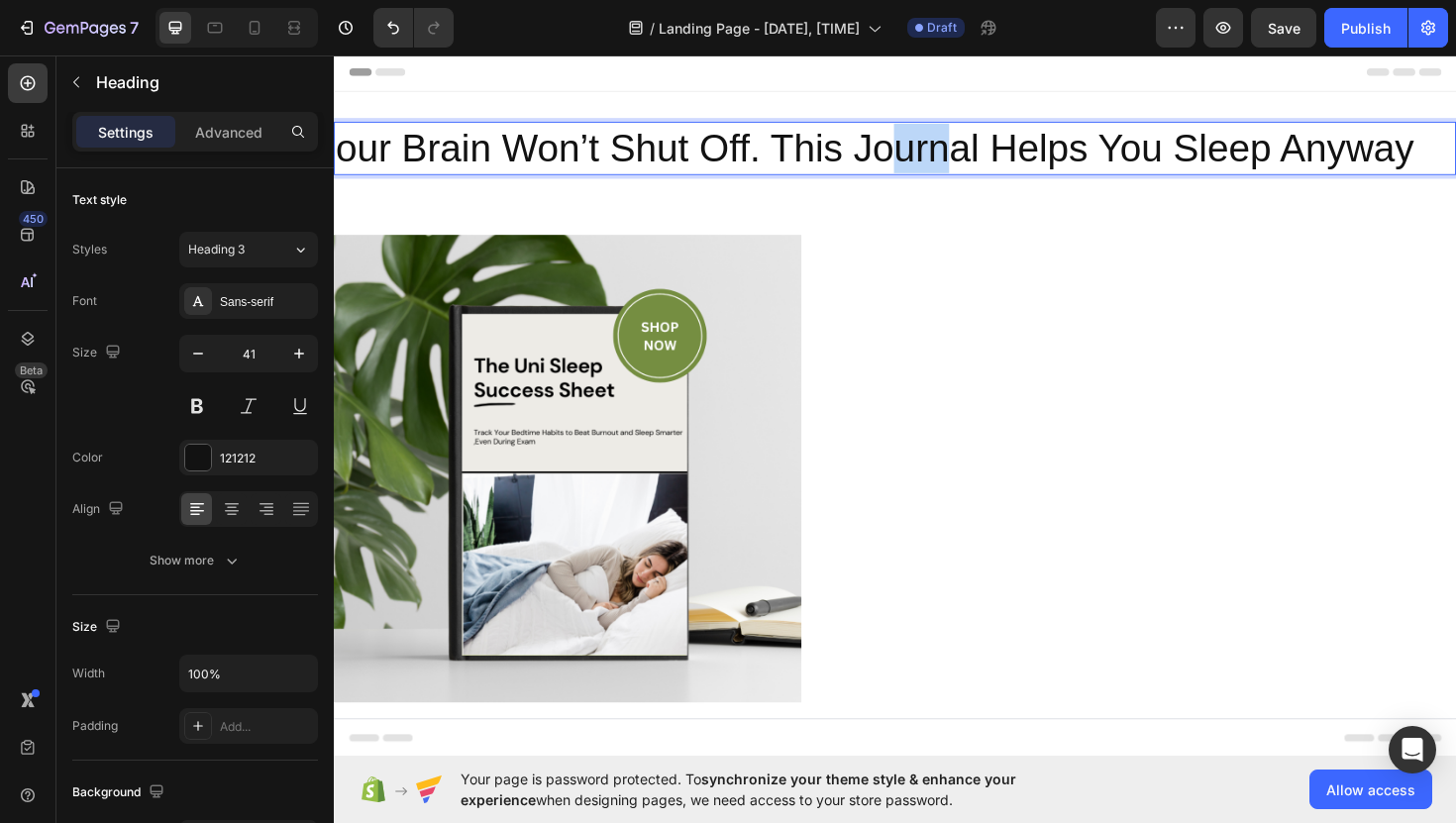 drag, startPoint x: 919, startPoint y: 154, endPoint x: 993, endPoint y: 154, distance: 74 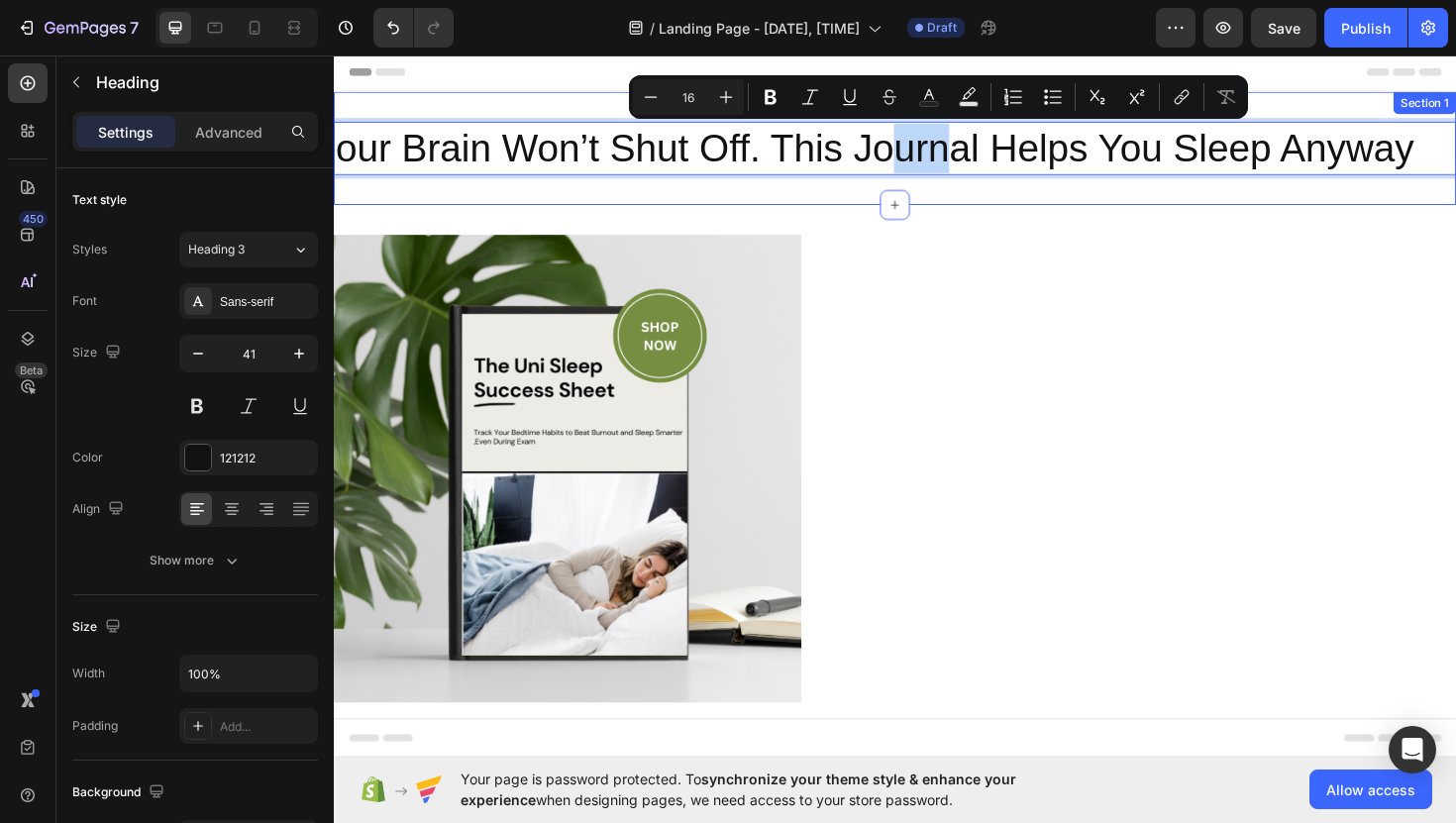 click on "our Brain Won’t Shut Off. This Journal Helps You Sleep Anyway Heading   0 Section 1" at bounding box center (928, 154) 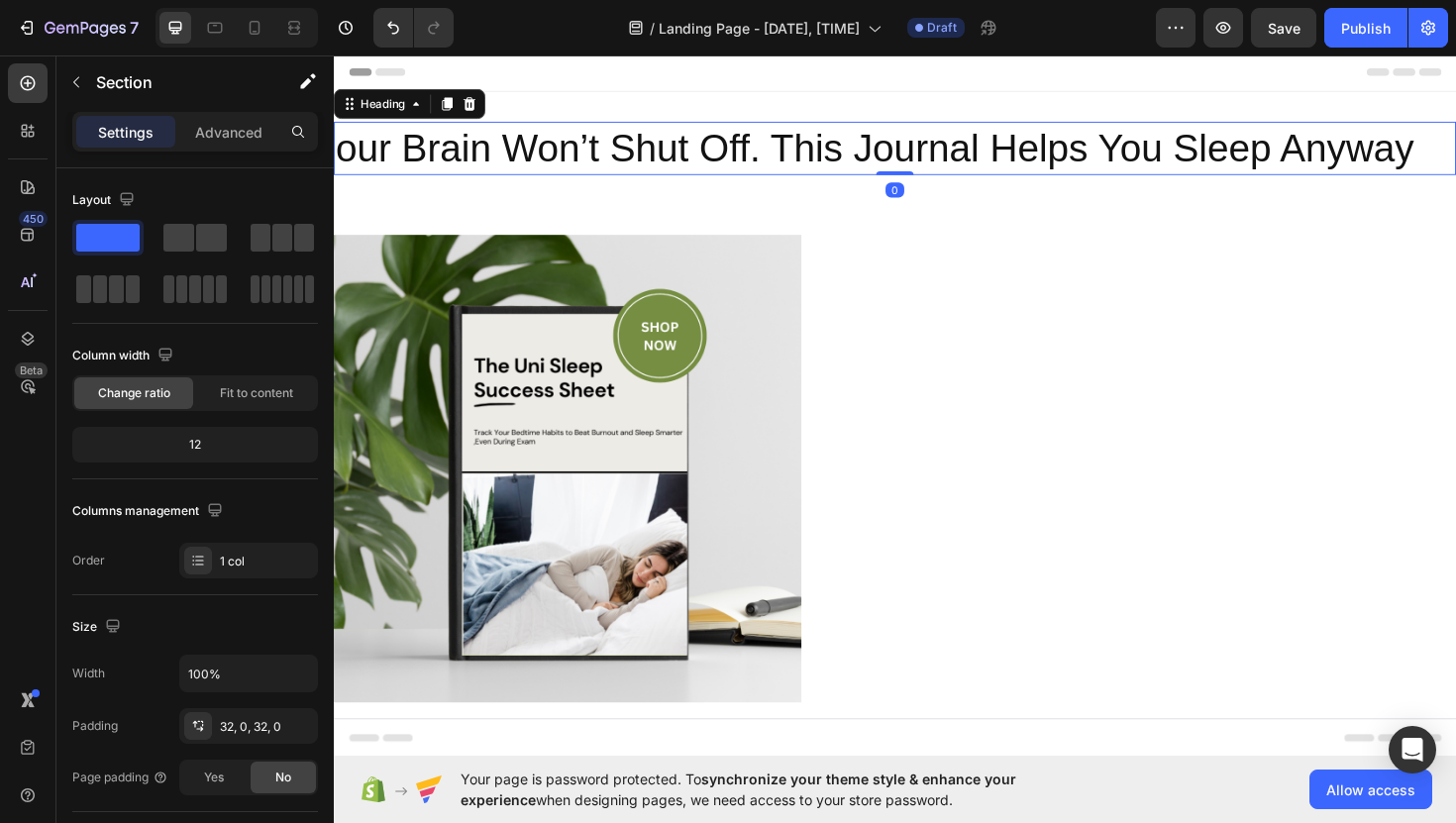 click on "our Brain Won’t Shut Off. This Journal Helps You Sleep Anyway" at bounding box center (928, 154) 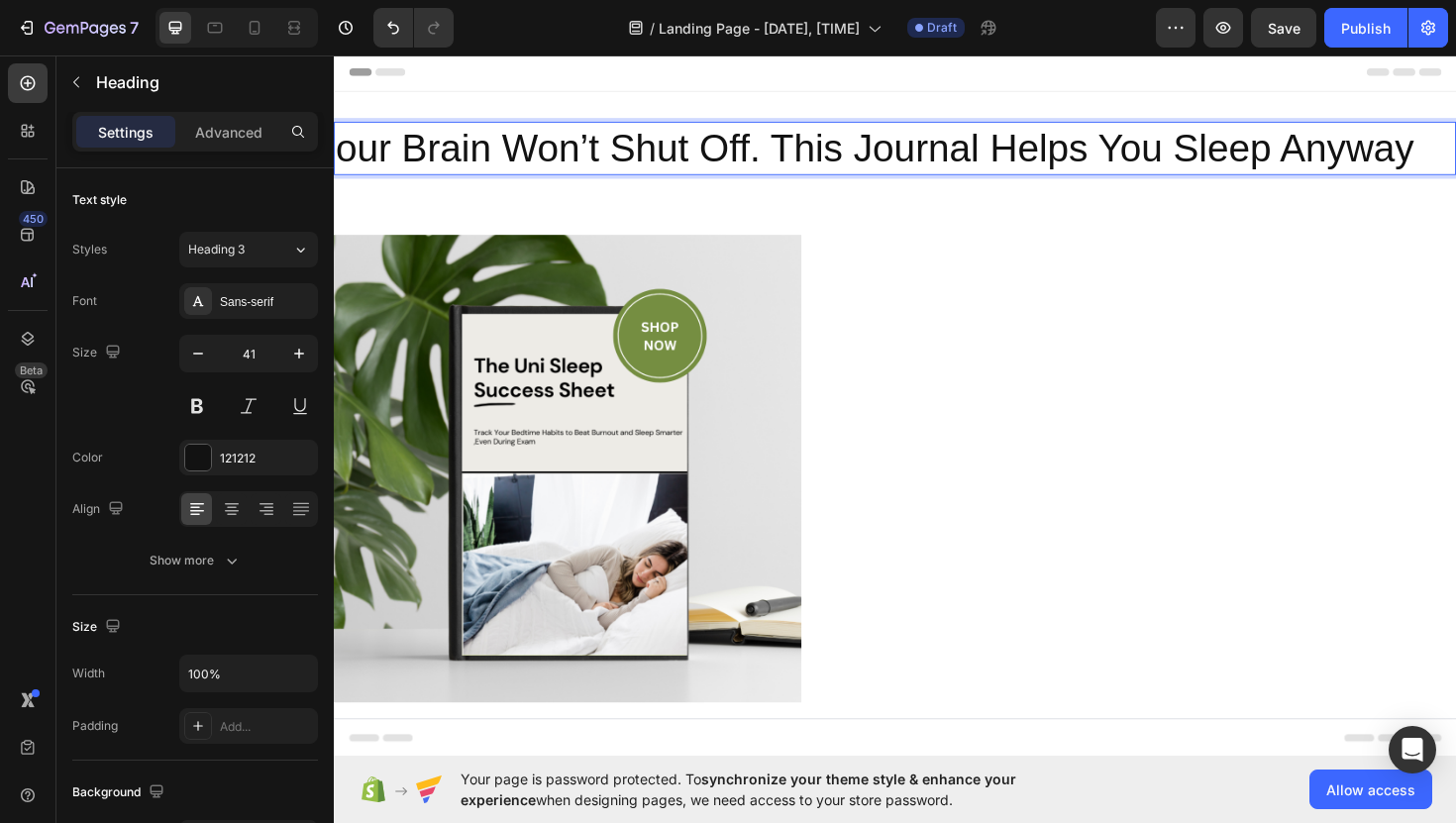 drag, startPoint x: 1494, startPoint y: 156, endPoint x: 1520, endPoint y: 153, distance: 26.172505 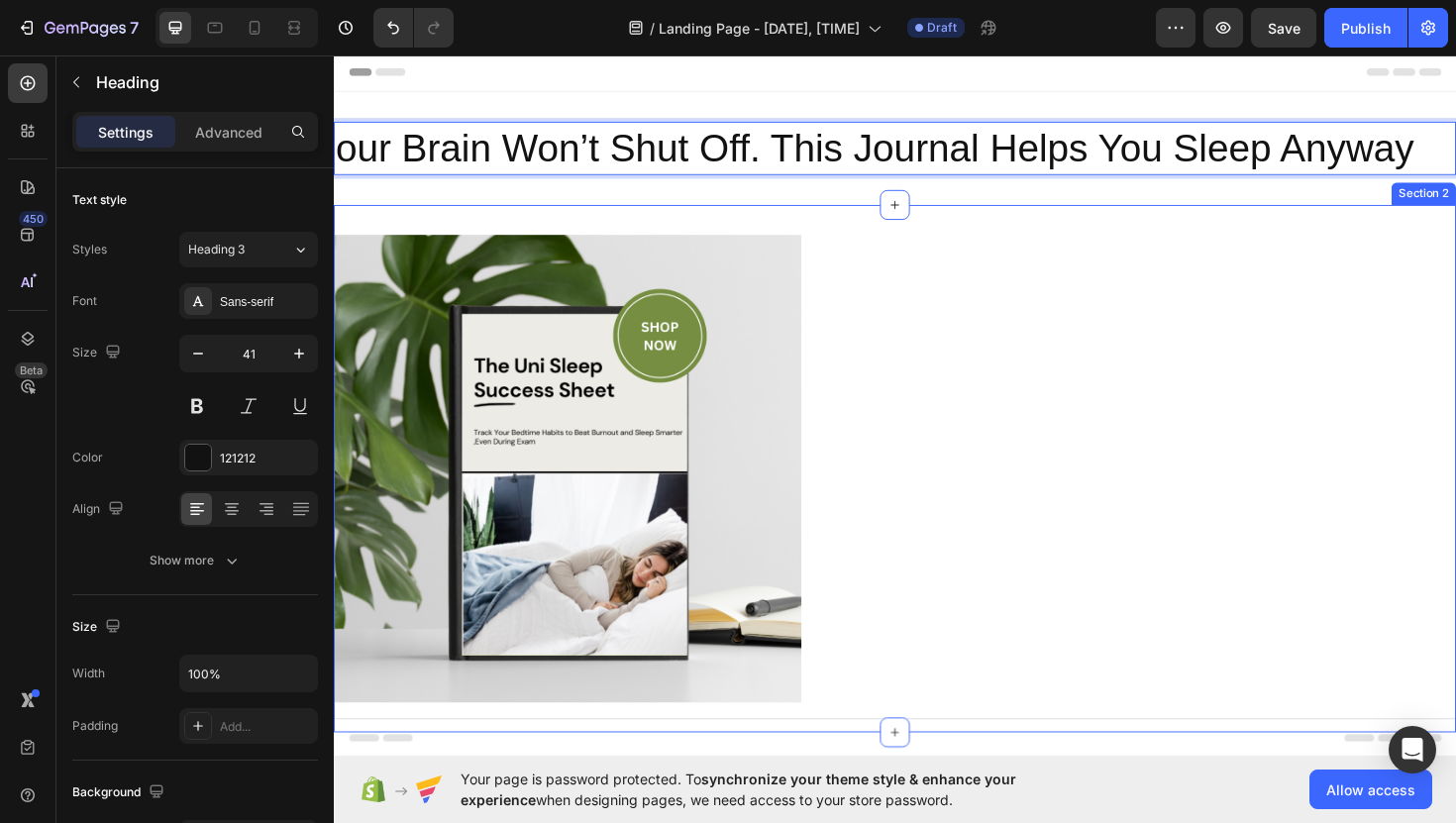 click on "Image Section 2" at bounding box center (928, 493) 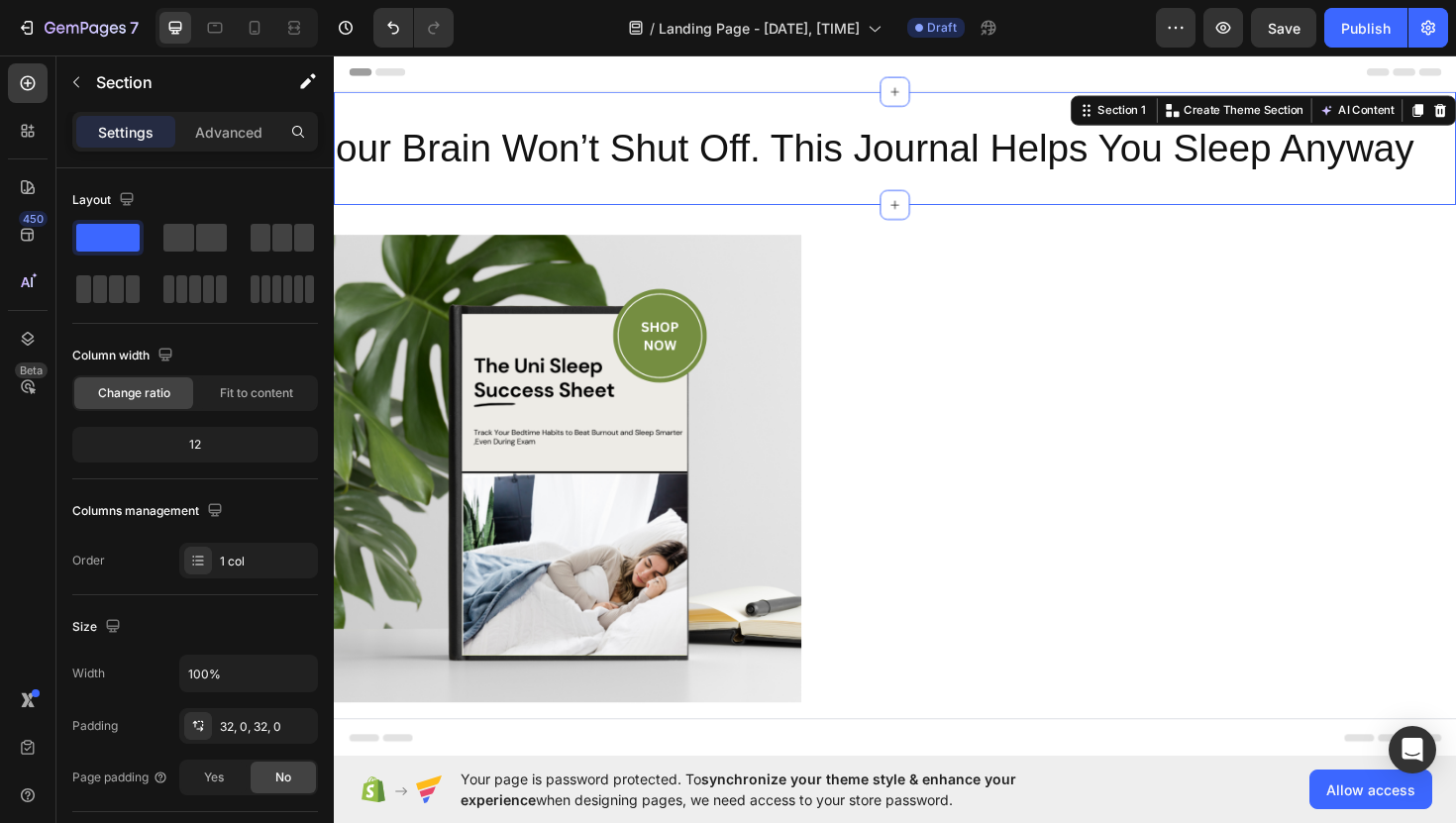 scroll, scrollTop: 109, scrollLeft: 0, axis: vertical 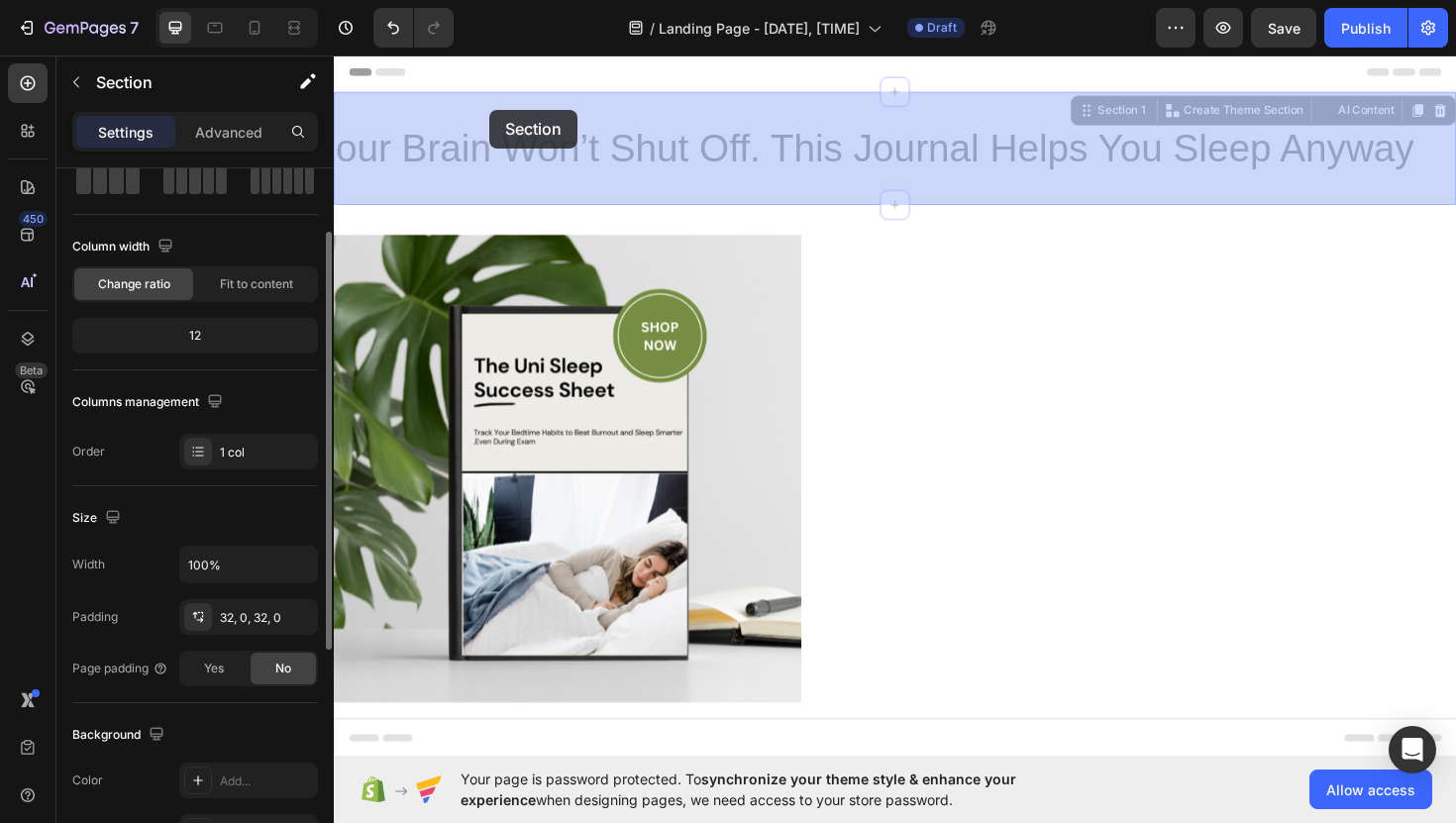 drag, startPoint x: 484, startPoint y: 113, endPoint x: 495, endPoint y: 113, distance: 11 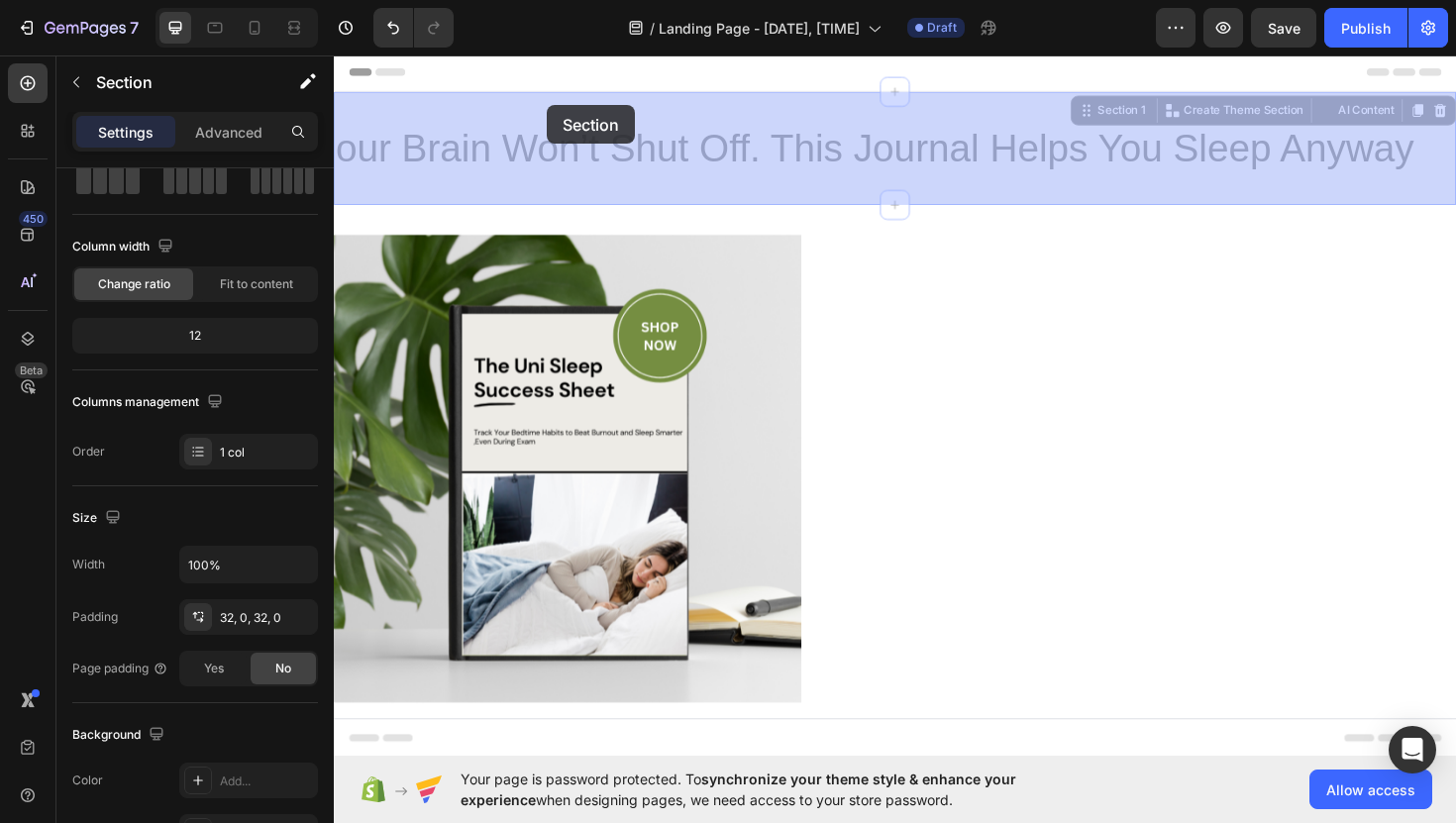 drag, startPoint x: 495, startPoint y: 113, endPoint x: 558, endPoint y: 109, distance: 63.126856 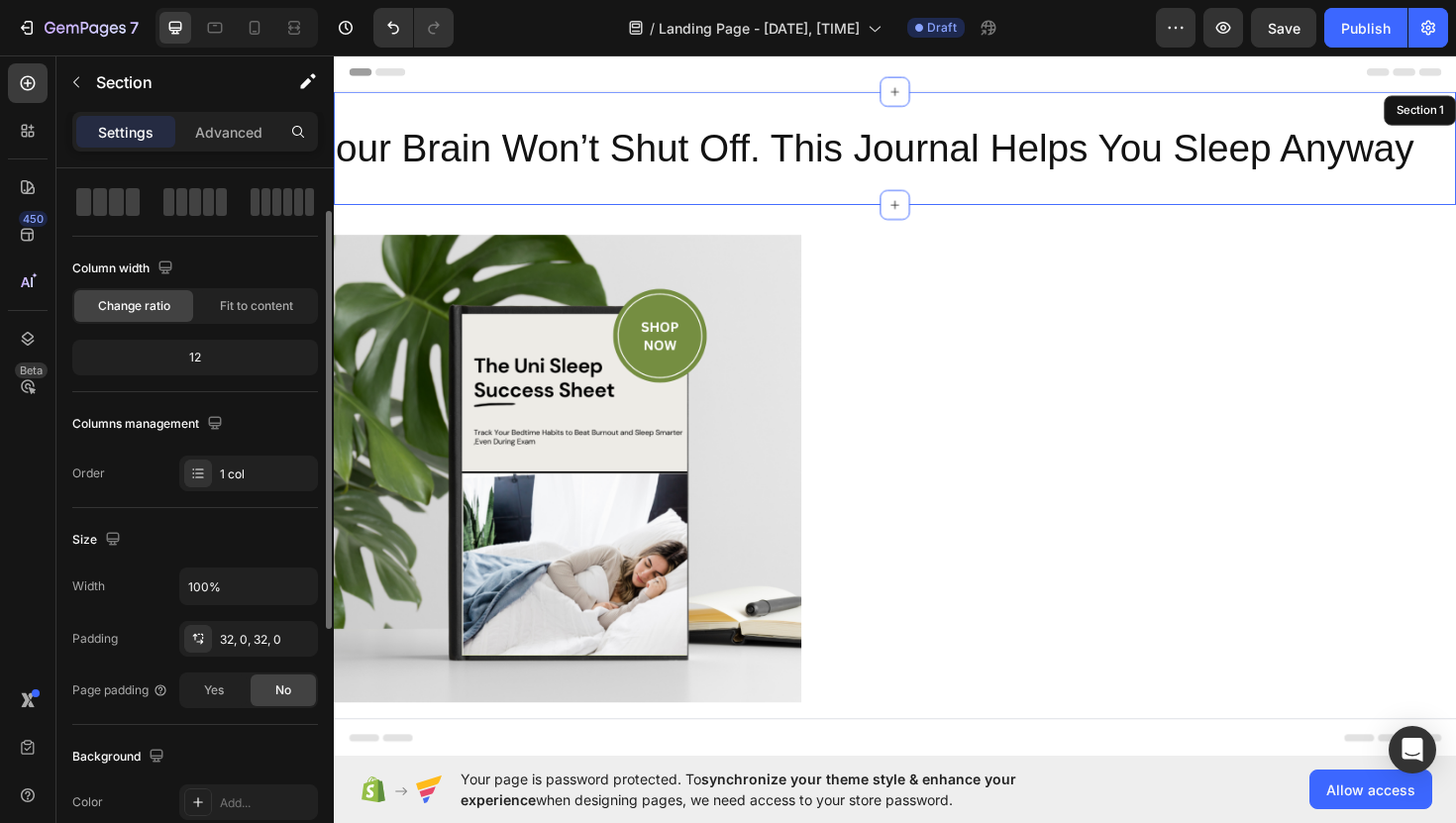scroll, scrollTop: 0, scrollLeft: 0, axis: both 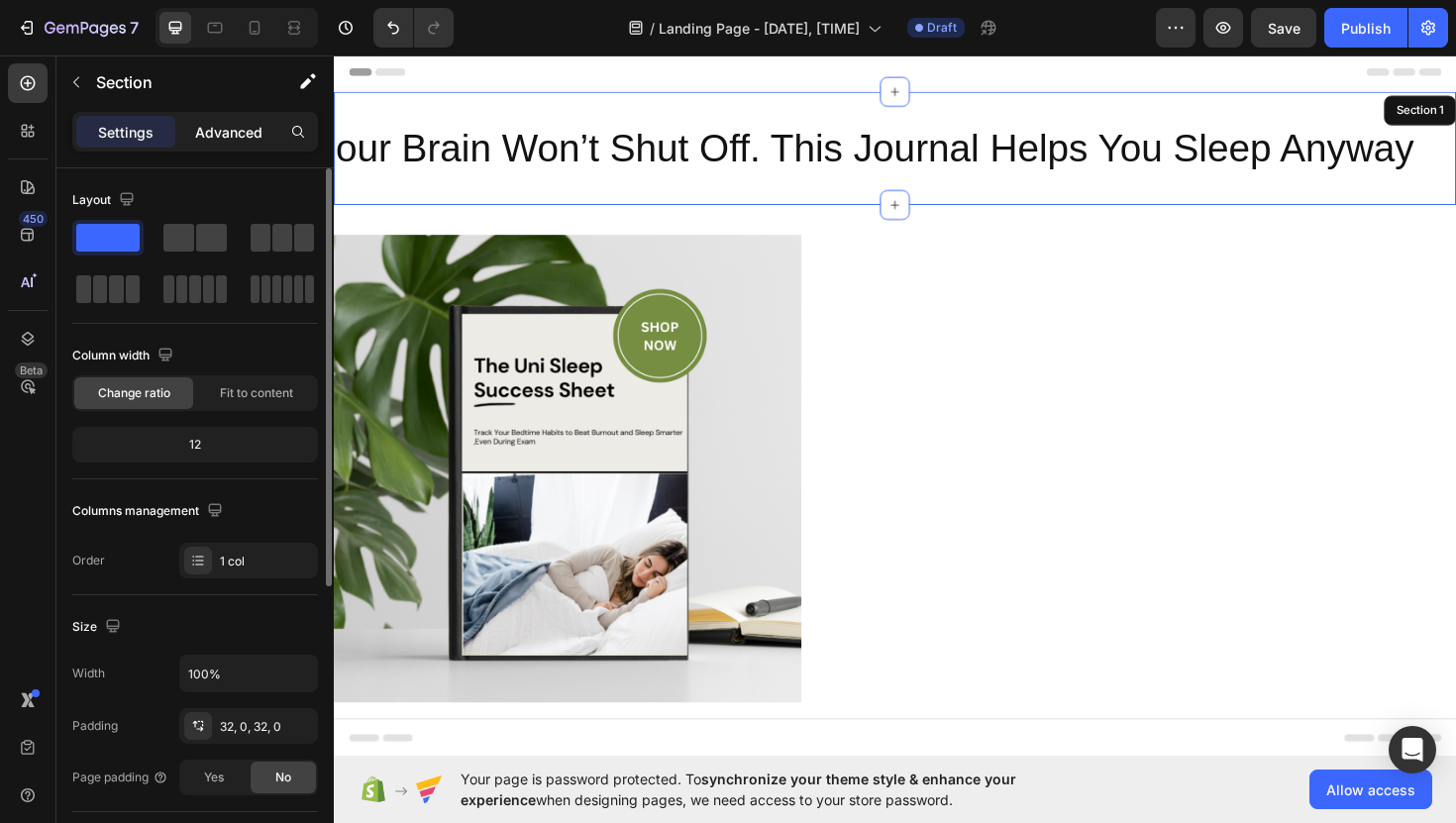 click on "Advanced" at bounding box center (229, 132) 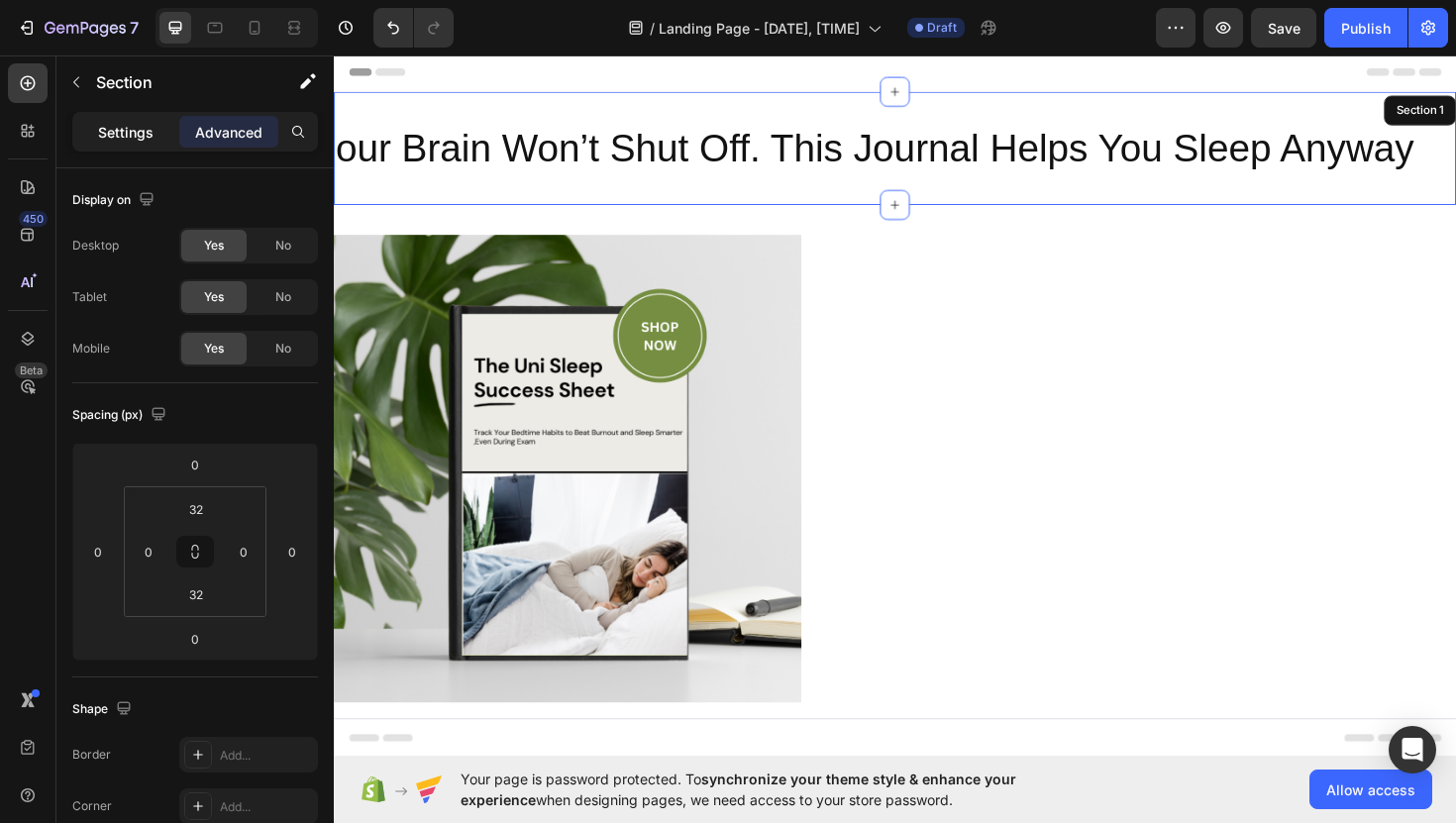 click on "Settings" at bounding box center [126, 132] 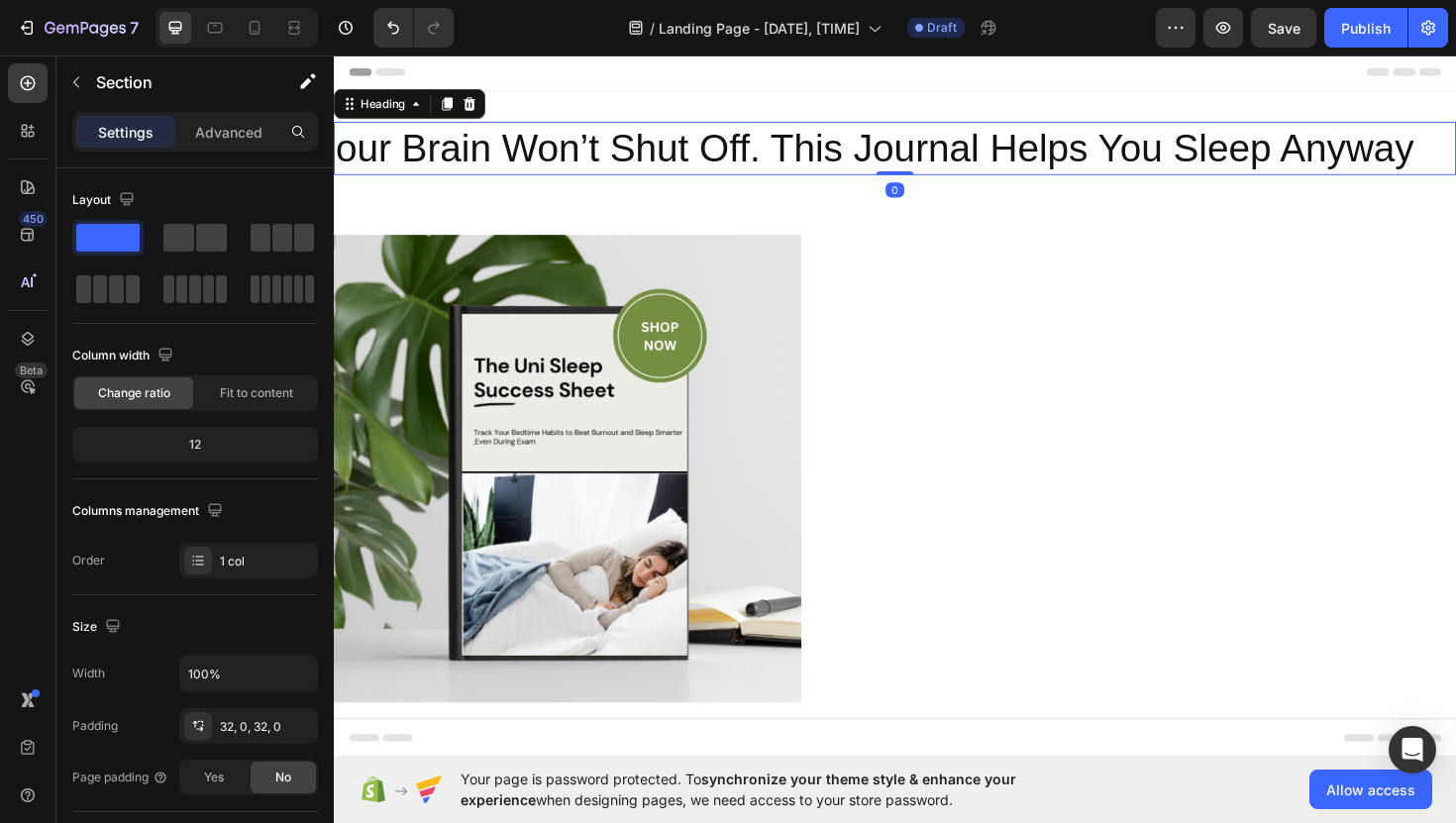 click on "our Brain Won’t Shut Off. This Journal Helps You Sleep Anyway" at bounding box center [928, 154] 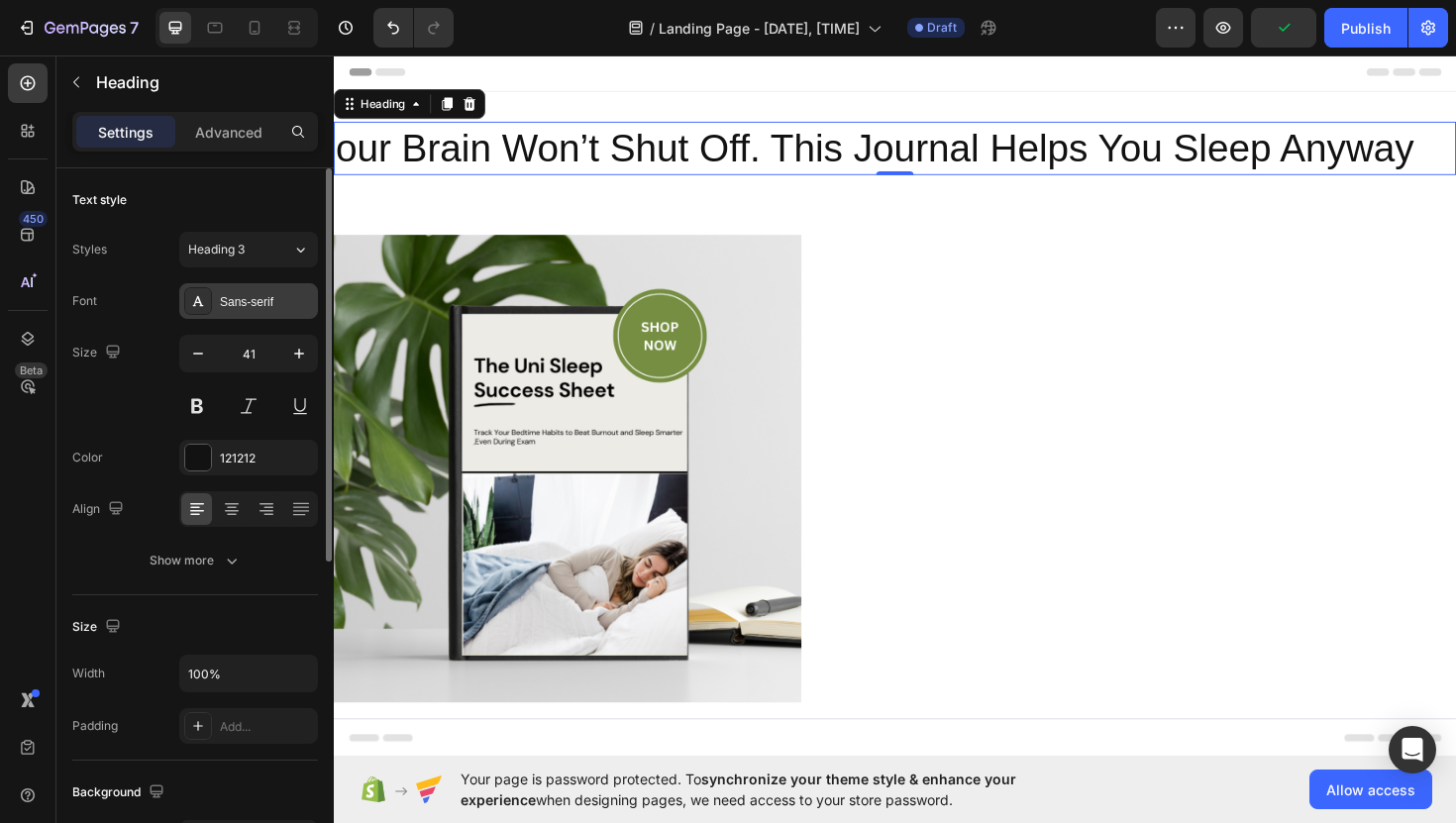 click on "Sans-serif" at bounding box center [266, 302] 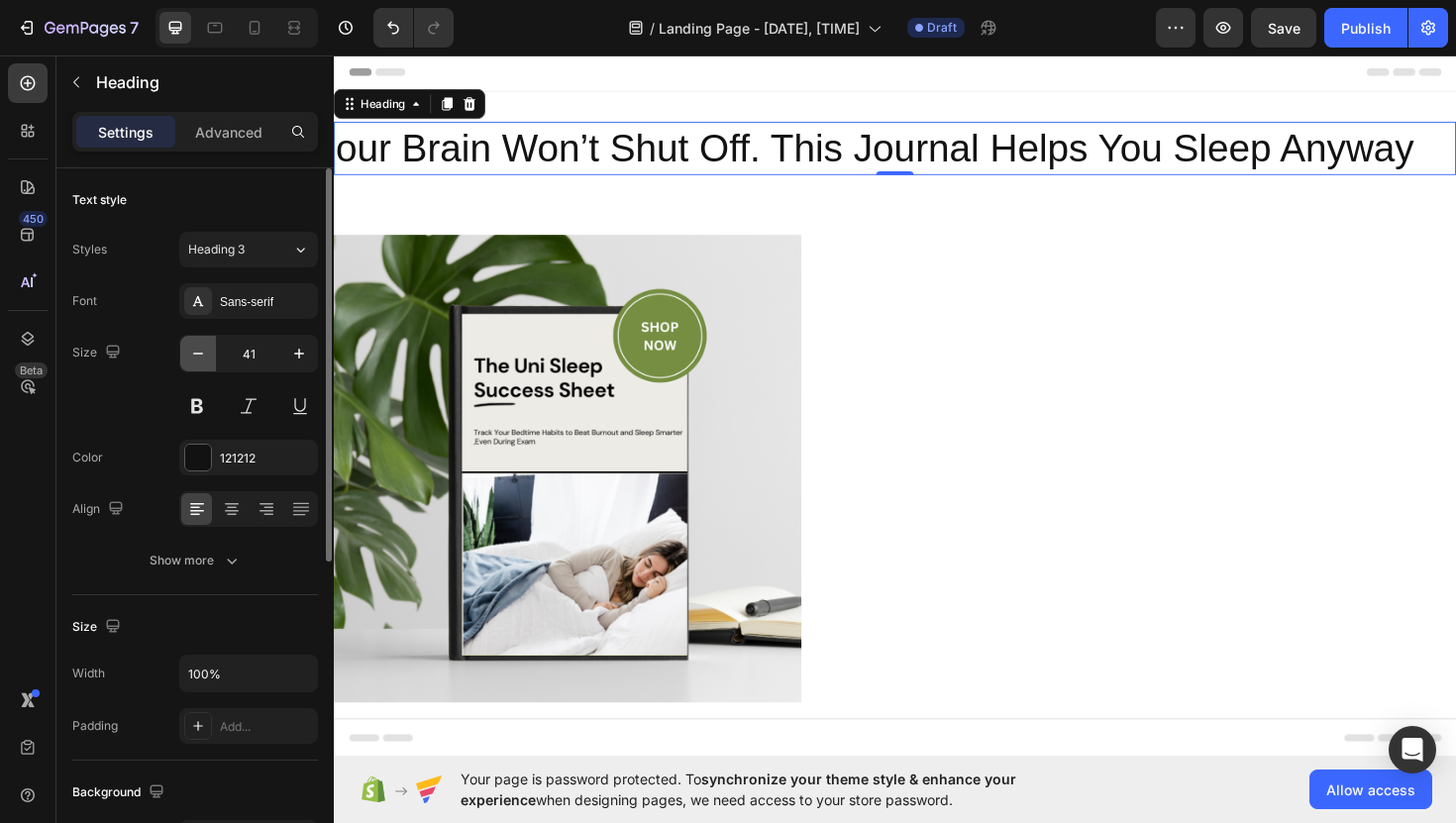 click 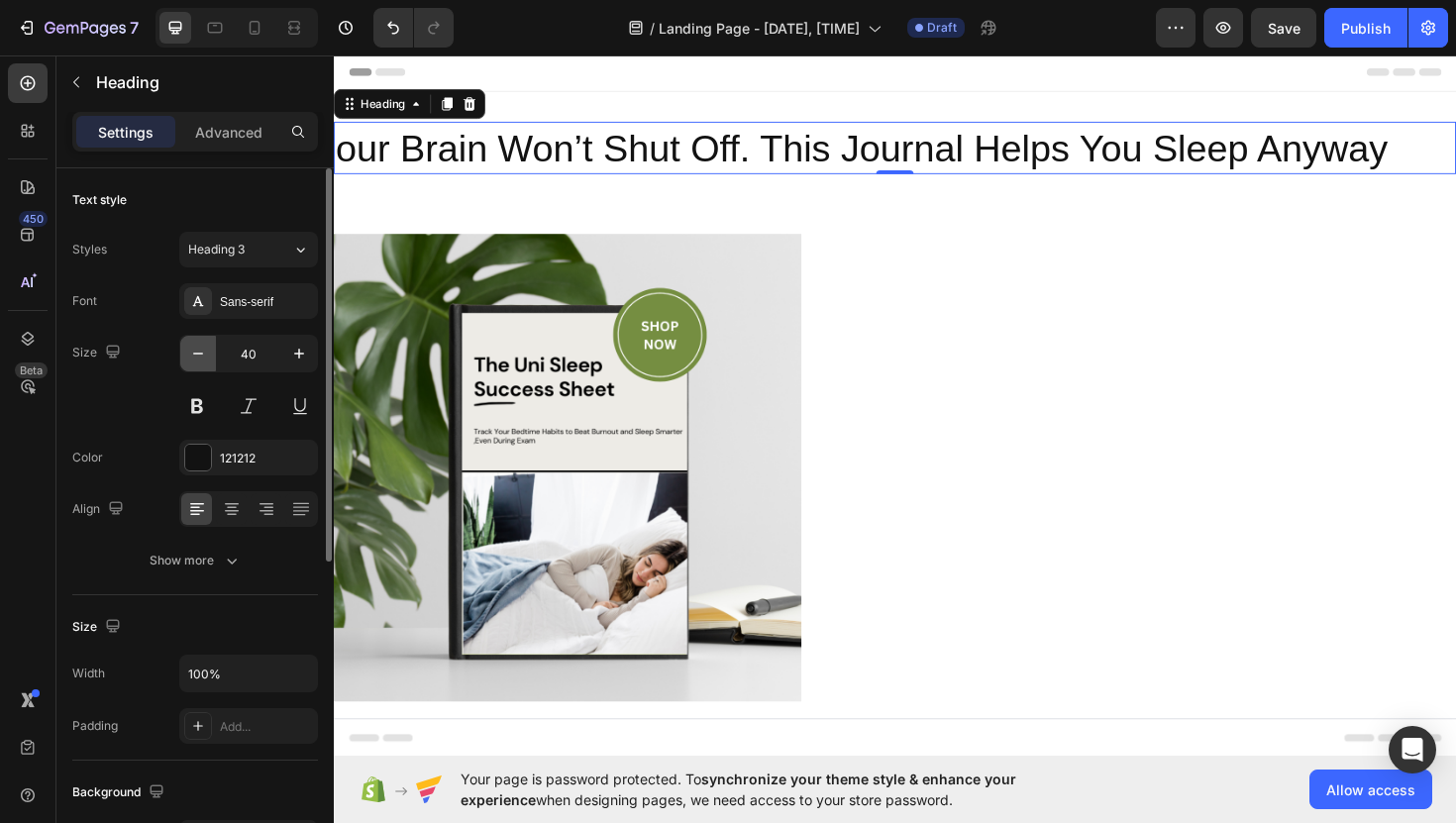 click 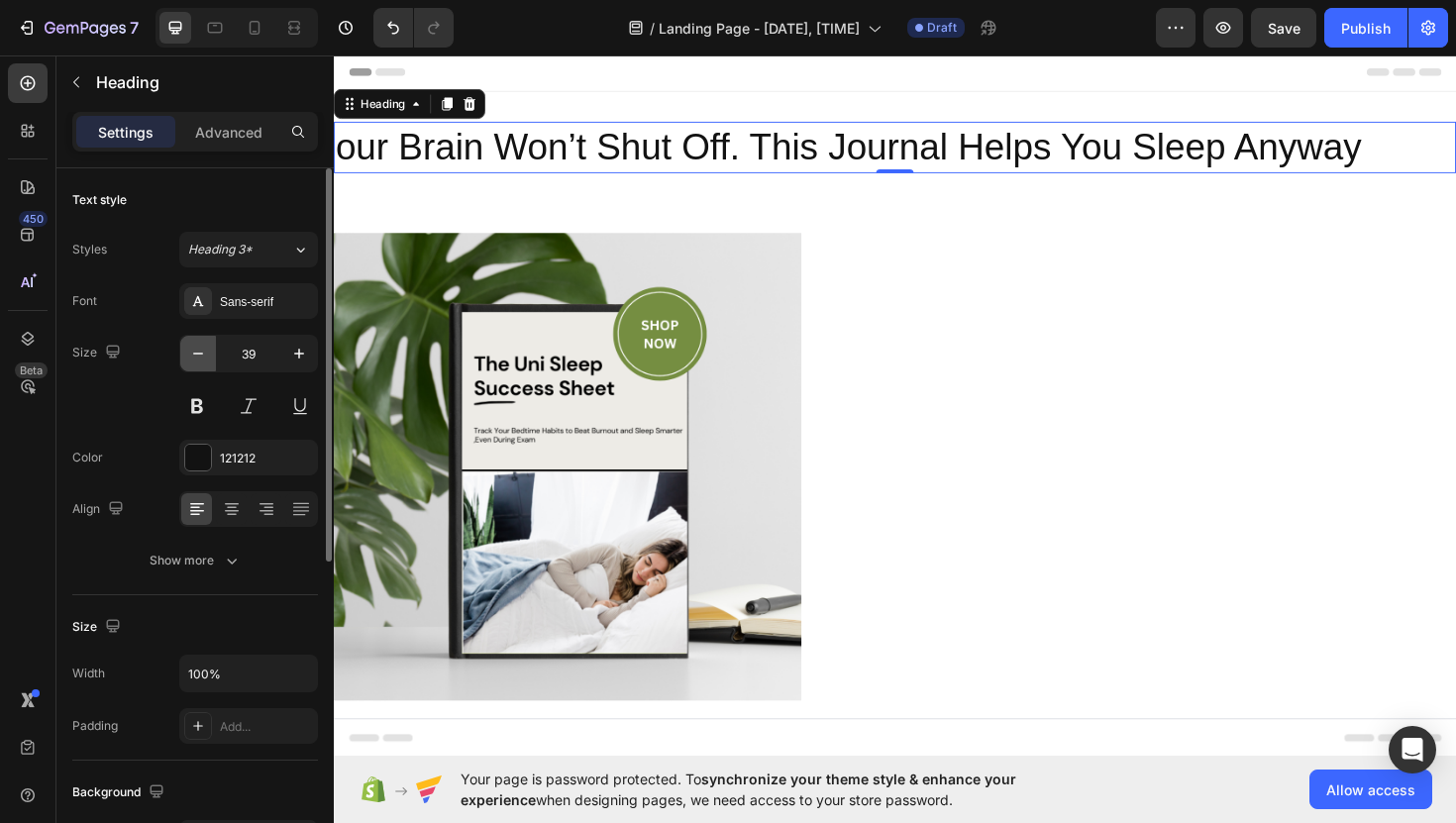 click 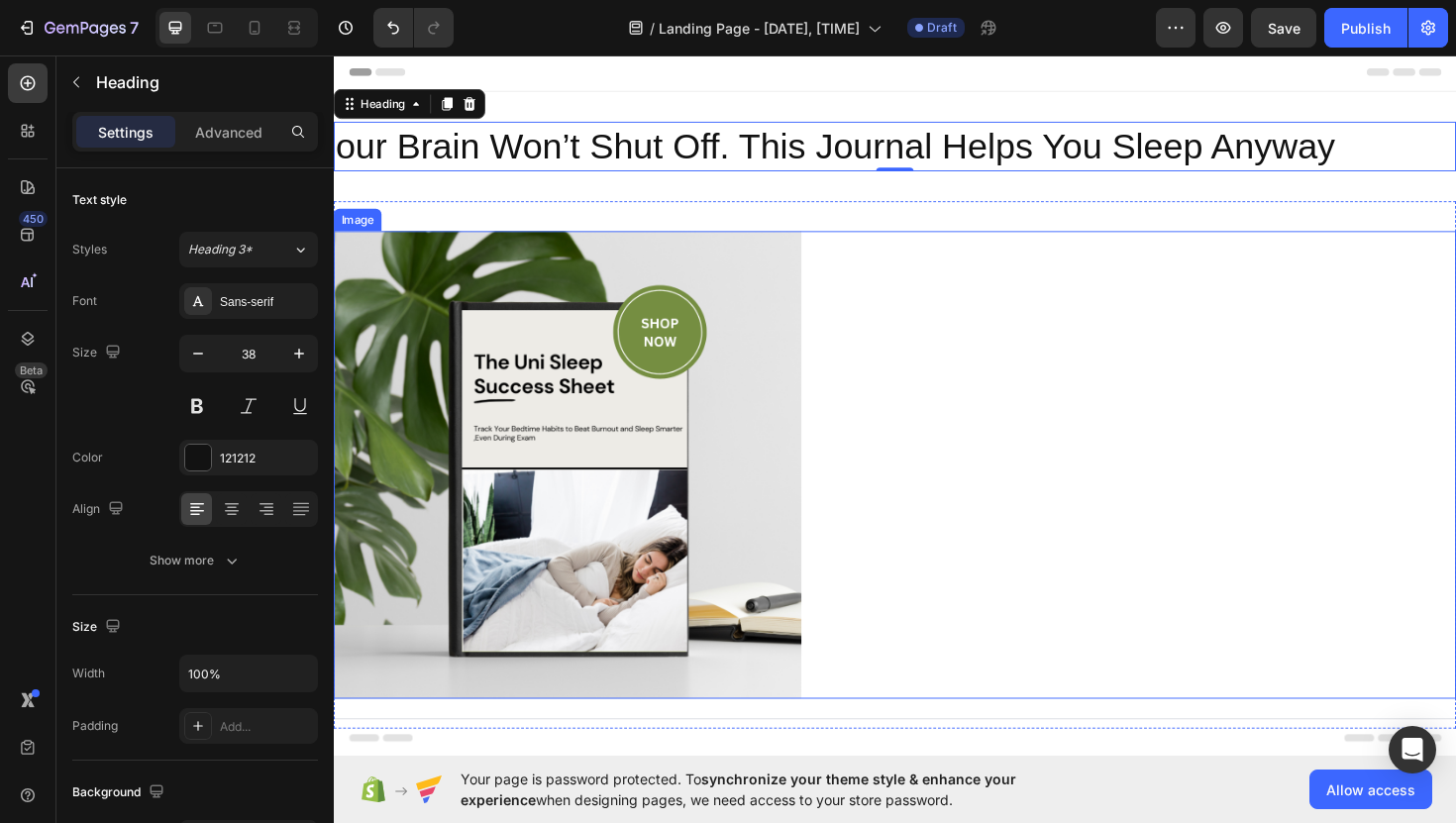 click at bounding box center [928, 489] 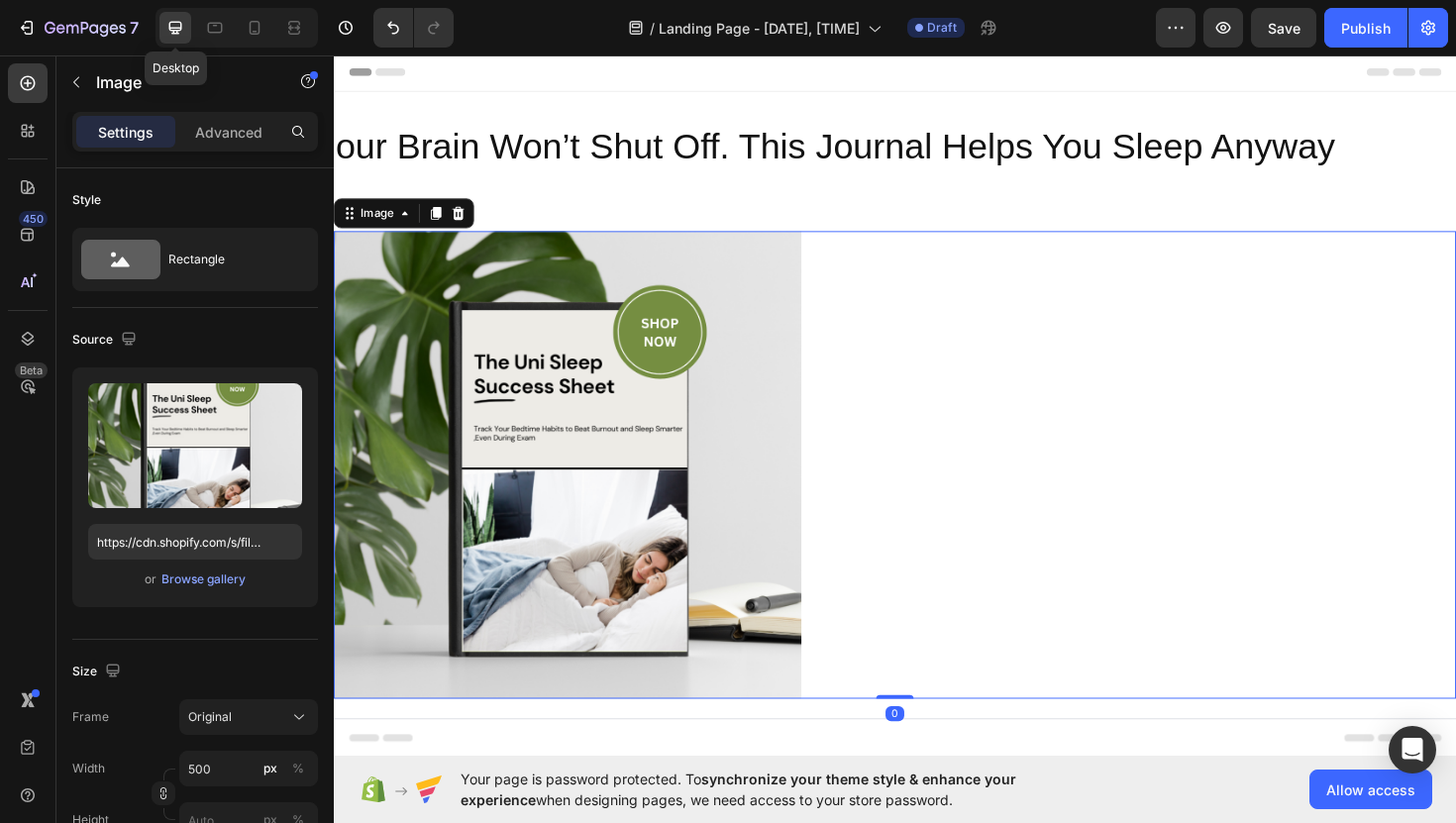 click 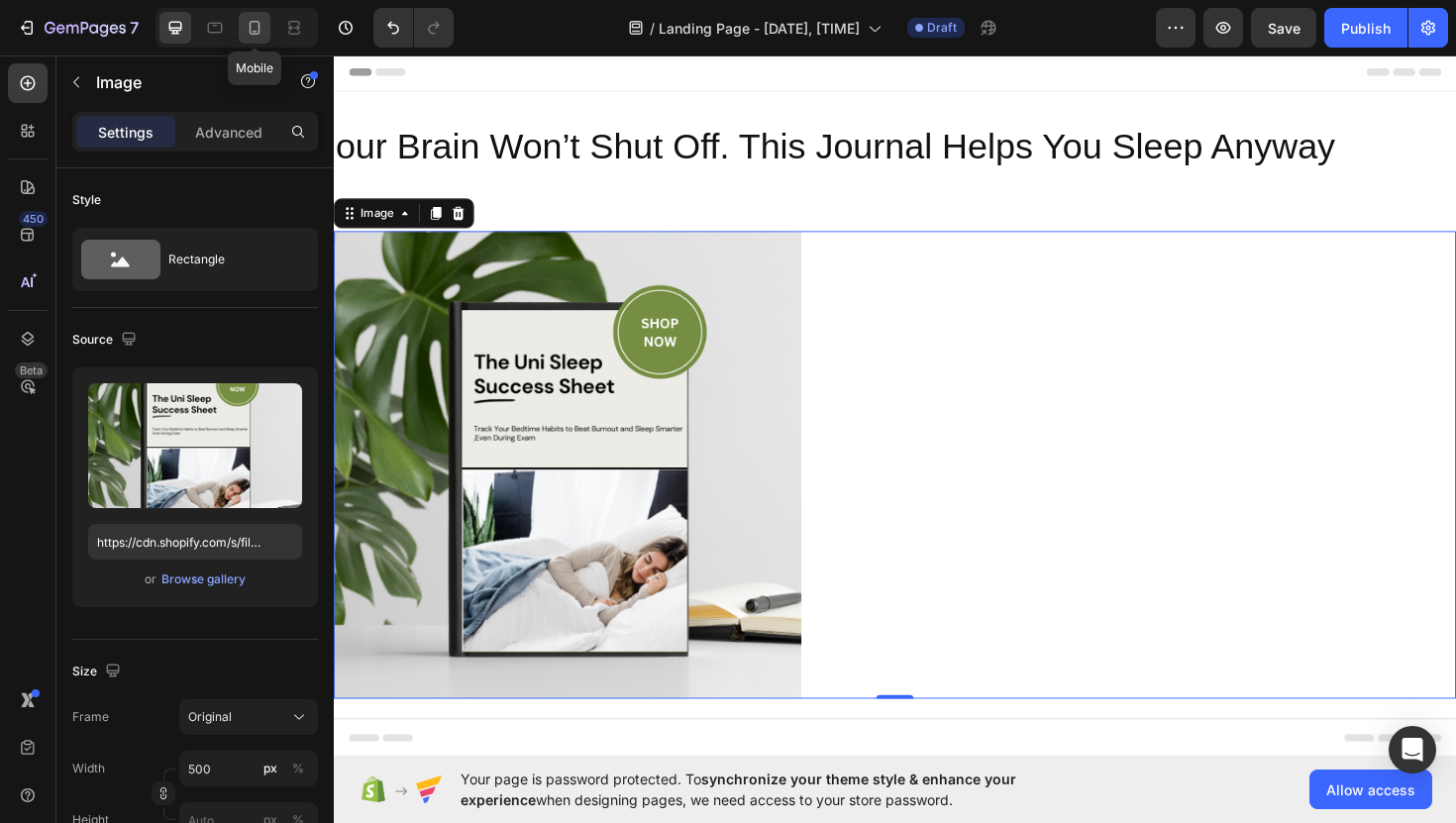 click 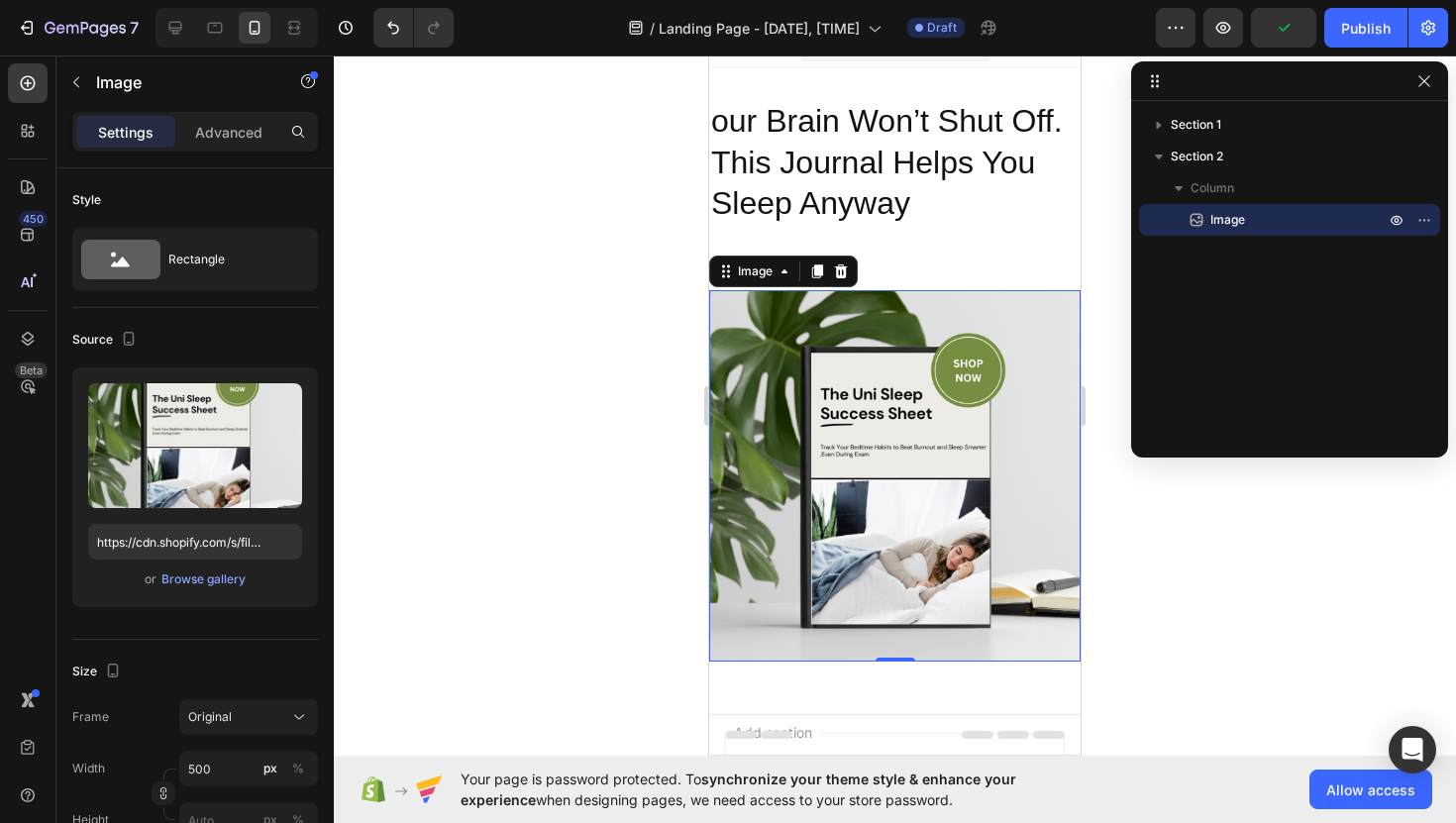 scroll, scrollTop: 0, scrollLeft: 0, axis: both 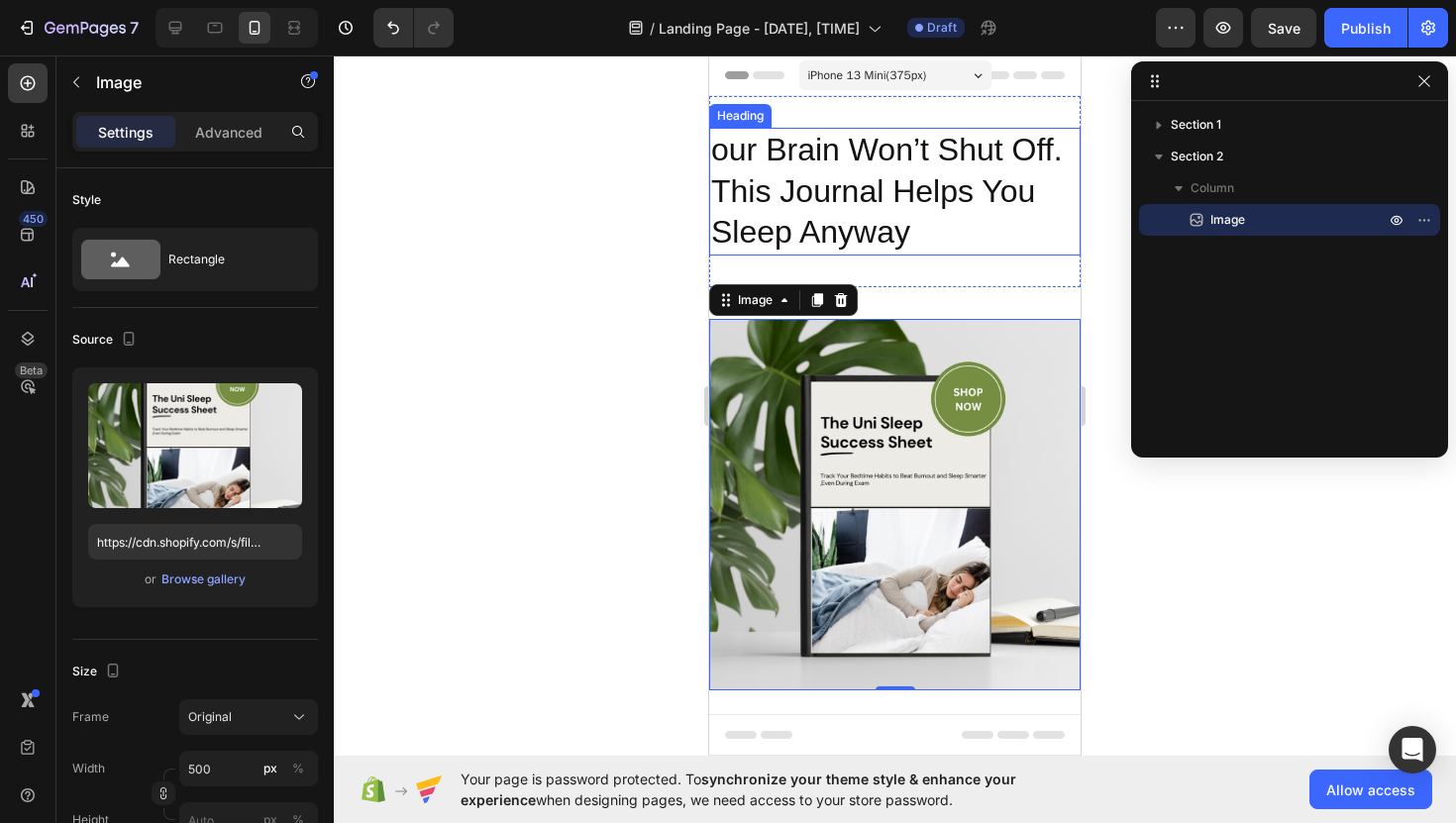click on "our Brain Won’t Shut Off. This Journal Helps You Sleep Anyway" at bounding box center [894, 191] 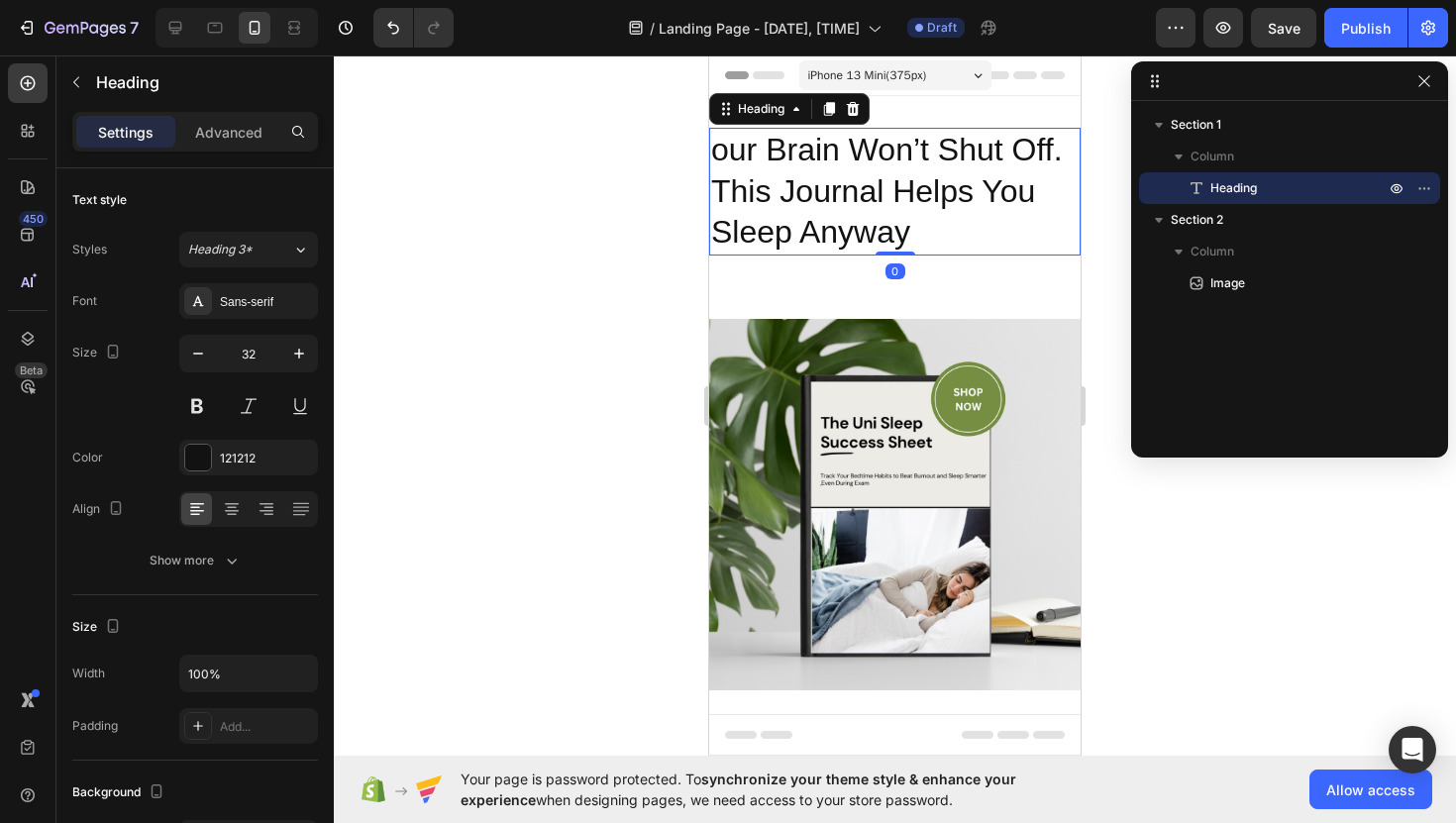 click on "our Brain Won’t Shut Off. This Journal Helps You Sleep Anyway" at bounding box center (894, 191) 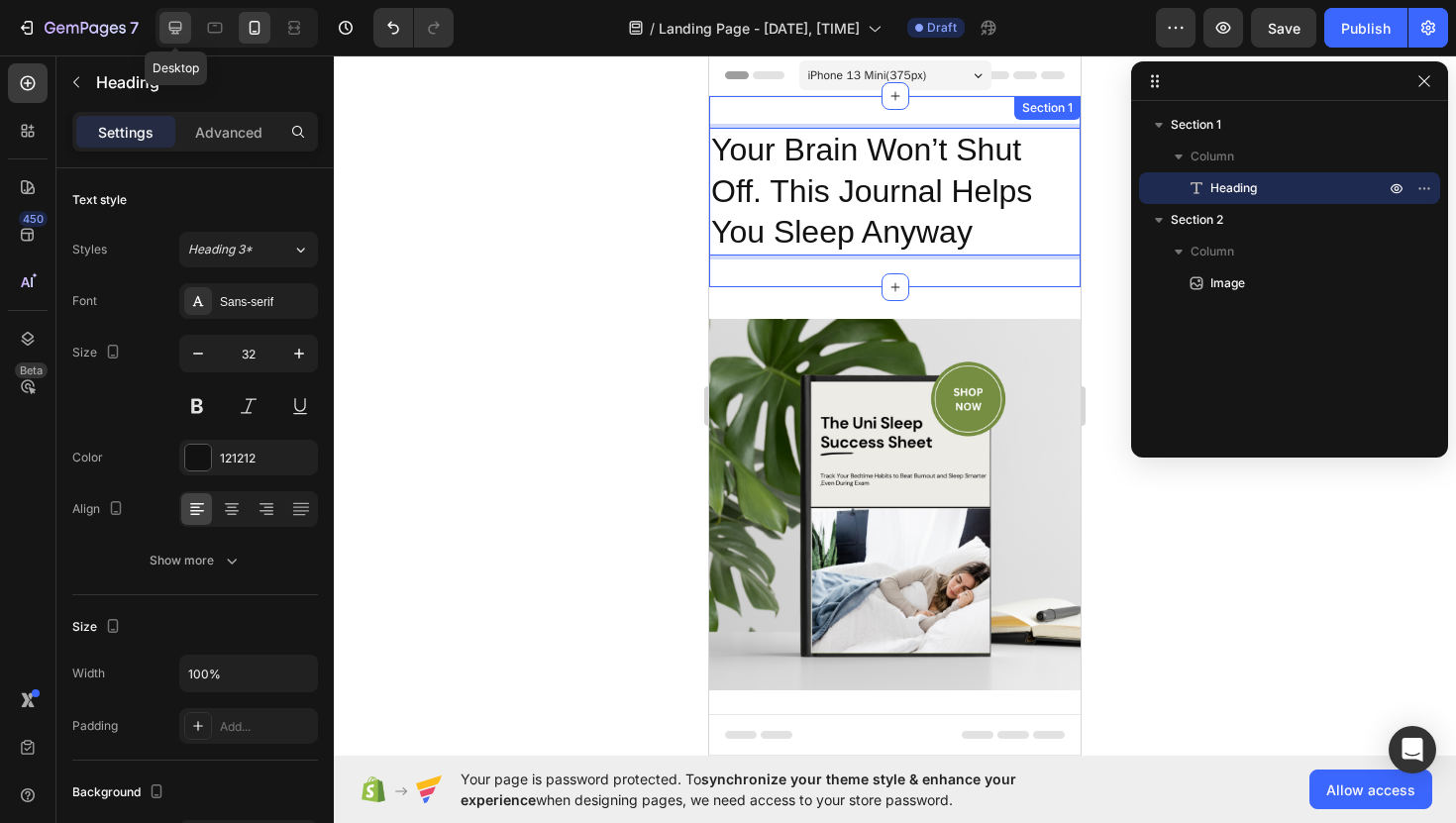 click 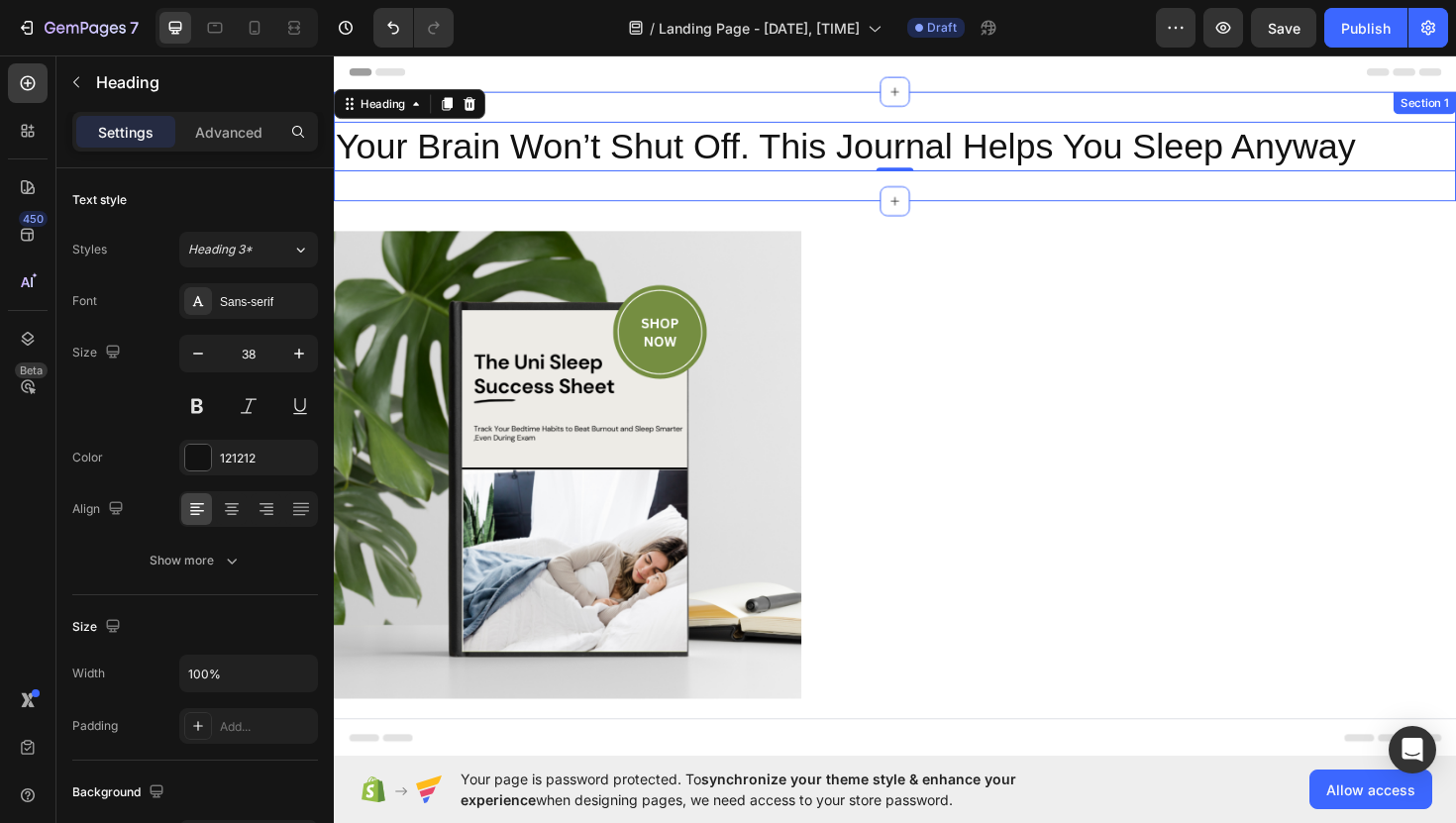 scroll, scrollTop: 3, scrollLeft: 0, axis: vertical 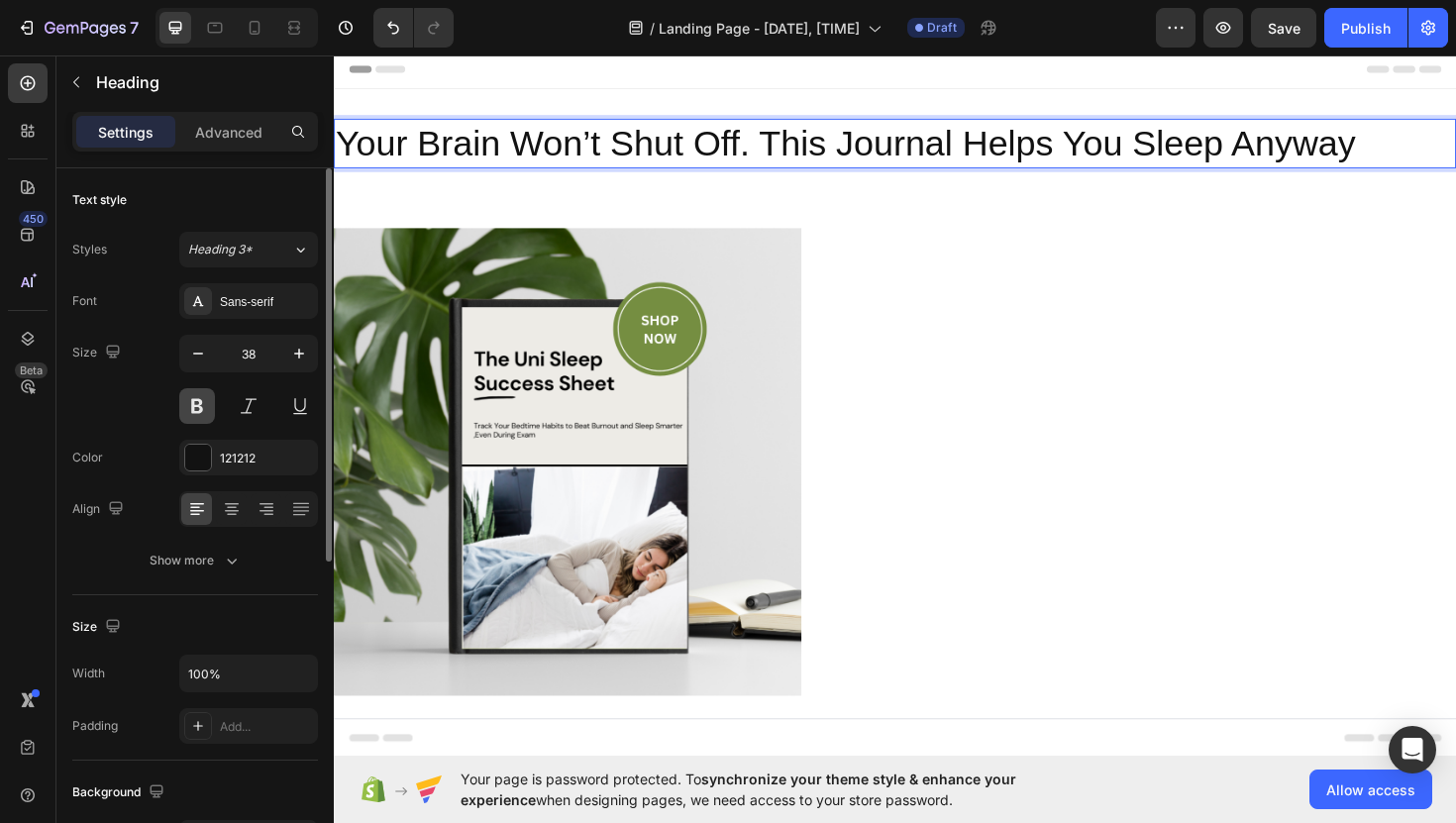 click at bounding box center [197, 406] 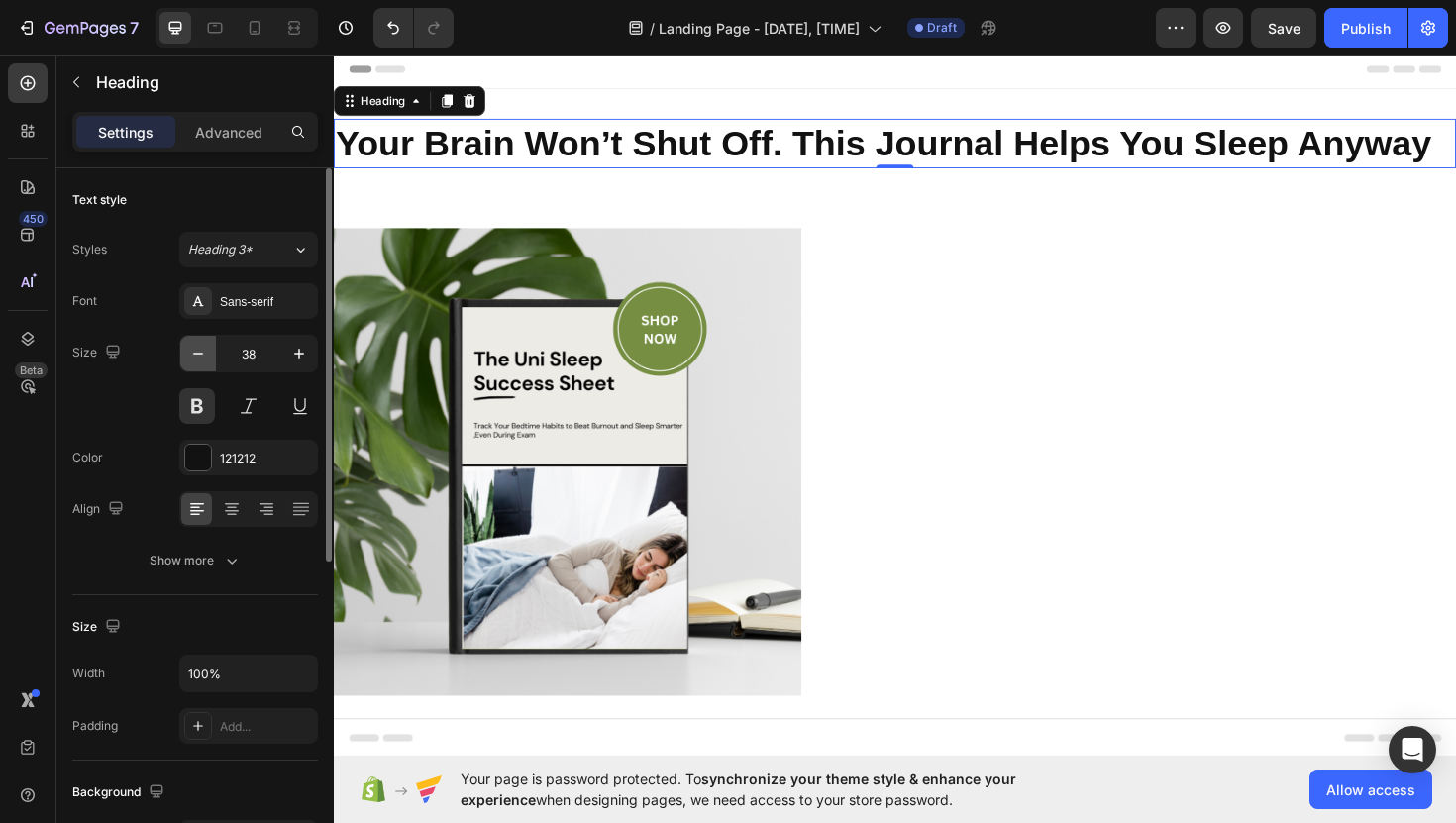click 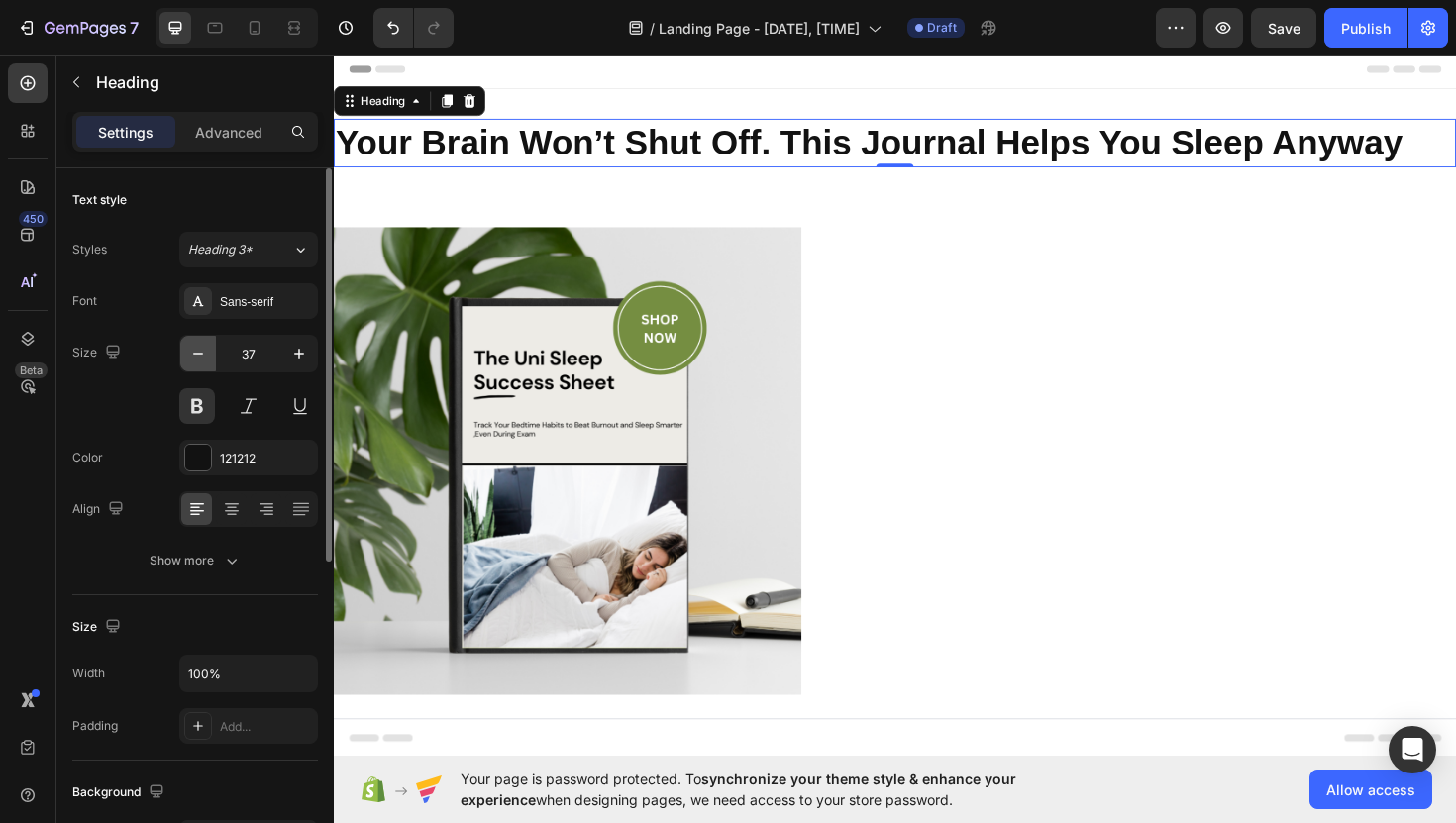 click 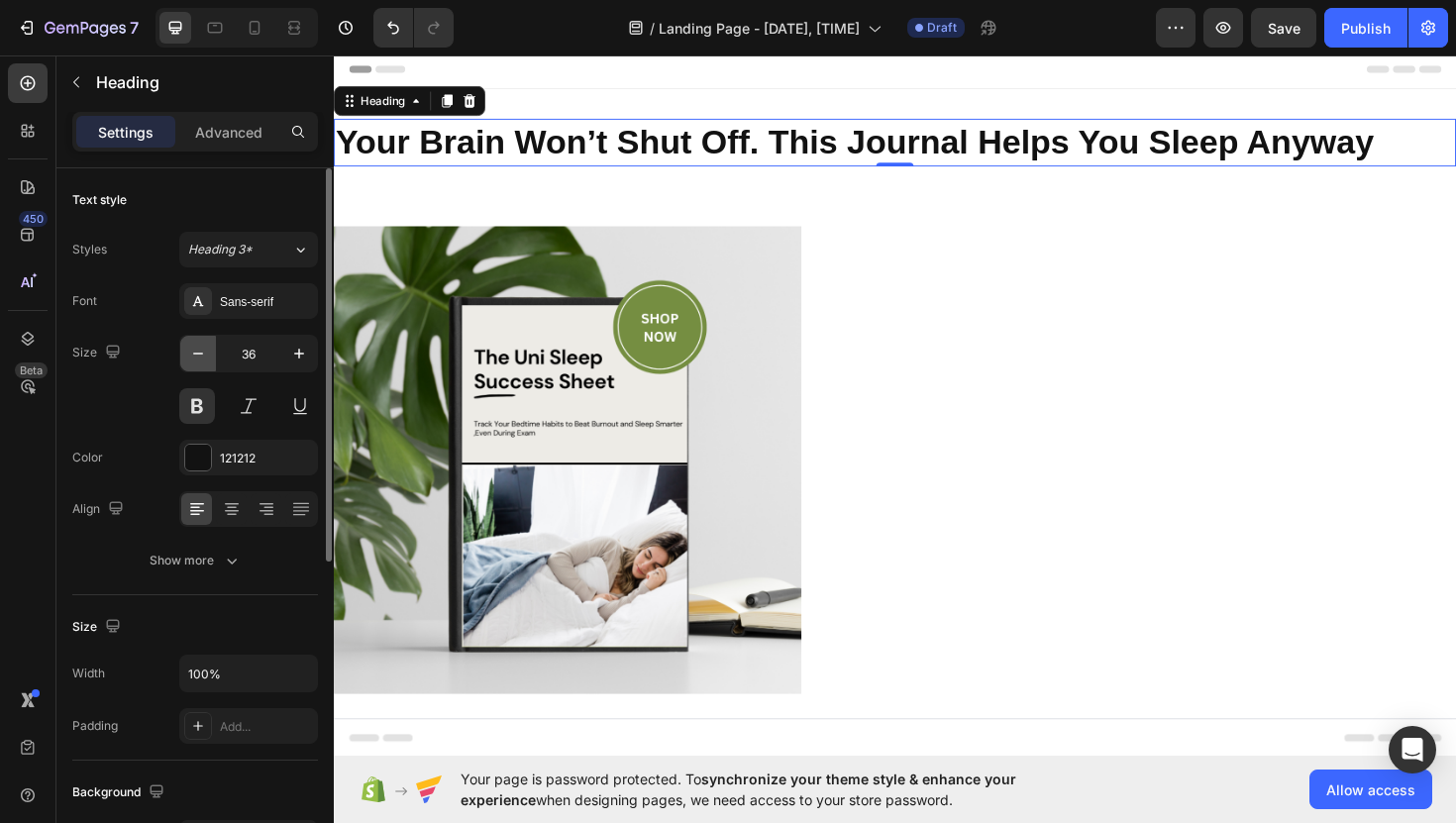 click 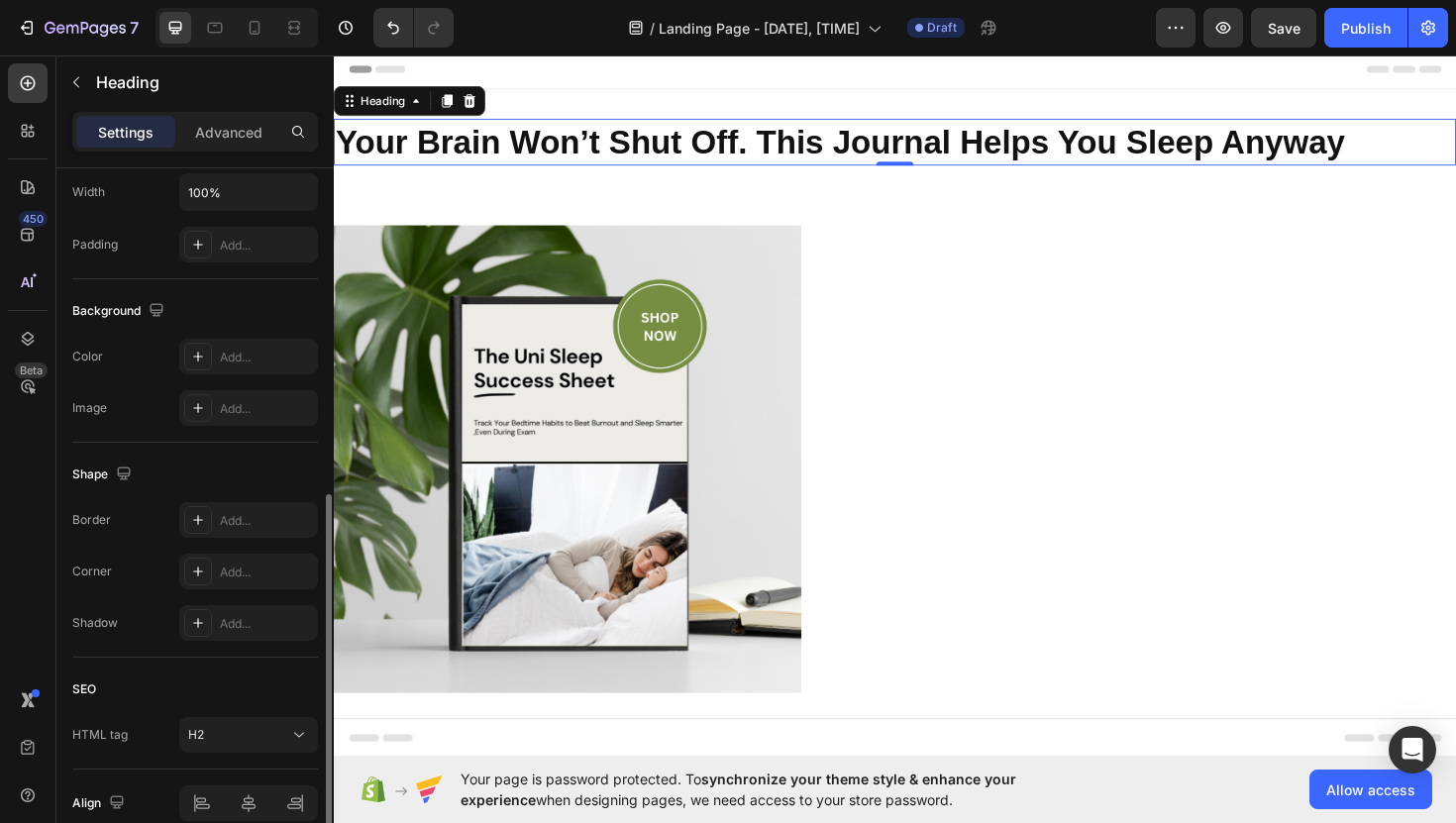scroll, scrollTop: 574, scrollLeft: 0, axis: vertical 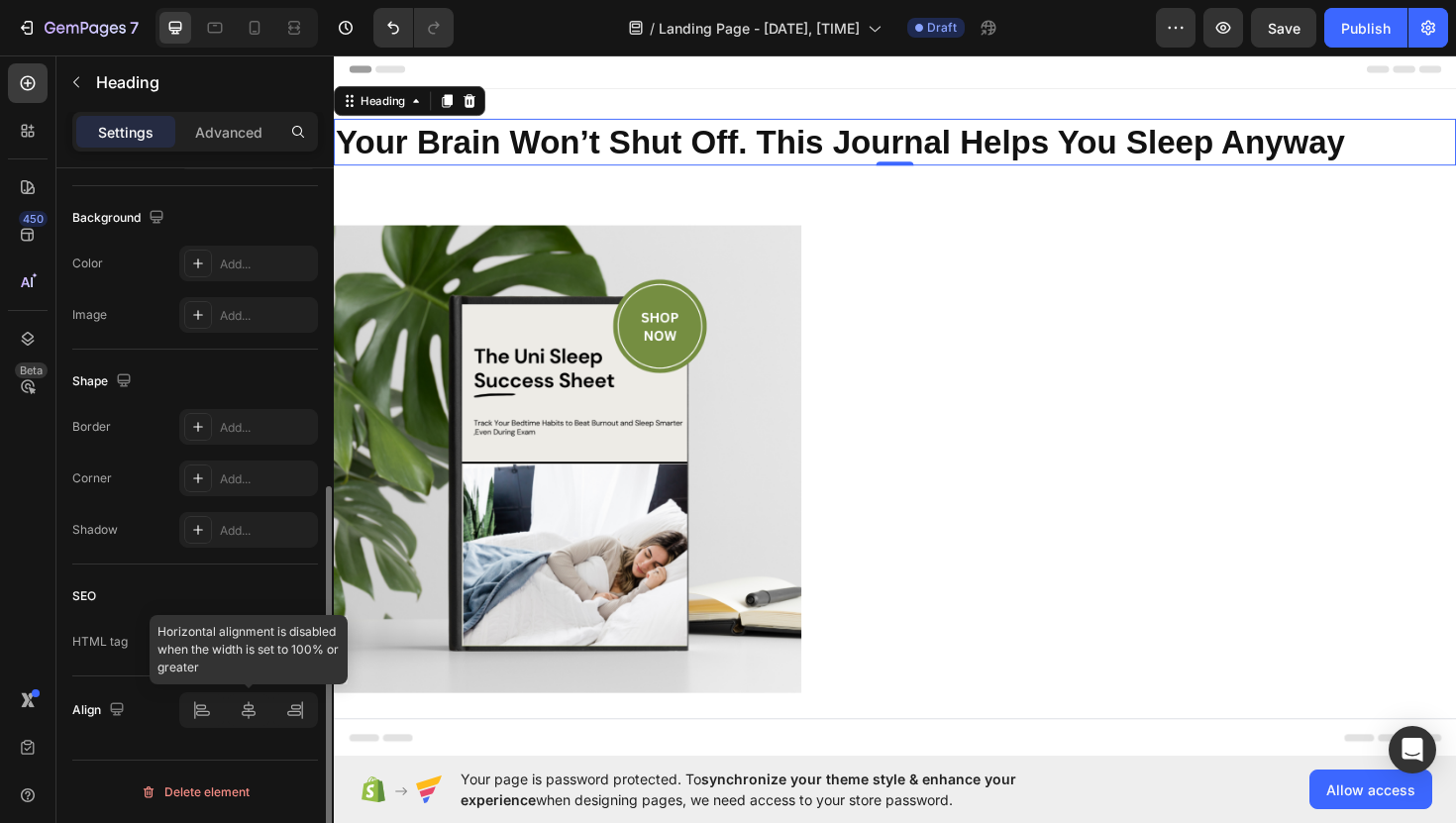 click 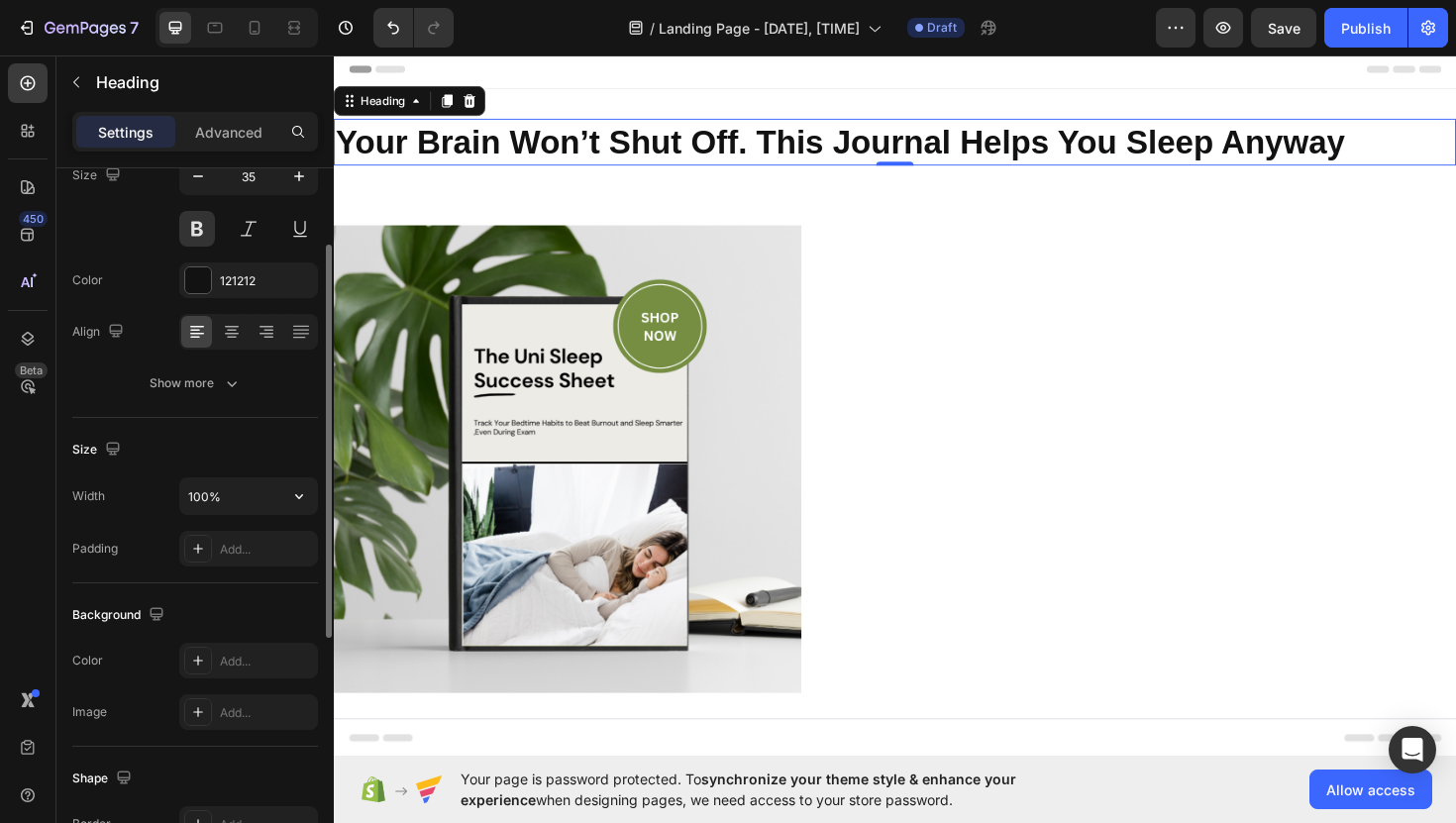 scroll, scrollTop: 163, scrollLeft: 0, axis: vertical 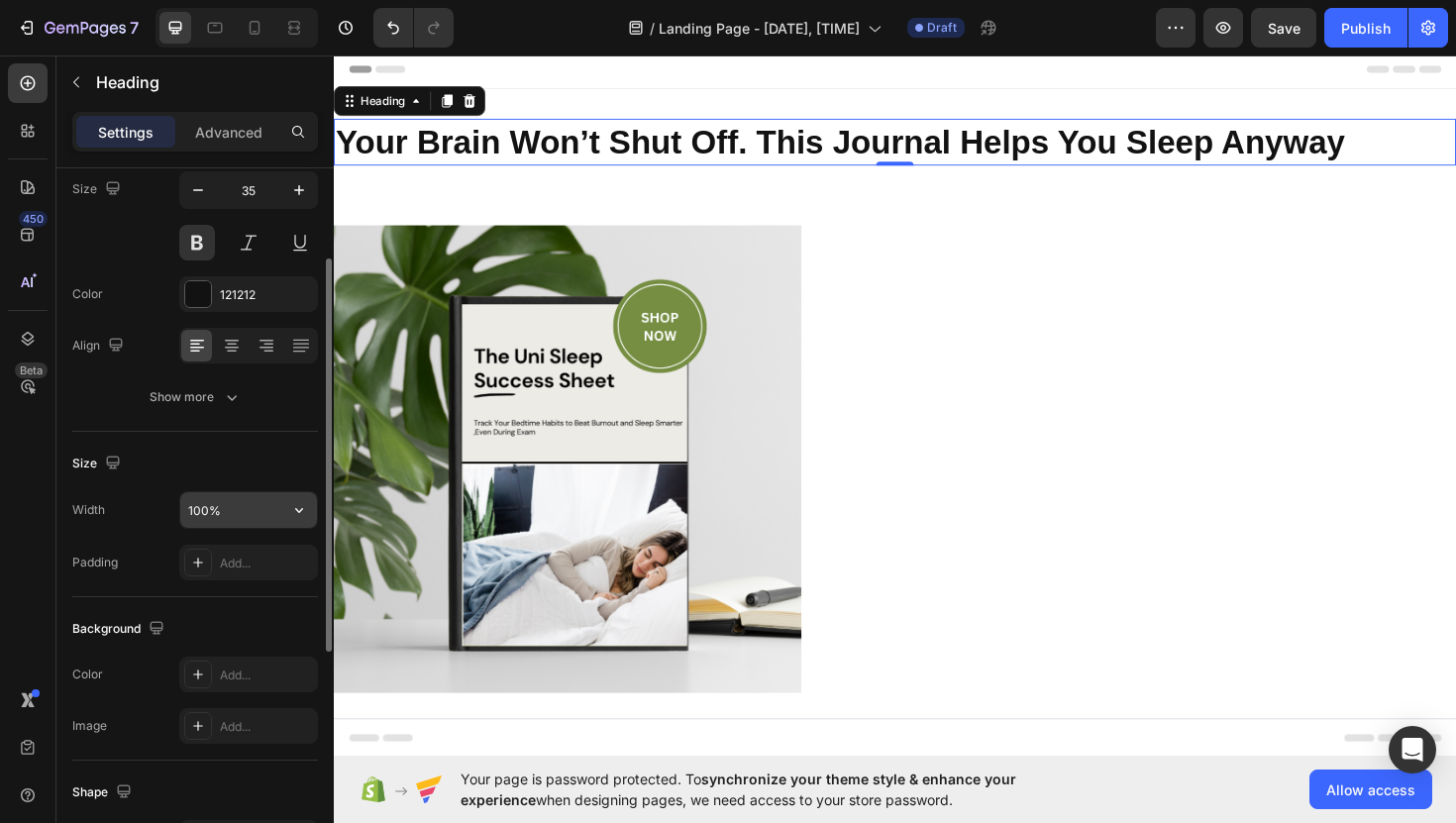 click on "100%" at bounding box center (249, 510) 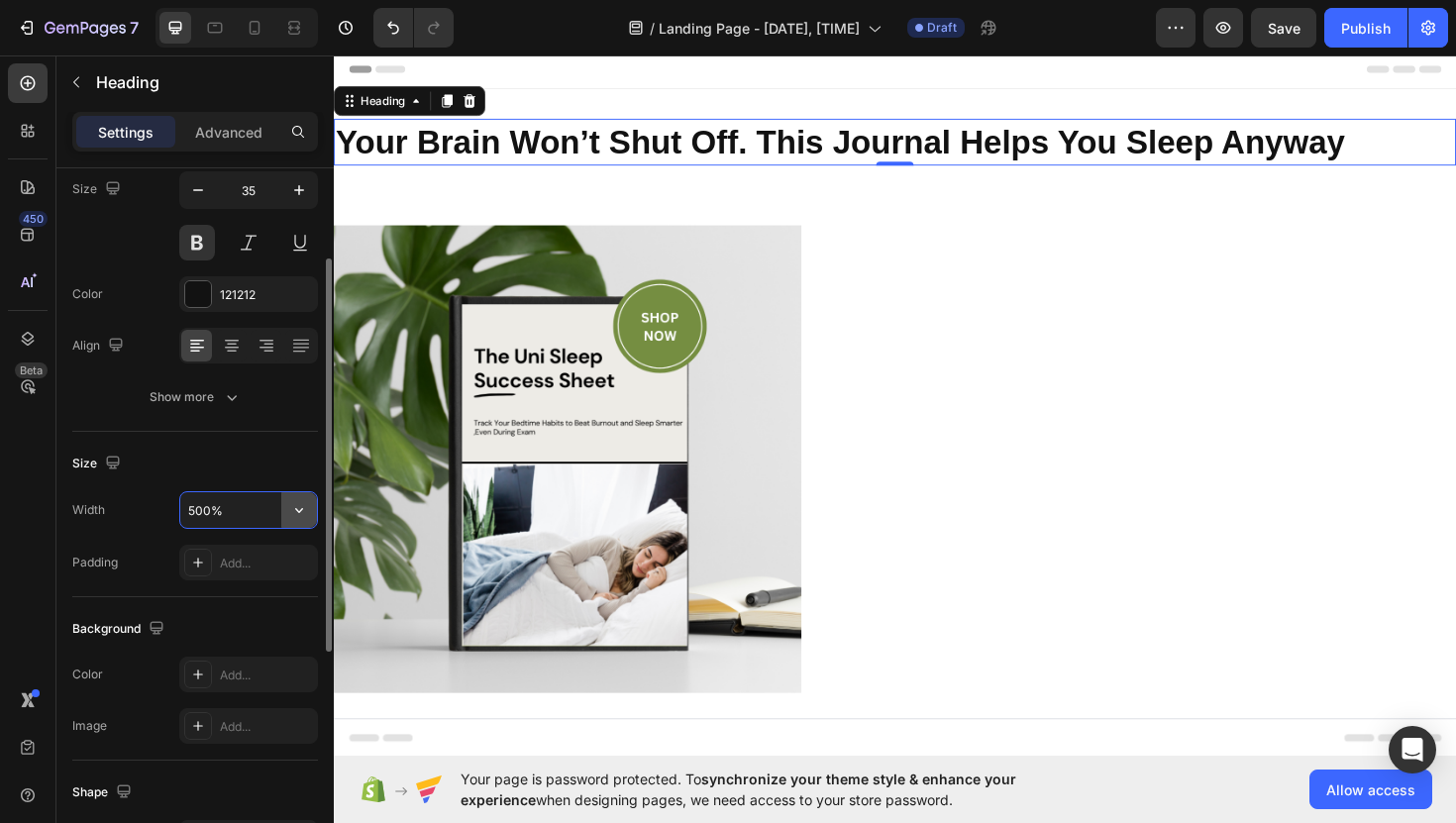 click 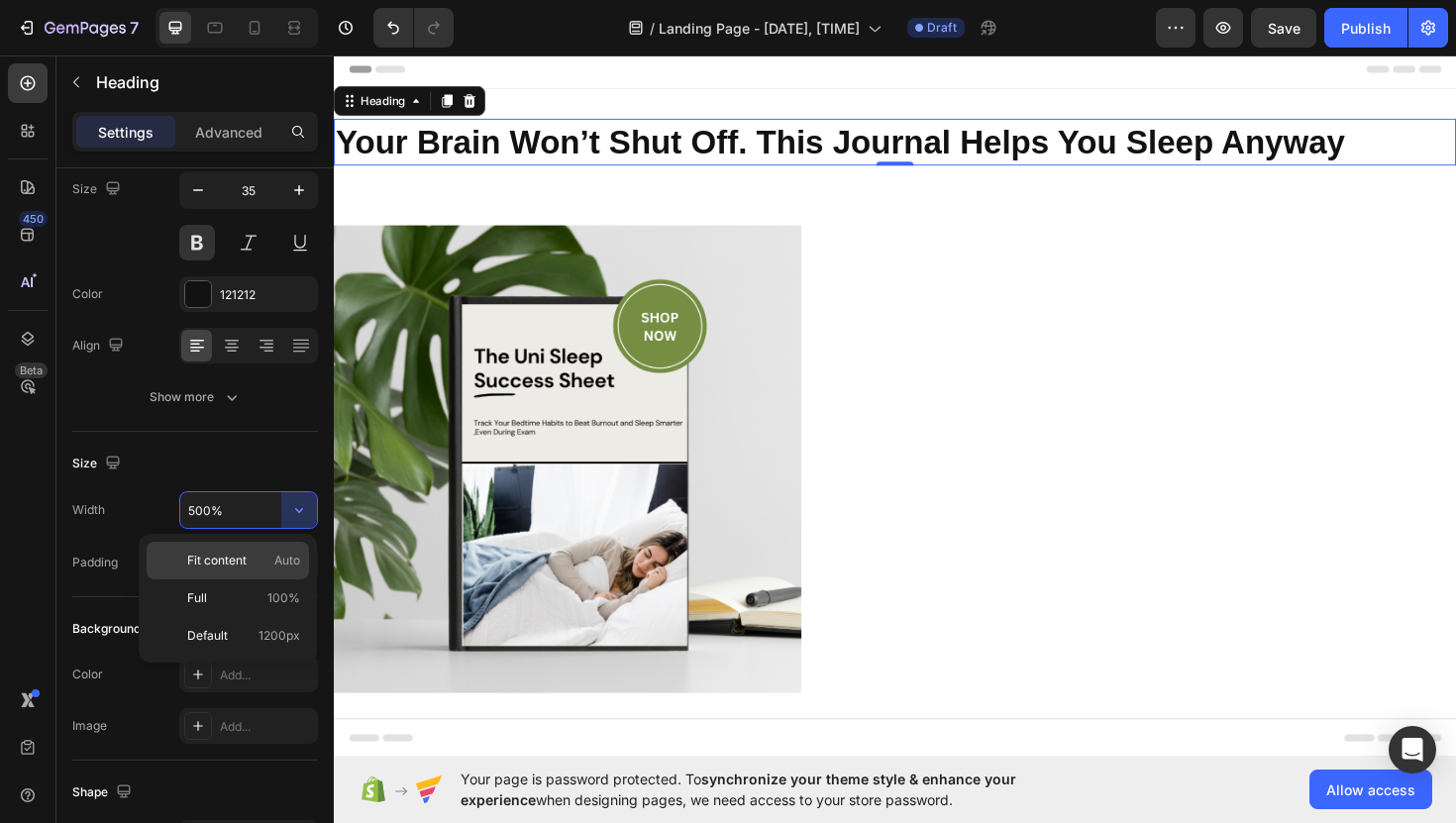 click on "Fit content" at bounding box center (217, 561) 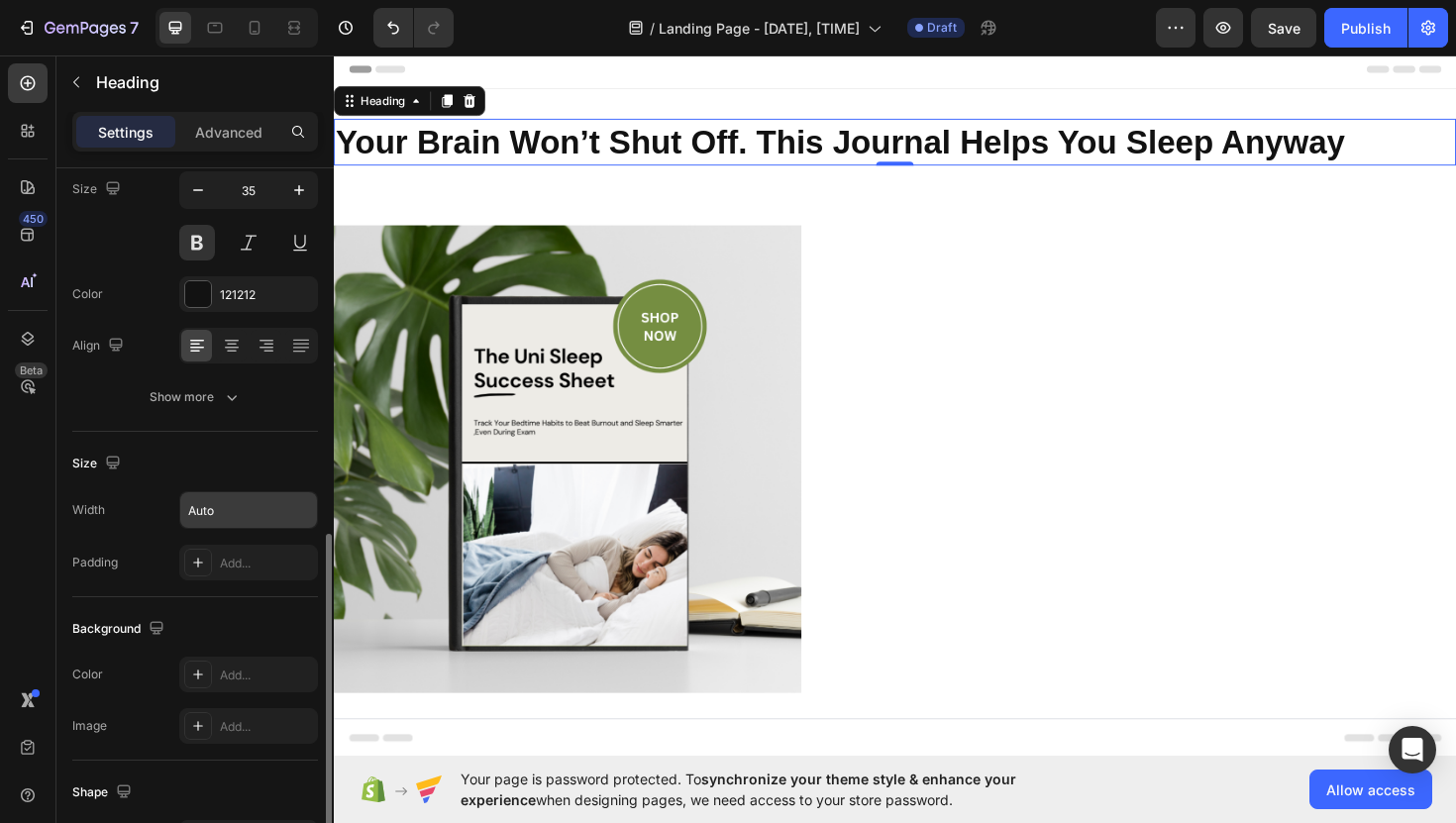 scroll, scrollTop: 574, scrollLeft: 0, axis: vertical 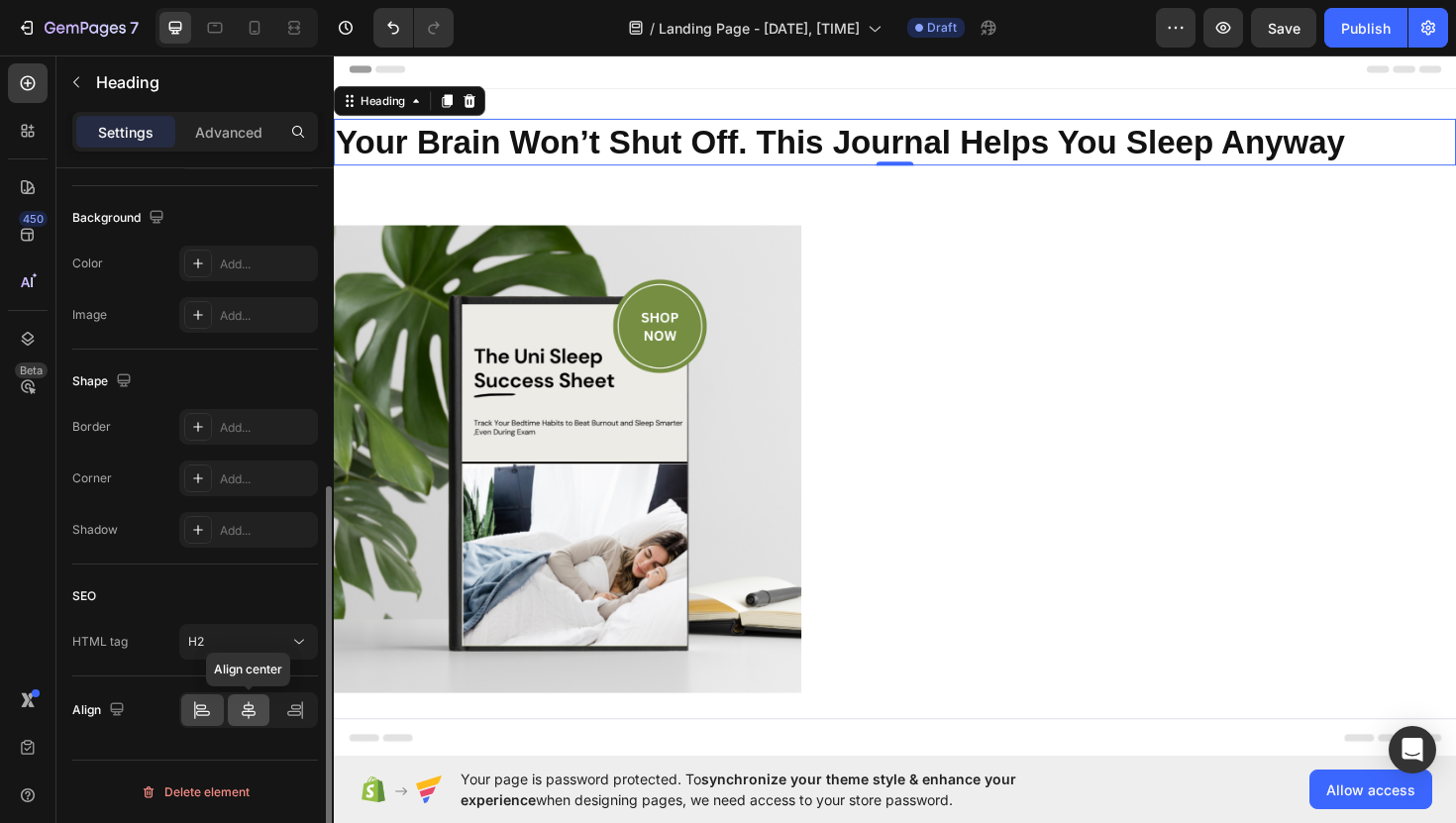 click 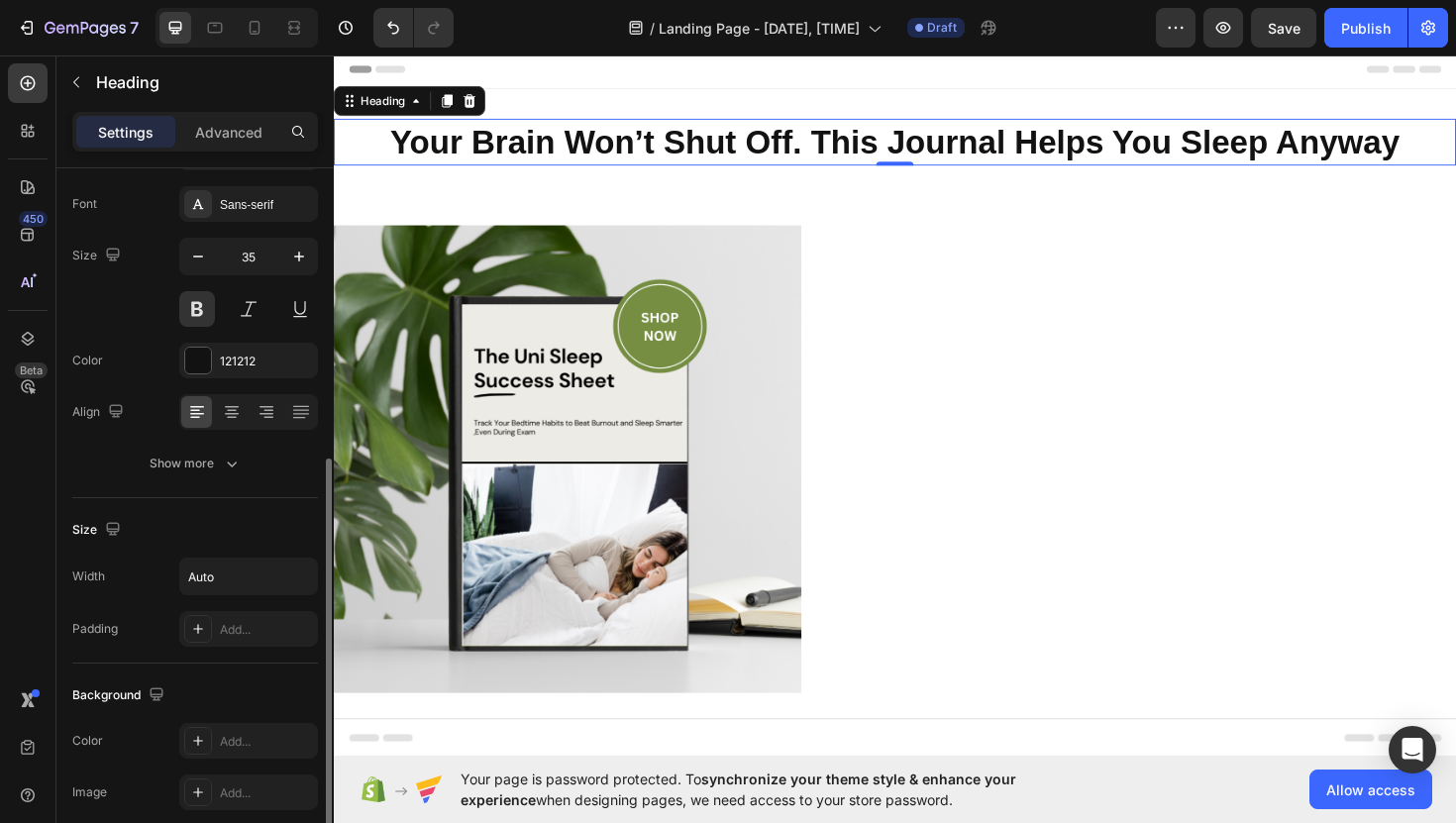 scroll, scrollTop: 0, scrollLeft: 0, axis: both 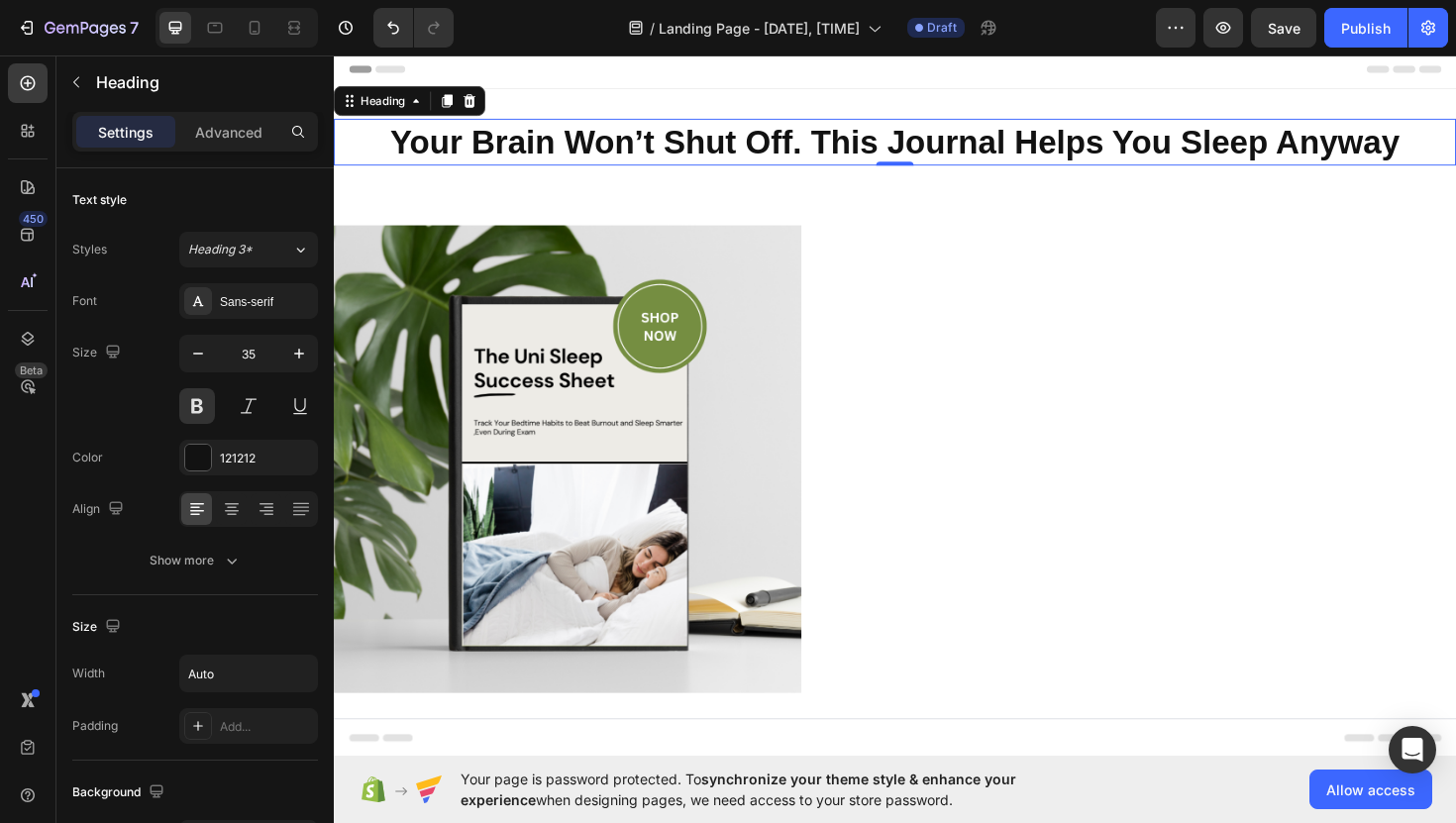 click on "Your Brain Won’t Shut Off. This Journal Helps You Sleep Anyway" at bounding box center (928, 148) 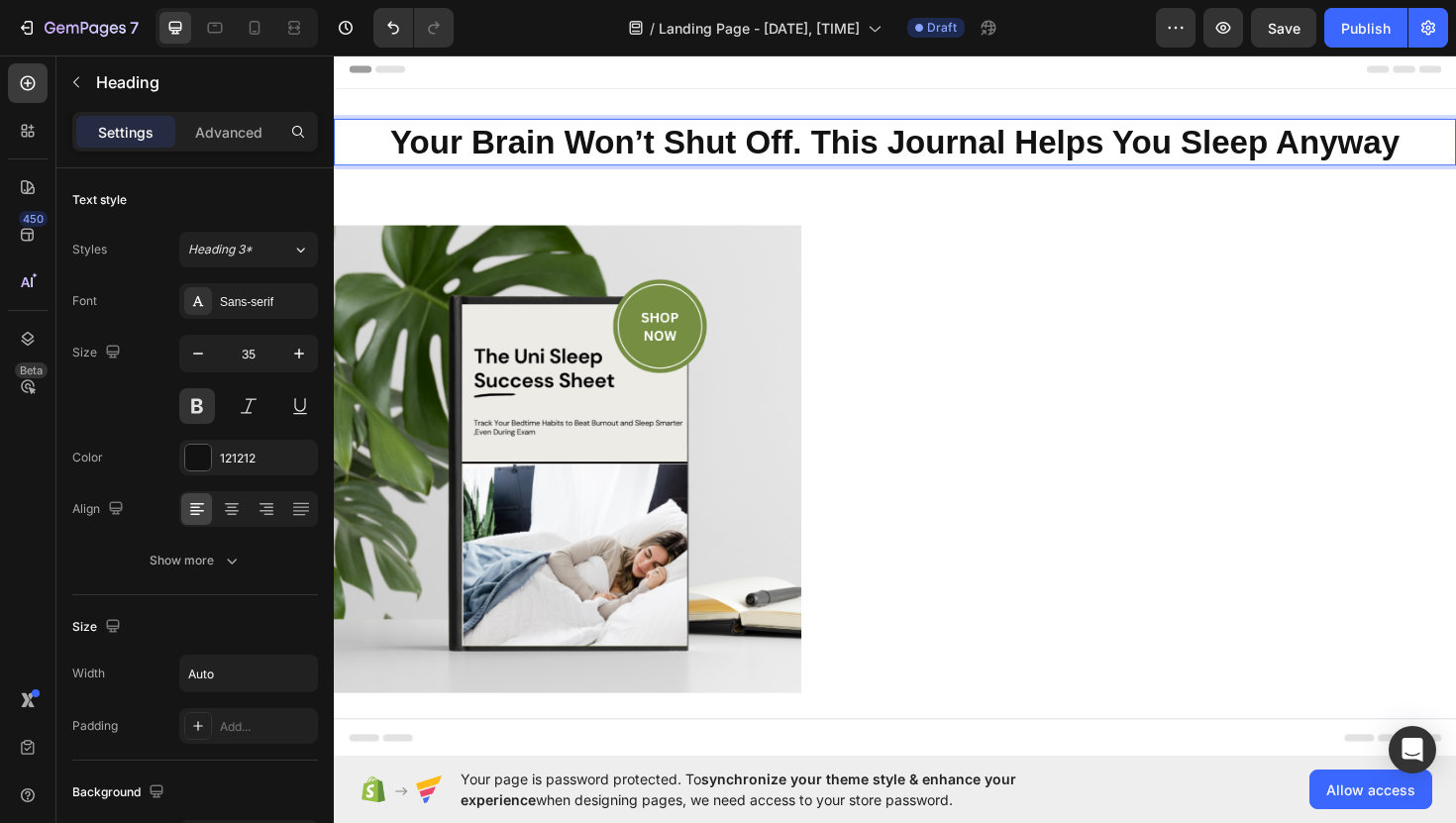 click on "Your Brain Won’t Shut Off. This Journal Helps You Sleep Anyway" at bounding box center (927, 148) 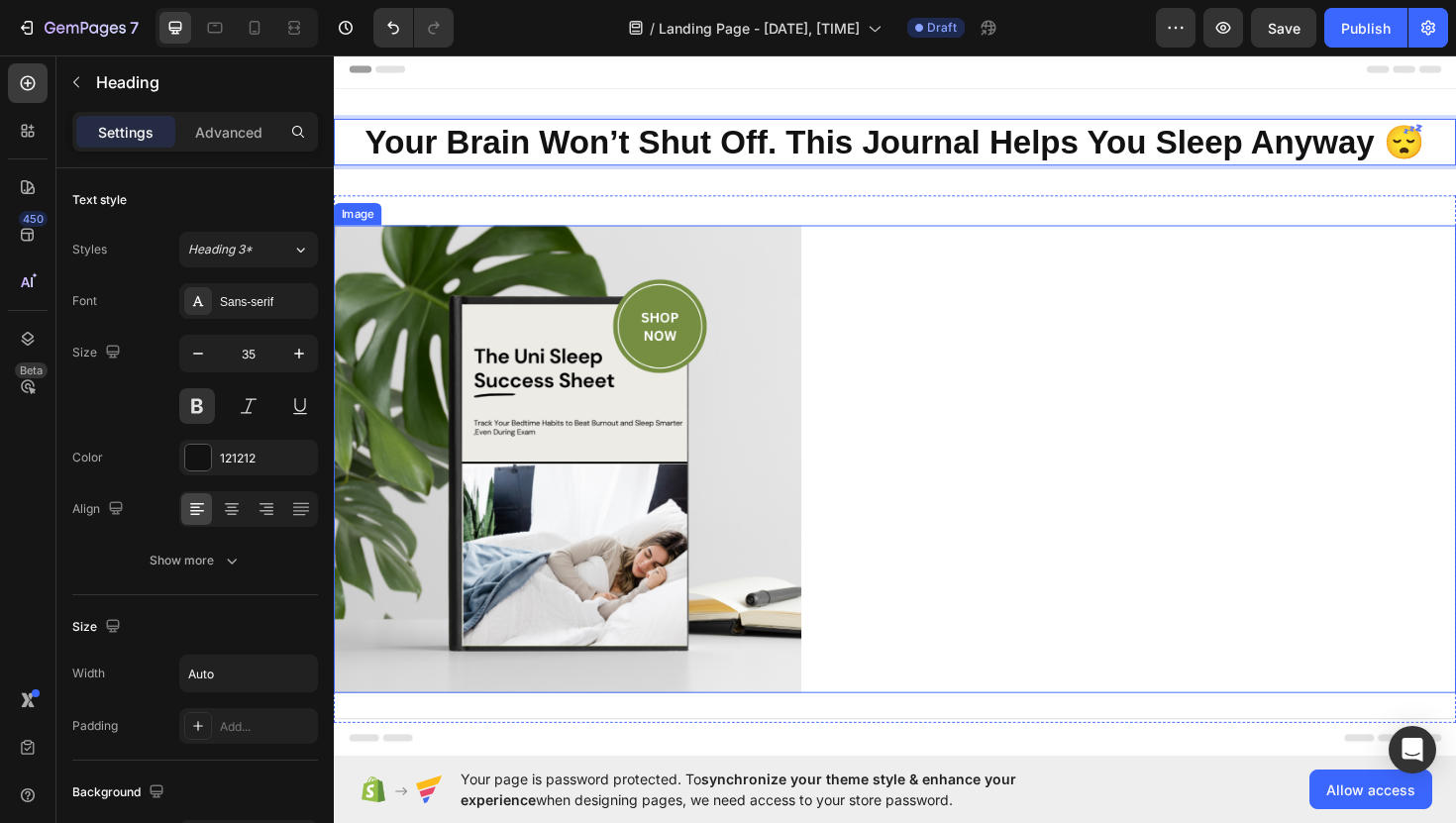 click at bounding box center (928, 483) 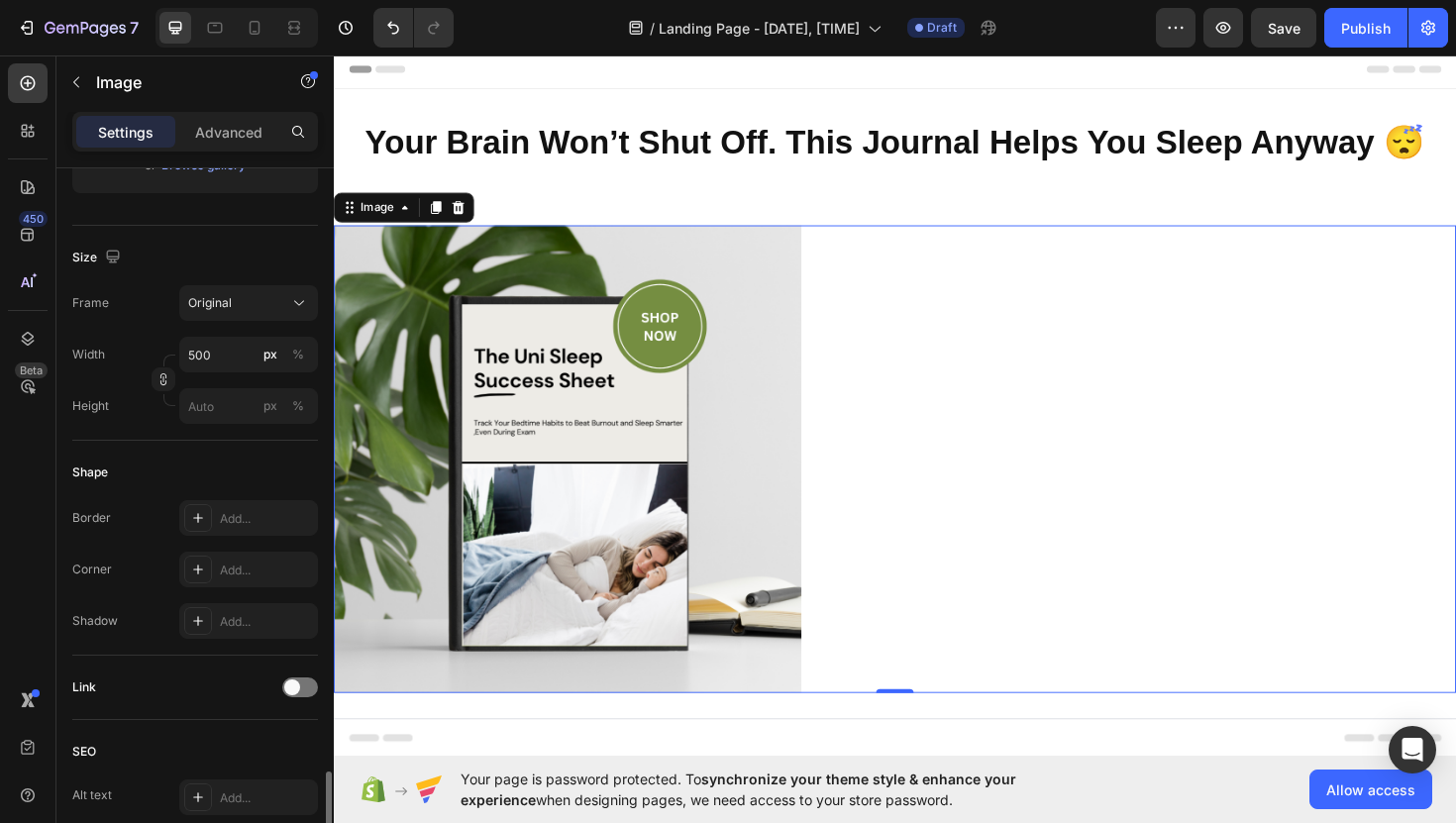 scroll, scrollTop: 784, scrollLeft: 0, axis: vertical 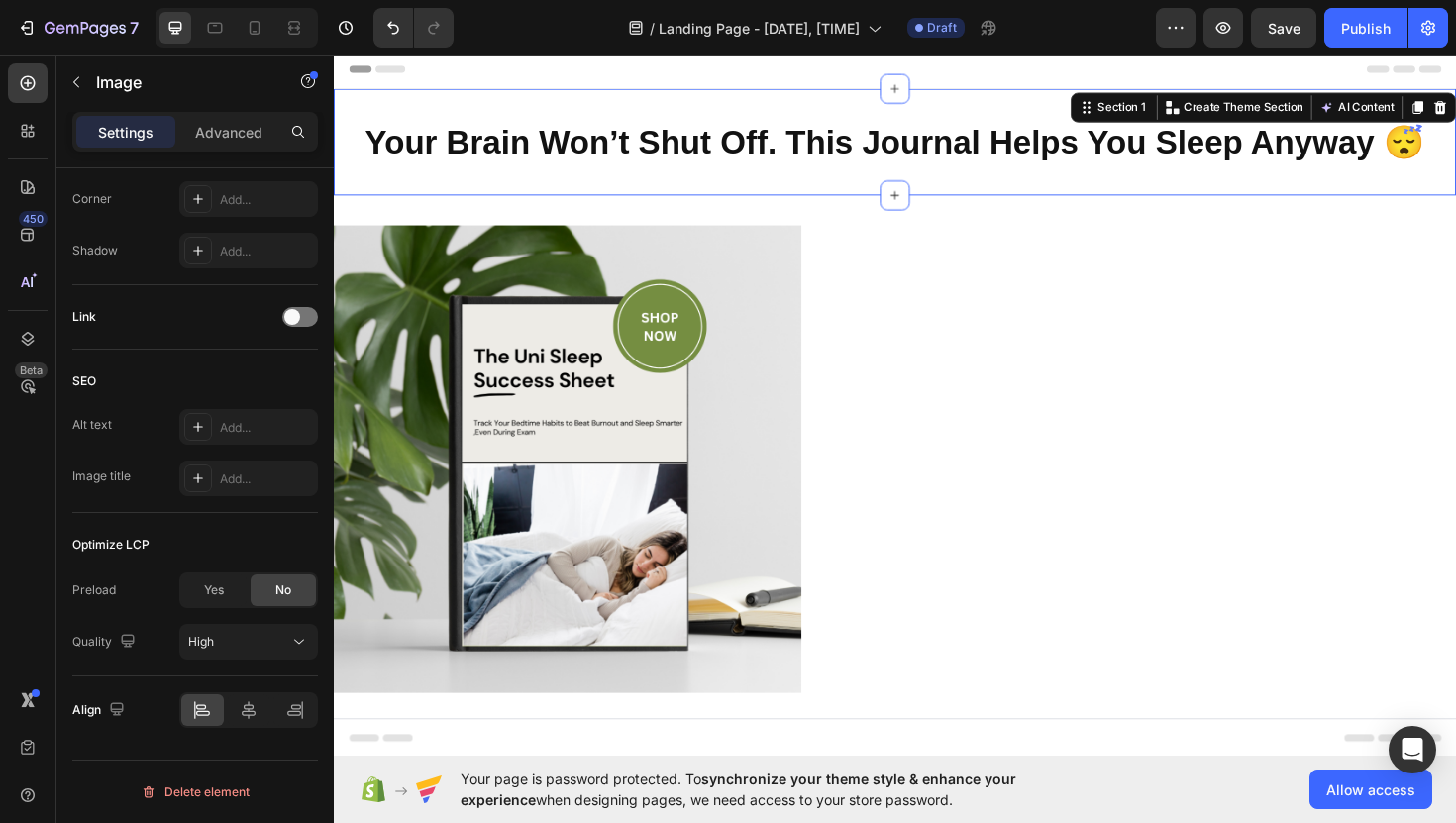 click on "Your Brain Won’t Shut Off. This Journal Helps You Sleep Anyway 😴 Heading Section 1   You can create reusable sections Create Theme Section AI Content Write with GemAI What would you like to describe here? Tone and Voice Persuasive Product The Uni Sleep Success Sheet Show more Generate" at bounding box center [928, 148] 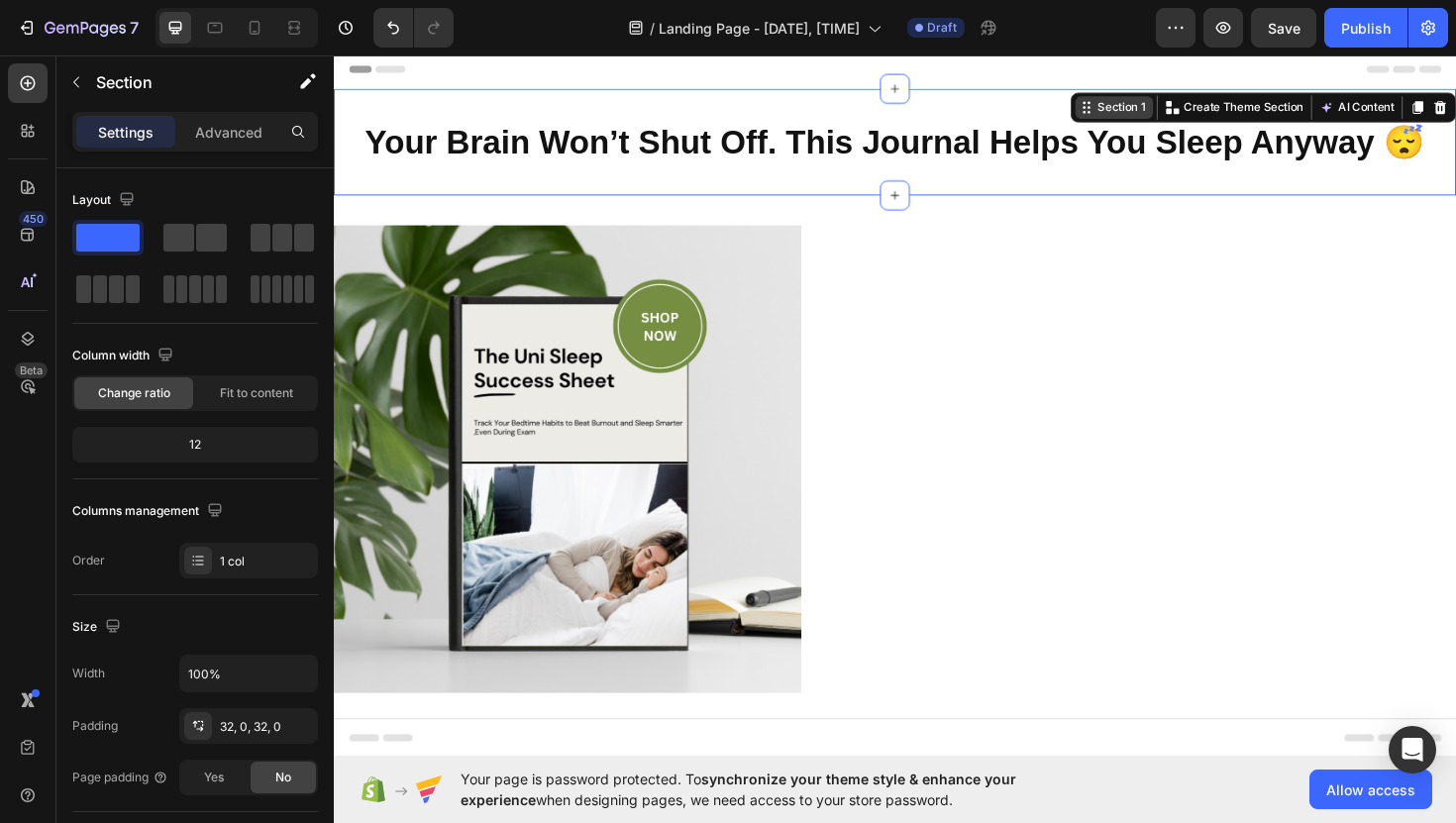 click on "Section 1" at bounding box center [1168, 111] 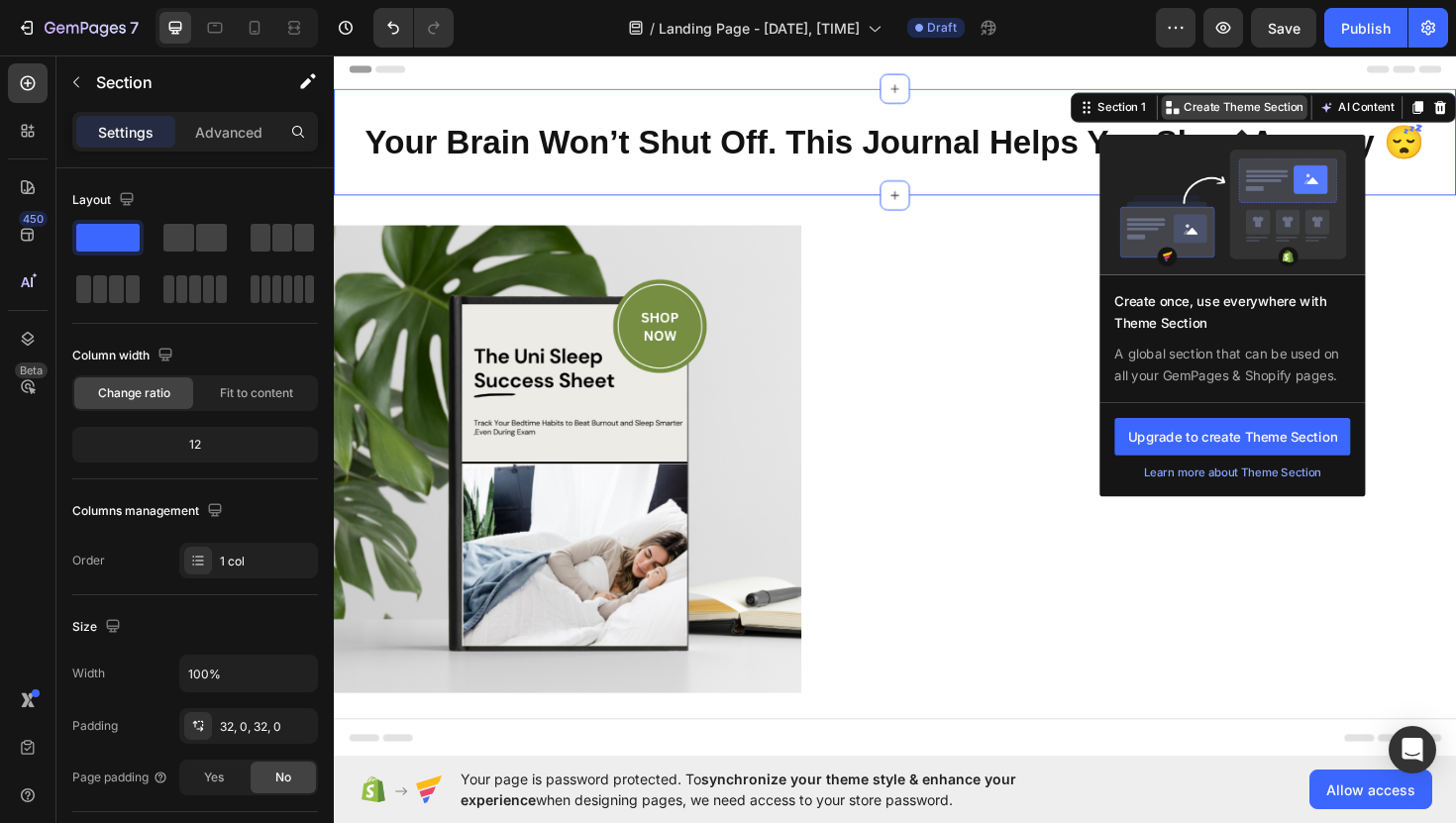 click on "Create Theme Section" at bounding box center (1298, 111) 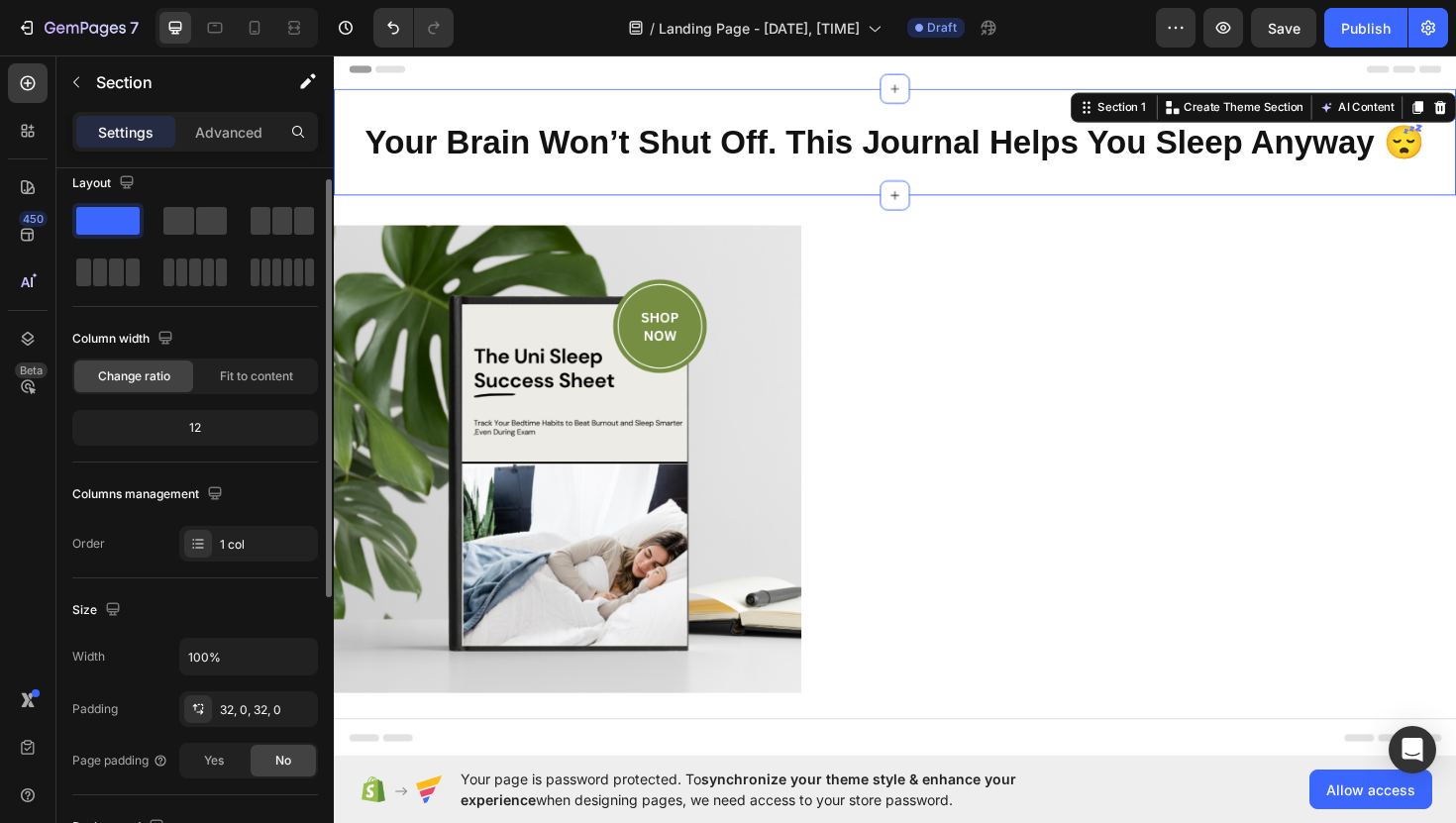 scroll, scrollTop: 18, scrollLeft: 0, axis: vertical 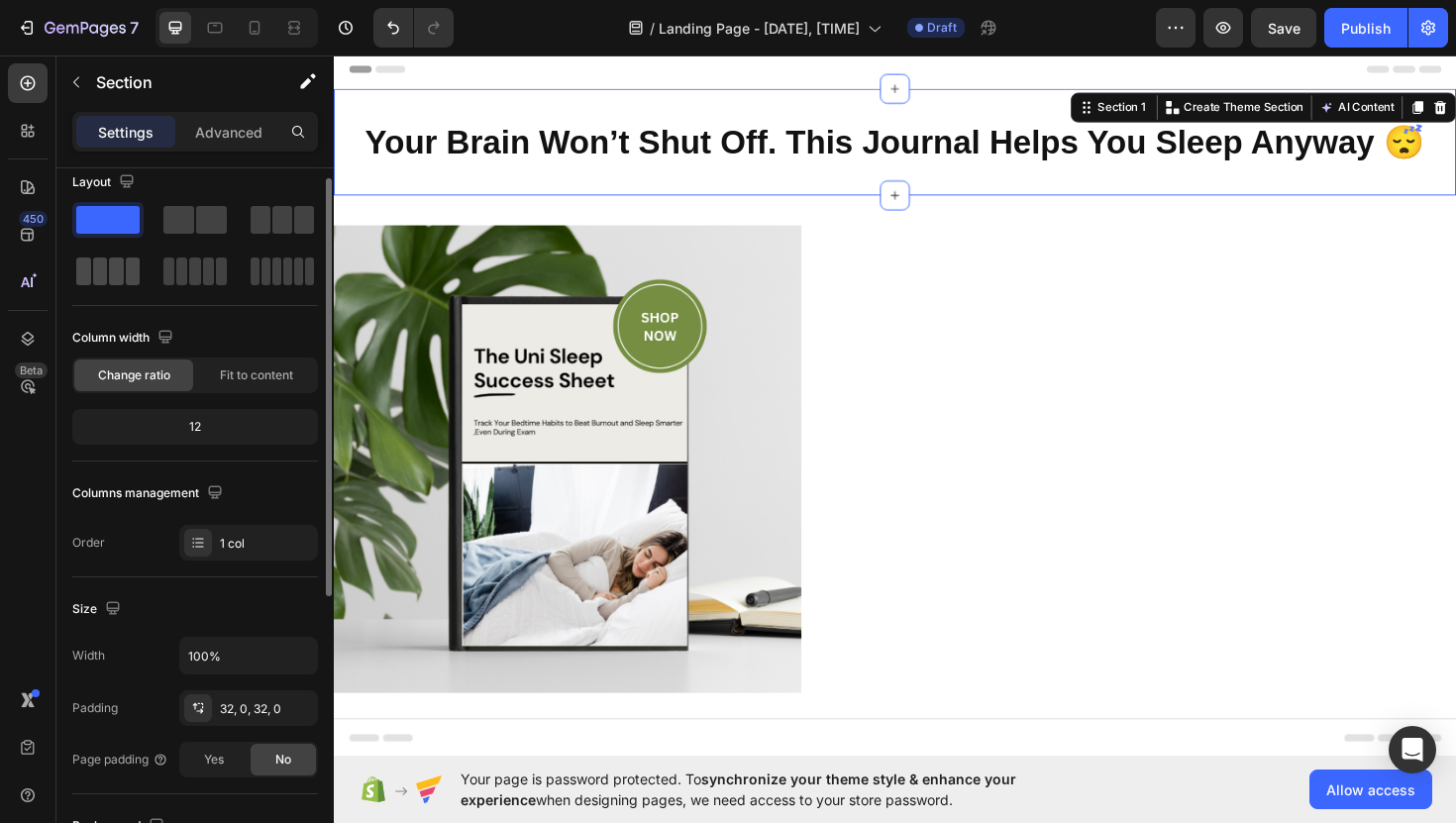click 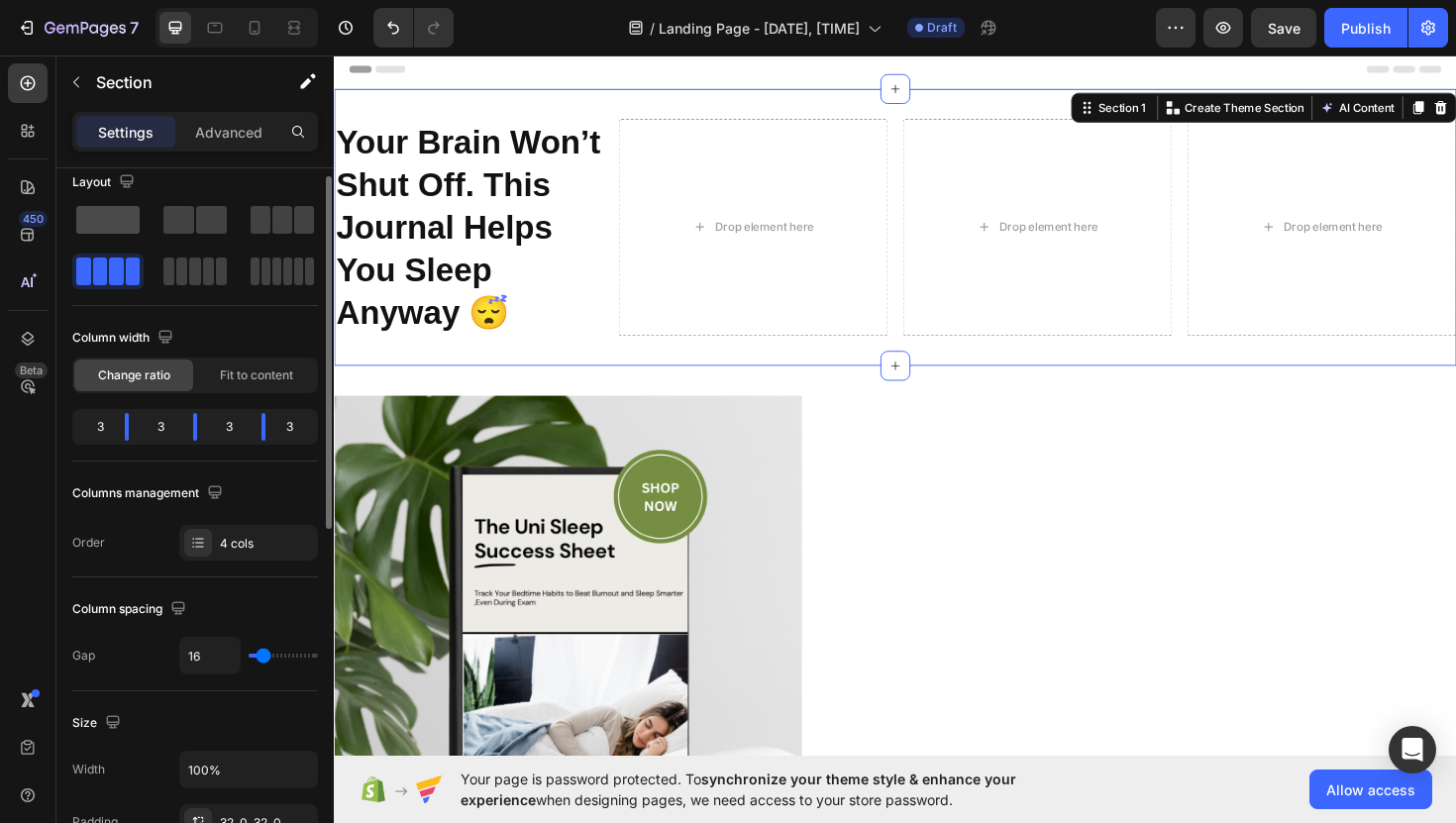 click 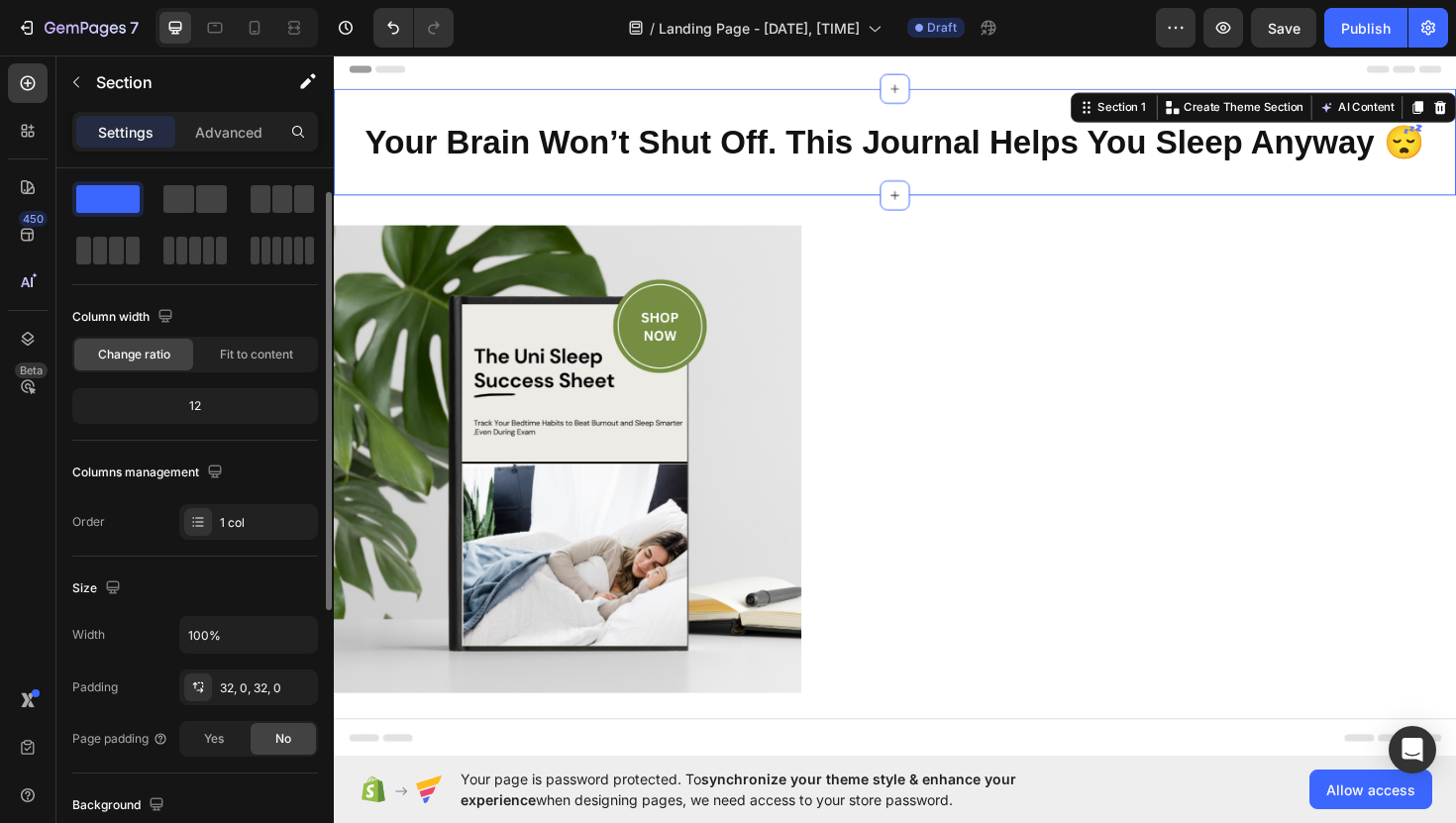 scroll, scrollTop: 40, scrollLeft: 0, axis: vertical 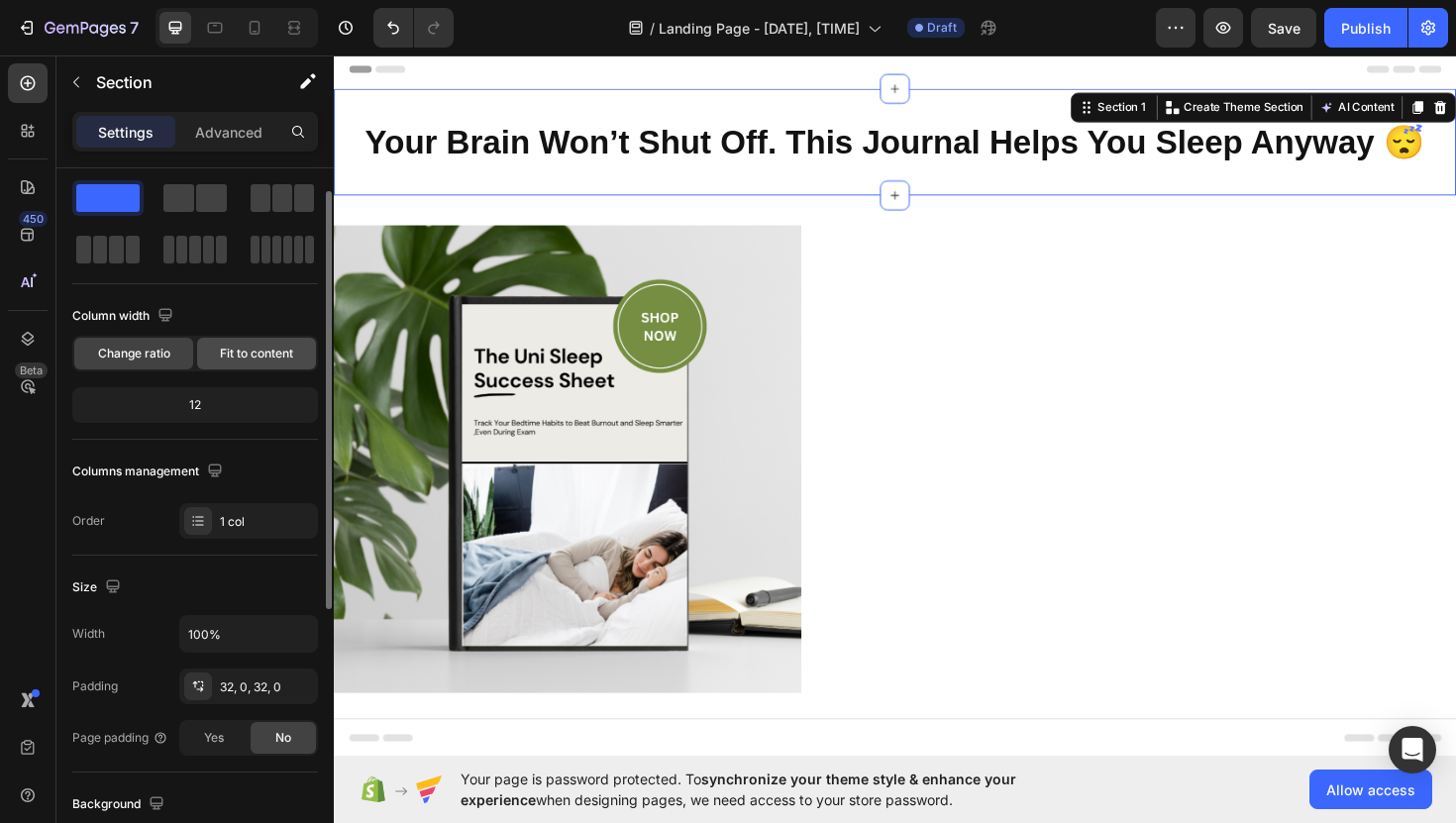 click on "Fit to content" 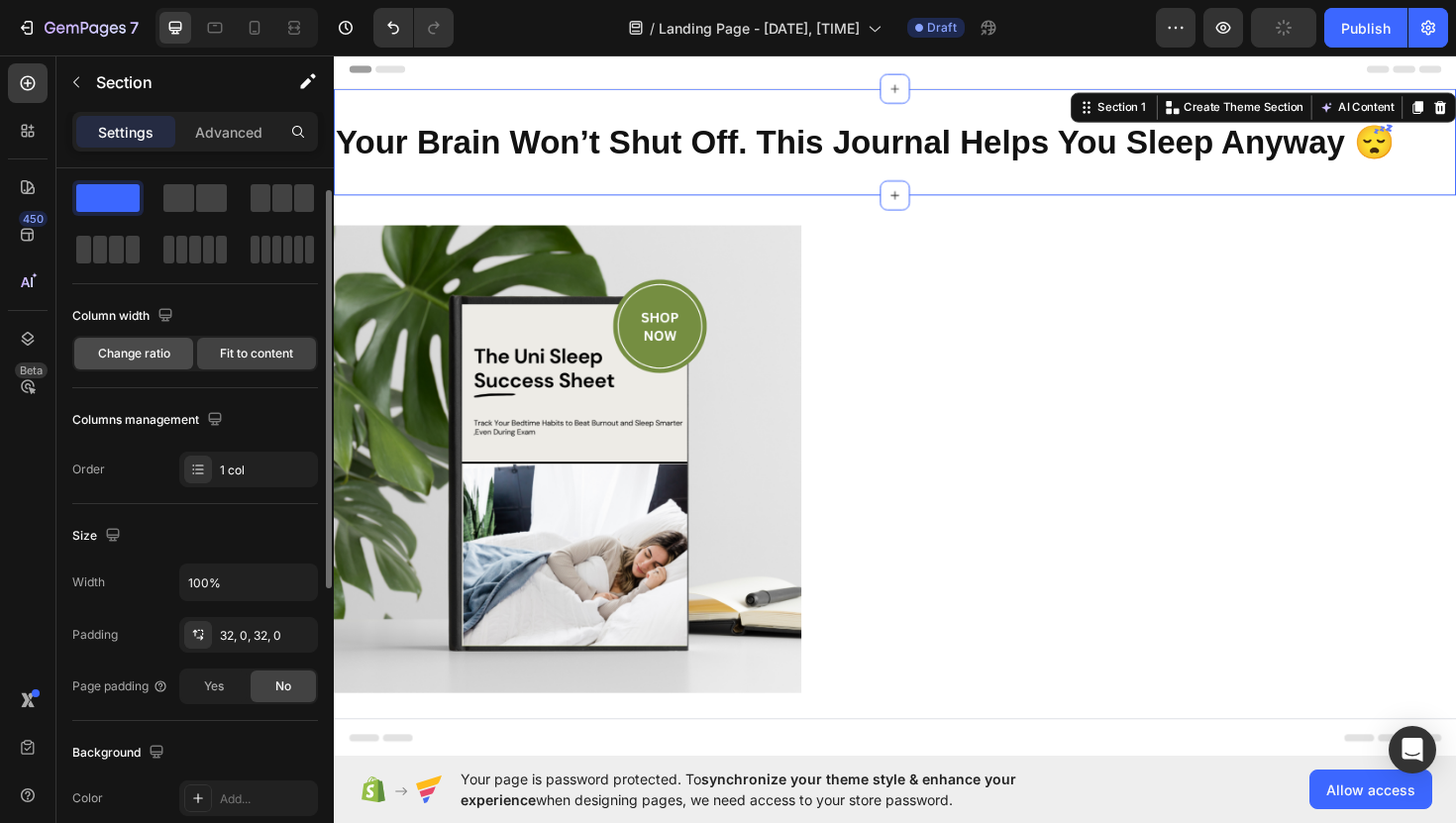 click on "Change ratio" 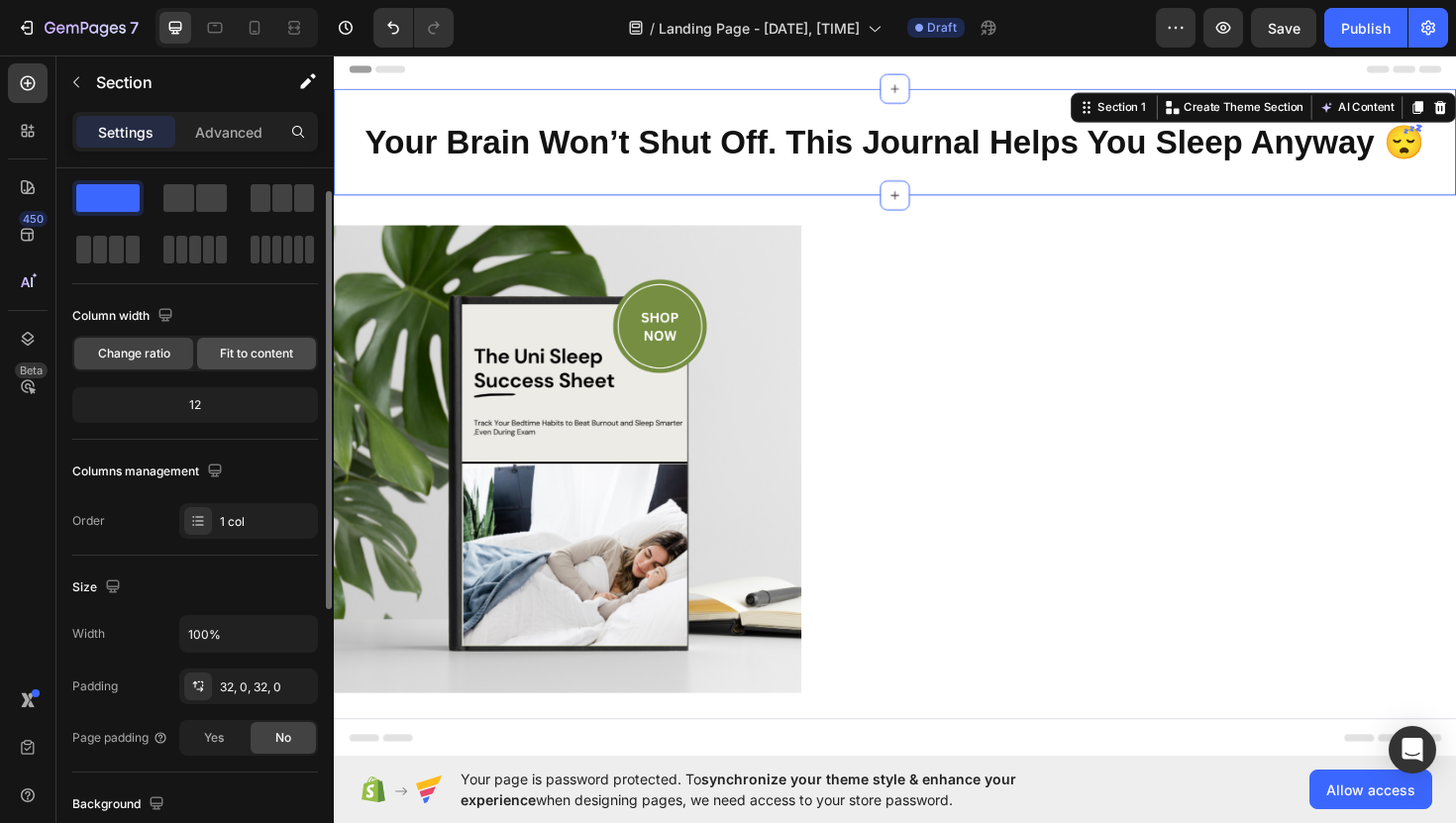 click on "Fit to content" 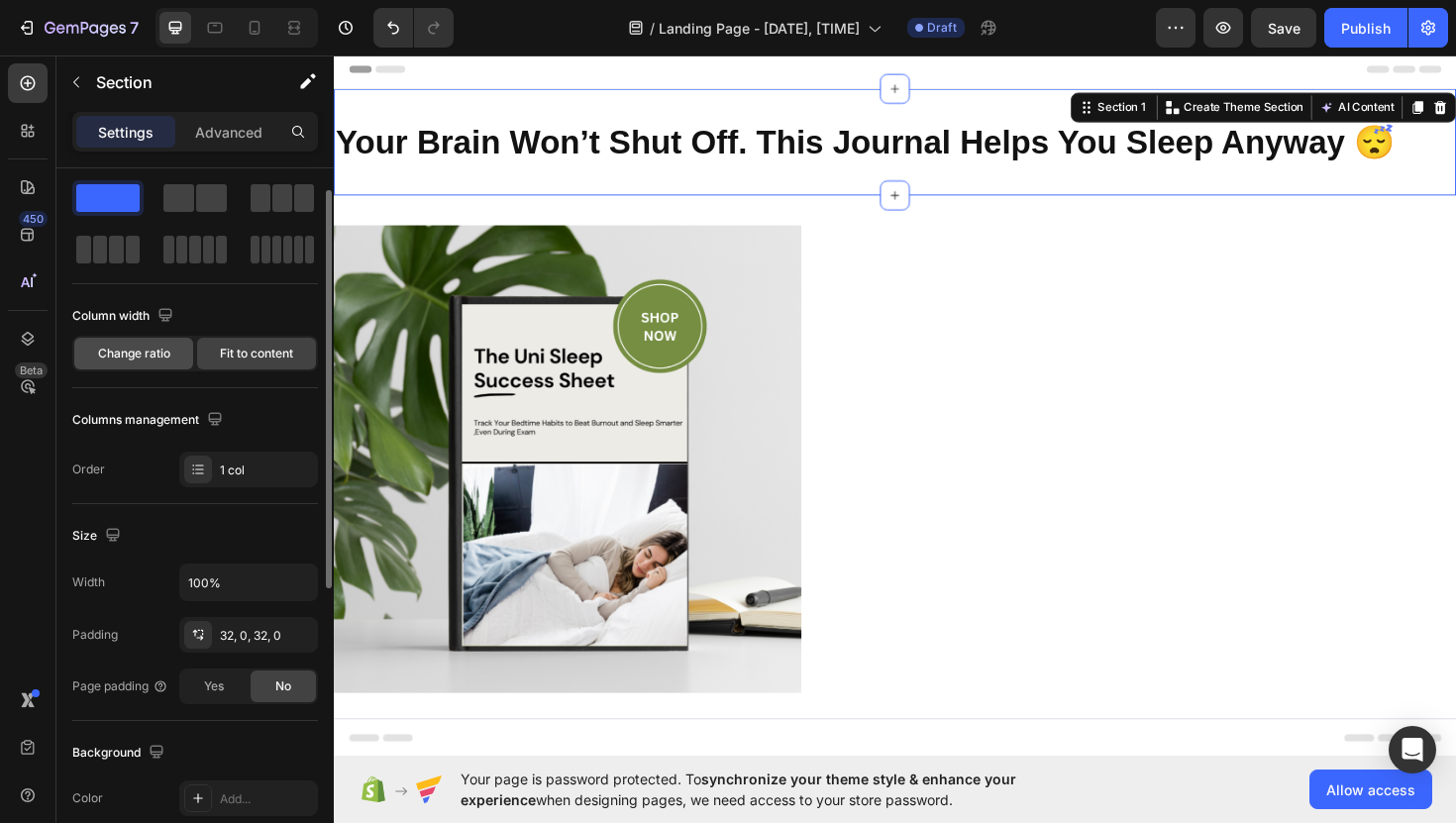 click on "Change ratio" 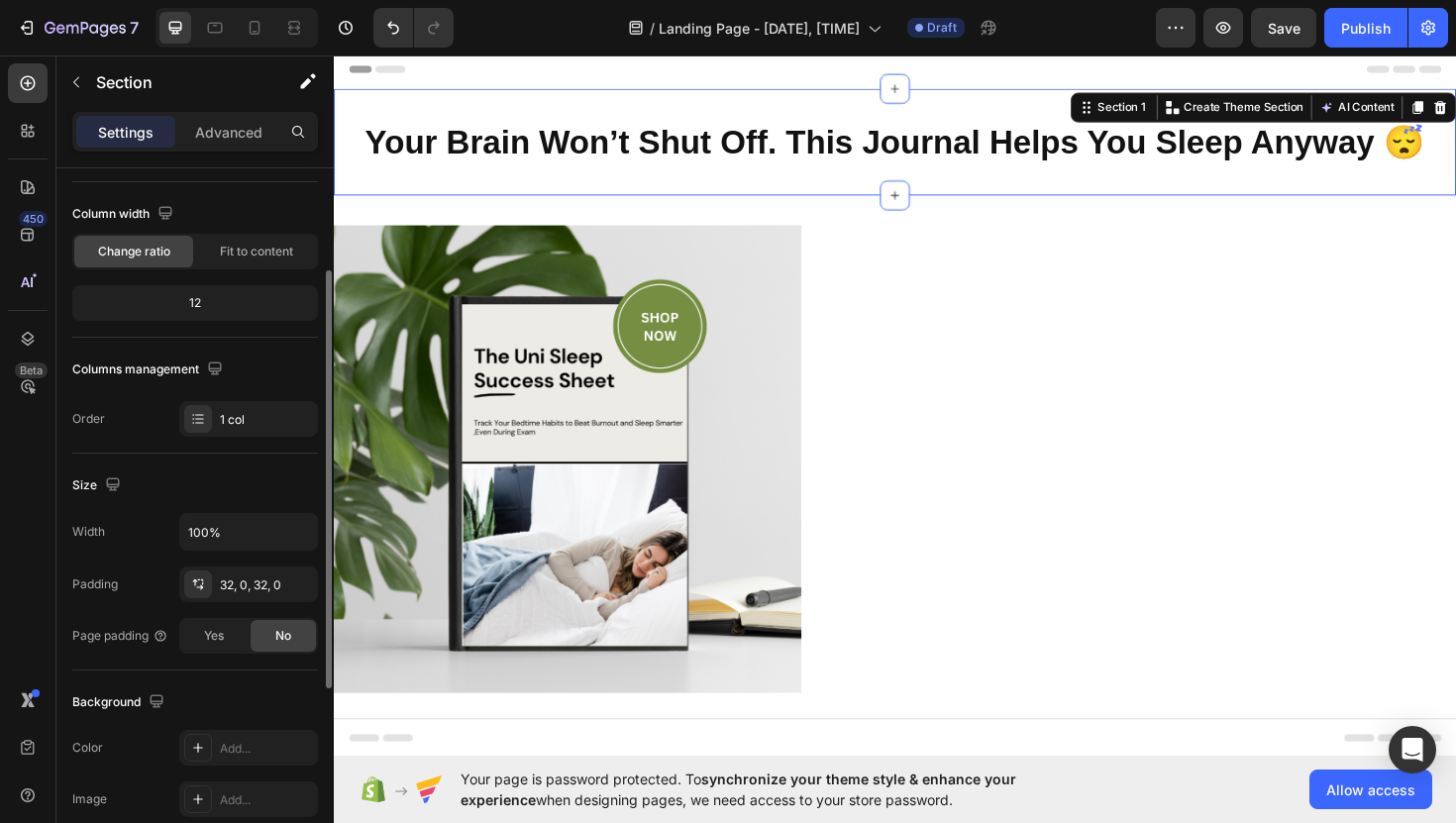 scroll, scrollTop: 154, scrollLeft: 0, axis: vertical 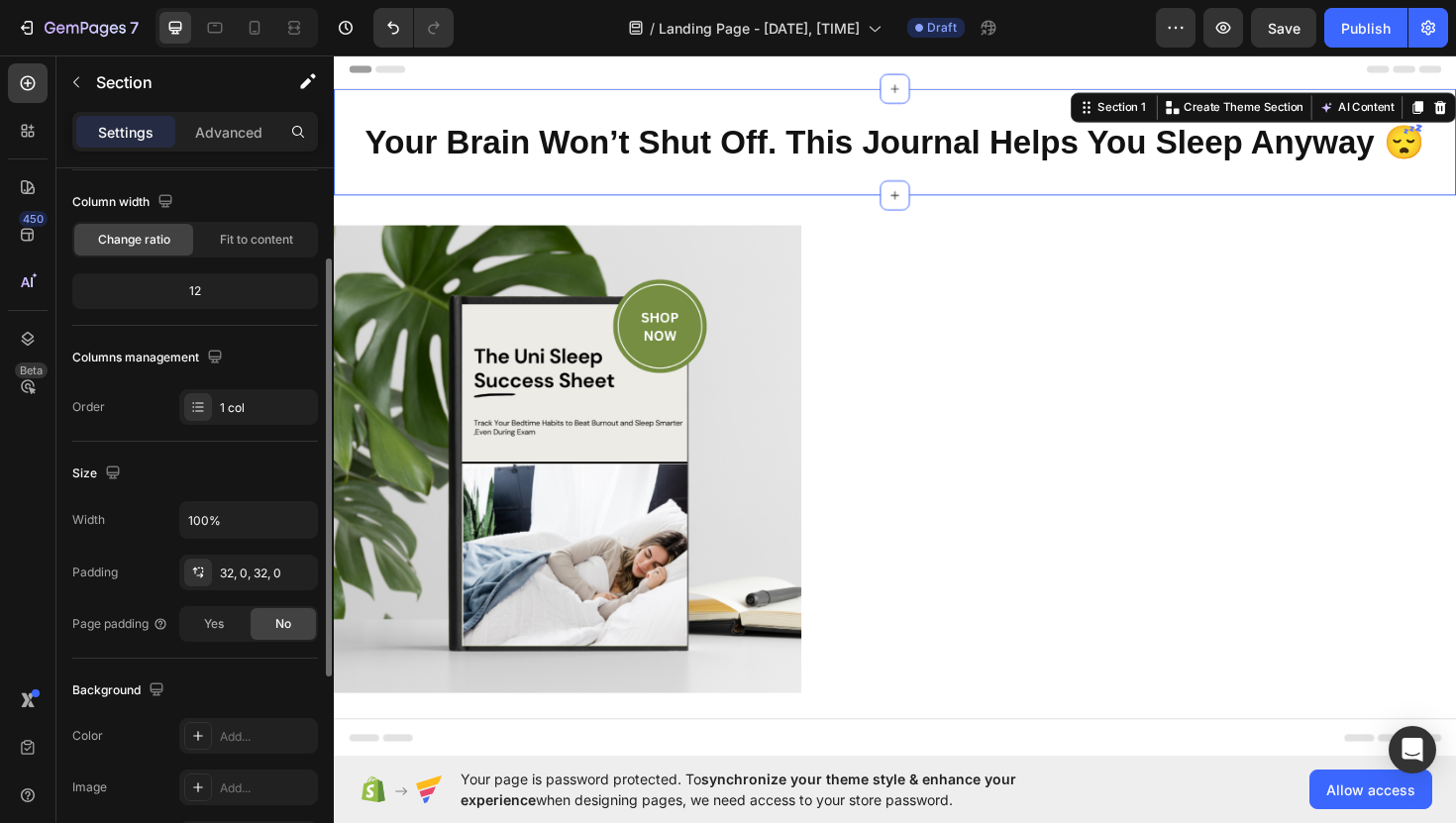 click on "12" 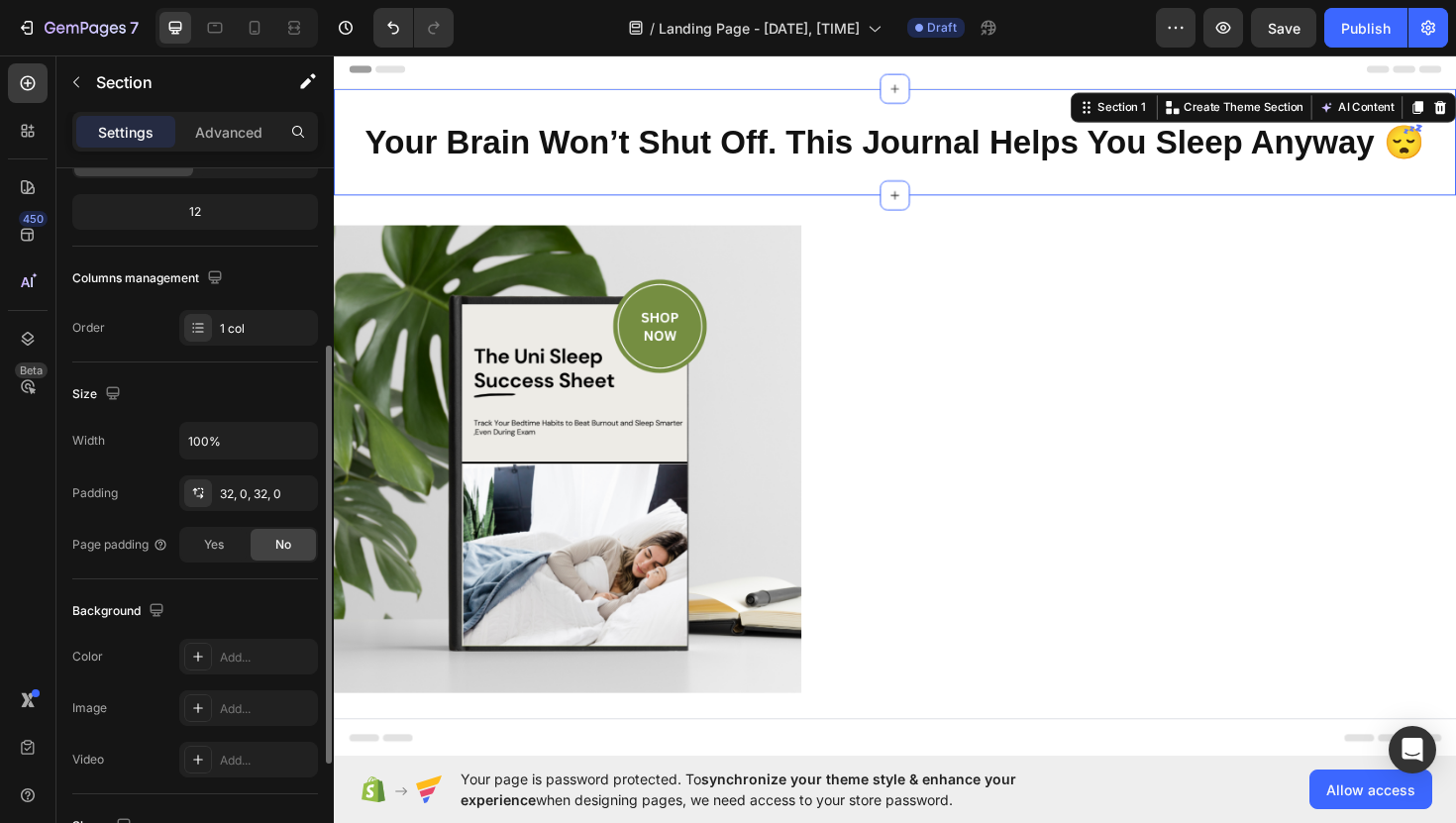 scroll, scrollTop: 259, scrollLeft: 0, axis: vertical 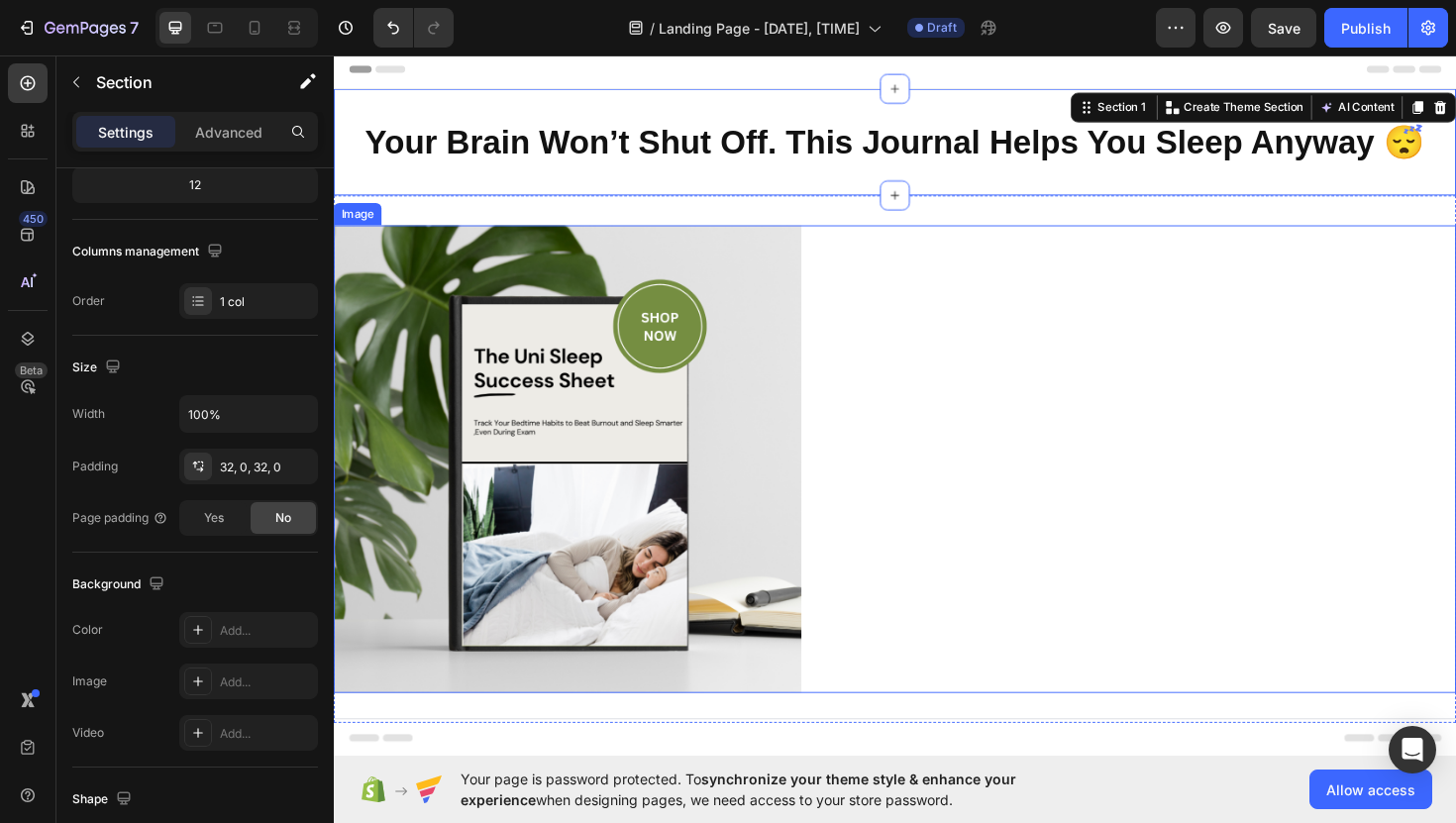 click at bounding box center (581, 483) 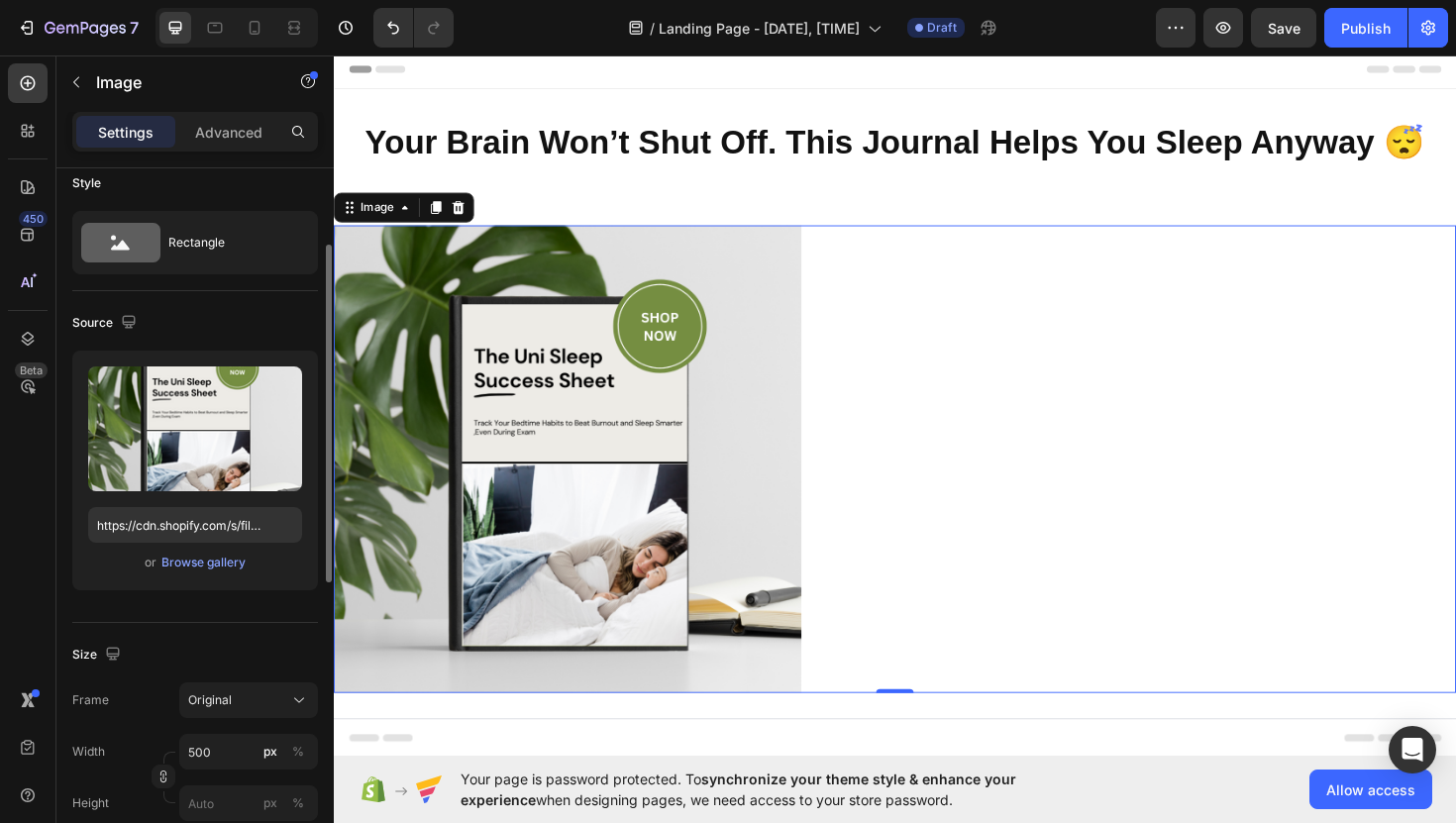 scroll, scrollTop: 0, scrollLeft: 0, axis: both 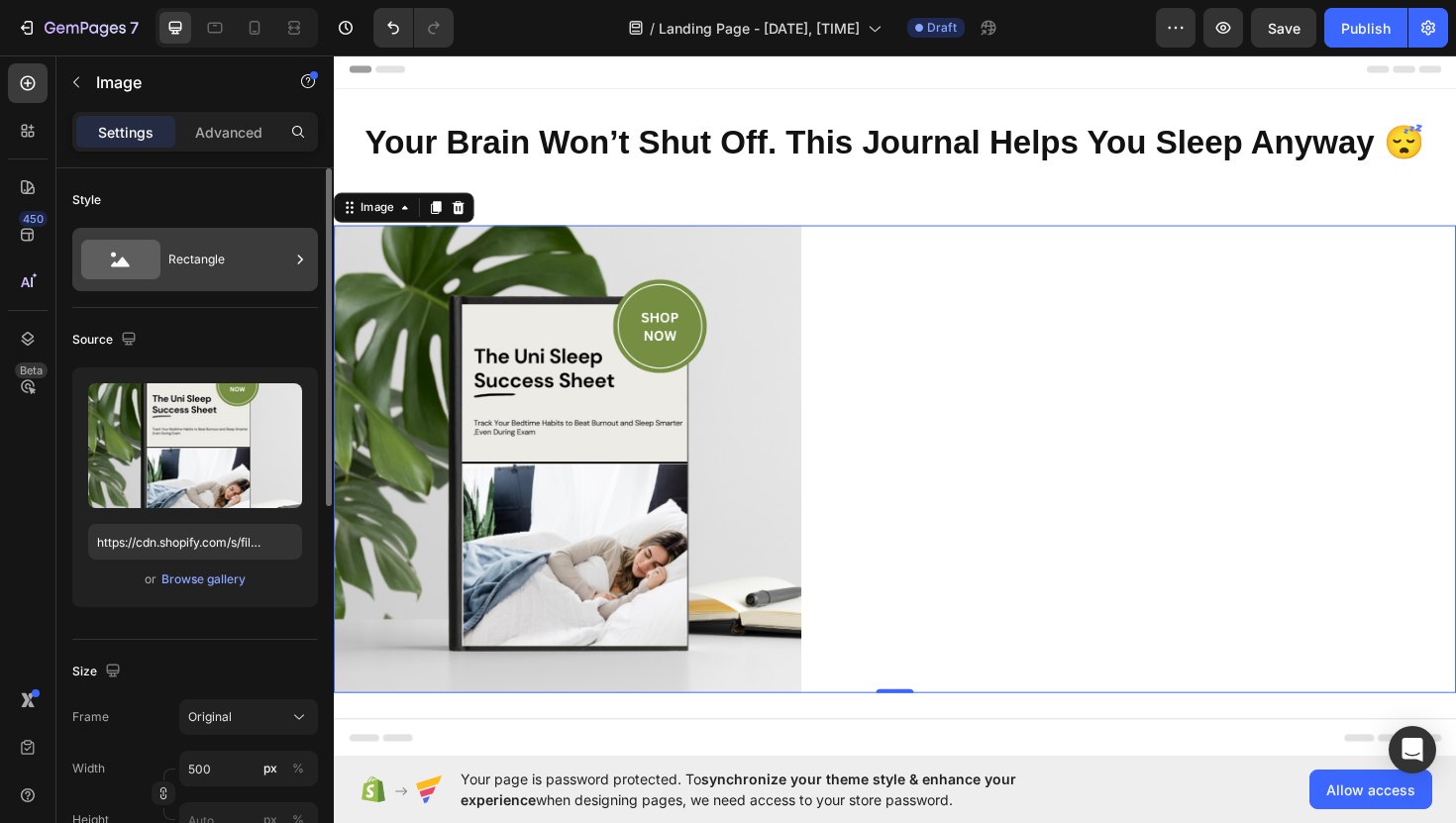 click on "Rectangle" at bounding box center [229, 259] 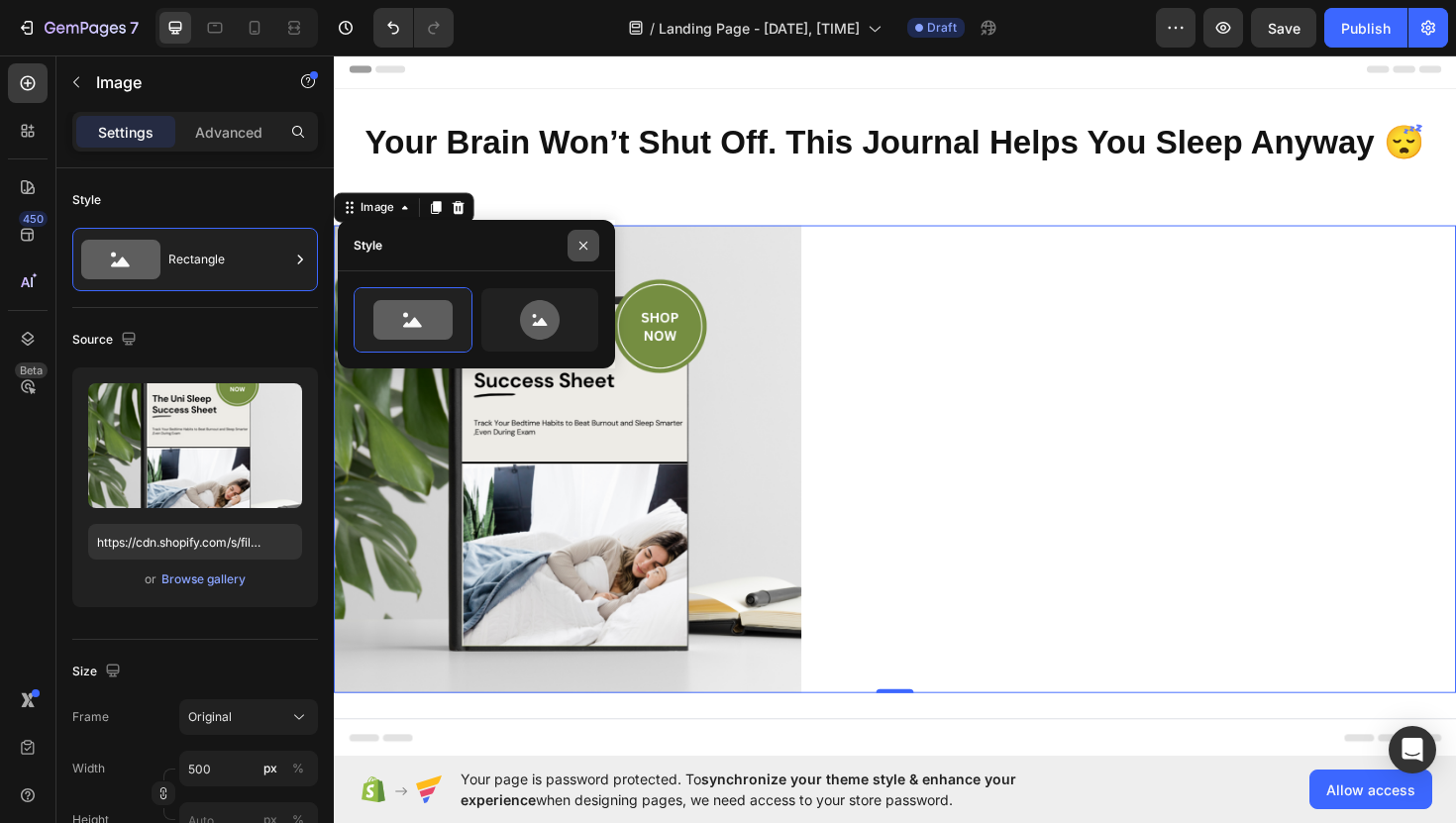 click 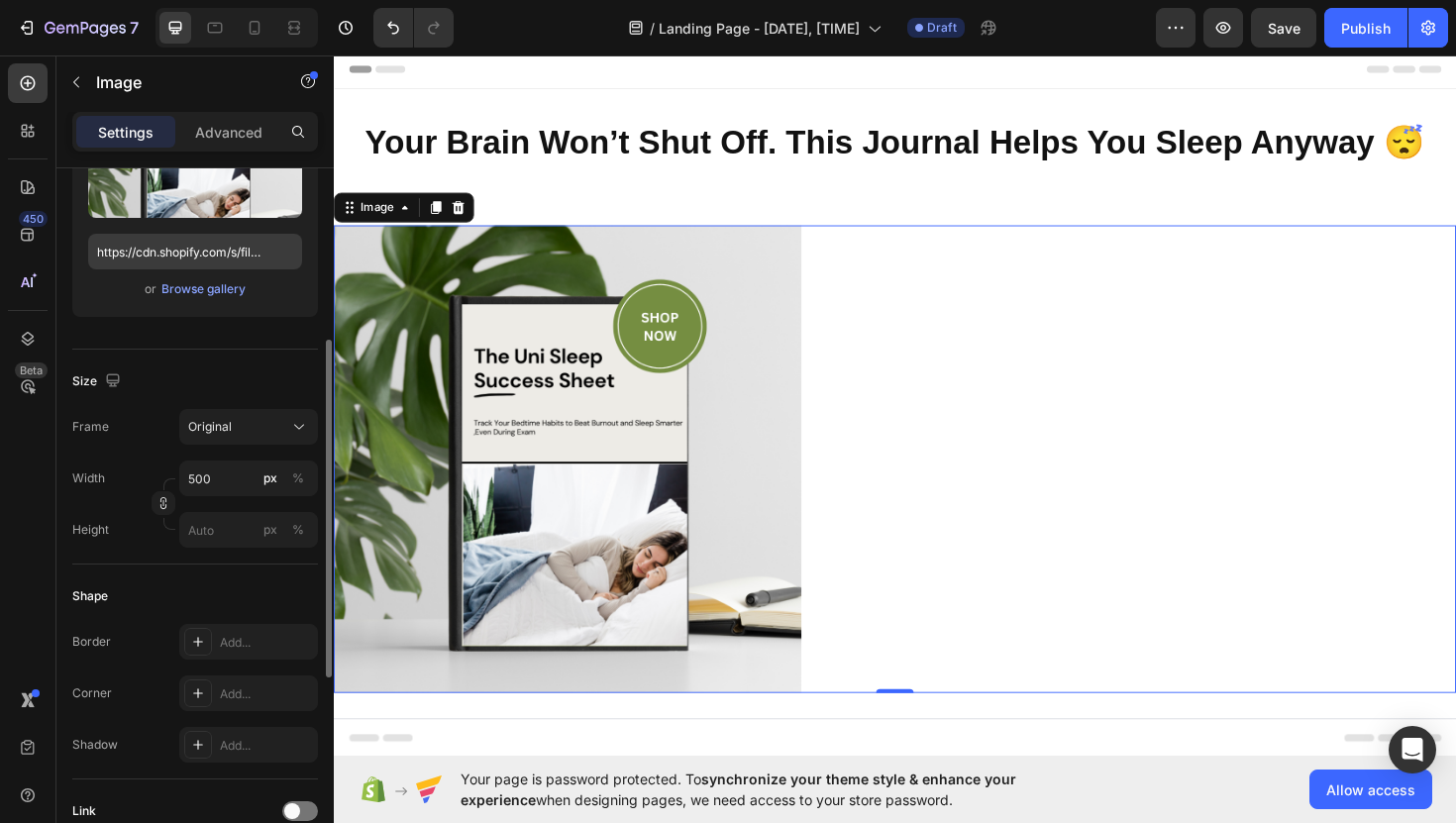scroll, scrollTop: 337, scrollLeft: 0, axis: vertical 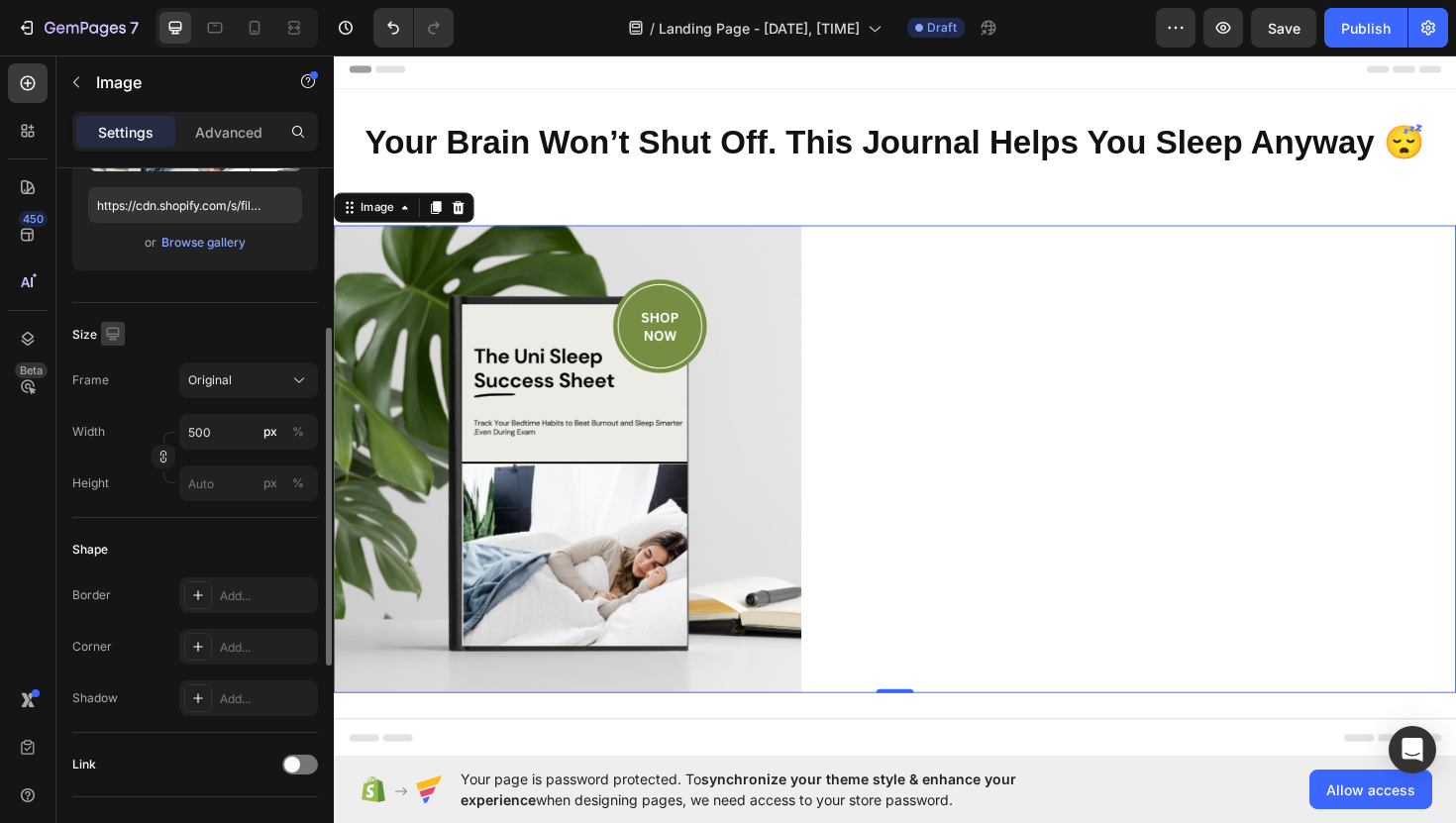click 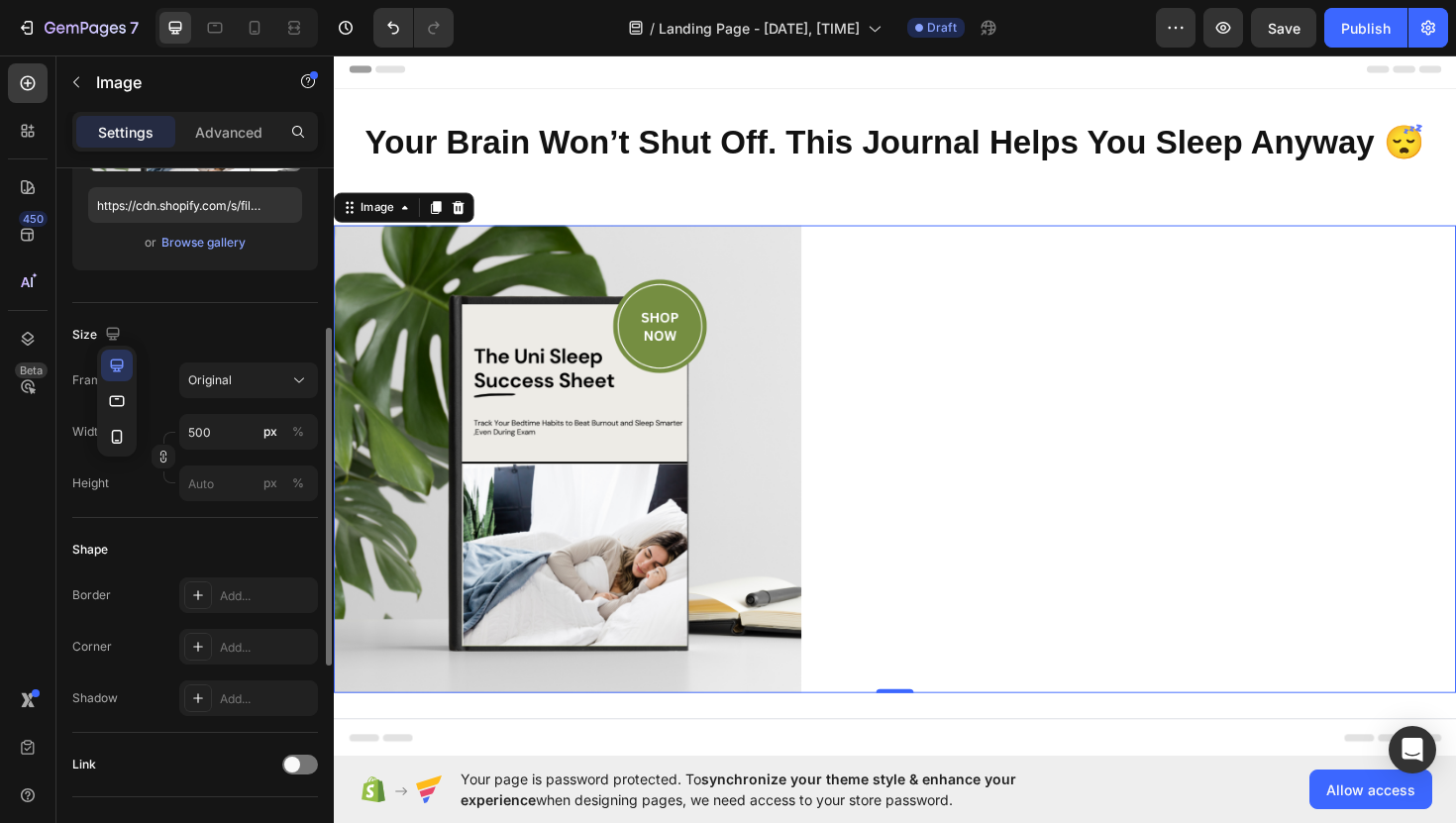 click 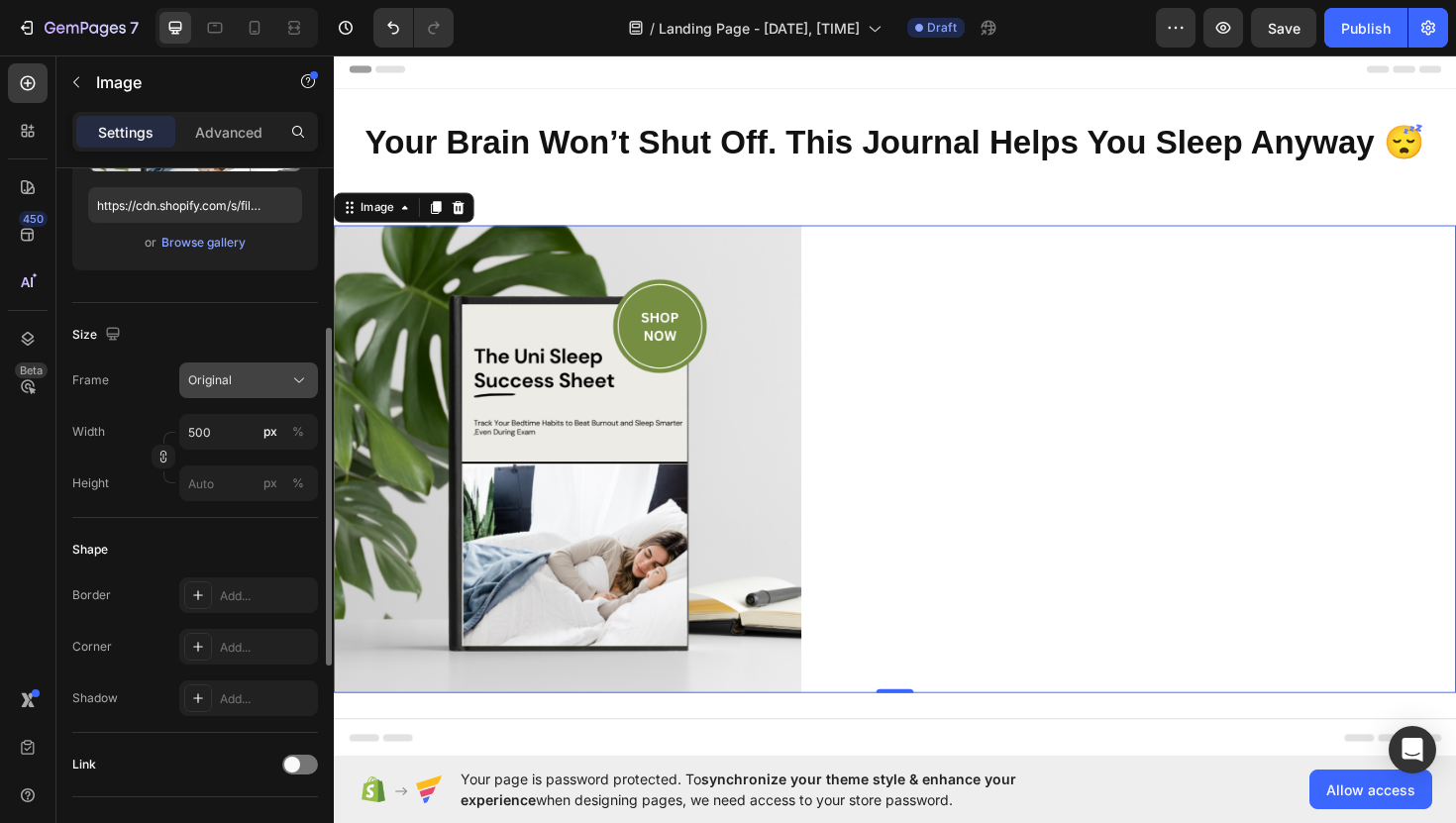 click on "Original" 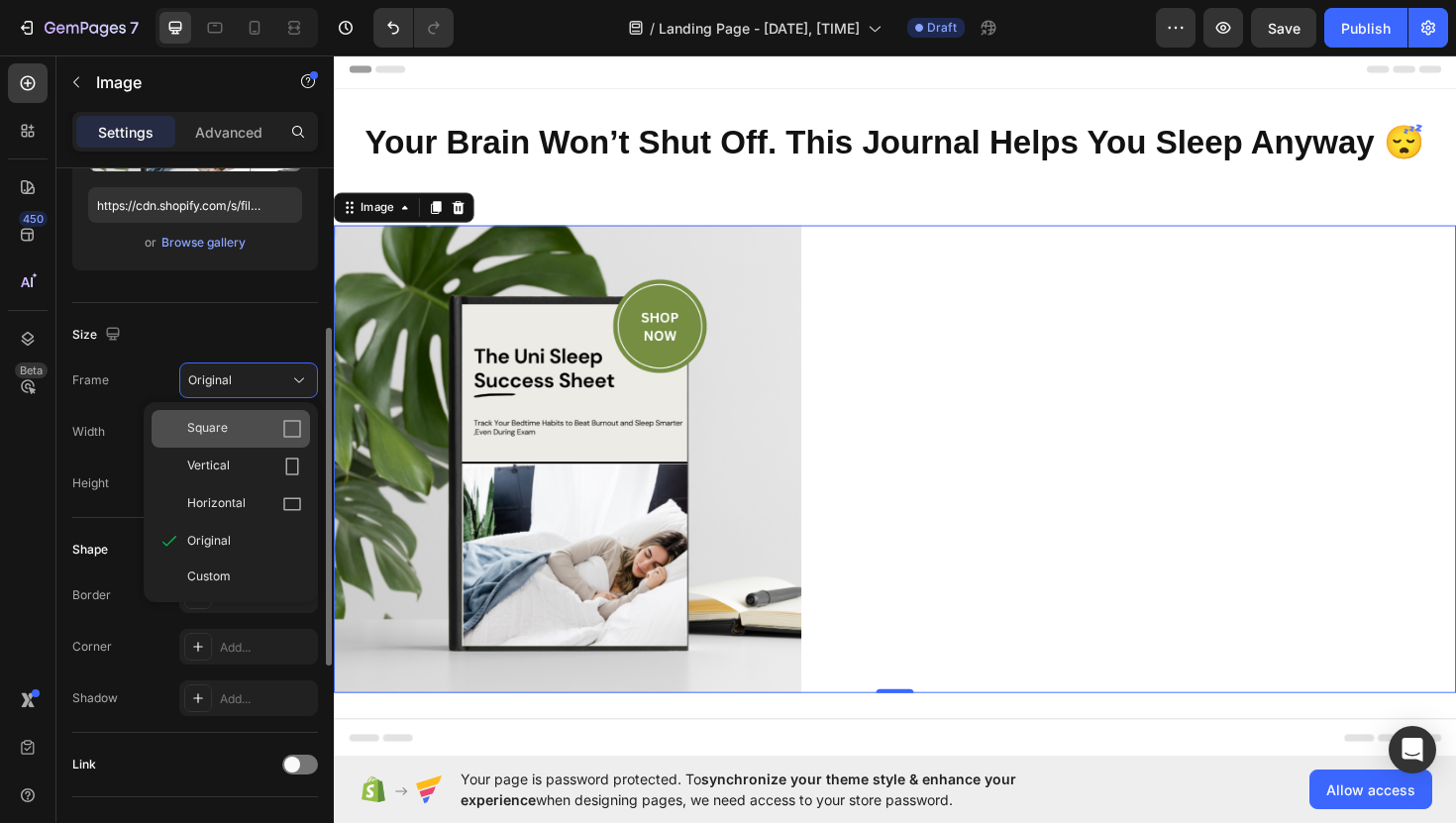 click on "Square" at bounding box center (245, 429) 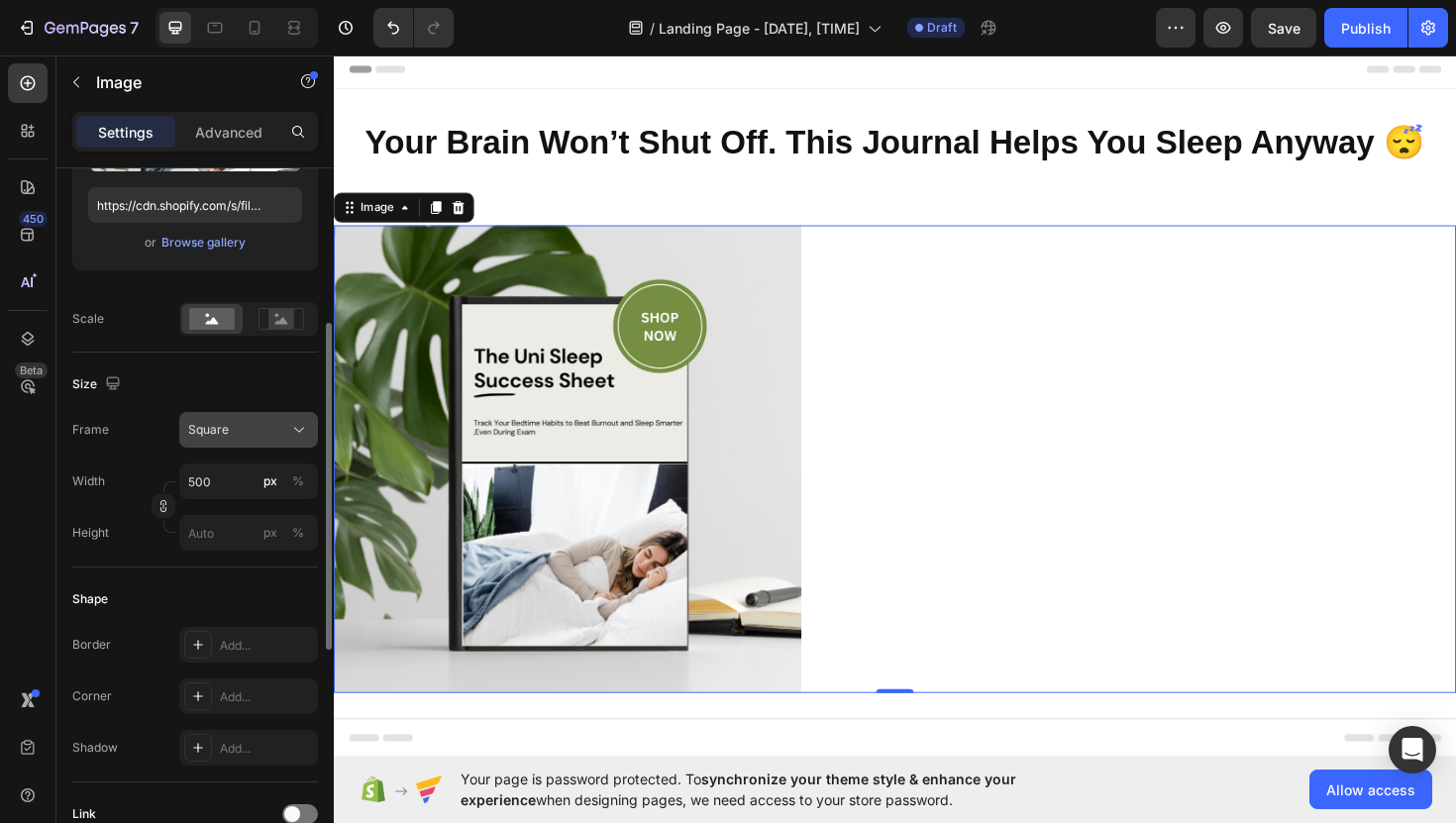 click on "Square" 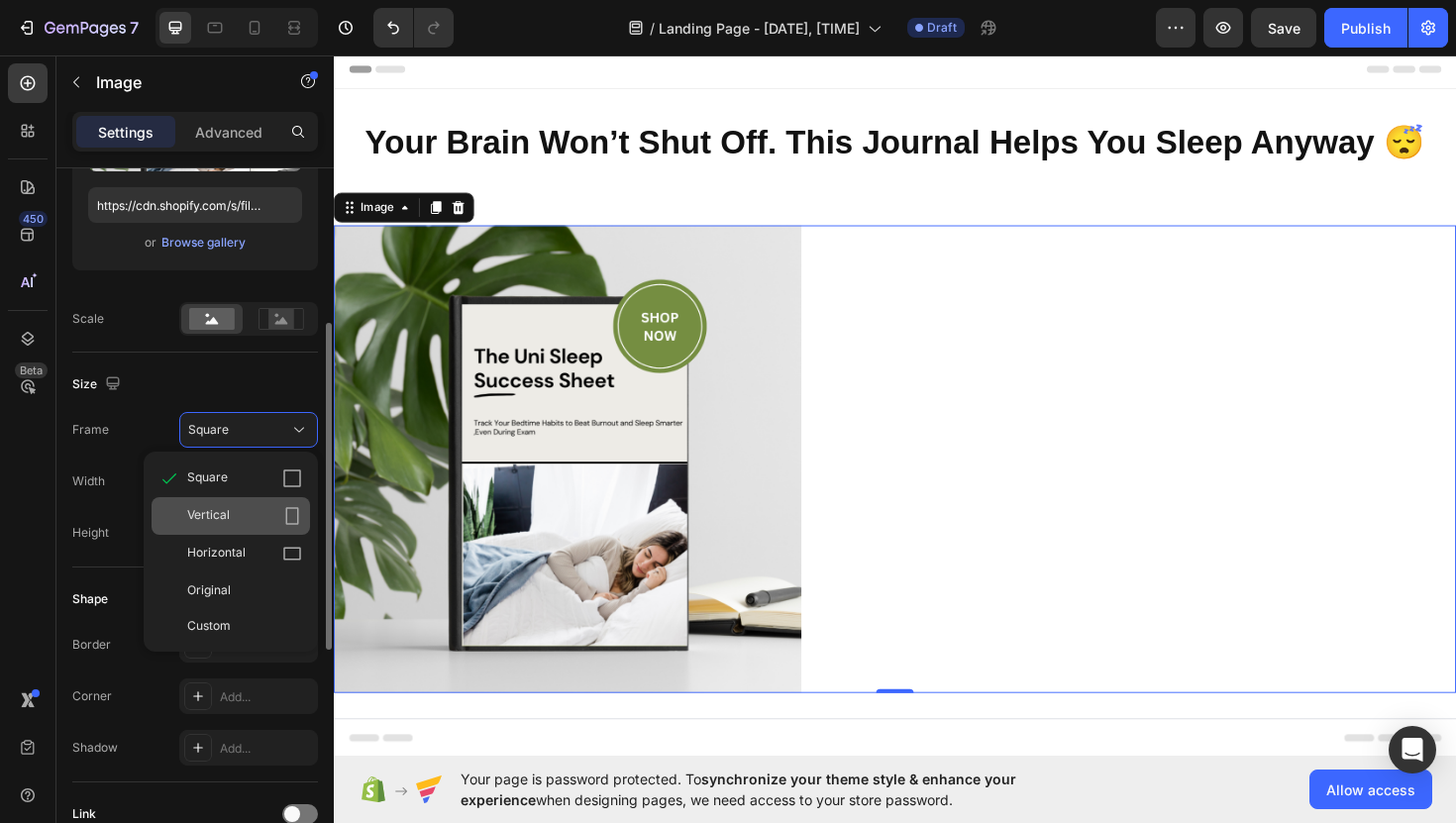 click on "Vertical" at bounding box center [245, 516] 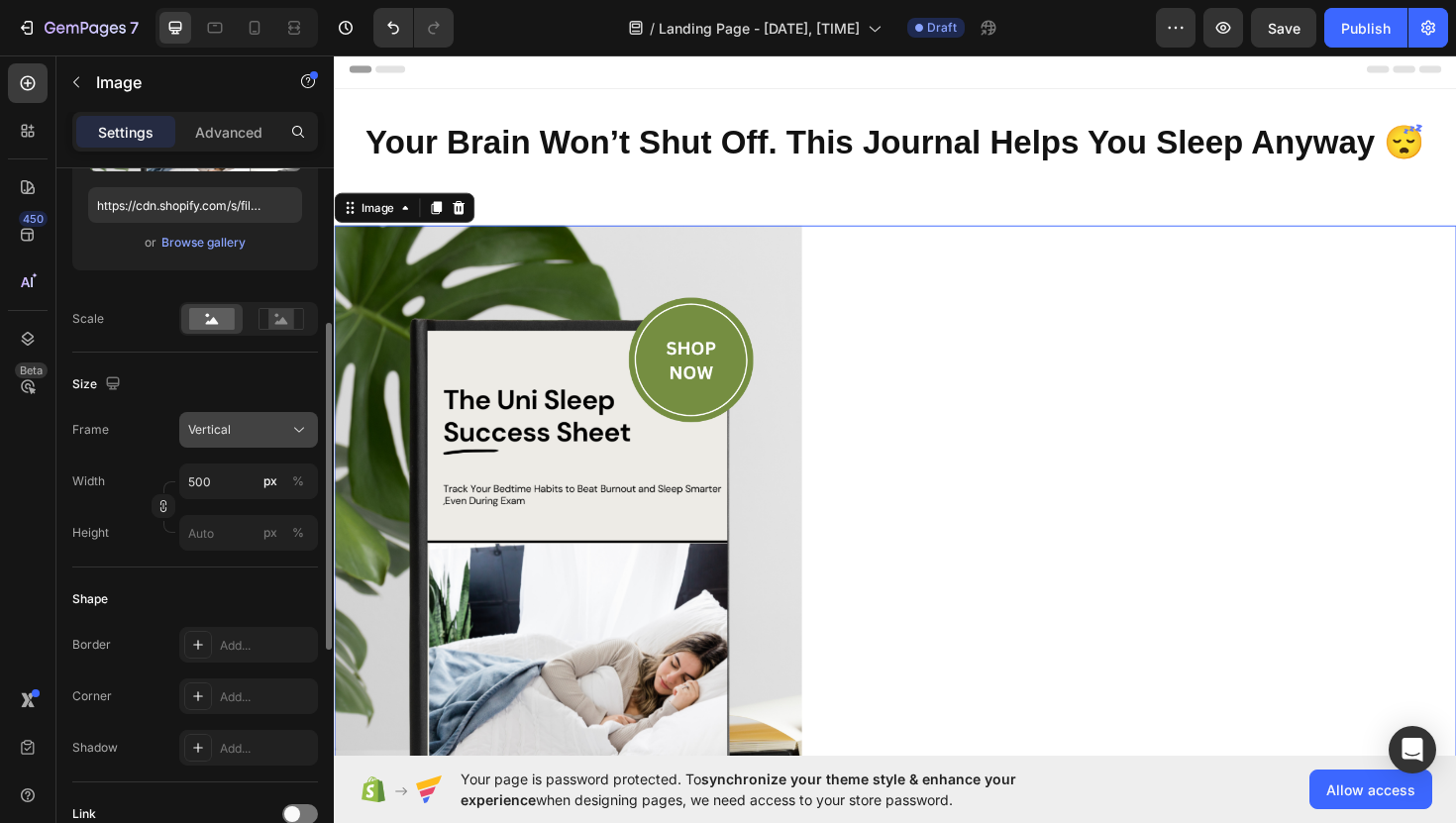 click on "Vertical" 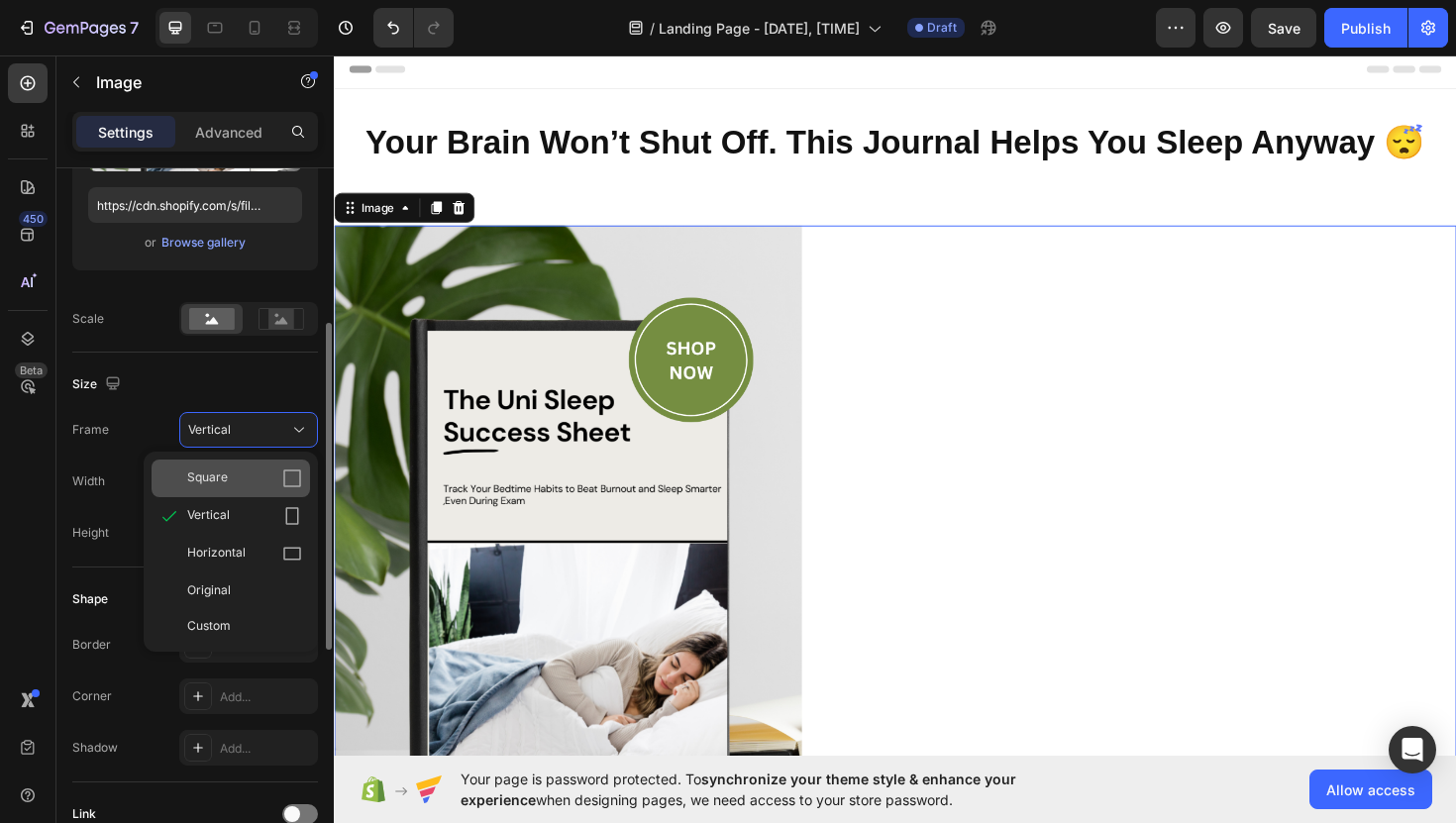 click on "Square" at bounding box center (245, 478) 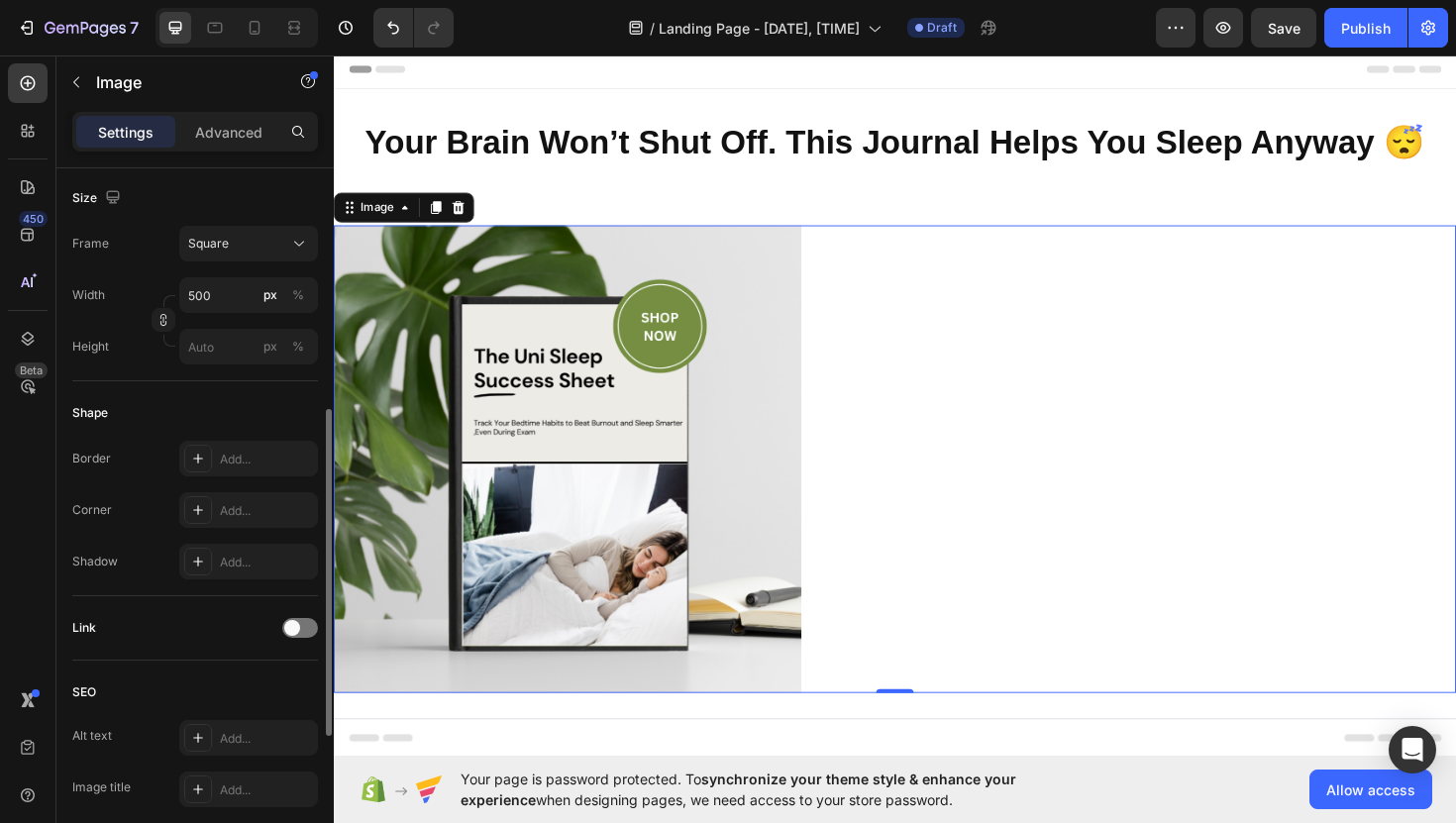 scroll, scrollTop: 566, scrollLeft: 0, axis: vertical 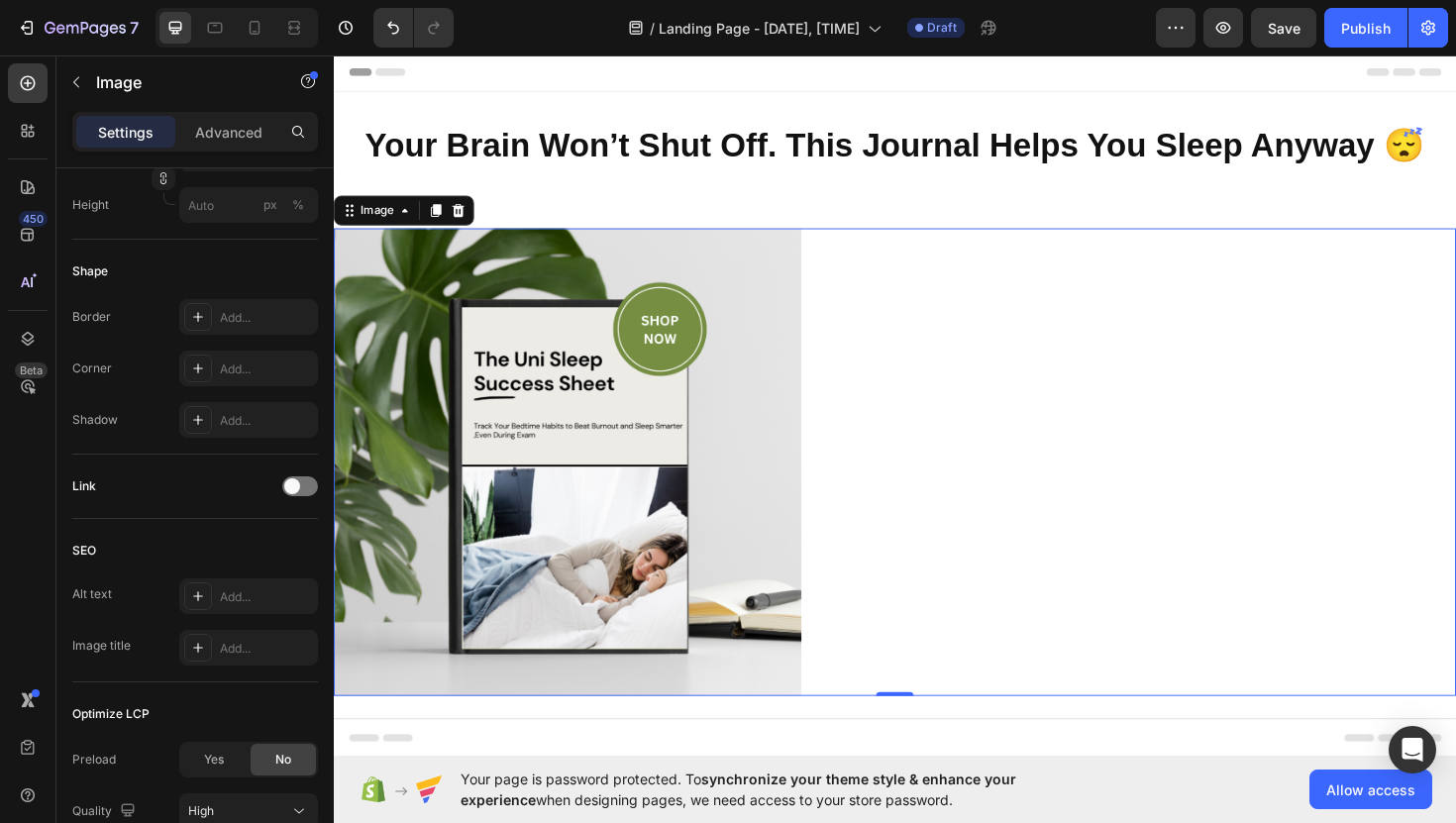 click at bounding box center [928, 486] 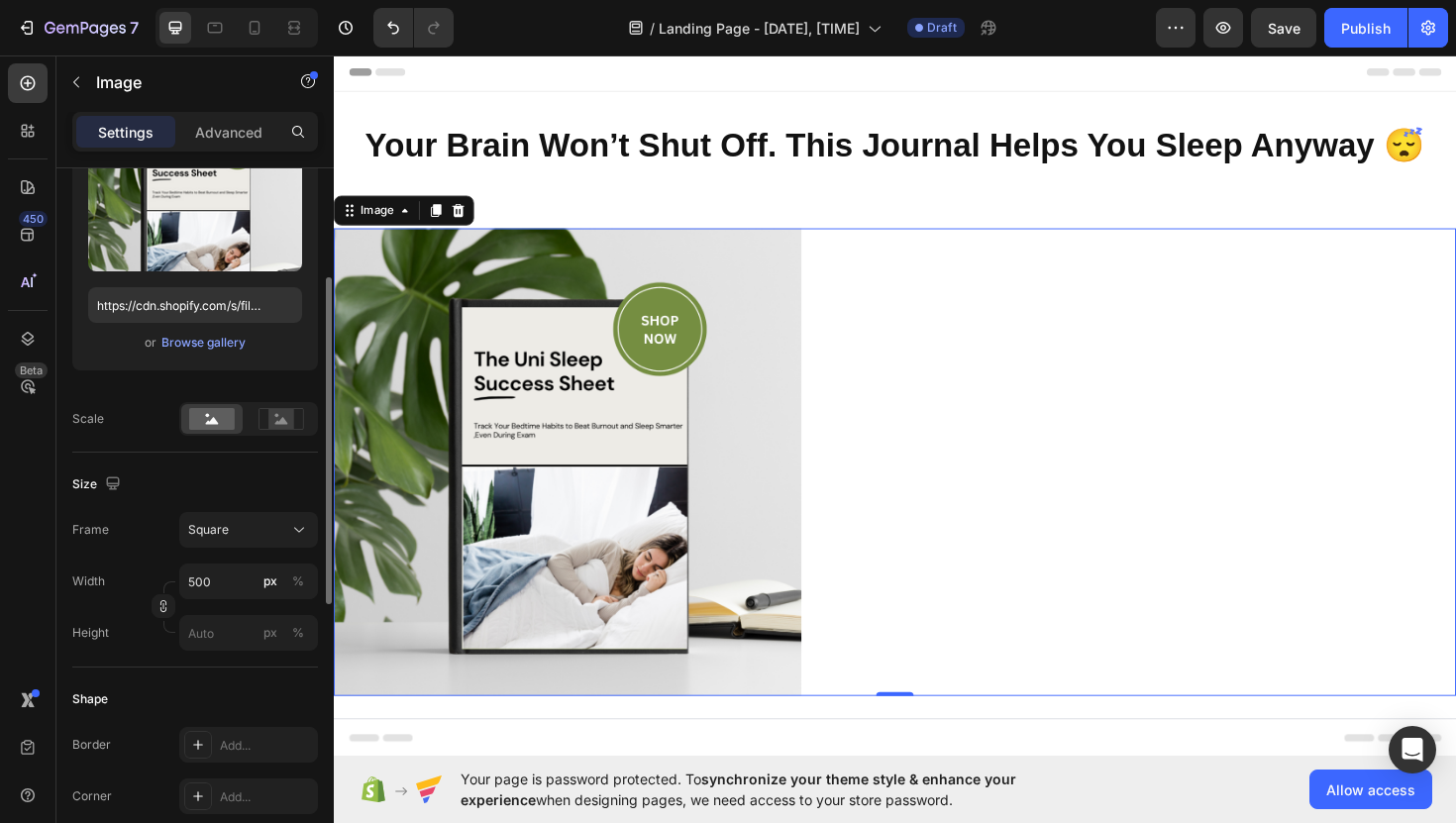 scroll, scrollTop: 0, scrollLeft: 0, axis: both 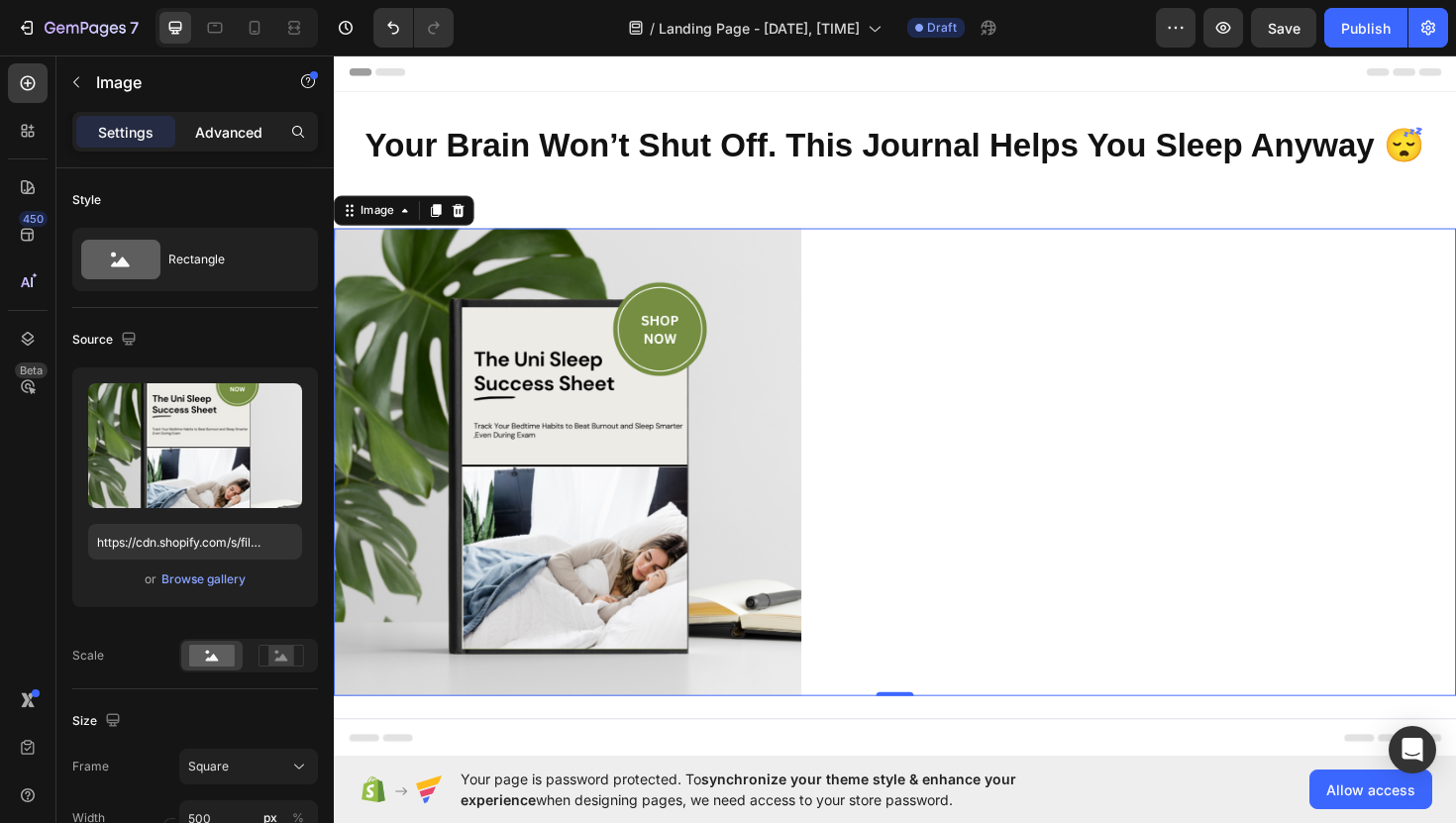 click on "Advanced" 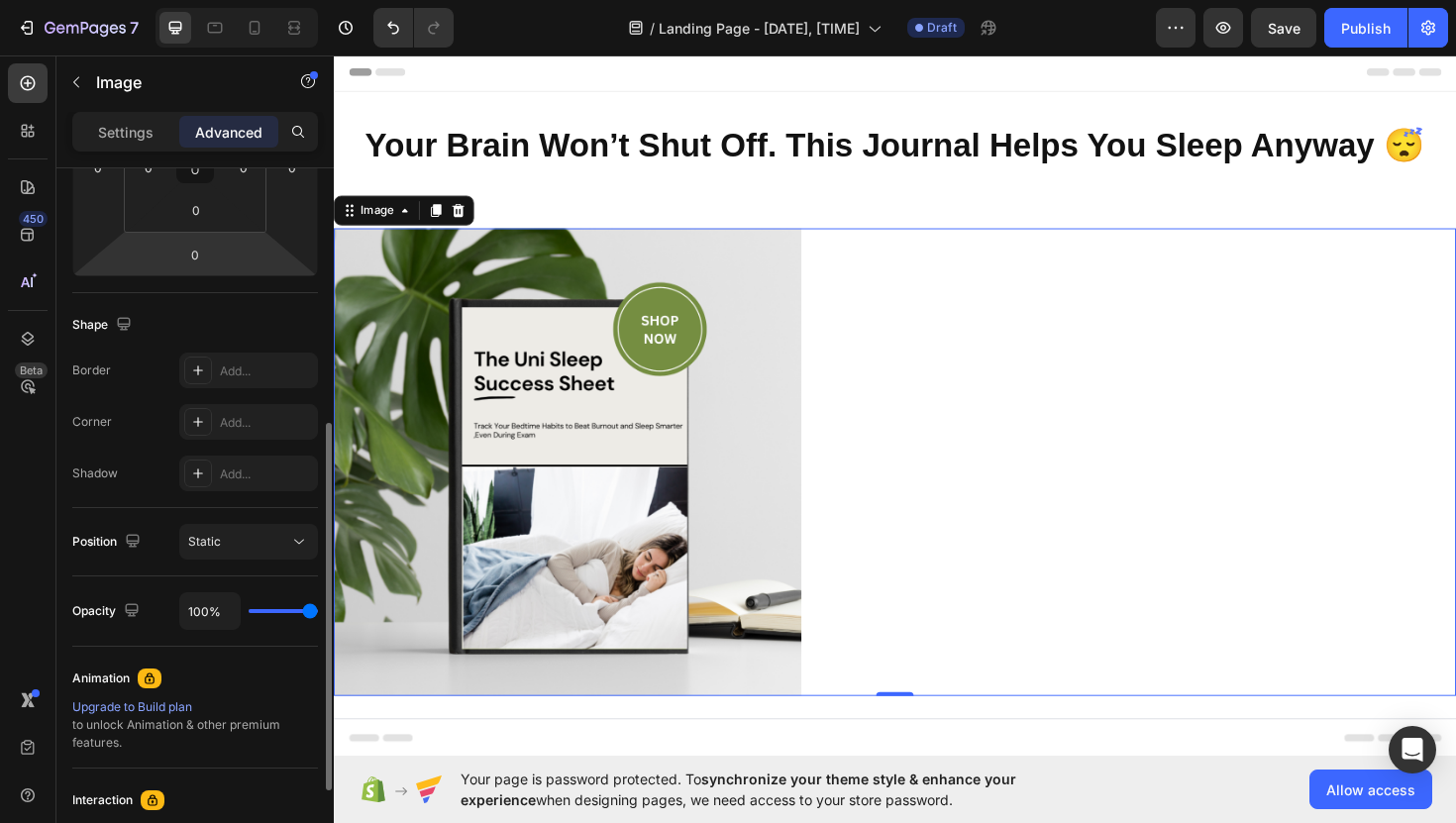 scroll, scrollTop: 423, scrollLeft: 0, axis: vertical 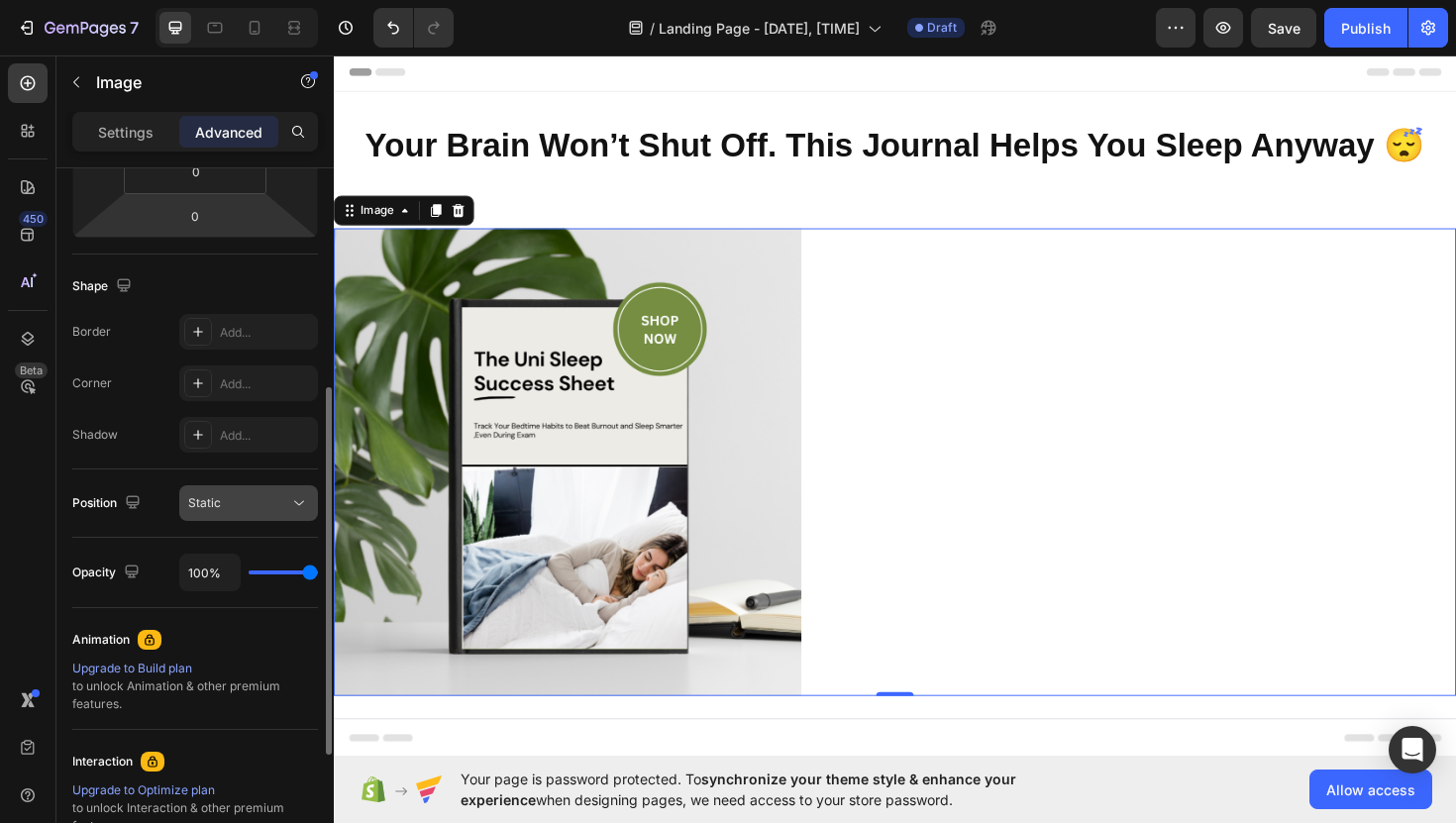click on "Static" at bounding box center [239, 503] 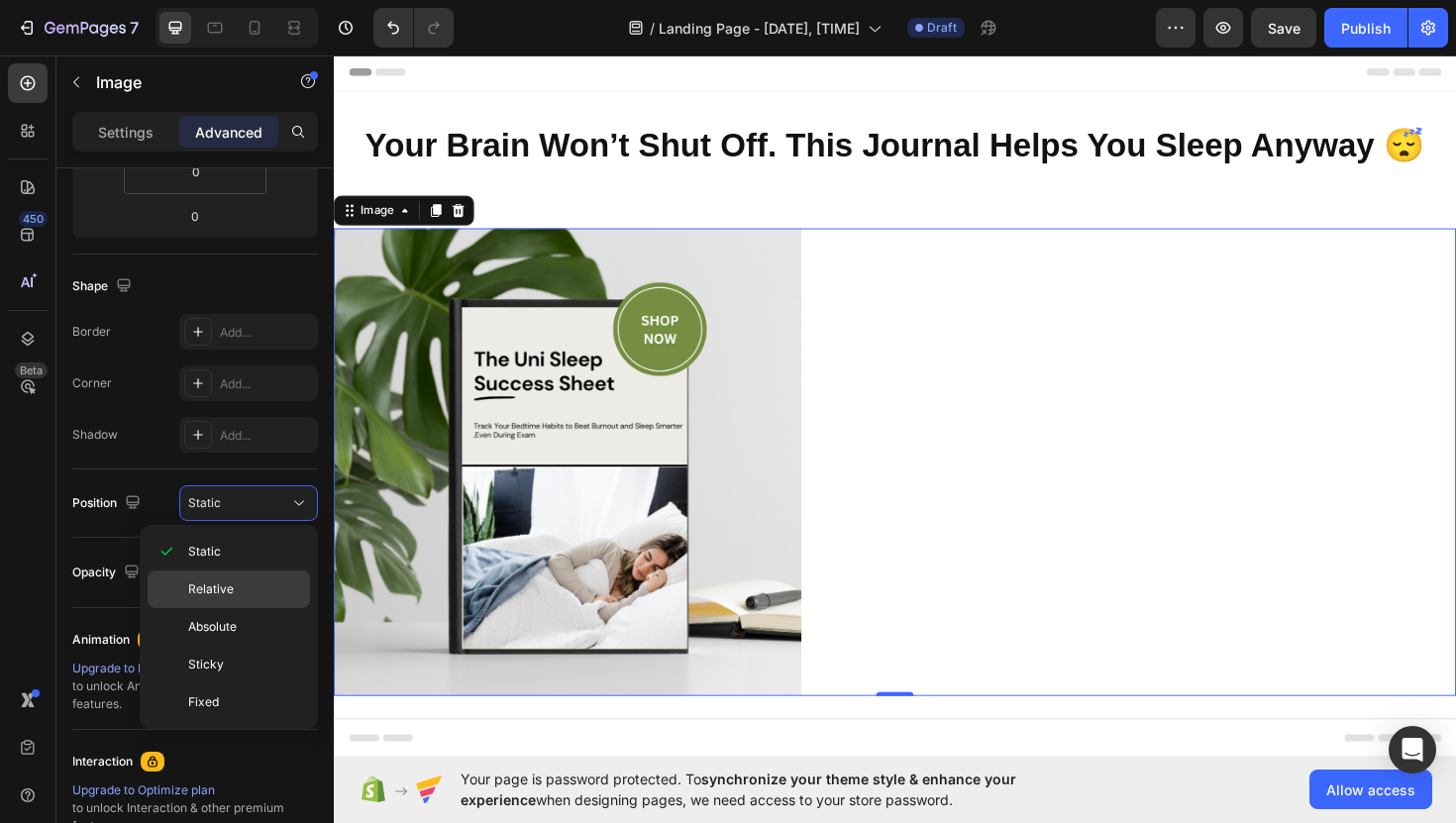 click on "Relative" at bounding box center (211, 589) 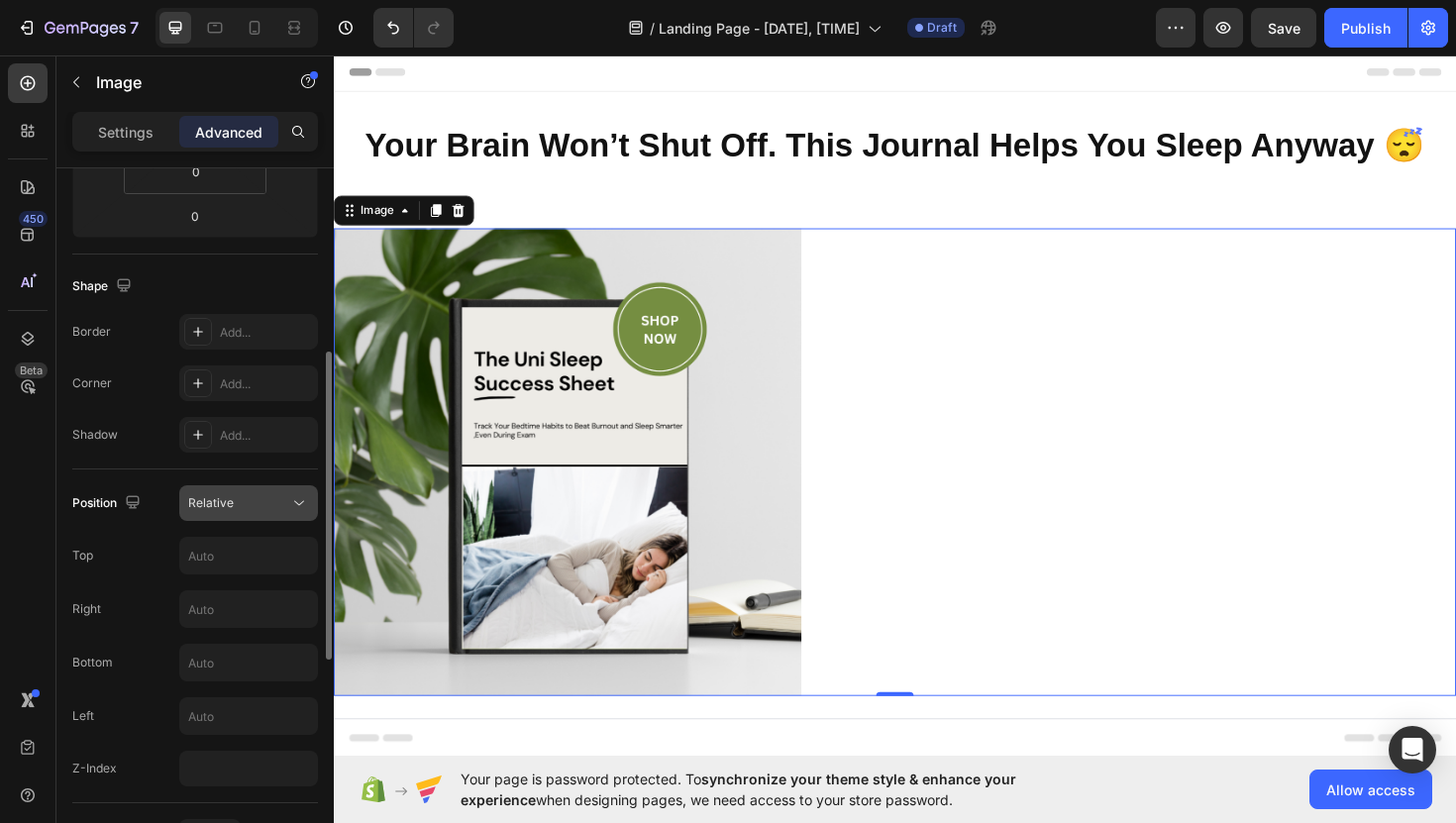 click on "Relative" at bounding box center [239, 503] 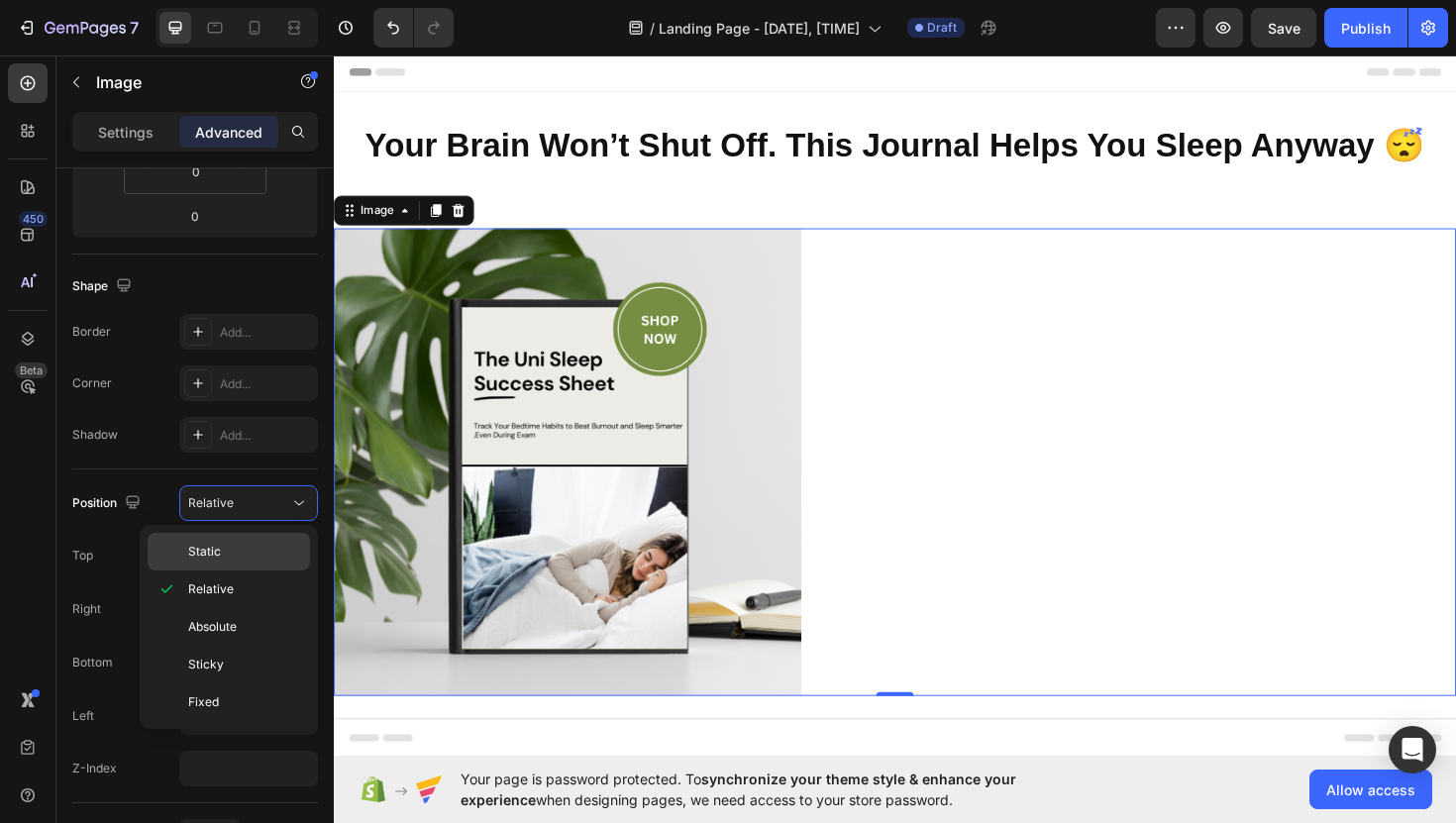 click on "Static" at bounding box center [245, 552] 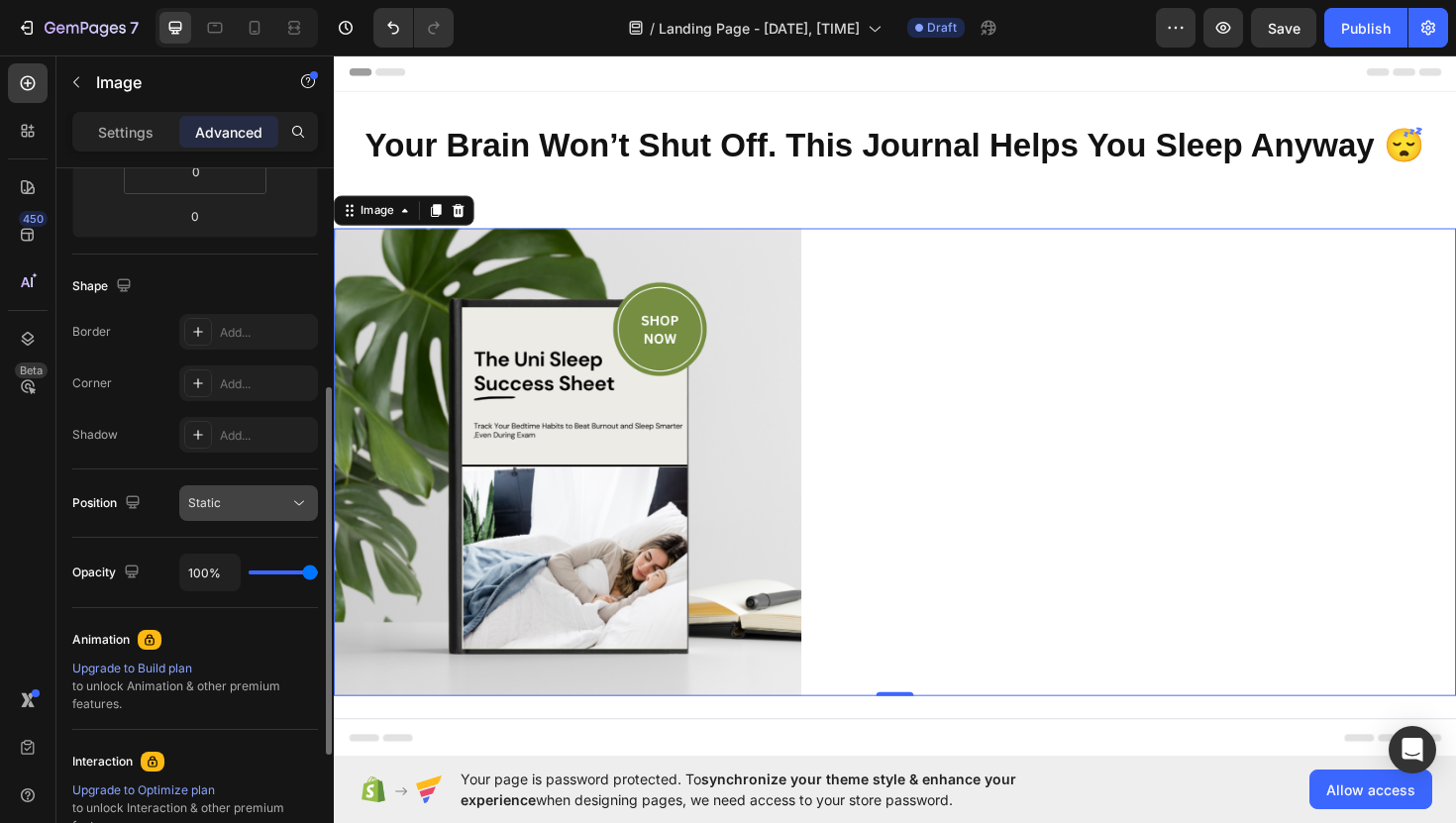 click on "Static" 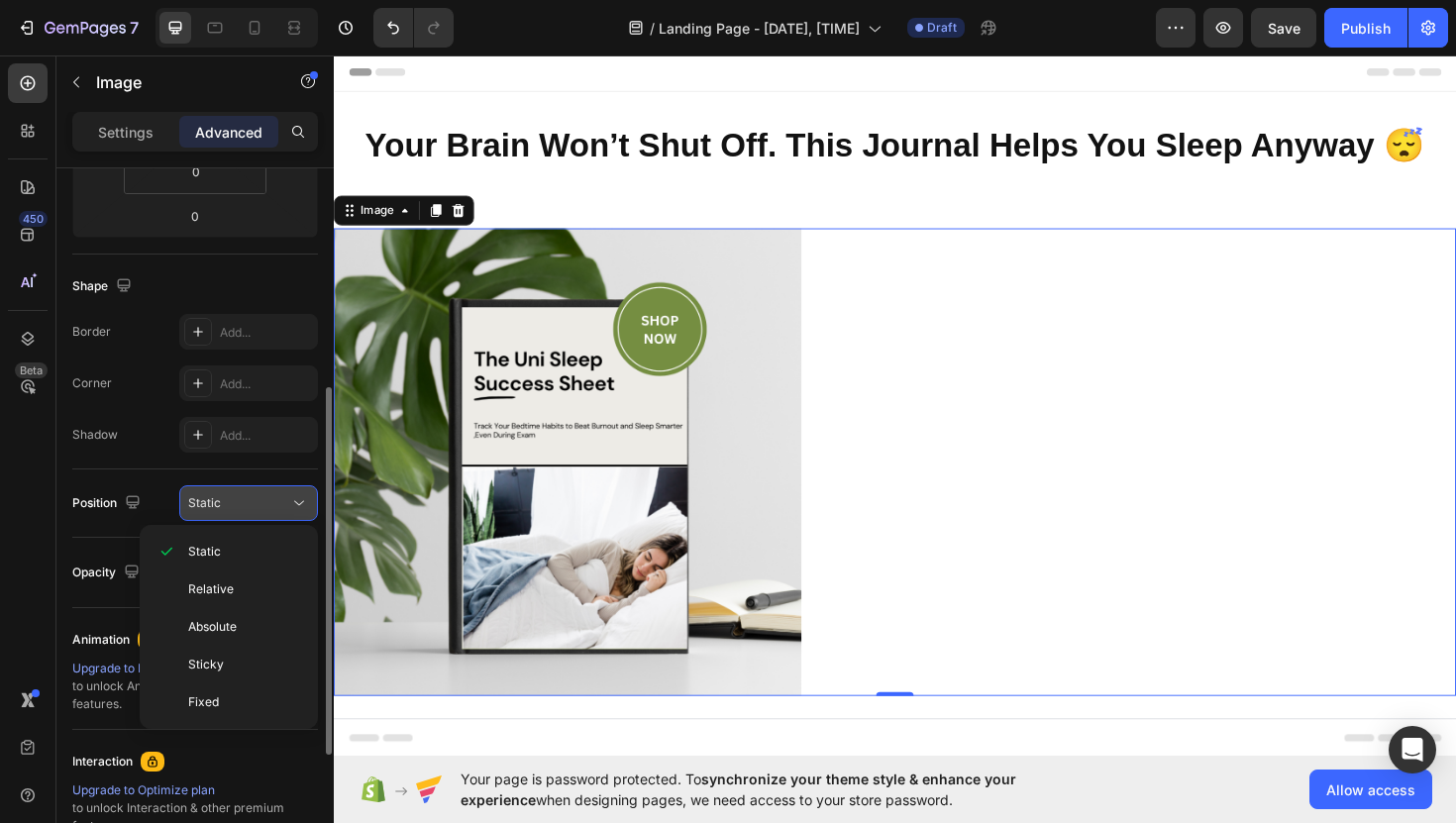 click on "Static" at bounding box center (239, 503) 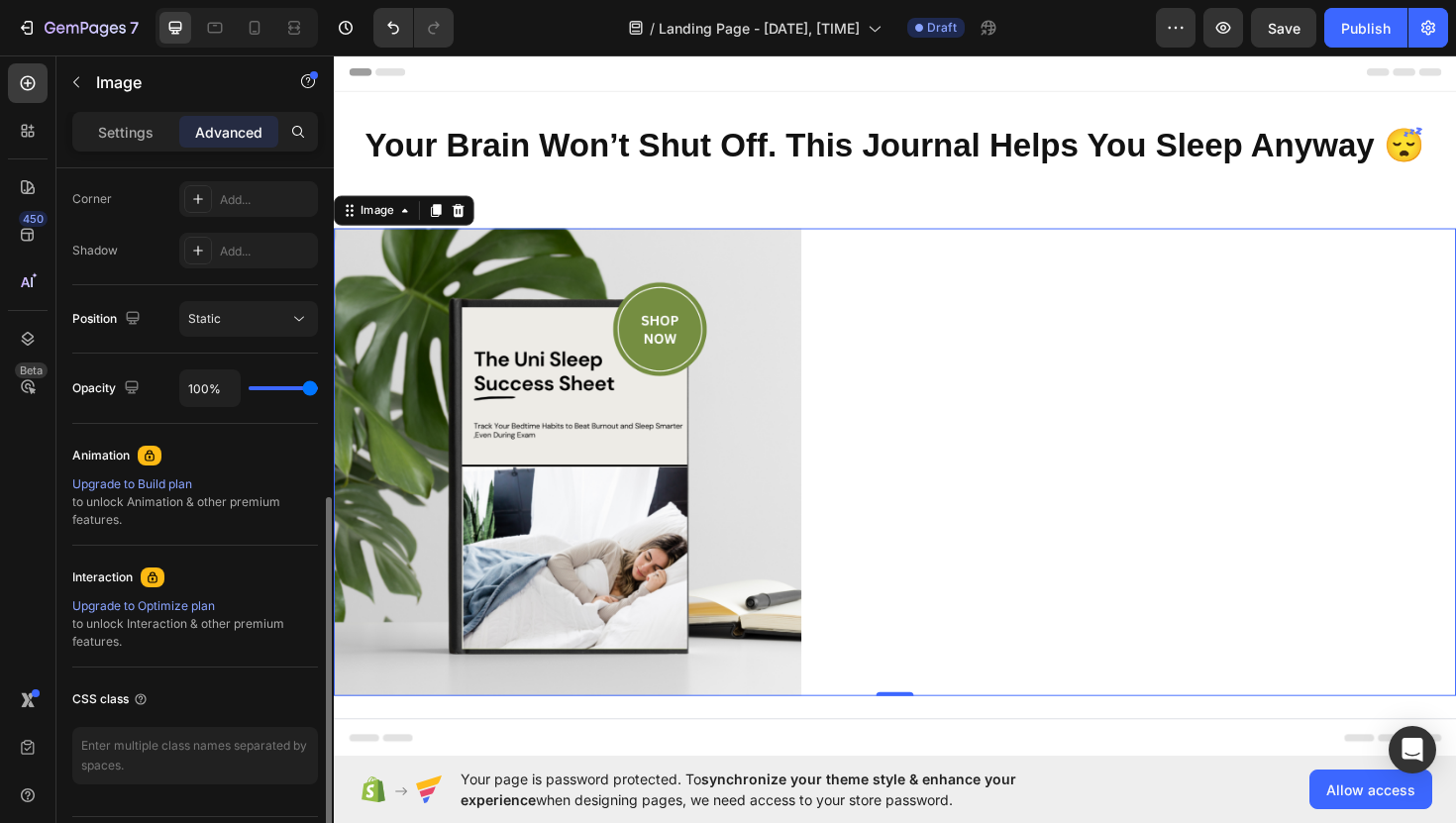 scroll, scrollTop: 621, scrollLeft: 0, axis: vertical 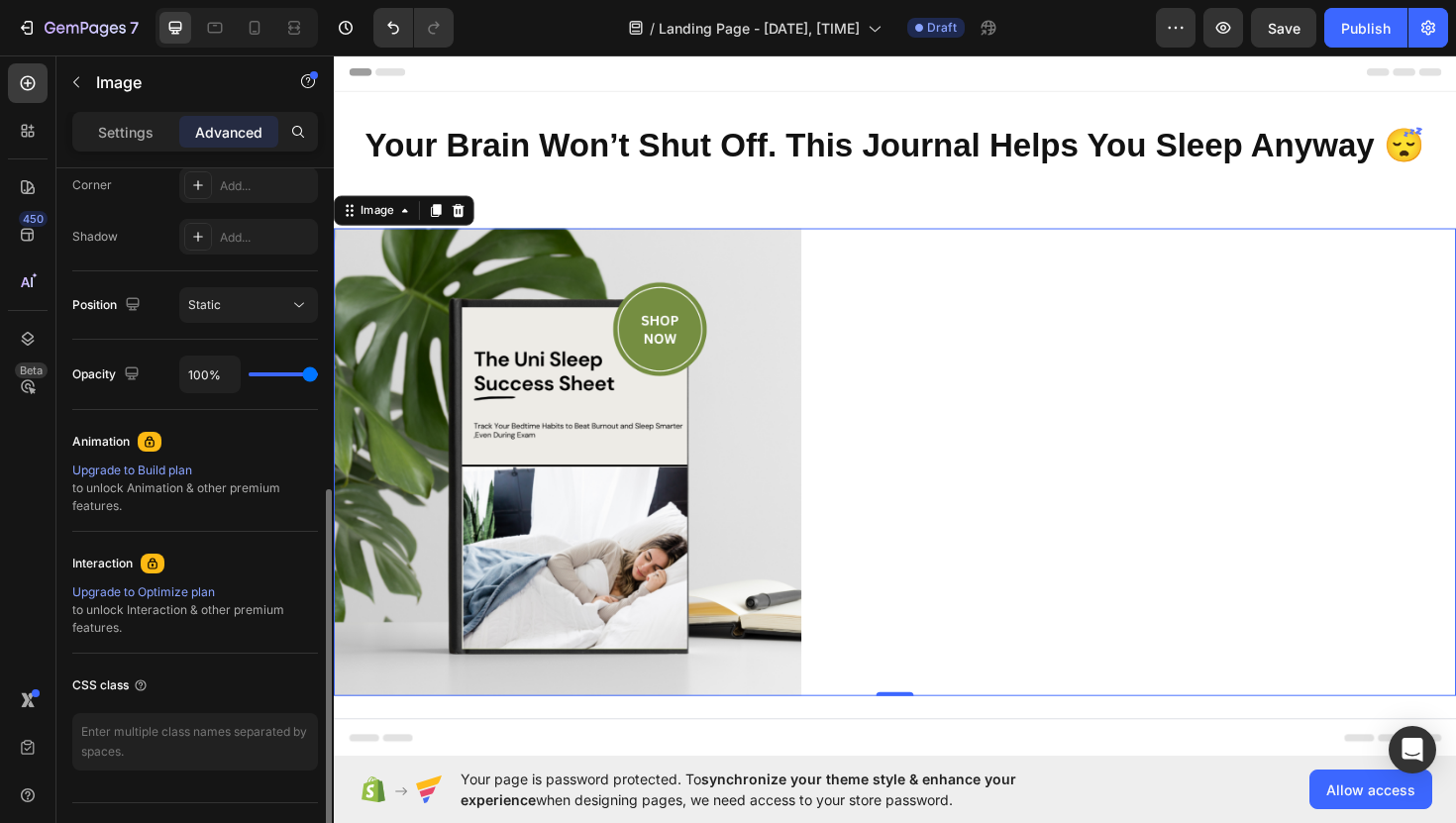 drag, startPoint x: 305, startPoint y: 382, endPoint x: 282, endPoint y: 377, distance: 23.537205 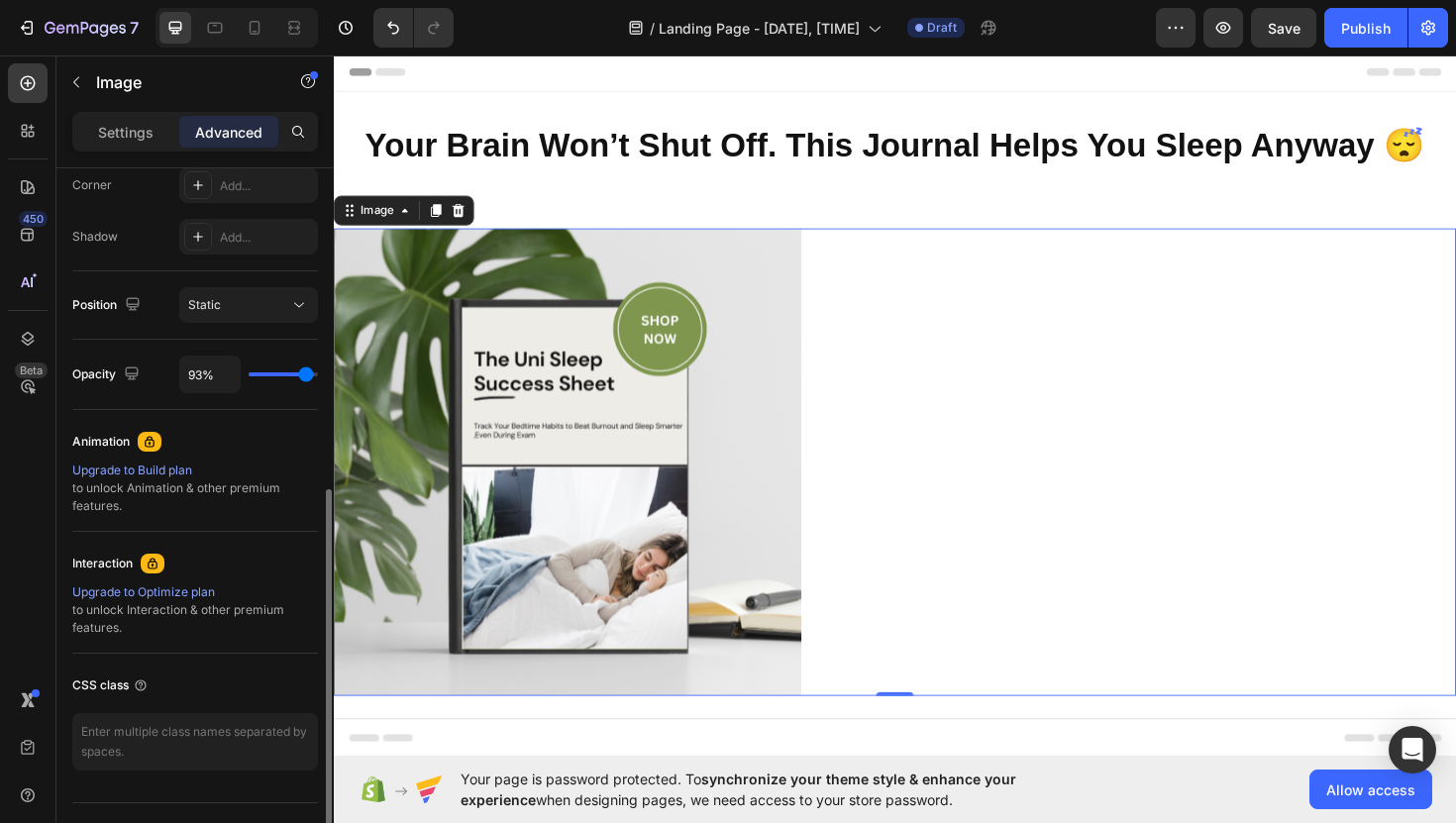 type on "90%" 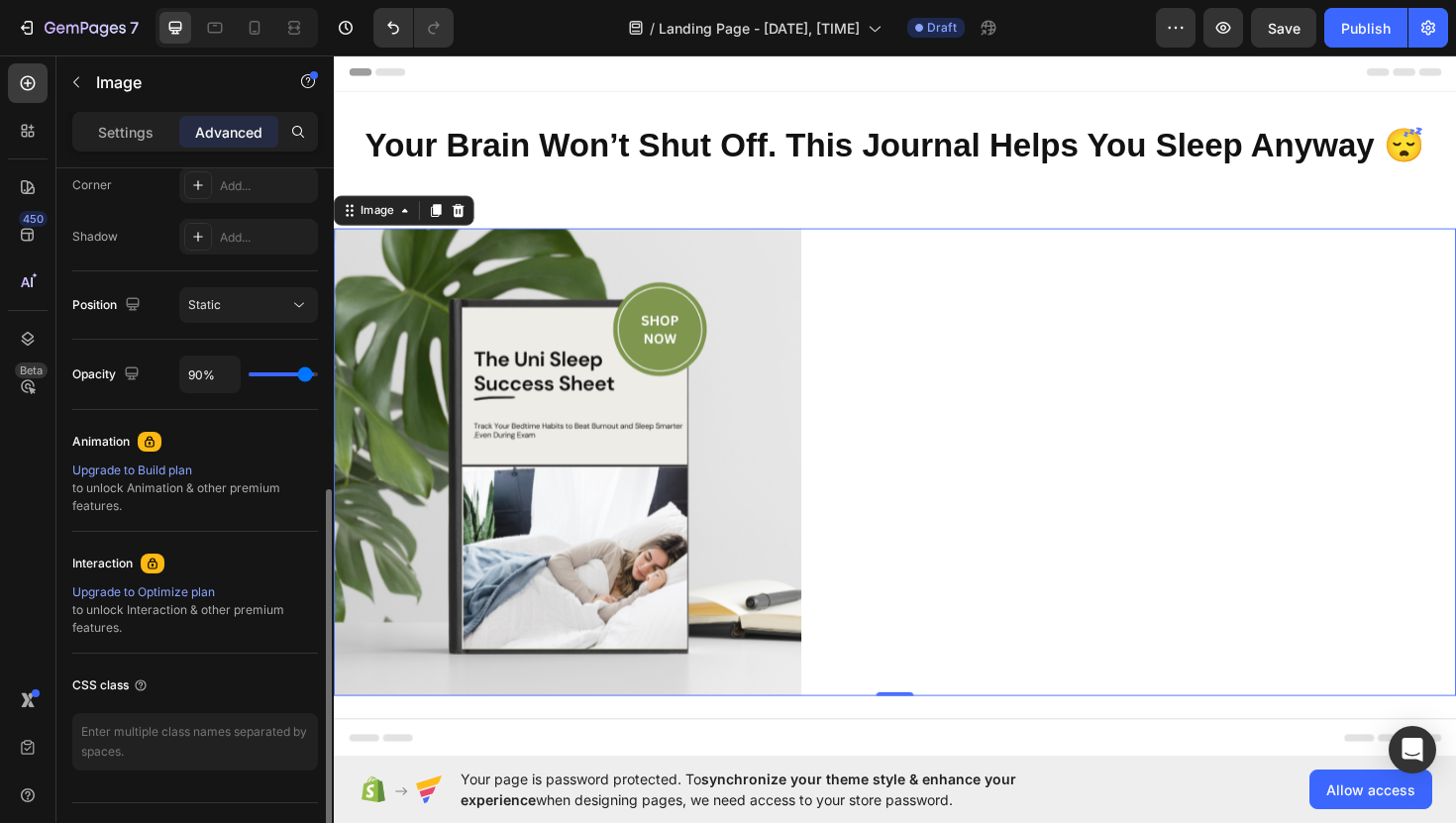 type on "86%" 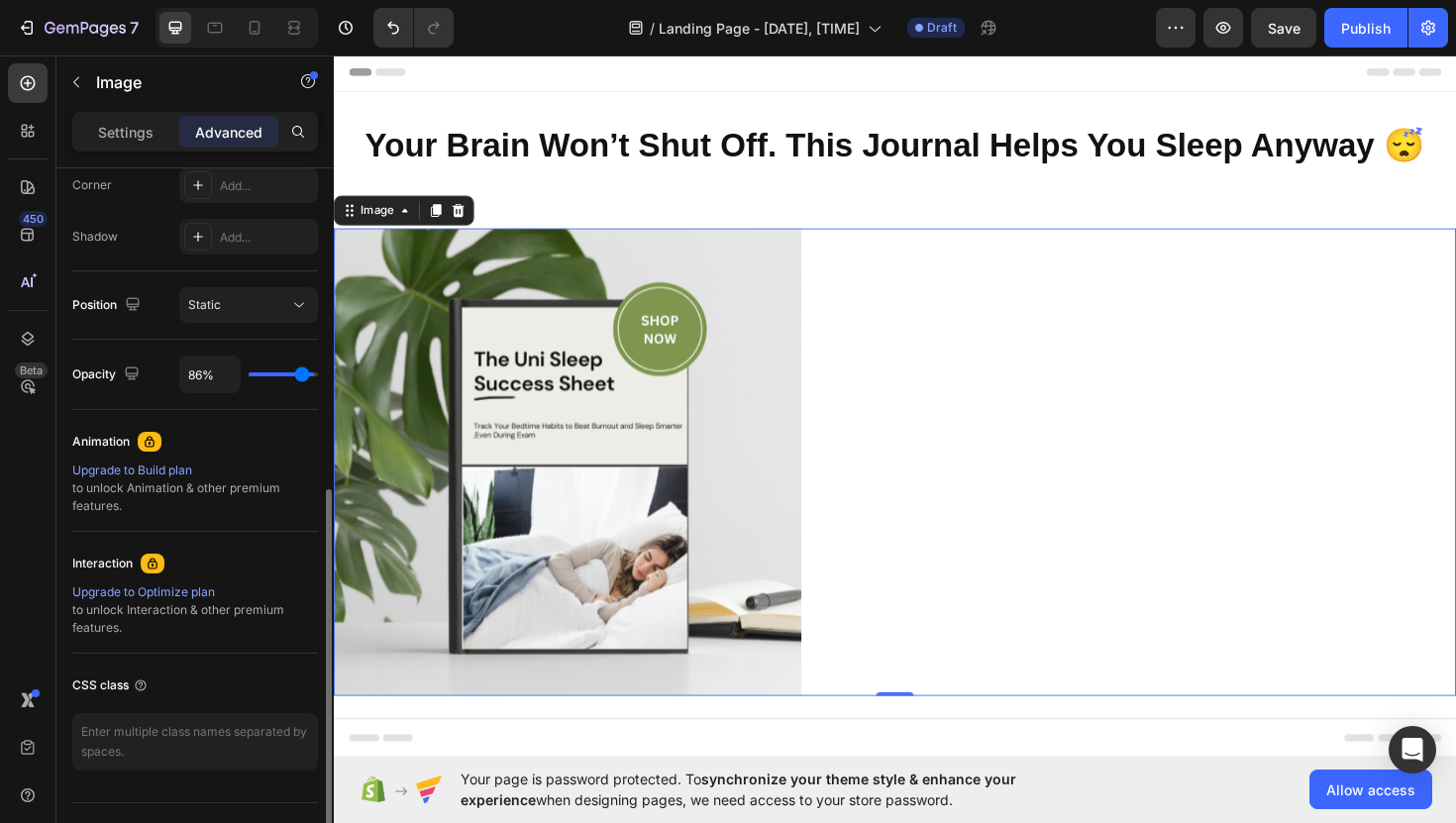 type on "82%" 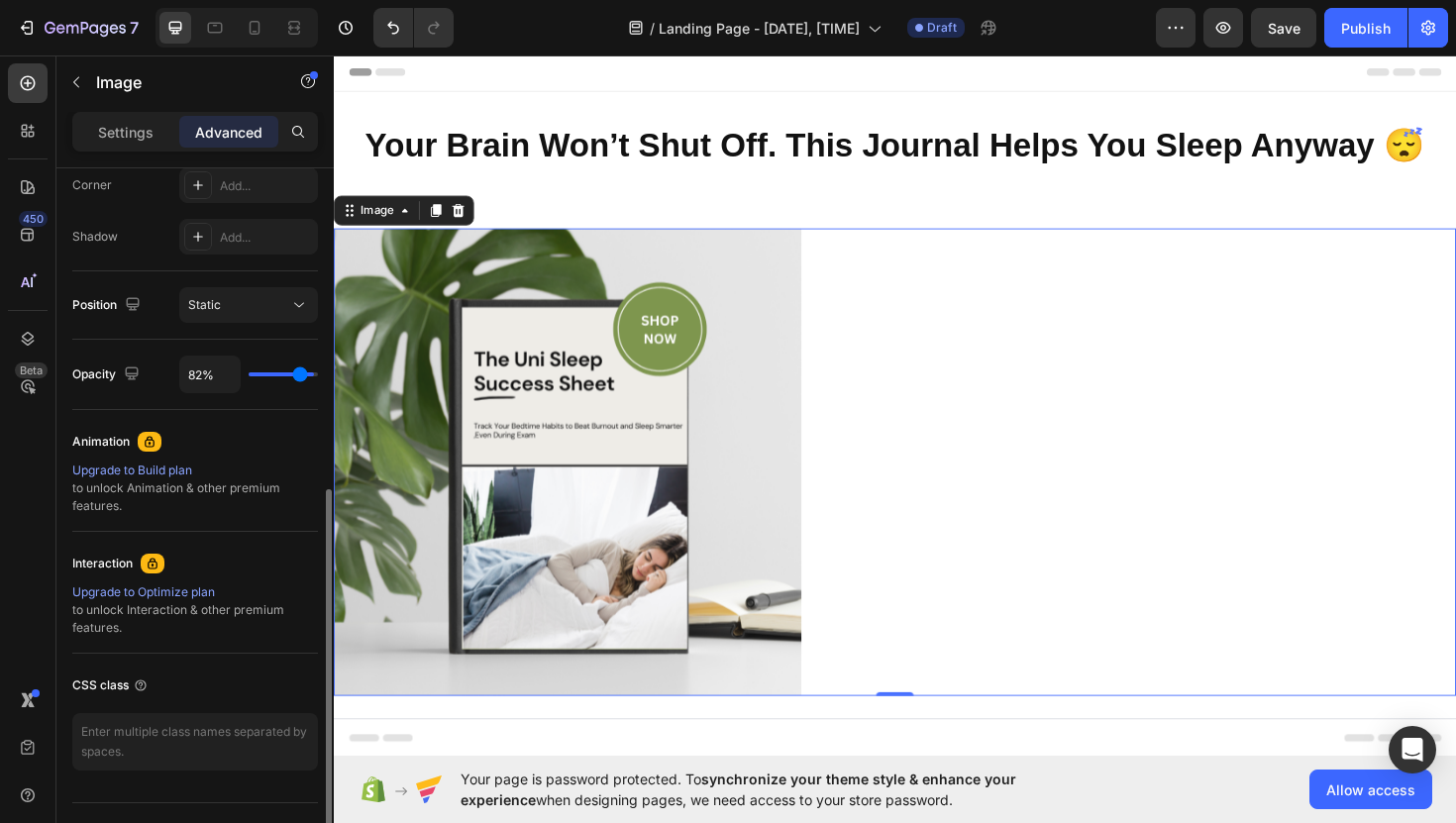 type on "79%" 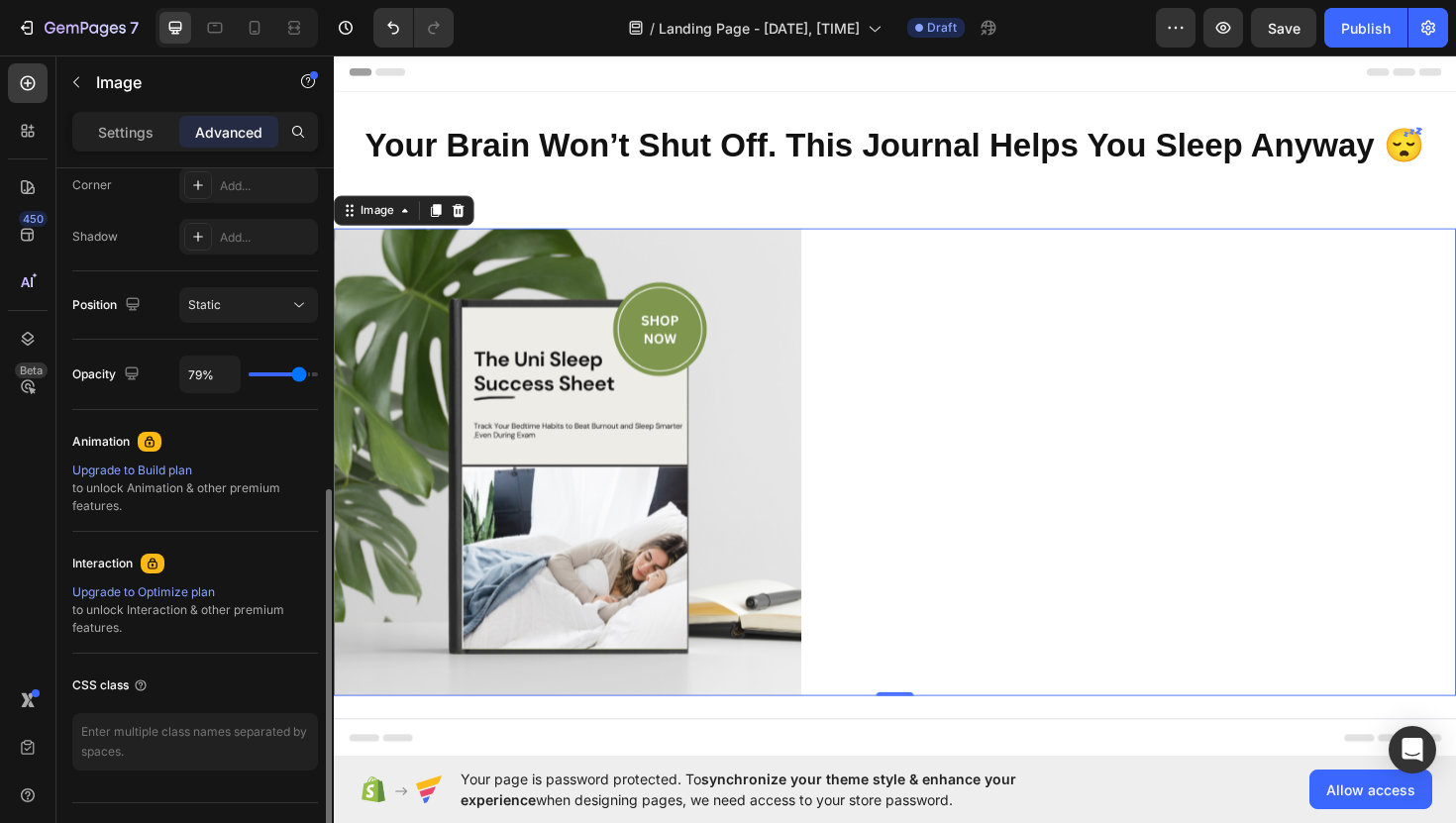 type on "77%" 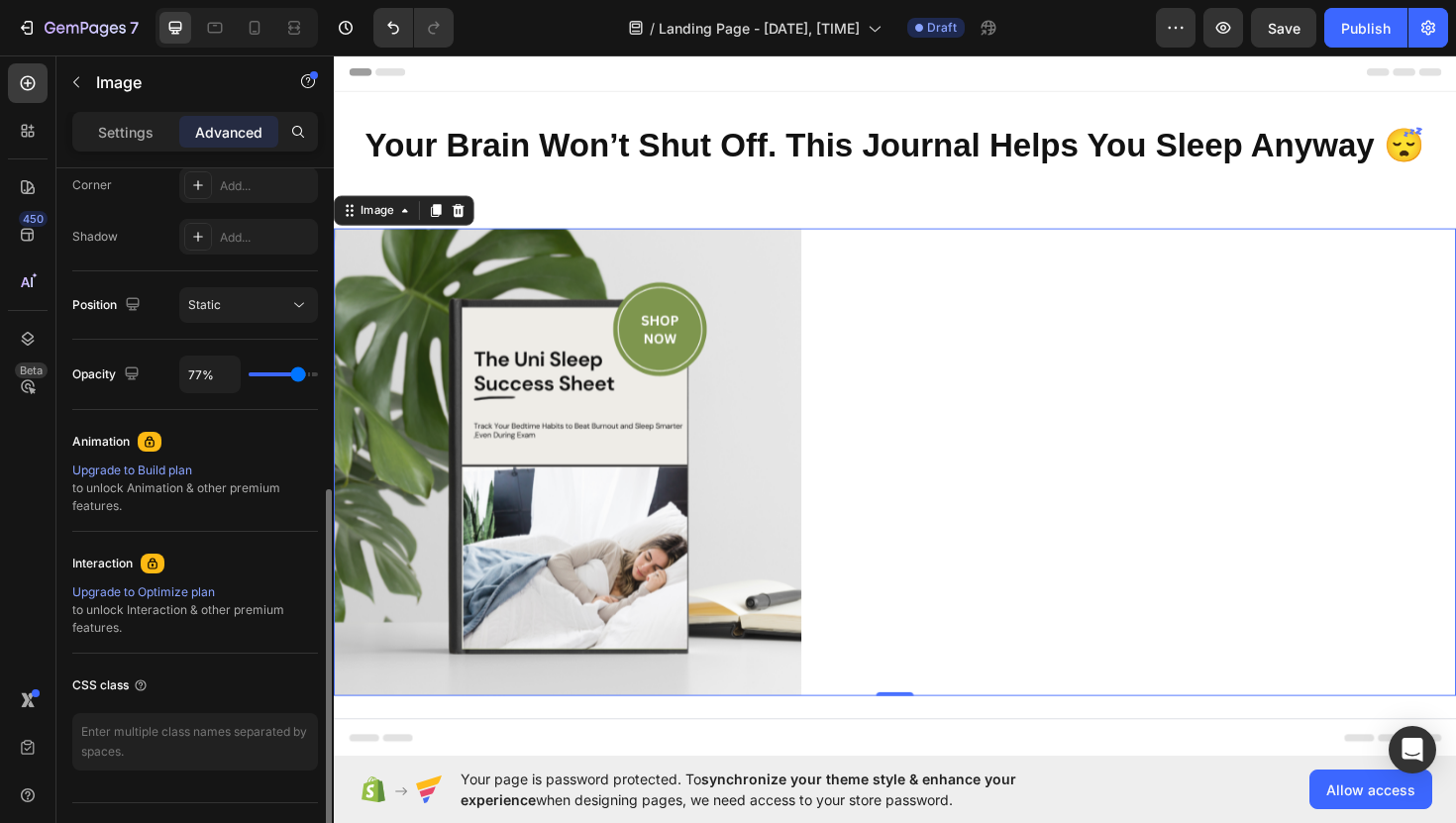 type on "76%" 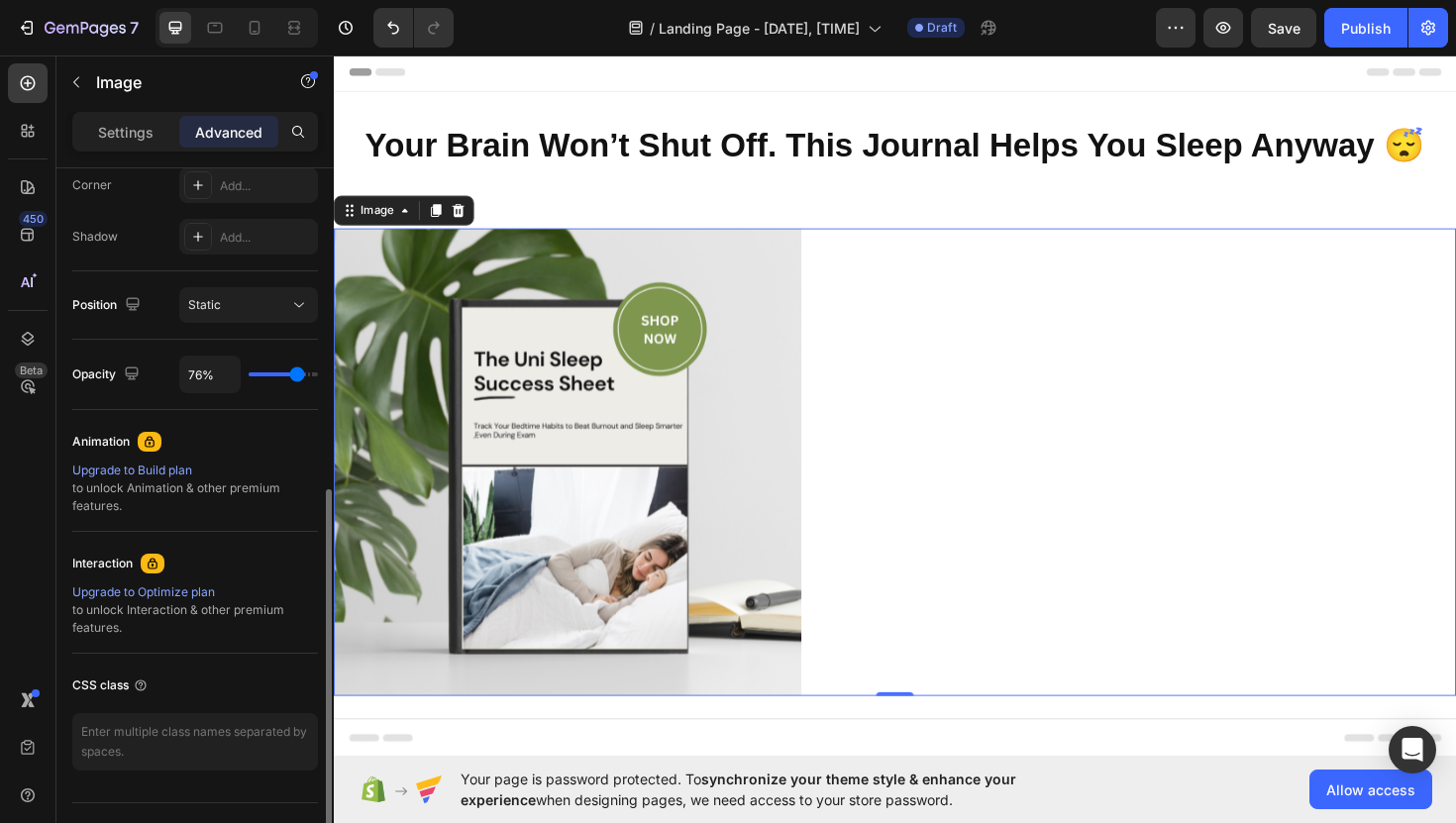 type on "75%" 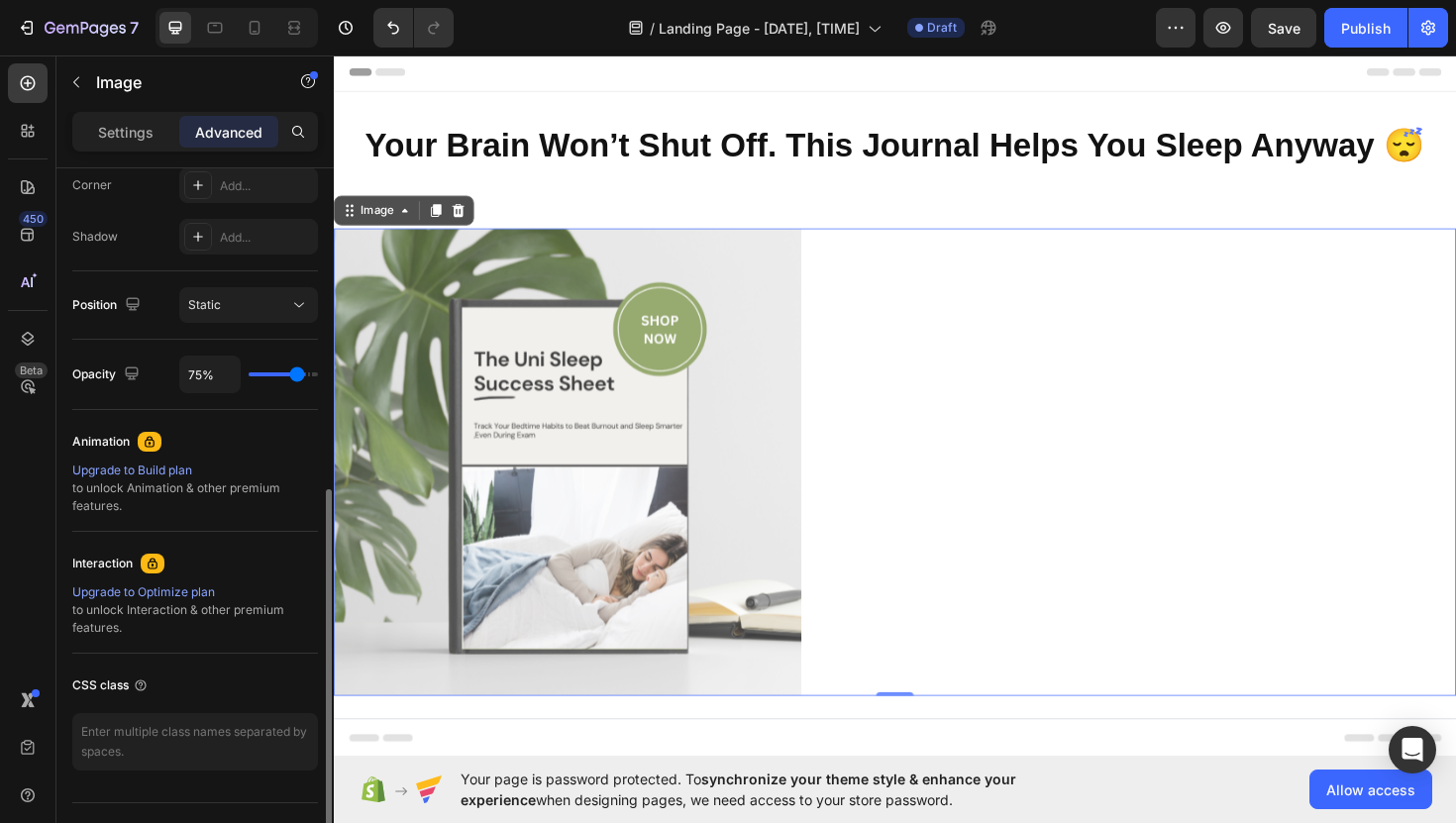 type on "74%" 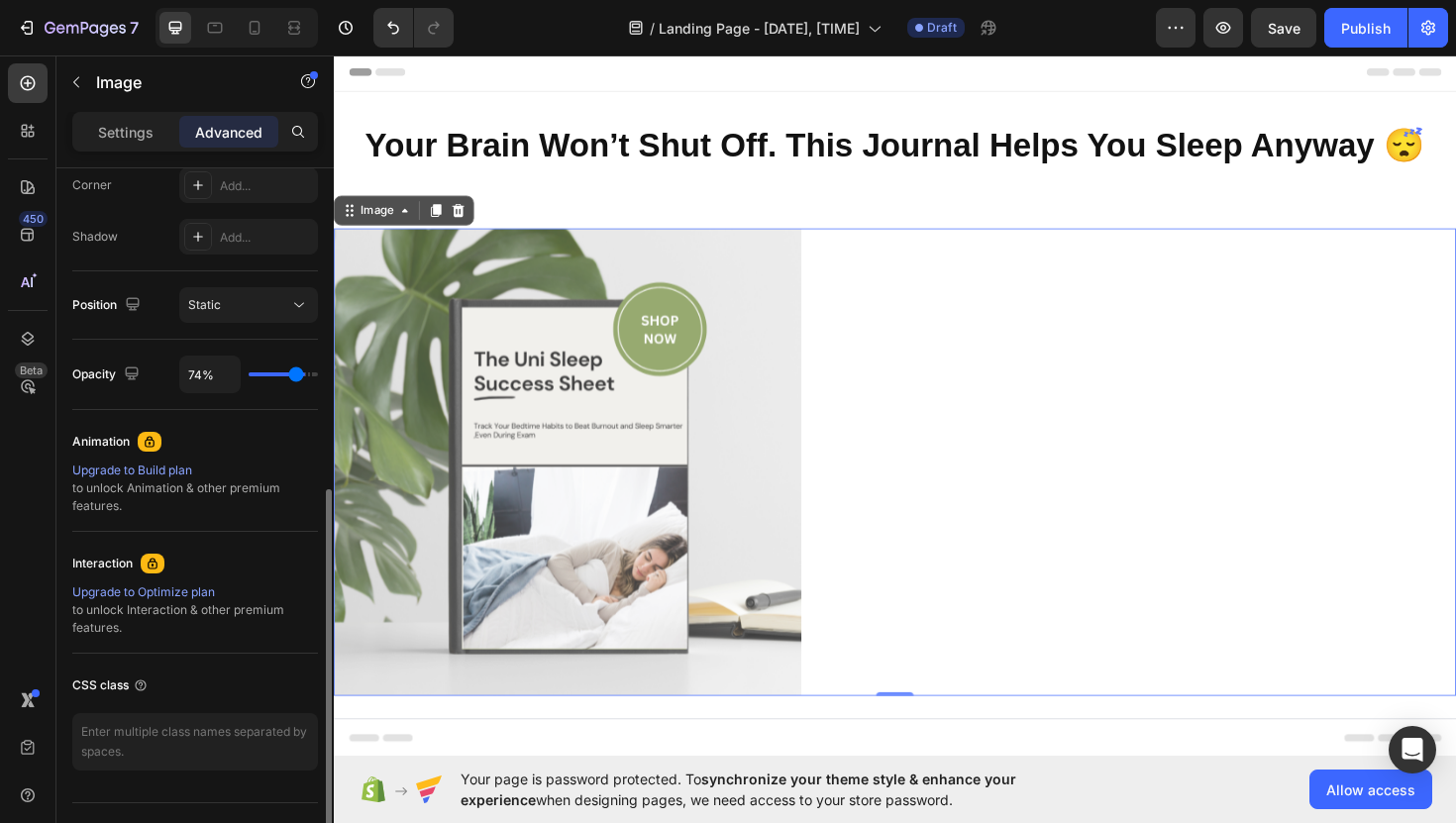 type on "73%" 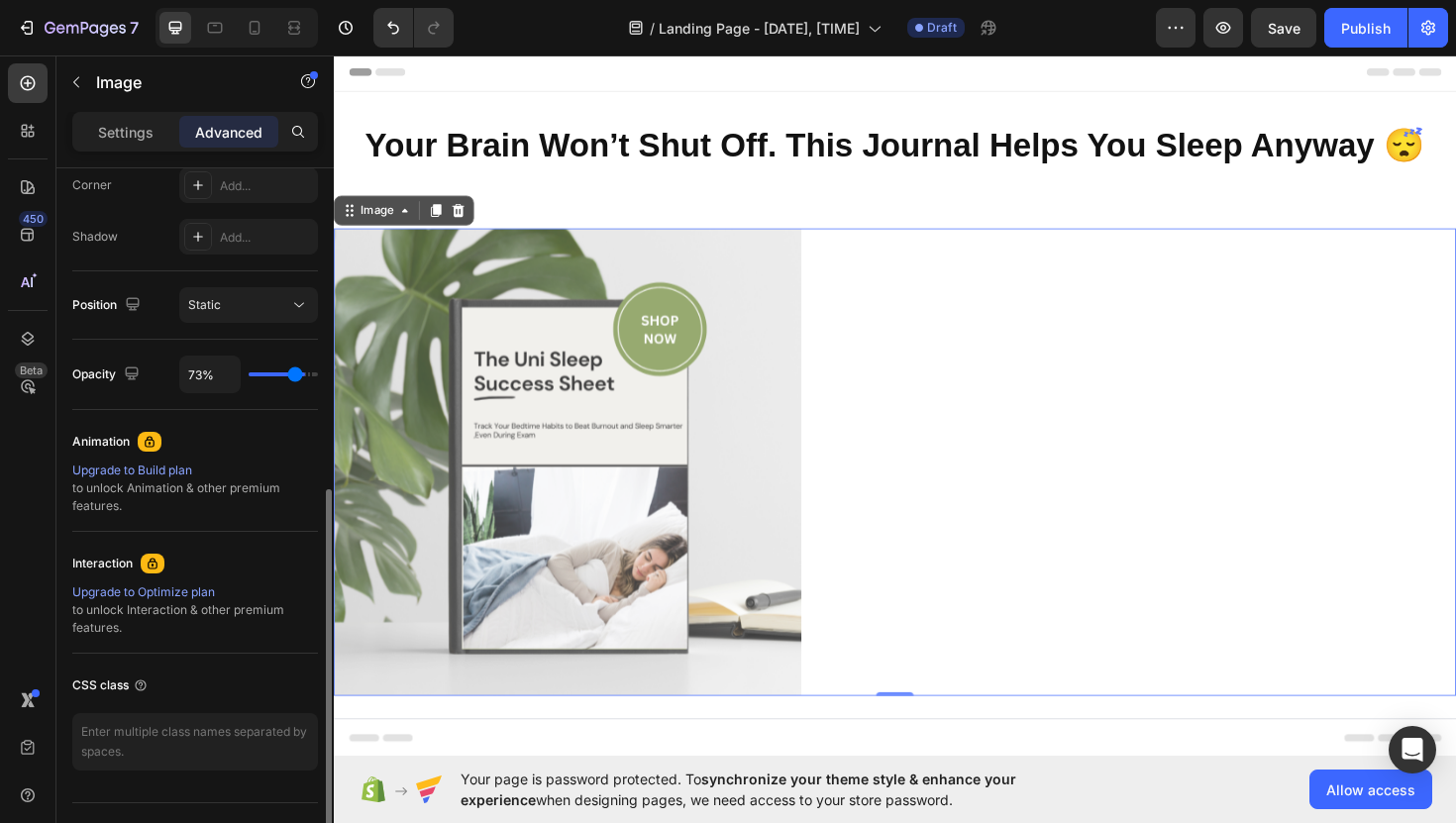 type on "72%" 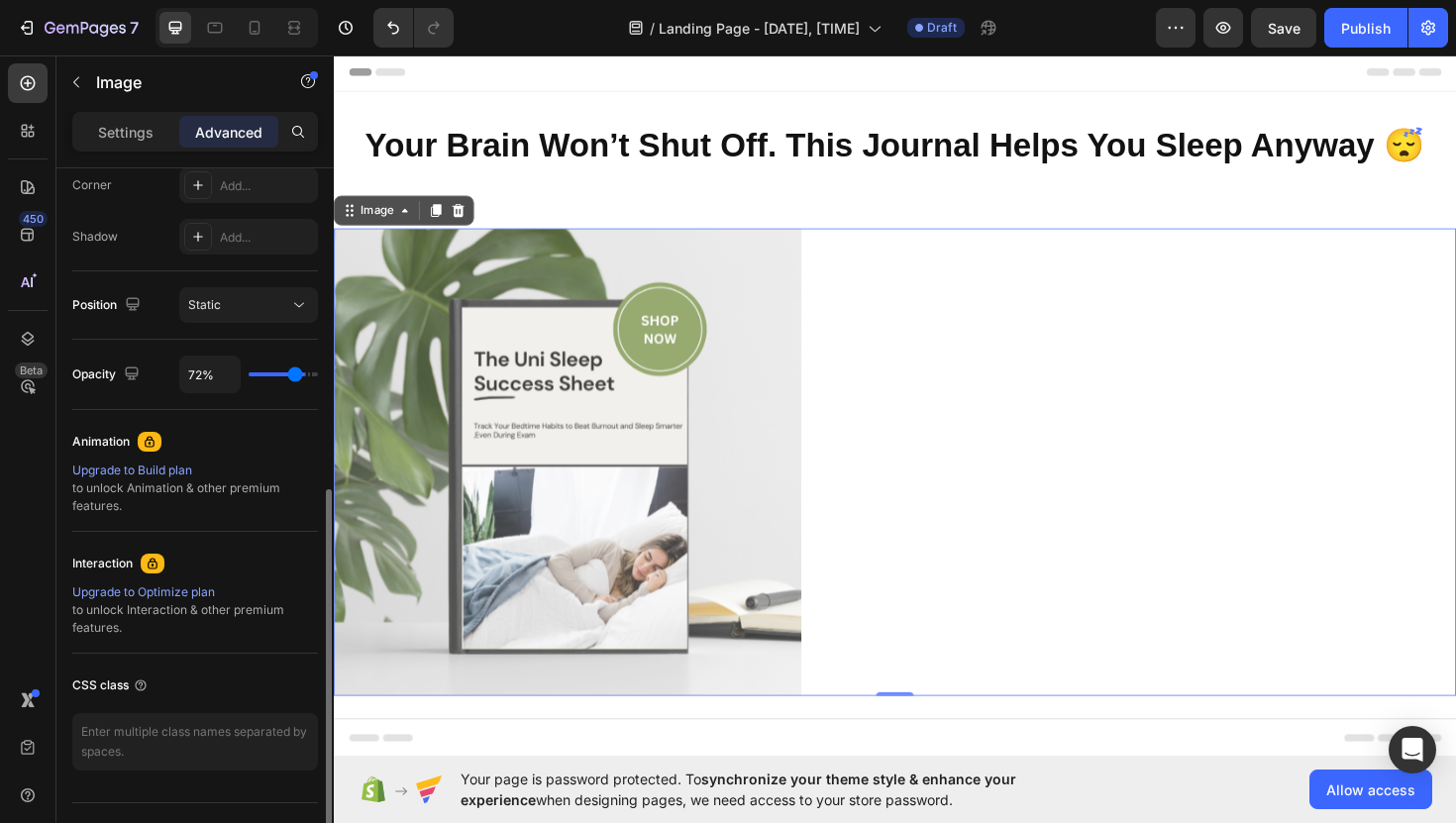 type on "70%" 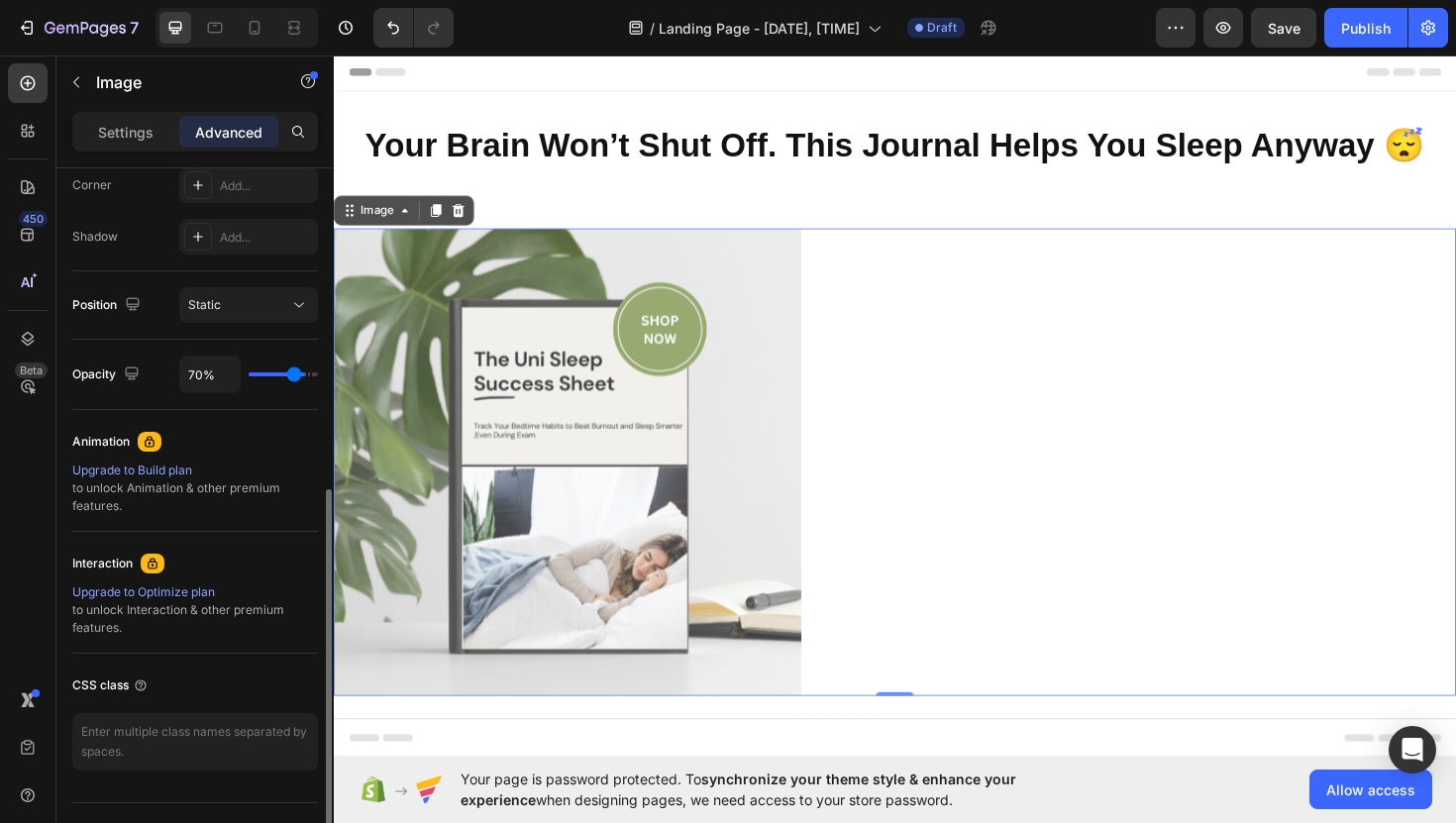 type on "69%" 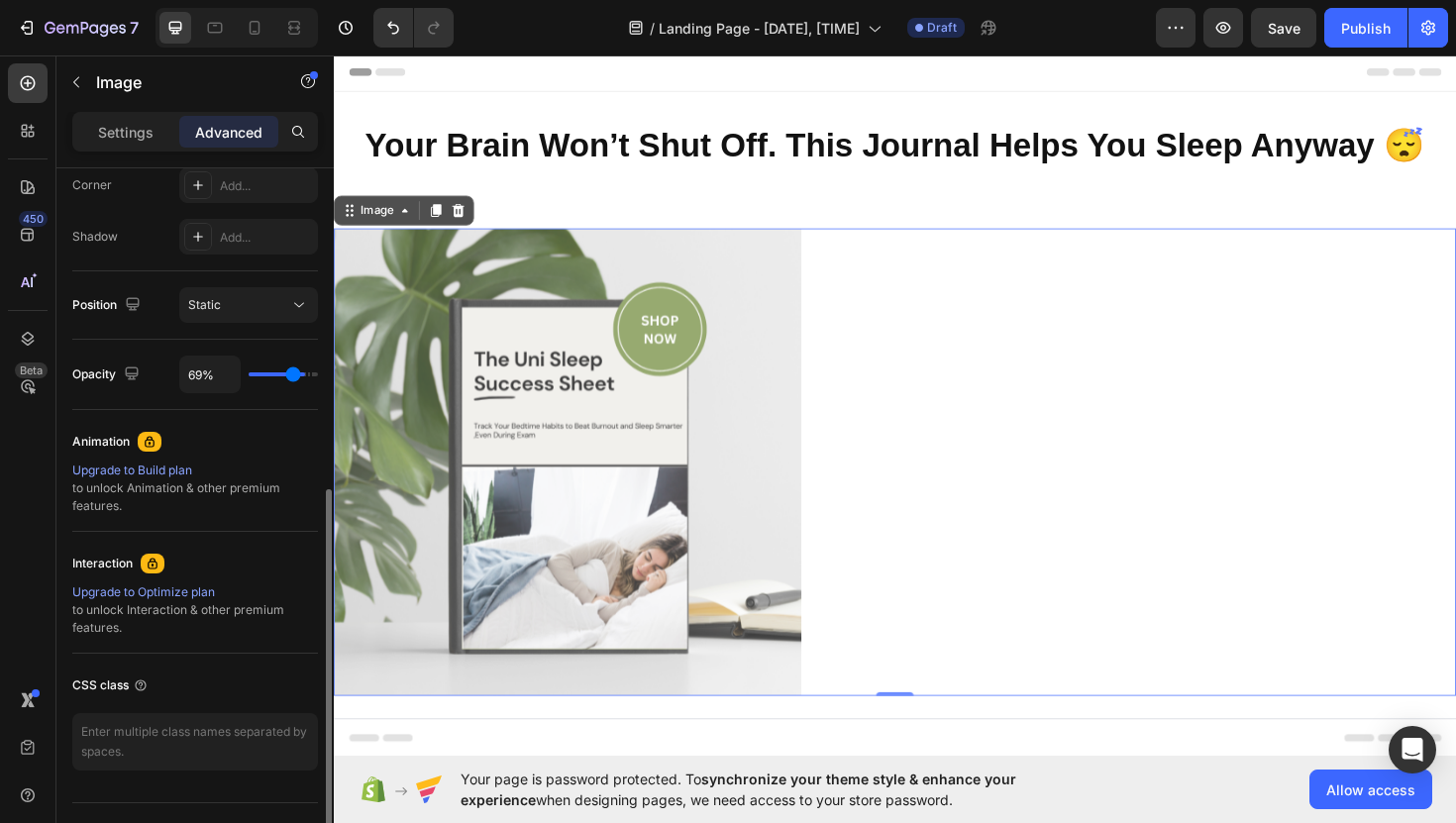 type on "68%" 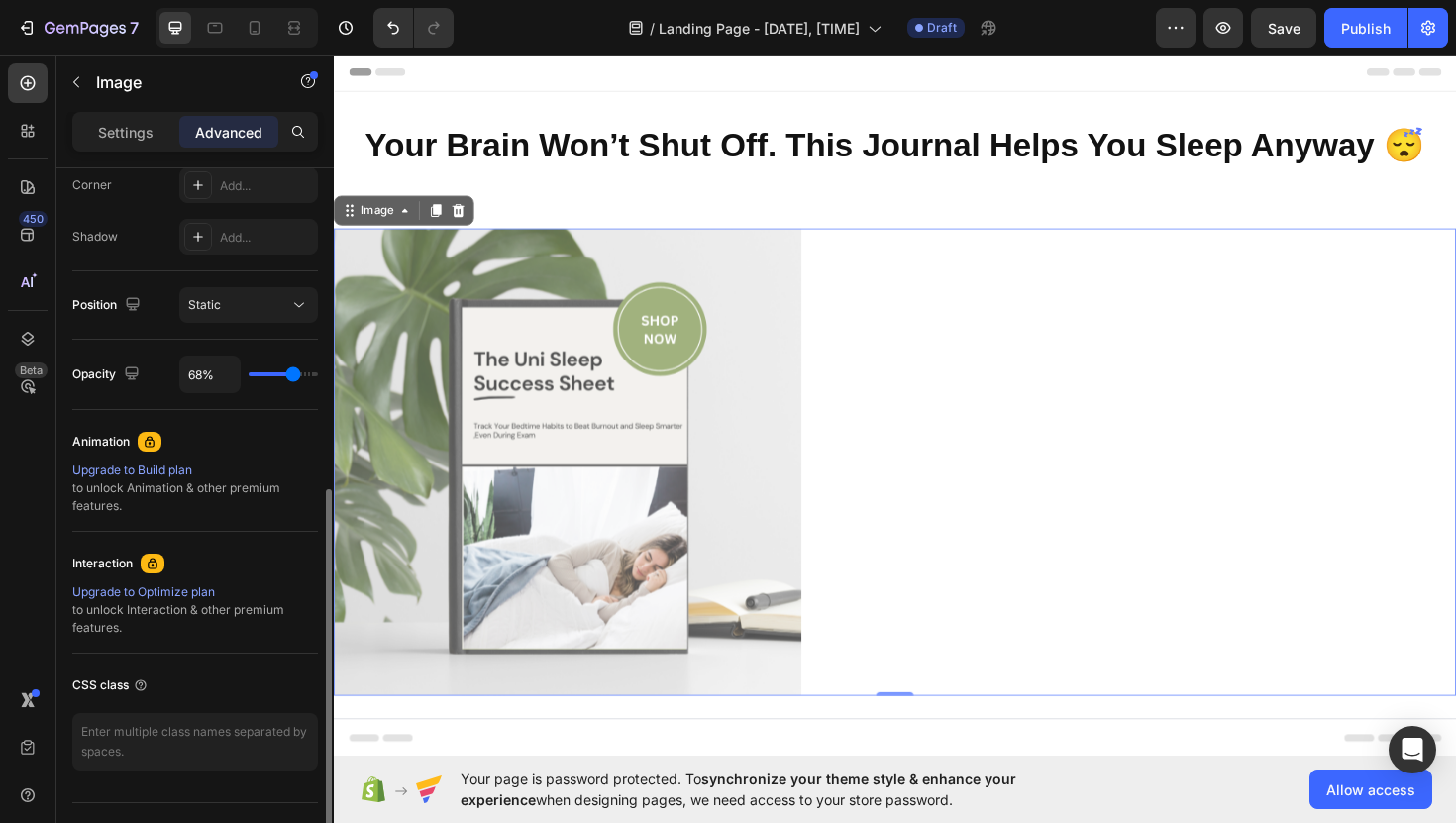 type on "66%" 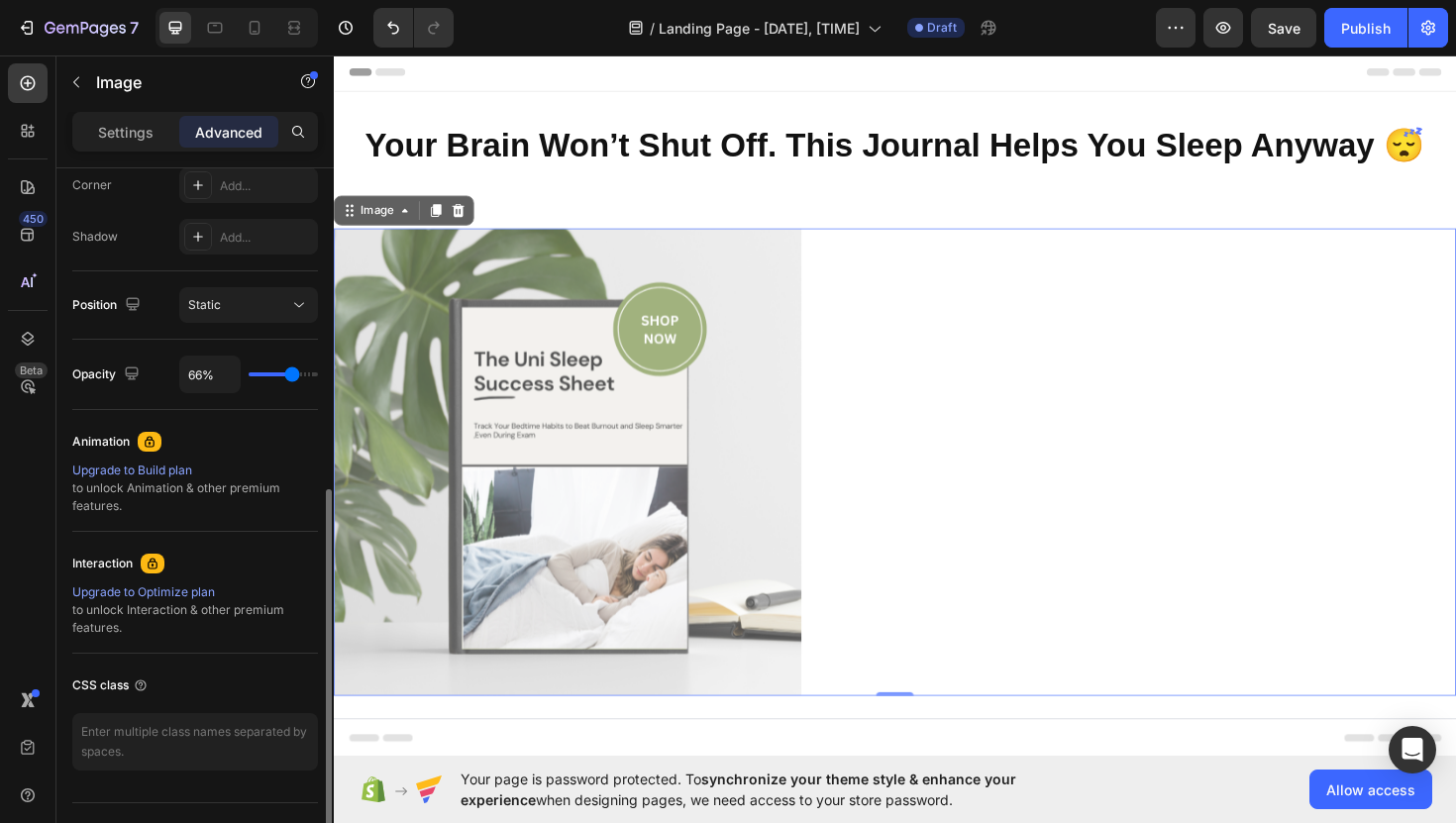 type on "64%" 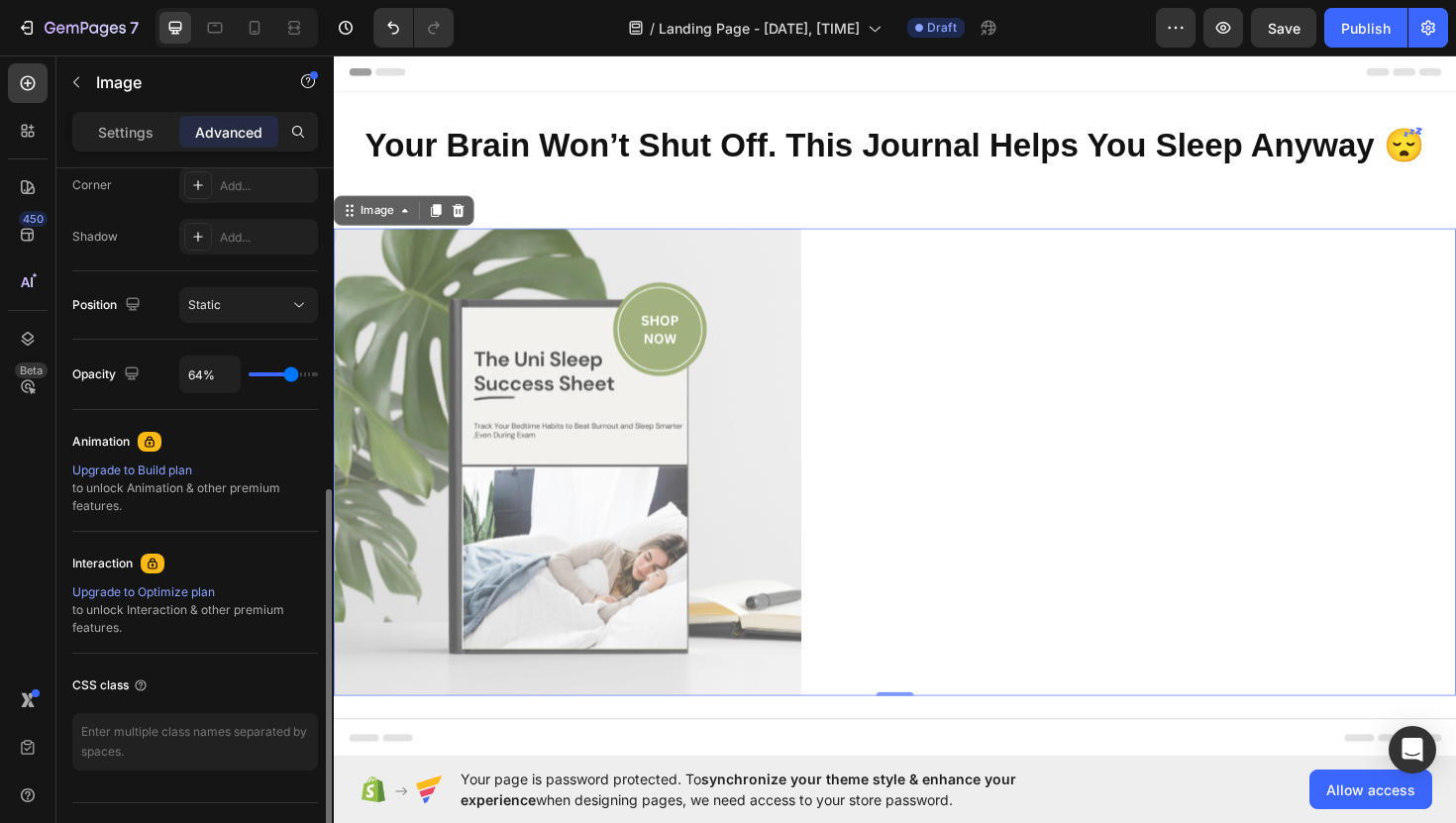 type on "61%" 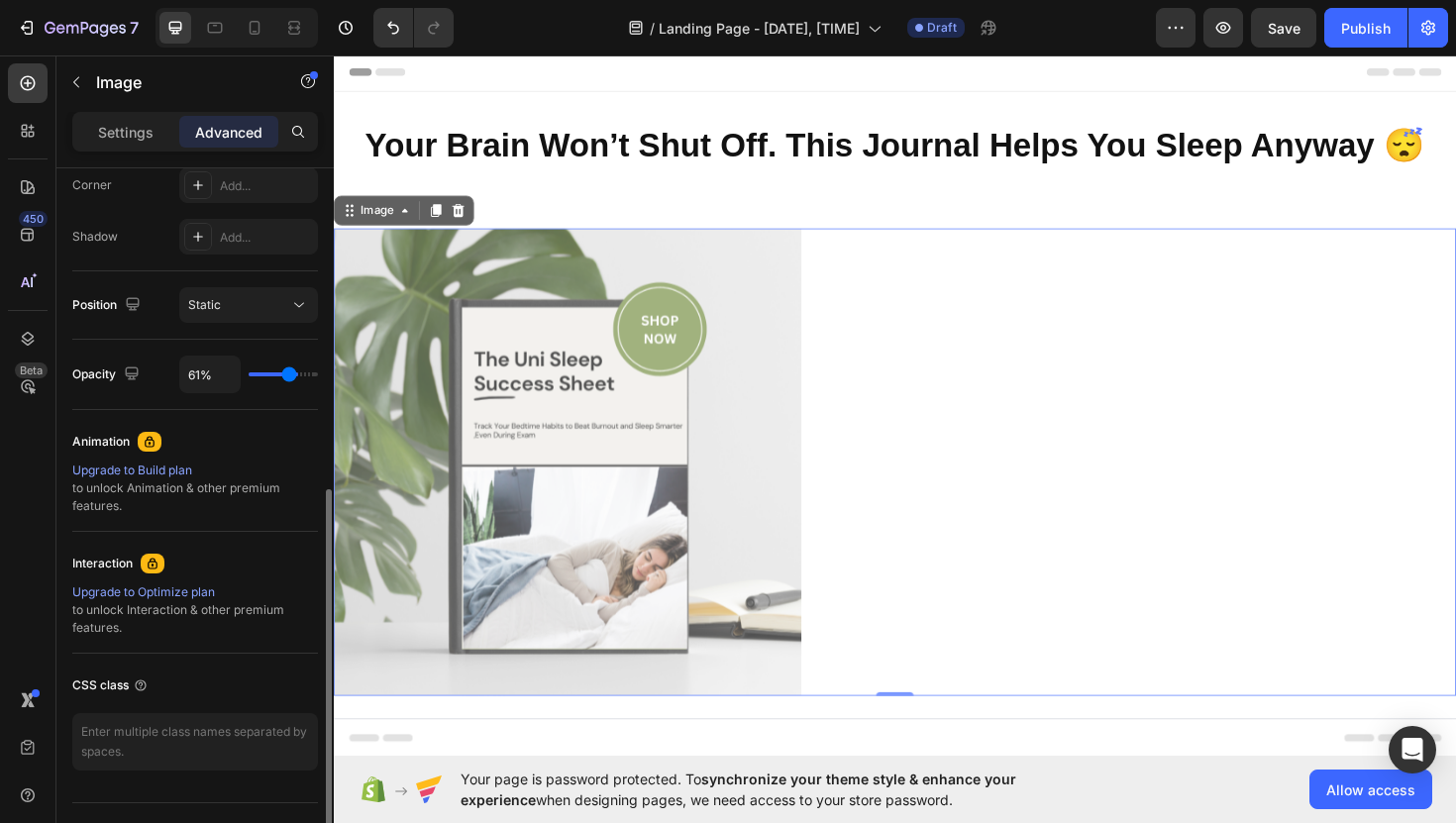 type on "58%" 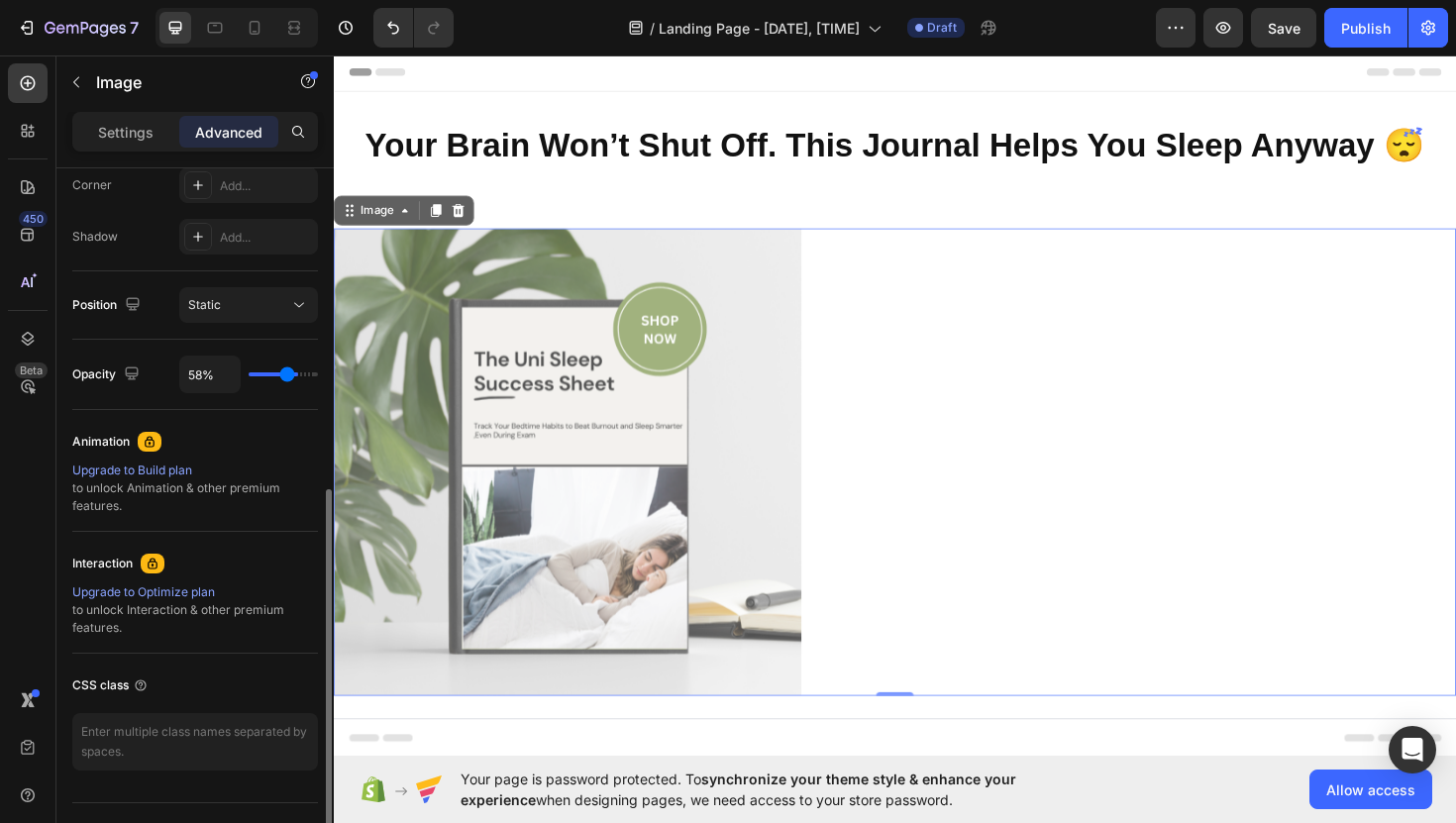type on "55%" 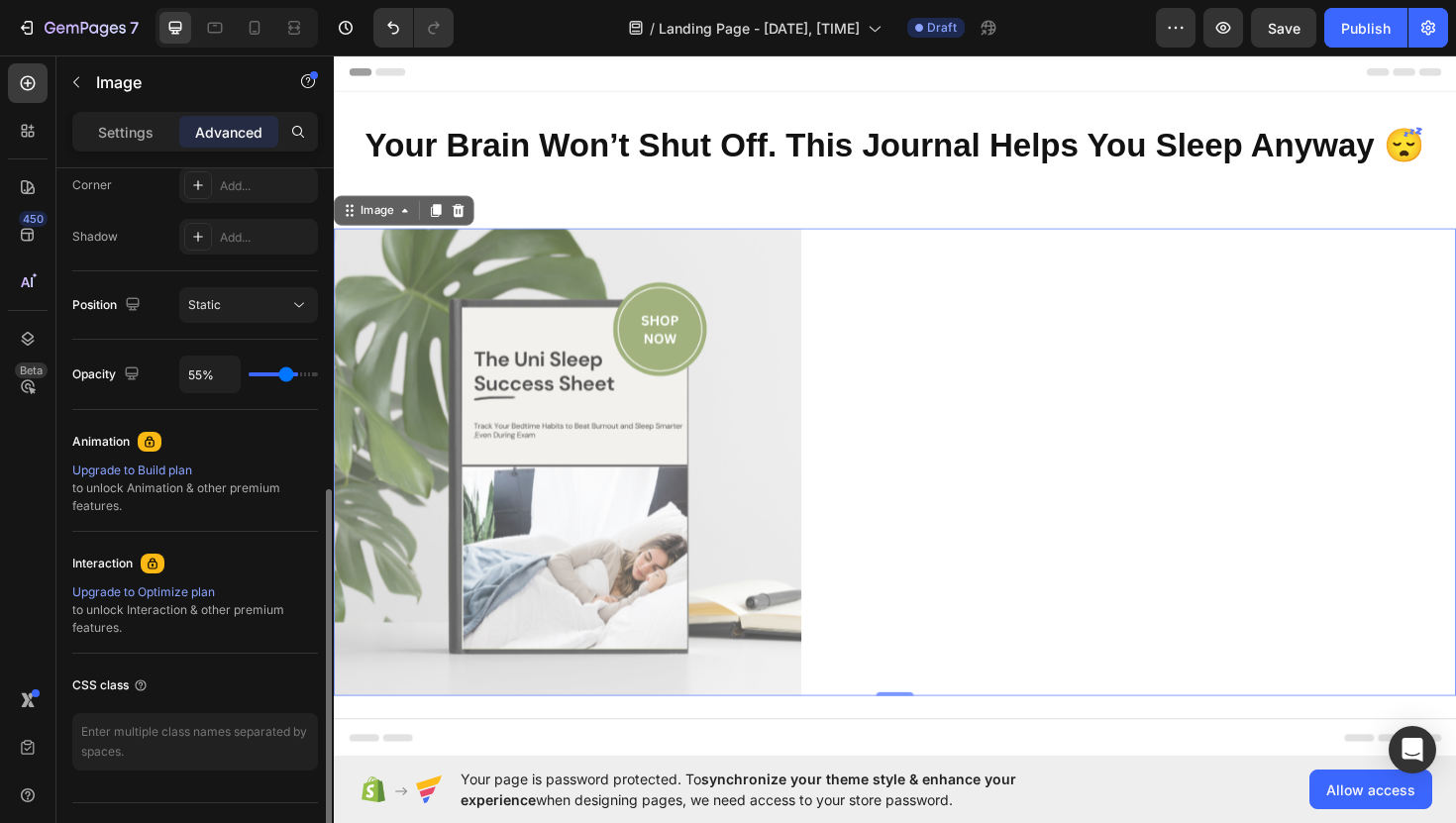 type on "53%" 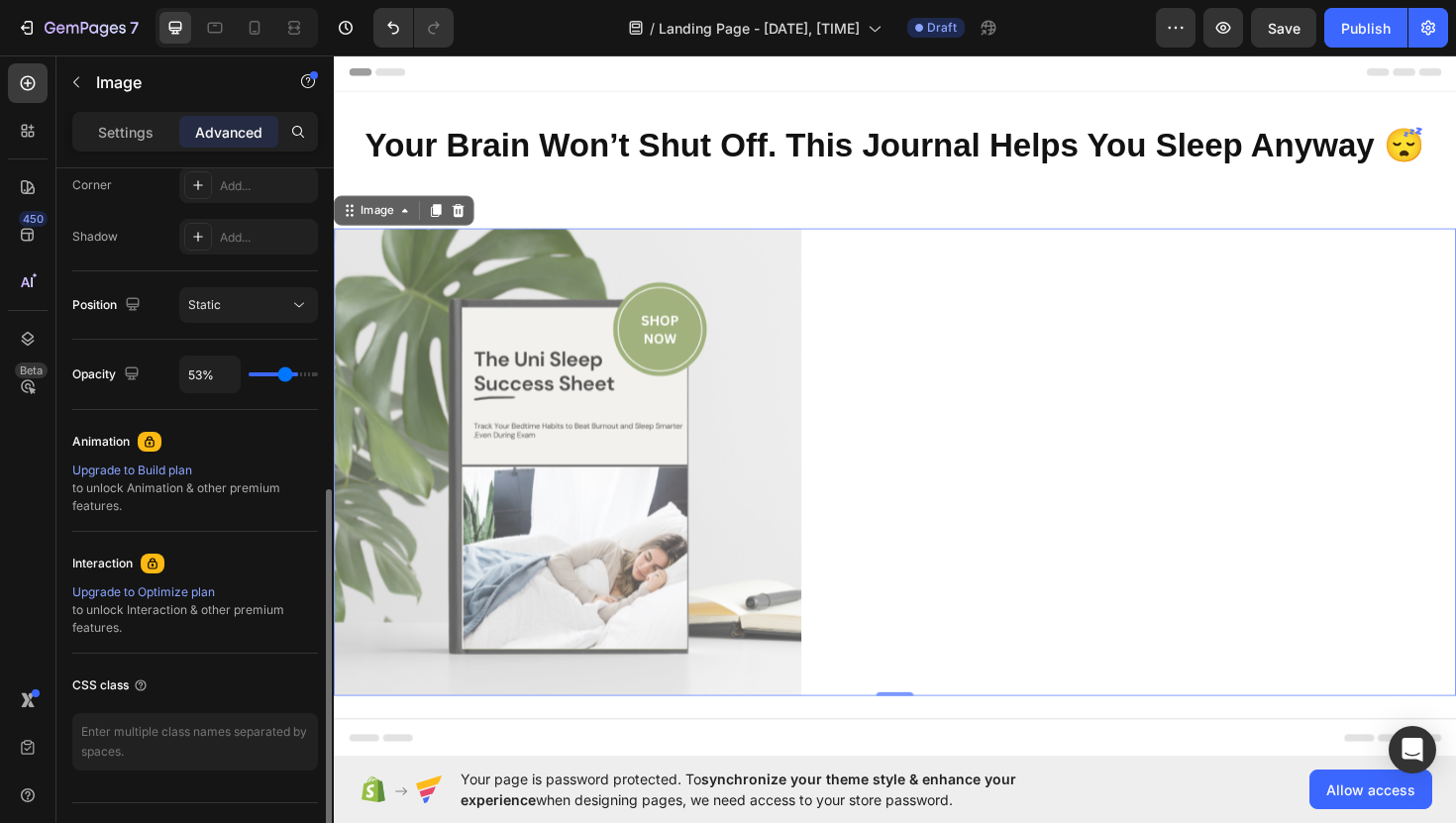 type on "52%" 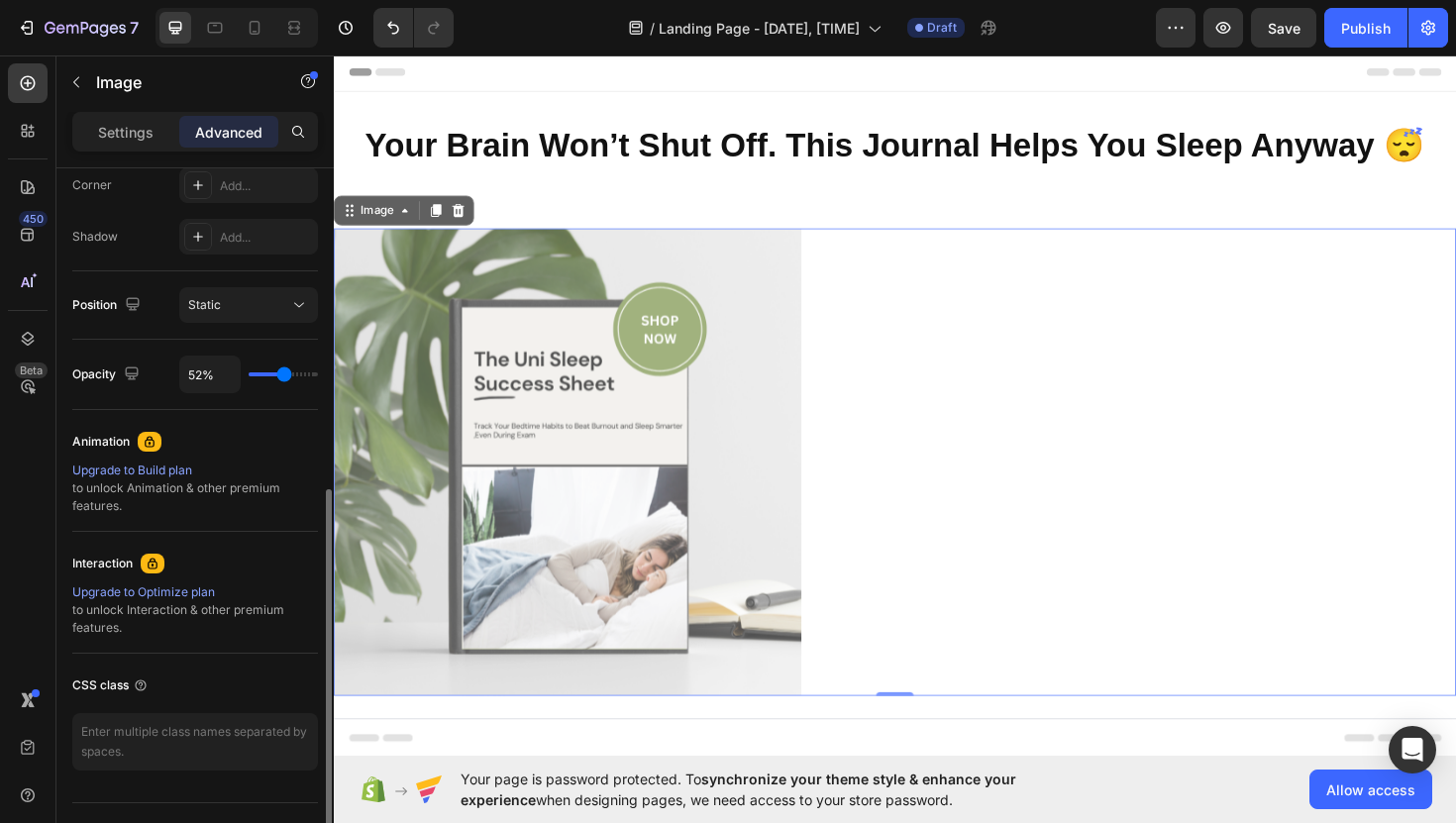 type on "51%" 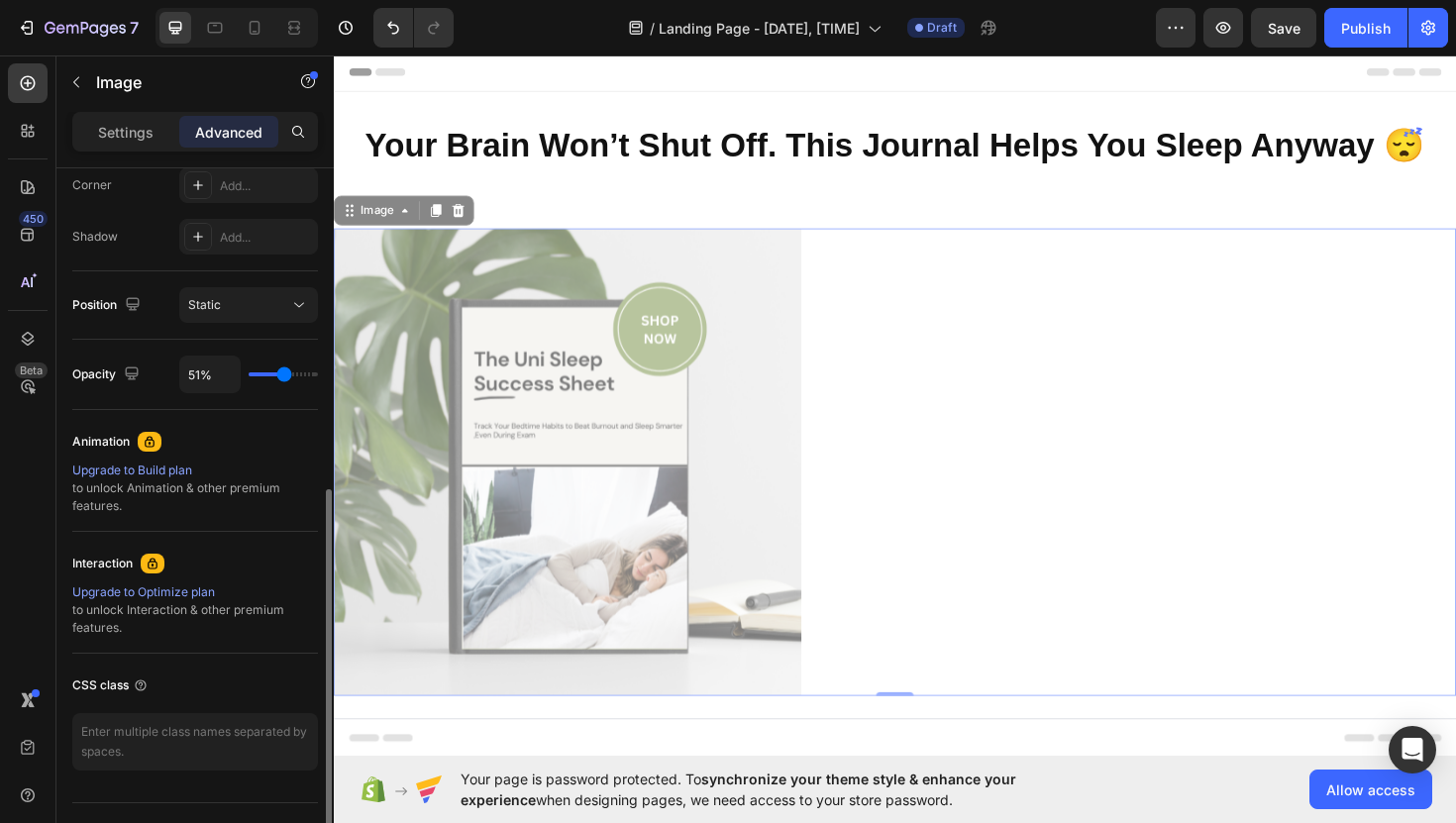 type on "50%" 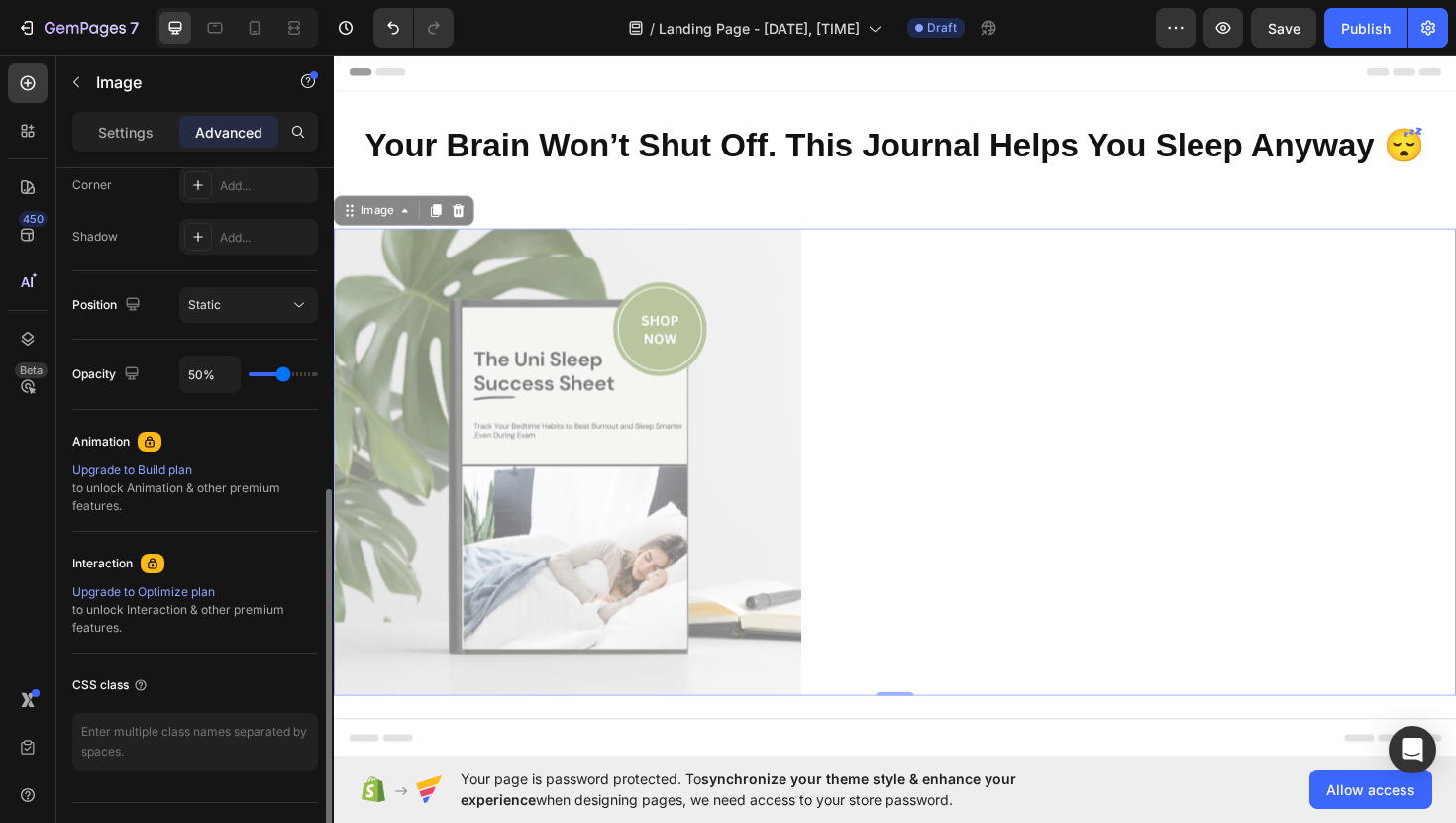 type on "51%" 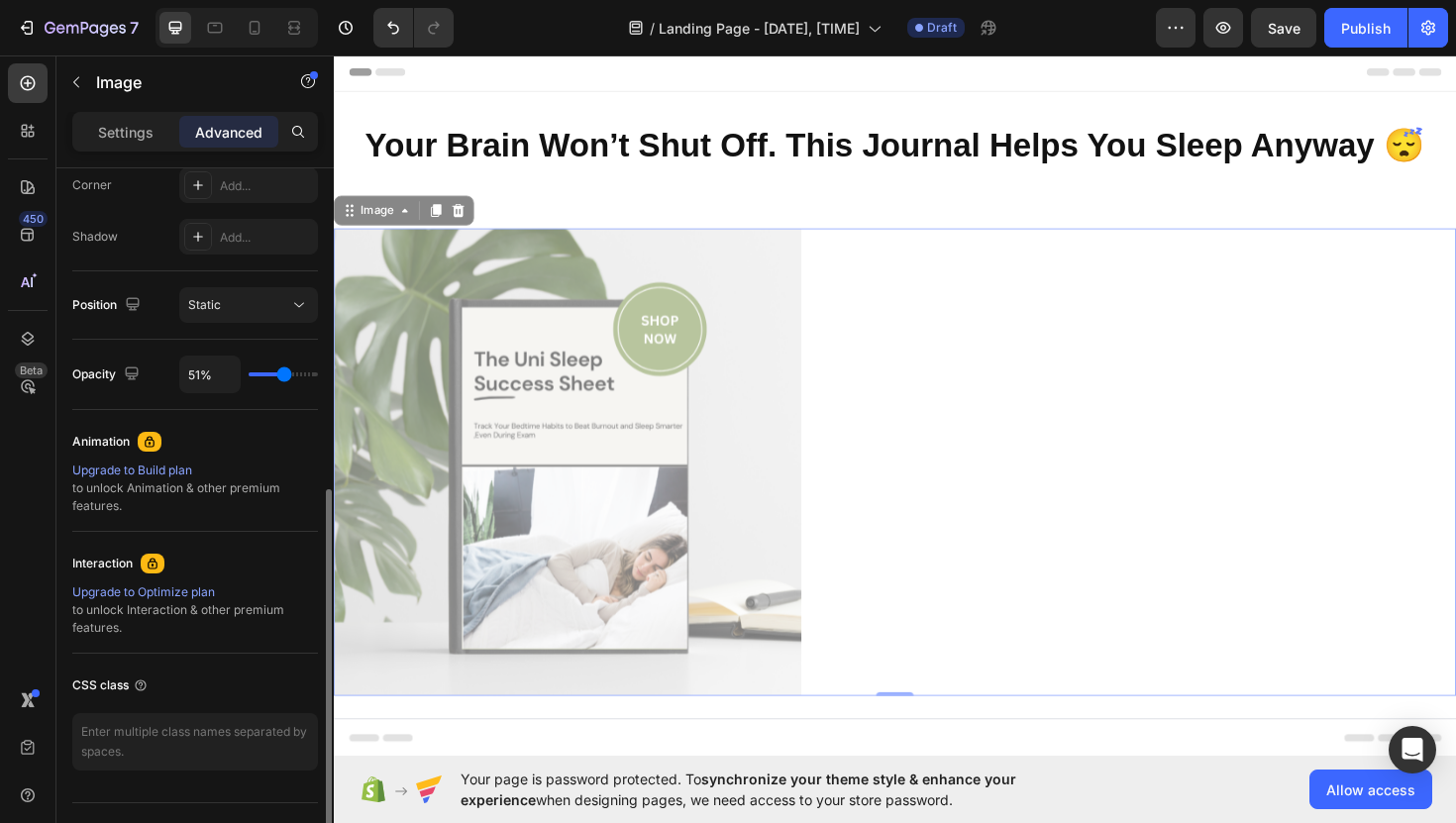 type on "50%" 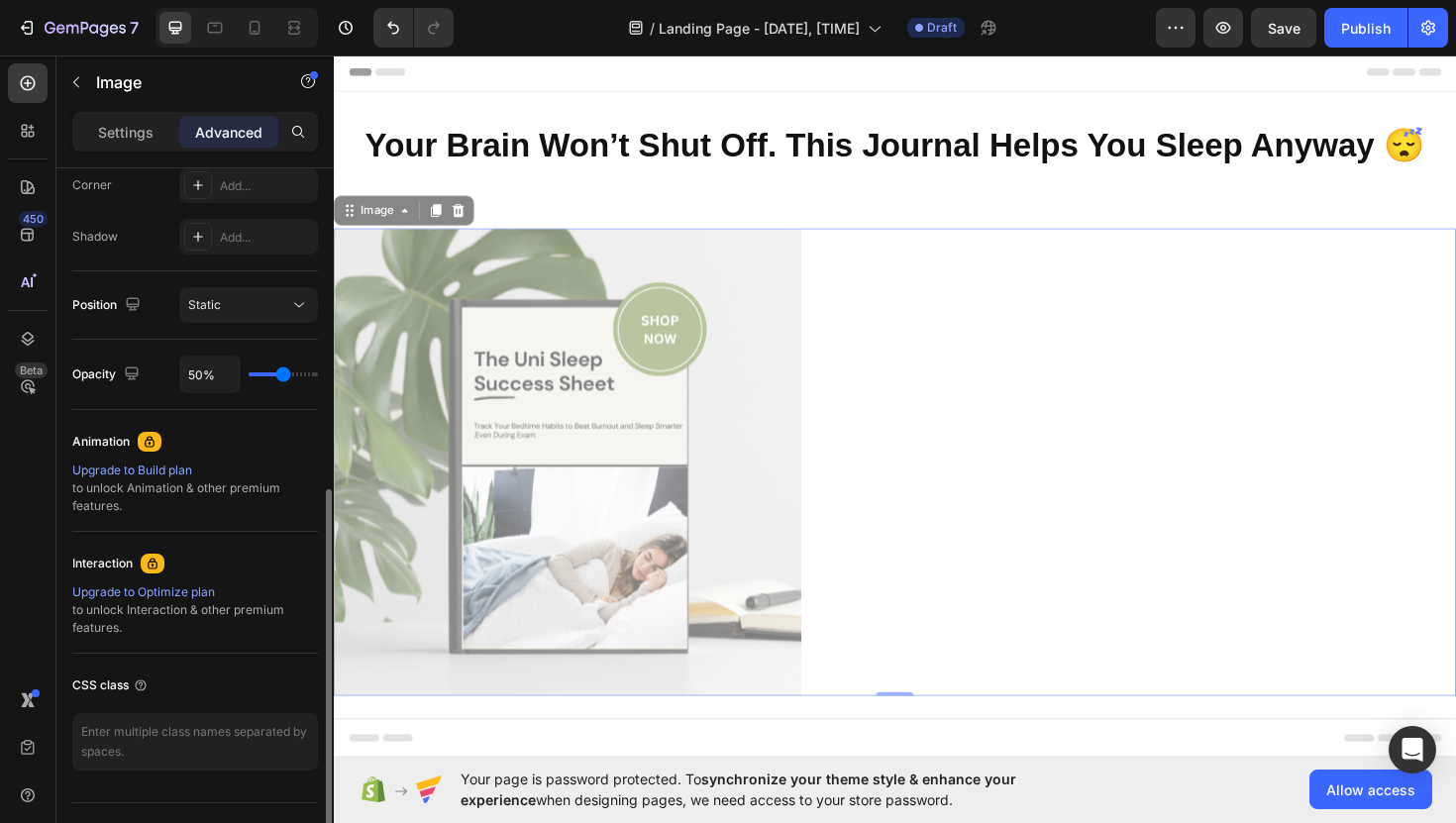 type on "49%" 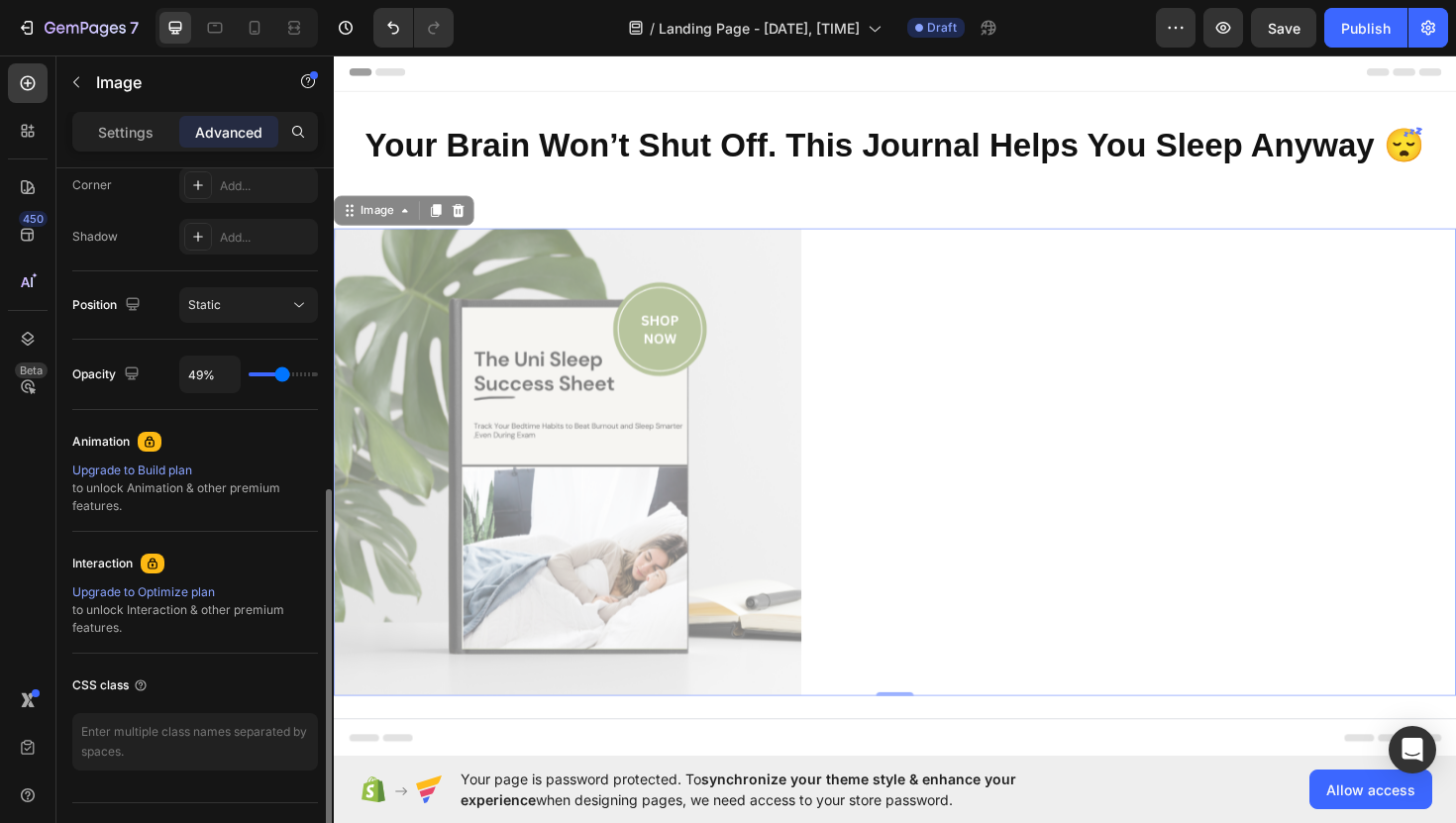 type on "47%" 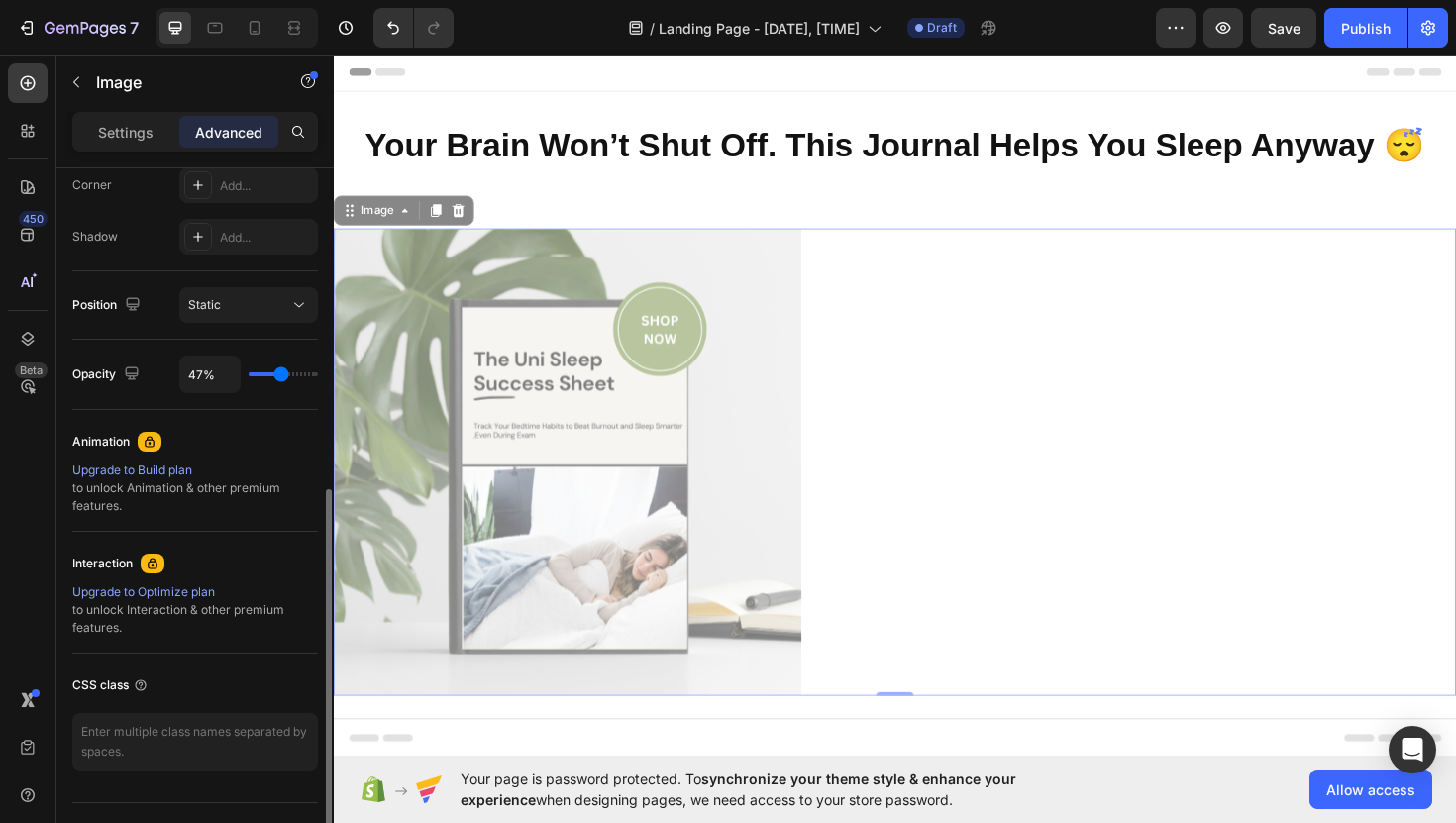 type on "45%" 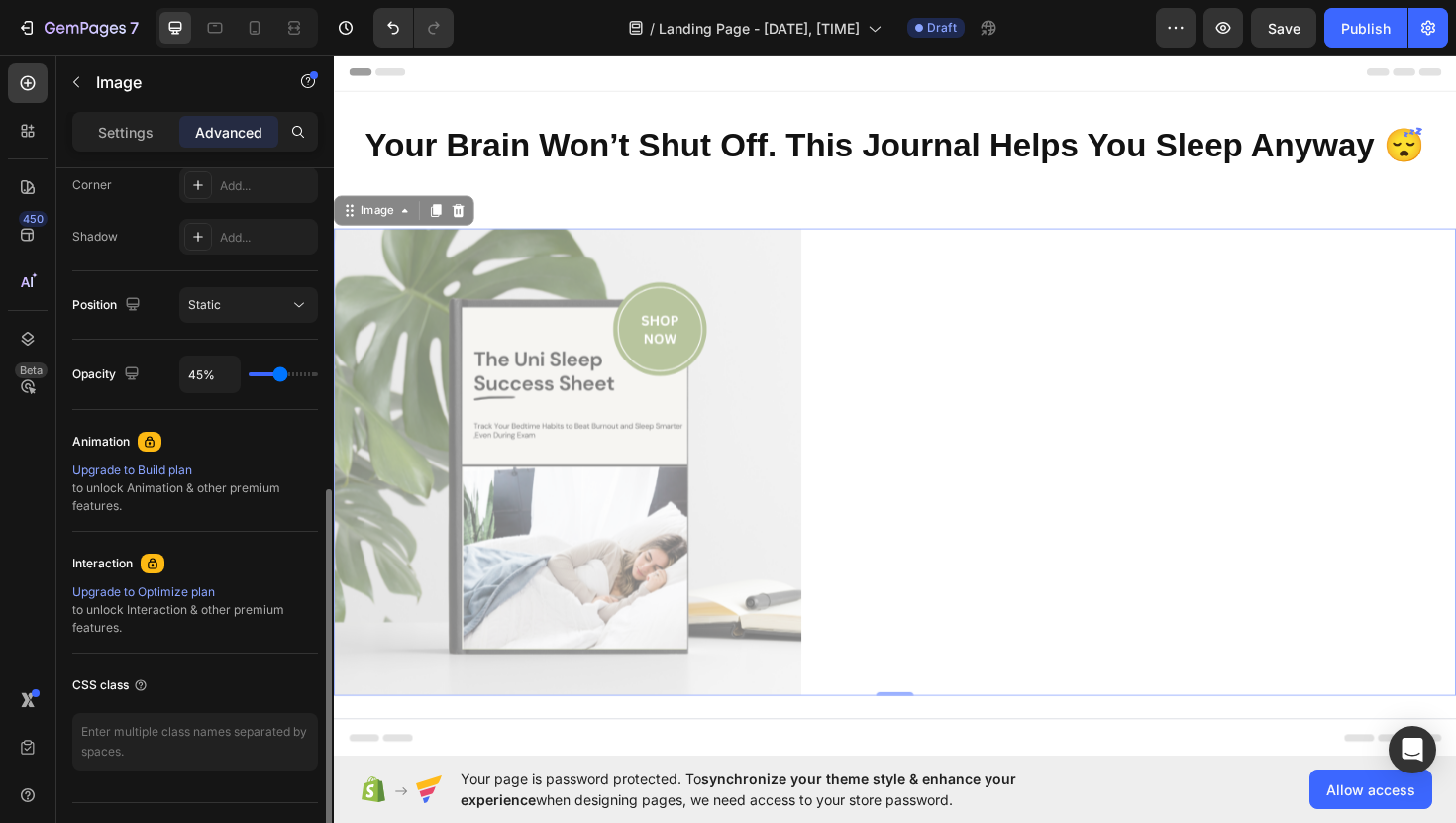type on "42%" 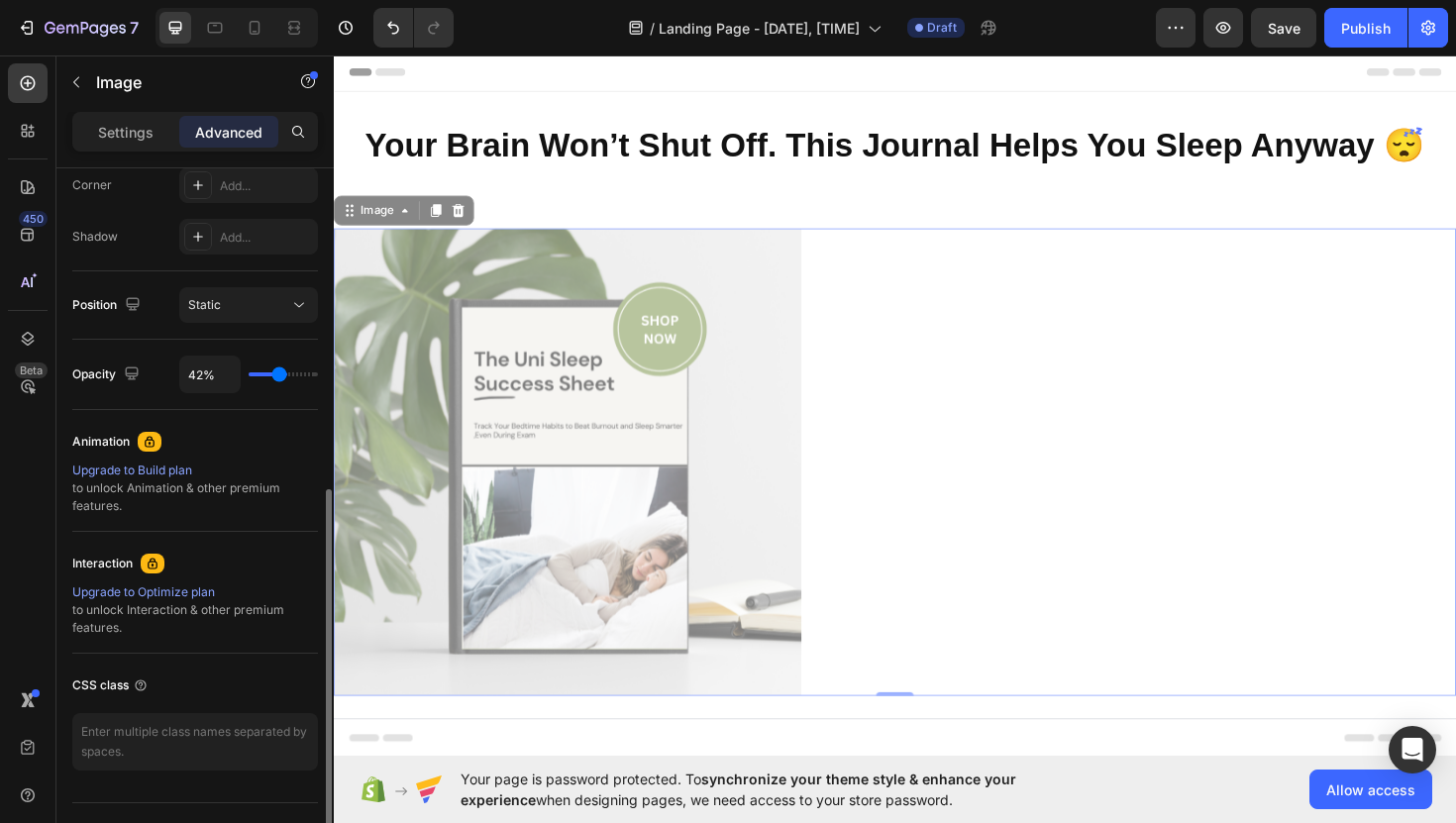 type on "39%" 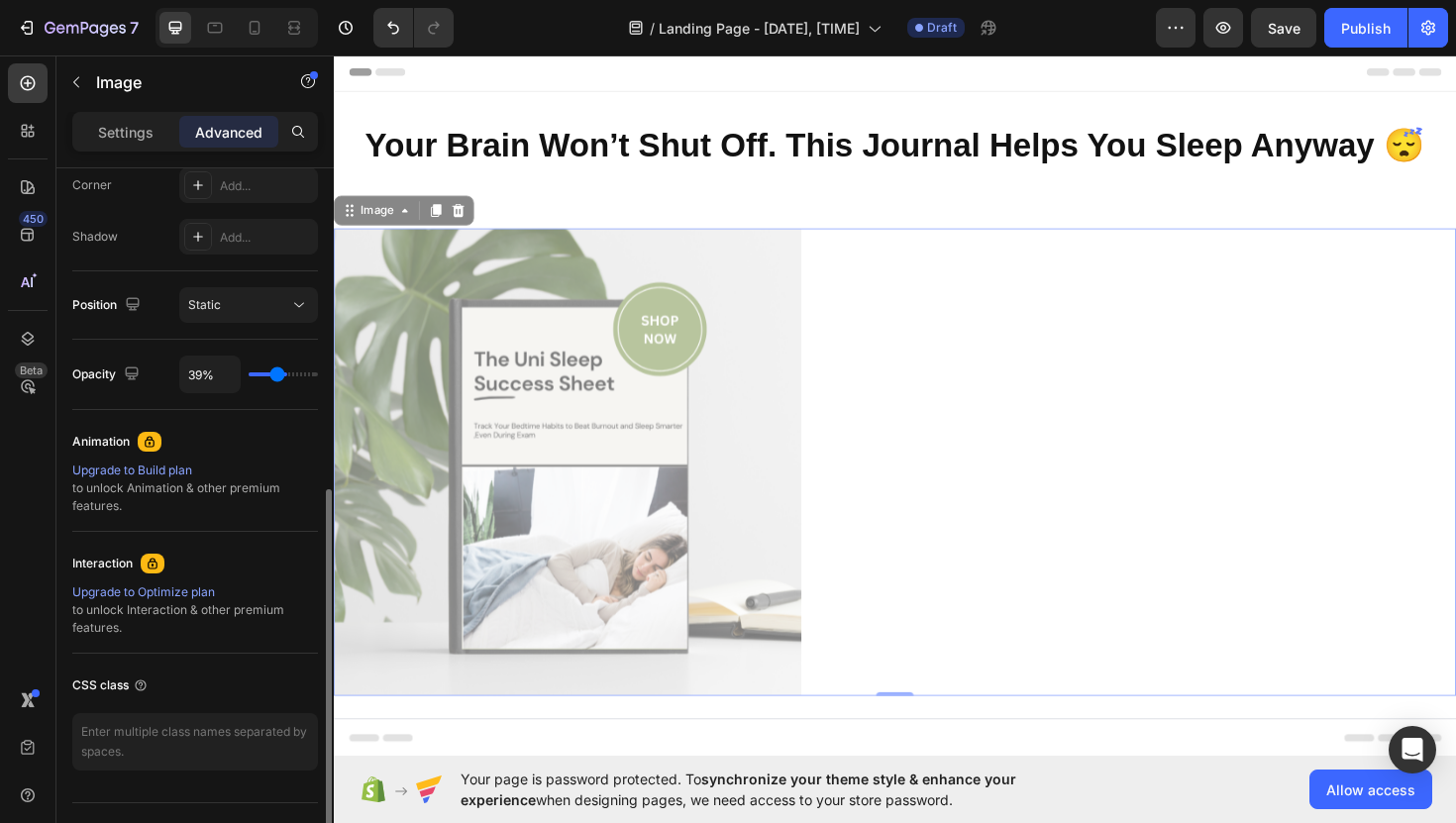 type on "37%" 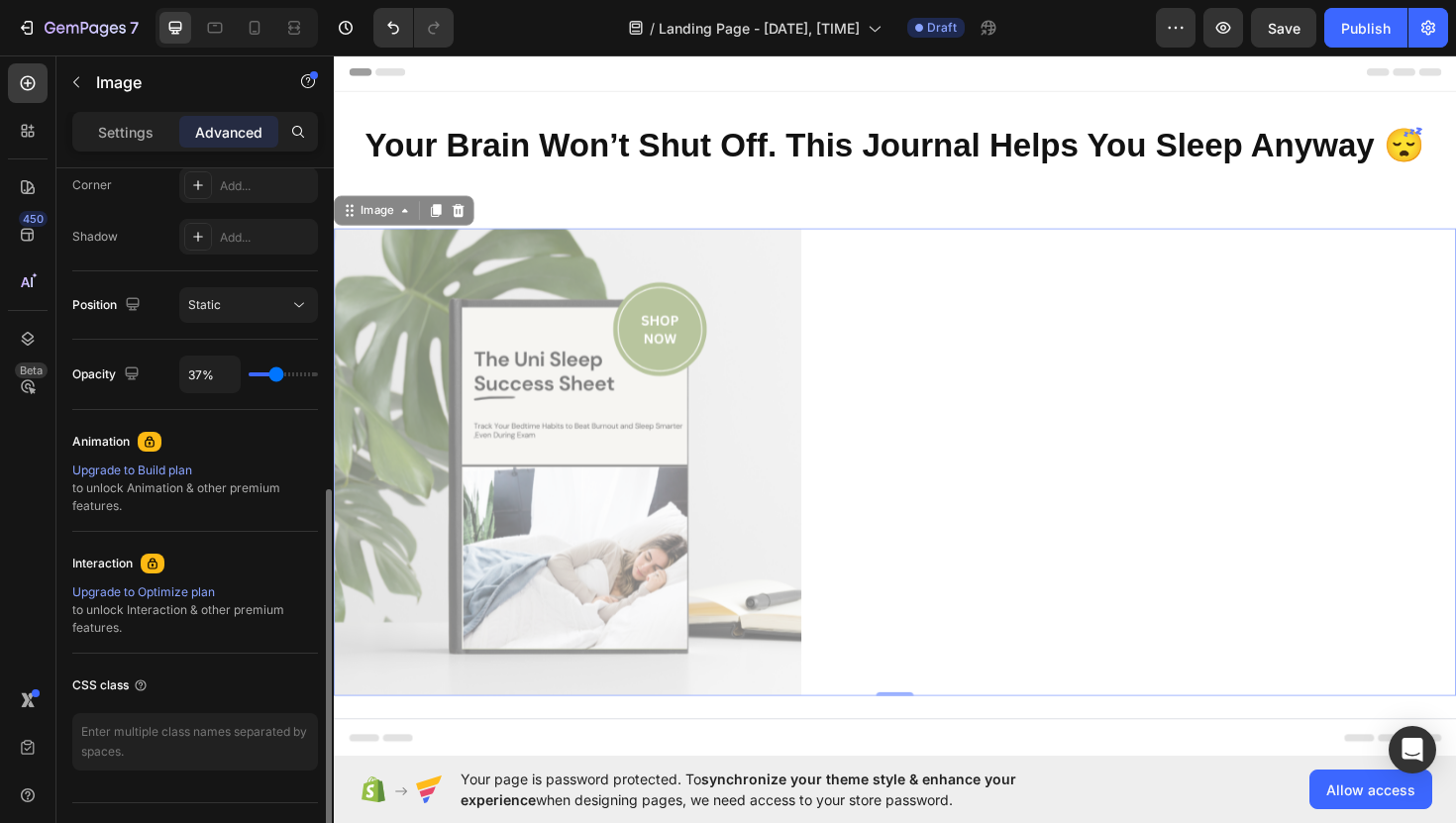 type on "35%" 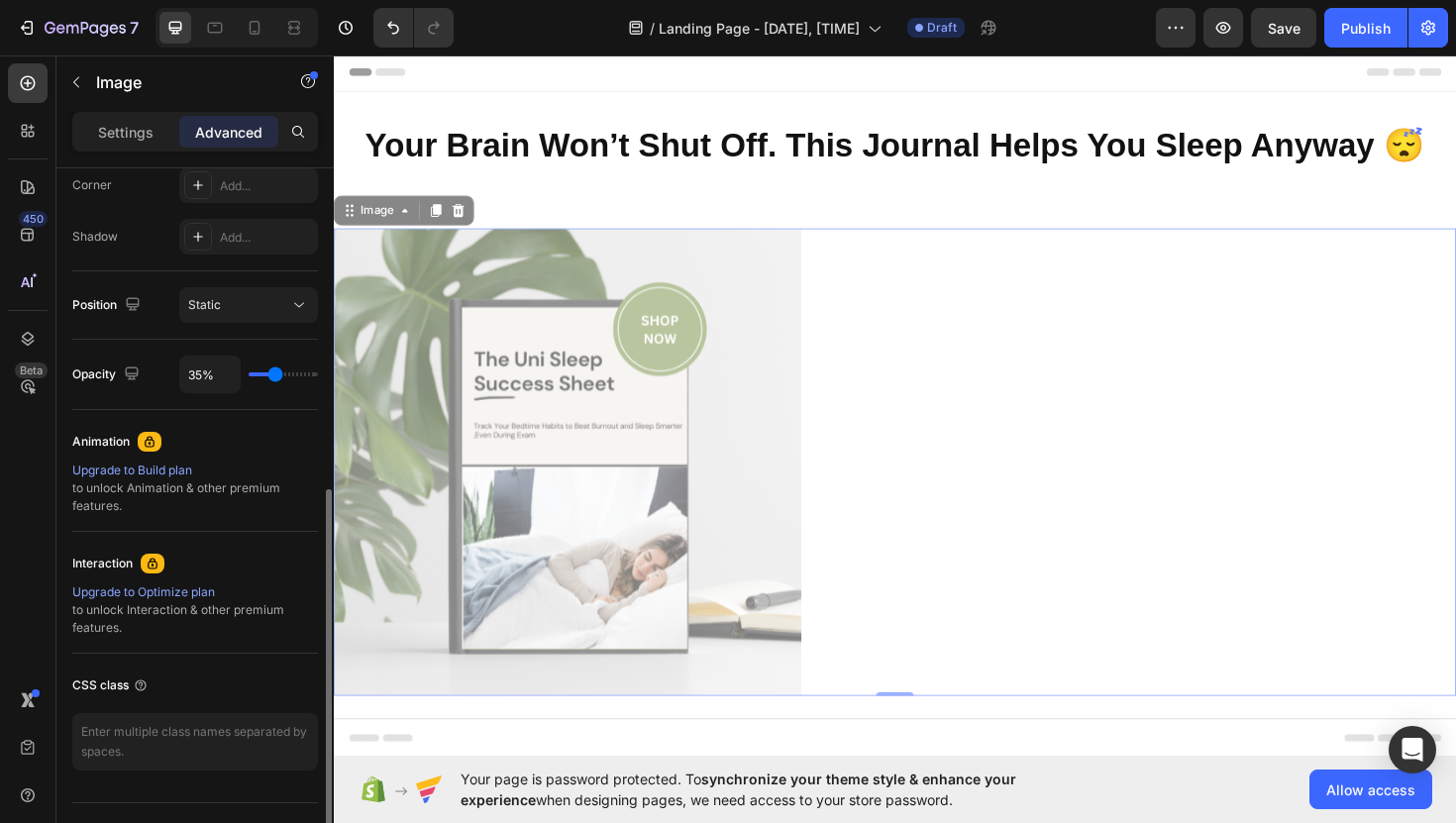 type on "33%" 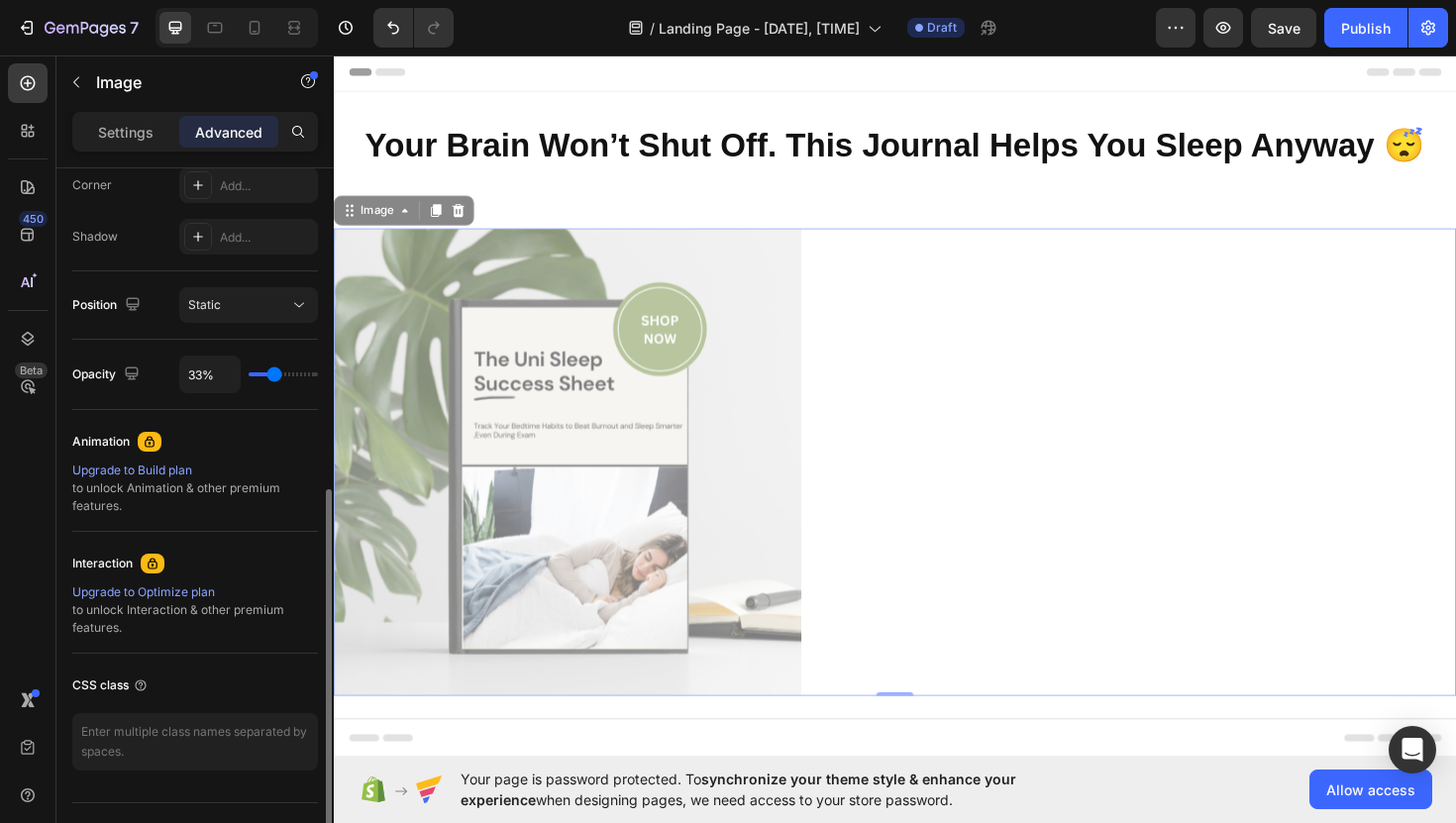 type on "31%" 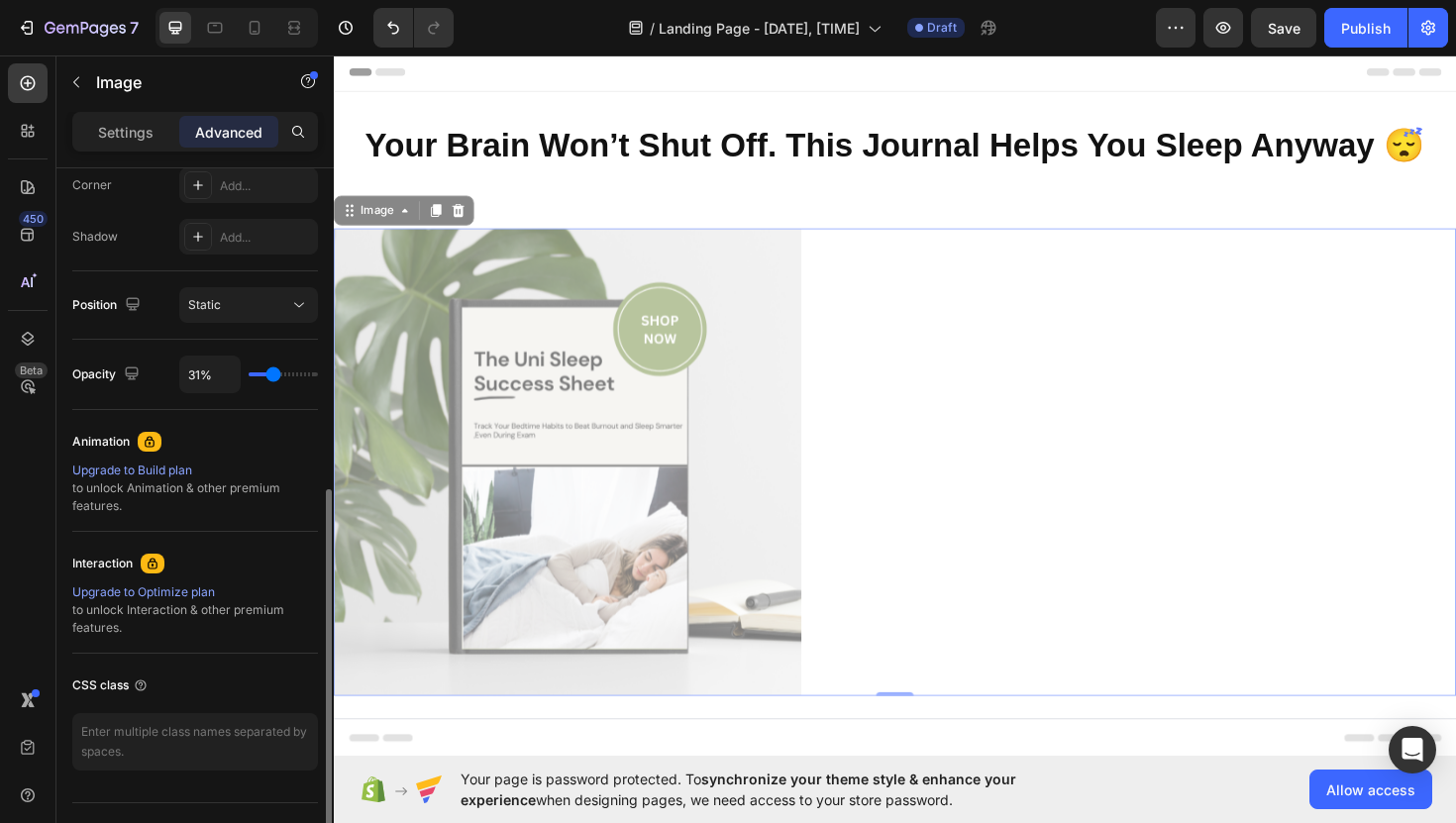 type on "28%" 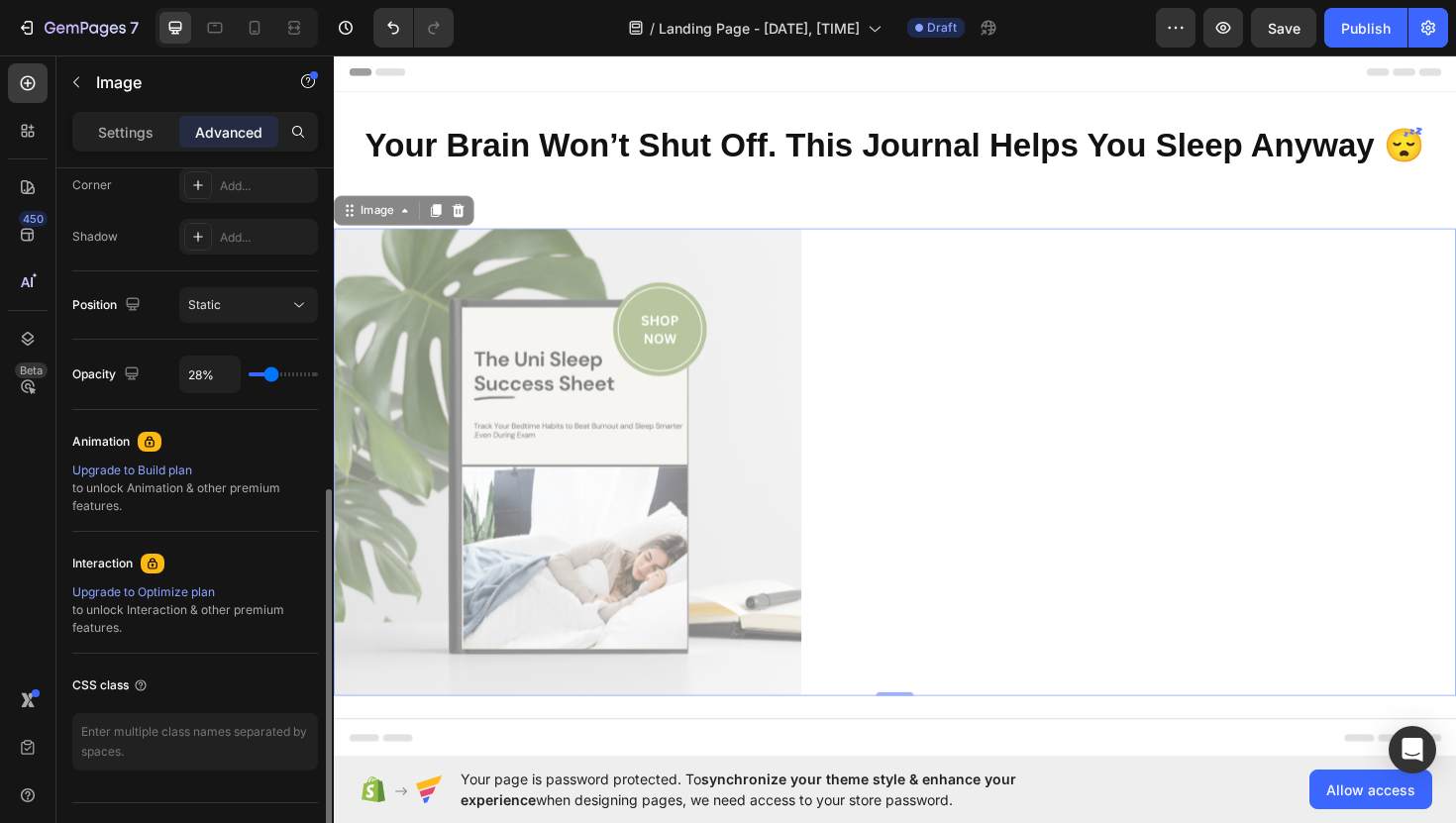 type on "25%" 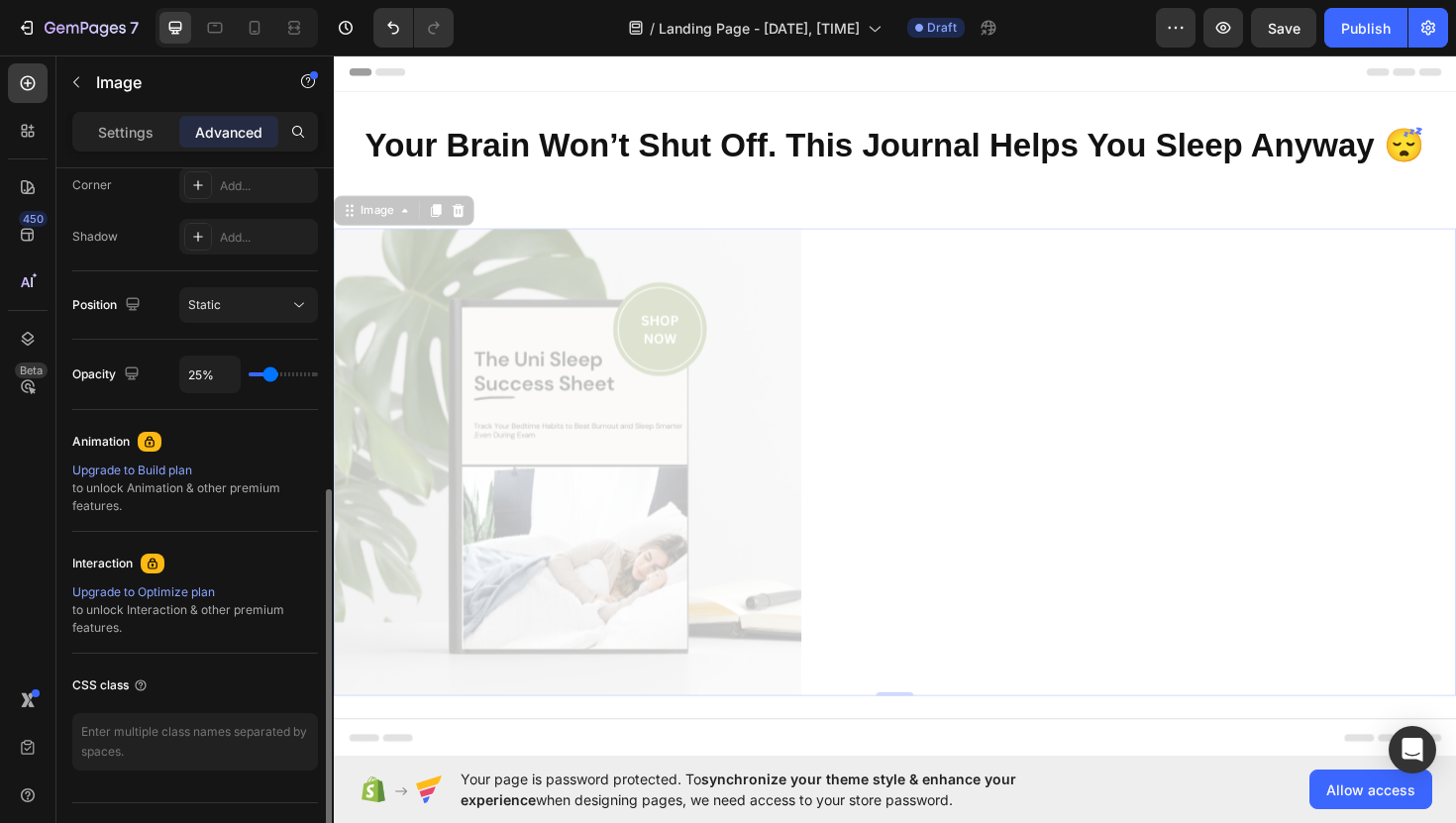 type on "22%" 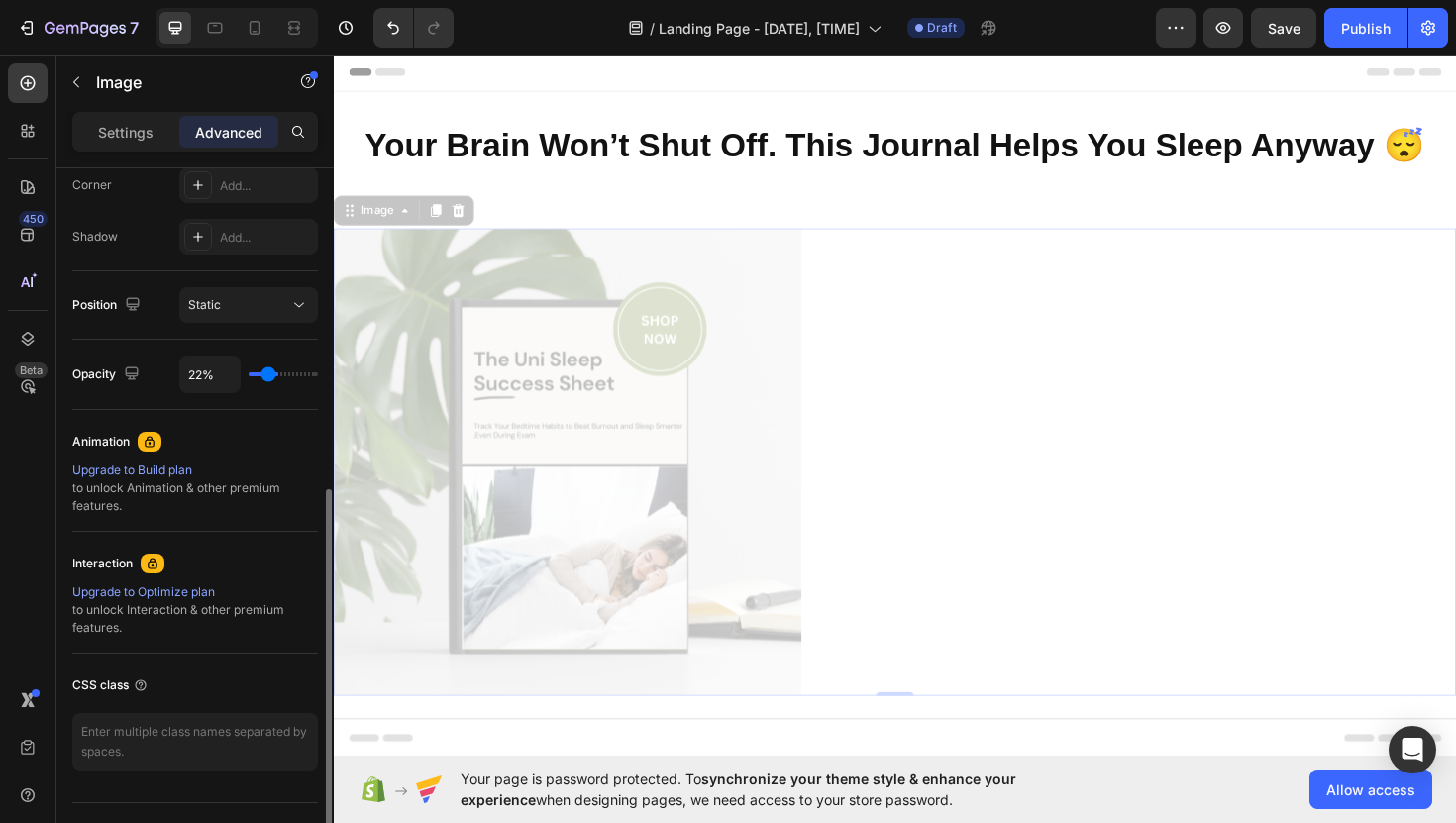 type on "19%" 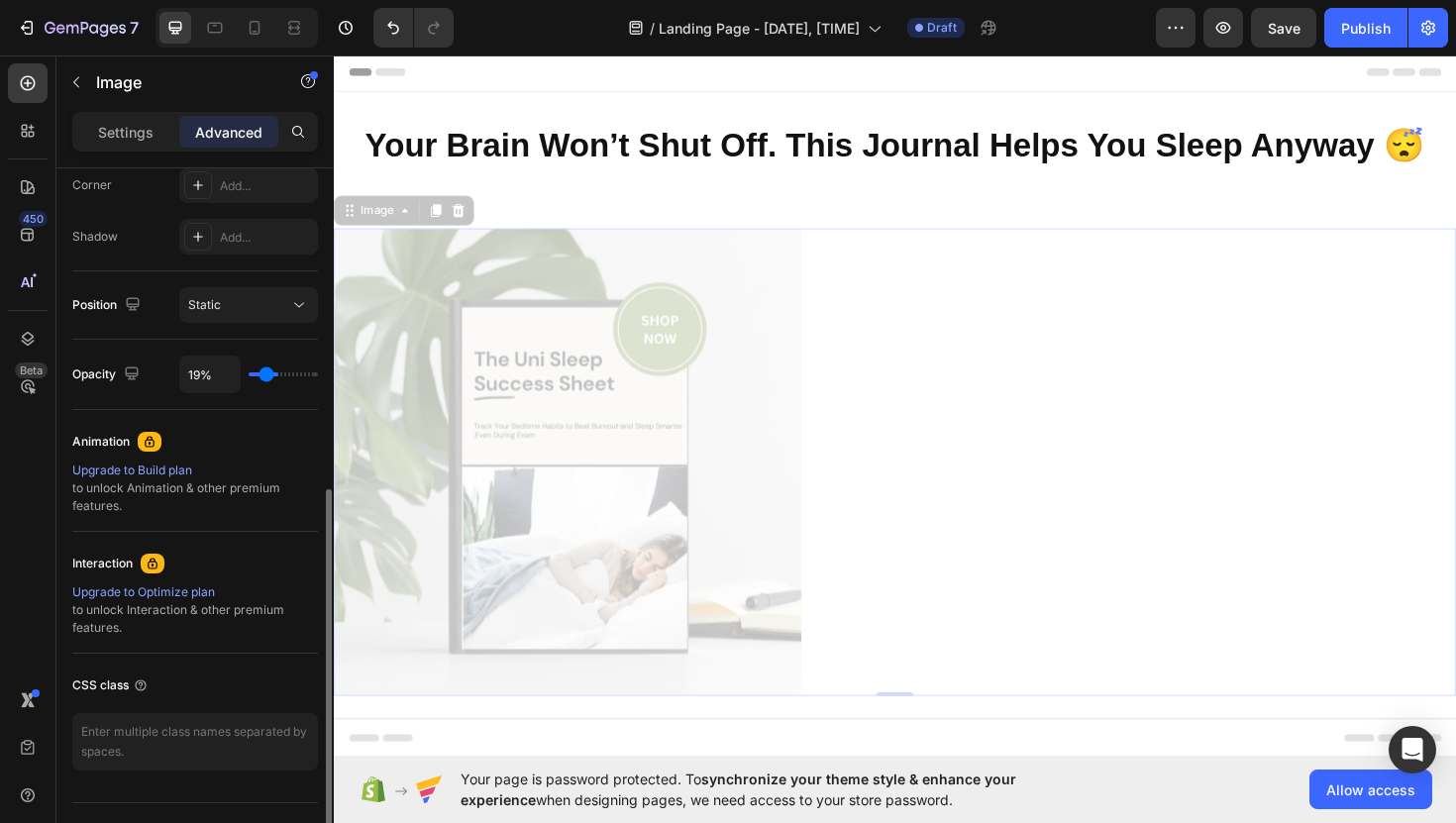 type on "17%" 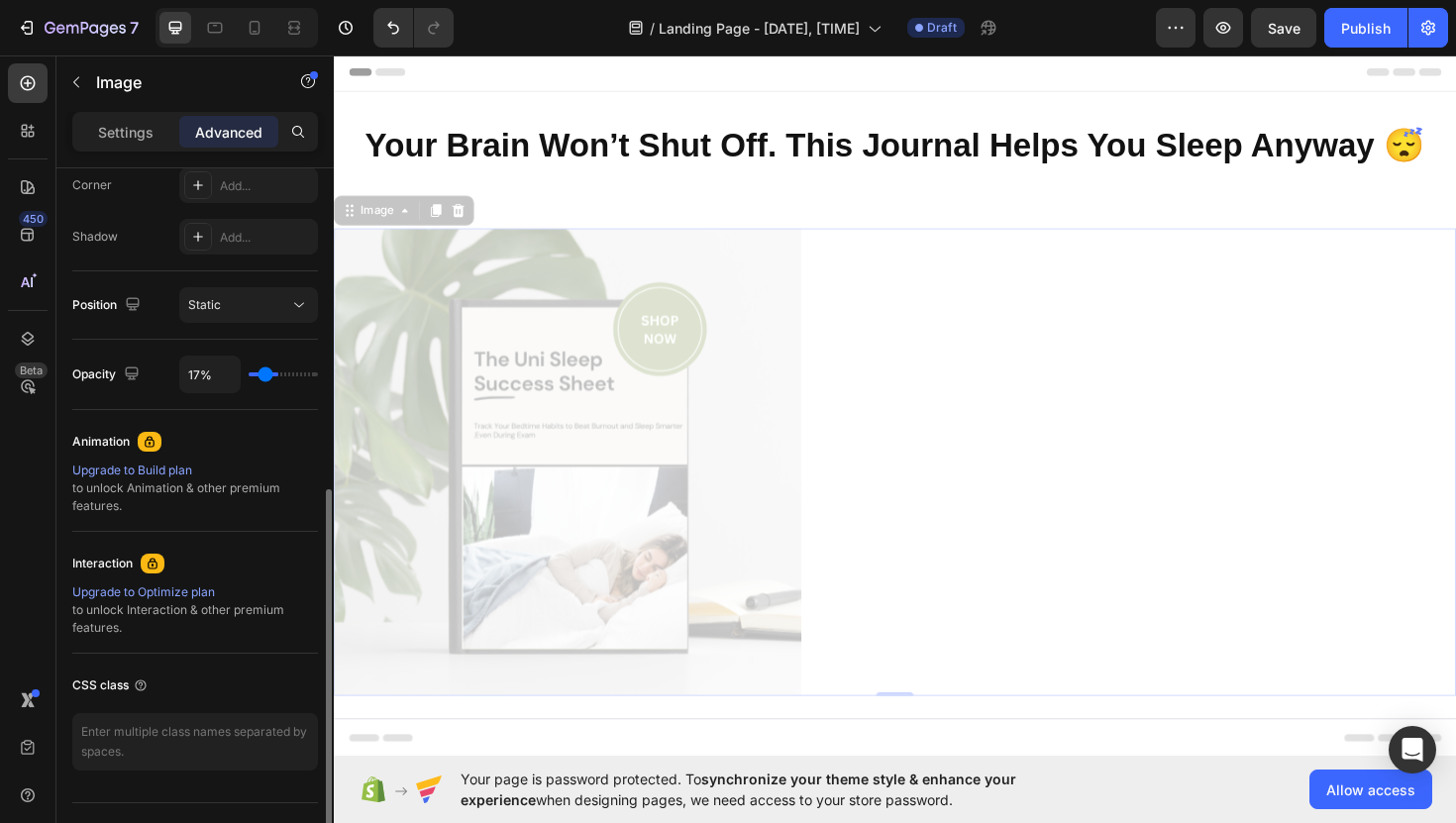 type on "15%" 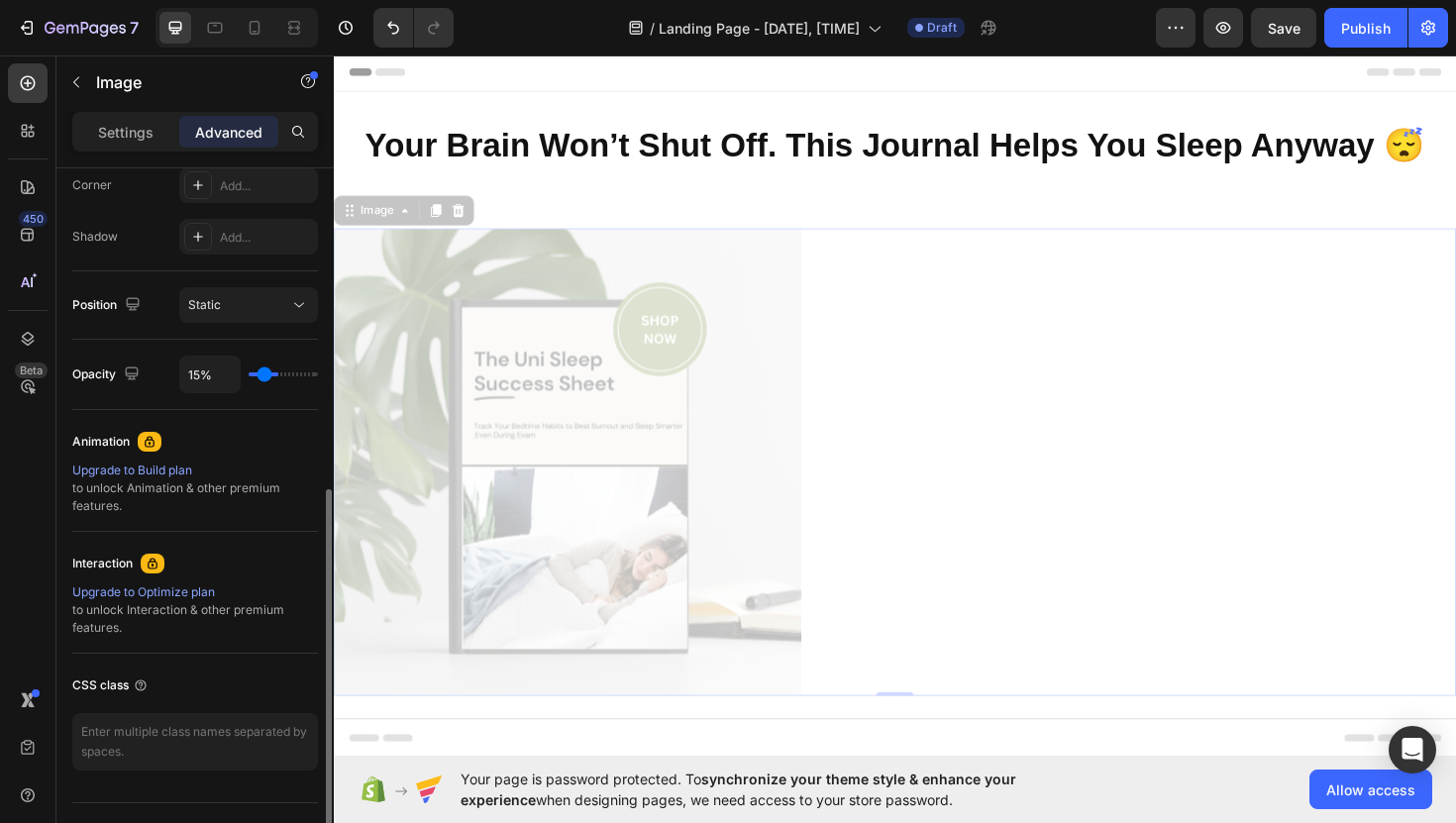 type on "14%" 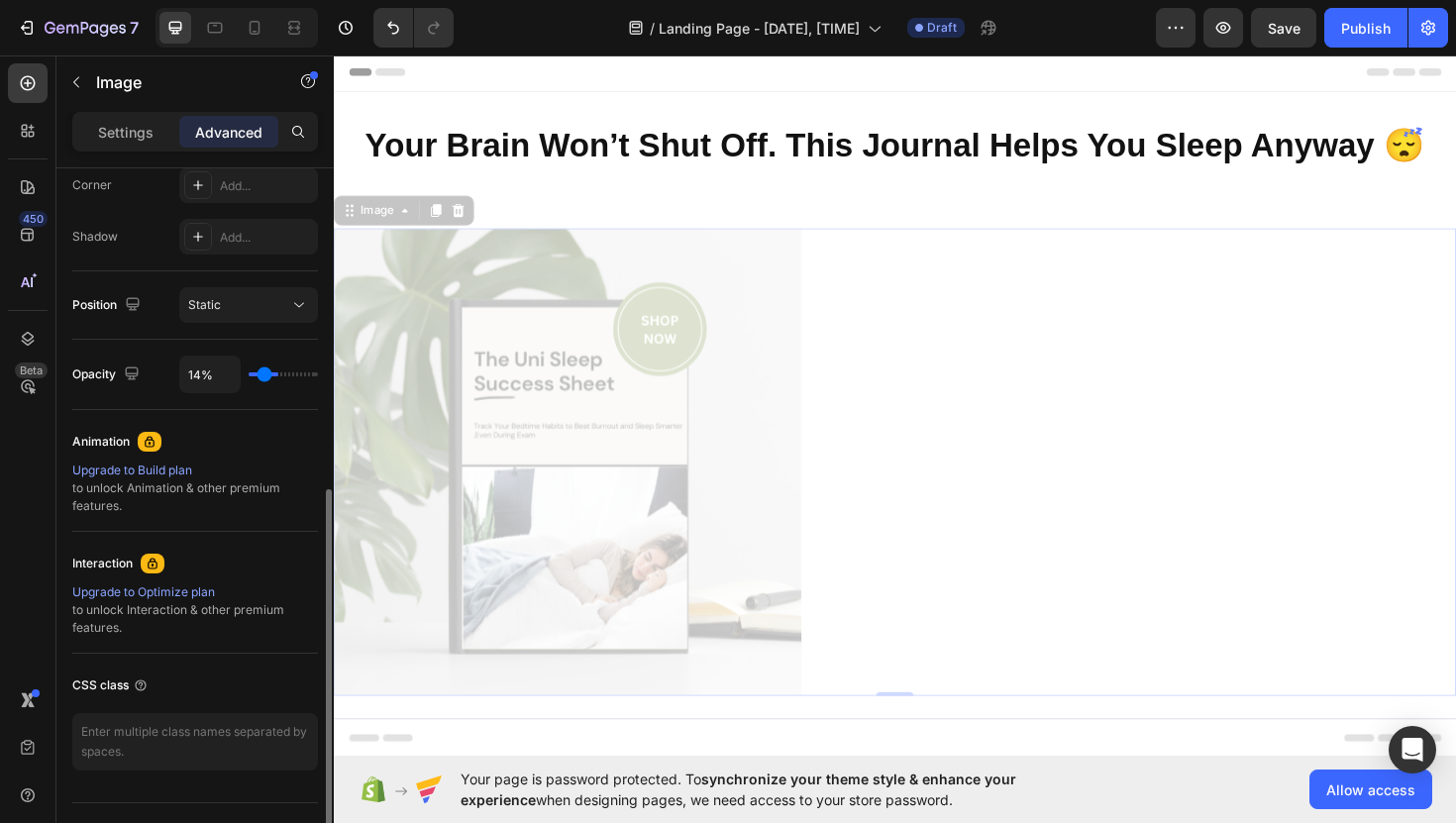 type on "13%" 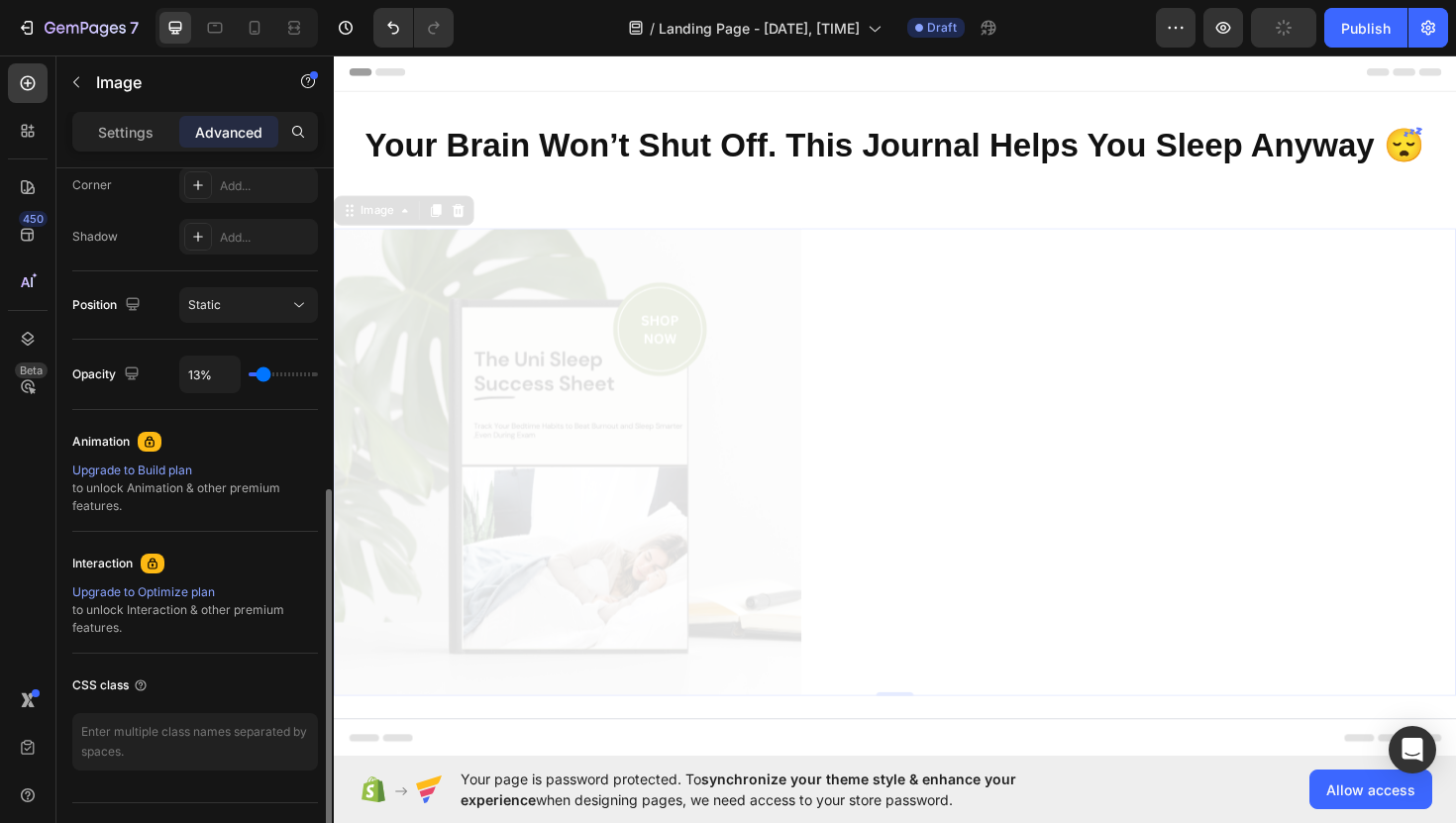 type on "14%" 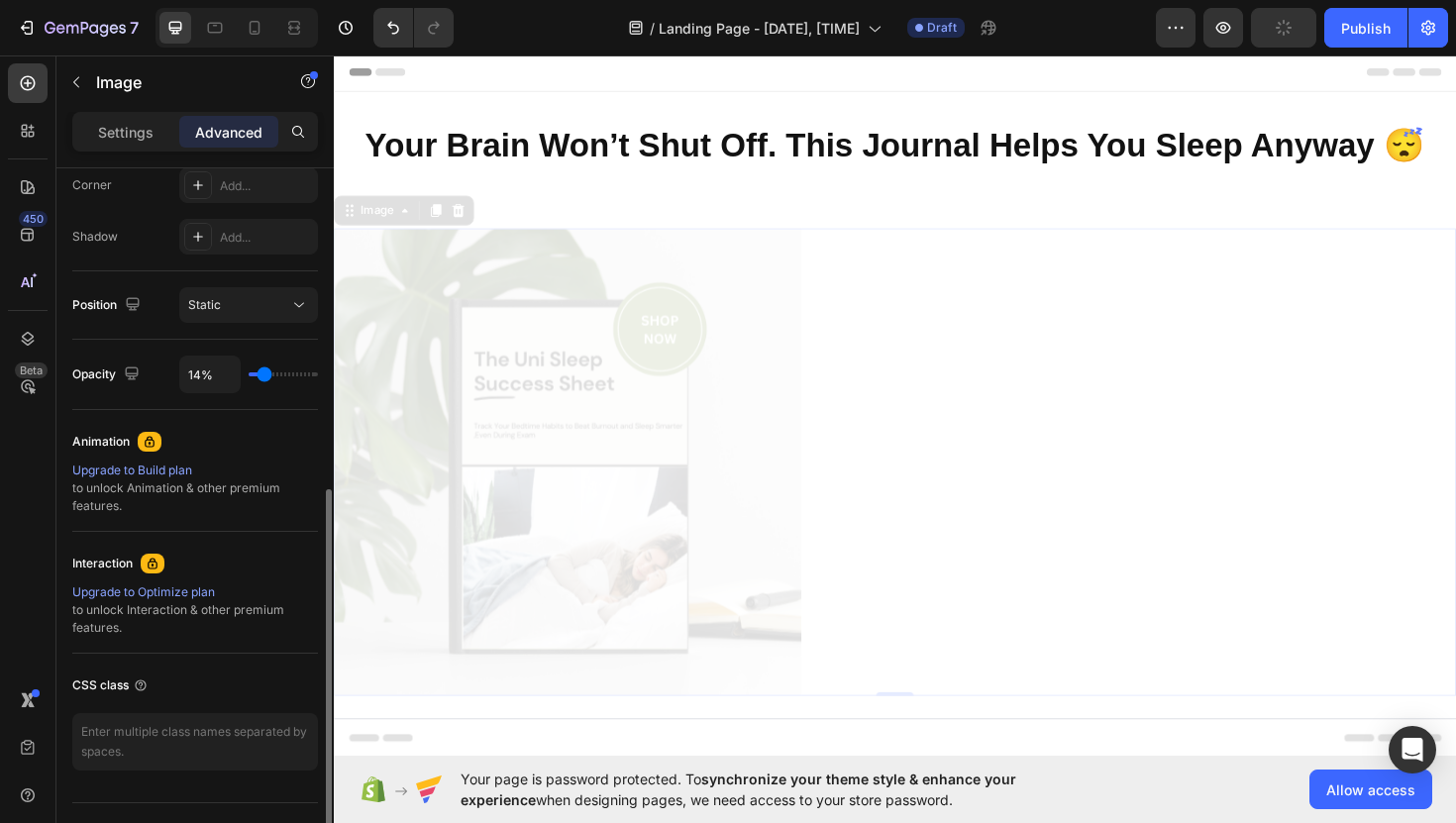 type on "16%" 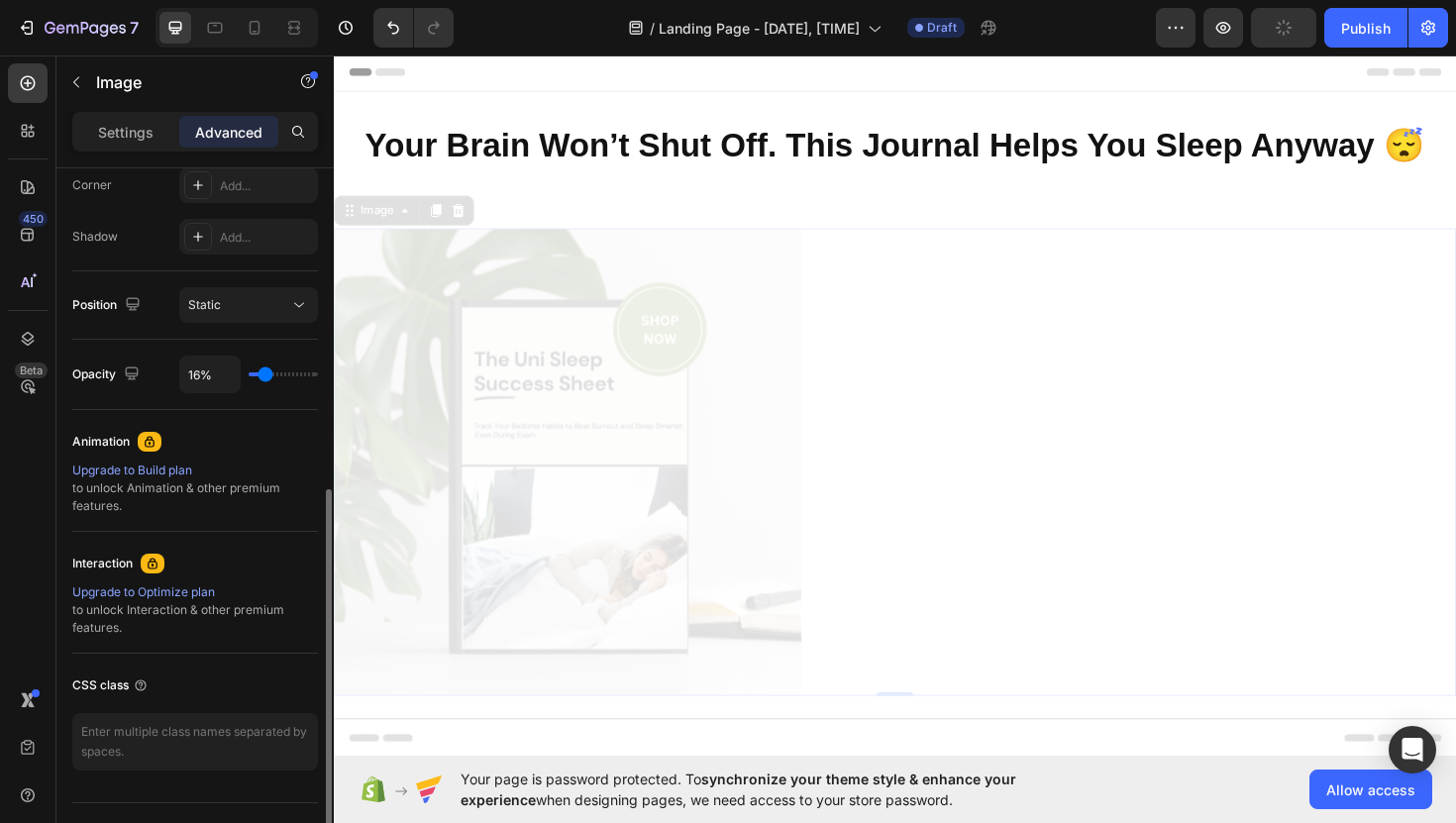 type on "19%" 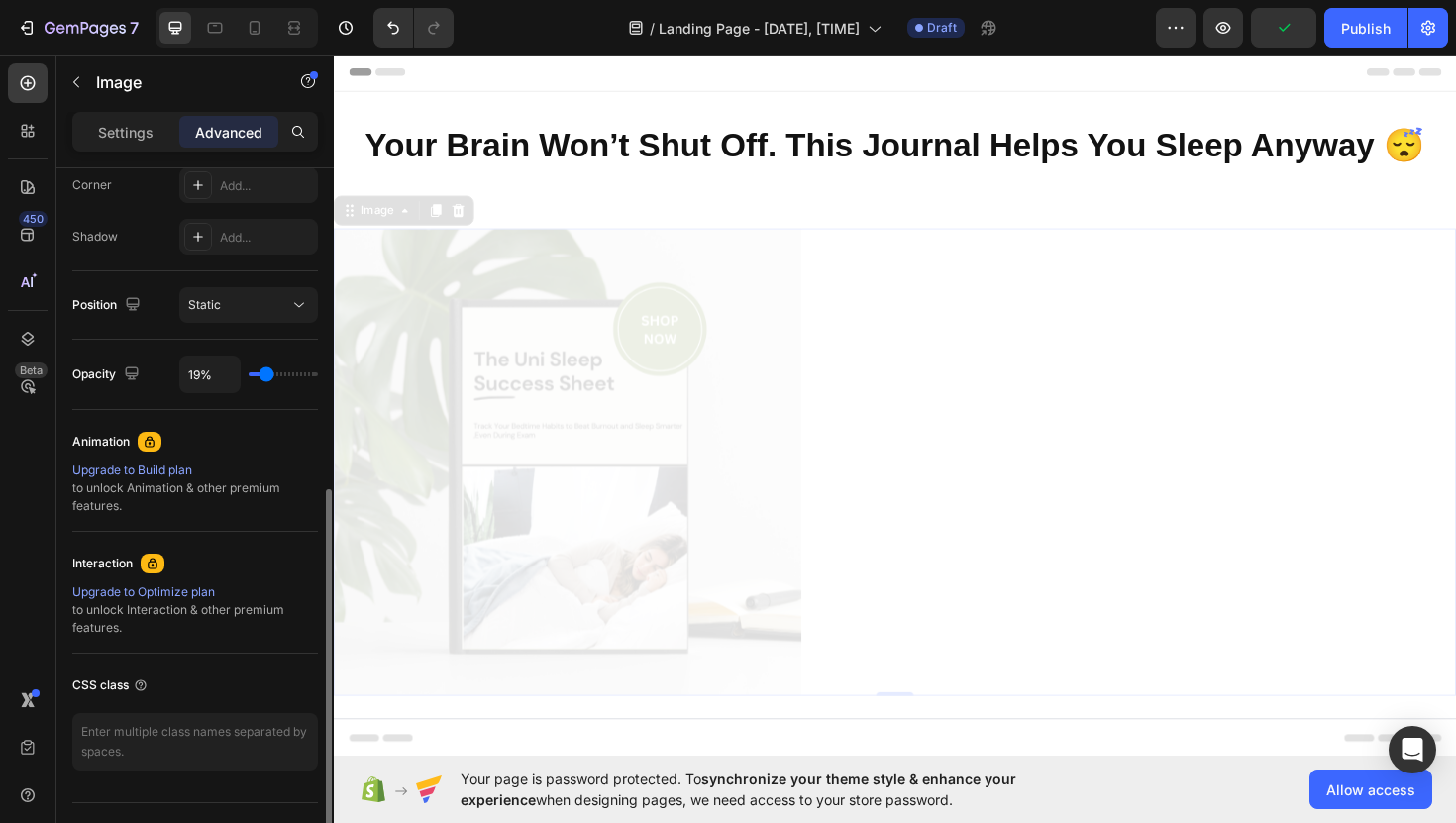 type on "22%" 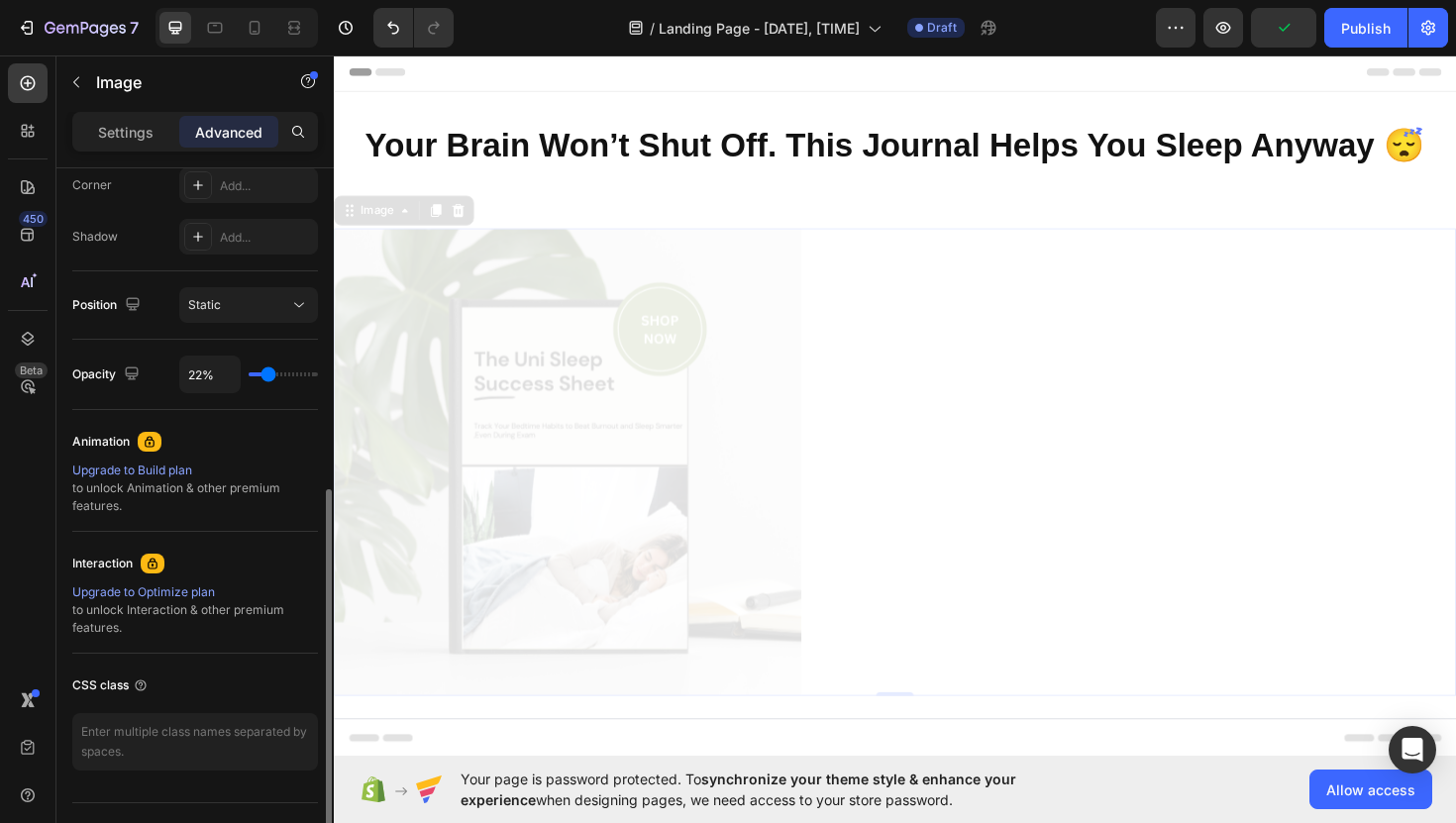 type on "25%" 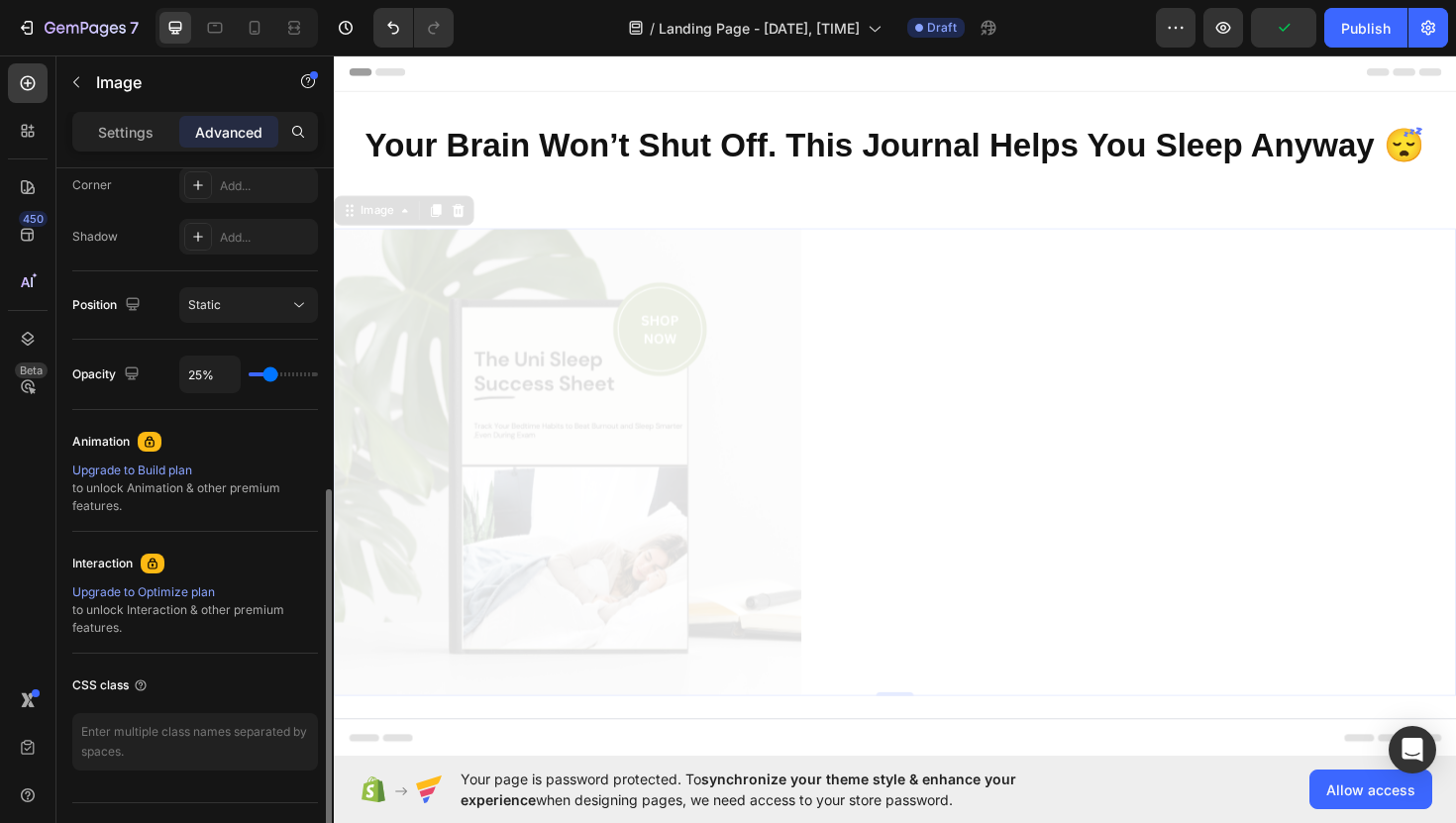 type on "29%" 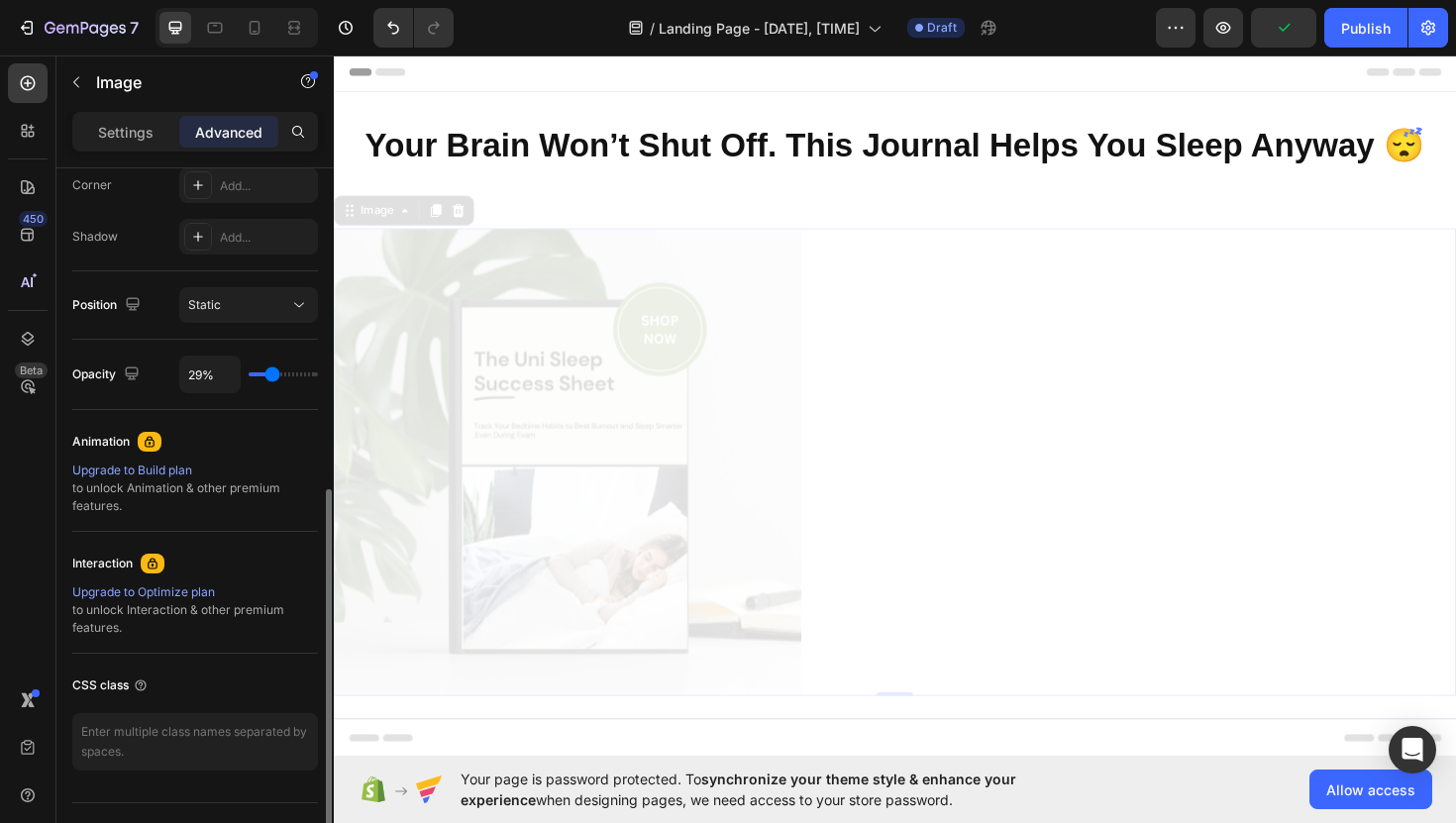 type on "32%" 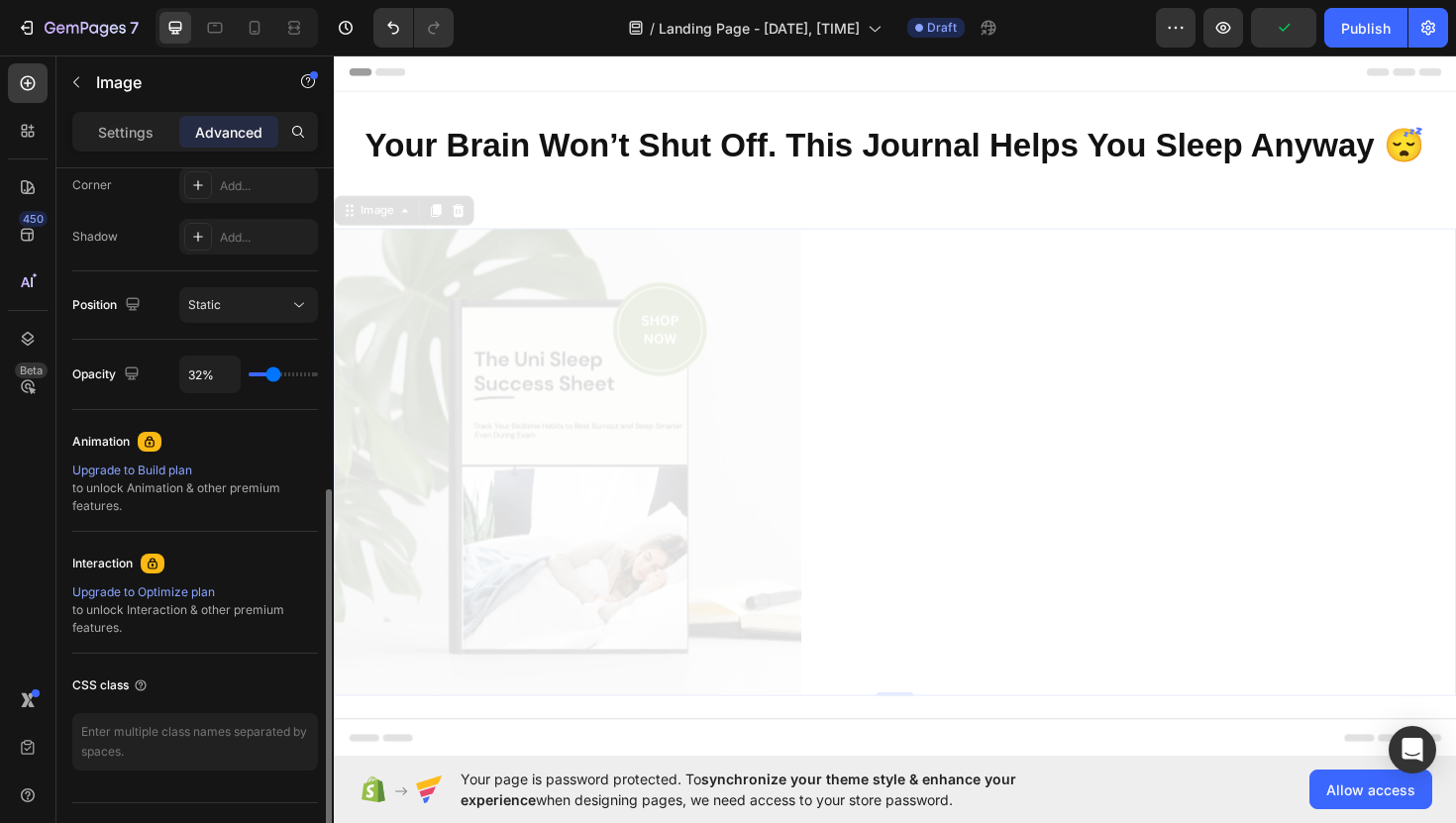 type on "35%" 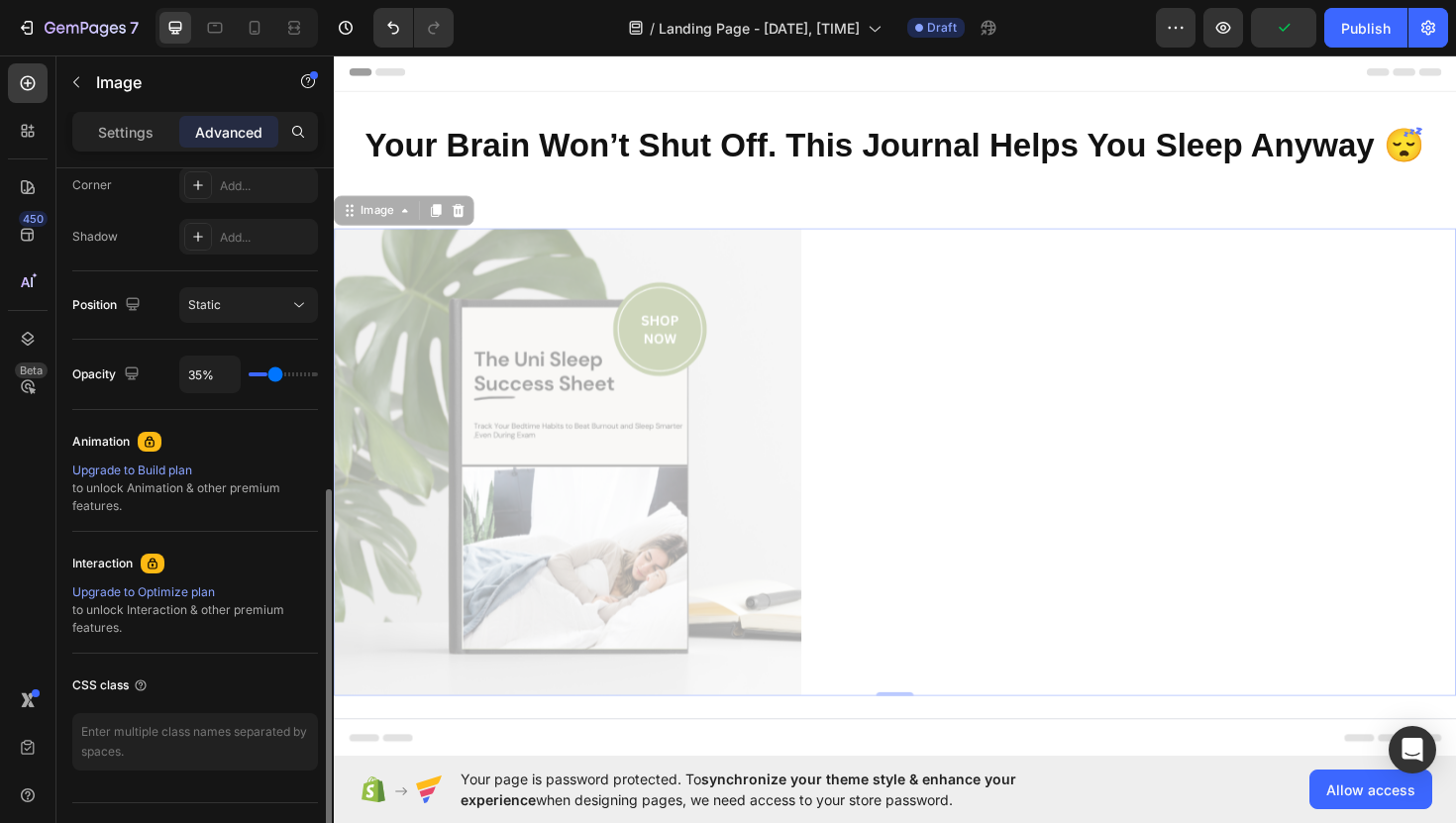 type on "37%" 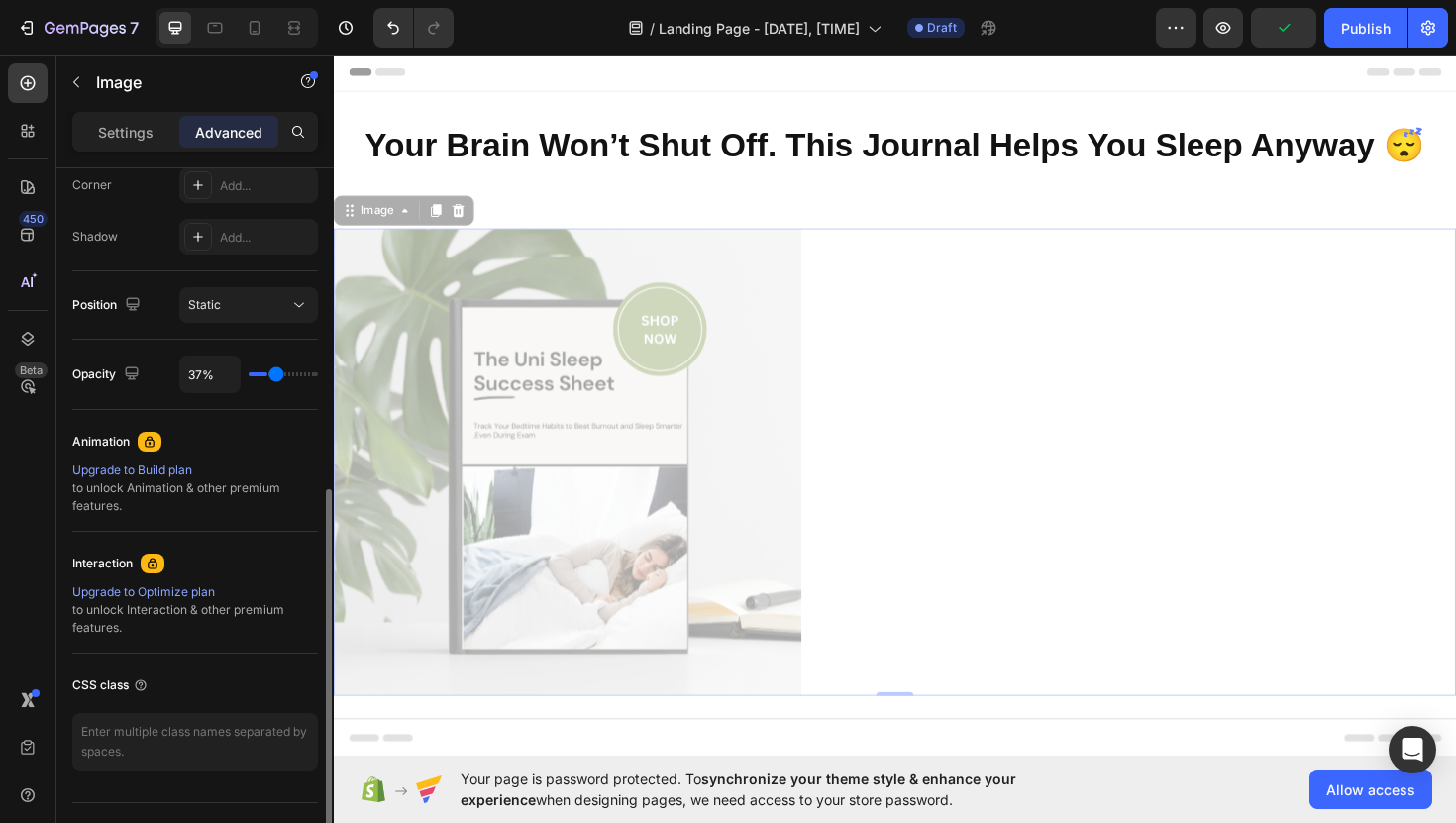 type on "39%" 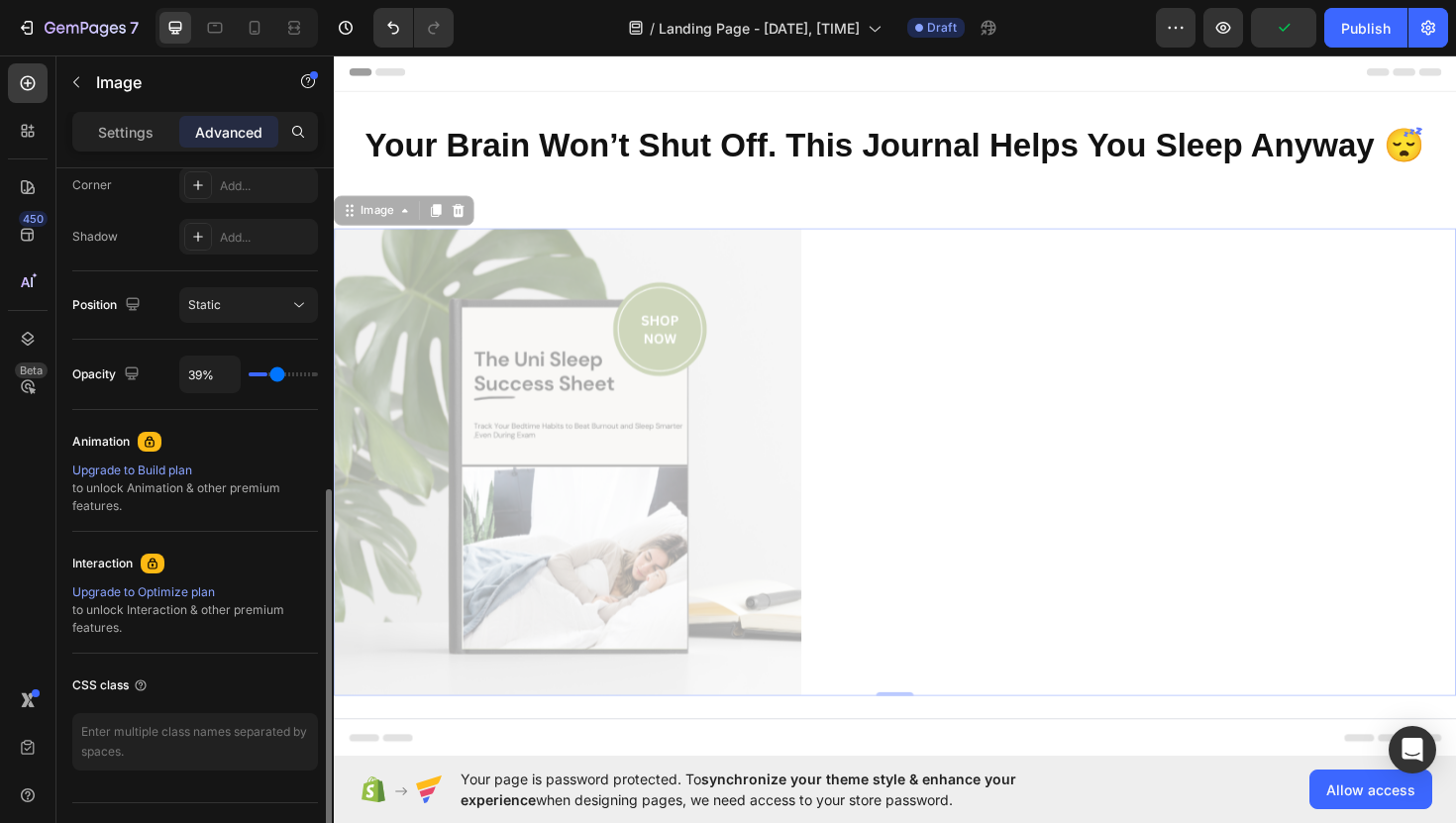 type on "41%" 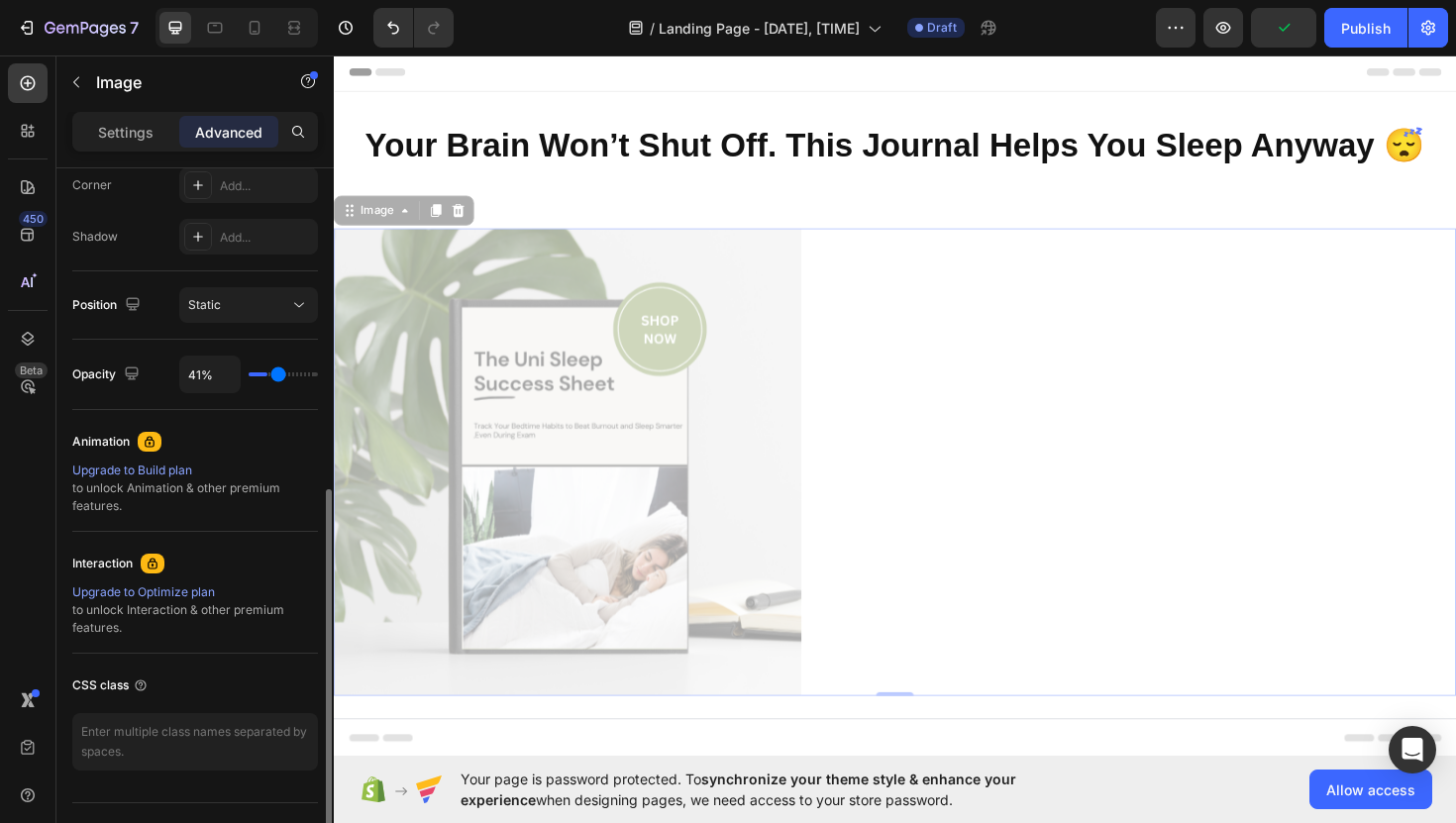 type on "43%" 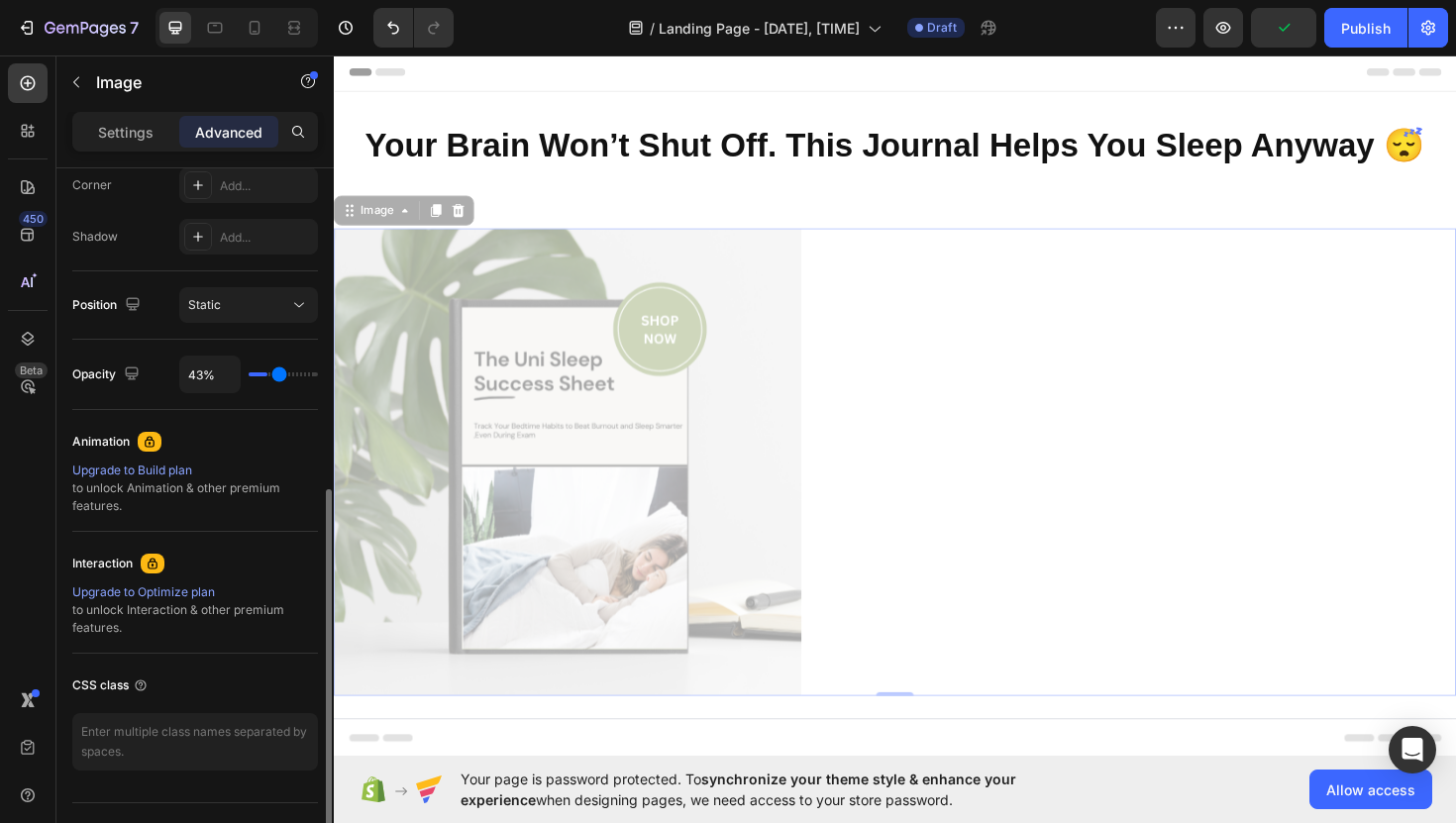 type on "47%" 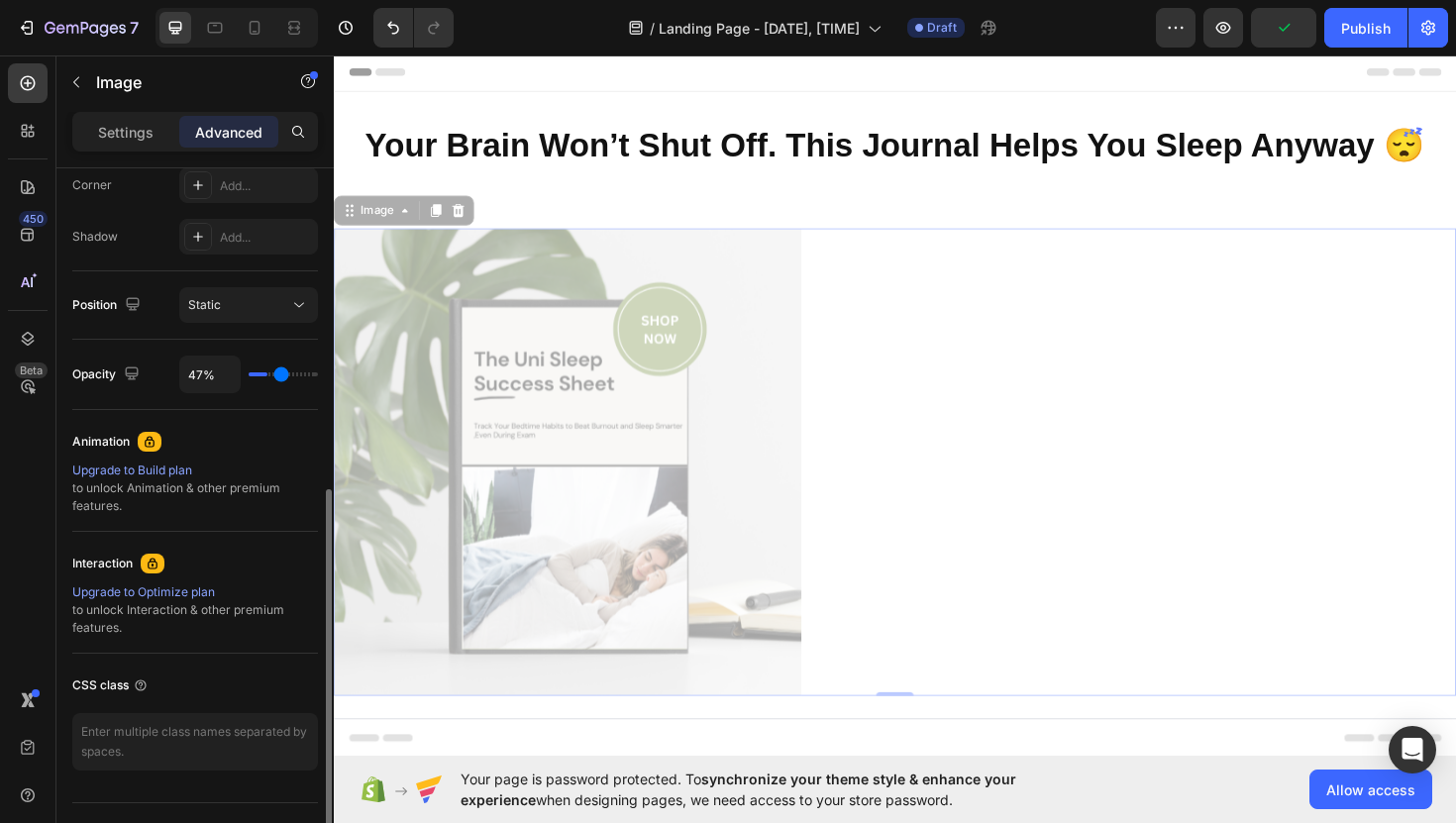 type on "51%" 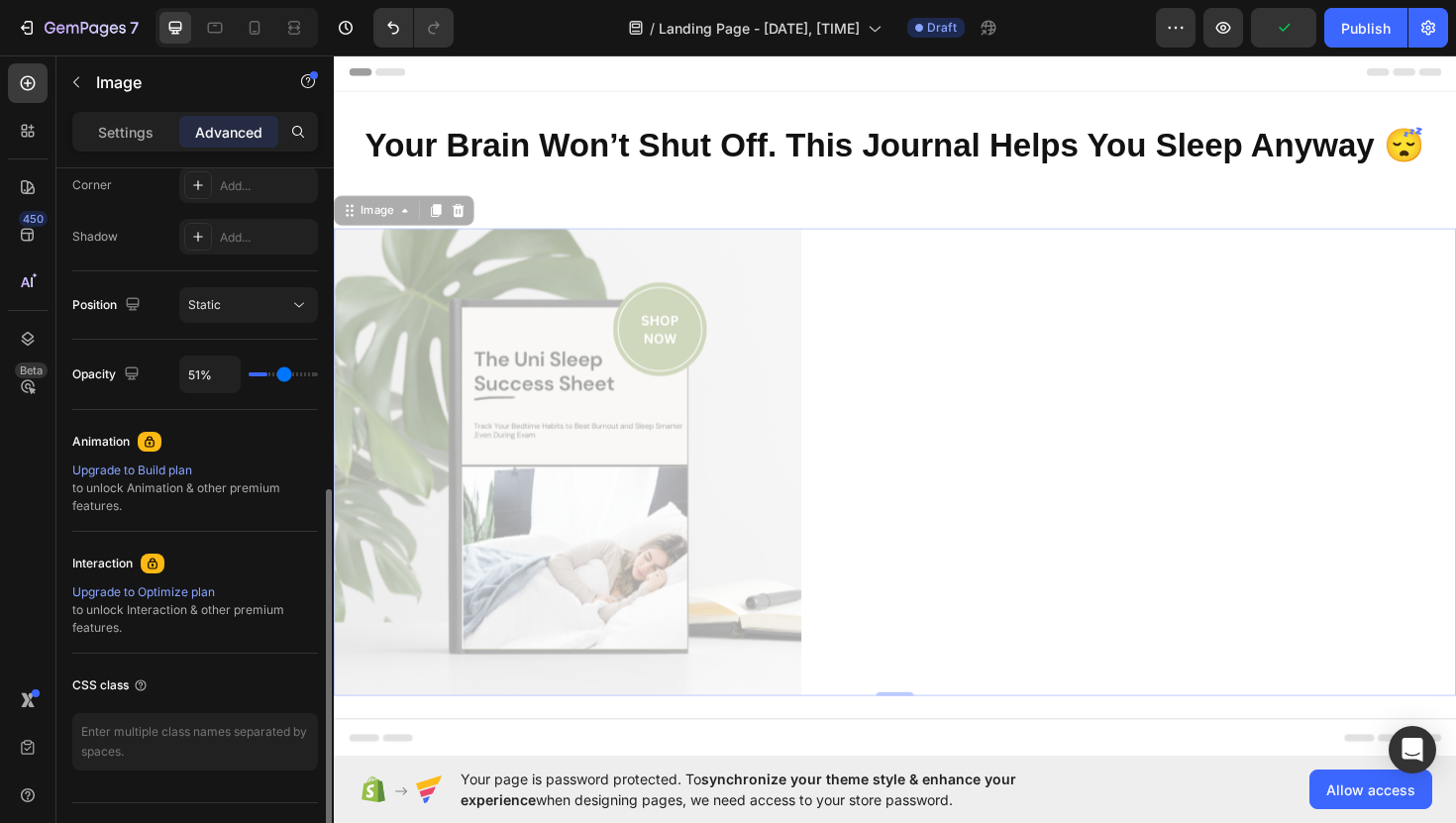 type on "54%" 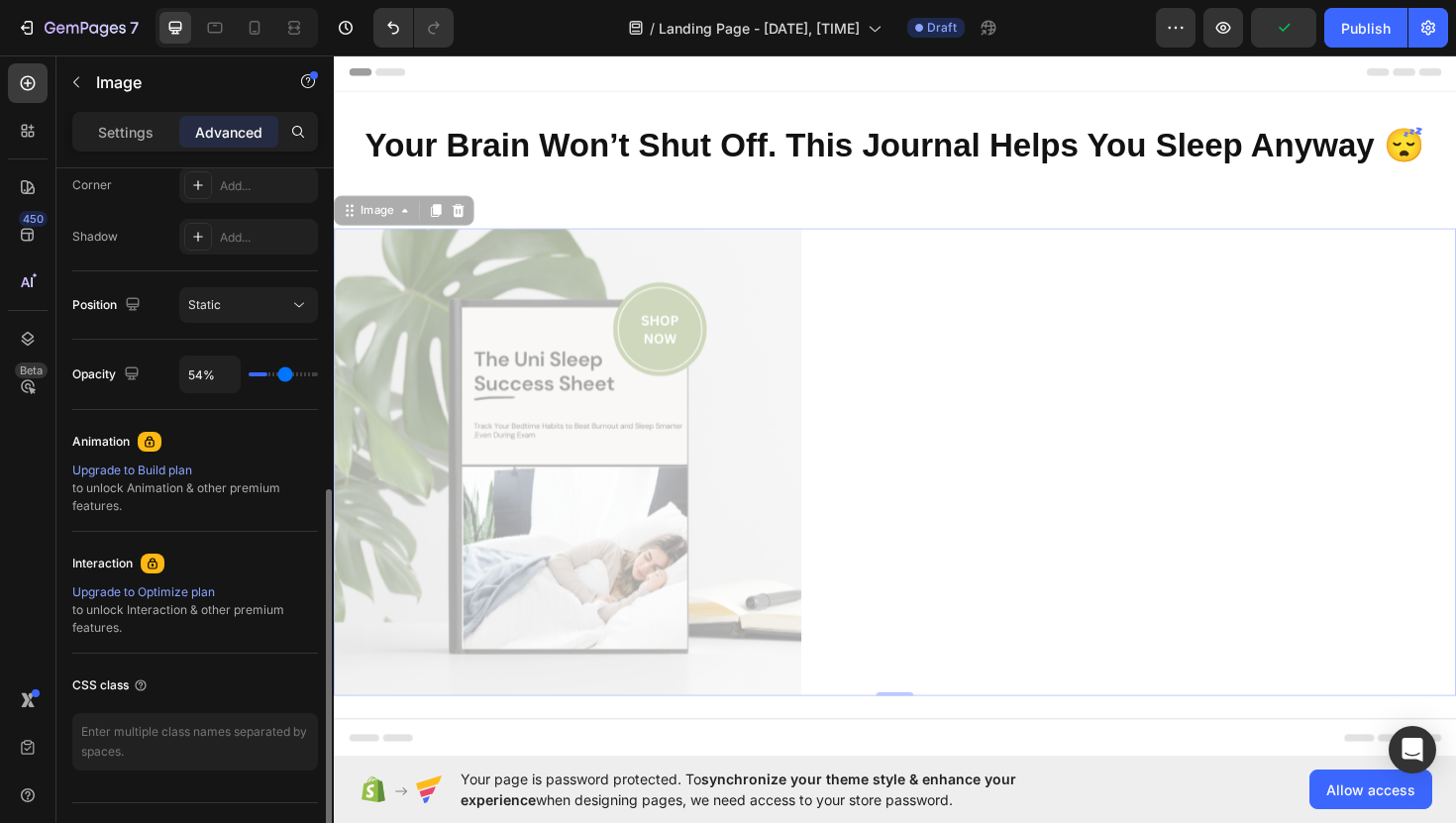 type on "56%" 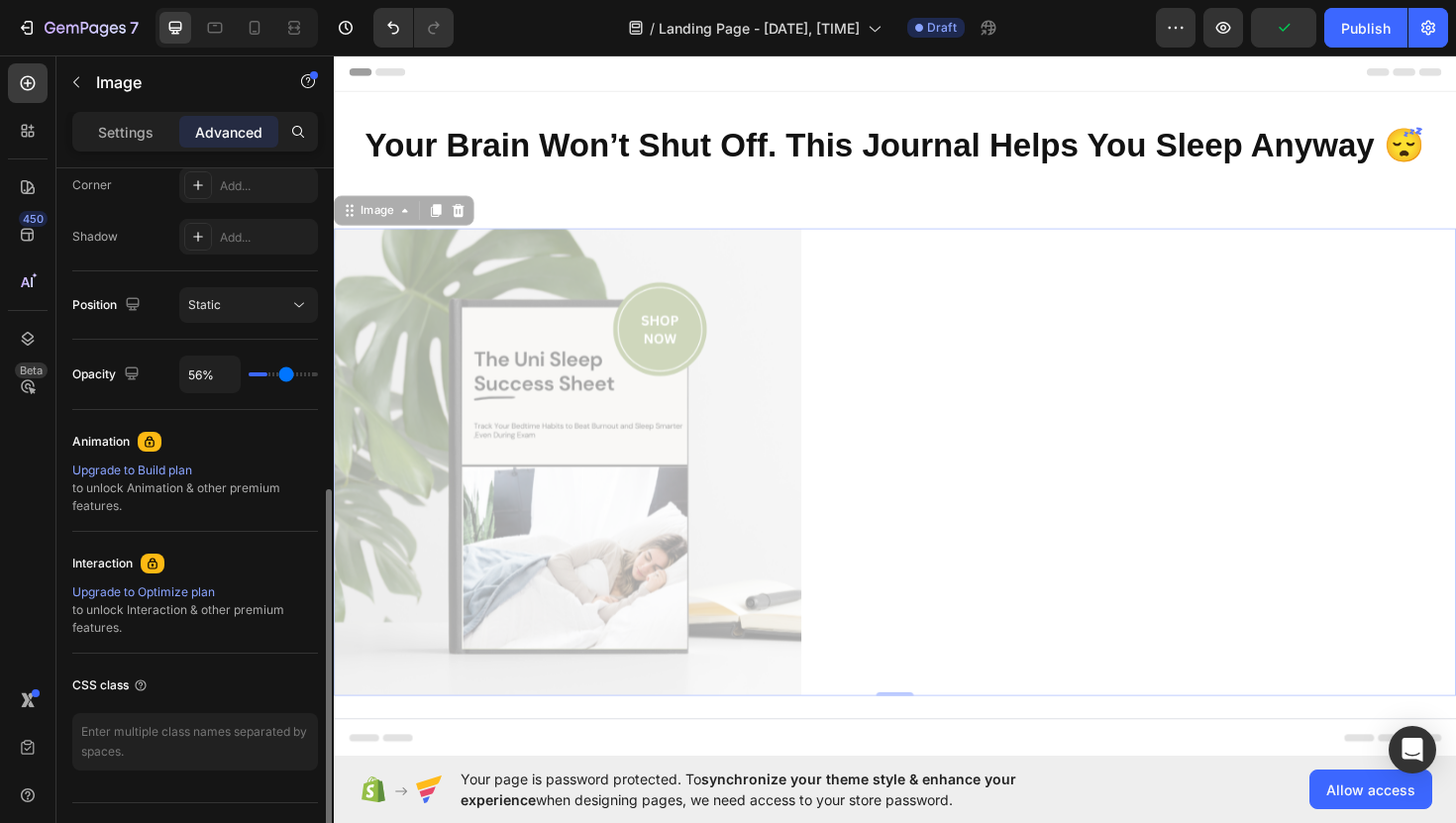type on "58%" 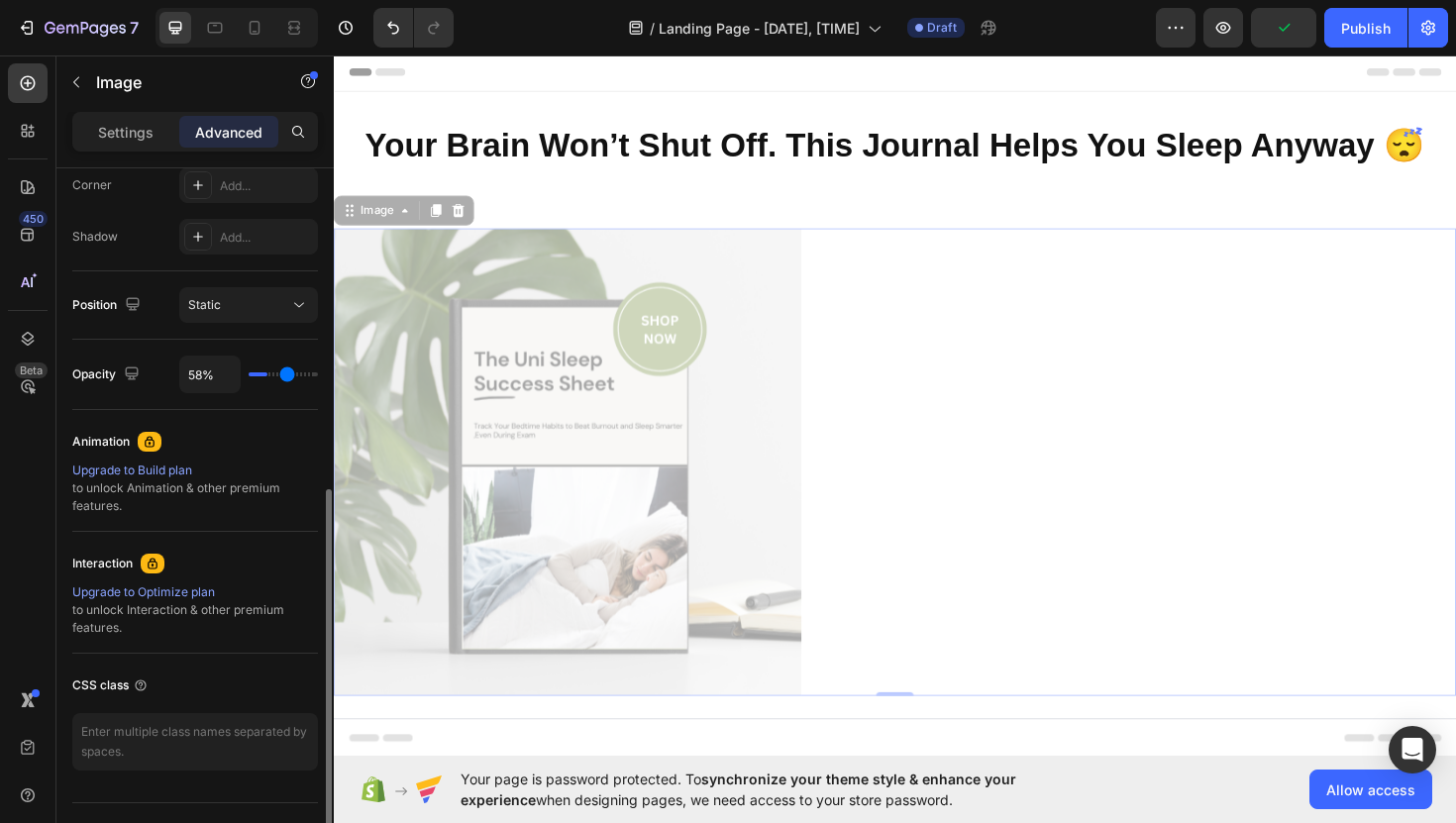 type on "59%" 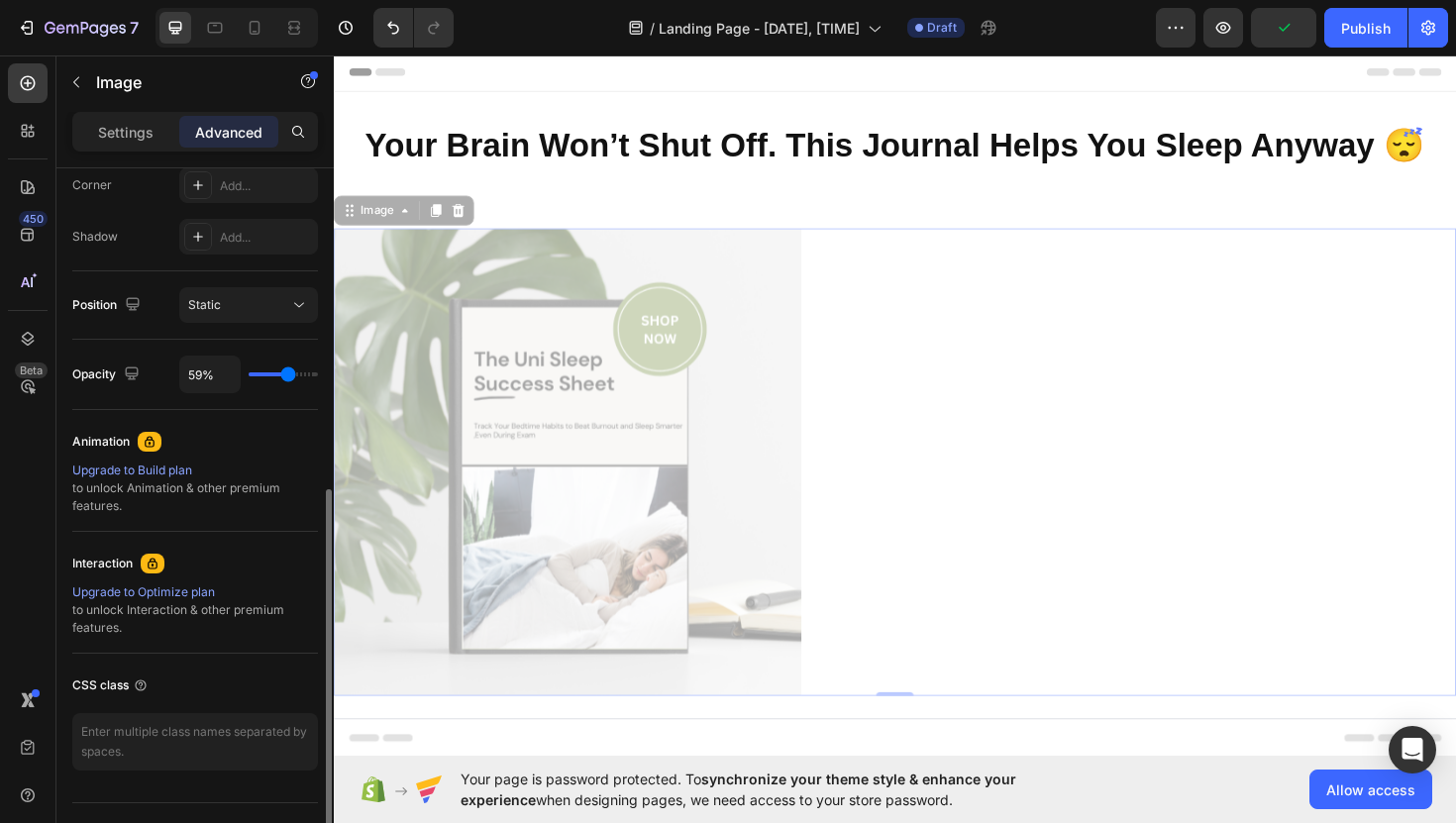 type on "60%" 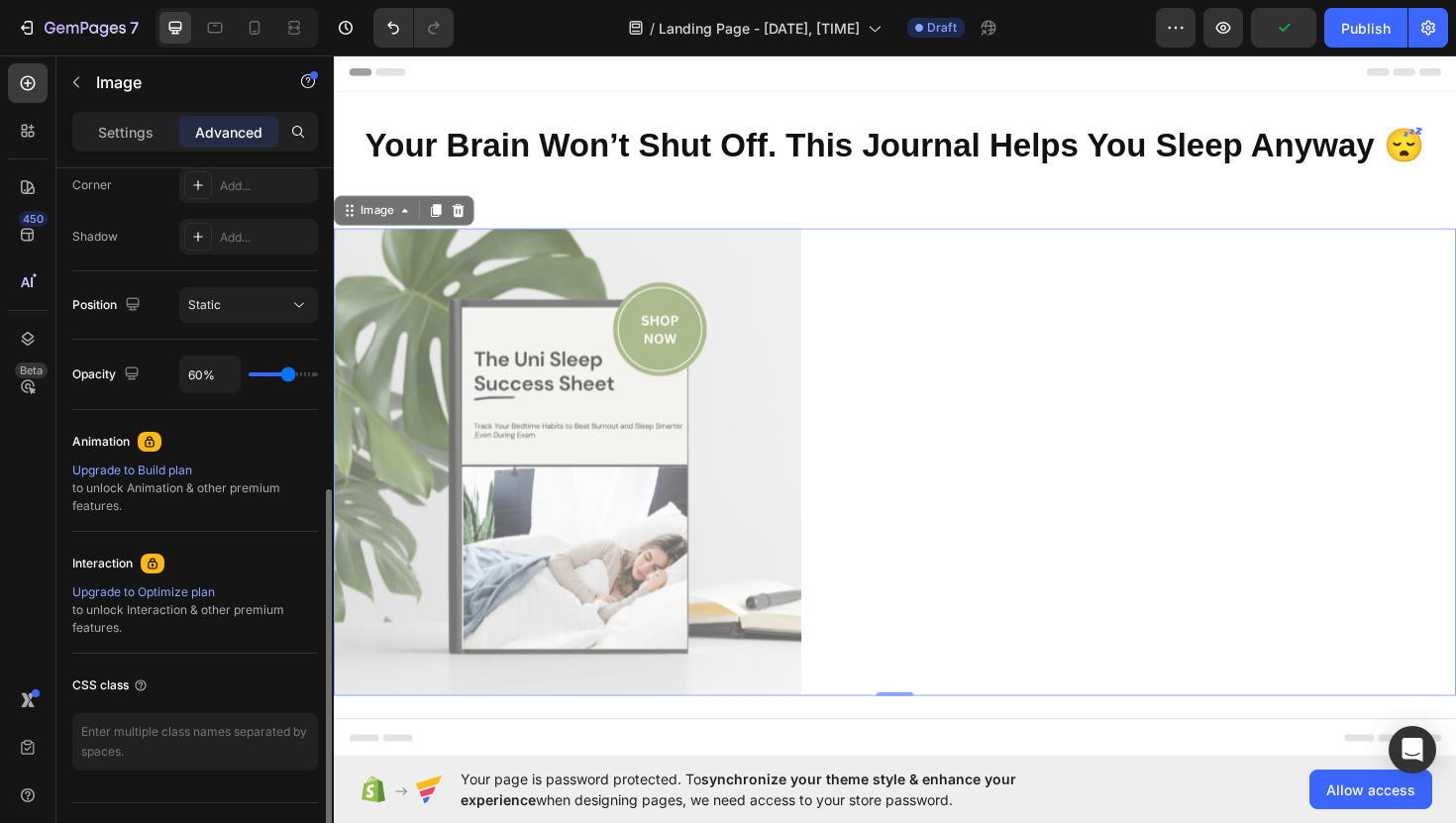 type on "61%" 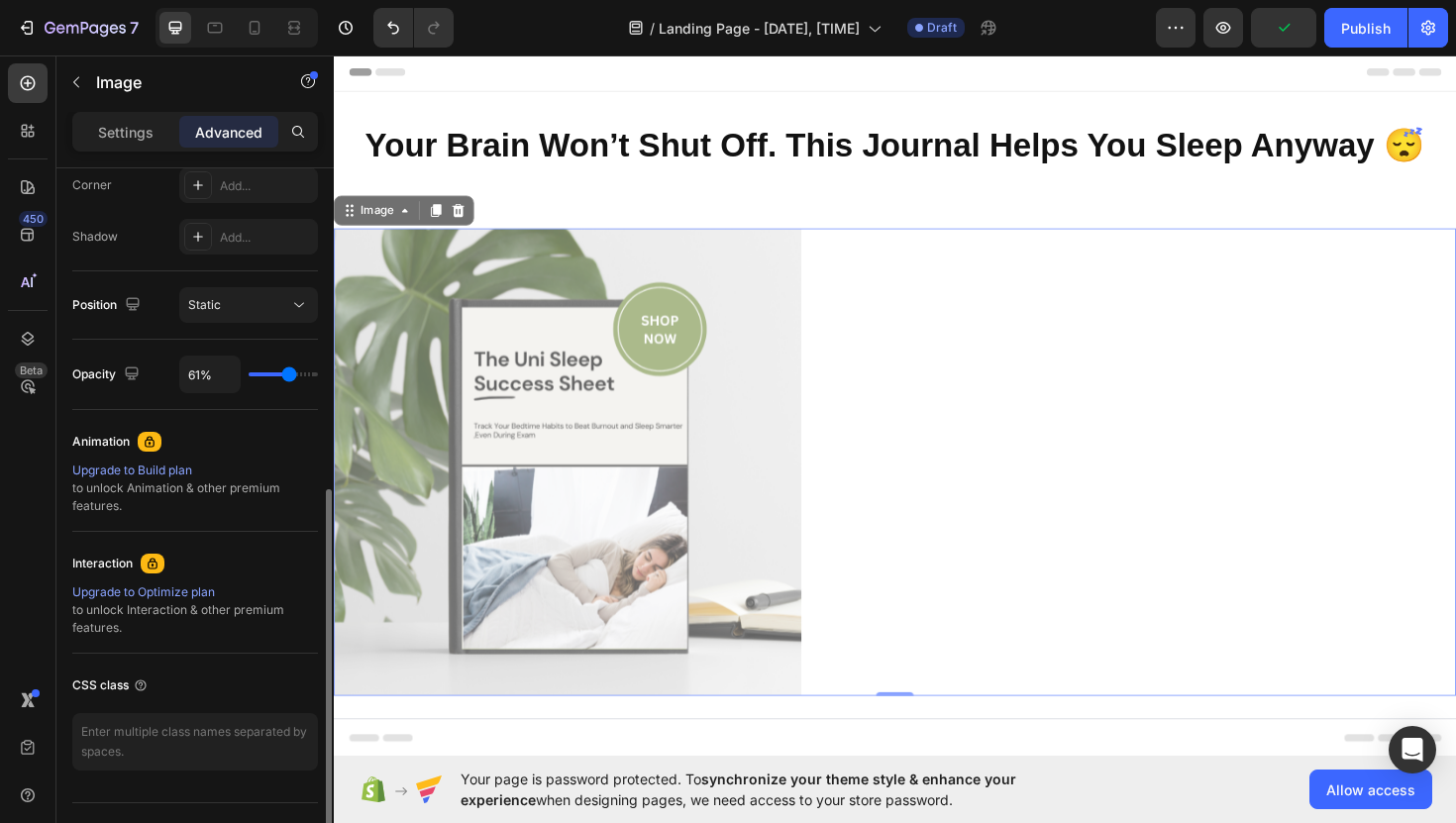 type on "62%" 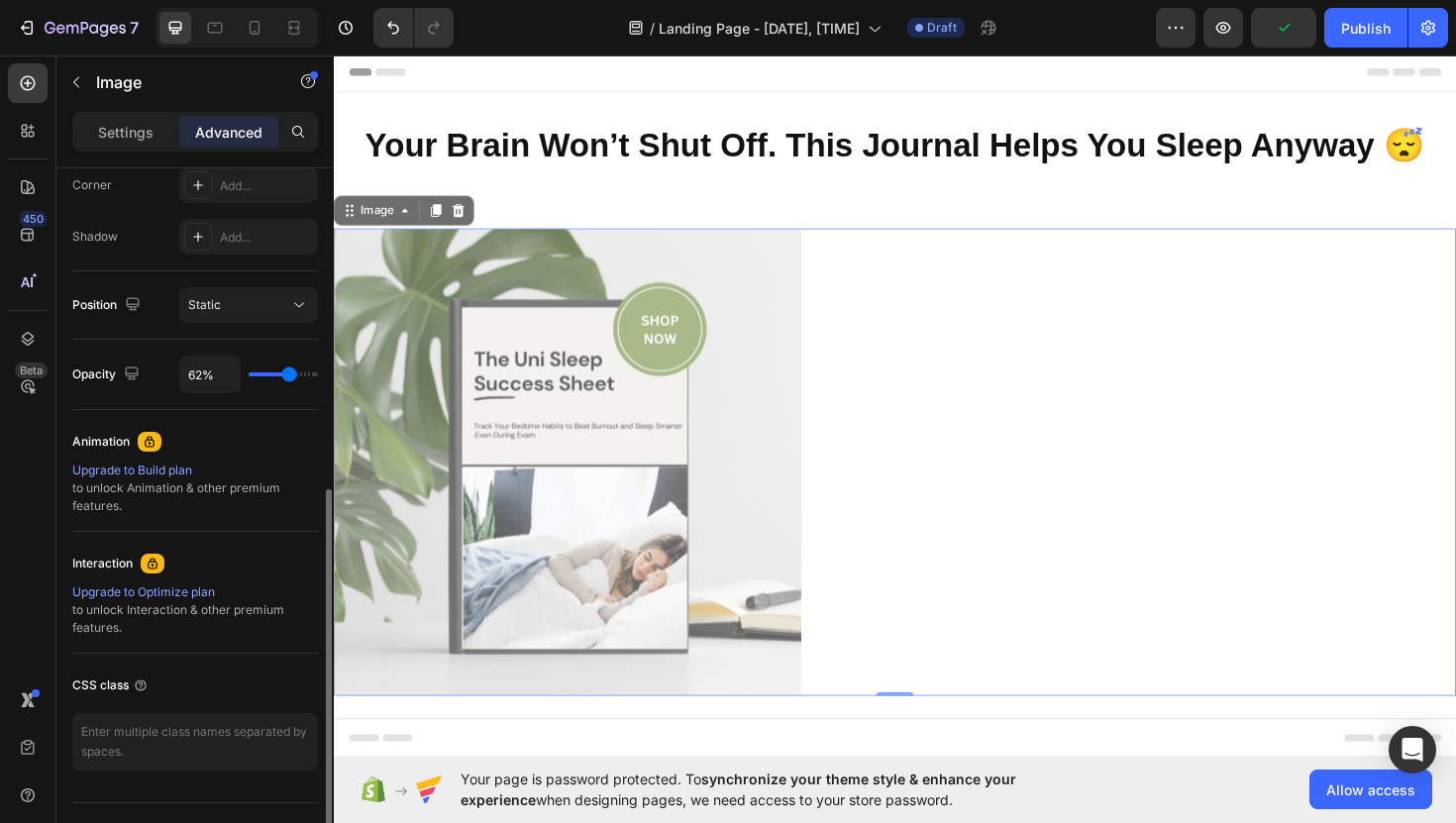 type on "63%" 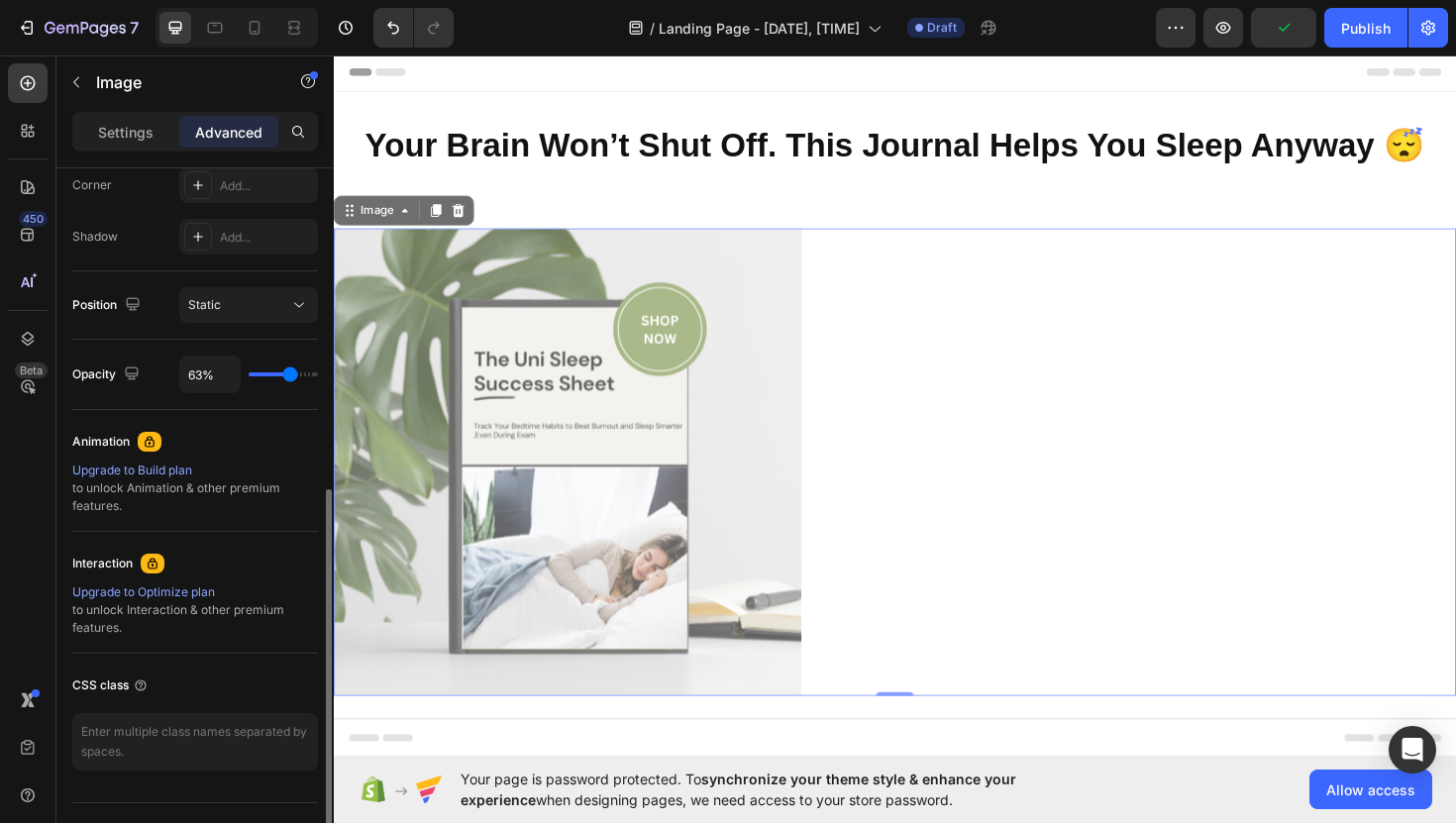 type on "64%" 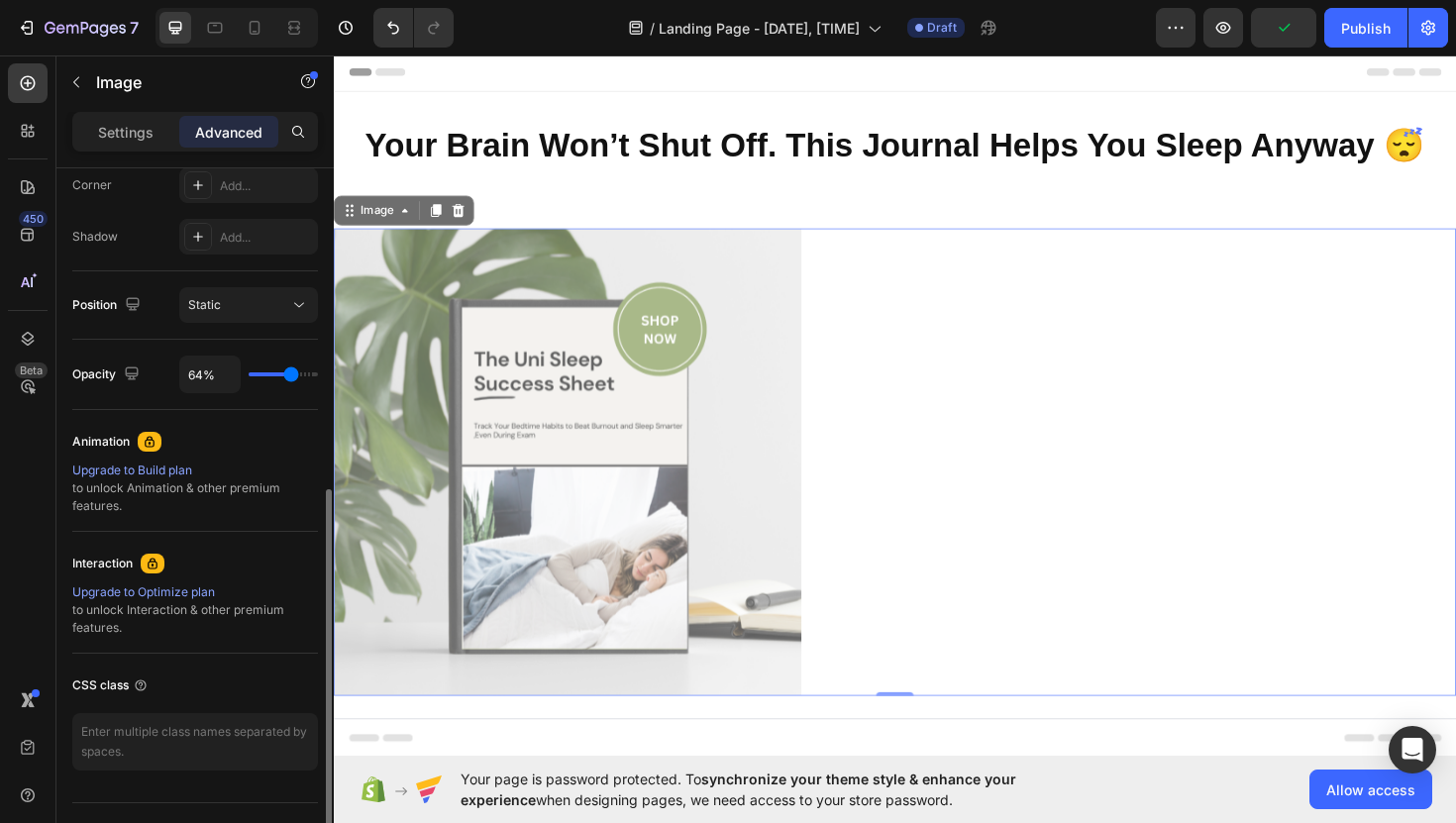 type on "66%" 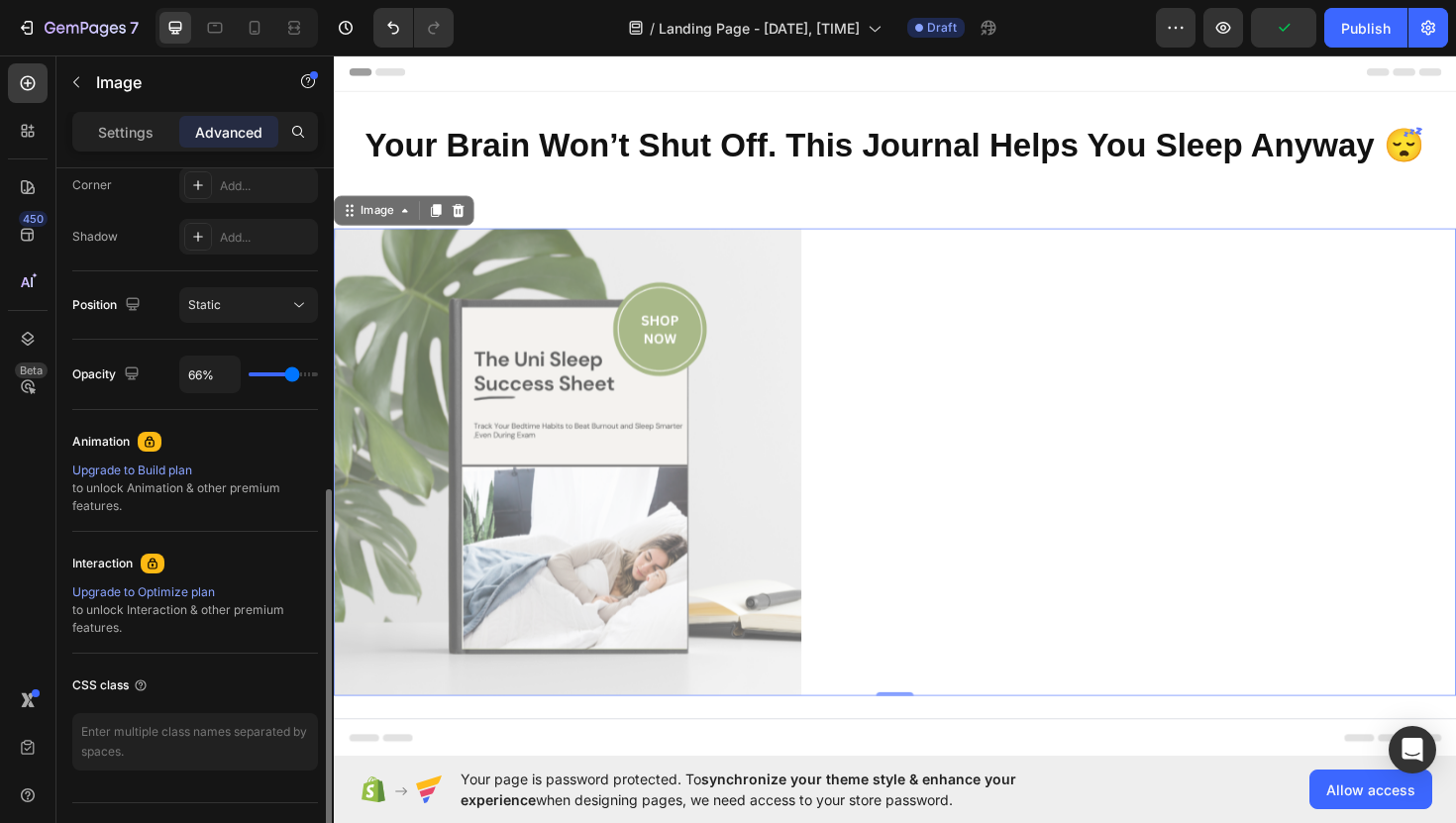 type on "67%" 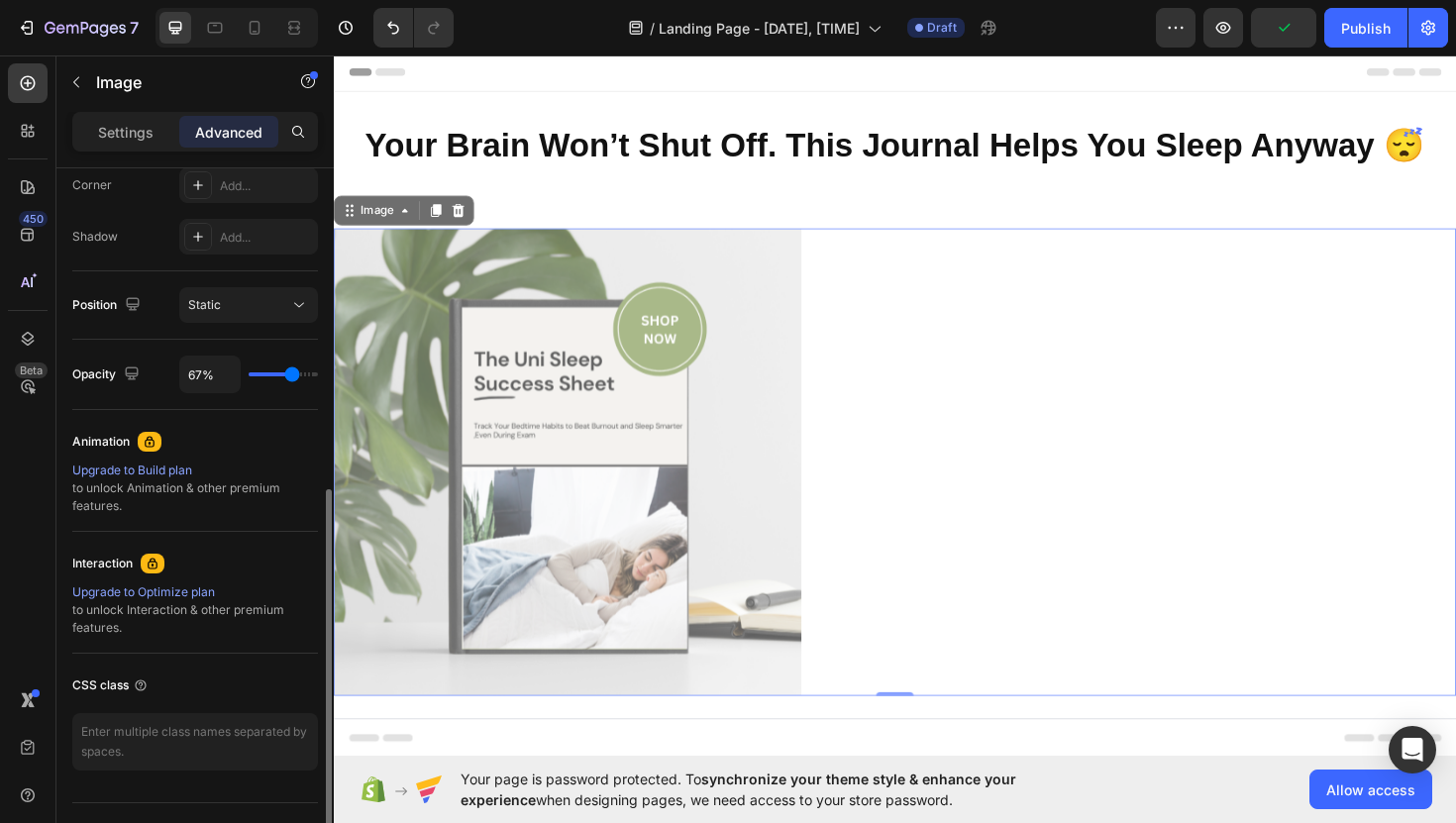 type on "68%" 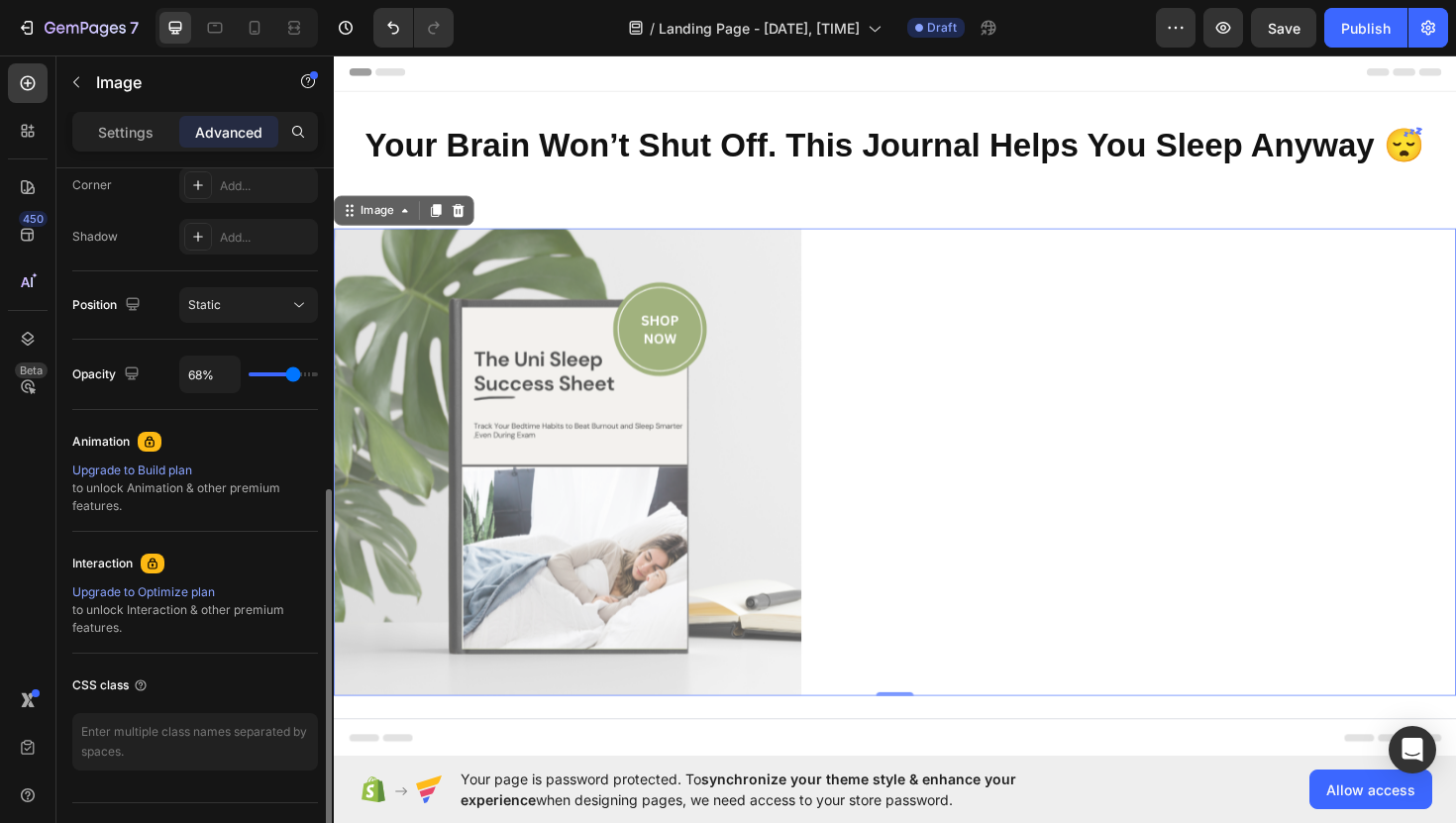 type on "69%" 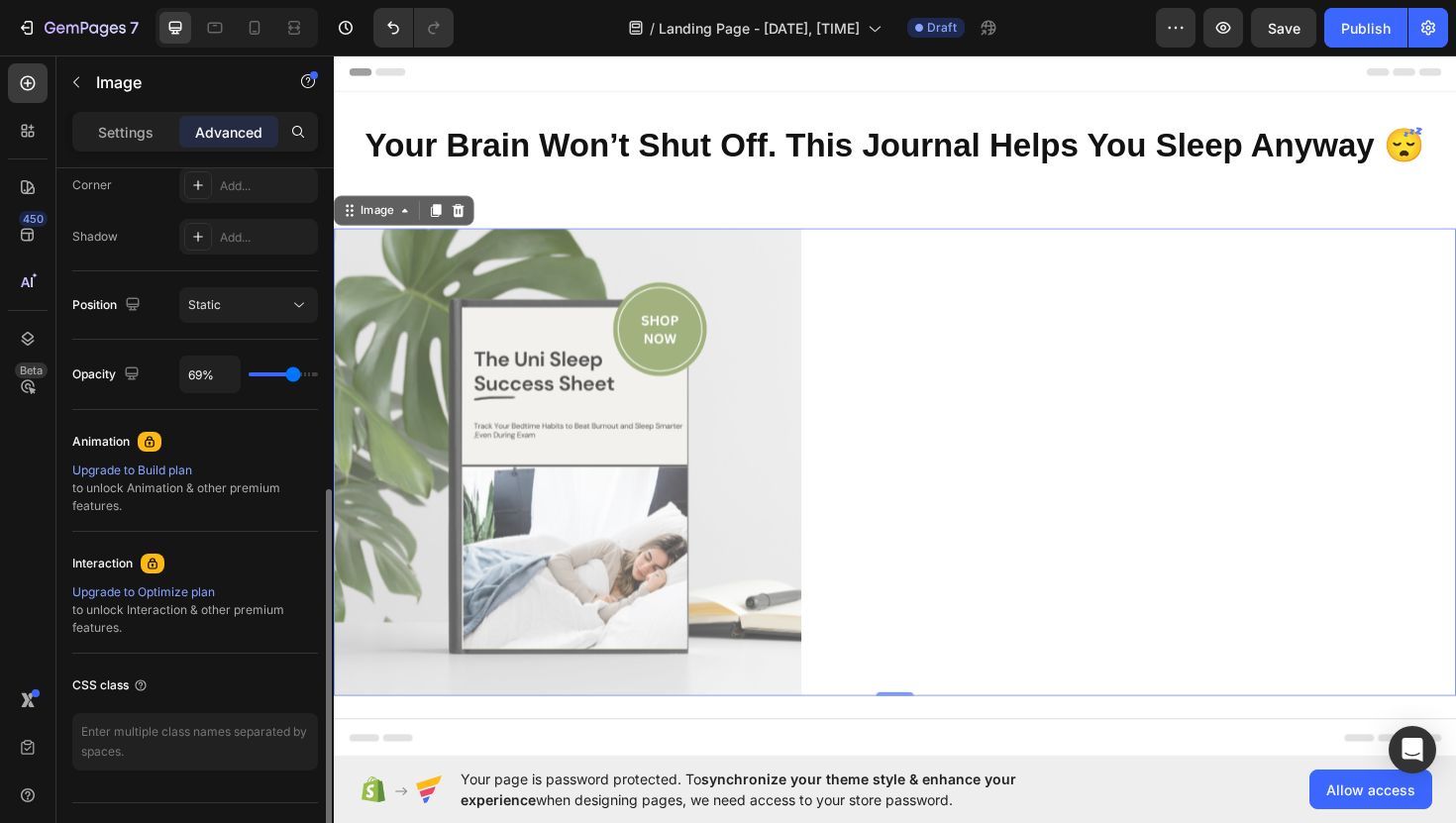type on "72%" 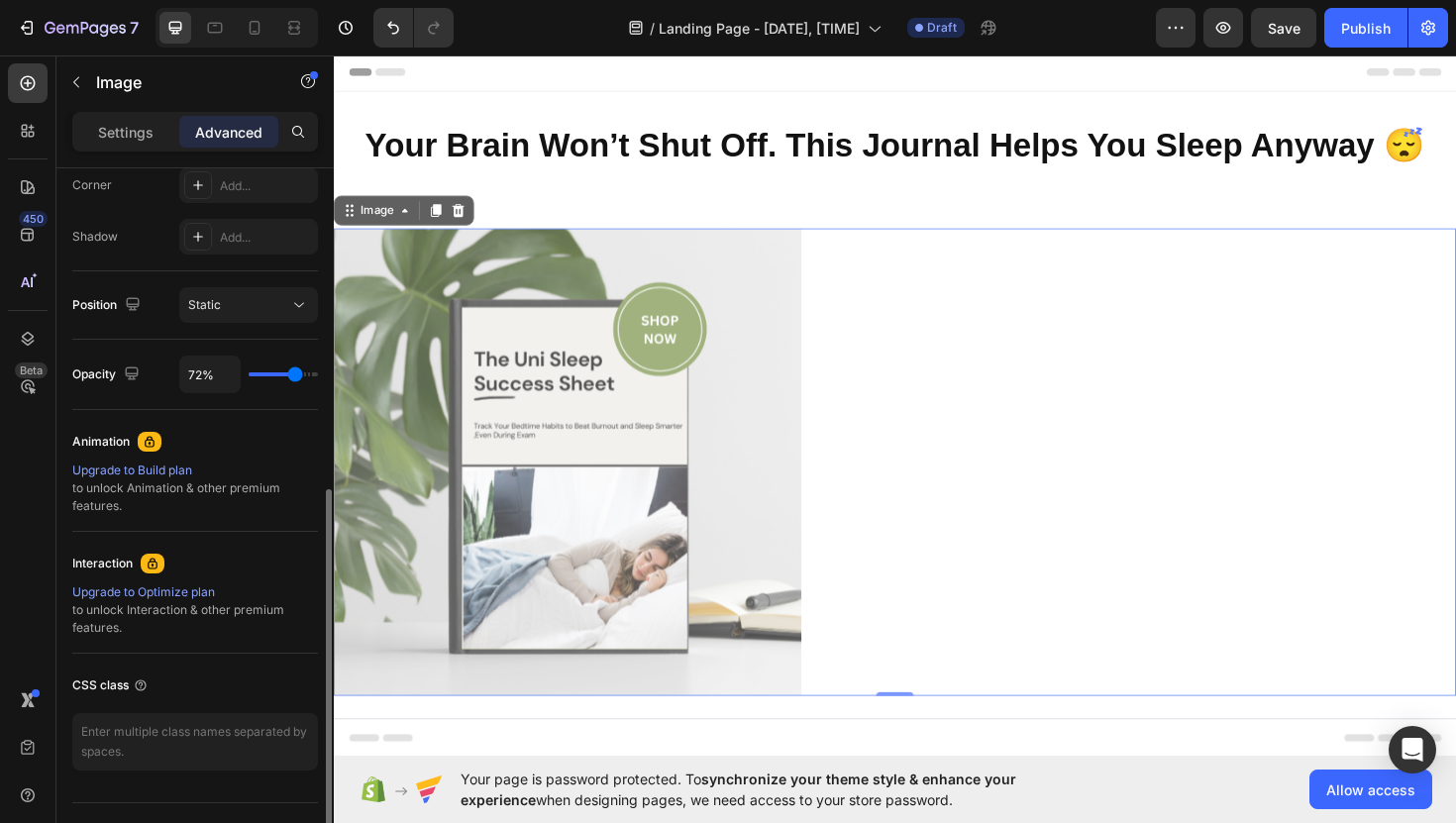 type on "76%" 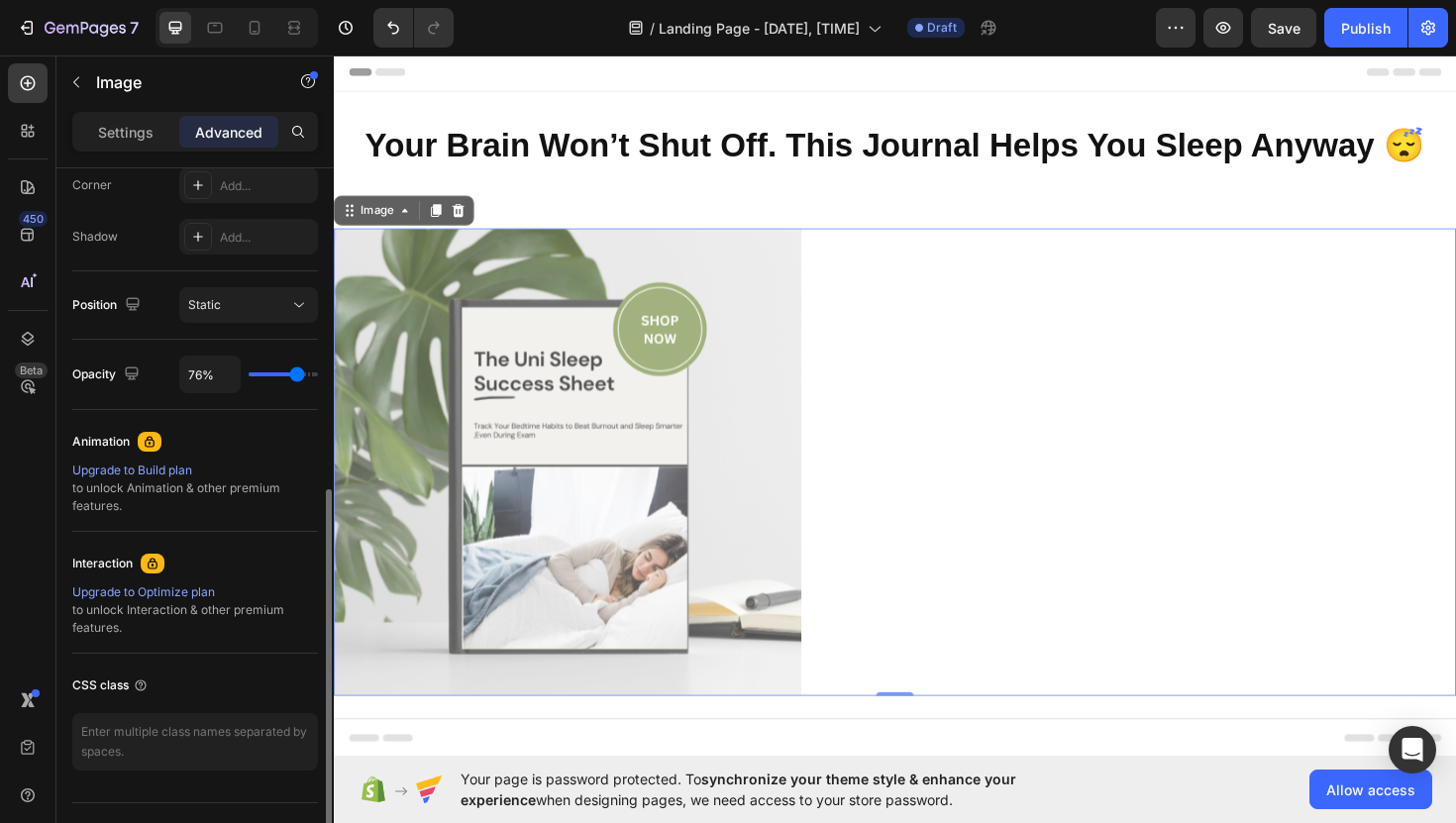 type on "84%" 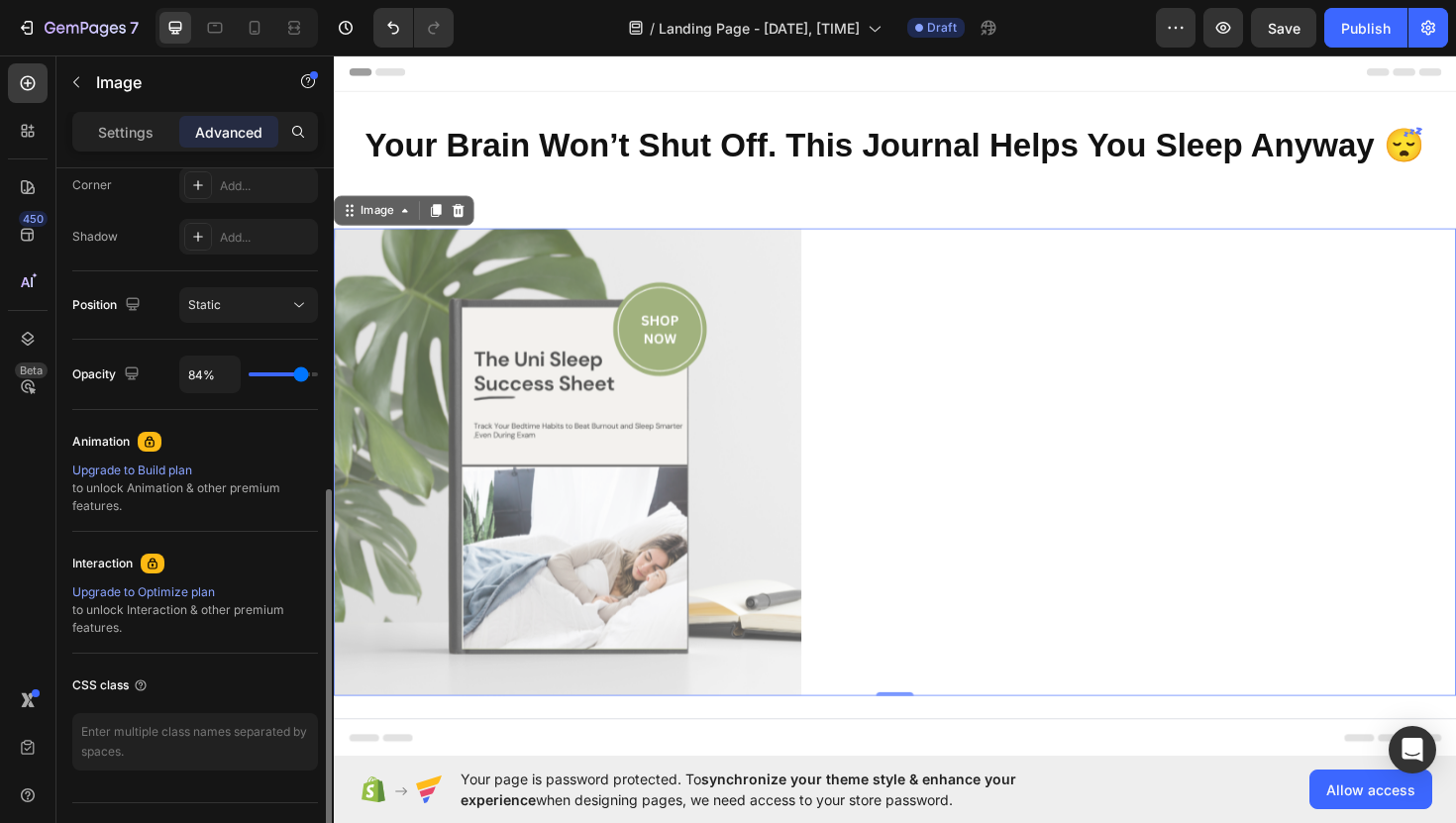 type on "93%" 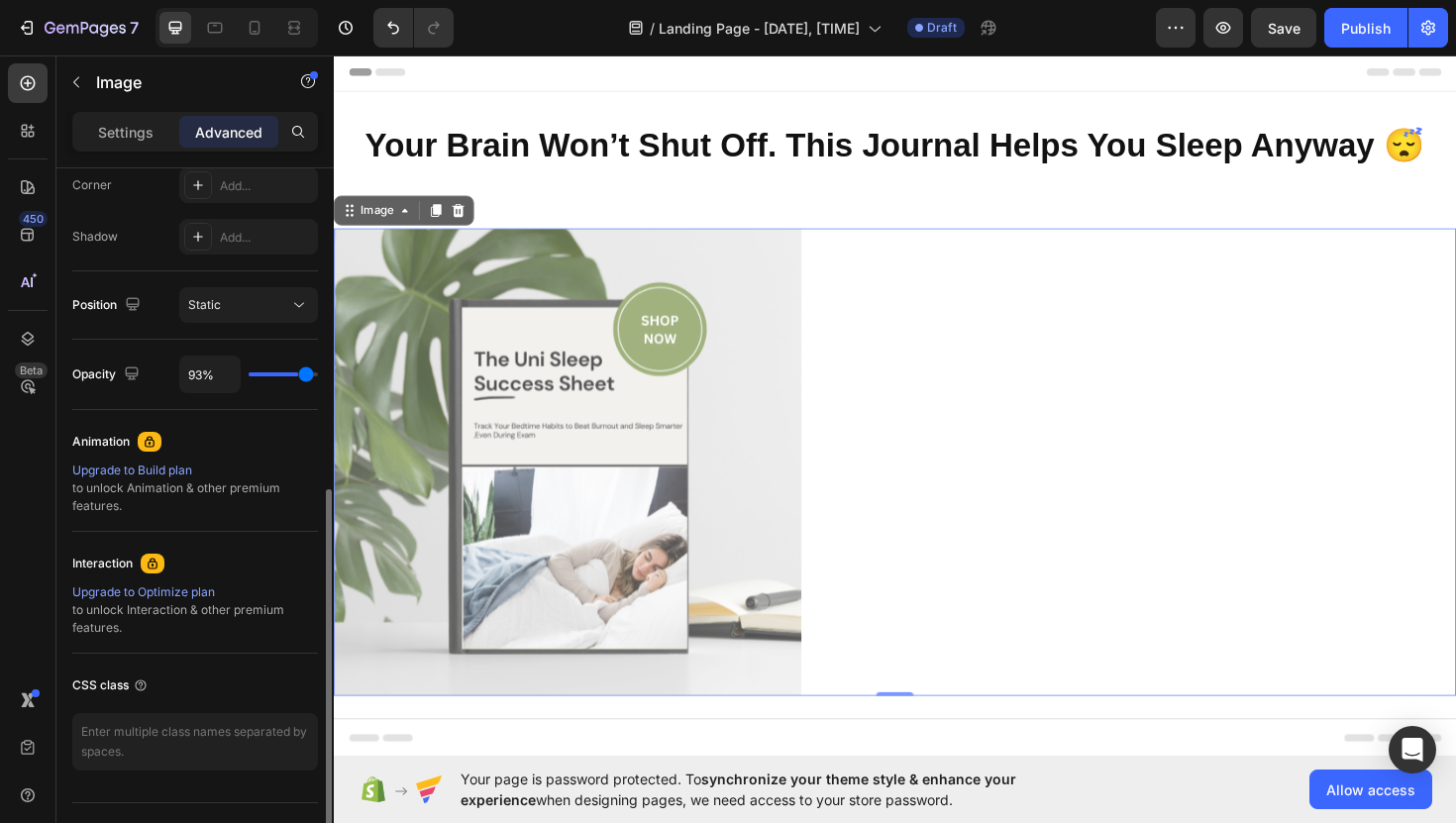 type on "100%" 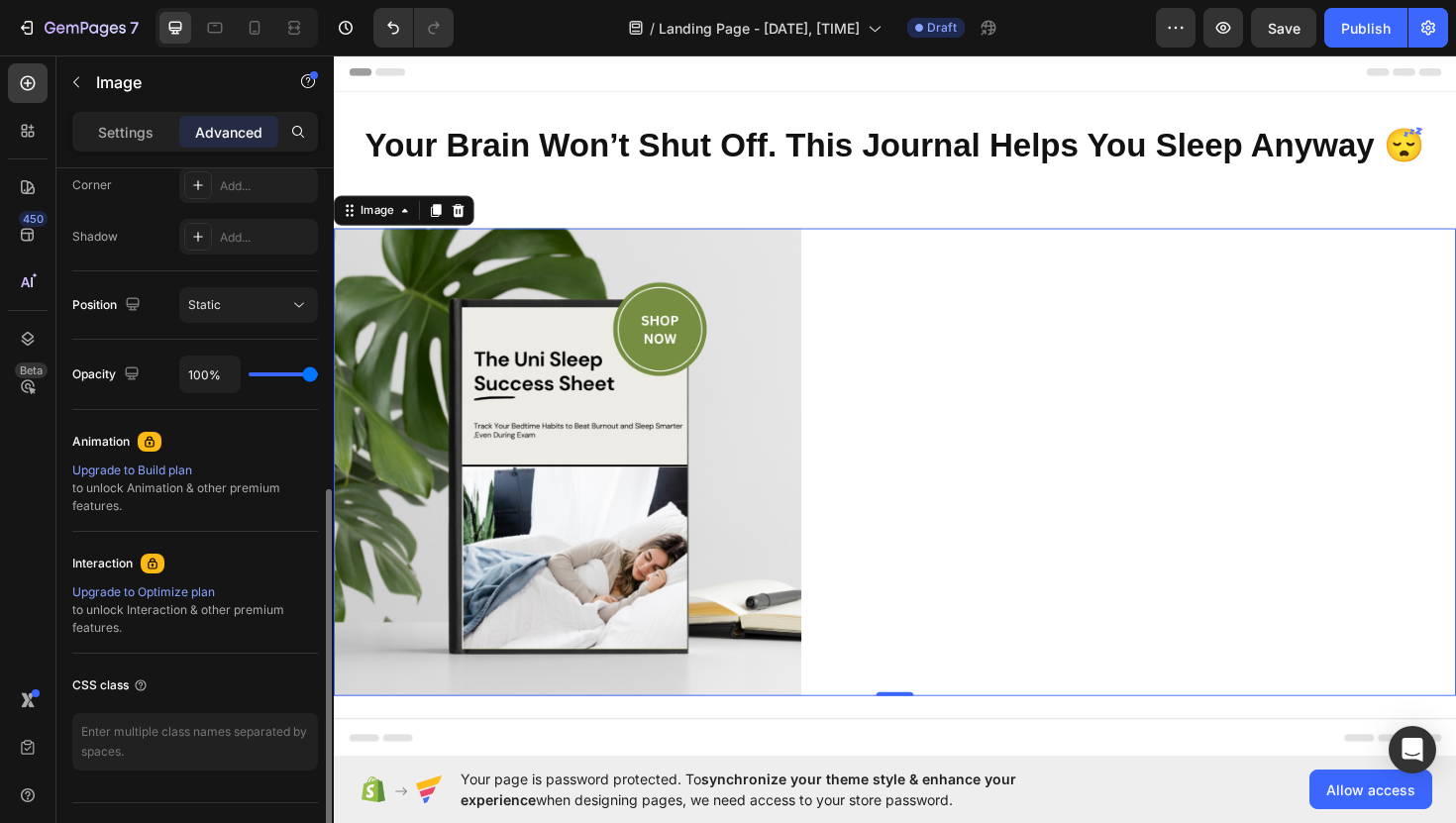 drag, startPoint x: 306, startPoint y: 376, endPoint x: 341, endPoint y: 377, distance: 35.014283 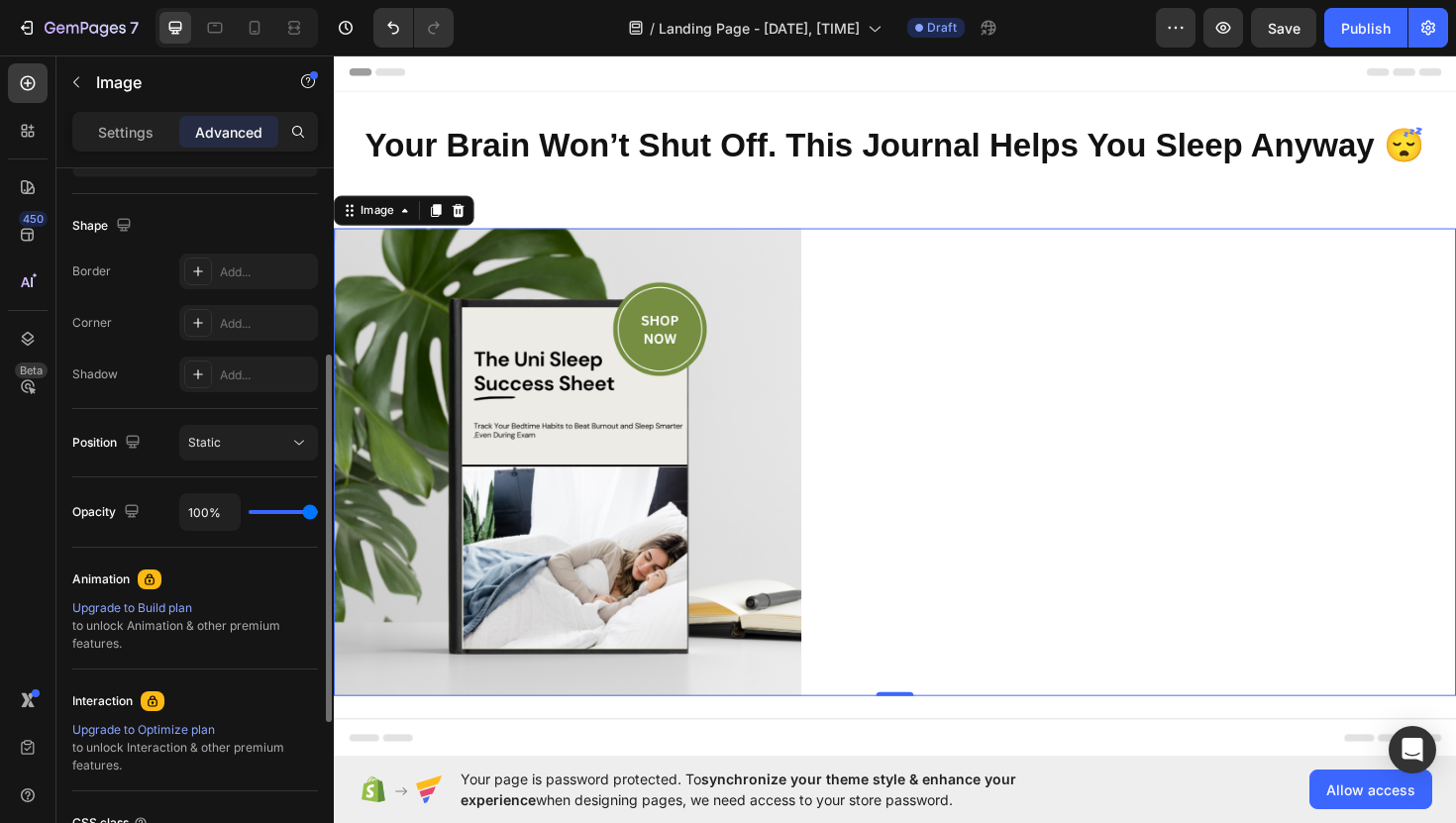 scroll, scrollTop: 0, scrollLeft: 0, axis: both 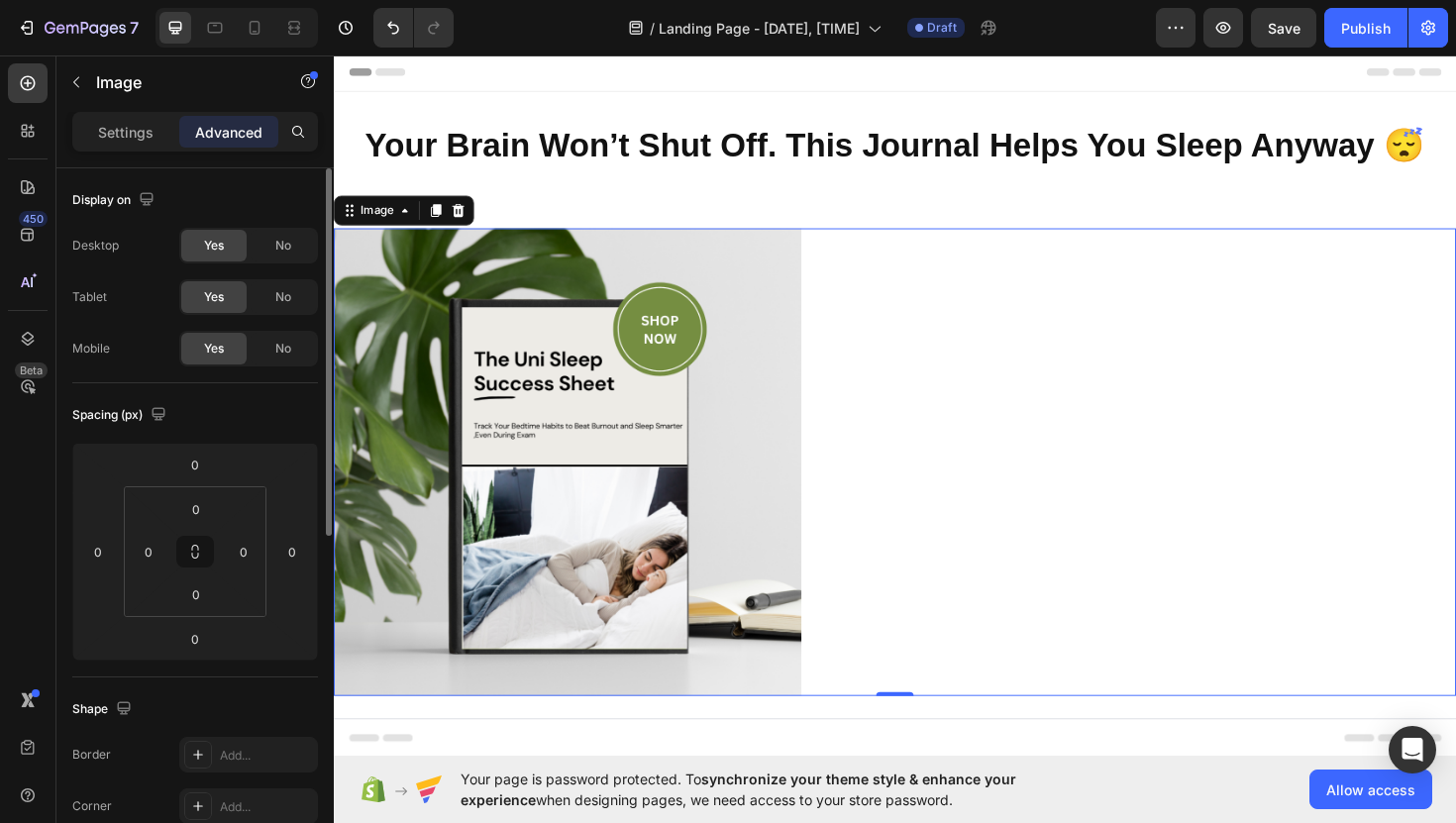 click on "Display on Desktop Yes No Tablet Yes No Mobile Yes No" 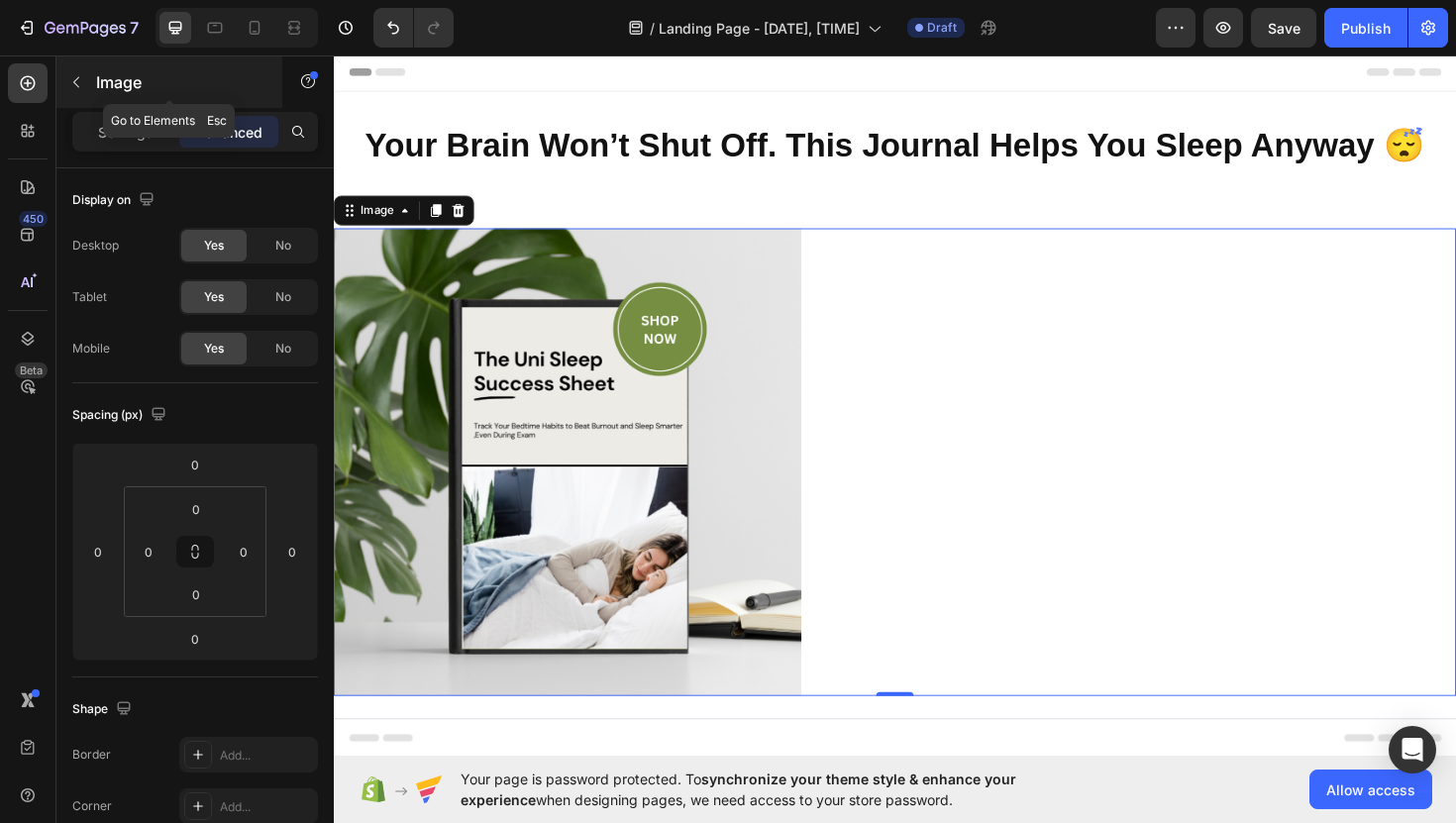 click on "Image" at bounding box center [180, 82] 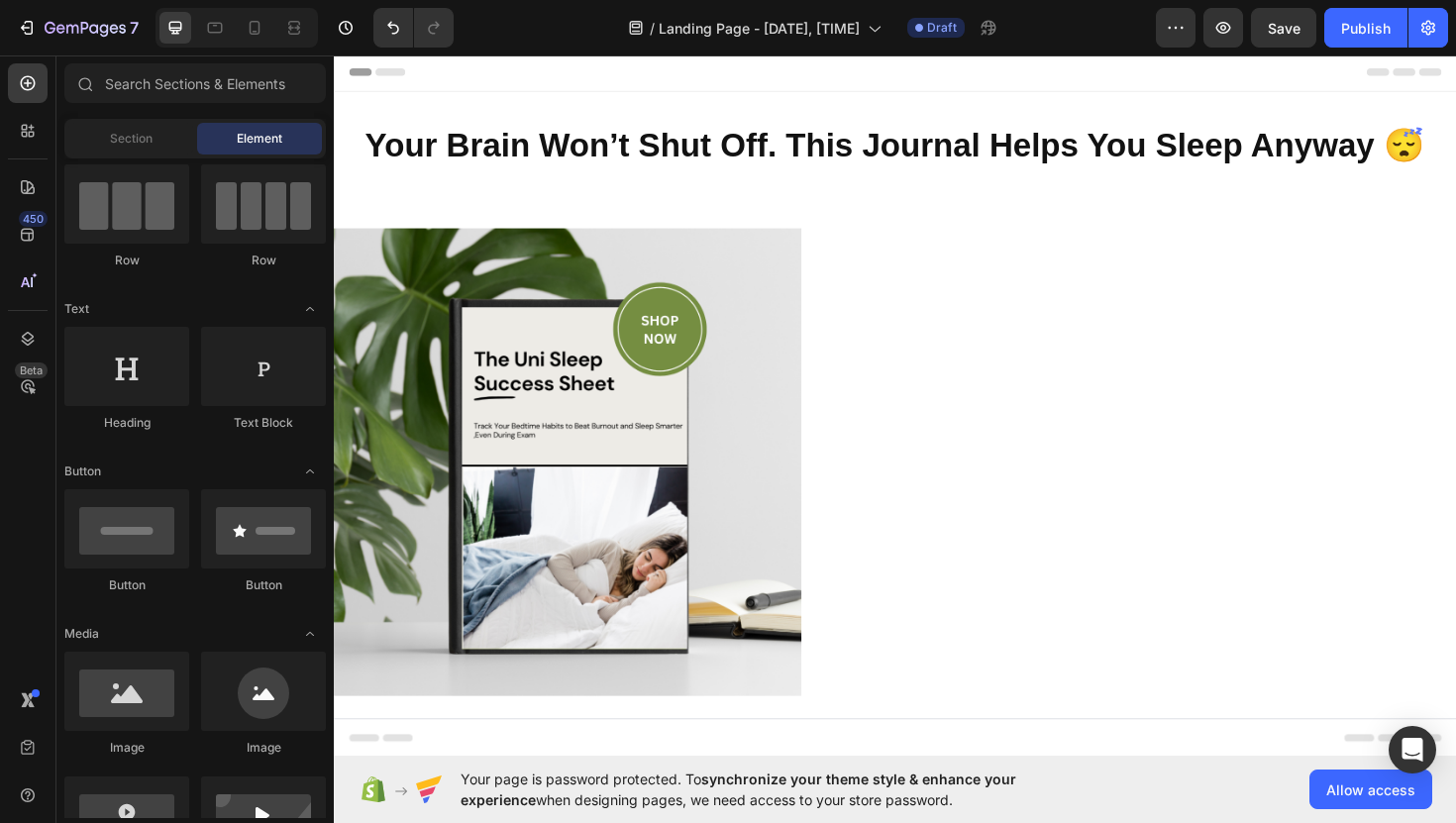 scroll, scrollTop: 0, scrollLeft: 0, axis: both 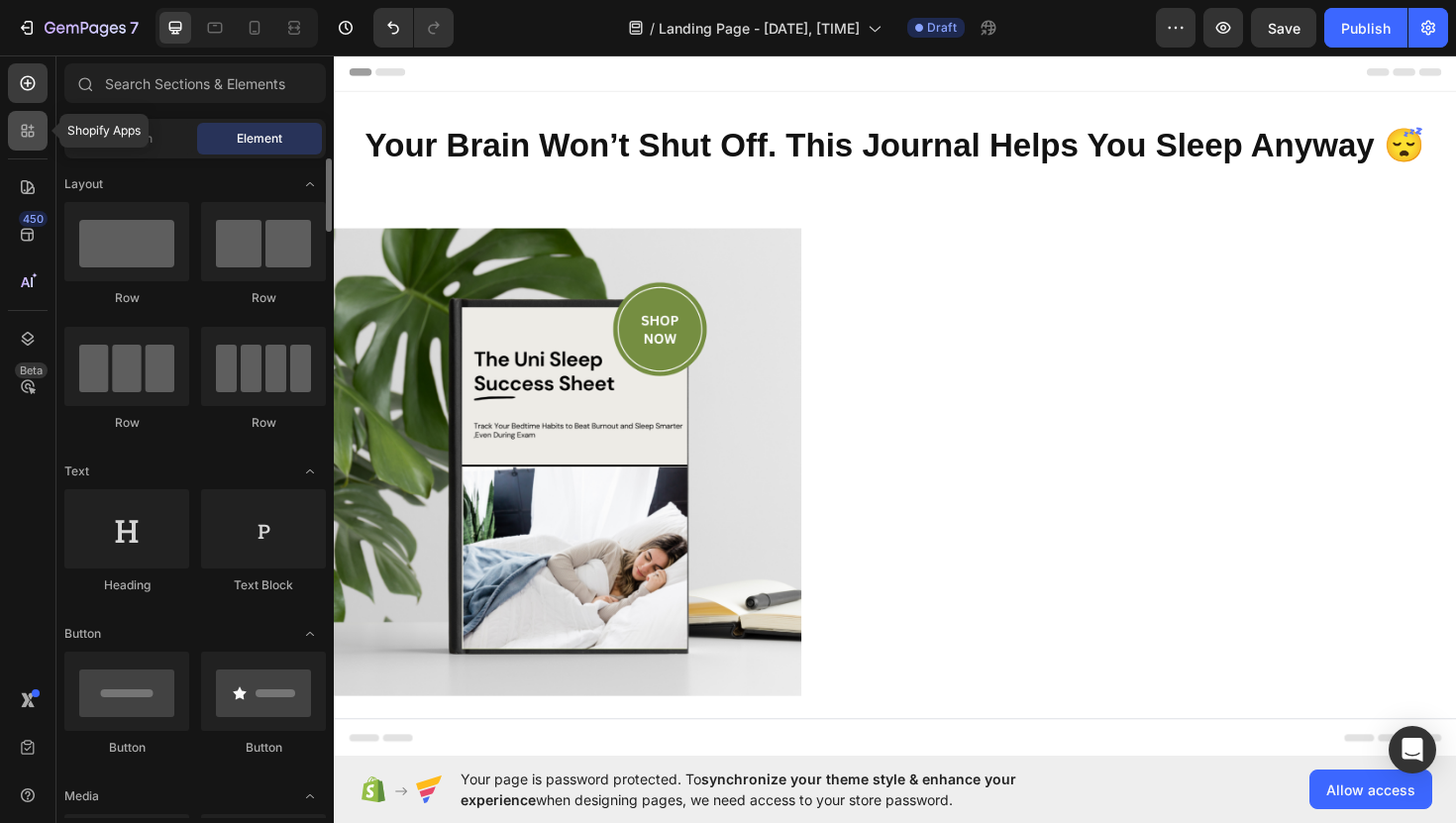 click 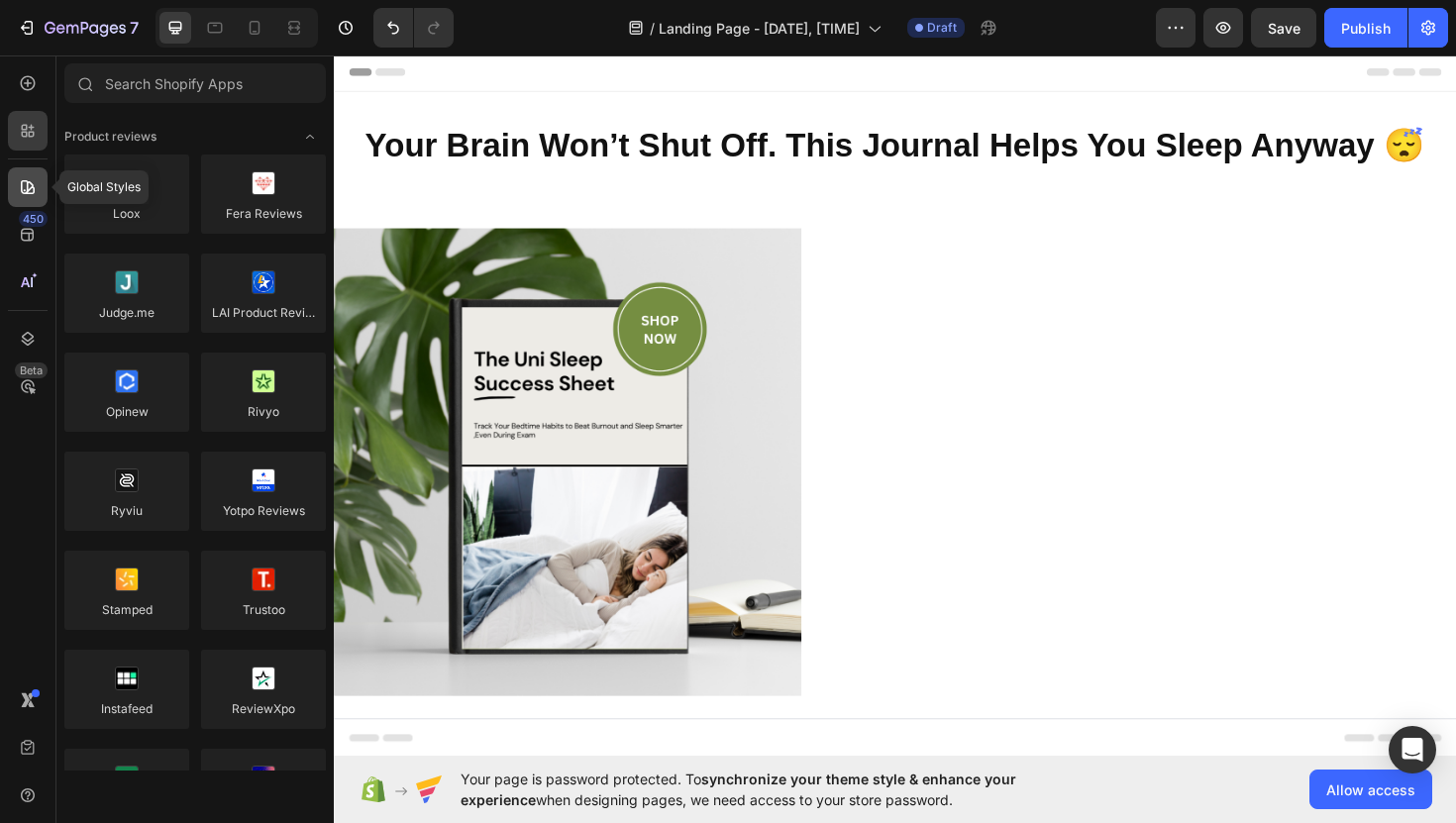 click 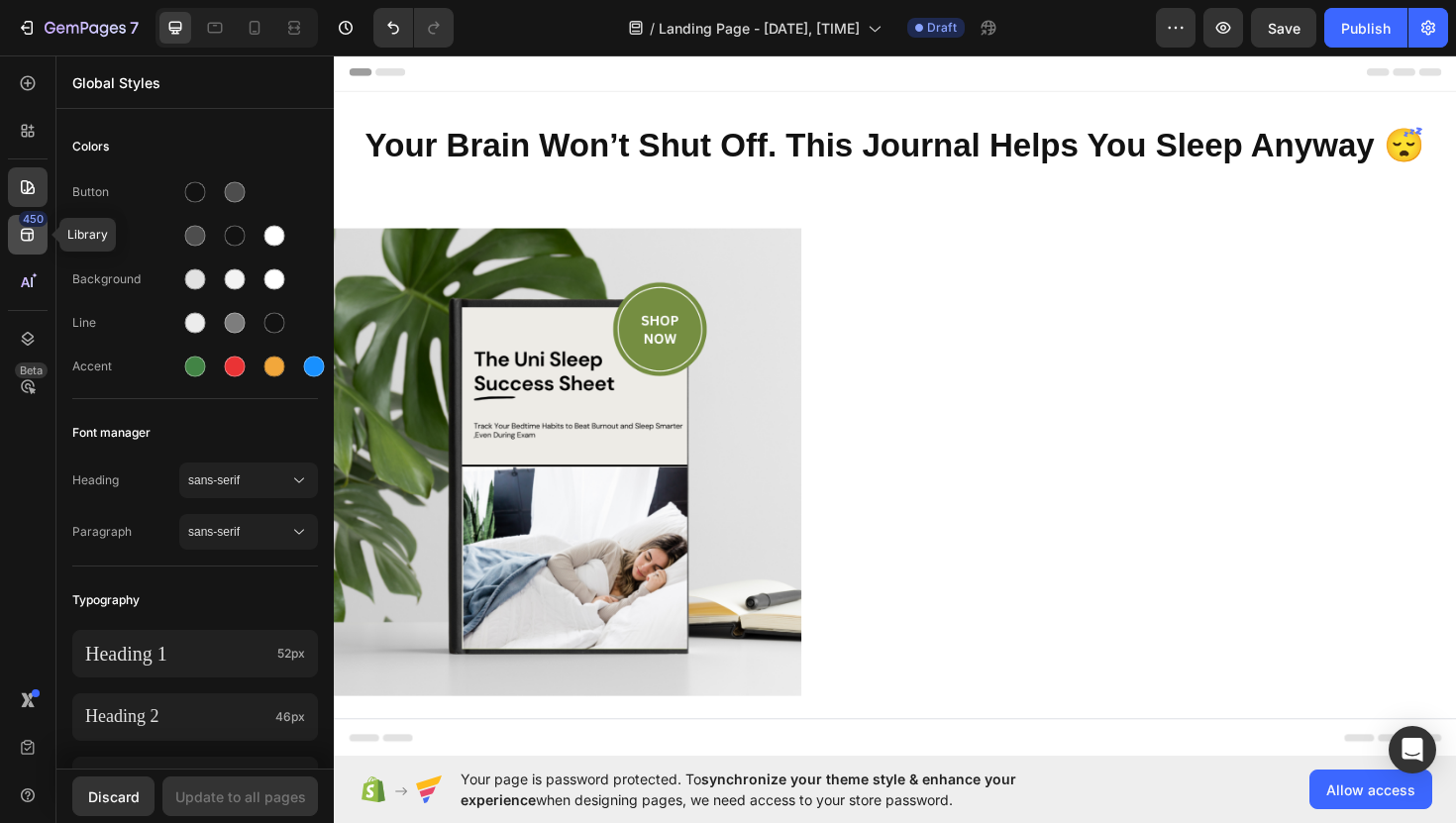 click 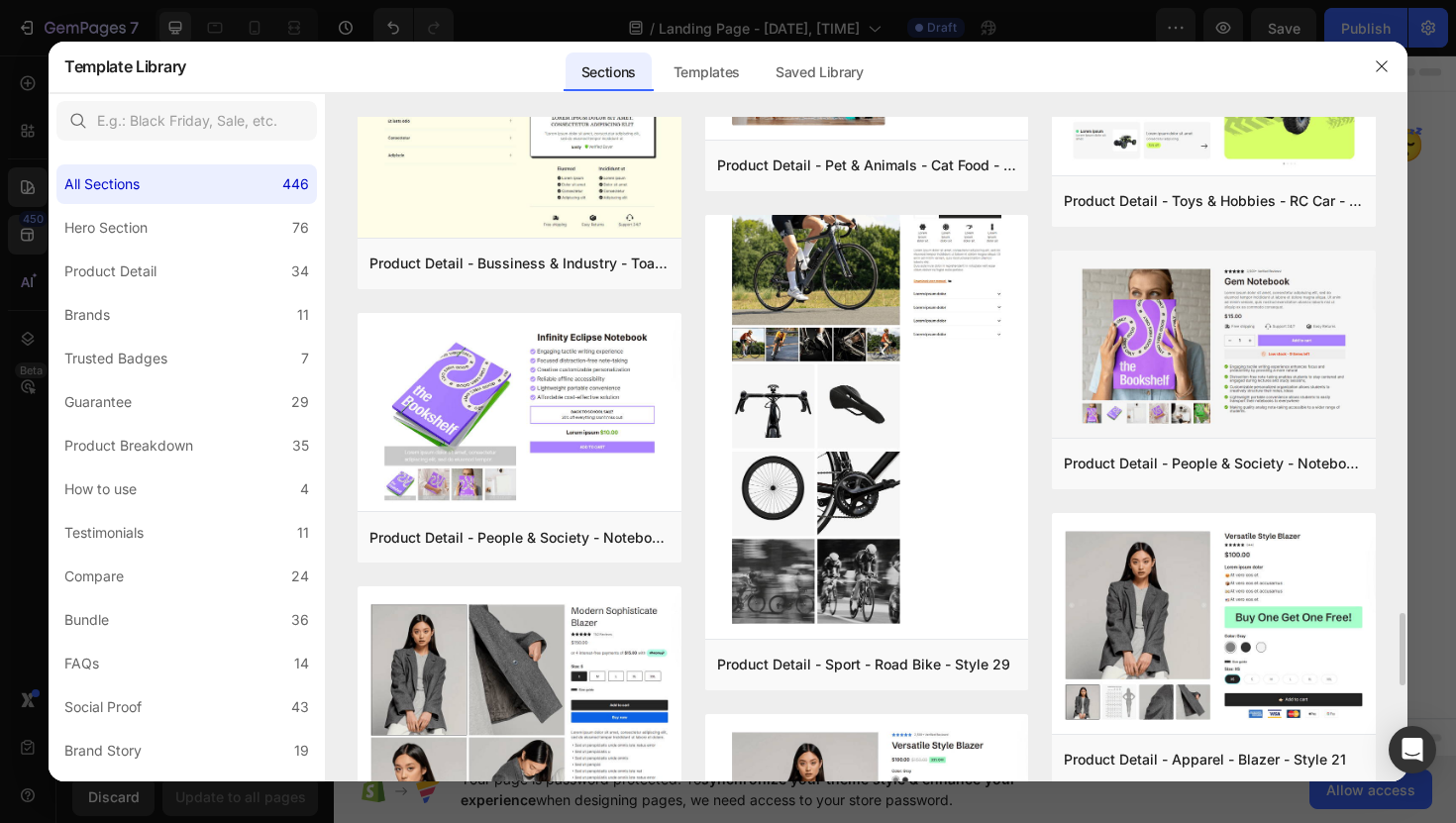 scroll, scrollTop: 4516, scrollLeft: 0, axis: vertical 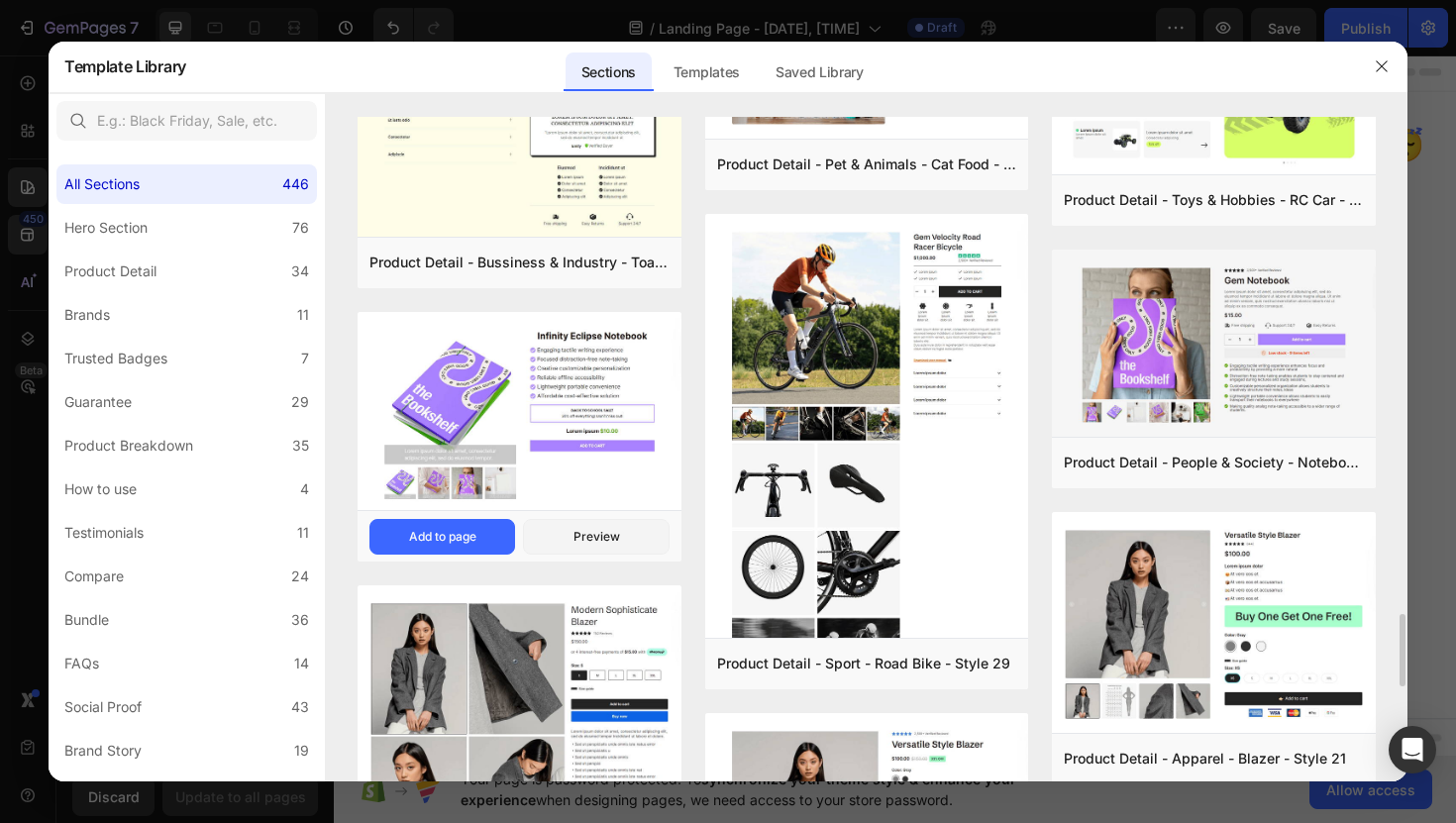 click at bounding box center [519, 412] 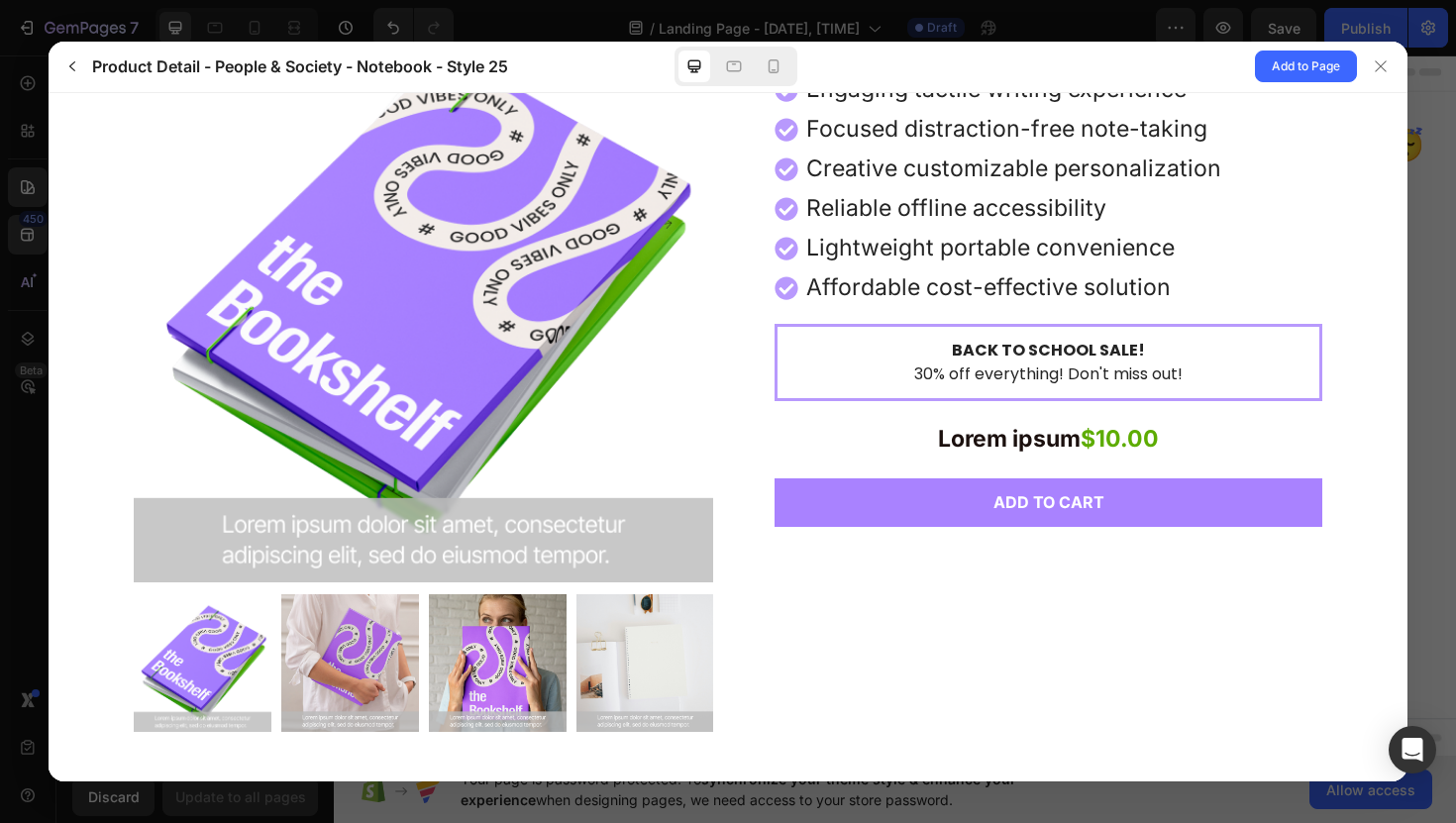 scroll, scrollTop: 206, scrollLeft: 0, axis: vertical 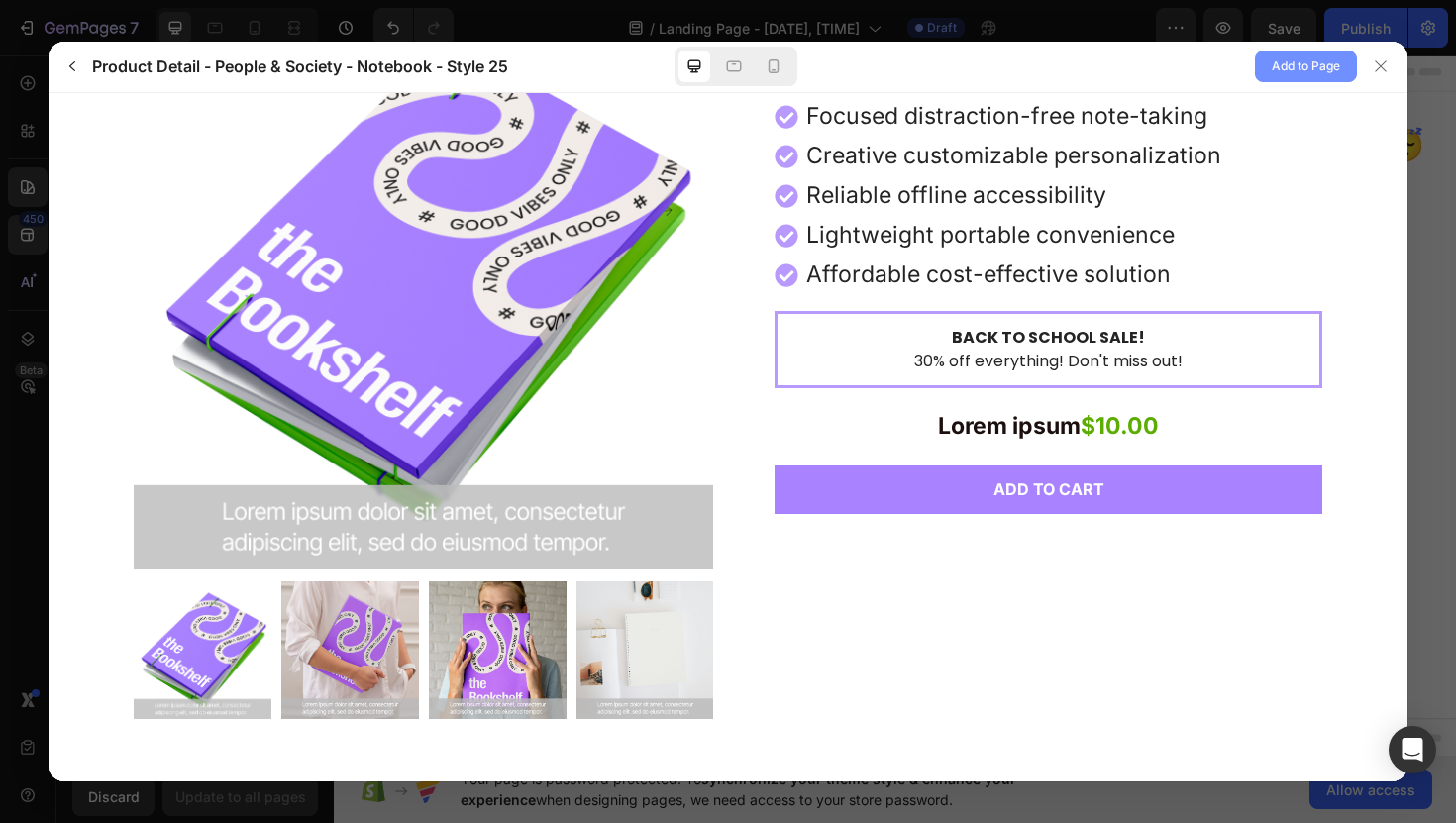 click on "Add to Page" 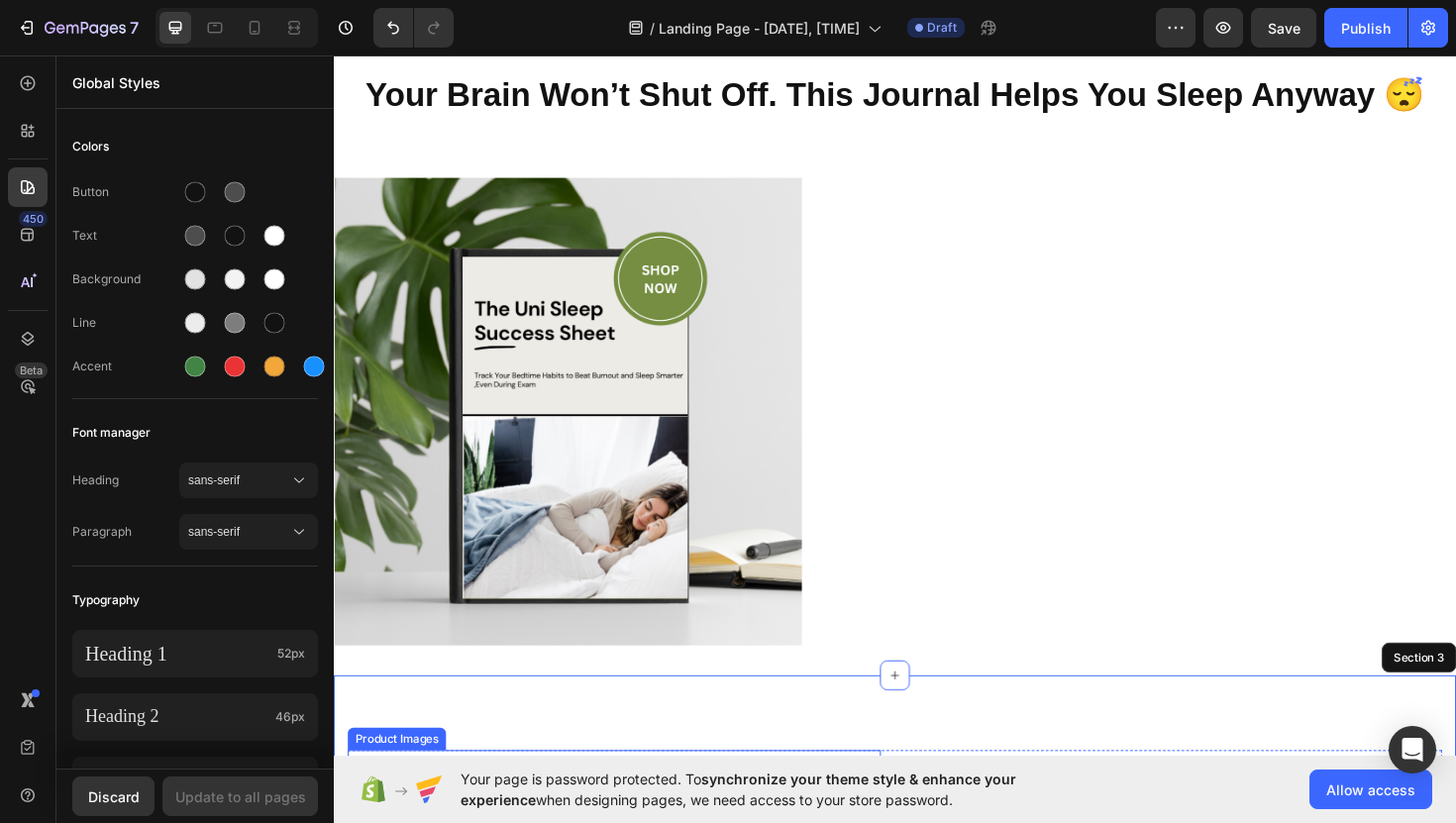 scroll, scrollTop: 0, scrollLeft: 0, axis: both 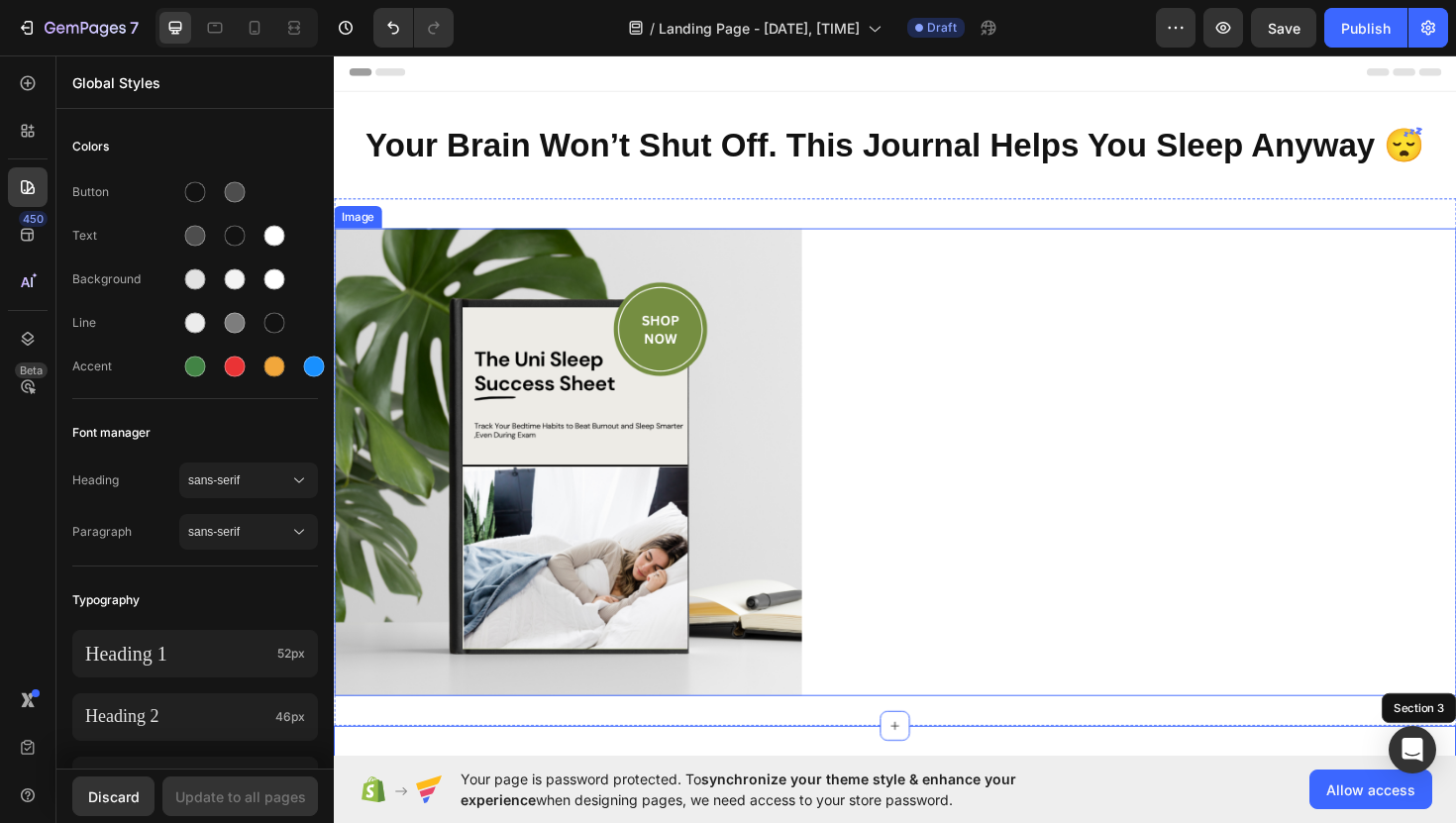 click at bounding box center [928, 486] 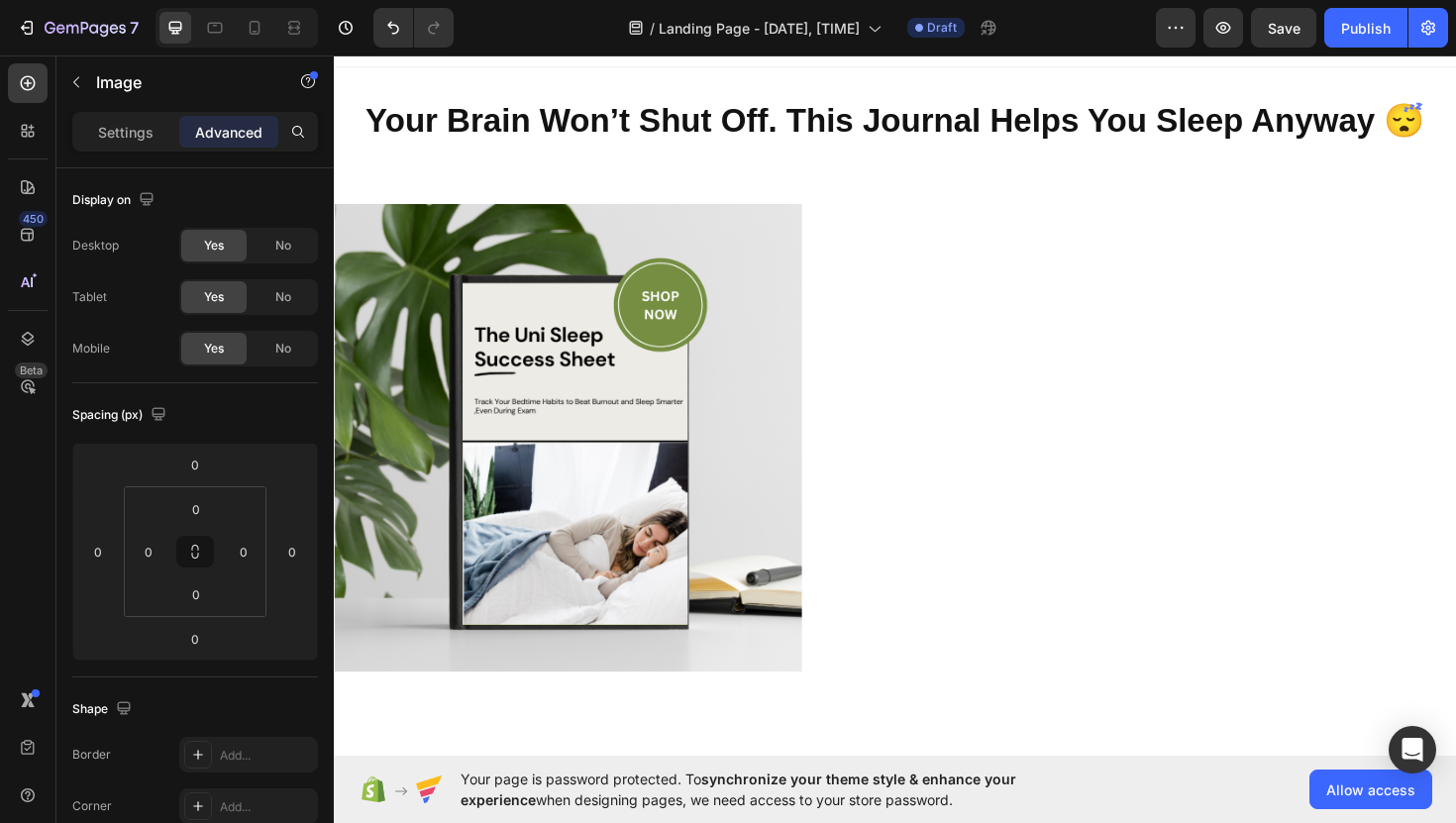 scroll, scrollTop: 0, scrollLeft: 0, axis: both 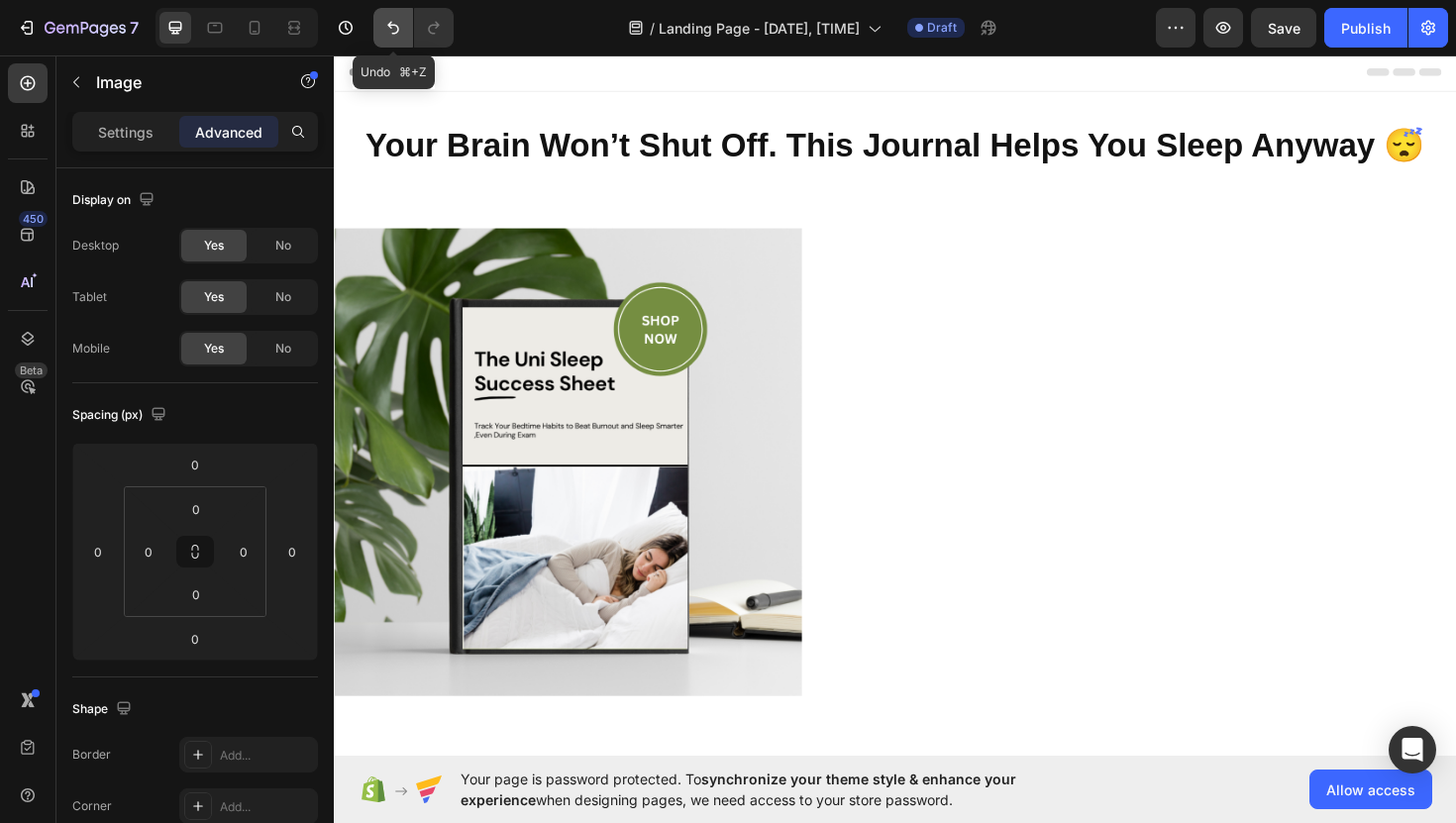 click 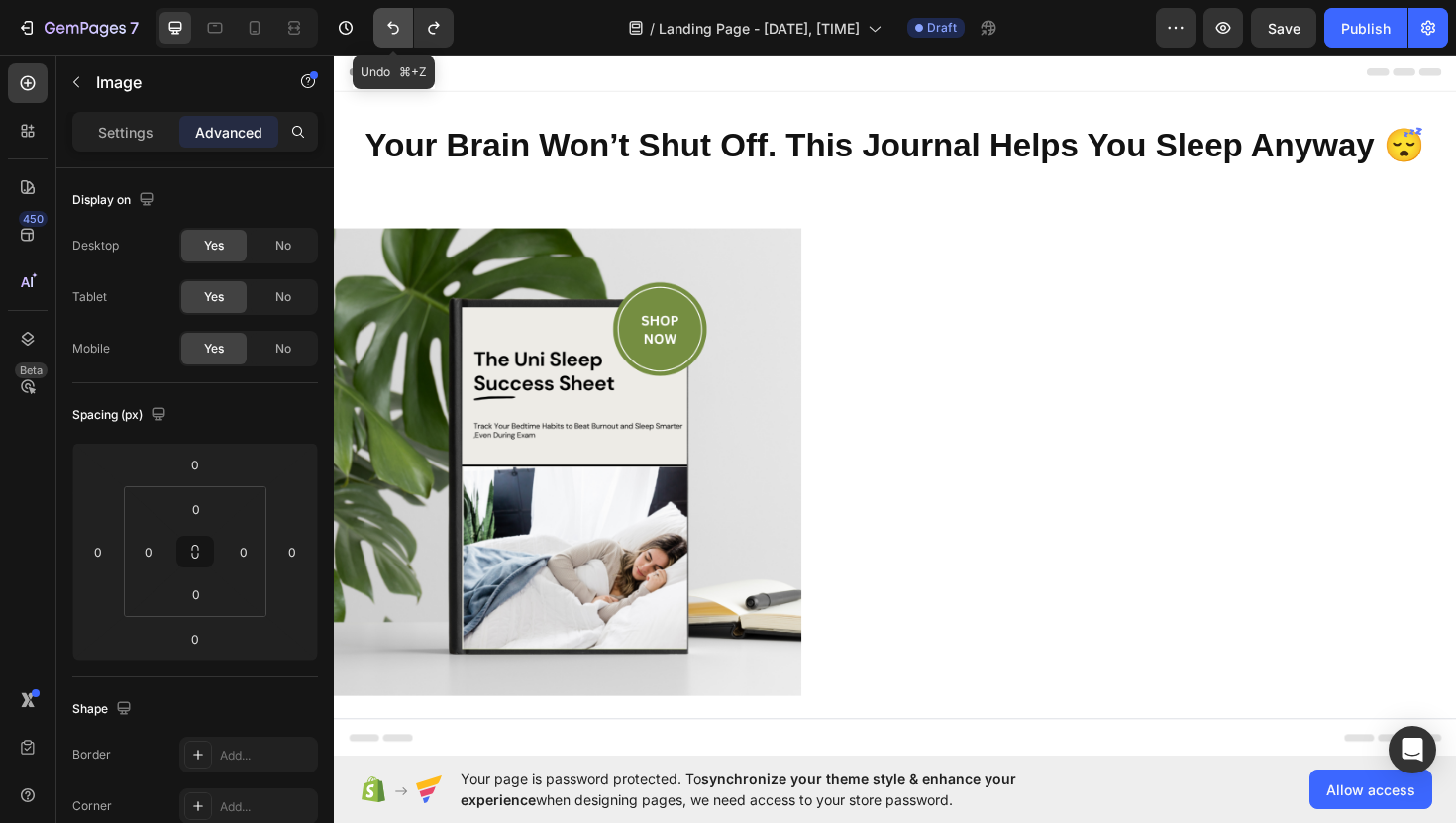 click 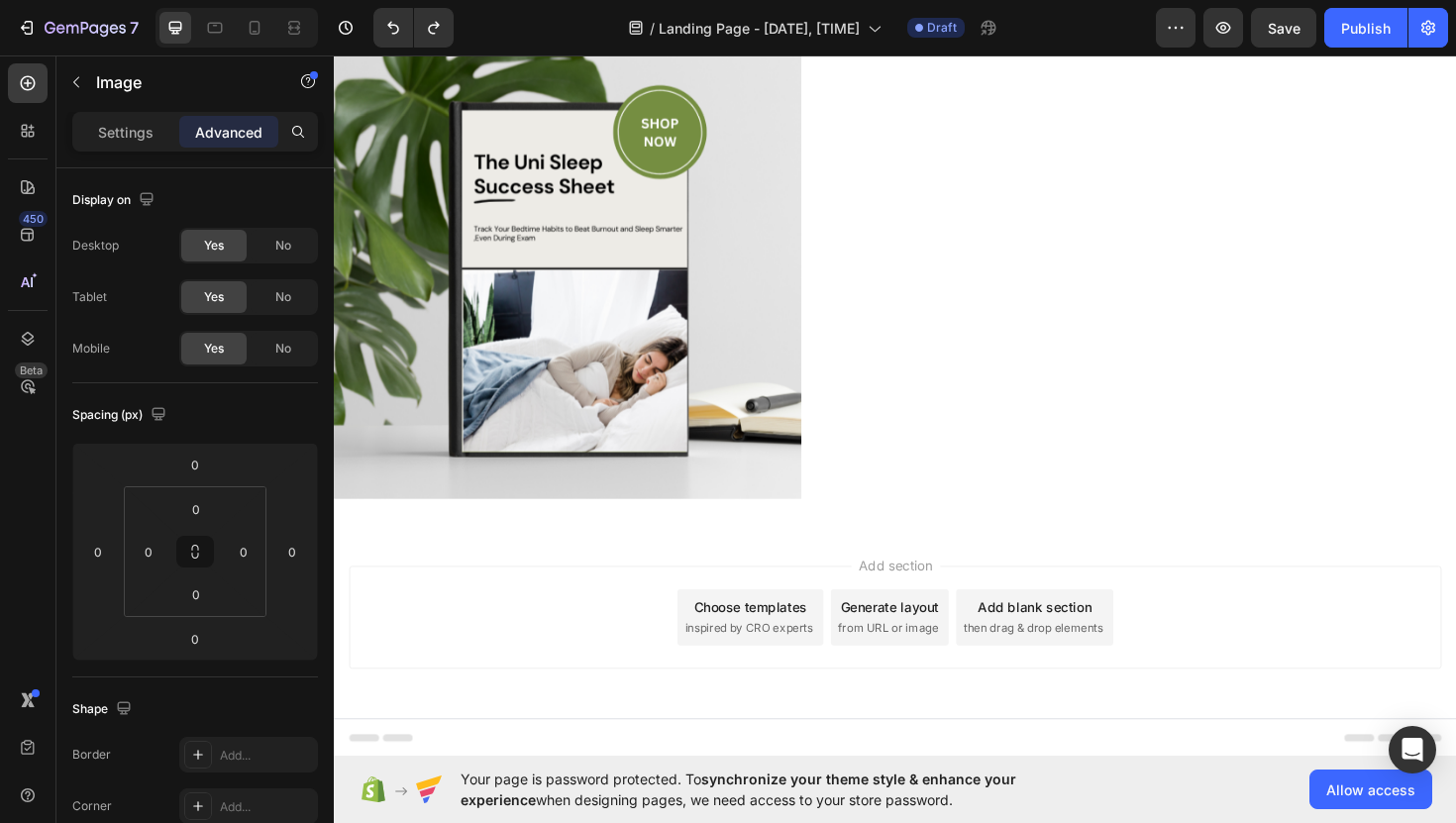 scroll, scrollTop: 0, scrollLeft: 0, axis: both 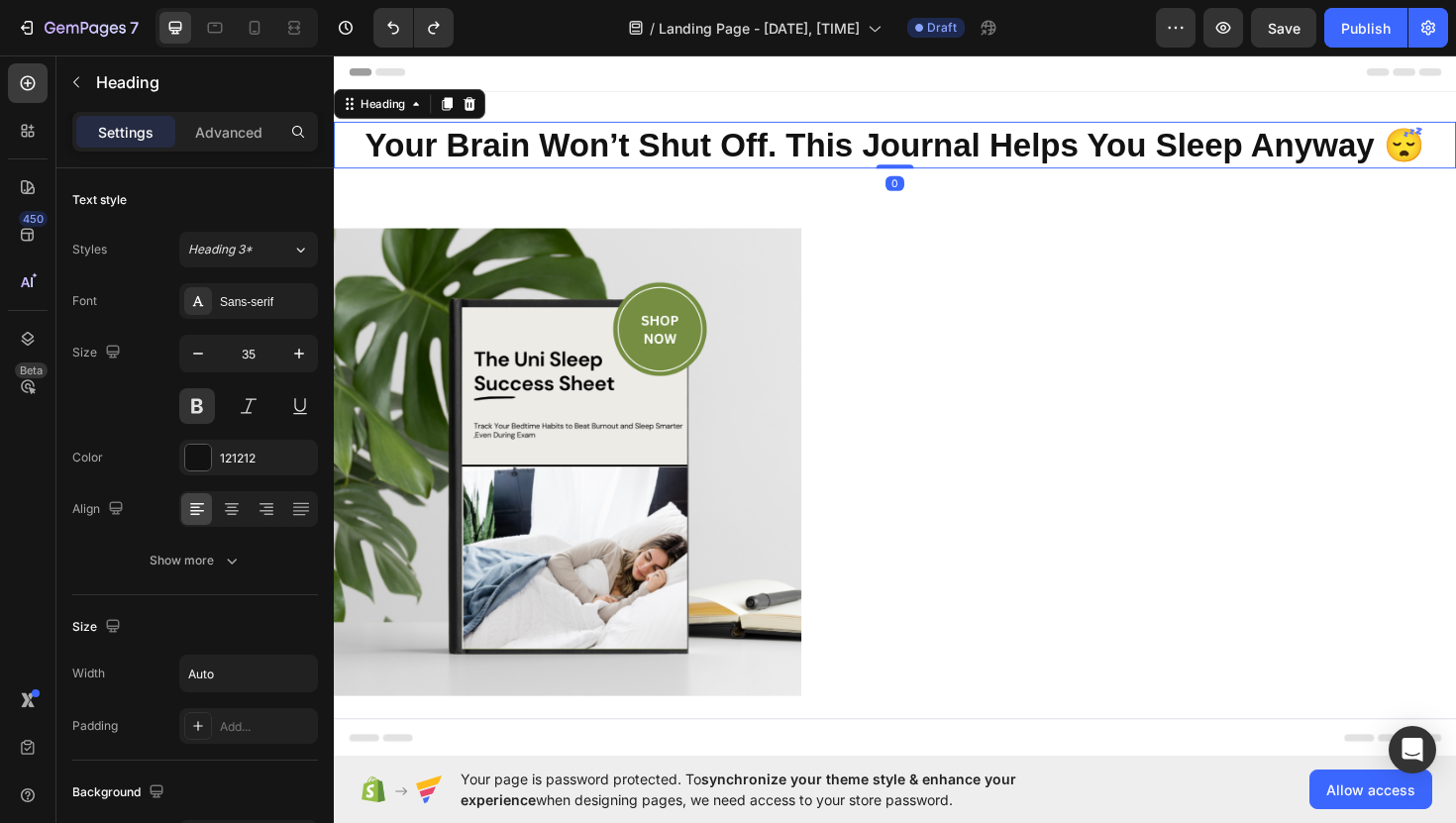 click on "Your Brain Won’t Shut Off. This Journal Helps You Sleep Anyway 😴" at bounding box center [927, 151] 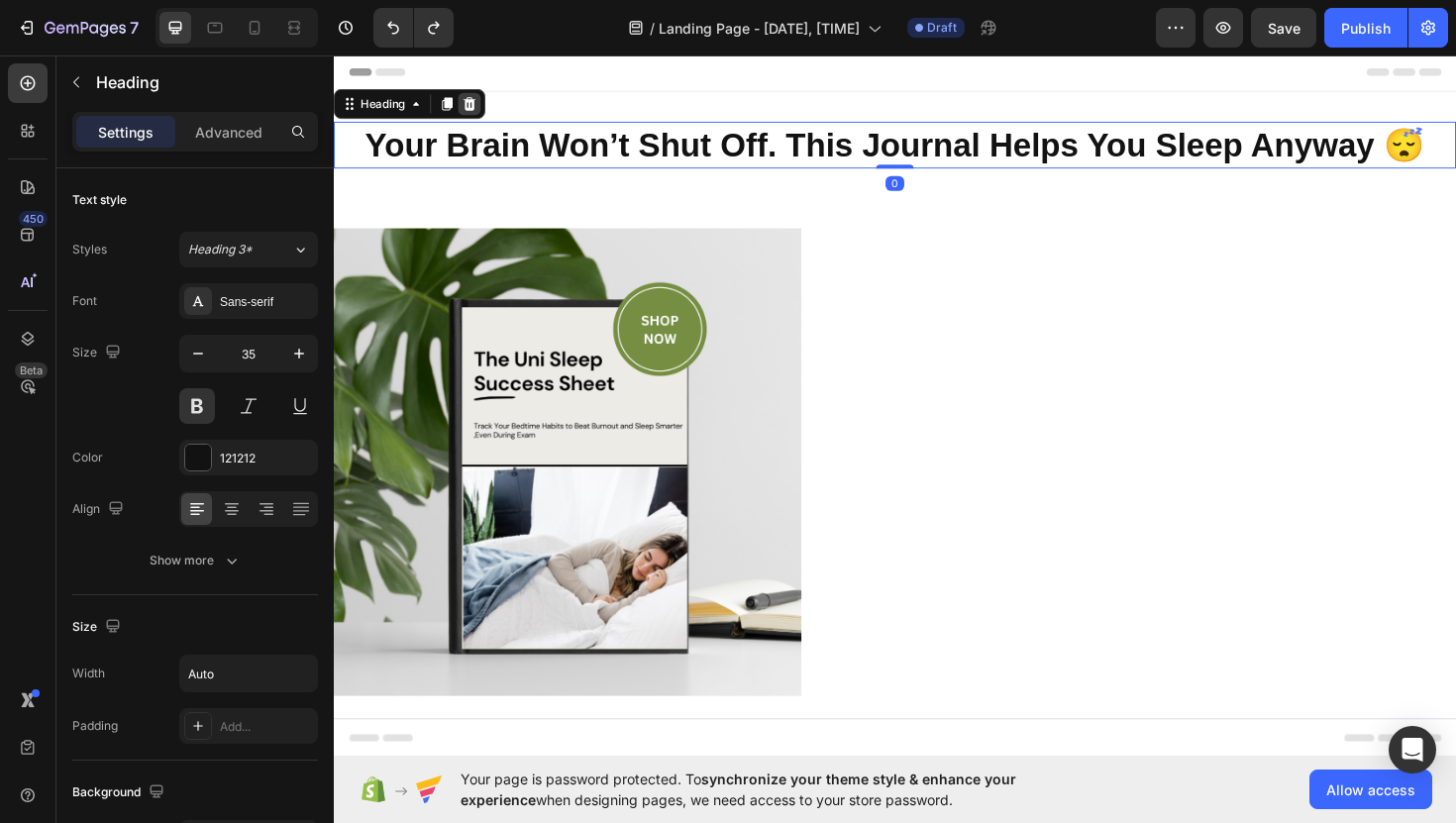 click 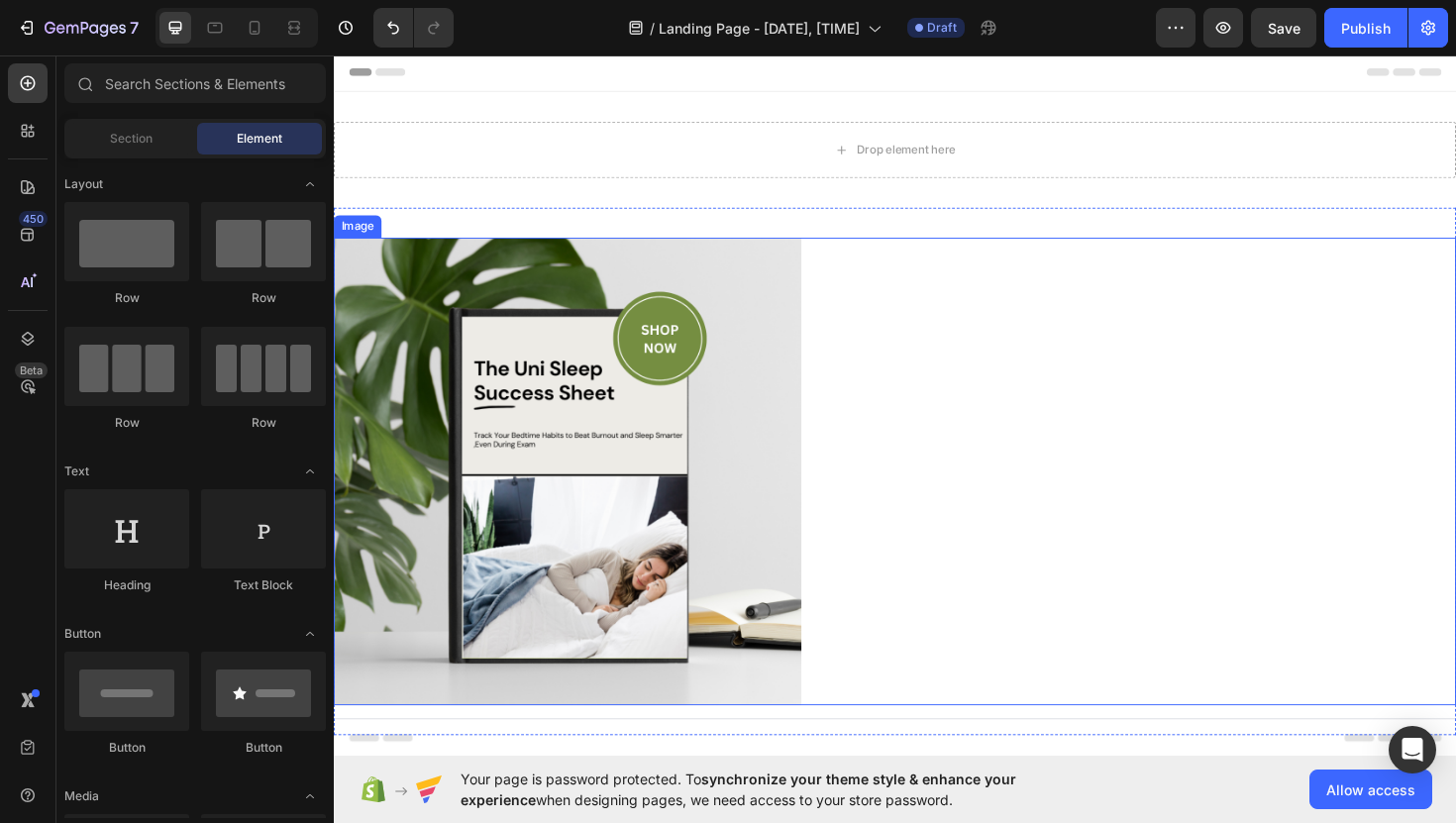 click at bounding box center [581, 496] 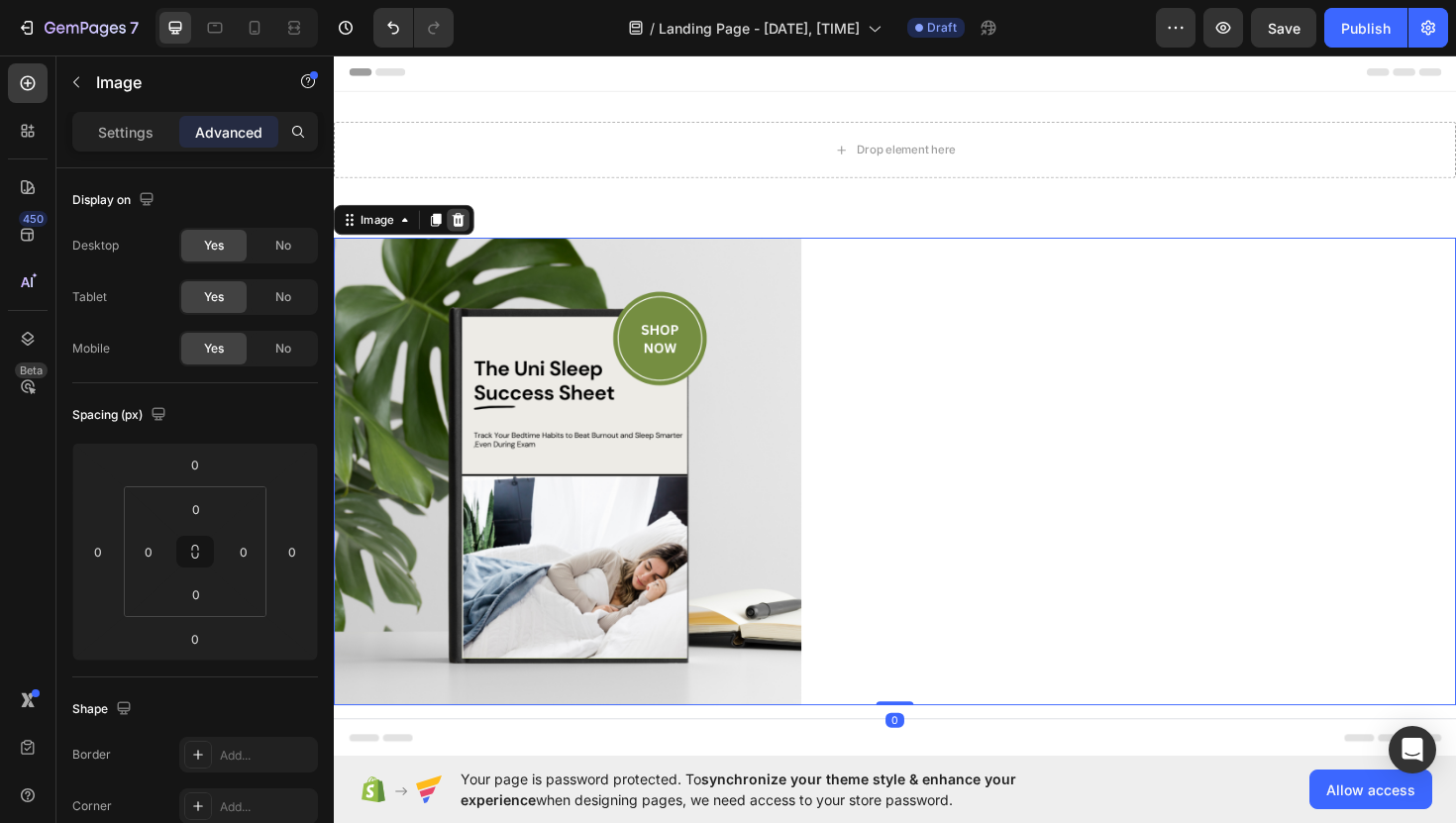 click 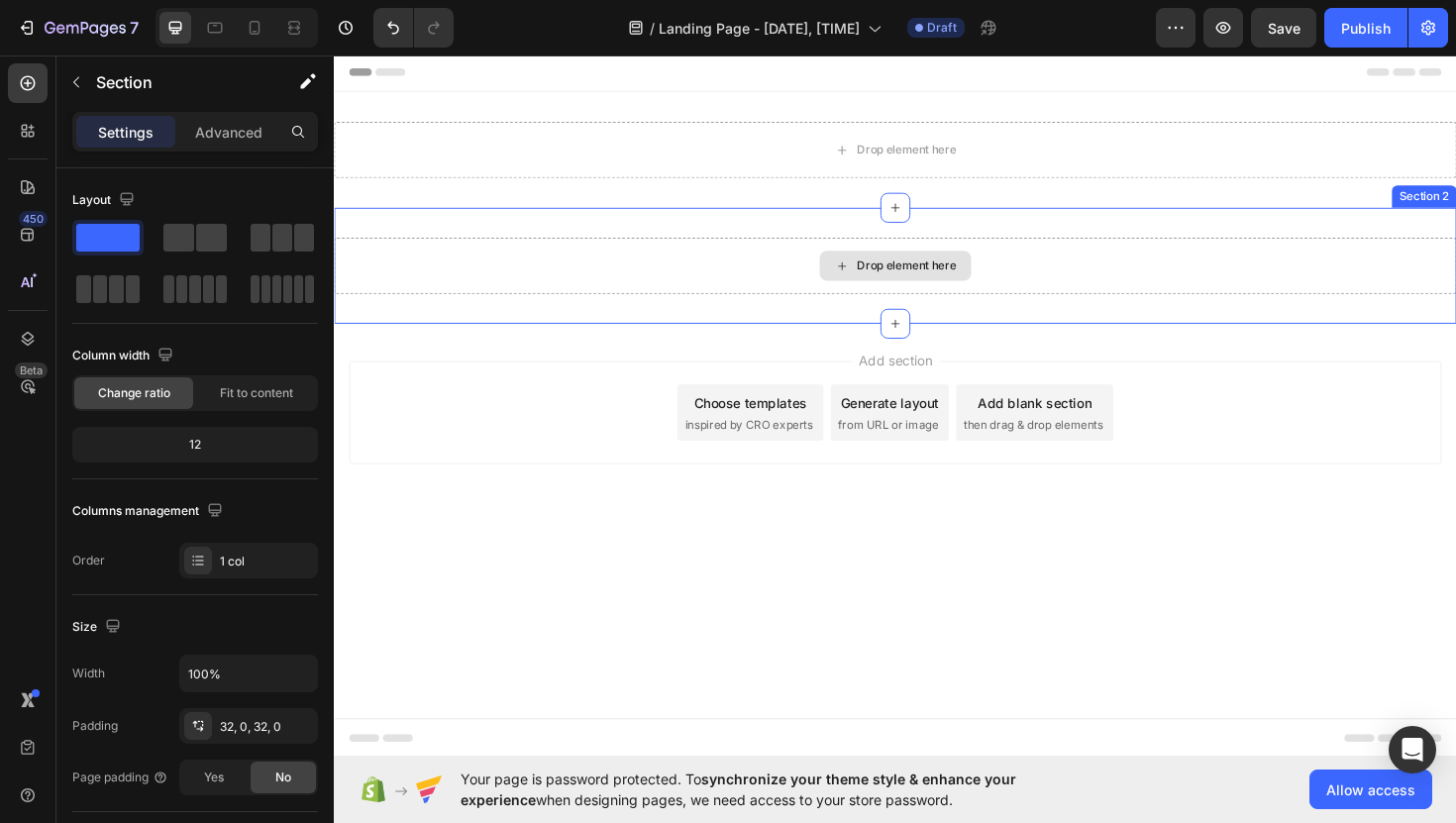 click on "Drop element here" at bounding box center (928, 278) 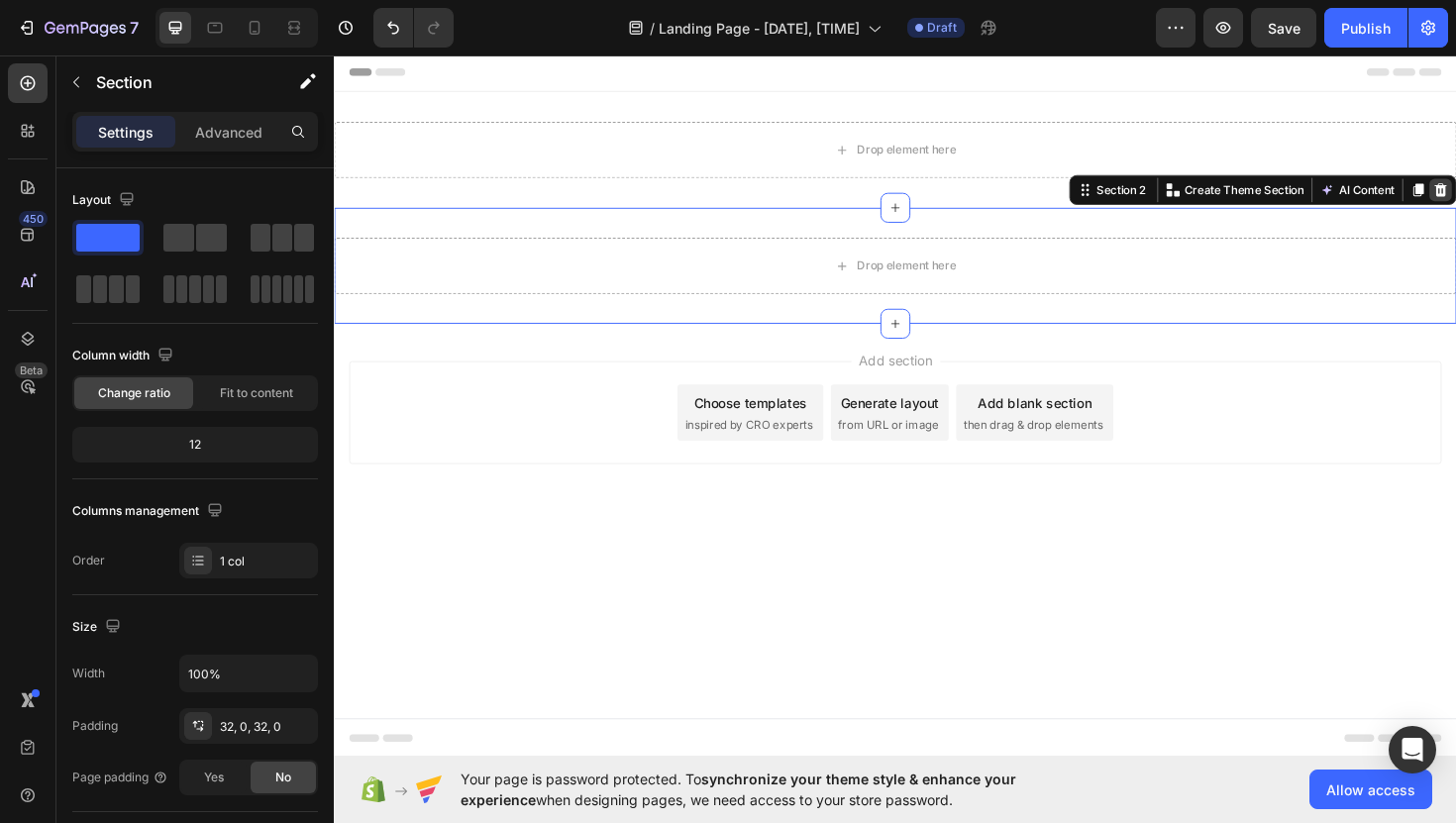 click 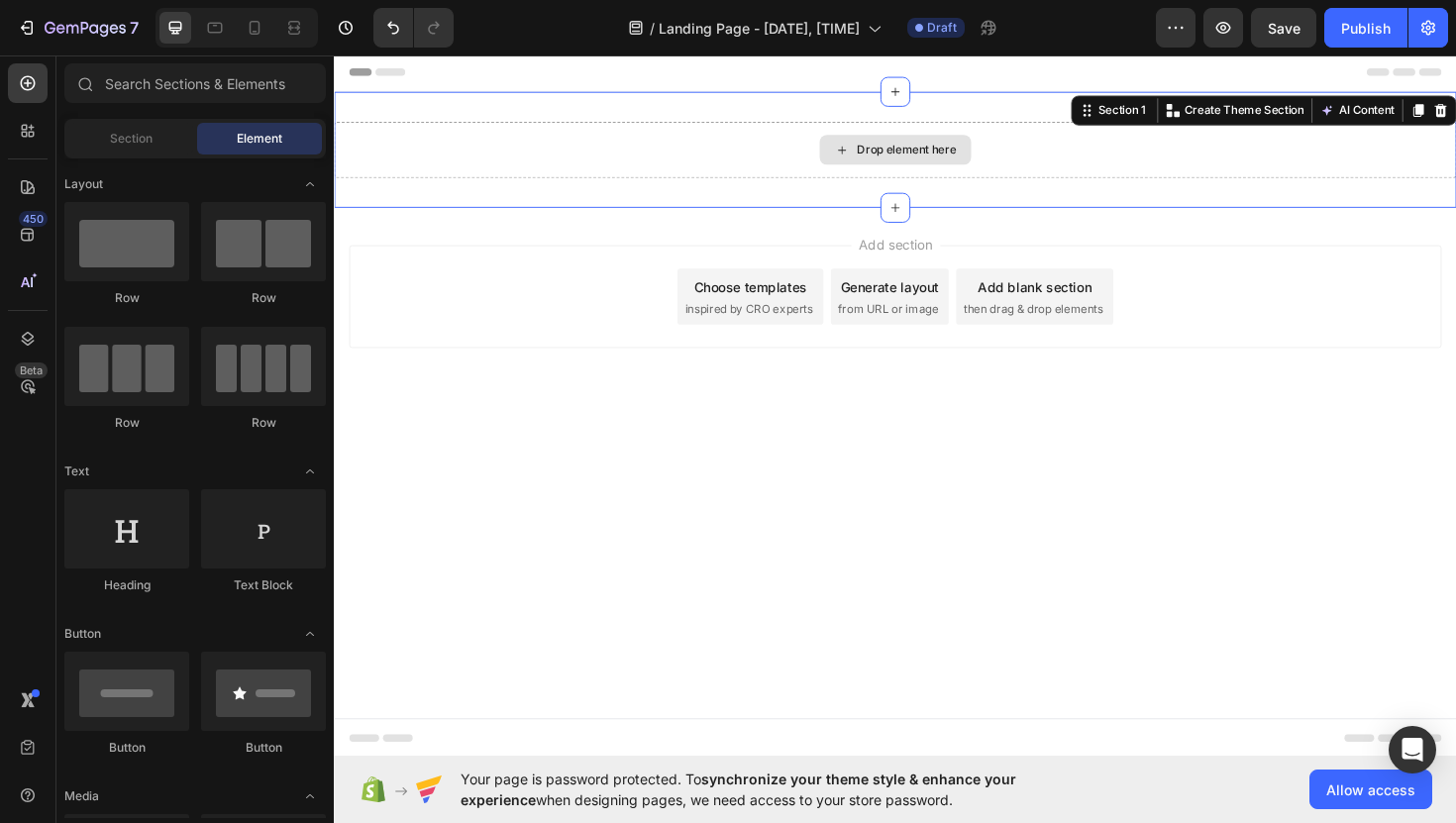 click on "Drop element here" at bounding box center (928, 155) 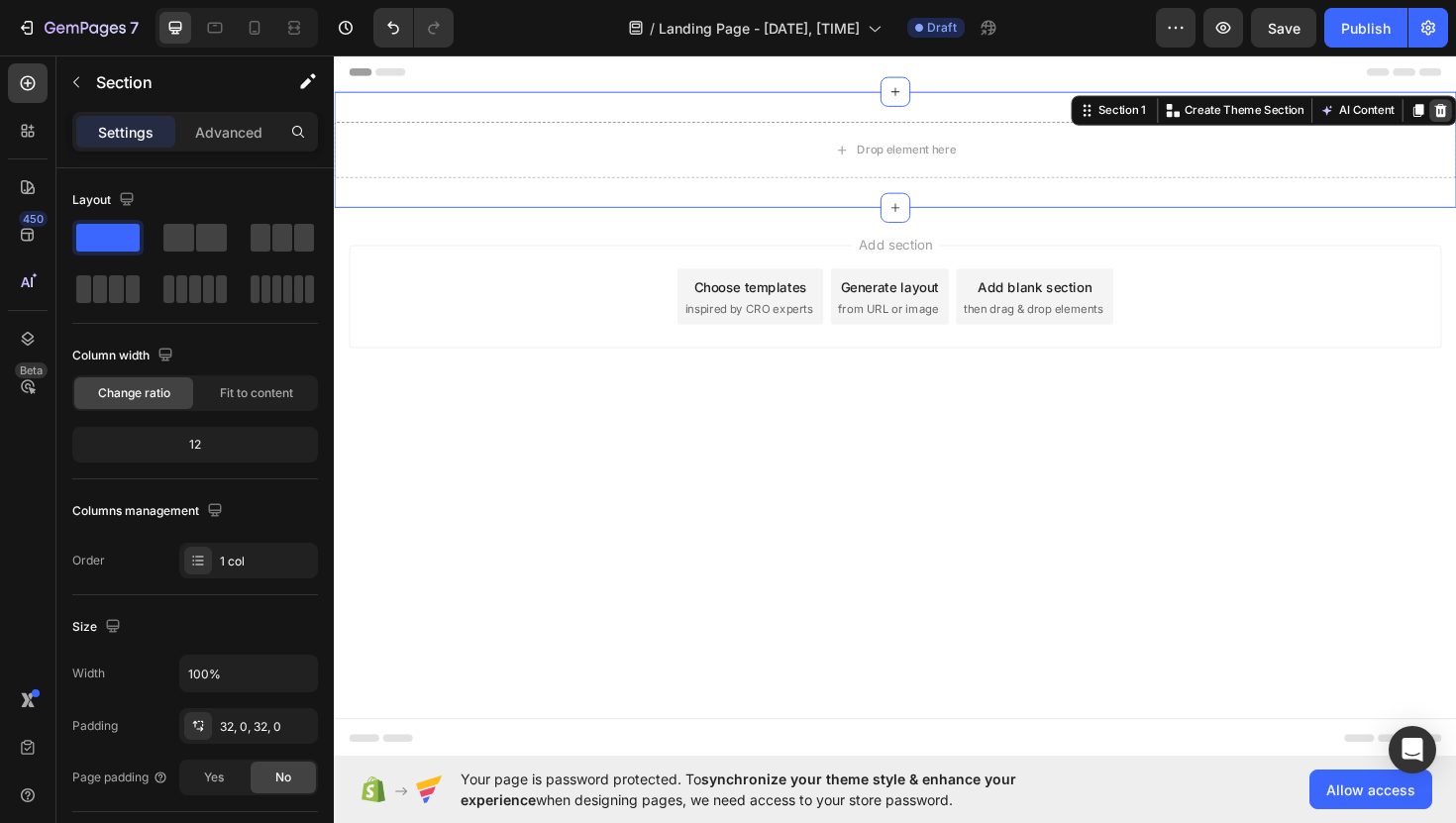 click 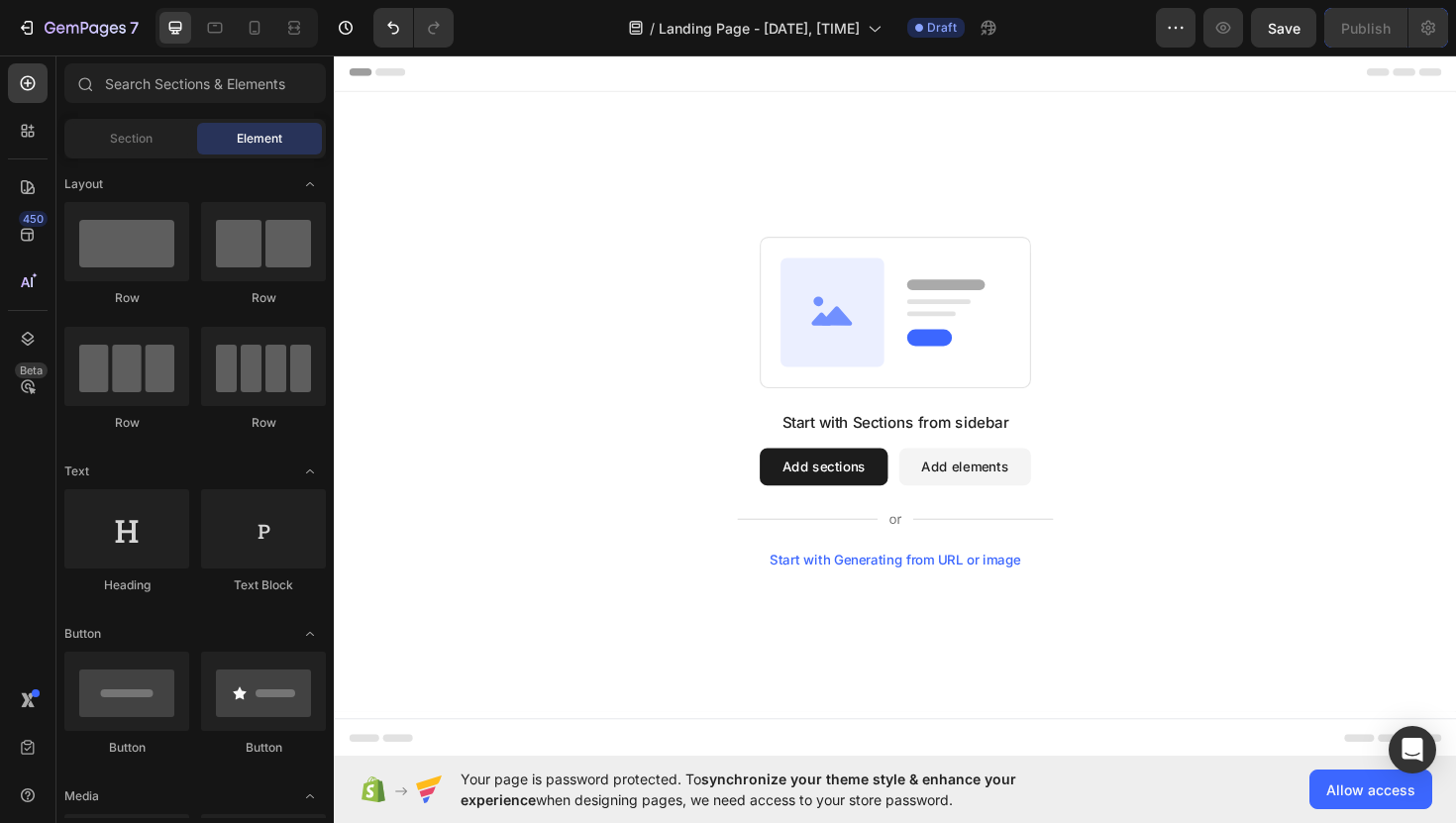 click on "Add sections" at bounding box center (852, 491) 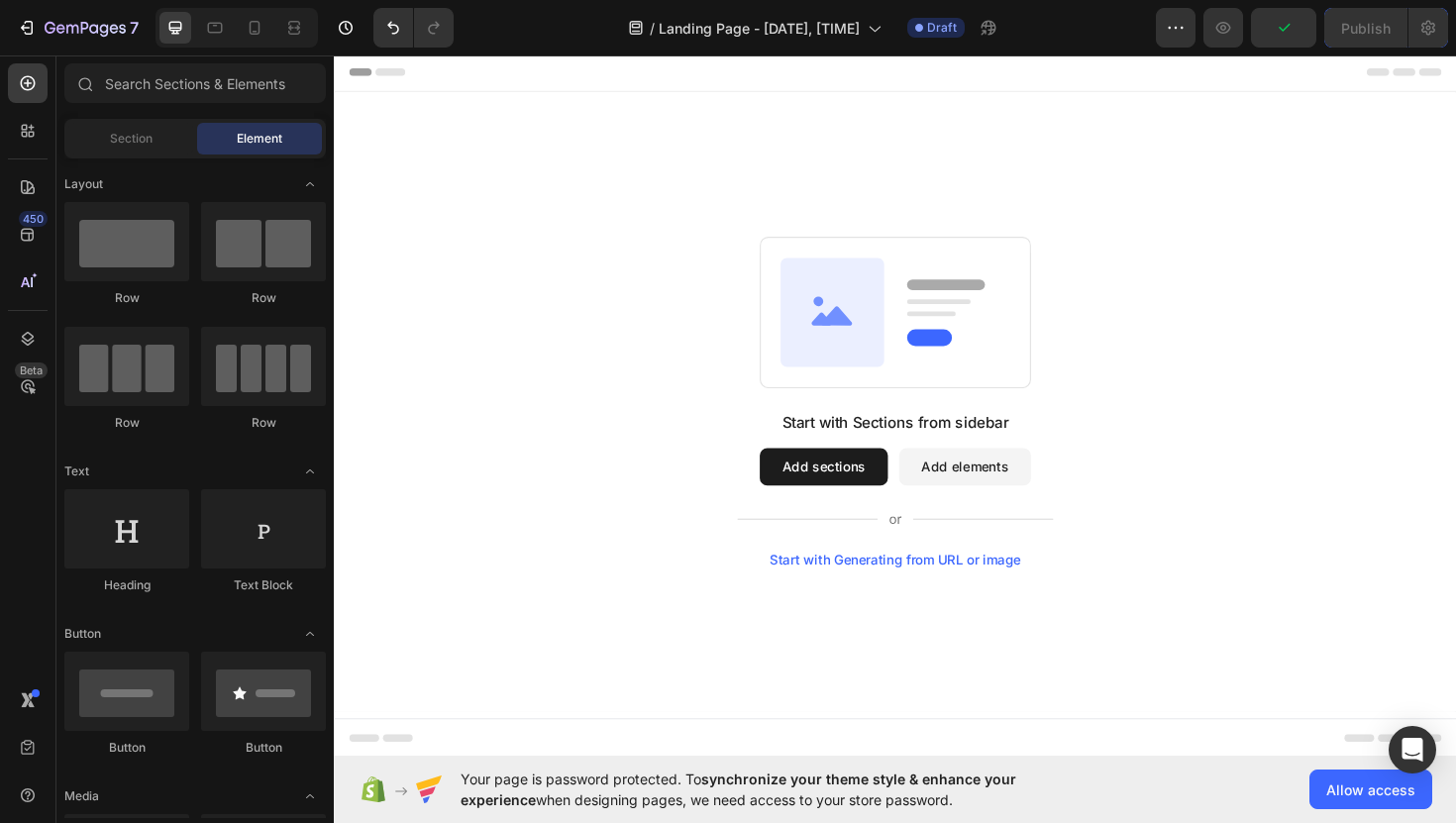 click on "Add sections" at bounding box center (852, 491) 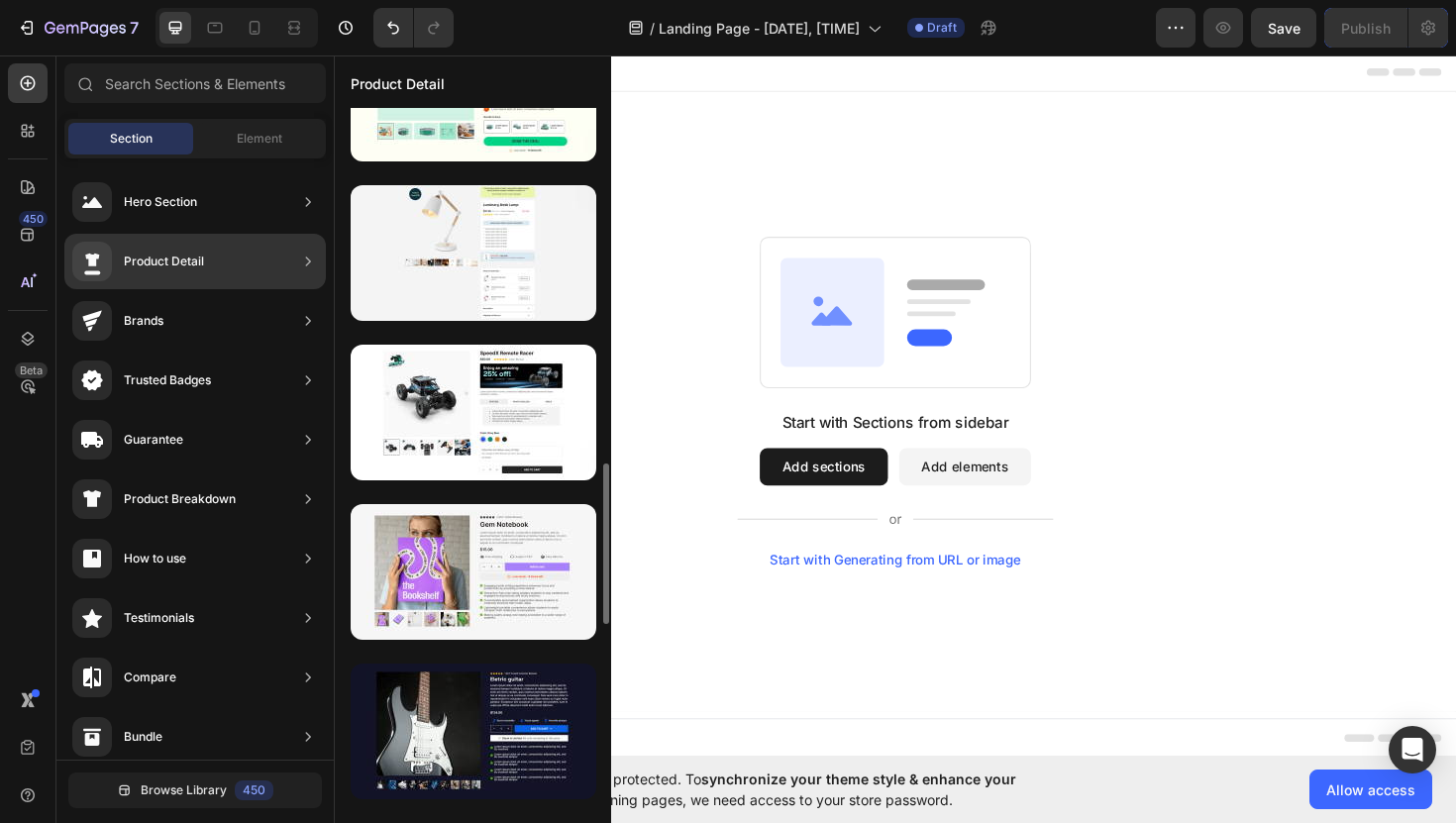 scroll, scrollTop: 1405, scrollLeft: 0, axis: vertical 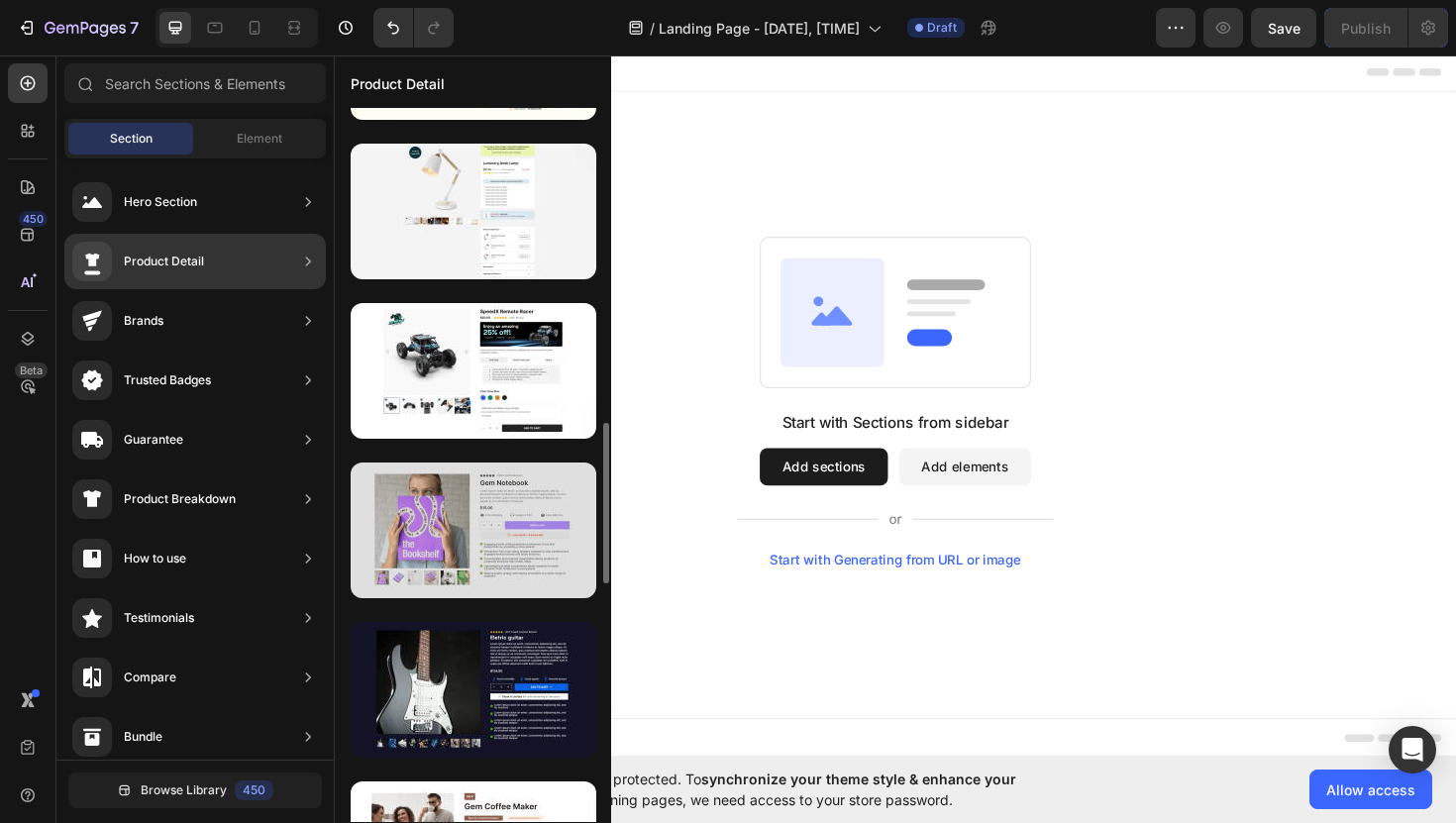 click at bounding box center [473, 530] 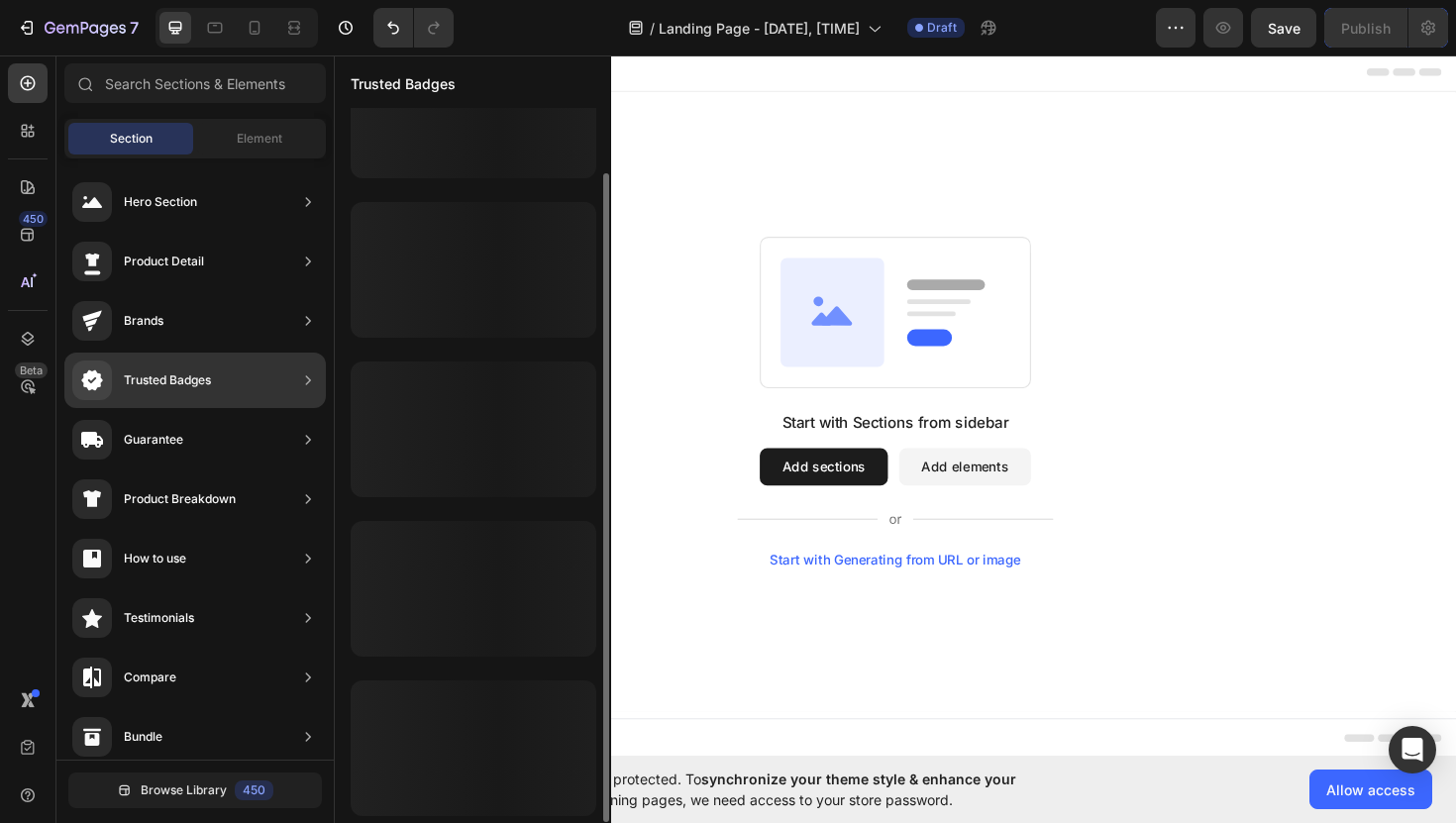 scroll, scrollTop: 71, scrollLeft: 0, axis: vertical 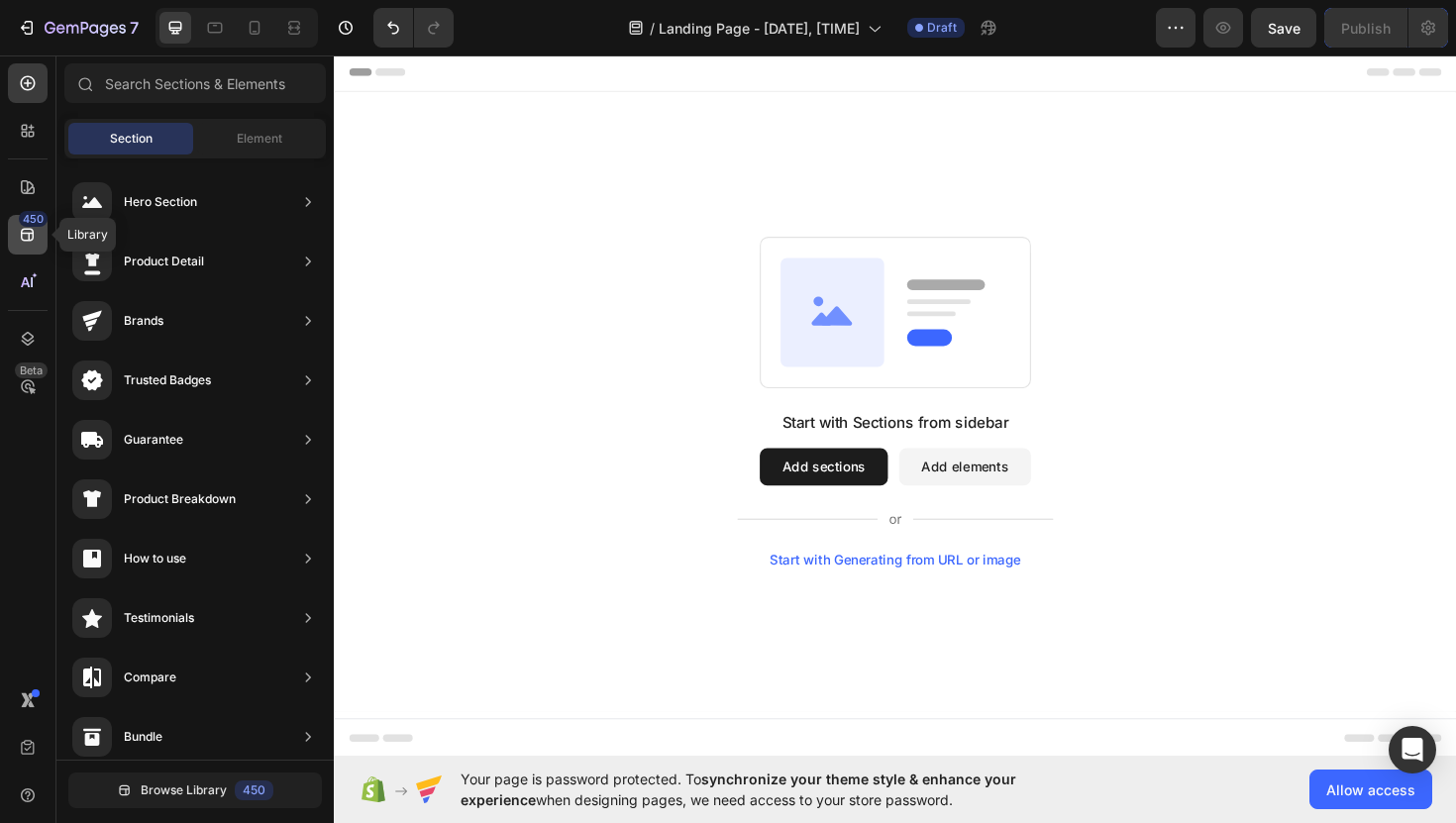 click 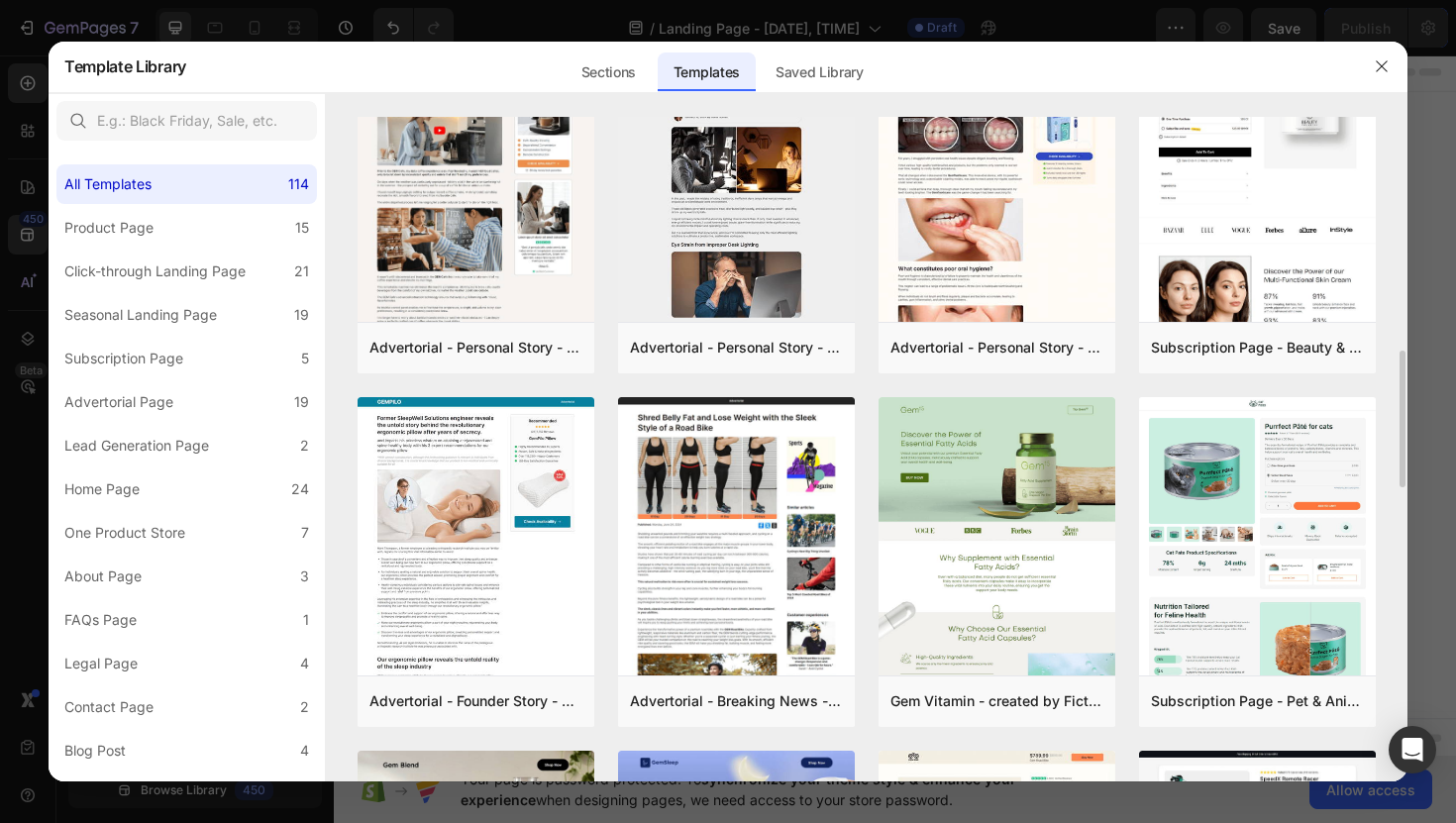 scroll, scrollTop: 738, scrollLeft: 0, axis: vertical 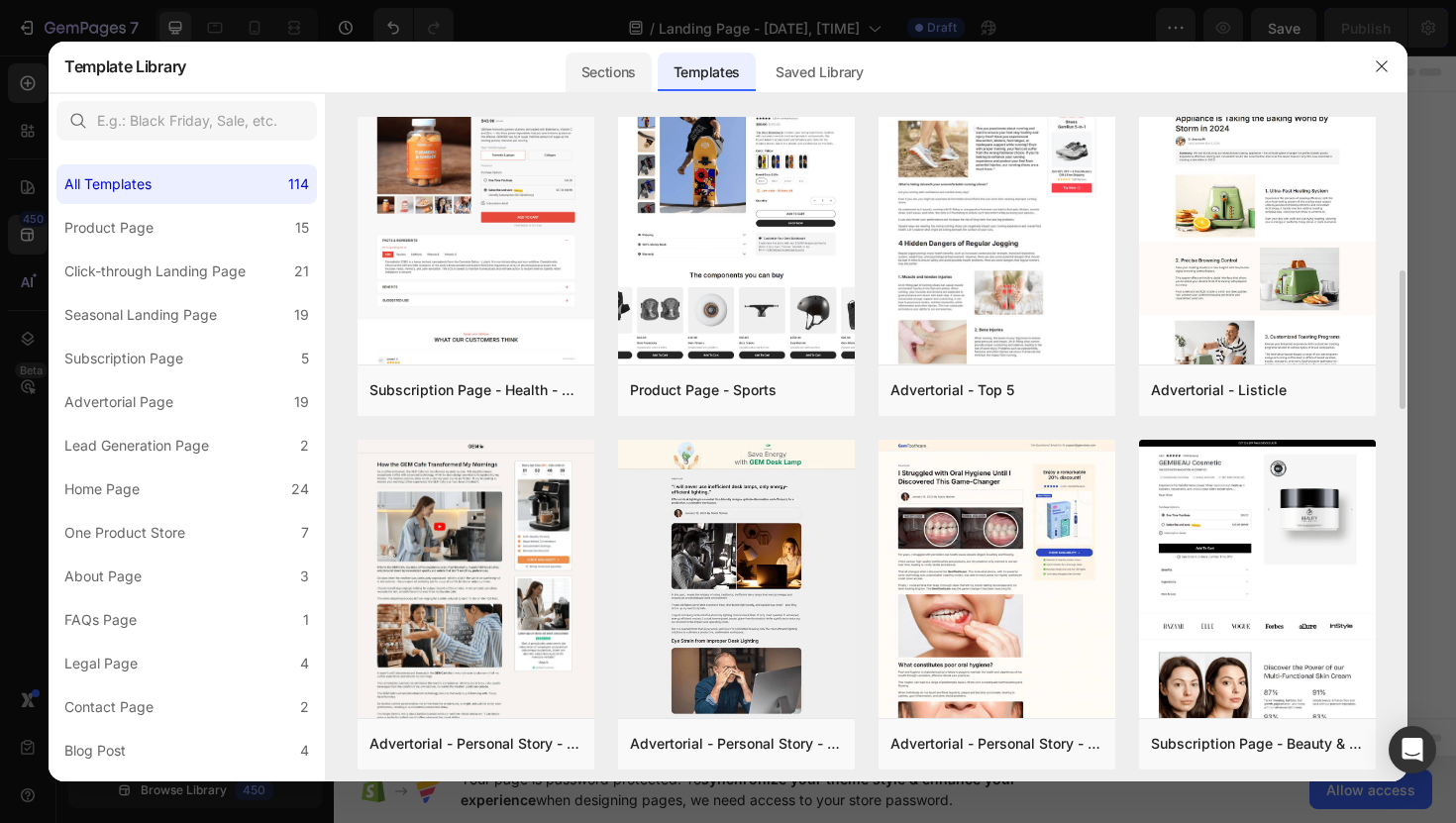 click on "Sections" 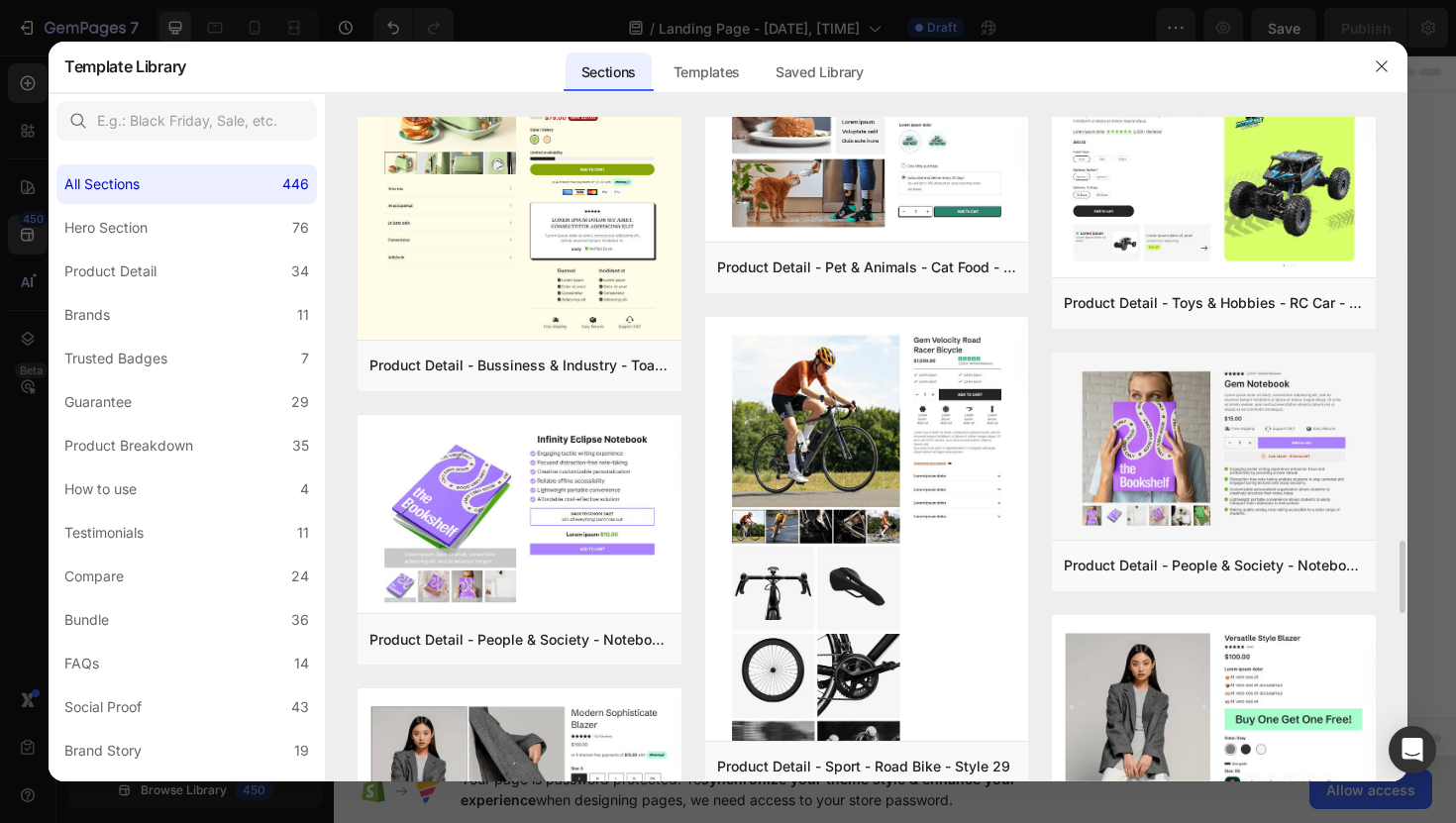 scroll, scrollTop: 4428, scrollLeft: 0, axis: vertical 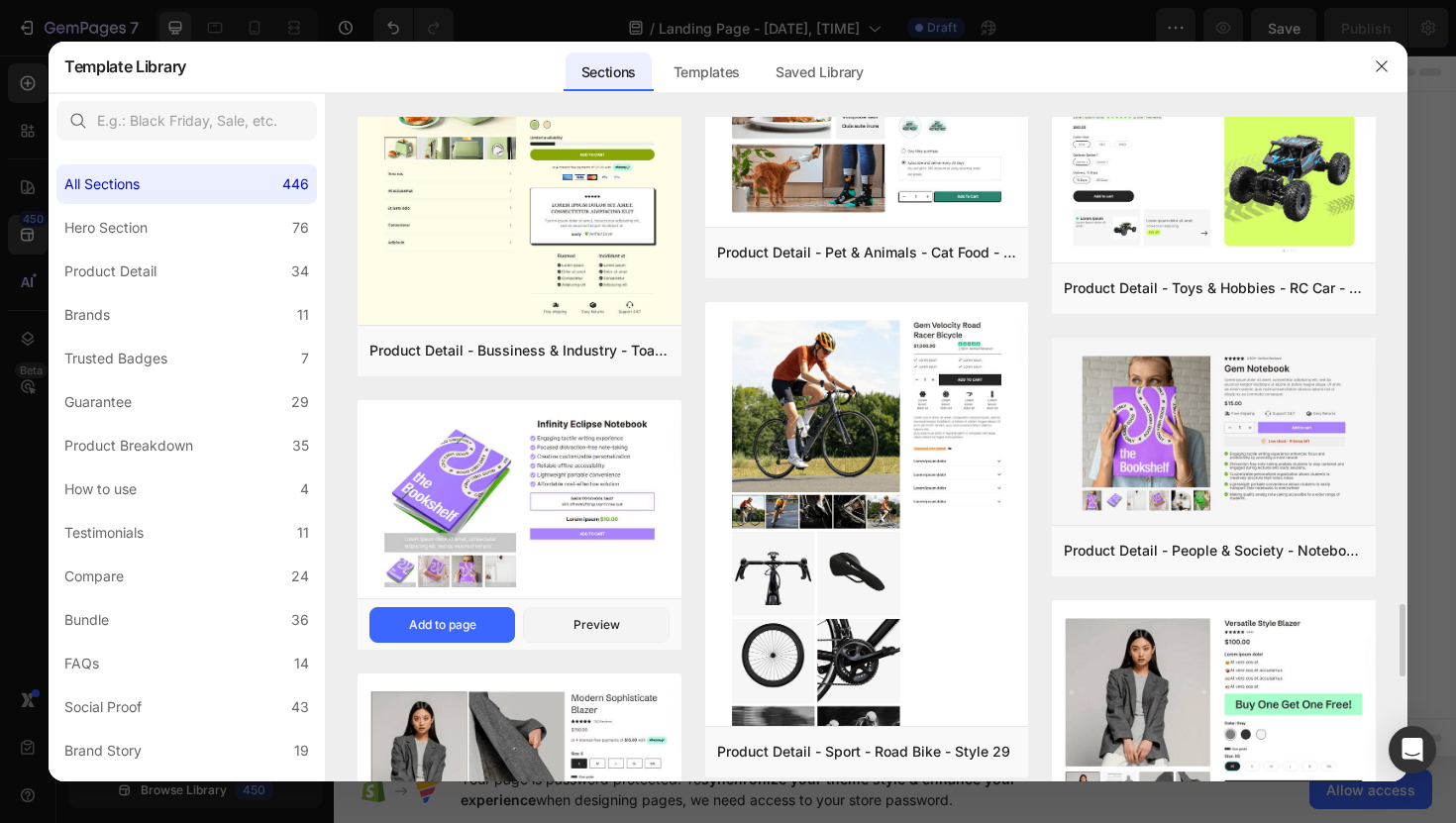click at bounding box center [519, 500] 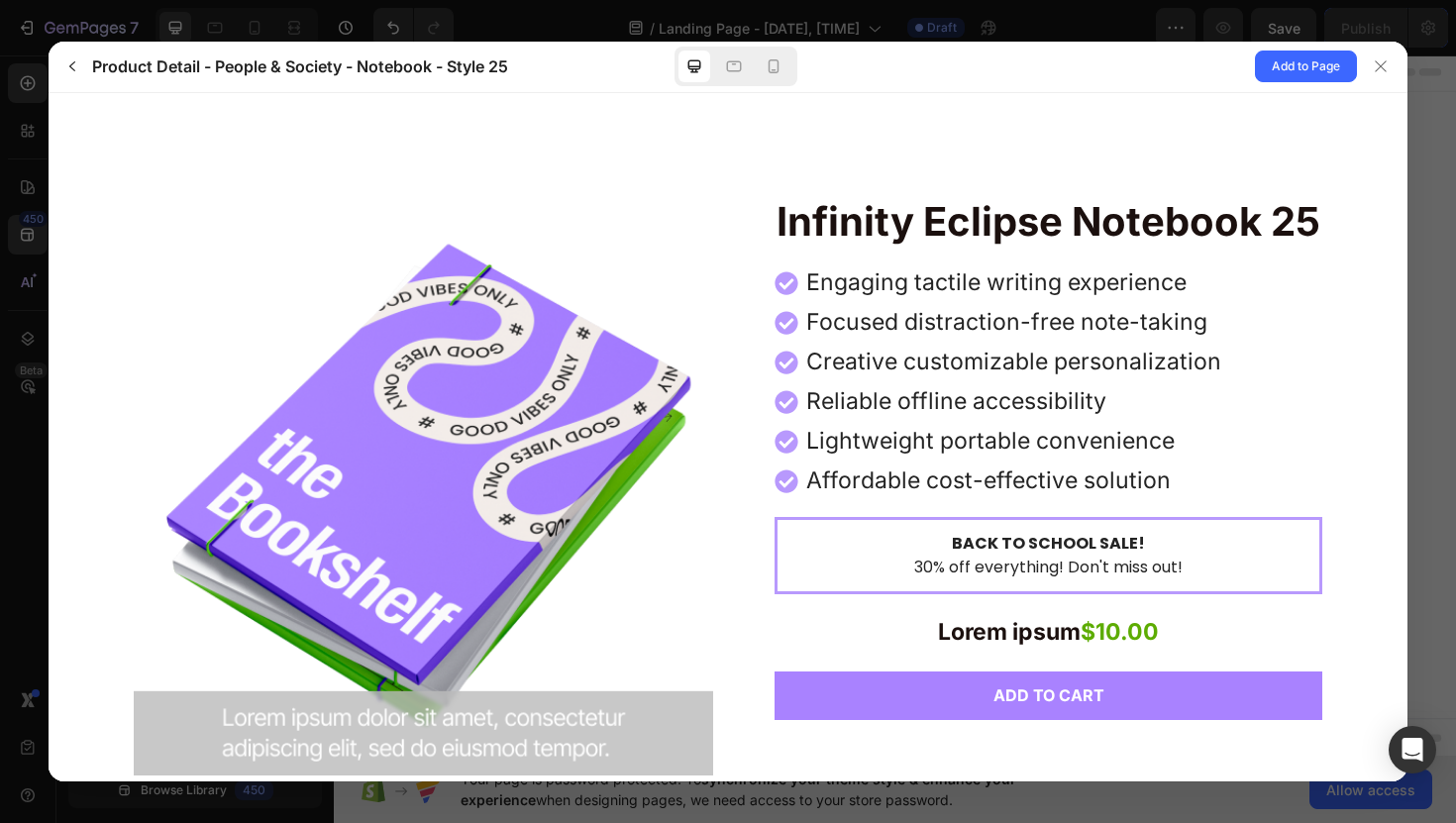 scroll, scrollTop: 0, scrollLeft: 0, axis: both 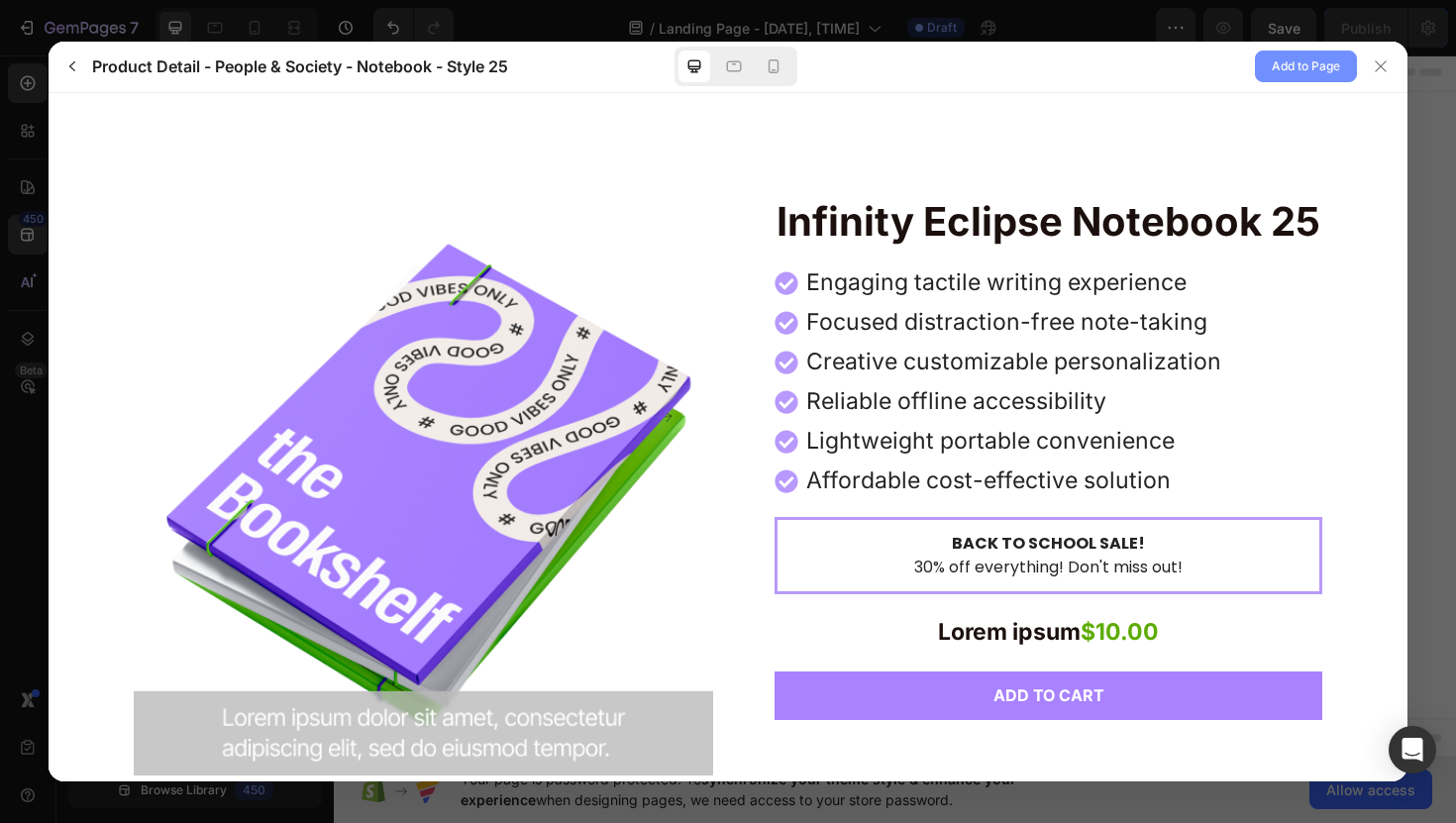 click on "Add to Page" 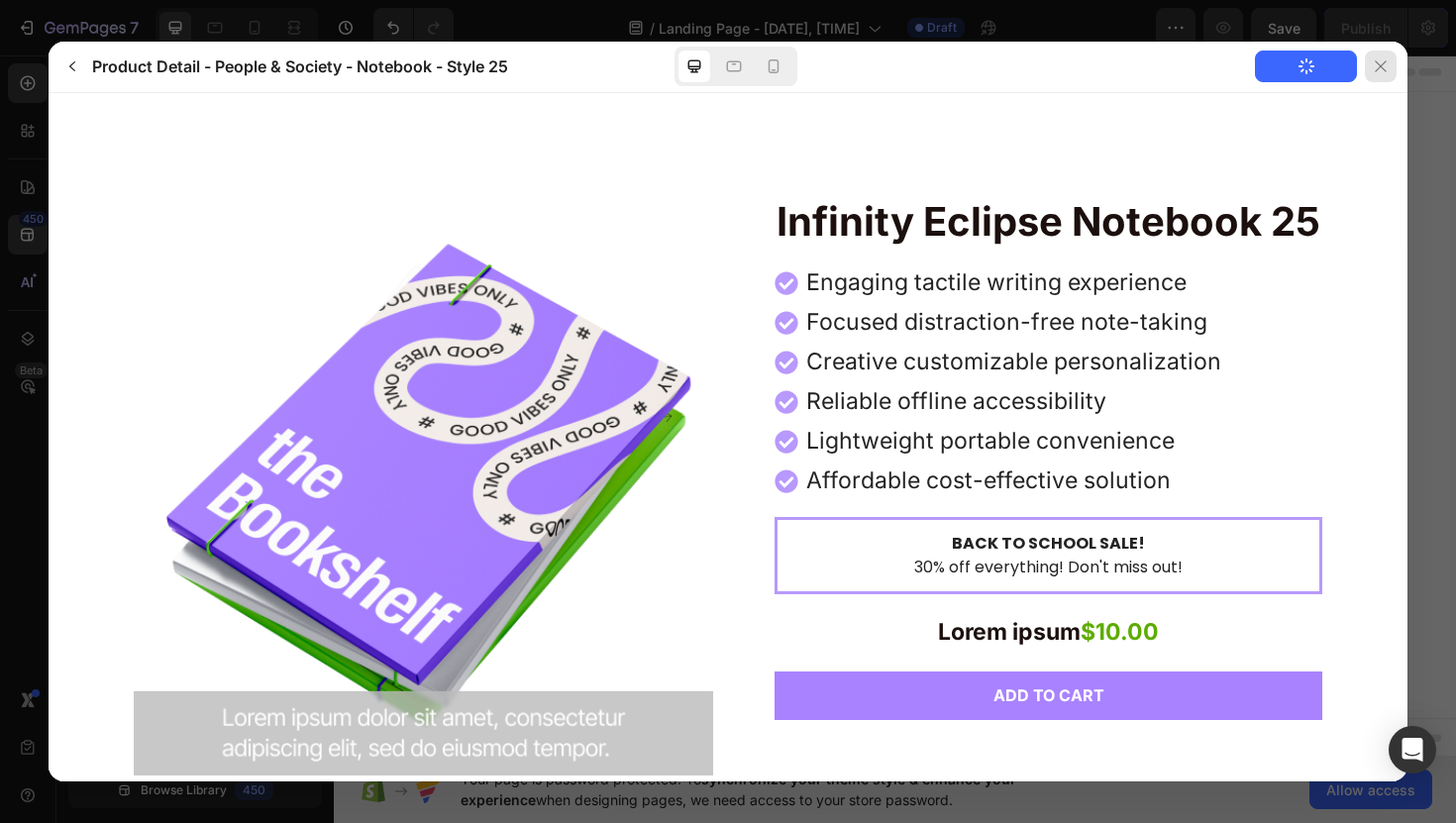 click 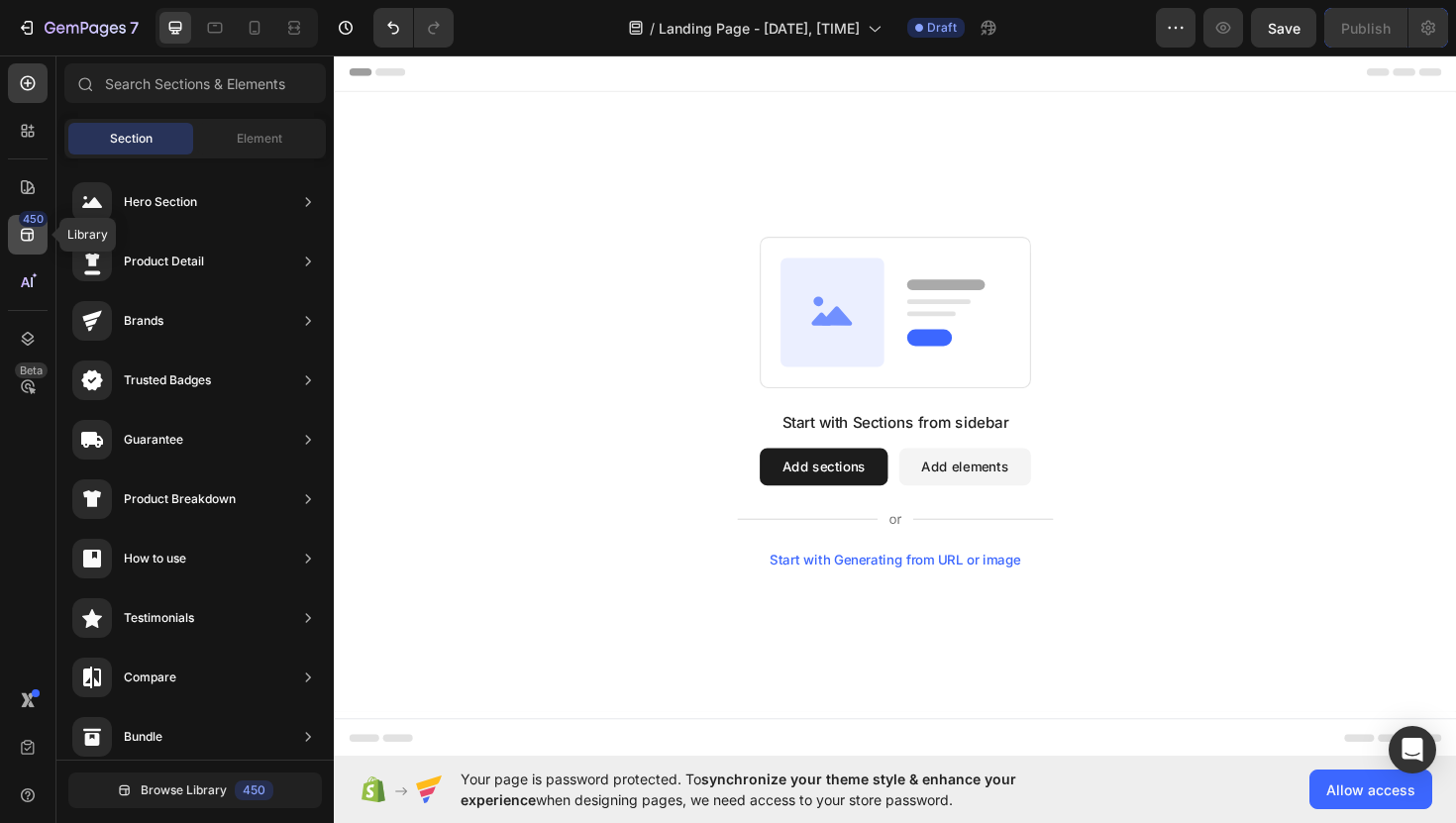 click 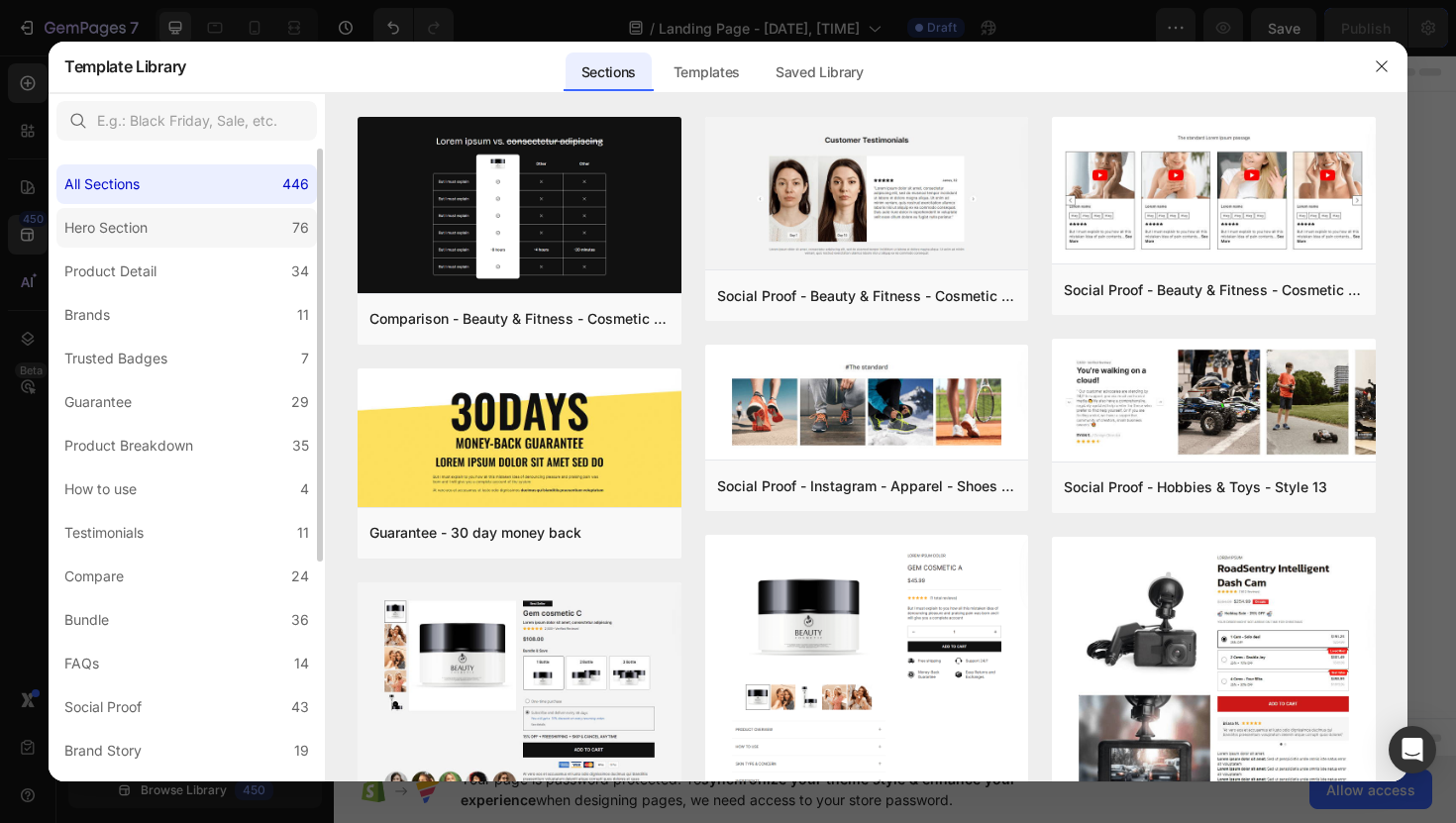 click on "Hero Section 76" 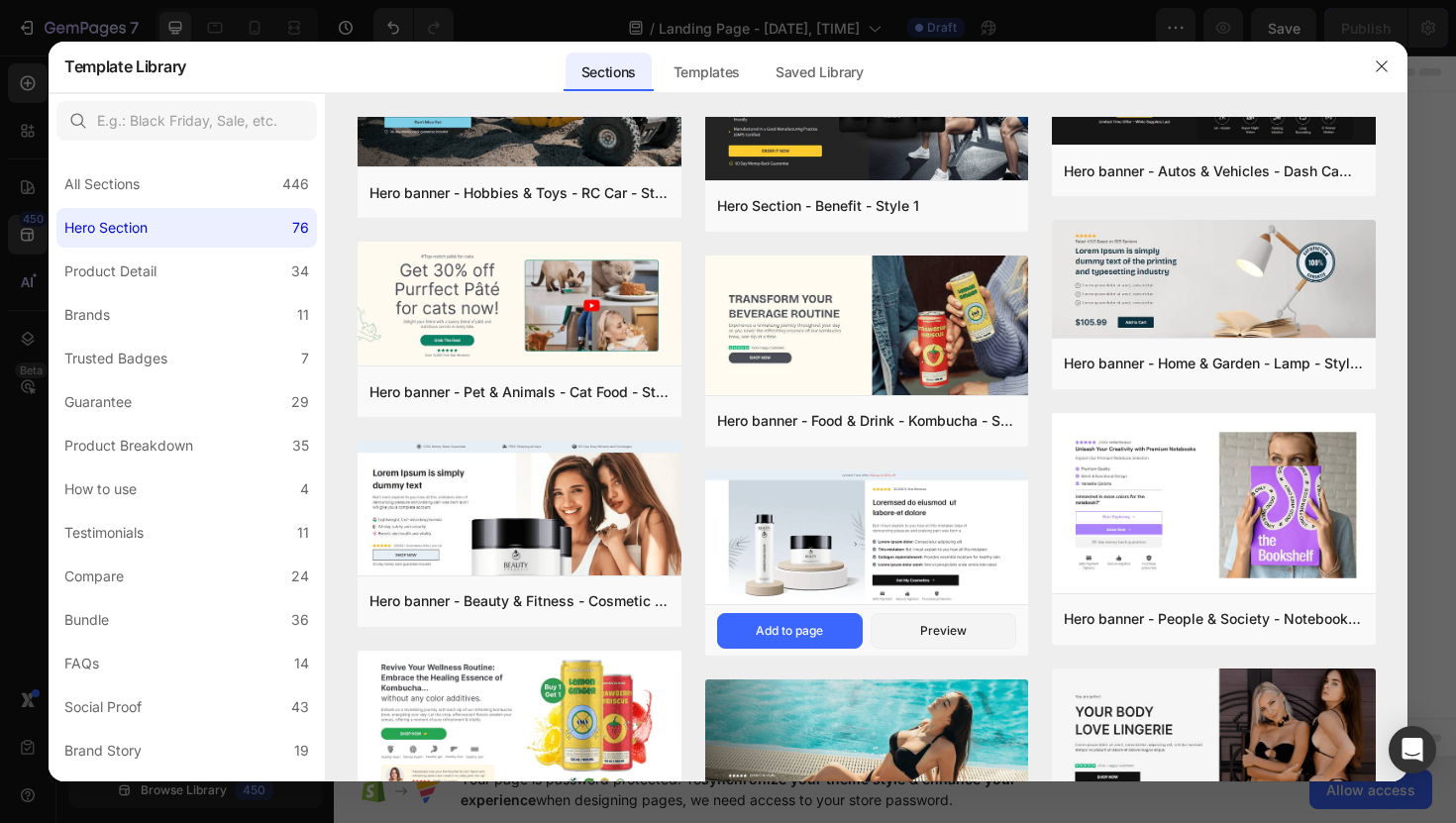 scroll, scrollTop: 0, scrollLeft: 0, axis: both 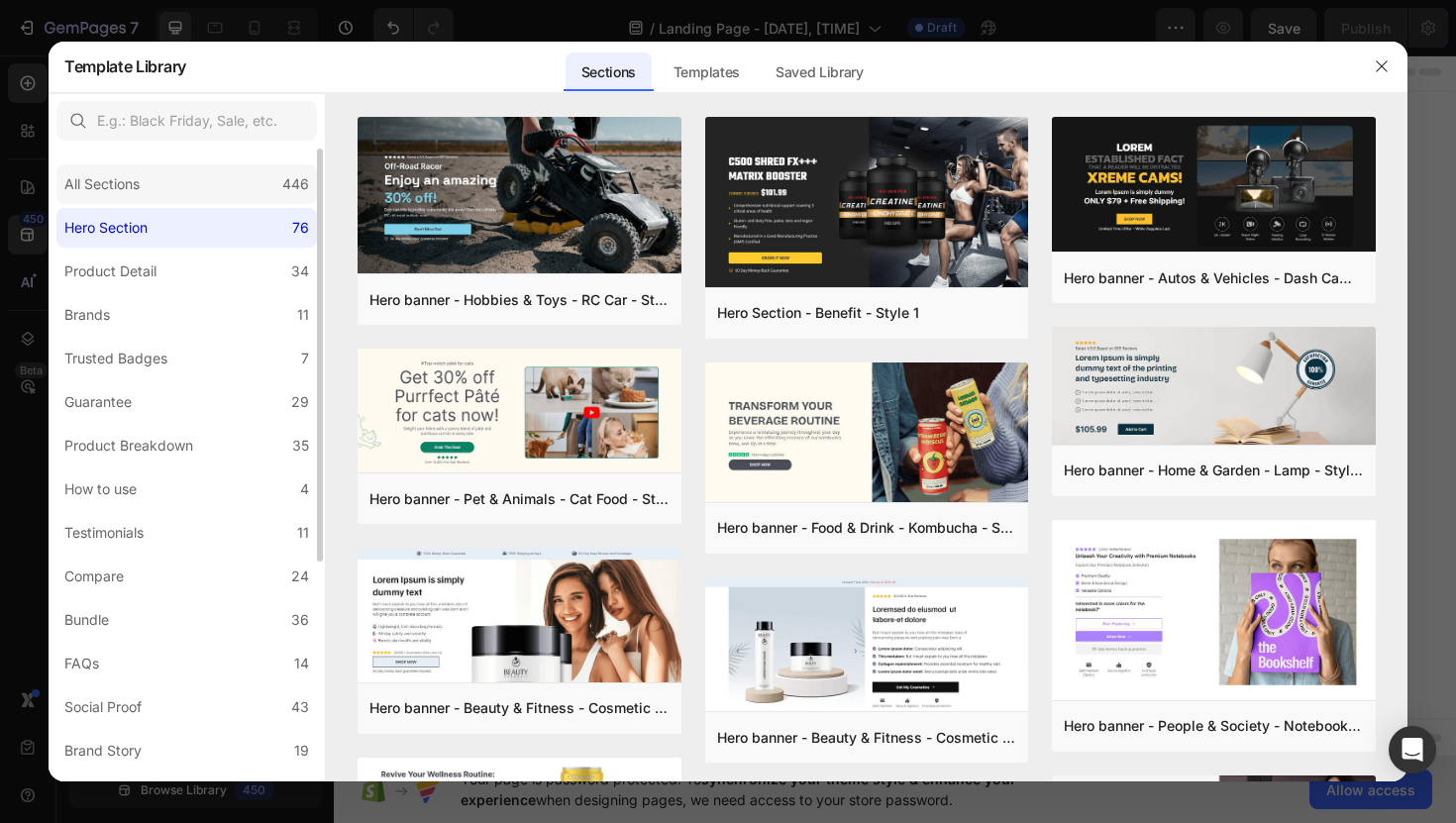 click on "All Sections" at bounding box center [102, 184] 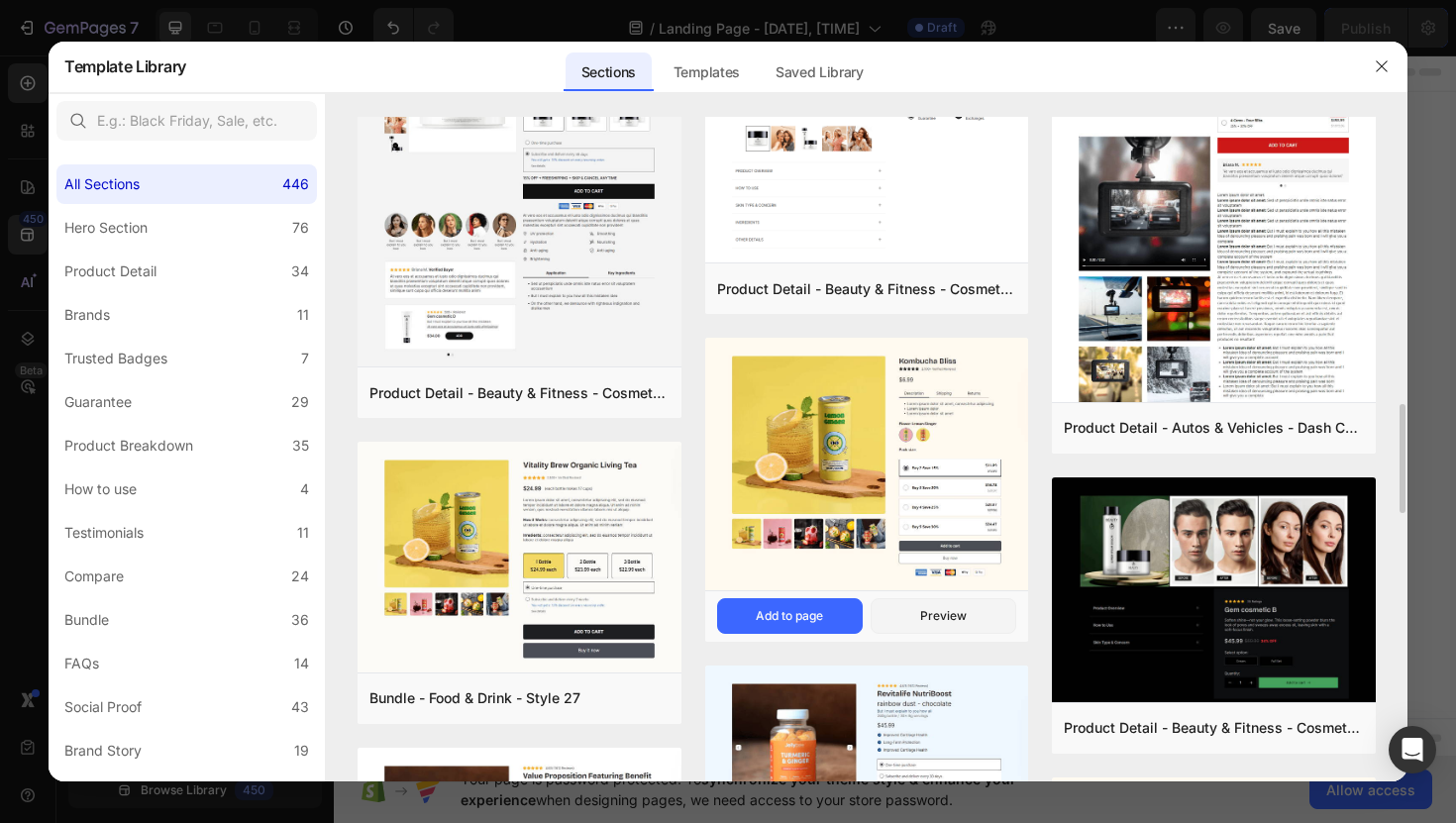 scroll, scrollTop: 512, scrollLeft: 0, axis: vertical 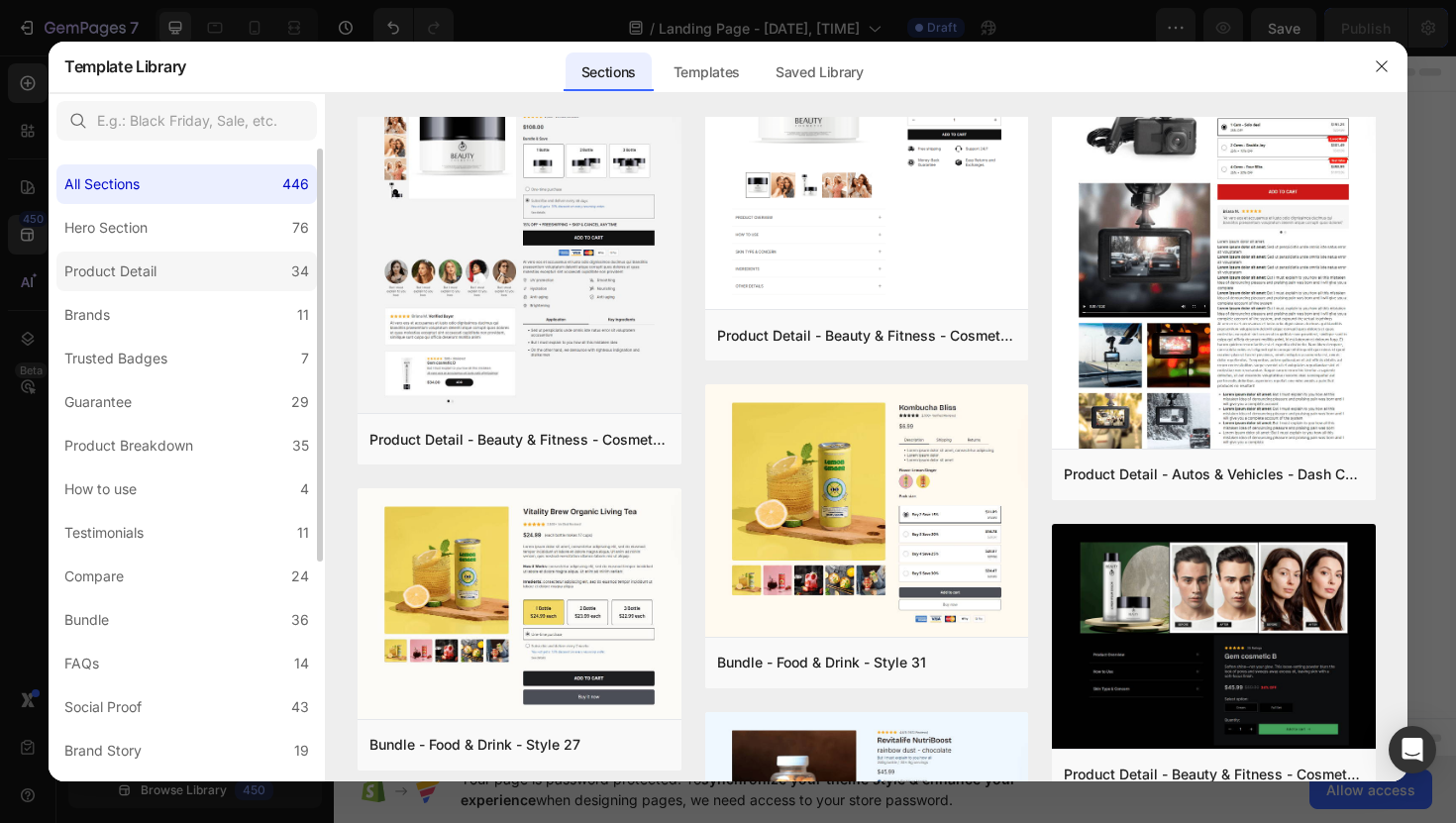 click on "Product Detail 34" 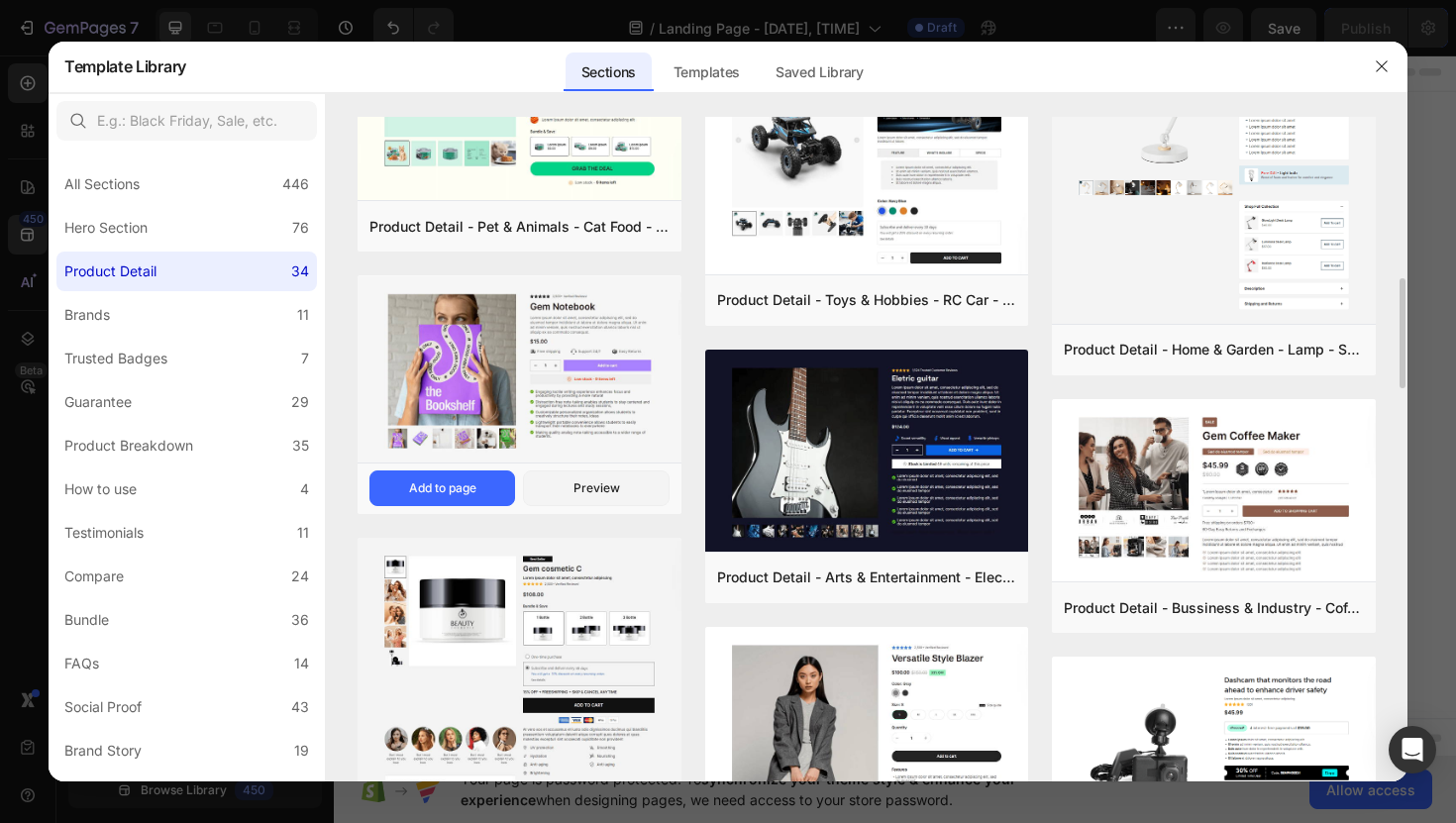 scroll, scrollTop: 989, scrollLeft: 0, axis: vertical 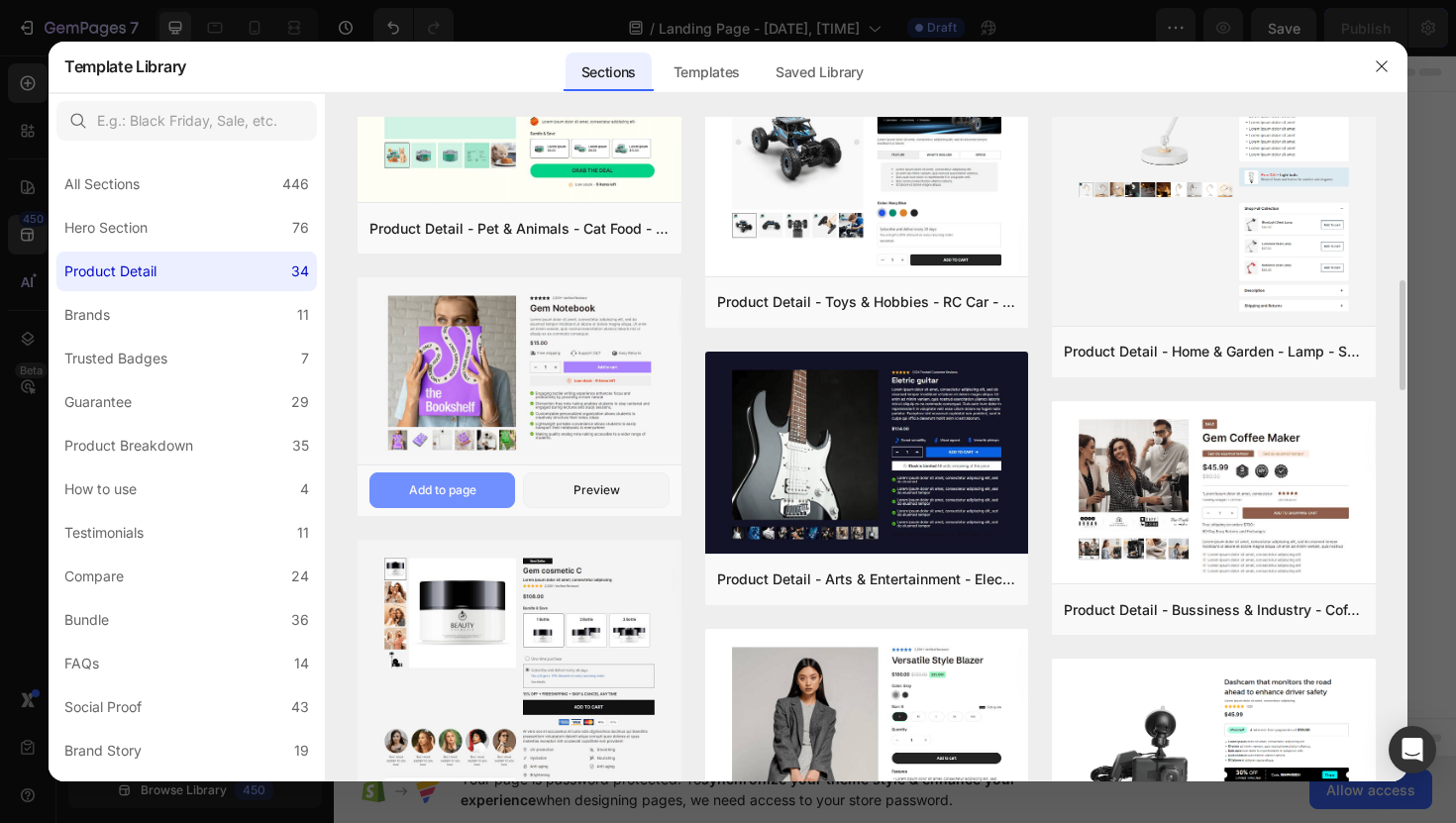 click on "Add to page" at bounding box center [443, 490] 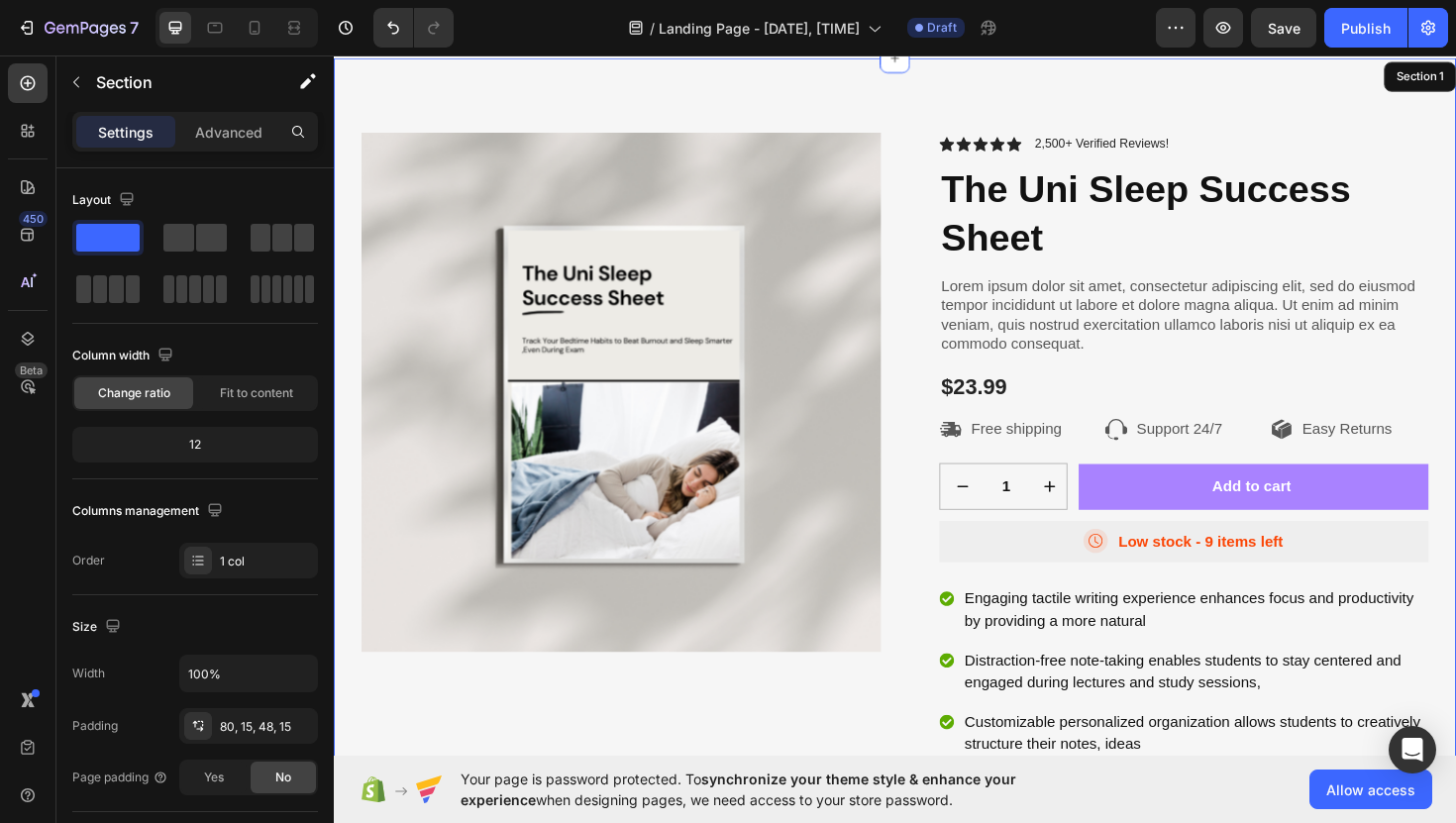 scroll, scrollTop: 41, scrollLeft: 0, axis: vertical 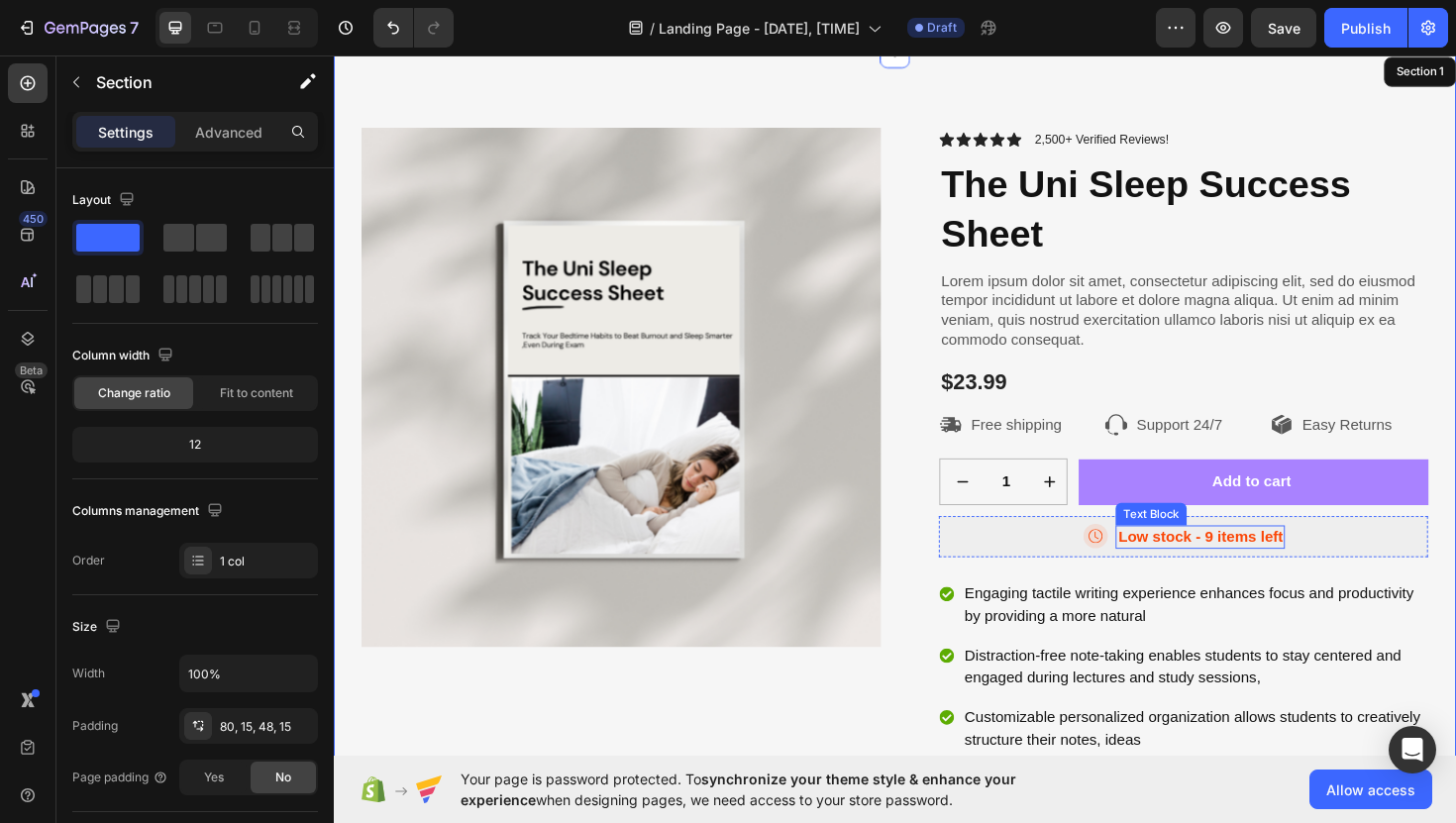 click on "Low stock - 9 items left" at bounding box center [1251, 566] 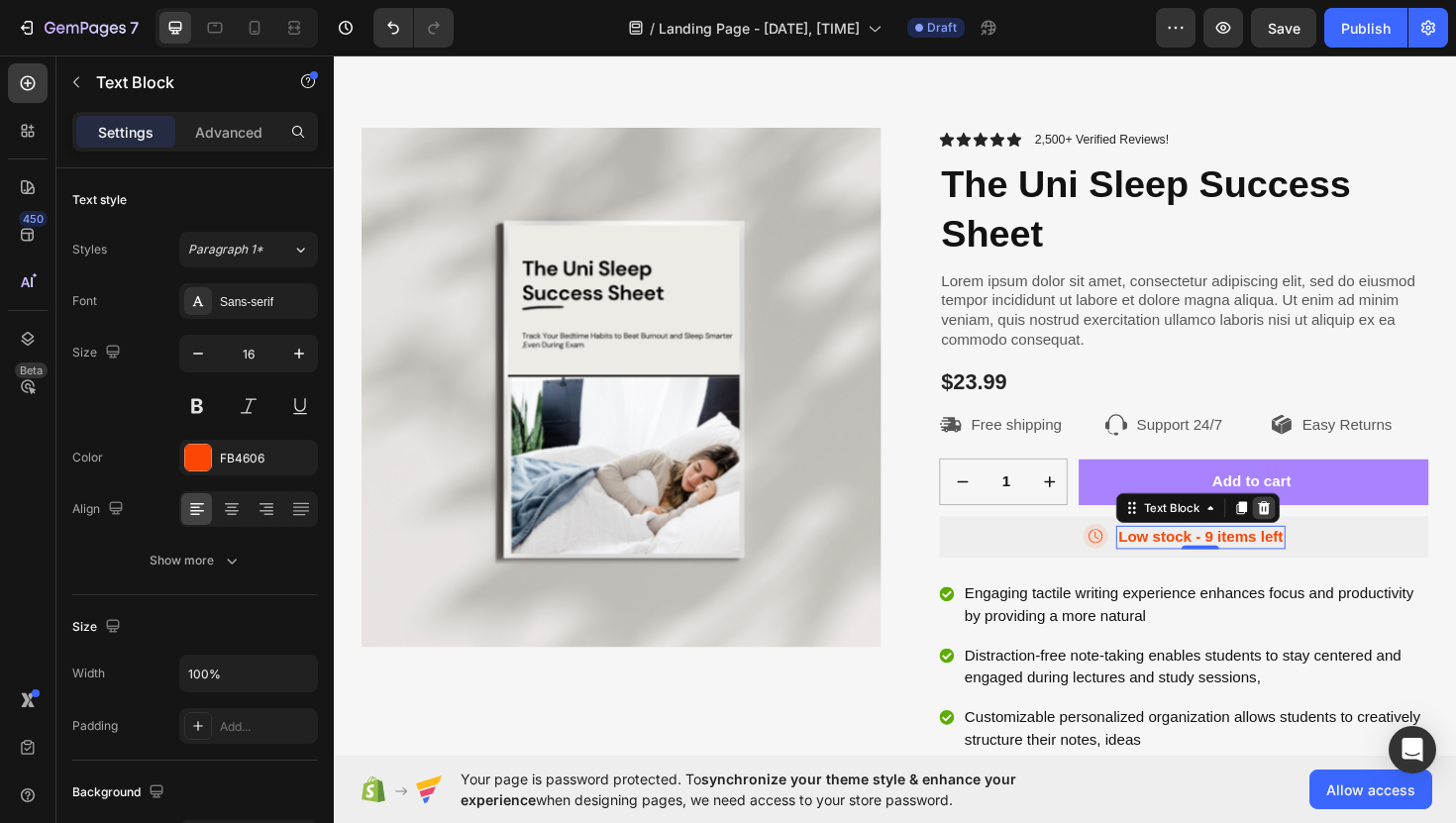 click 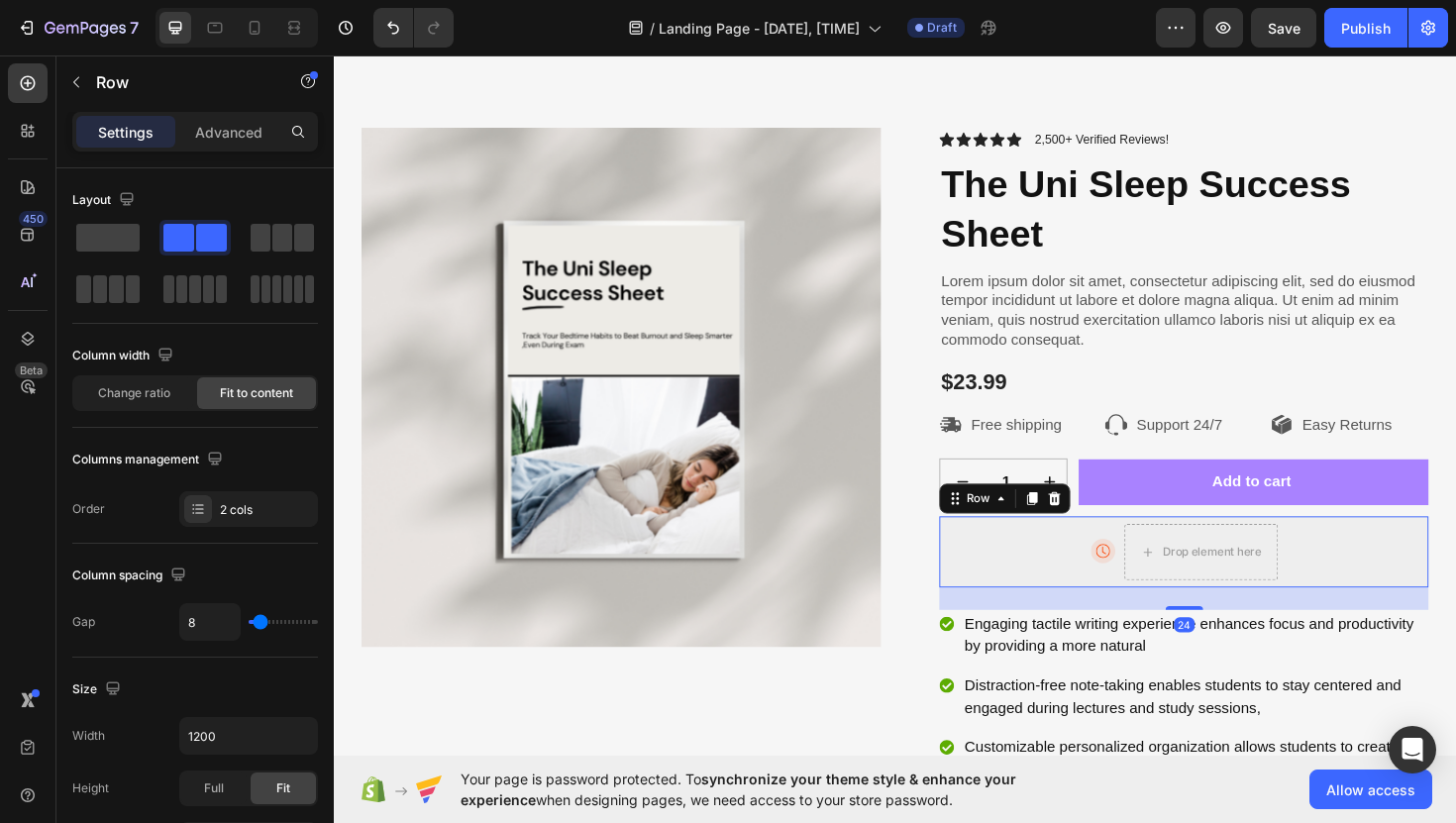 click on "Icon
Drop element here Row   24" at bounding box center (1233, 581) 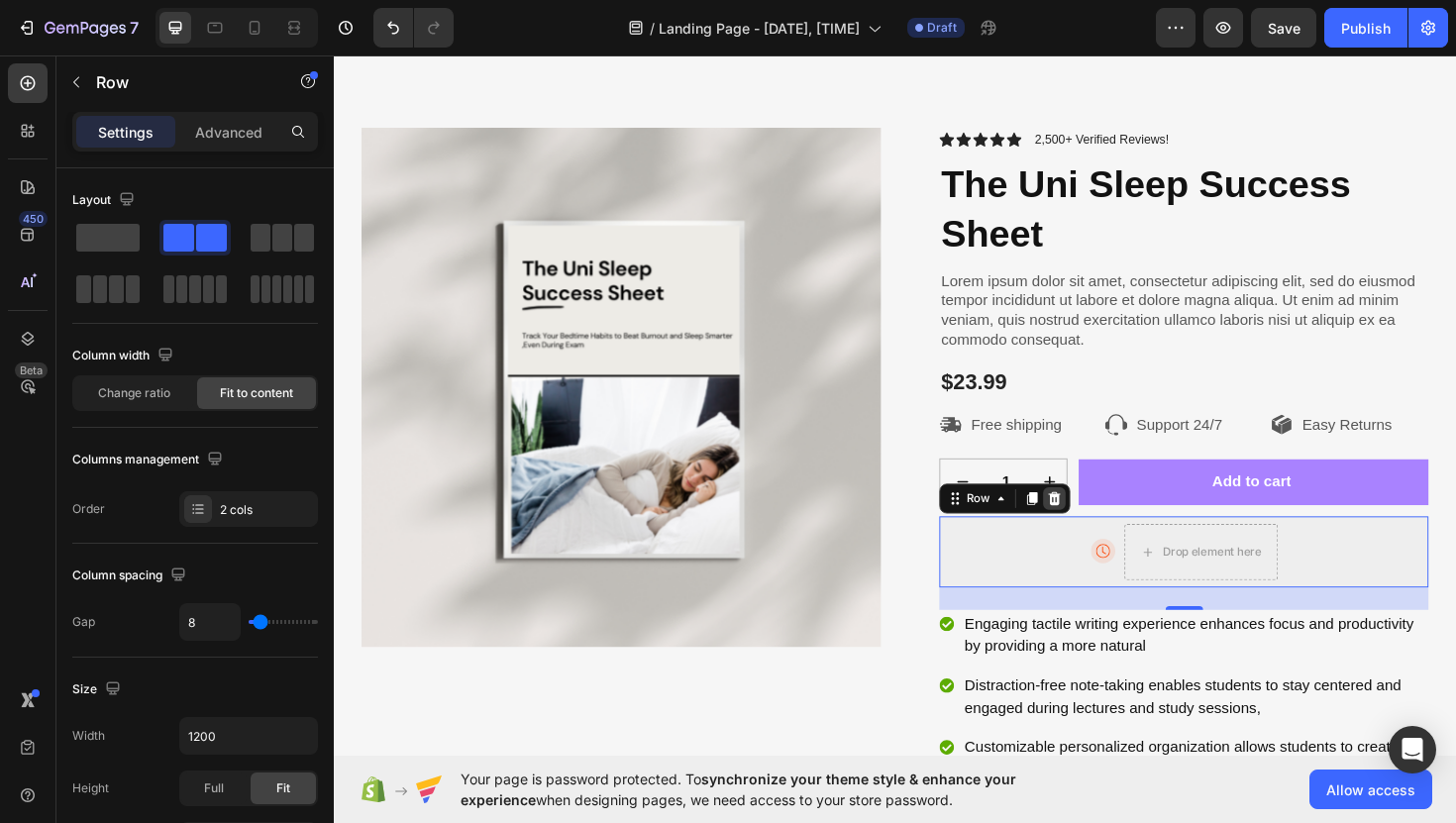 click 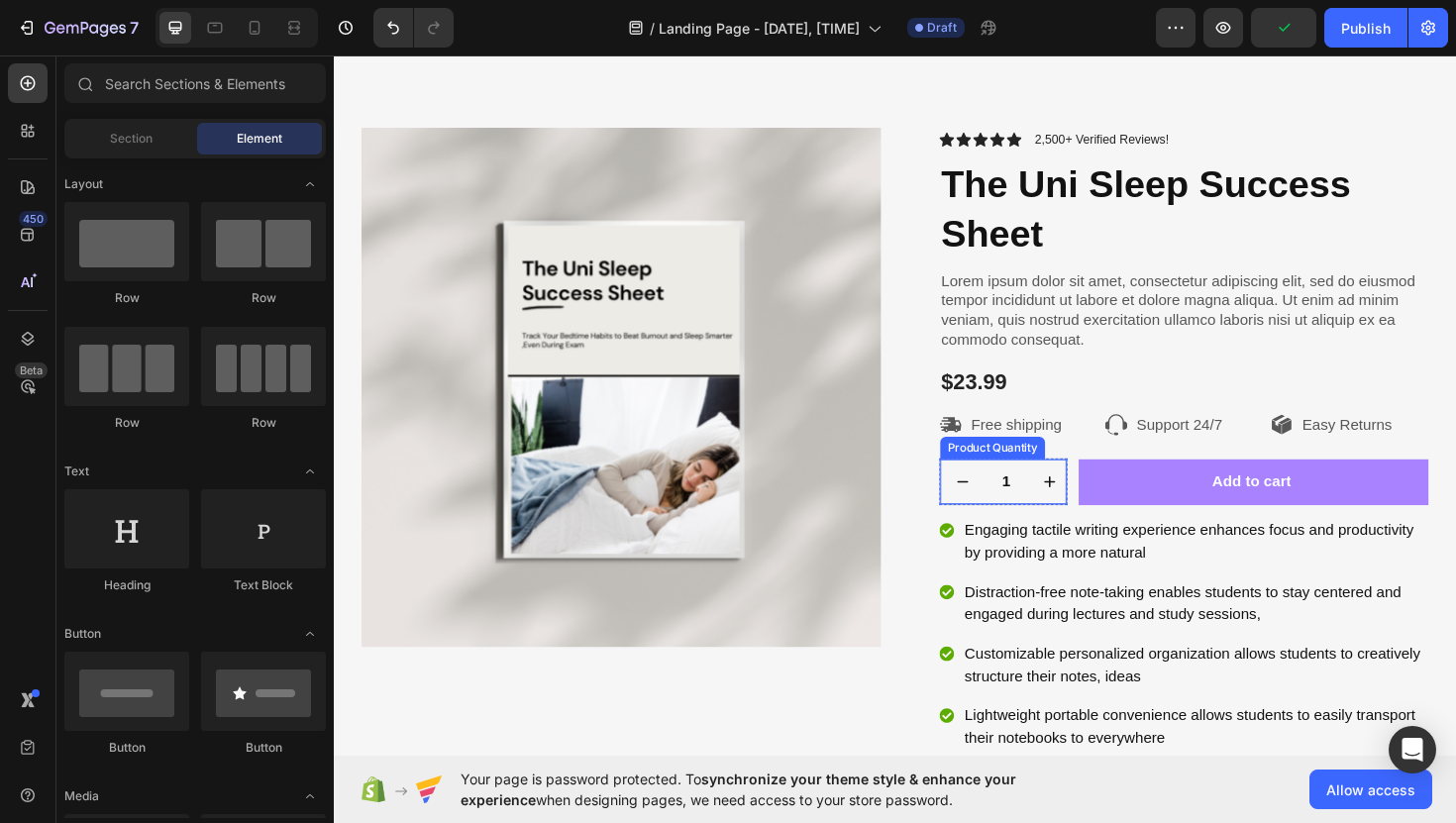 click at bounding box center [1092, 507] 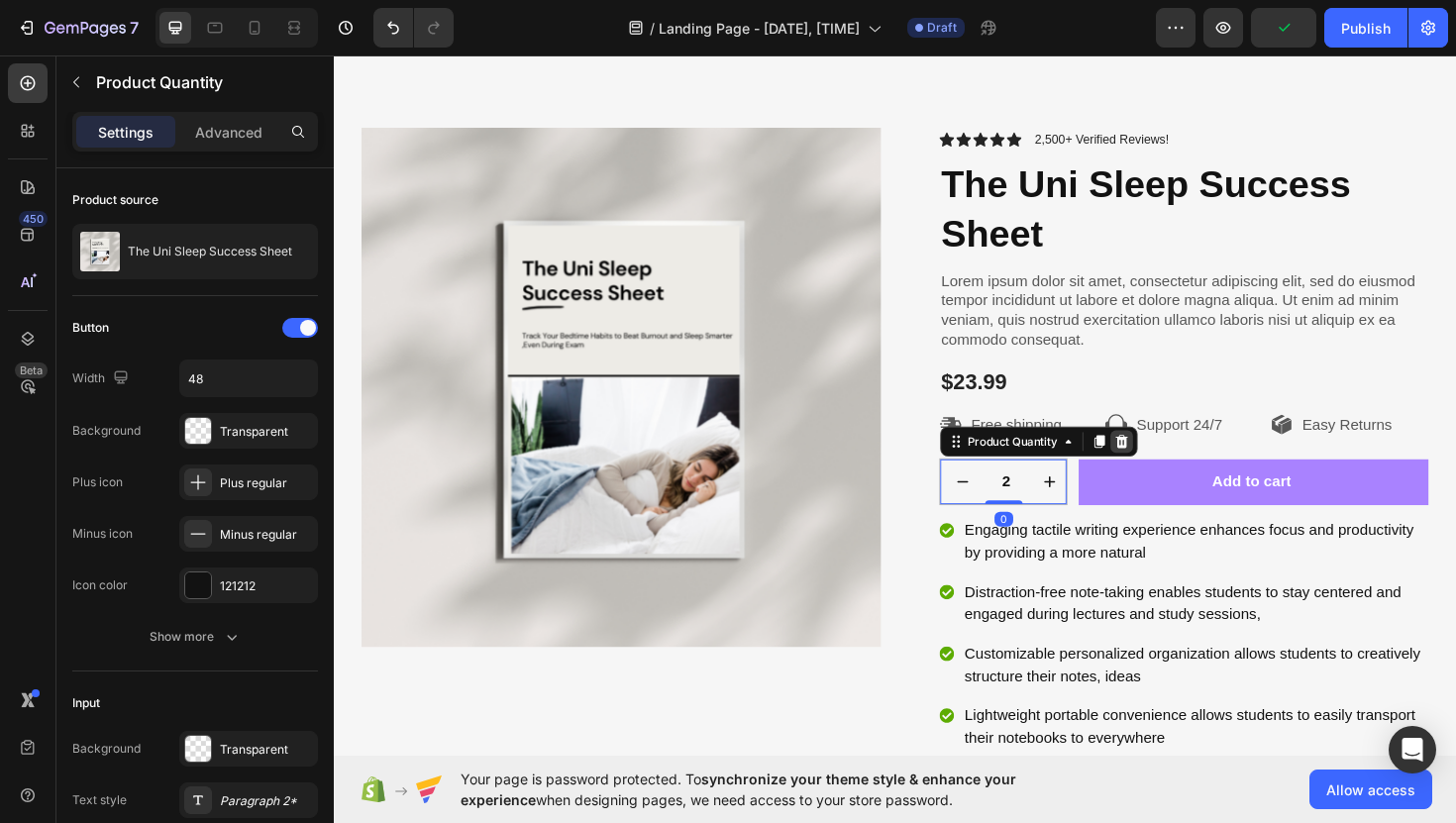 click 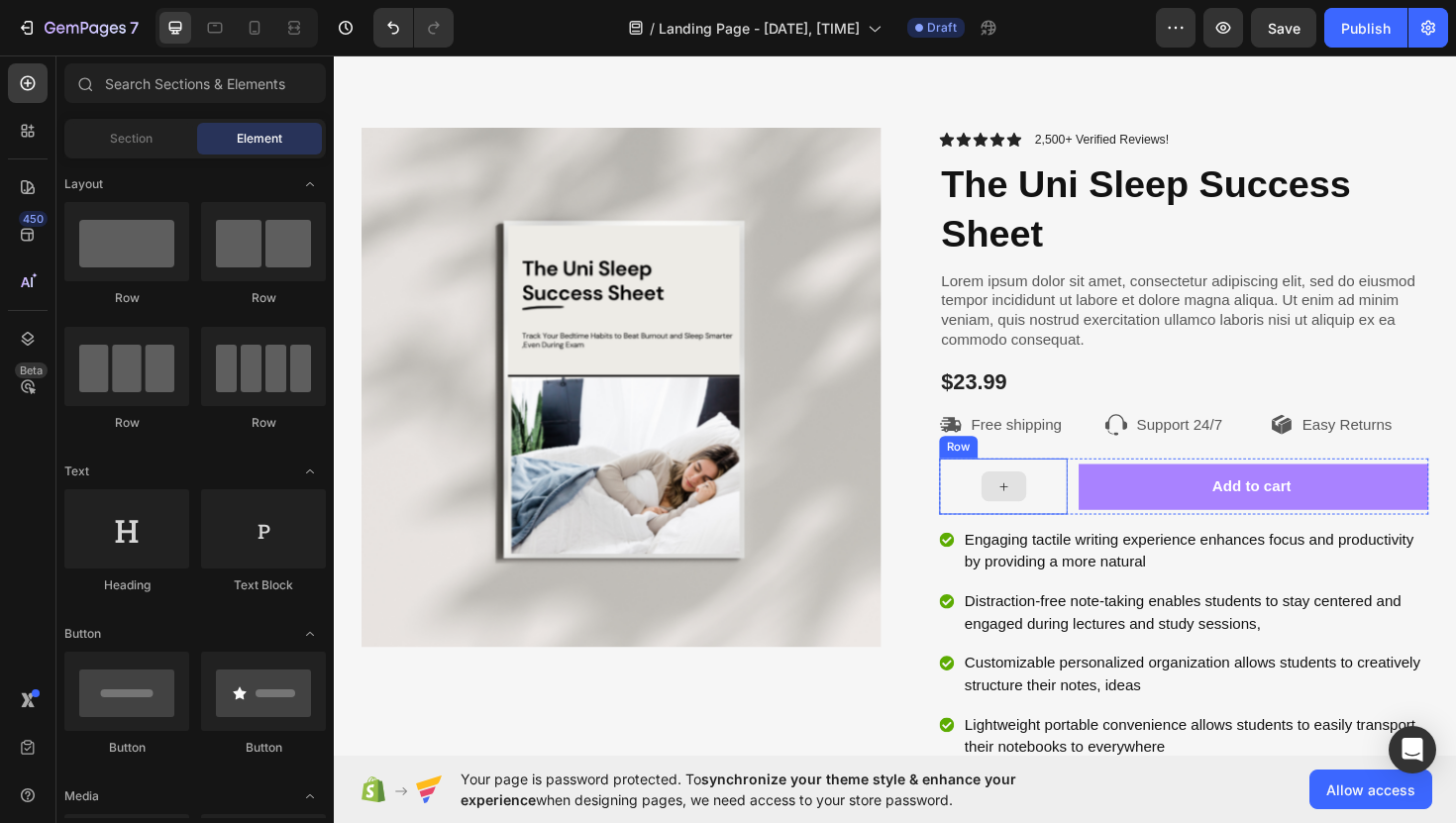 click at bounding box center (1043, 512) 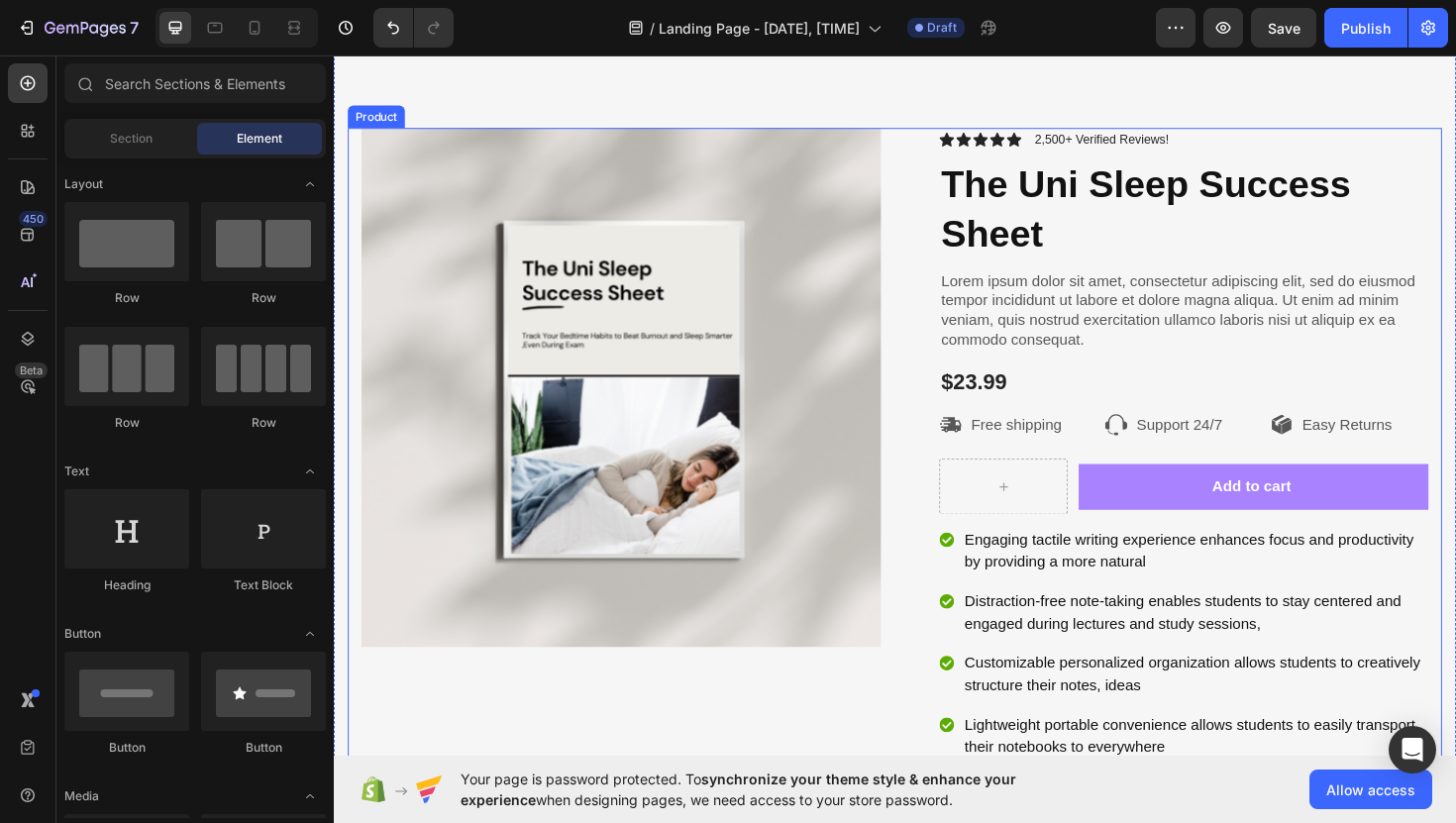 click on "Product Images Icon Icon Icon Icon Icon Icon List 2,500+ Verified Reviews! Text Block Row The Uni Sleep Success Sheet Product Title Lorem ipsum dolor sit amet, consectetur adipiscing elit, sed do eiusmod tempor incididunt ut labore et dolore magna aliqua. Ut enim ad minim veniam, quis nostrud exercitation ullamco laboris nisi ut aliquip ex ea commodo consequat. Text Block $23.99 Product Price Product Price Row
Icon Free shipping  Text Block Row
Icon Support 24/7 Text Block Row
Icon Easy Returns Text Block Row Row
Row Add to cart Add to Cart Row Engaging tactile writing experience enhances focus and productivity by providing a more natural Distraction-free note-taking enables students to stay centered and engaged during lectures and study sessions, Customizable personalized organization allows students to creatively structure their notes, ideas Lightweight portable convenience allows students to easily transport their notebooks to everywhere" at bounding box center (928, 500) 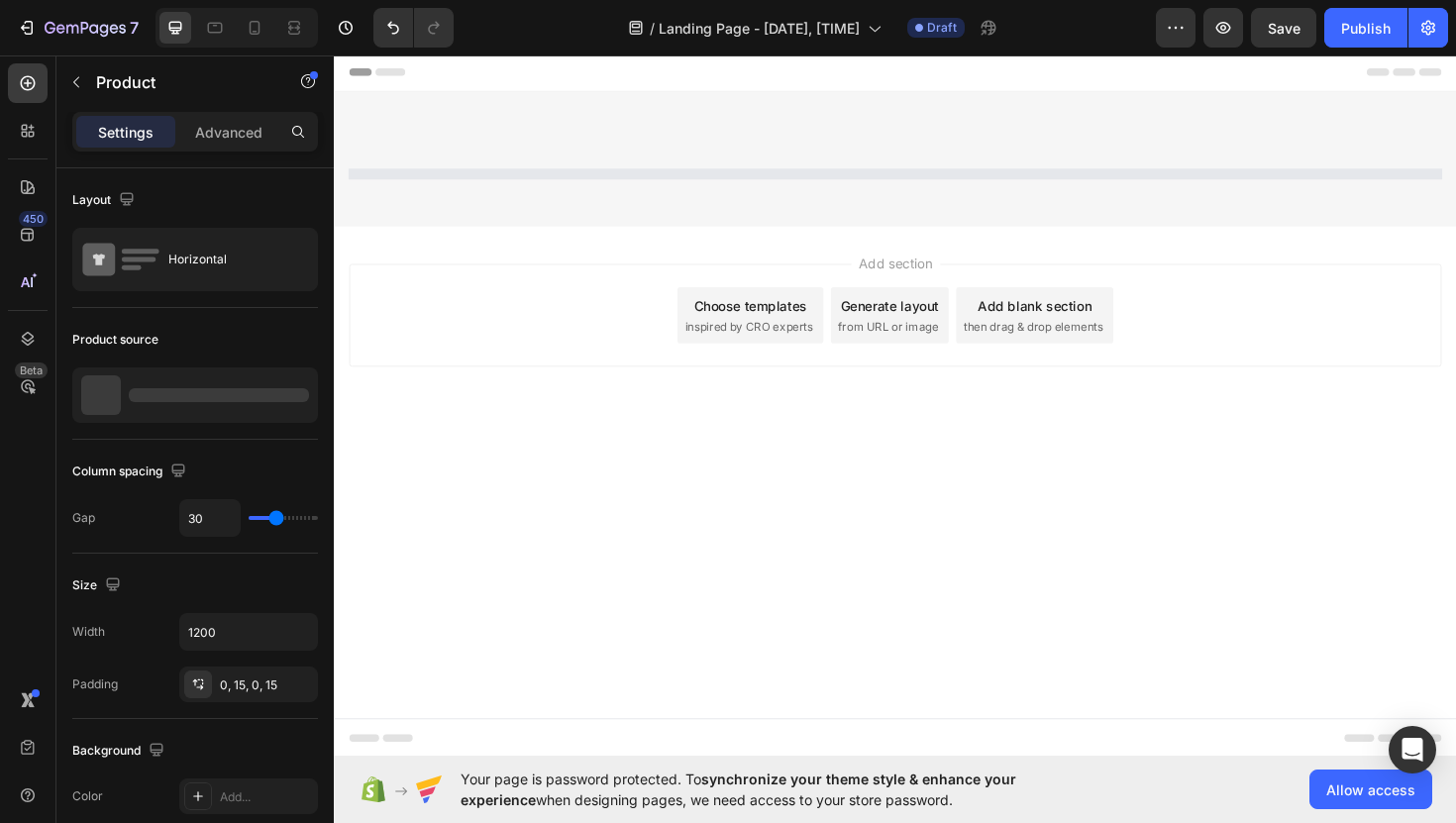 scroll, scrollTop: 0, scrollLeft: 0, axis: both 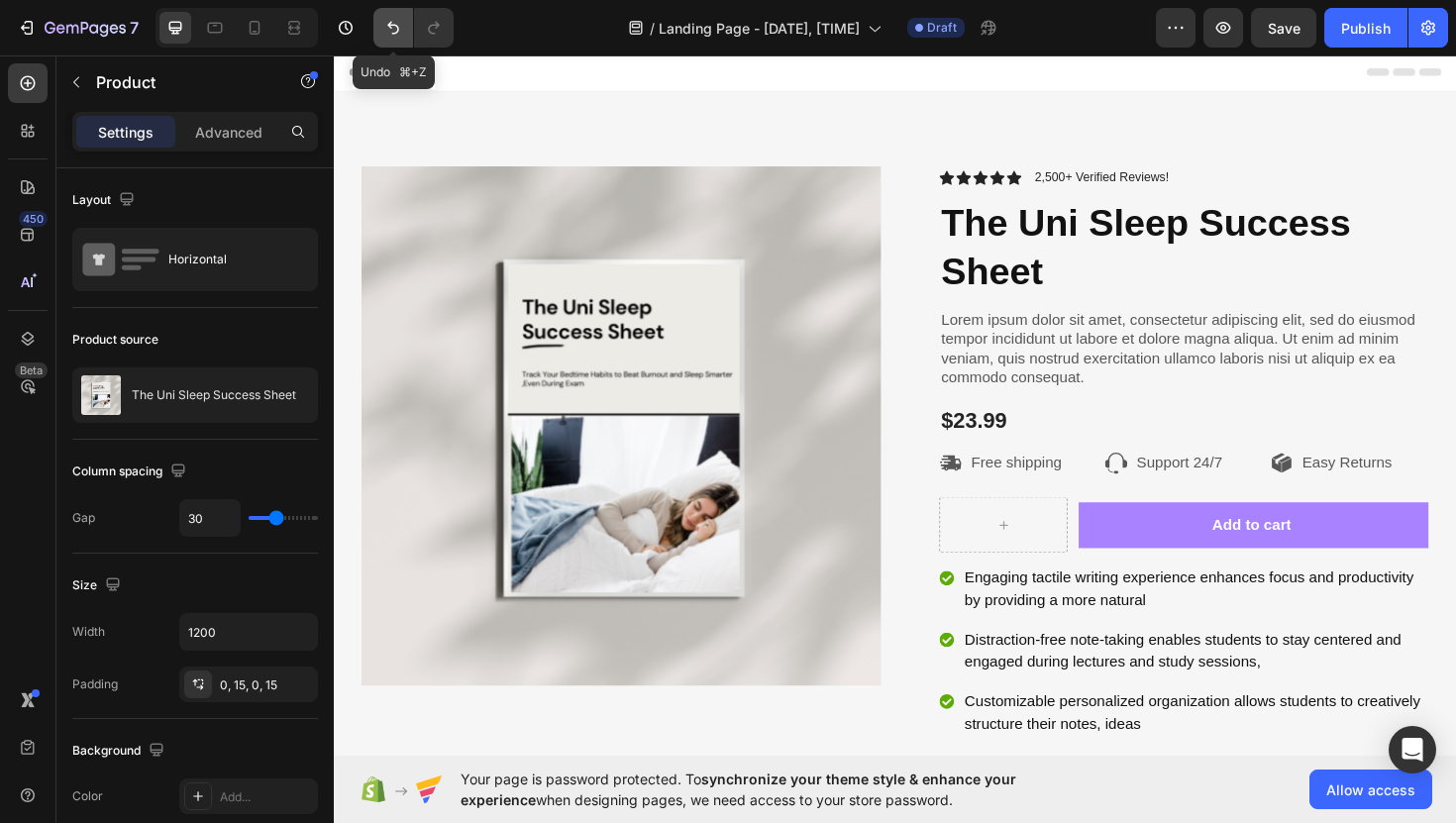 click 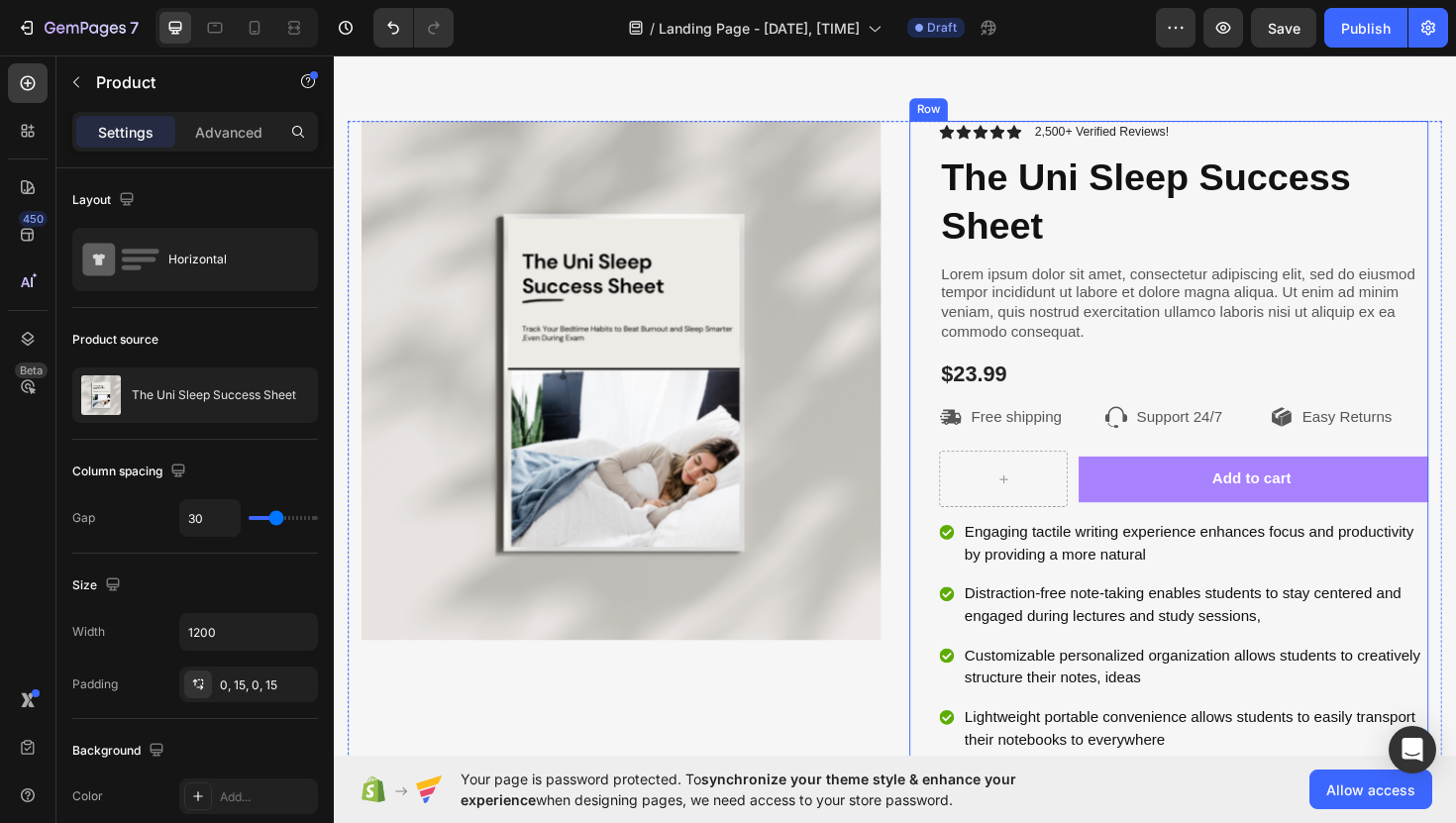 scroll, scrollTop: 58, scrollLeft: 0, axis: vertical 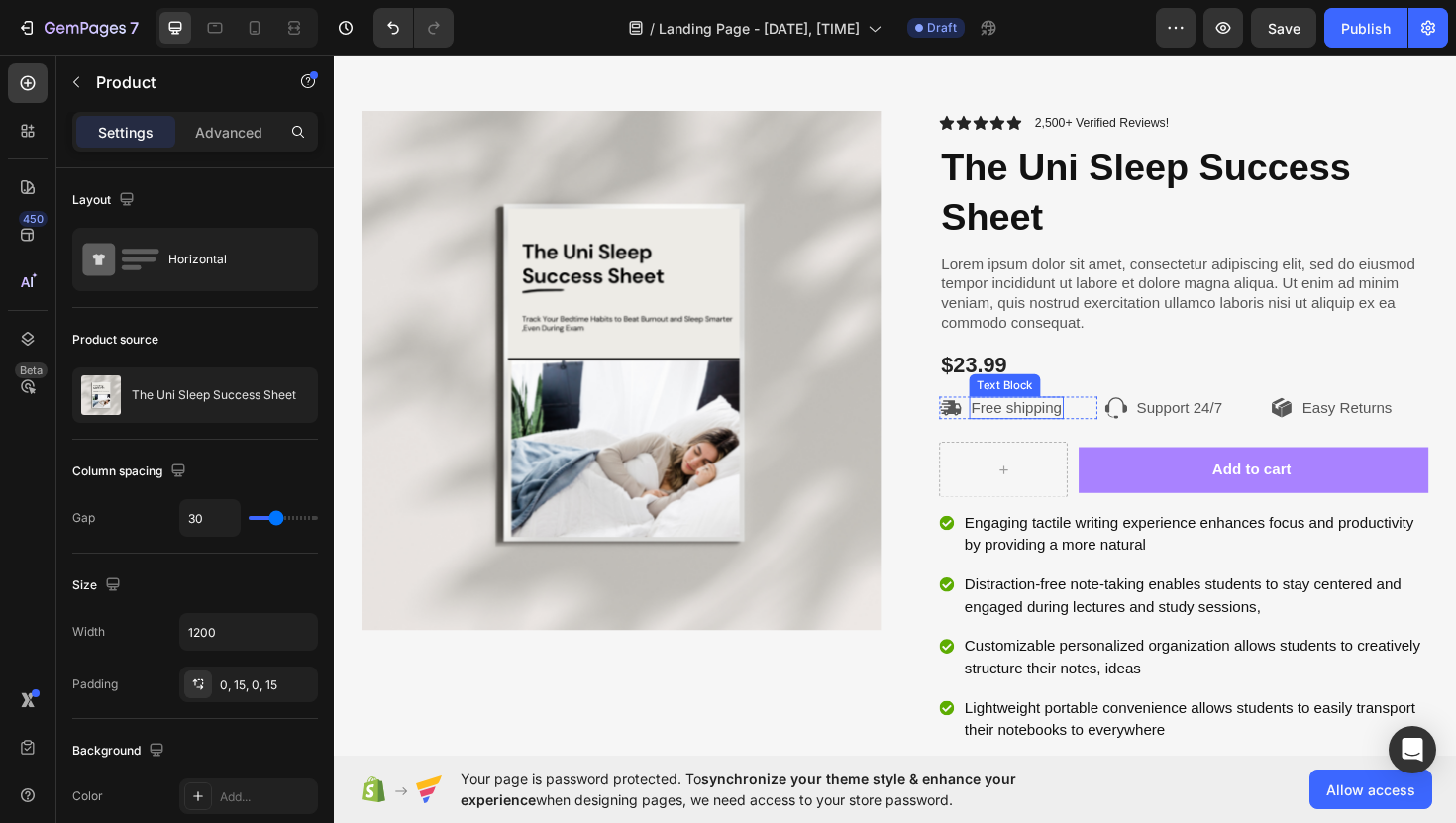 click on "Free shipping" at bounding box center (1056, 429) 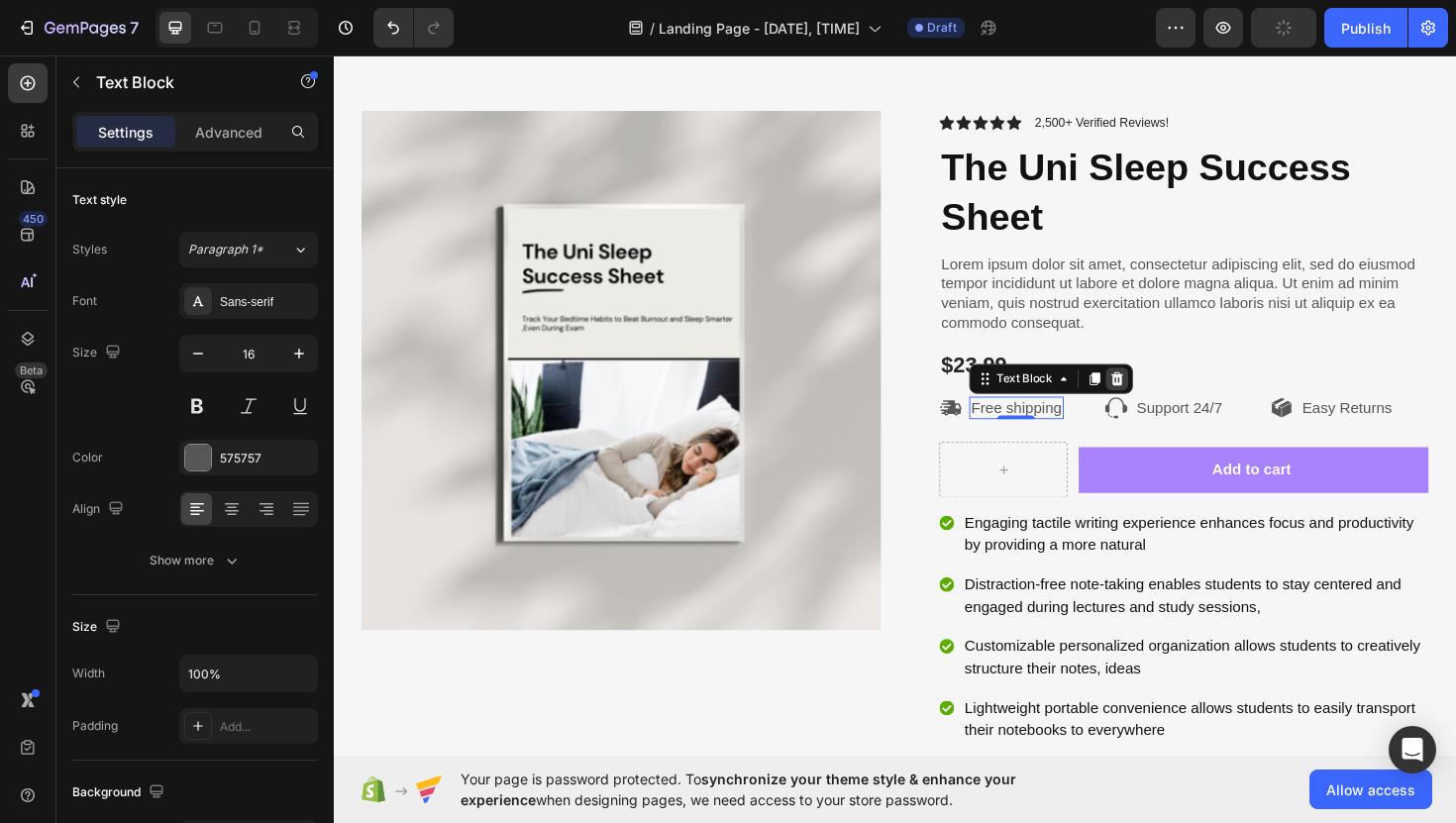click 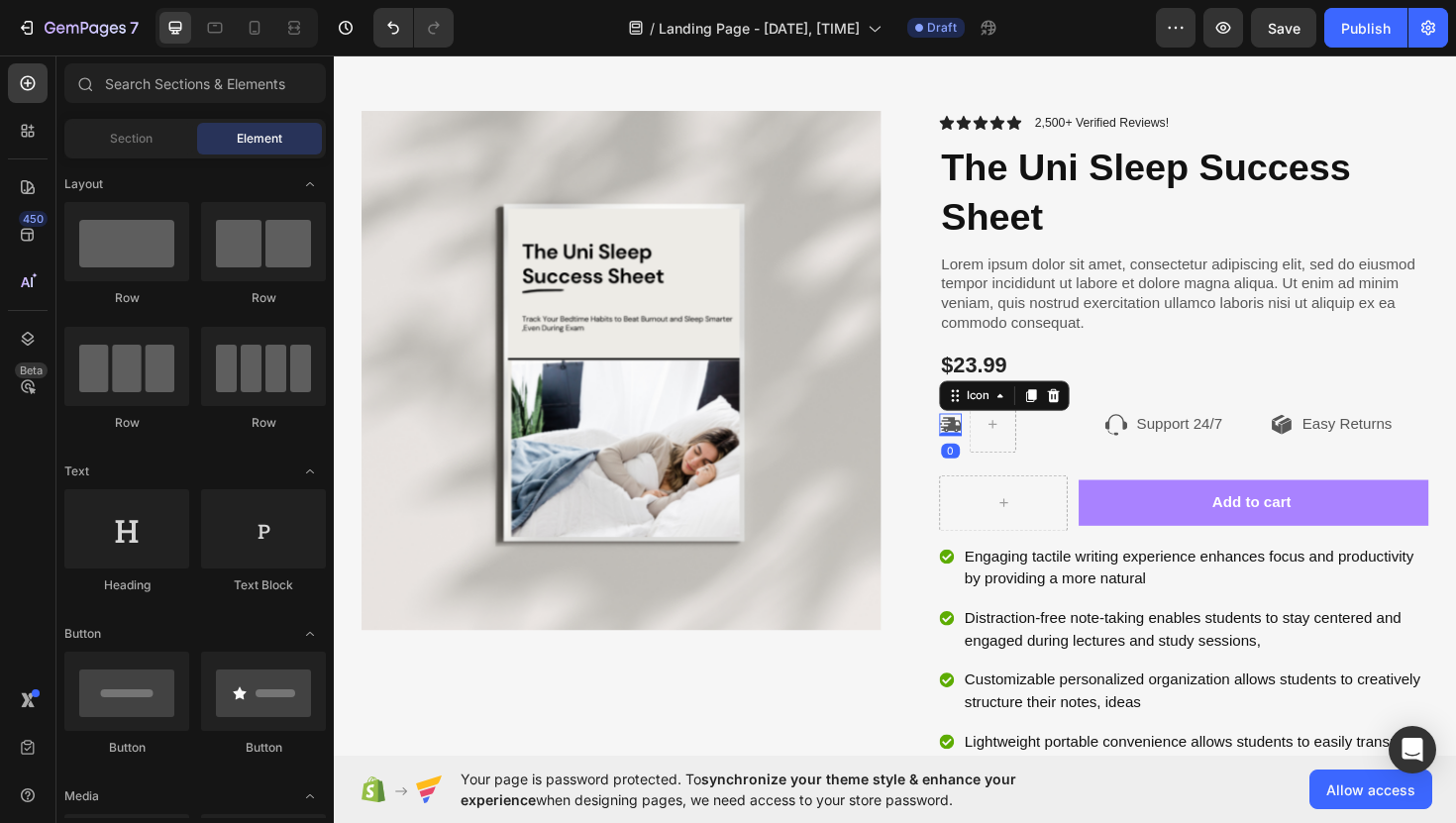 click 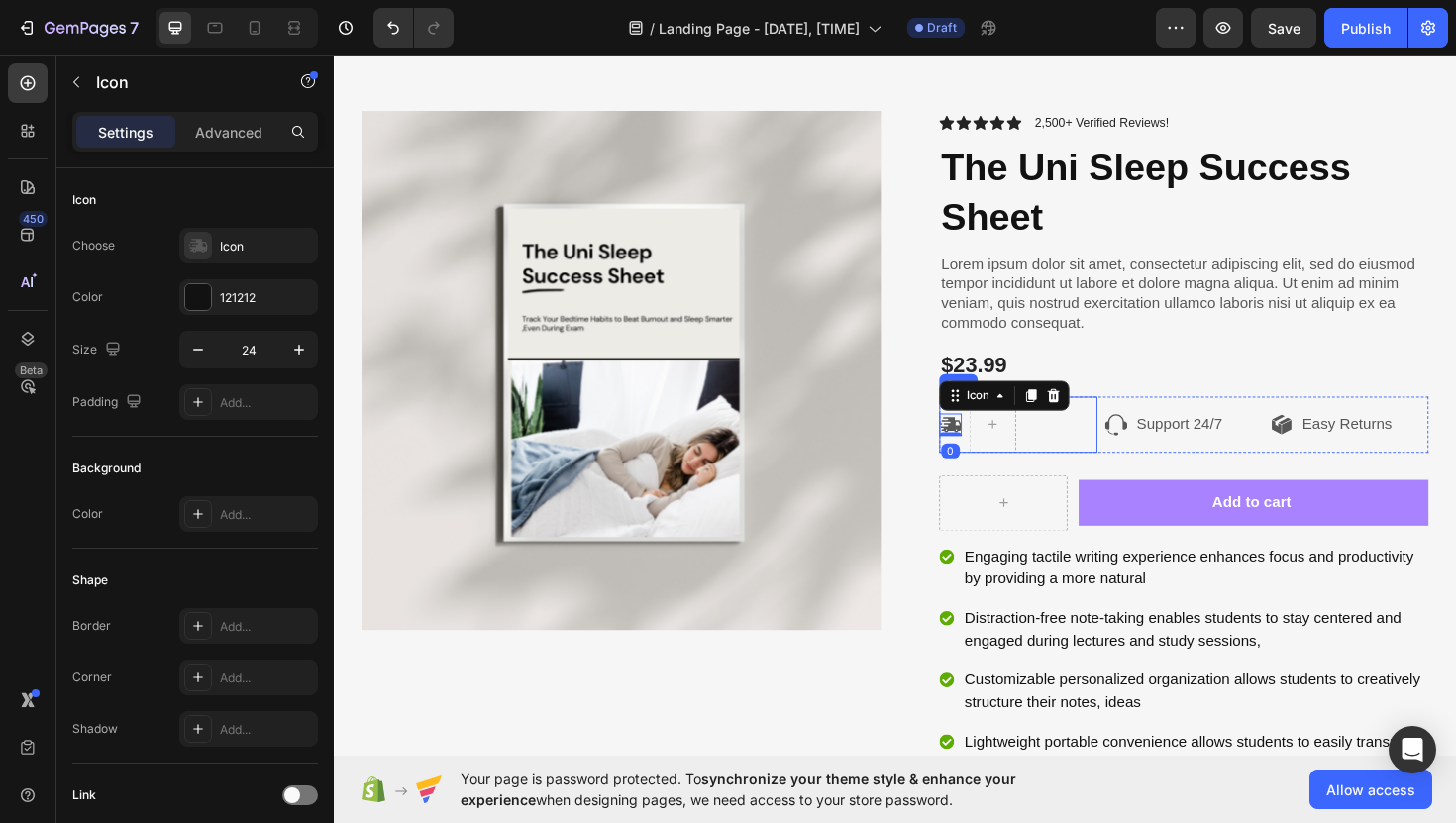 click on "Icon   0
Row" at bounding box center (1058, 447) 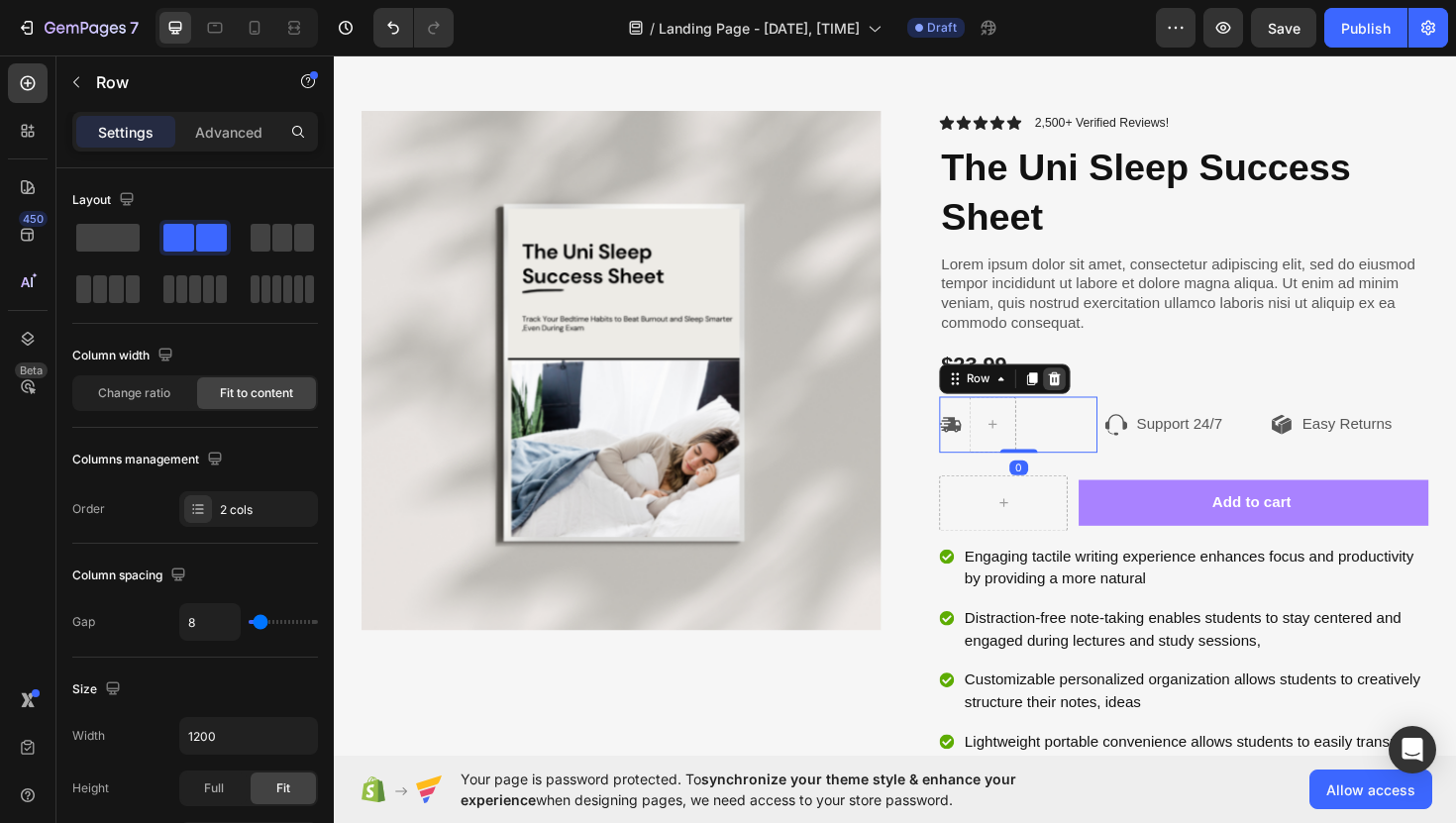 click 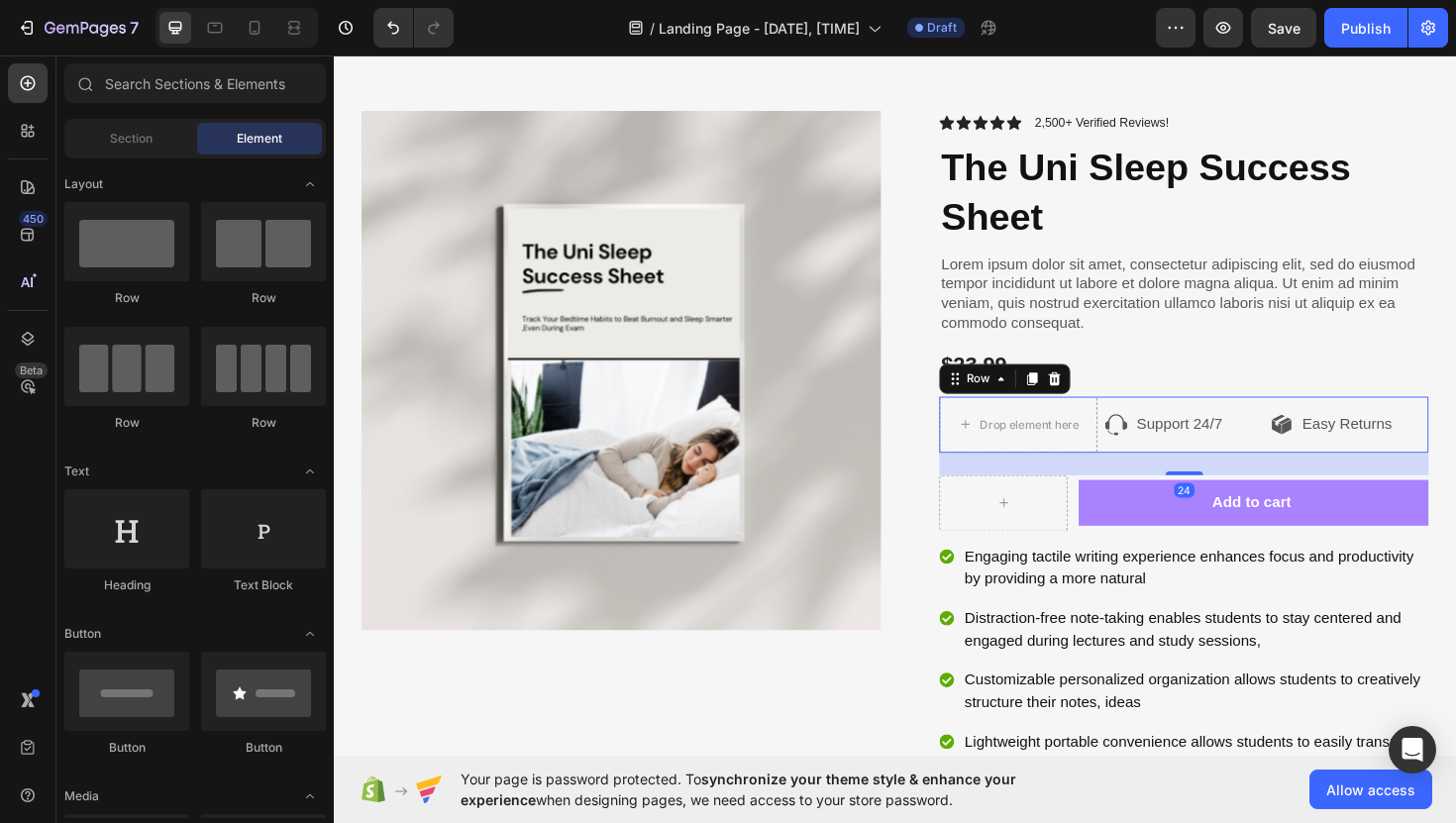 click on "Icon Support 24/7 Text Block Row" at bounding box center [1233, 447] 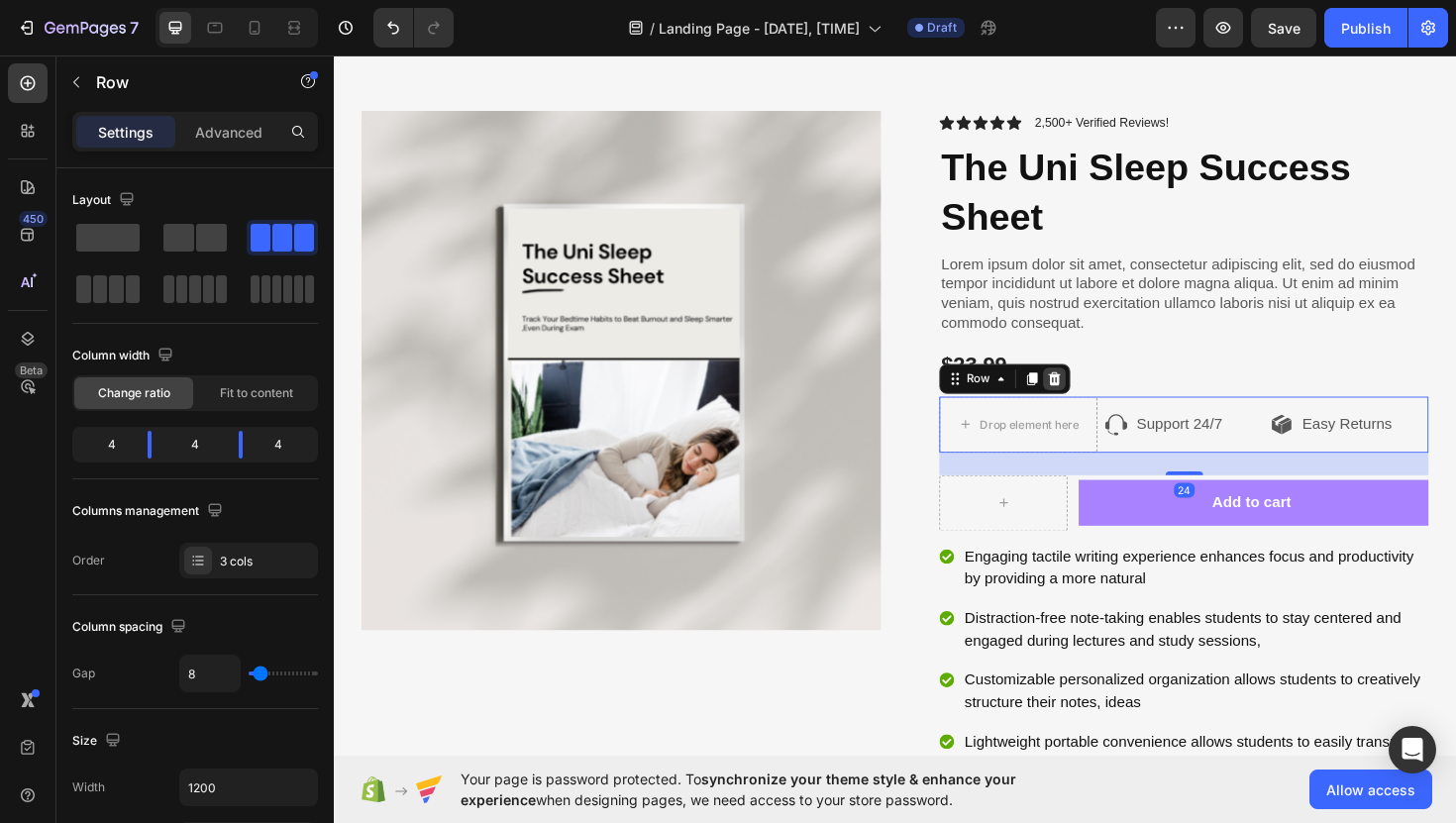 click 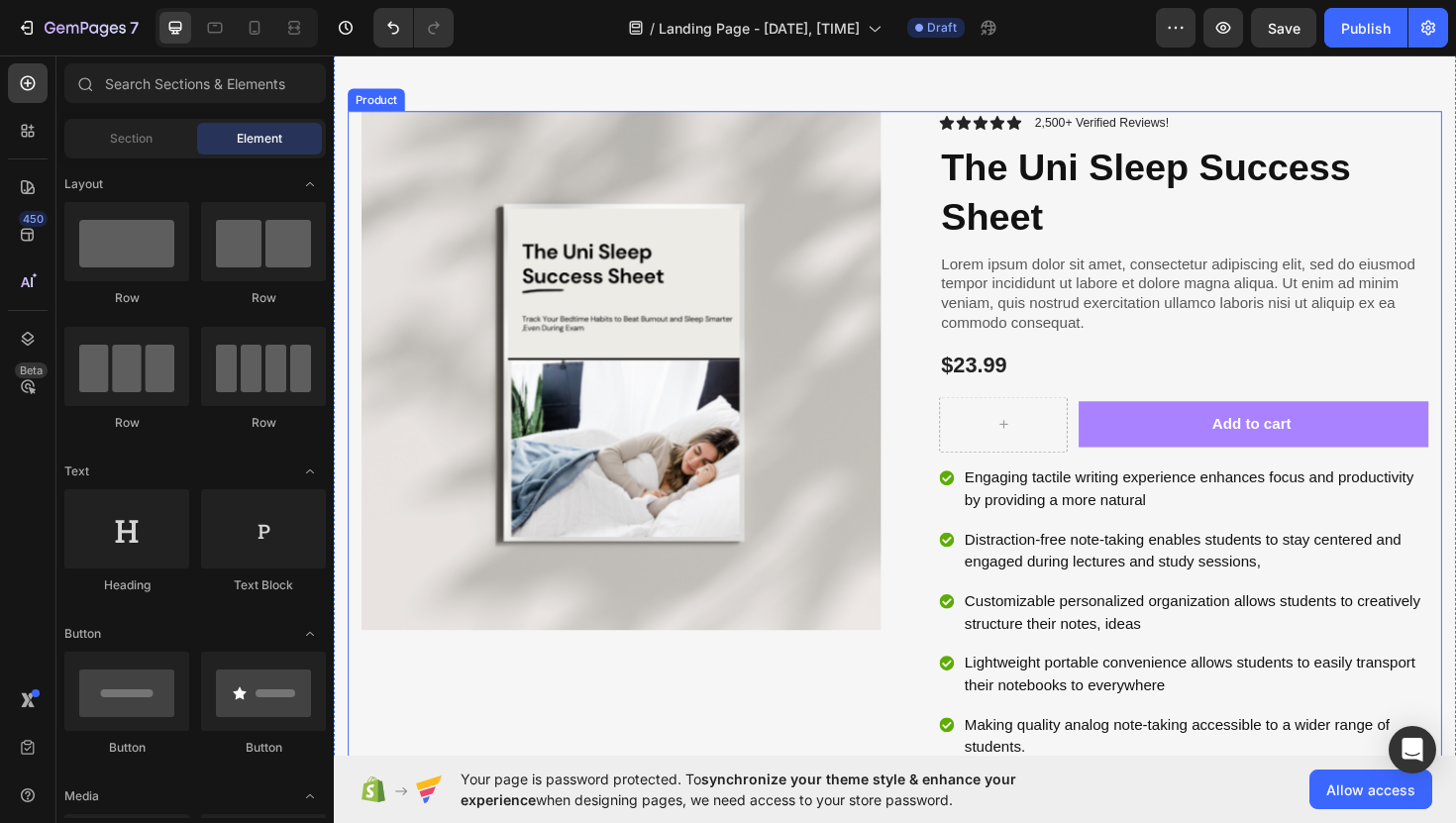 click on "Product Images" at bounding box center (638, 459) 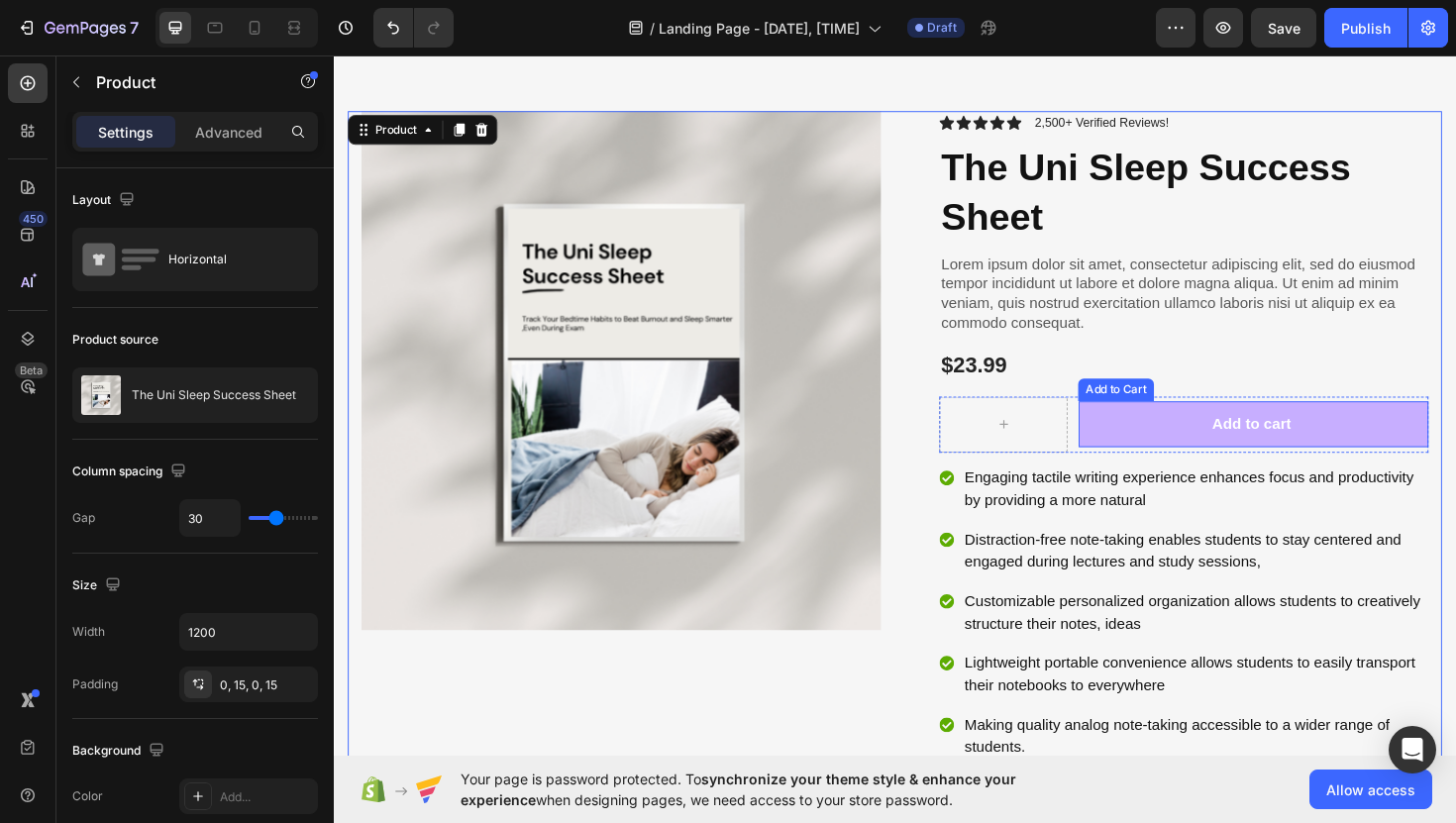 click on "Add to cart" at bounding box center (1307, 446) 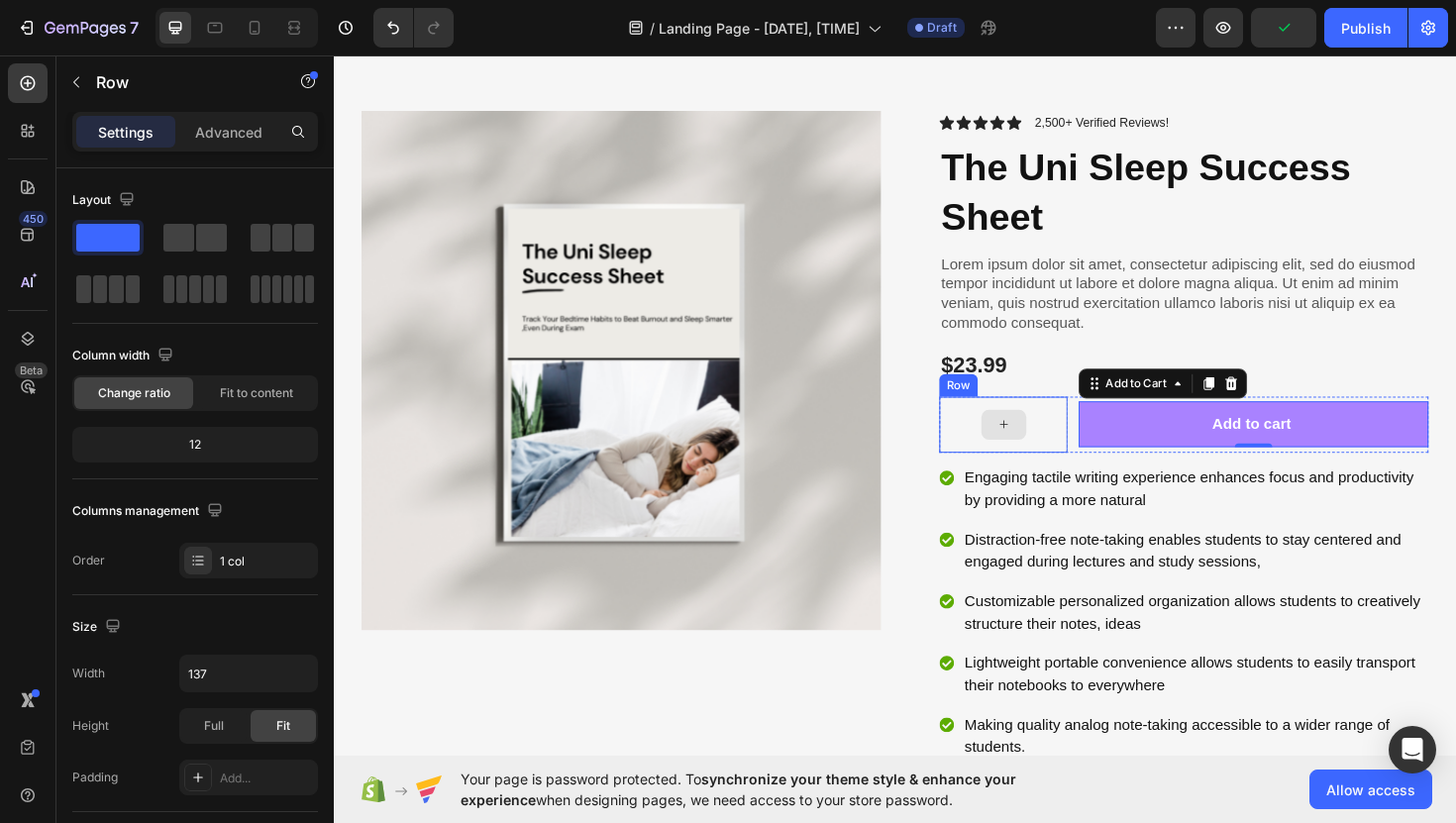 click at bounding box center (1042, 447) 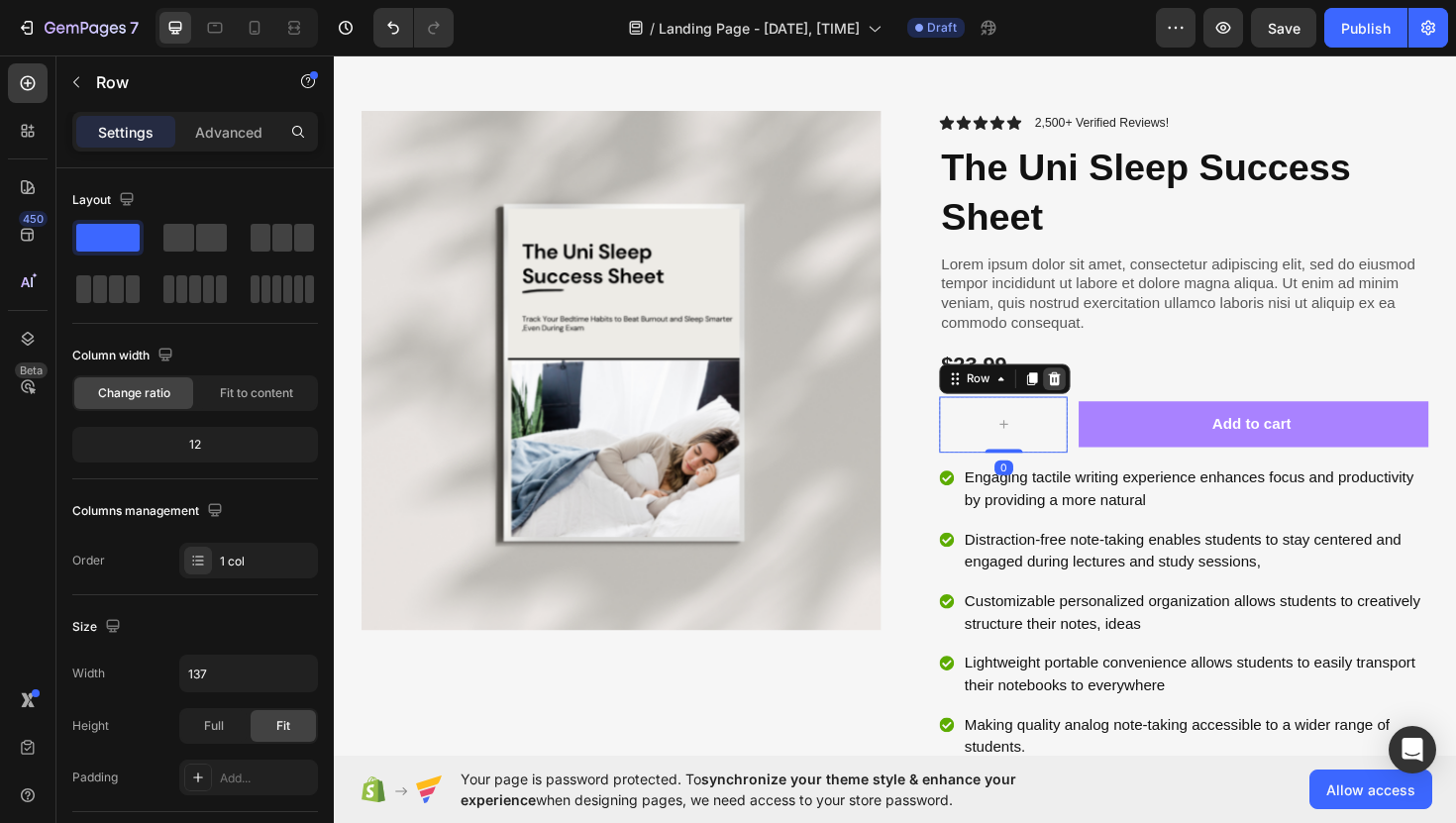 click 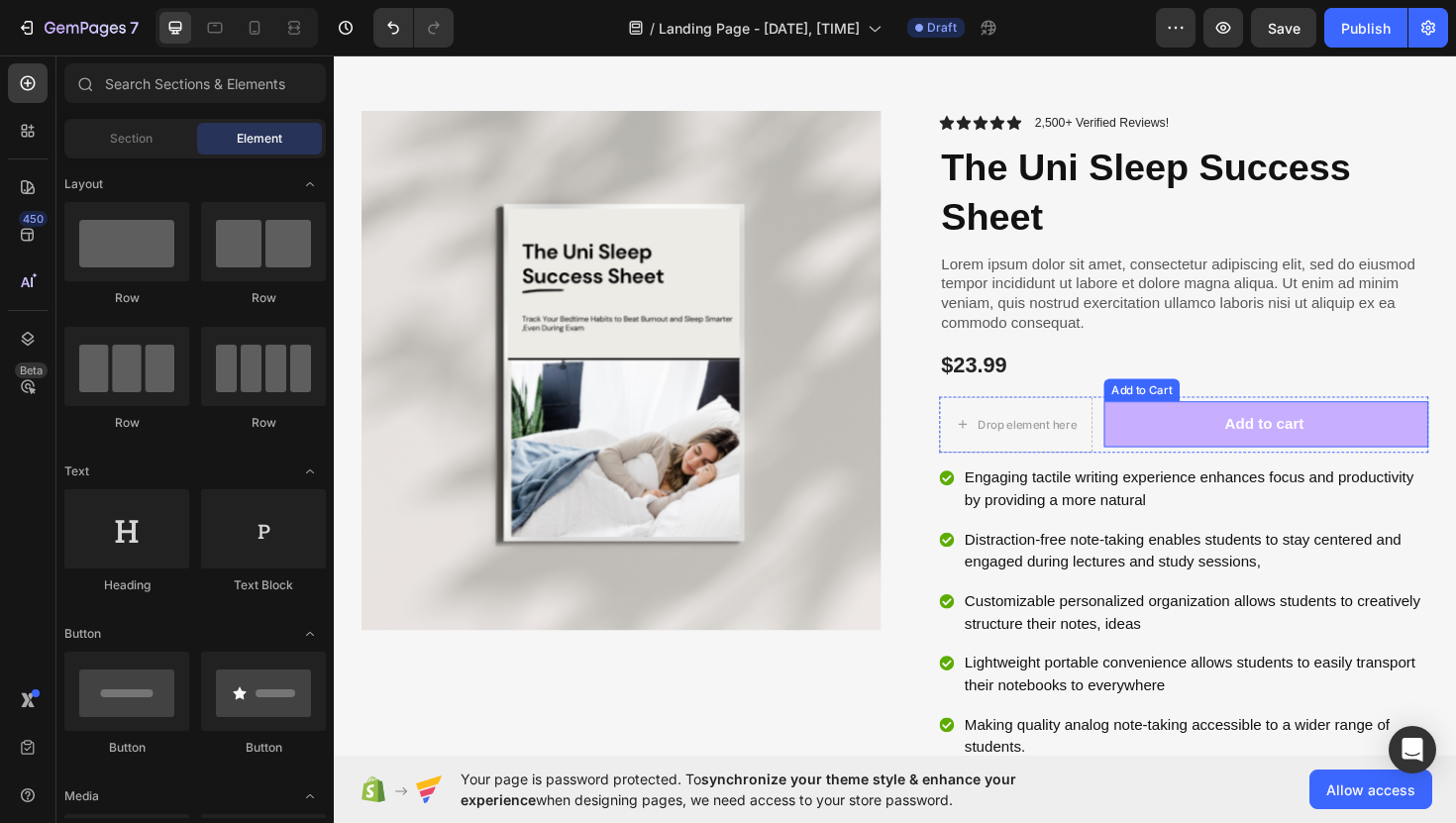 click on "Add to cart" at bounding box center [1320, 446] 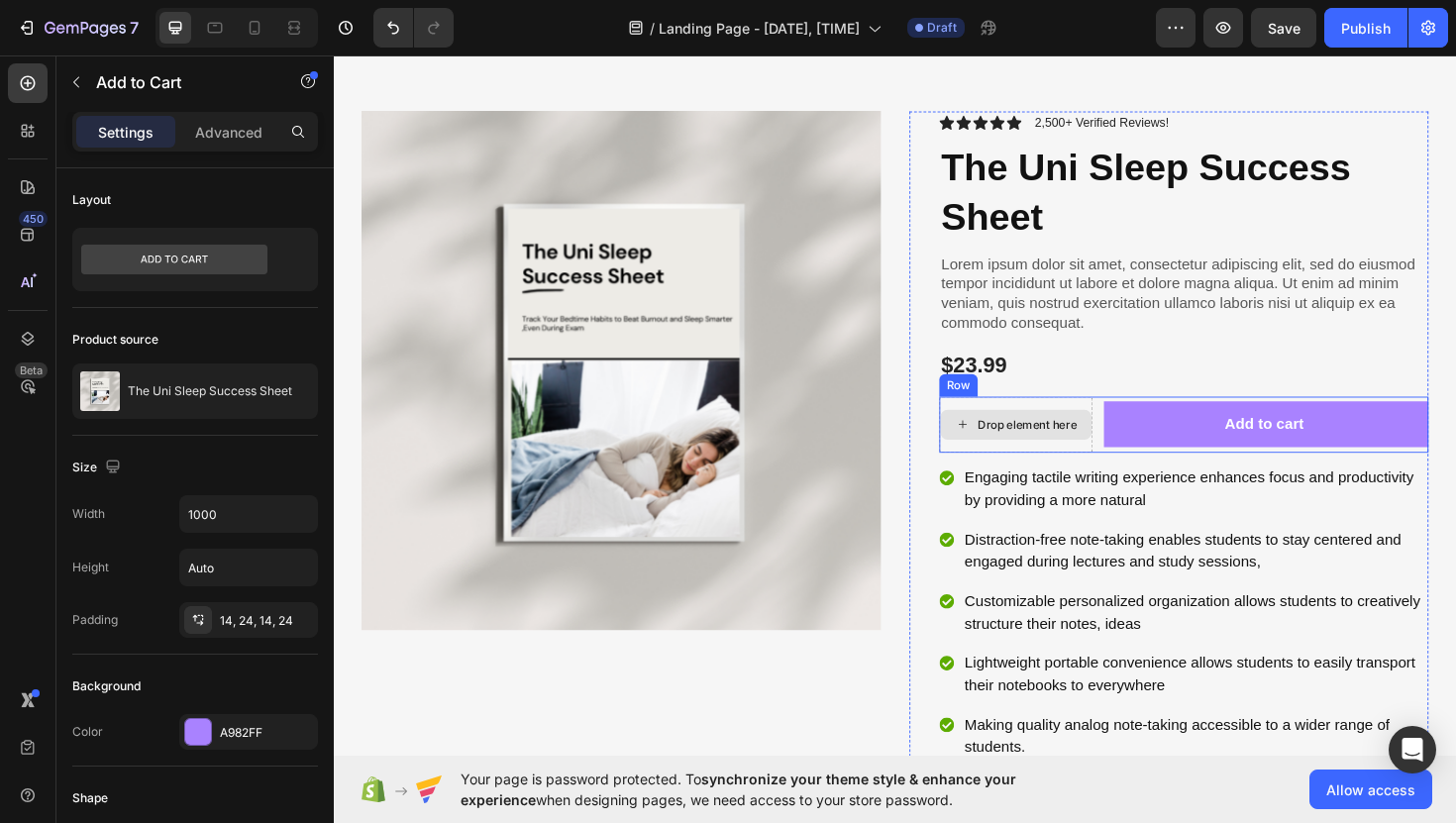 click on "Drop element here" at bounding box center (1068, 447) 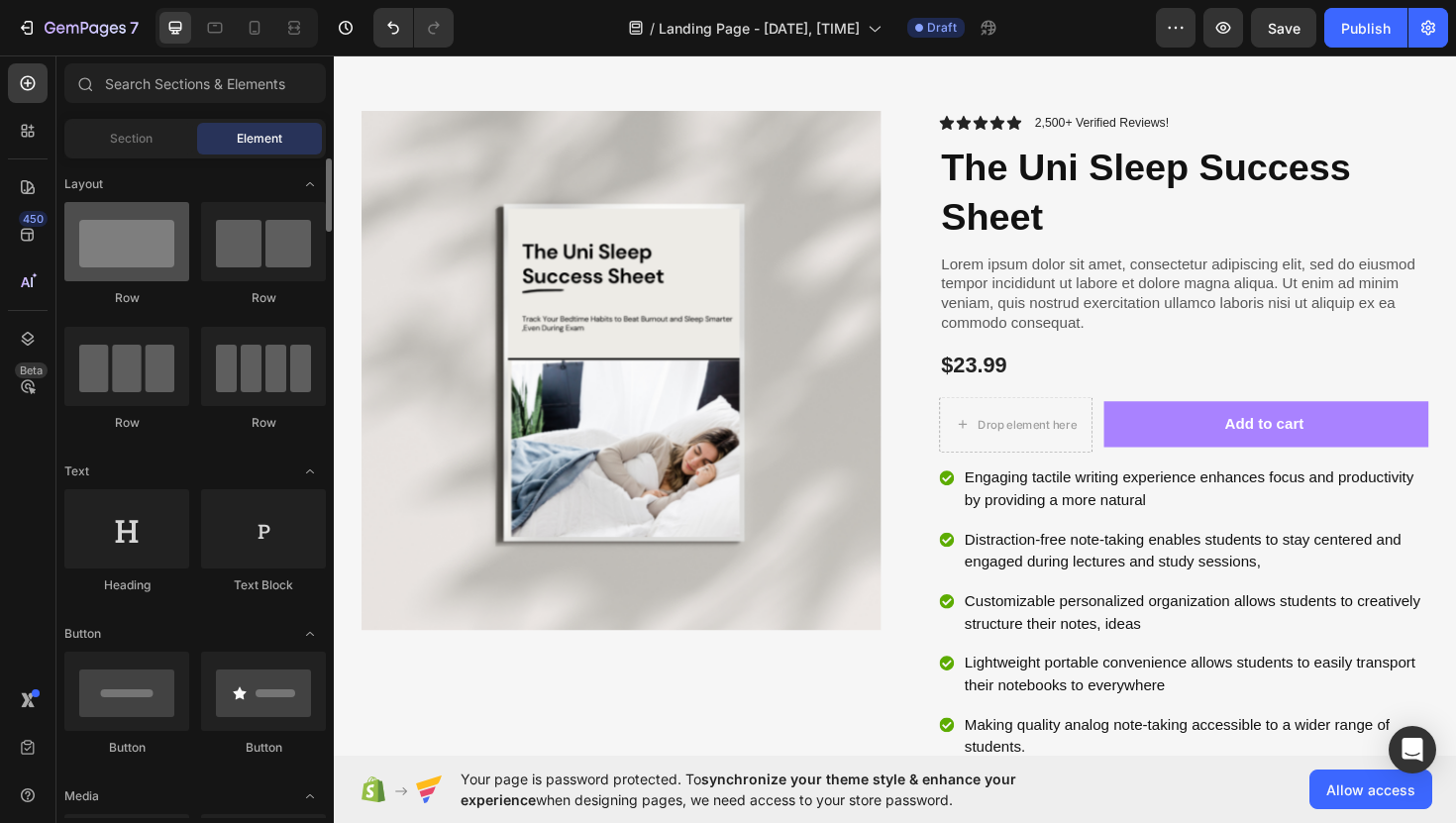 click at bounding box center [127, 242] 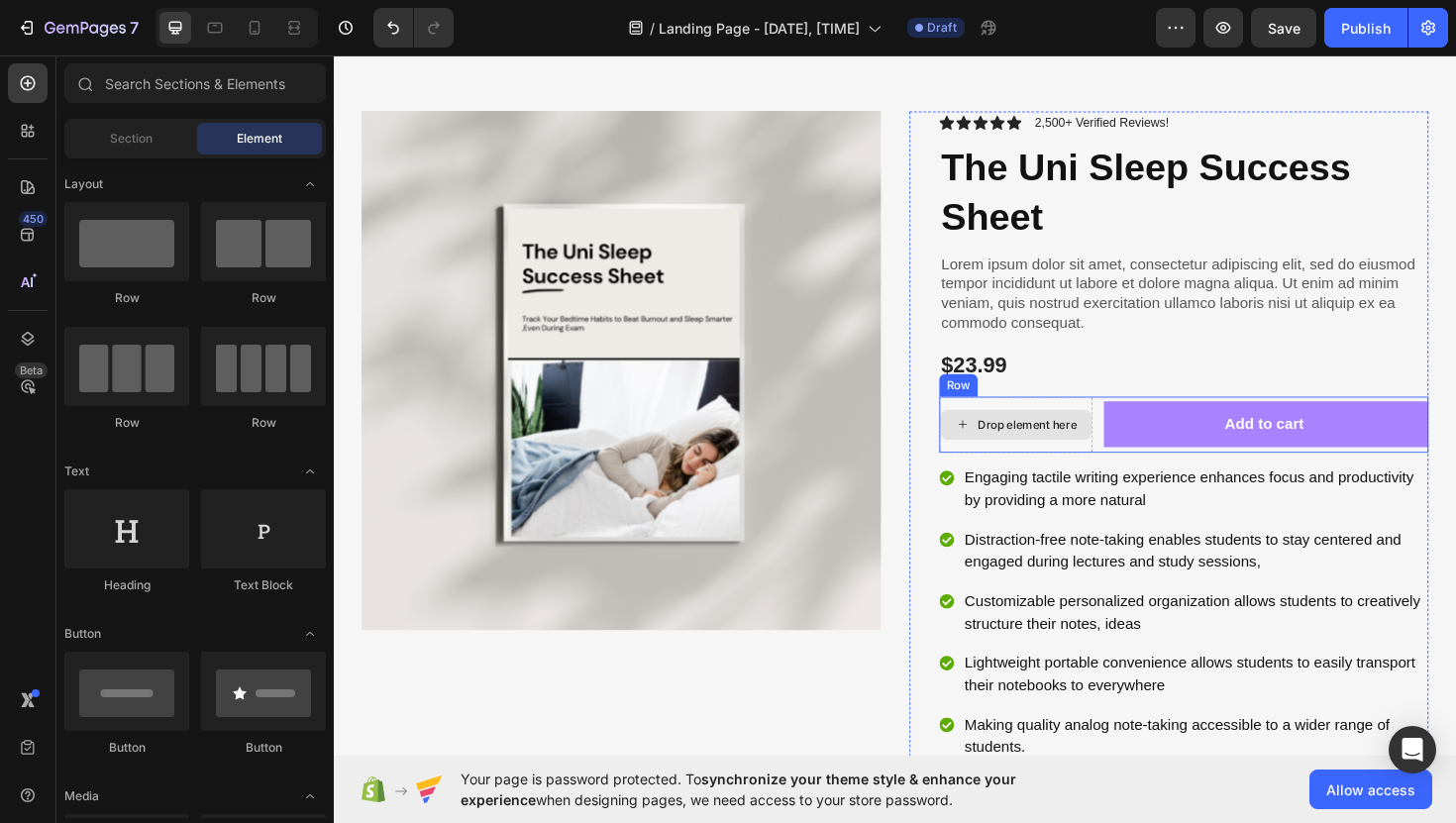 click on "Drop element here" at bounding box center (1056, 447) 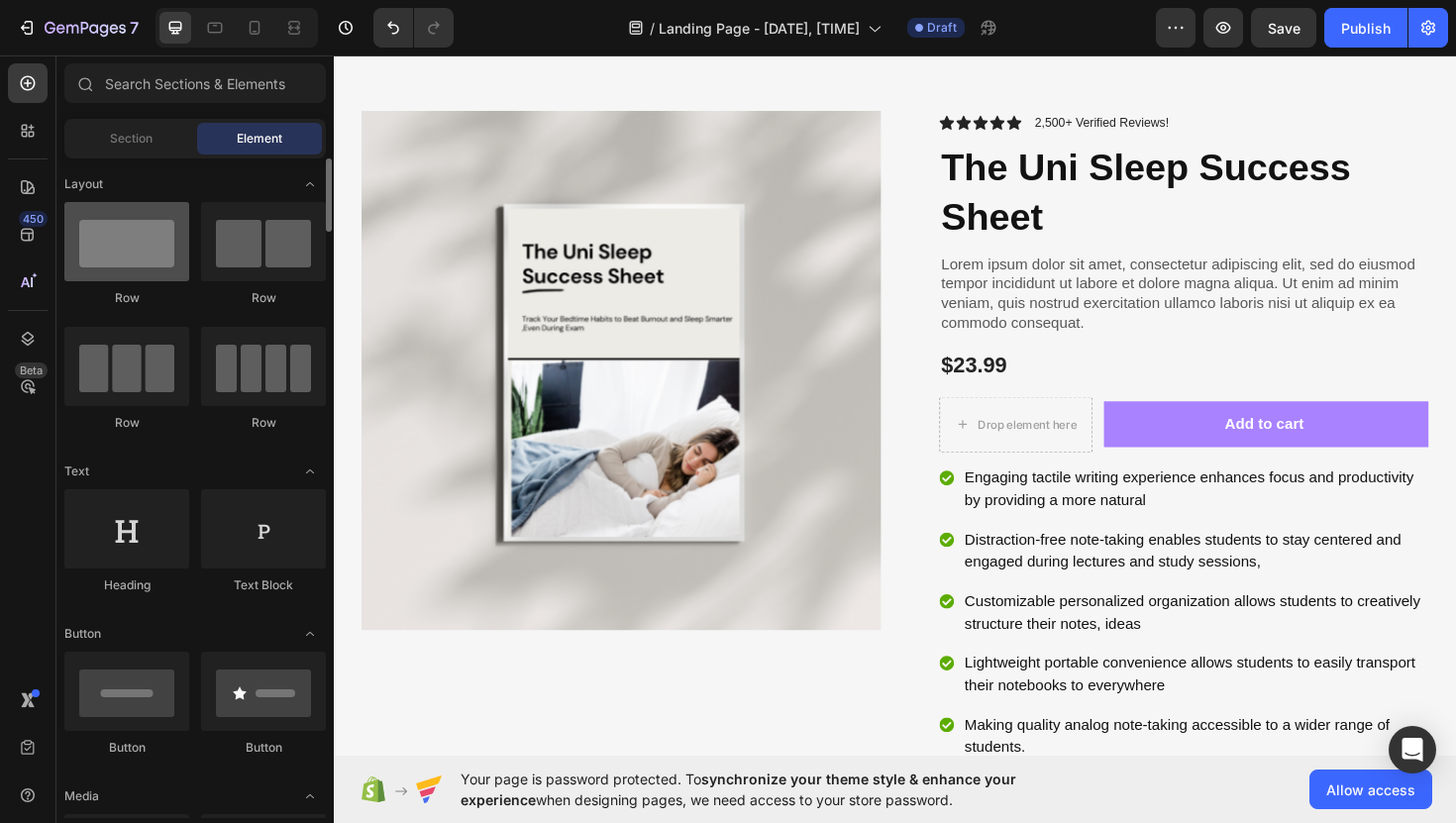 click at bounding box center (127, 242) 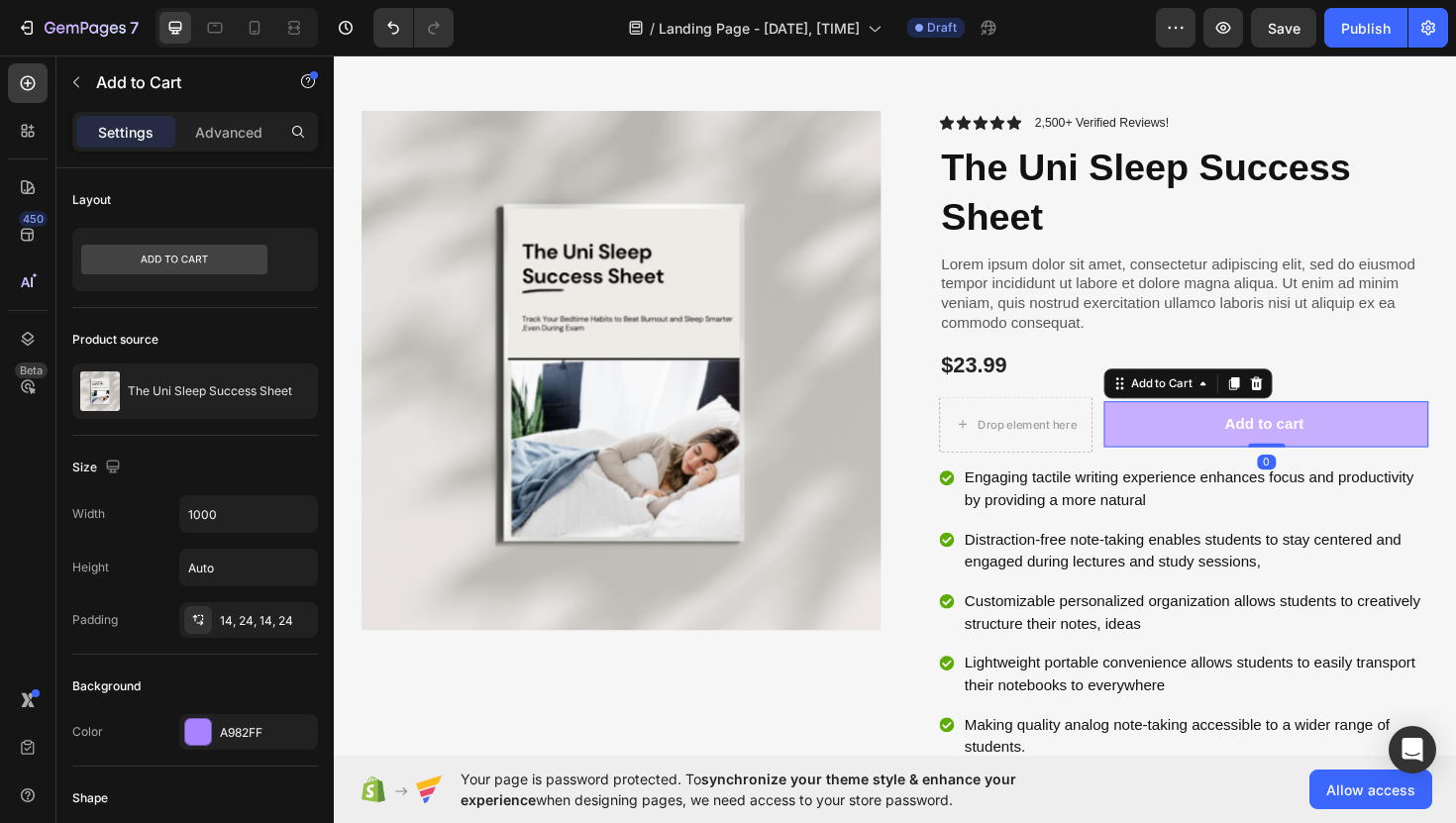 click on "Add to cart" at bounding box center (1320, 446) 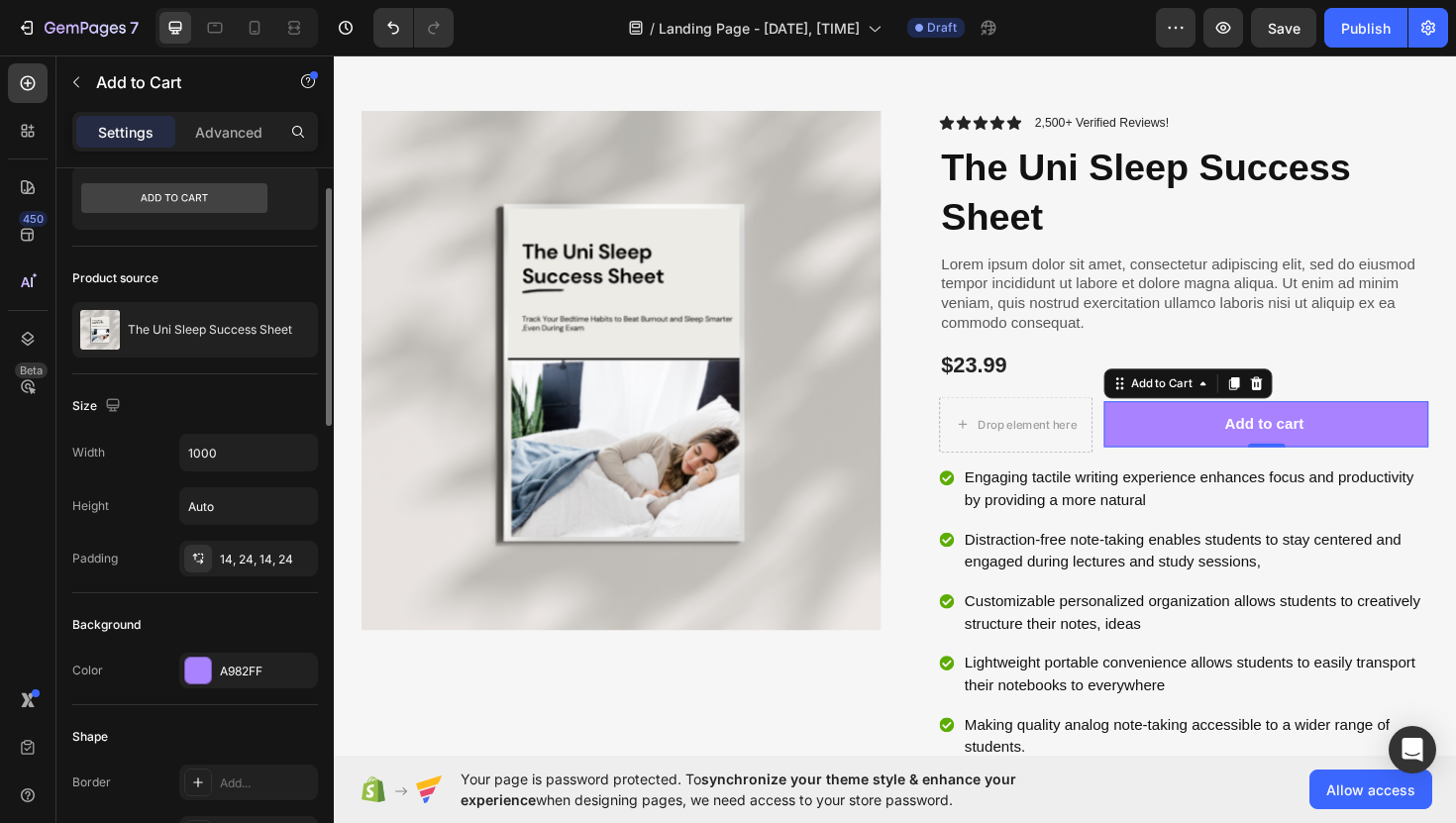 scroll, scrollTop: 73, scrollLeft: 0, axis: vertical 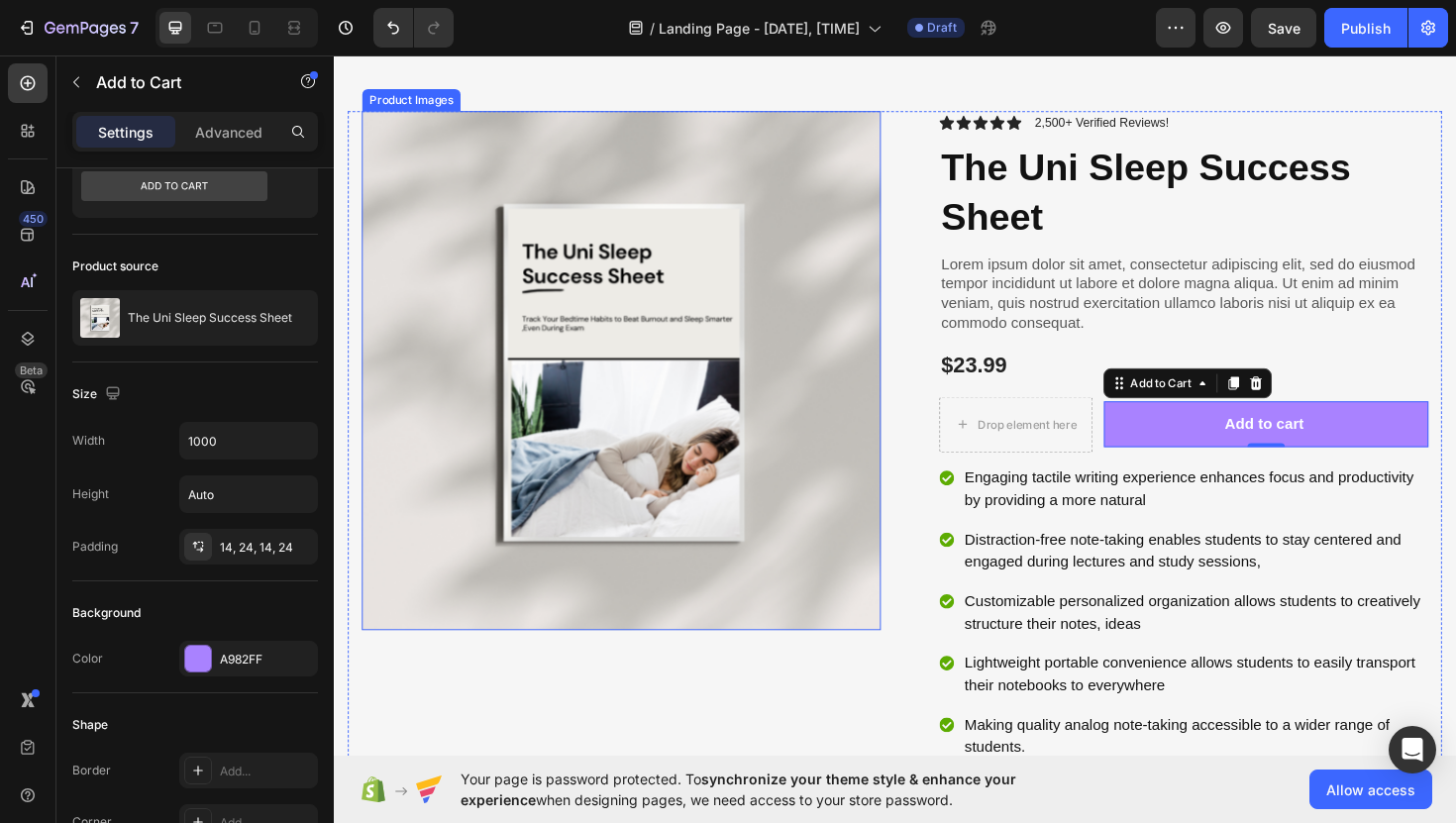 click at bounding box center (638, 389) 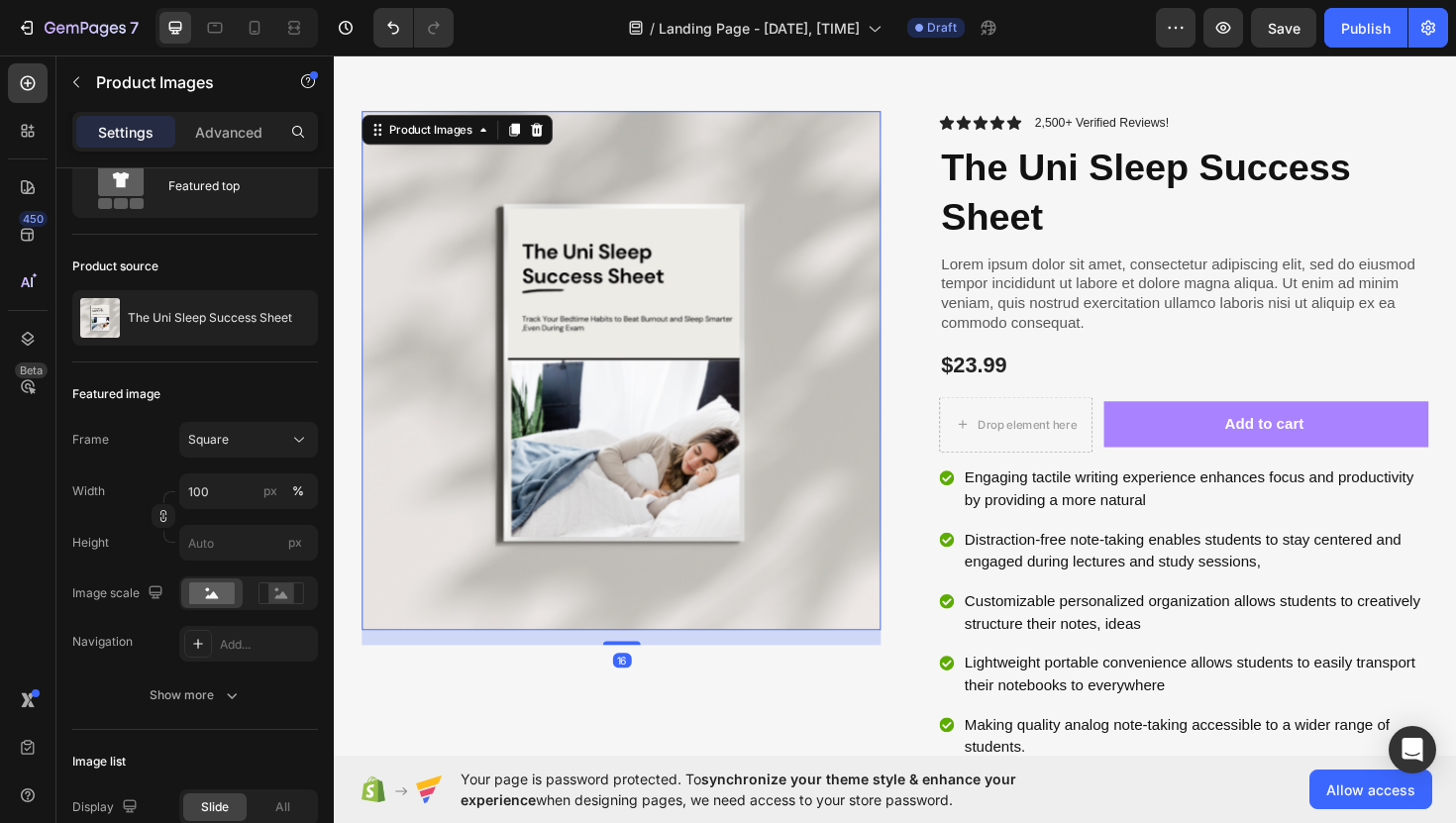 scroll, scrollTop: 0, scrollLeft: 0, axis: both 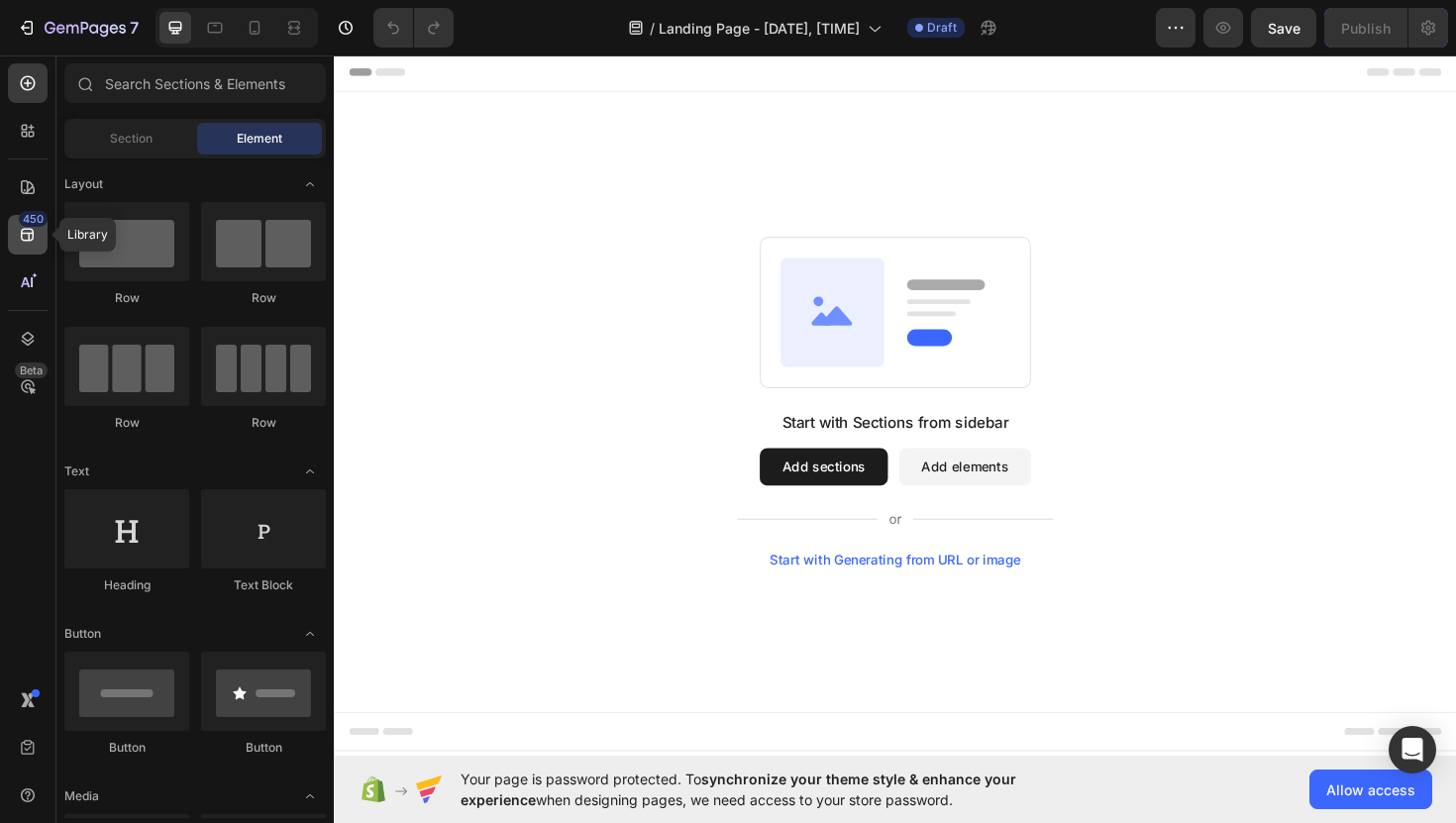 click 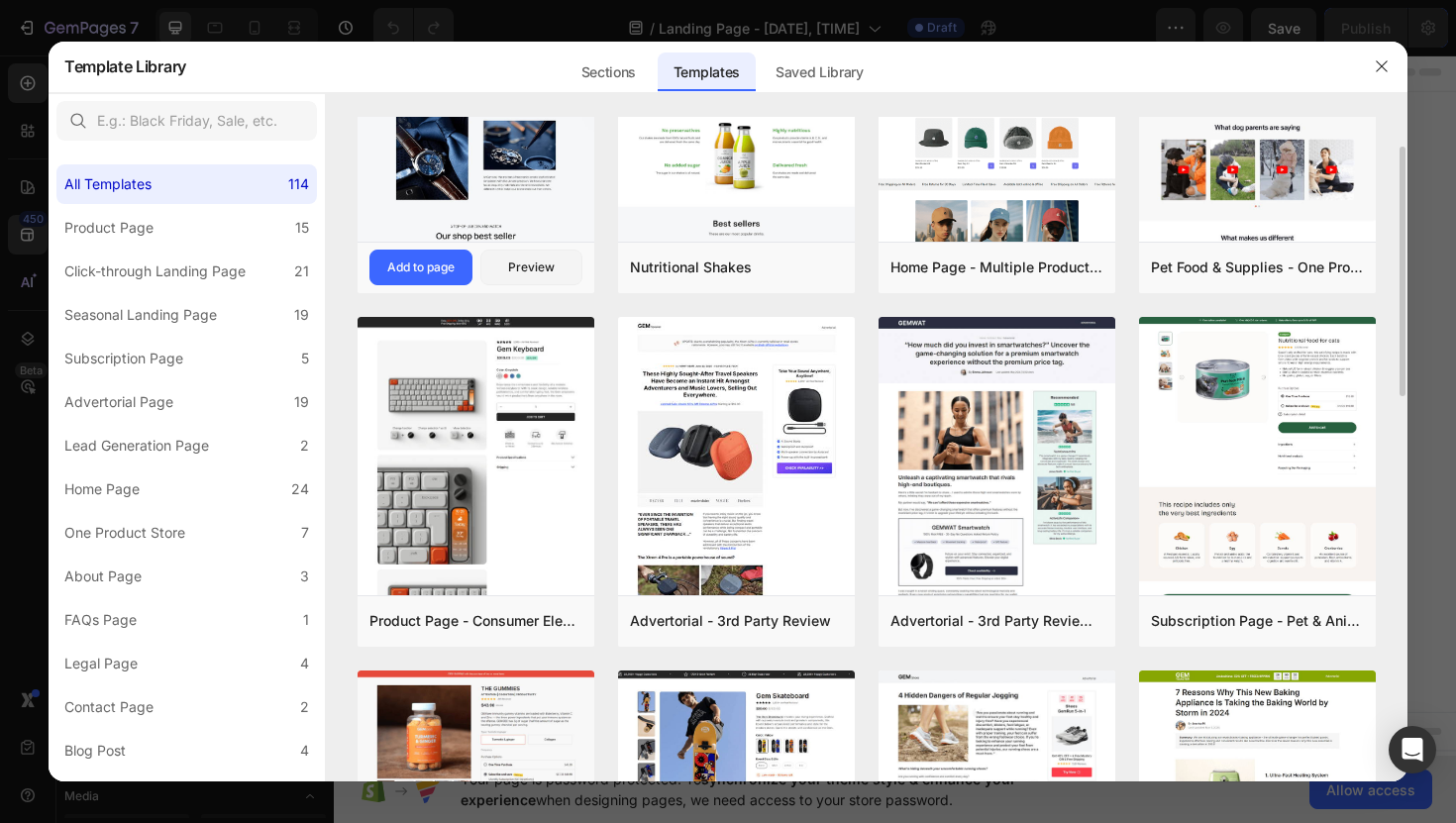 scroll, scrollTop: 156, scrollLeft: 0, axis: vertical 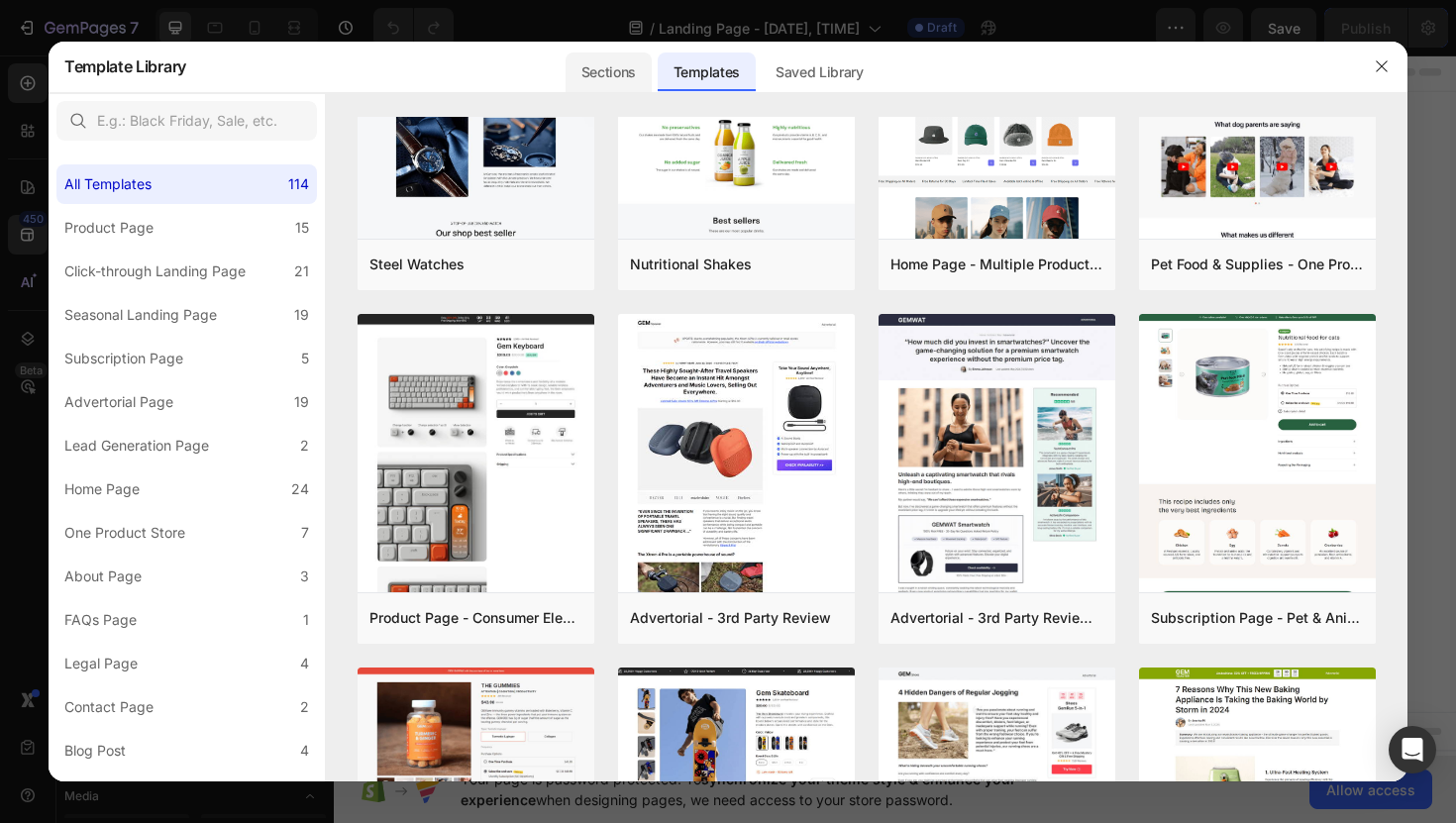 click on "Sections" 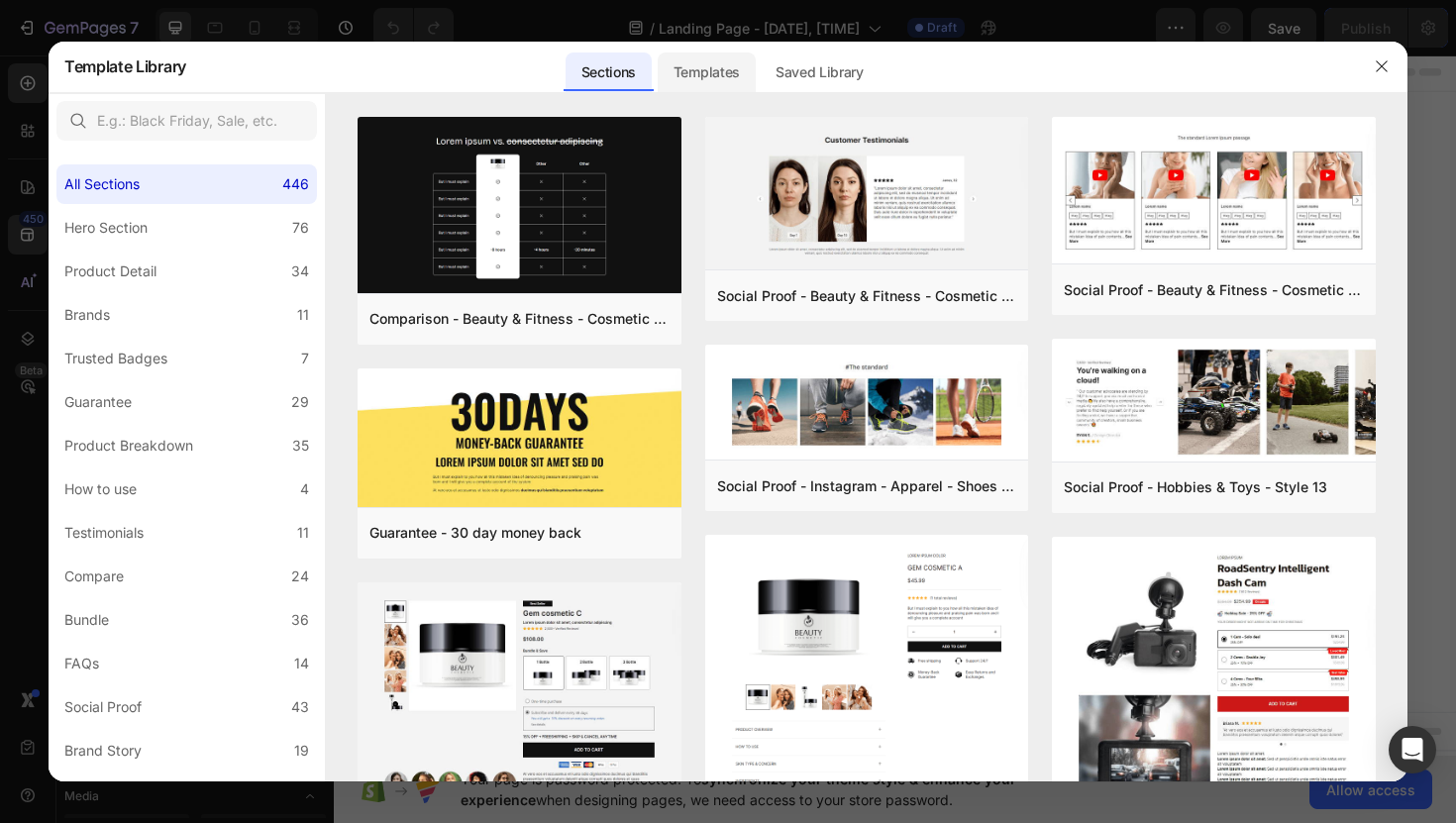 click on "Templates" 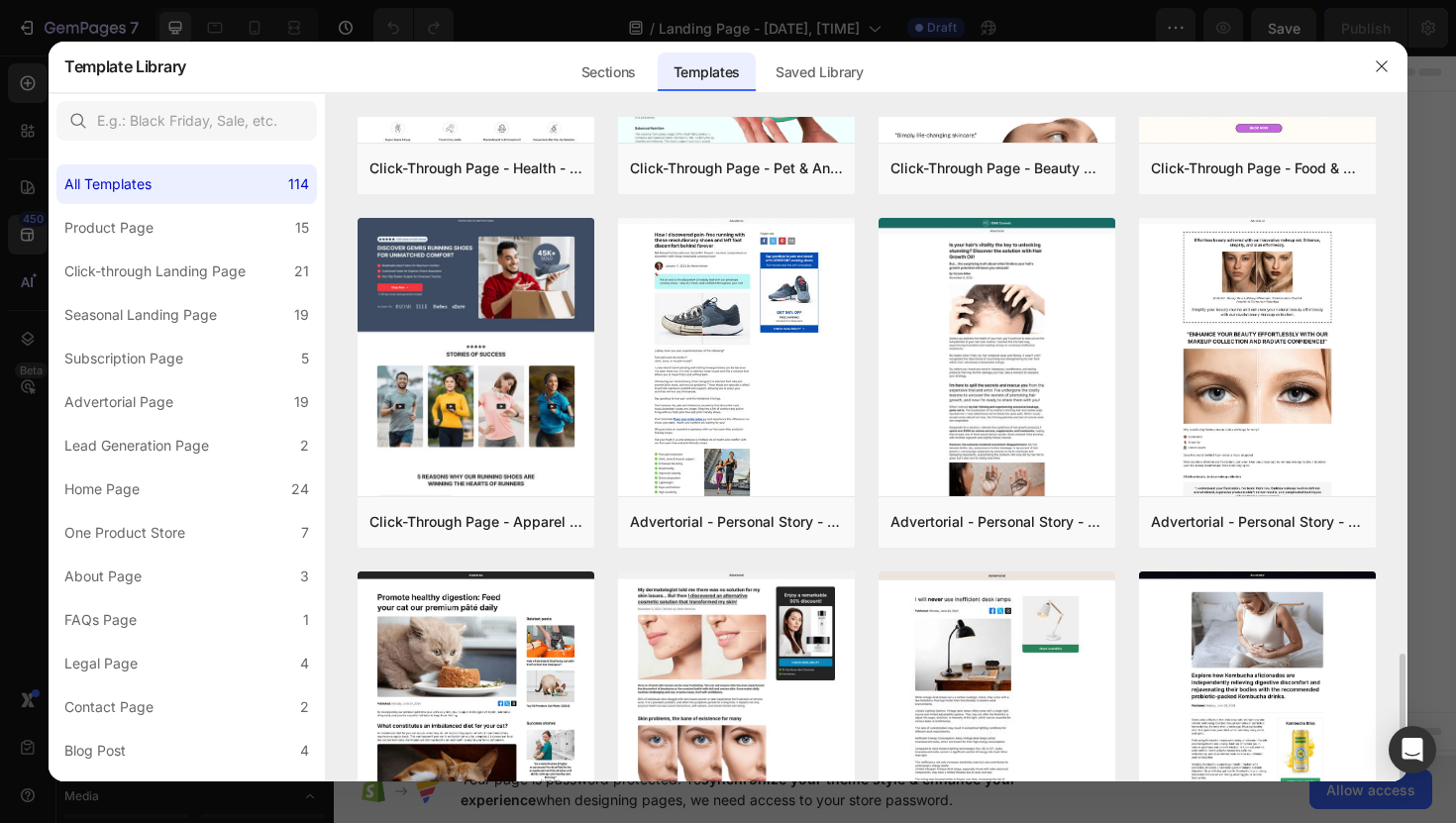 scroll, scrollTop: 2423, scrollLeft: 0, axis: vertical 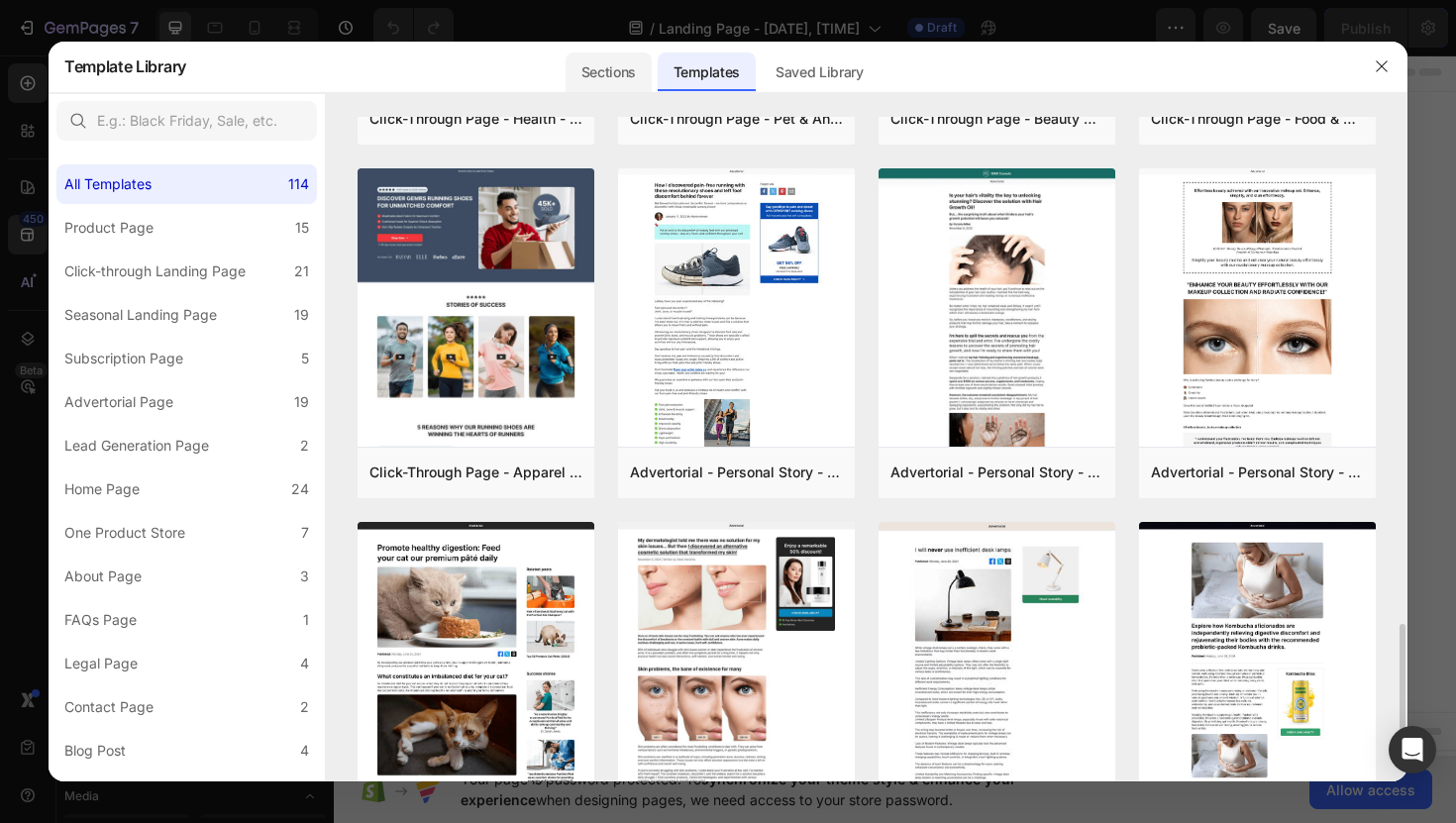 click on "Sections" 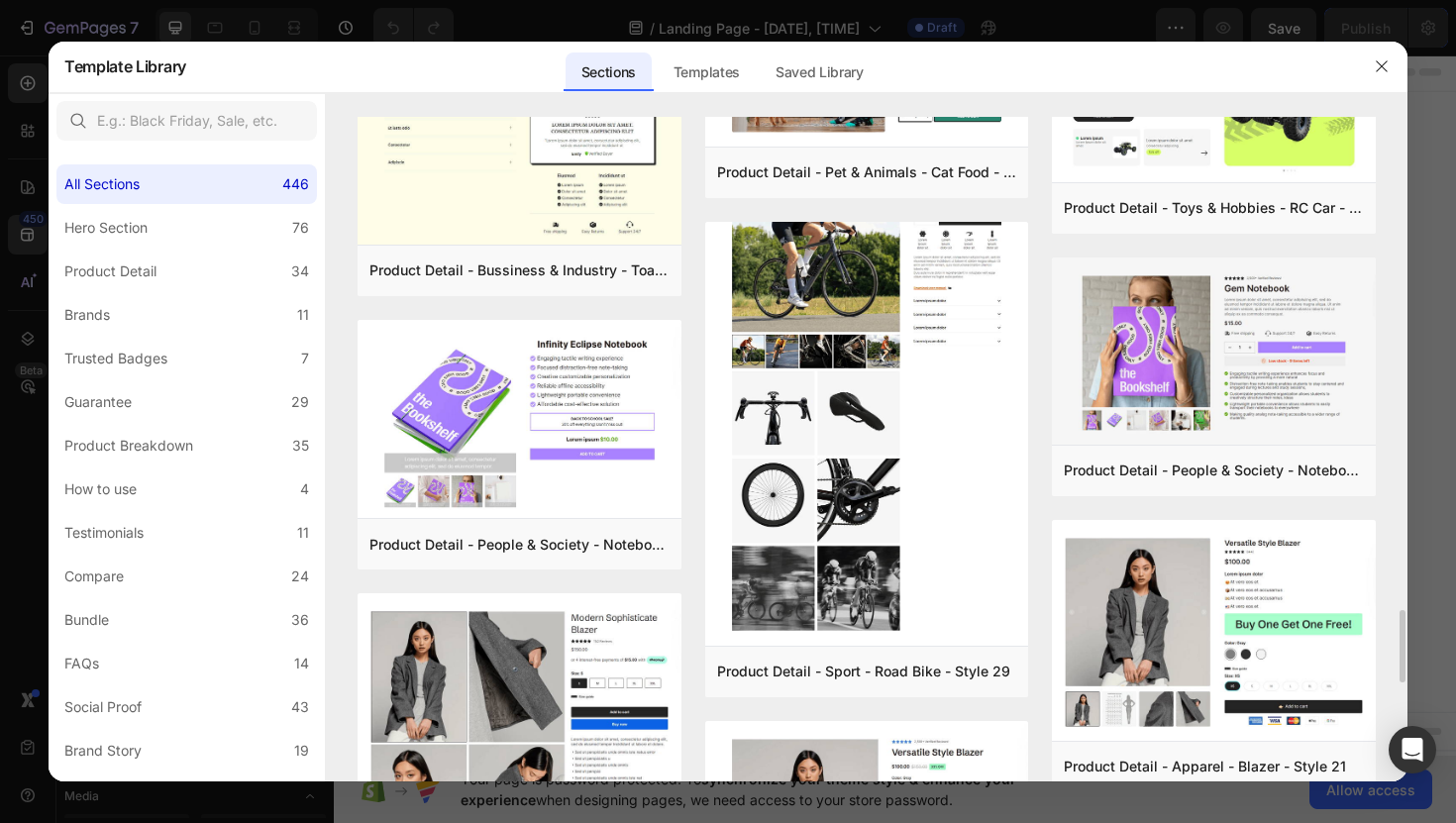 scroll, scrollTop: 4486, scrollLeft: 0, axis: vertical 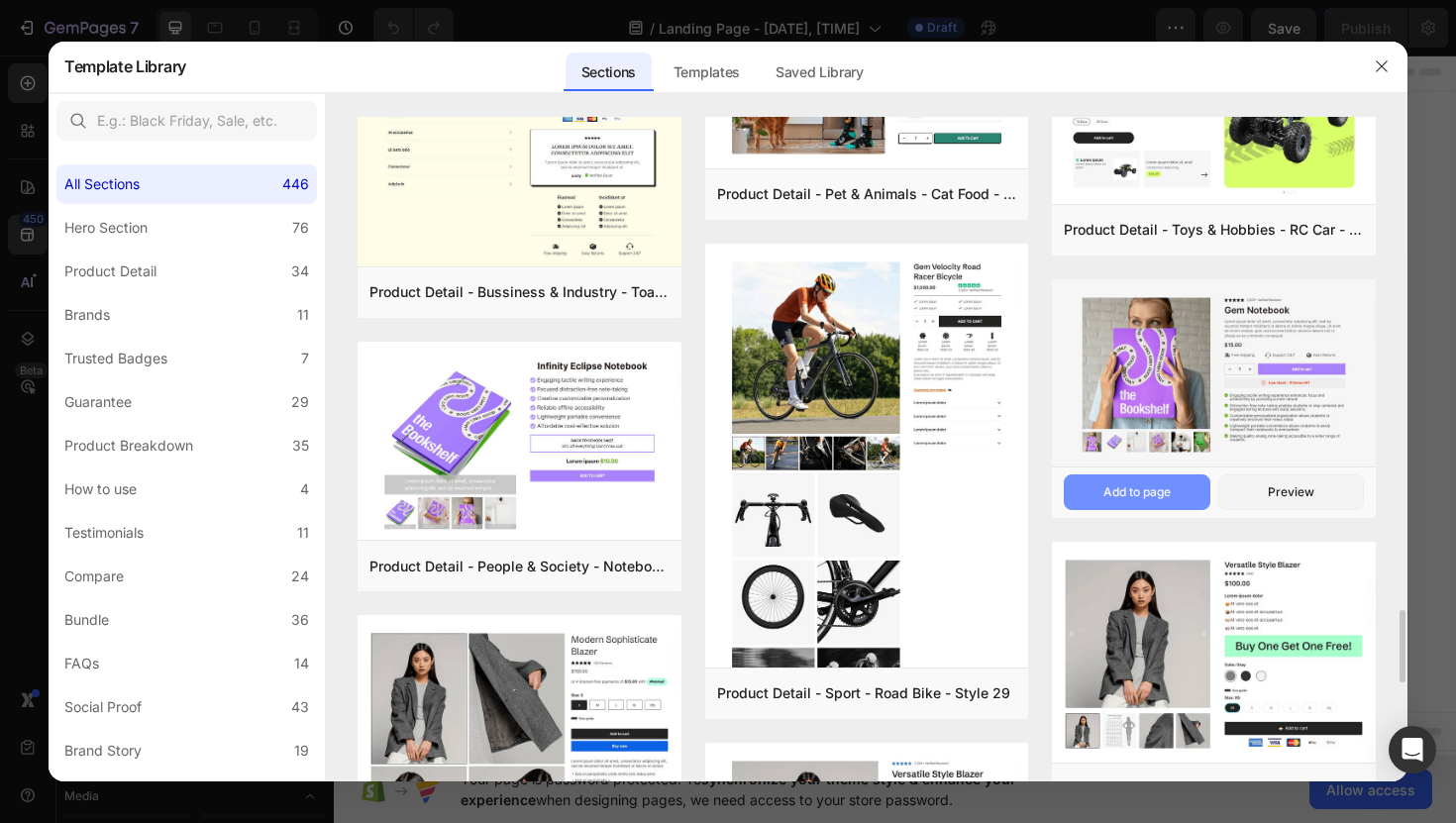 click on "Add to page" at bounding box center (1137, 492) 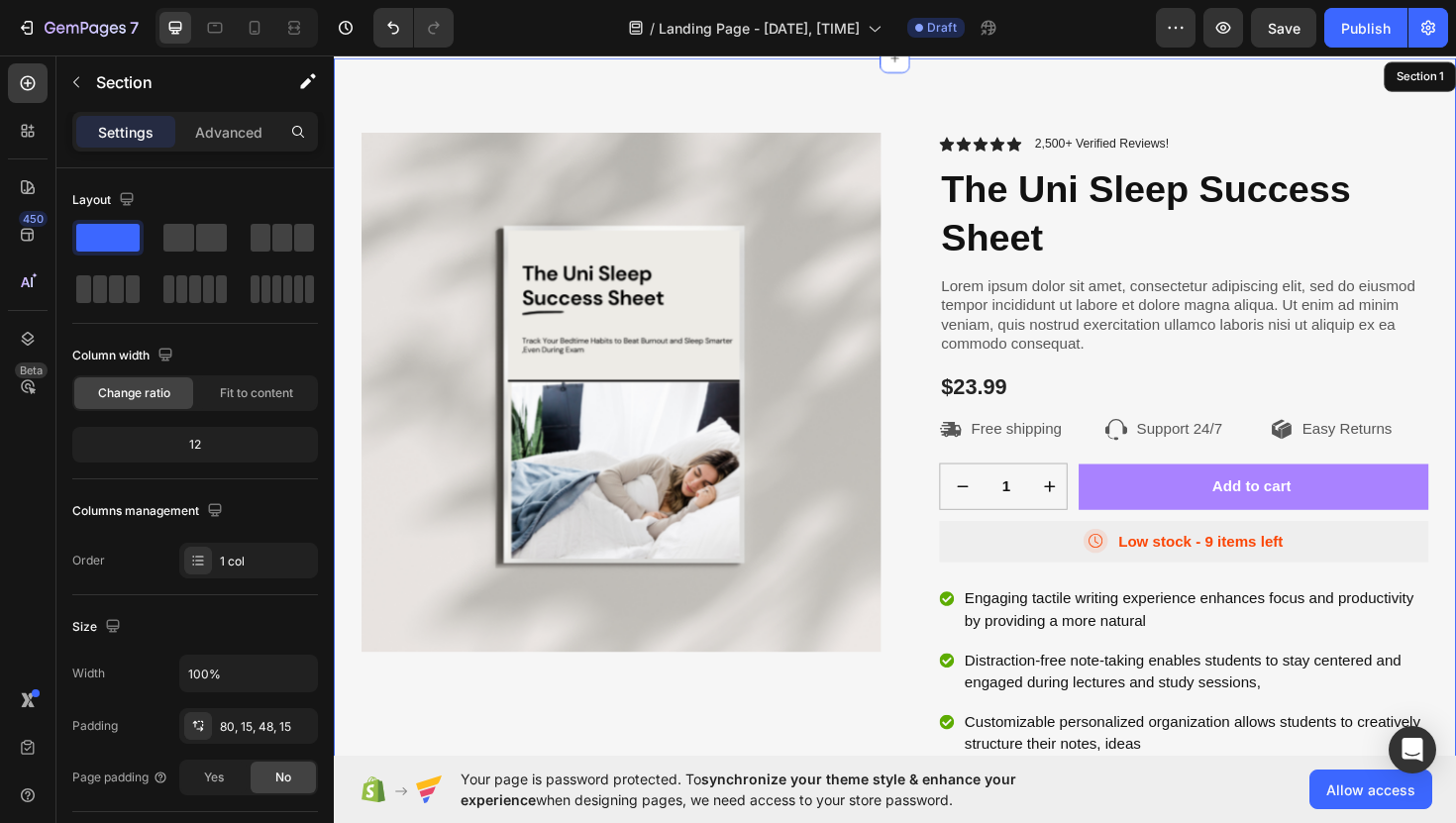 scroll, scrollTop: 41, scrollLeft: 0, axis: vertical 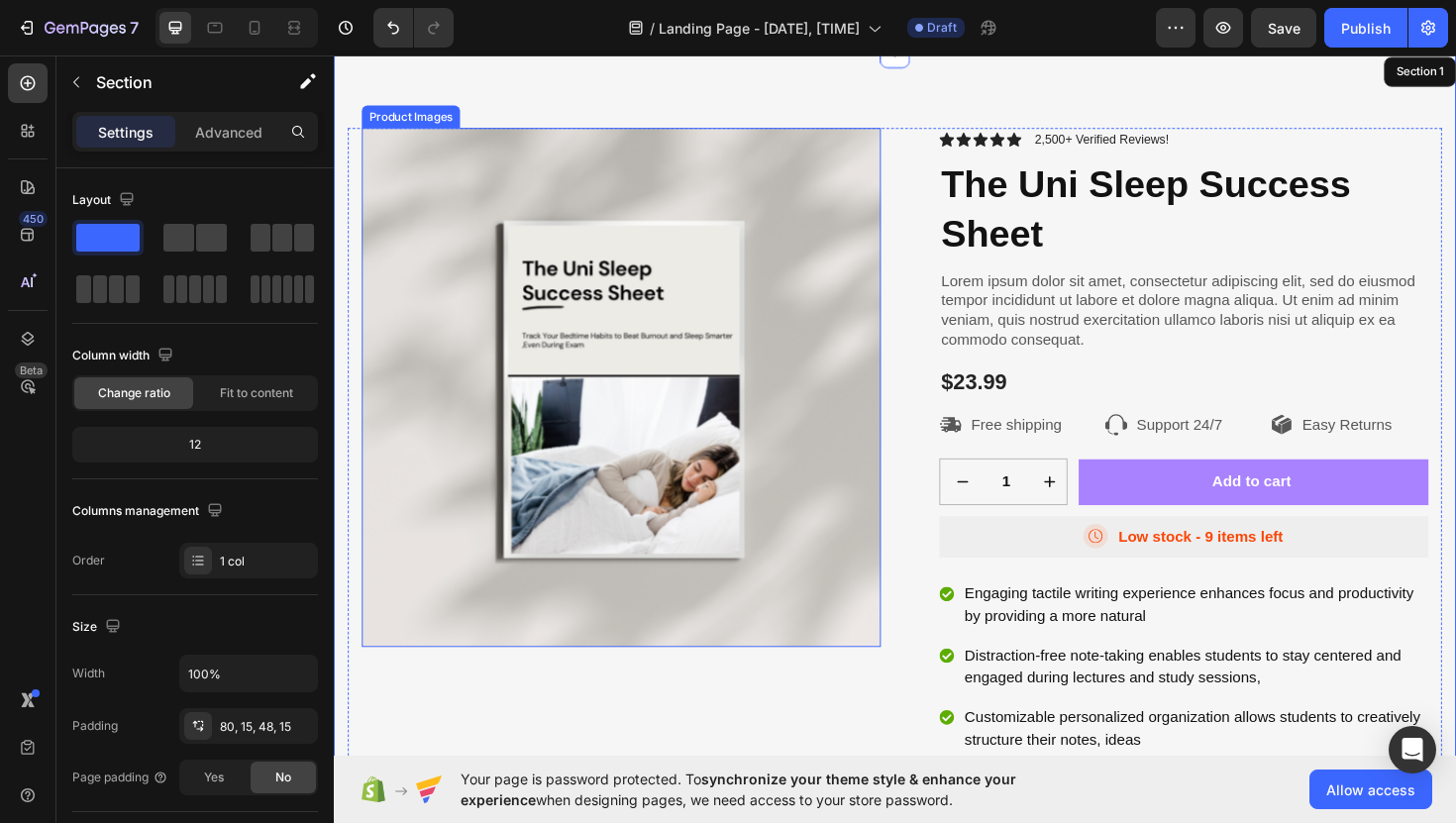 click at bounding box center [638, 407] 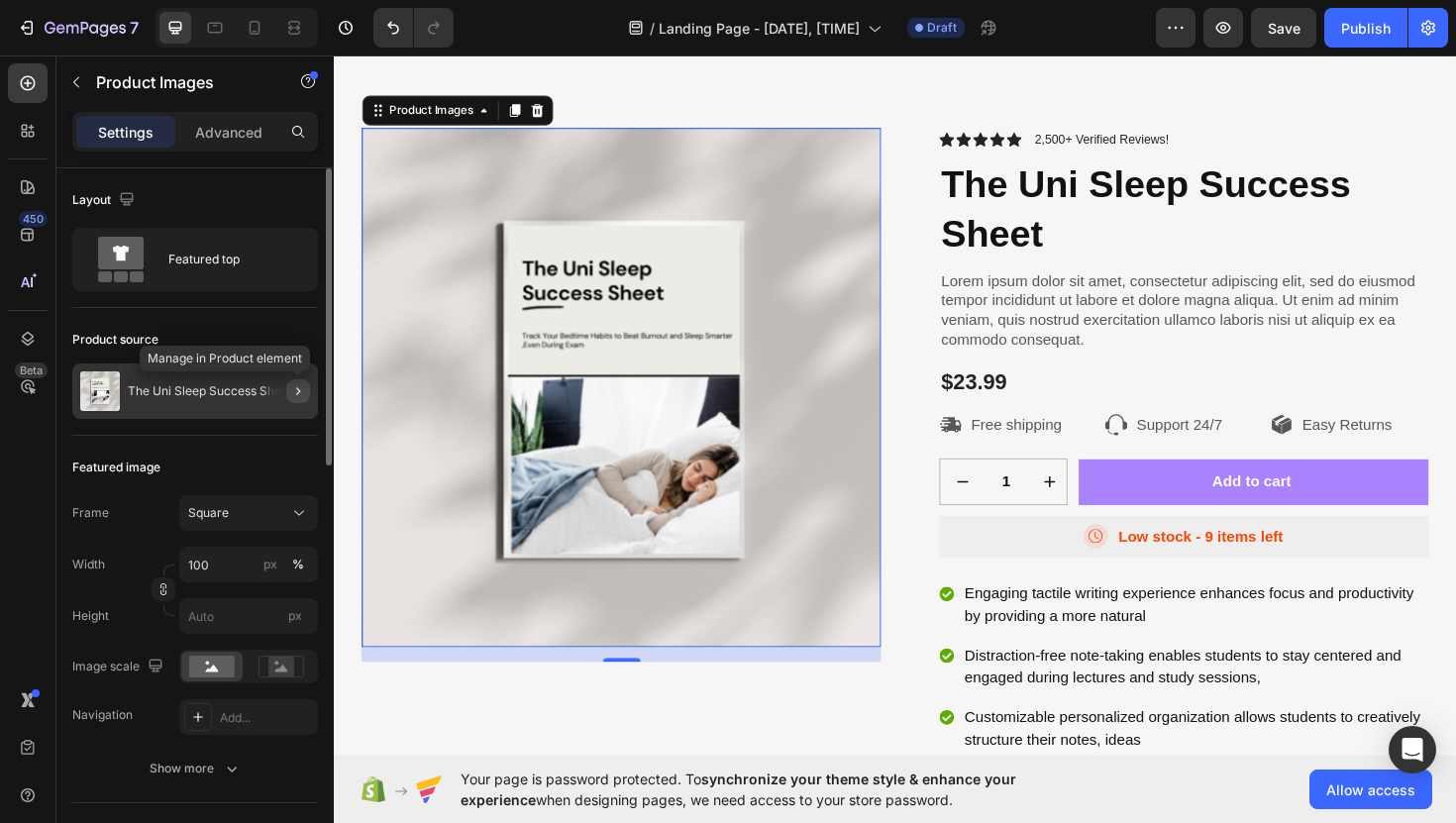 click 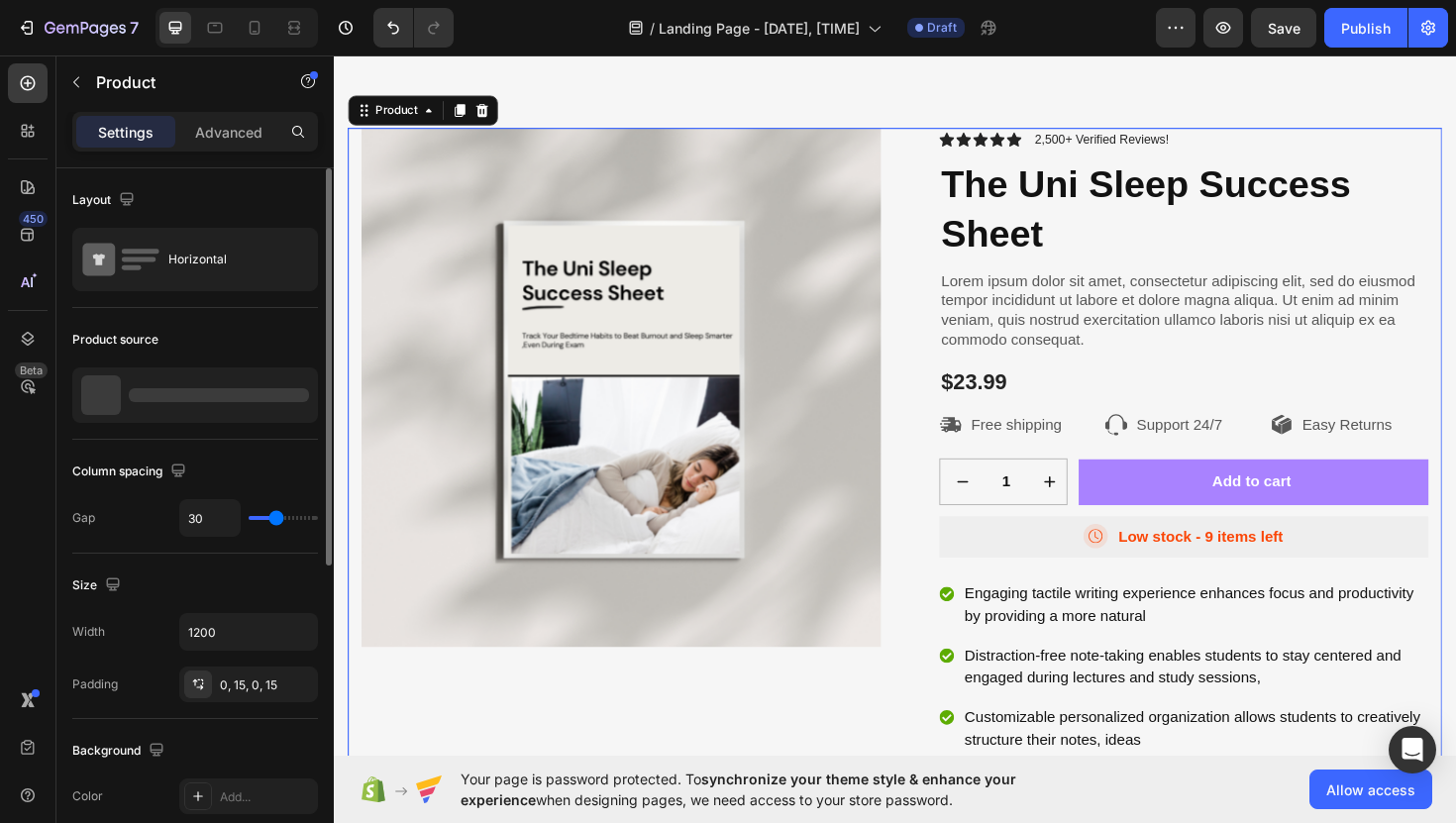 scroll, scrollTop: 0, scrollLeft: 0, axis: both 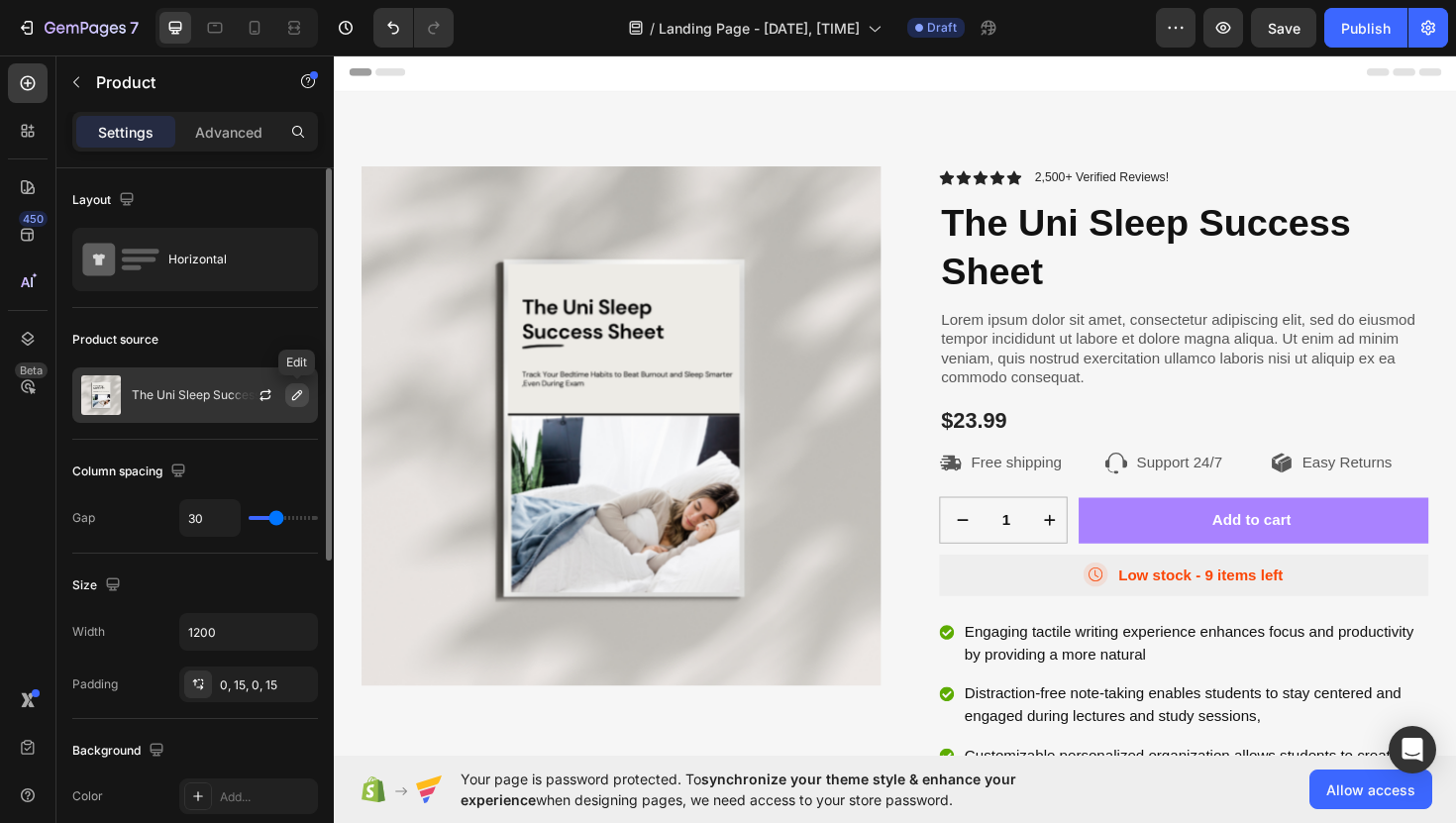 click 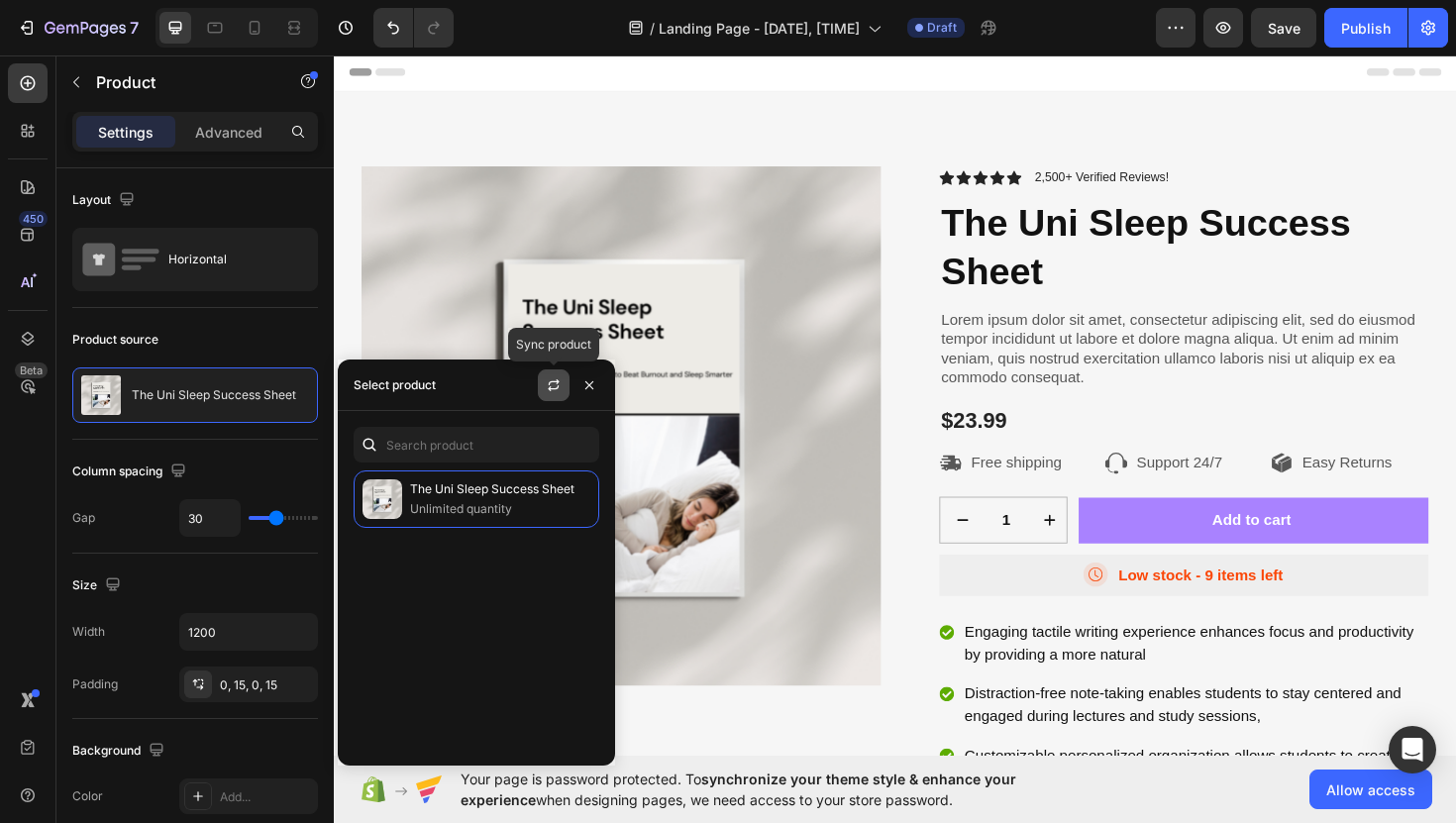 click 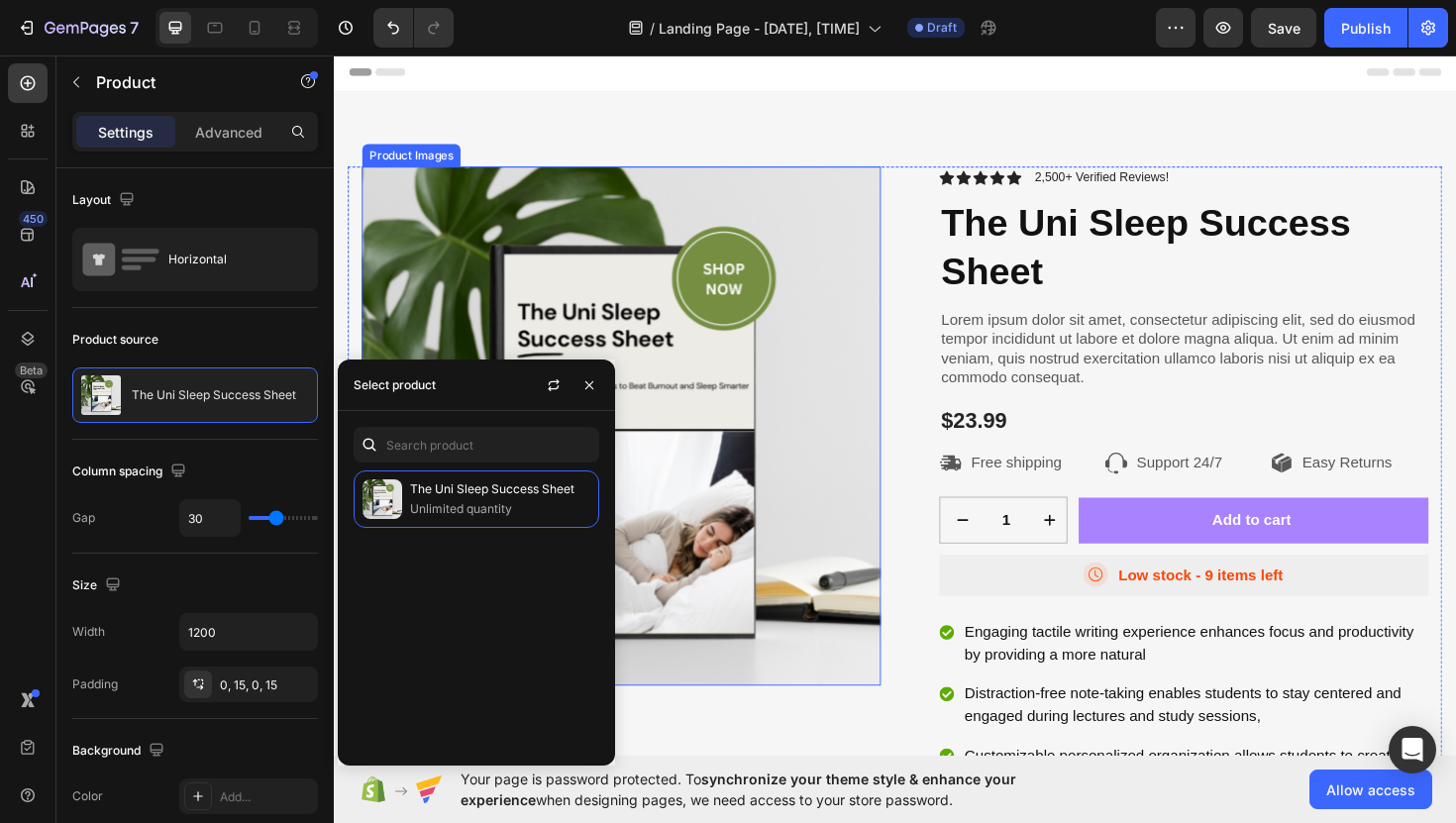 click at bounding box center [638, 448] 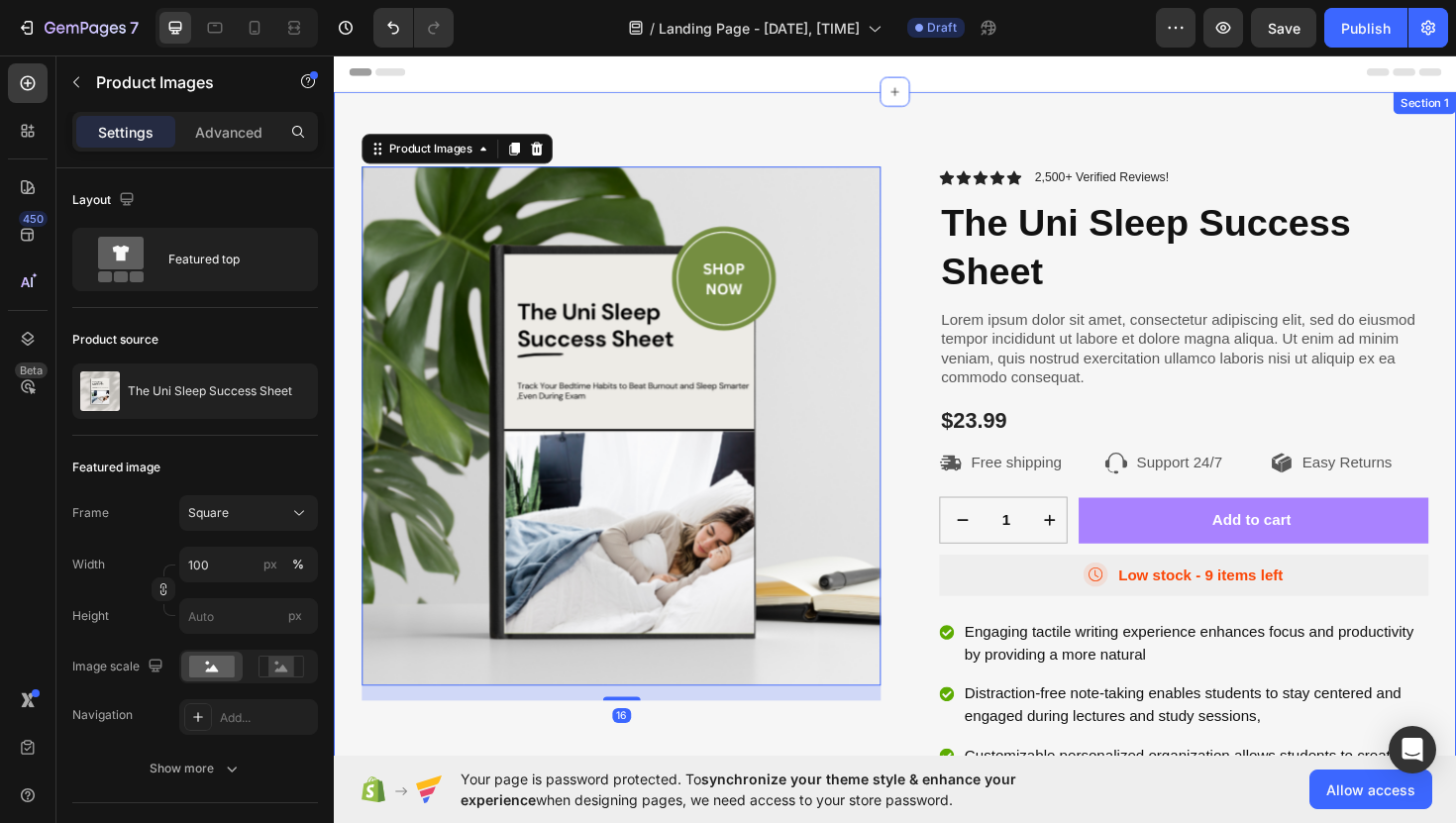 click on "Product Images   16 Icon Icon Icon Icon Icon Icon List 2,500+ Verified Reviews! Text Block Row The Uni Sleep Success Sheet Product Title Lorem ipsum dolor sit amet, consectetur adipiscing elit, sed do eiusmod tempor incididunt ut labore et dolore magna aliqua. Ut enim ad minim veniam, quis nostrud exercitation ullamco laboris nisi ut aliquip ex ea commodo consequat. Text Block $23.99 Product Price Product Price Row
Icon Free shipping  Text Block Row
Icon Support 24/7 Text Block Row
Icon Easy Returns Text Block Row Row
1
Product Quantity Row Add to cart Add to Cart Row
Icon Low stock - 9 items left Text Block Row Engaging tactile writing experience enhances focus and productivity by providing a more natural Distraction-free note-taking enables students to stay centered and engaged during lectures and study sessions, Making quality analog note-taking accessible to a wider range of students. Item List Row Product" at bounding box center [928, 562] 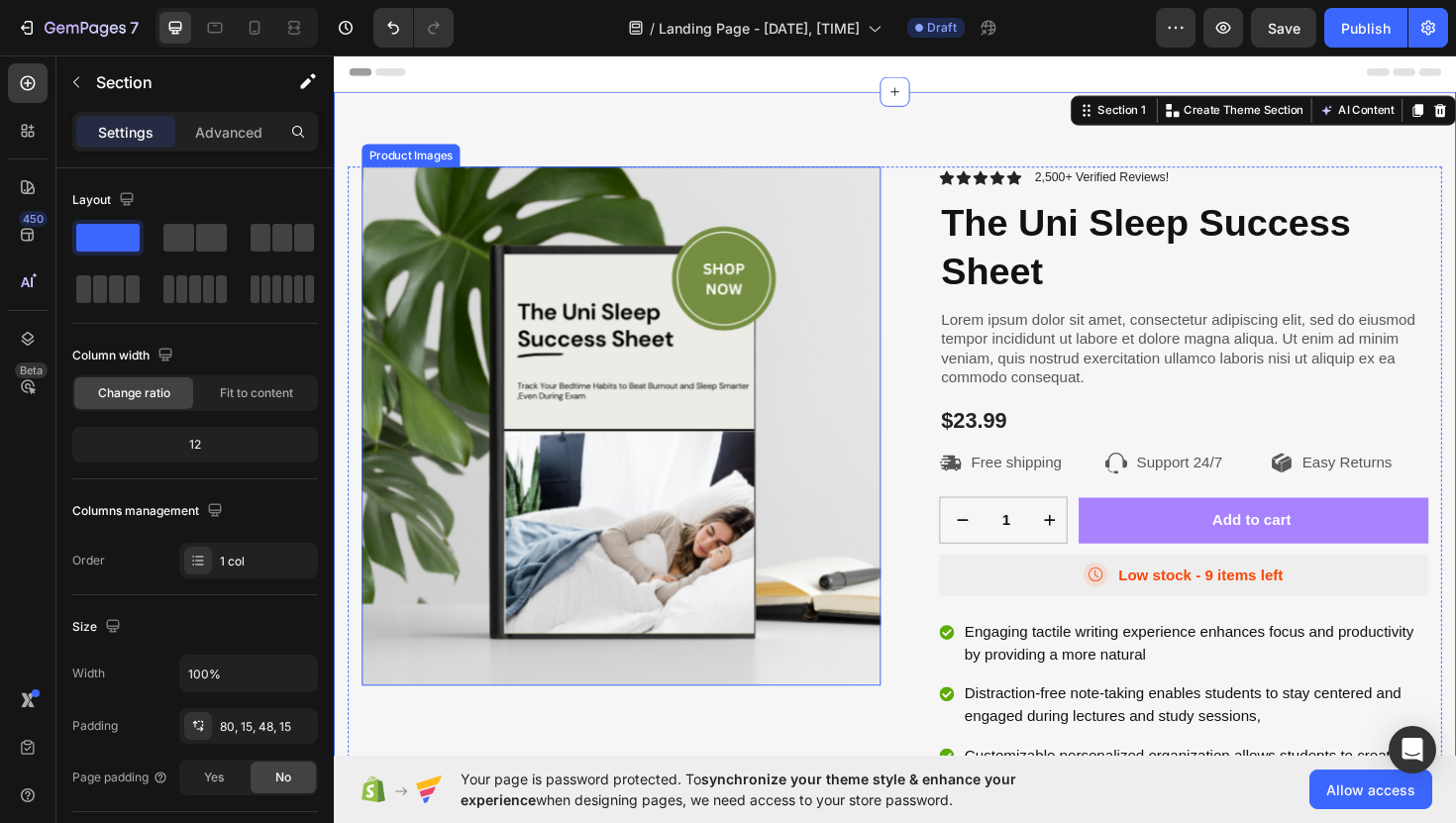 click at bounding box center [638, 448] 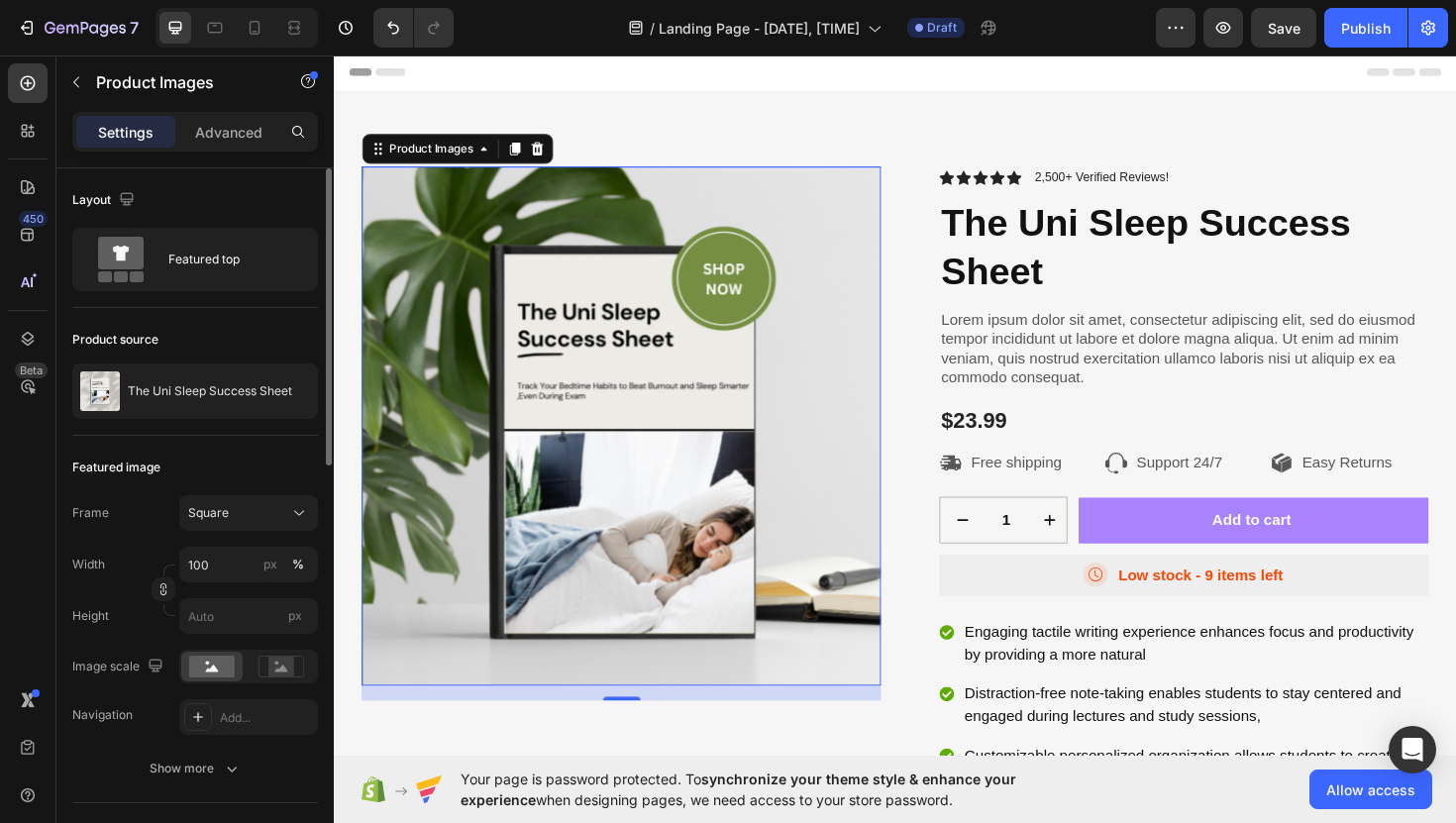 click on "Product source The Uni Sleep Success Sheet" 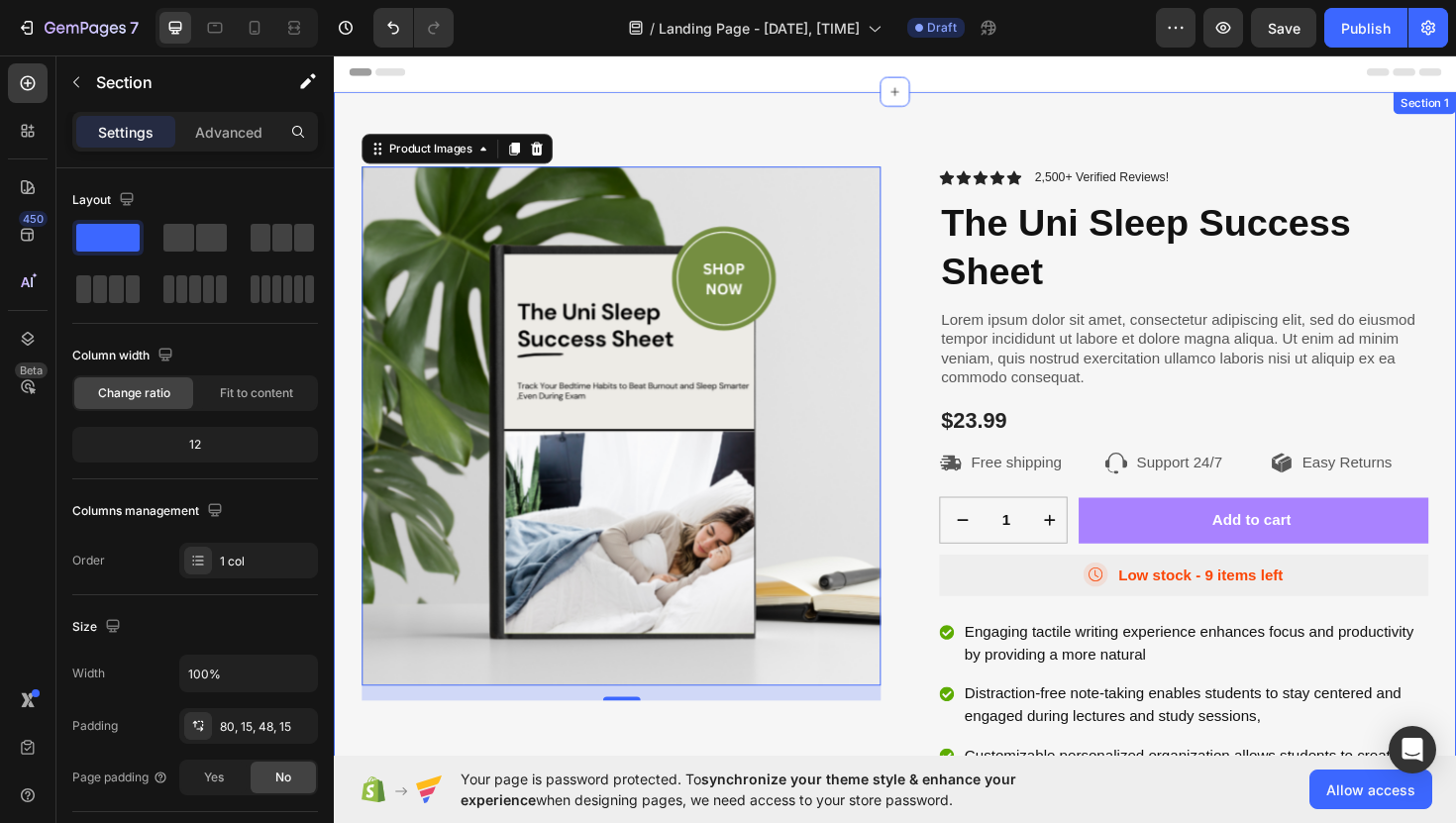 click on "Product Images   16 Icon Icon Icon Icon Icon Icon List 2,500+ Verified Reviews! Text Block Row The Uni Sleep Success Sheet Product Title Lorem ipsum dolor sit amet, consectetur adipiscing elit, sed do eiusmod tempor incididunt ut labore et dolore magna aliqua. Ut enim ad minim veniam, quis nostrud exercitation ullamco laboris nisi ut aliquip ex ea commodo consequat. Text Block $23.99 Product Price Product Price Row
Icon Free shipping  Text Block Row
Icon Support 24/7 Text Block Row
Icon Easy Returns Text Block Row Row
1
Product Quantity Row Add to cart Add to Cart Row
Icon Low stock - 9 items left Text Block Row Engaging tactile writing experience enhances focus and productivity by providing a more natural Distraction-free note-taking enables students to stay centered and engaged during lectures and study sessions, Making quality analog note-taking accessible to a wider range of students. Item List Row Product" at bounding box center (928, 562) 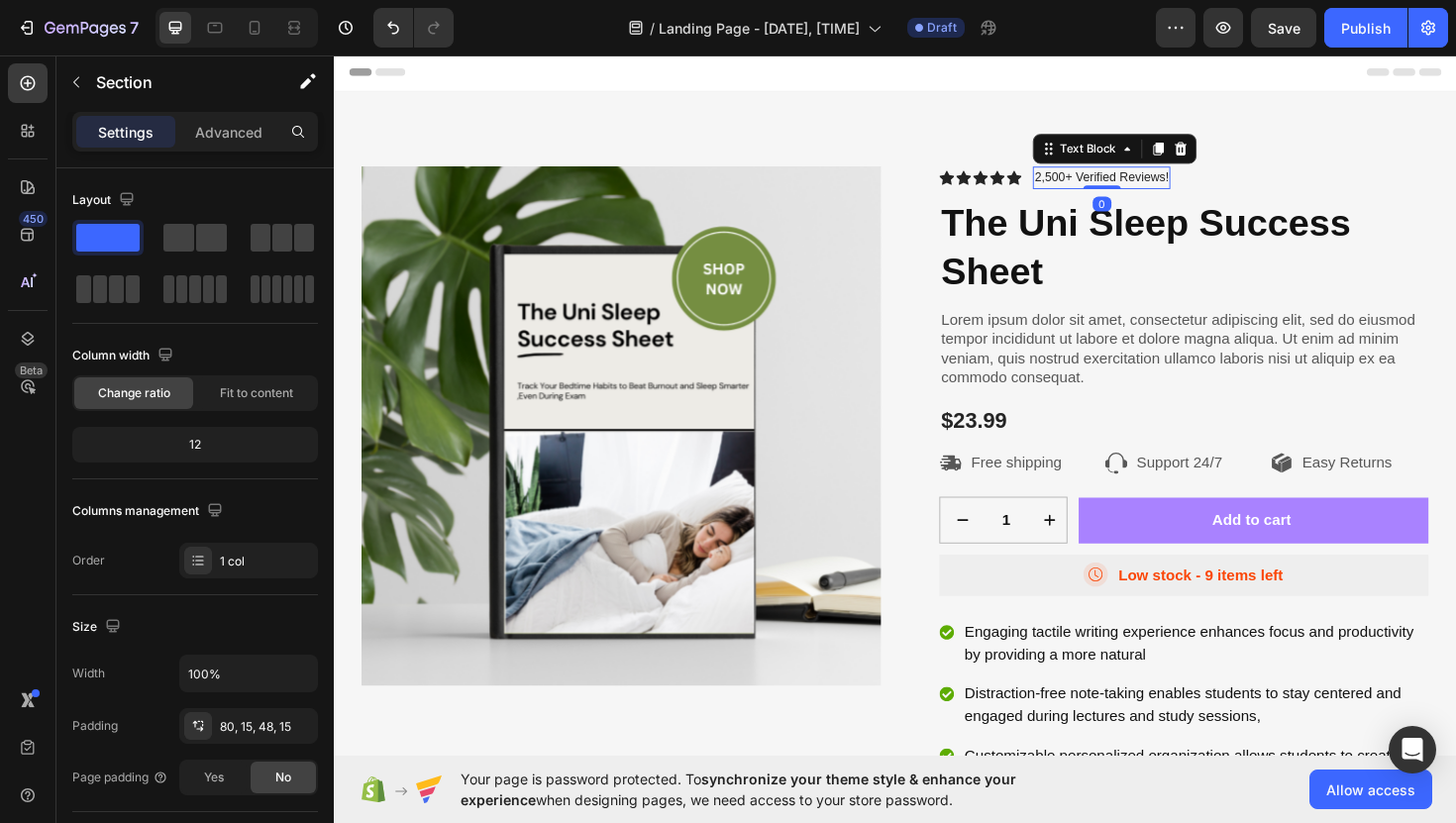 click on "2,500+ Verified Reviews!" at bounding box center [1146, 185] 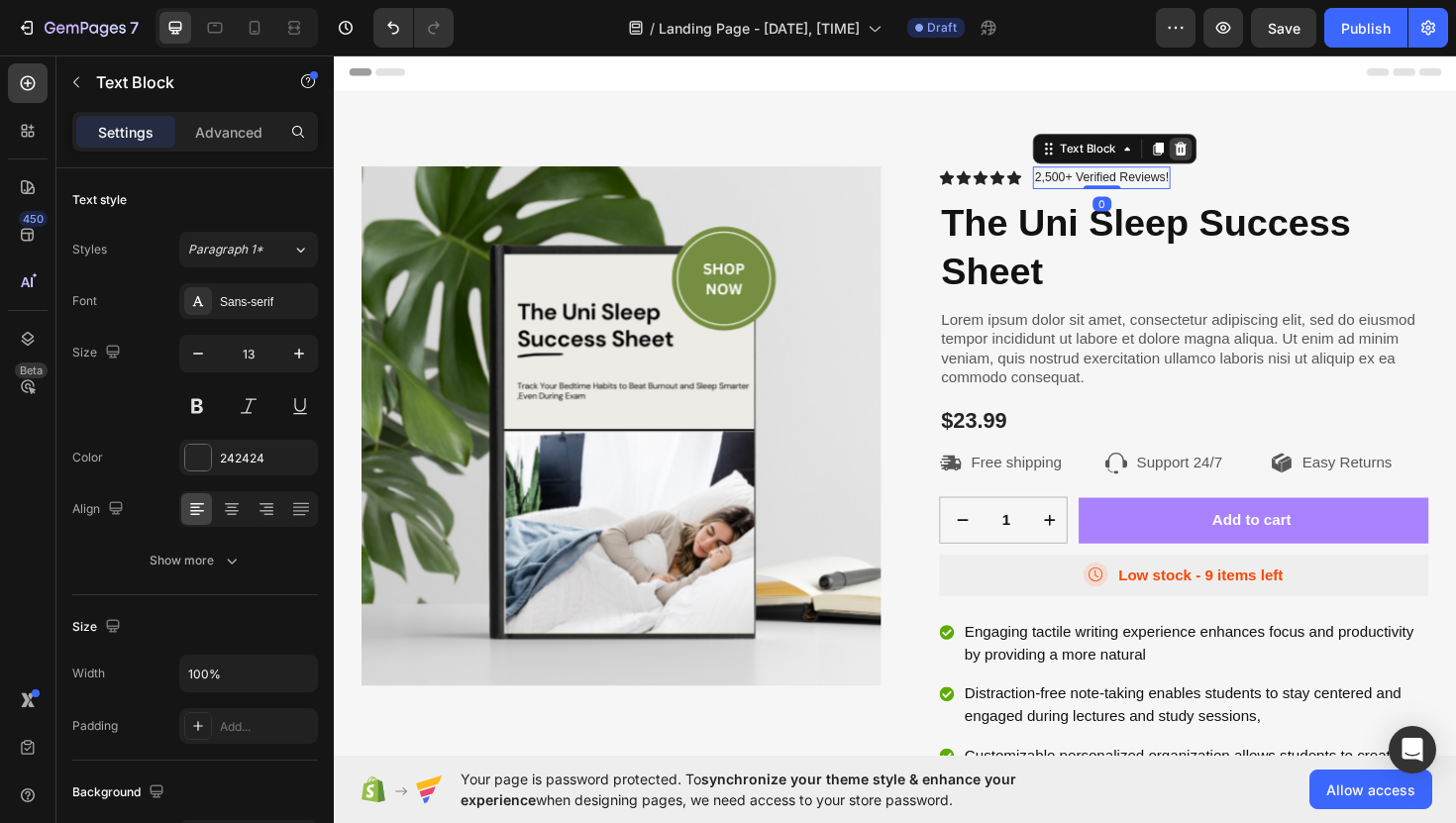 click 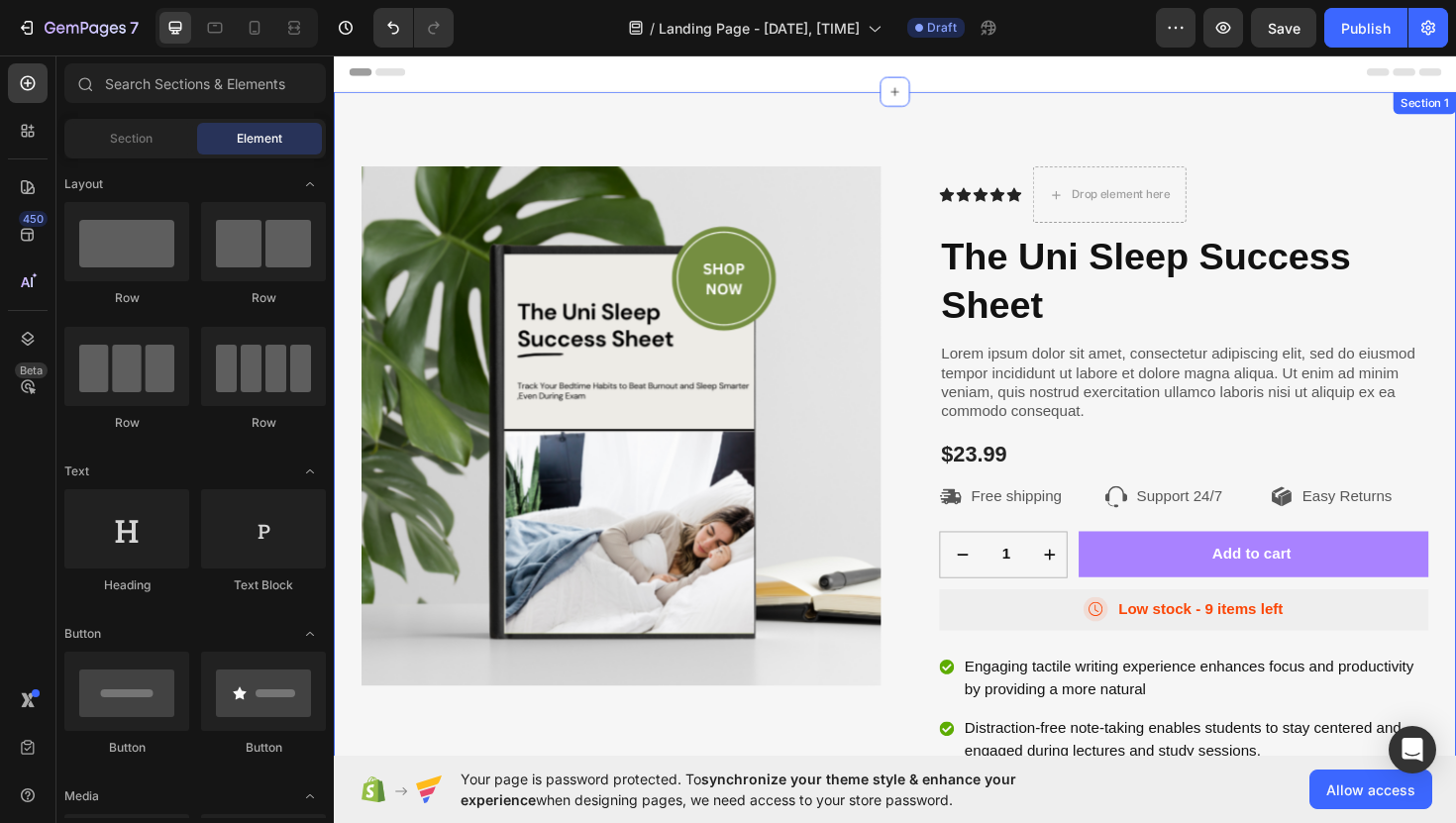 click on "Product Images Icon Icon Icon Icon Icon Icon List
Drop element here Row The Uni Sleep Success Sheet Product Title Lorem ipsum dolor sit amet, consectetur adipiscing elit, sed do eiusmod tempor incididunt ut labore et dolore magna aliqua. Ut enim ad minim veniam, quis nostrud exercitation ullamco laboris nisi ut aliquip ex ea commodo consequat. Text Block $23.99 Product Price Product Price Row
Icon Free shipping  Text Block Row
Icon Support 24/7 Text Block Row
Icon Easy Returns Text Block Row Row
1
Product Quantity Row Add to cart Add to Cart Row
Icon Low stock - 9 items left Text Block Row Engaging tactile writing experience enhances focus and productivity by providing a more natural Distraction-free note-taking enables students to stay centered and engaged during lectures and study sessions, Customizable personalized organization allows students to creatively structure their notes, ideas Row" at bounding box center (928, 580) 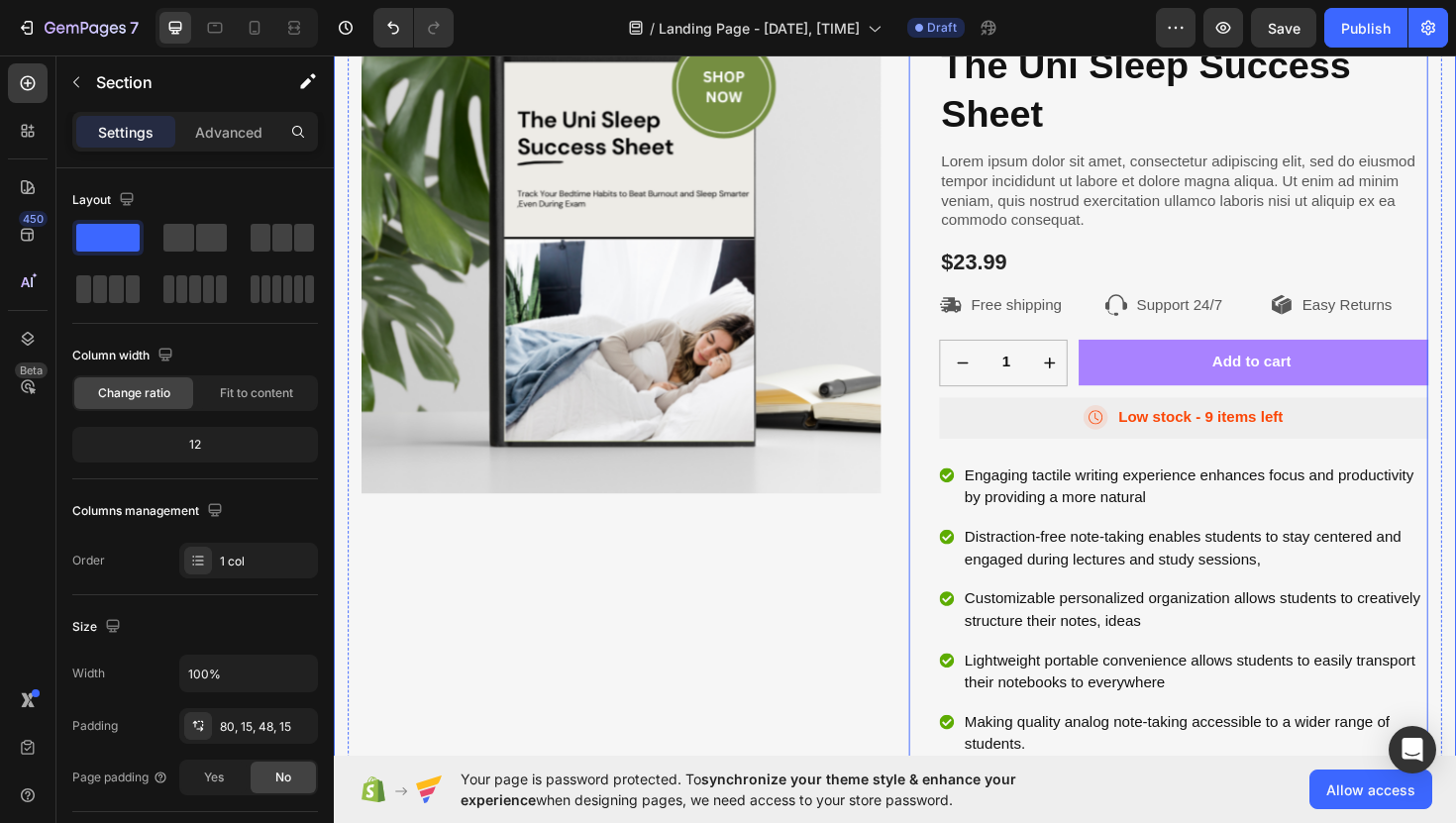 scroll, scrollTop: 225, scrollLeft: 0, axis: vertical 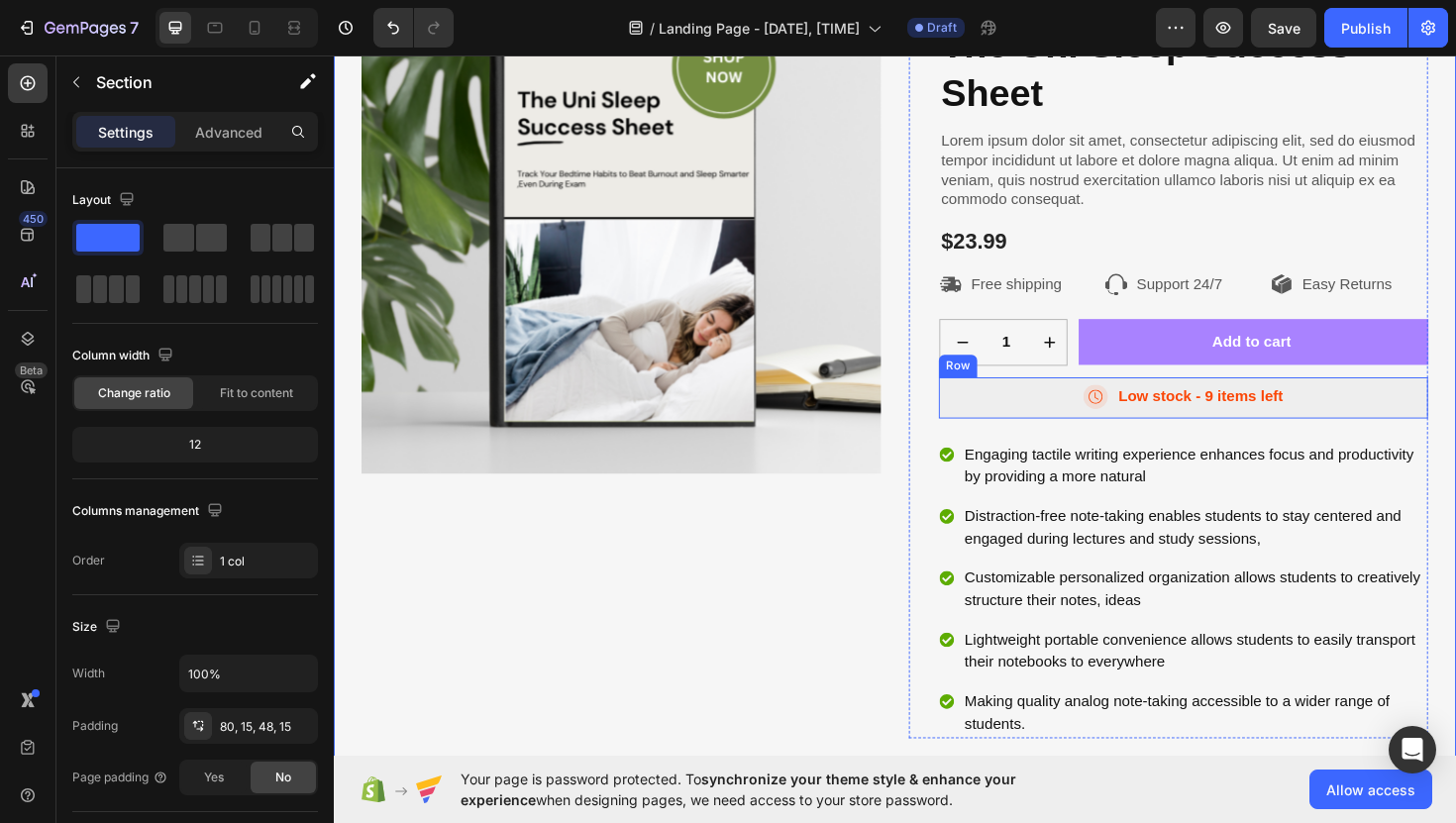 click on "Icon Low stock - 9 items left Text Block Row" at bounding box center (1233, 418) 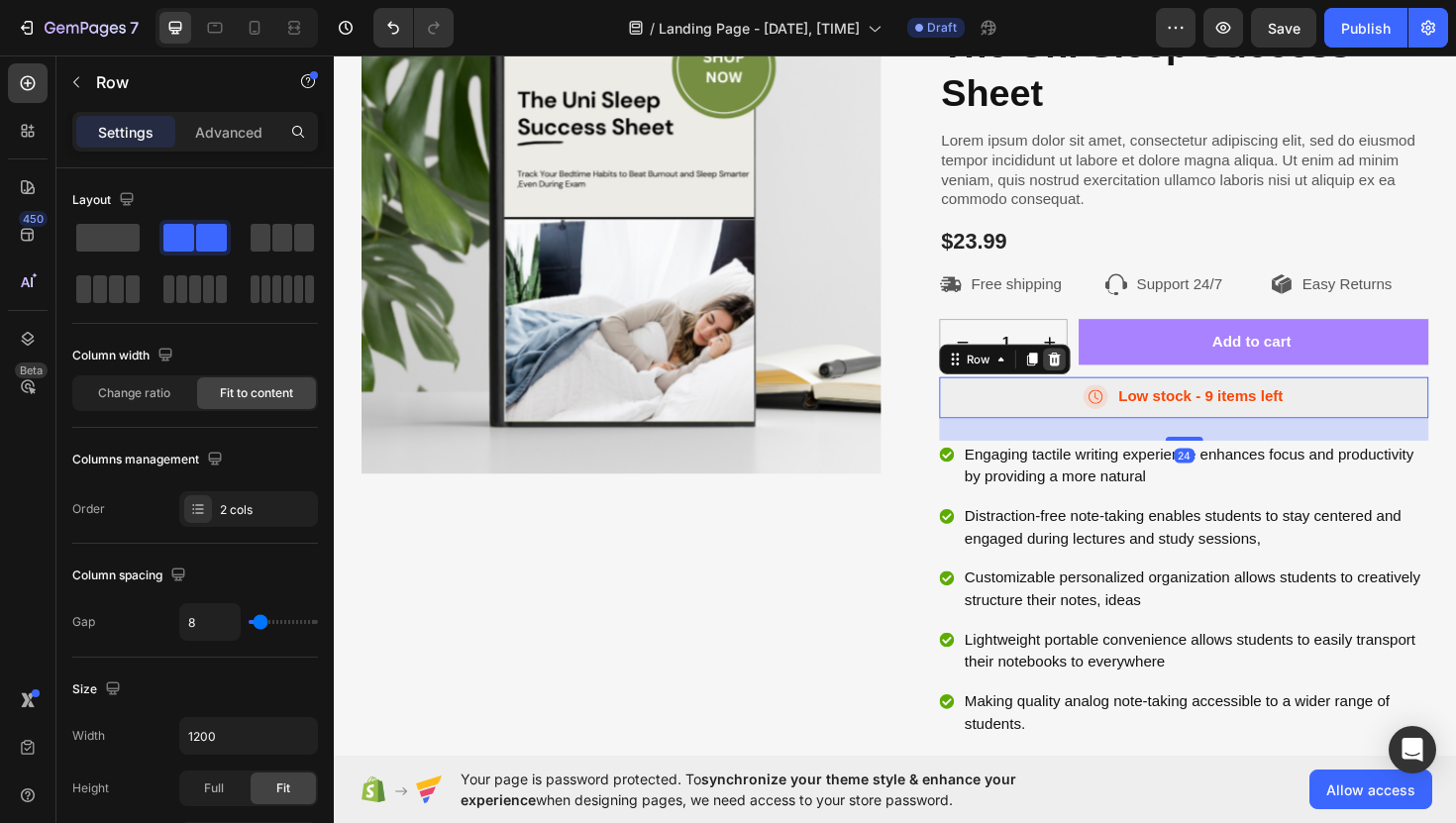 click at bounding box center [1096, 377] 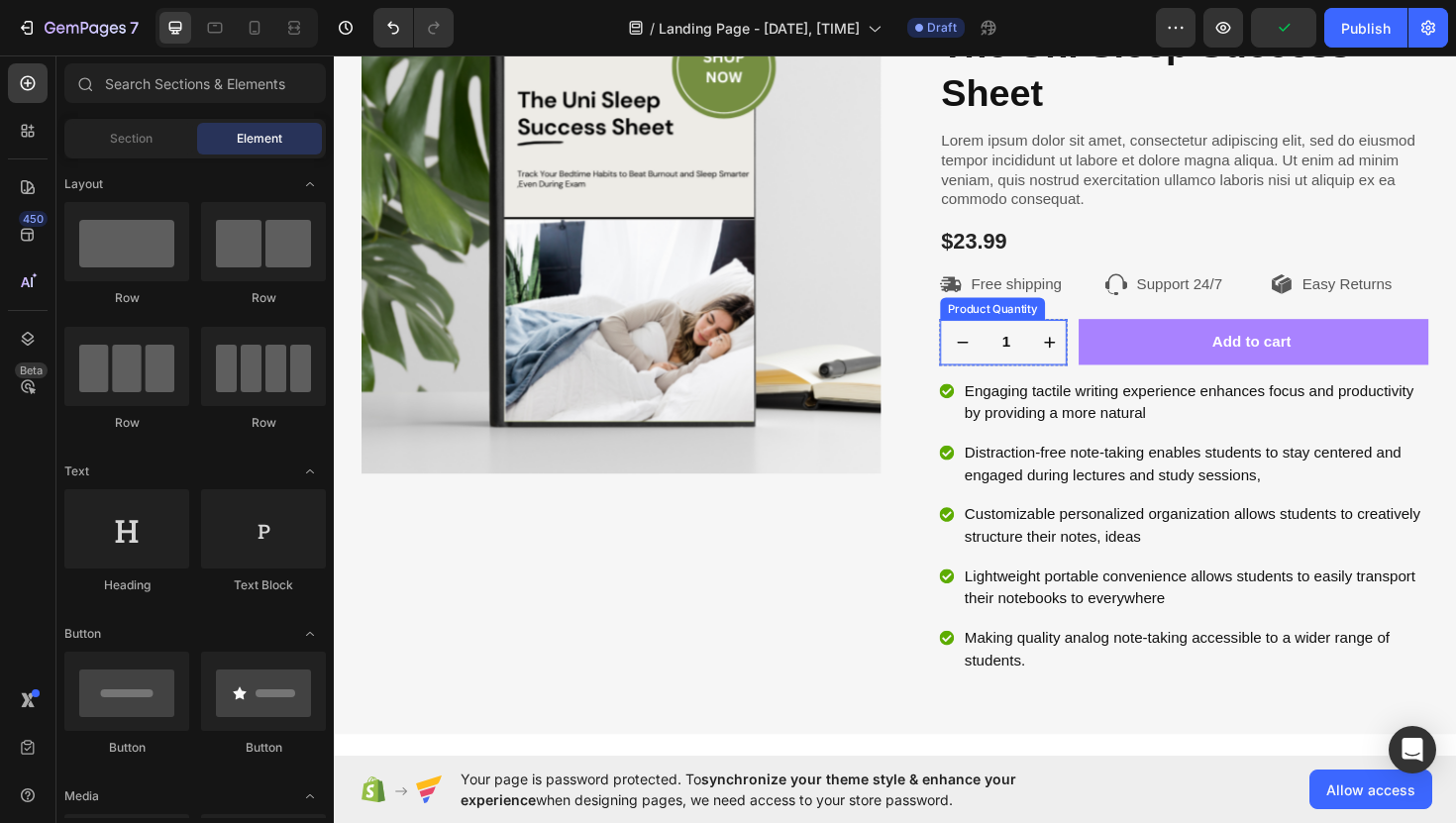 click at bounding box center [999, 360] 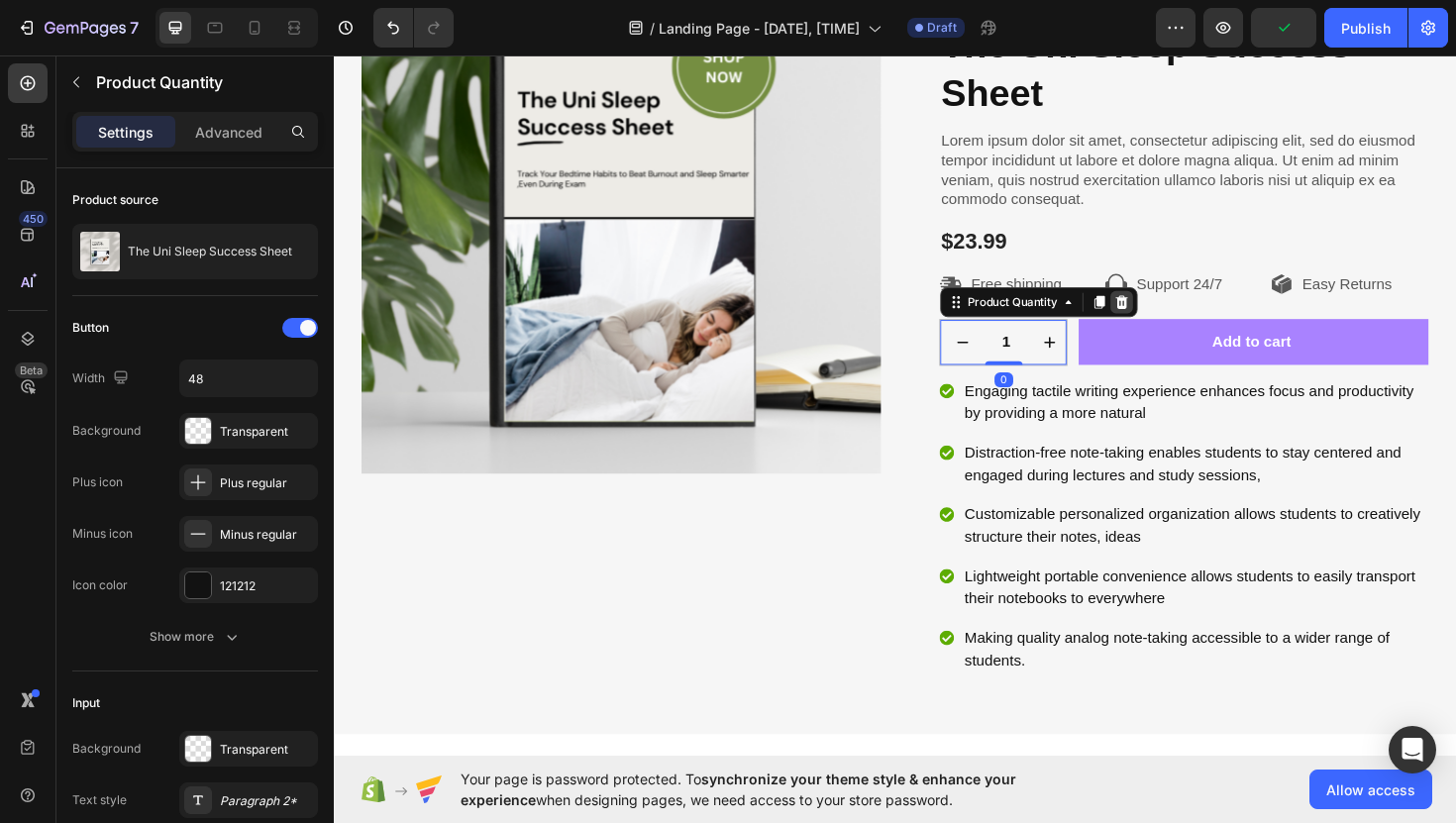 click 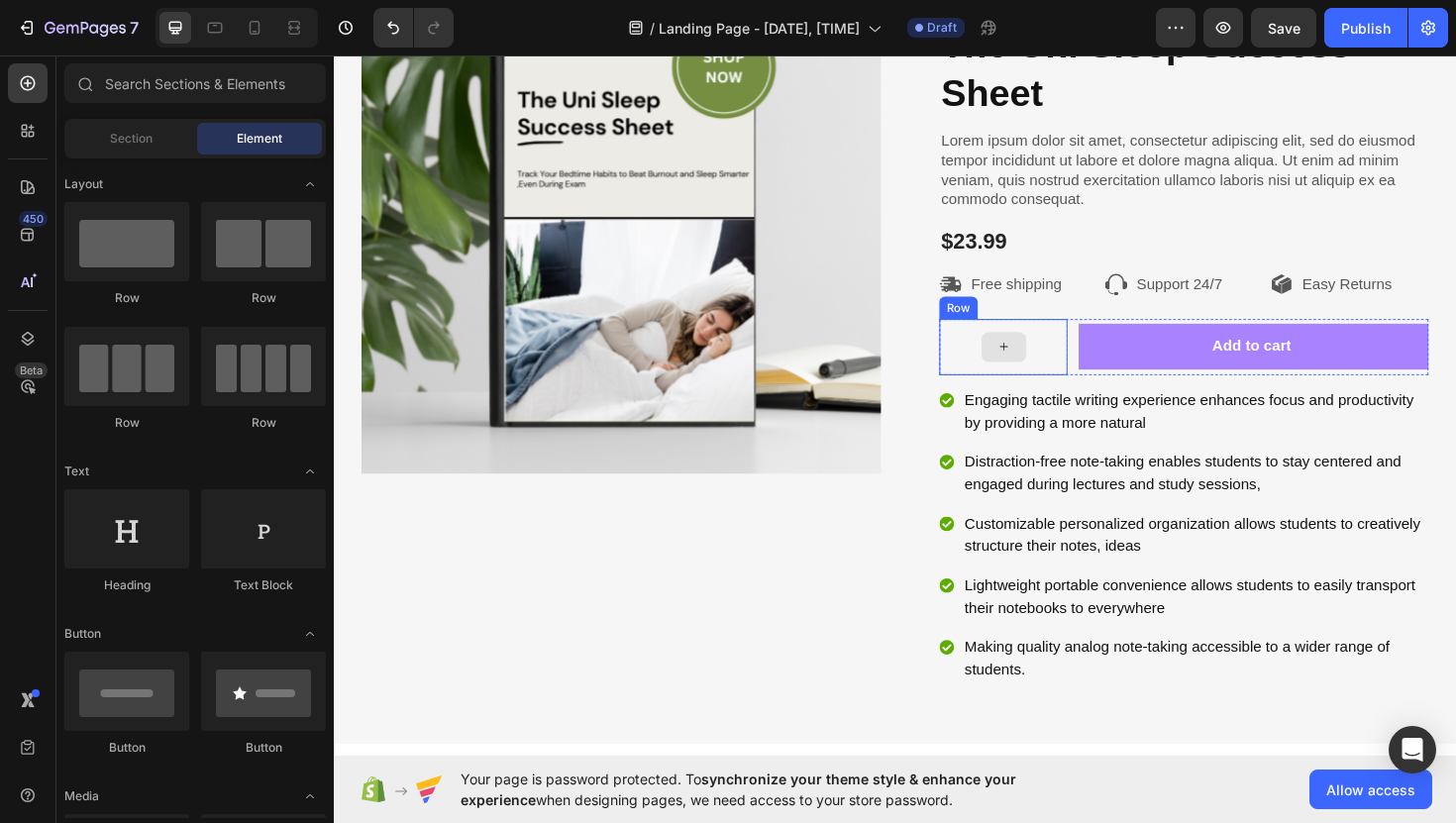 click at bounding box center (1042, 364) 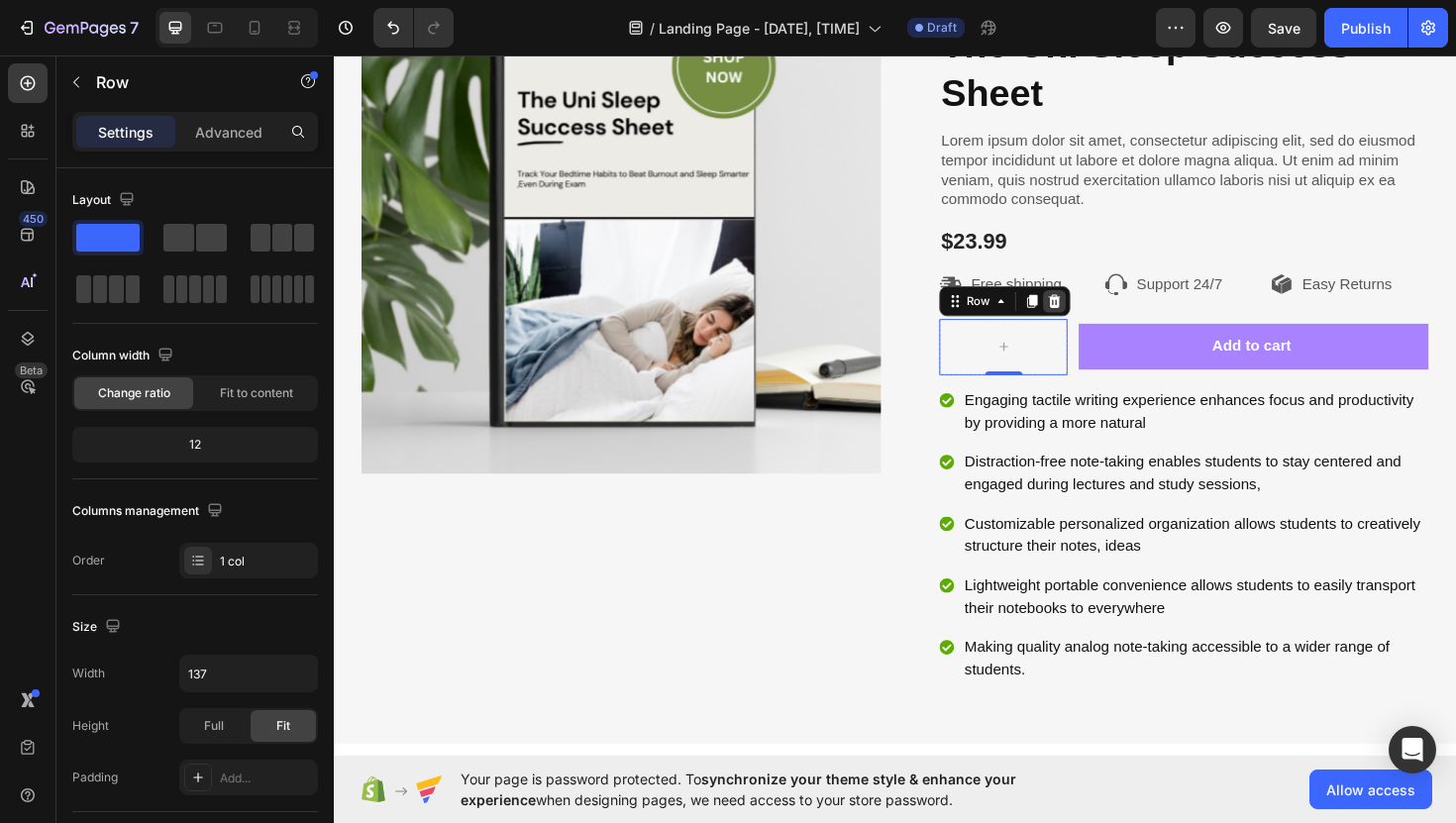 click 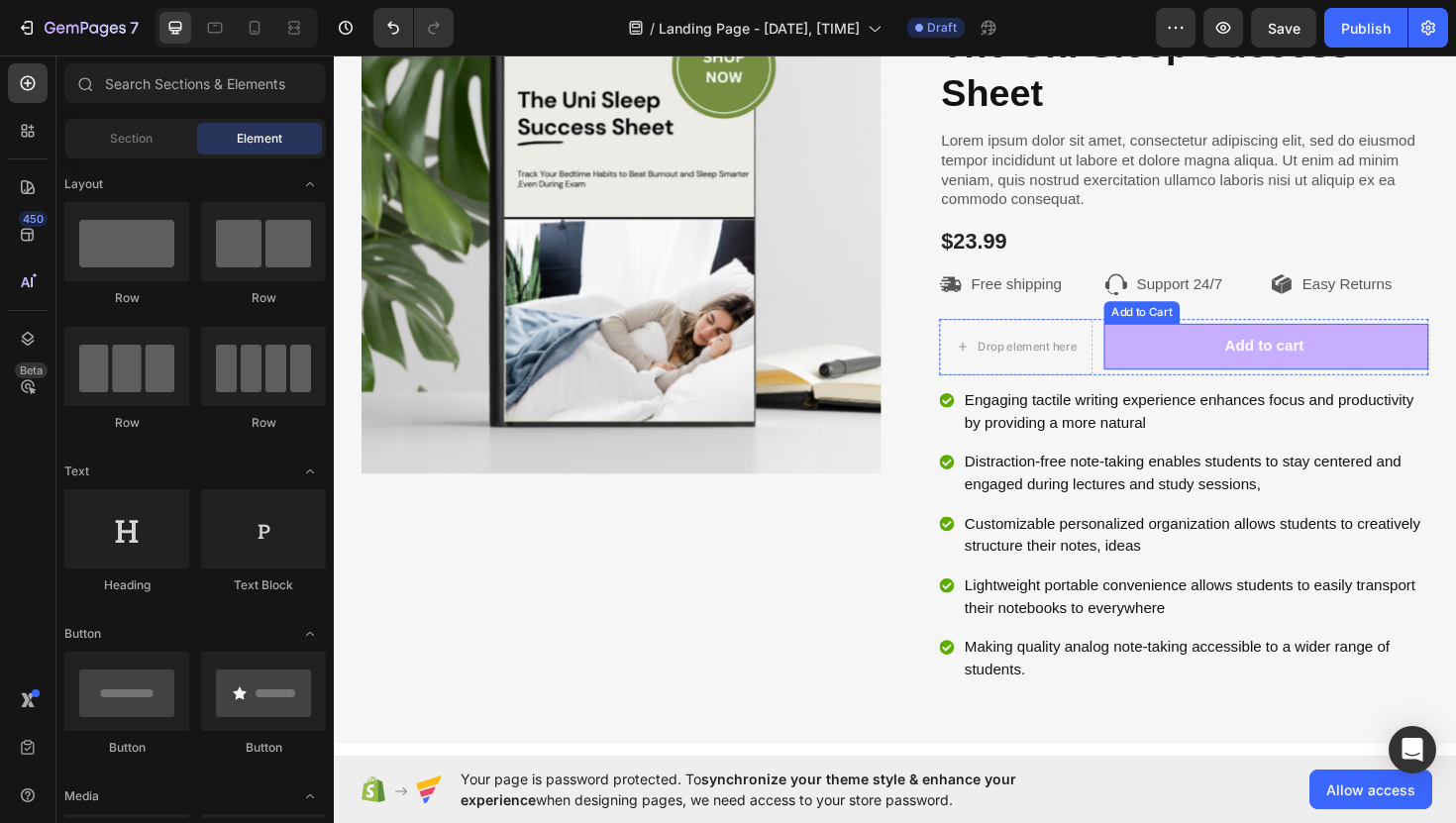 click on "Add to cart" at bounding box center [1320, 363] 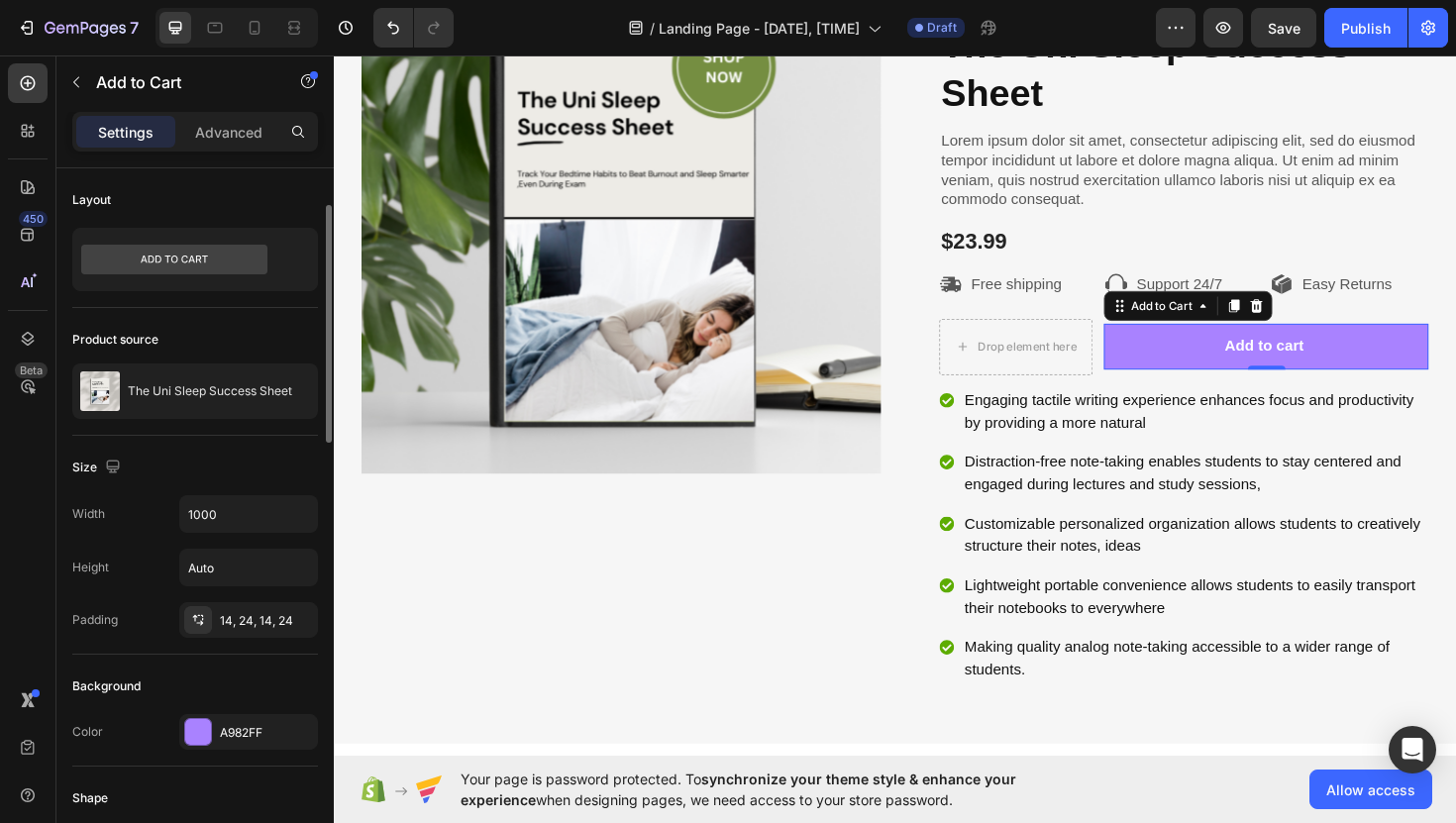 scroll, scrollTop: 66, scrollLeft: 0, axis: vertical 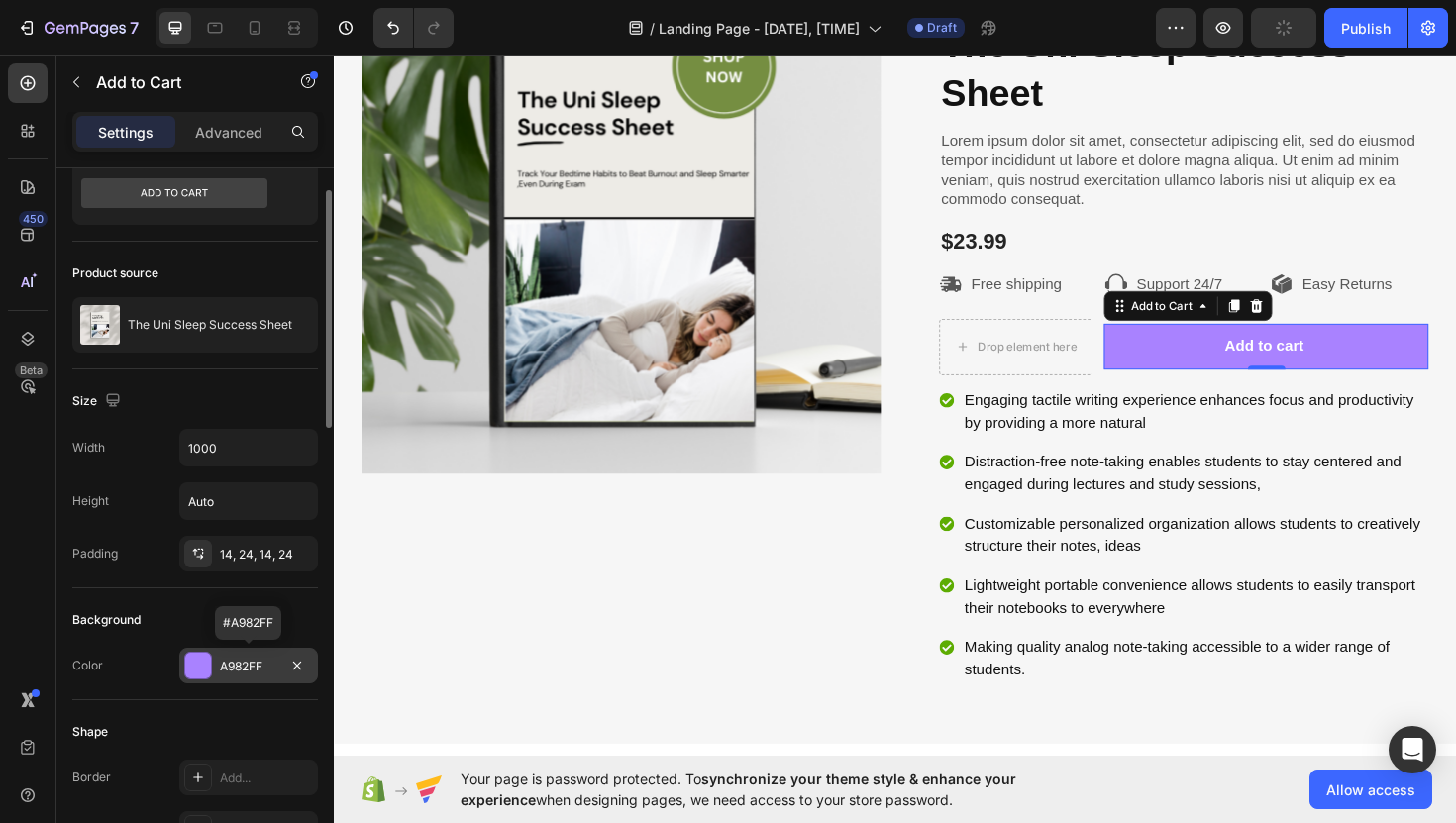 click on "A982FF" at bounding box center (249, 666) 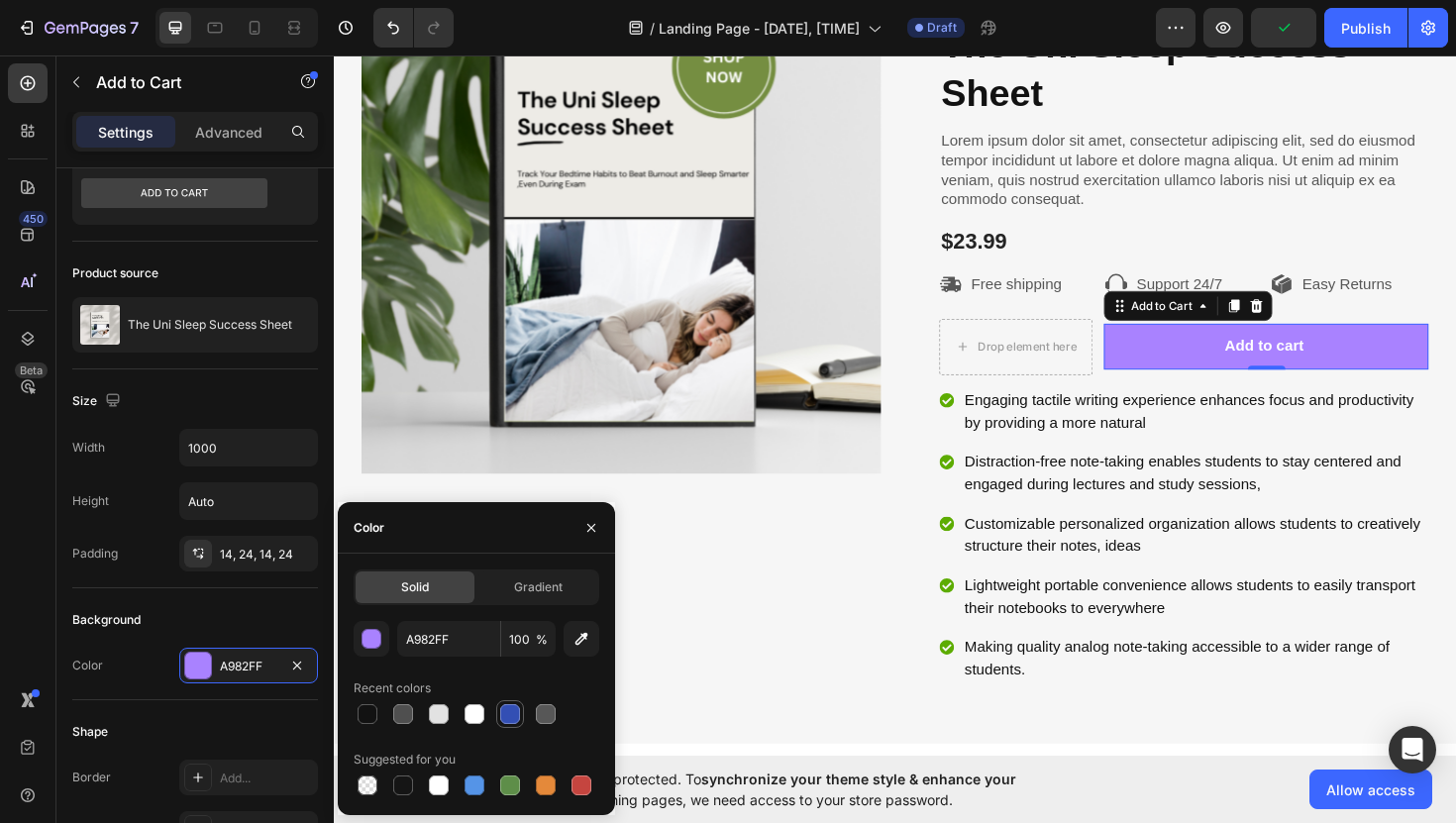 click at bounding box center [510, 714] 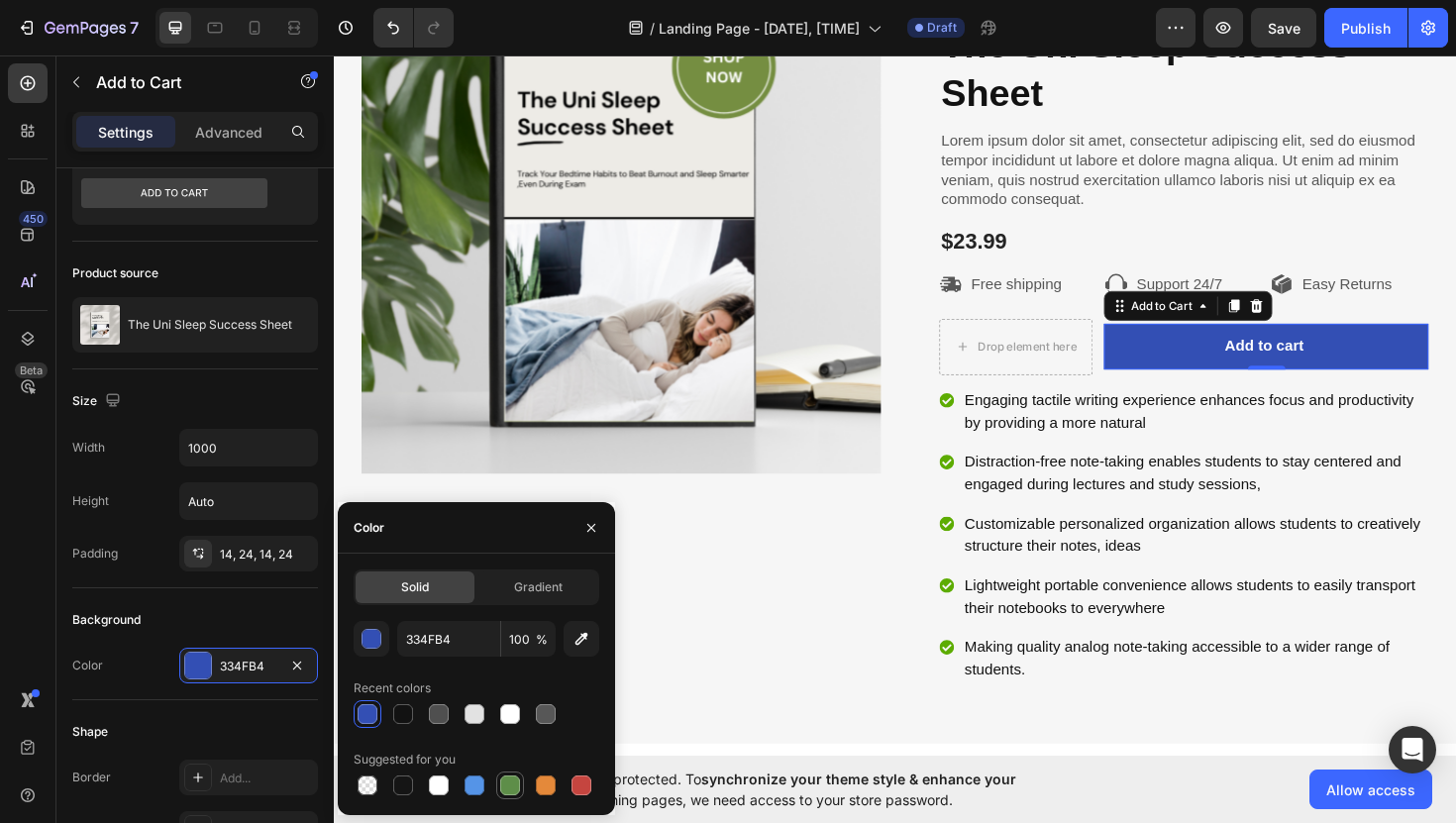 click at bounding box center [510, 785] 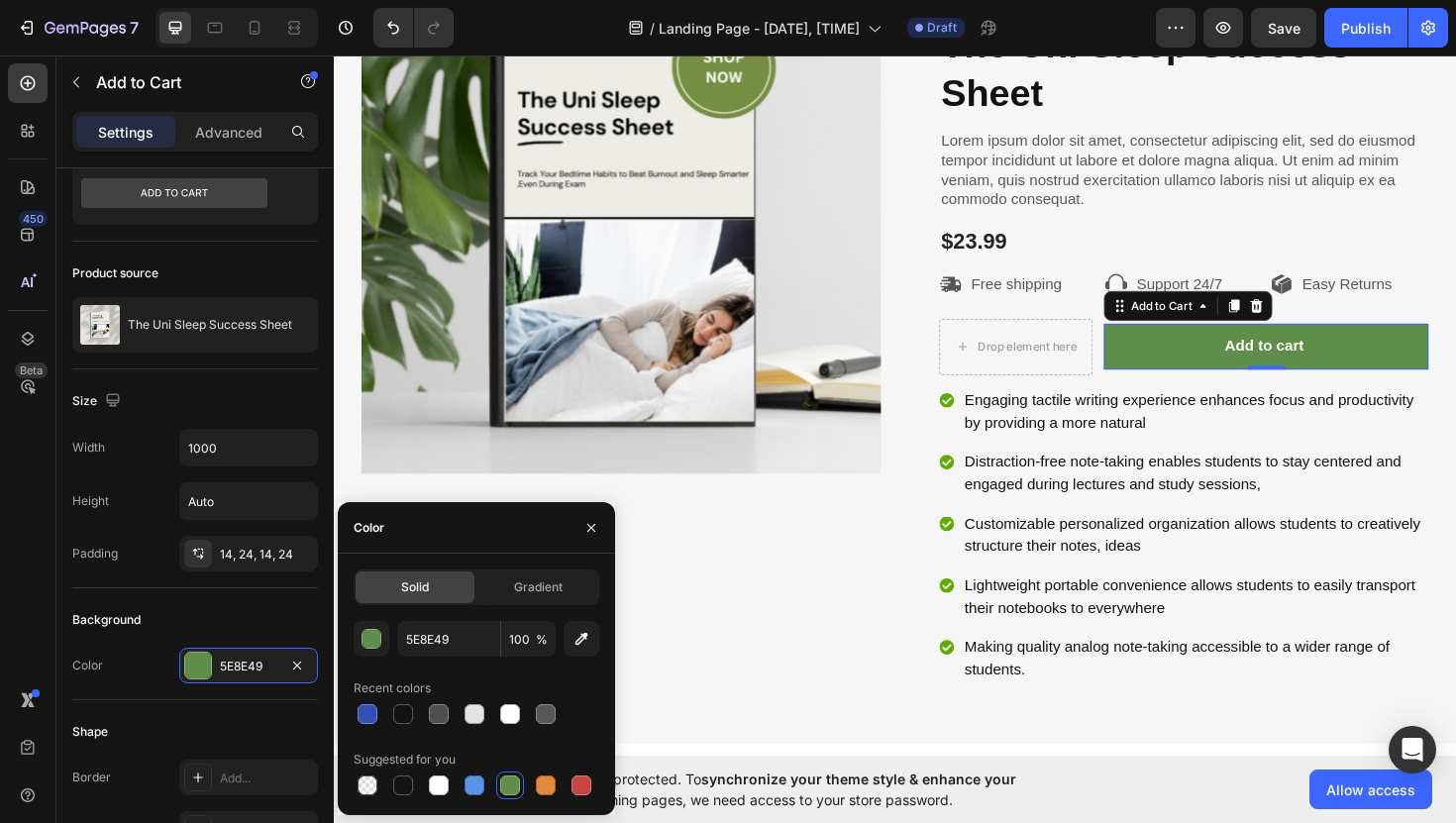 click on "Suggested for you" at bounding box center [476, 760] 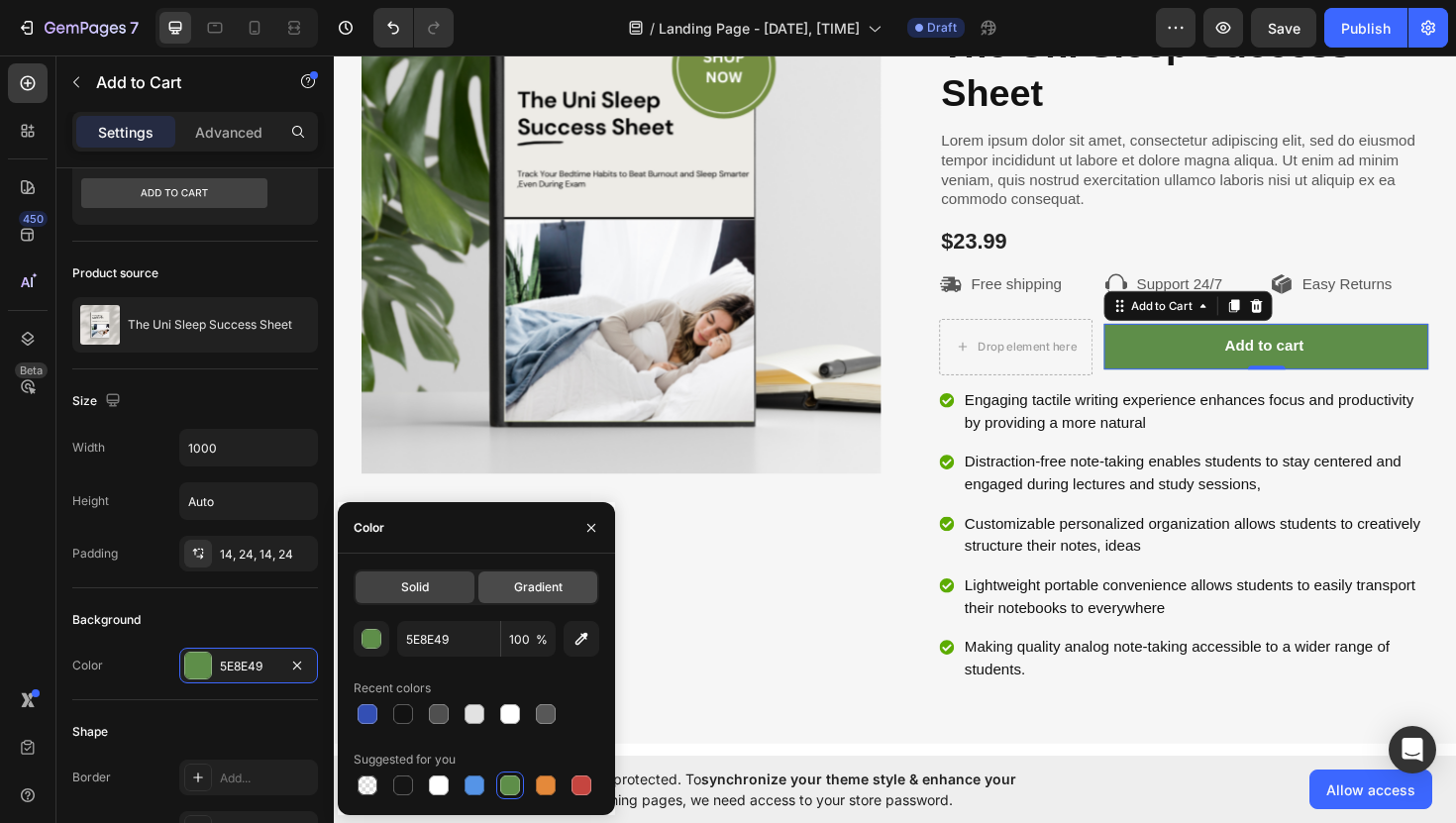 click on "Gradient" 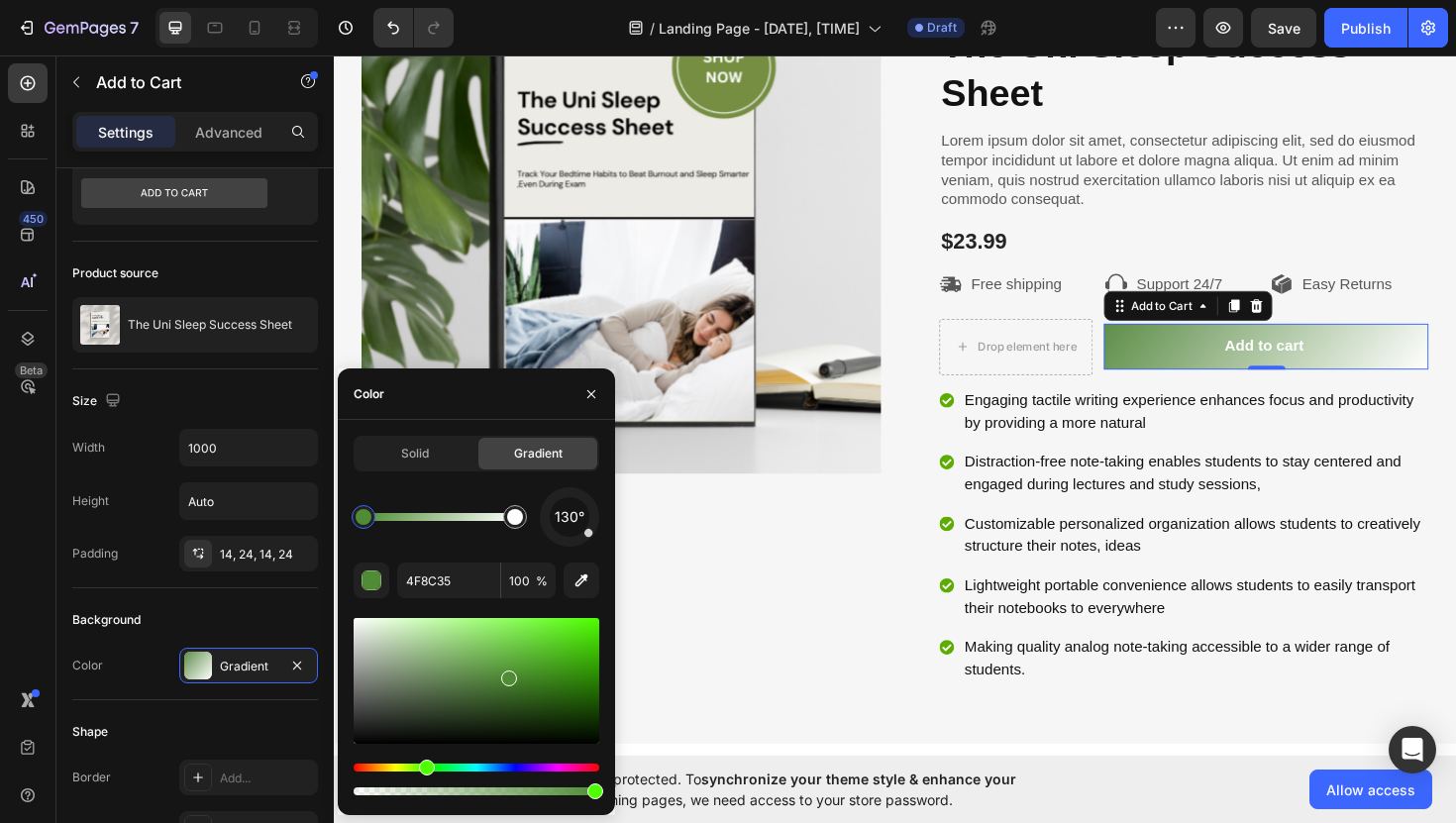 click at bounding box center [476, 680] 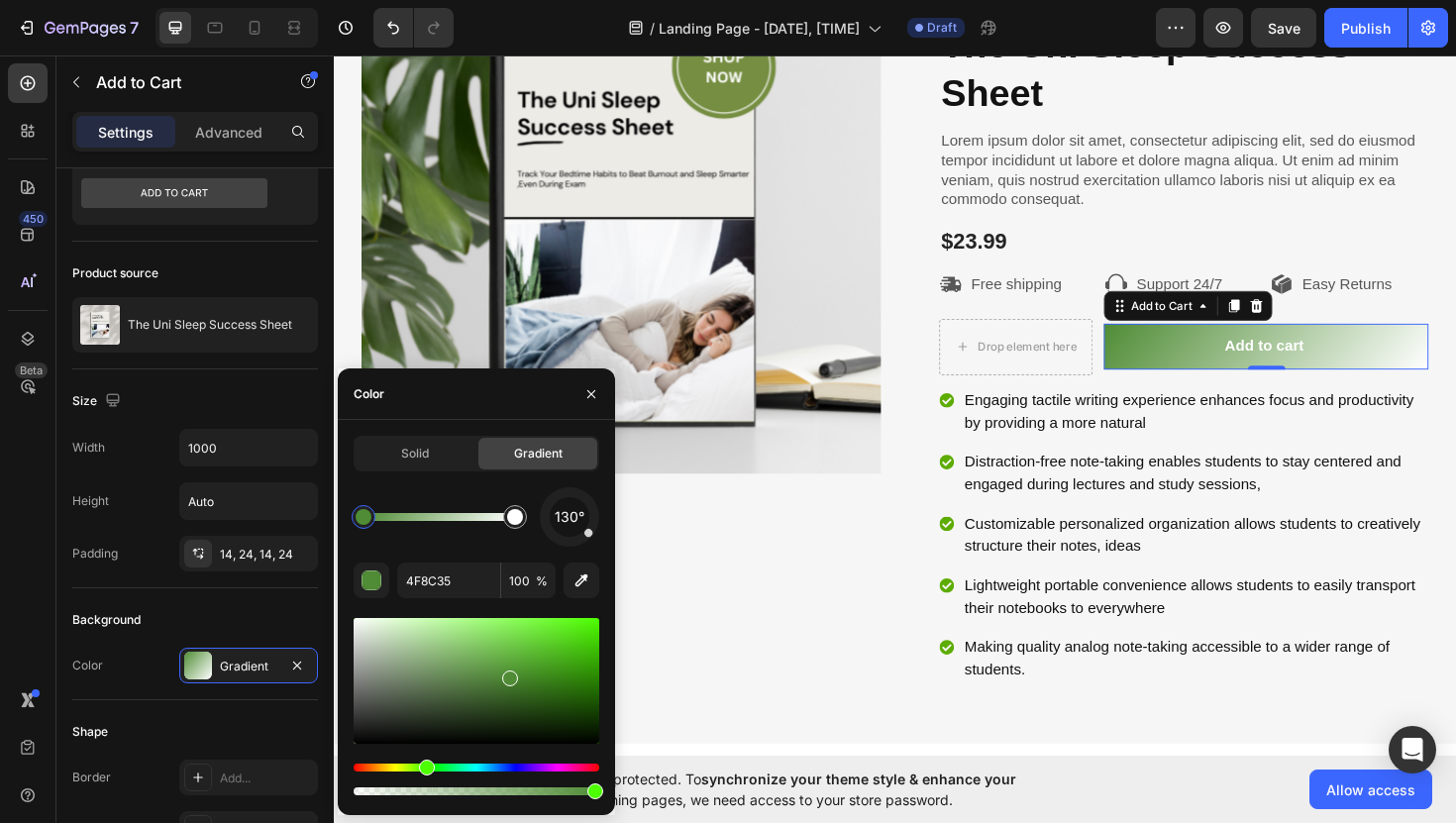 click at bounding box center [476, 706] 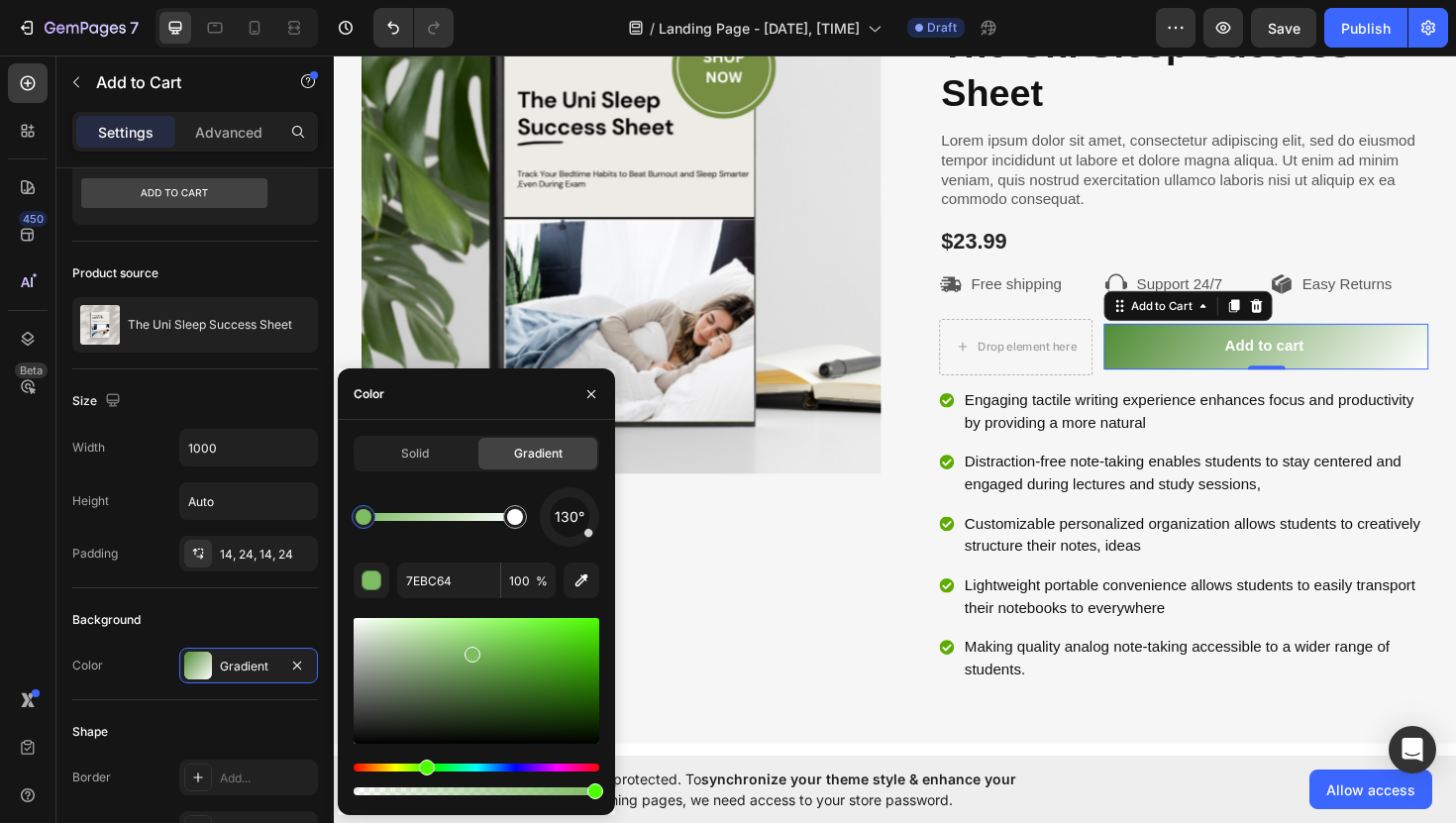 click at bounding box center (476, 680) 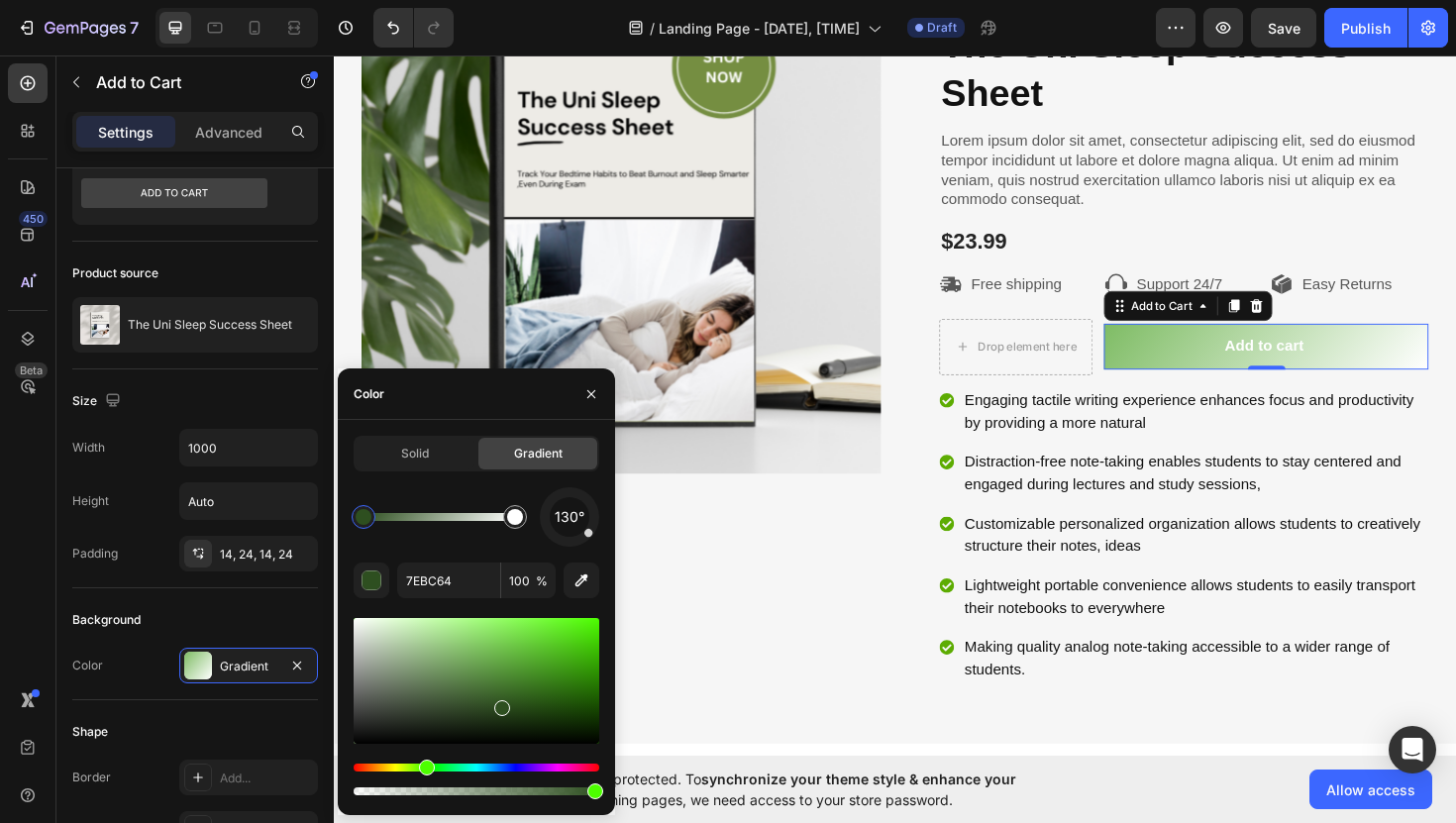 type on "2E4F20" 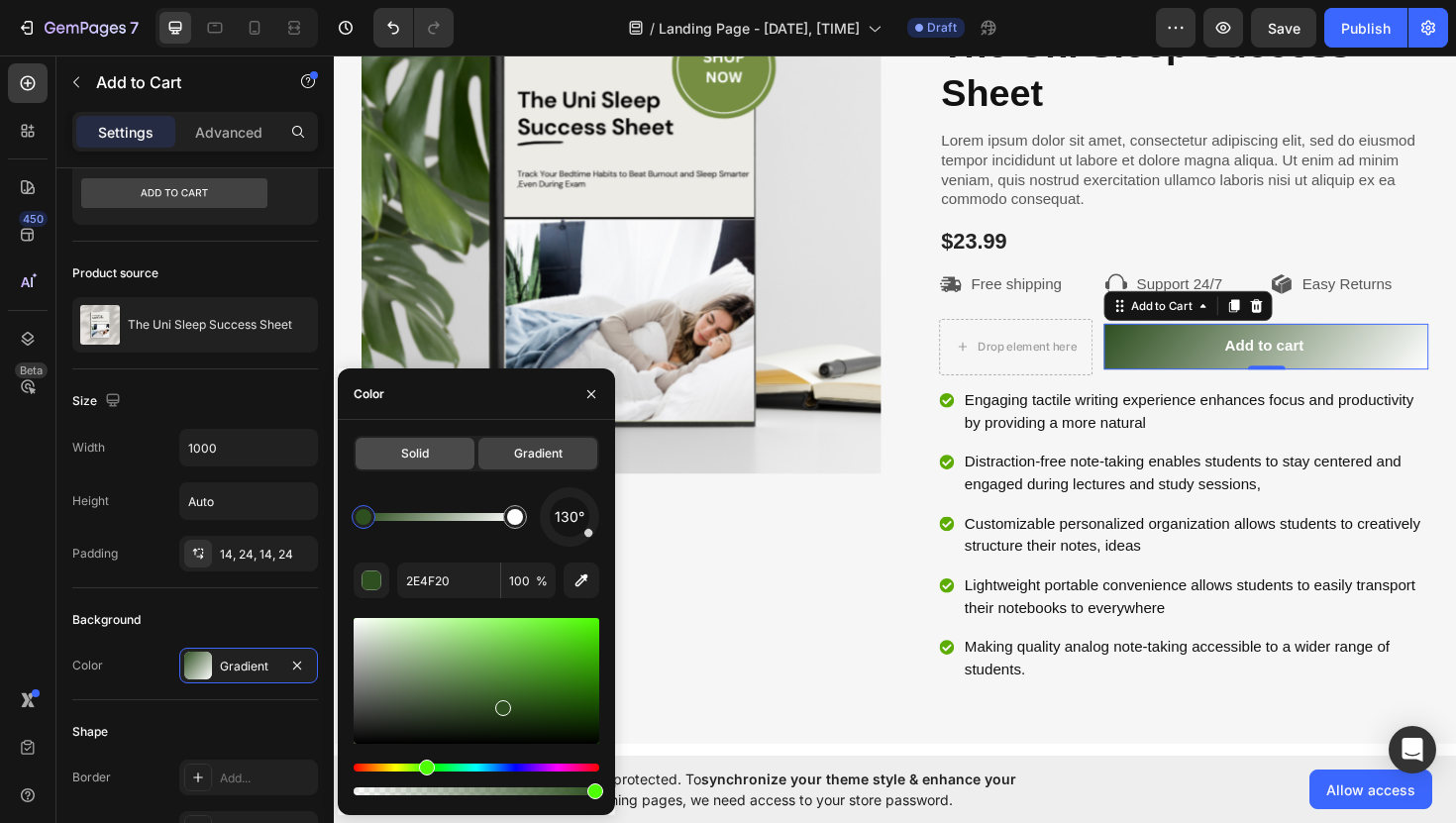 click on "Solid" 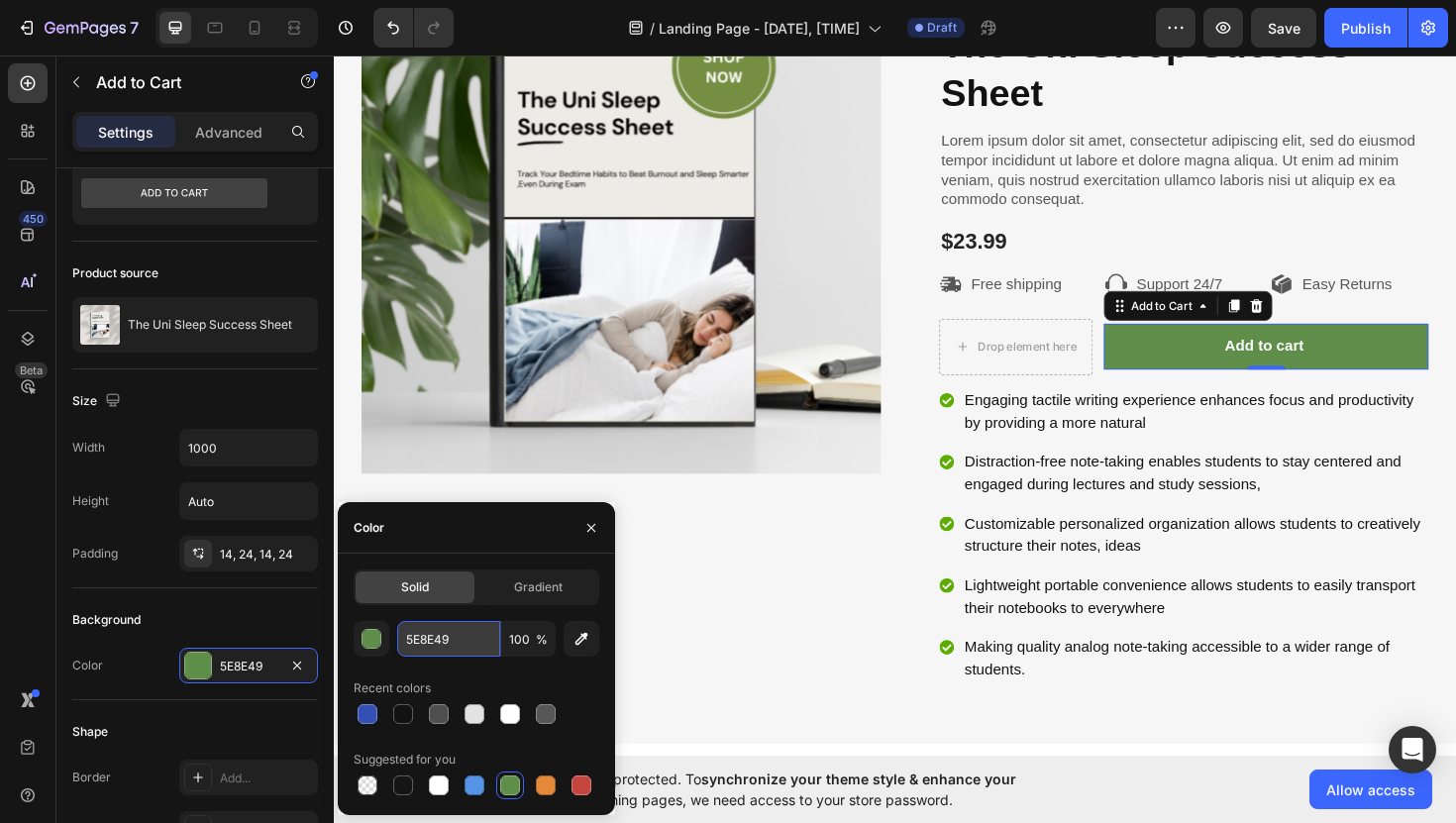 click on "5E8E49" at bounding box center (449, 639) 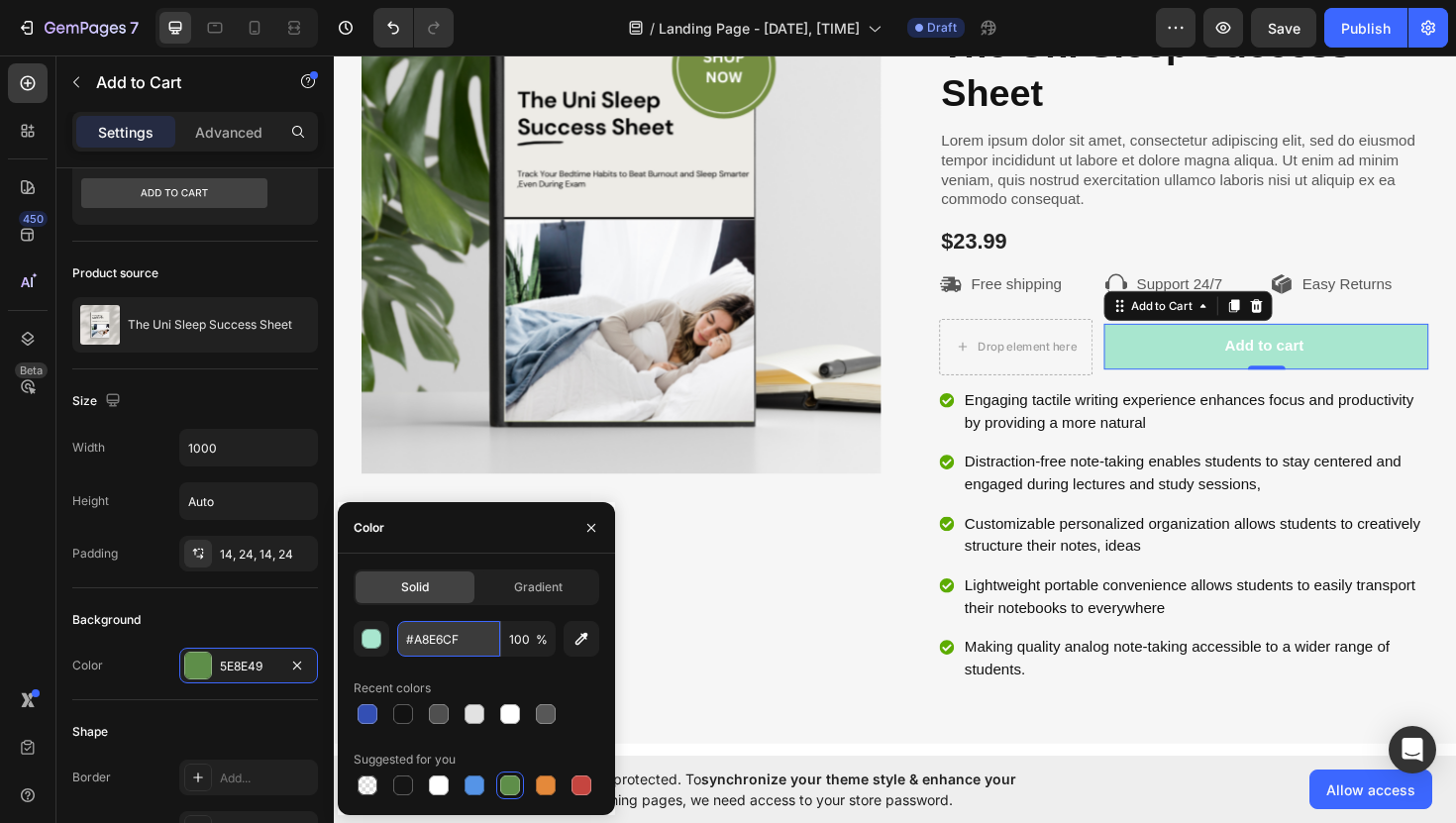 click on "#A8E6CF" at bounding box center (449, 639) 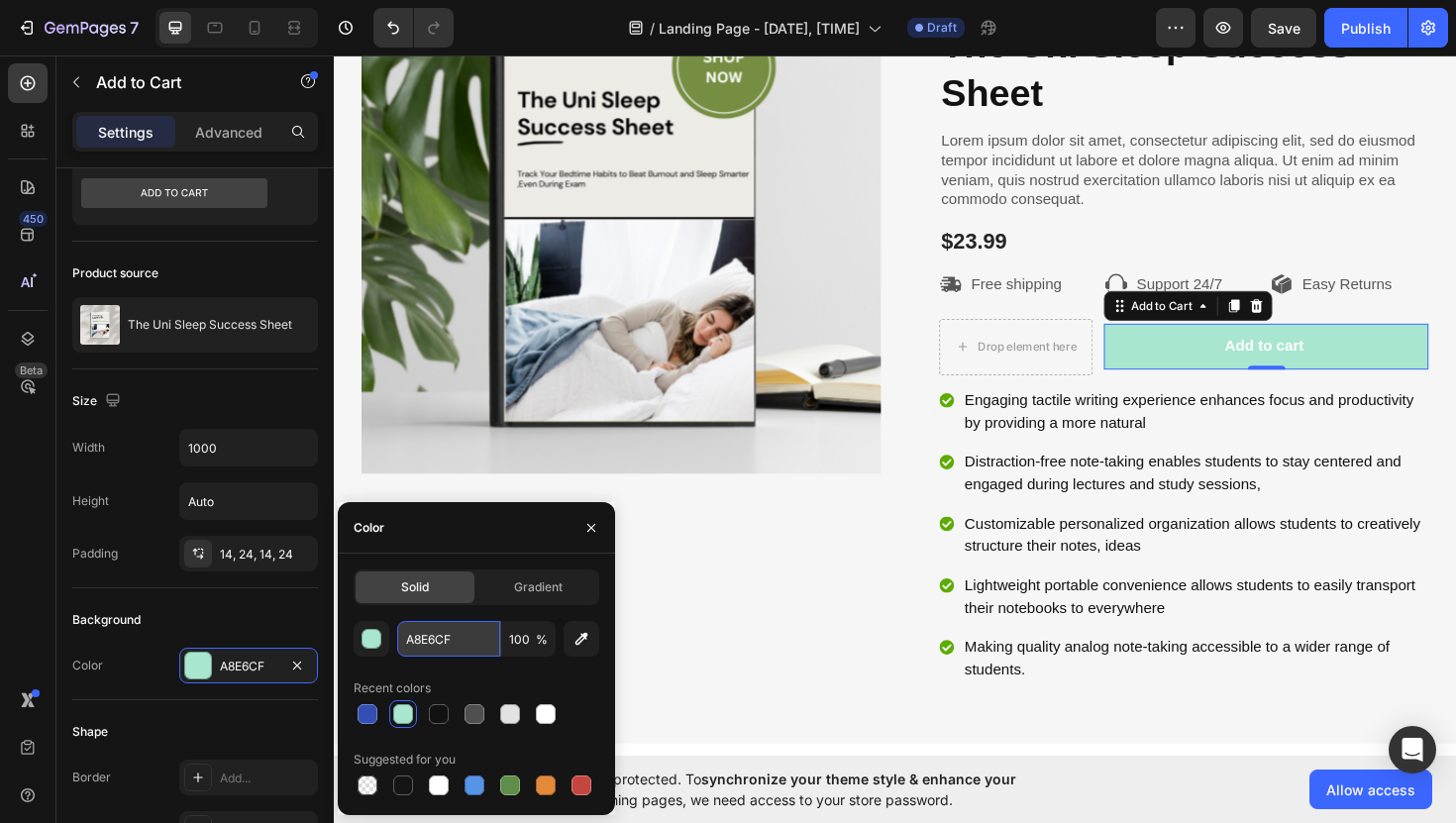 click on "A8E6CF" at bounding box center [449, 639] 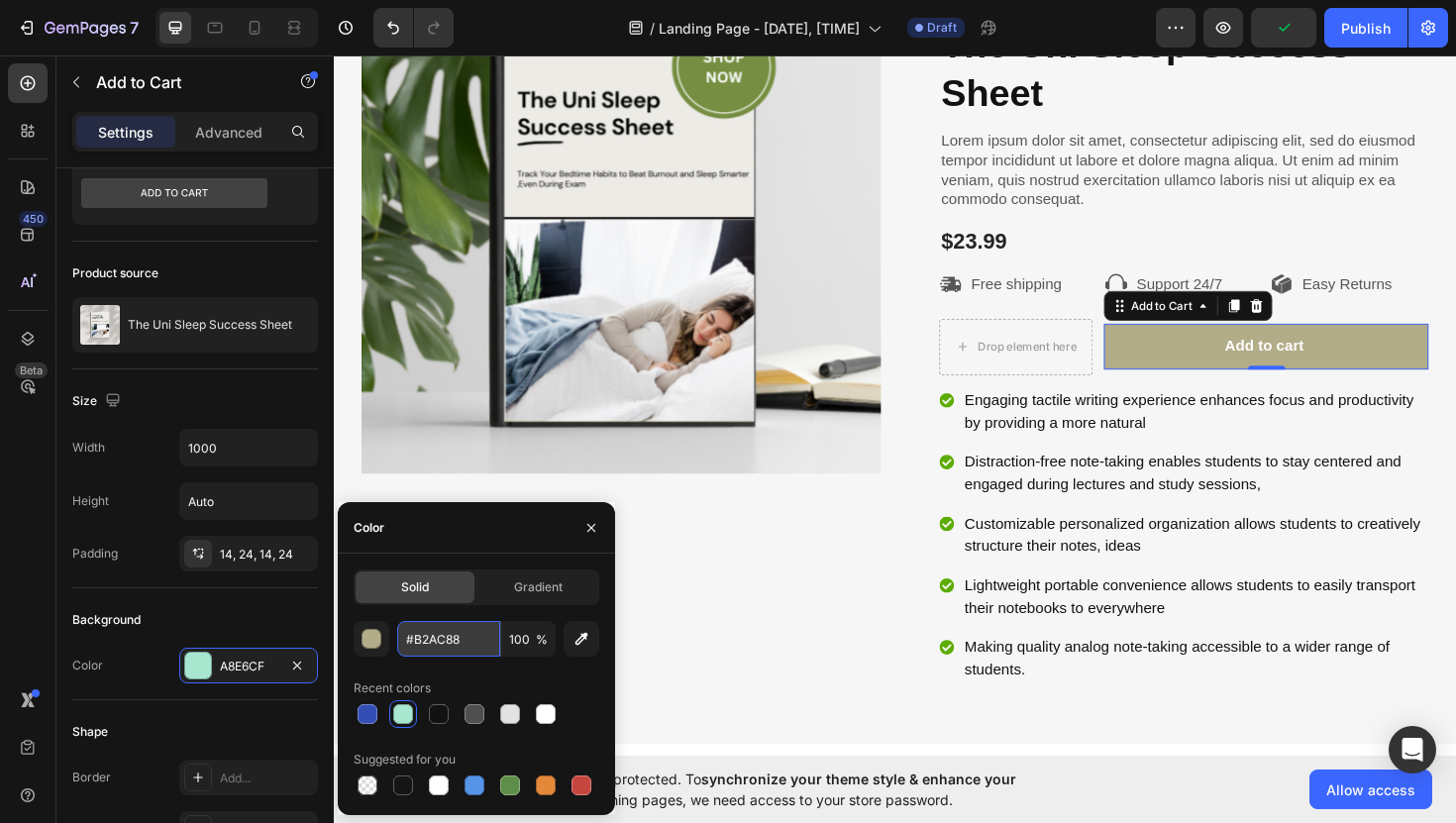 click on "#B2AC88" at bounding box center (449, 639) 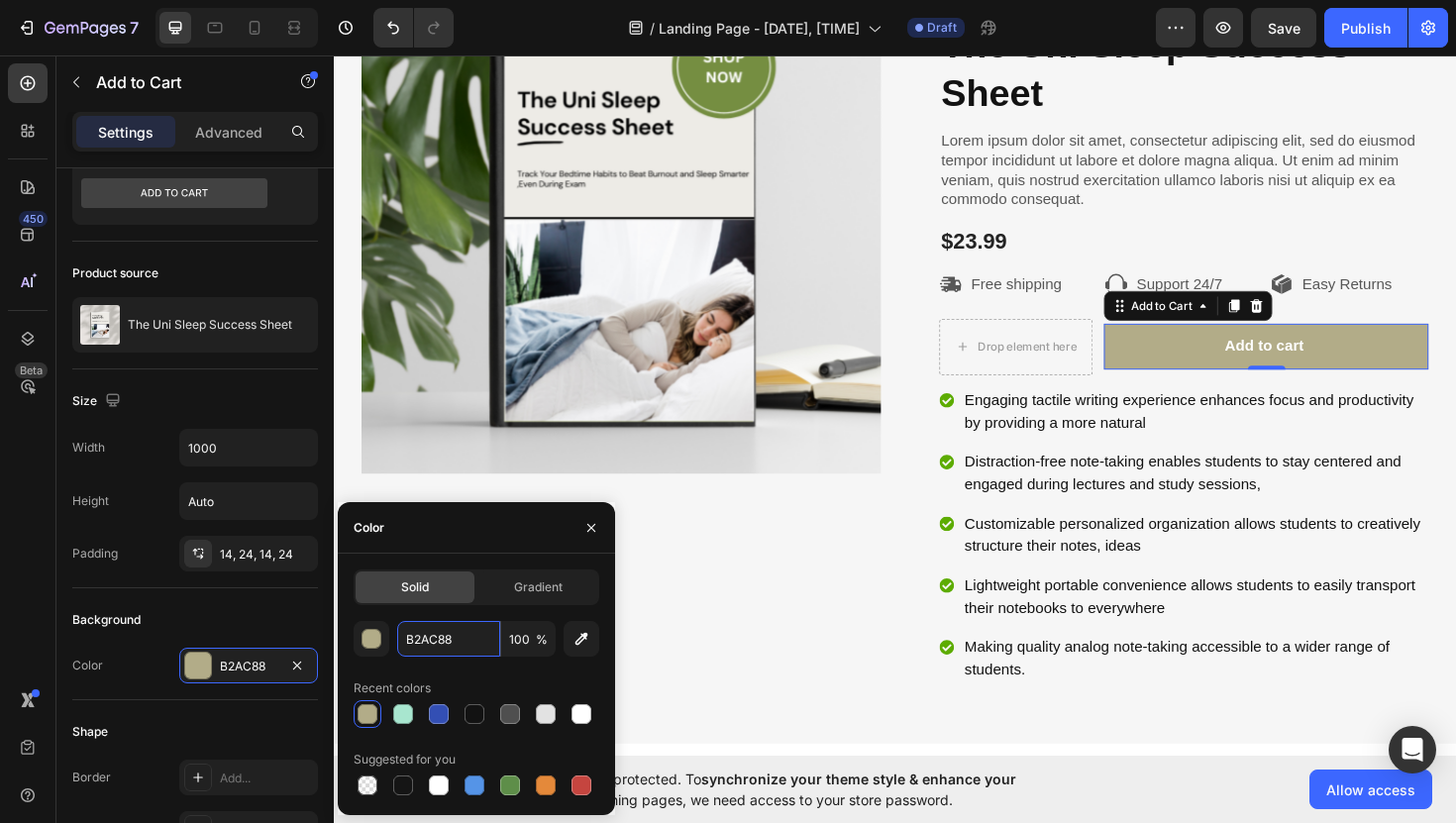 paste on "50C87" 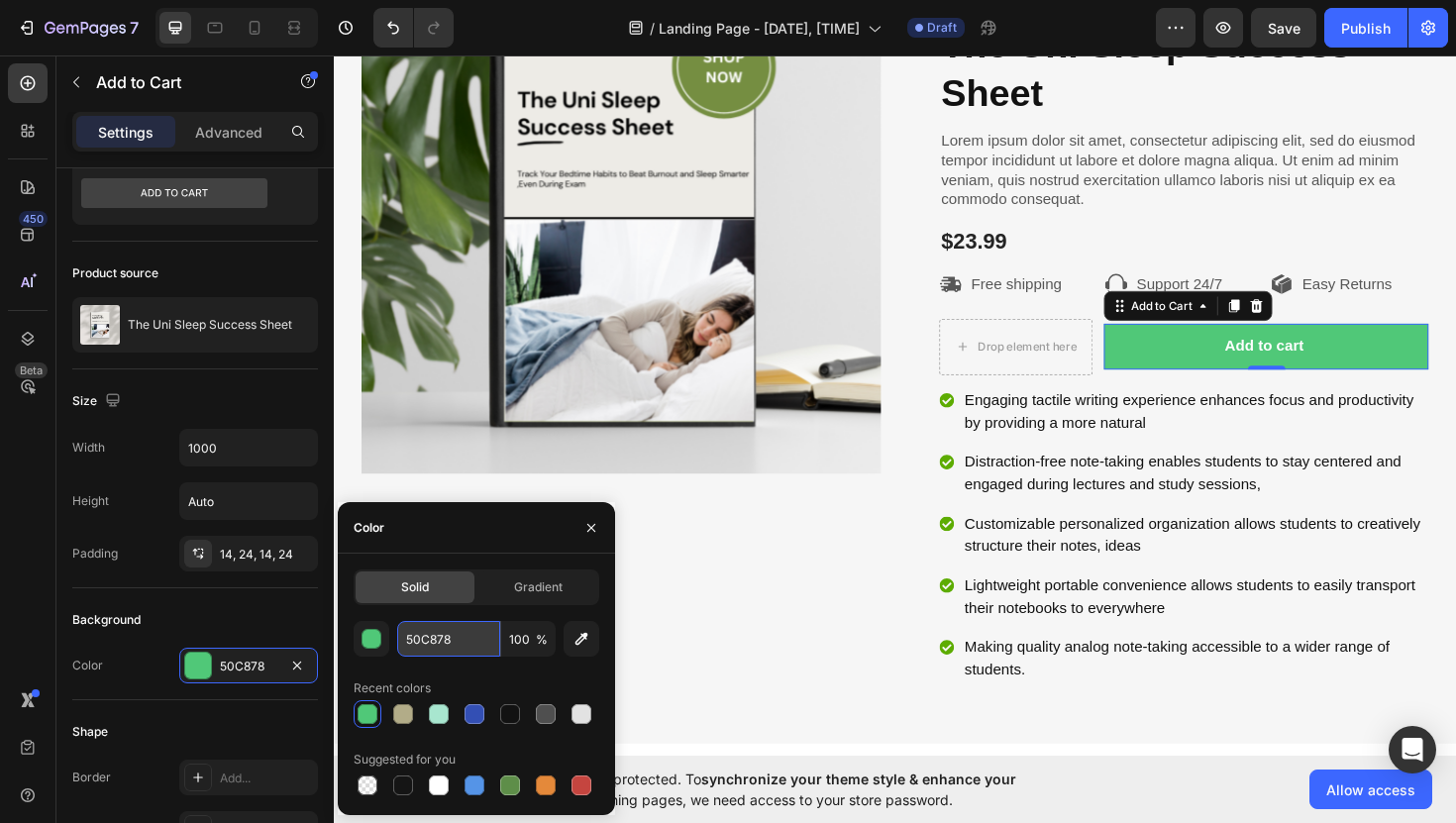 paste on "228B22" 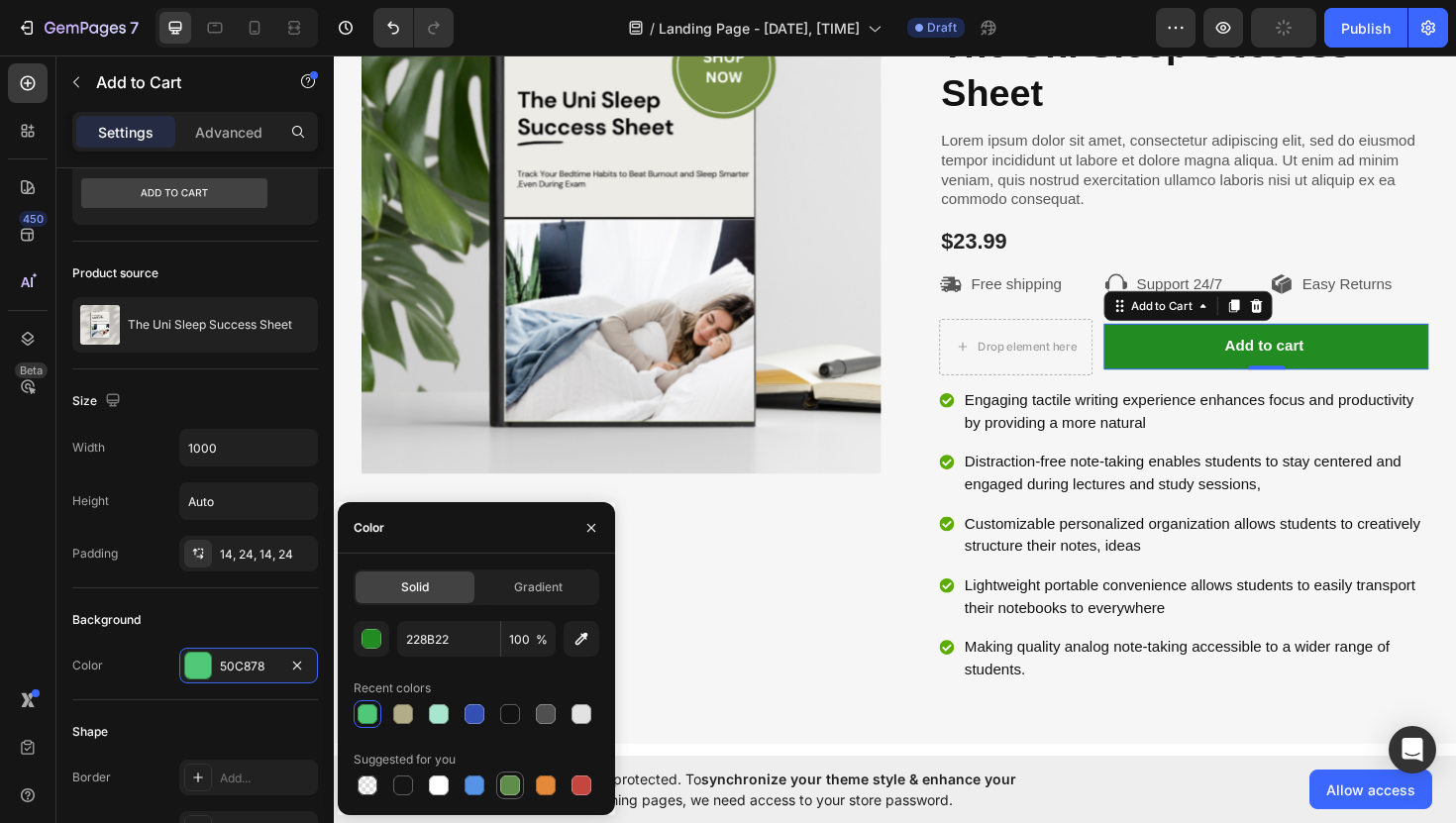 click at bounding box center [510, 785] 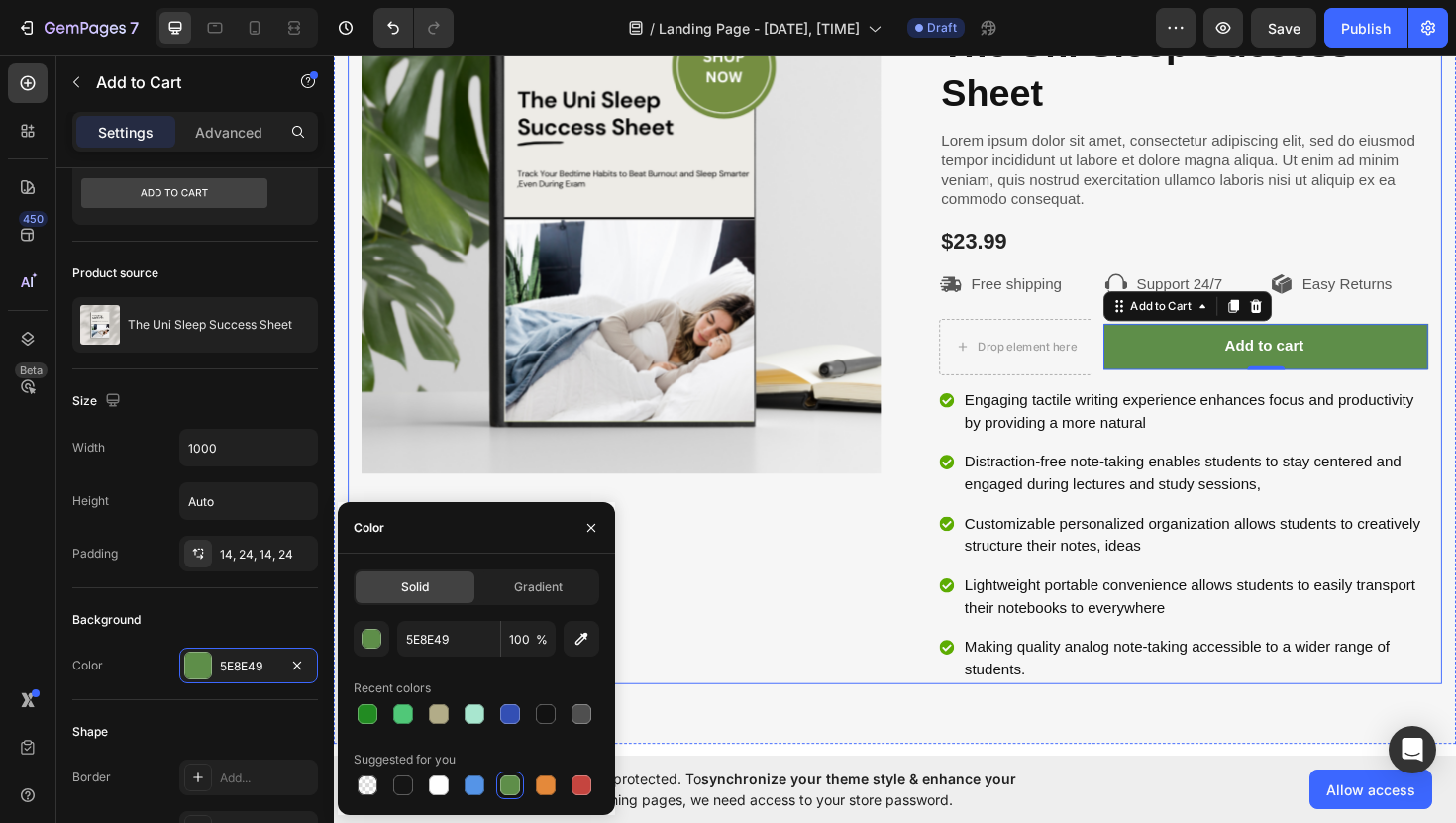 click on "Product Images" at bounding box center (638, 335) 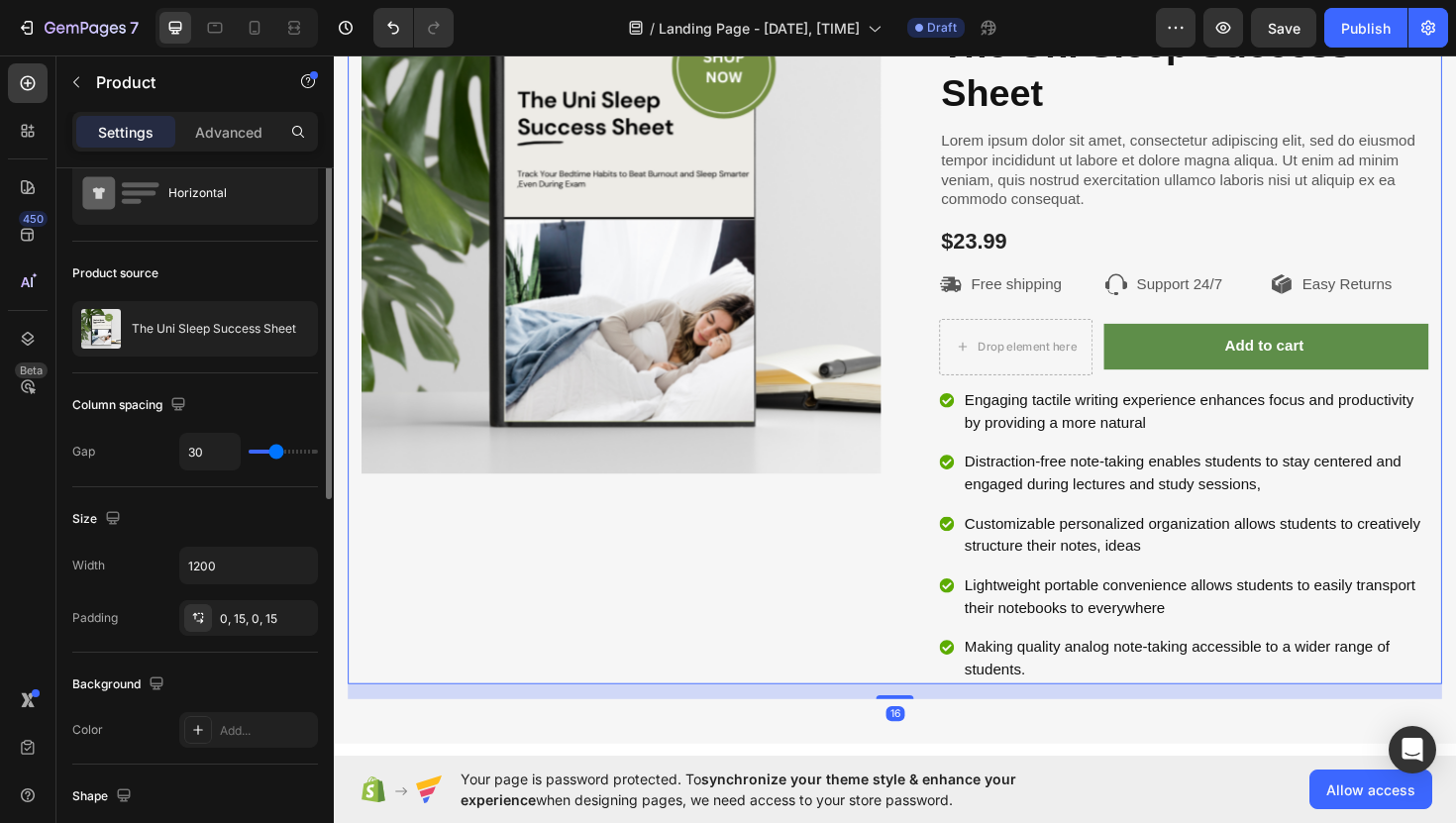scroll, scrollTop: 0, scrollLeft: 0, axis: both 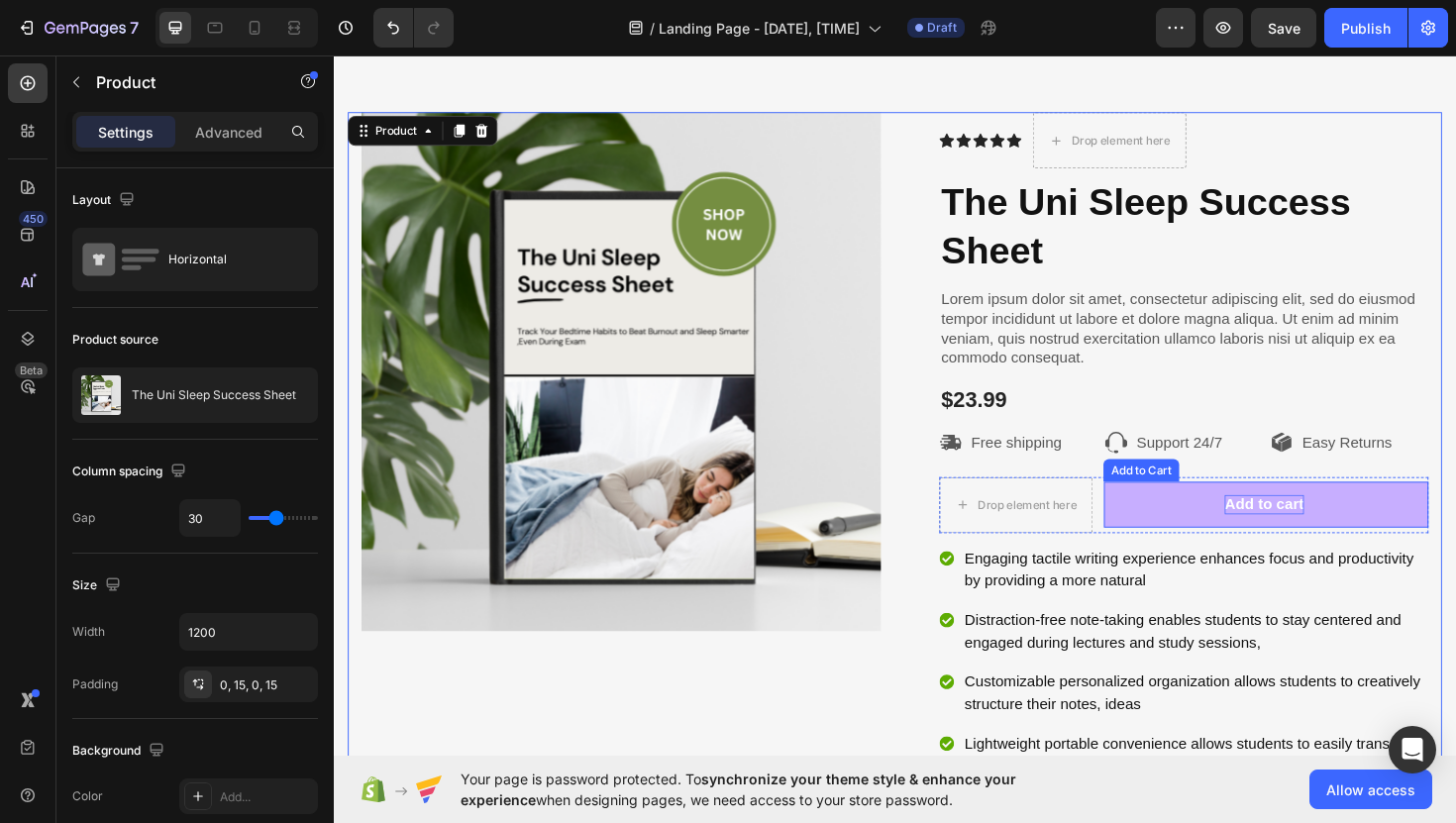 click on "Add to cart" at bounding box center [1318, 531] 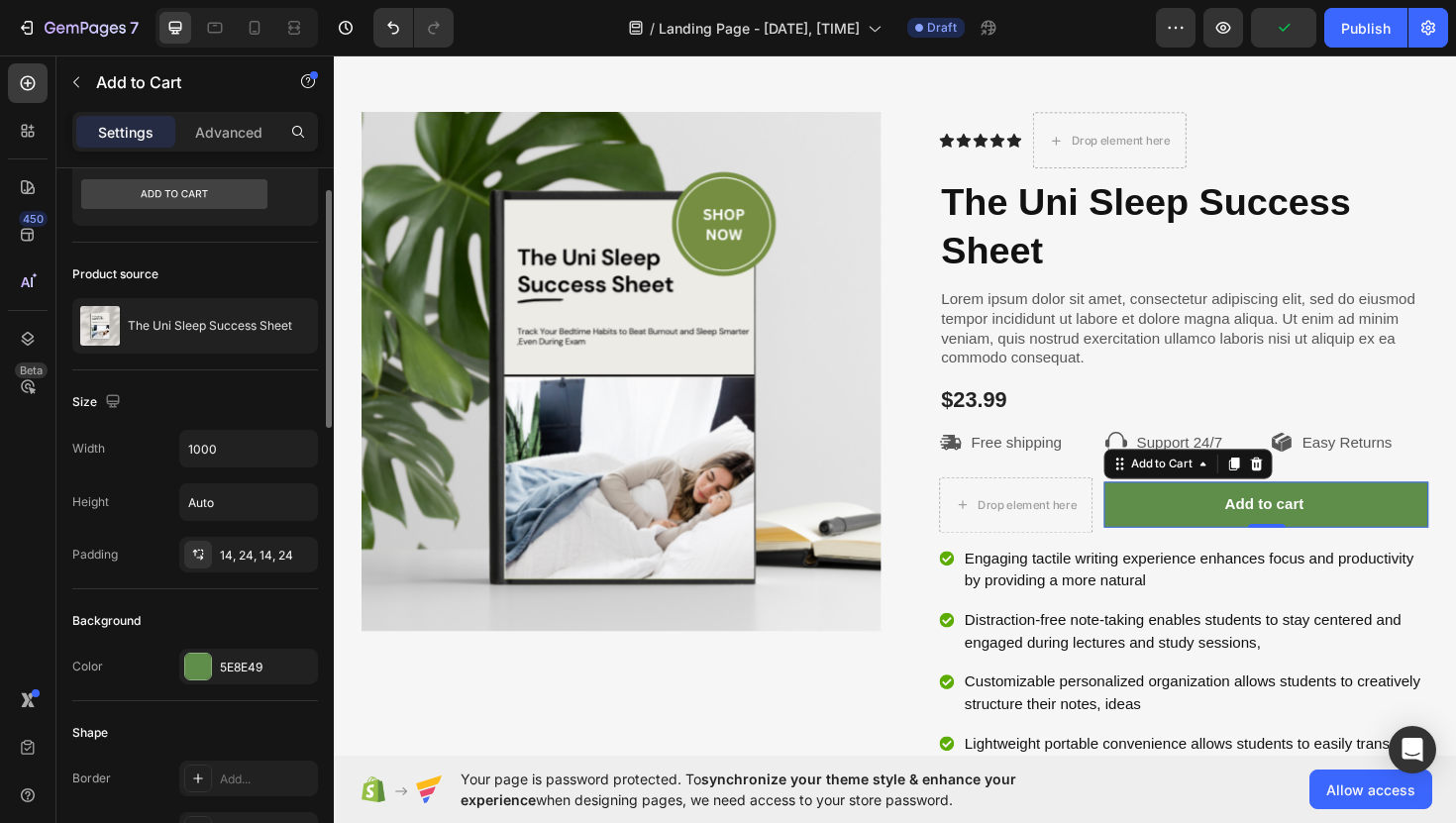 scroll, scrollTop: 143, scrollLeft: 0, axis: vertical 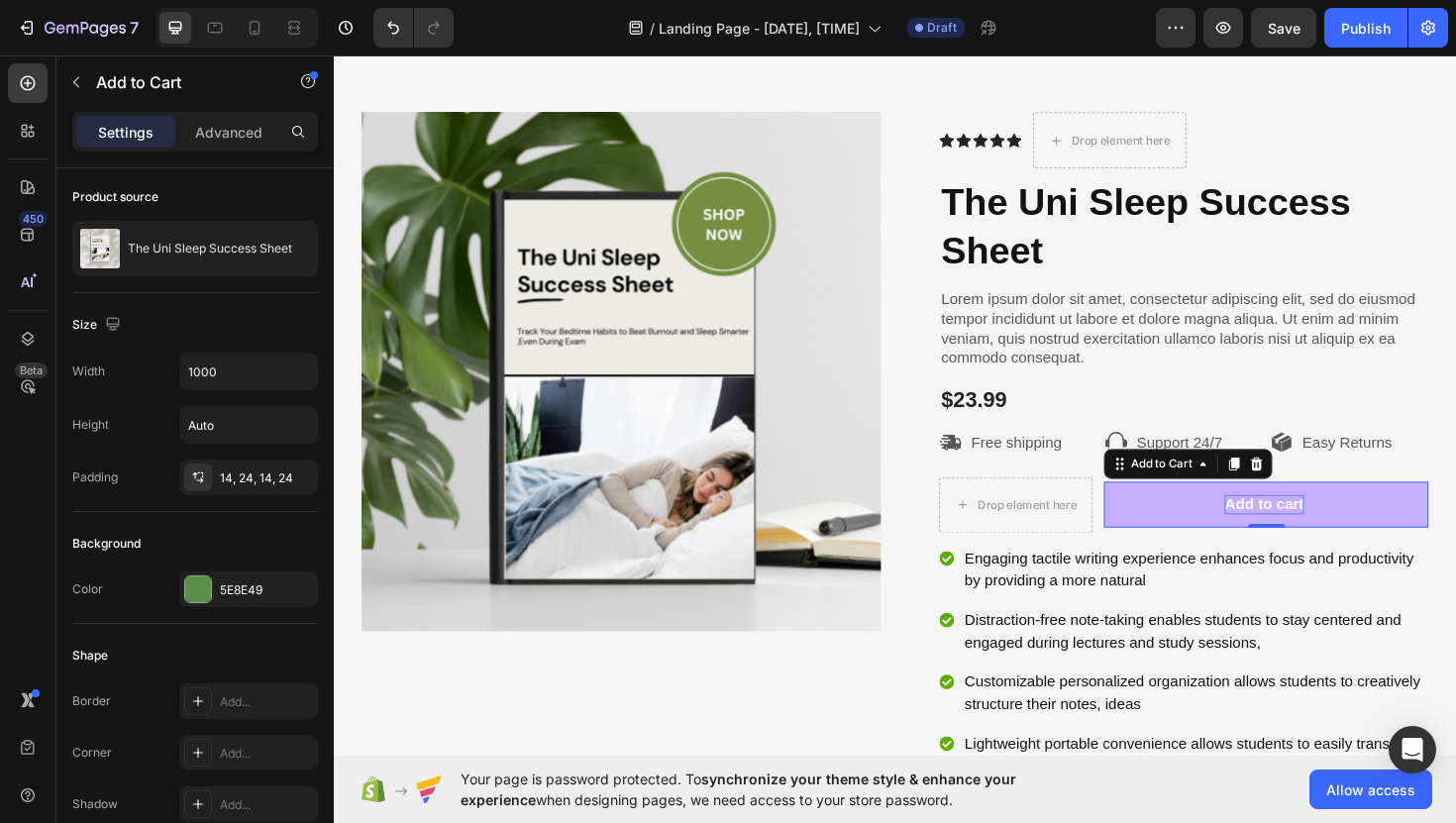 click on "Add to cart" at bounding box center [1318, 531] 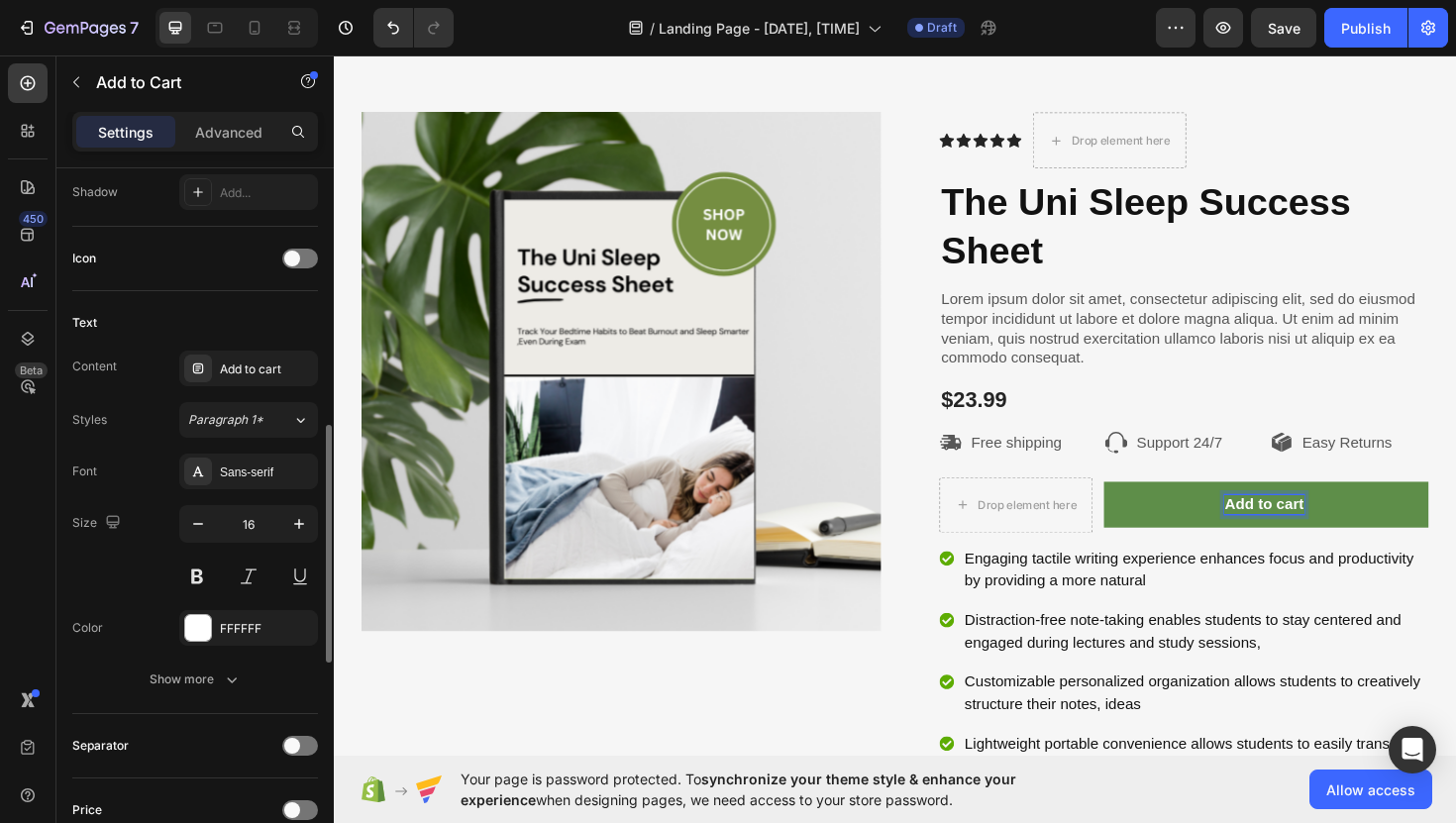 scroll, scrollTop: 759, scrollLeft: 0, axis: vertical 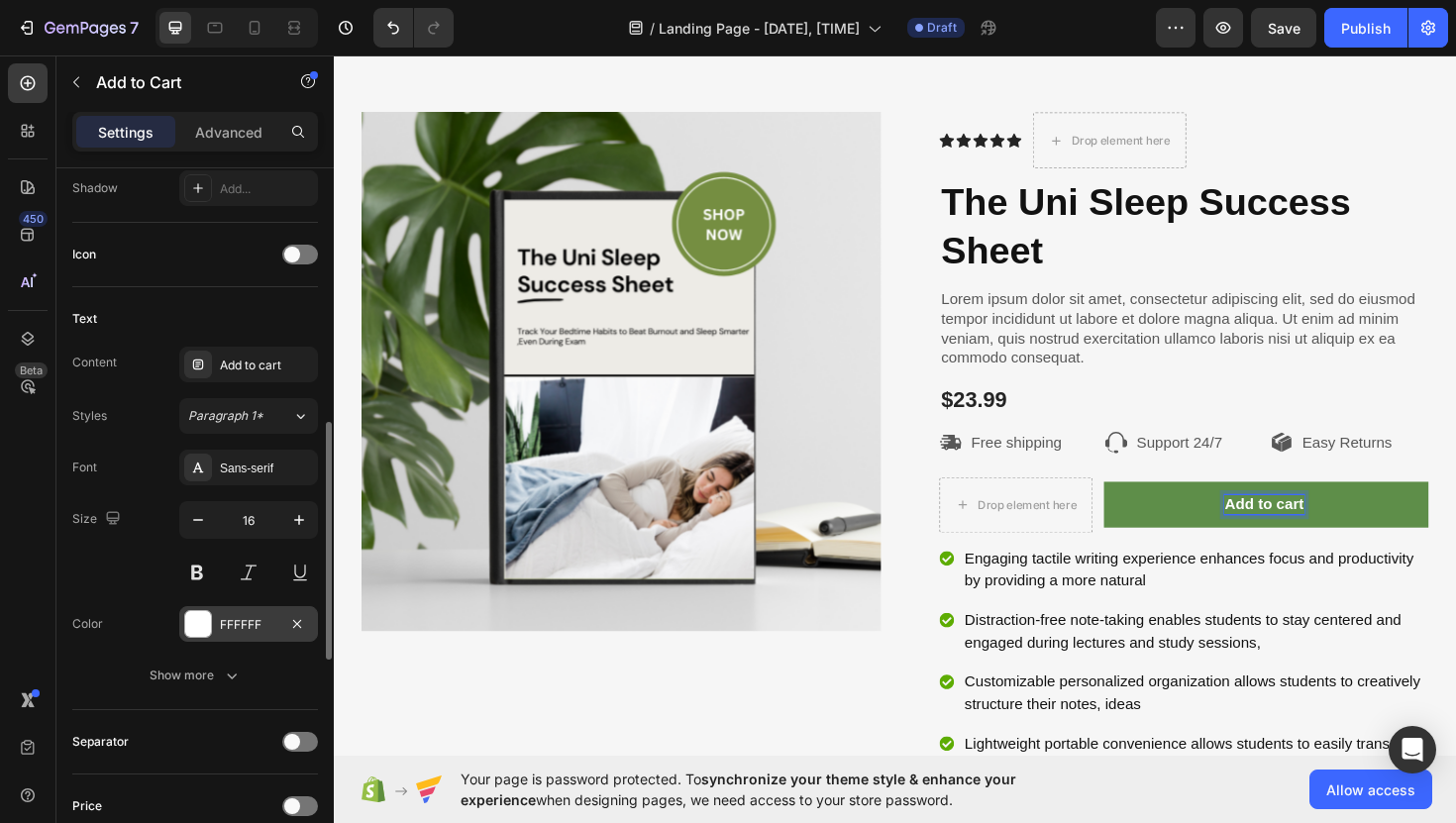 click on "FFFFFF" at bounding box center [249, 625] 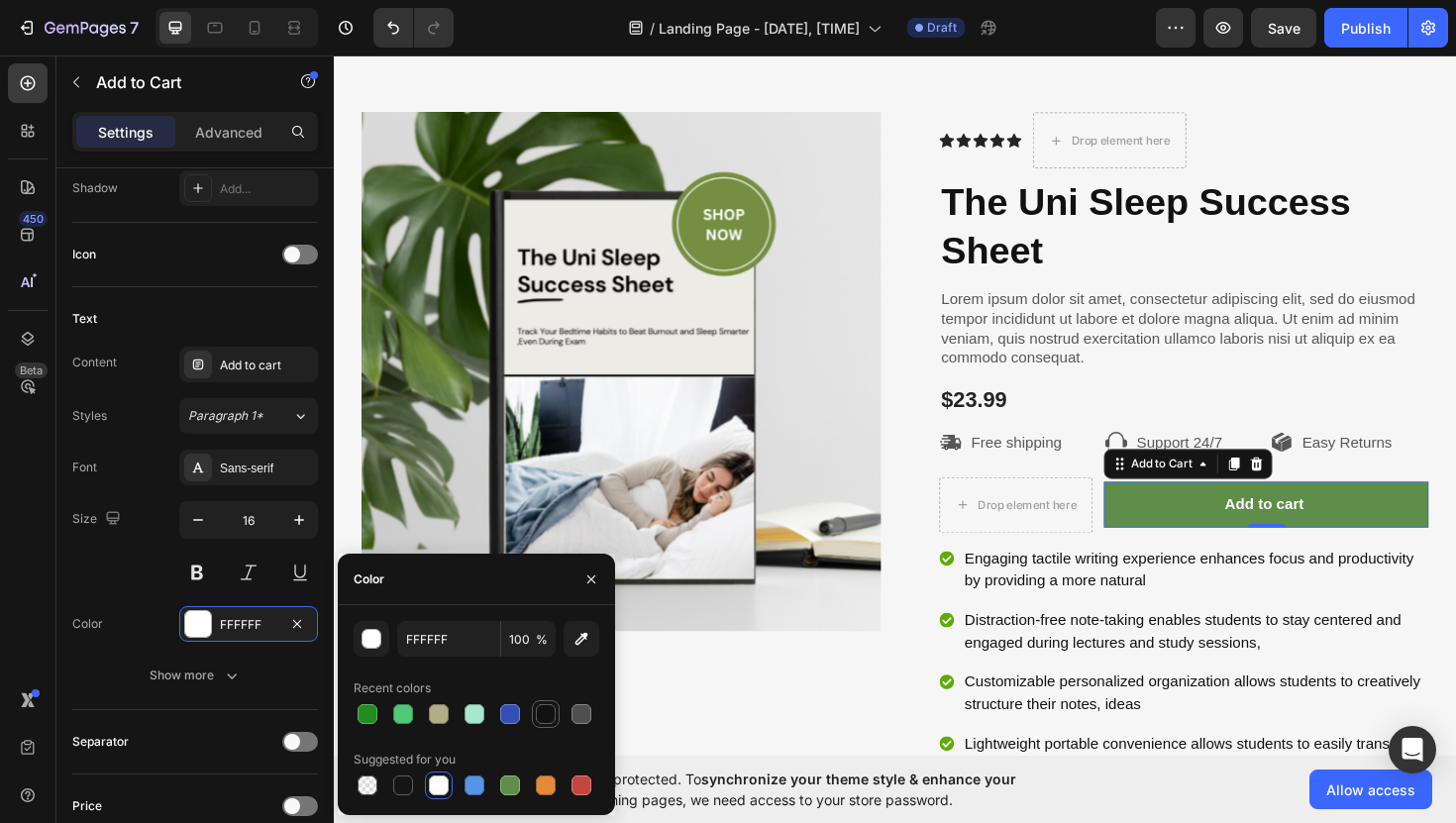 click at bounding box center (546, 714) 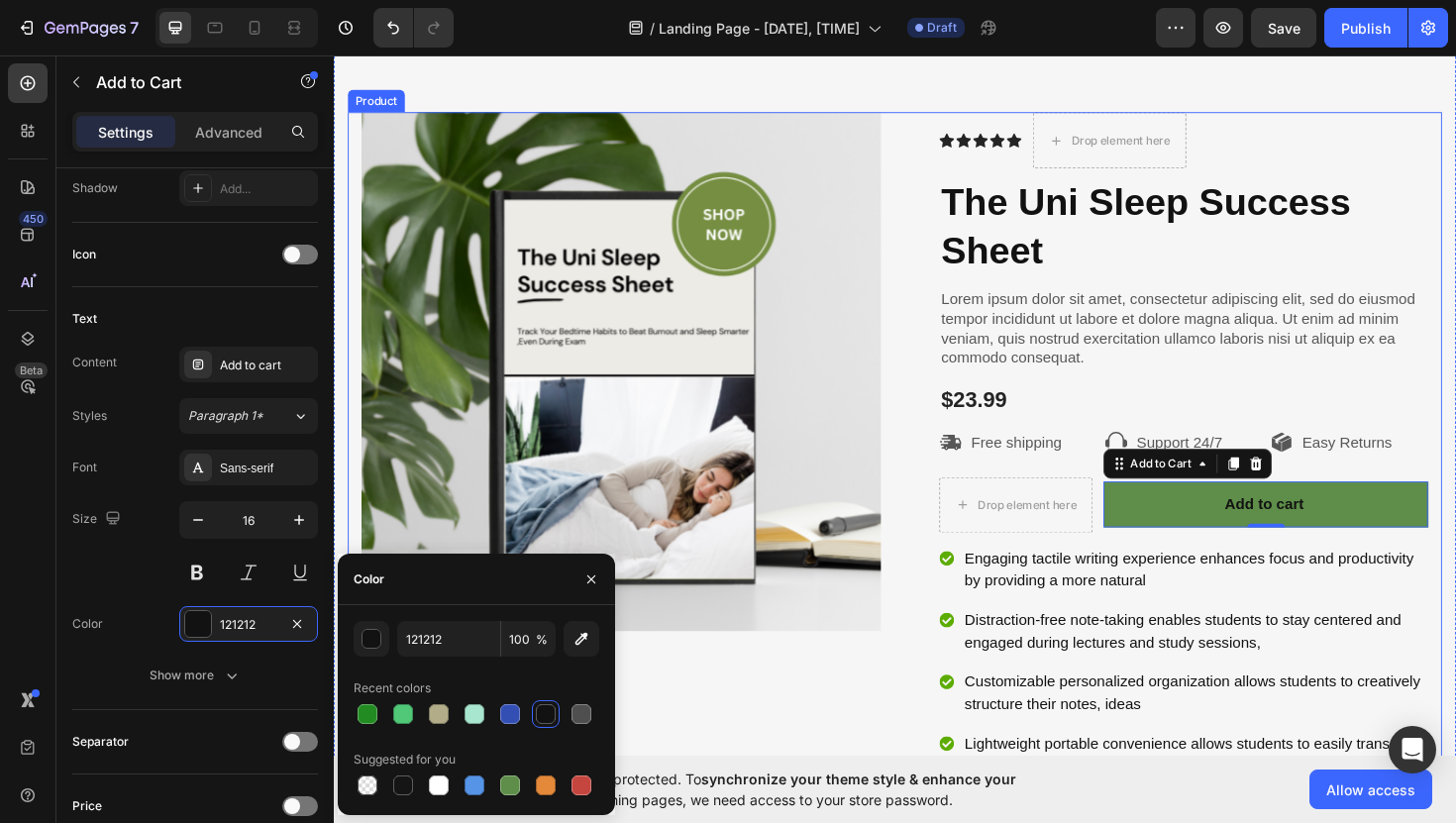 click on "Product Images" at bounding box center [638, 502] 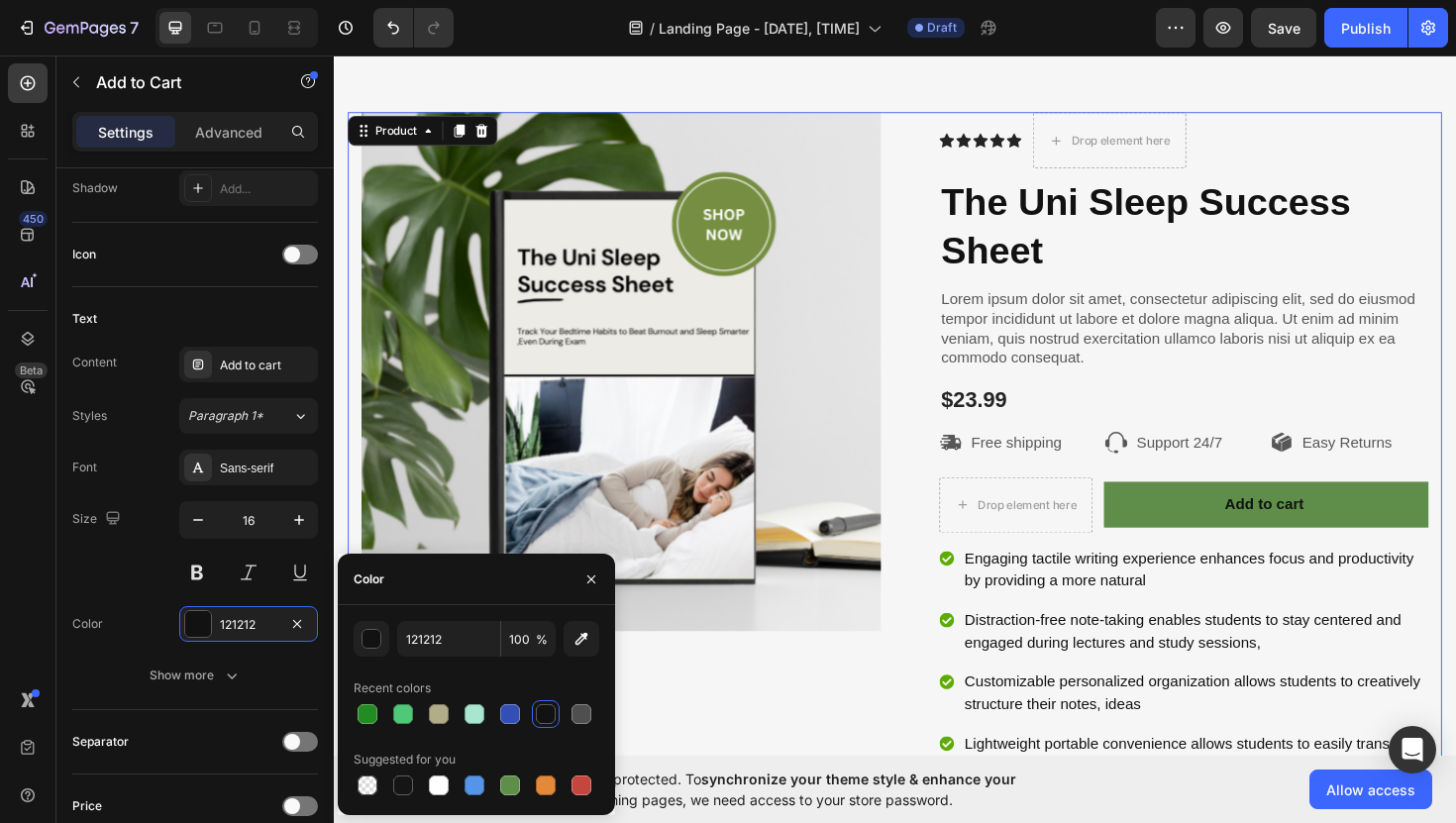 scroll, scrollTop: 0, scrollLeft: 0, axis: both 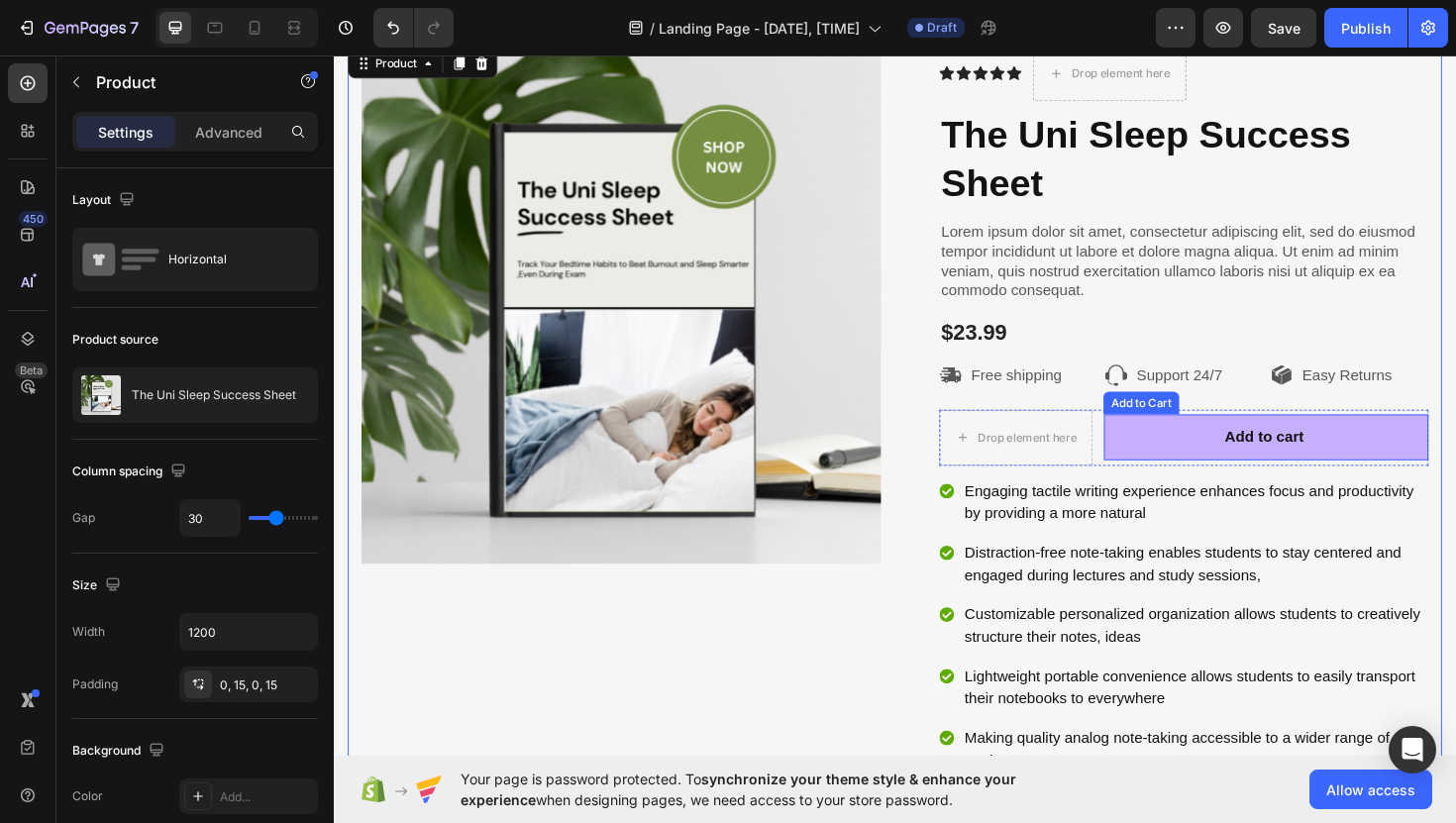 click on "Add to cart" at bounding box center [1320, 460] 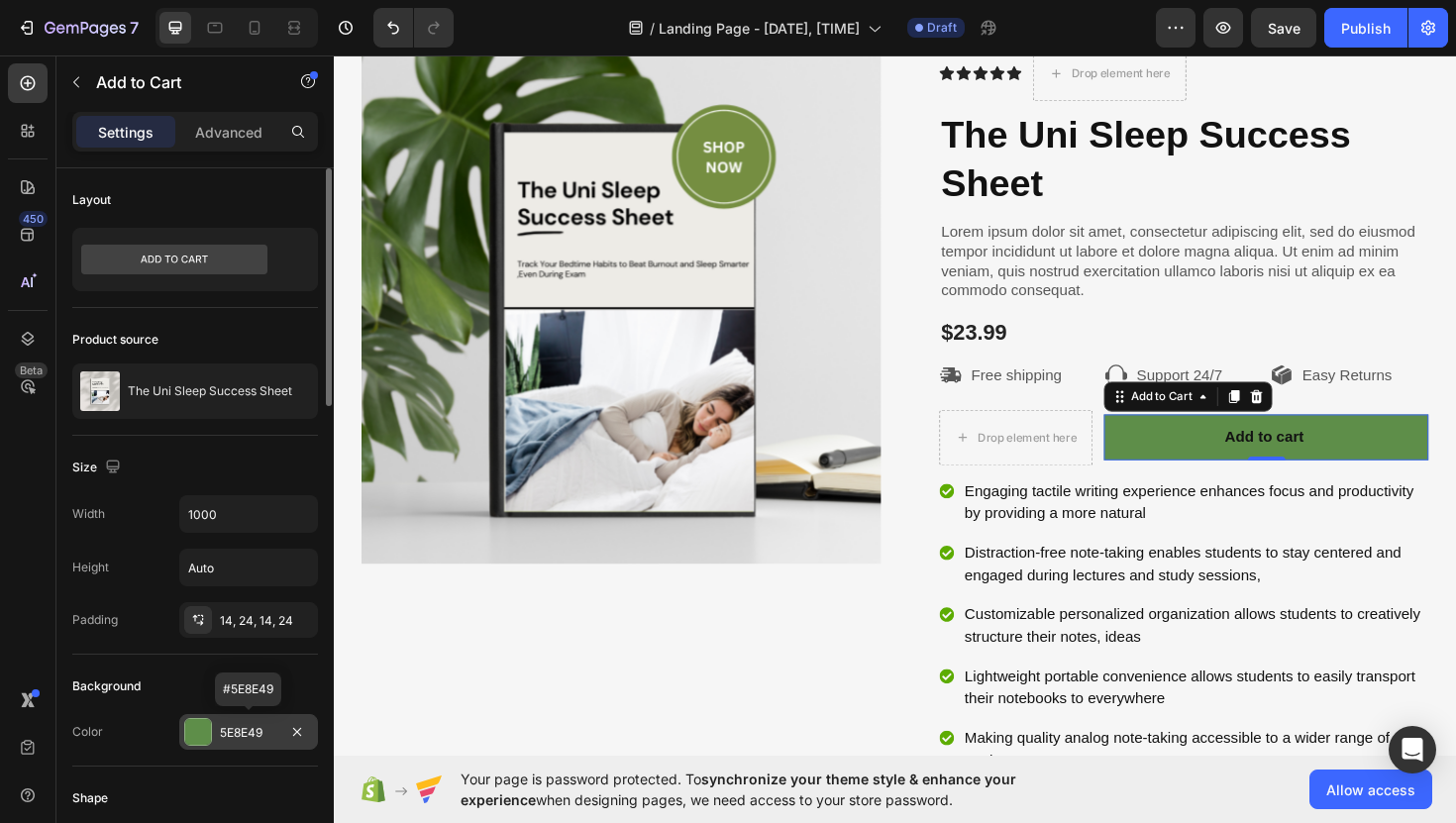 click on "5E8E49" at bounding box center [249, 733] 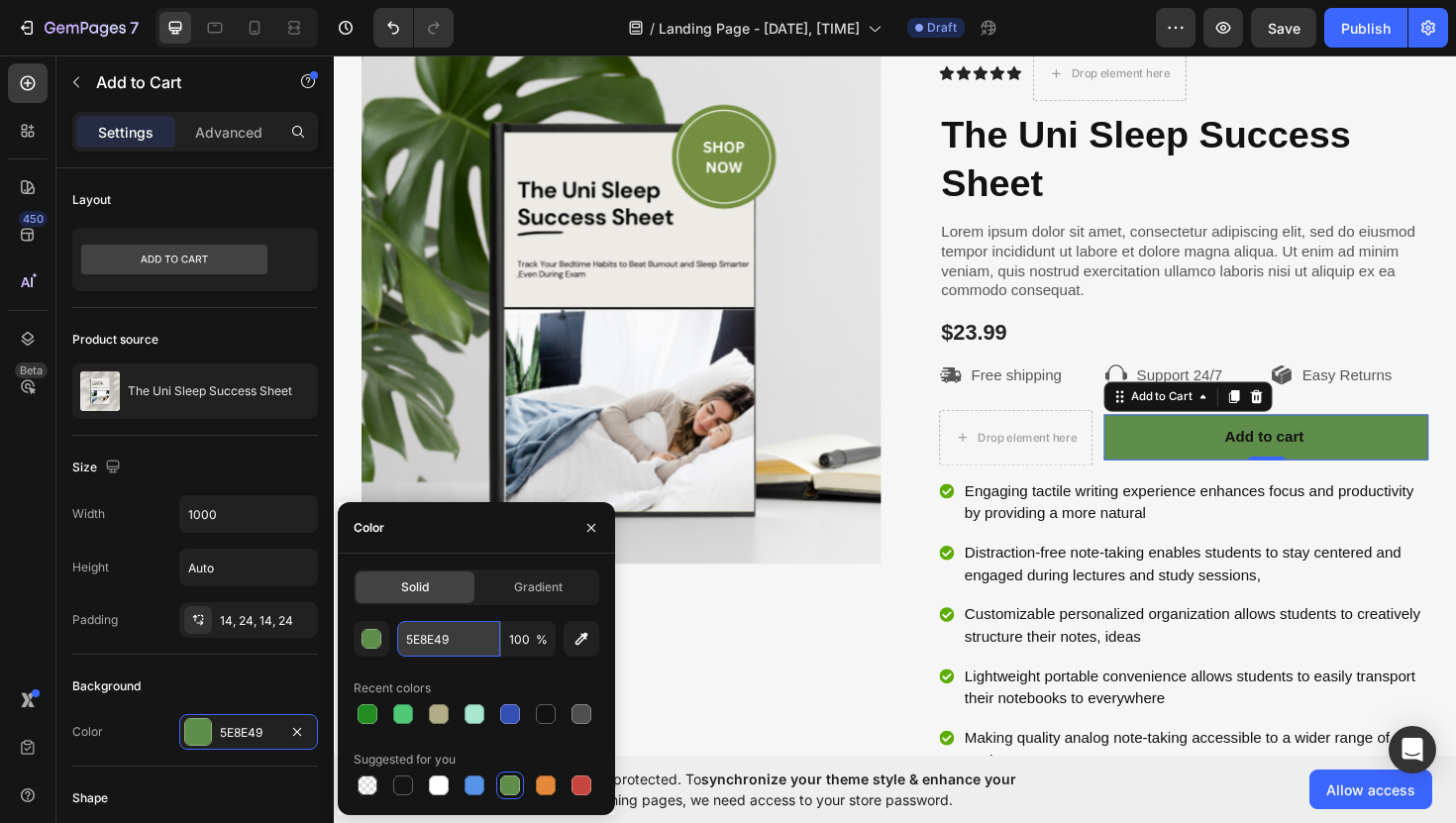 click on "5E8E49" at bounding box center (449, 639) 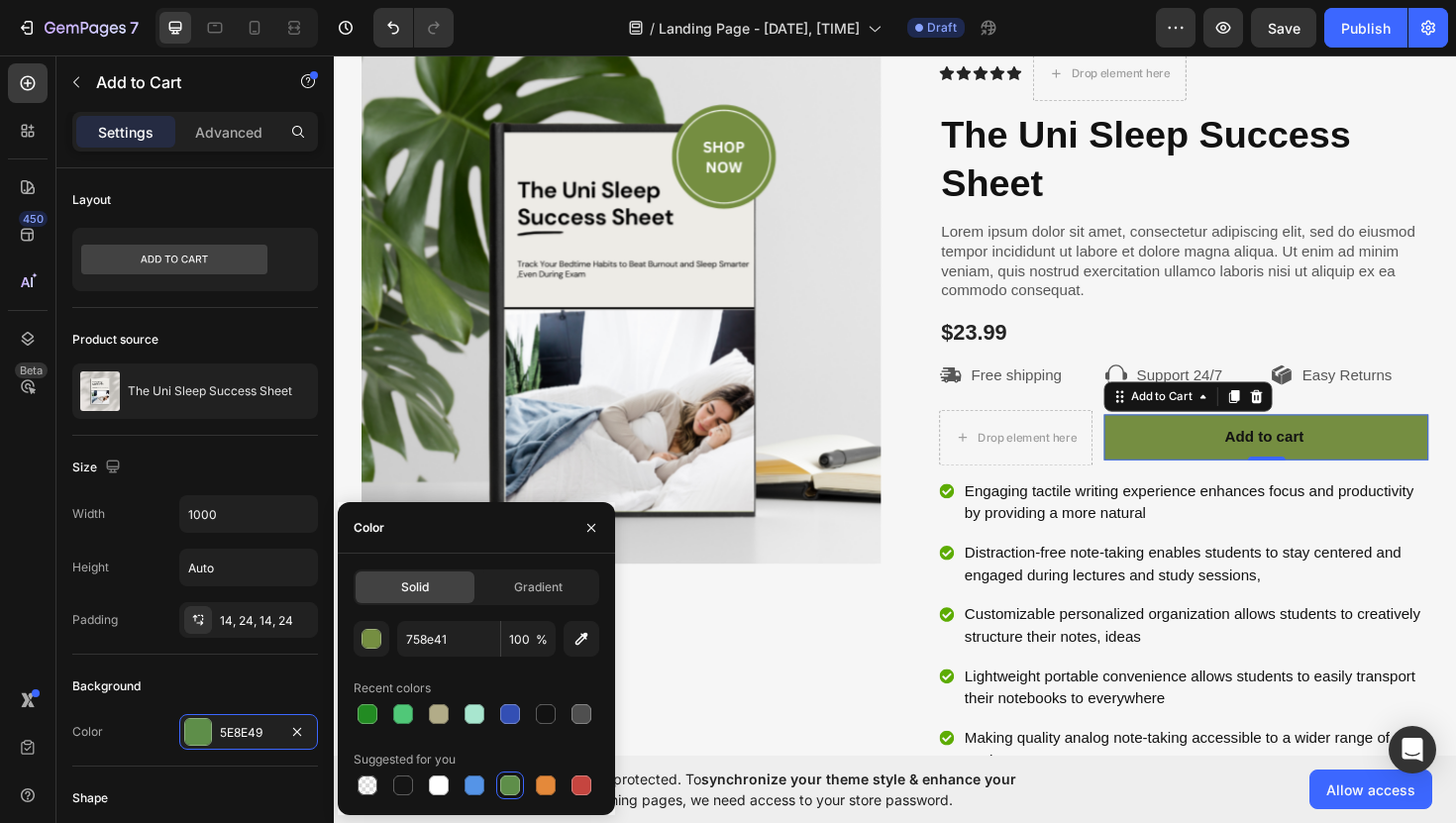 type on "758E41" 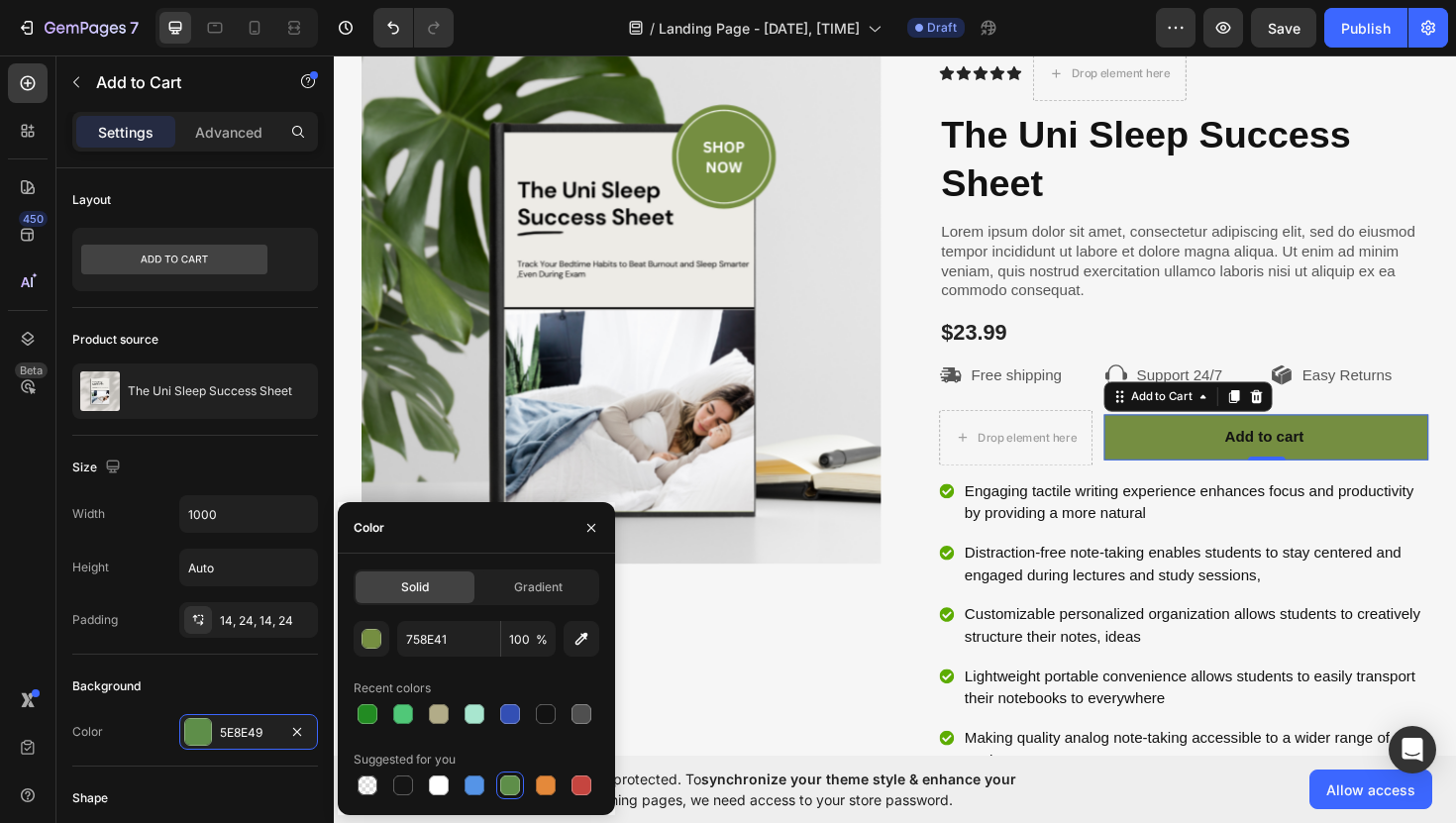 click on "Solid Gradient 758E41 100 % Recent colors Suggested for you" at bounding box center (476, 684) 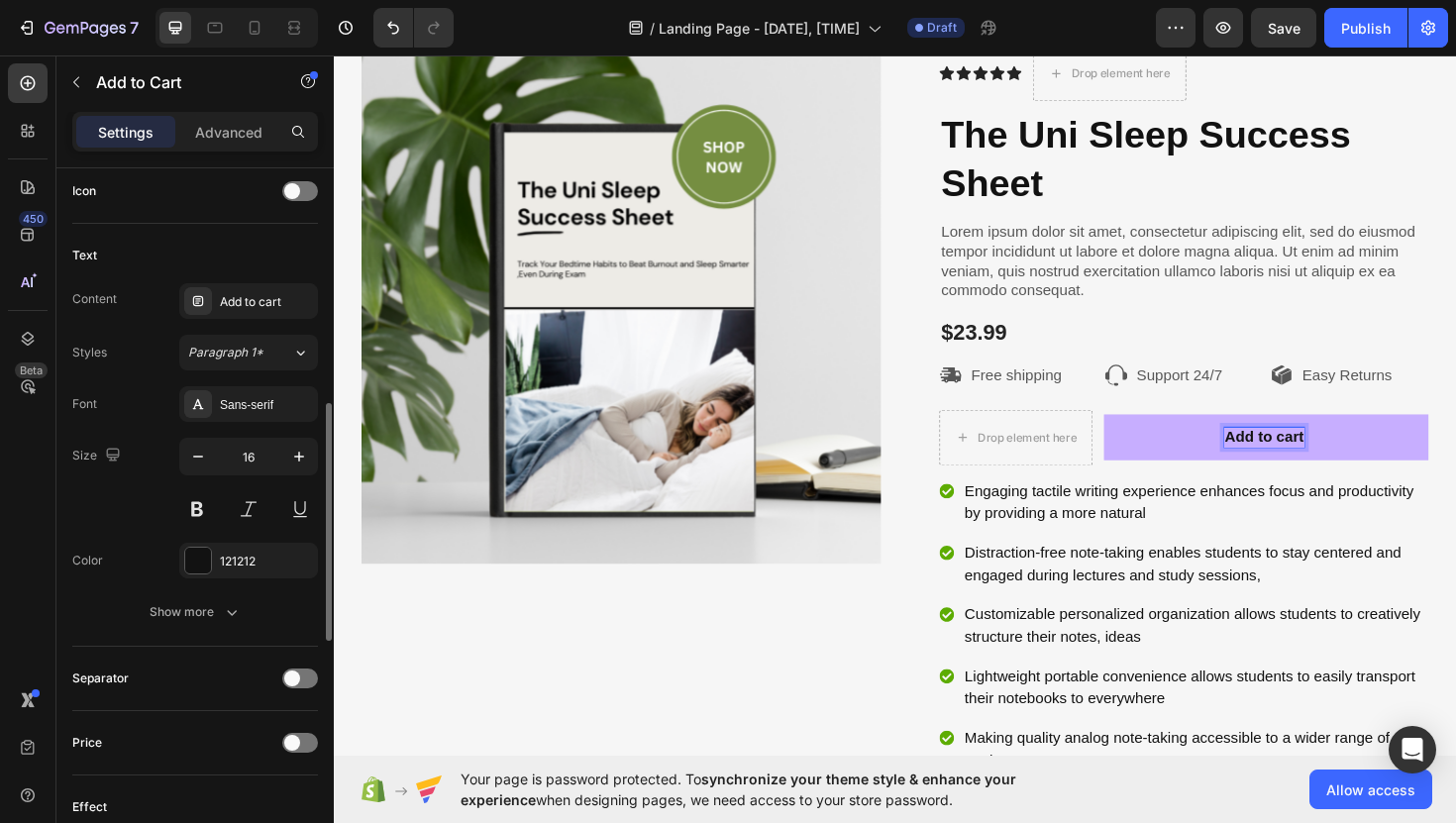 scroll, scrollTop: 832, scrollLeft: 0, axis: vertical 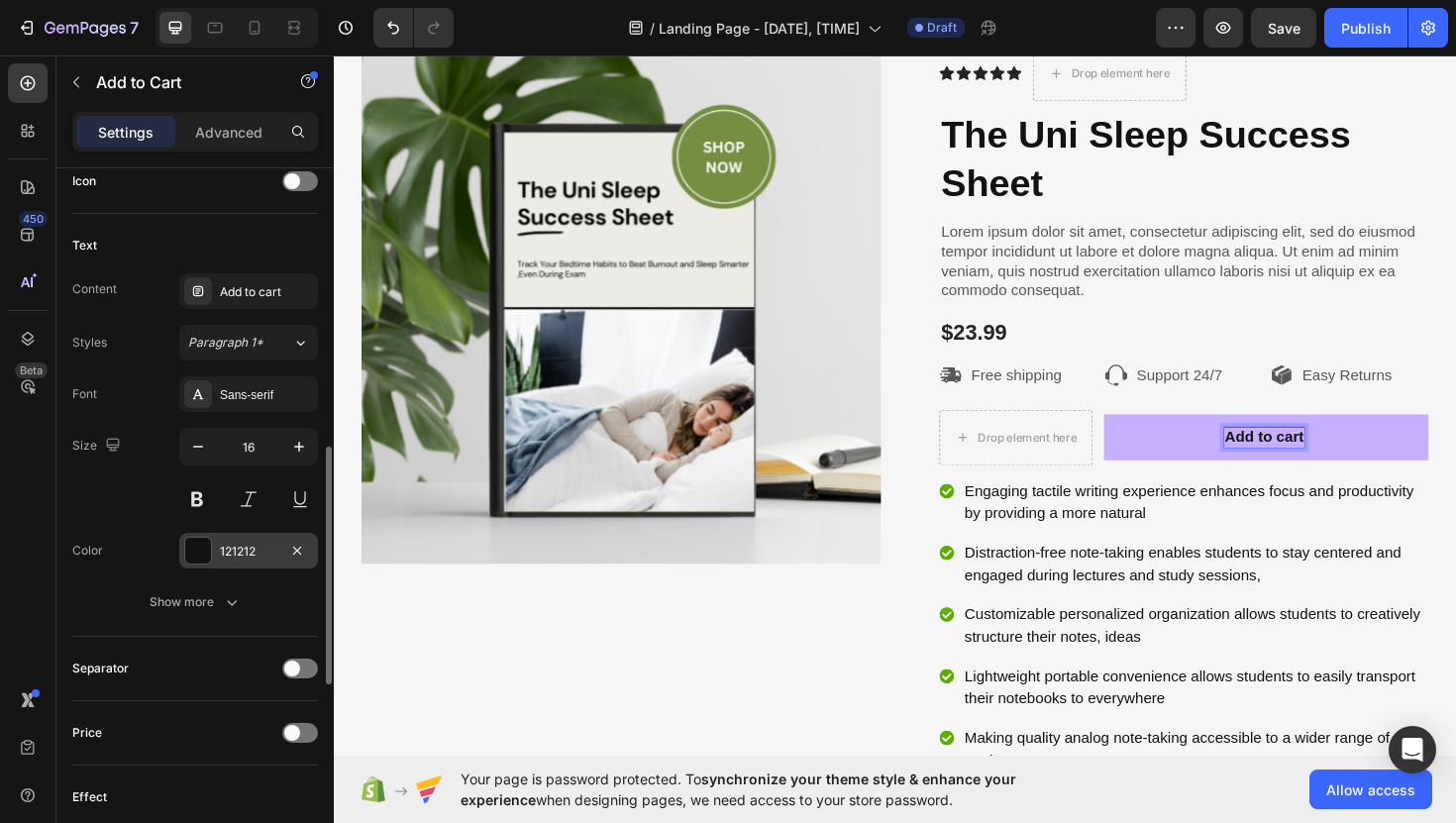 click on "121212" at bounding box center (249, 552) 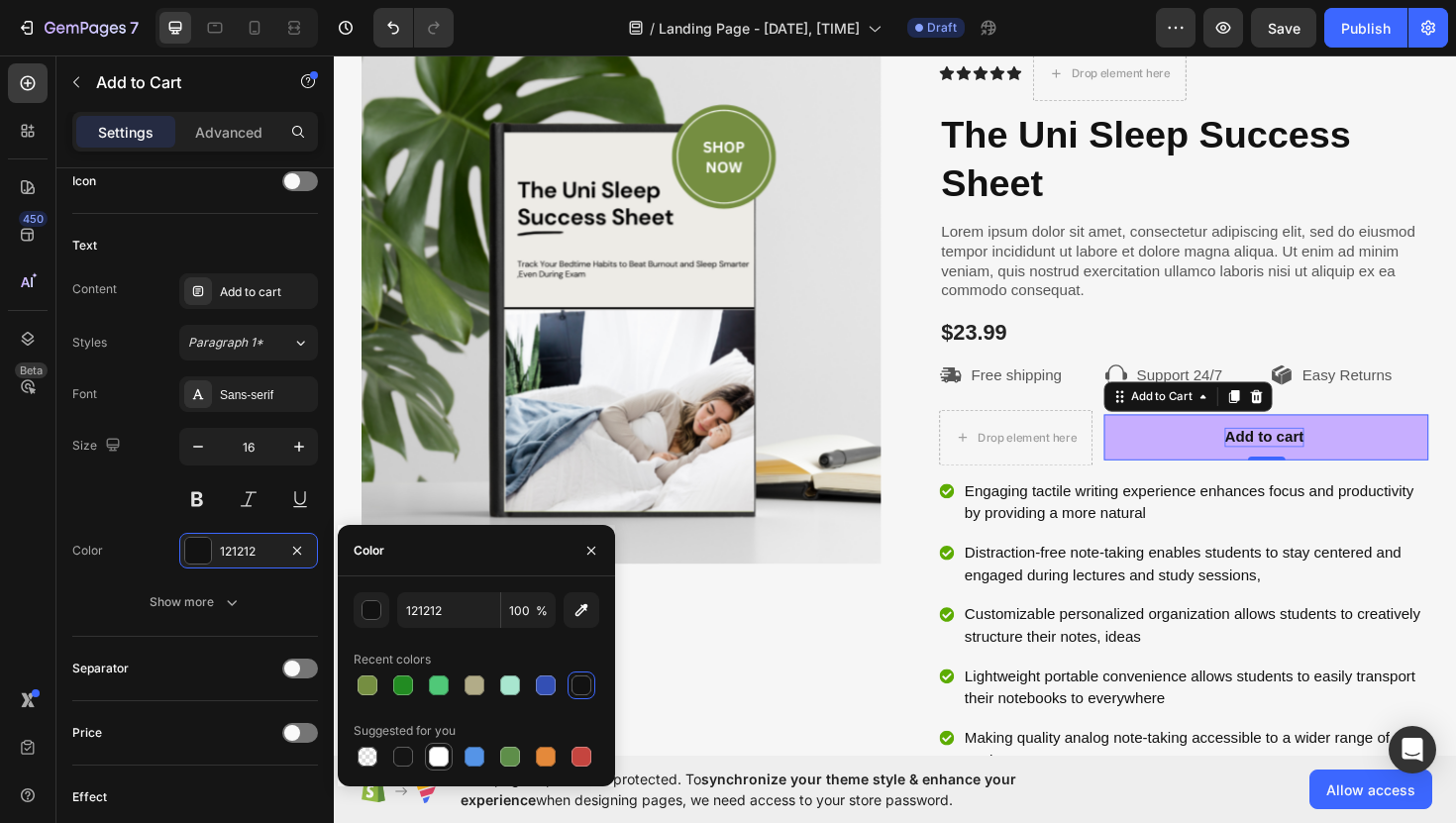 click at bounding box center [439, 757] 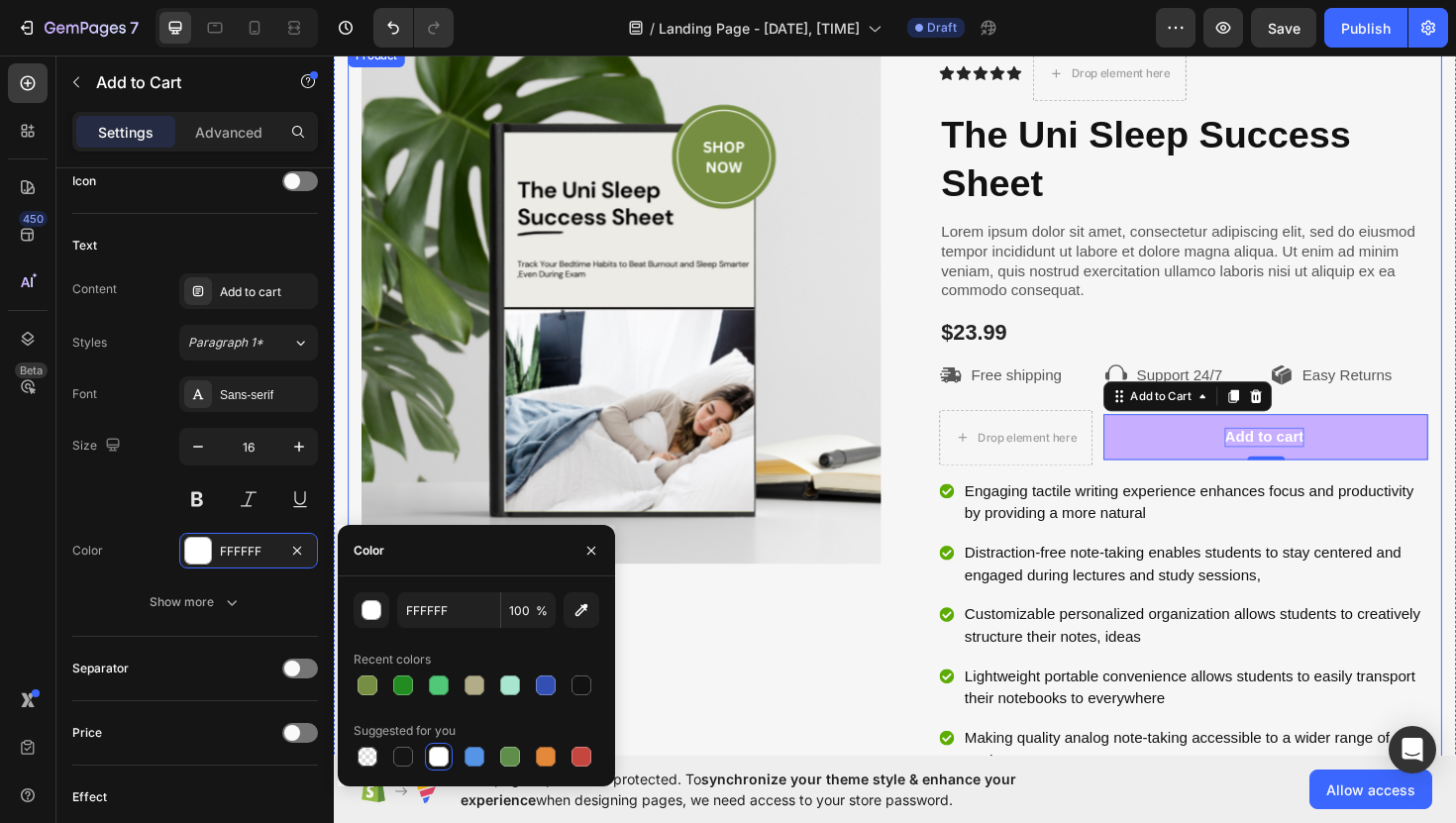 click on "Product Images" at bounding box center [638, 431] 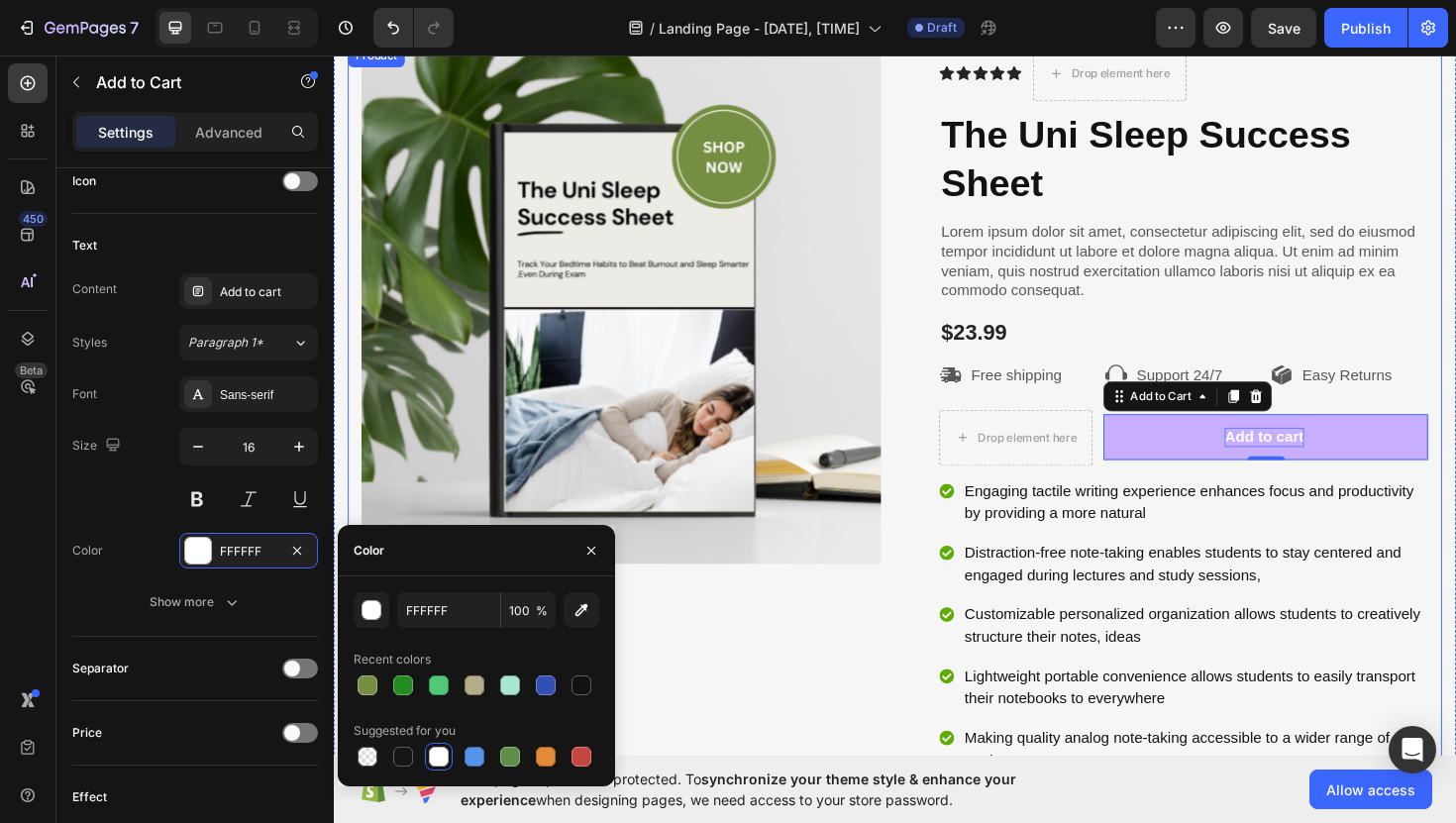 scroll, scrollTop: 0, scrollLeft: 0, axis: both 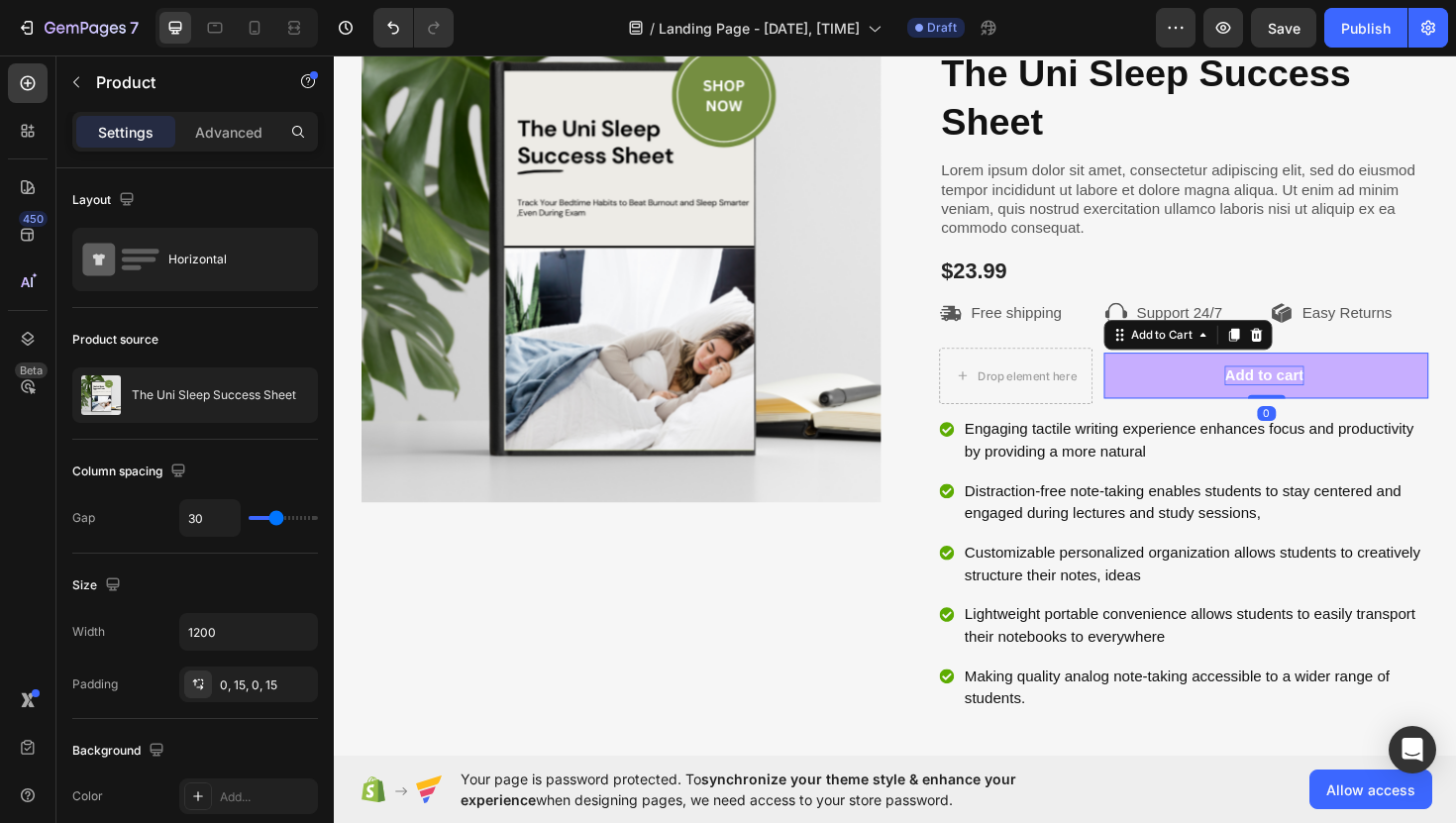 click on "Add to cart" at bounding box center [1320, 394] 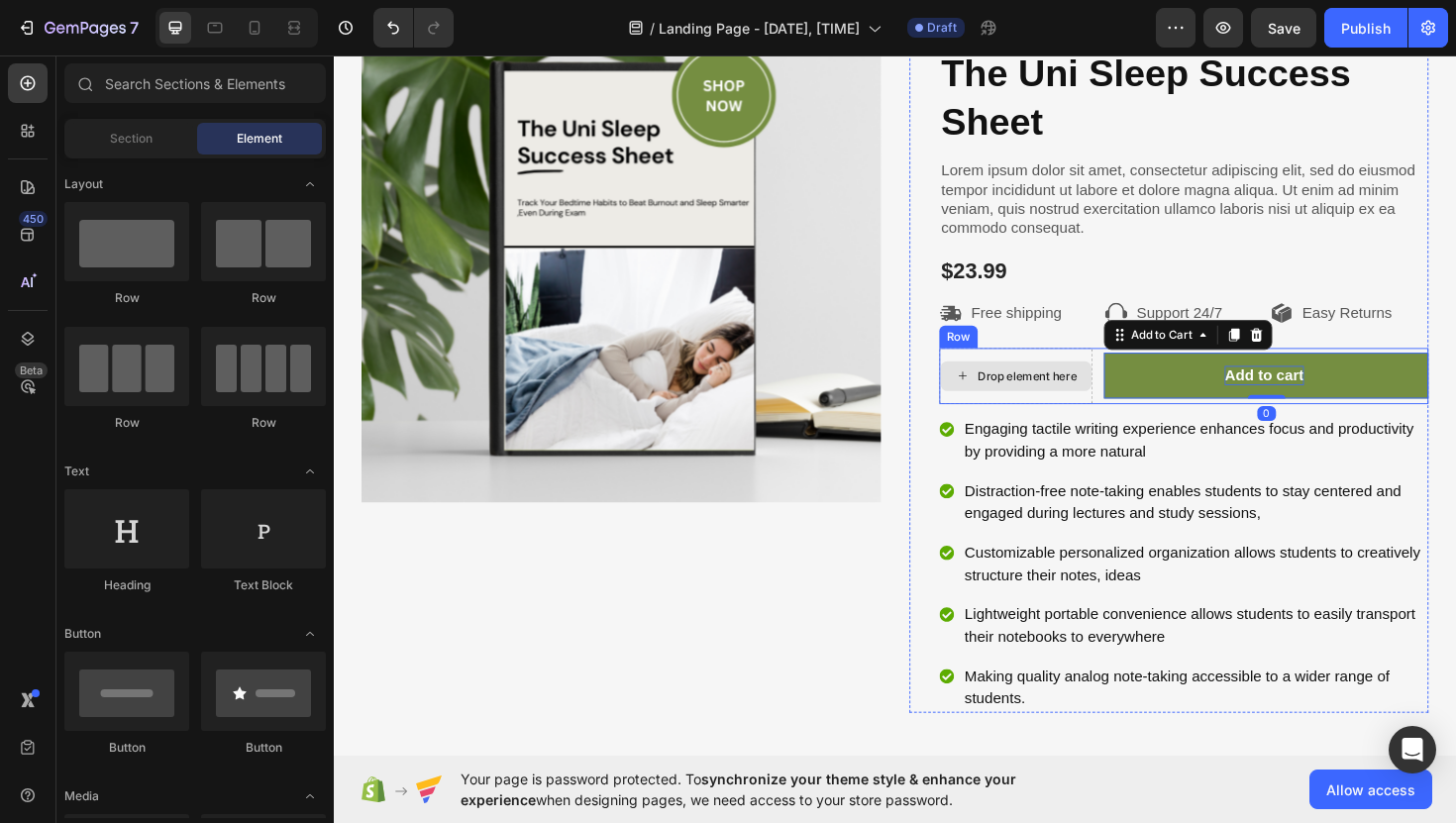 click on "Drop element here" at bounding box center [1056, 395] 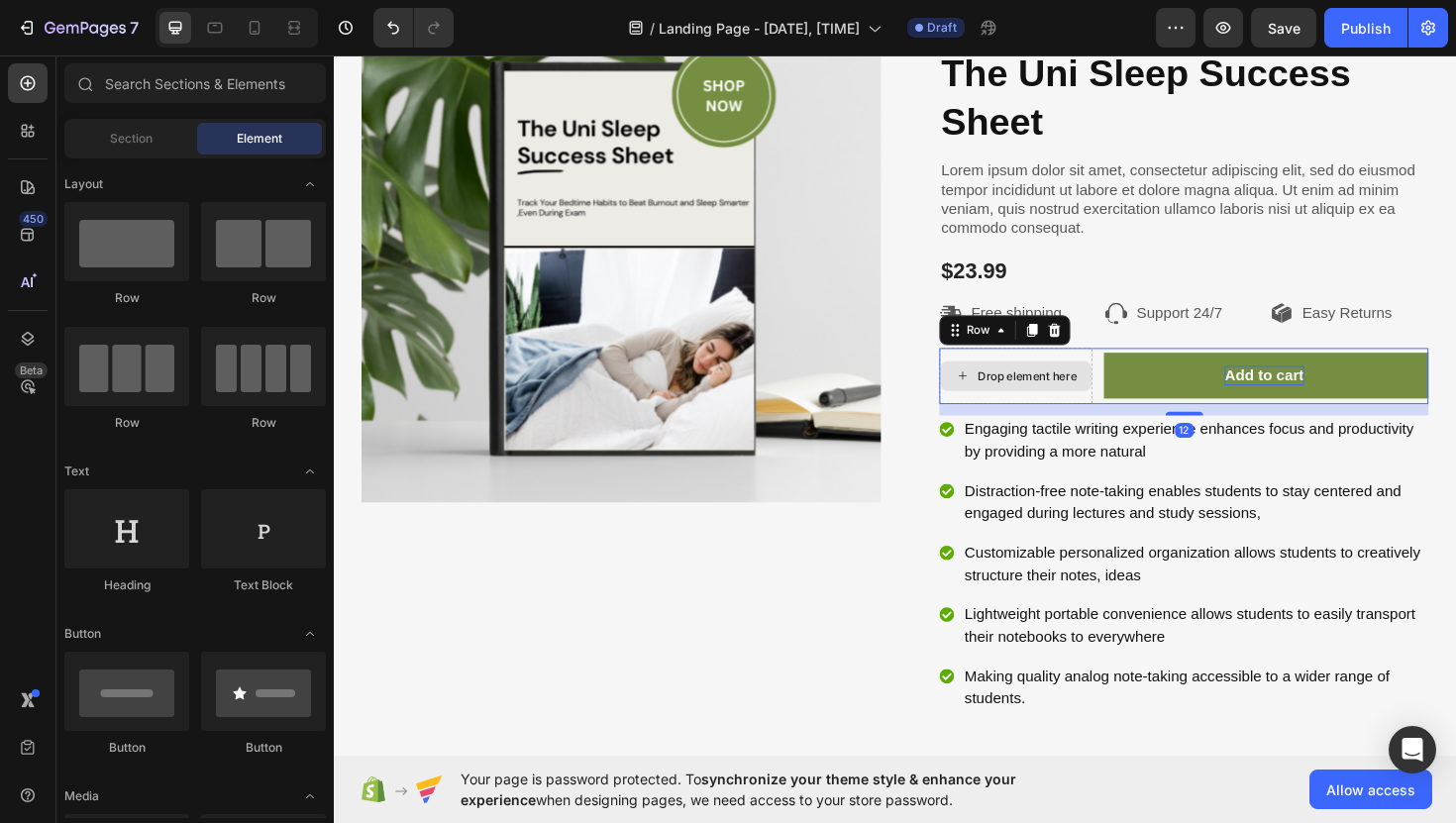 click on "Drop element here" at bounding box center (1056, 395) 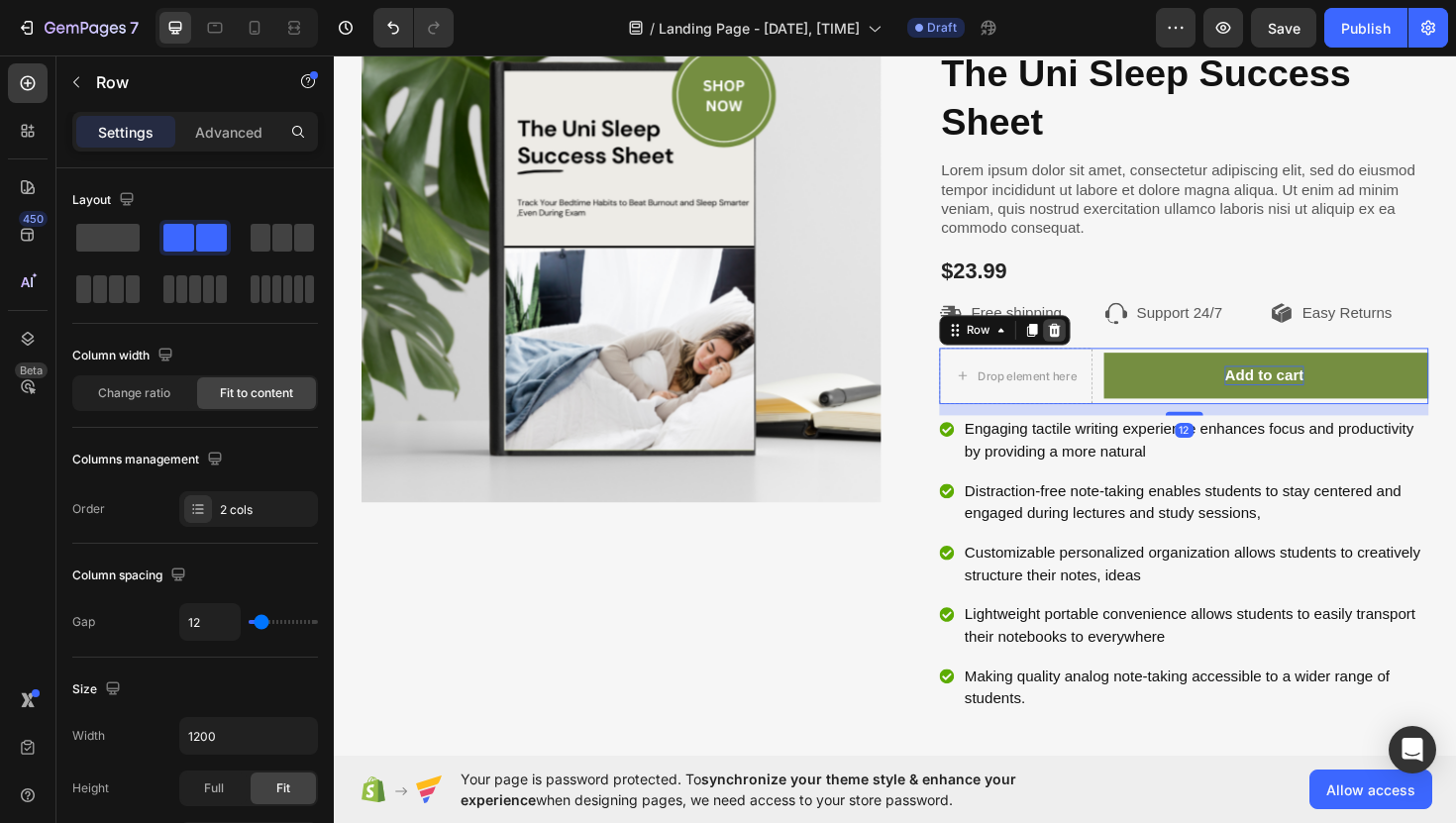 click 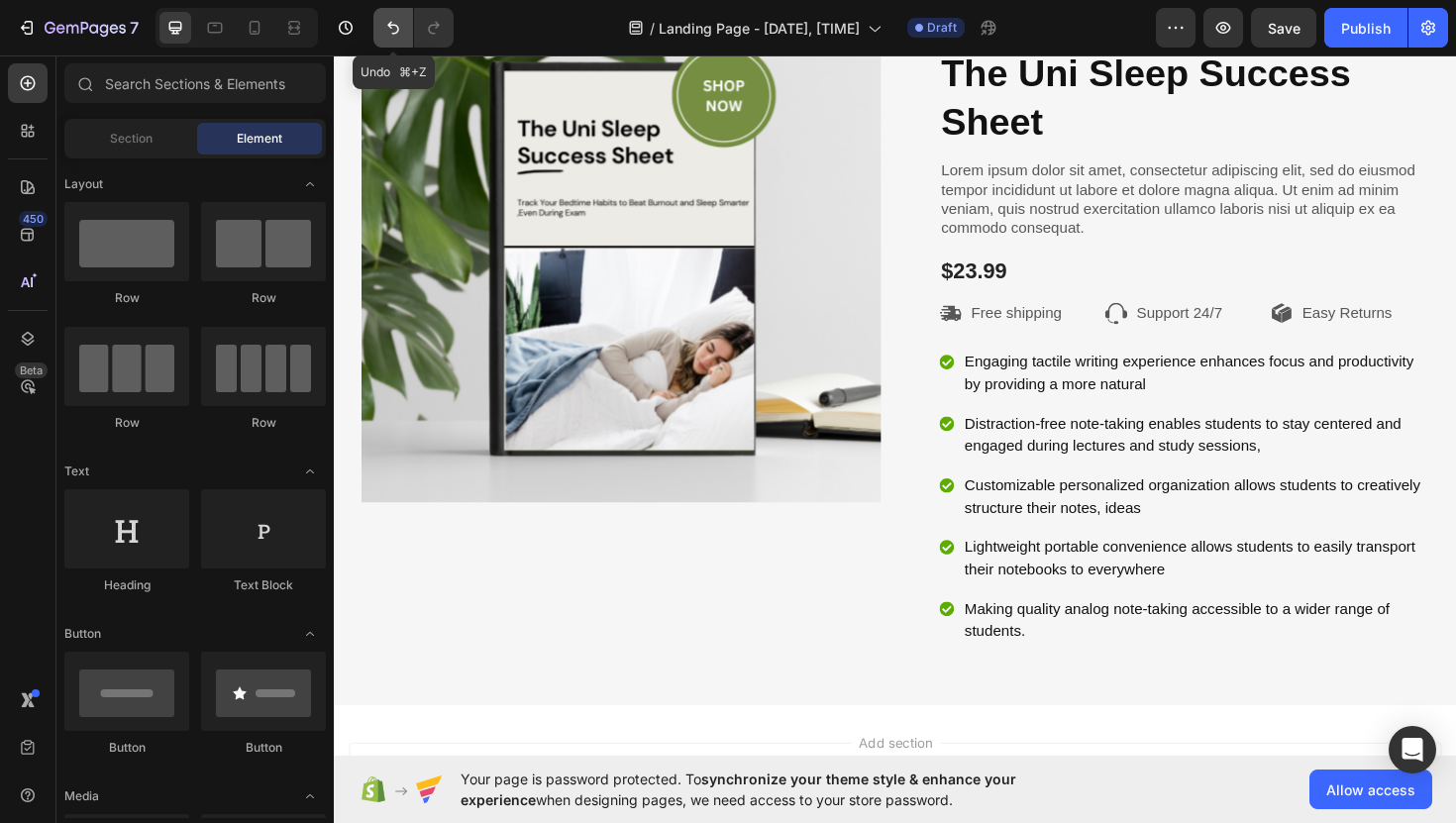 click 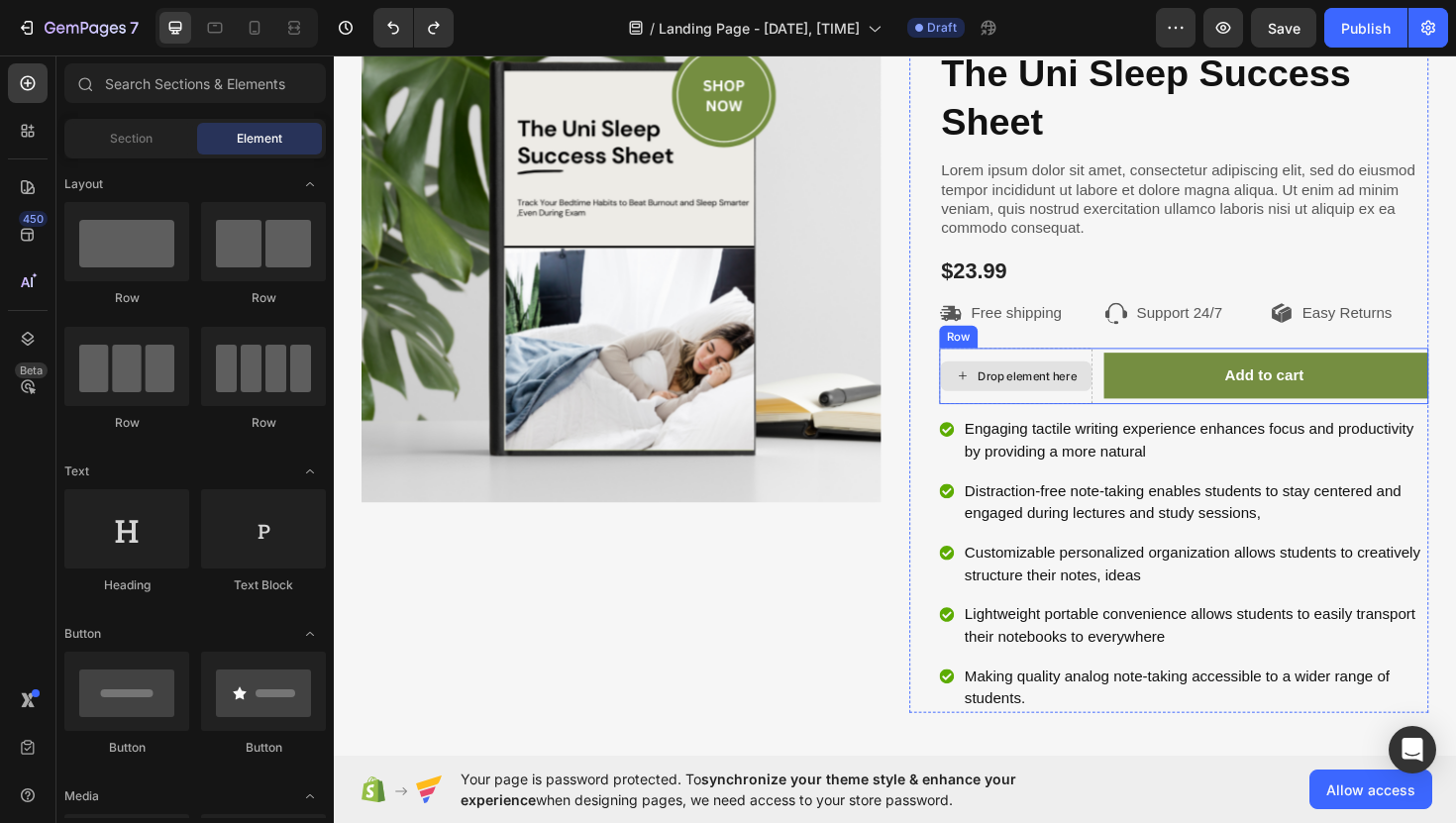 click on "Drop element here" at bounding box center (1068, 395) 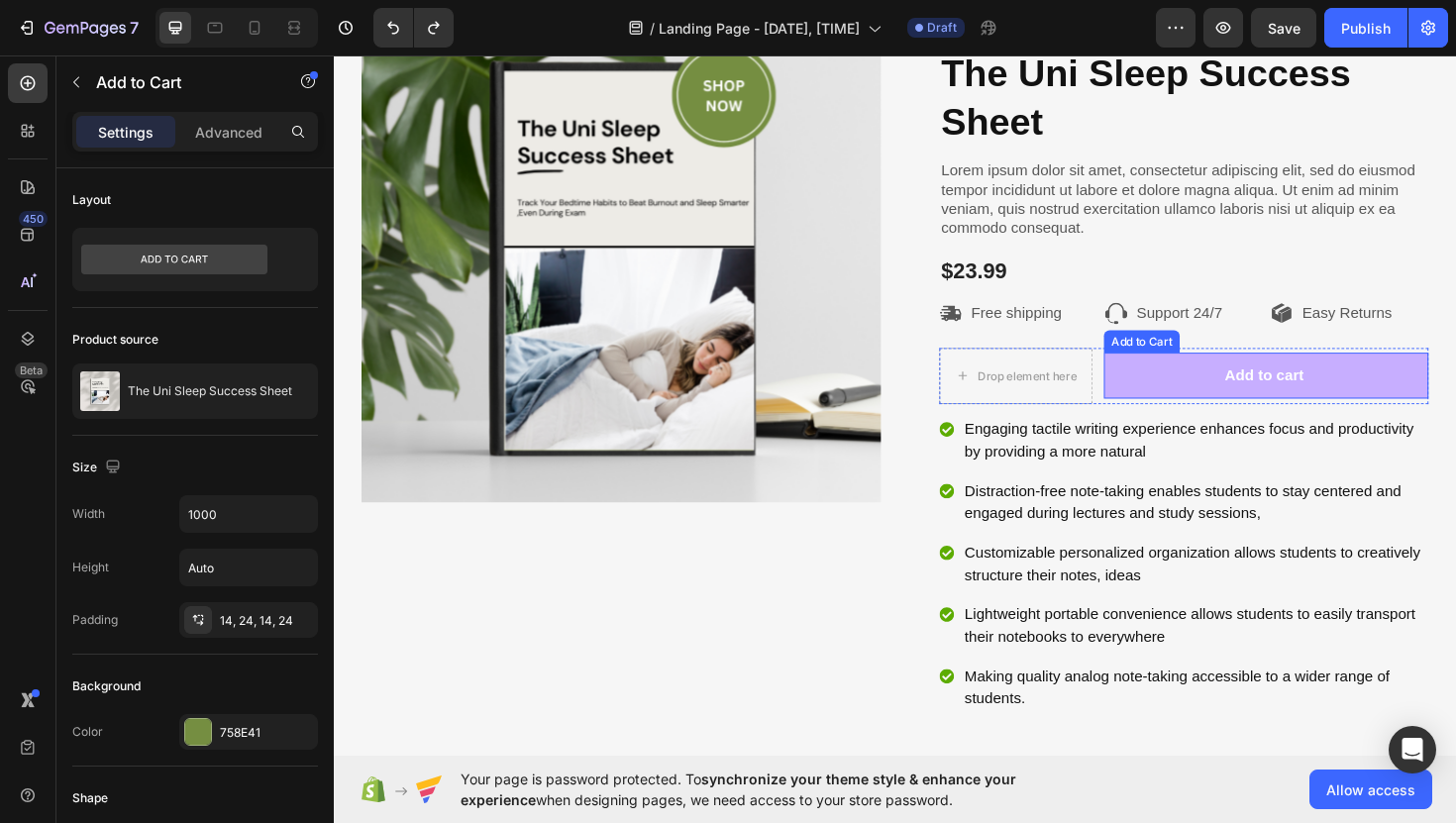 click on "Add to cart" at bounding box center [1320, 394] 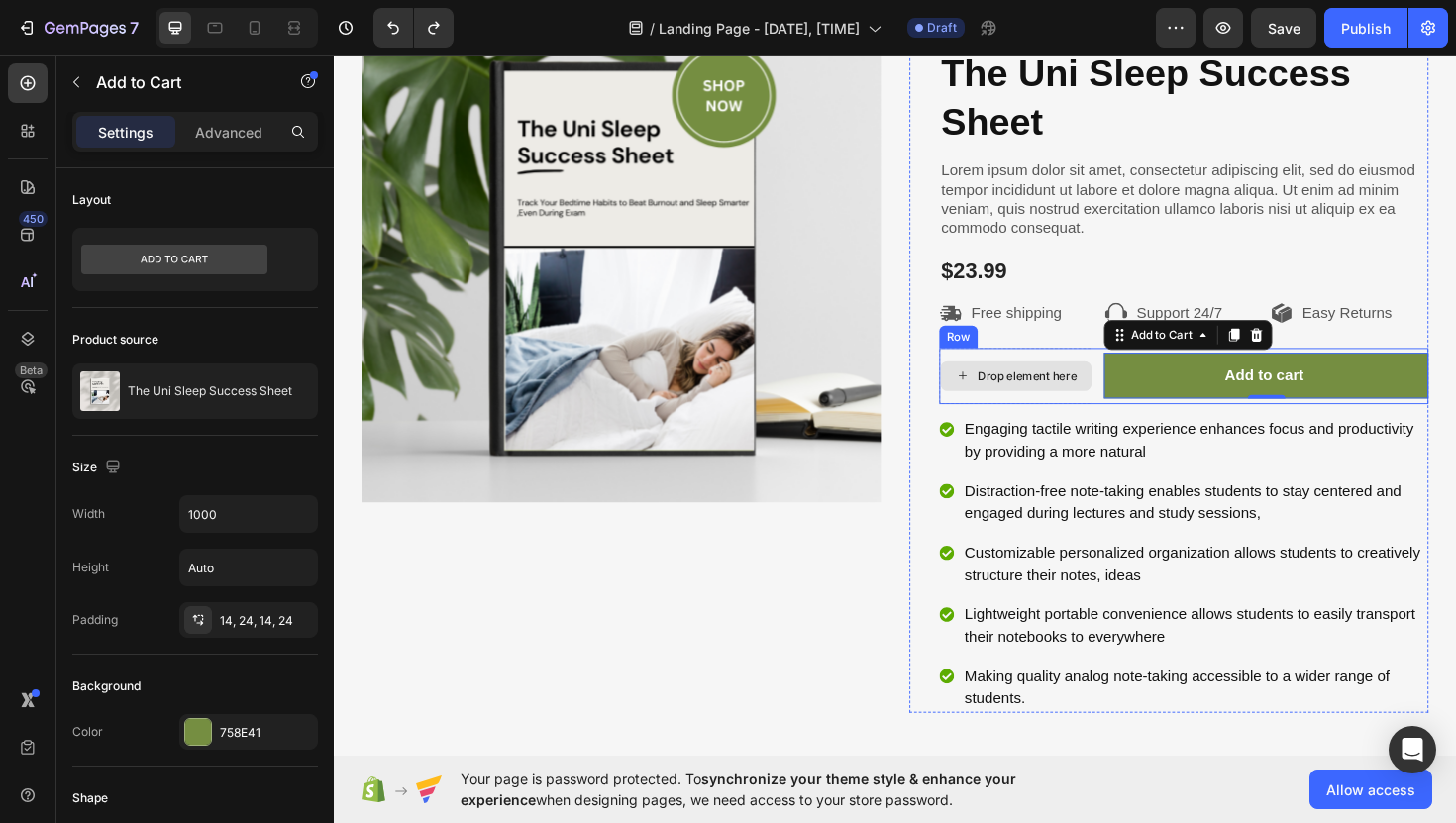 click on "Drop element here" at bounding box center (1056, 395) 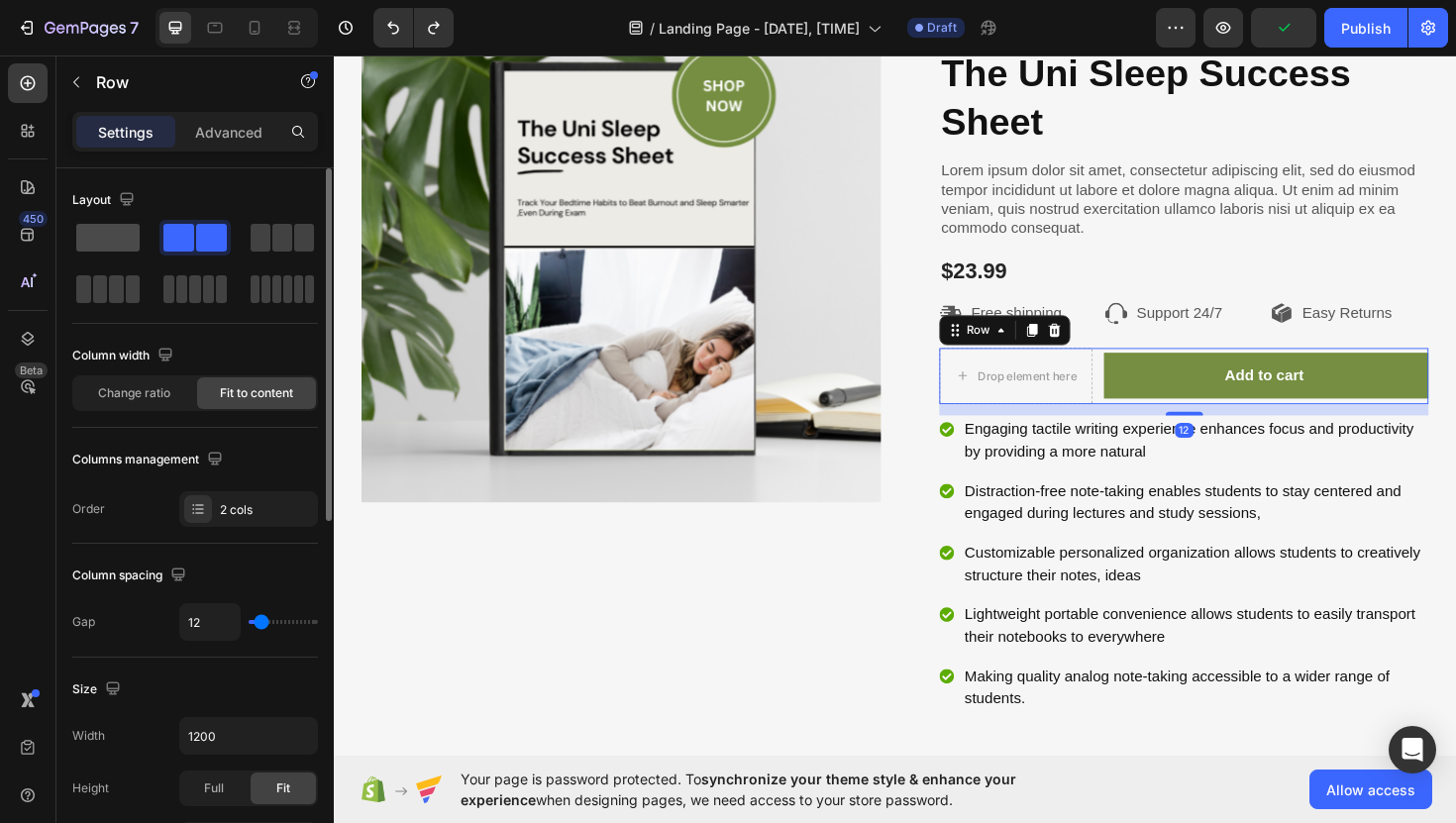 click 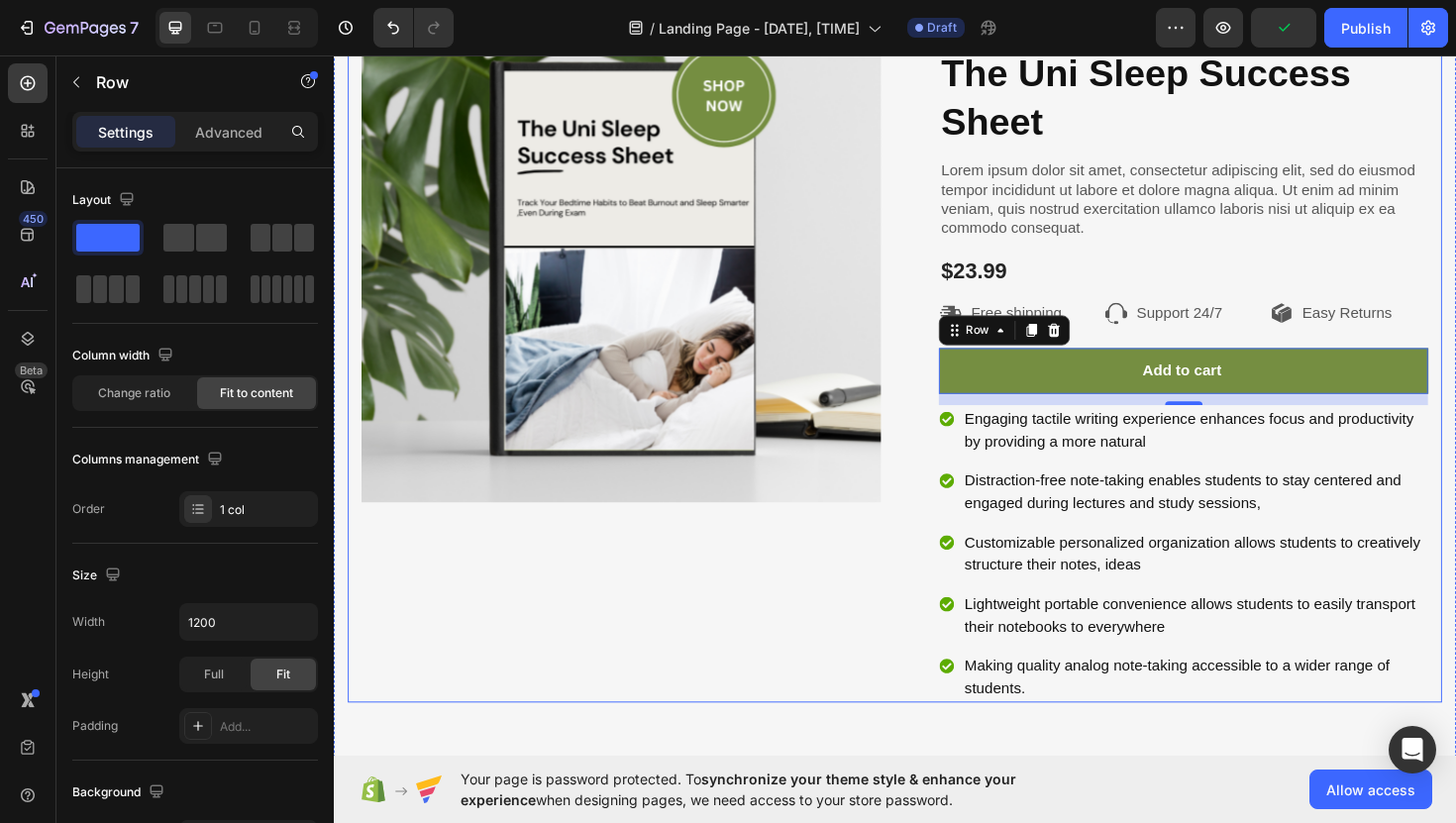 click on "Product Images" at bounding box center (638, 360) 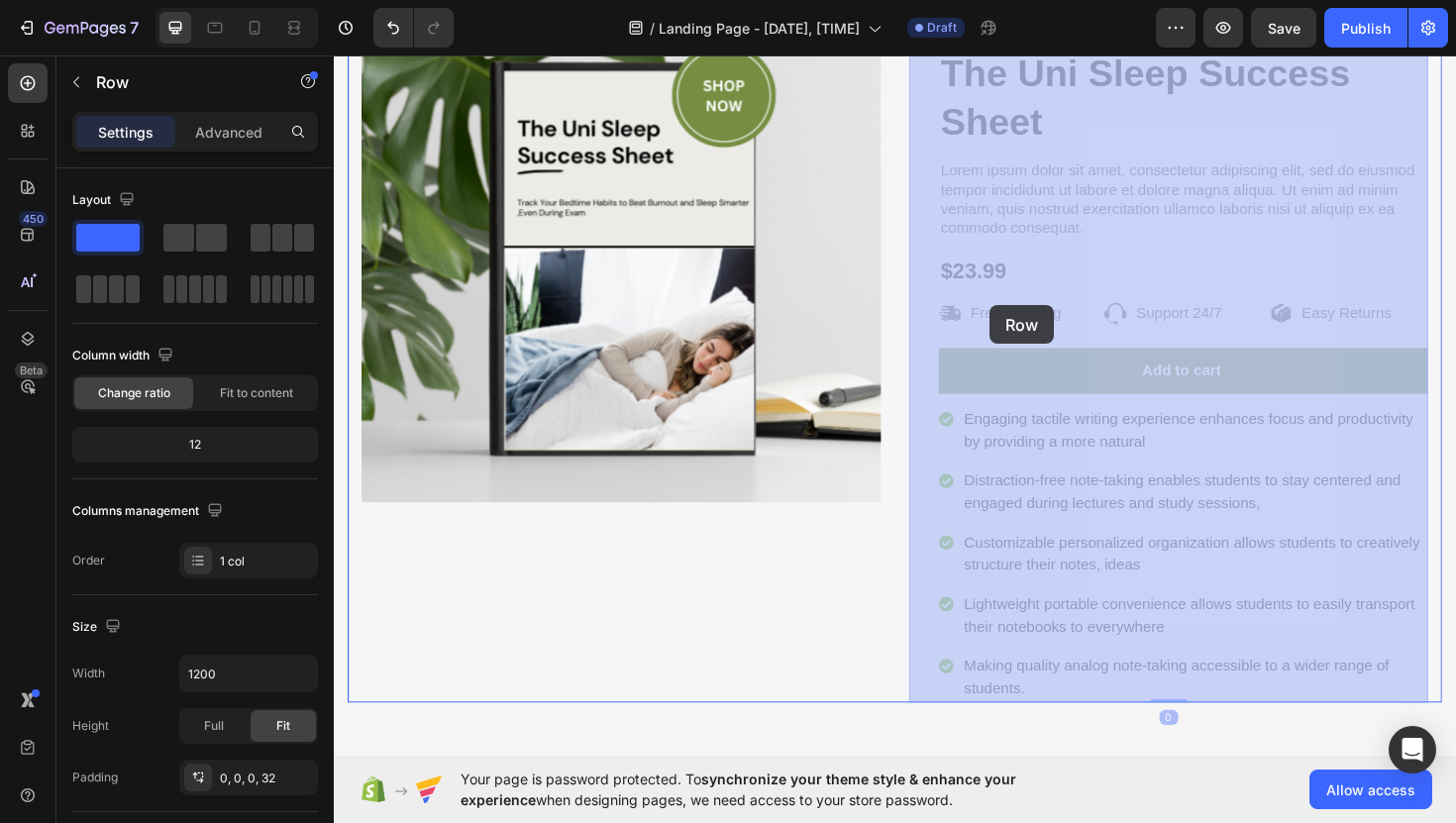 drag, startPoint x: 965, startPoint y: 311, endPoint x: 1028, endPoint y: 320, distance: 63.63961 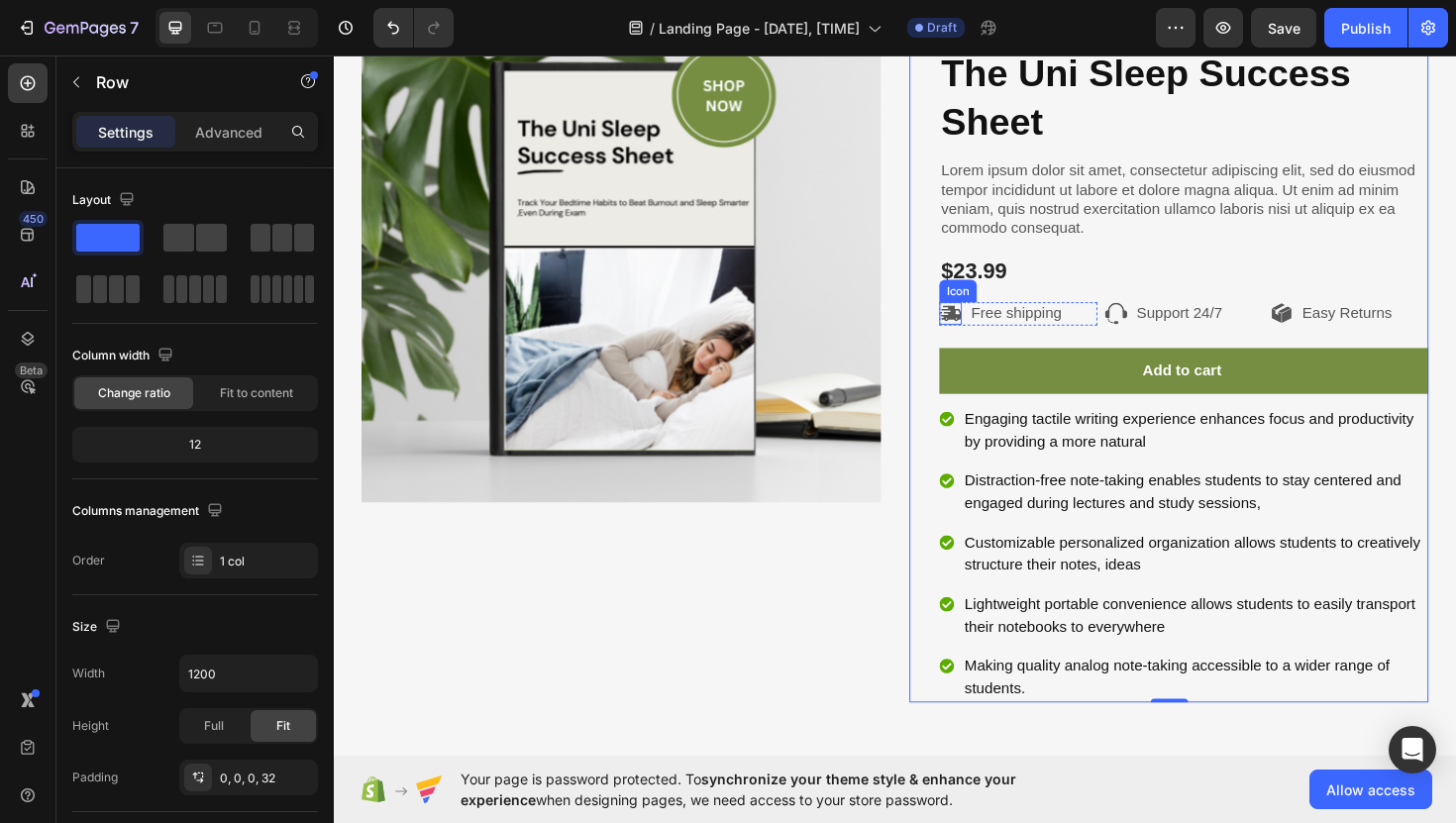 click 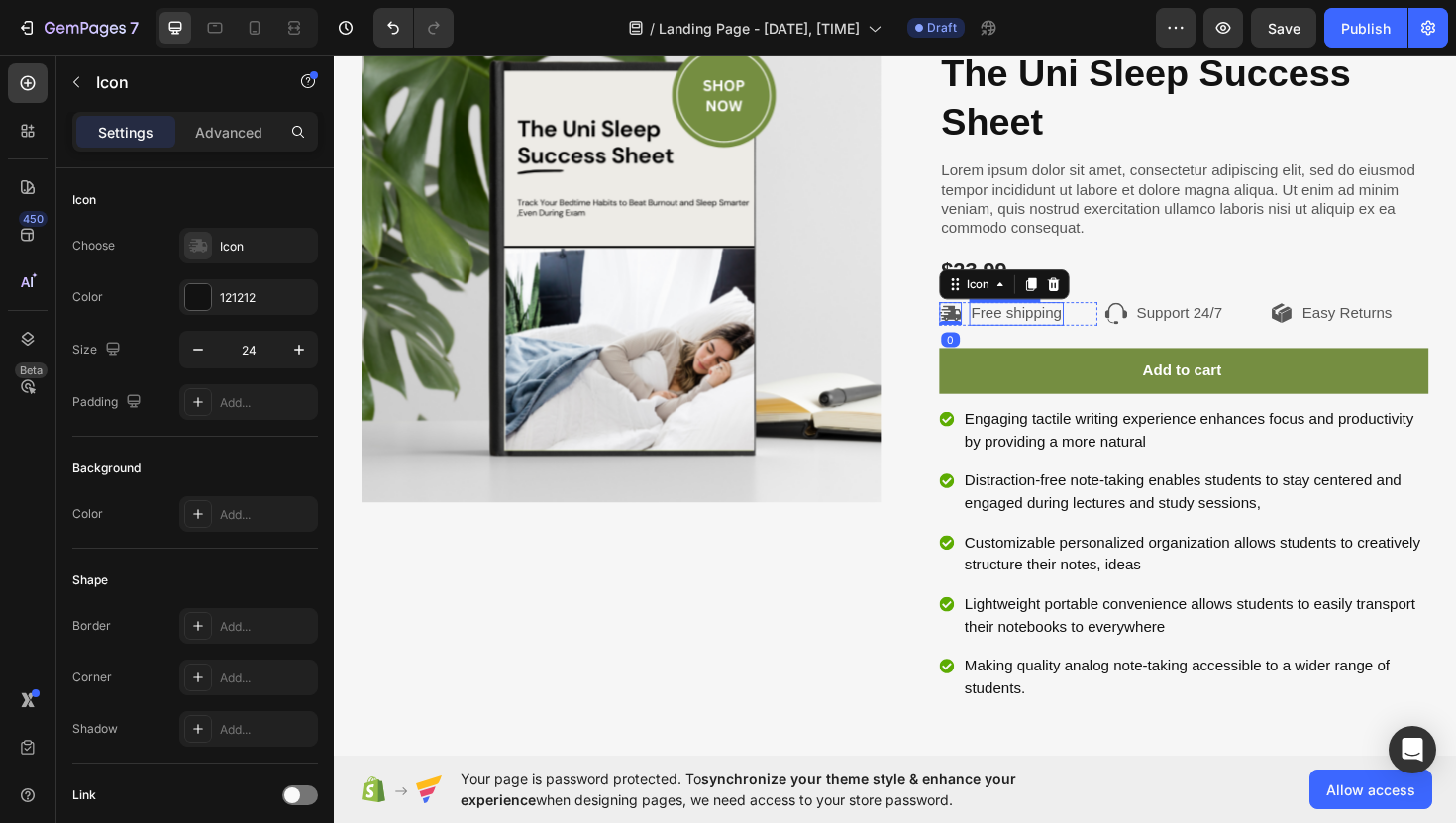 click on "Free shipping" at bounding box center (1056, 329) 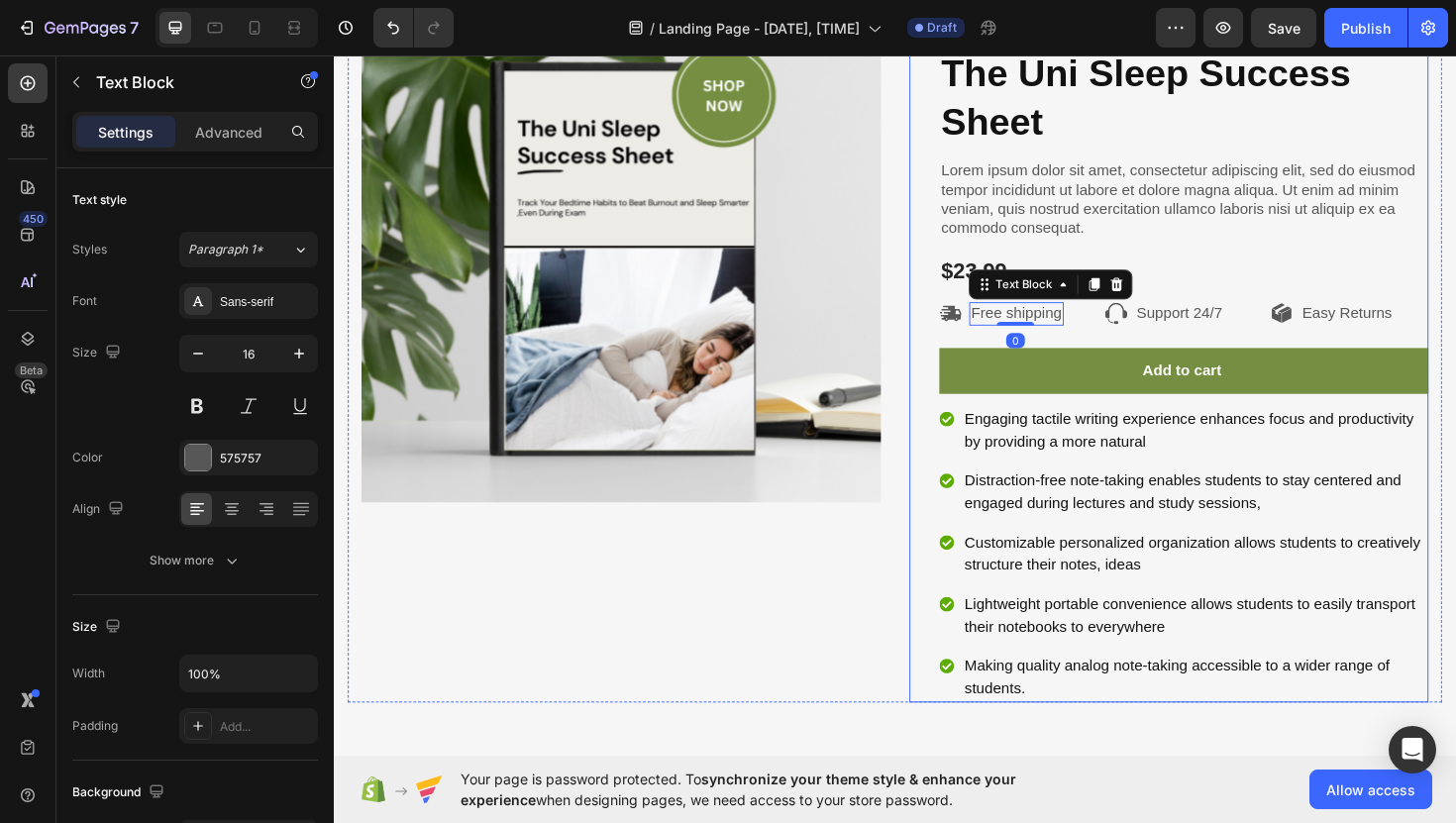 click on "Icon Icon Icon Icon Icon Icon List
Row The Uni Sleep Success Sheet Product Title Lorem ipsum dolor sit amet, consectetur adipiscing elit, sed do eiusmod tempor incididunt ut labore et dolore magna aliqua. Ut enim ad minim veniam, quis nostrud exercitation ullamco laboris nisi ut aliquip ex ea commodo consequat. Text Block $23.99 Product Price Product Price Row
Icon Free shipping  Text Block   0 Row
Icon Support 24/7 Text Block Row
Icon Easy Returns Text Block Row Row Add to cart Add to Cart Row Engaging tactile writing experience enhances focus and productivity by providing a more natural Distraction-free note-taking enables students to stay centered and engaged during lectures and study sessions, Customizable personalized organization allows students to creatively structure their notes, ideas Lightweight portable convenience allows students to easily transport their notebooks to everywhere Item List" at bounding box center (1233, 360) 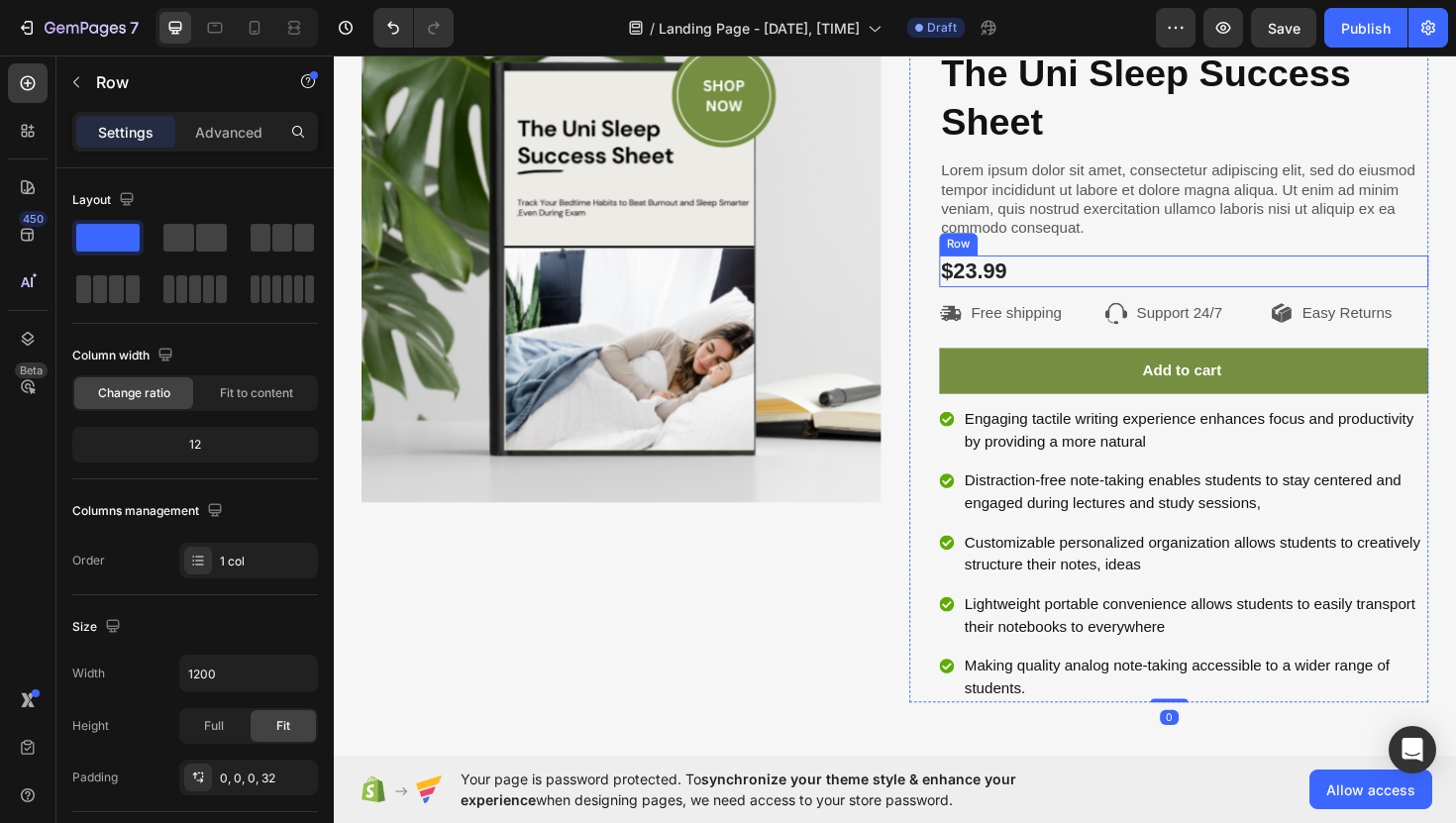 click on "$23.99 Product Price Product Price Row" at bounding box center [1233, 284] 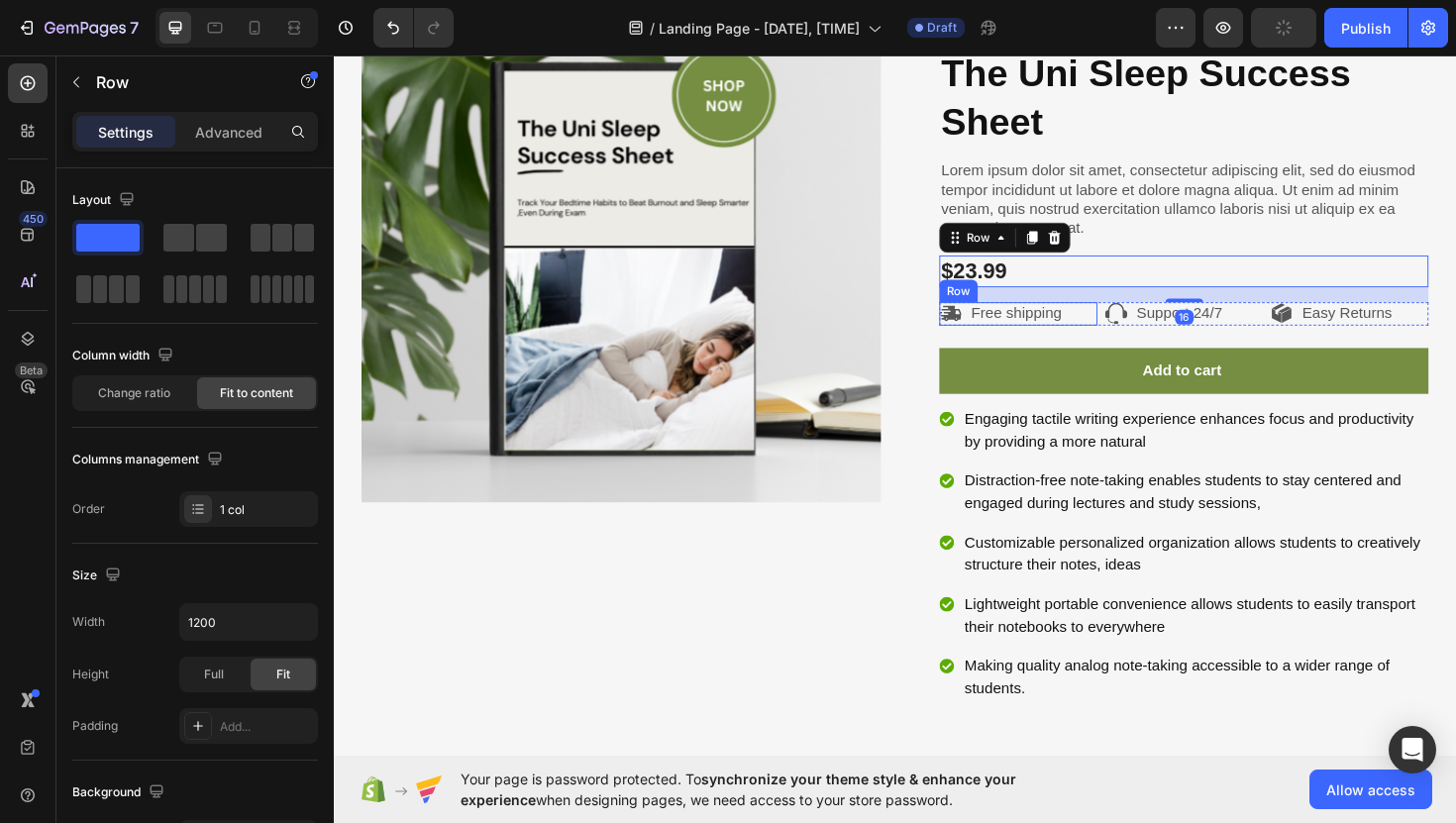 click on "Icon Free shipping  Text Block Row" at bounding box center (1058, 329) 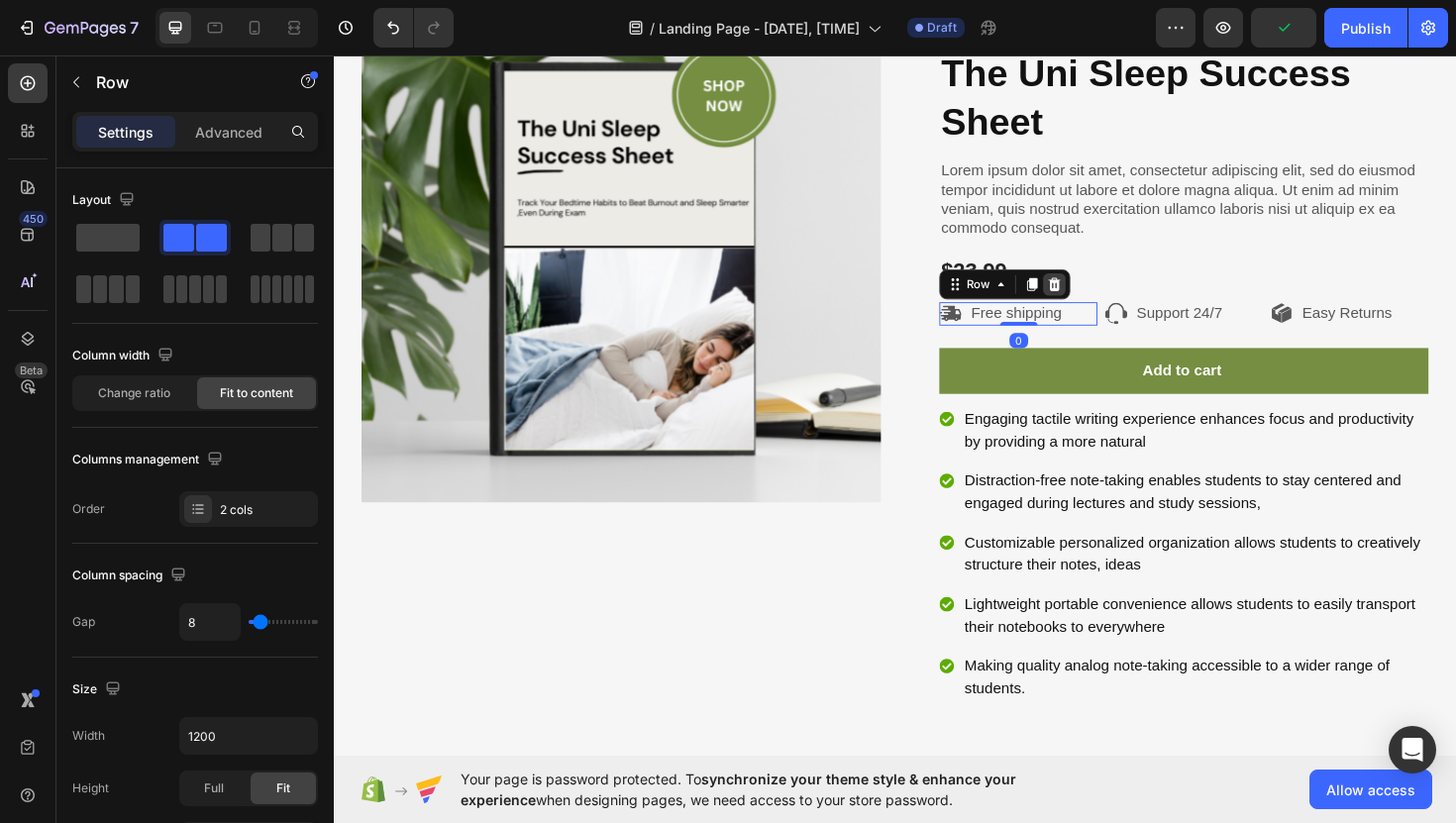 click 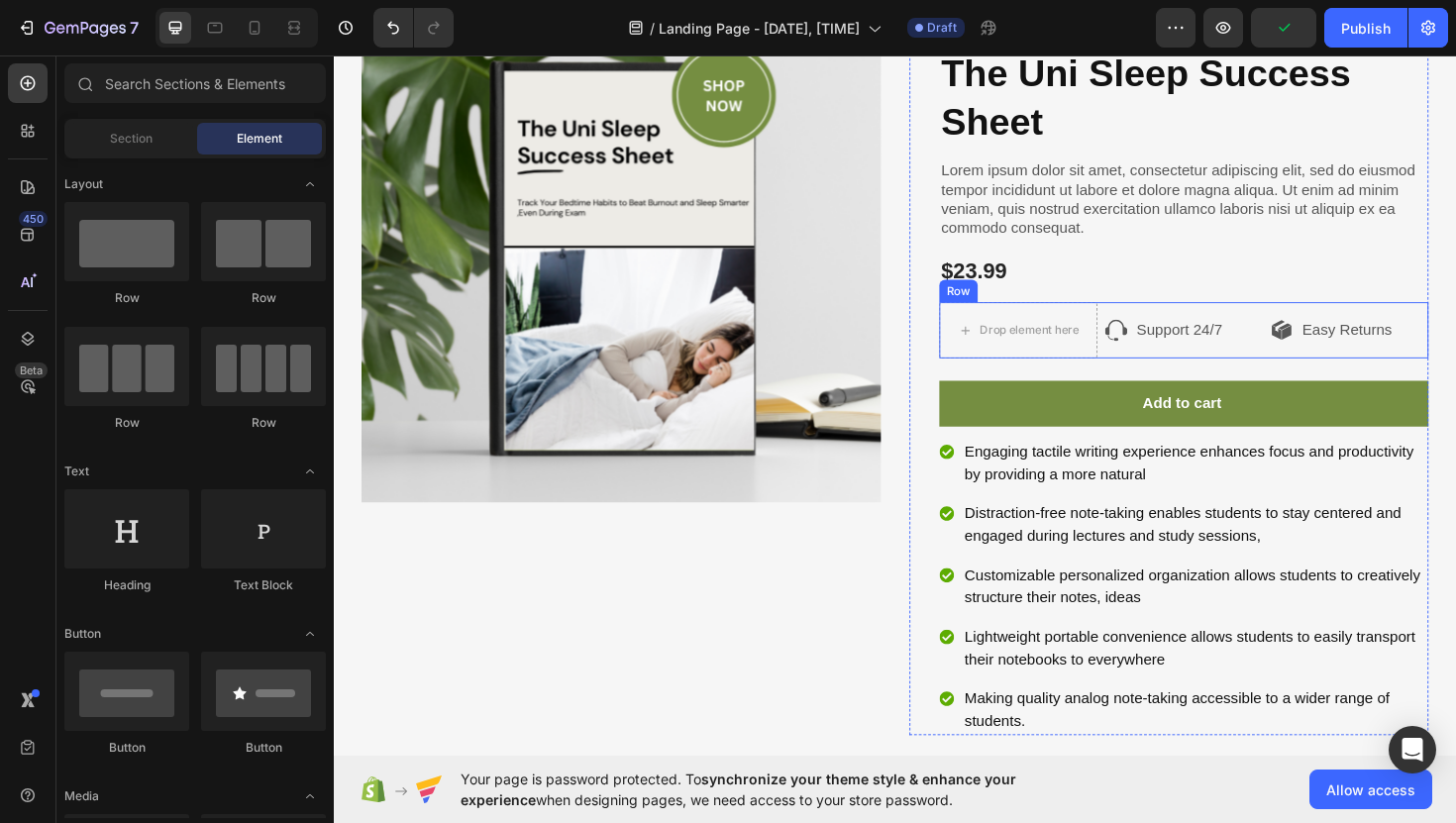 click on "Icon Support 24/7 Text Block Row" at bounding box center (1233, 347) 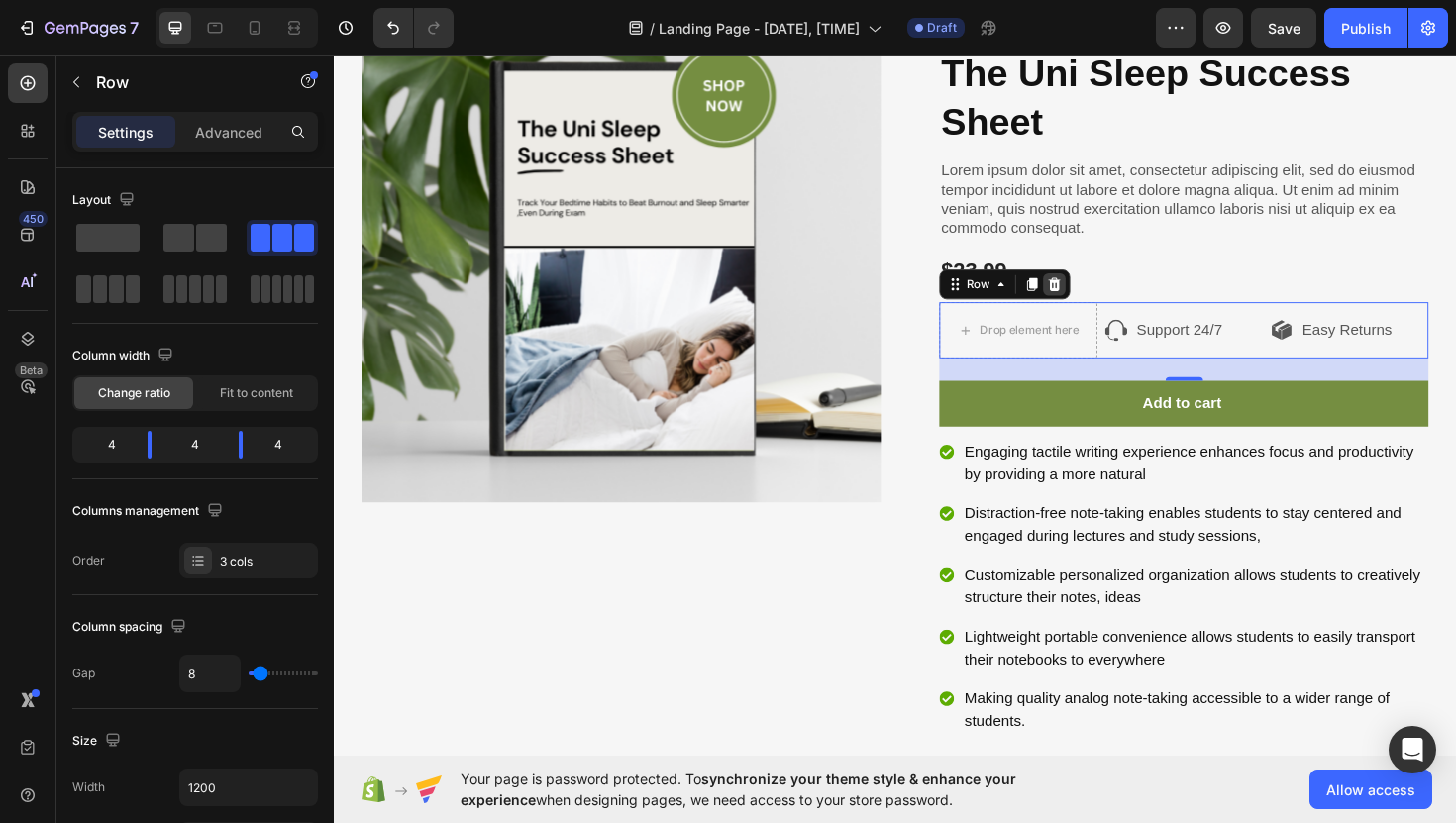 click 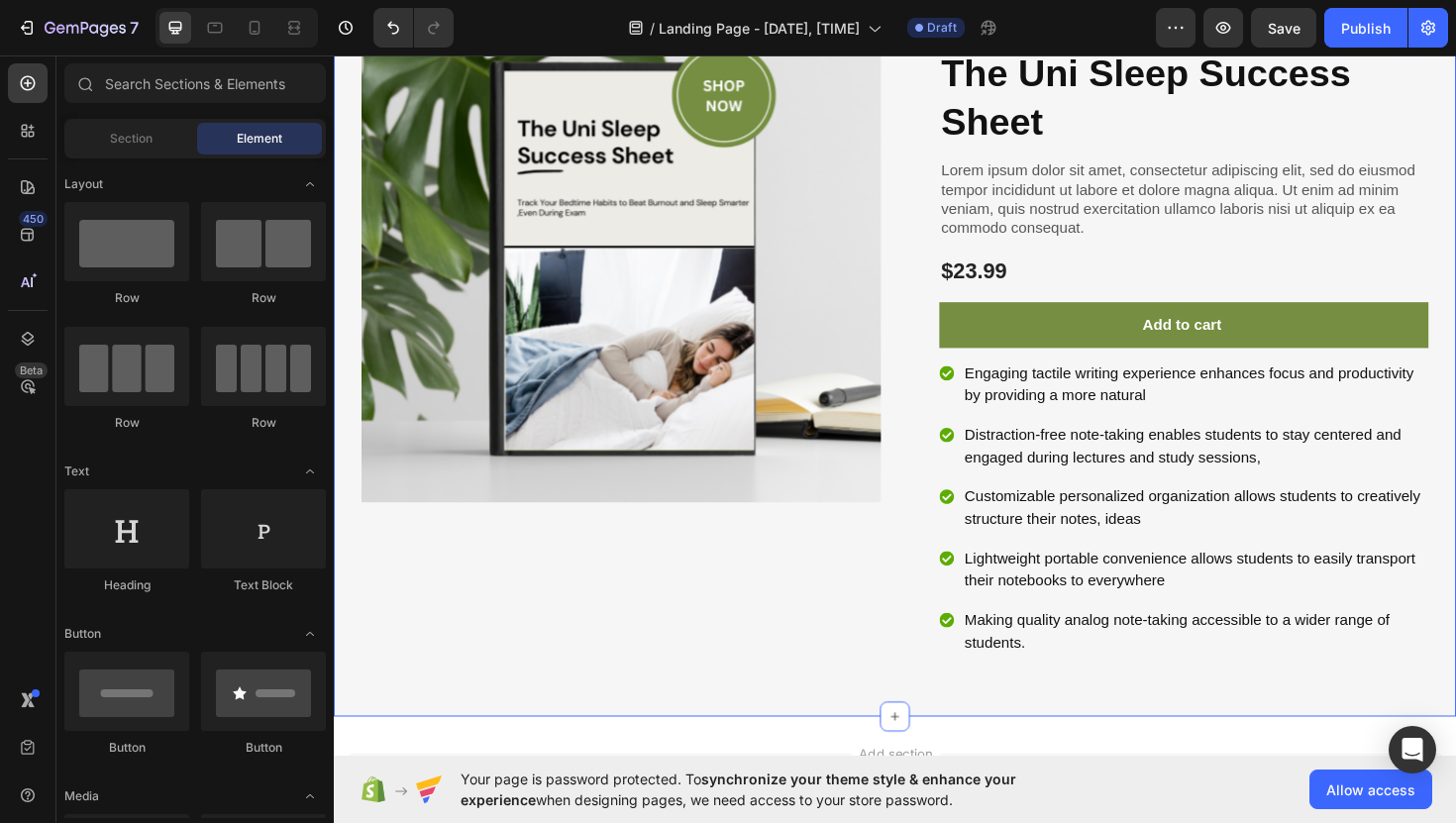 click on "Product Images" at bounding box center [638, 336] 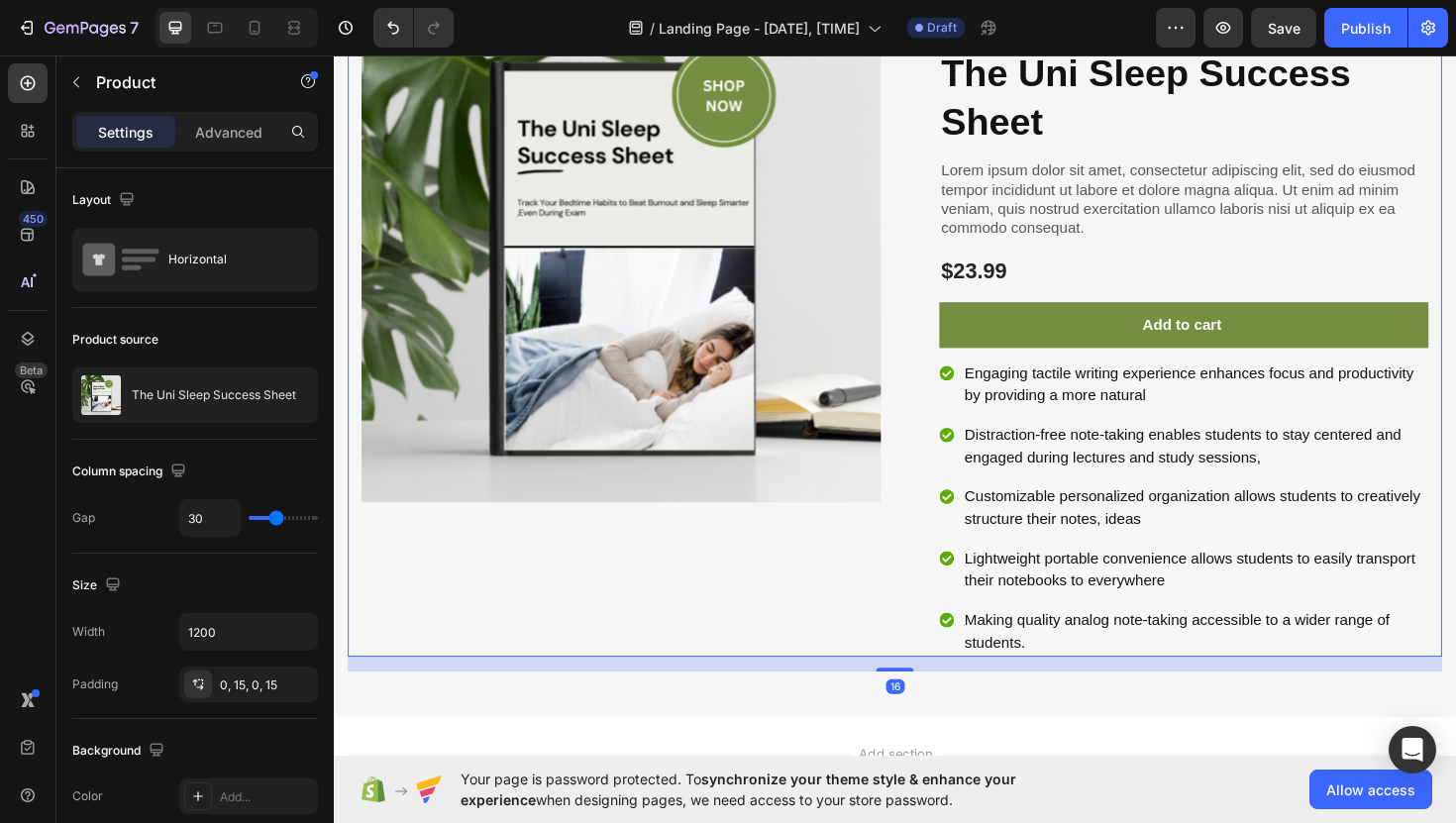 click on "Product Images" at bounding box center (638, 336) 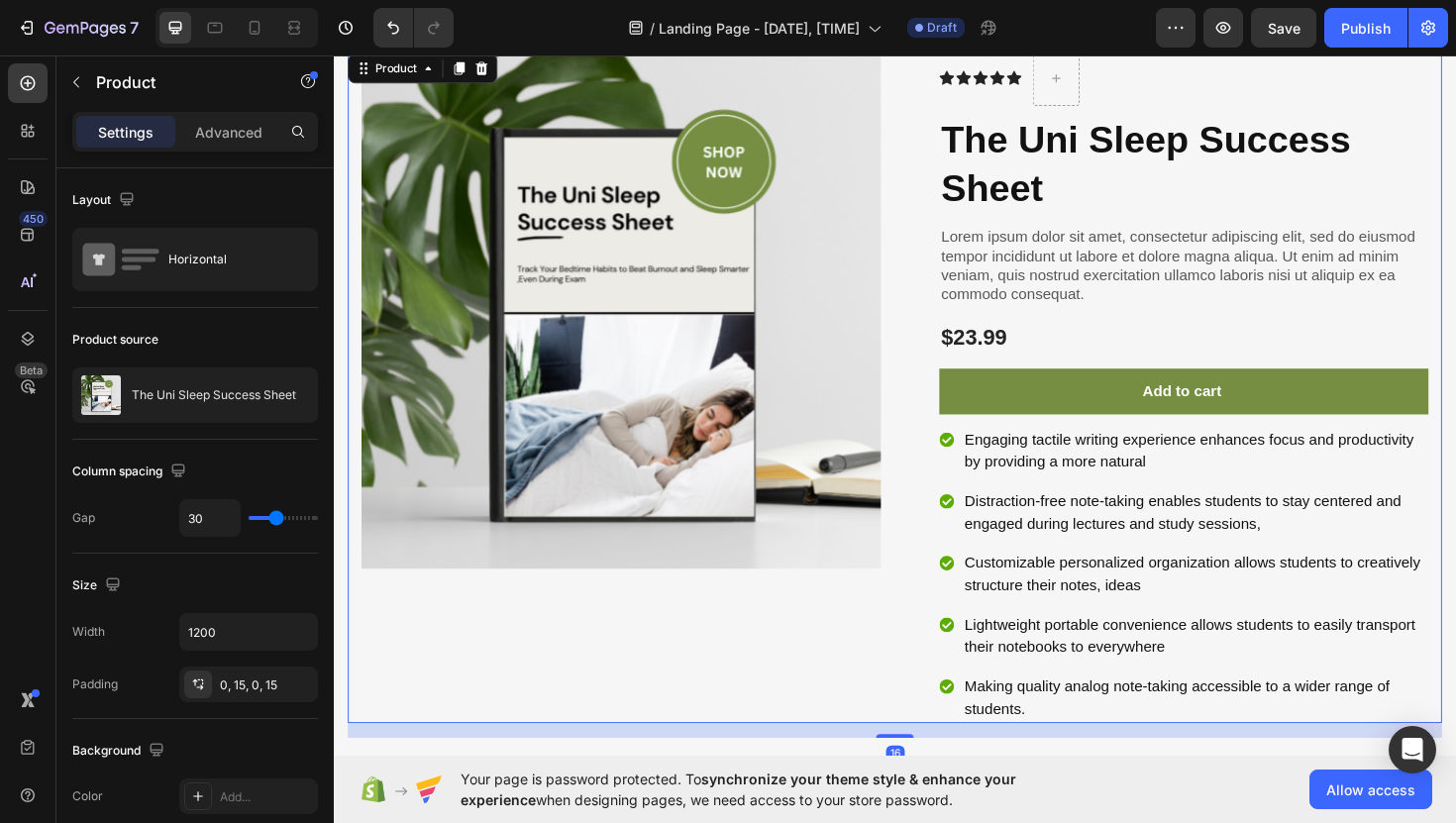 scroll, scrollTop: 0, scrollLeft: 0, axis: both 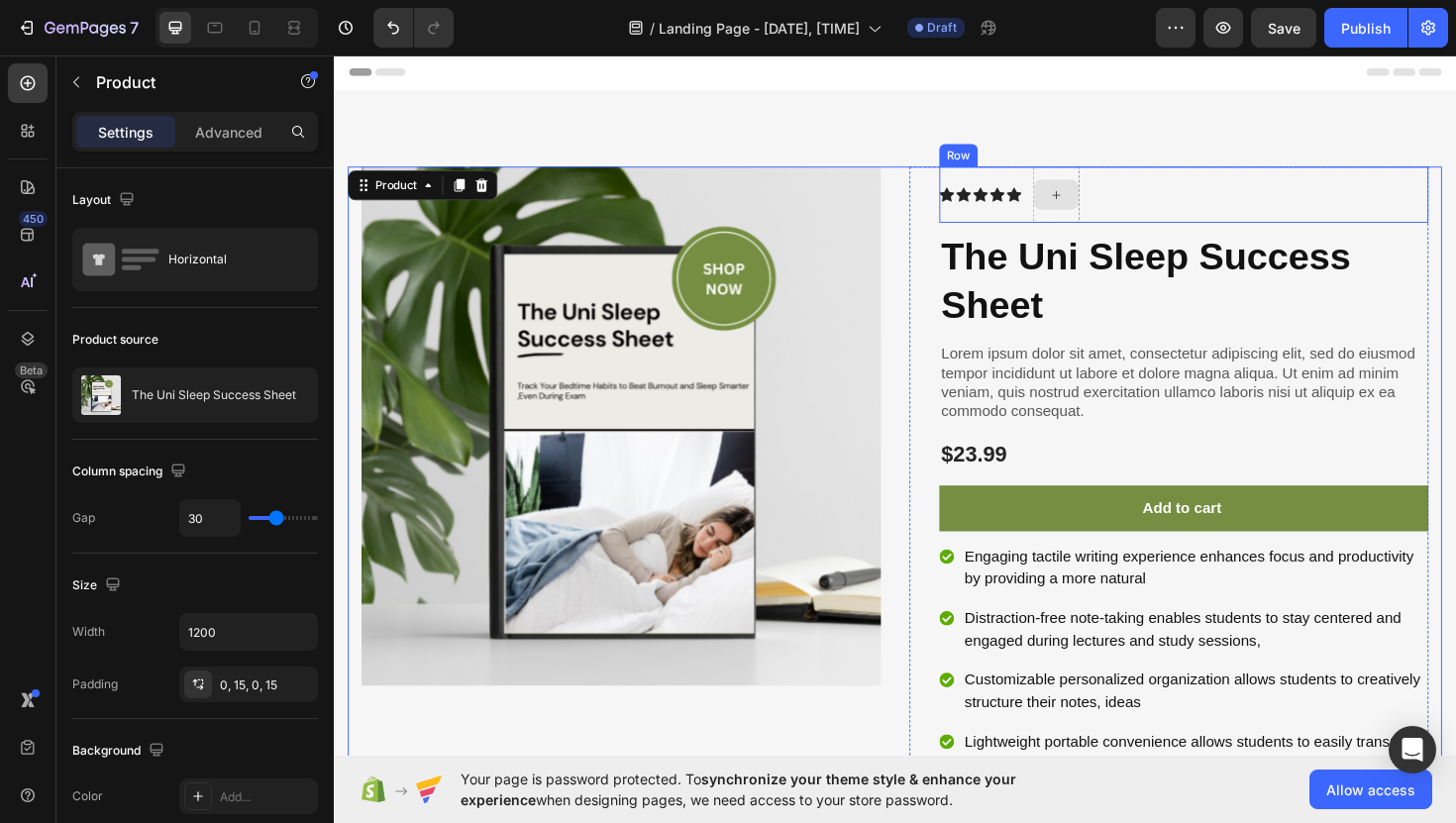 click at bounding box center (1098, 203) 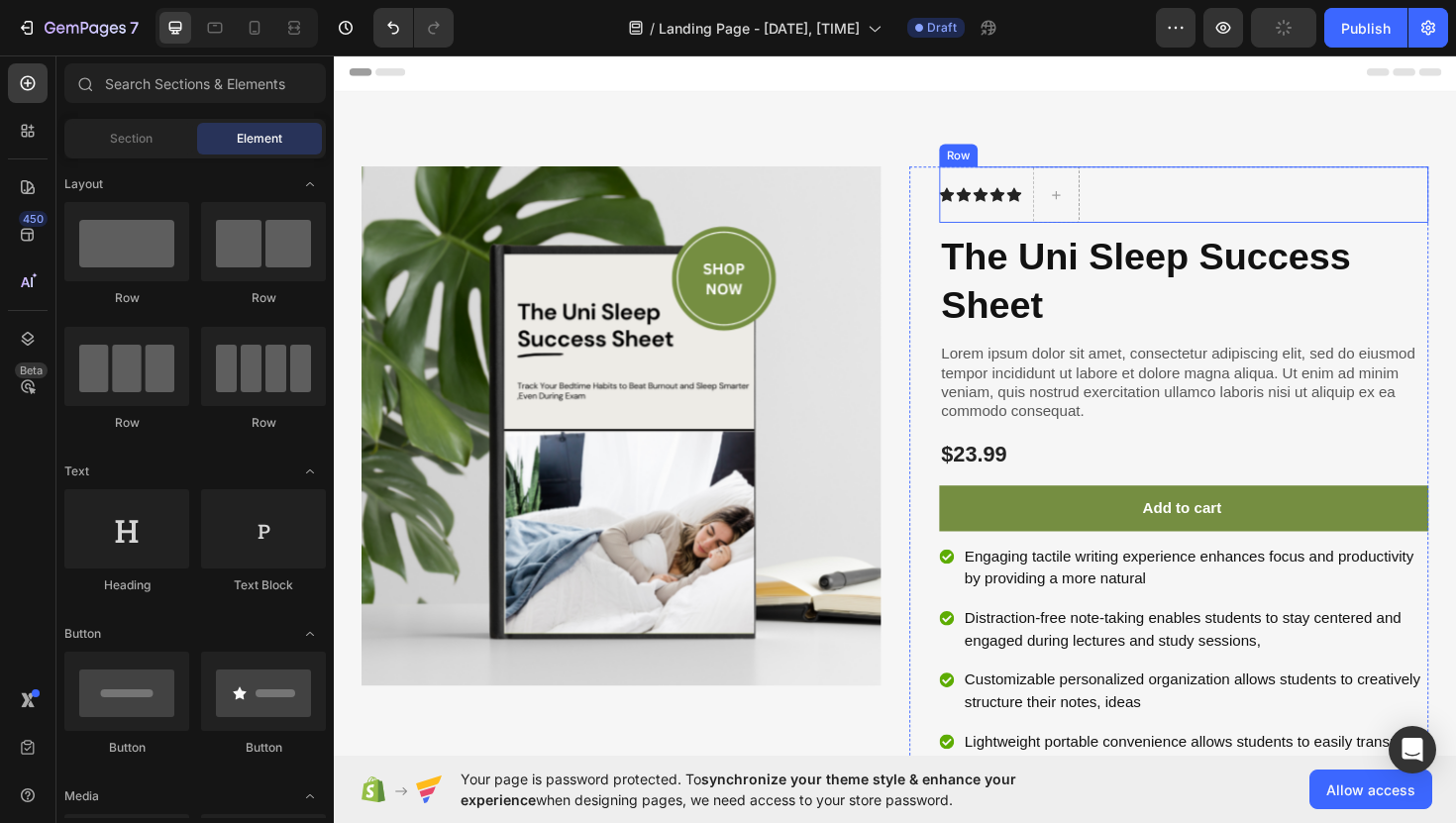 click on "Icon Icon Icon Icon Icon Icon List
Row" at bounding box center [1233, 203] 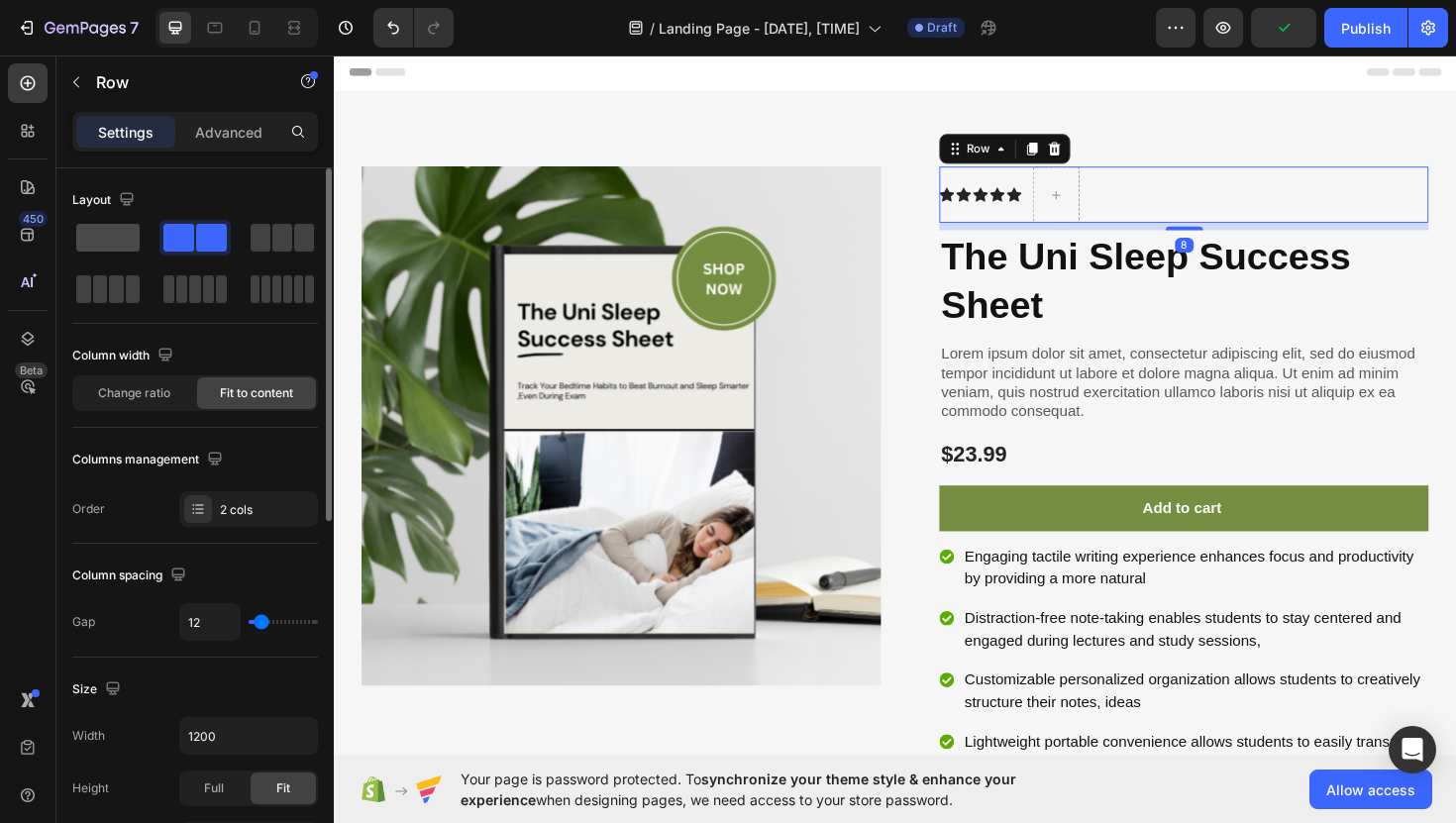 click 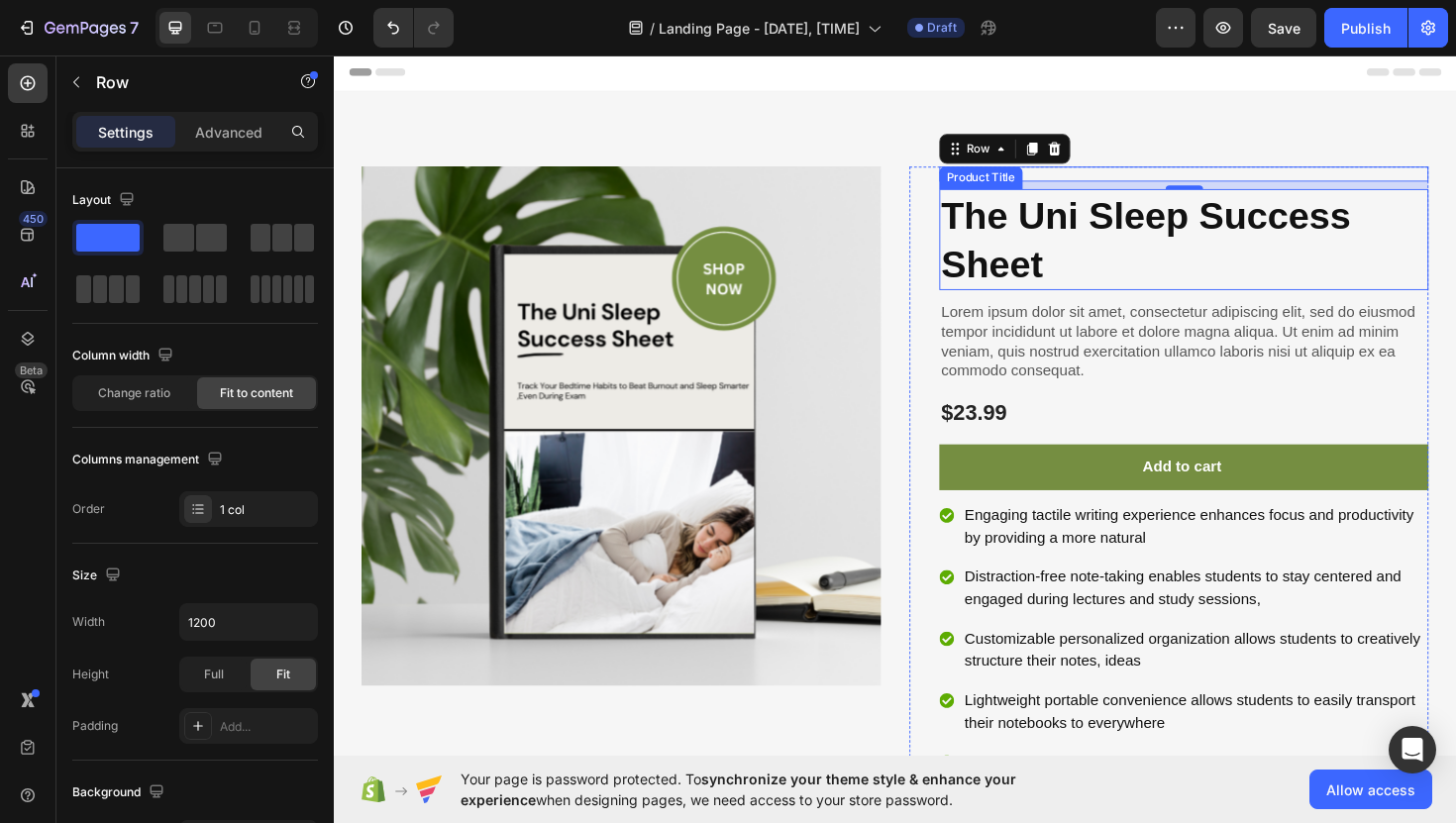 click on "The Uni Sleep Success Sheet" at bounding box center (1233, 251) 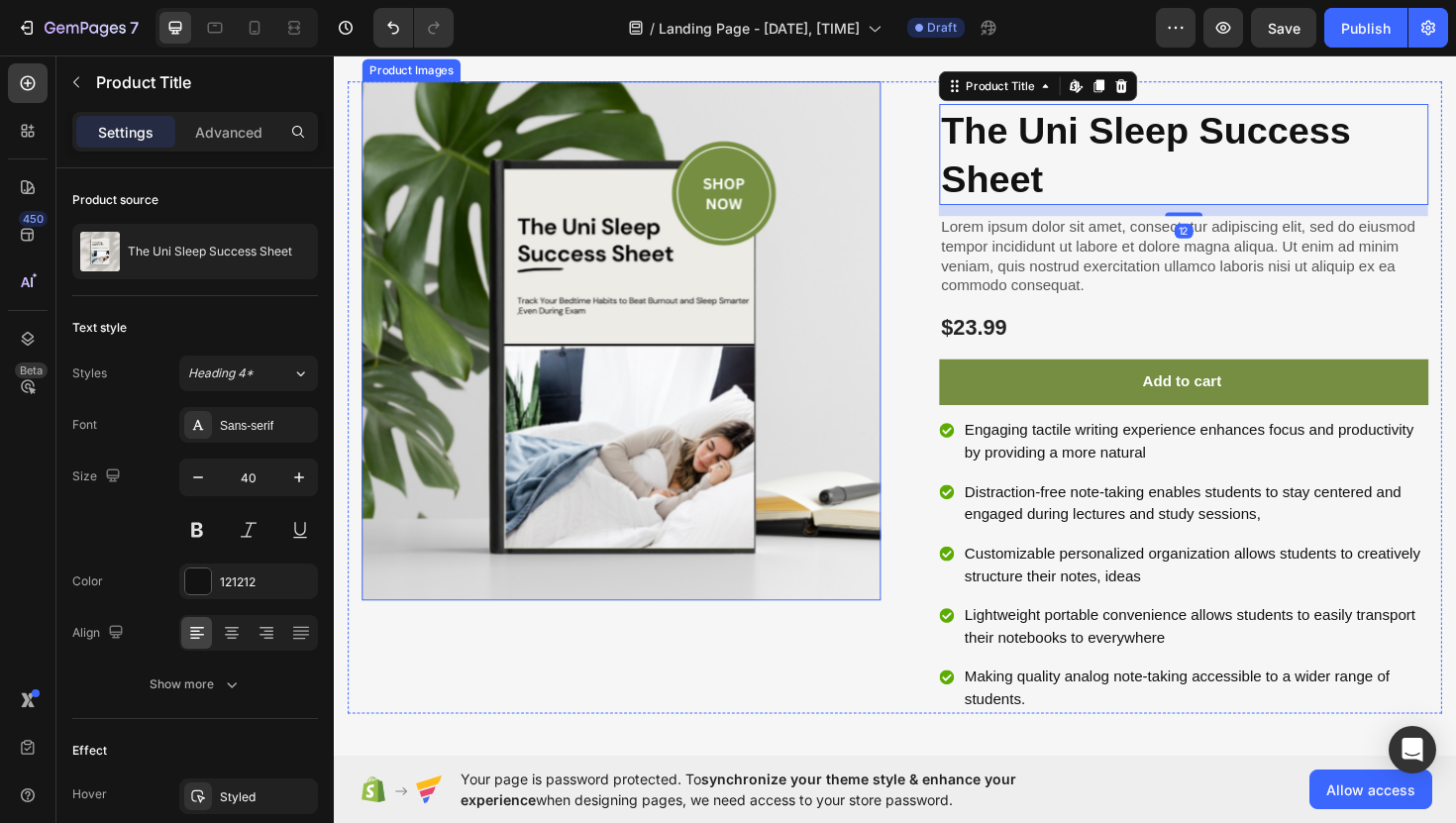 scroll, scrollTop: 119, scrollLeft: 0, axis: vertical 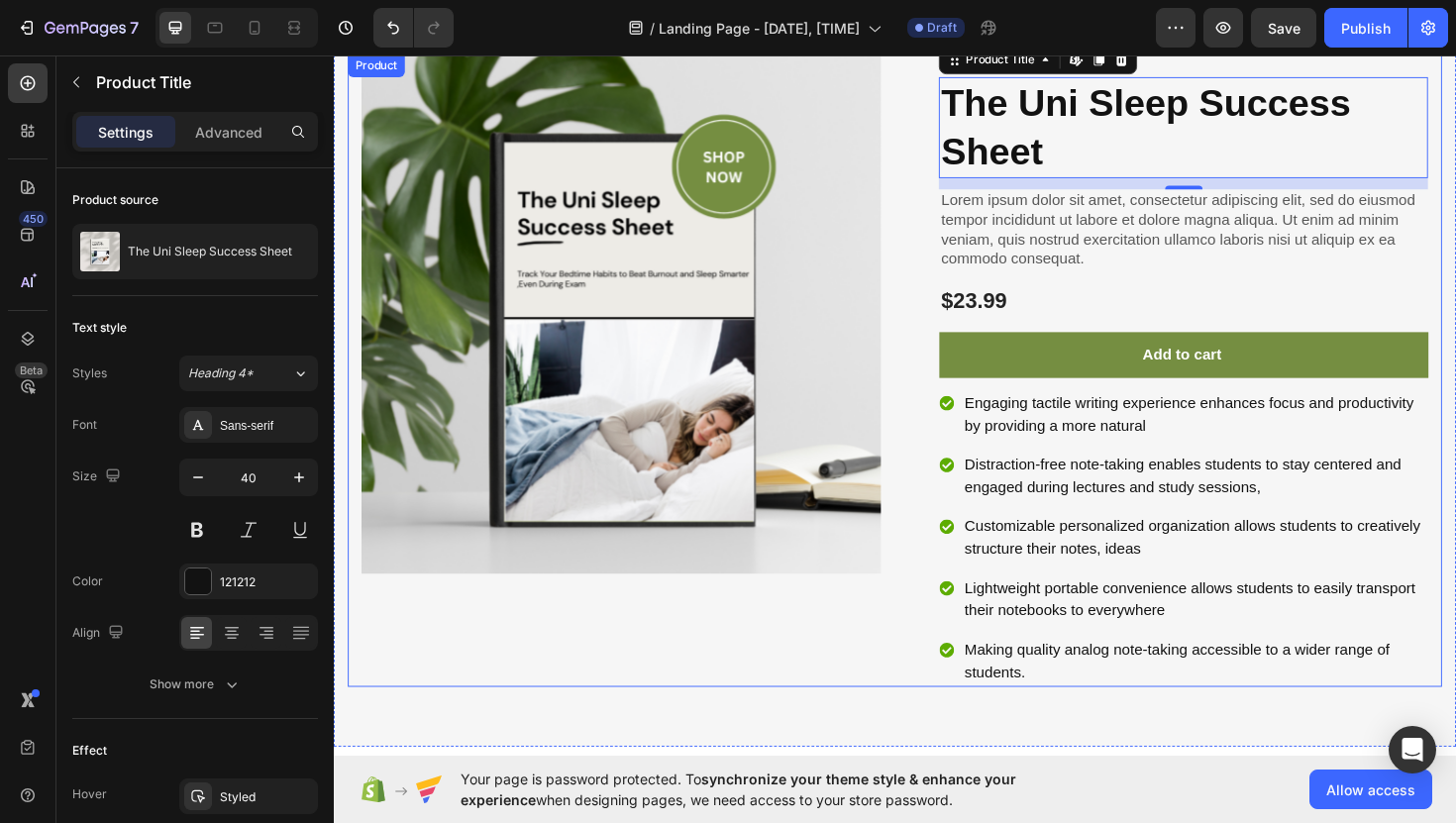 click on "Product Images" at bounding box center (638, 389) 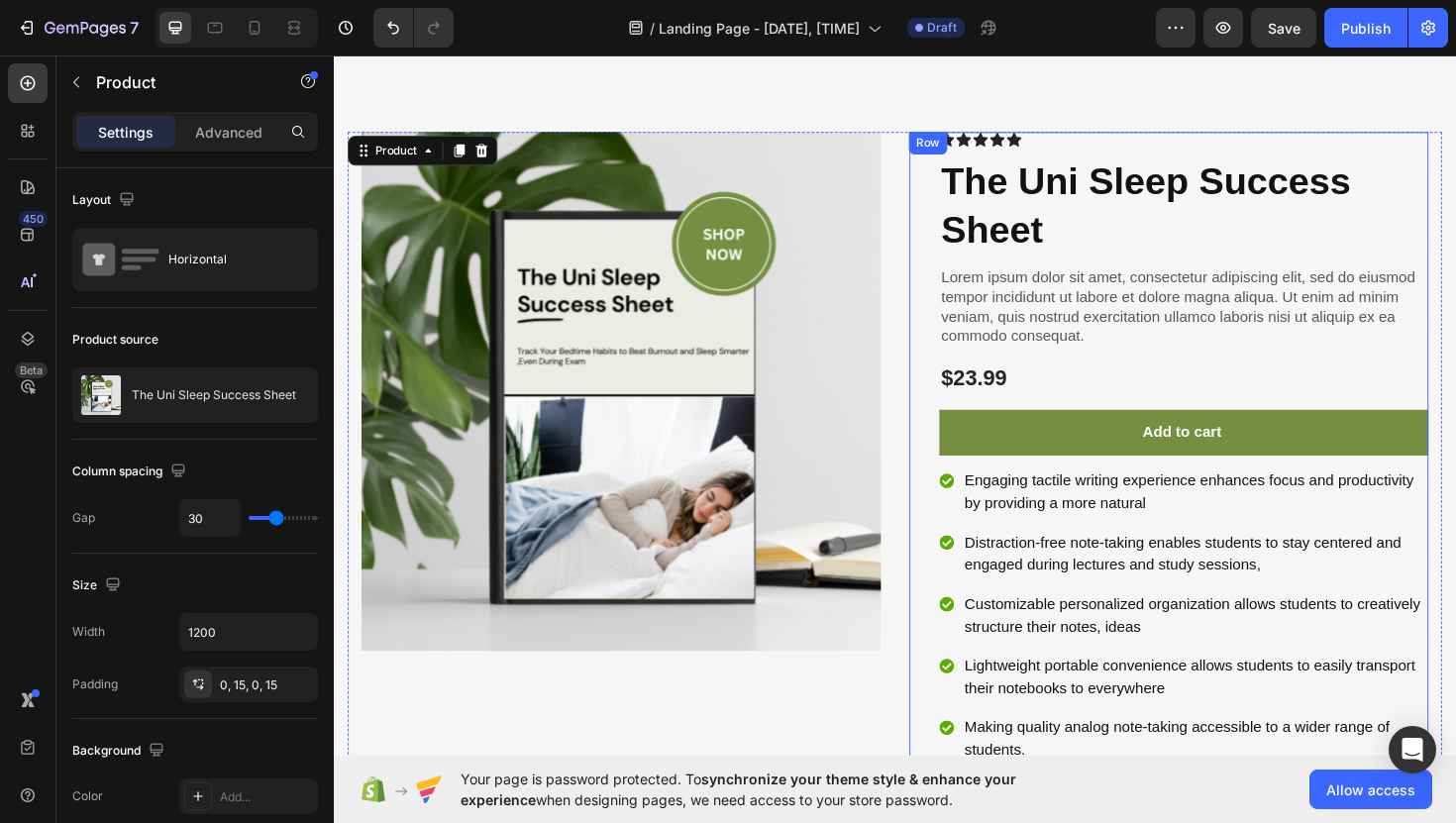 scroll, scrollTop: 0, scrollLeft: 0, axis: both 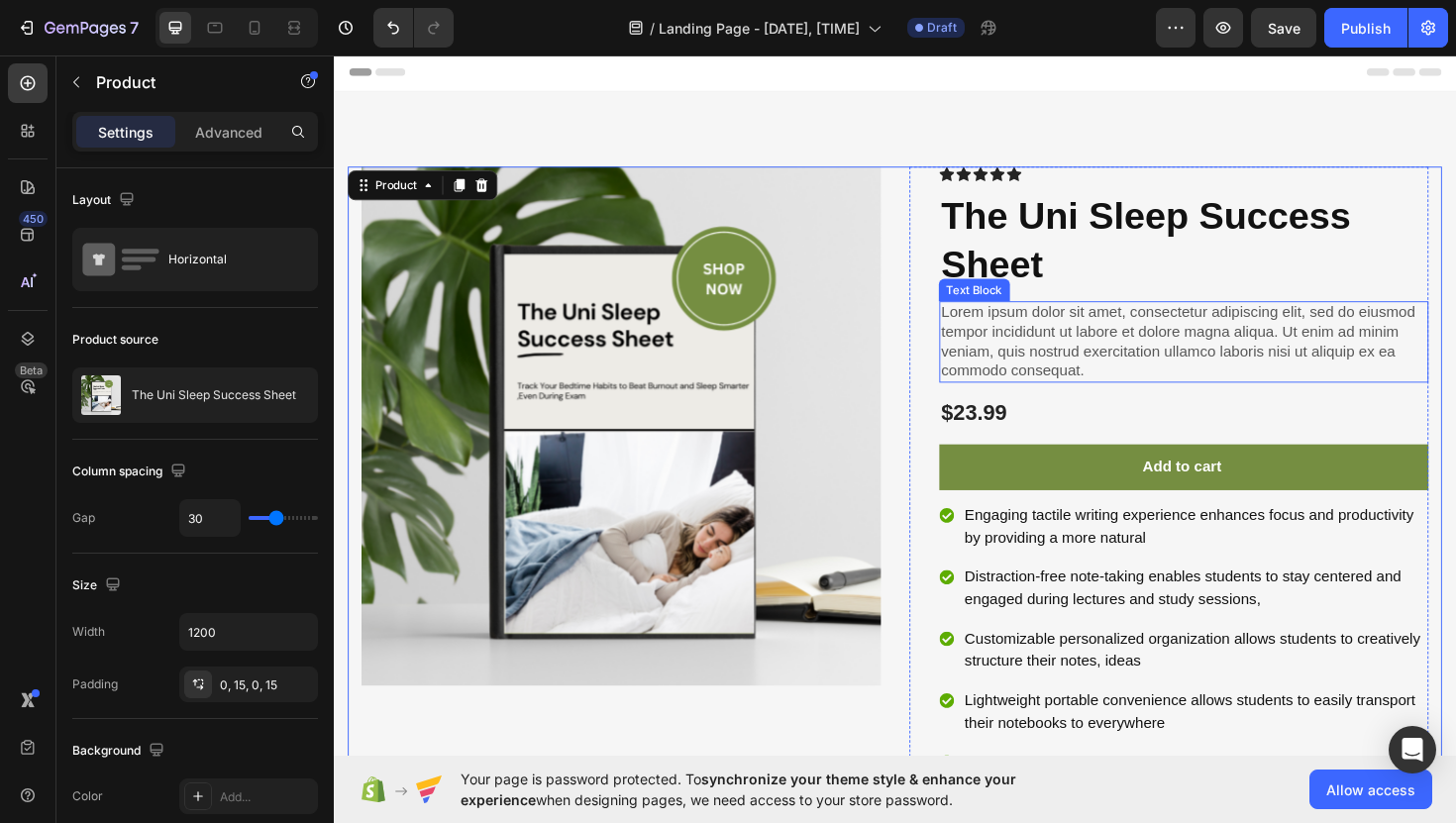 click on "Lorem ipsum dolor sit amet, consectetur adipiscing elit, sed do eiusmod tempor incididunt ut labore et dolore magna aliqua. Ut enim ad minim veniam, quis nostrud exercitation ullamco laboris nisi ut aliquip ex ea commodo consequat." at bounding box center (1233, 359) 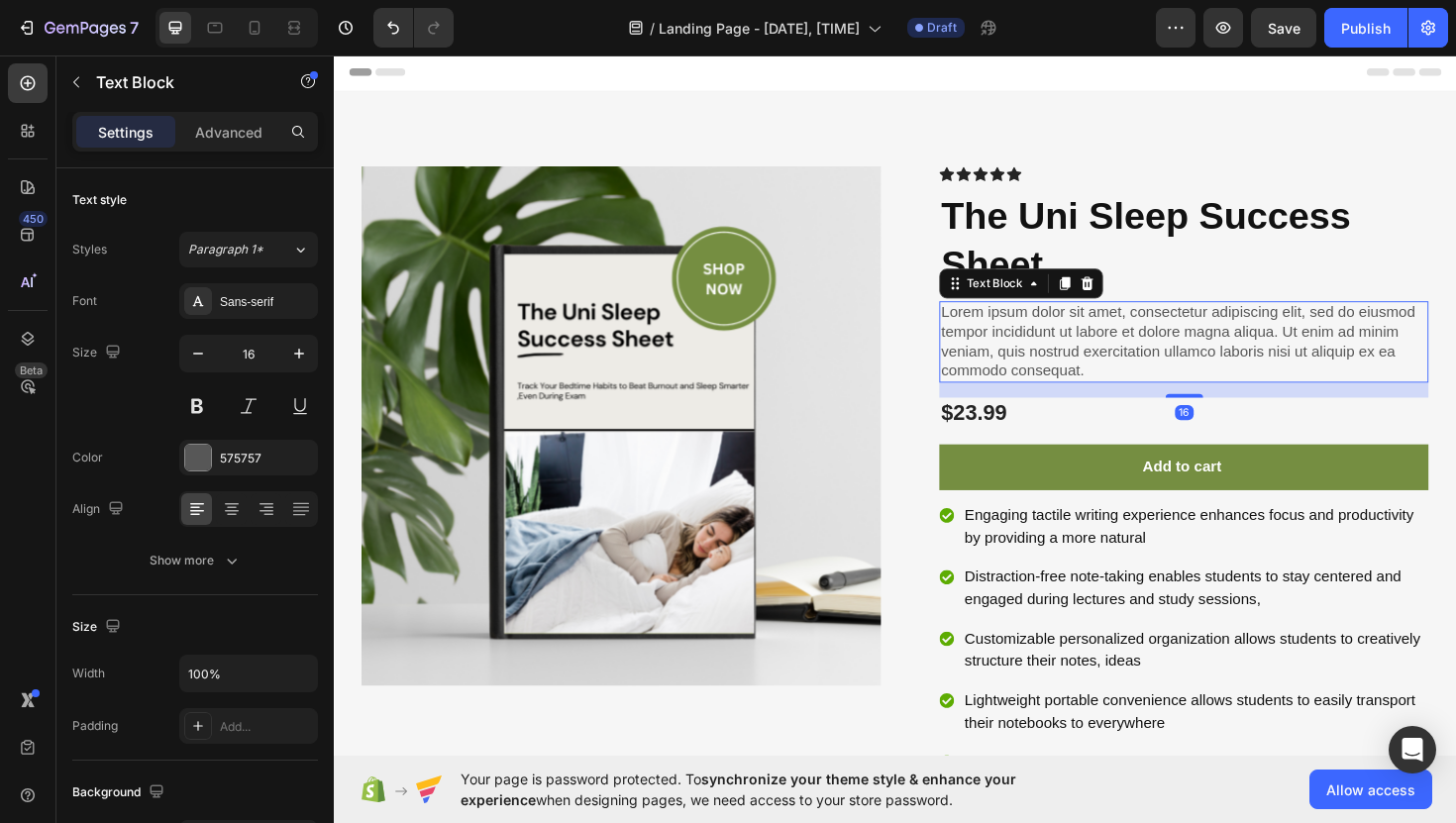 click on "Lorem ipsum dolor sit amet, consectetur adipiscing elit, sed do eiusmod tempor incididunt ut labore et dolore magna aliqua. Ut enim ad minim veniam, quis nostrud exercitation ullamco laboris nisi ut aliquip ex ea commodo consequat." at bounding box center (1233, 359) 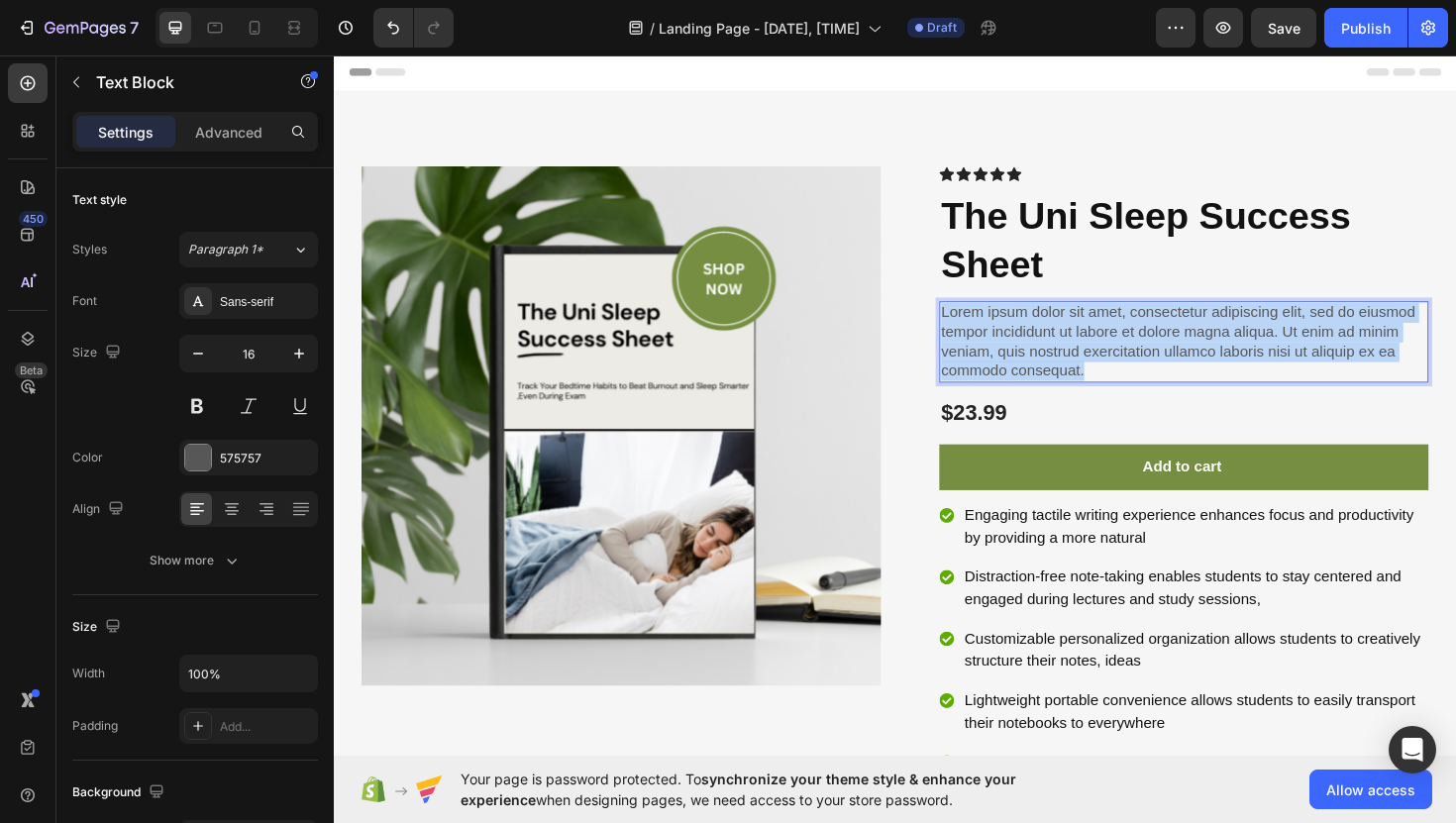 drag, startPoint x: 1132, startPoint y: 389, endPoint x: 979, endPoint y: 327, distance: 165.08483 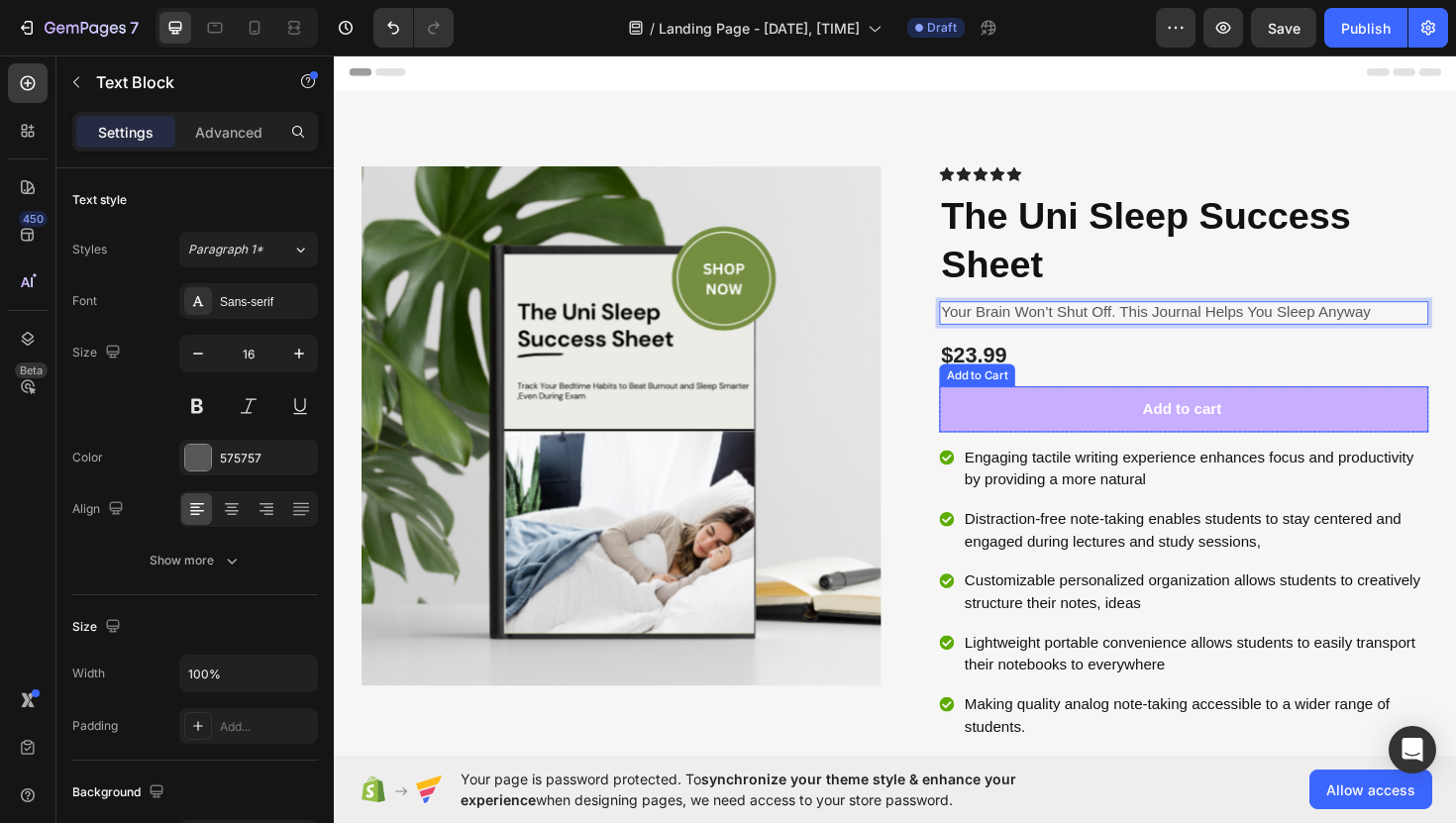 click on "Add to cart" at bounding box center [1233, 430] 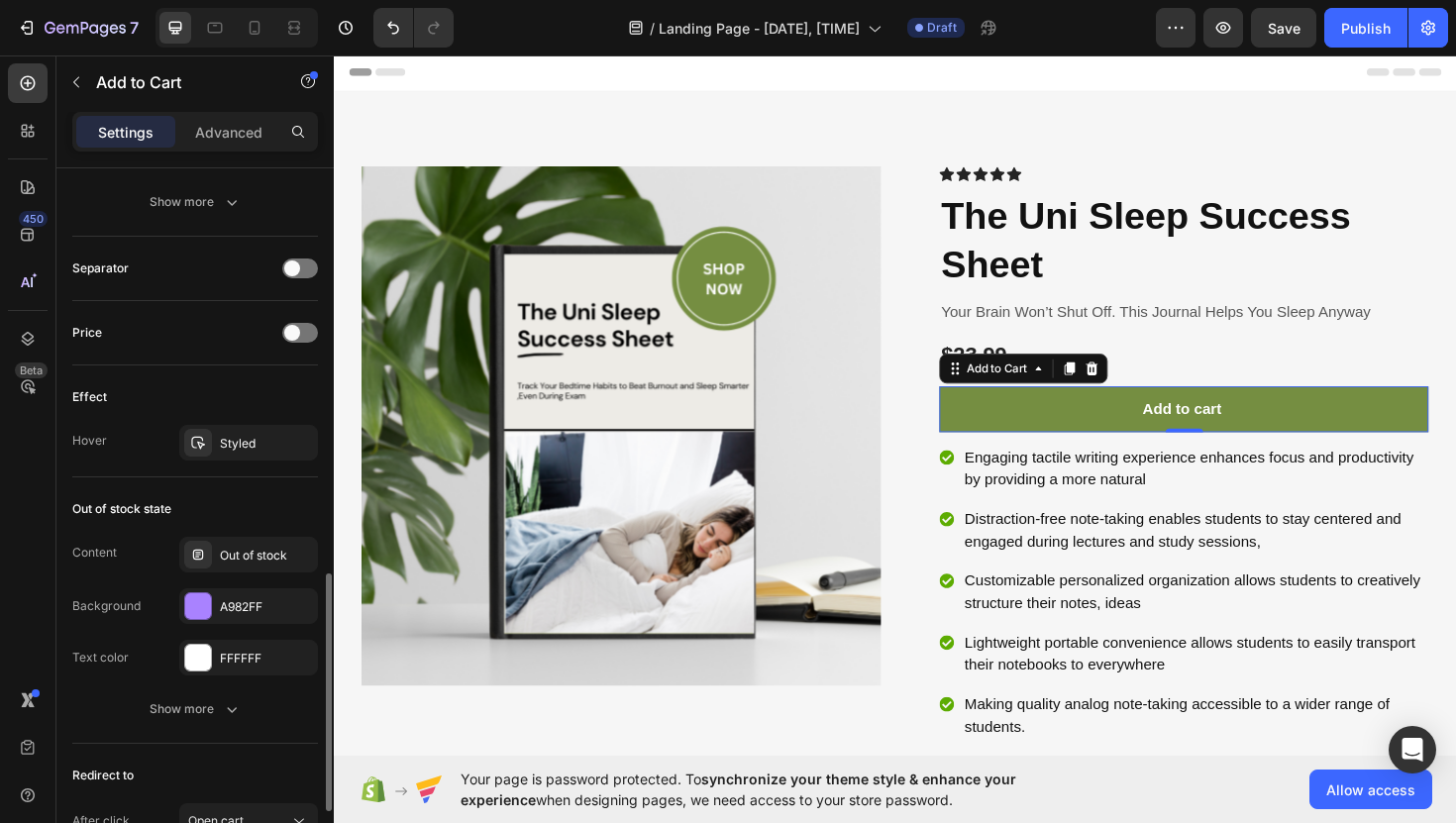 scroll, scrollTop: 1275, scrollLeft: 0, axis: vertical 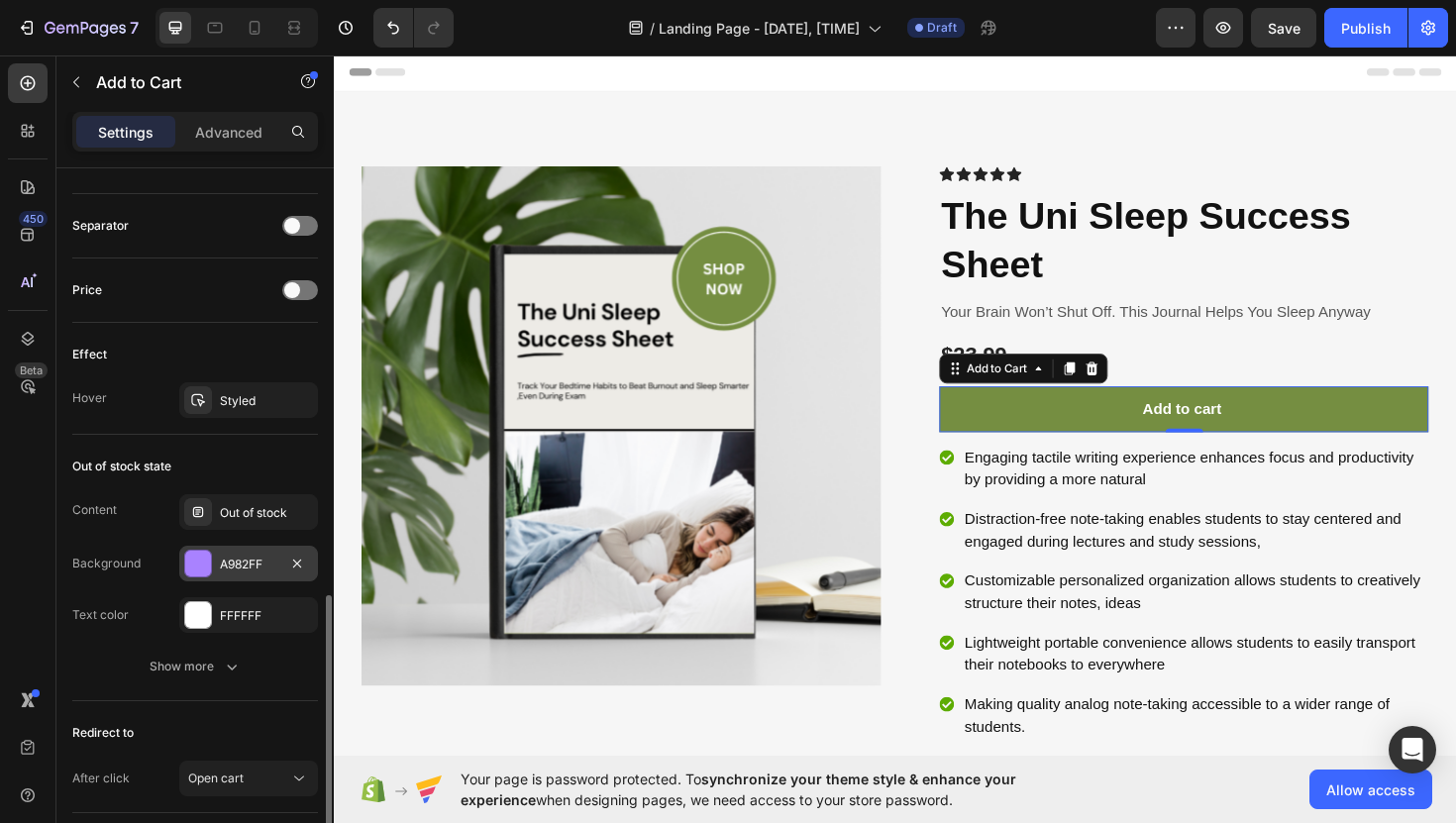 click on "A982FF" at bounding box center [249, 565] 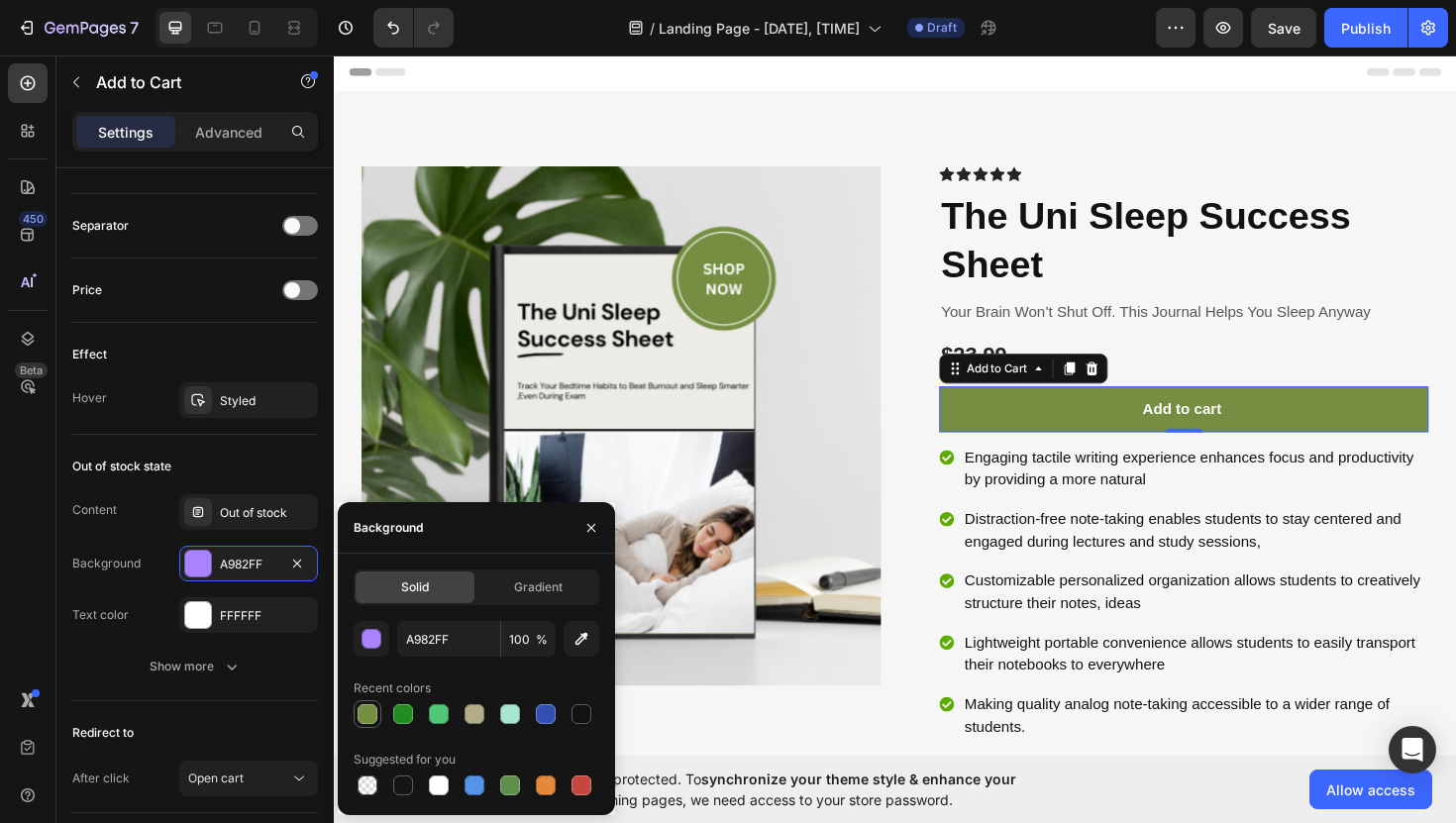 click at bounding box center (367, 714) 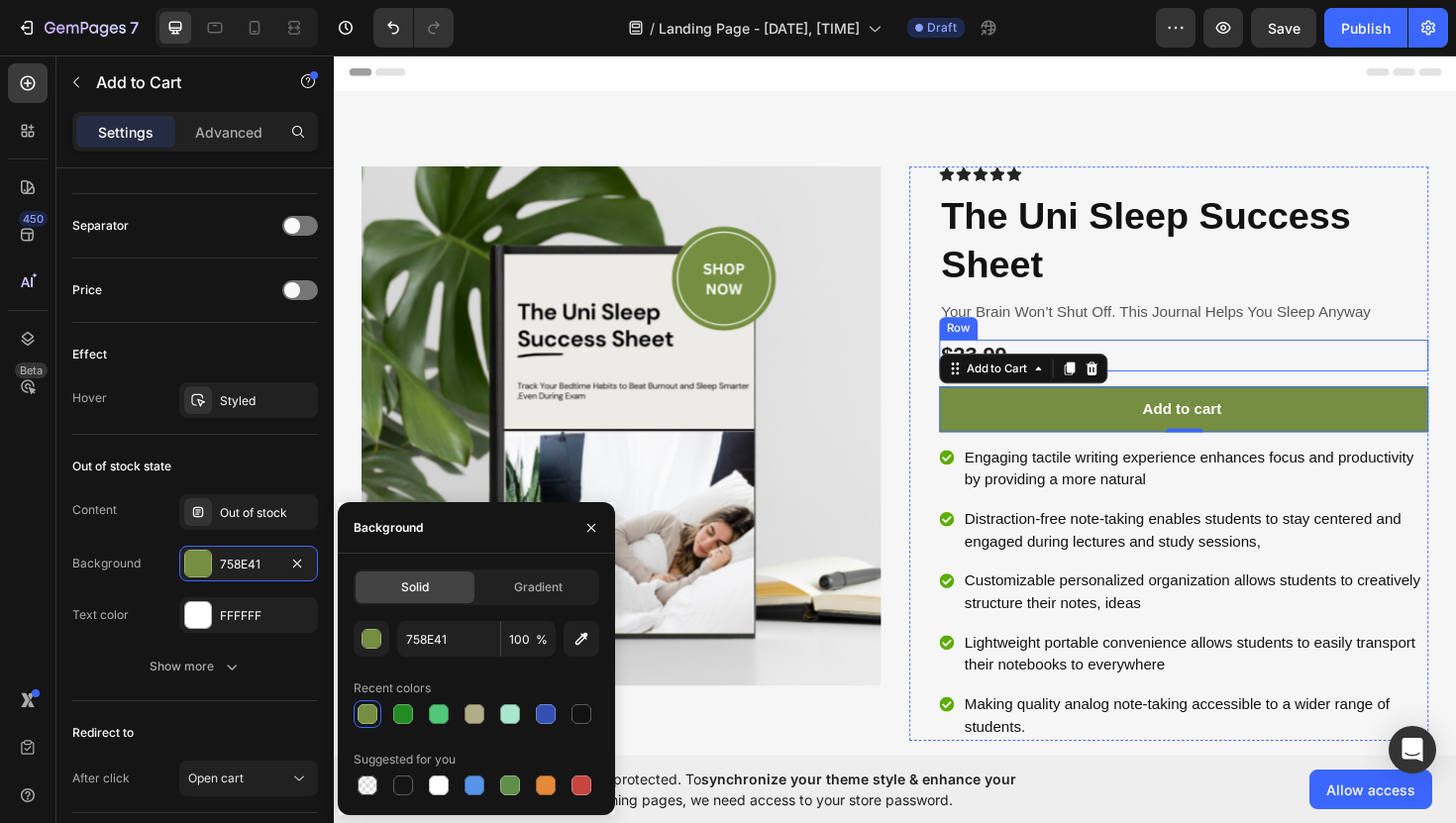 click on "$23.99 Product Price Product Price Row" at bounding box center (1233, 373) 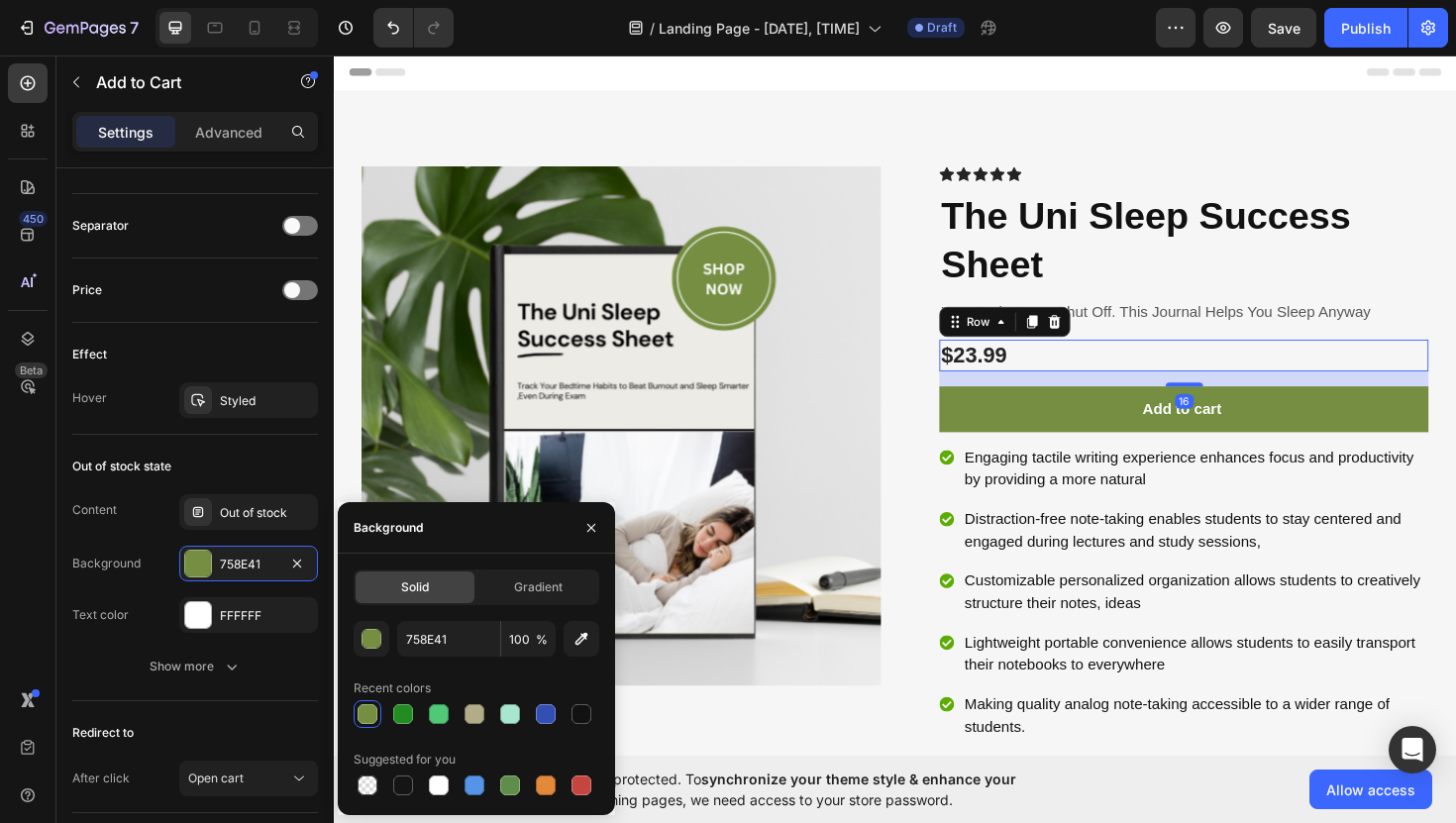 scroll, scrollTop: 0, scrollLeft: 0, axis: both 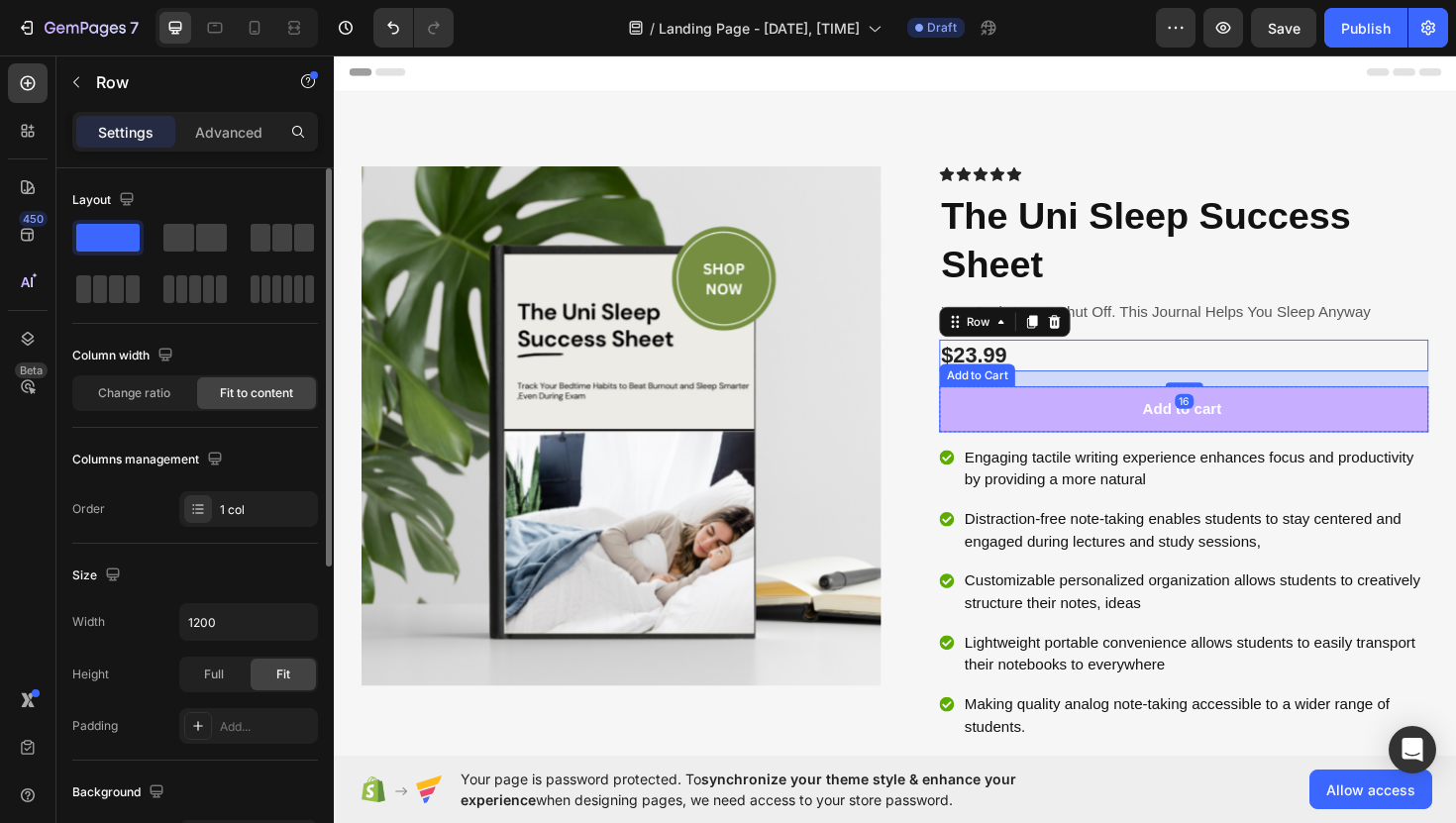 click on "Add to cart" at bounding box center (1233, 430) 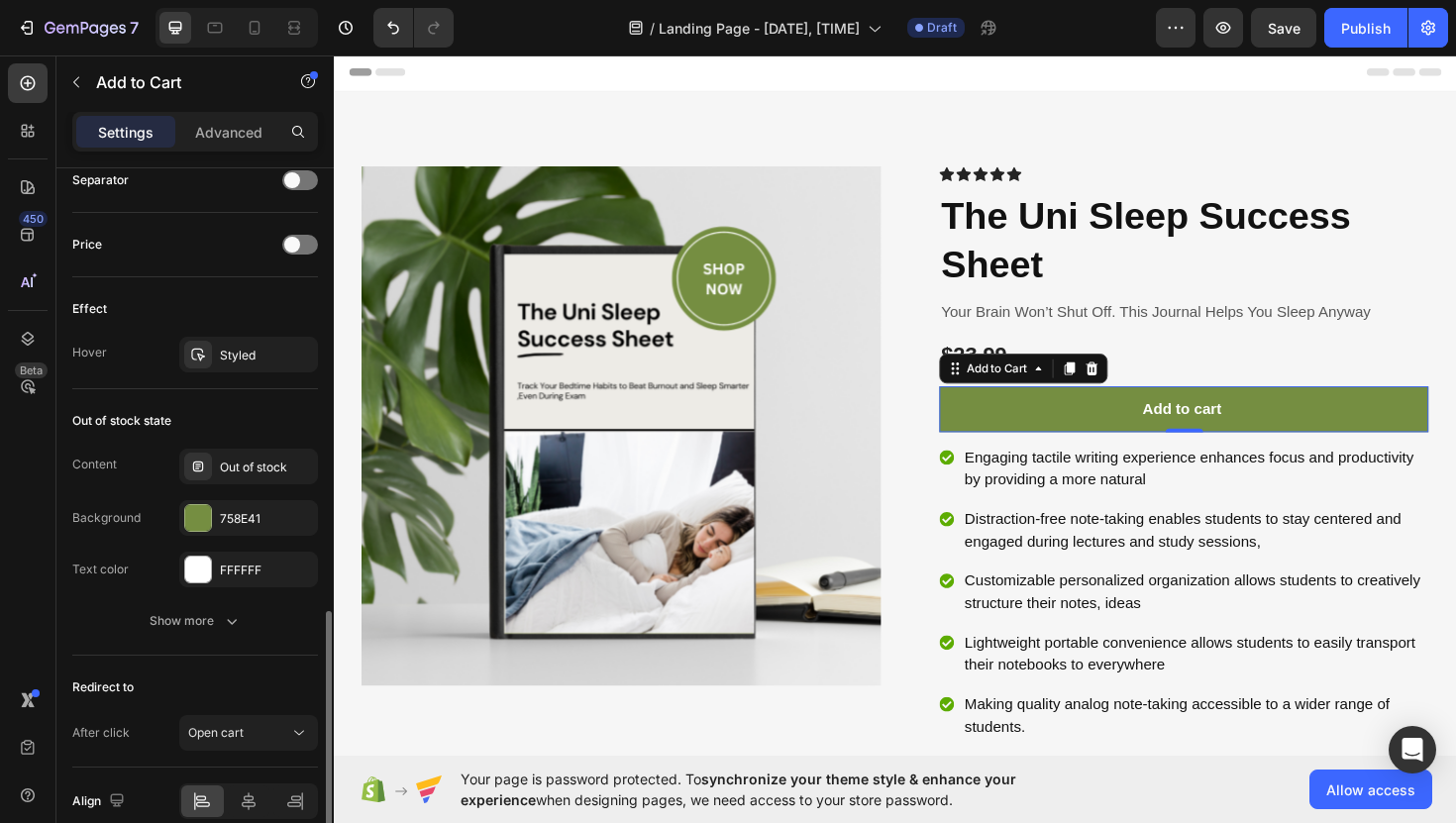 scroll, scrollTop: 1411, scrollLeft: 0, axis: vertical 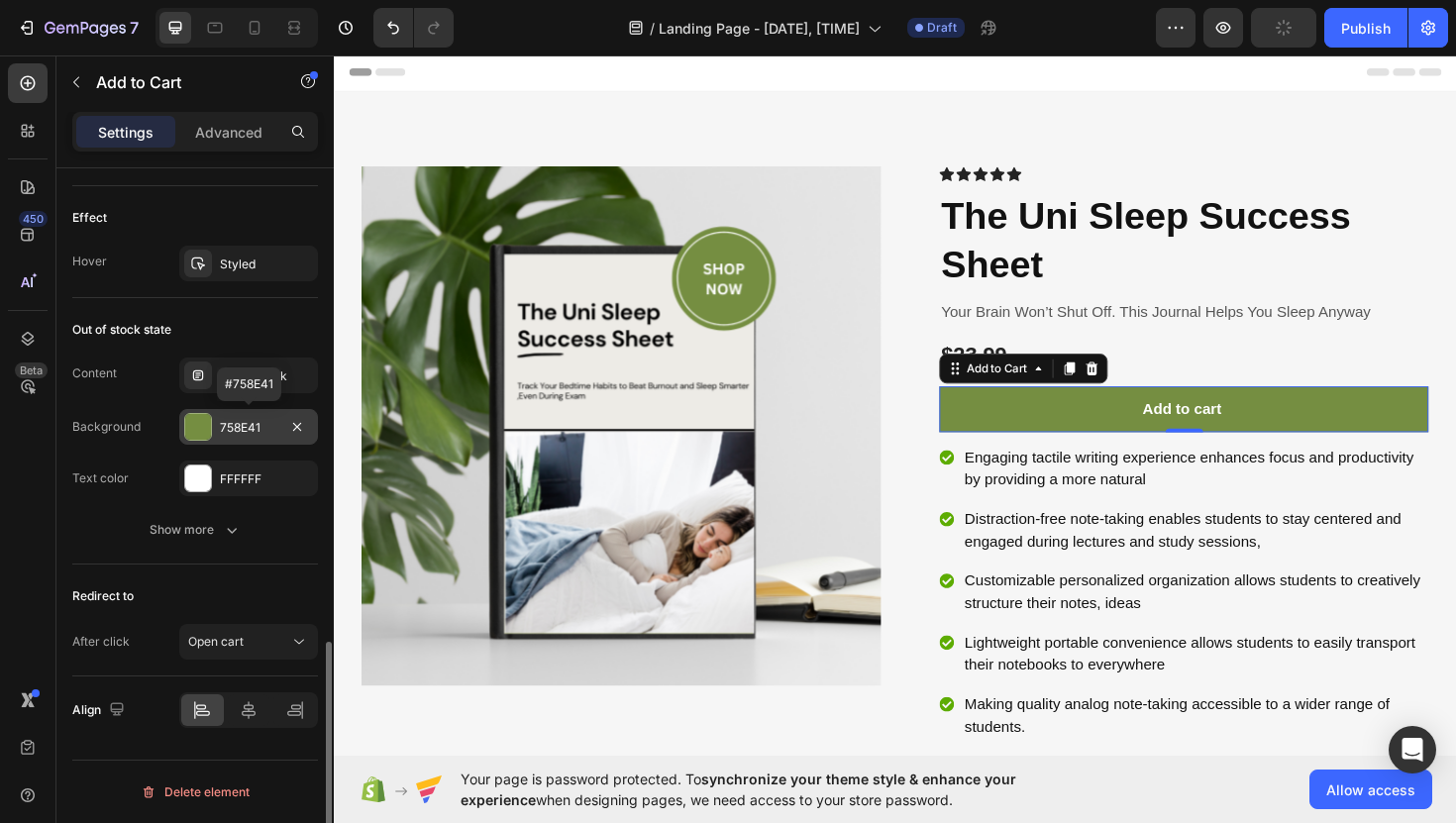 click on "758E41" at bounding box center [249, 428] 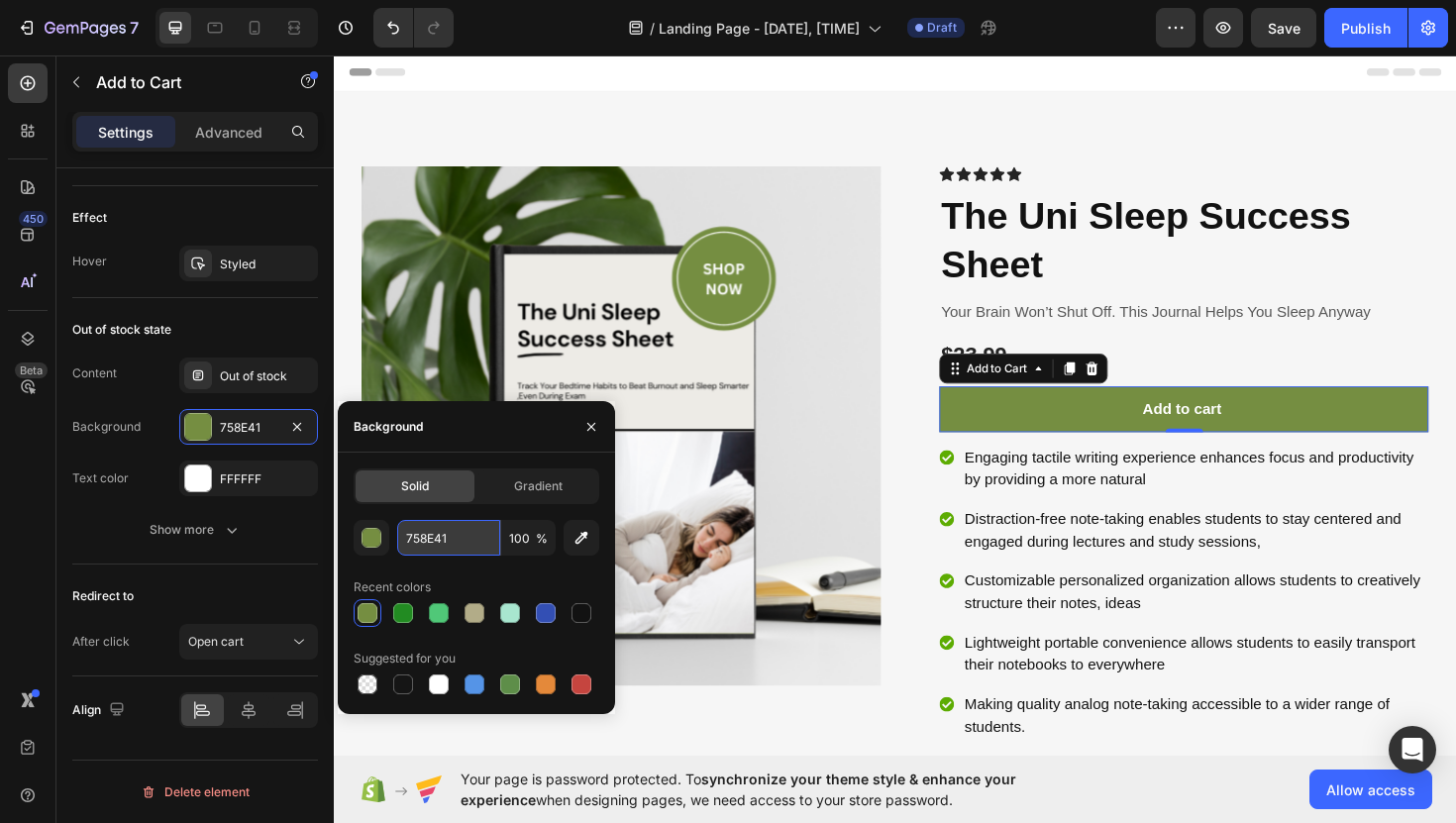 click on "758E41" at bounding box center [449, 538] 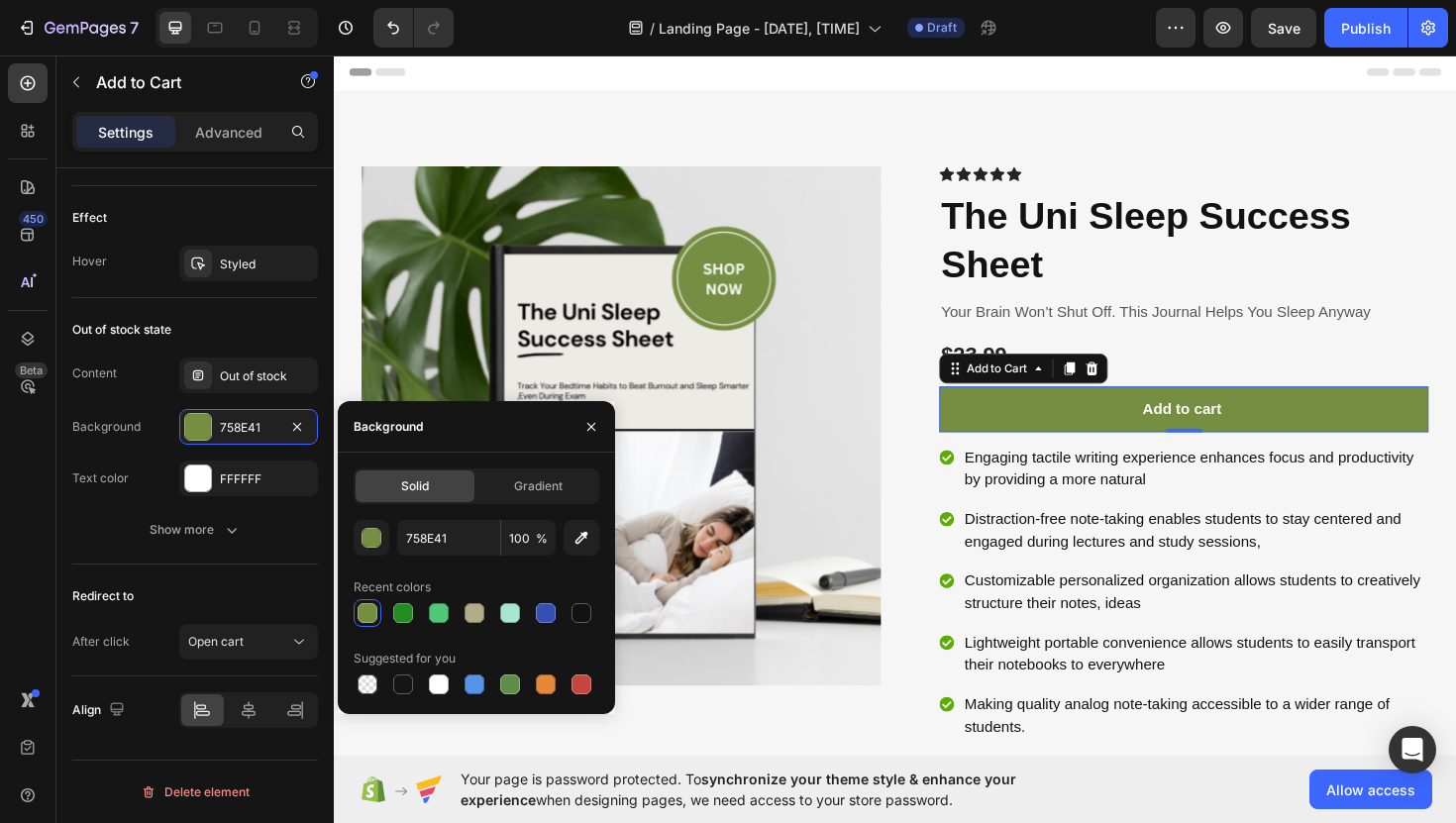 click at bounding box center (367, 613) 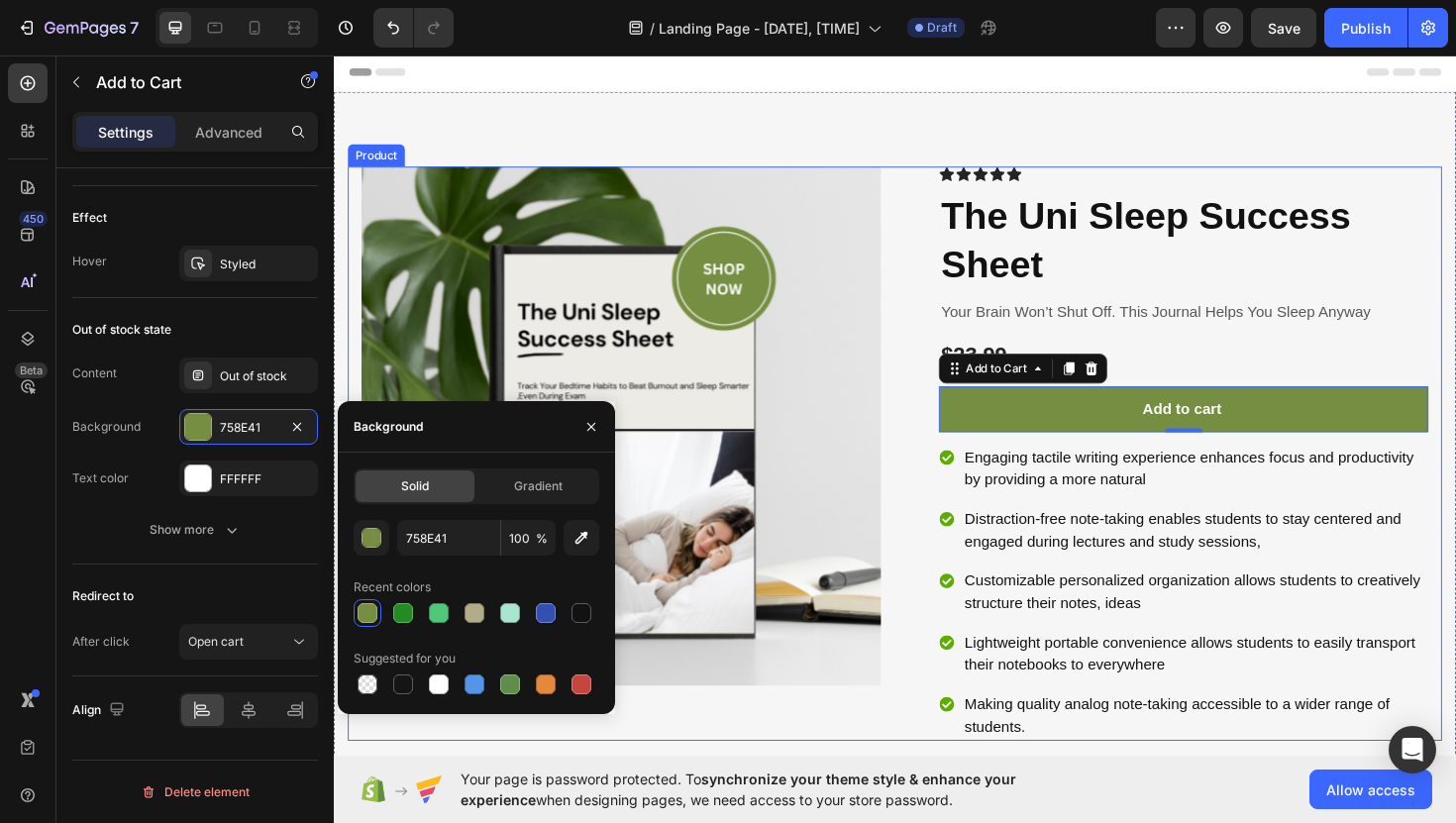 click on "Product Images Icon Icon Icon Icon Icon Icon List Row The Uni Sleep Success Sheet Product Title Your Brain Won’t Shut Off. This Journal Helps You Sleep Anyway Text Block $23.99 Product Price Product Price Row Add to cart Add to Cart   0 Row Engaging tactile writing experience enhances focus and productivity by providing a more natural Distraction-free note-taking enables students to stay centered and engaged during lectures and study sessions, Customizable personalized organization allows students to creatively structure their notes, ideas Lightweight portable convenience allows students to easily transport their notebooks to everywhere Making quality analog note-taking accessible to a wider range of students. Item List Row Product" at bounding box center [928, 477] 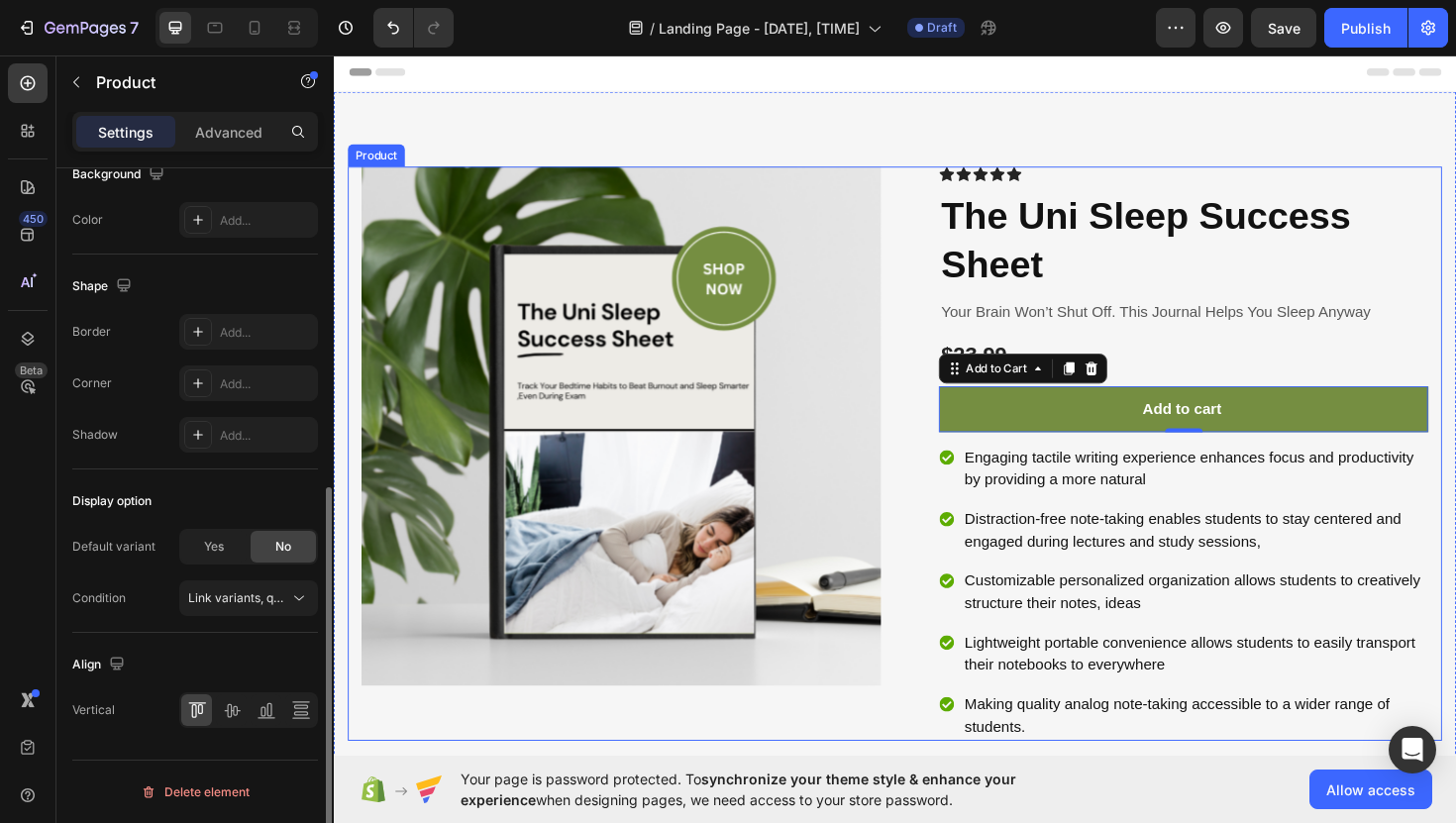 scroll, scrollTop: 0, scrollLeft: 0, axis: both 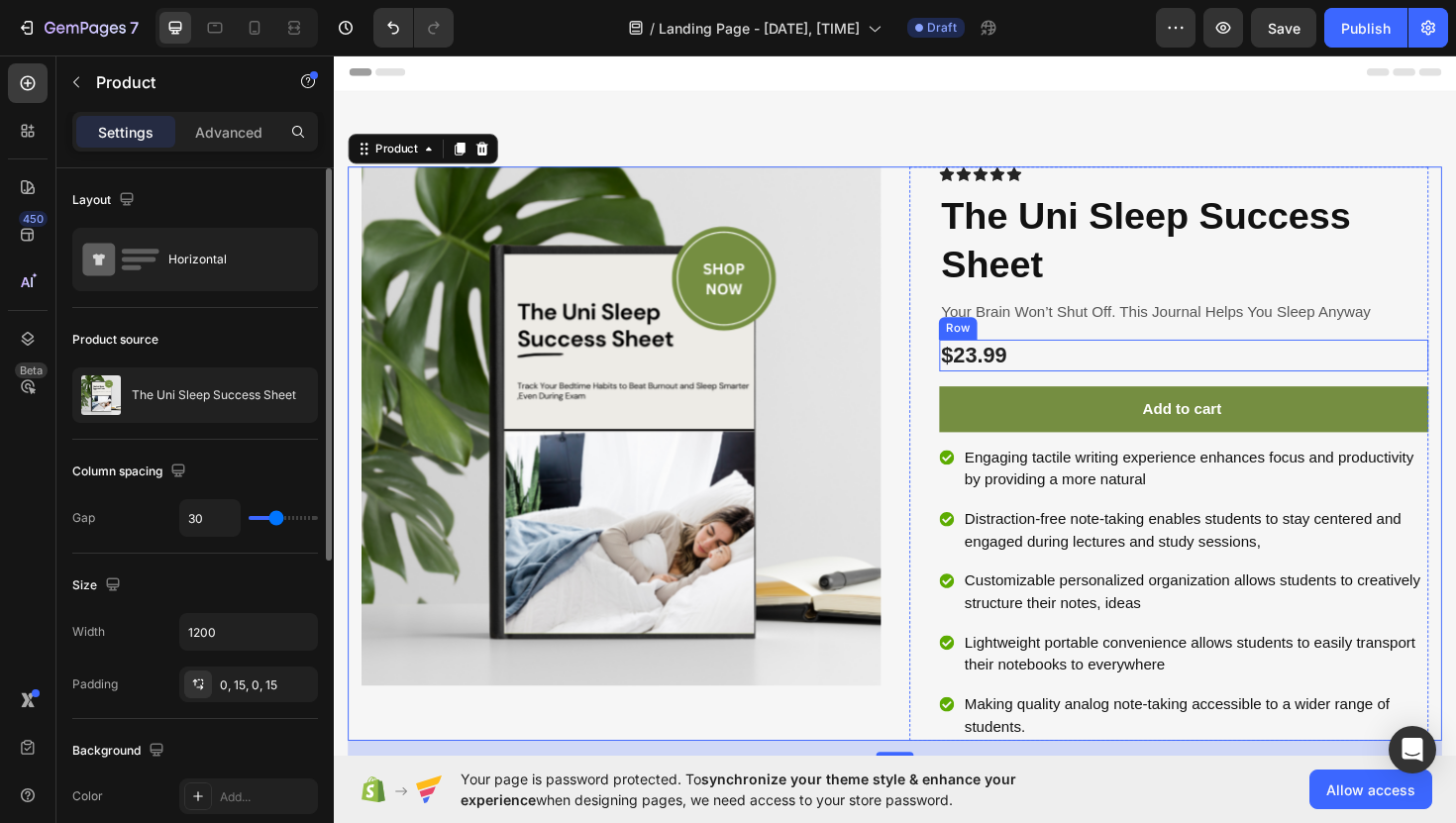 click on "$23.99 Product Price Product Price Row" at bounding box center [1233, 373] 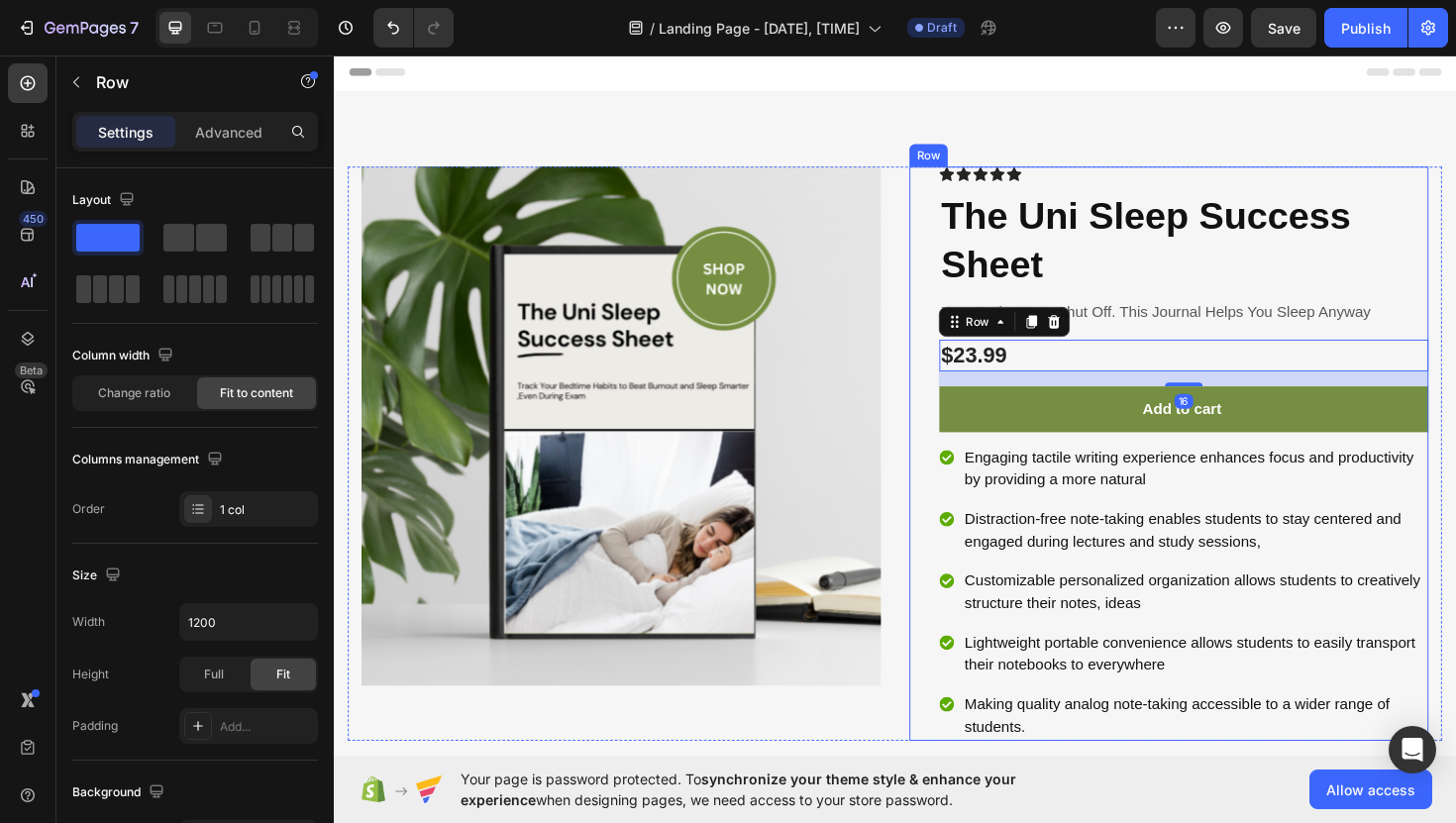 click on "Icon Icon Icon Icon Icon Icon List Row The Uni Sleep Success Sheet Product Title Your Brain Won’t Shut Off. This Journal Helps You Sleep Anyway Text Block $23.99 Product Price Product Price Row   16 Add to cart Add to Cart Row Engaging tactile writing experience enhances focus and productivity by providing a more natural Distraction-free note-taking enables students to stay centered and engaged during lectures and study sessions, Customizable personalized organization allows students to creatively structure their notes, ideas Lightweight portable convenience allows students to easily transport their notebooks to everywhere Making quality analog note-taking accessible to a wider range of students. Item List Row" at bounding box center (1217, 477) 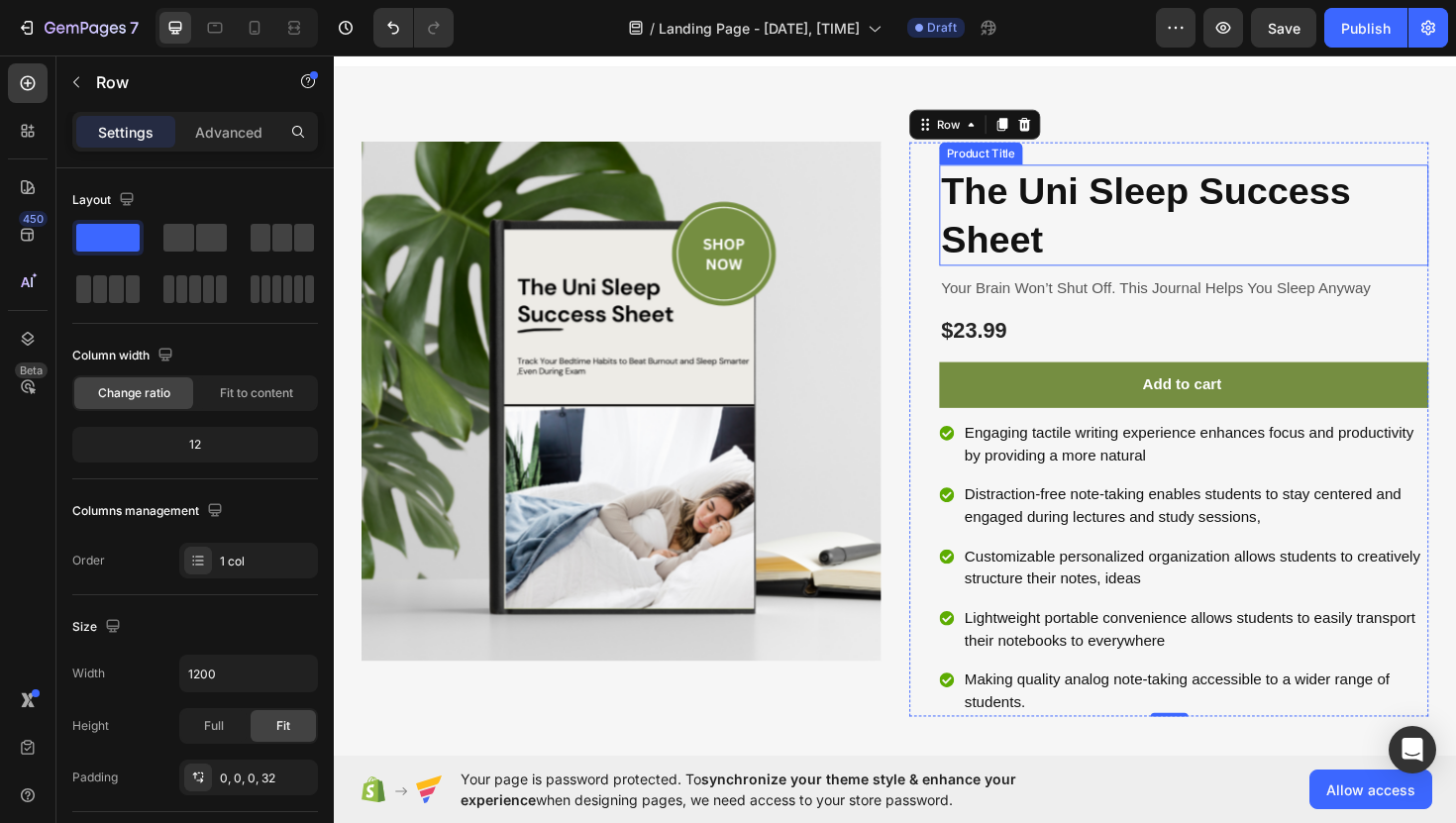 scroll, scrollTop: 0, scrollLeft: 0, axis: both 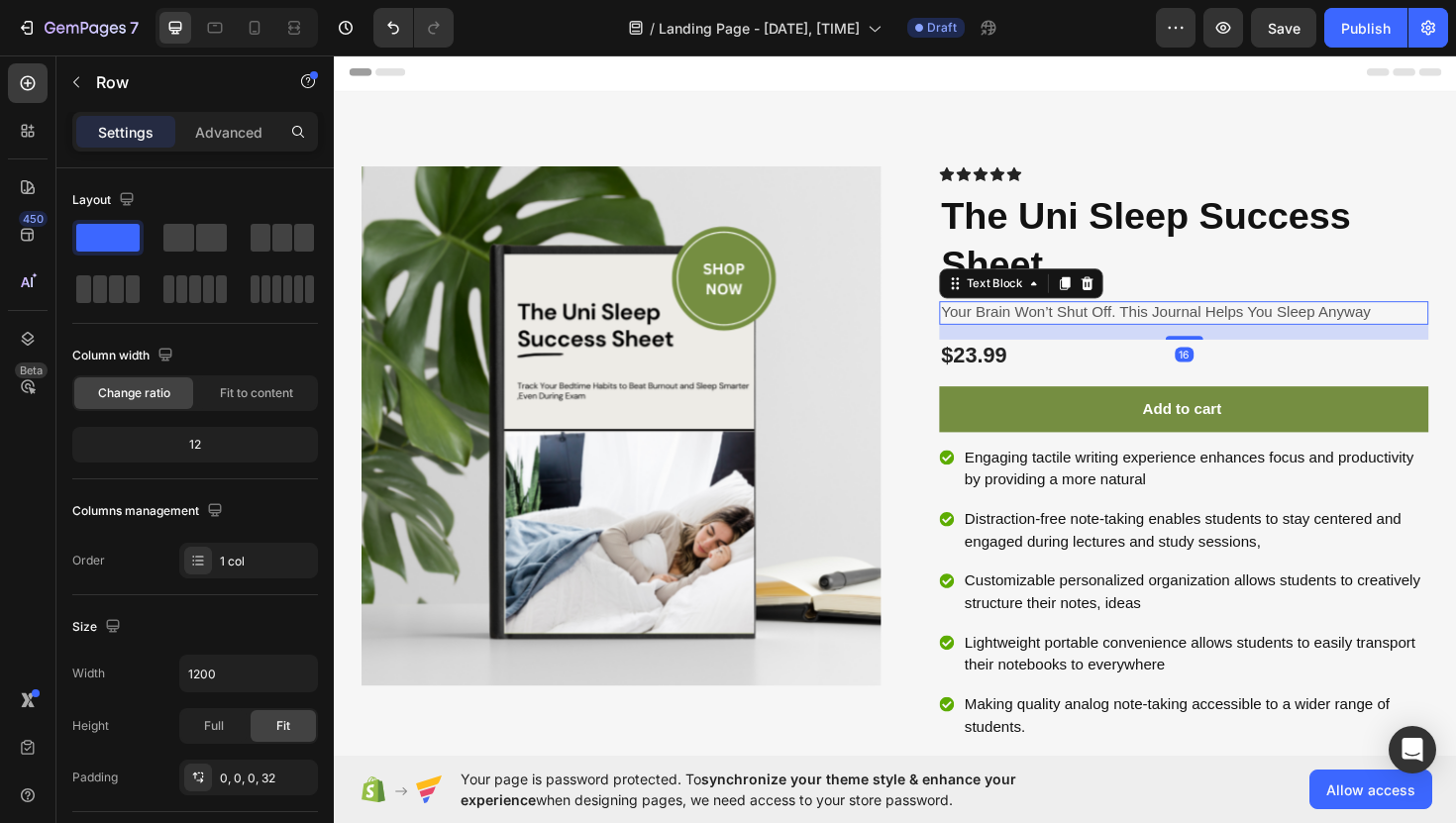 click on "Your Brain Won’t Shut Off. This Journal Helps You Sleep Anyway" at bounding box center [1233, 328] 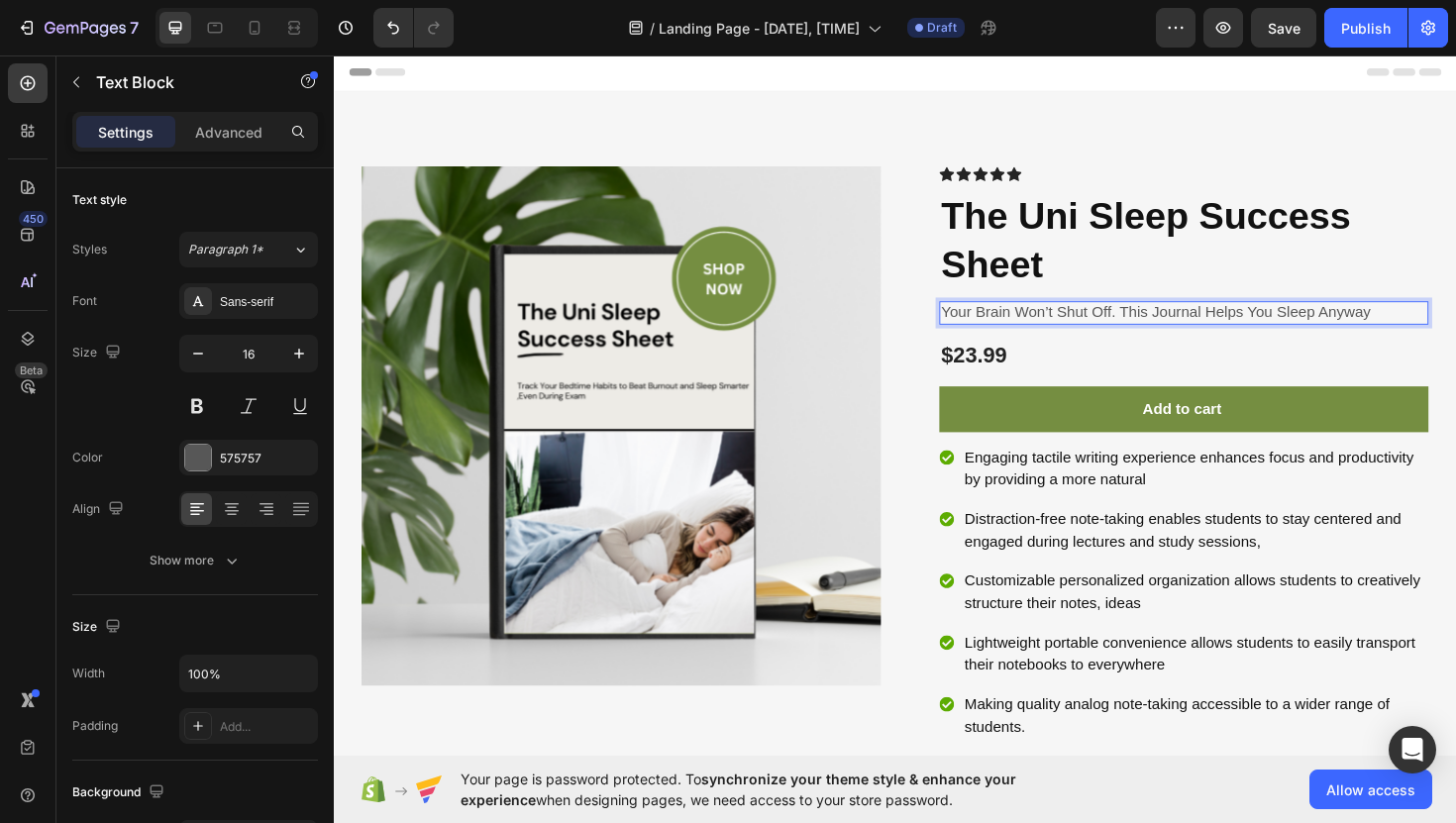 click on "Your Brain Won’t Shut Off. This Journal Helps You Sleep Anyway" at bounding box center [1233, 328] 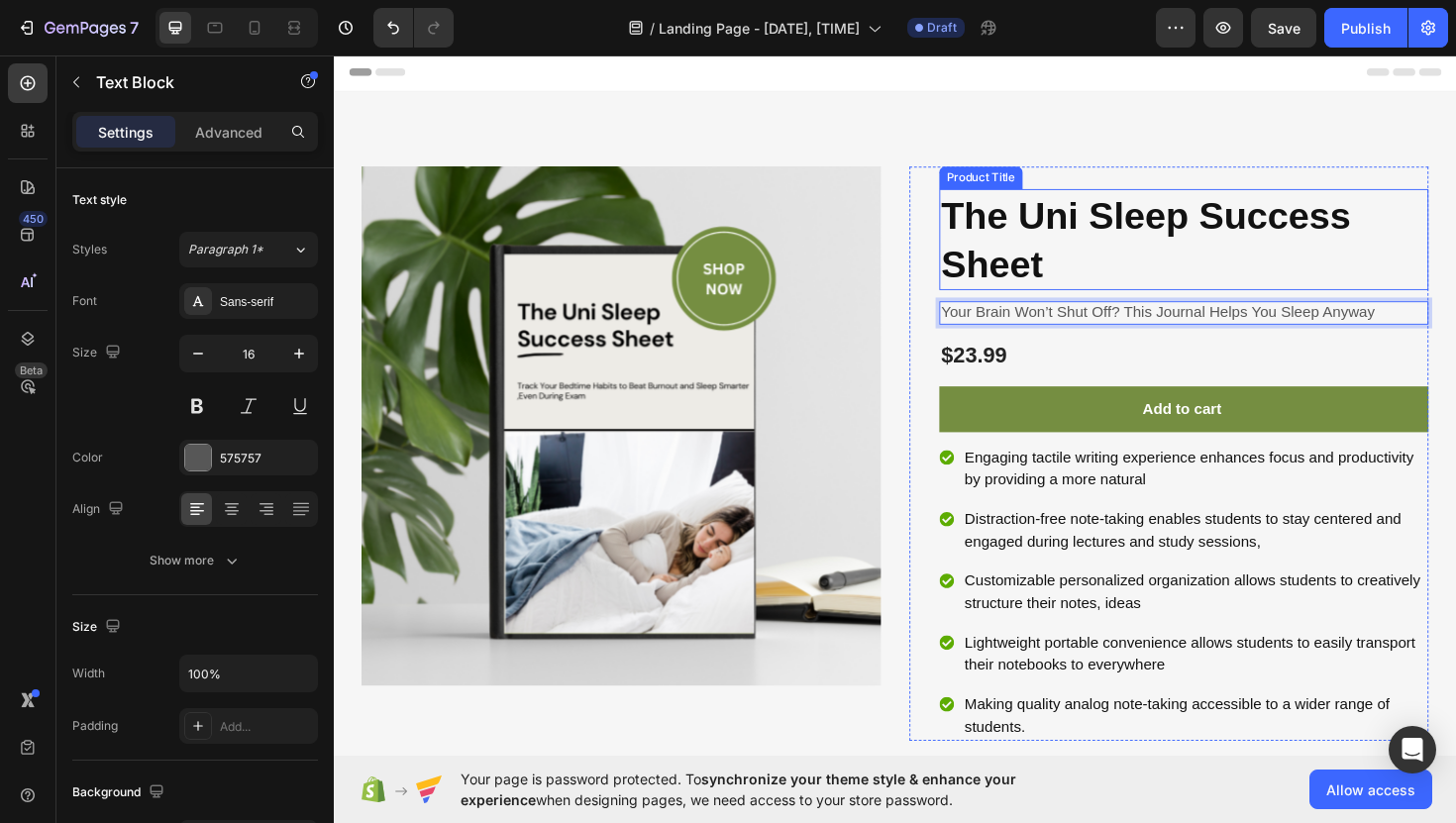 click on "The Uni Sleep Success Sheet" at bounding box center [1233, 251] 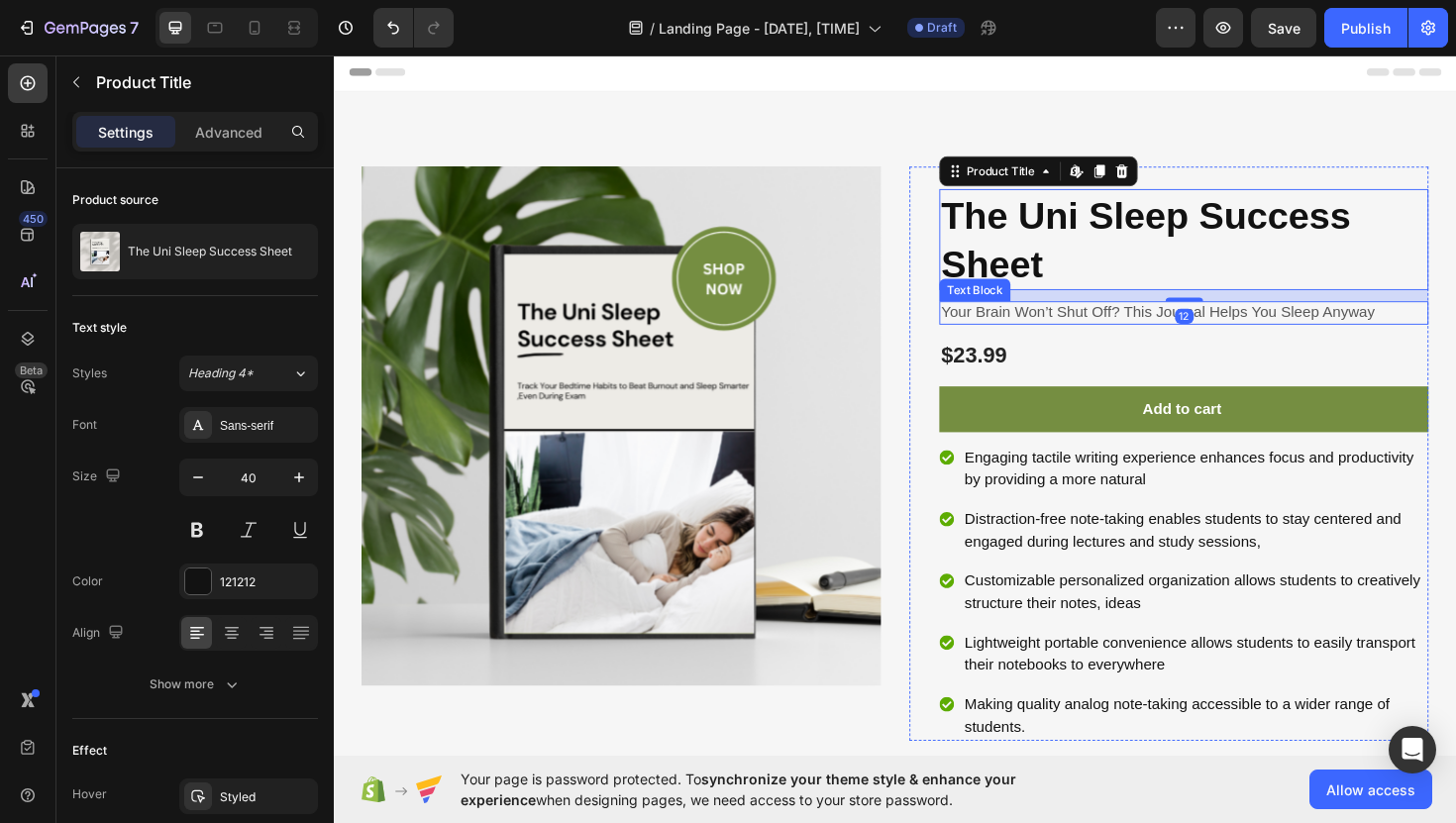 click on "Your Brain Won’t Shut Off? This Journal Helps You Sleep Anyway" at bounding box center [1233, 328] 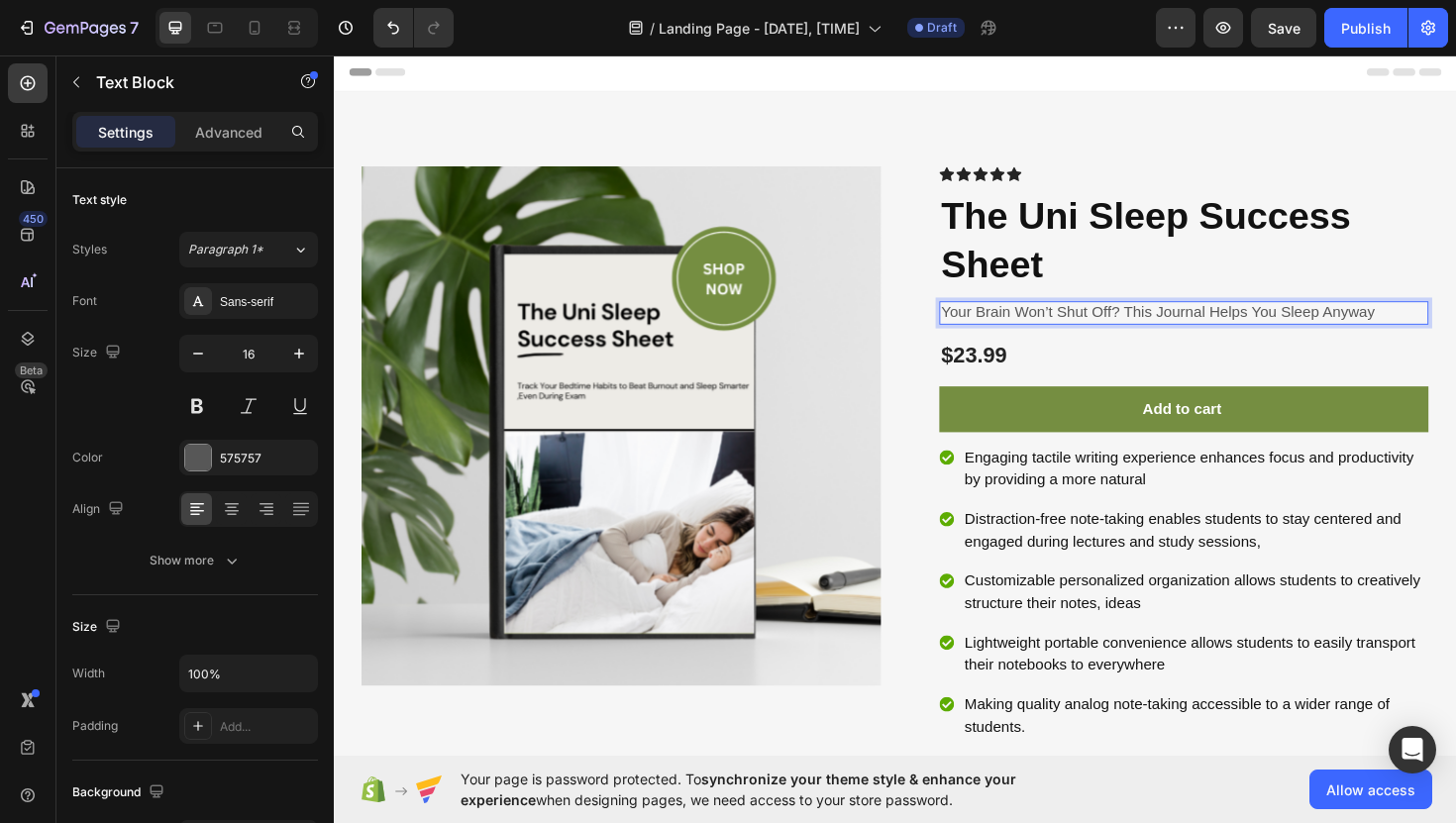 click on "Your Brain Won’t Shut Off? This Journal Helps You Sleep Anyway" at bounding box center [1233, 328] 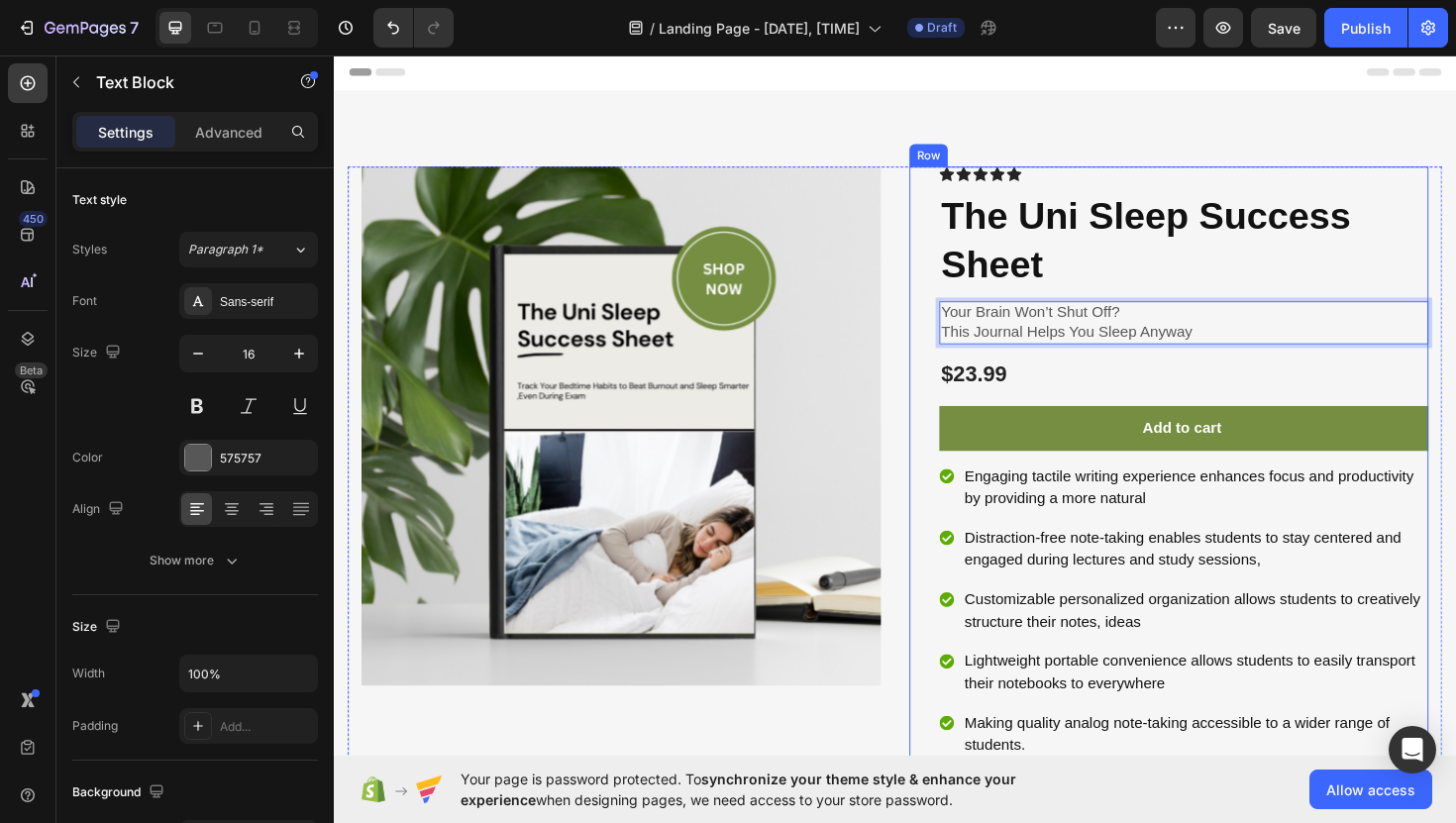 click on "The Uni Sleep Success Sheet" at bounding box center [1233, 251] 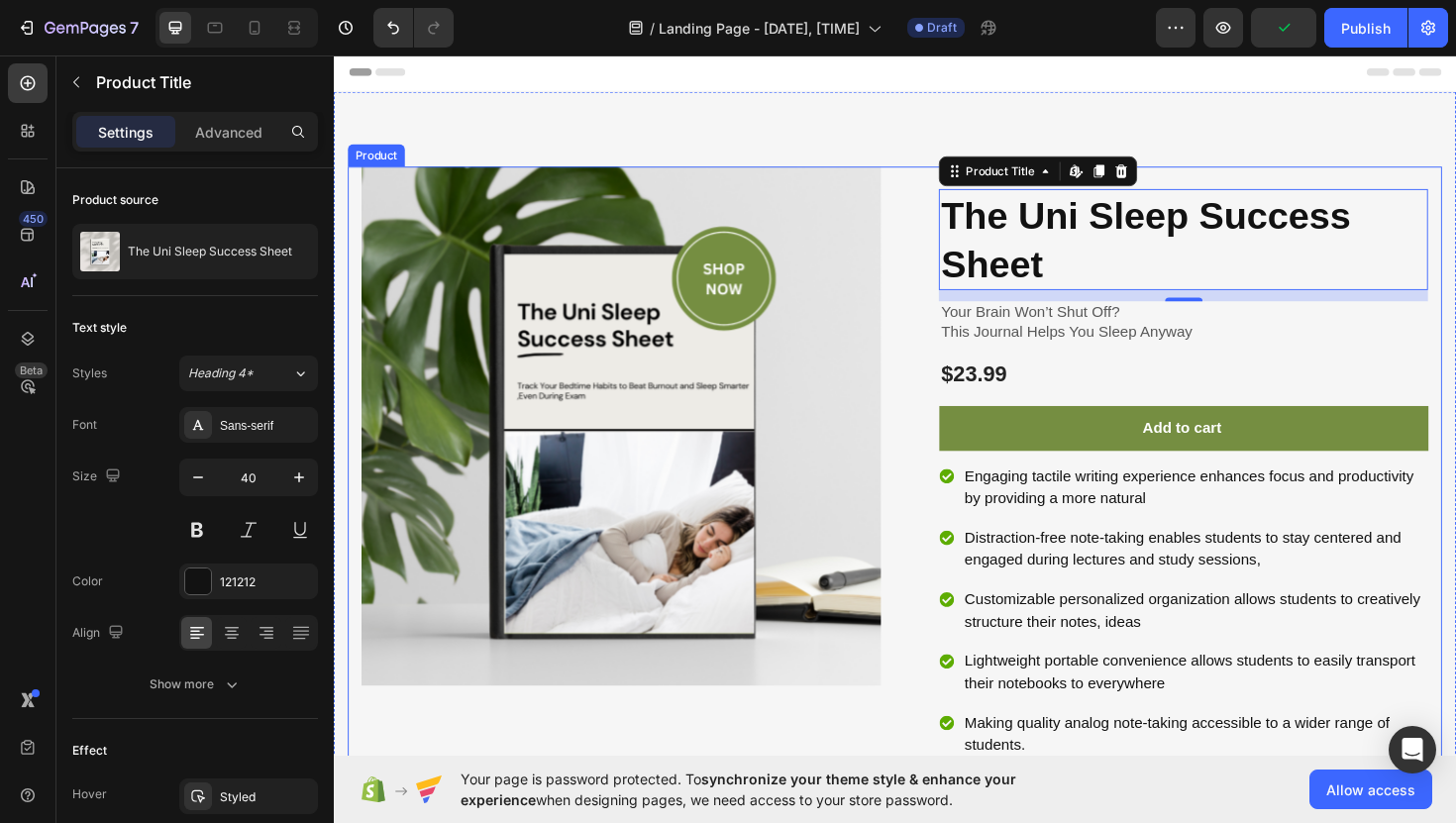 click on "Product Images" at bounding box center (638, 487) 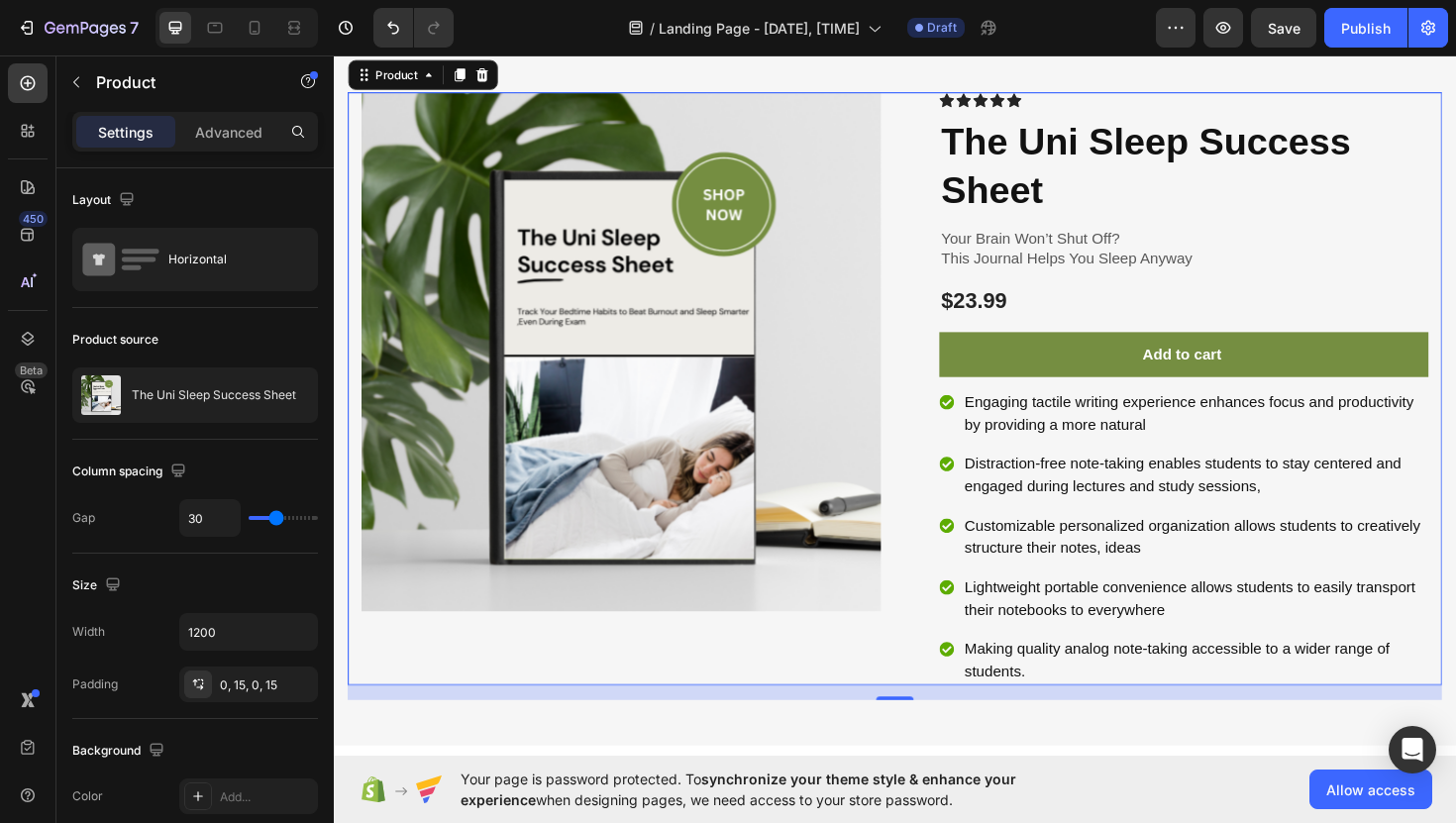scroll, scrollTop: 49, scrollLeft: 0, axis: vertical 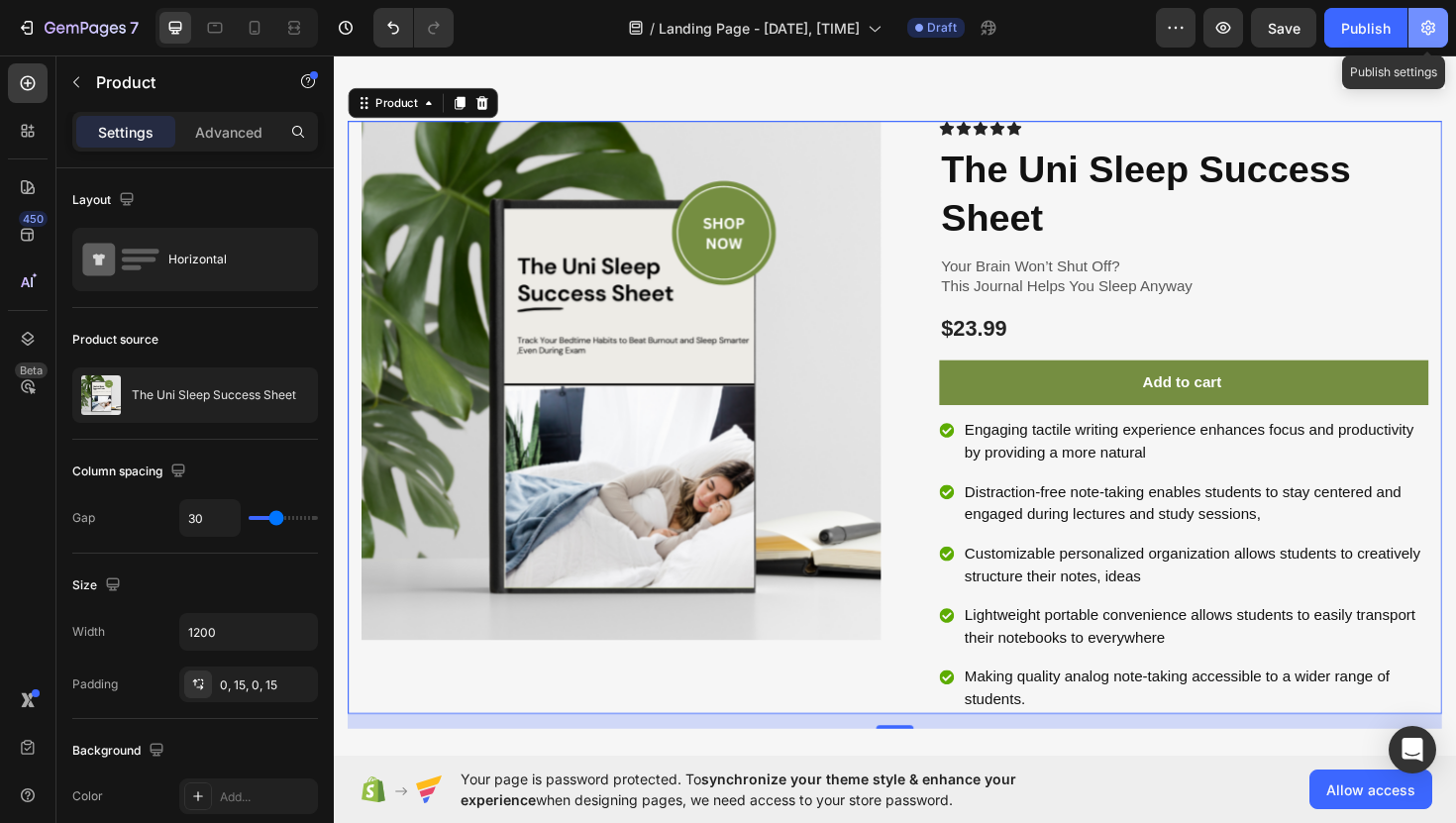 click 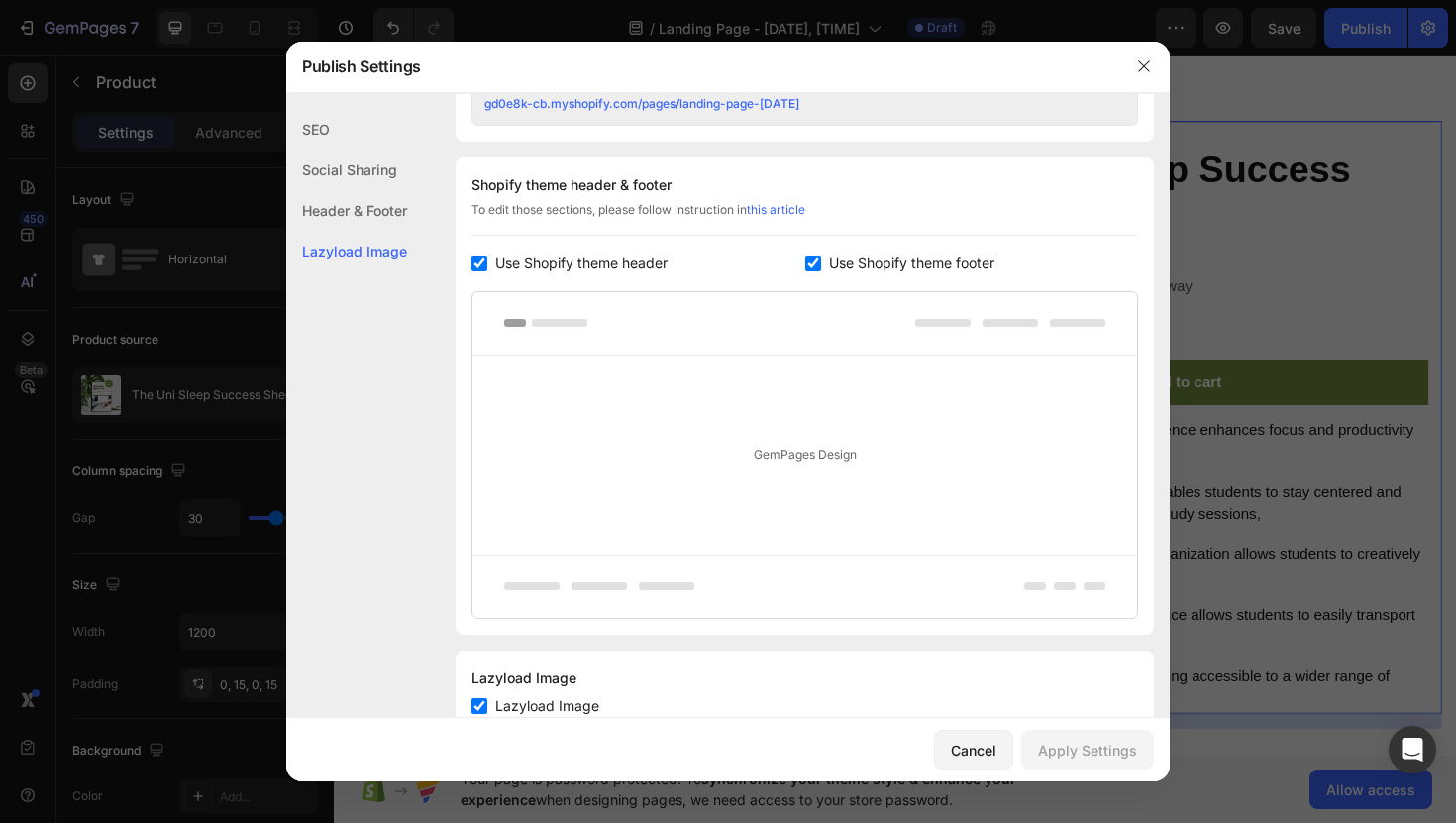scroll, scrollTop: 946, scrollLeft: 0, axis: vertical 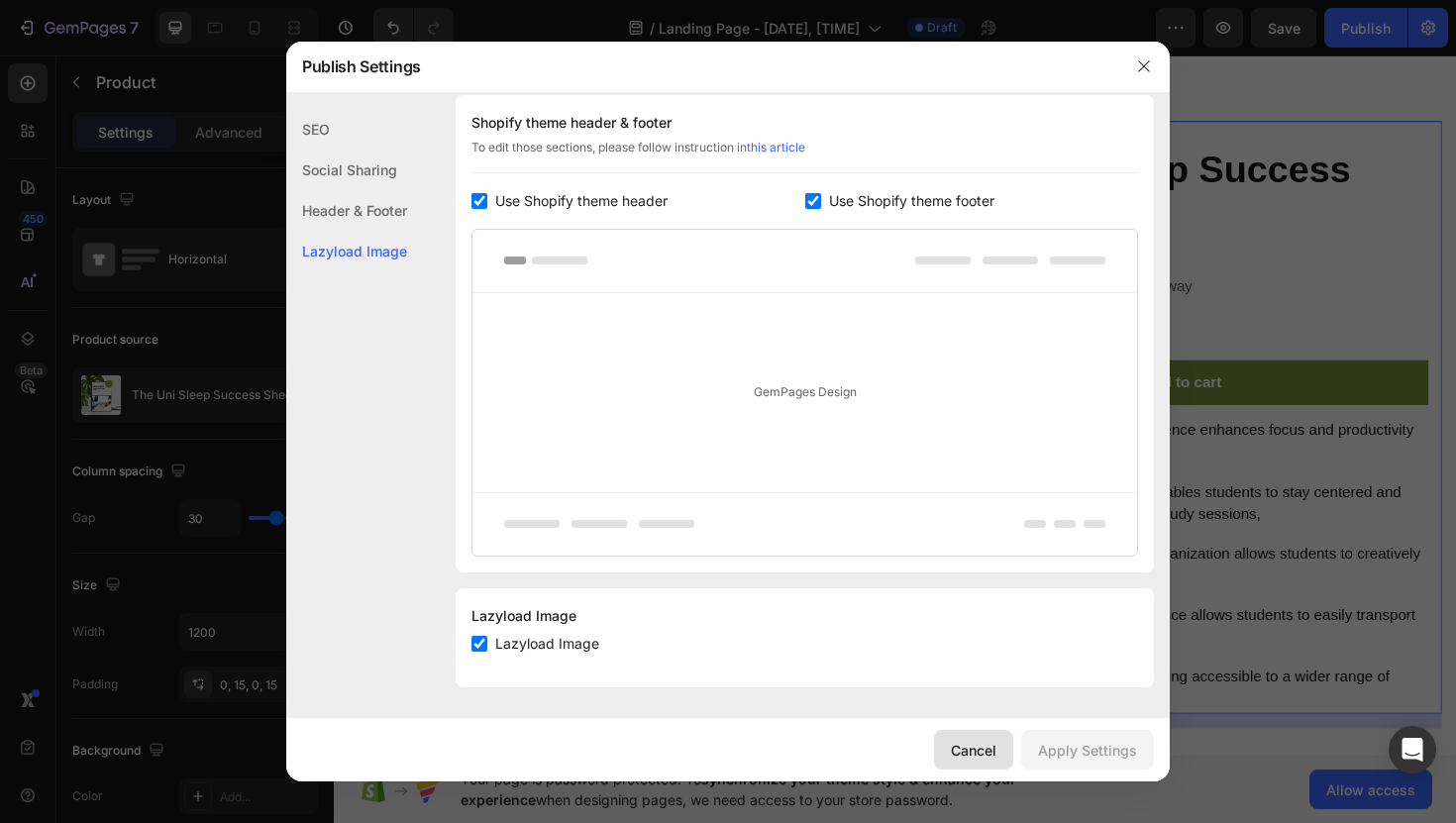 click on "Cancel" at bounding box center (974, 750) 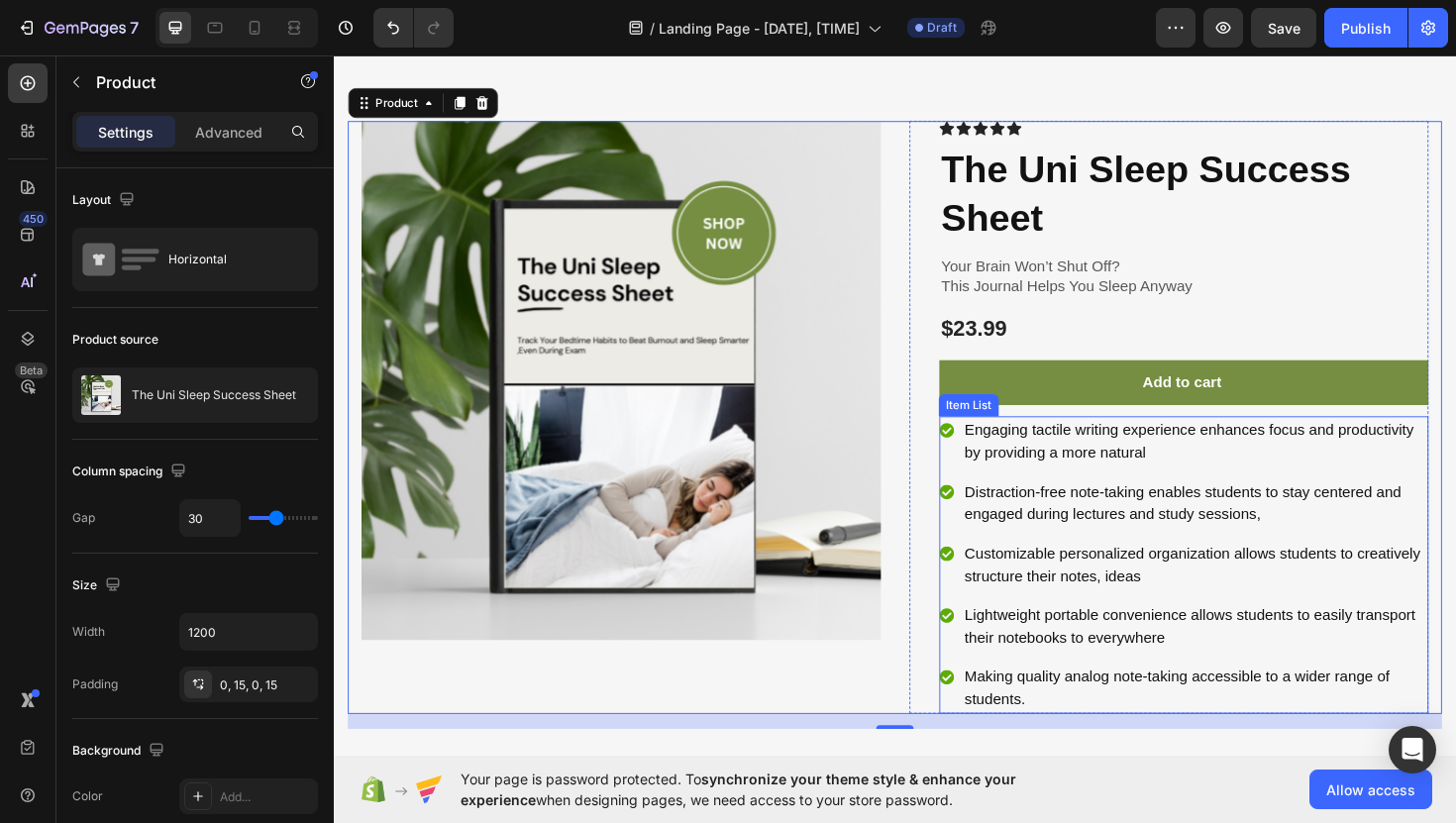 click 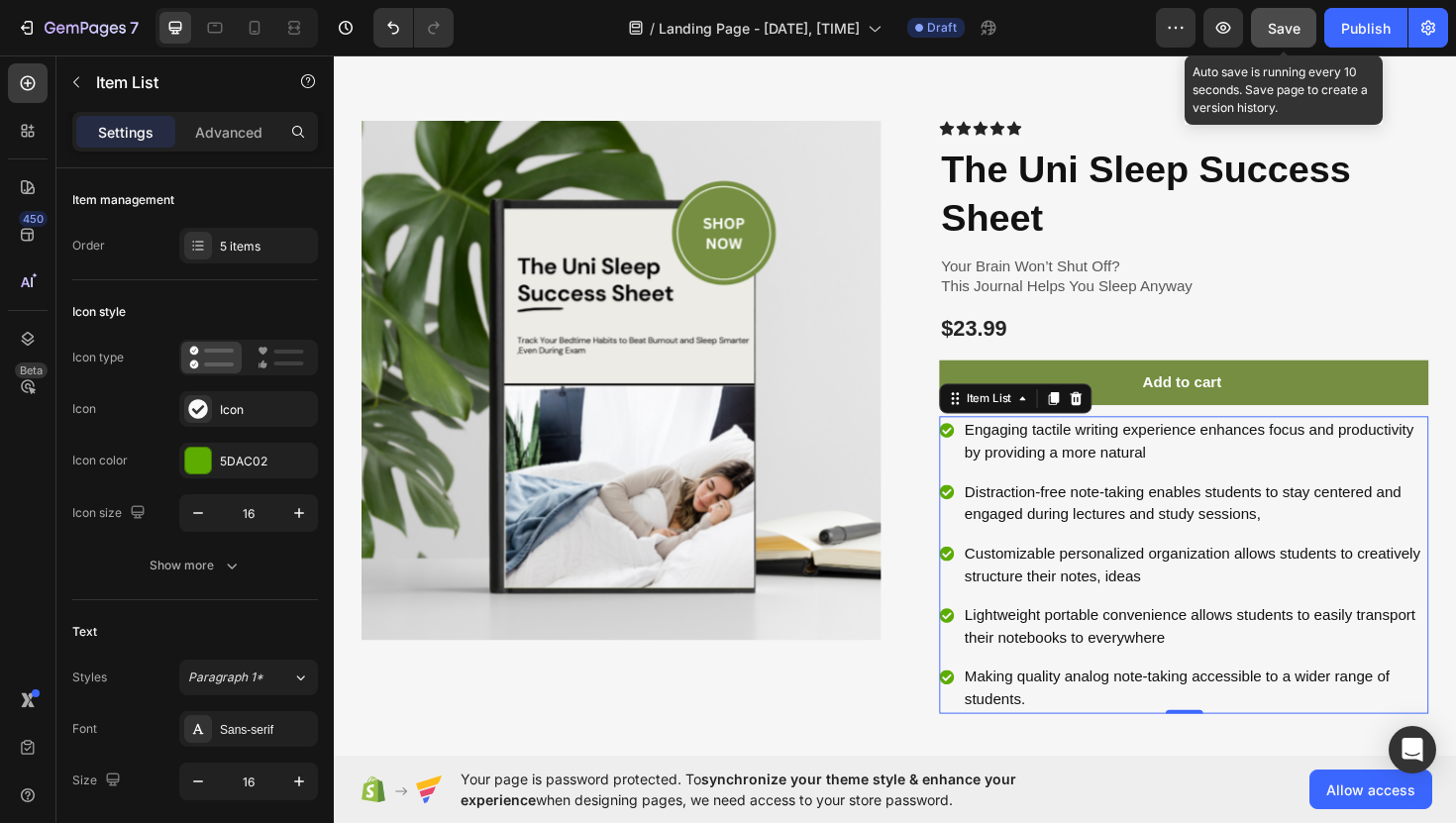 click on "Save" at bounding box center (1284, 28) 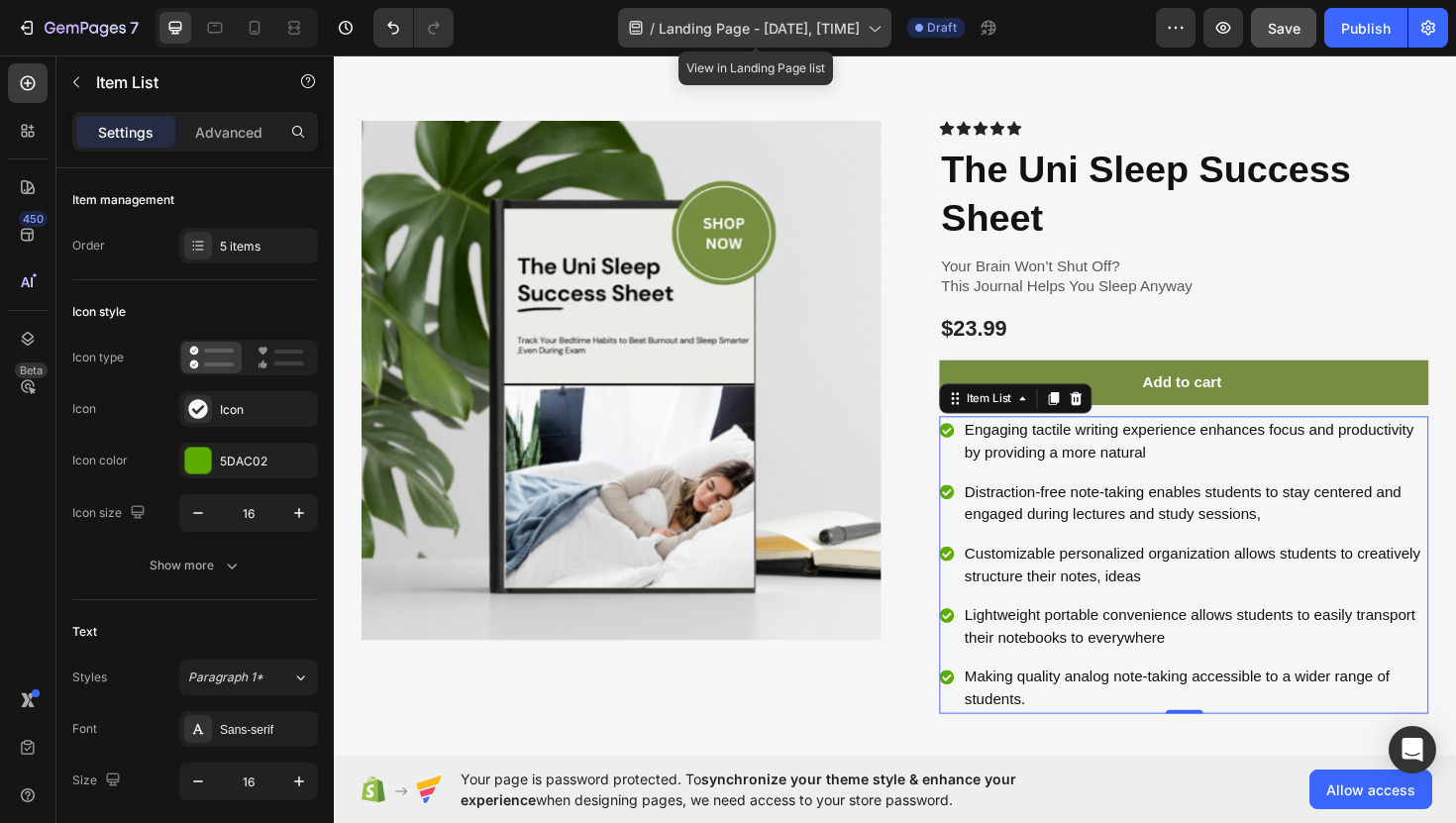 click on "Landing Page - [MONTH] [DAY], [TIME]" at bounding box center [759, 28] 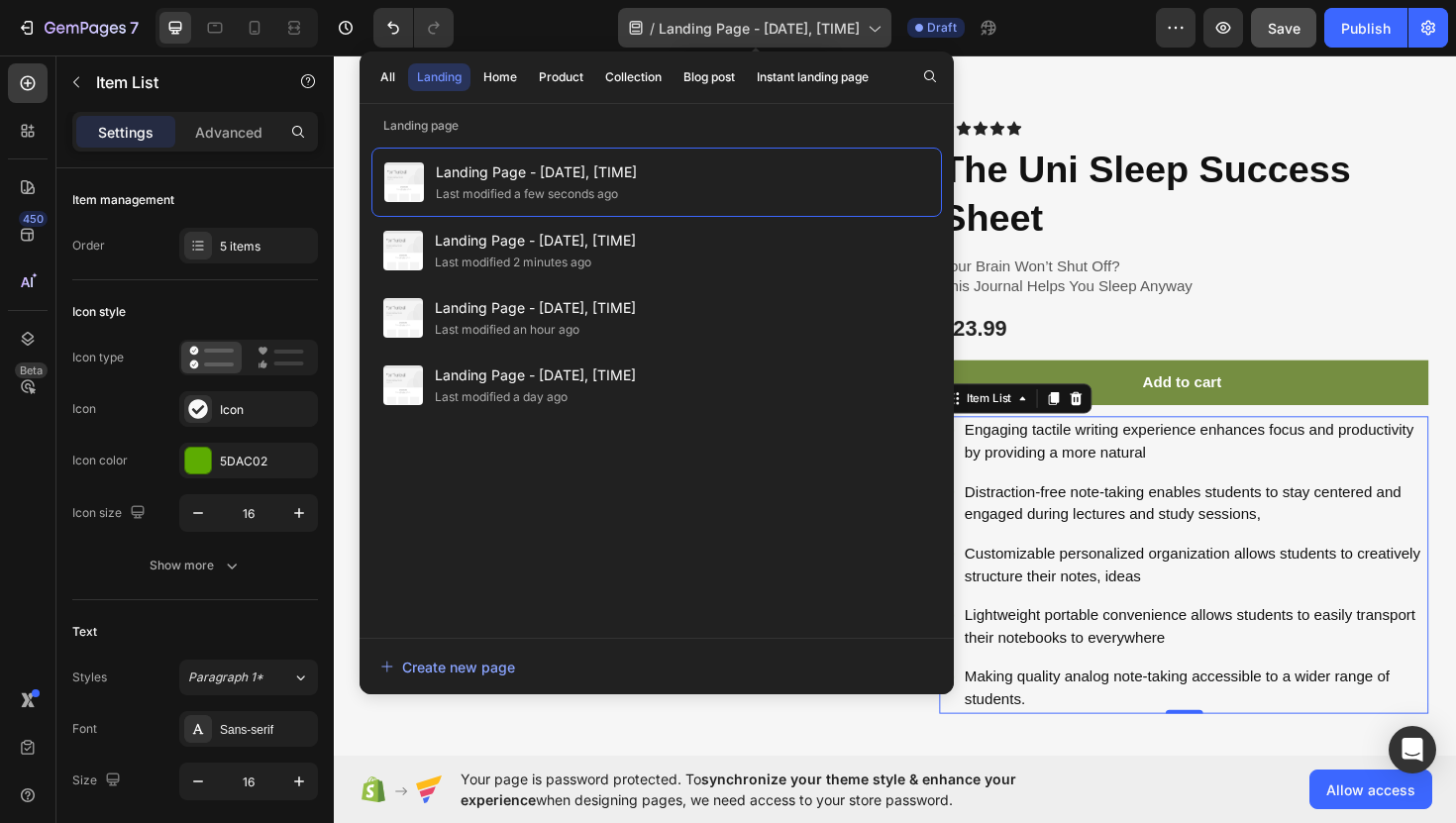 click on "Landing Page - [MONTH] [DAY], [TIME]" at bounding box center (759, 28) 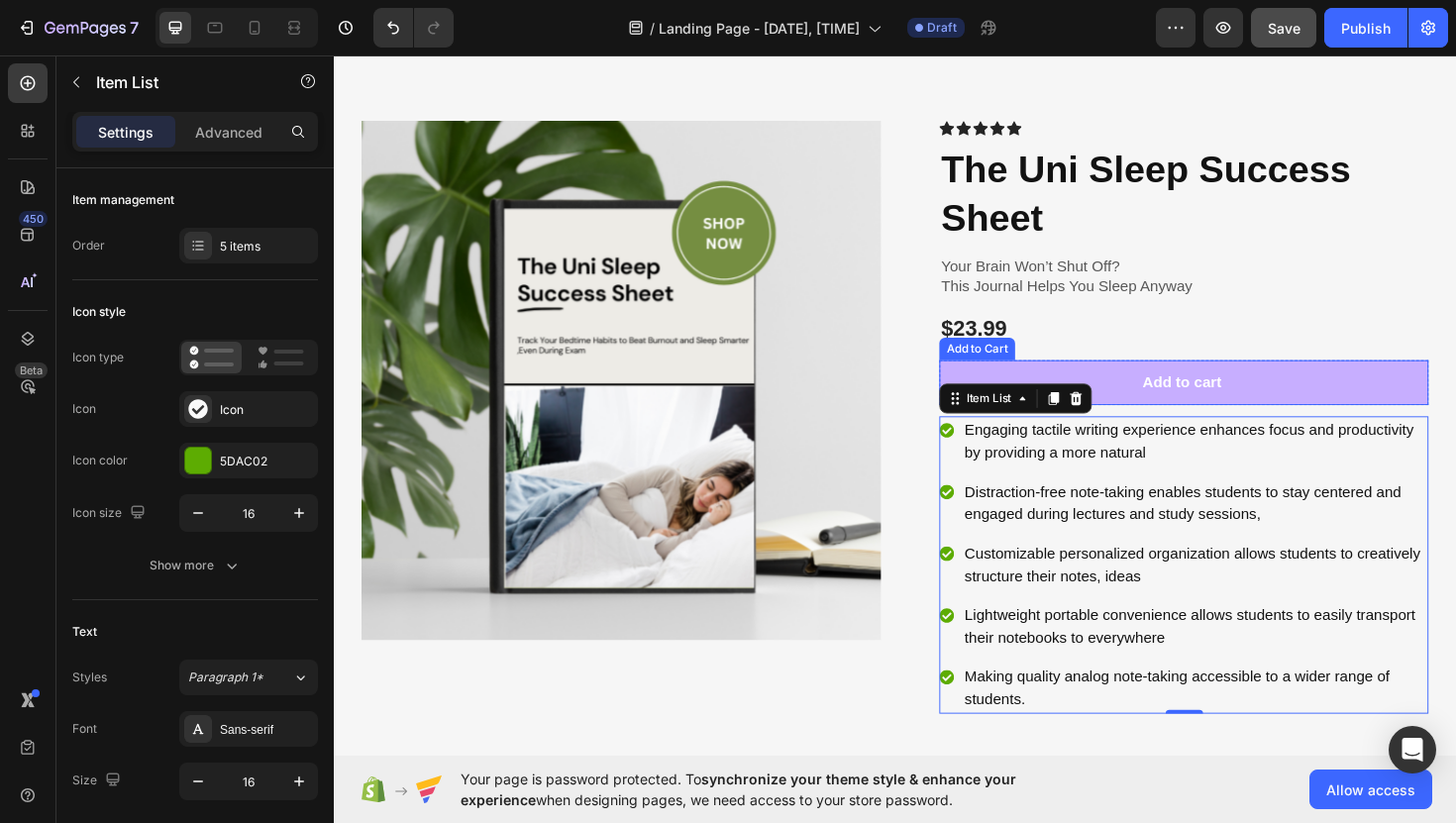 click on "Add to cart" at bounding box center [1233, 402] 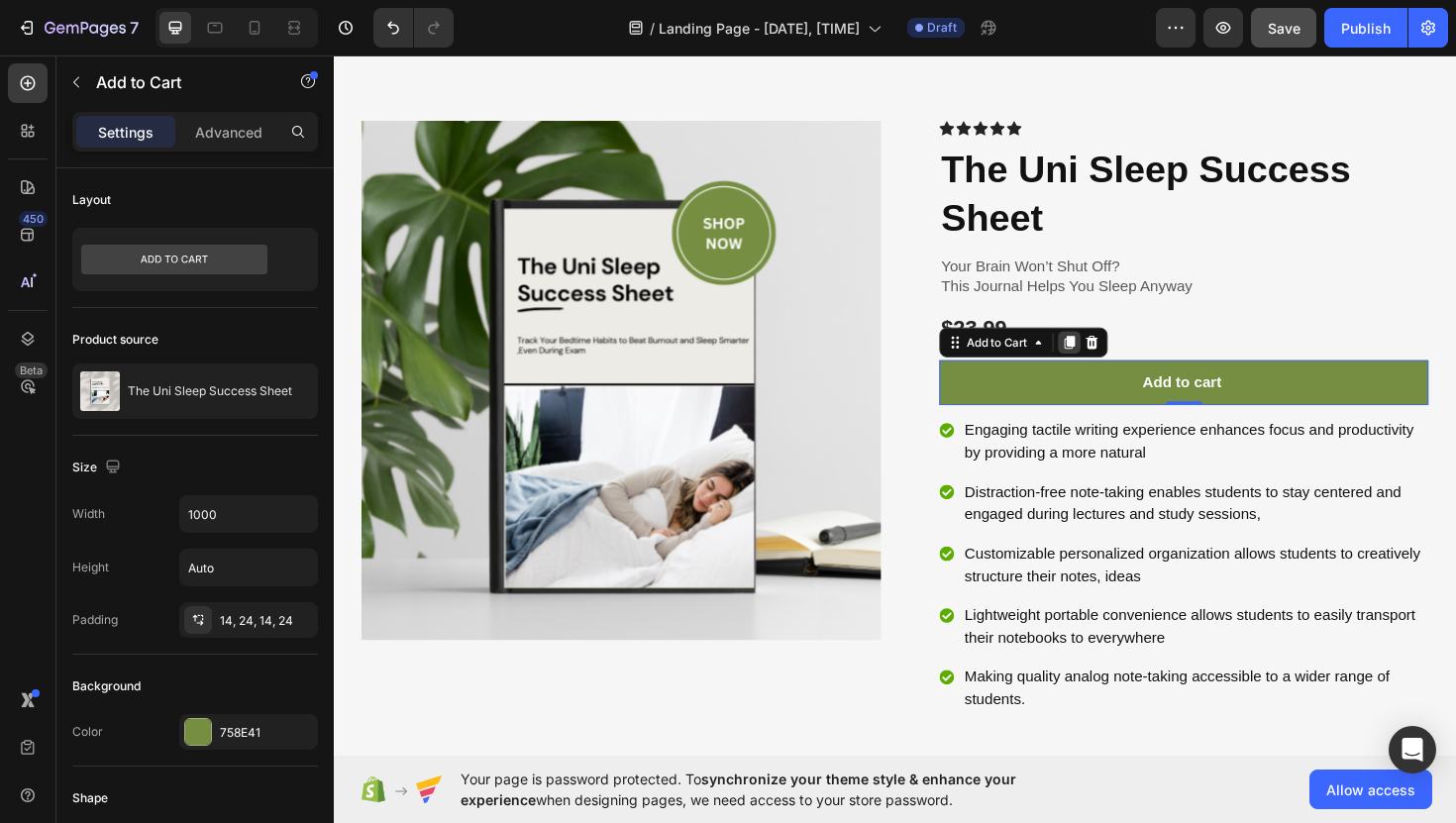 click 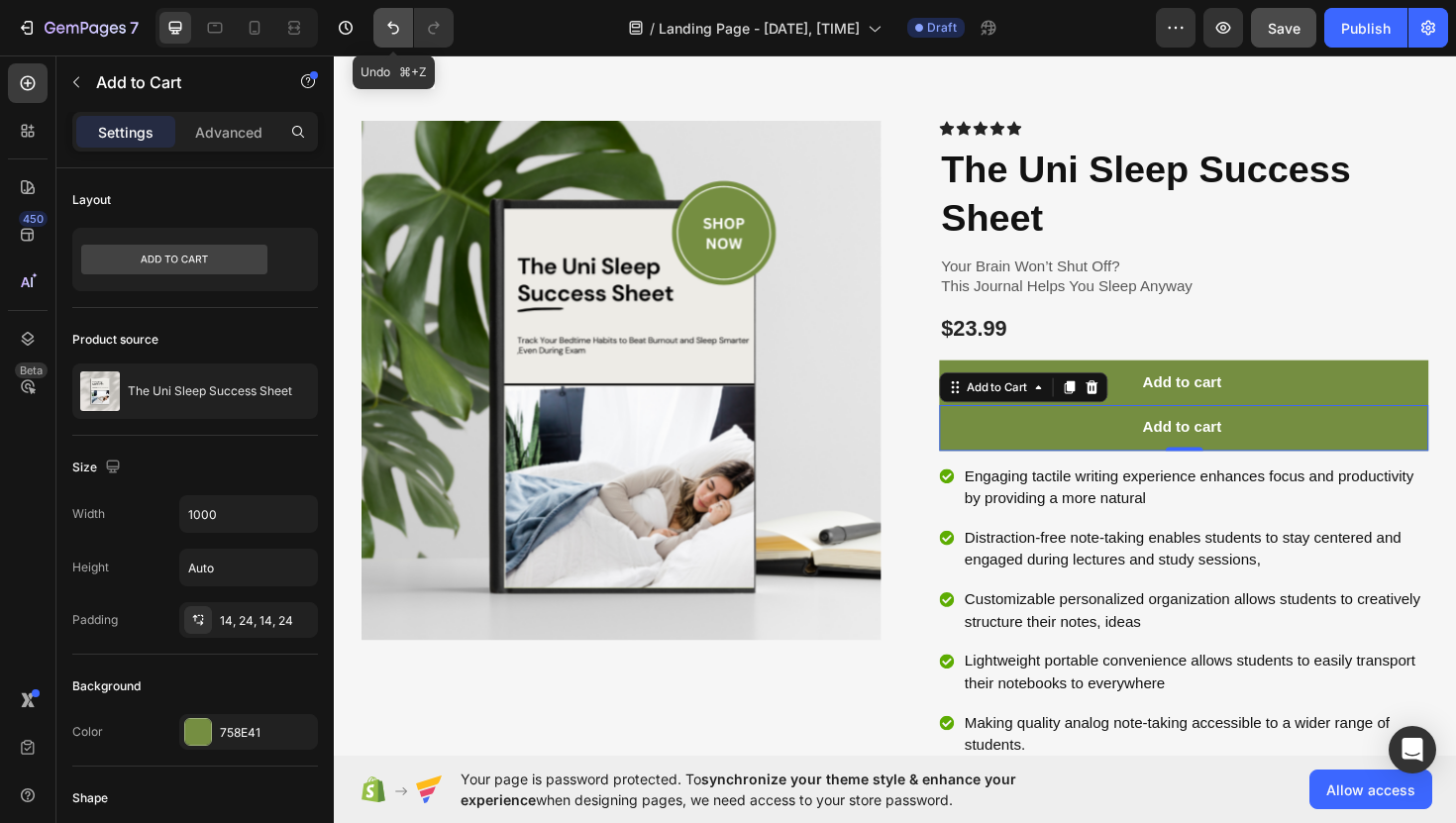 click 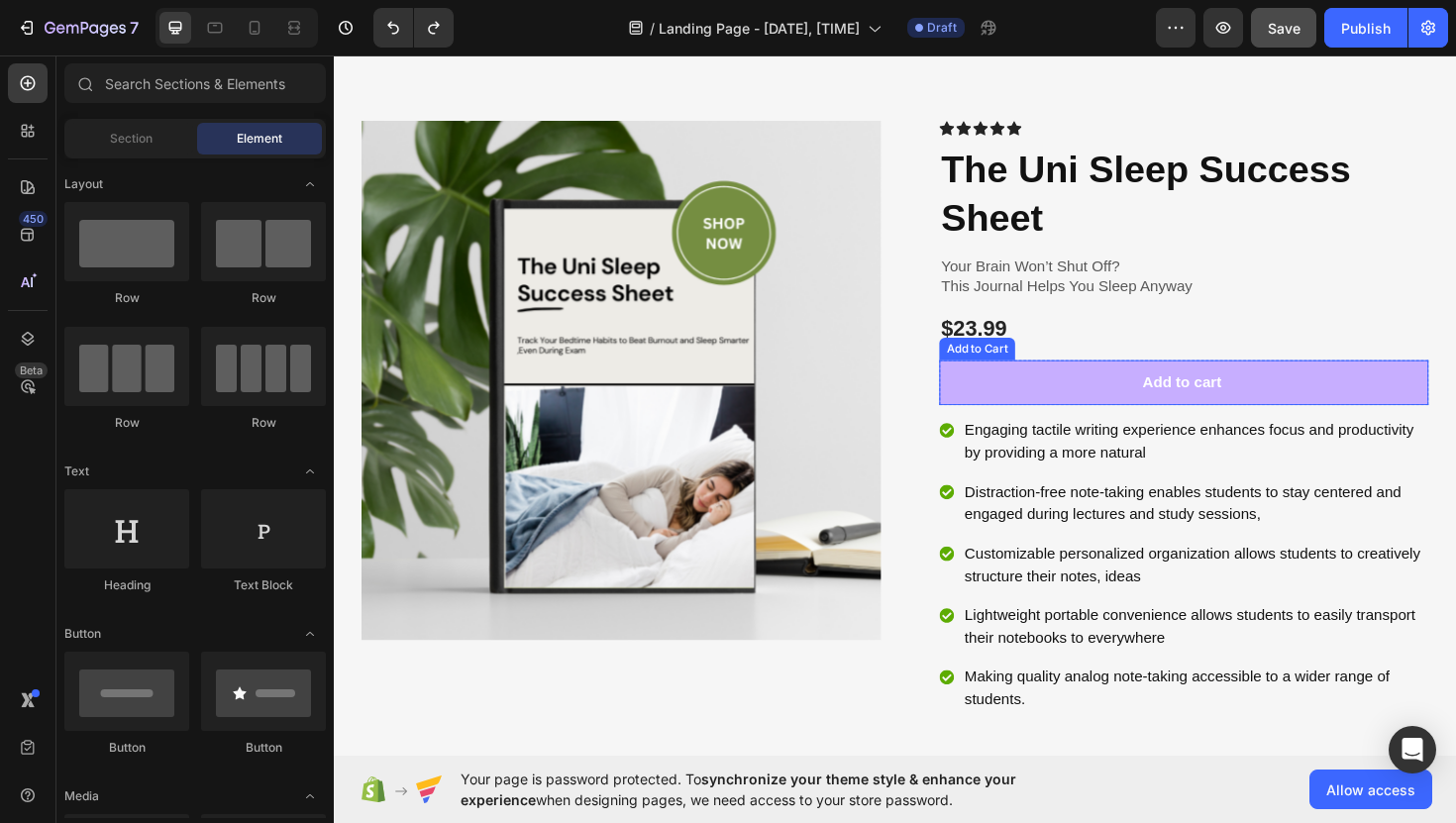 click on "Add to cart" at bounding box center [1233, 402] 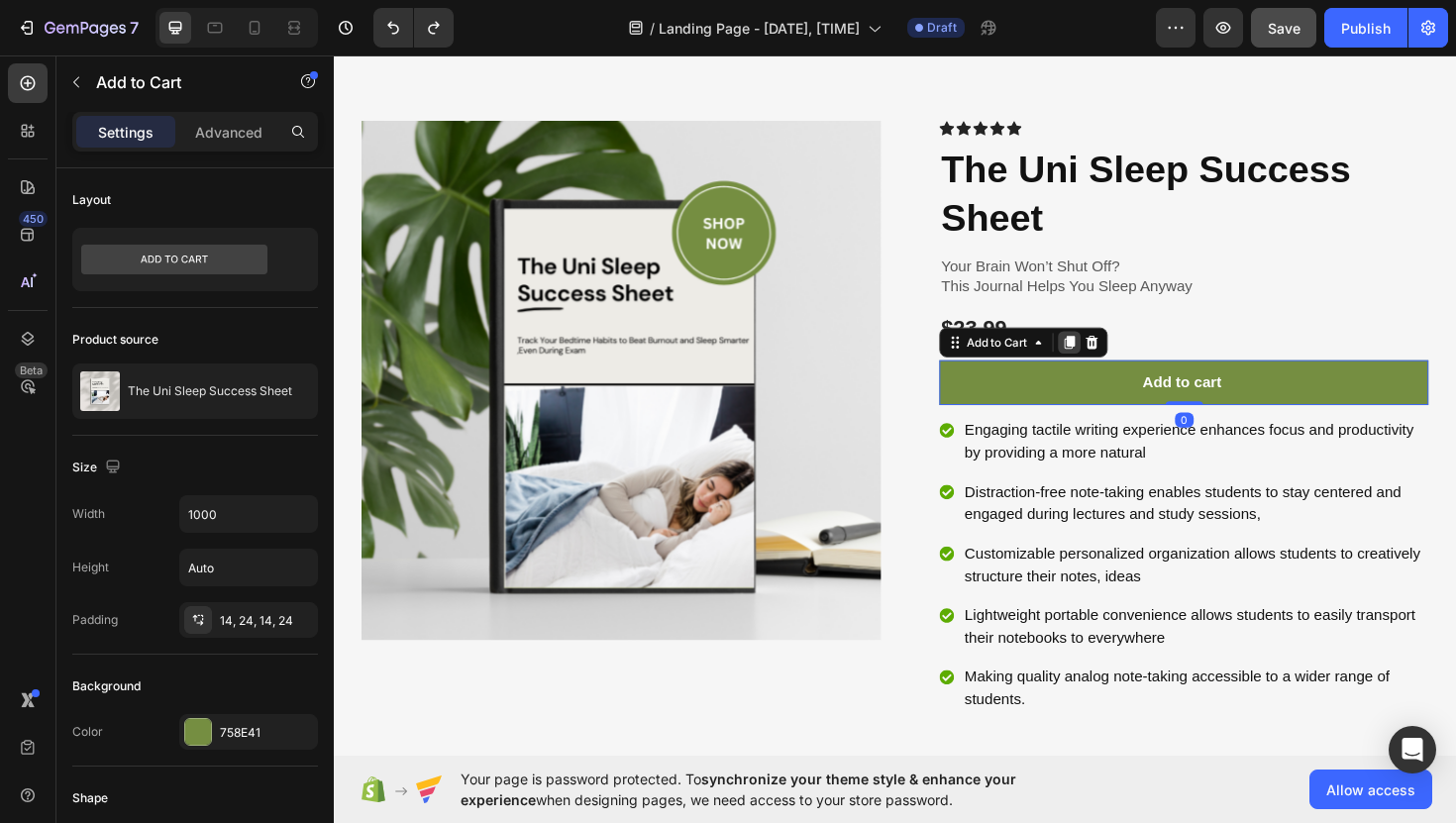 click 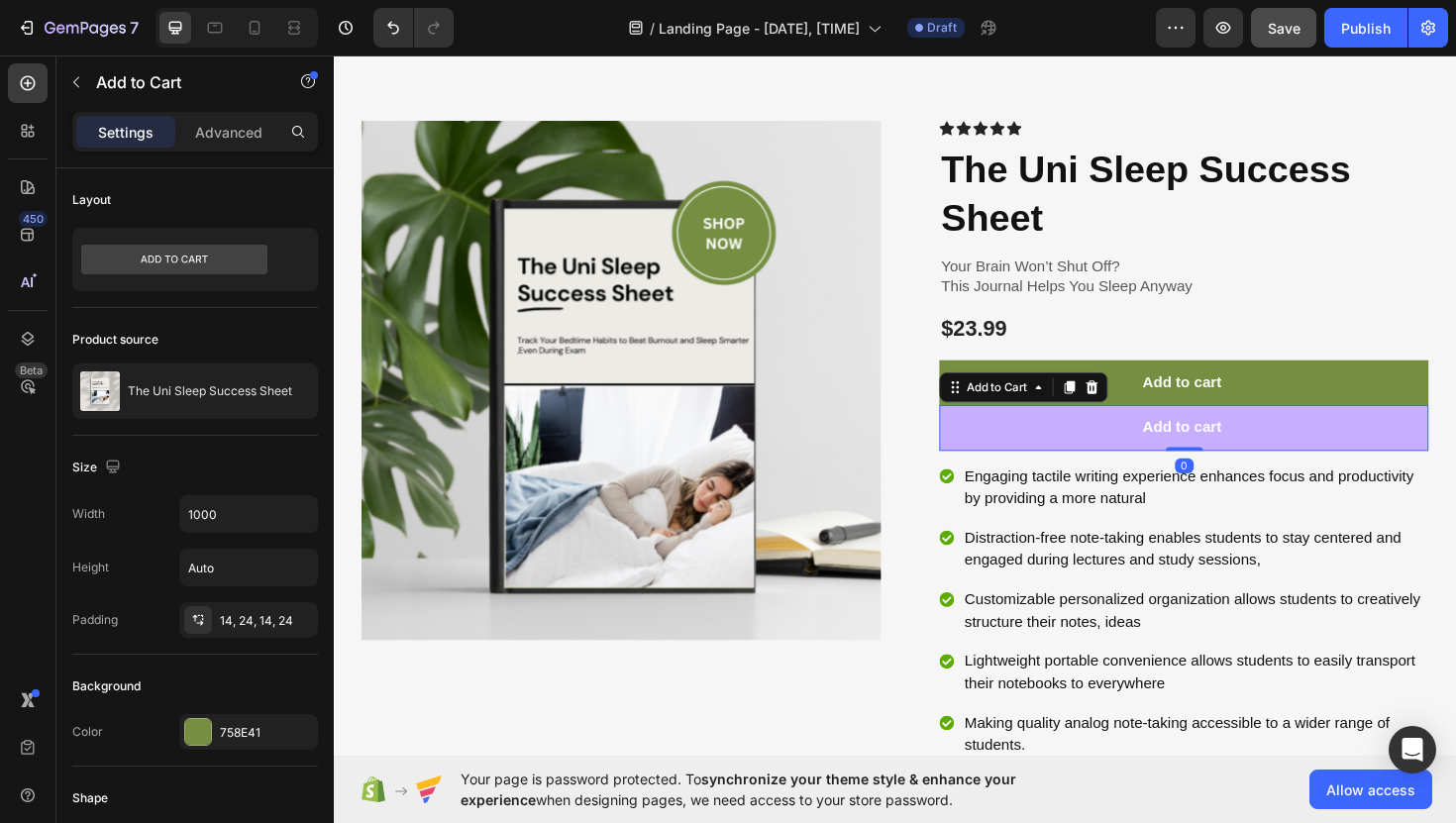 click on "Add to cart" at bounding box center [1233, 450] 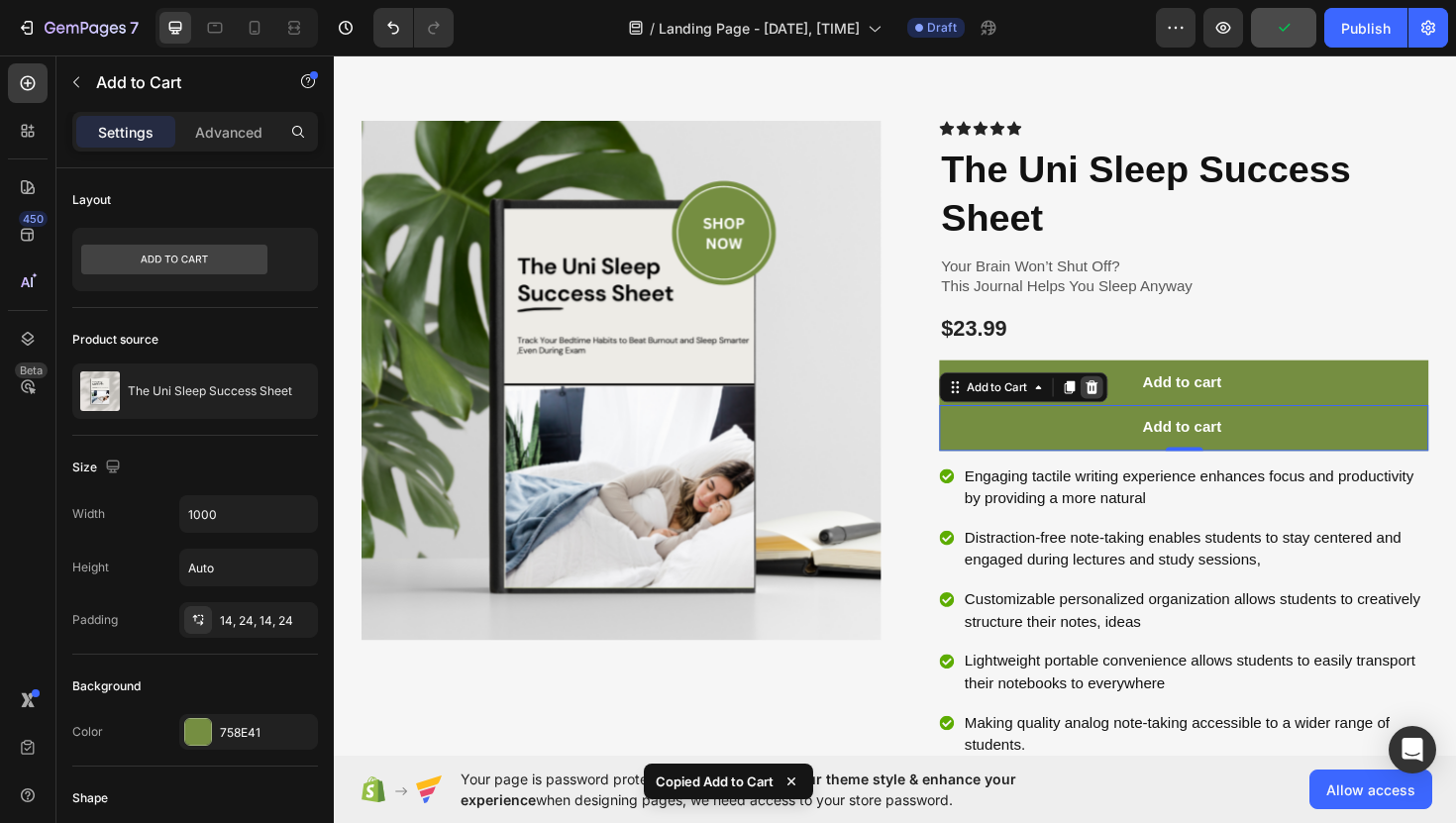 click 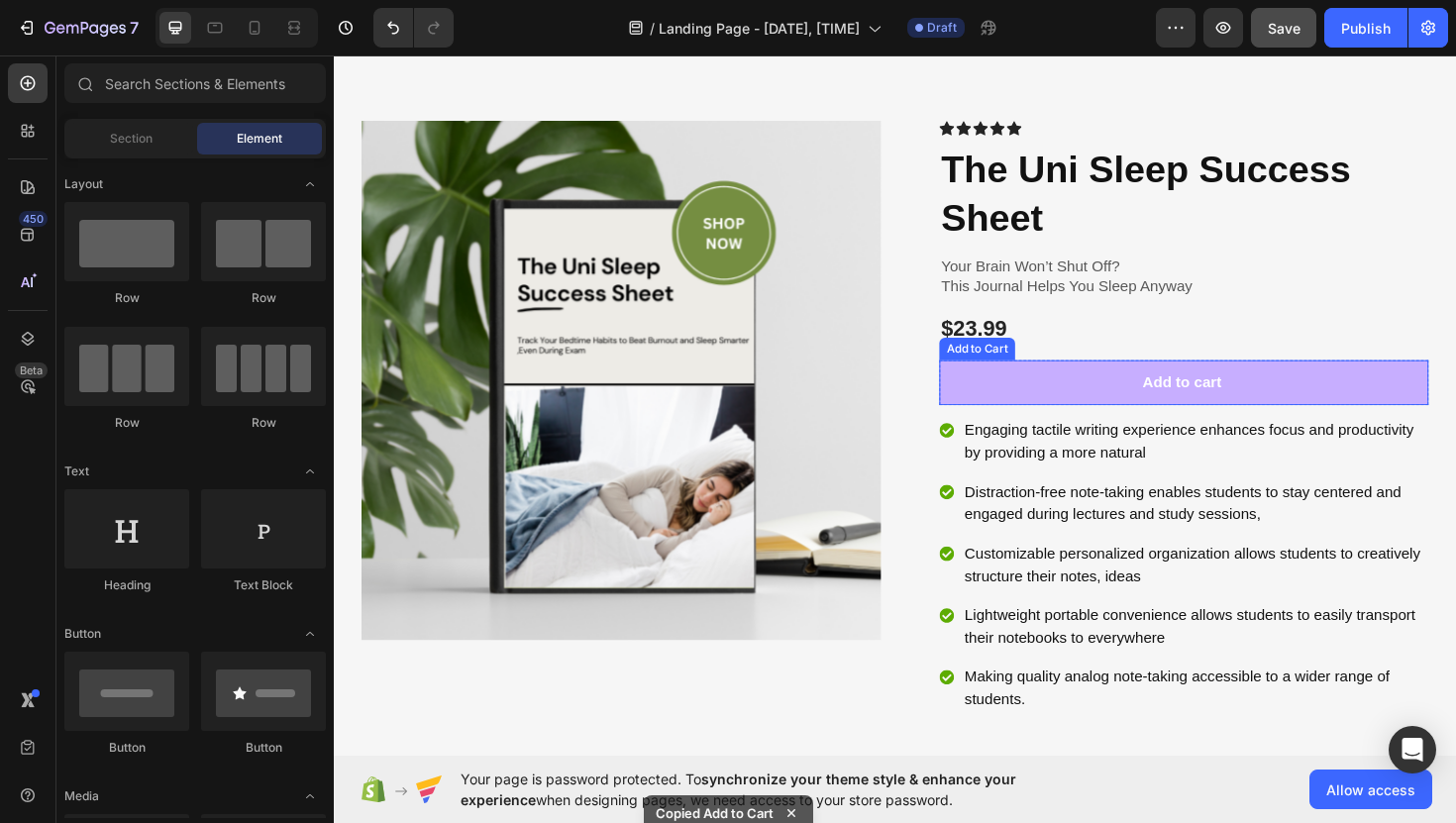 click on "Add to cart" at bounding box center (1233, 402) 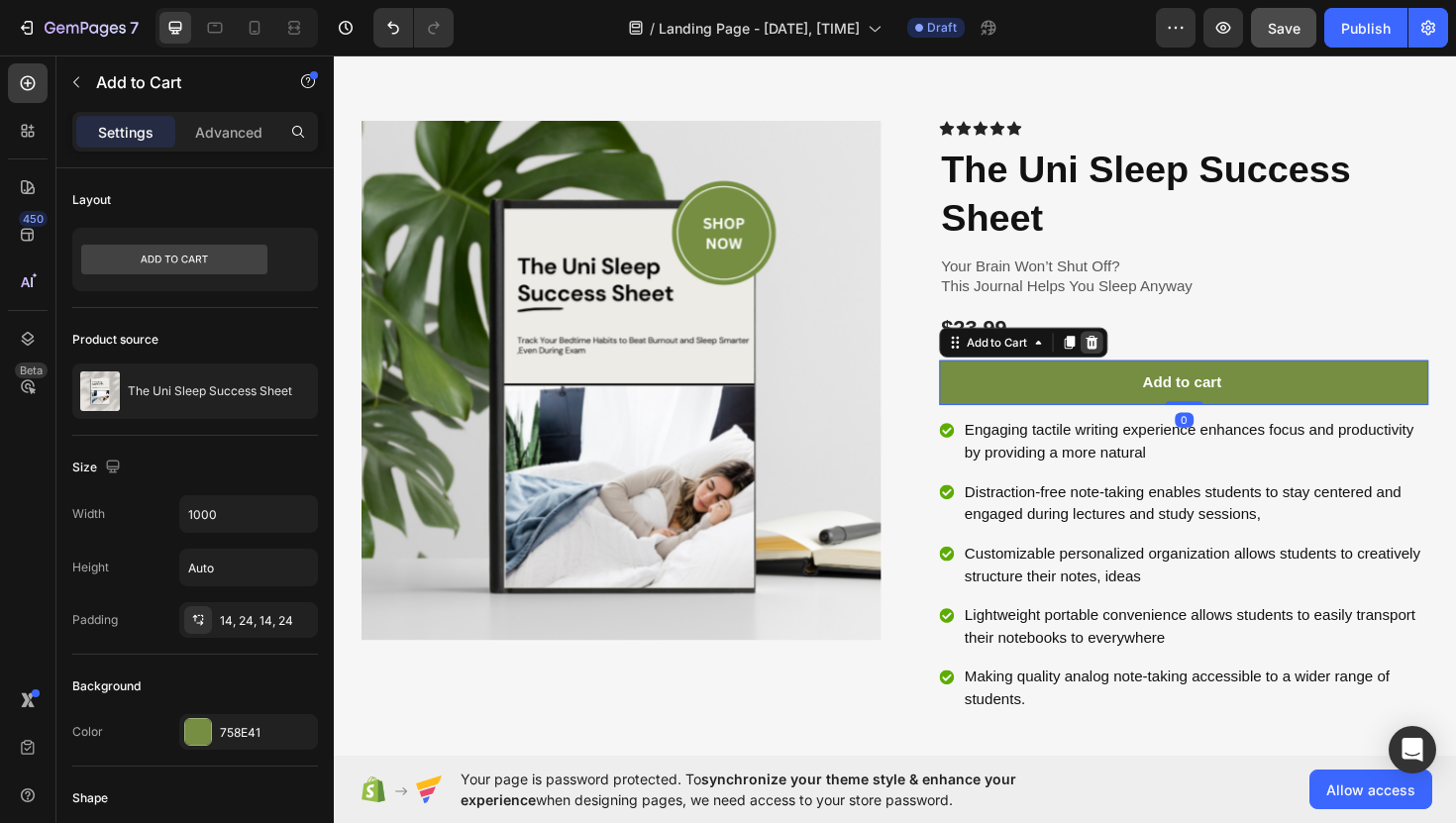 click 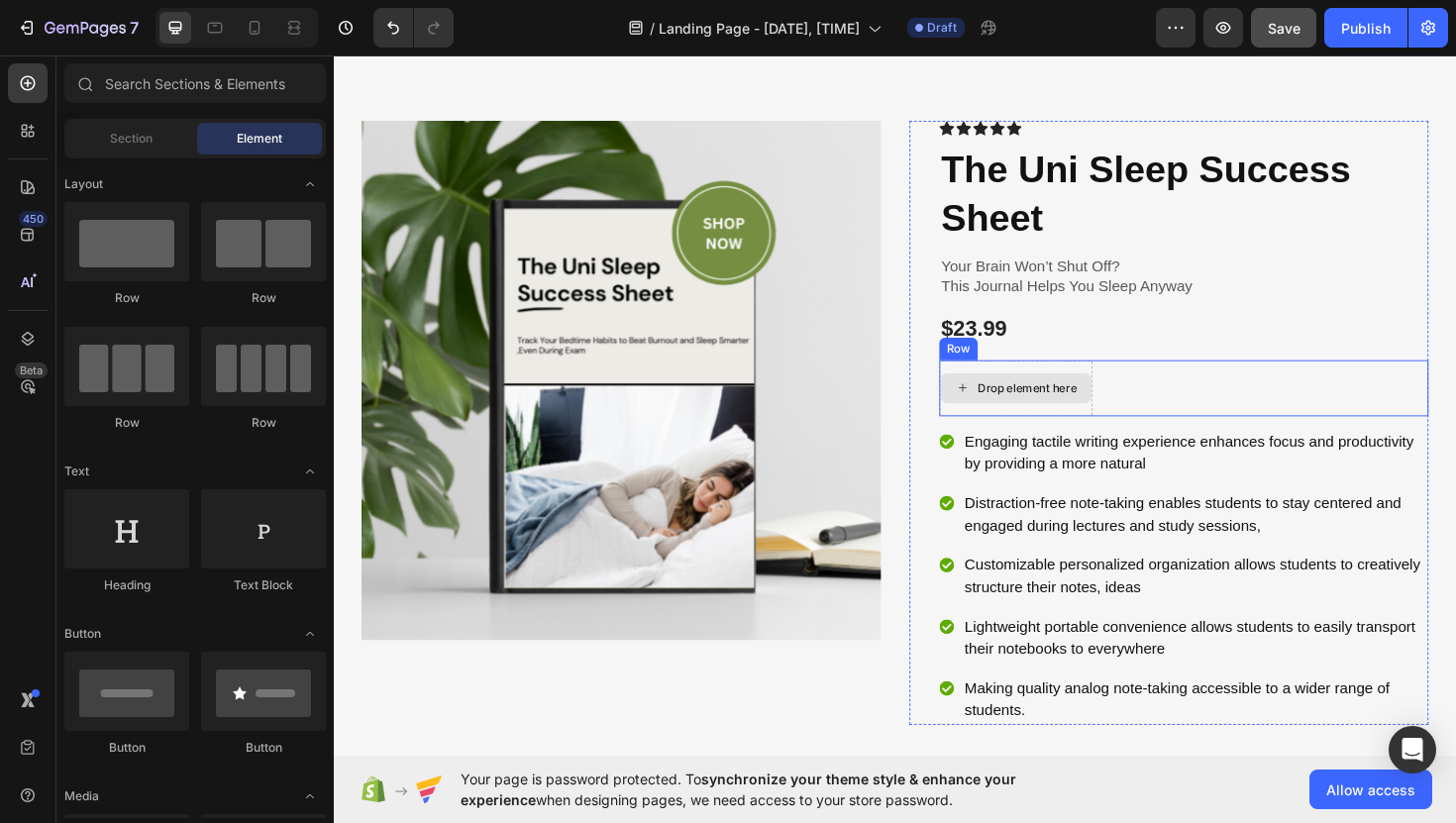 click on "Drop element here" at bounding box center (1068, 408) 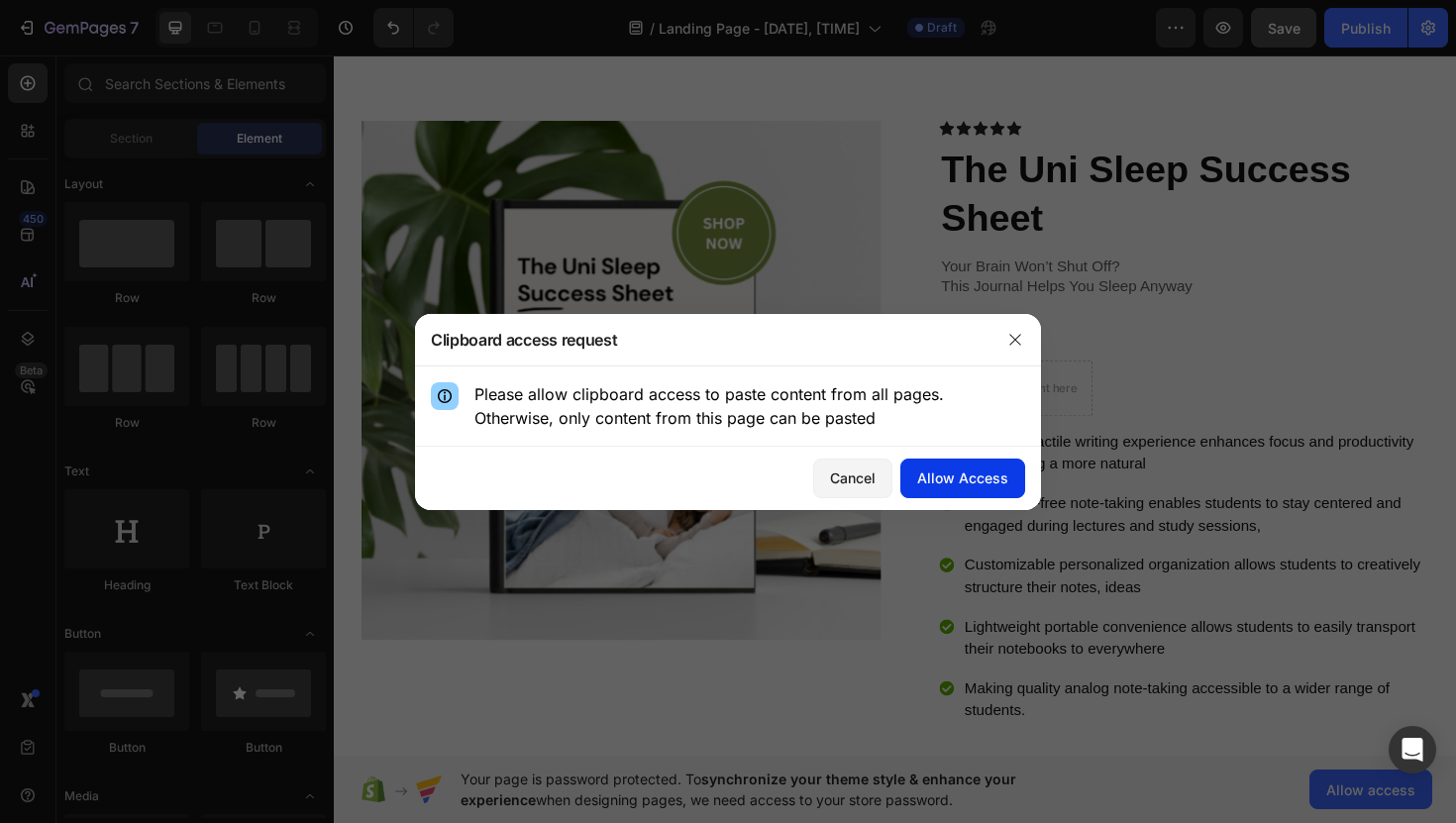click on "Allow Access" at bounding box center [963, 477] 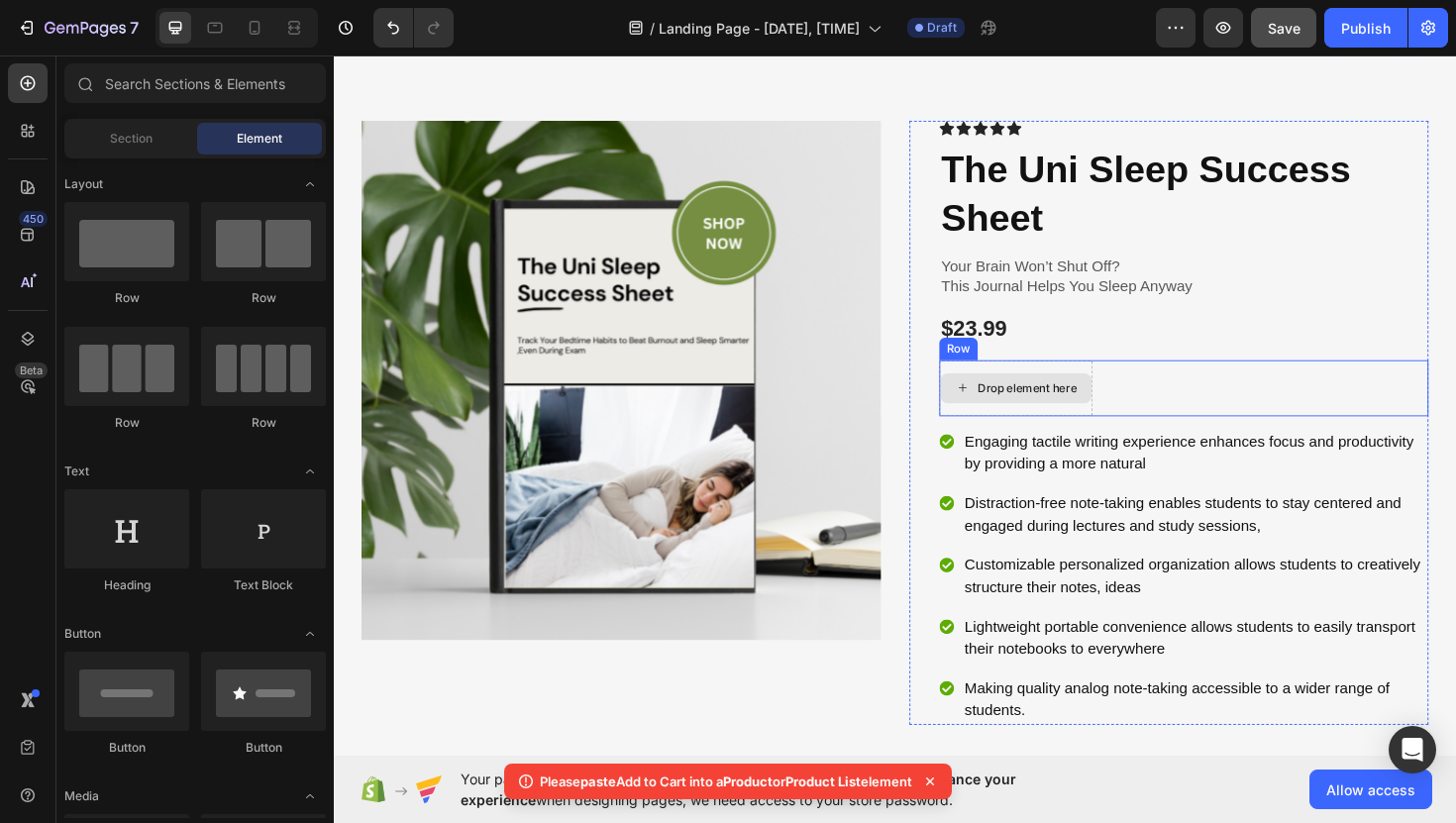 click on "Drop element here" at bounding box center (1056, 408) 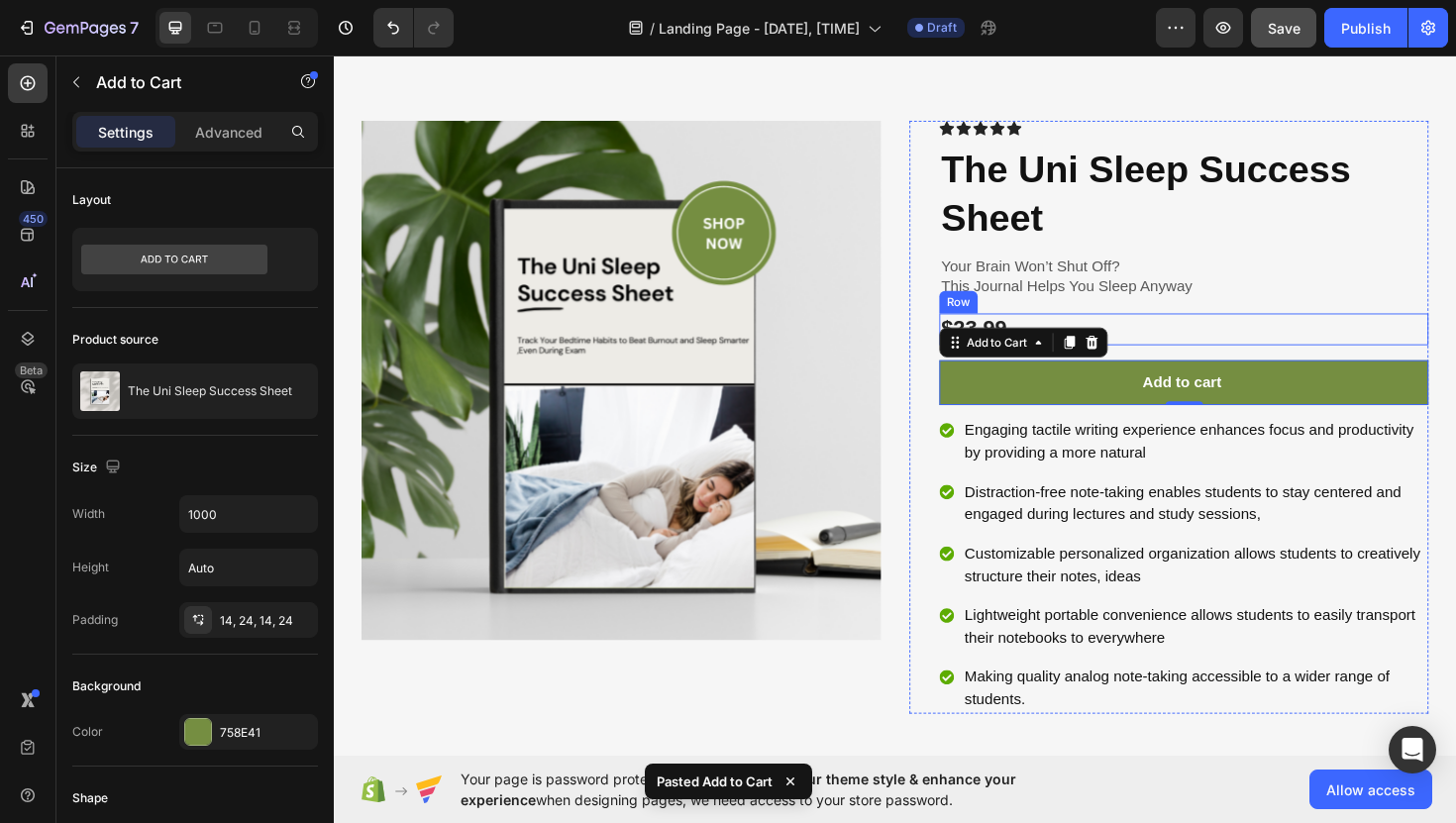 click on "$23.99 Product Price Product Price Row" at bounding box center [1233, 346] 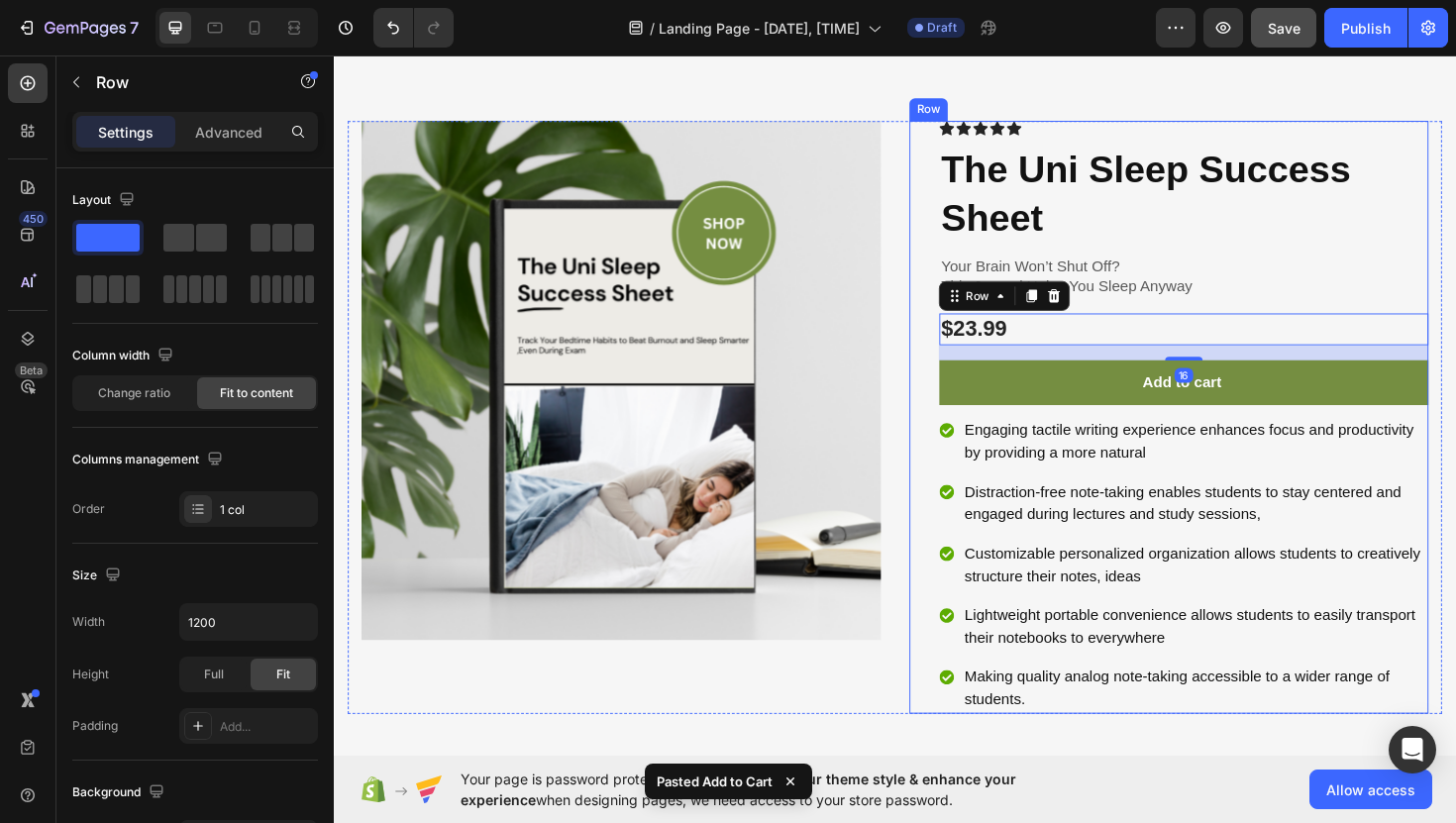 click on "Icon Icon Icon Icon Icon Icon List Row The Uni Sleep Success Sheet Product Title Your Brain Won’t Shut Off?  This Journal Helps You Sleep Anyway Text Block $23.99 Product Price Product Price Row   16 Add to cart Add to Cart Row Engaging tactile writing experience enhances focus and productivity by providing a more natural Distraction-free note-taking enables students to stay centered and engaged during lectures and study sessions, Customizable personalized organization allows students to creatively structure their notes, ideas Lightweight portable convenience allows students to easily transport their notebooks to everywhere Making quality analog note-taking accessible to a wider range of students. Item List Row" at bounding box center [1217, 439] 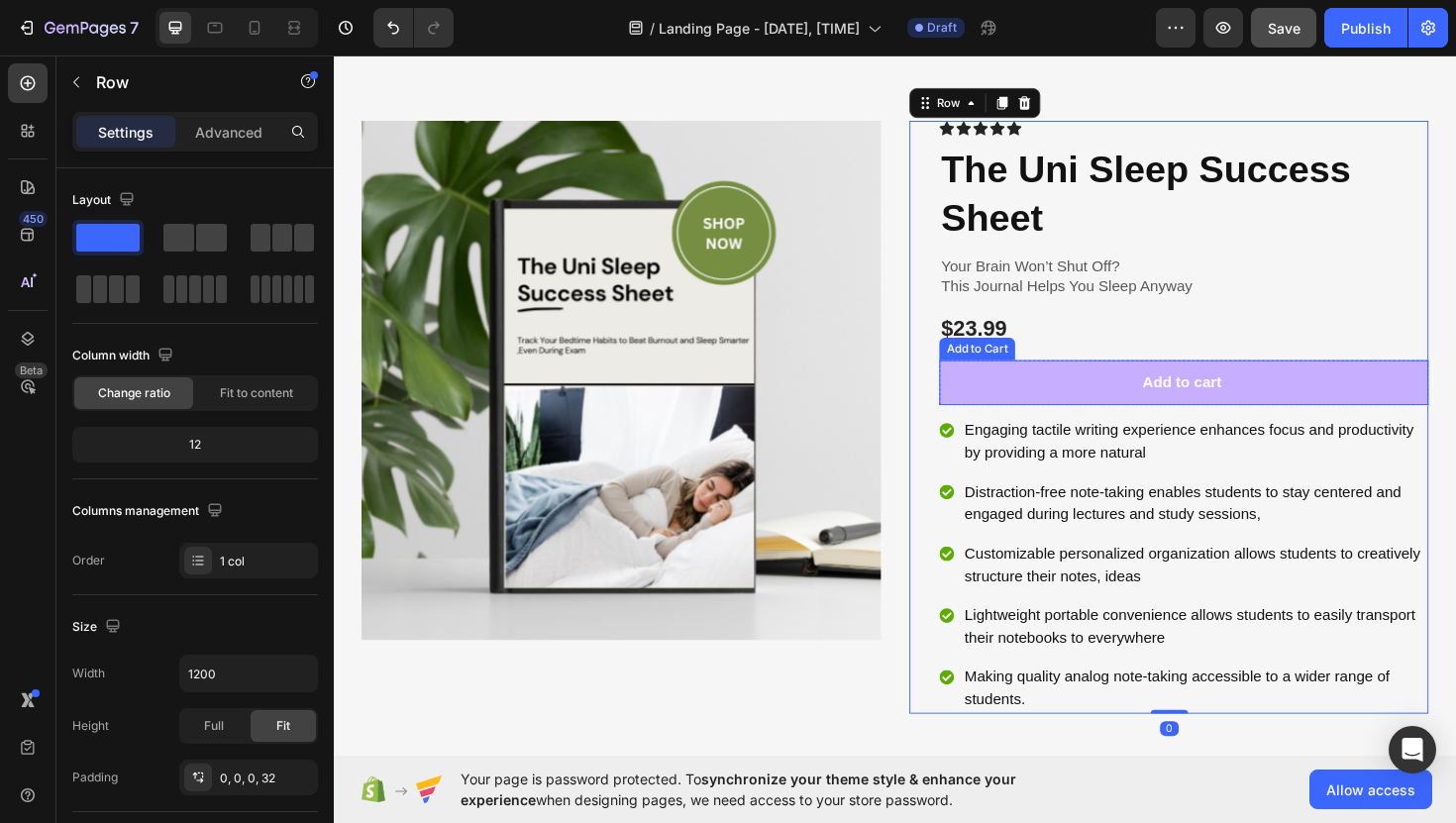 click on "Add to cart" at bounding box center [1233, 402] 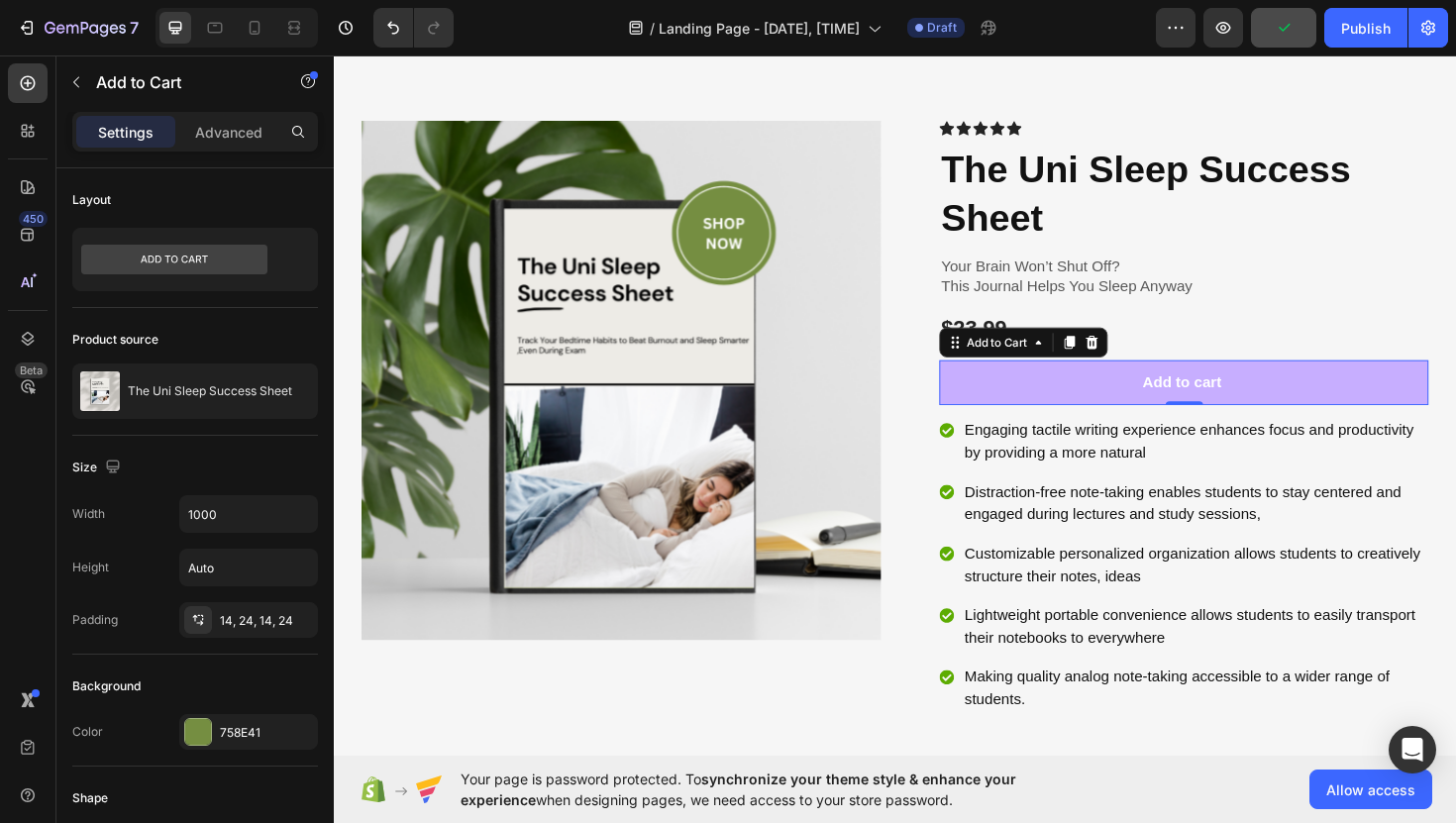 click on "Add to cart" at bounding box center (1233, 402) 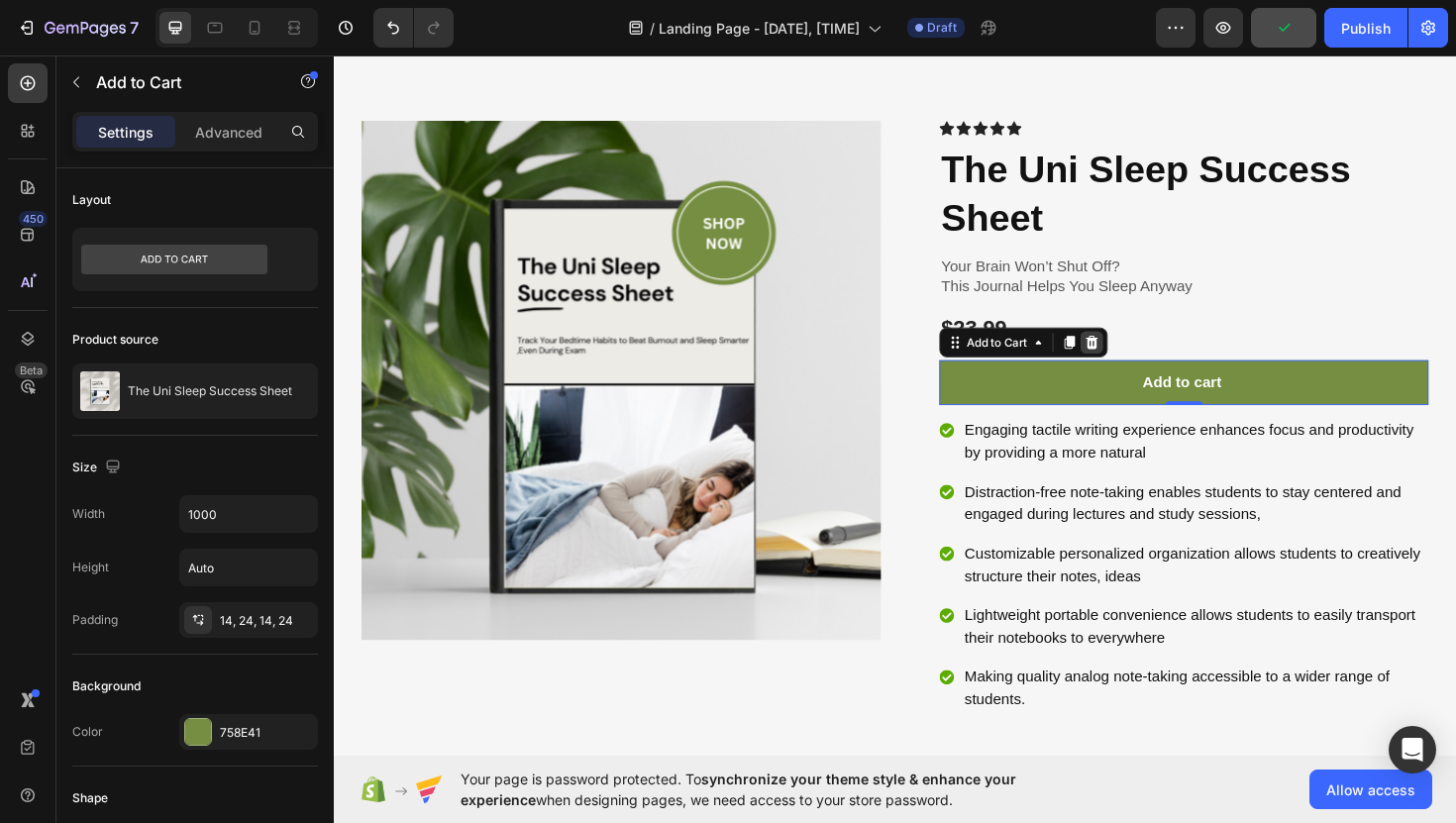 click 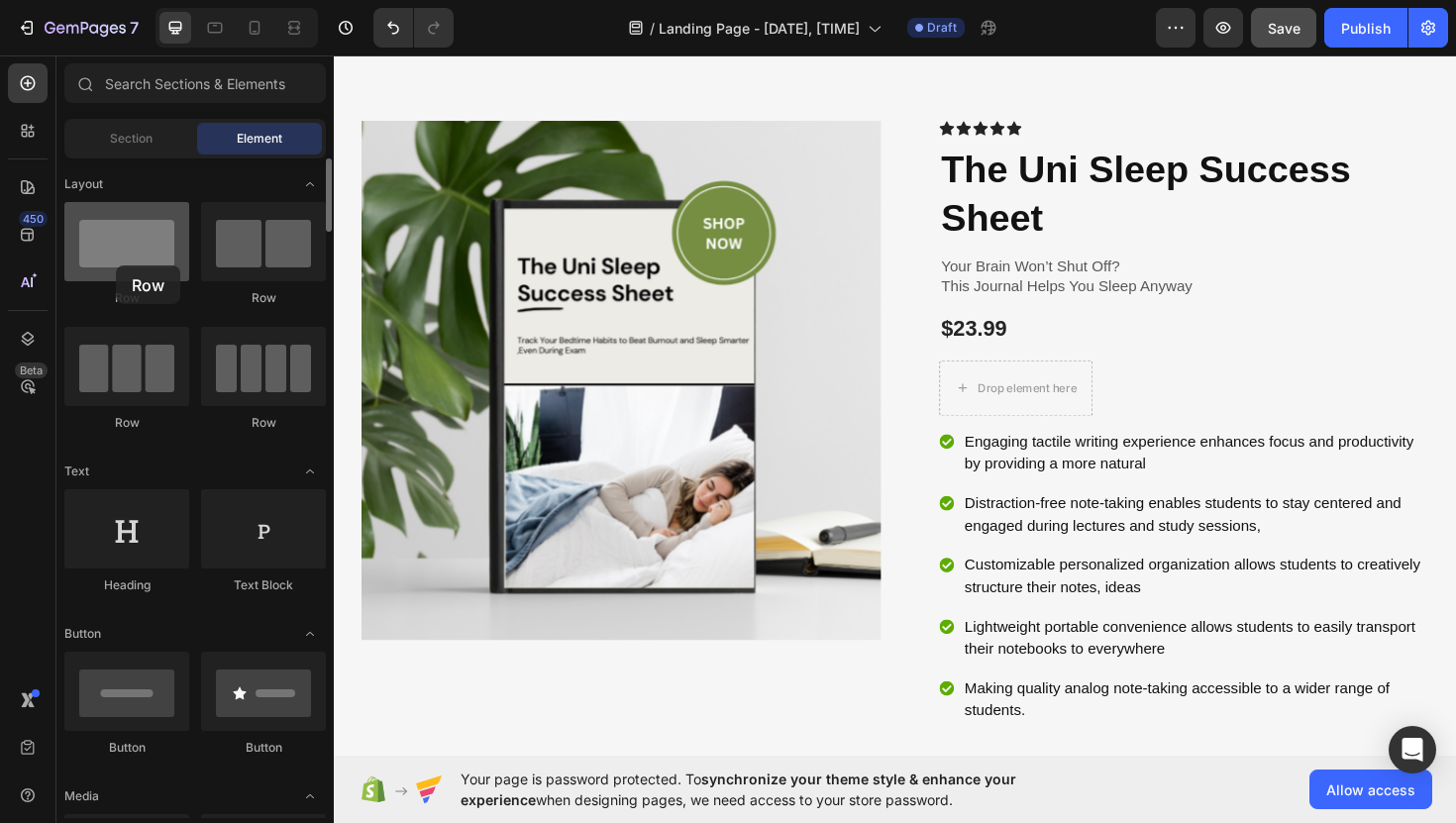 click at bounding box center [127, 242] 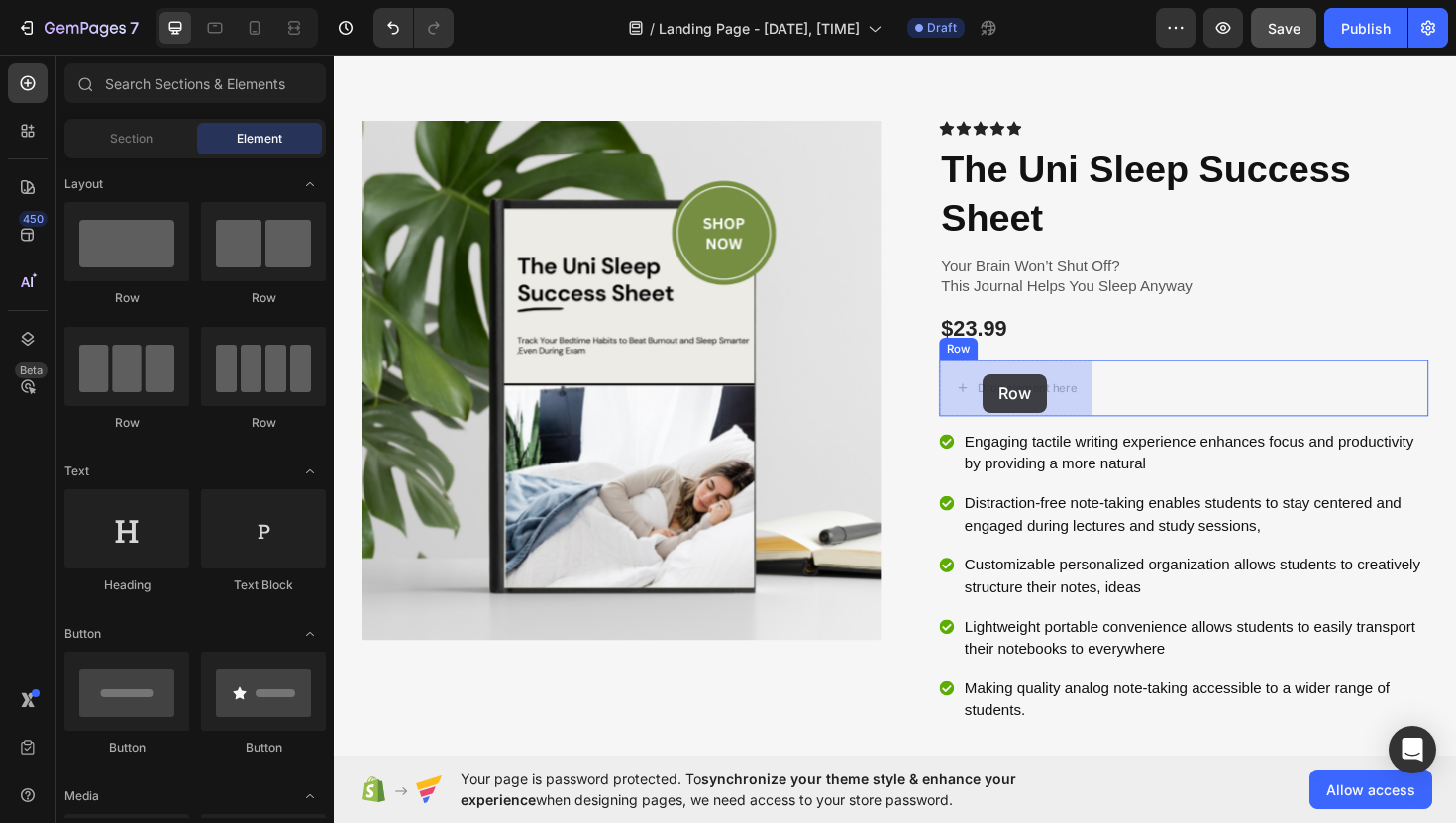 drag, startPoint x: 443, startPoint y: 302, endPoint x: 1020, endPoint y: 393, distance: 584.13183 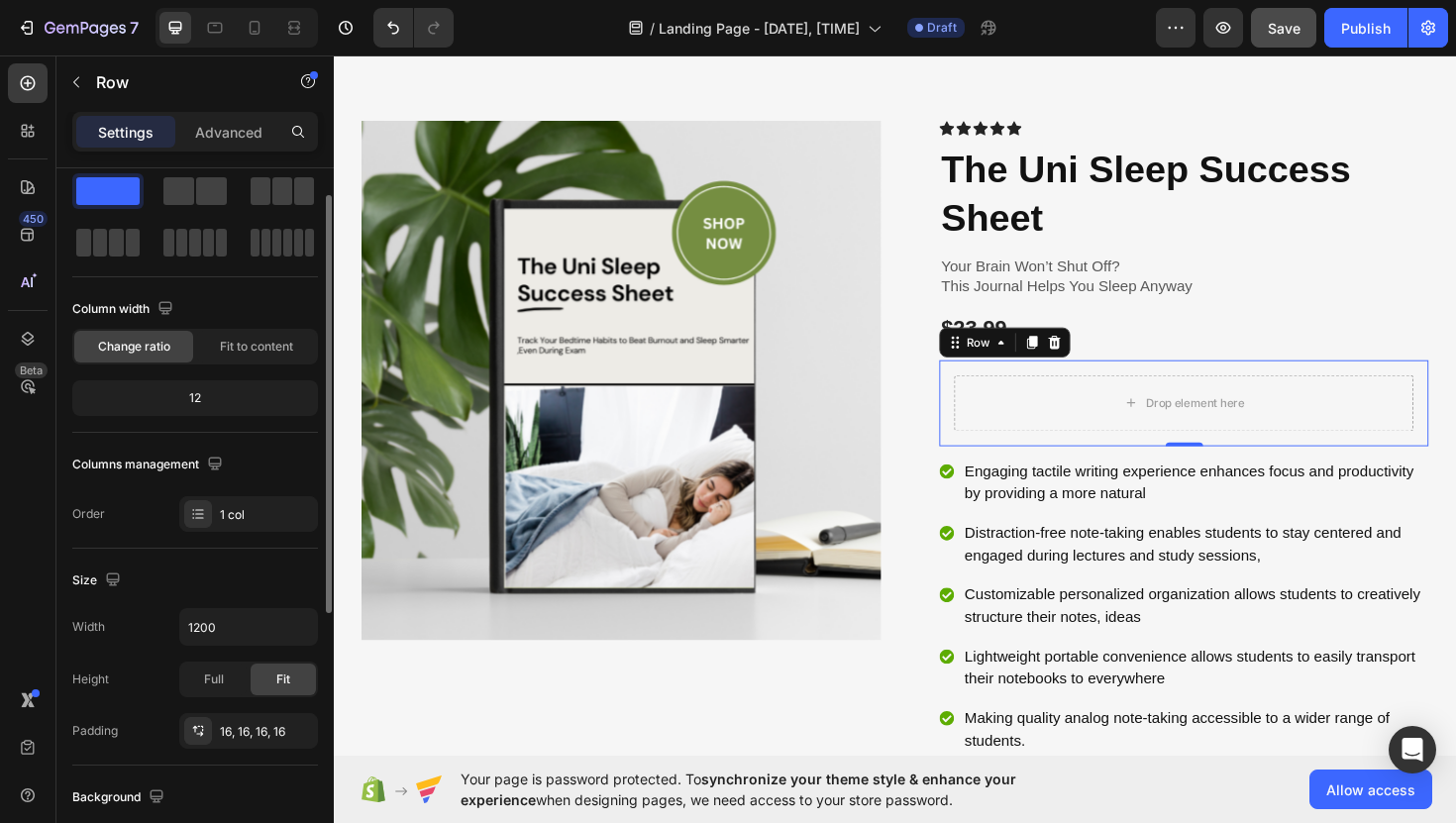 scroll, scrollTop: 0, scrollLeft: 0, axis: both 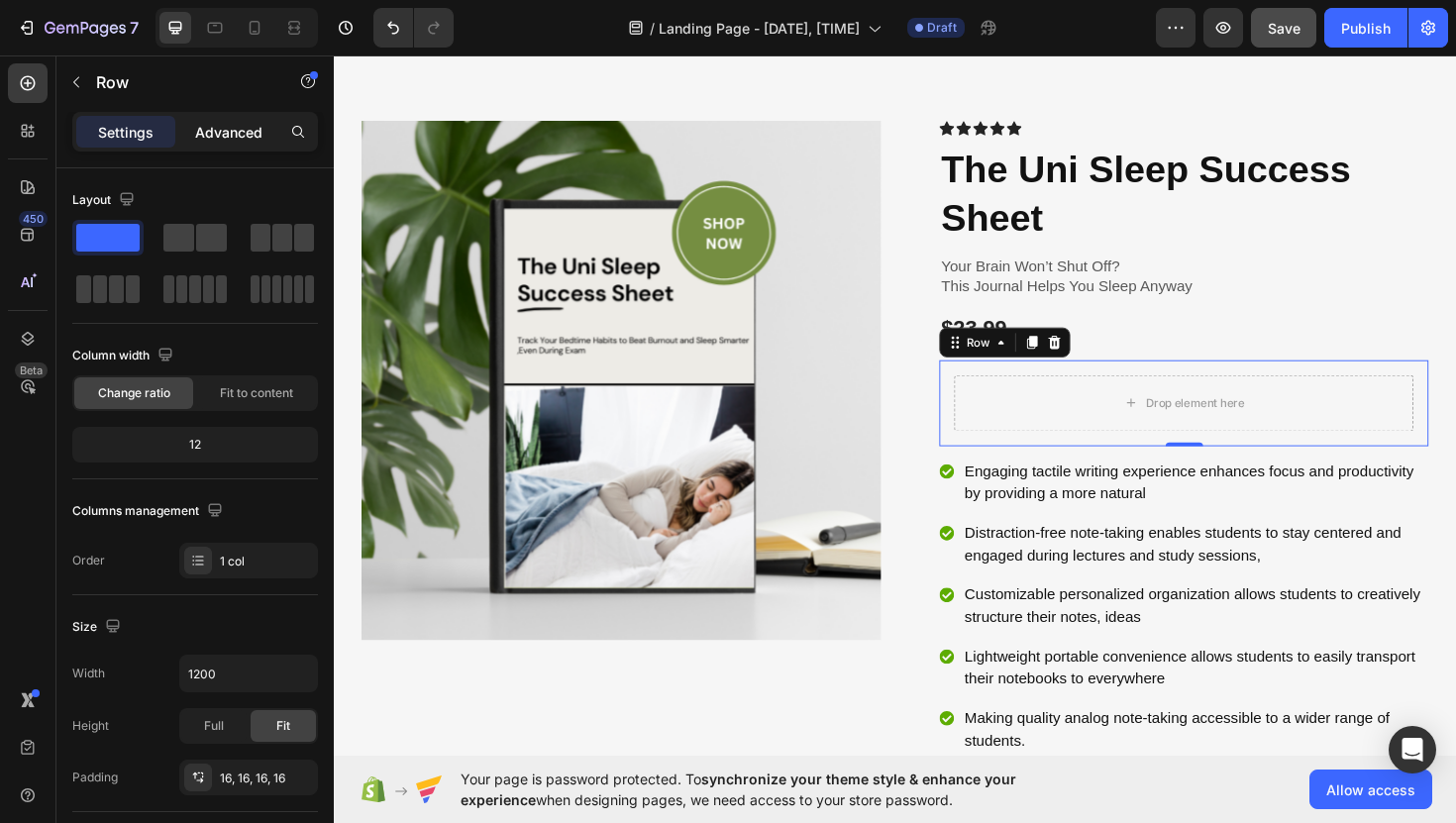click on "Advanced" 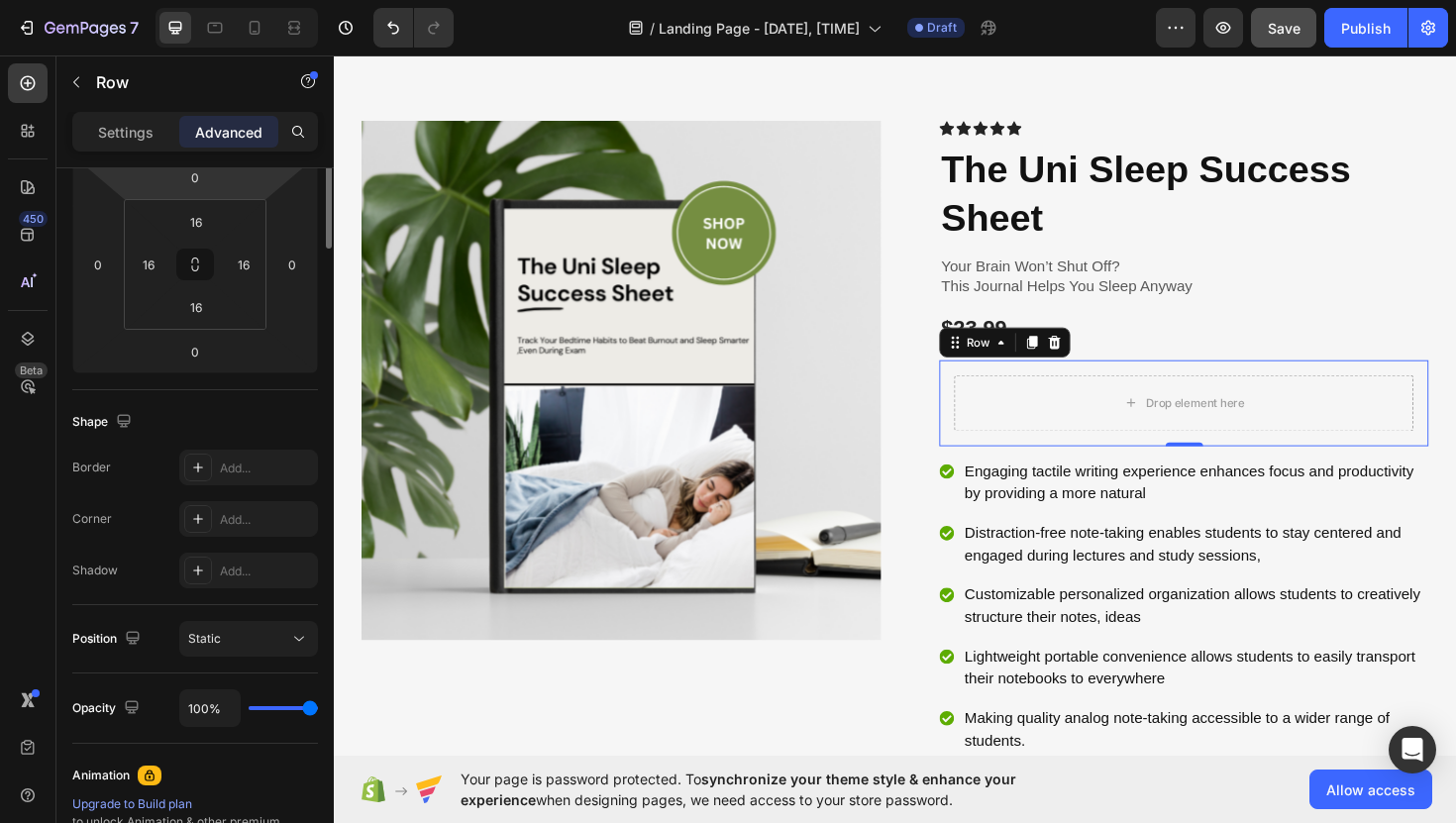 scroll, scrollTop: 0, scrollLeft: 0, axis: both 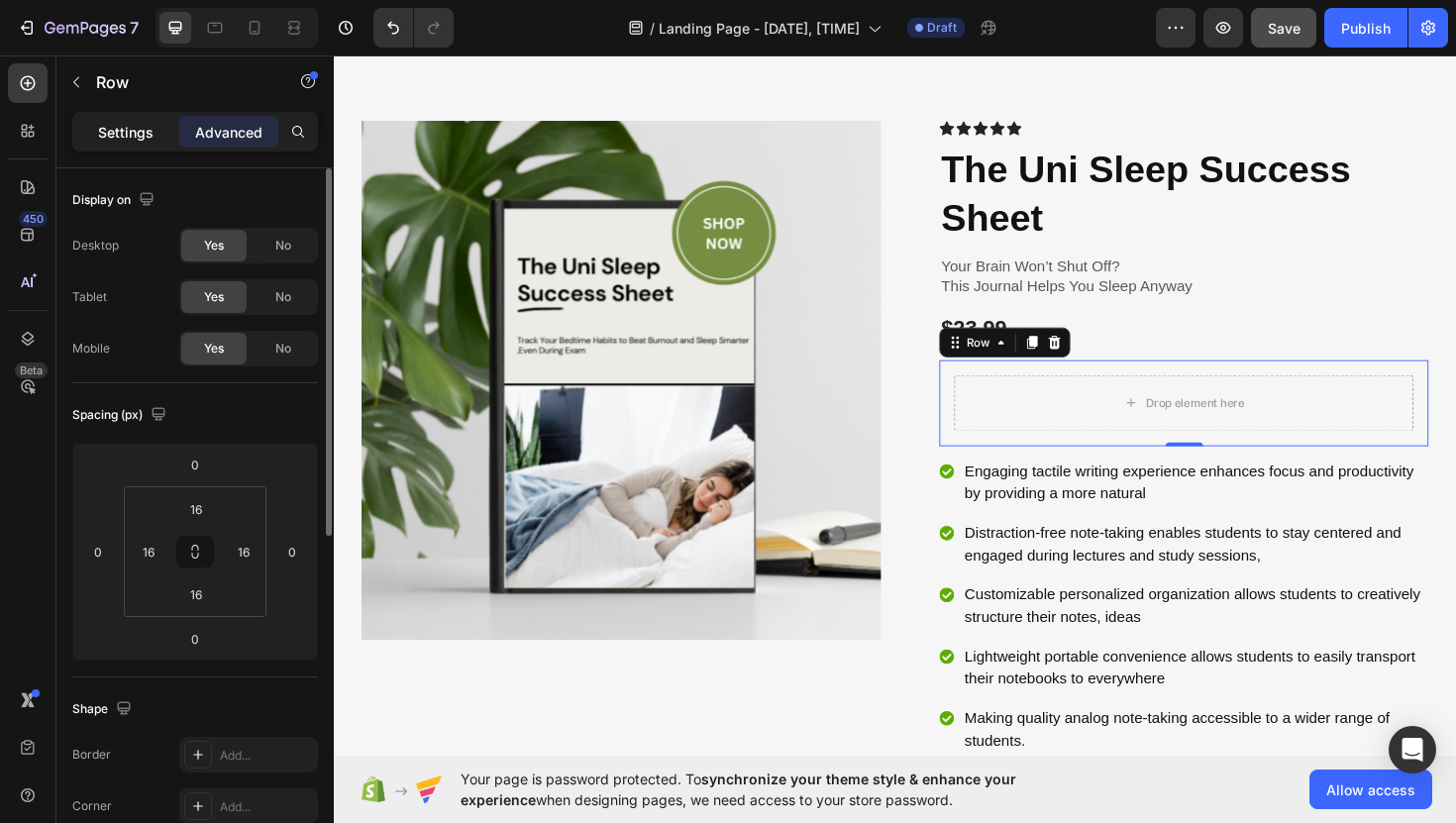click on "Settings" at bounding box center [126, 132] 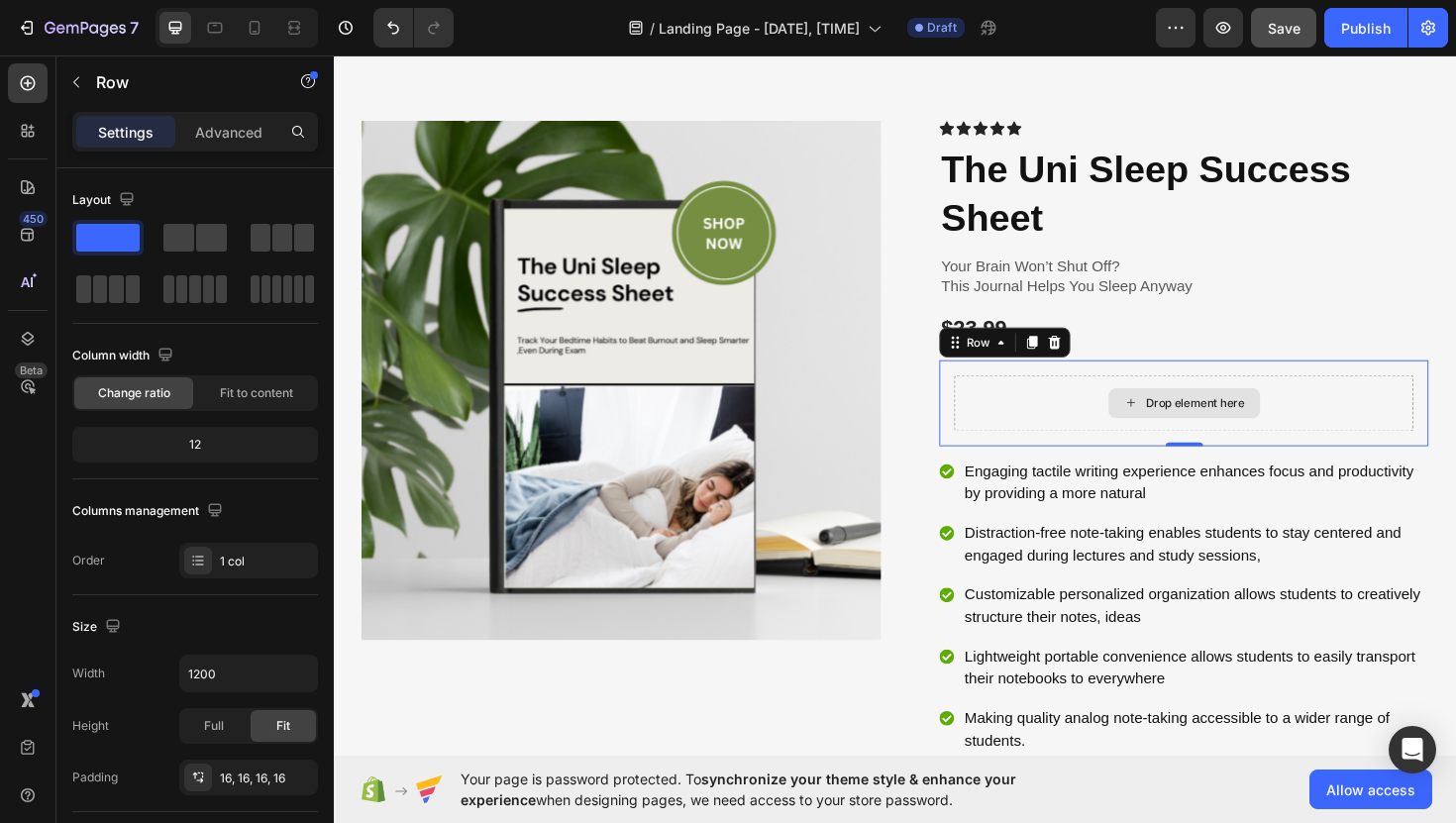 click on "Drop element here" at bounding box center [1233, 424] 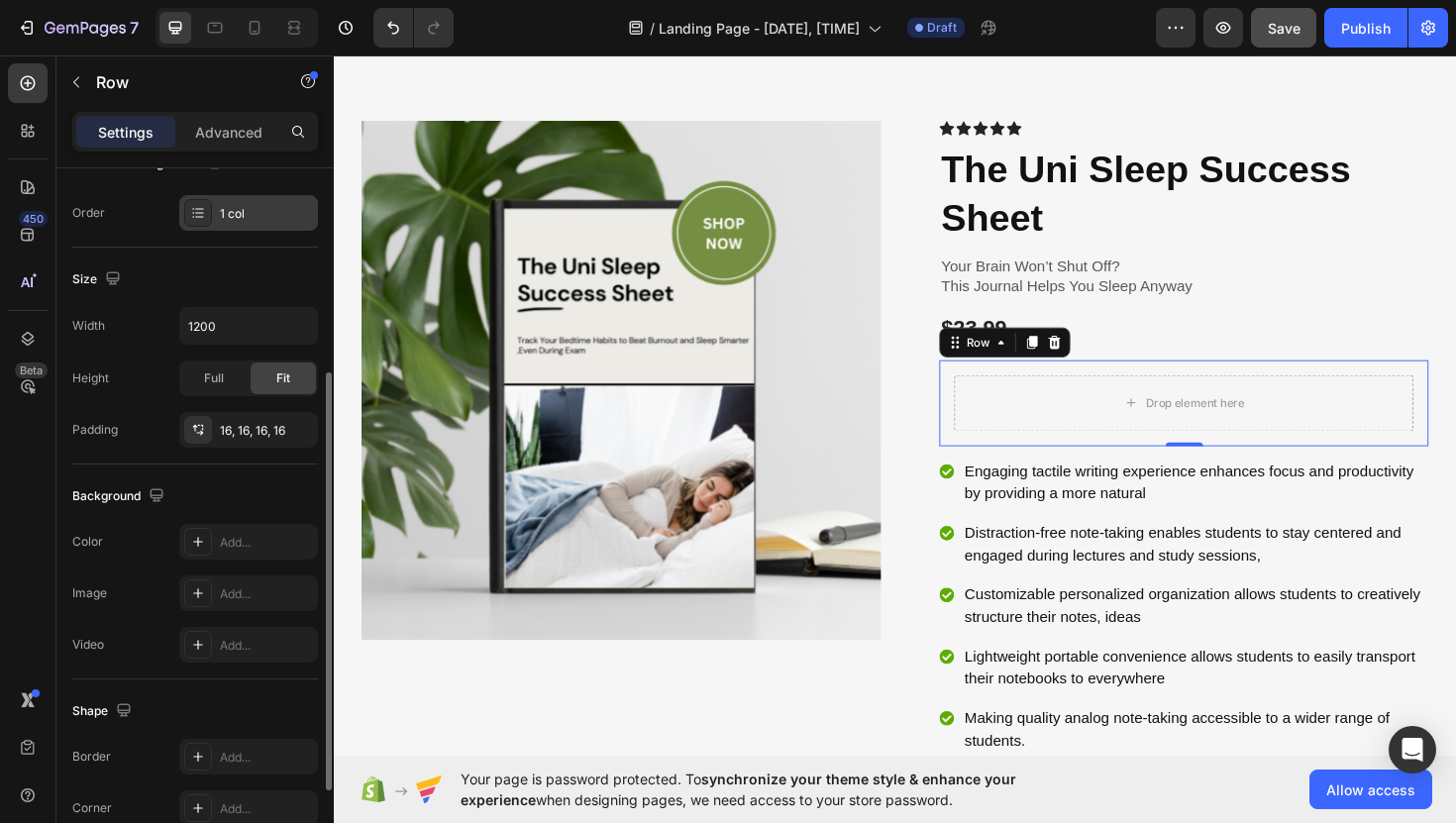 scroll, scrollTop: 350, scrollLeft: 0, axis: vertical 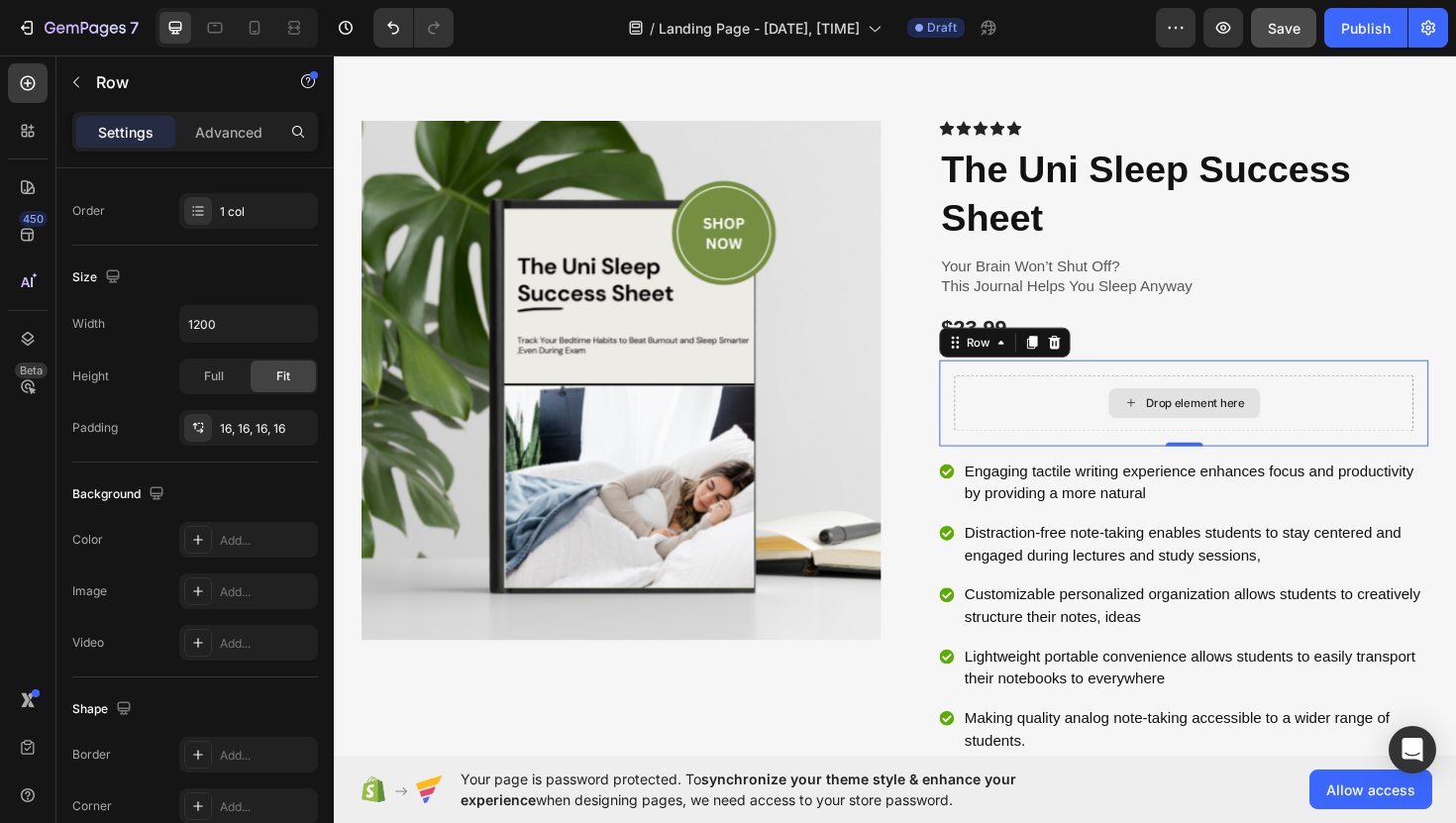 click on "Drop element here" at bounding box center [1234, 424] 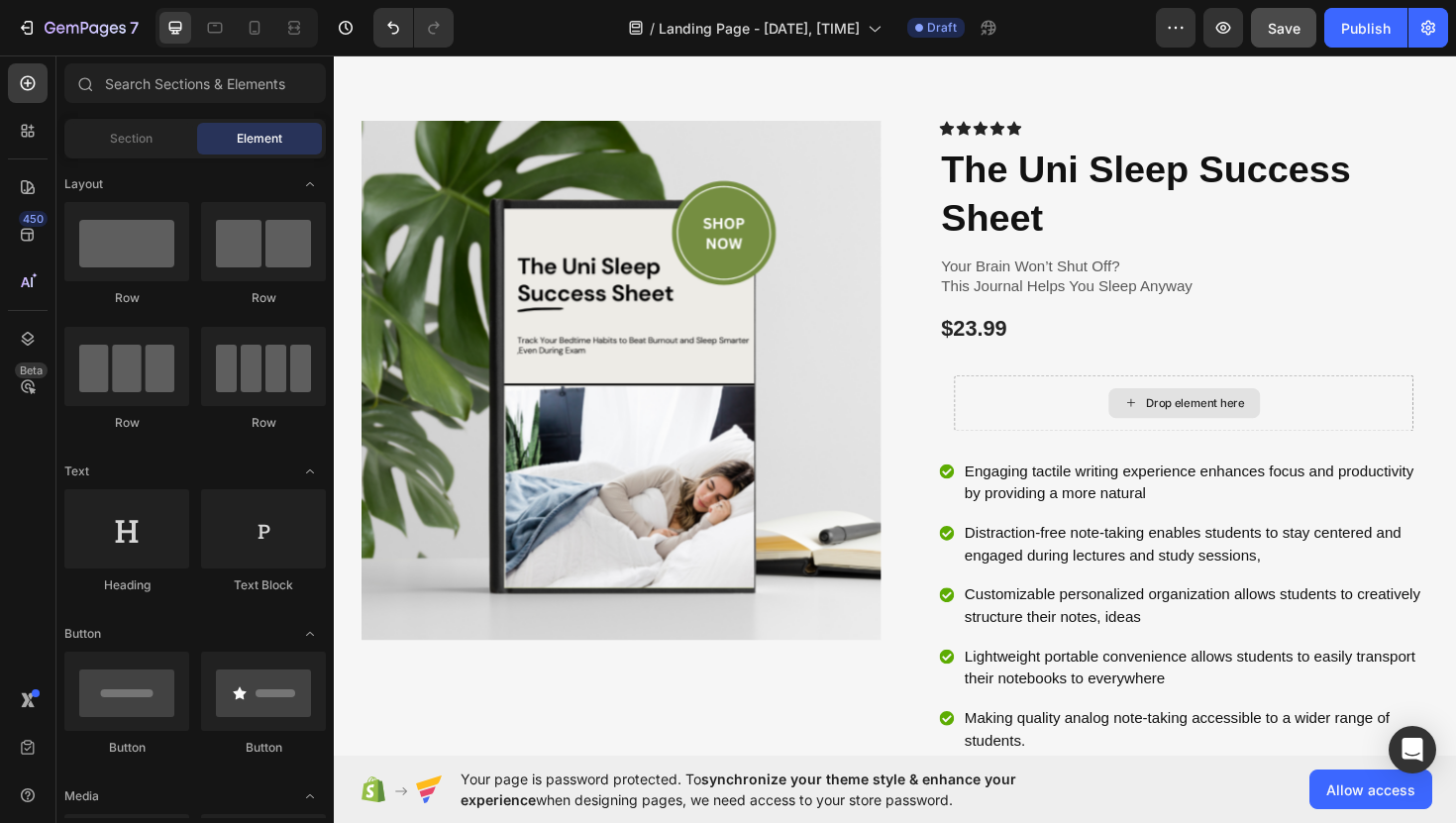 click on "Drop element here" at bounding box center (1234, 424) 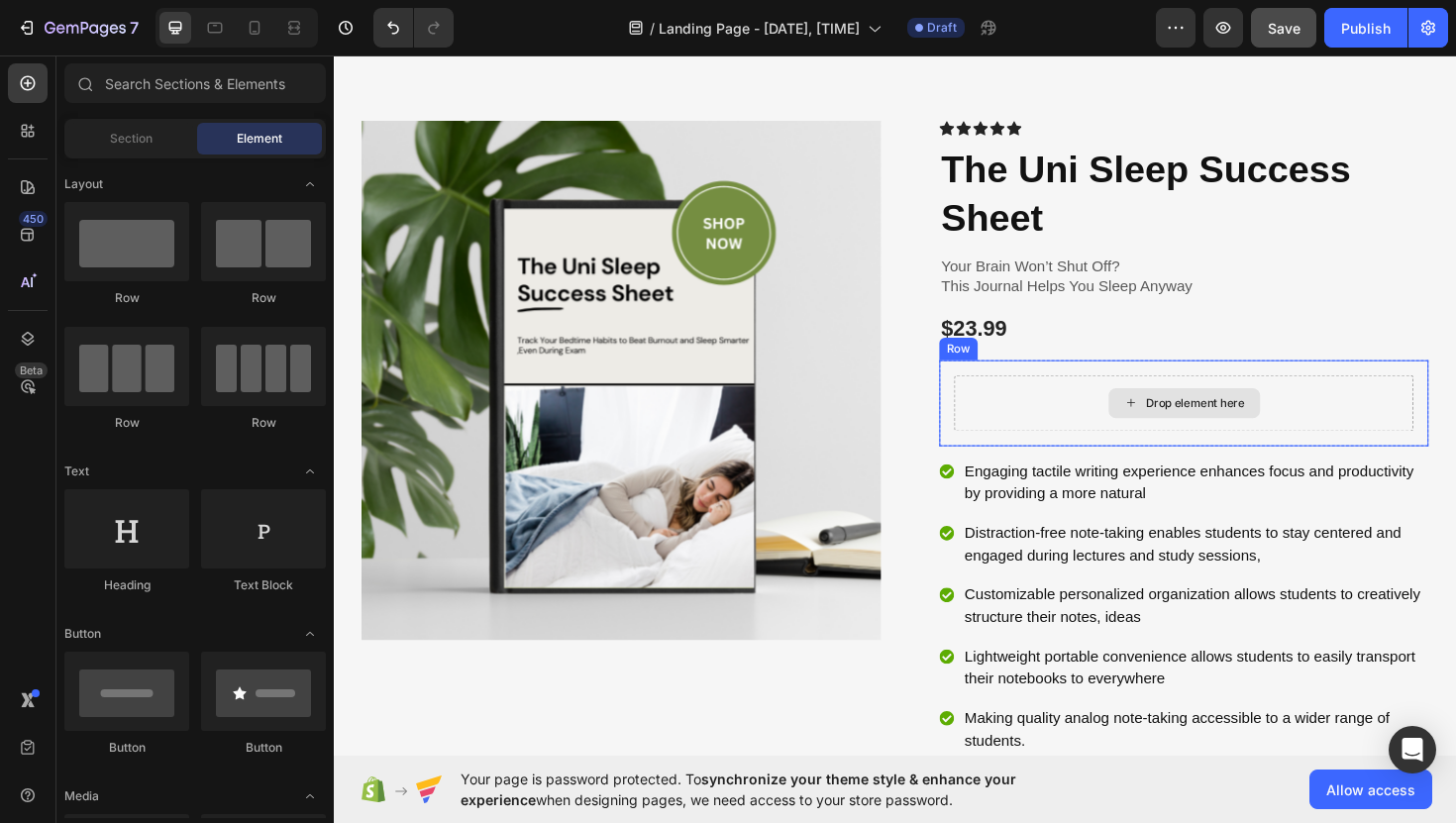 click on "Drop element here" at bounding box center (1234, 424) 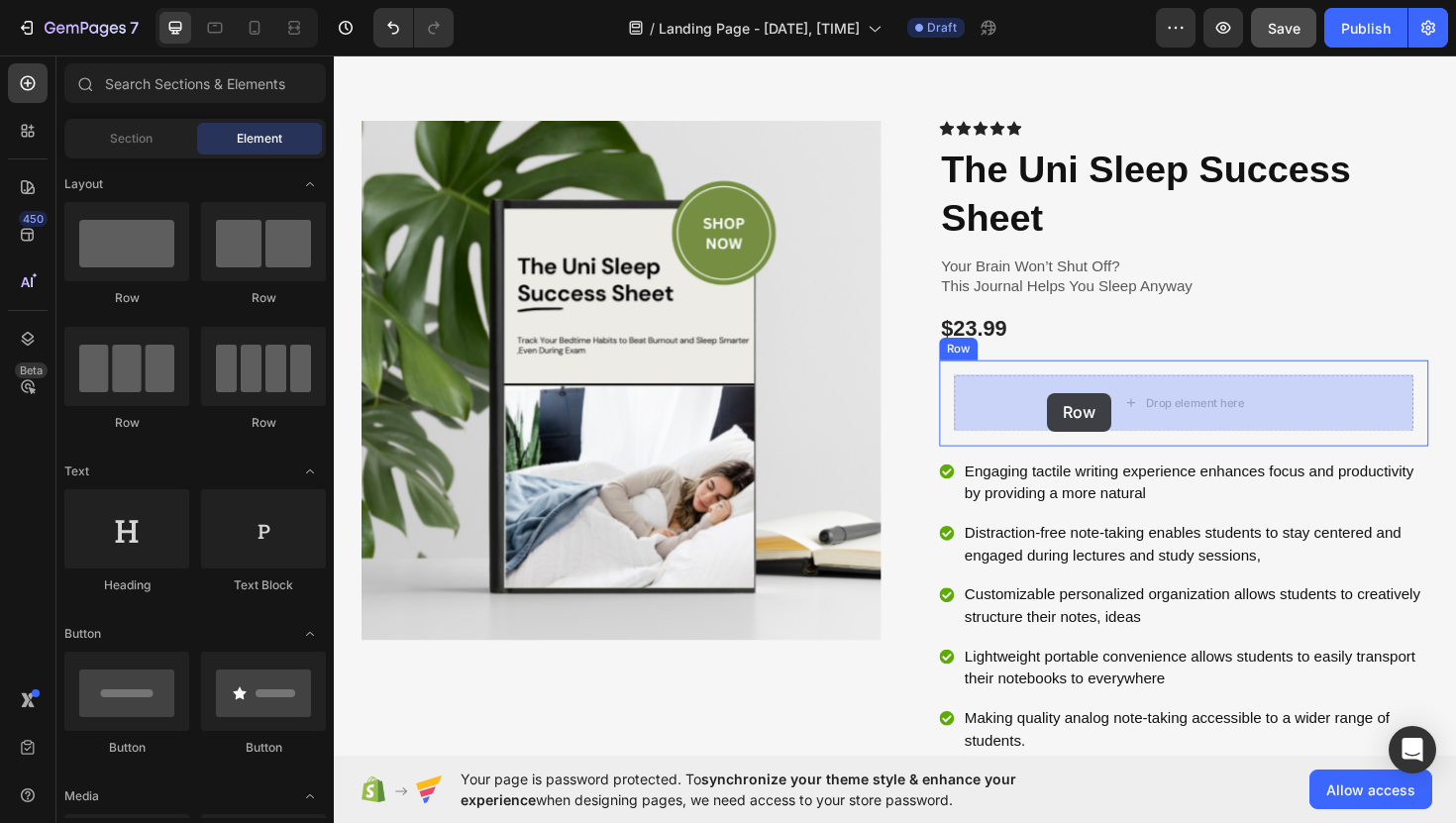 drag, startPoint x: 477, startPoint y: 320, endPoint x: 1090, endPoint y: 413, distance: 620.015 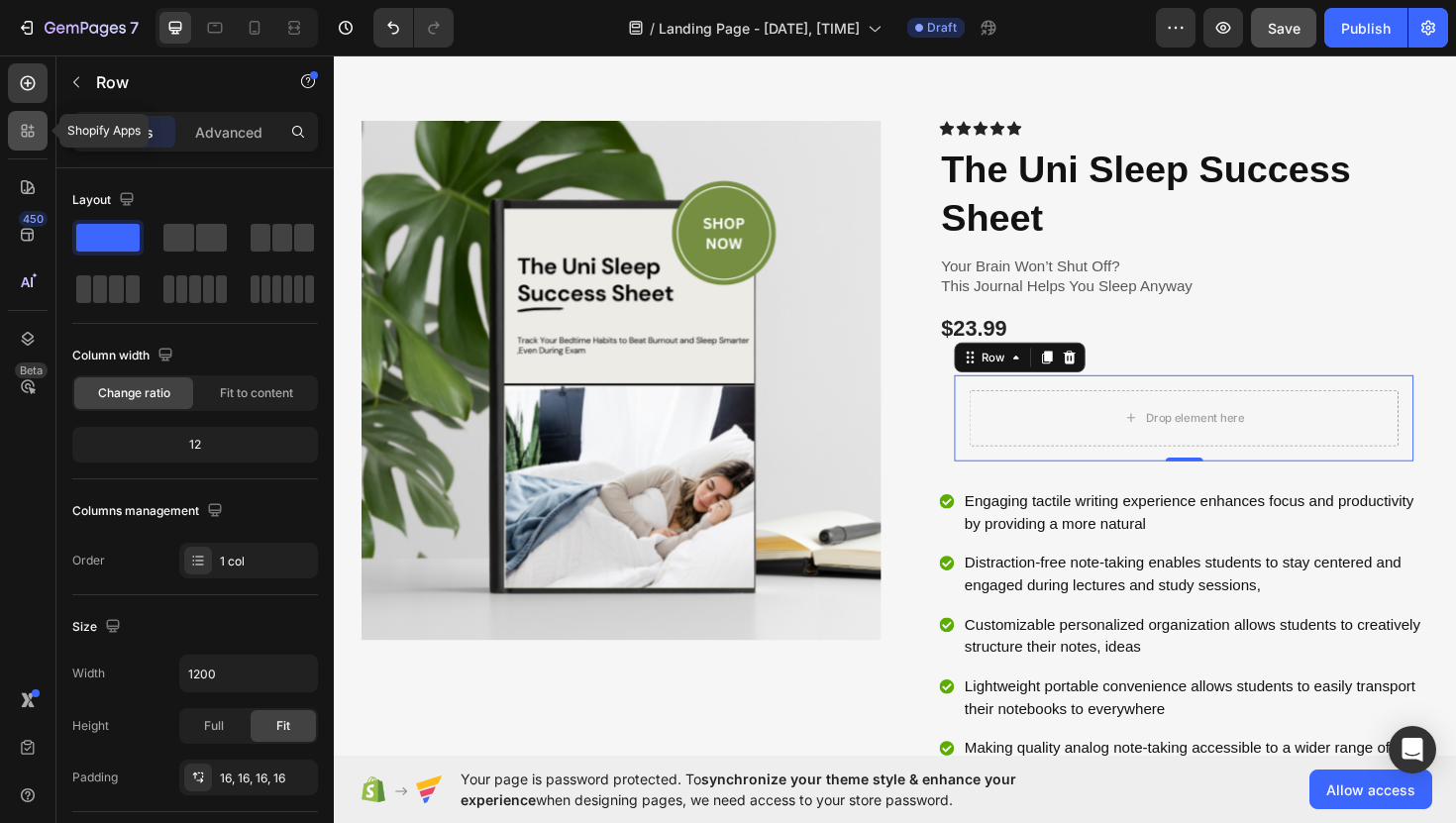 click 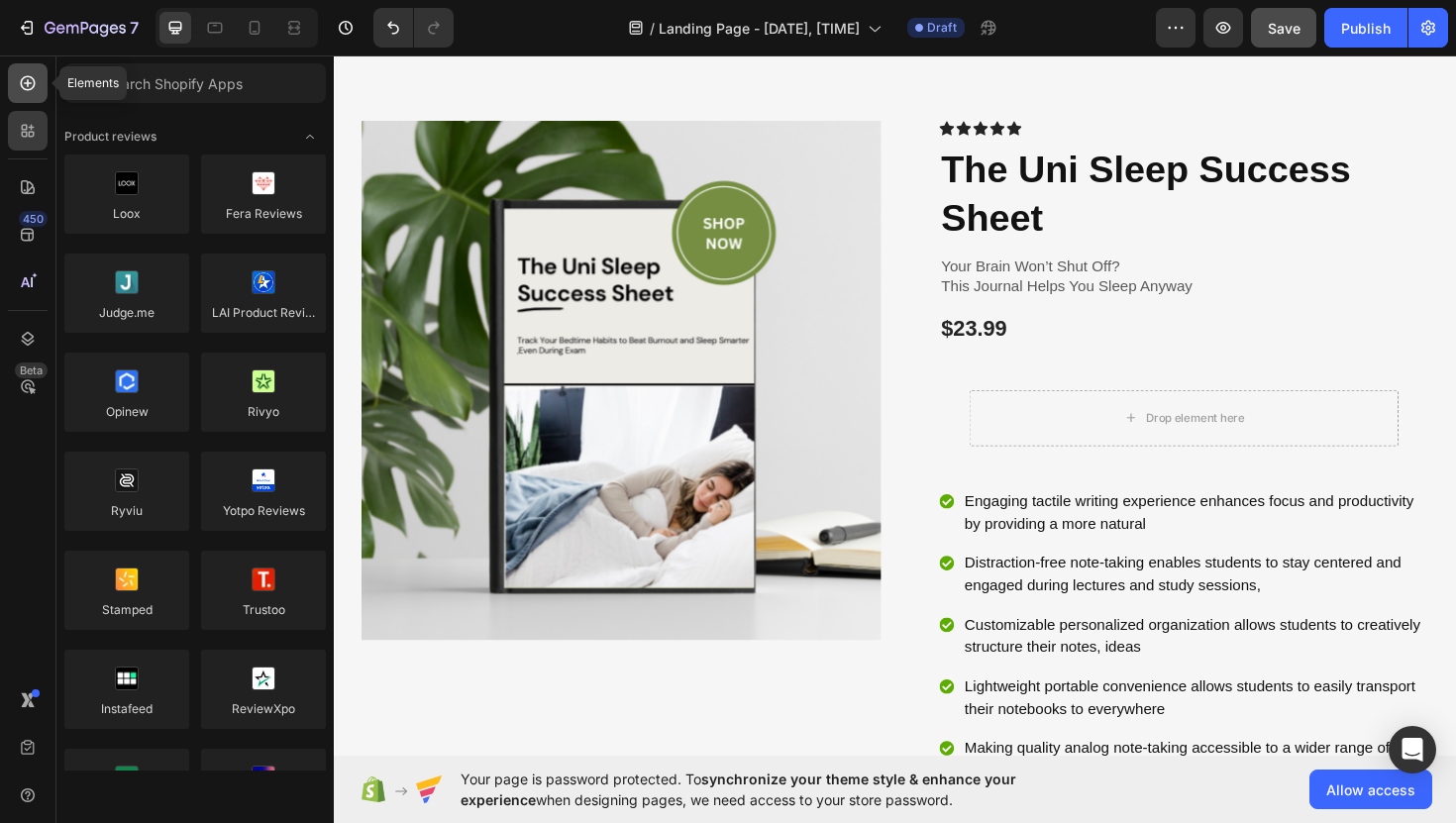 click 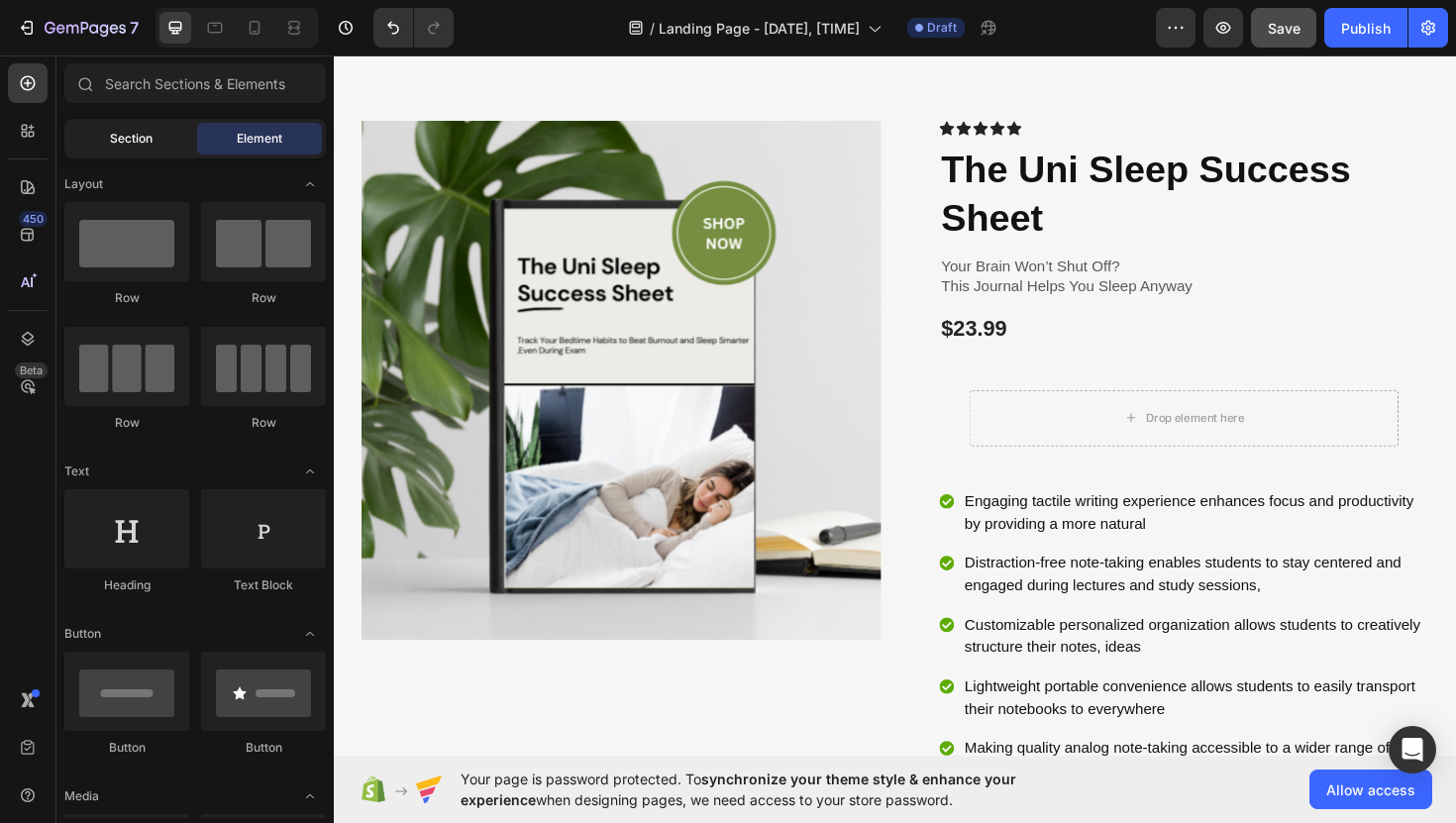 click on "Section" 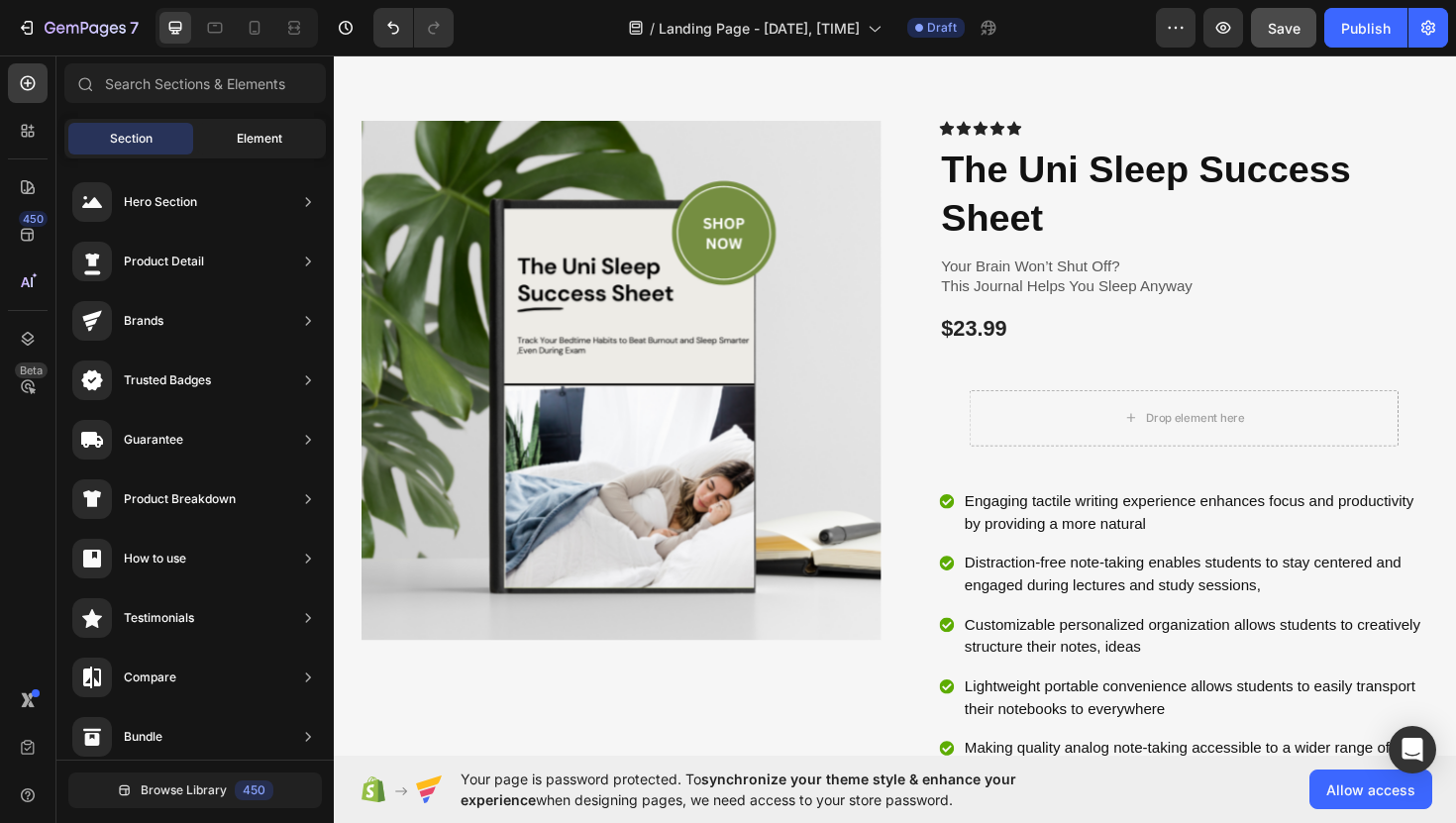 click on "Element" 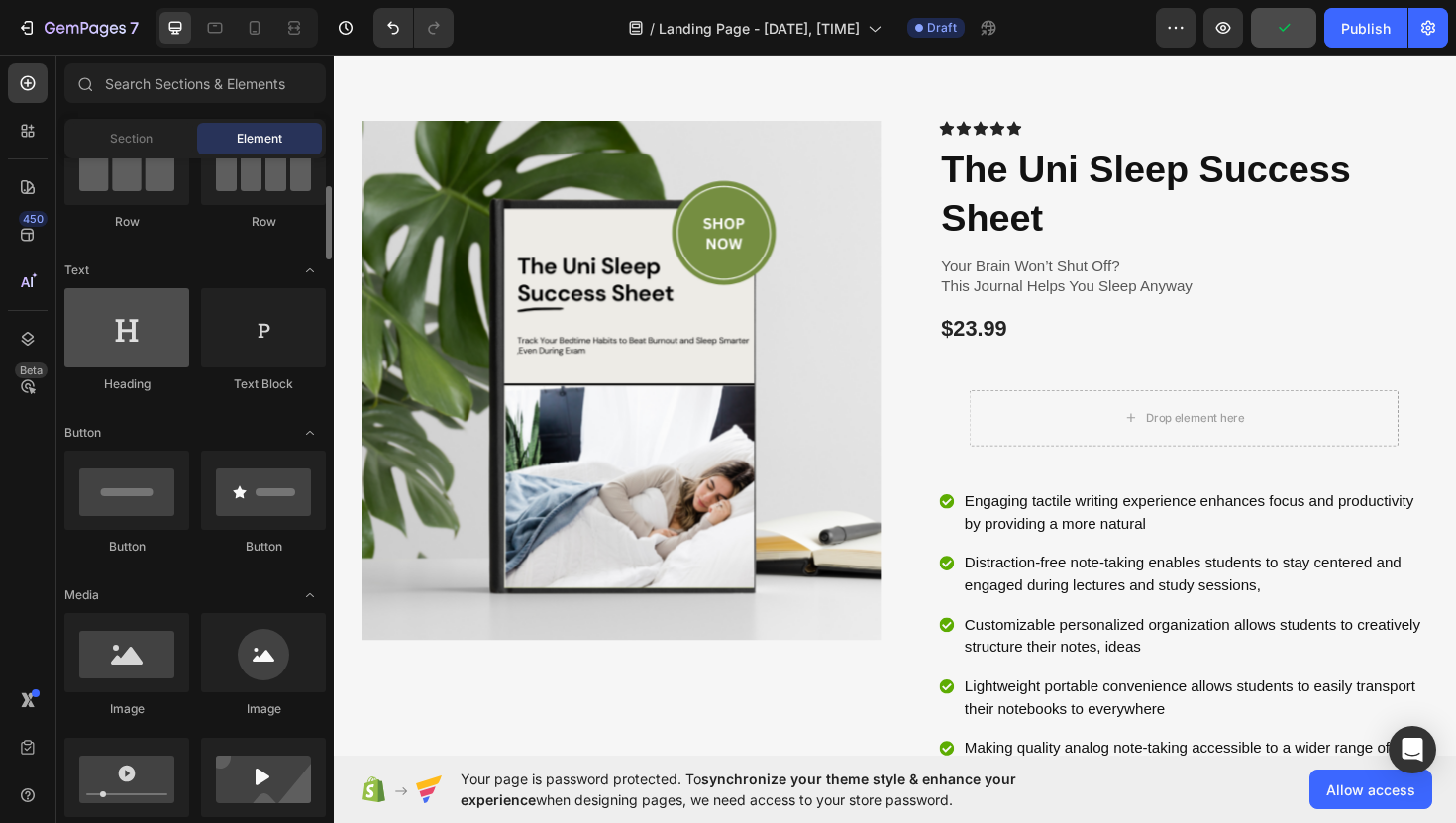 scroll, scrollTop: 294, scrollLeft: 0, axis: vertical 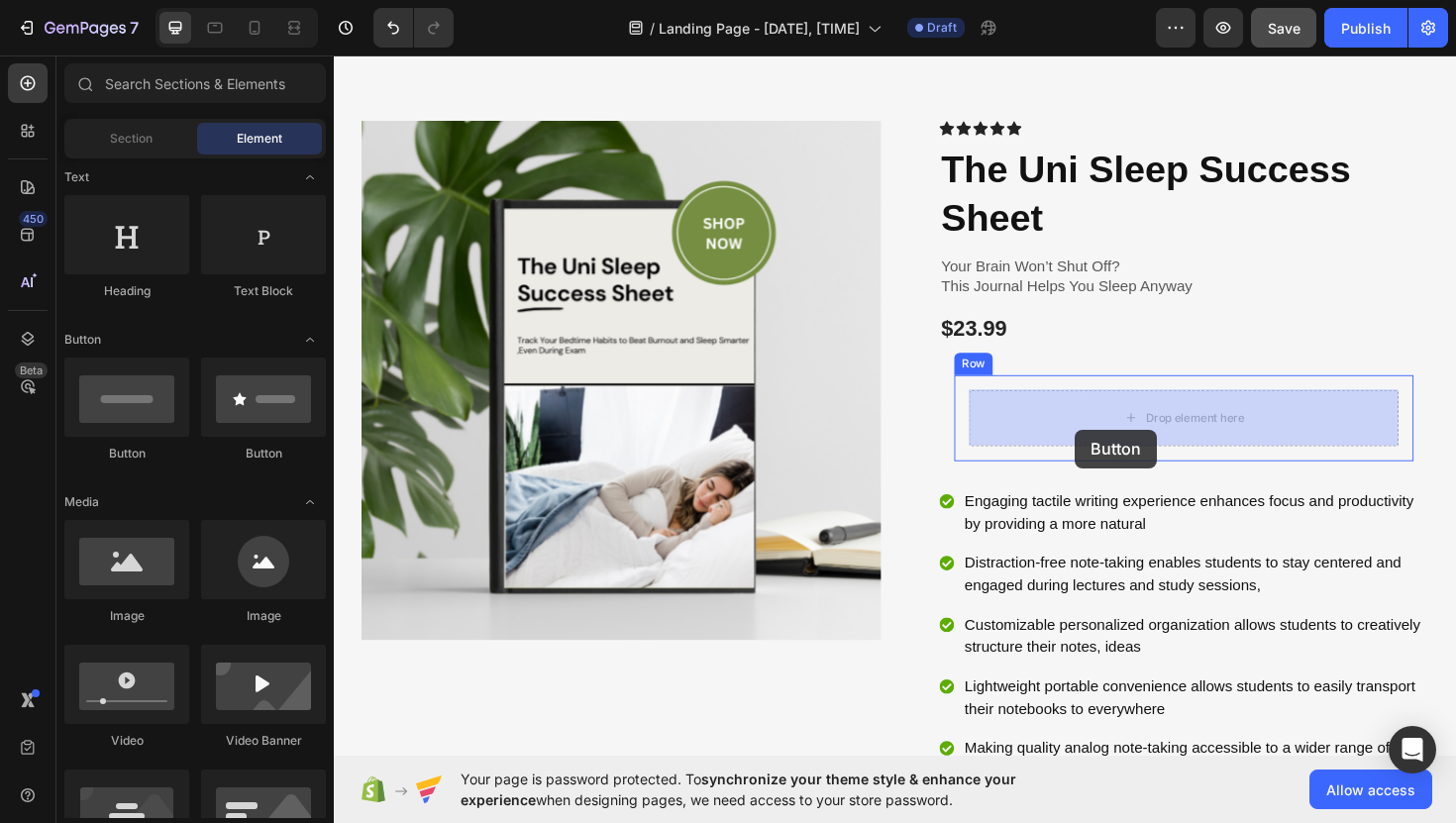 drag, startPoint x: 455, startPoint y: 465, endPoint x: 1118, endPoint y: 452, distance: 663.12744 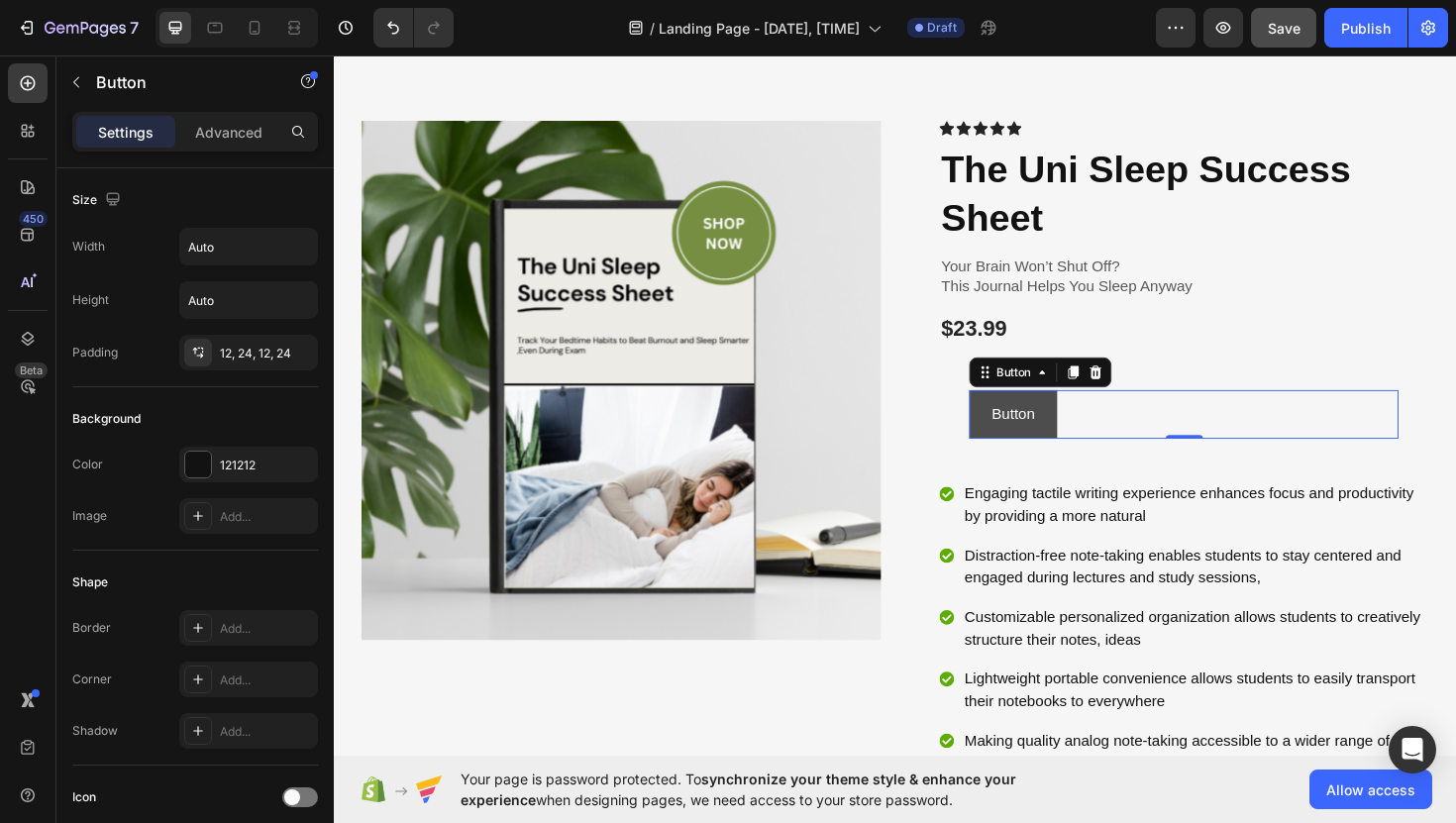 click on "Button" at bounding box center (1053, 436) 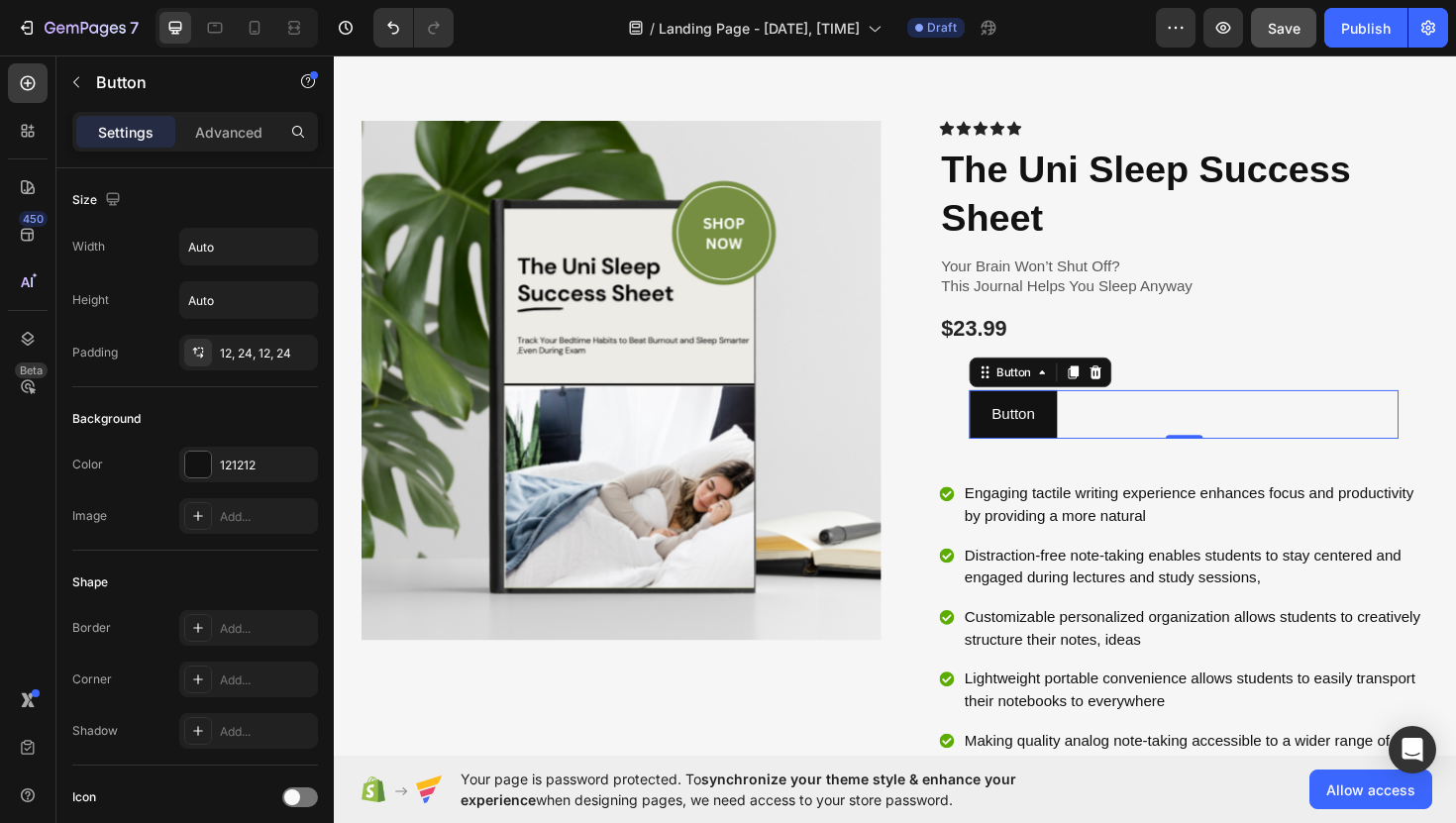 click on "Button Button   0" at bounding box center [1233, 436] 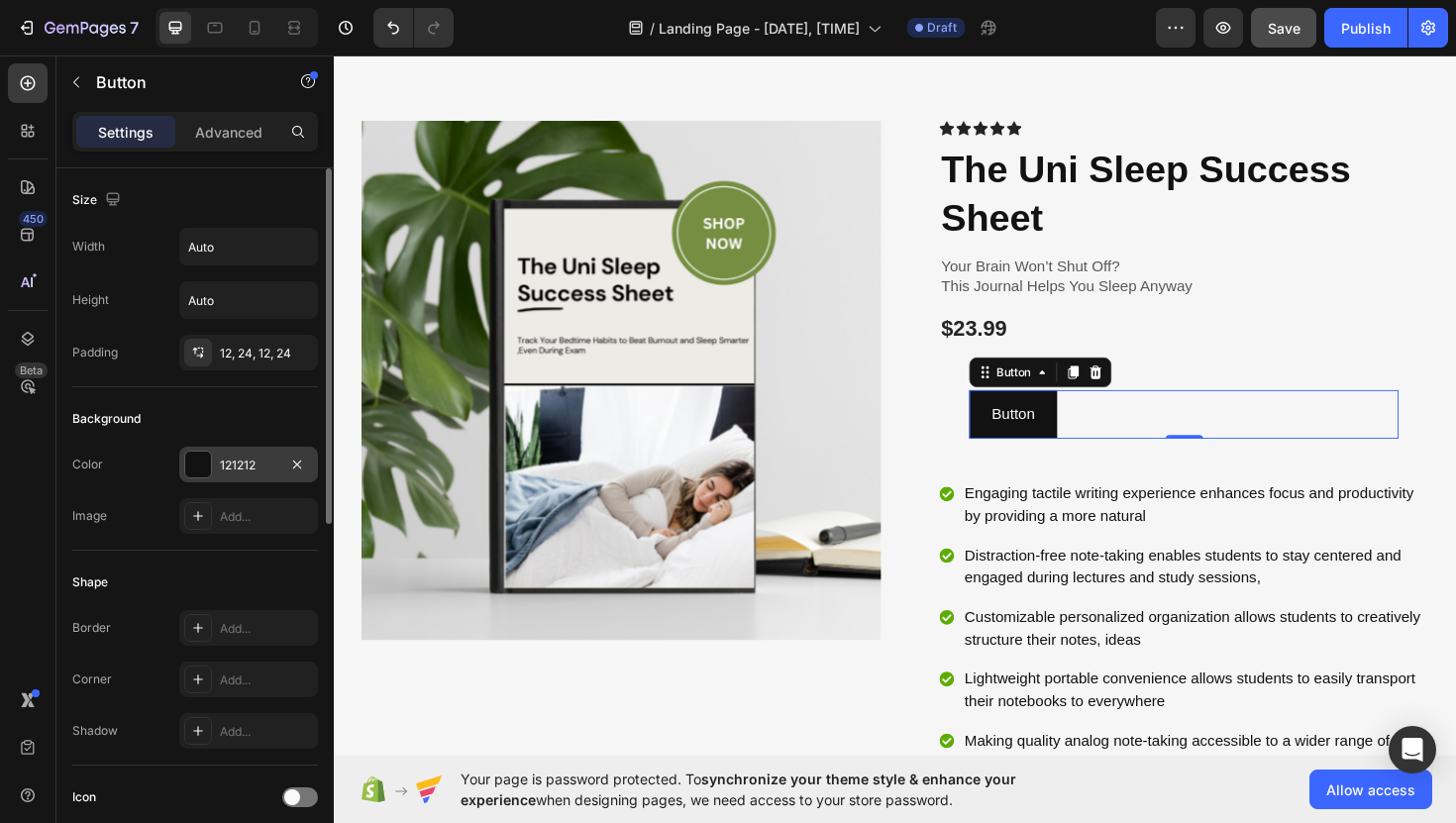 click on "121212" at bounding box center [249, 465] 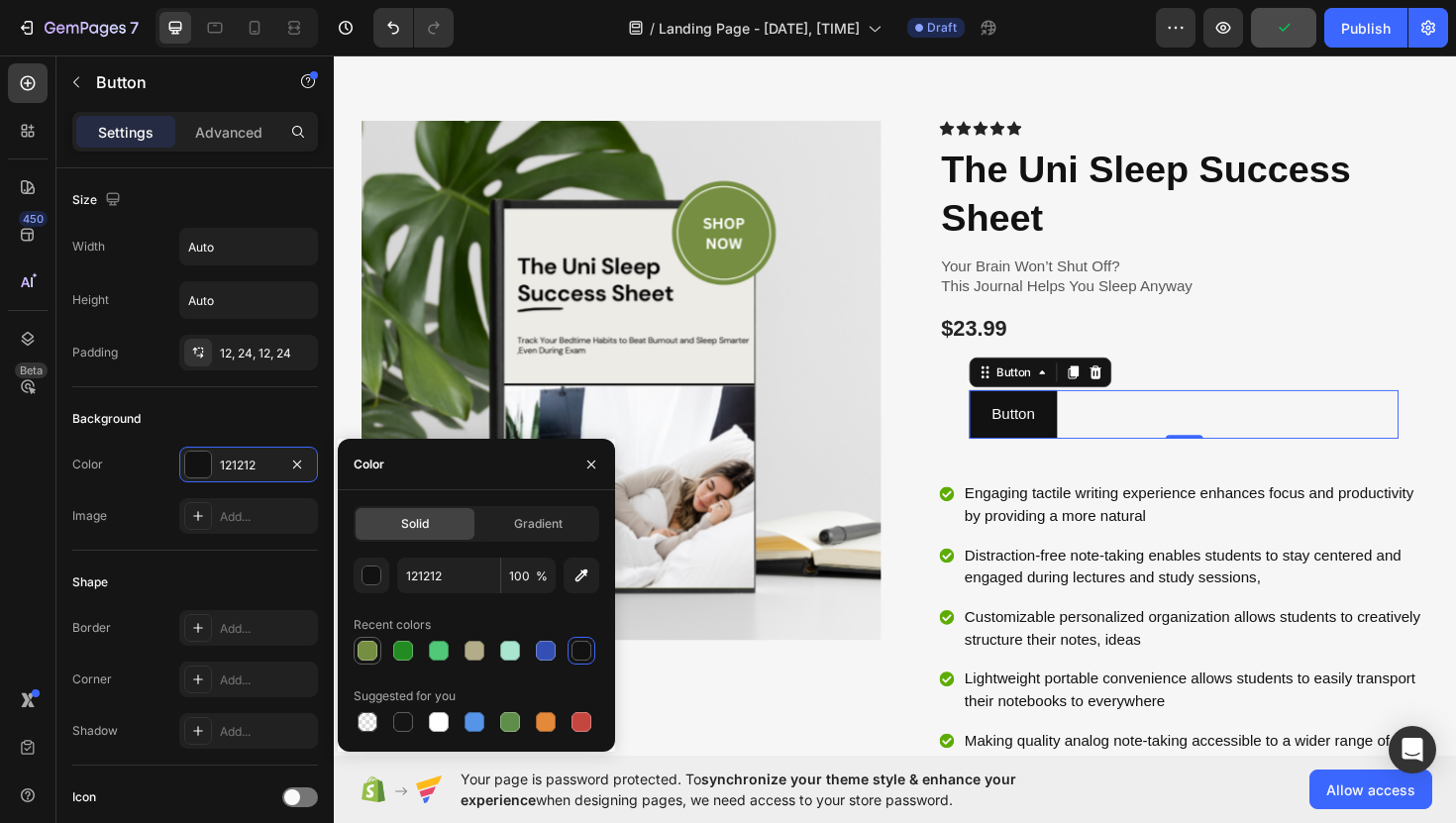 click at bounding box center (367, 651) 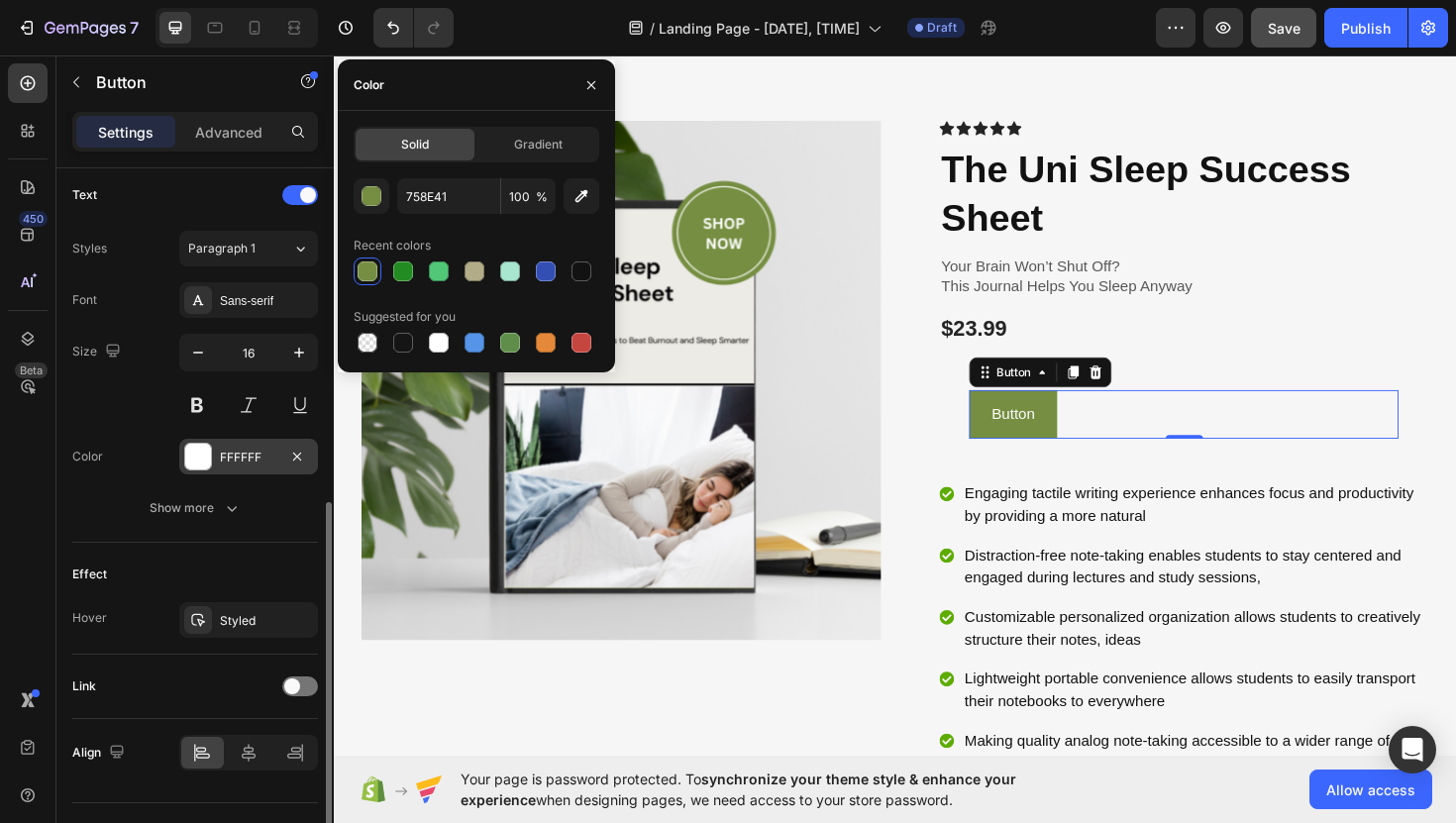 scroll, scrollTop: 647, scrollLeft: 0, axis: vertical 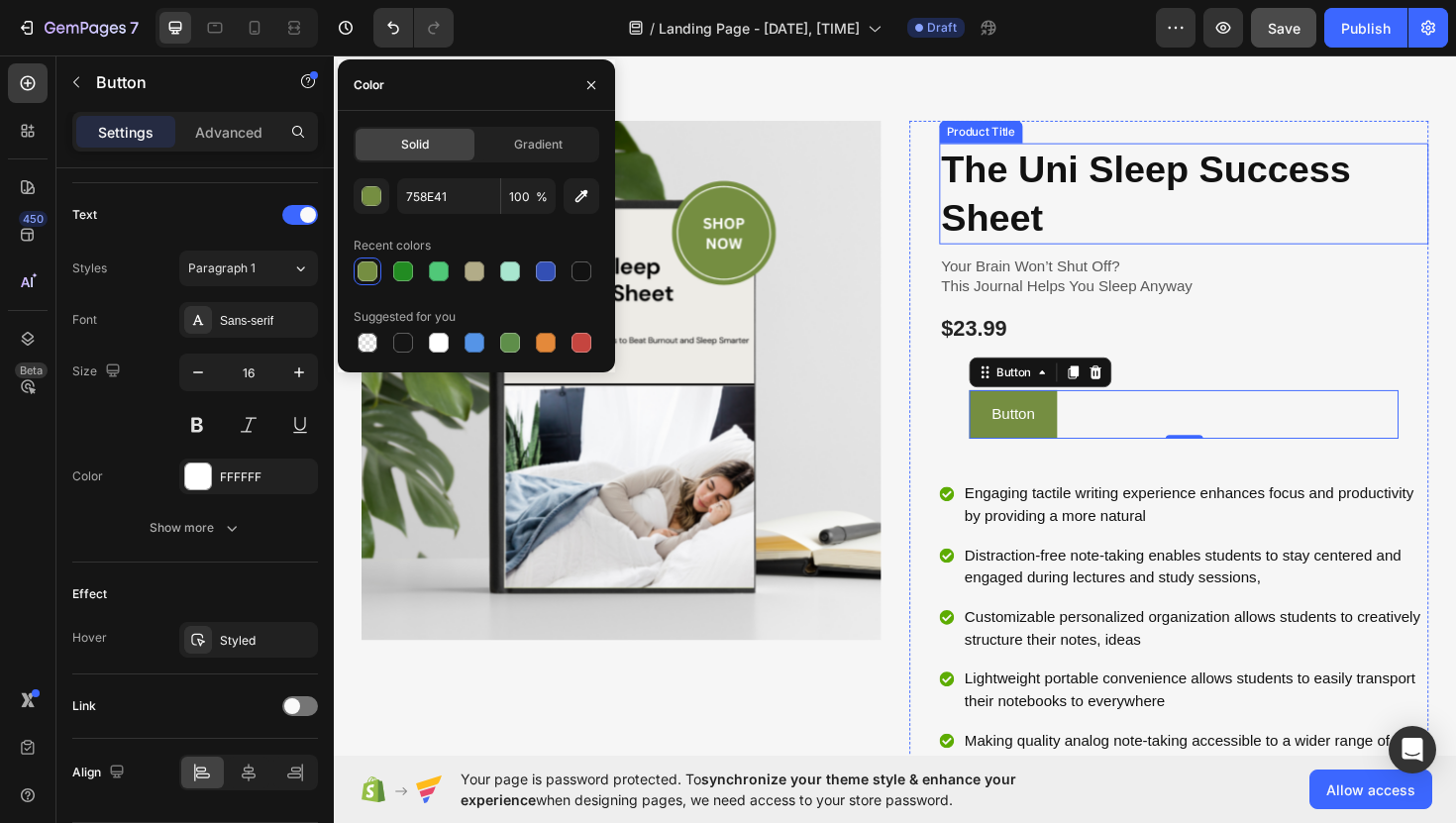 click on "The Uni Sleep Success Sheet" at bounding box center [1233, 202] 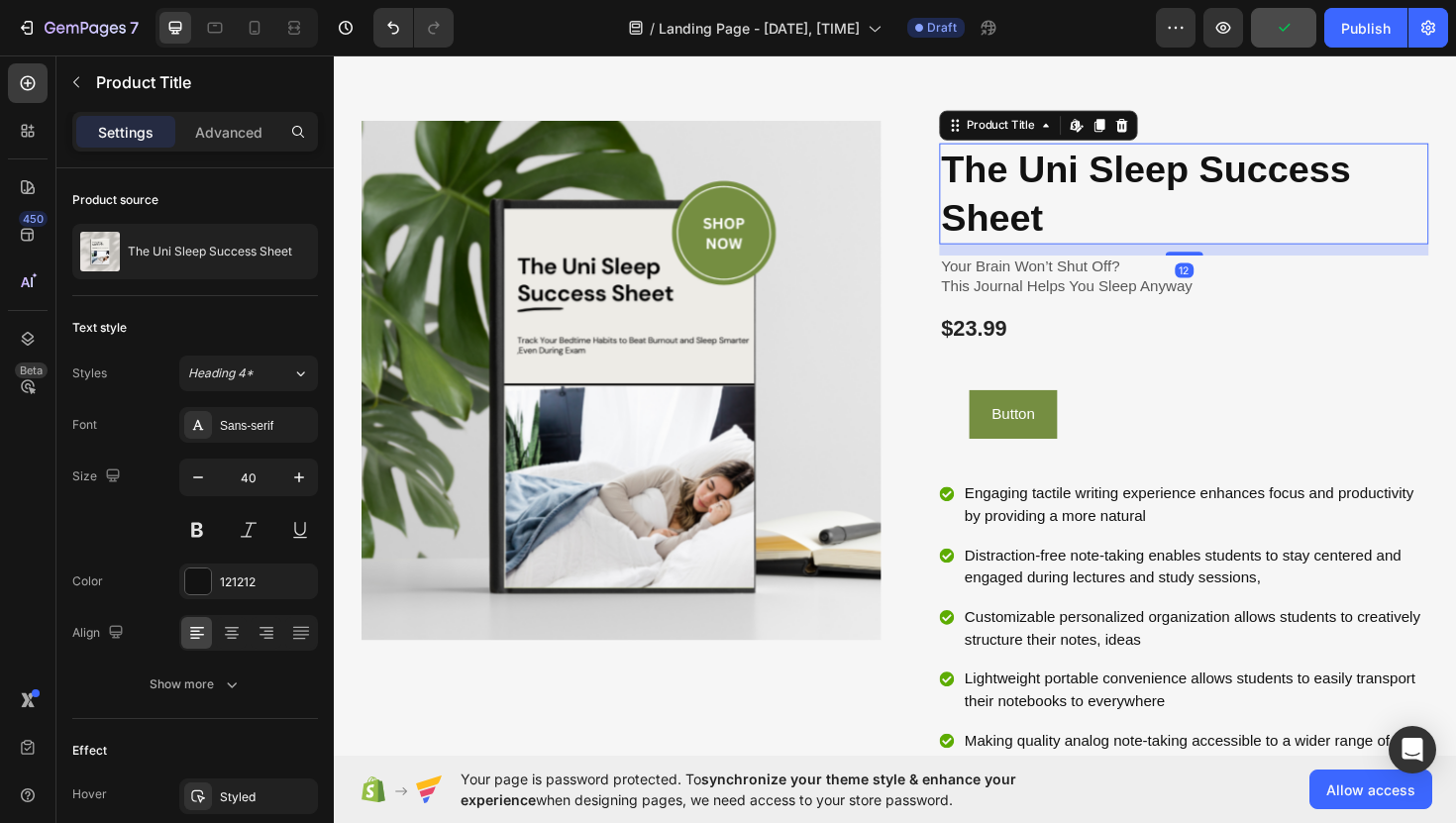 click on "The Uni Sleep Success Sheet" at bounding box center [1233, 202] 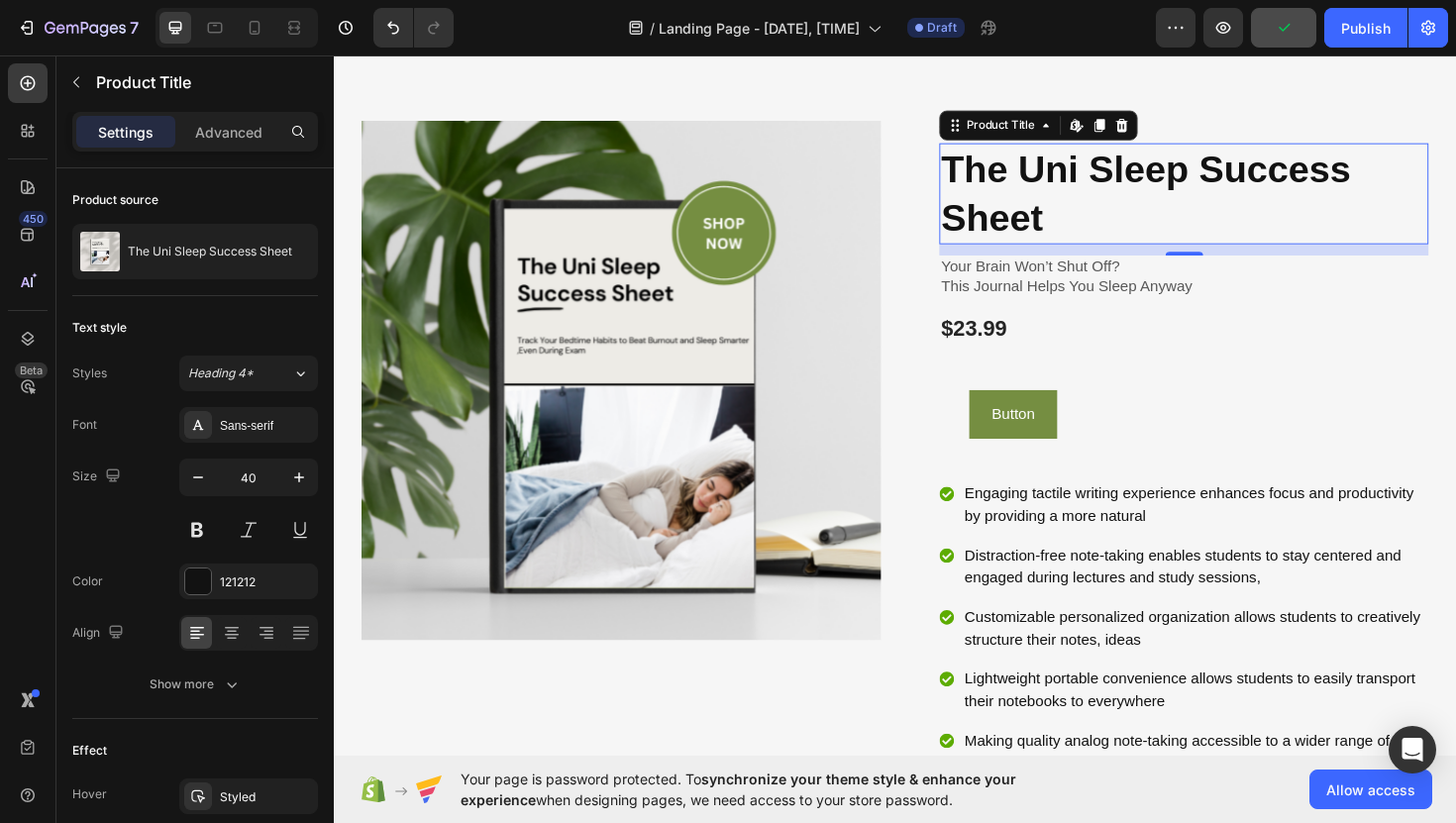 click on "The Uni Sleep Success Sheet" at bounding box center [1233, 202] 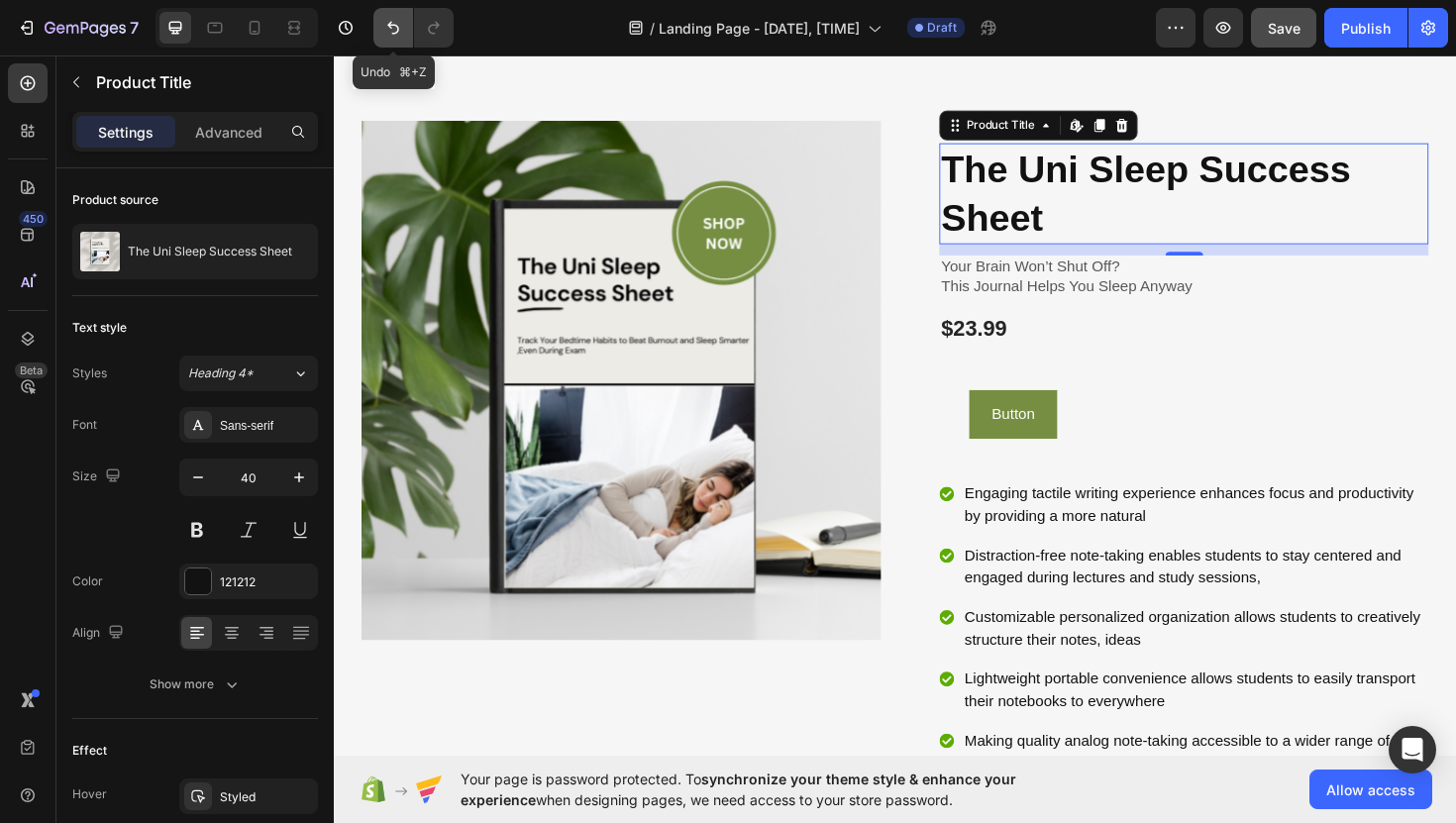 click 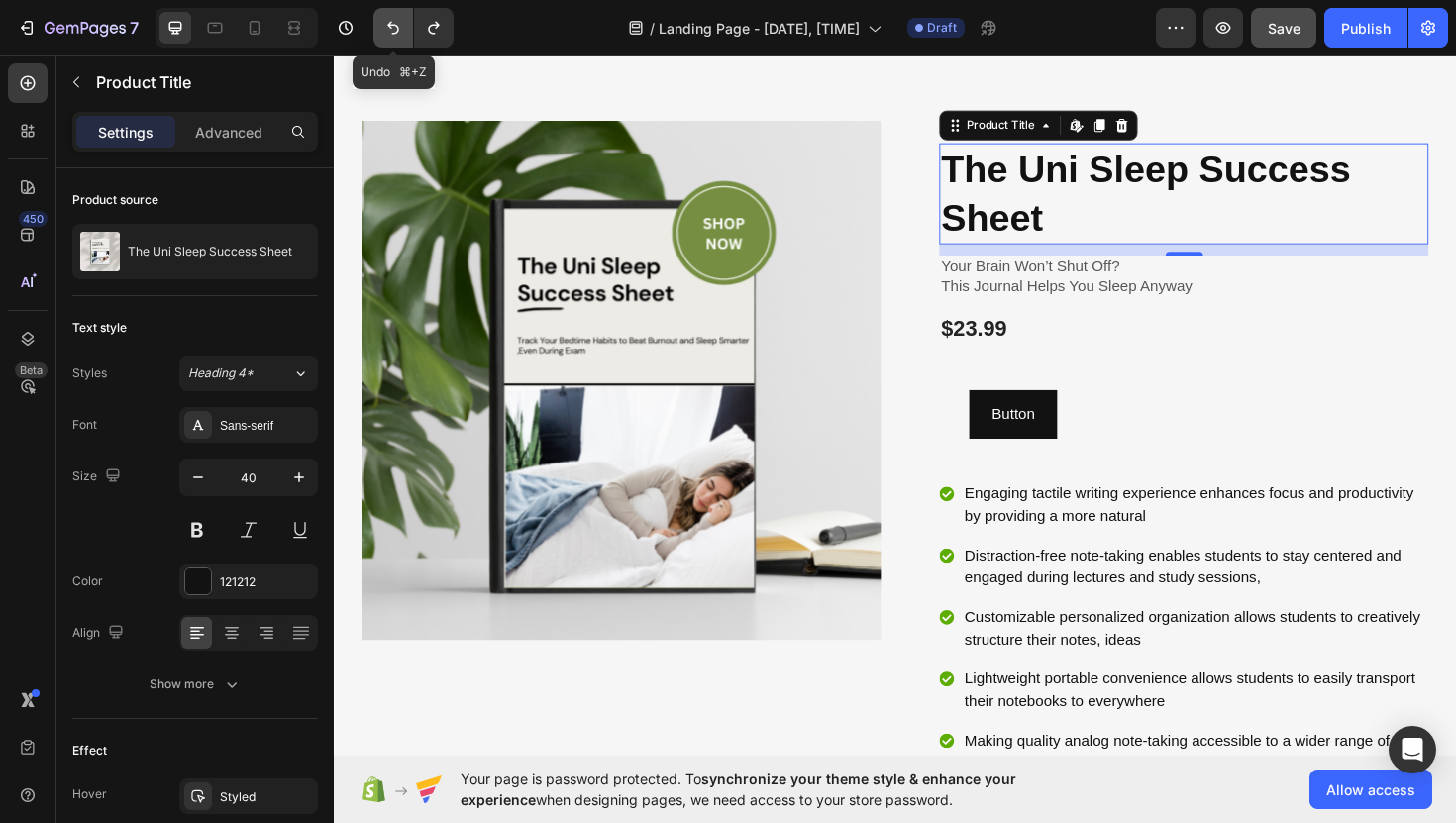click 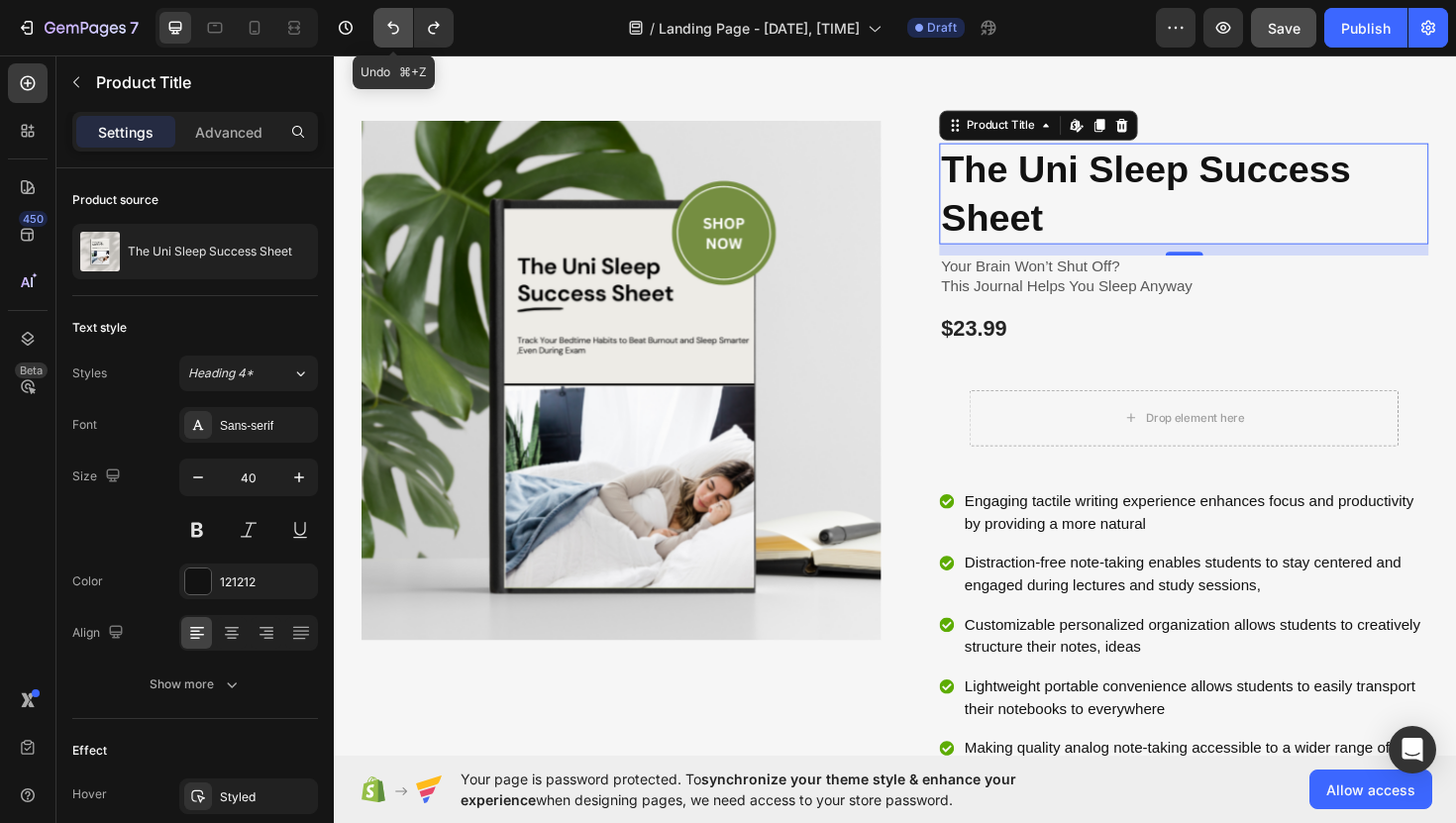 click 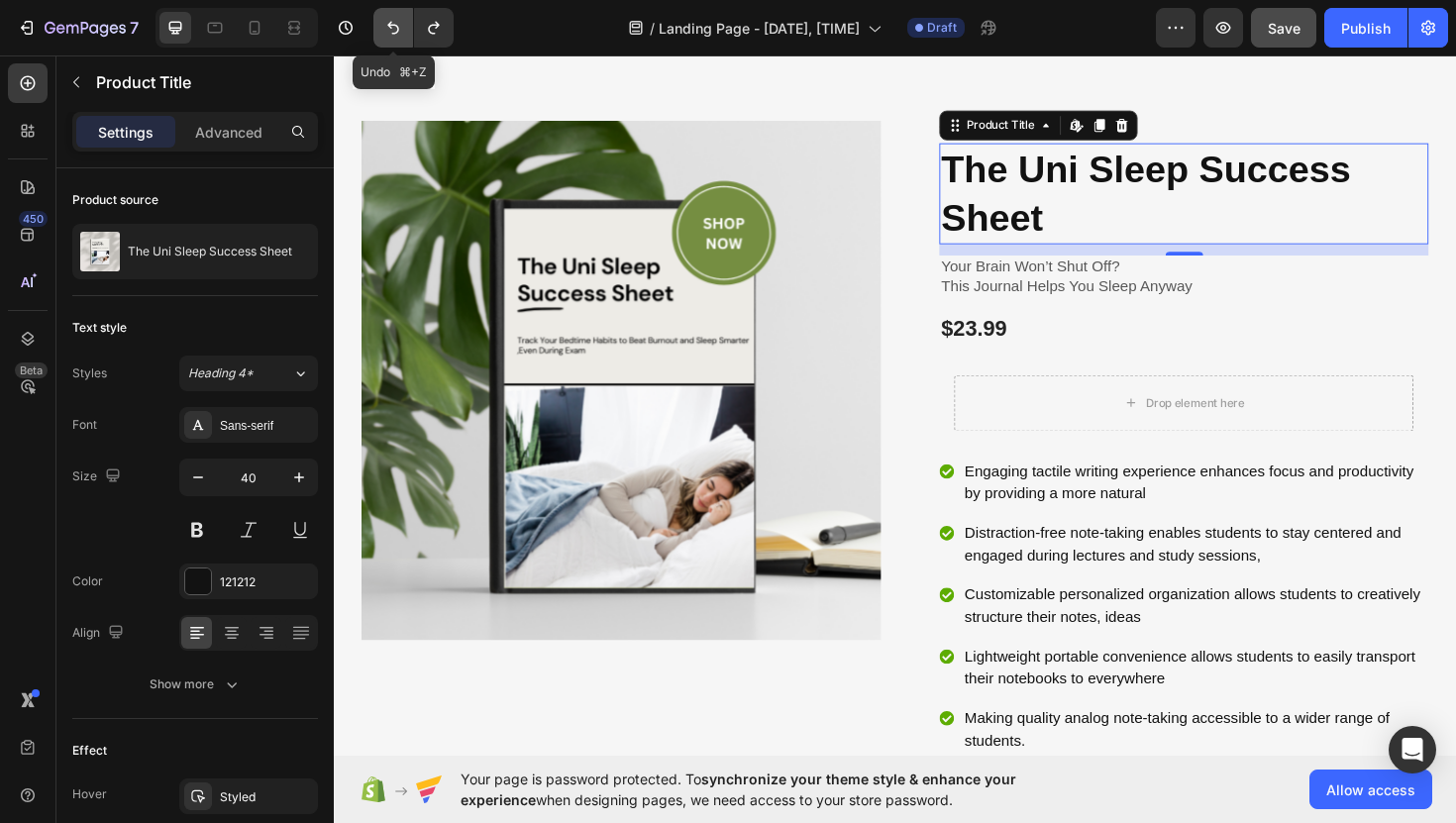 click 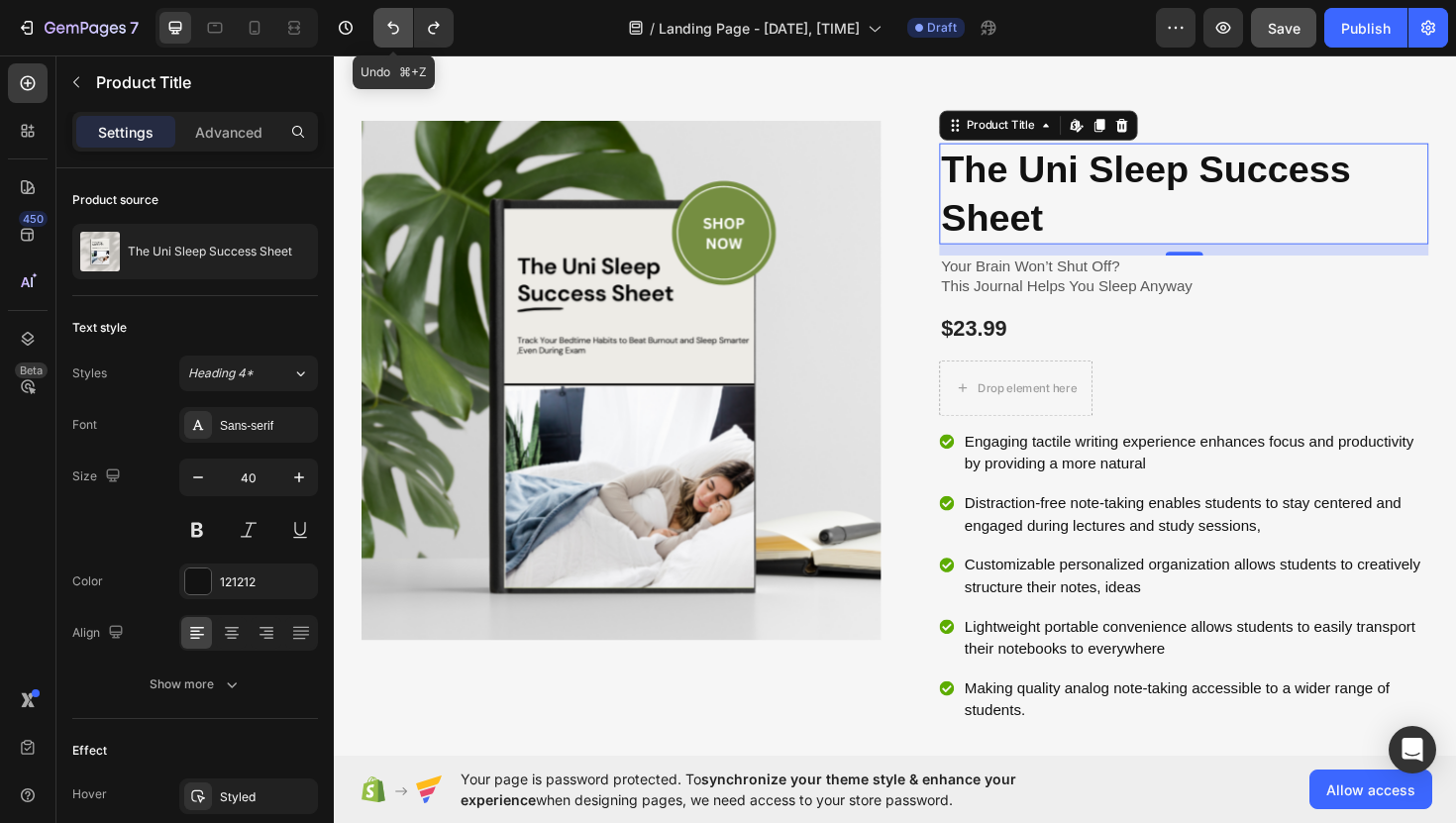 click 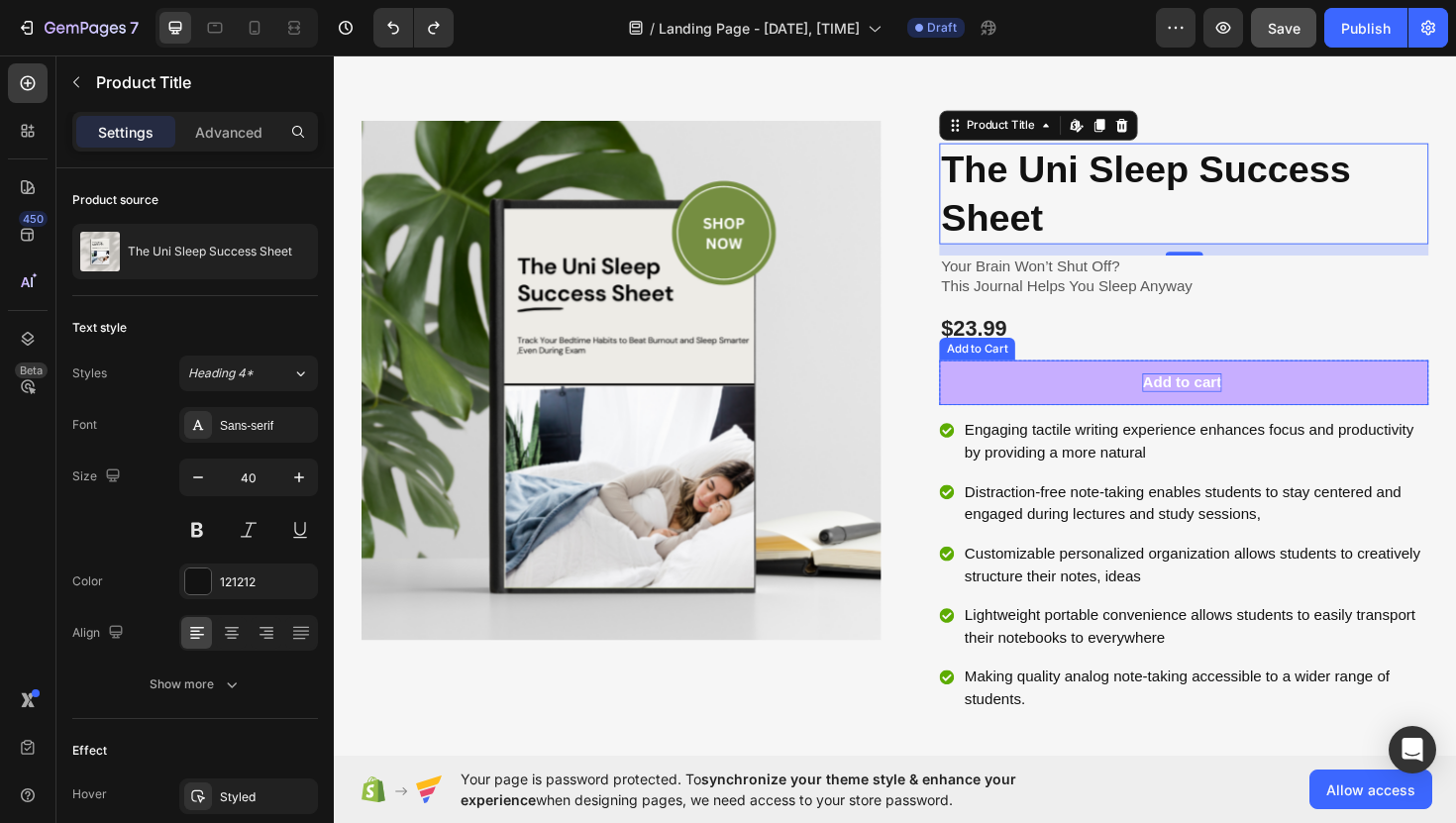 click on "Add to cart" at bounding box center [1231, 402] 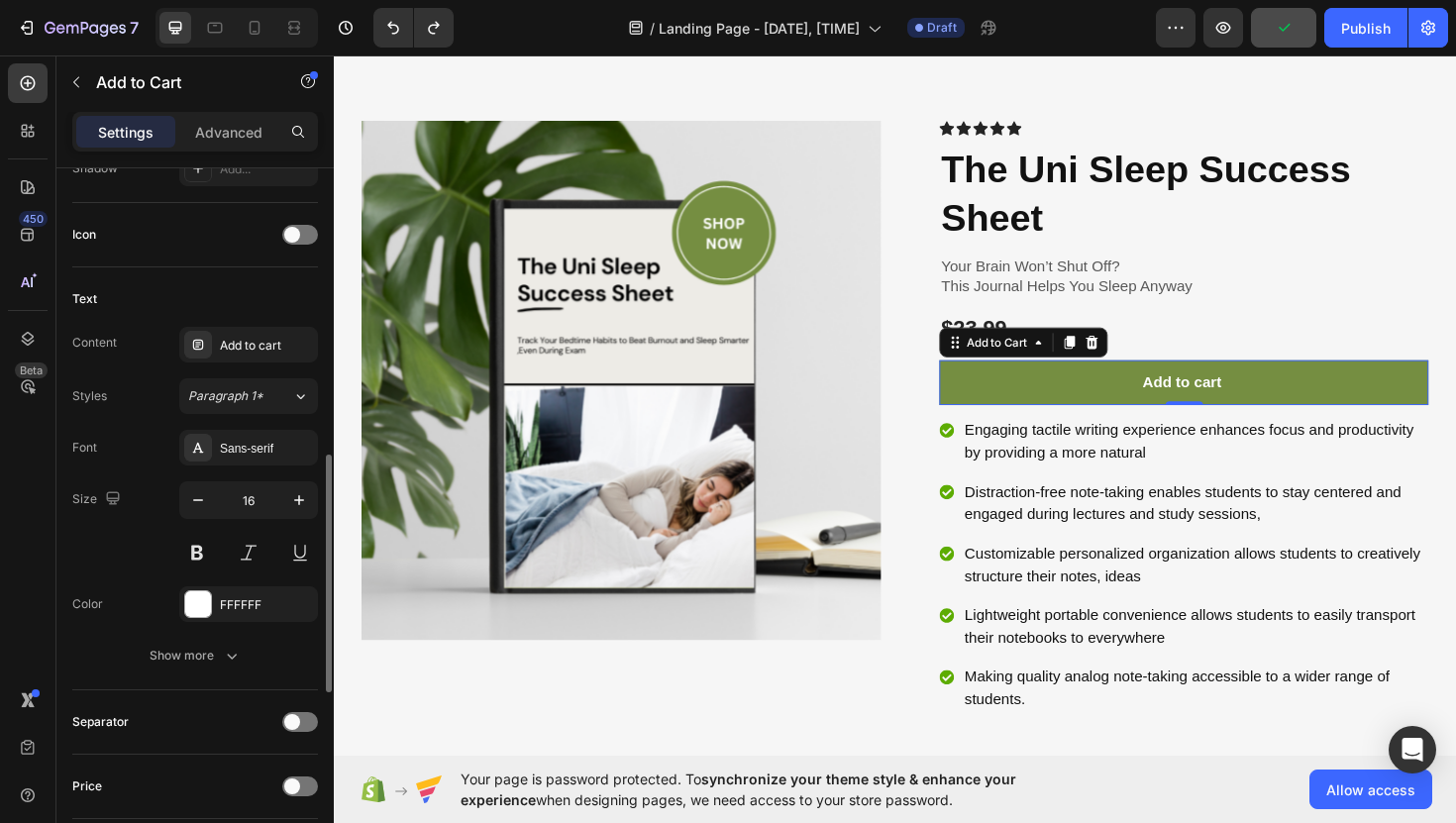scroll, scrollTop: 800, scrollLeft: 0, axis: vertical 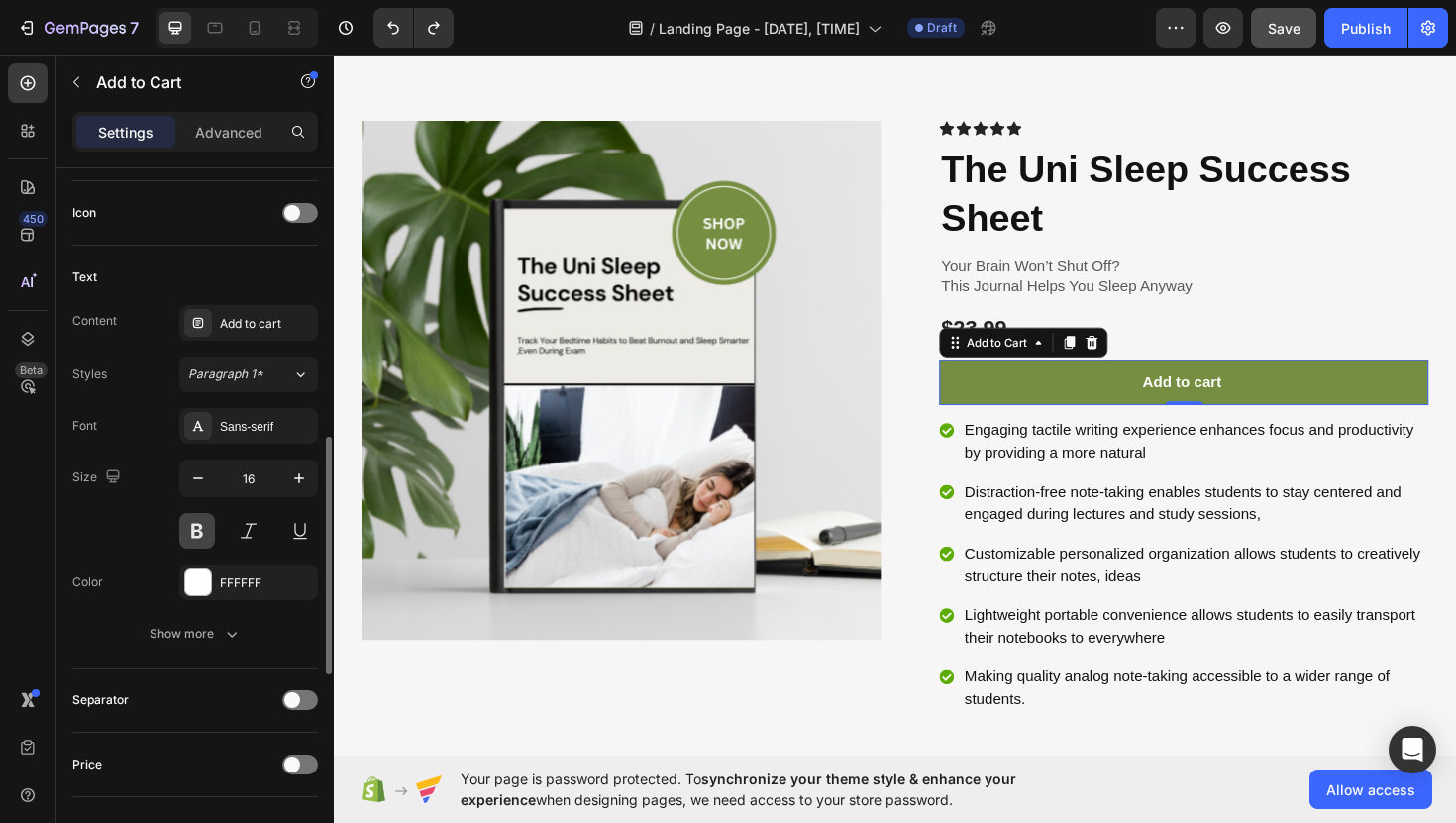 click at bounding box center (197, 531) 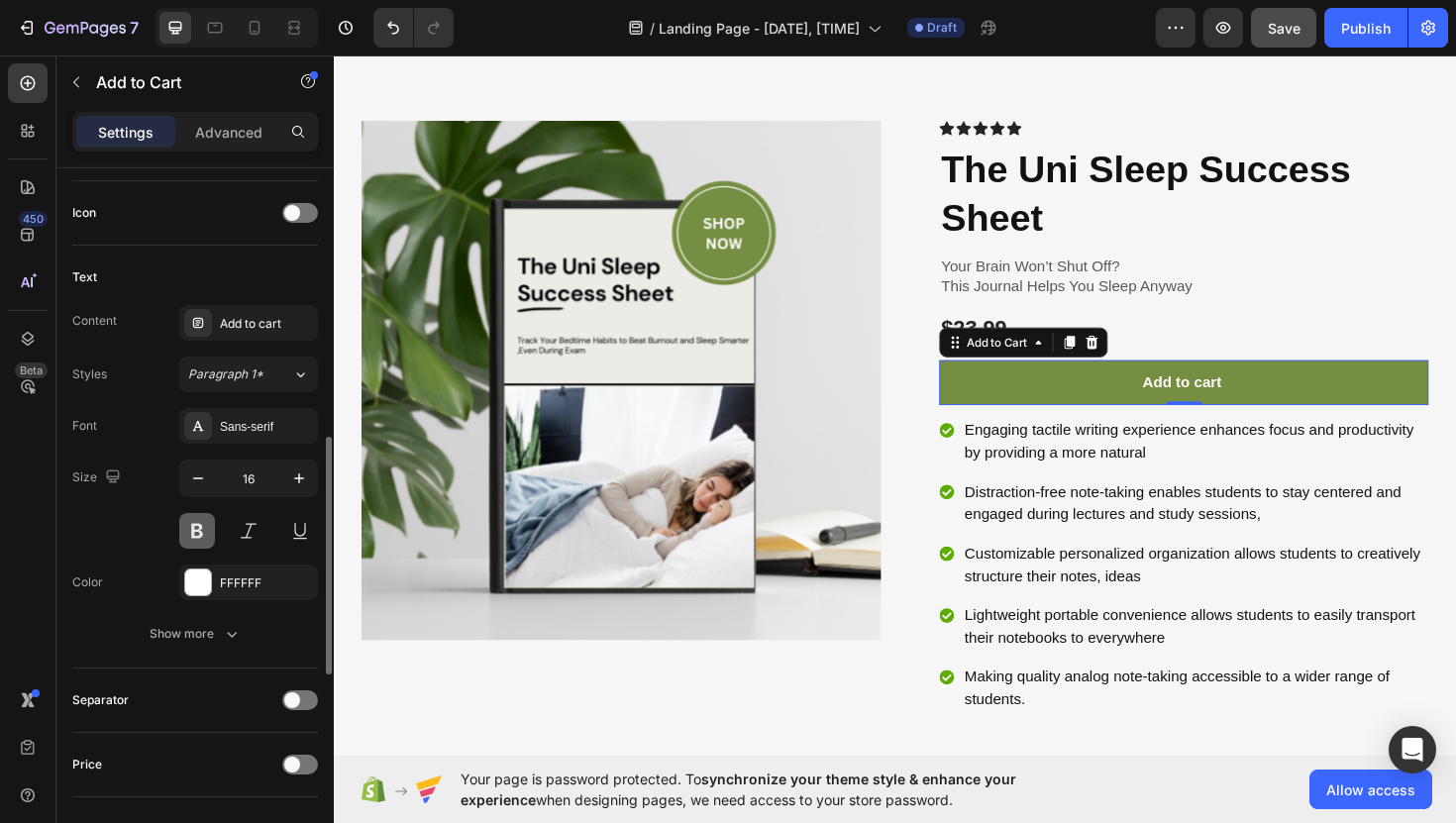 click at bounding box center [197, 531] 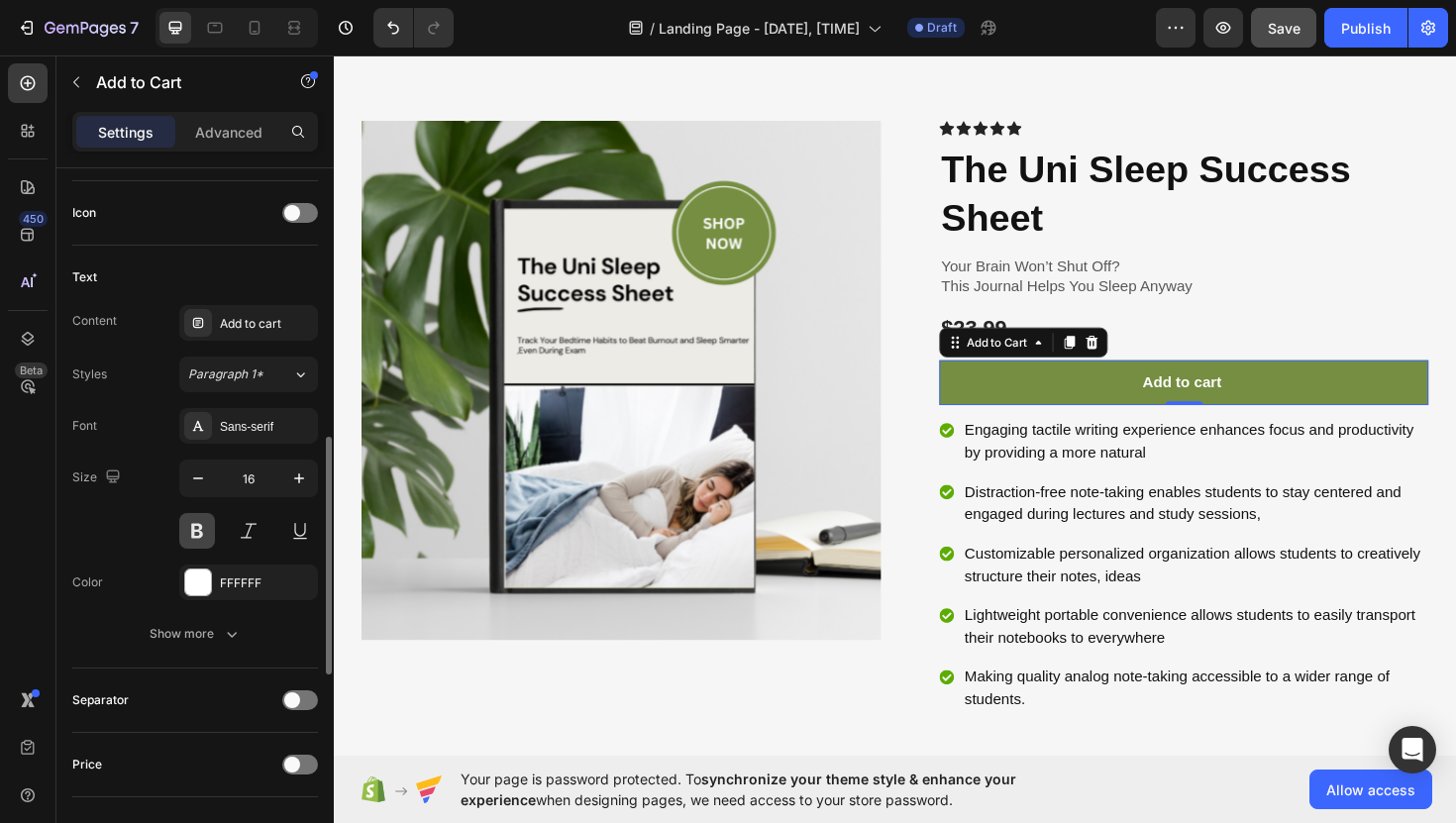click at bounding box center [197, 531] 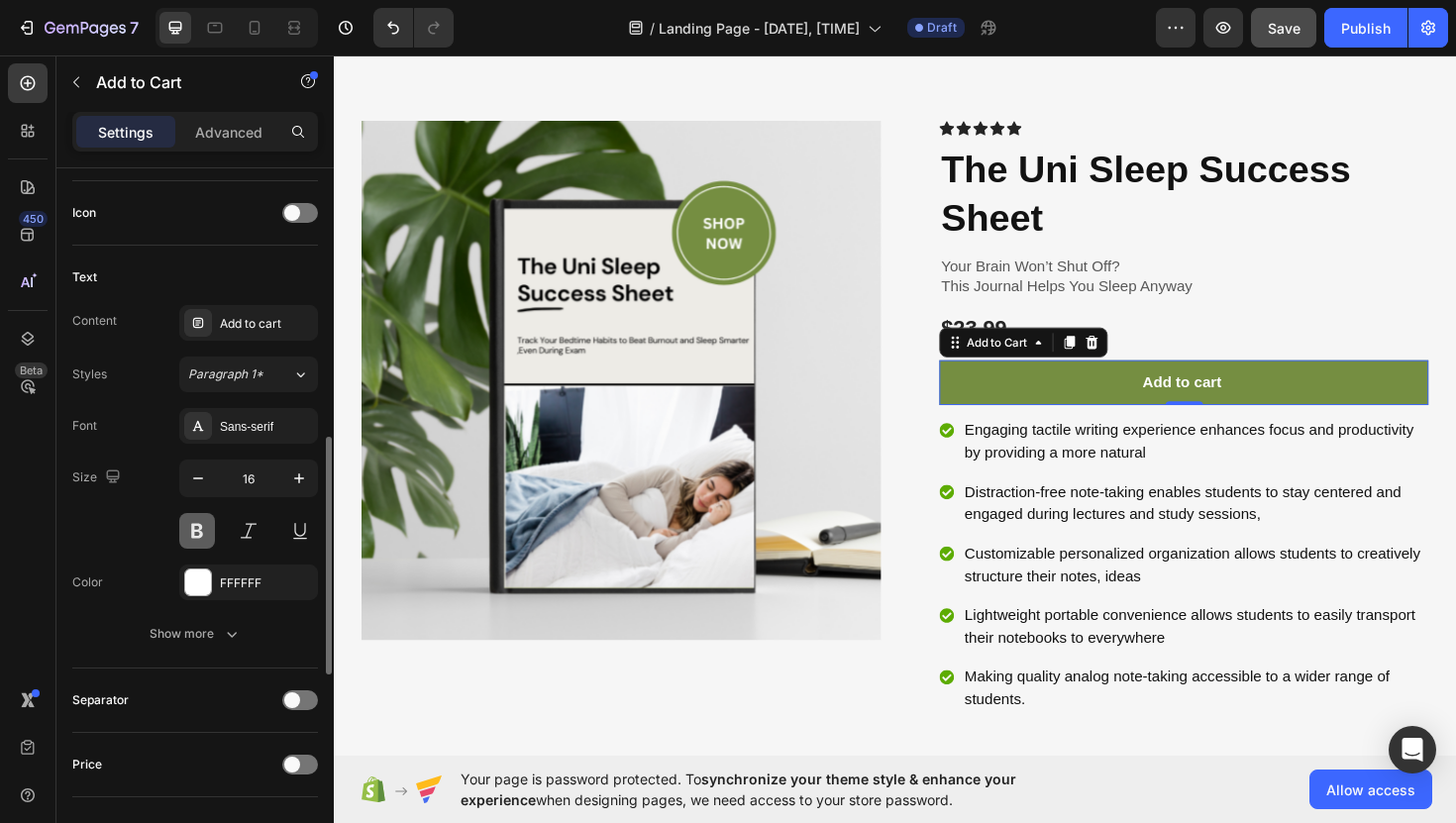 click at bounding box center [197, 531] 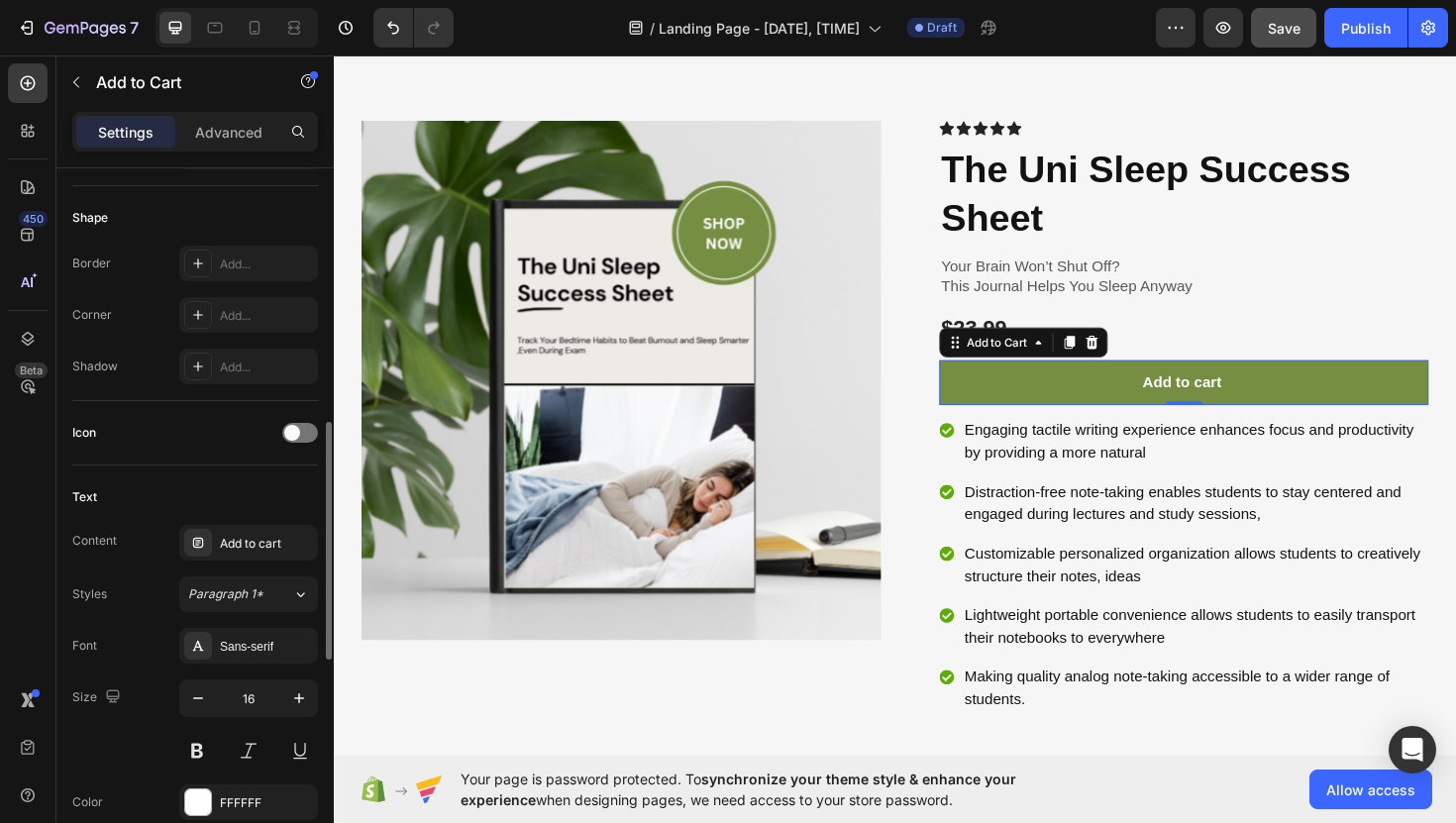 scroll, scrollTop: 525, scrollLeft: 0, axis: vertical 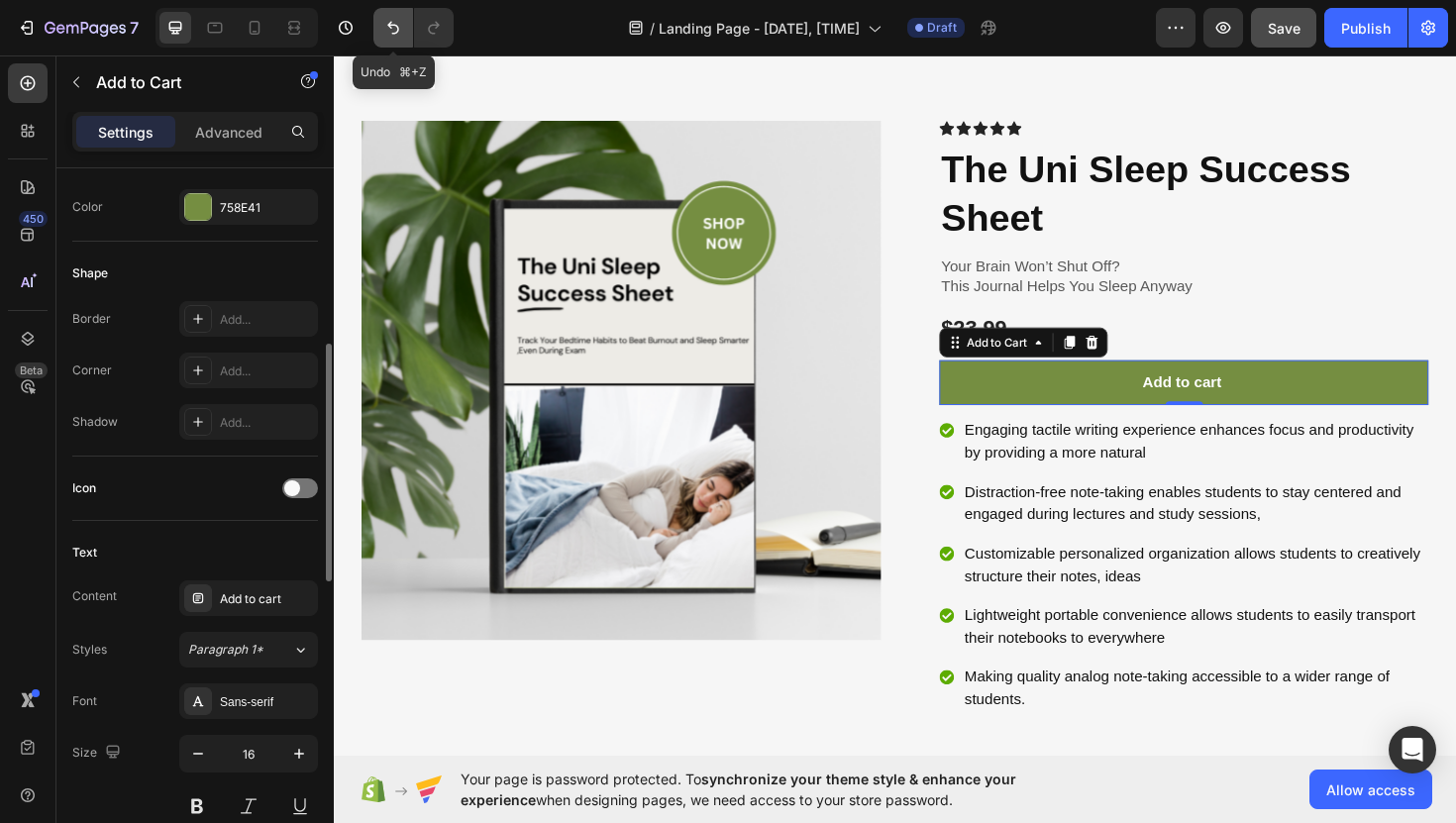 click 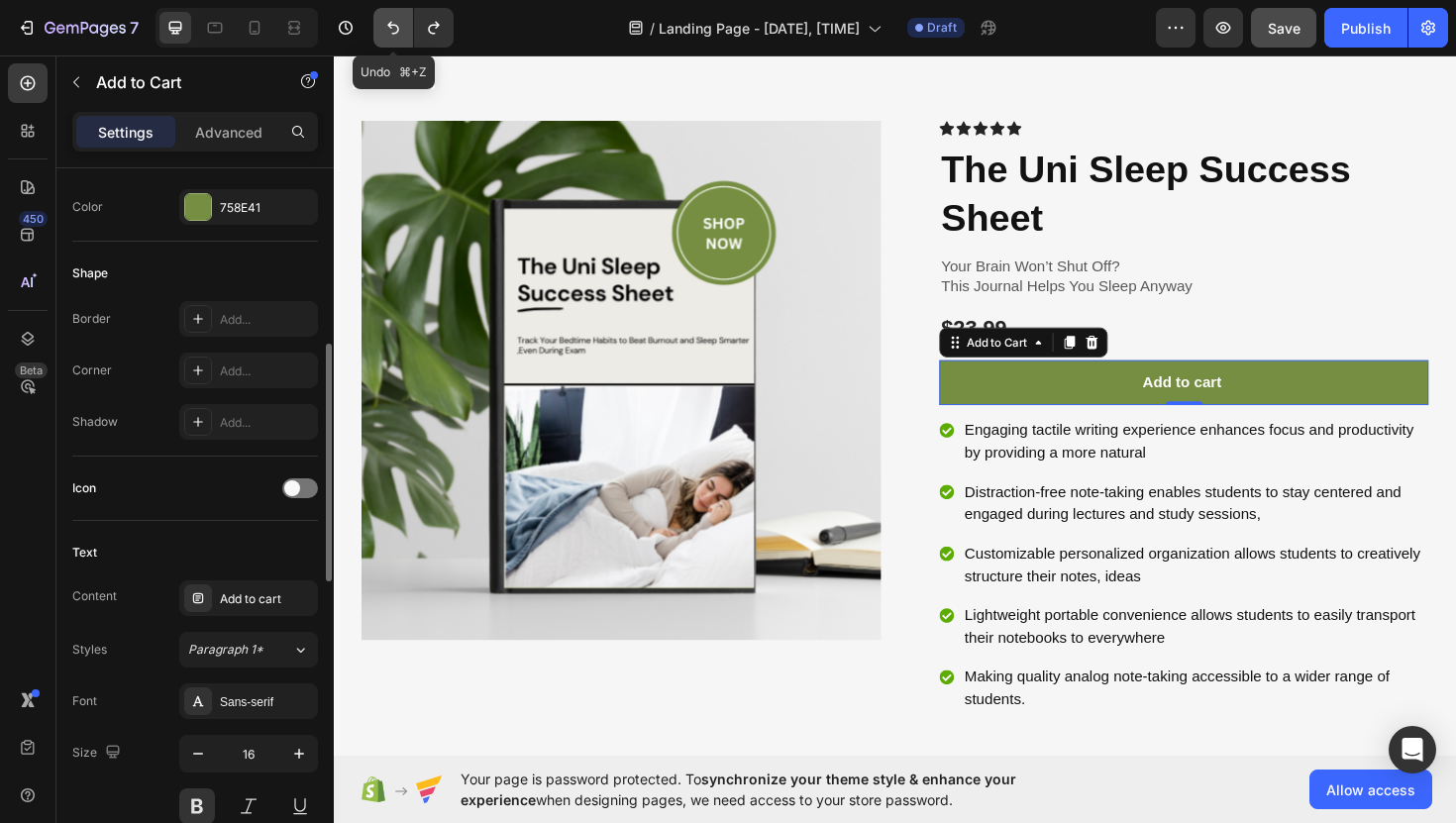 click 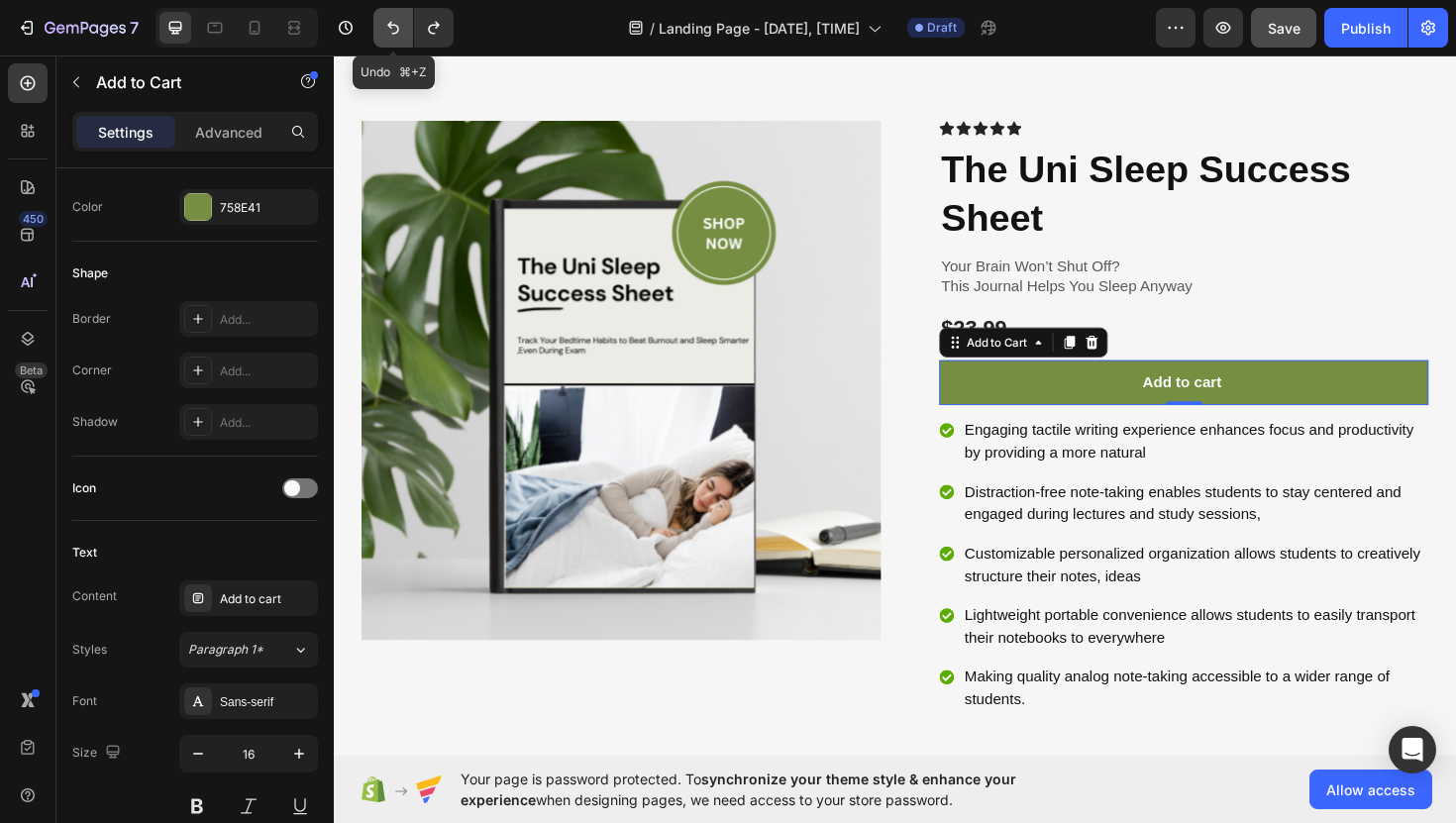 click 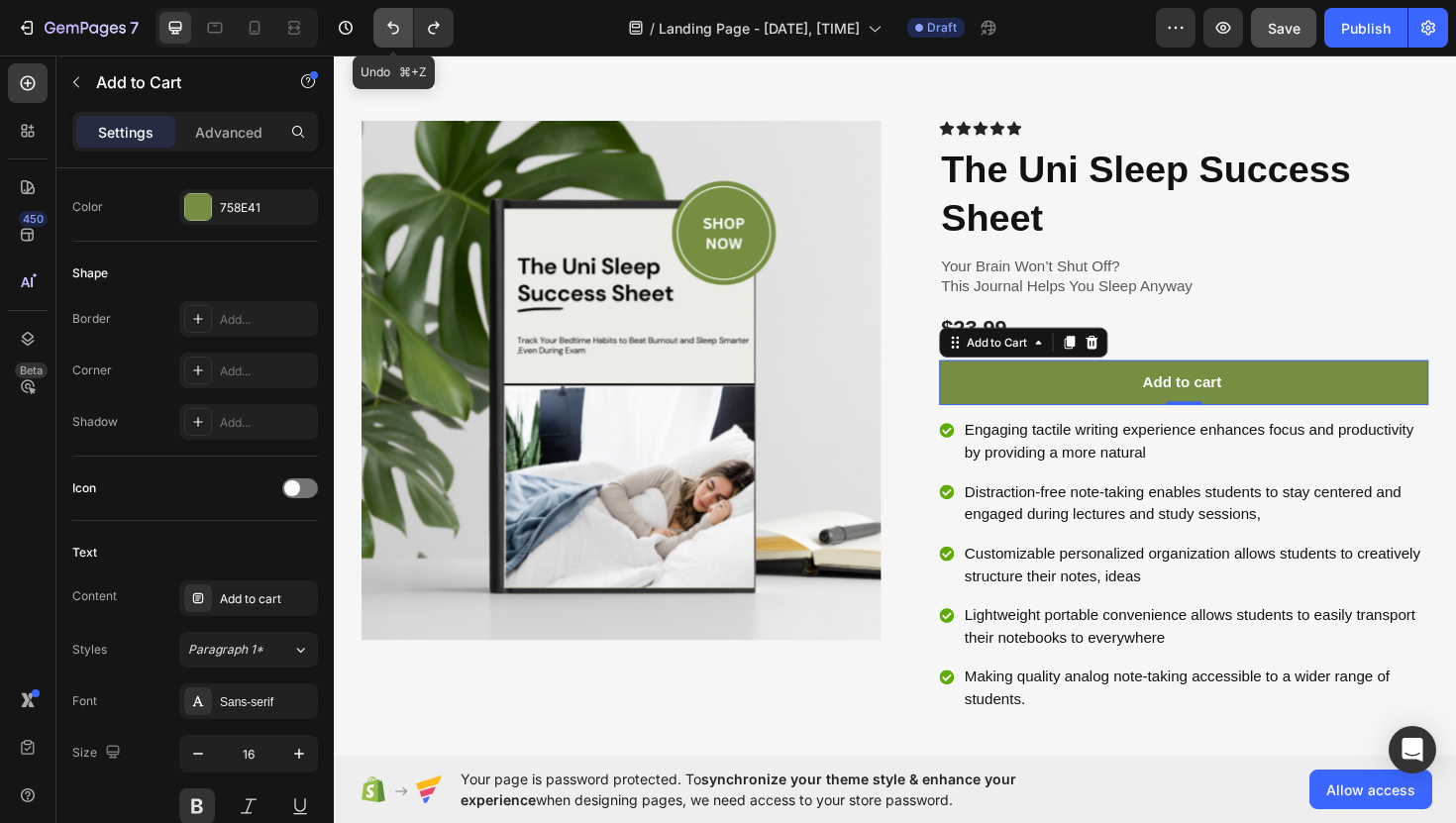 click 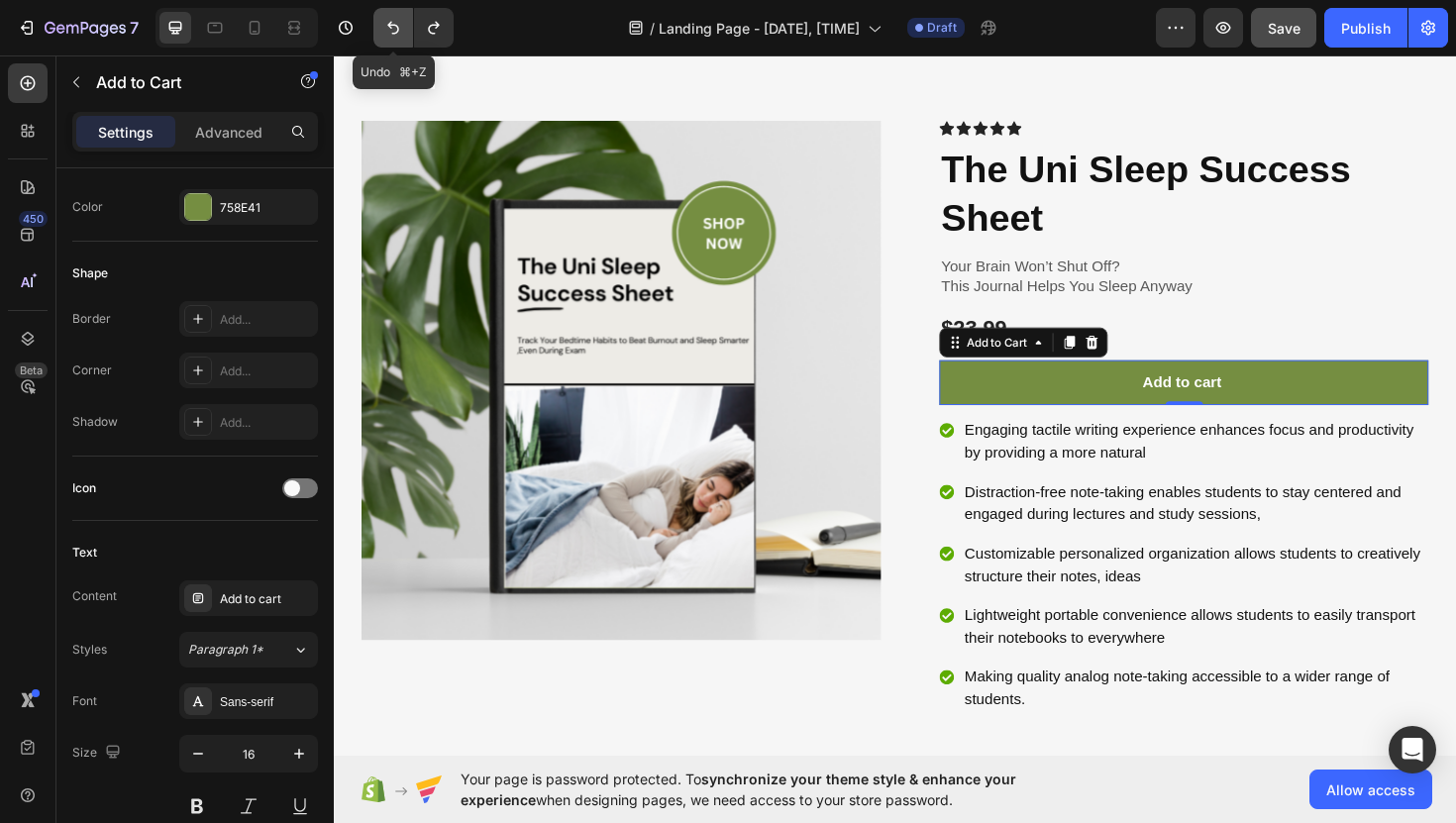 click 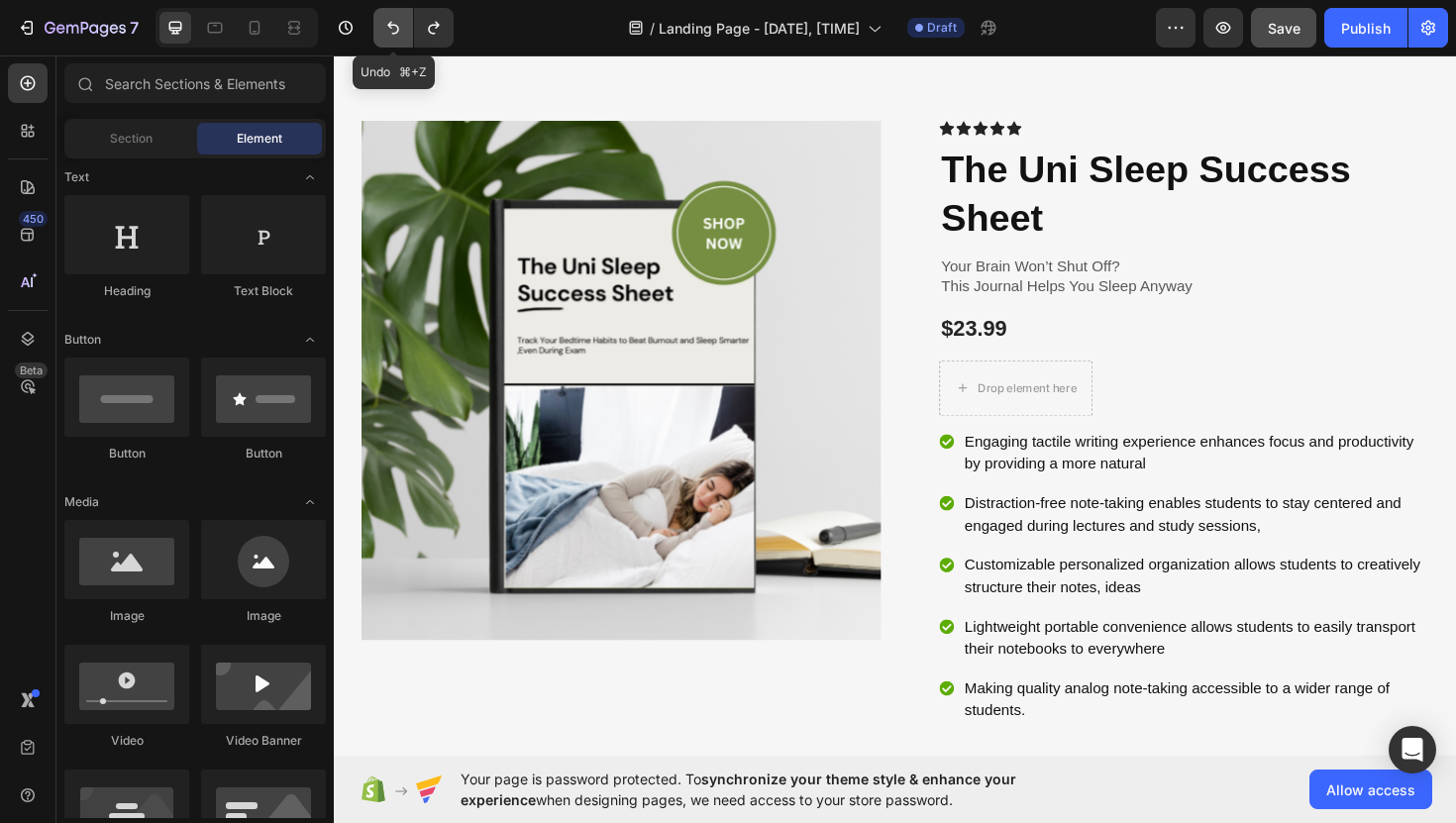 click 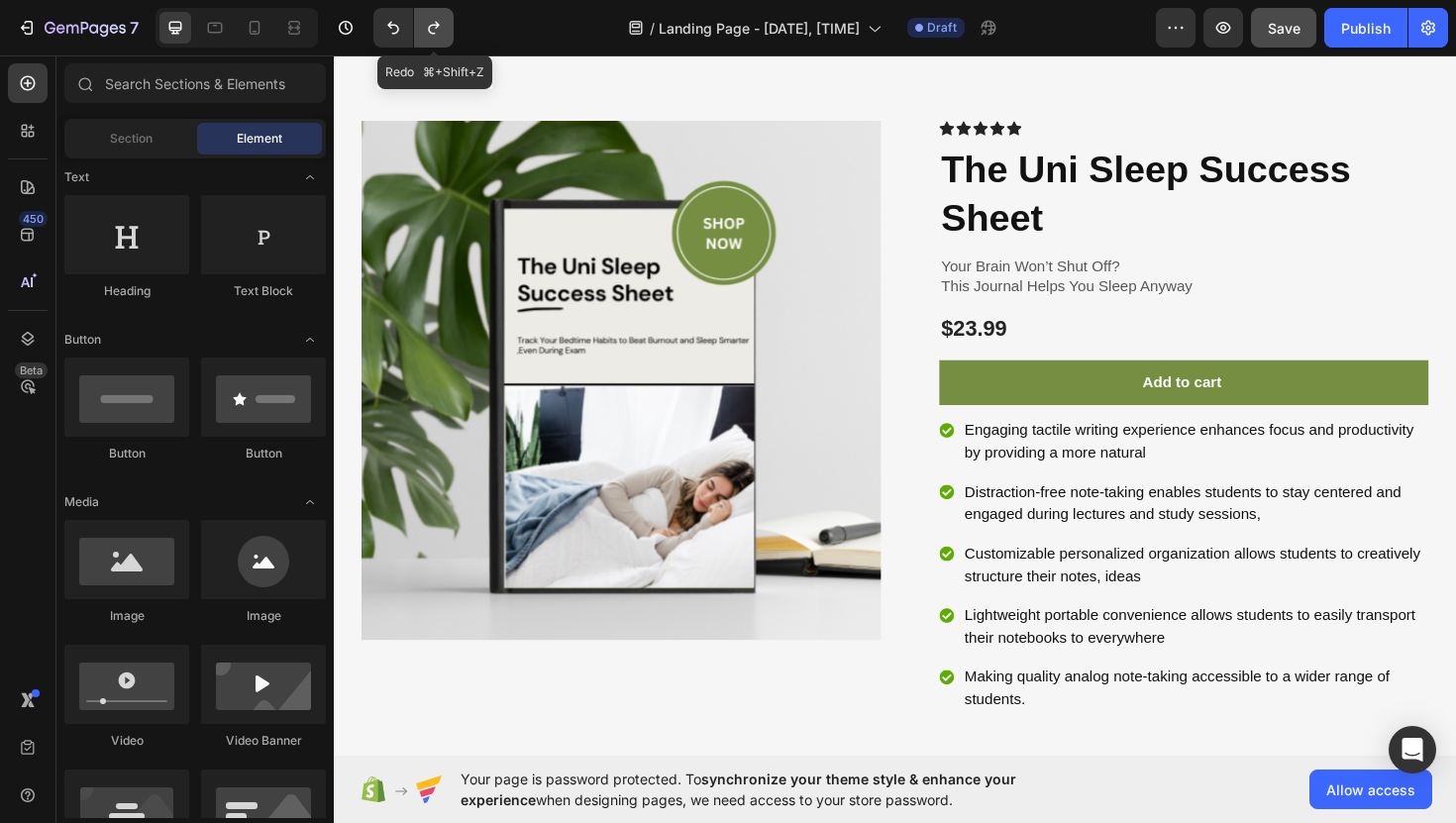 click 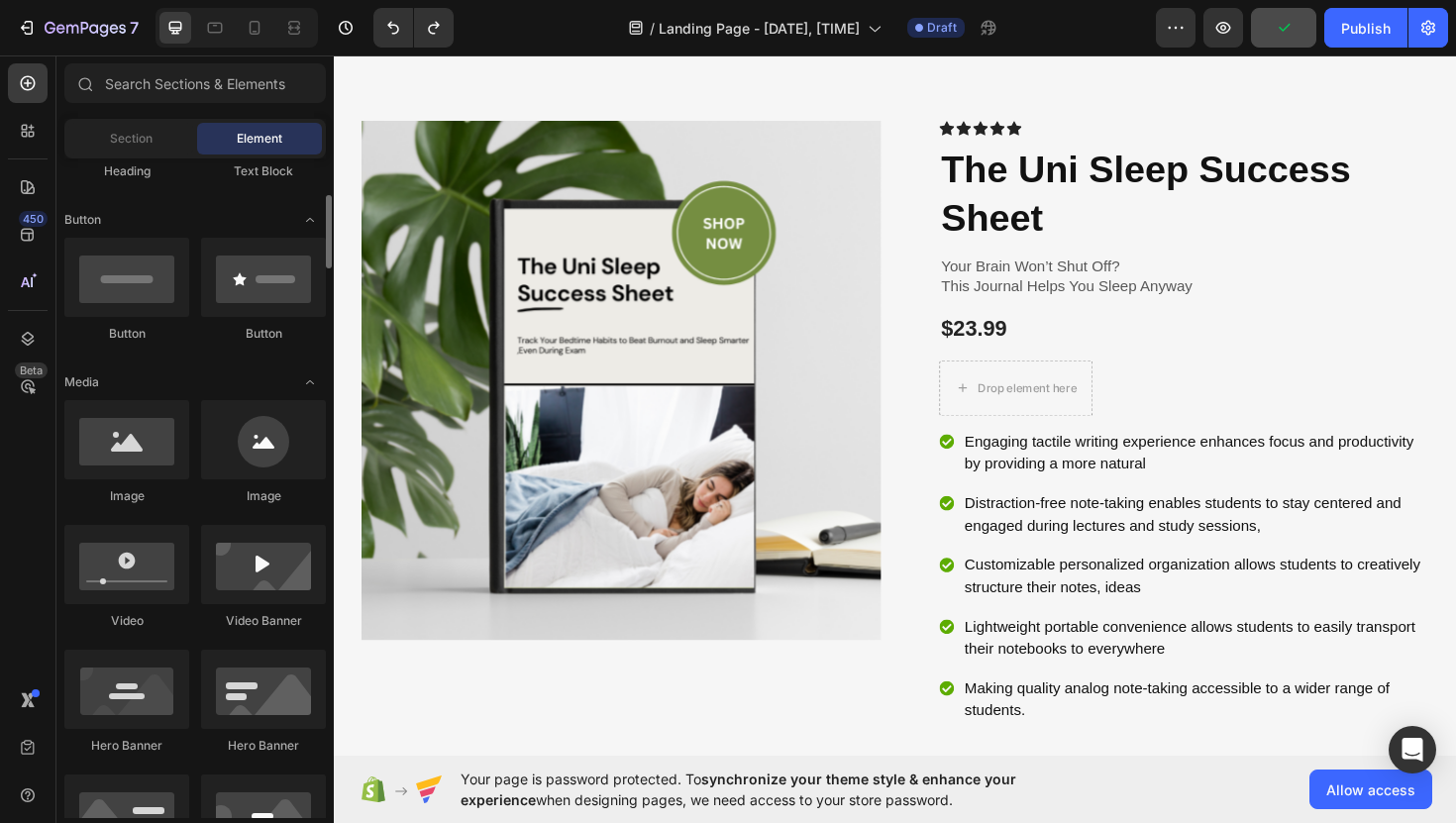 scroll, scrollTop: 415, scrollLeft: 0, axis: vertical 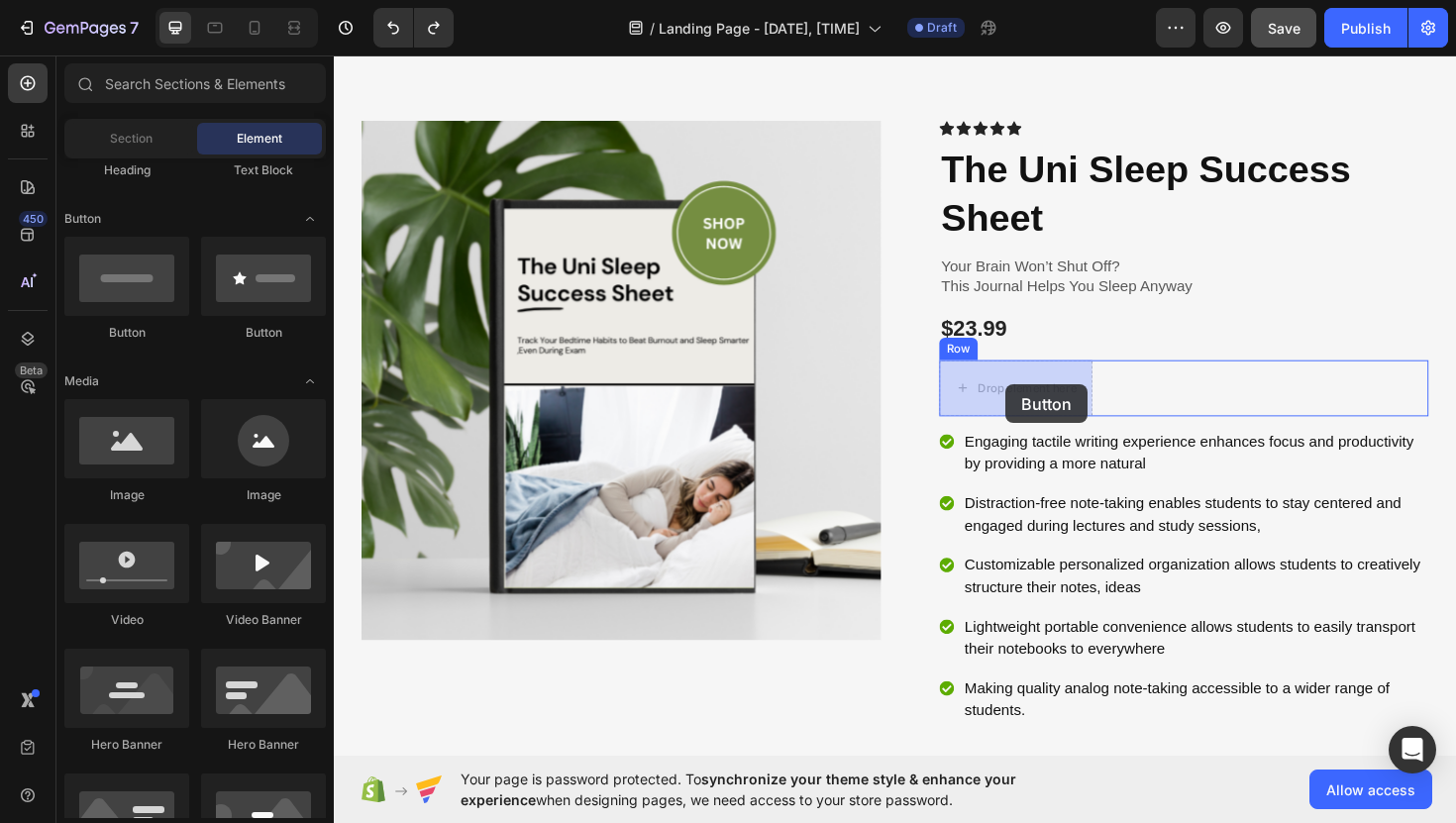 drag, startPoint x: 446, startPoint y: 330, endPoint x: 1045, endPoint y: 404, distance: 603.55364 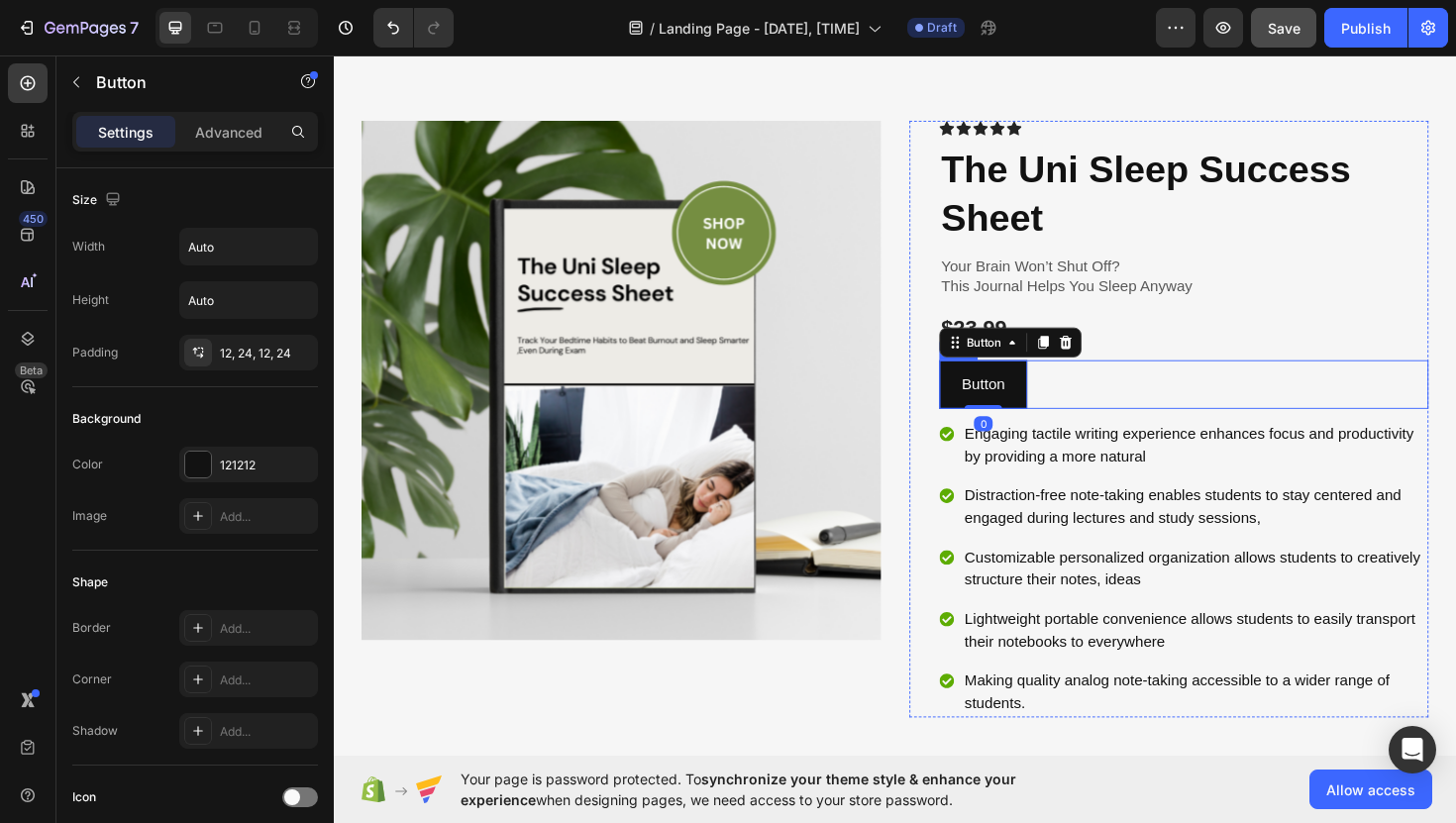 click on "Button Button   0 Row" at bounding box center [1233, 404] 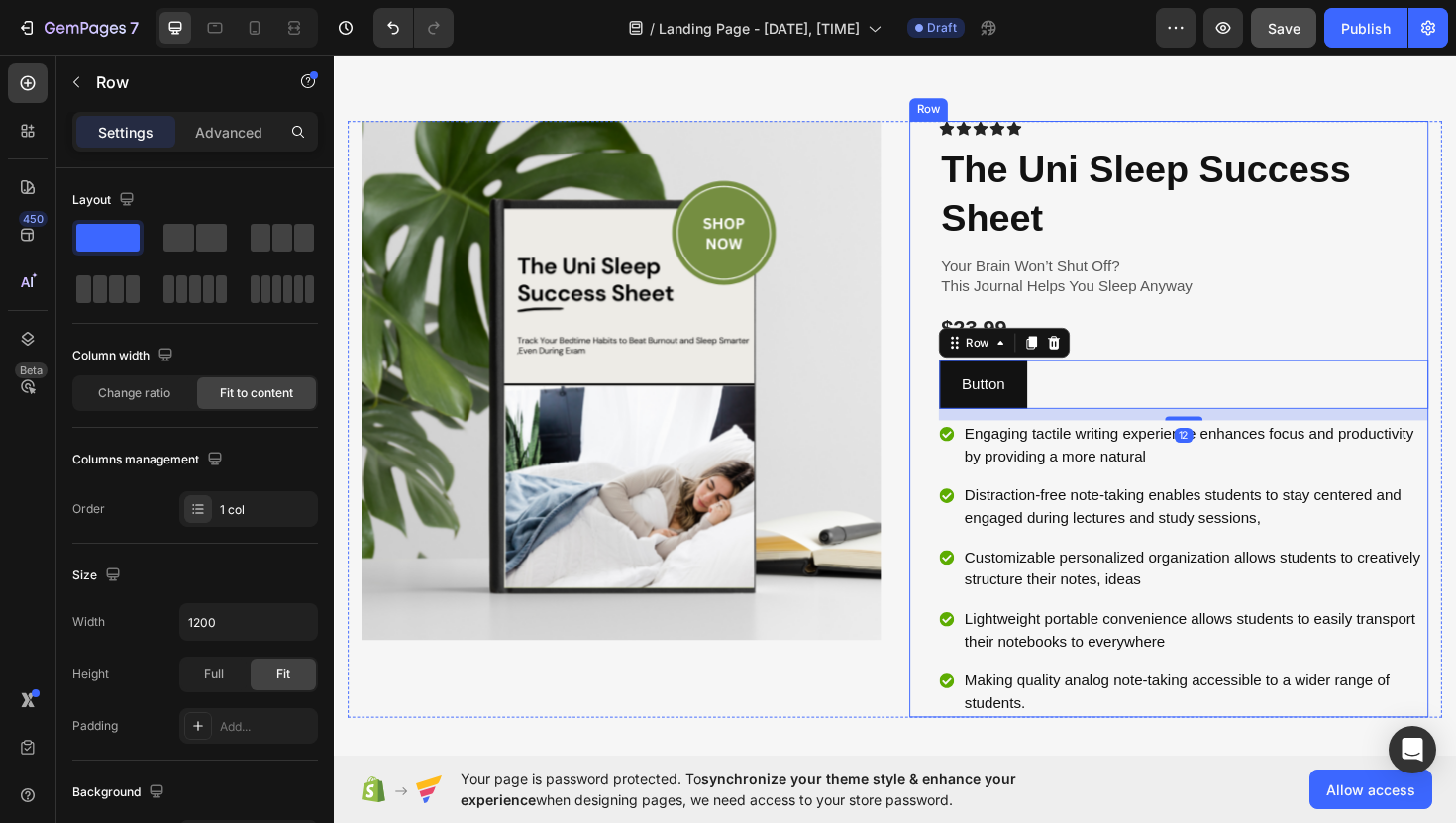 click on "Icon Icon Icon Icon Icon Icon List Row The Uni Sleep Success Sheet Product Title Your Brain Won’t Shut Off?  This Journal Helps You Sleep Anyway Text Block $23.99 Product Price Product Price Row Button Button Row   12 Engaging tactile writing experience enhances focus and productivity by providing a more natural Distraction-free note-taking enables students to stay centered and engaged during lectures and study sessions, Customizable personalized organization allows students to creatively structure their notes, ideas Lightweight portable convenience allows students to easily transport their notebooks to everywhere Making quality analog note-taking accessible to a wider range of students. Item List Row" at bounding box center [1217, 441] 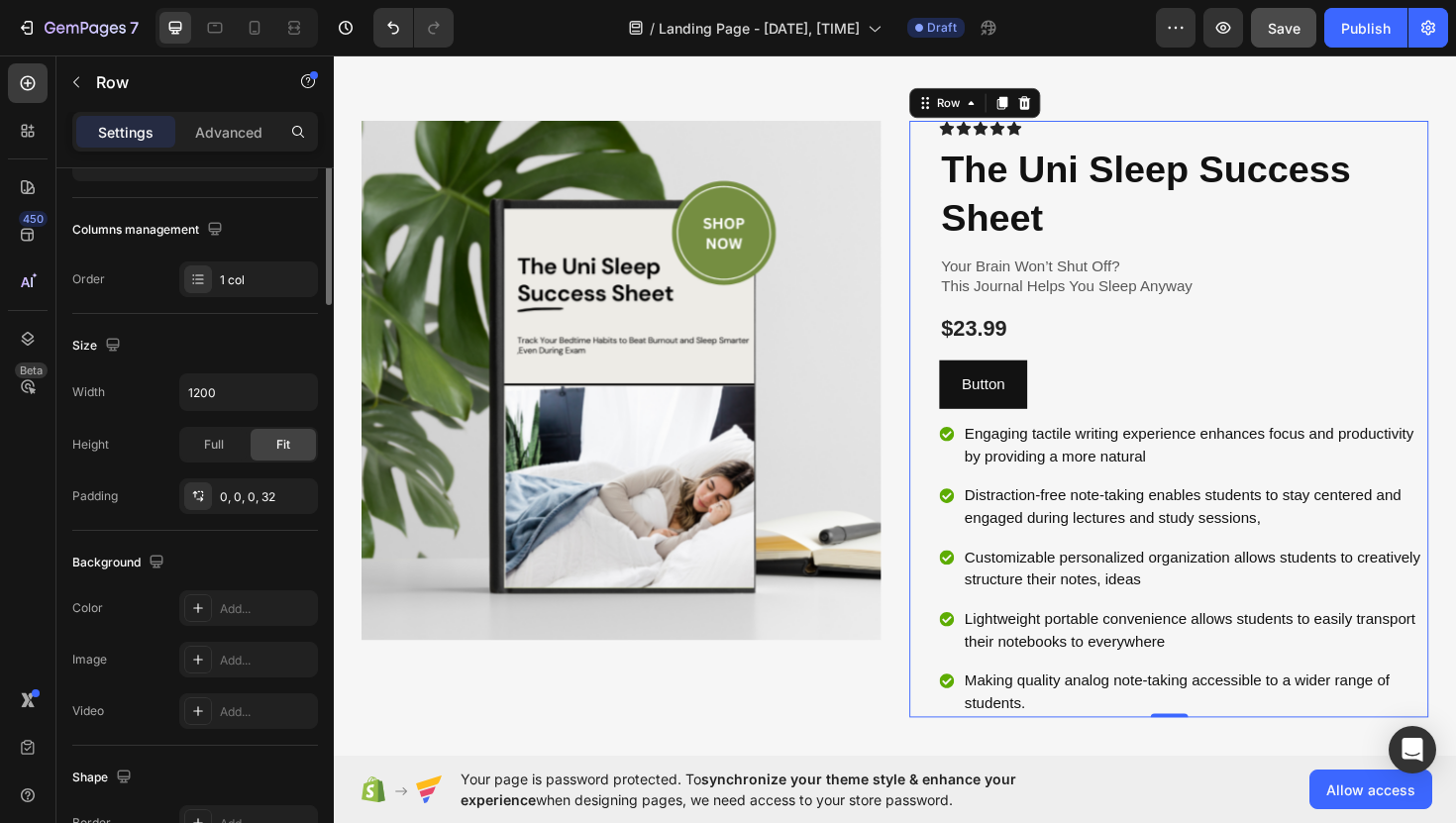scroll, scrollTop: 0, scrollLeft: 0, axis: both 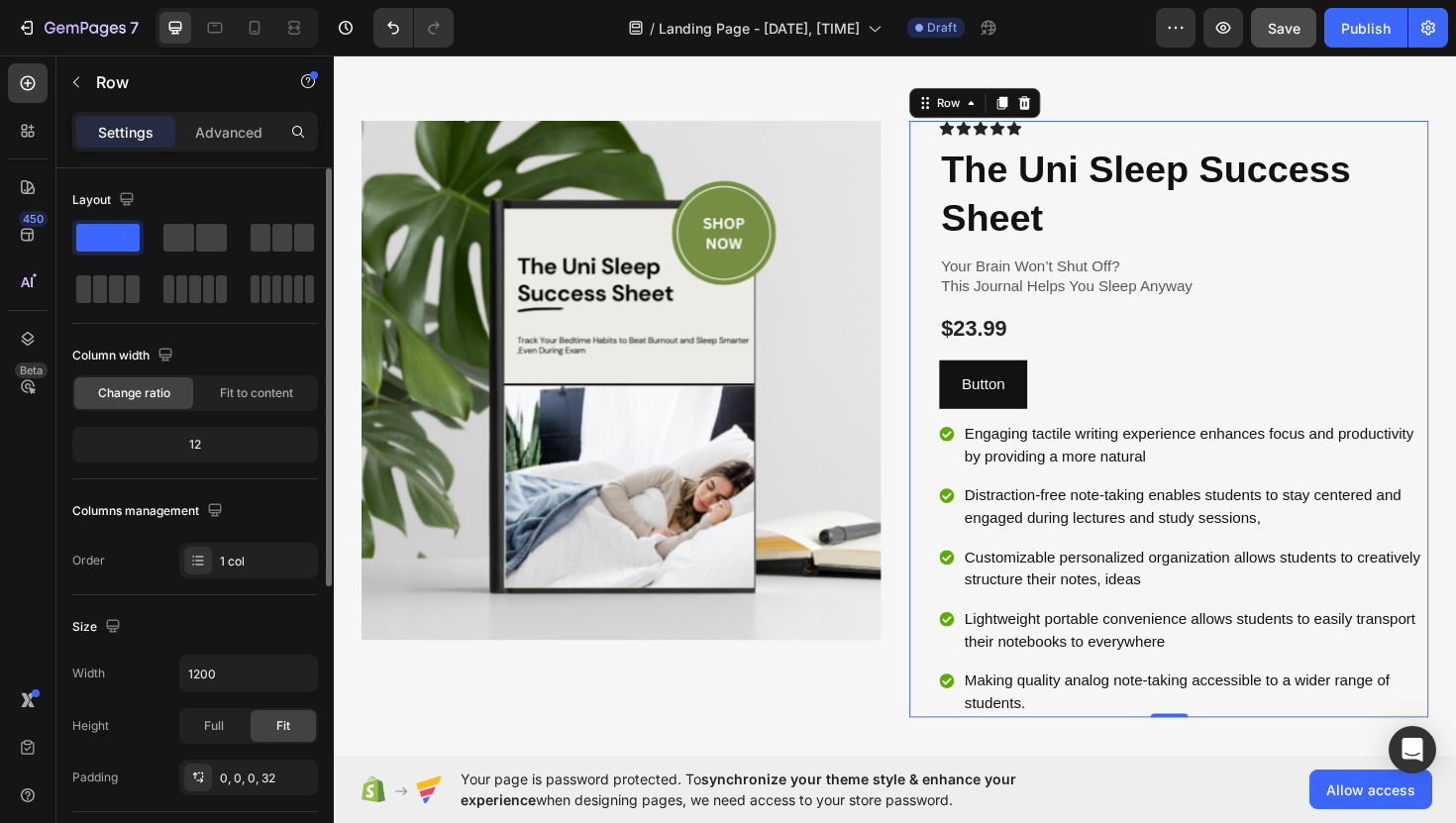 click 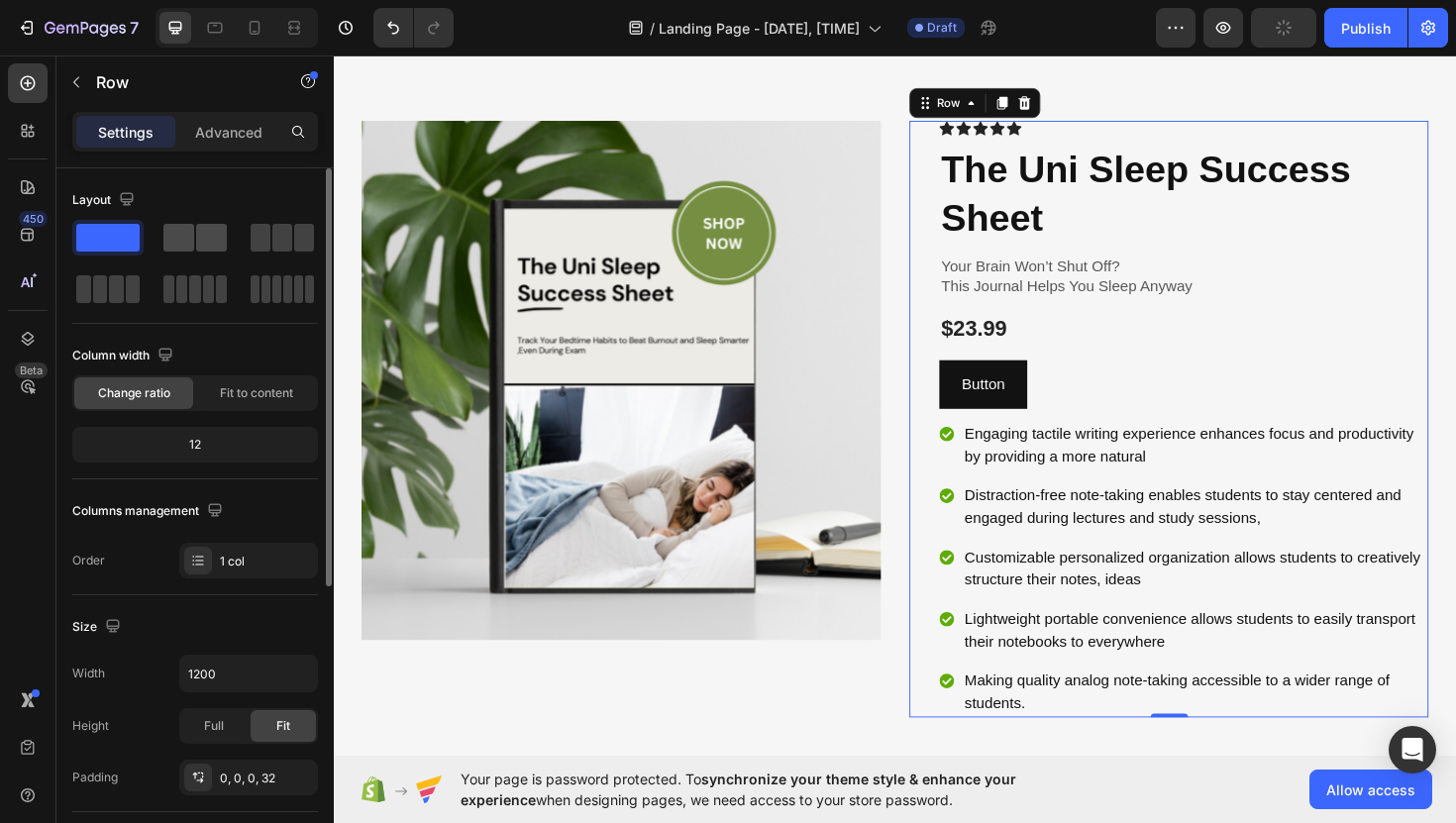 click 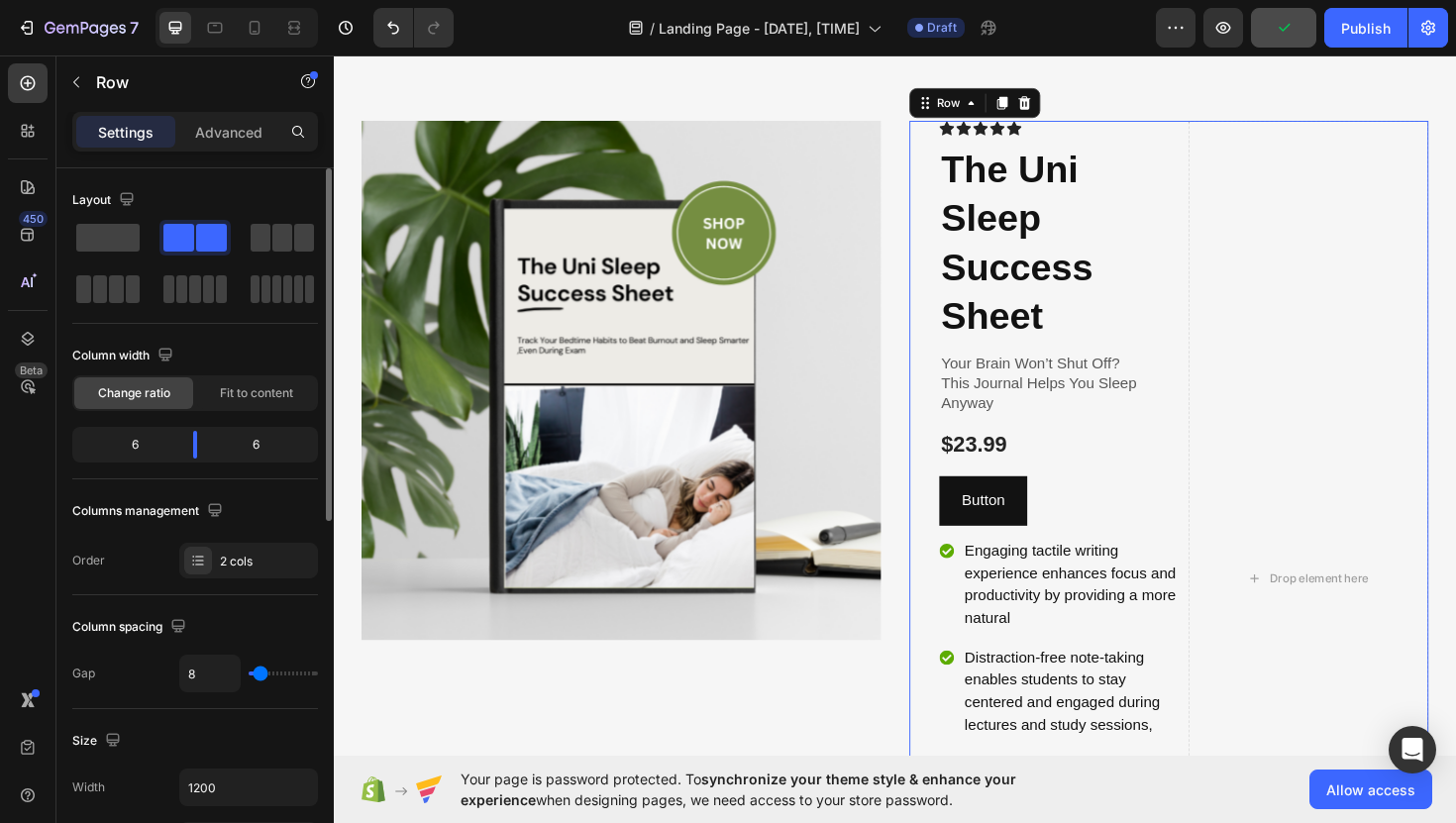 click 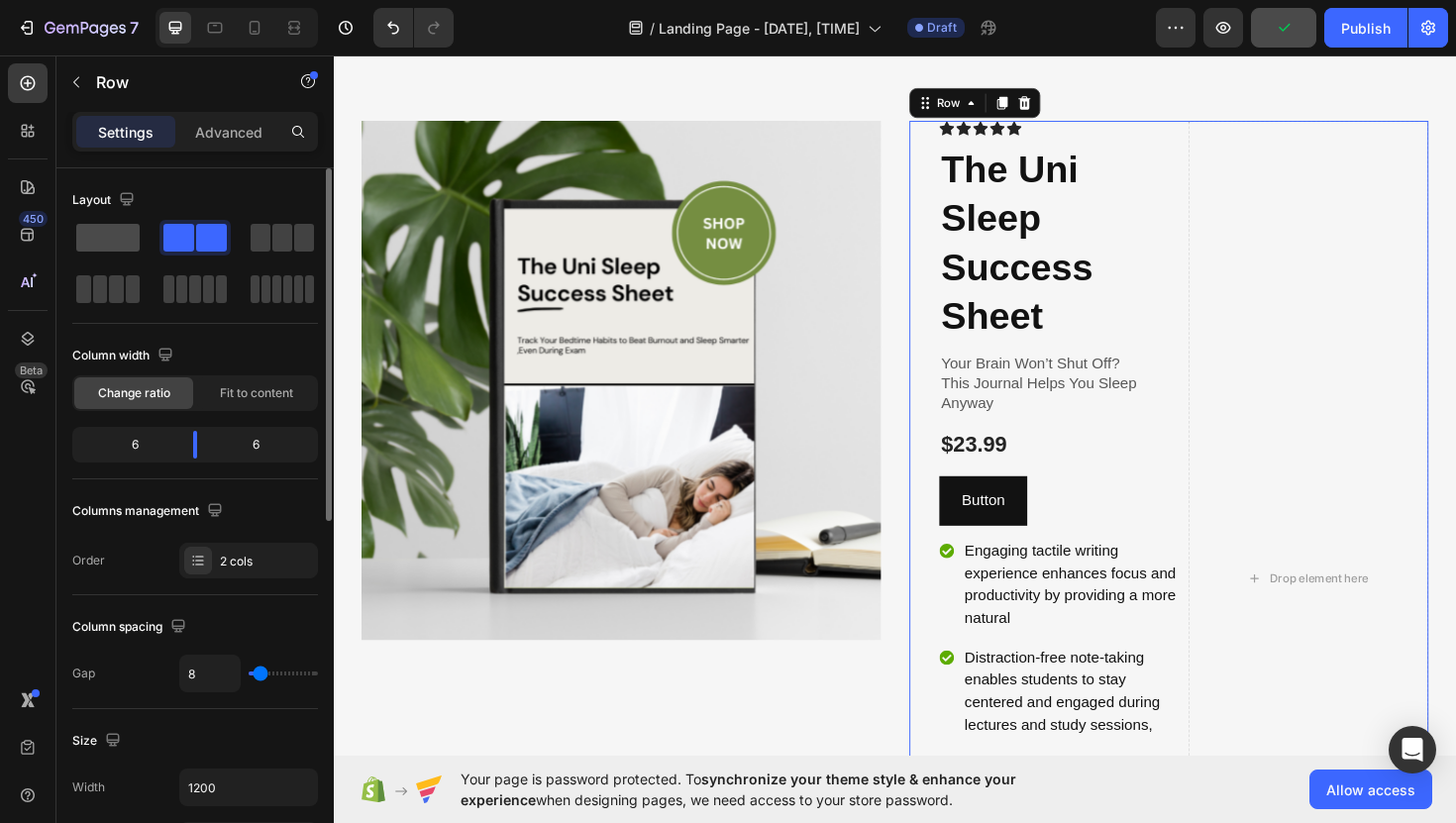 click 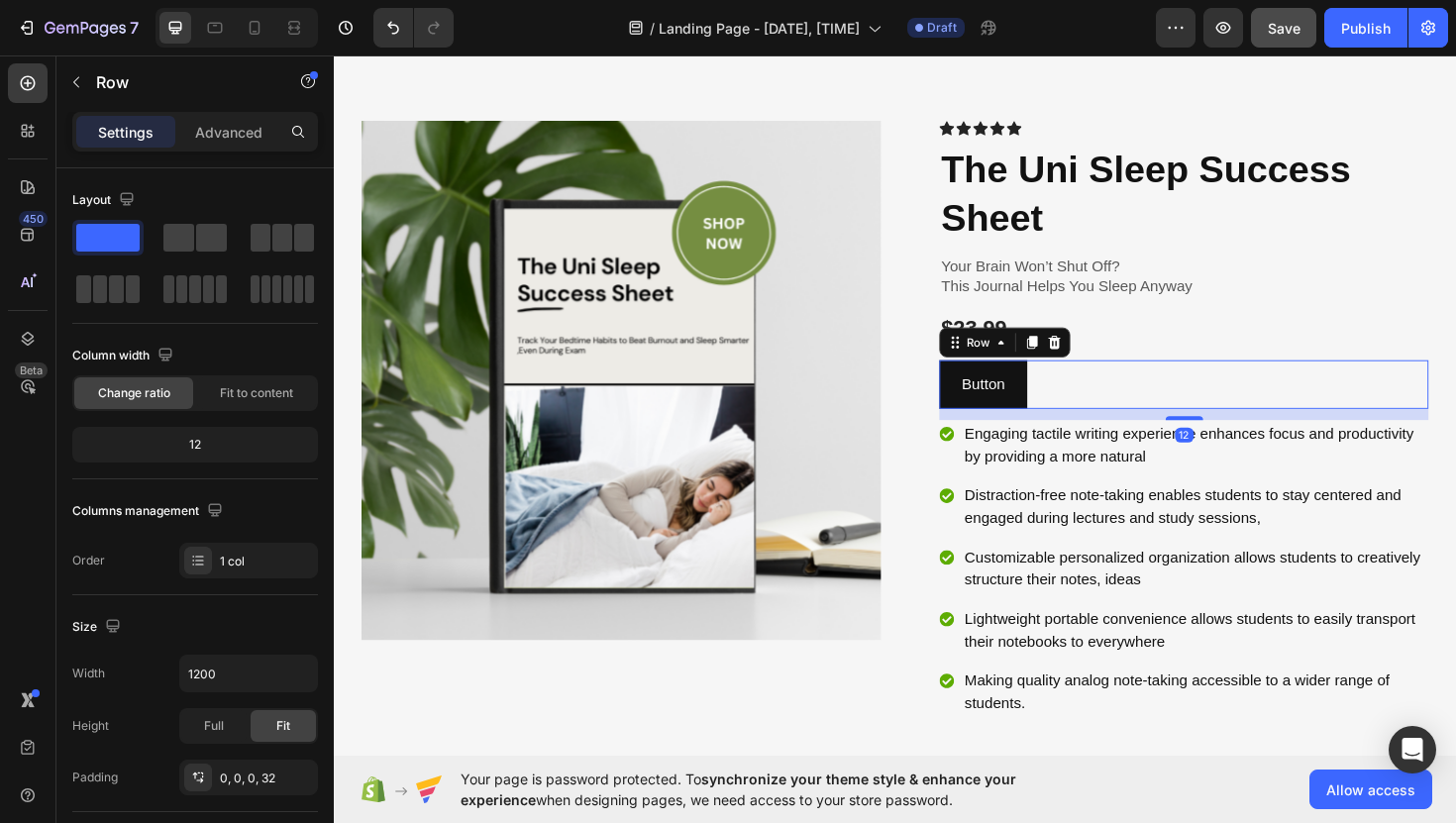 click on "Button Button Row   12" at bounding box center (1233, 404) 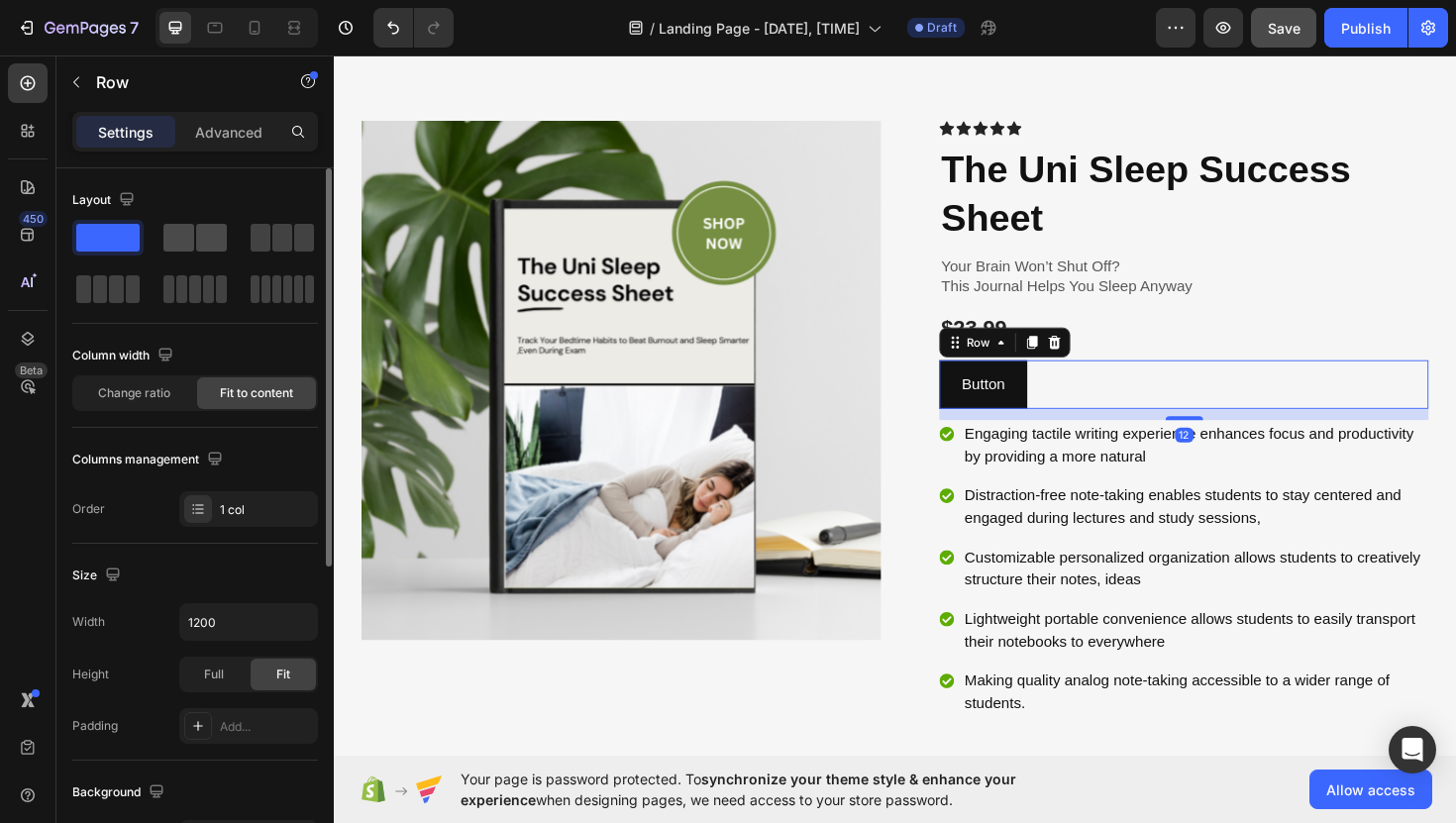 click 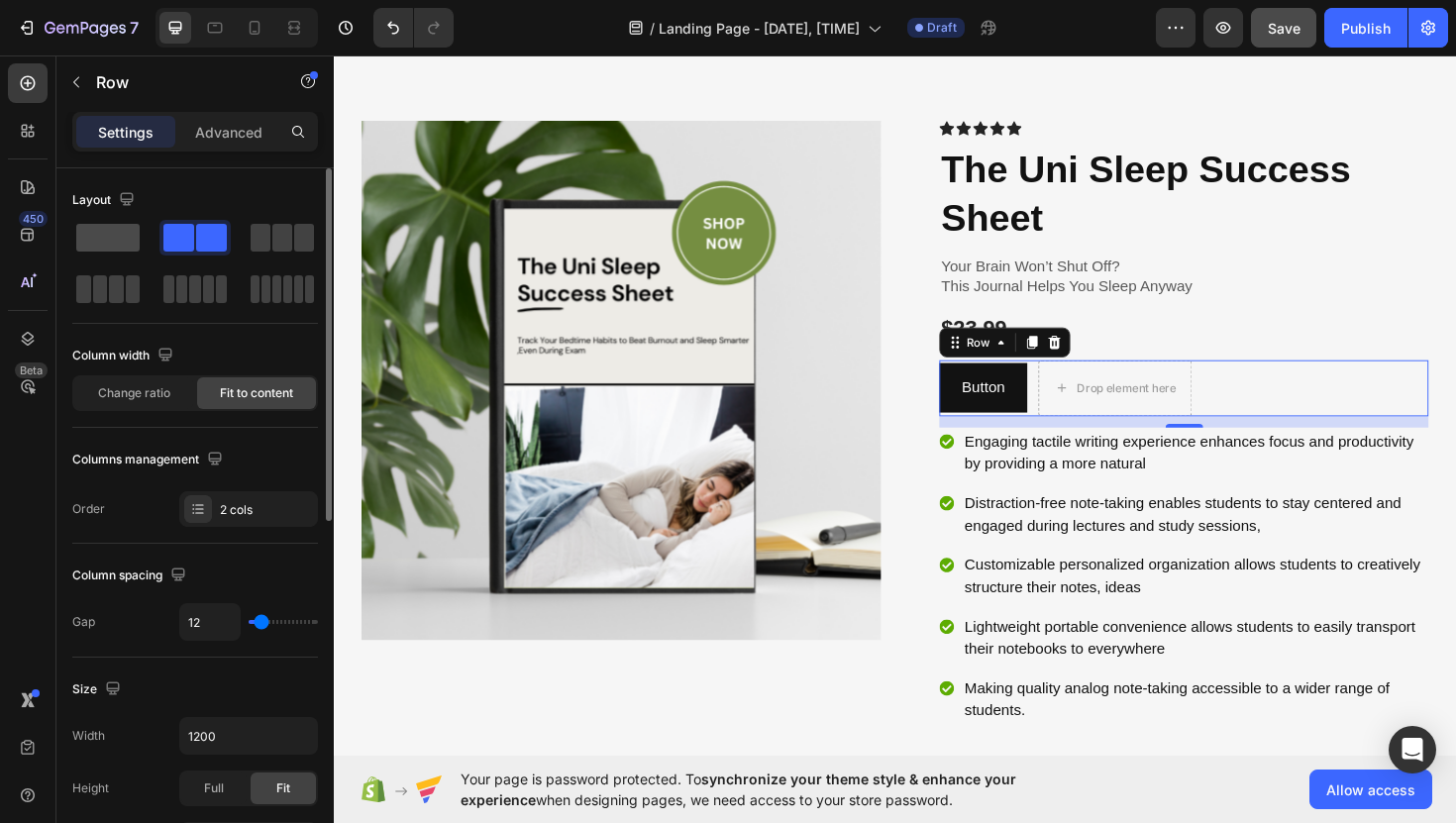 click 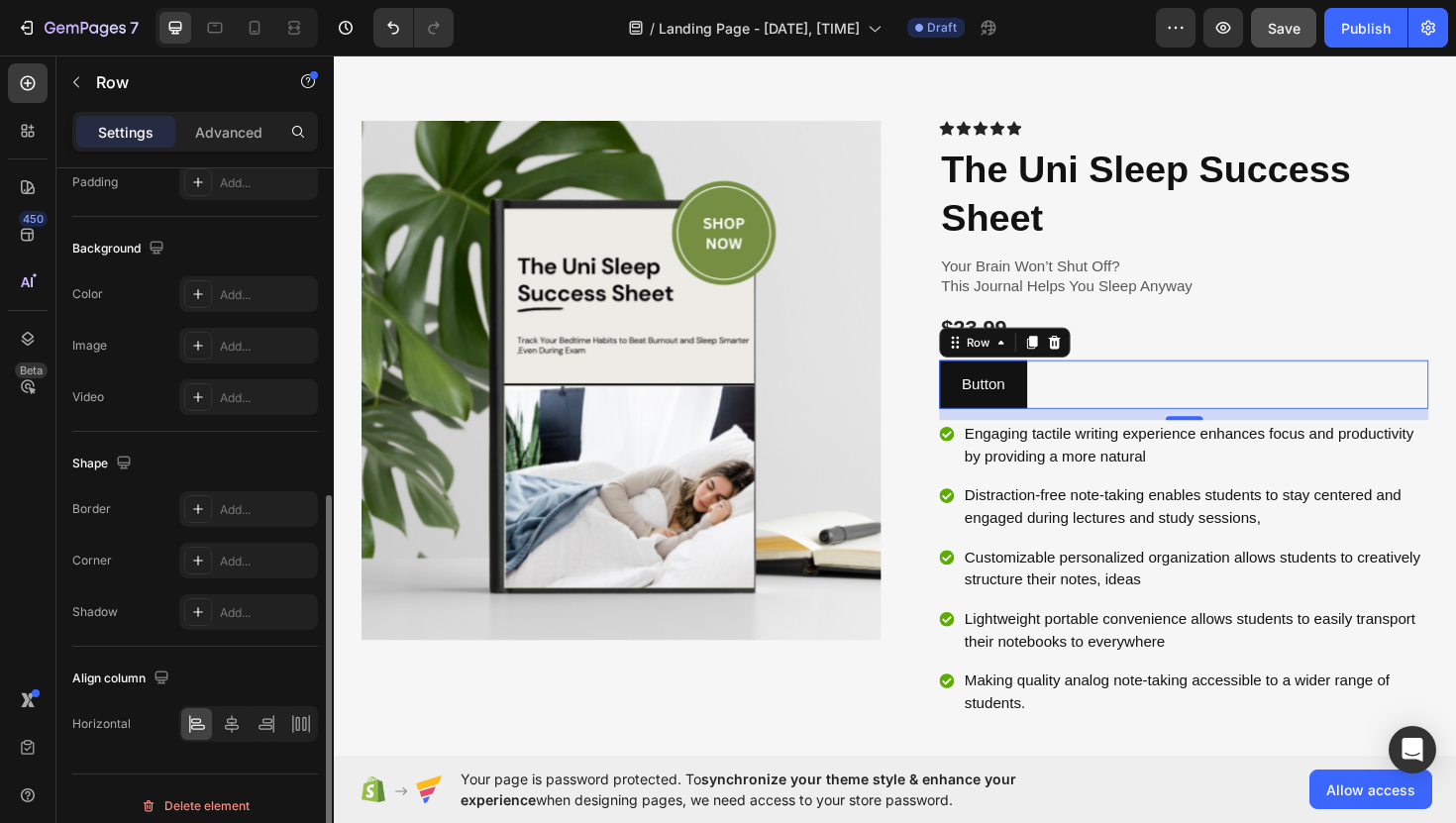 scroll, scrollTop: 558, scrollLeft: 0, axis: vertical 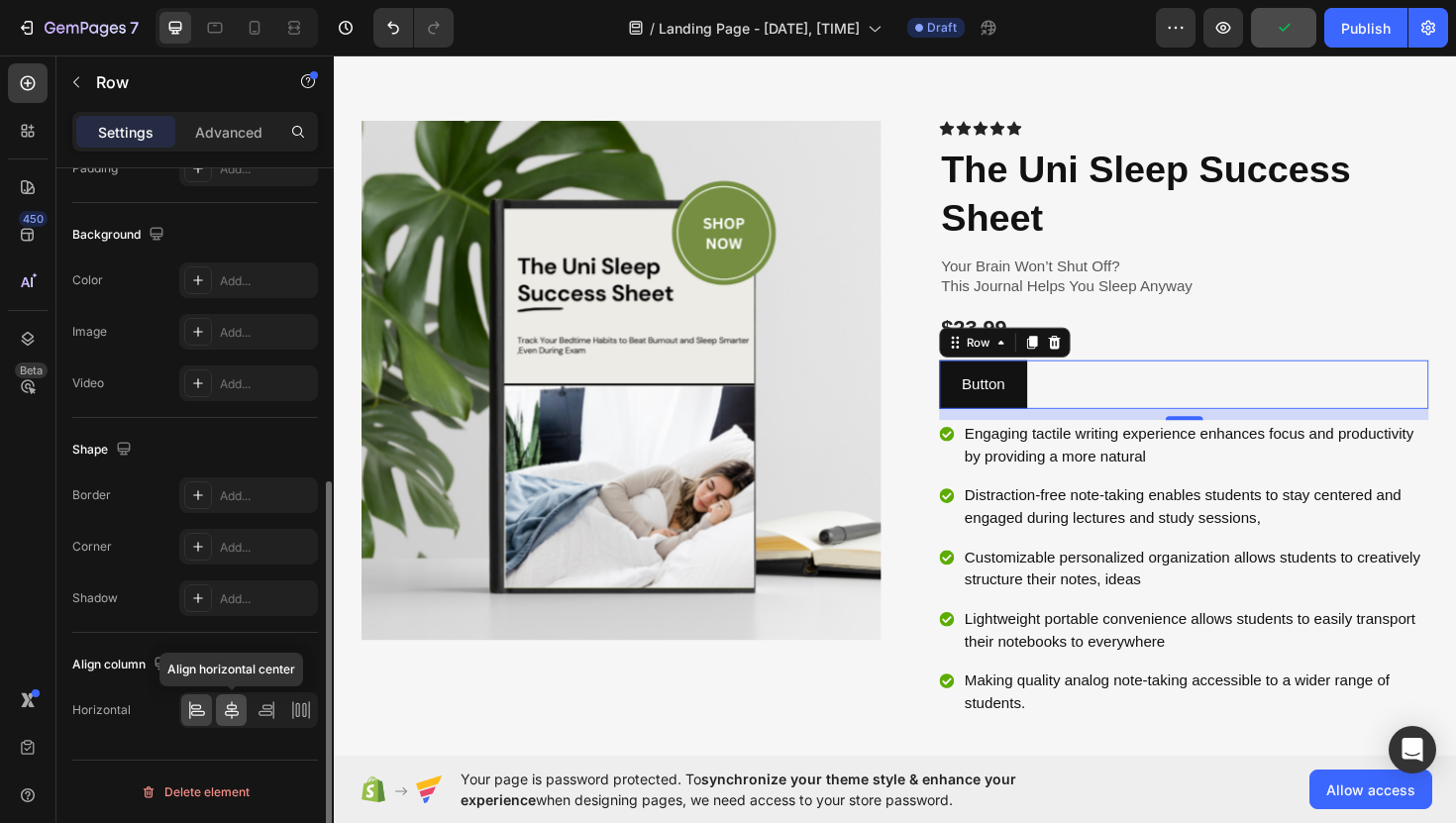 click 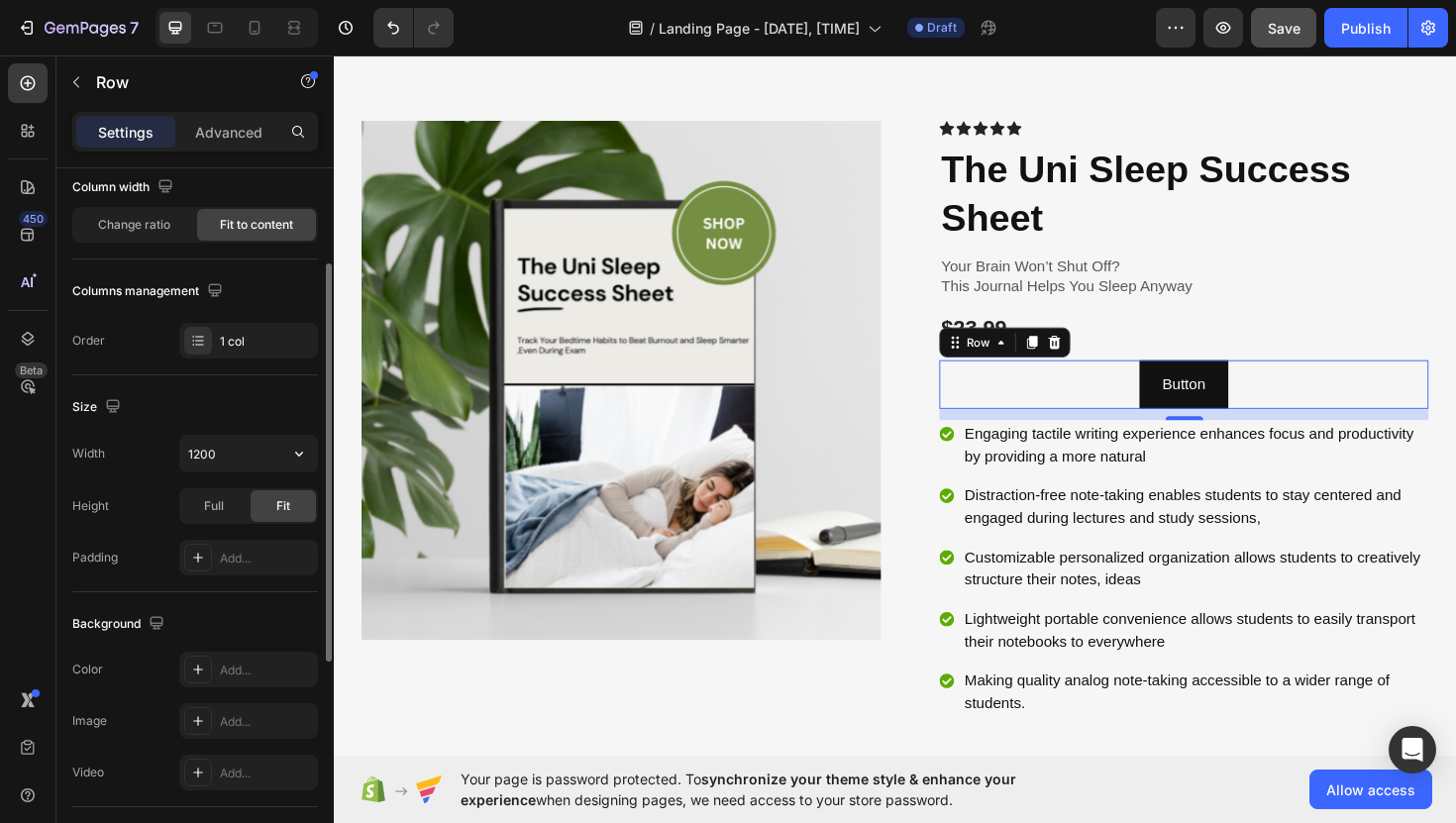 scroll, scrollTop: 221, scrollLeft: 0, axis: vertical 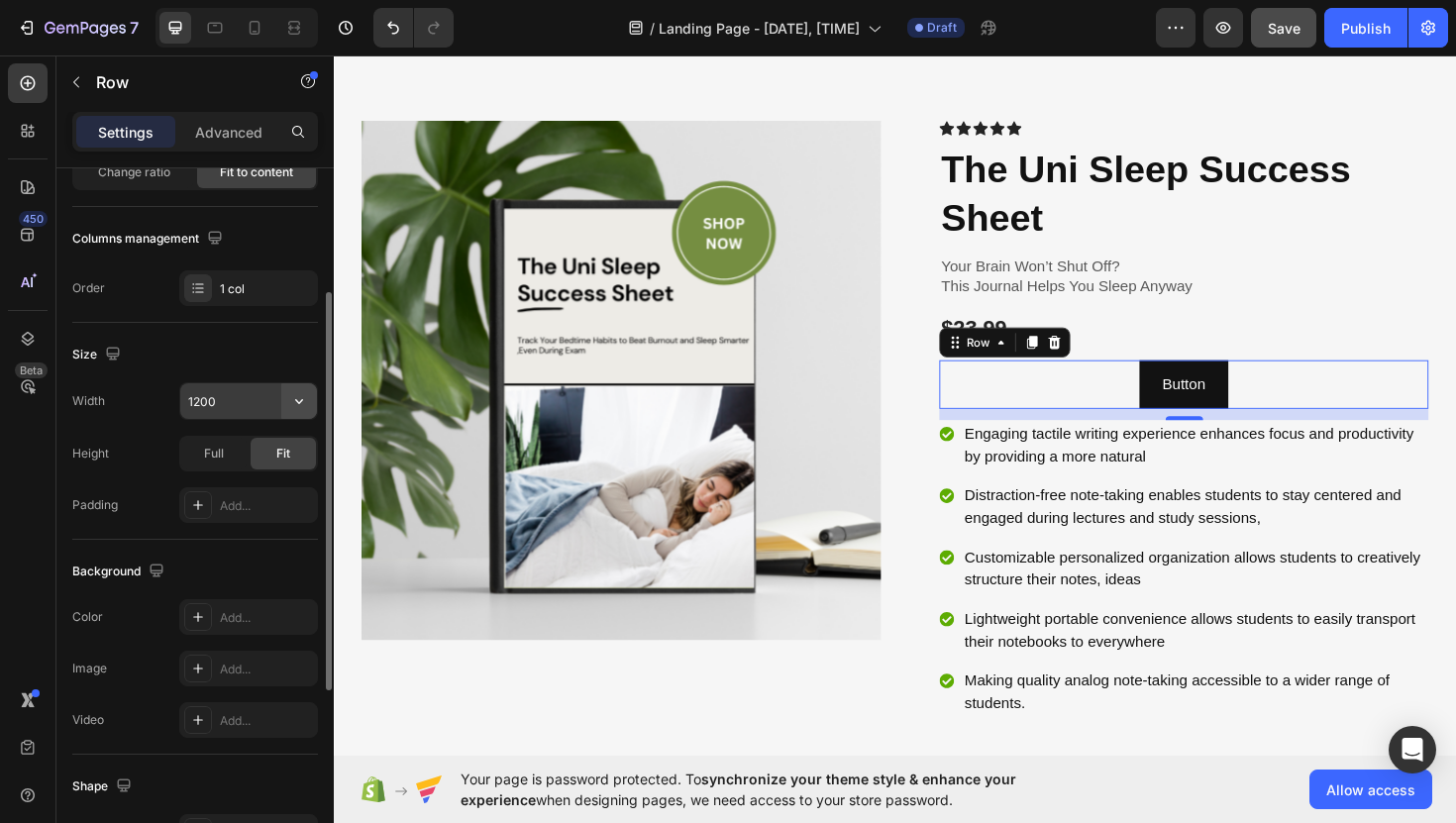 click 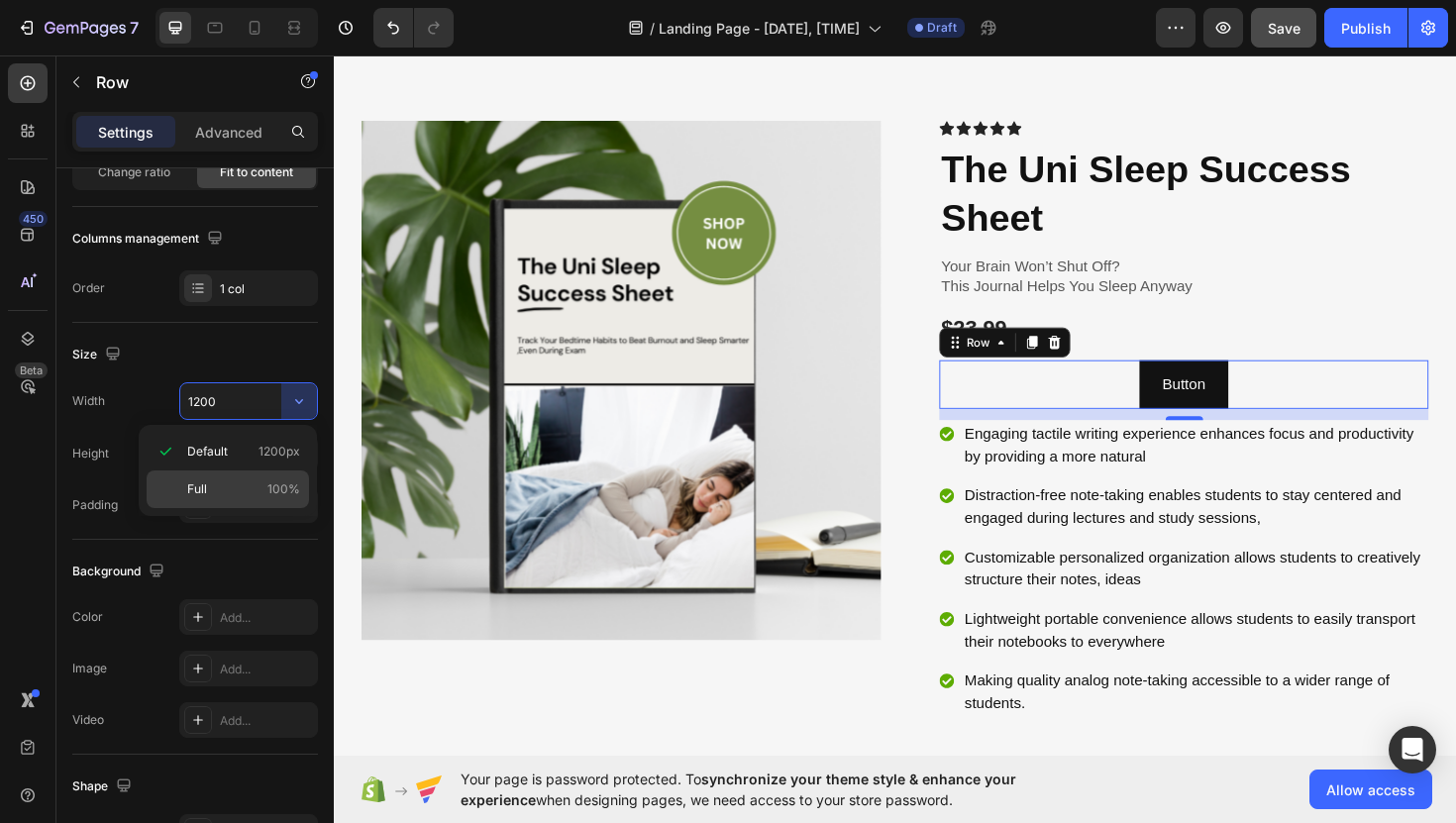 click on "Full 100%" at bounding box center [244, 489] 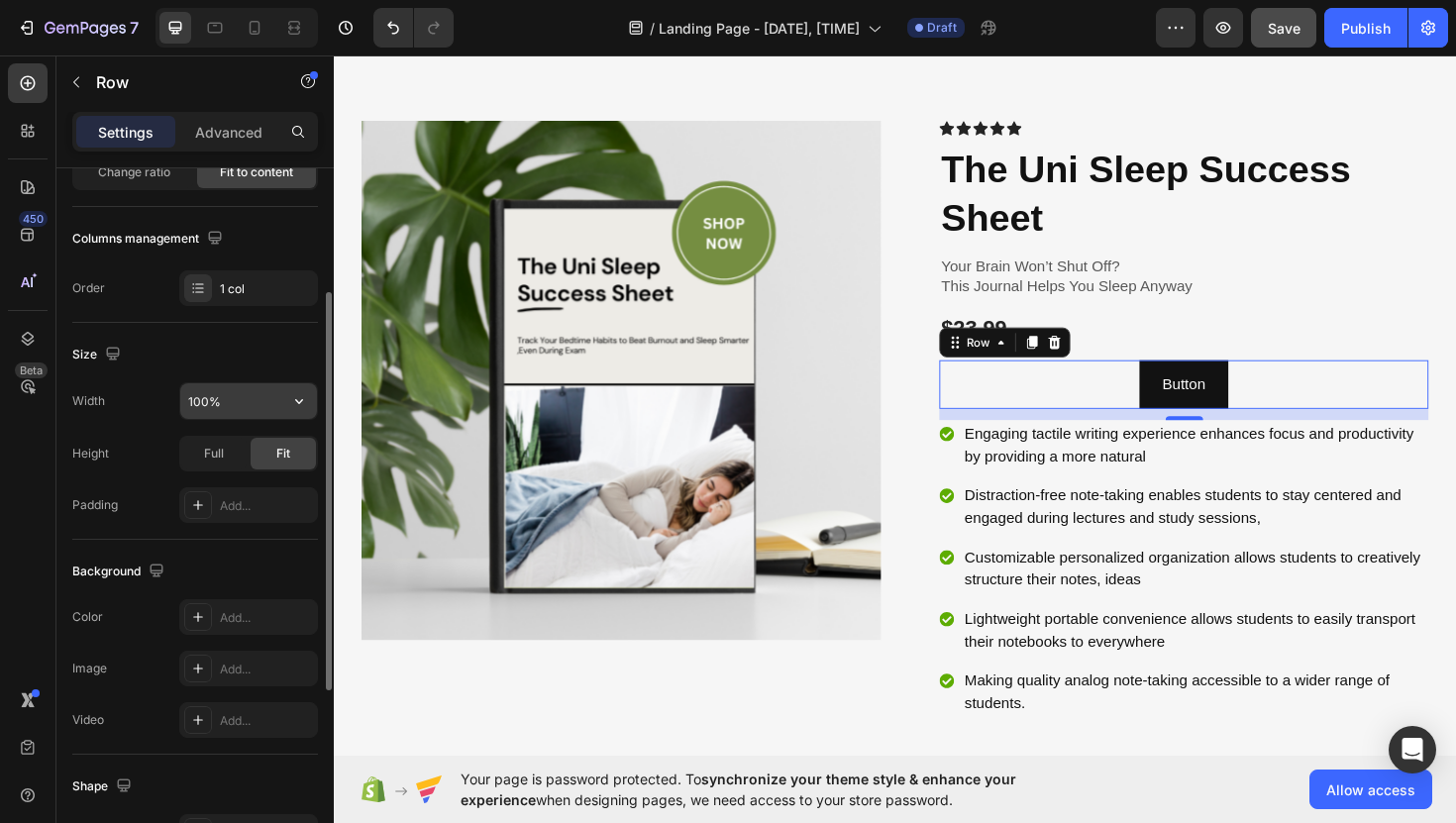 click on "100%" at bounding box center (249, 401) 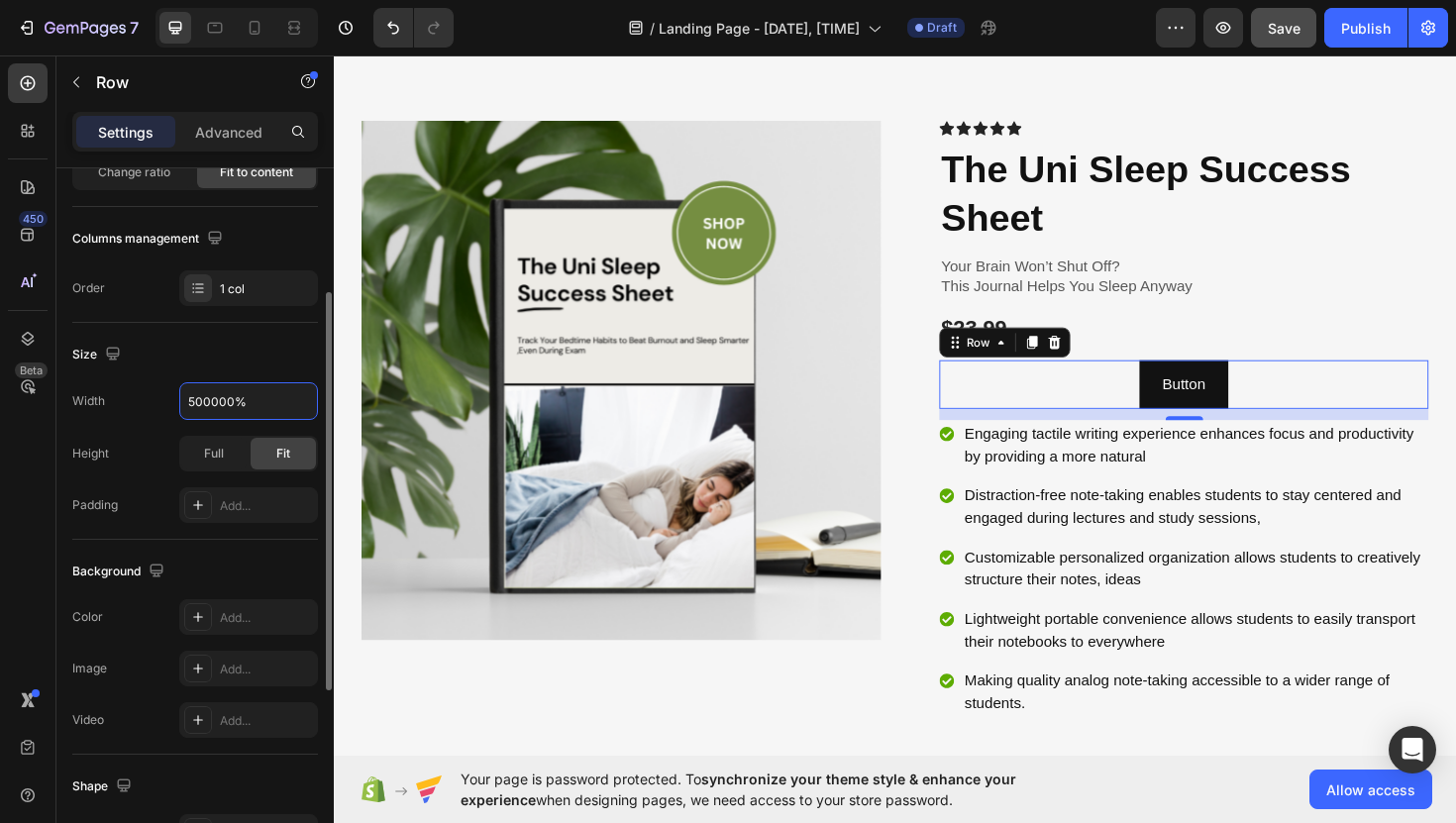 click on "Background" at bounding box center [195, 571] 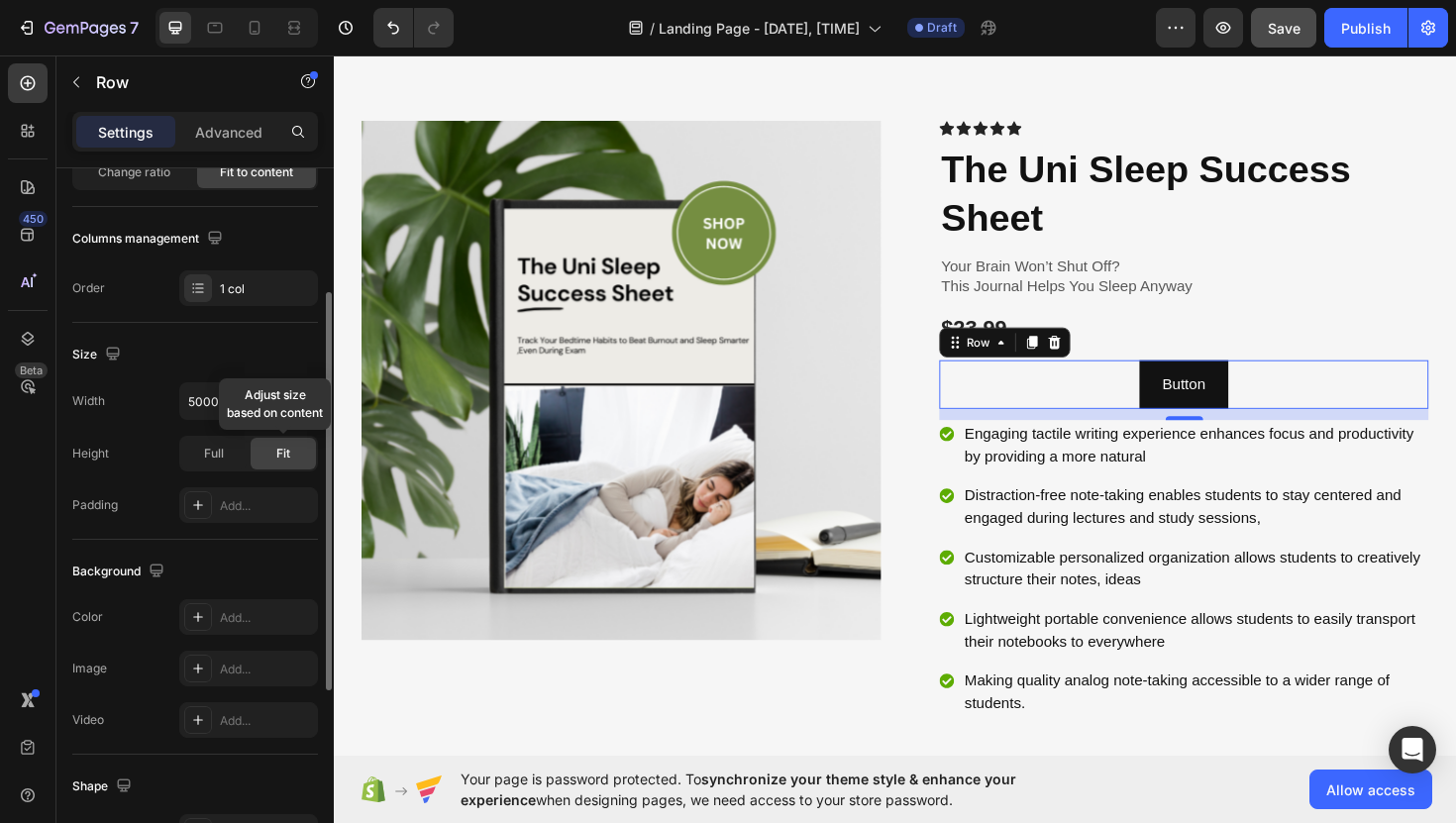 click on "Fit" 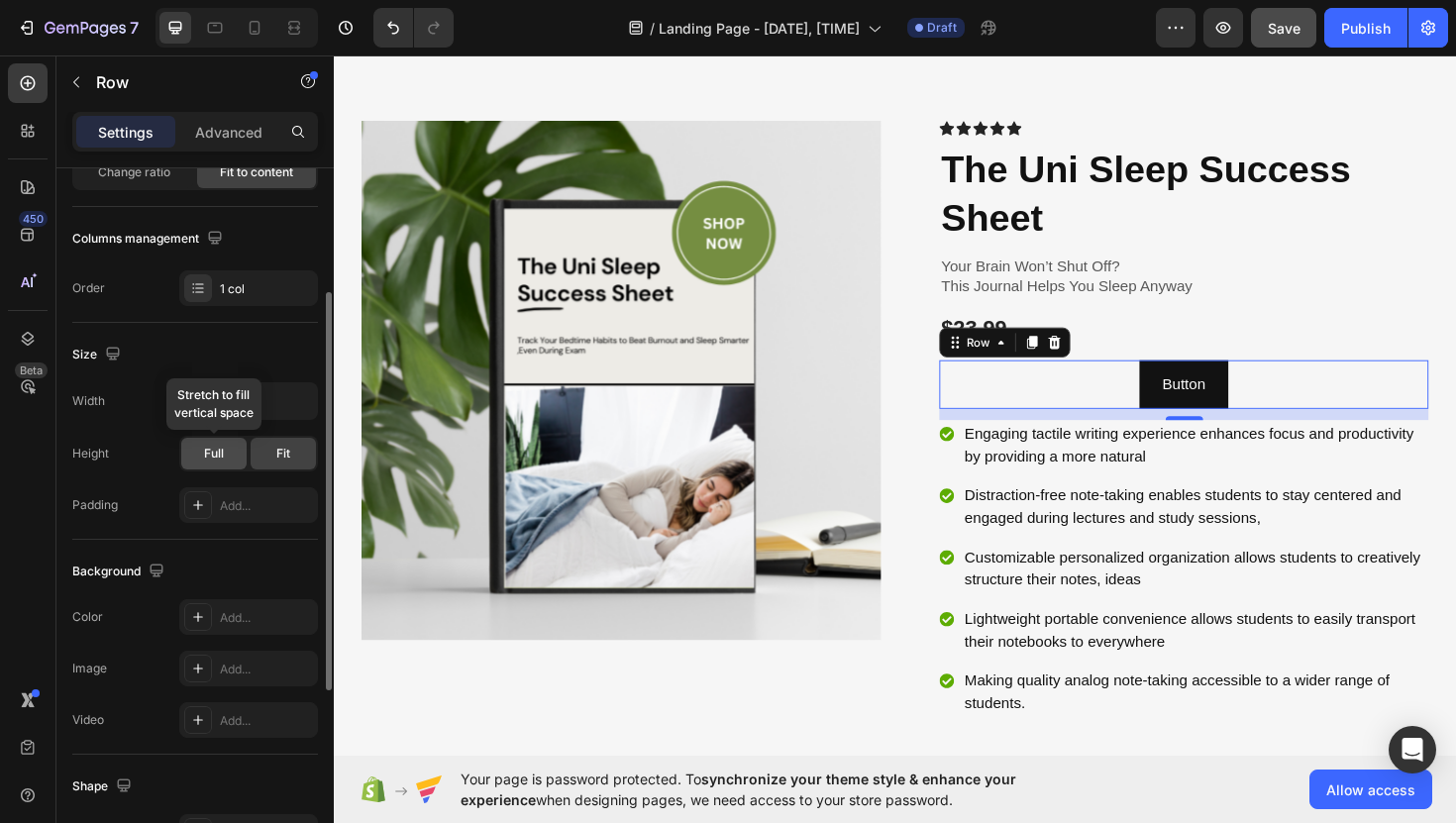 click on "Full" 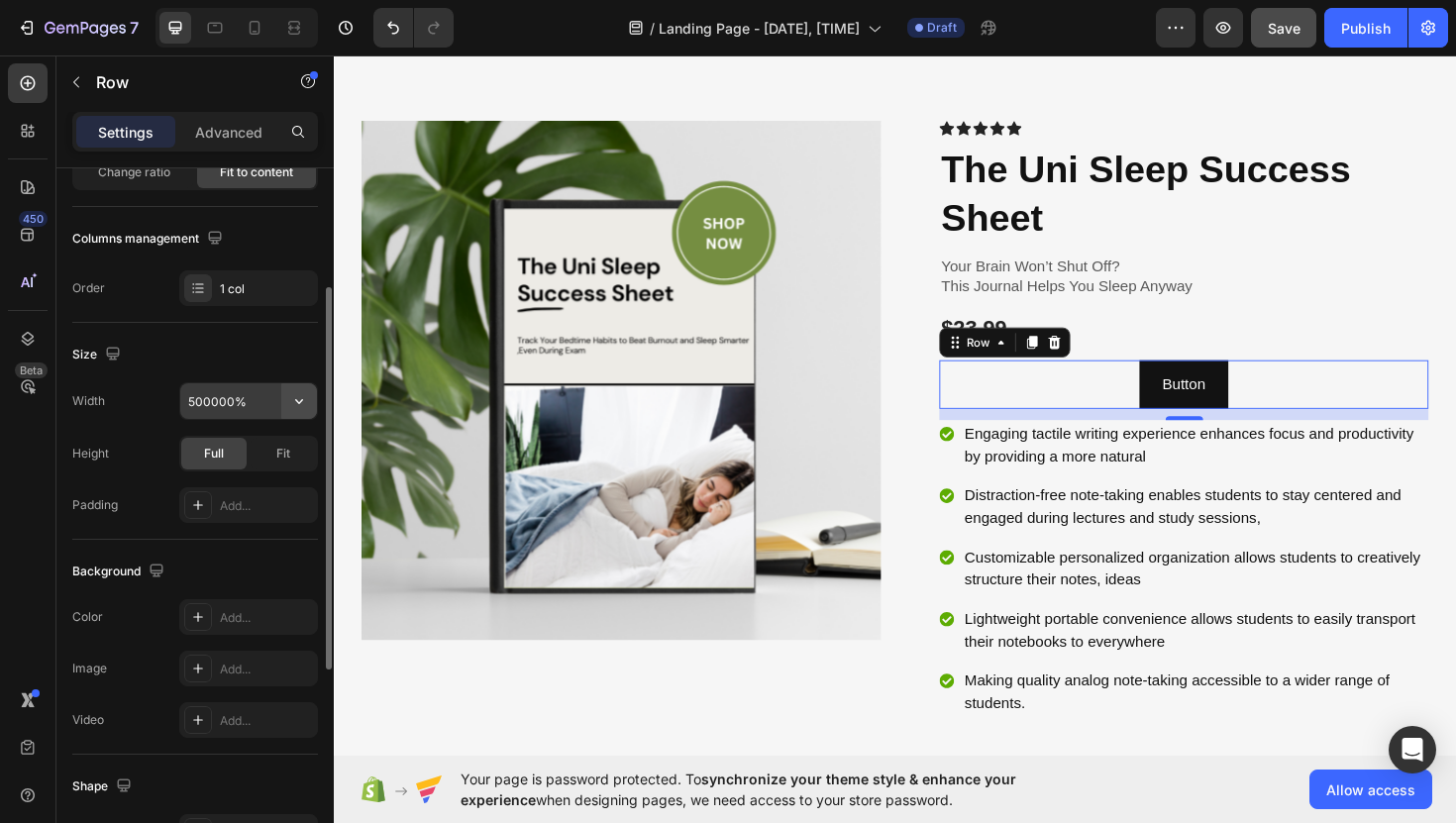 click 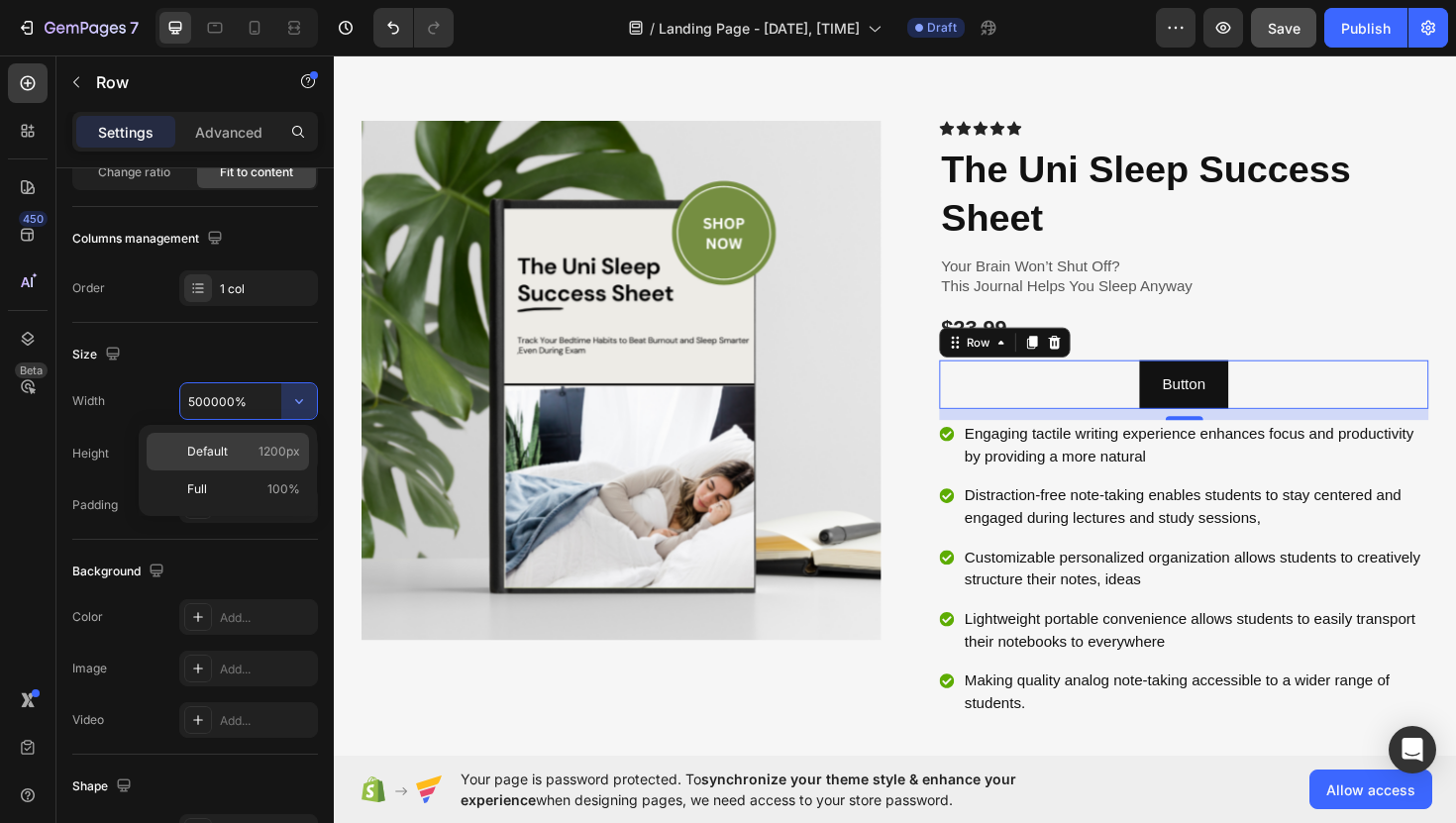 click on "Default" at bounding box center [207, 452] 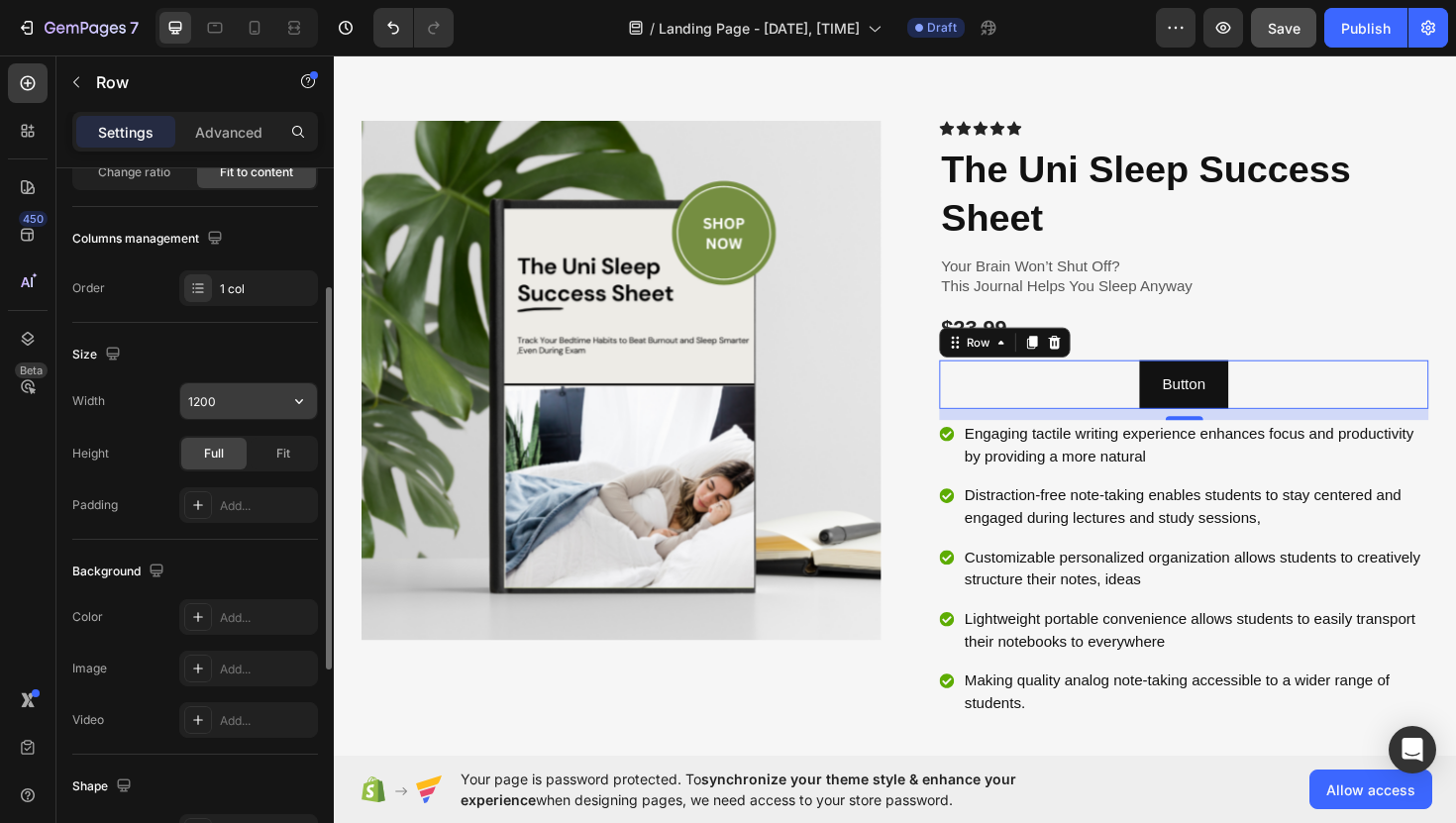 click on "1200" at bounding box center [249, 401] 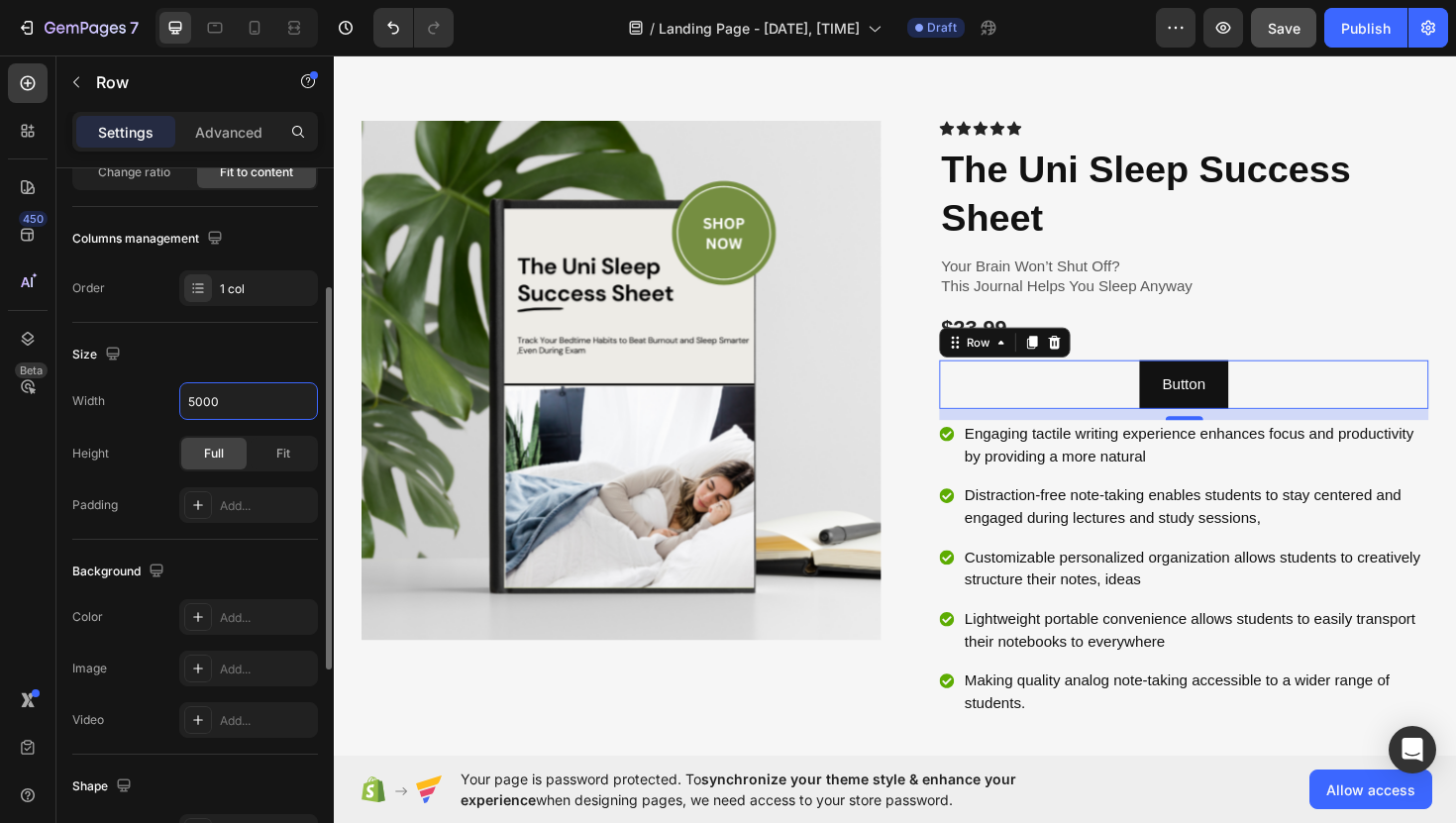 type on "5000" 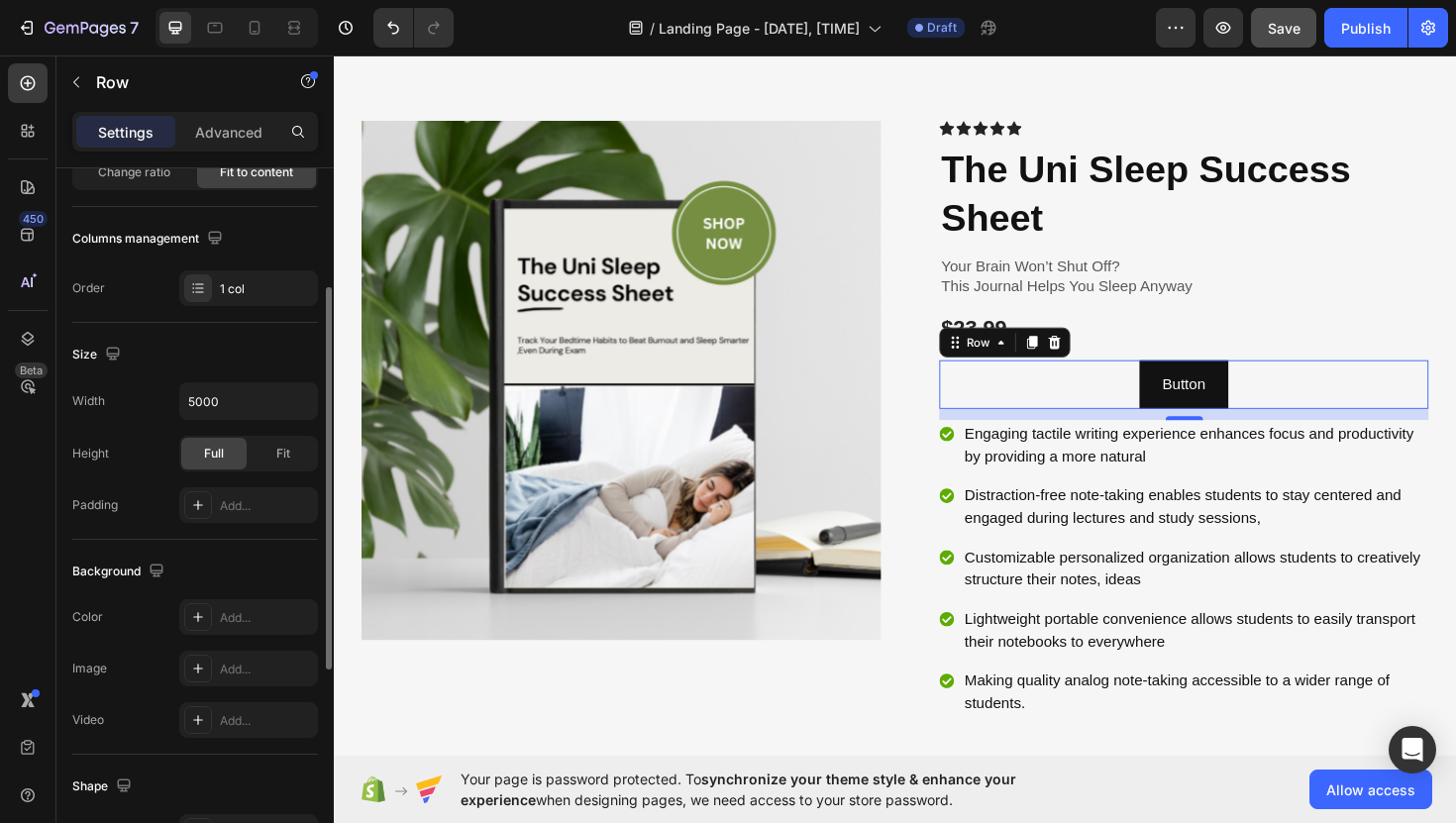 click on "Size" at bounding box center [195, 355] 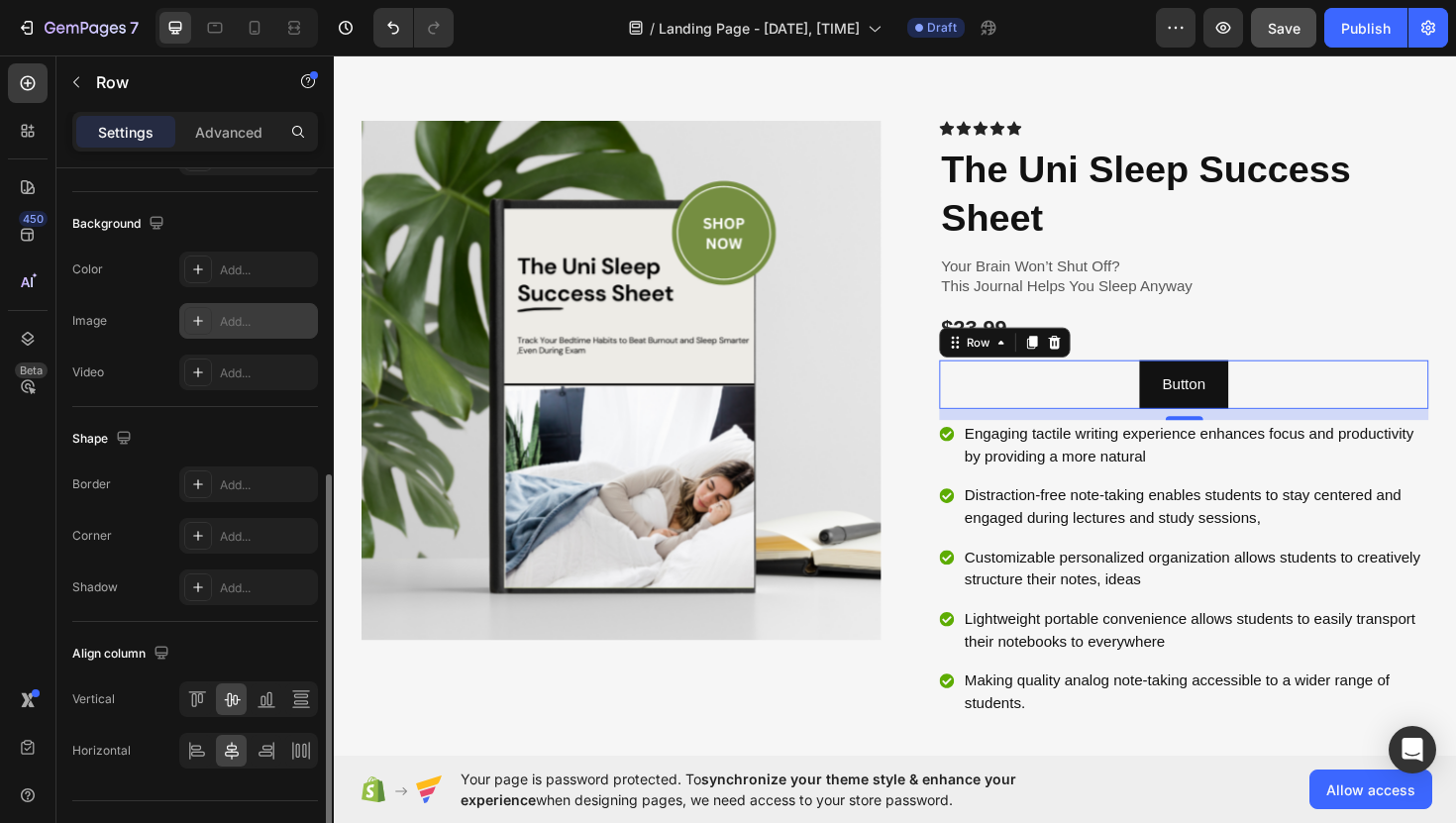 scroll, scrollTop: 609, scrollLeft: 0, axis: vertical 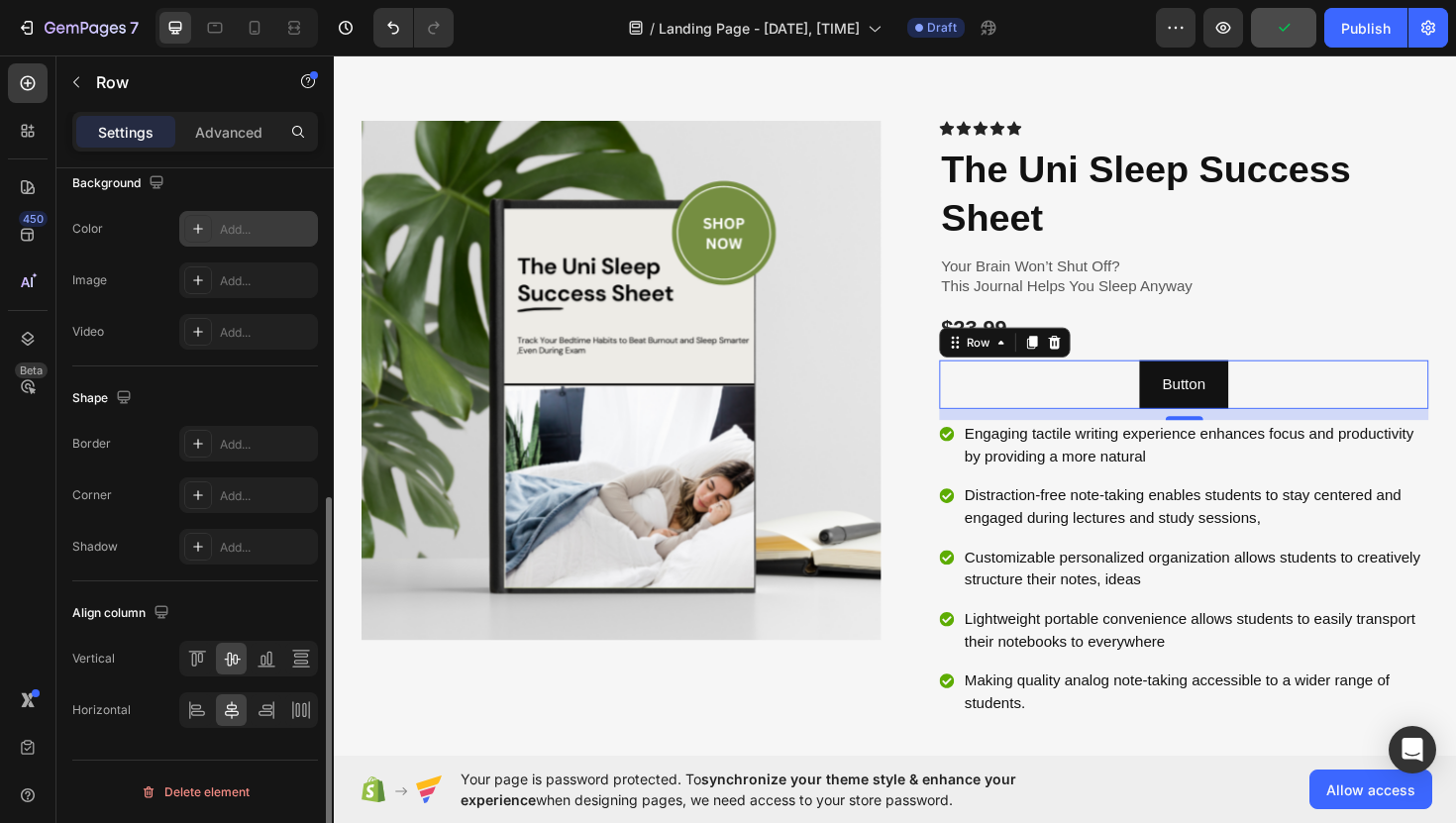 click 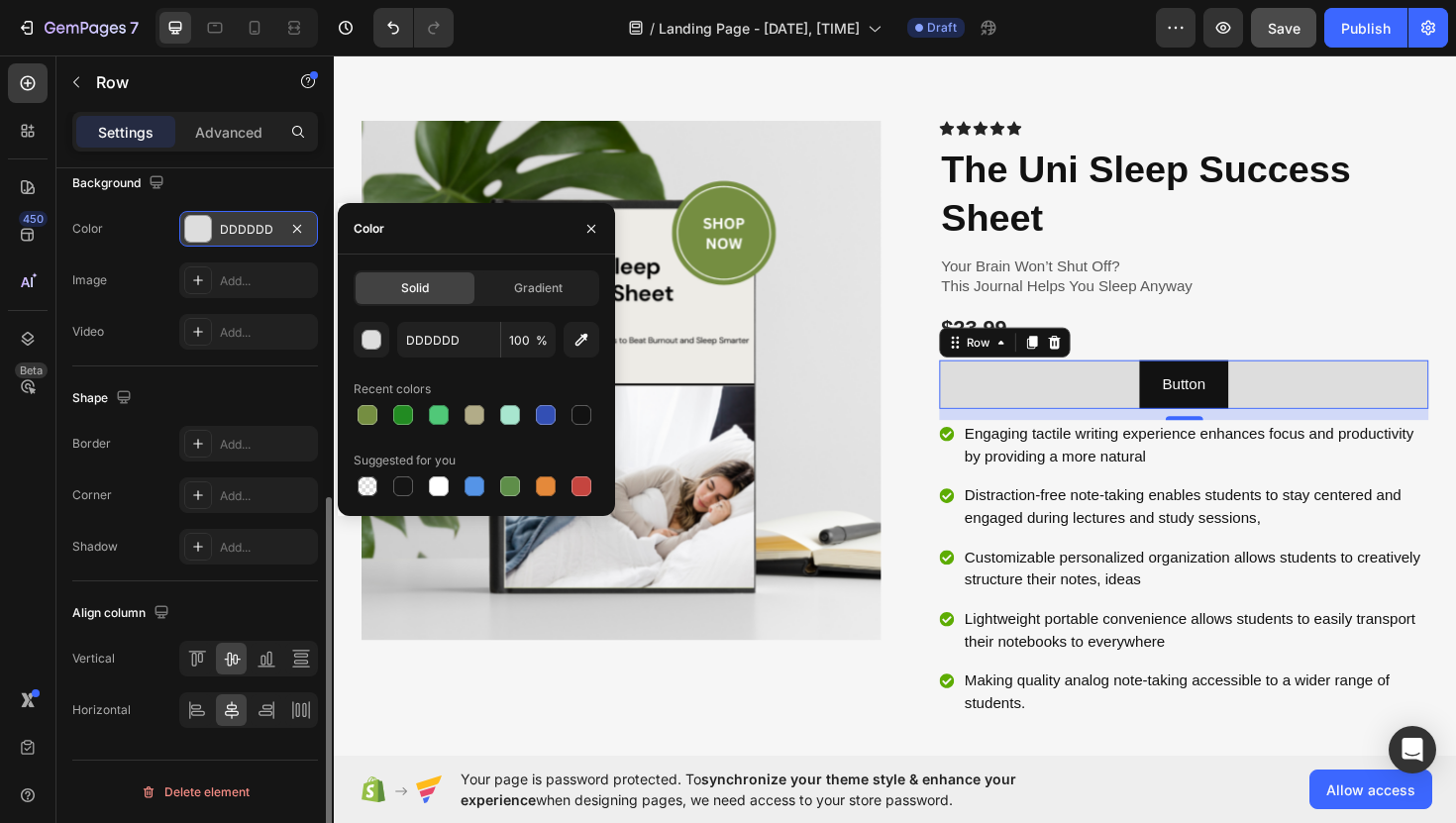 click on "Shape Border Add... Corner Add... Shadow Add..." 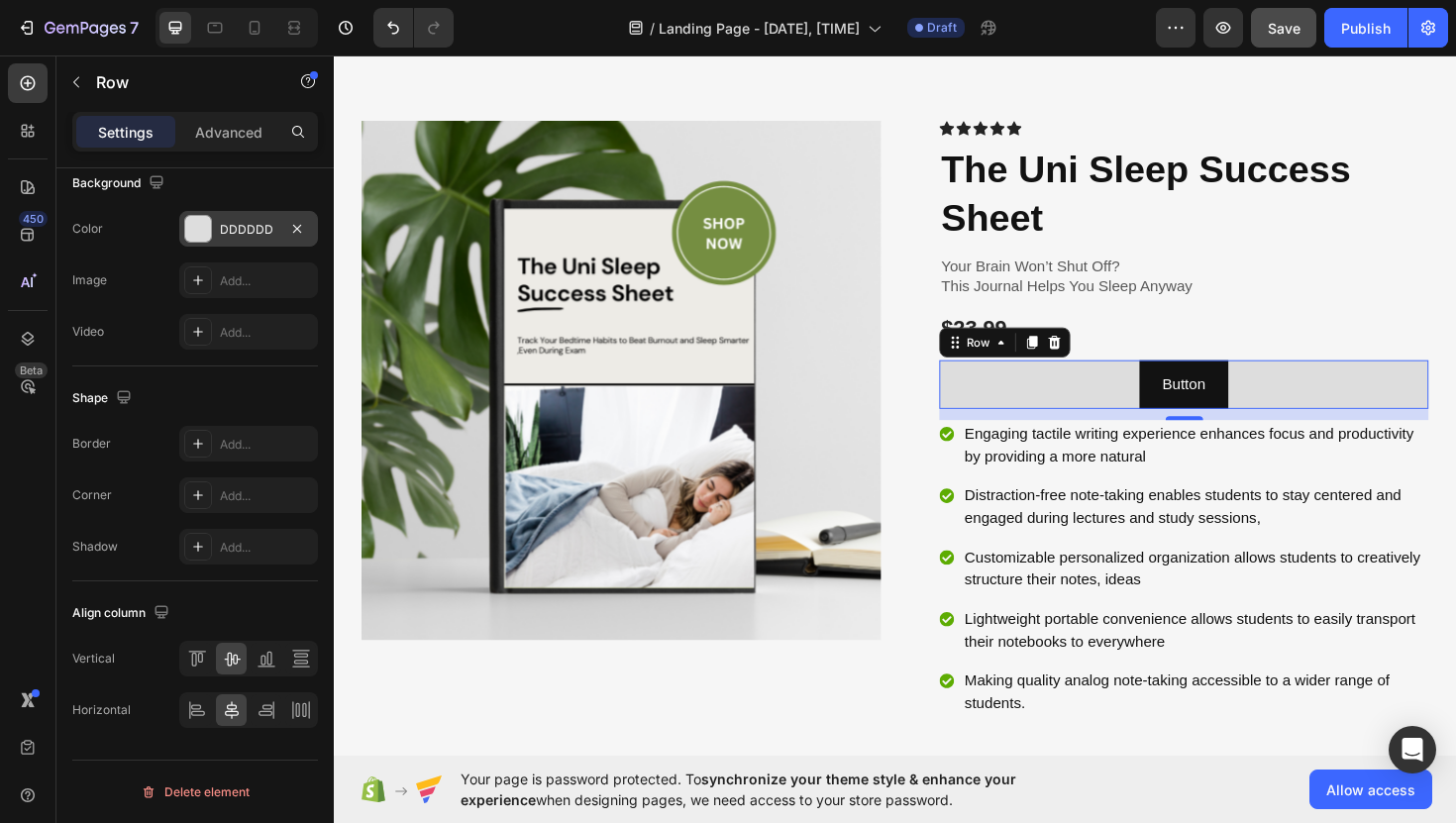 click on "DDDDDD" at bounding box center [249, 230] 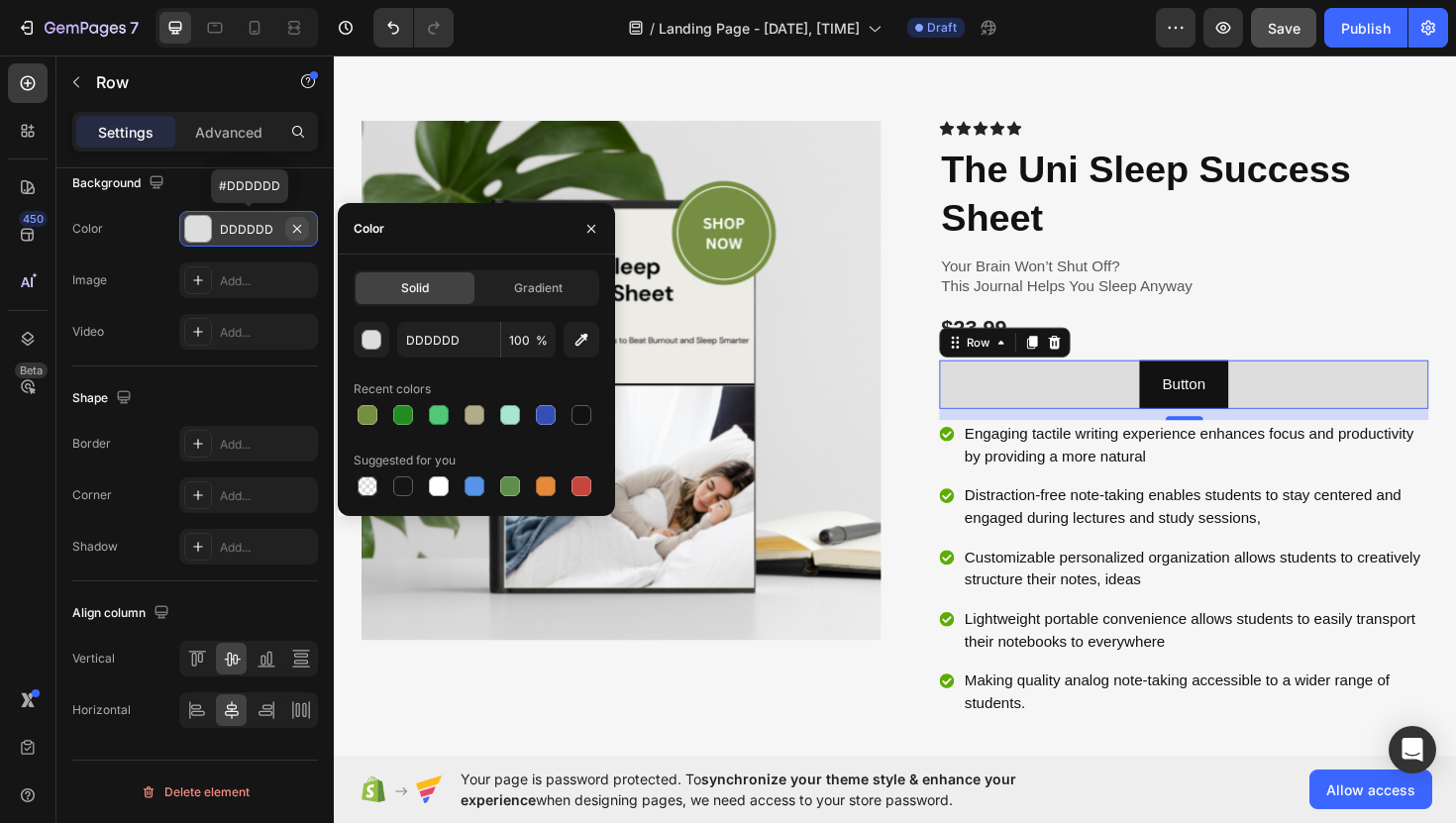 click 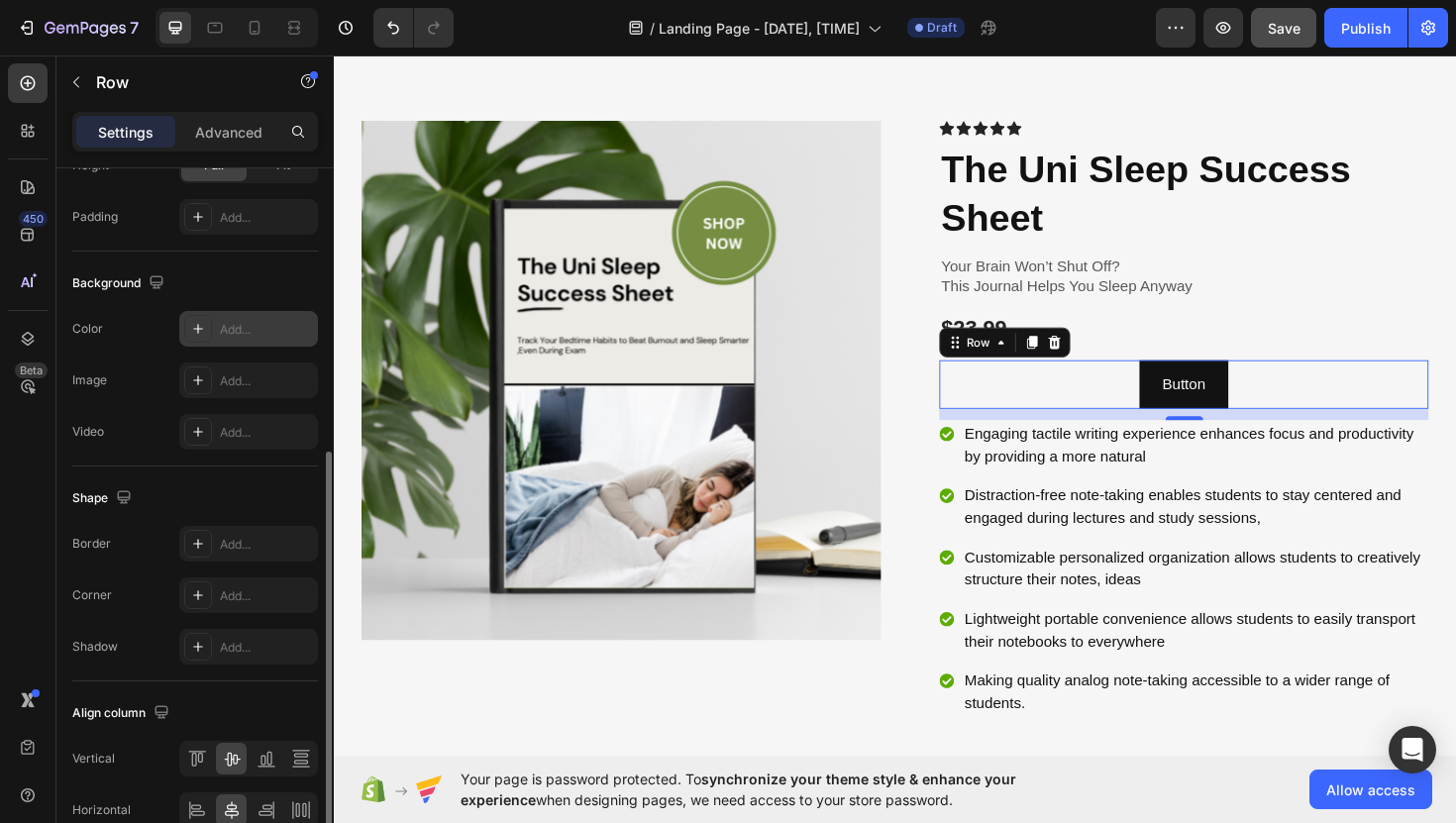 scroll, scrollTop: 609, scrollLeft: 0, axis: vertical 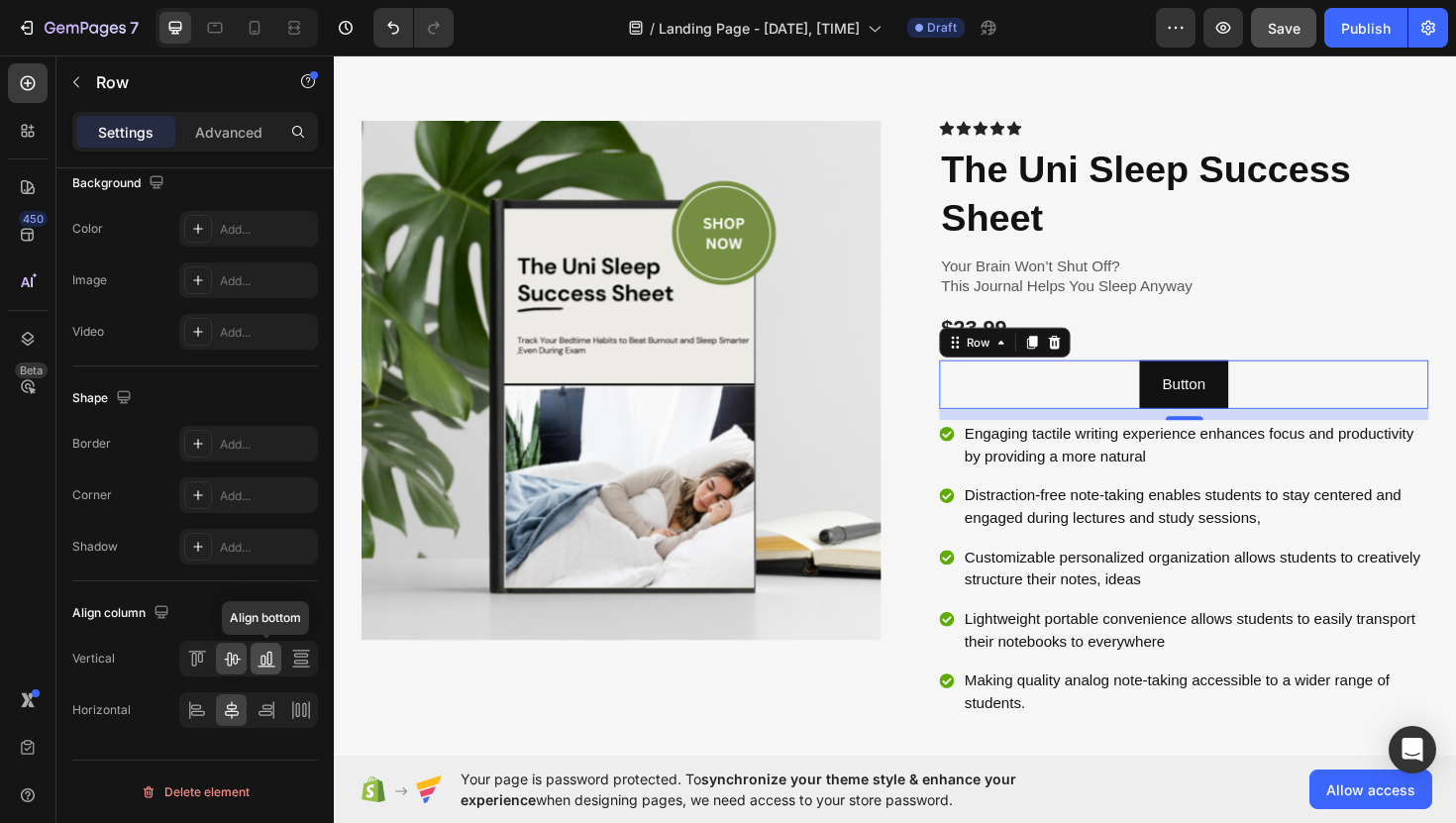 click 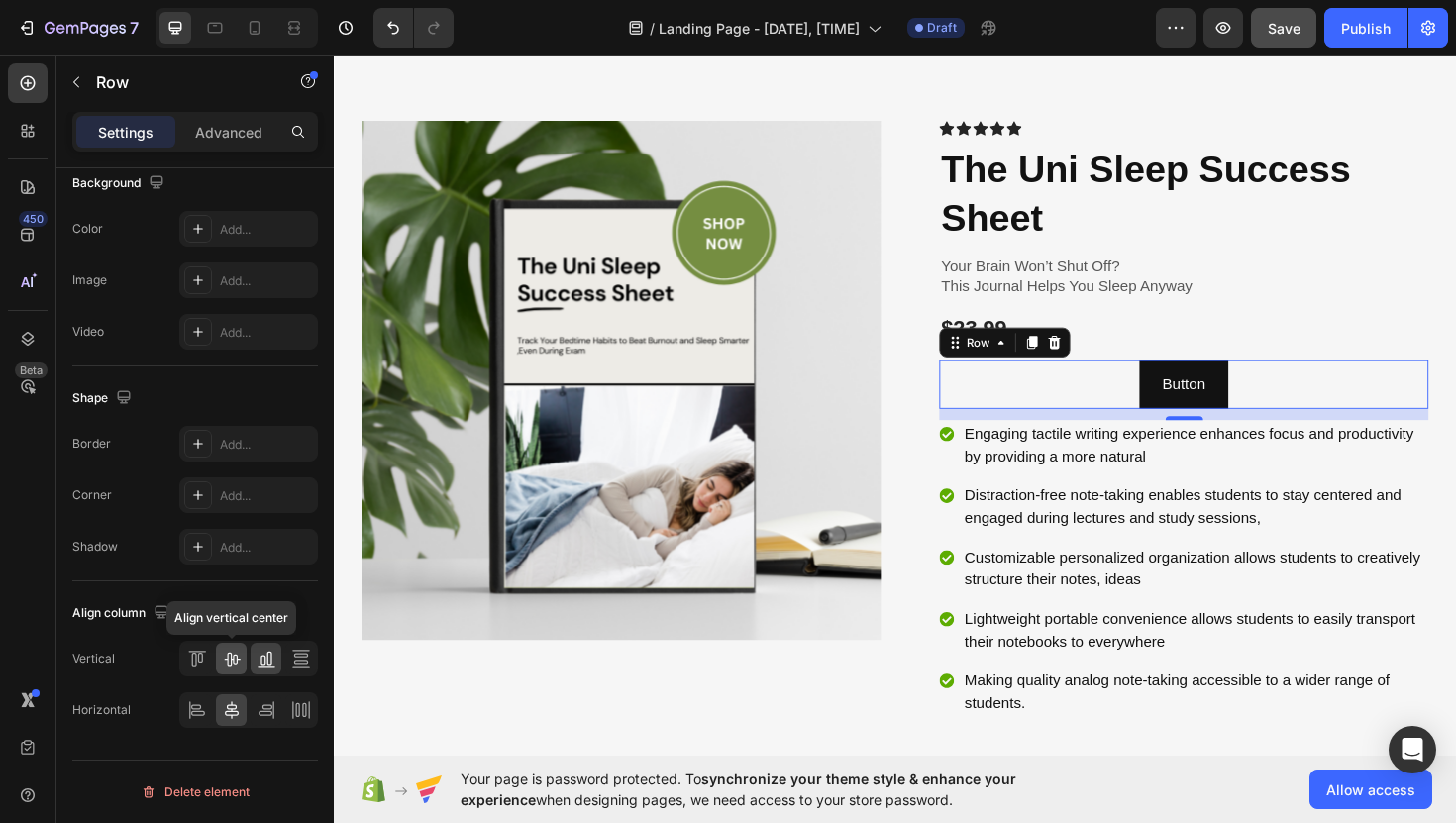 click 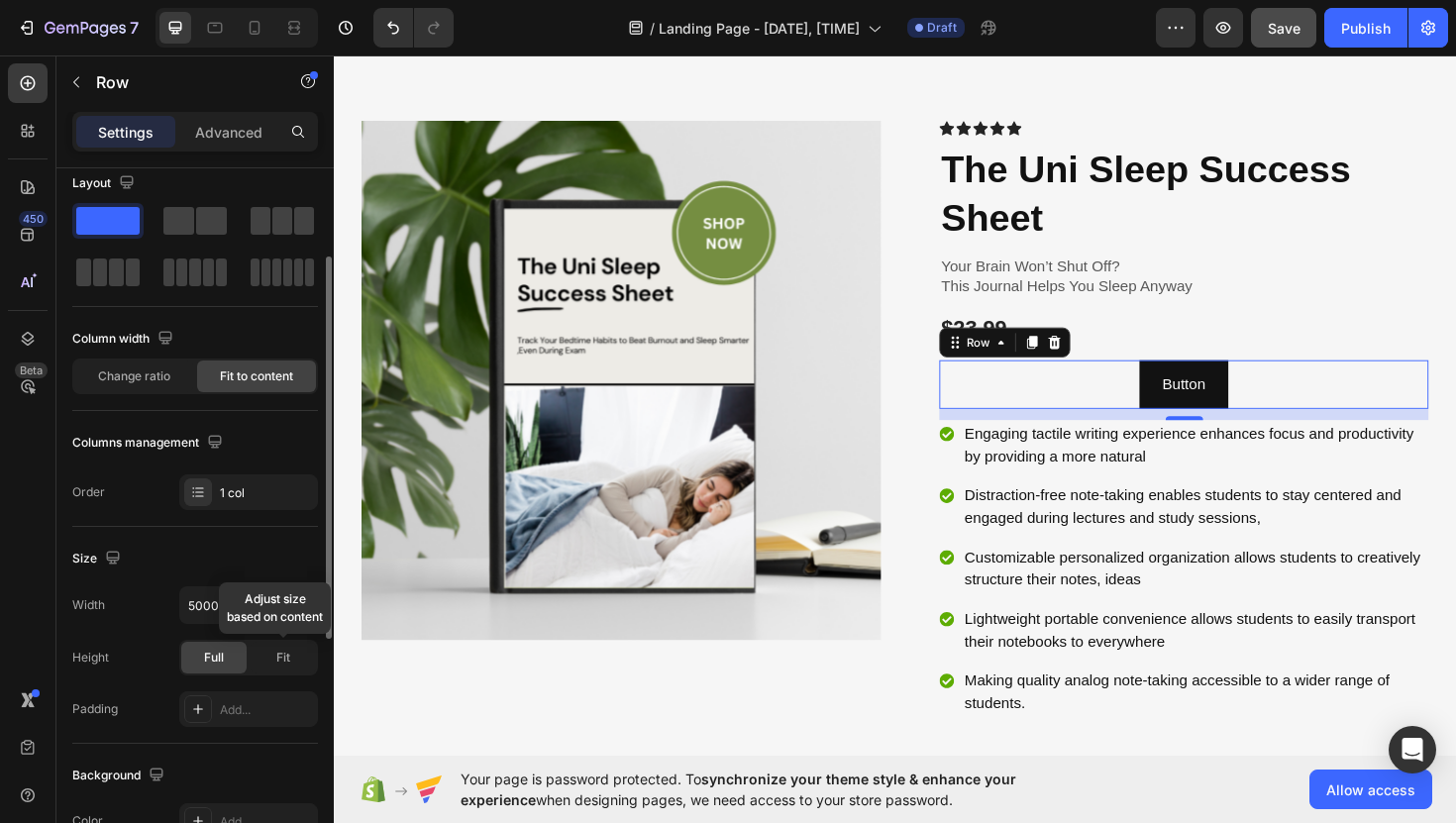 scroll, scrollTop: 0, scrollLeft: 0, axis: both 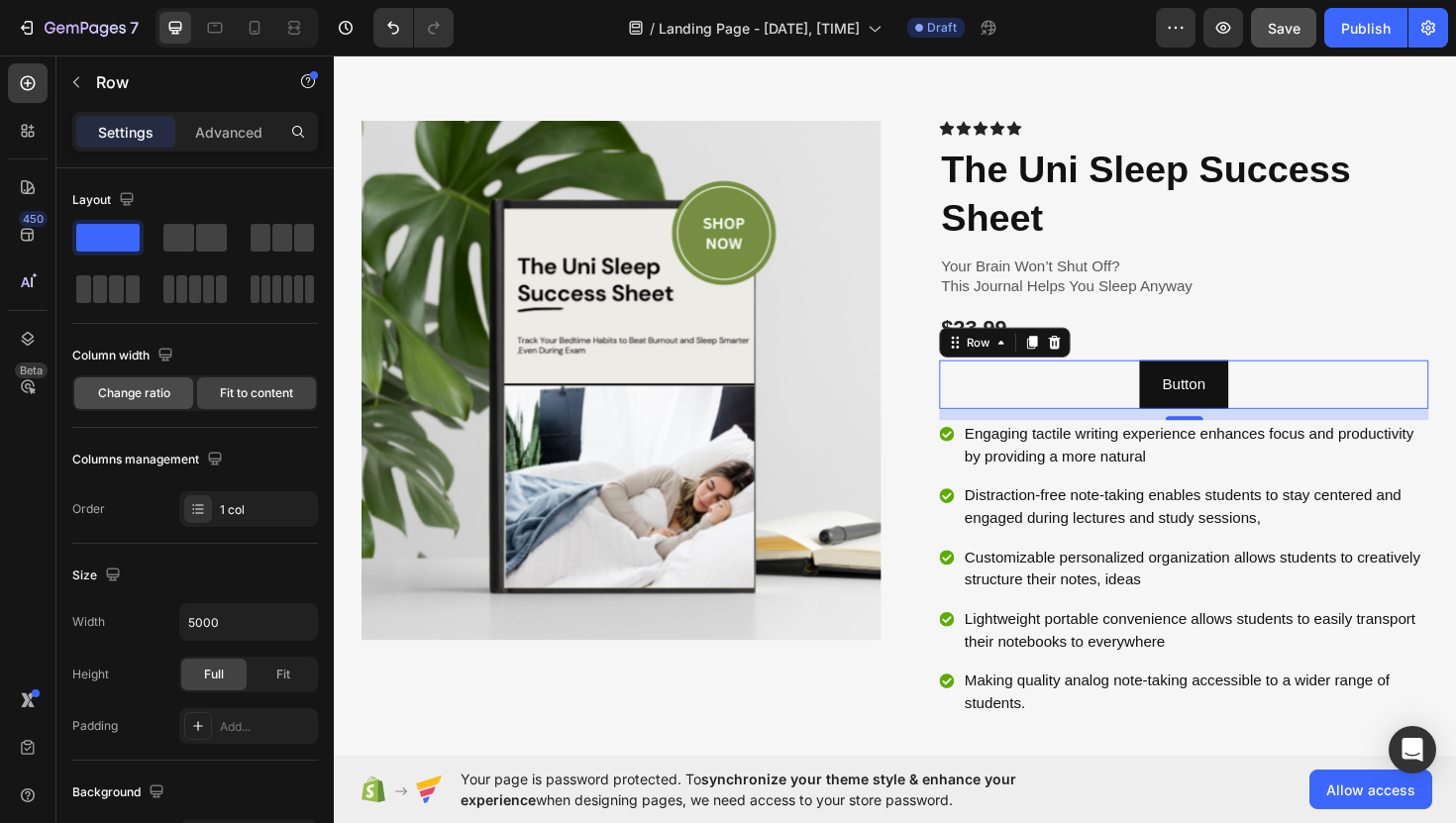 click on "Change ratio" 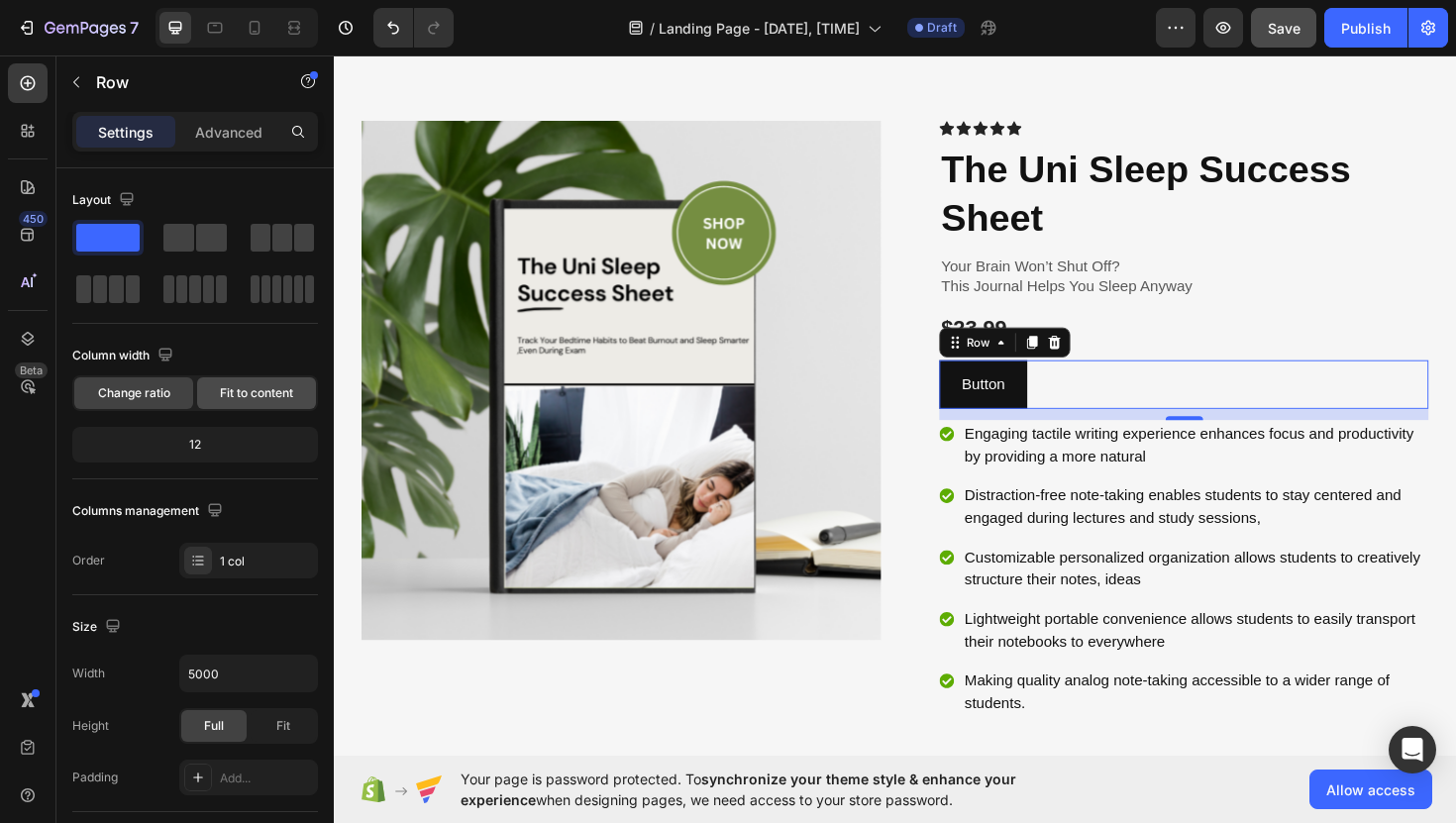 click on "Fit to content" 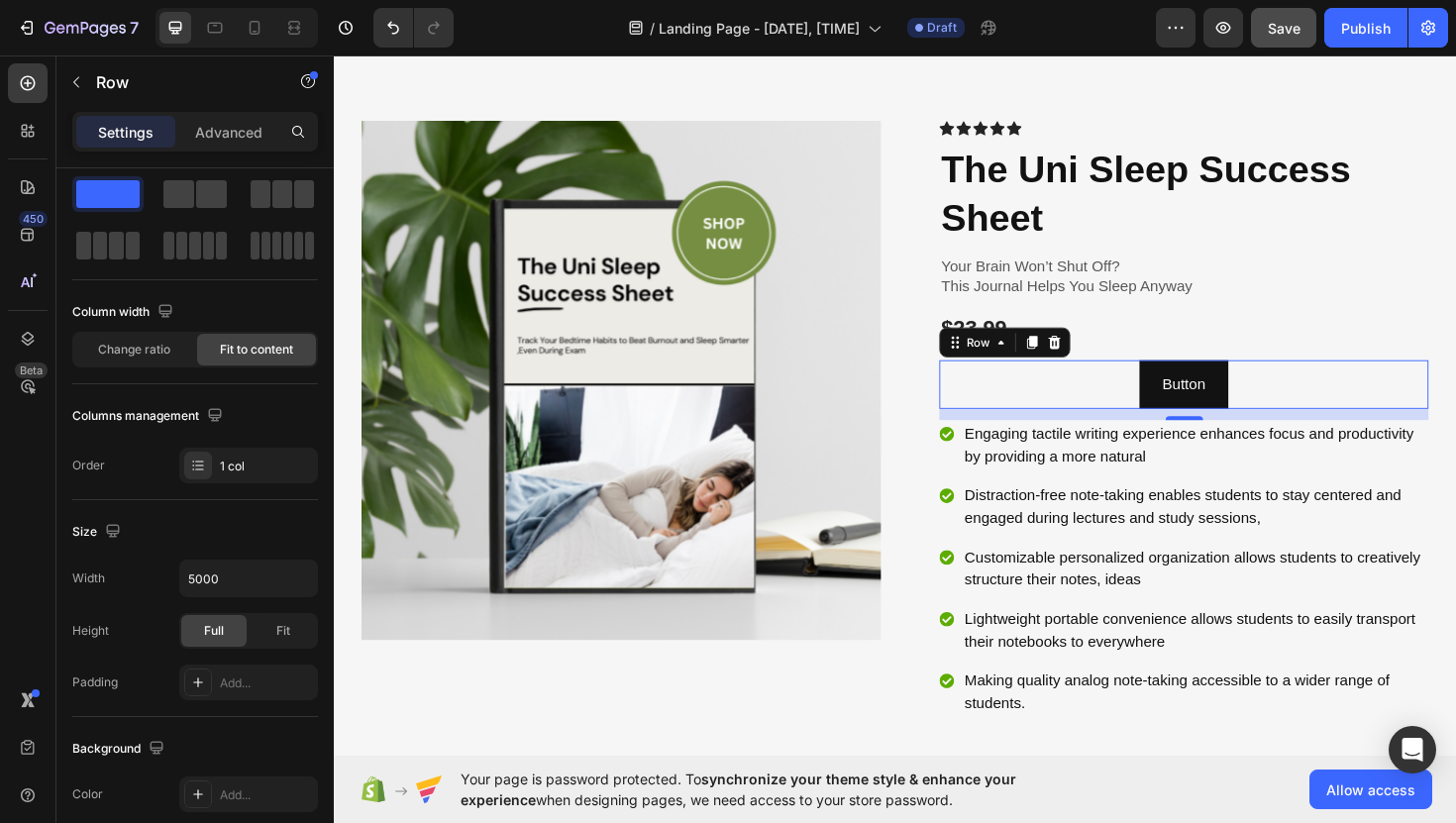 scroll, scrollTop: 0, scrollLeft: 0, axis: both 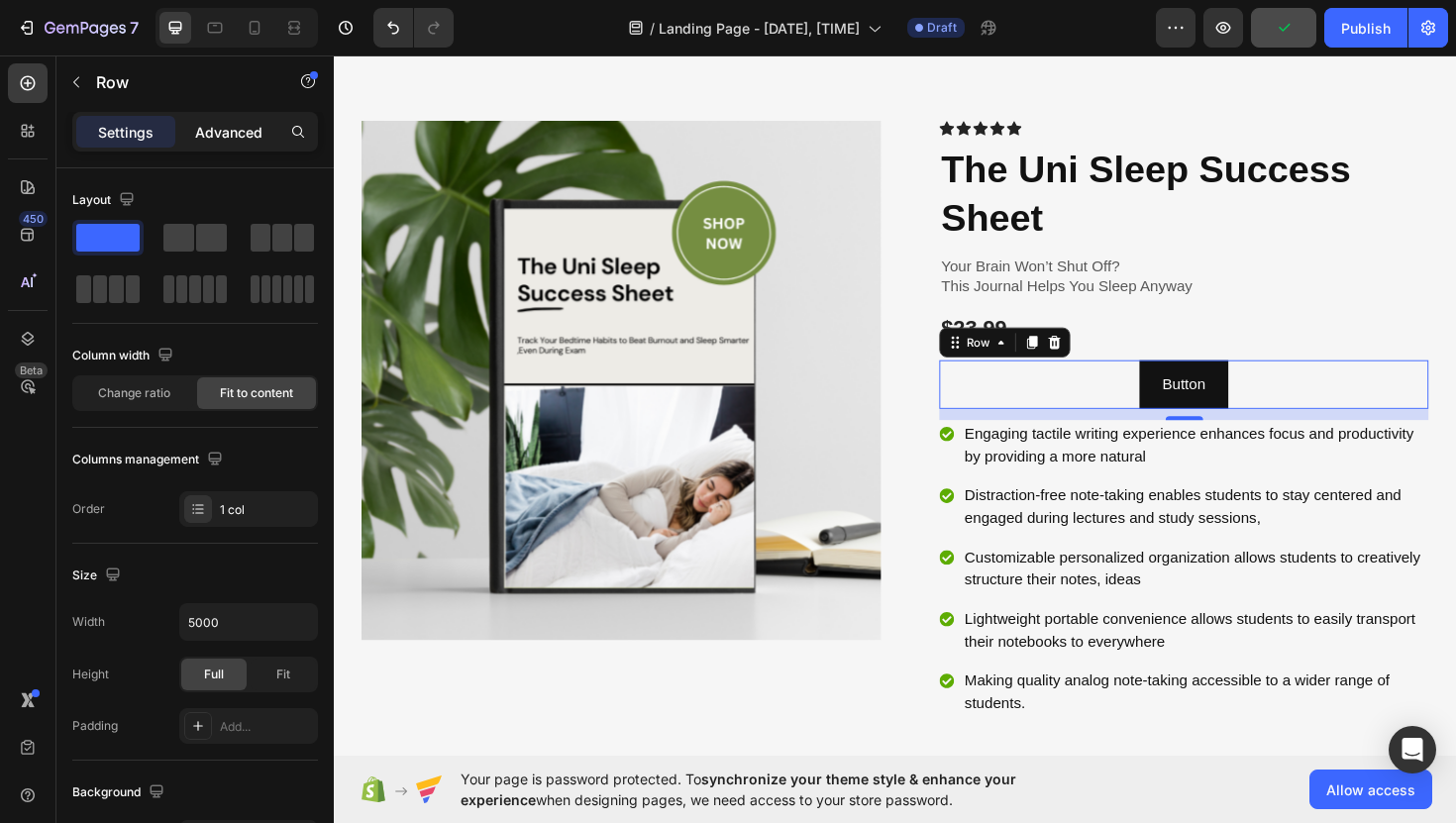 click on "Advanced" at bounding box center [229, 132] 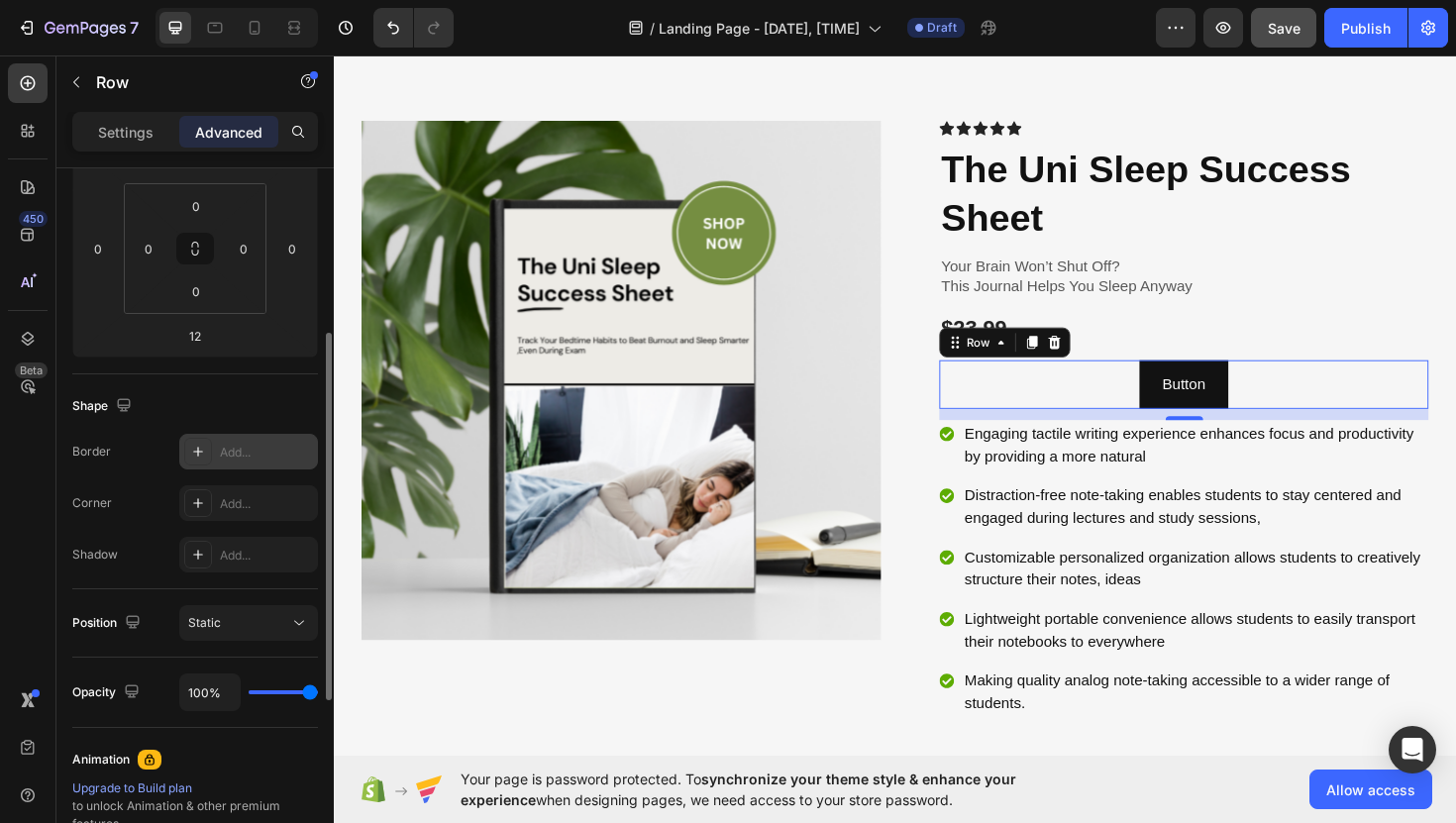 scroll, scrollTop: 315, scrollLeft: 0, axis: vertical 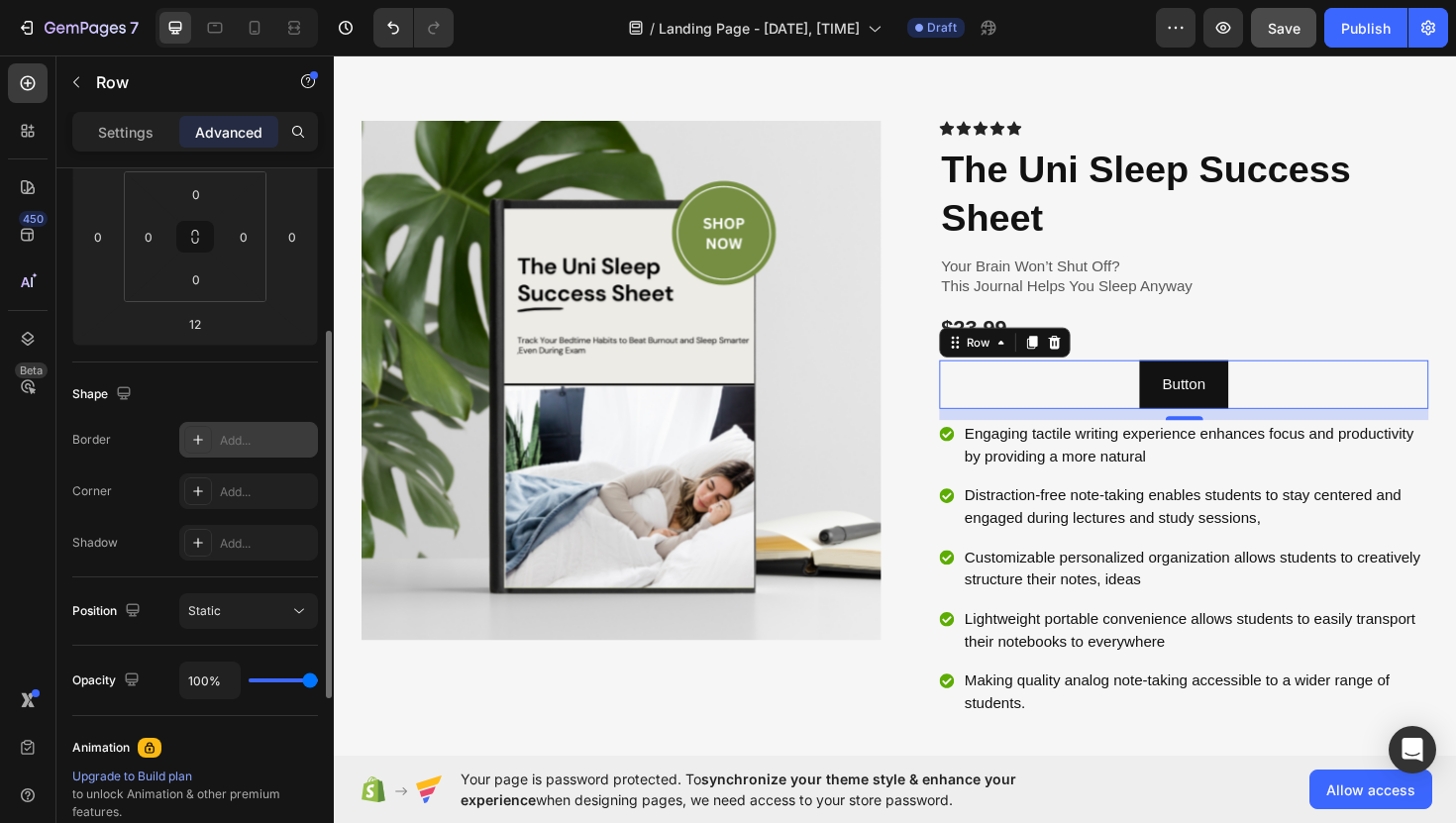 click on "Add..." at bounding box center (266, 441) 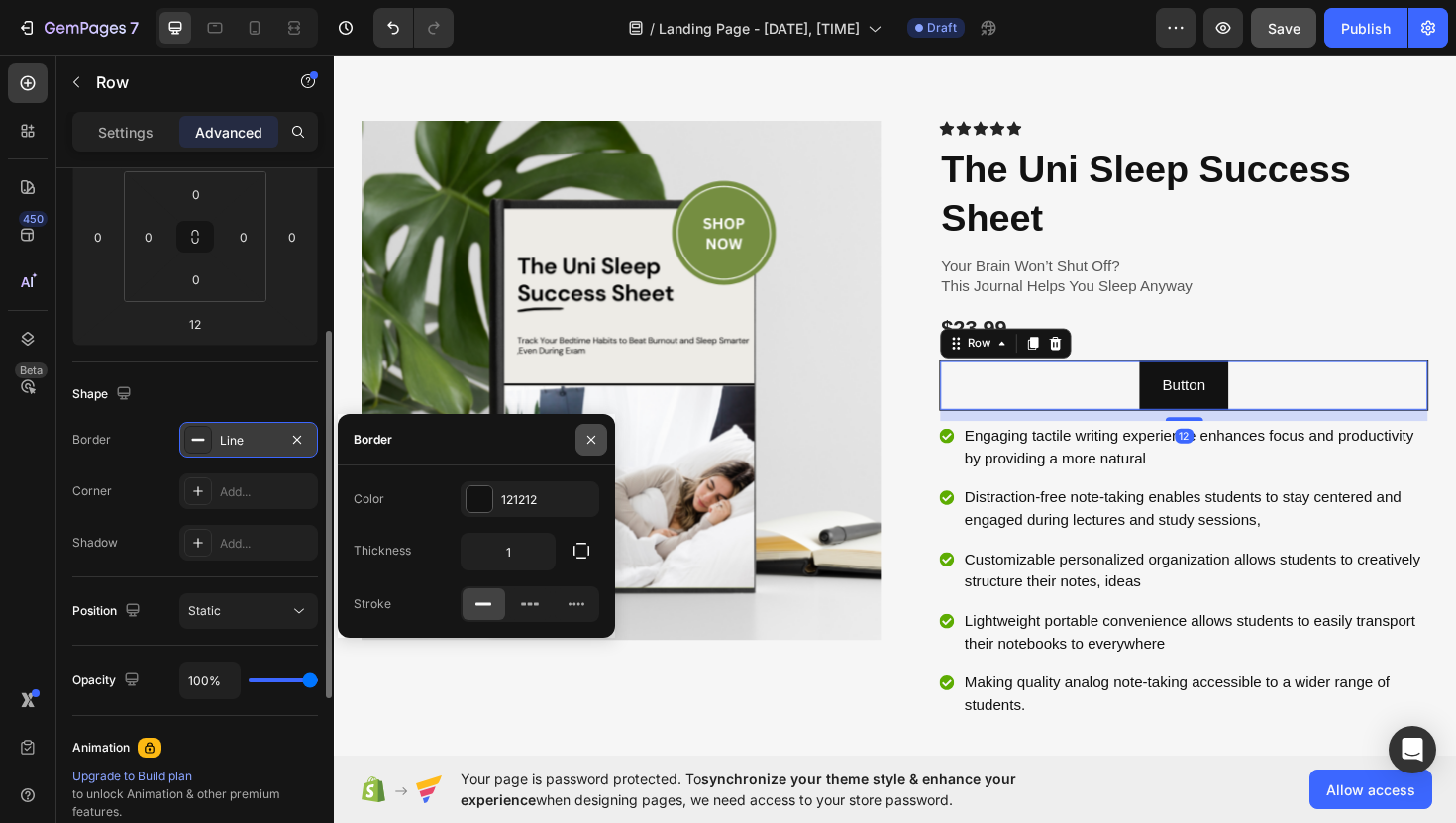 click 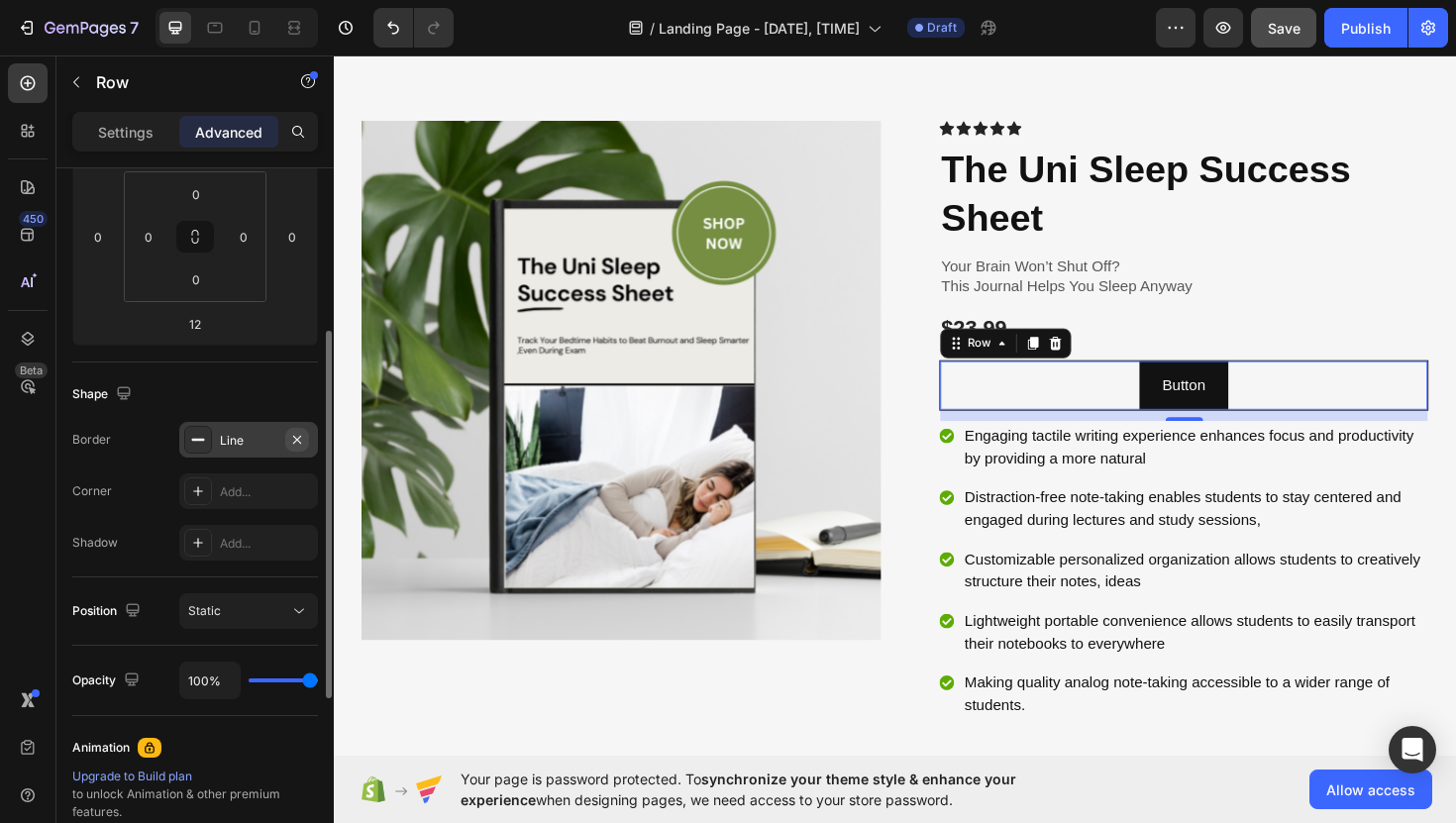 click 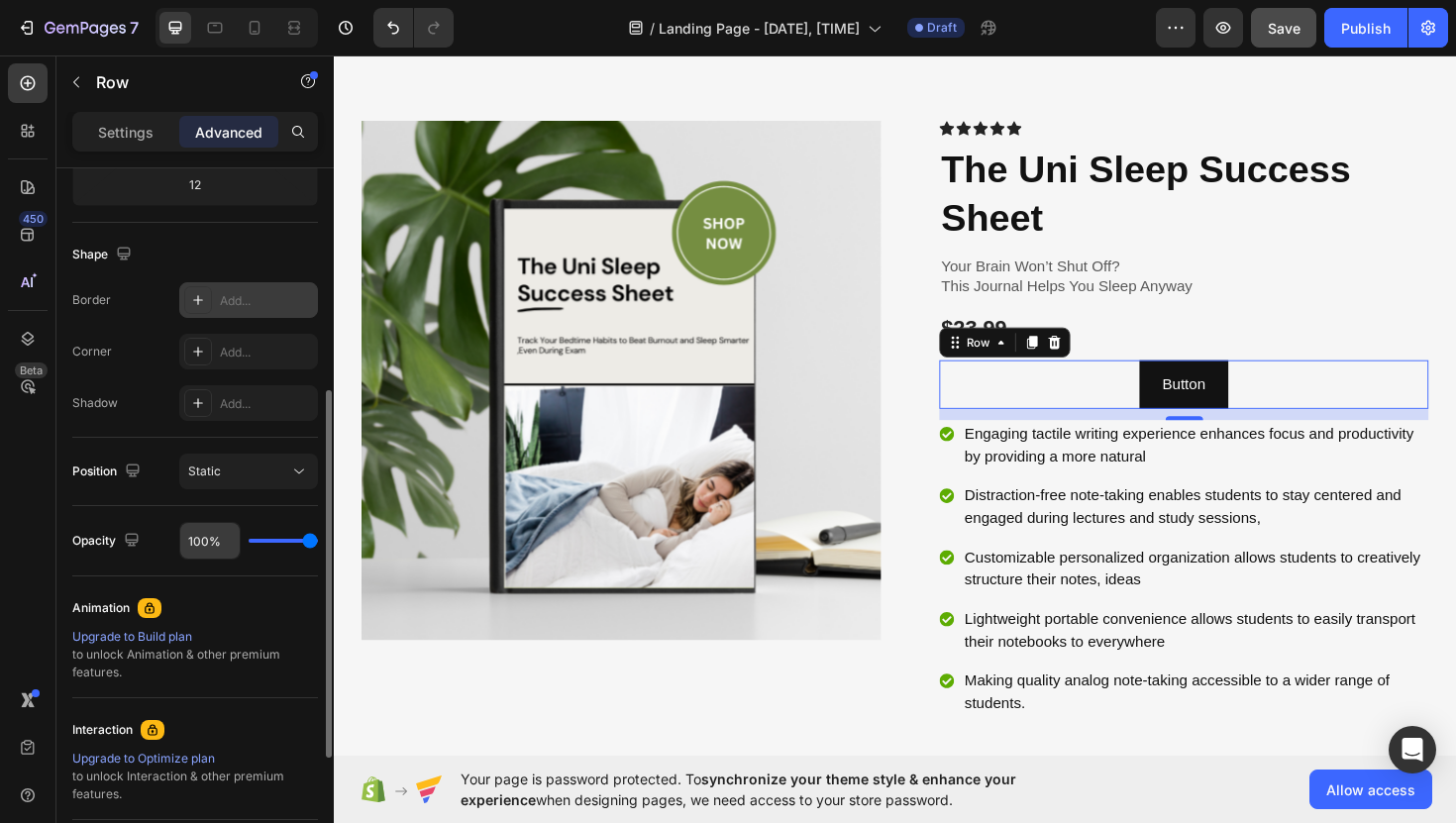 scroll, scrollTop: 417, scrollLeft: 0, axis: vertical 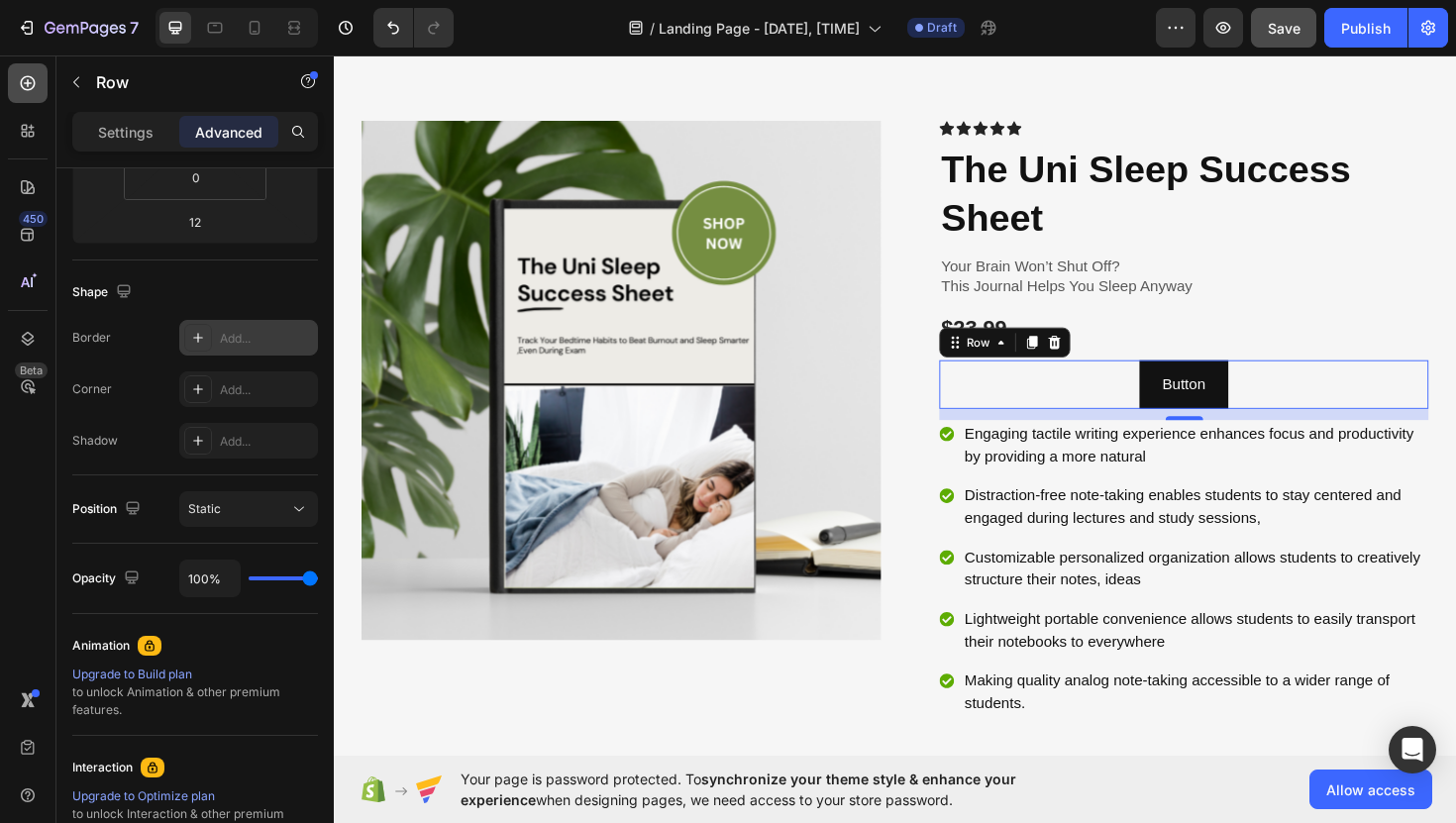 click 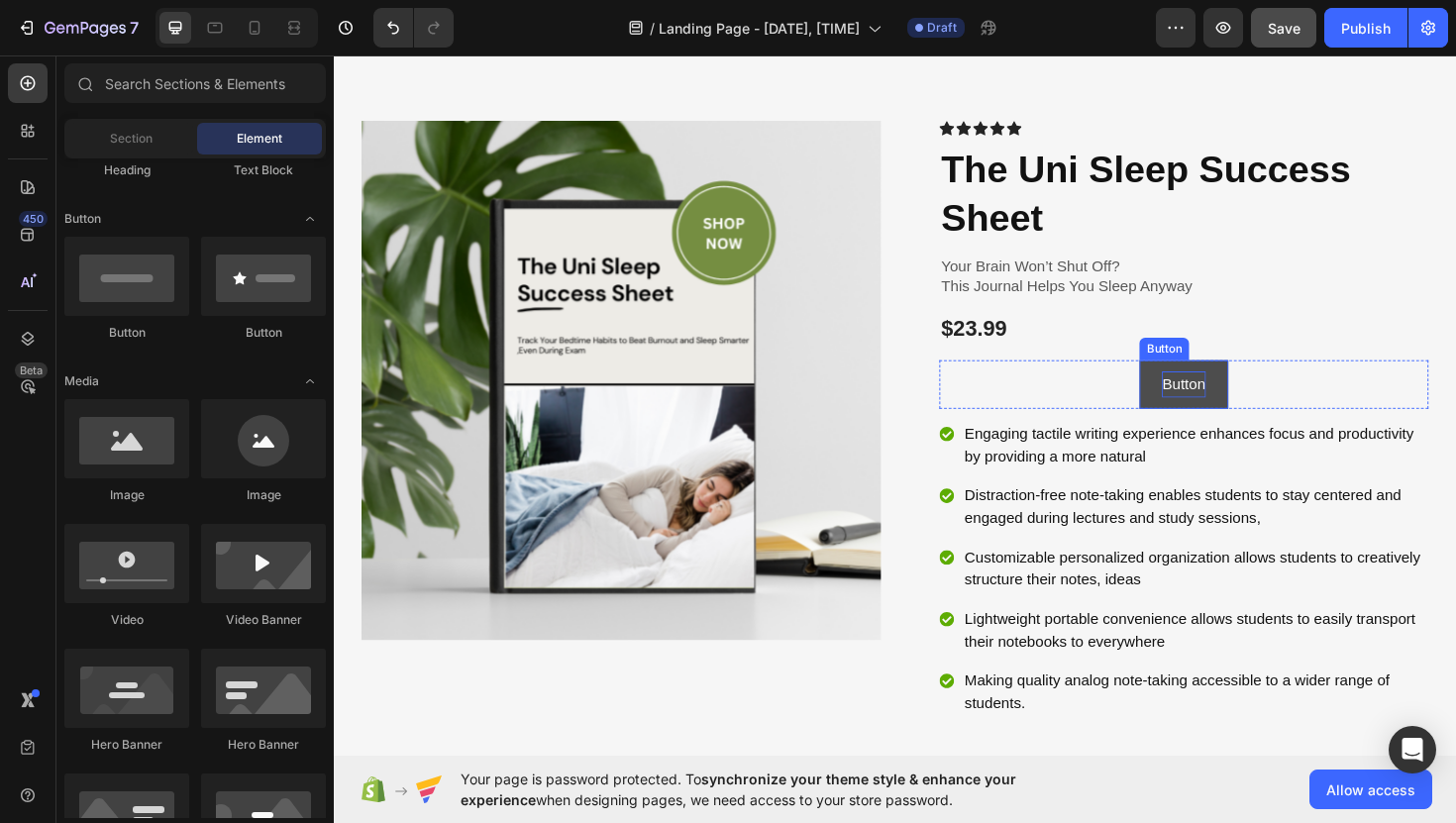 click on "Button" at bounding box center (1233, 404) 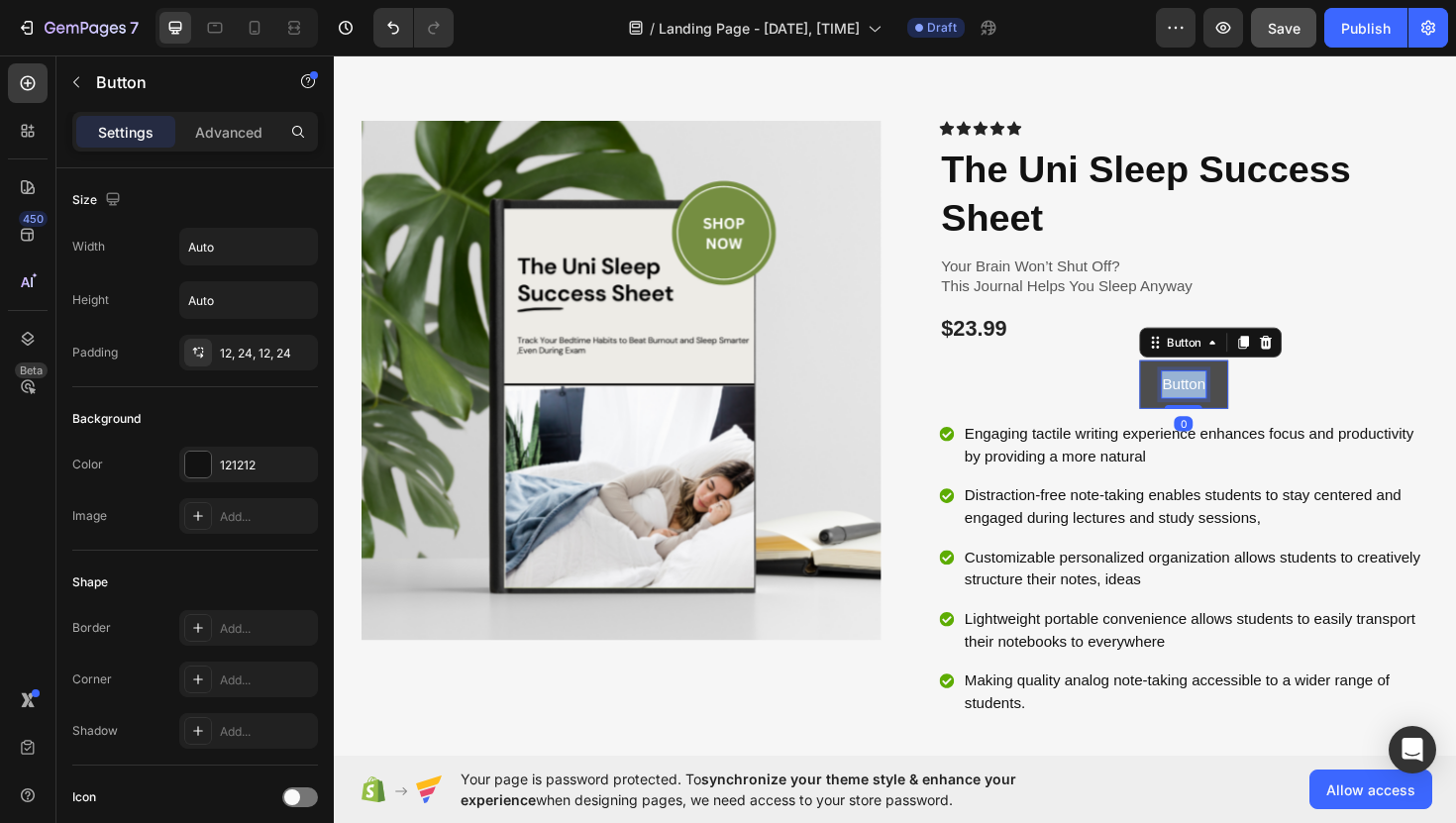 click on "Button" at bounding box center (1233, 404) 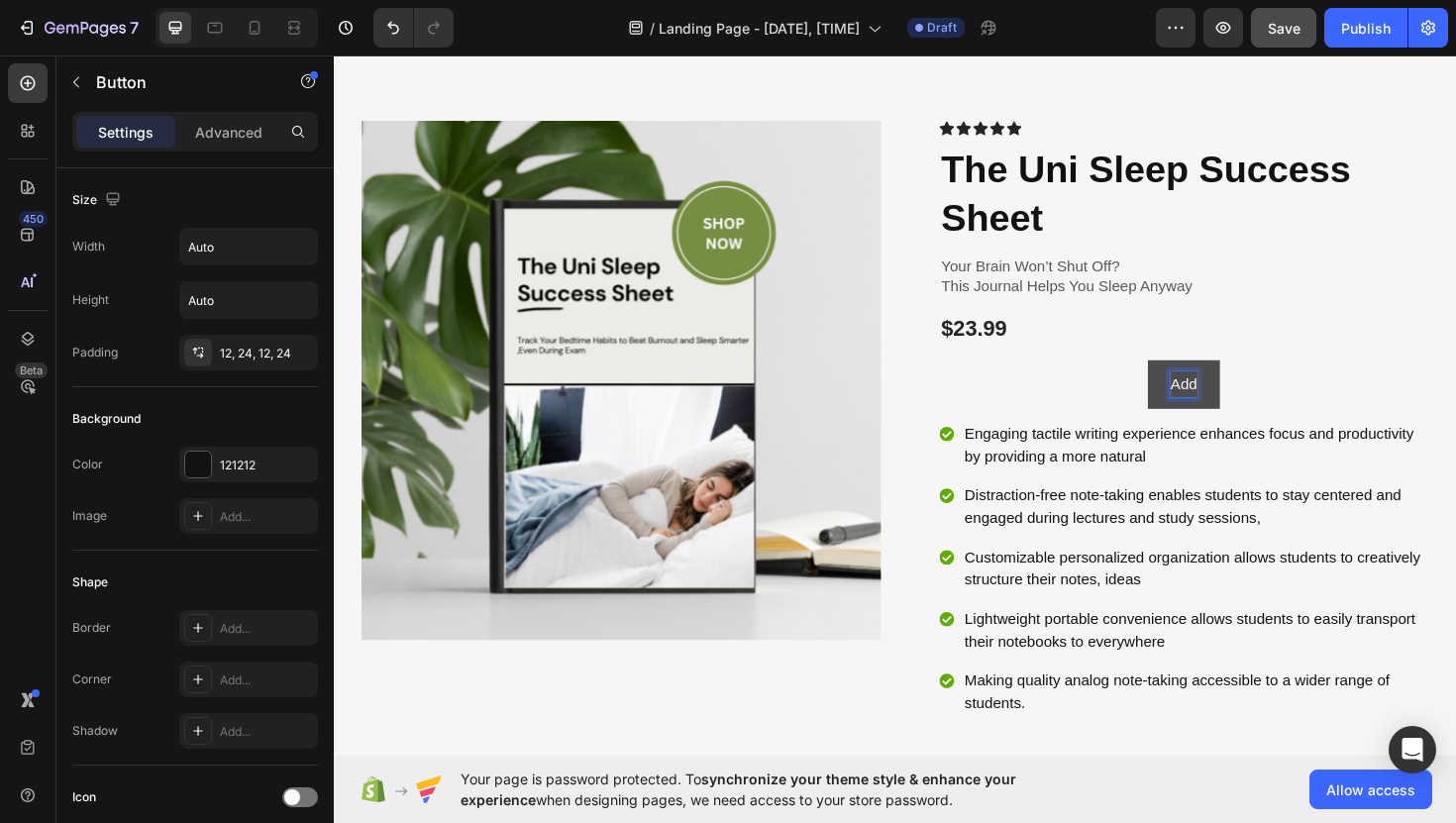 click on "Add" at bounding box center (1233, 404) 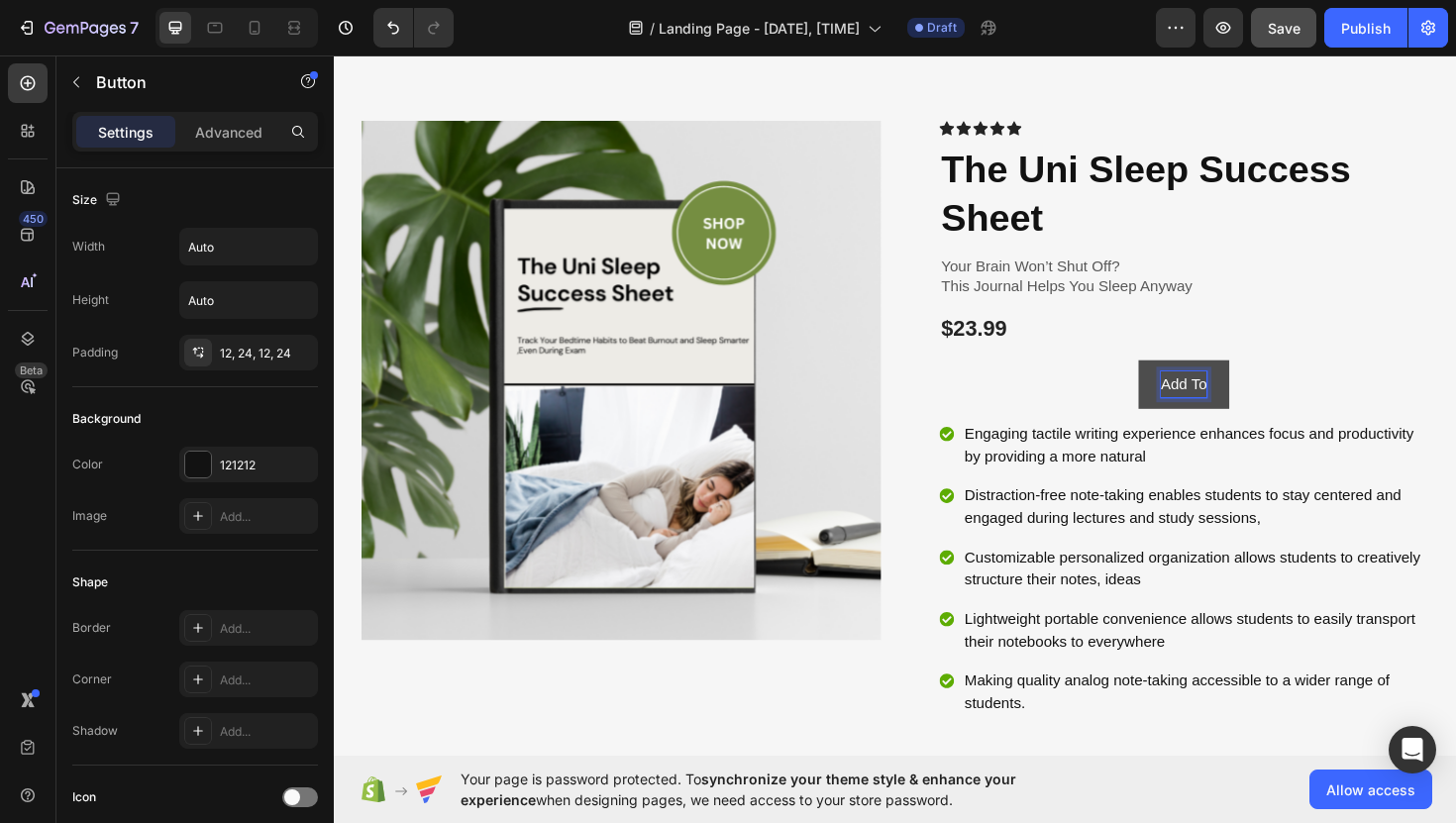 click on "Add To" at bounding box center (1234, 404) 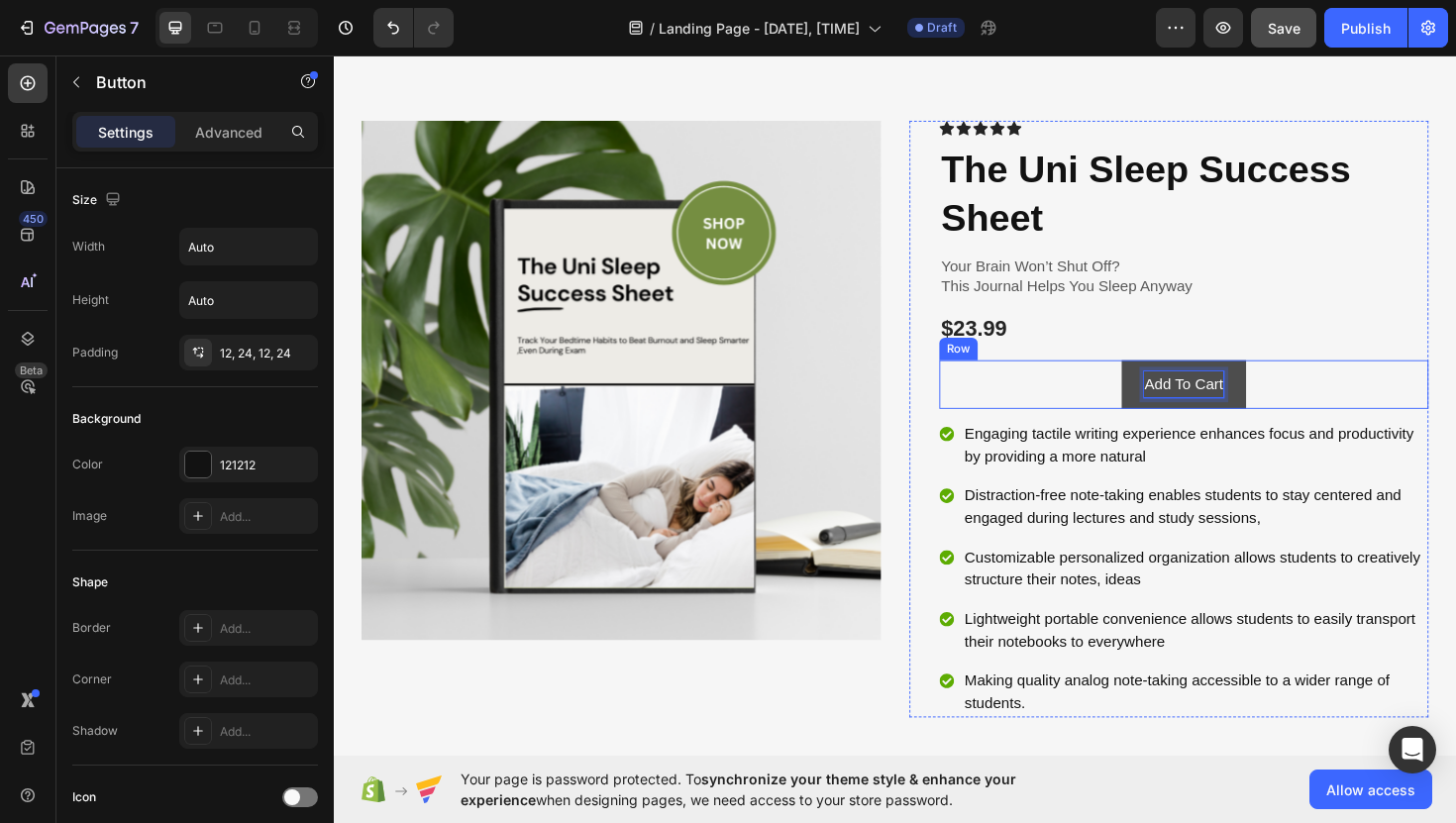 click on "Add To Cart Button   0 Row" at bounding box center (1233, 404) 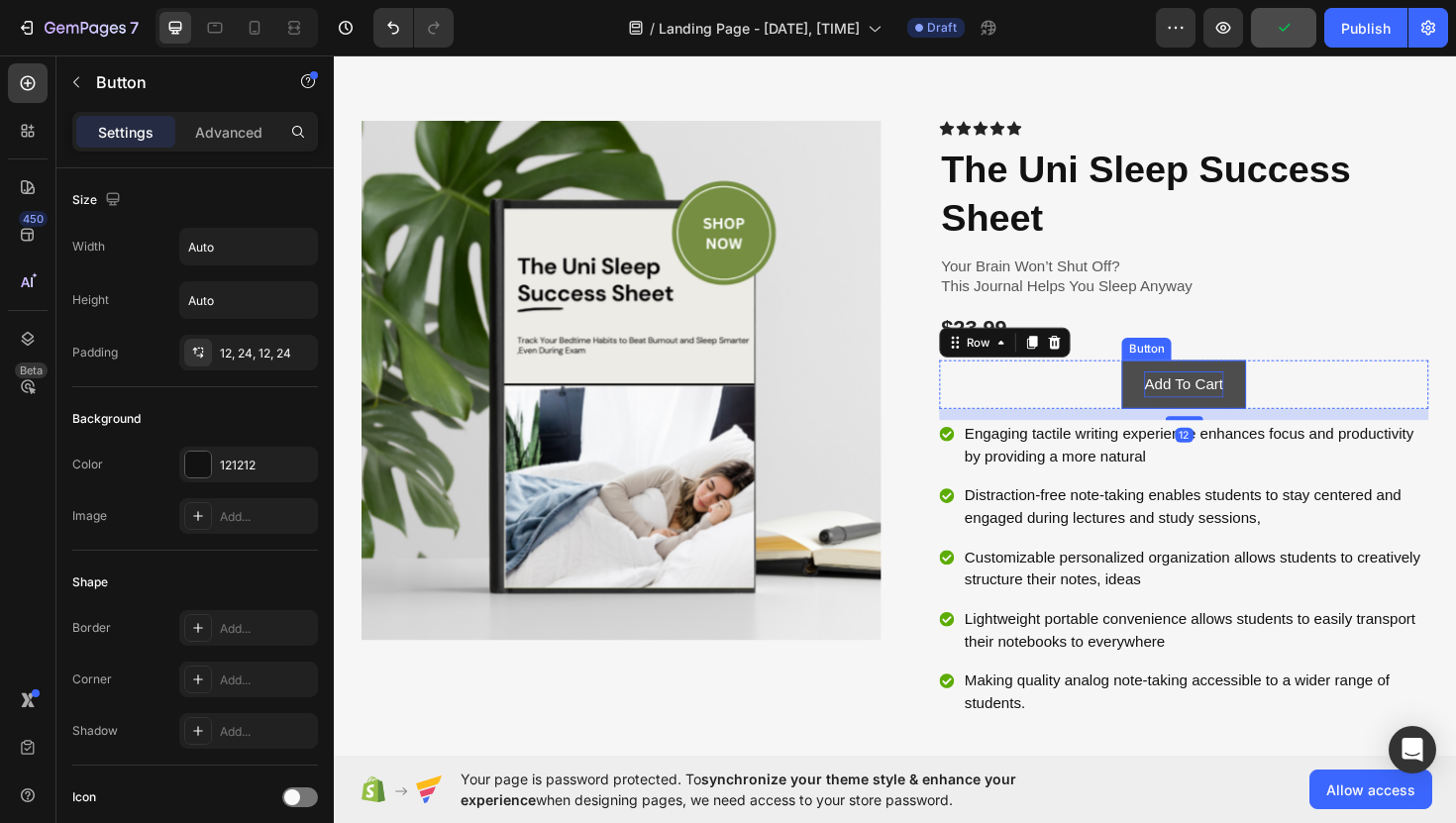 click on "Add To Cart" at bounding box center (1233, 404) 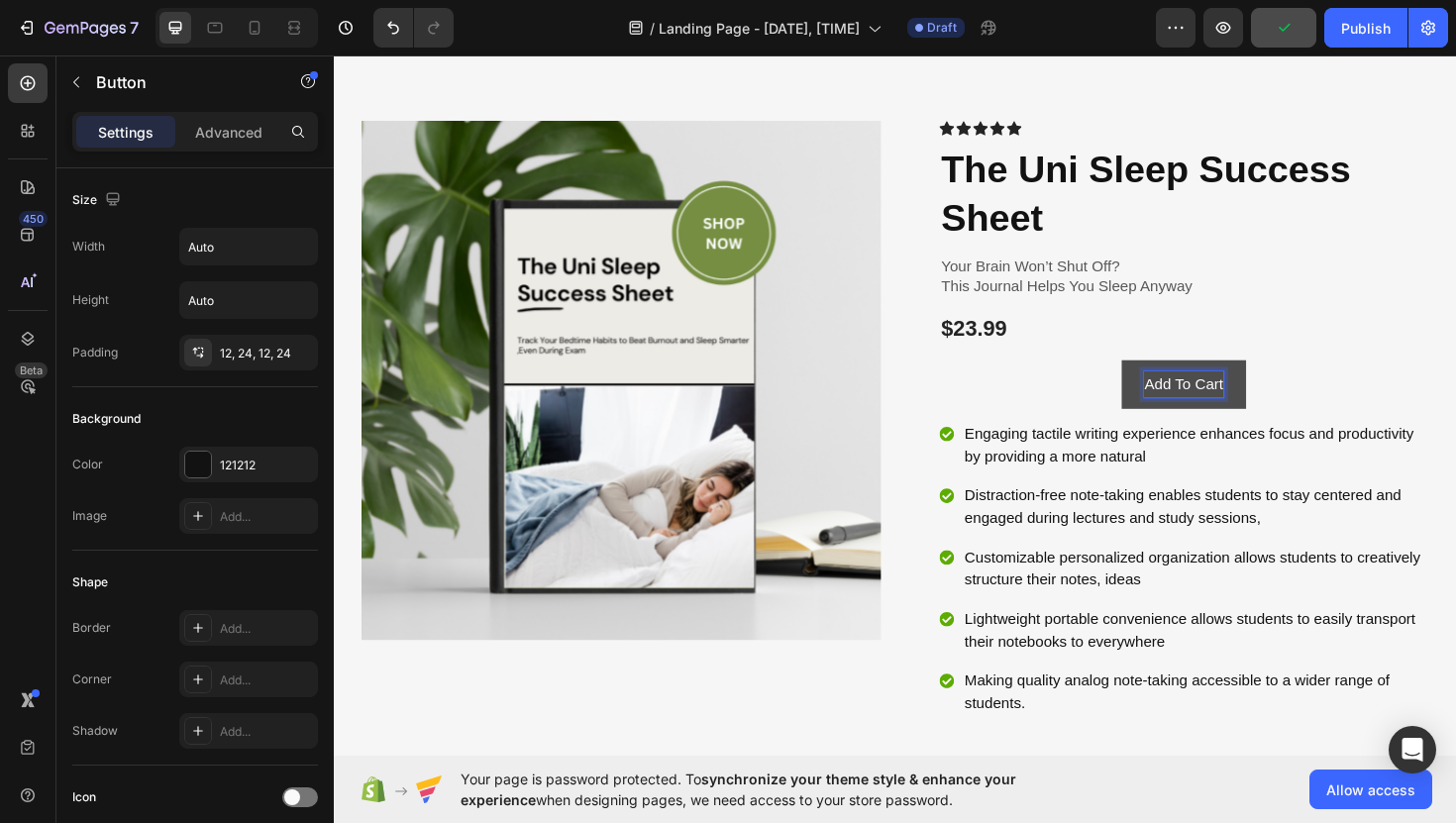 click on "Add To Cart" at bounding box center [1233, 404] 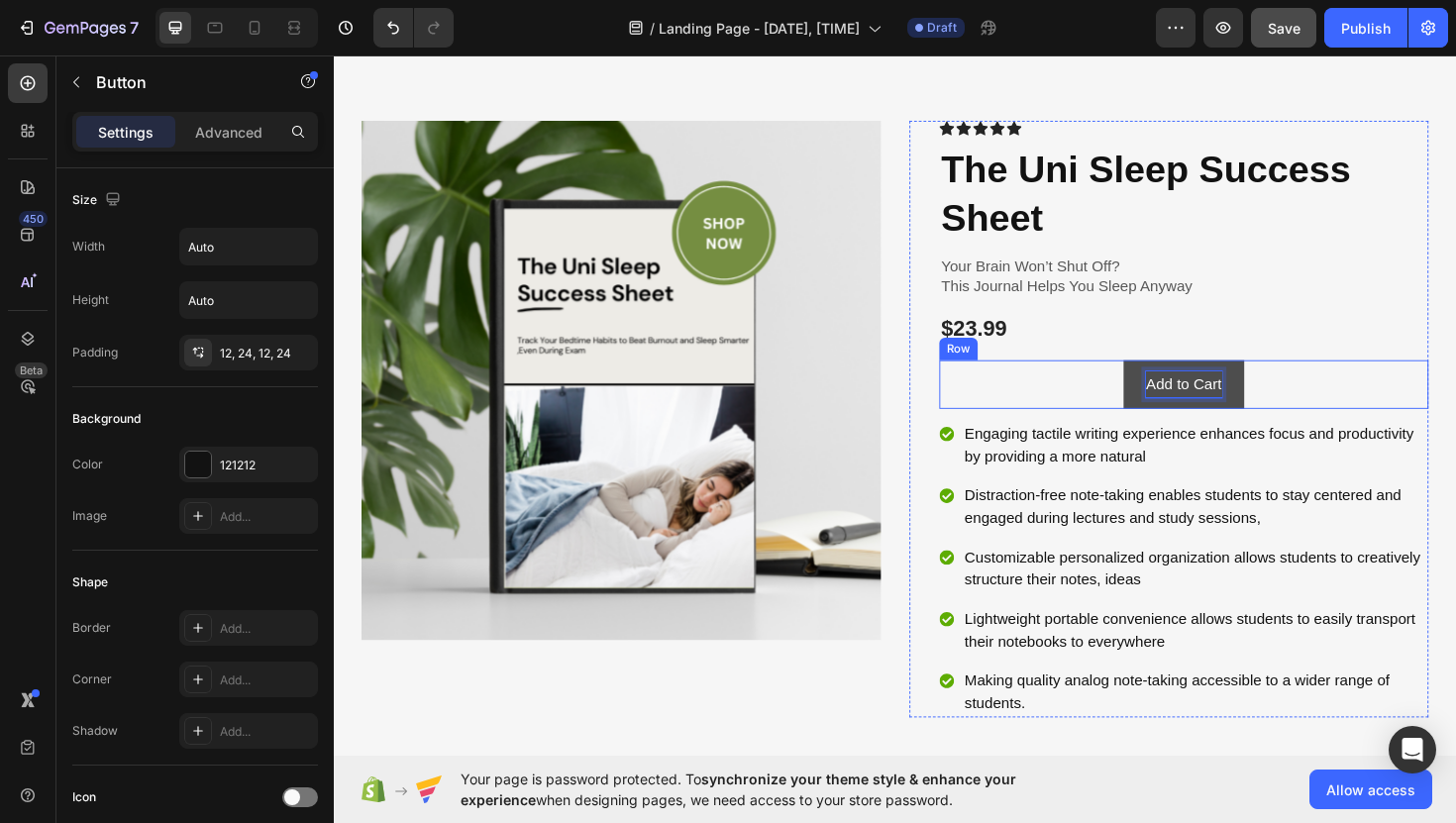 click on "Add to Cart Button   0 Row" at bounding box center (1233, 404) 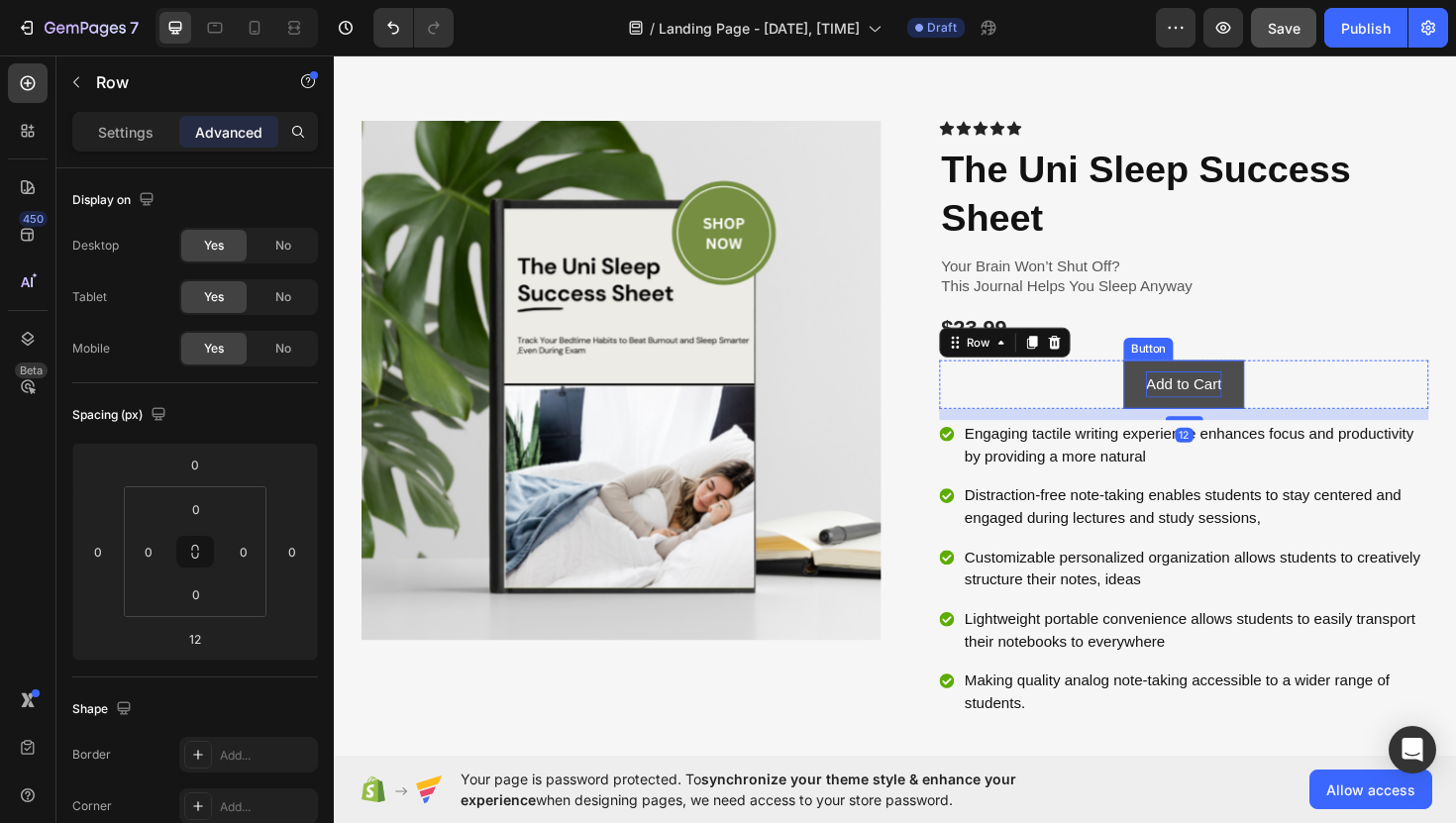 click on "Add to Cart" at bounding box center [1233, 404] 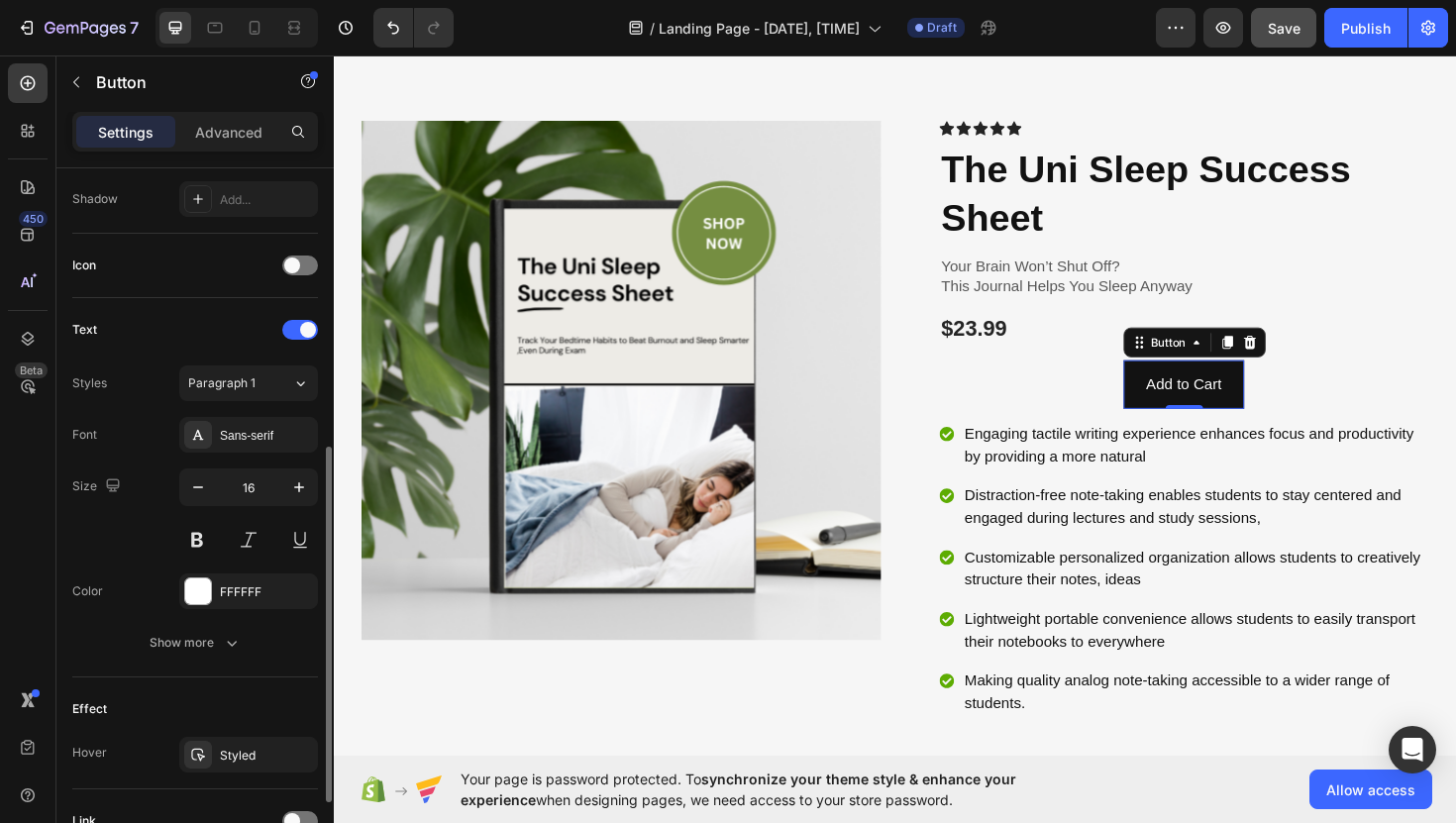 scroll, scrollTop: 593, scrollLeft: 0, axis: vertical 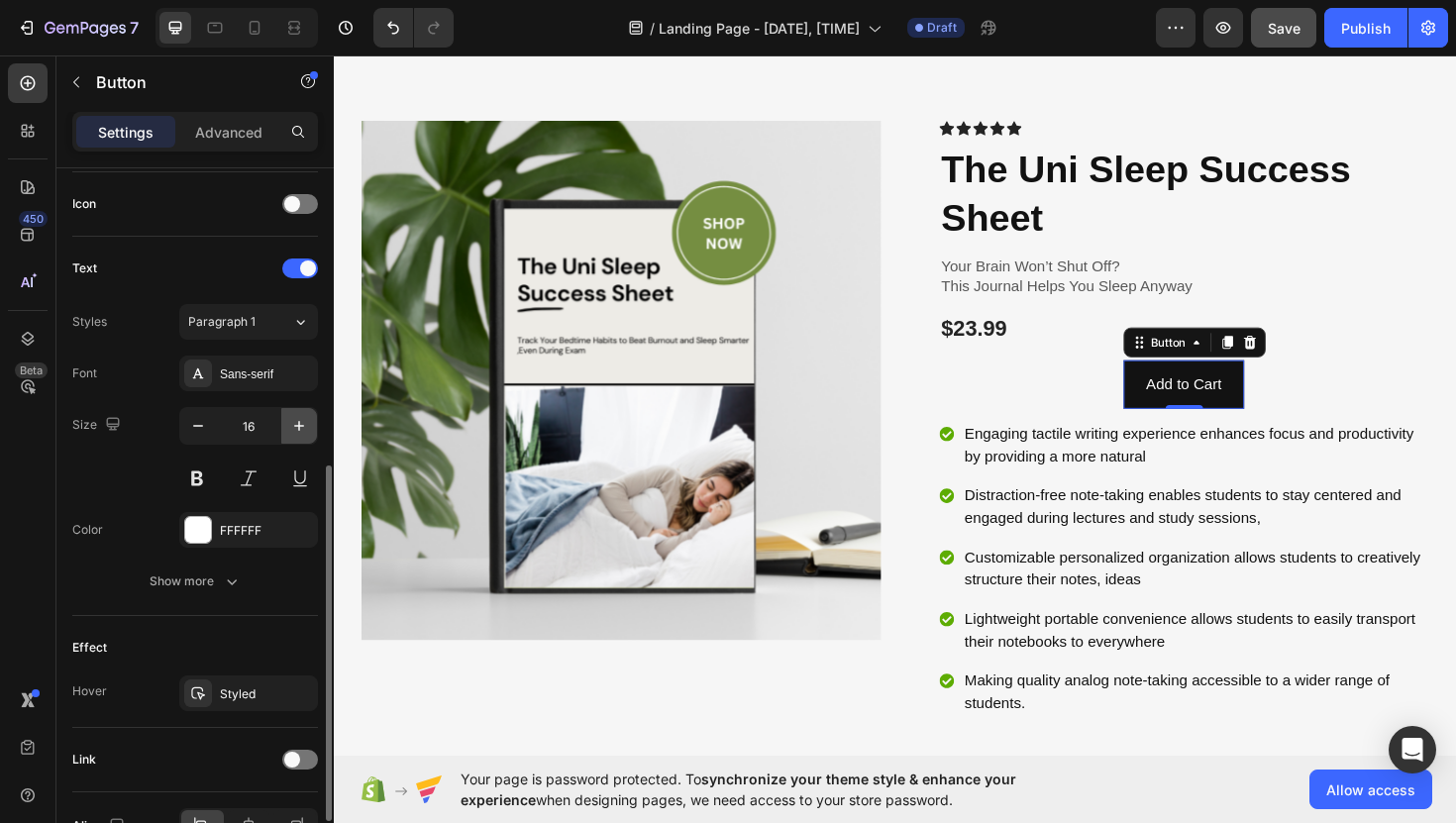 click 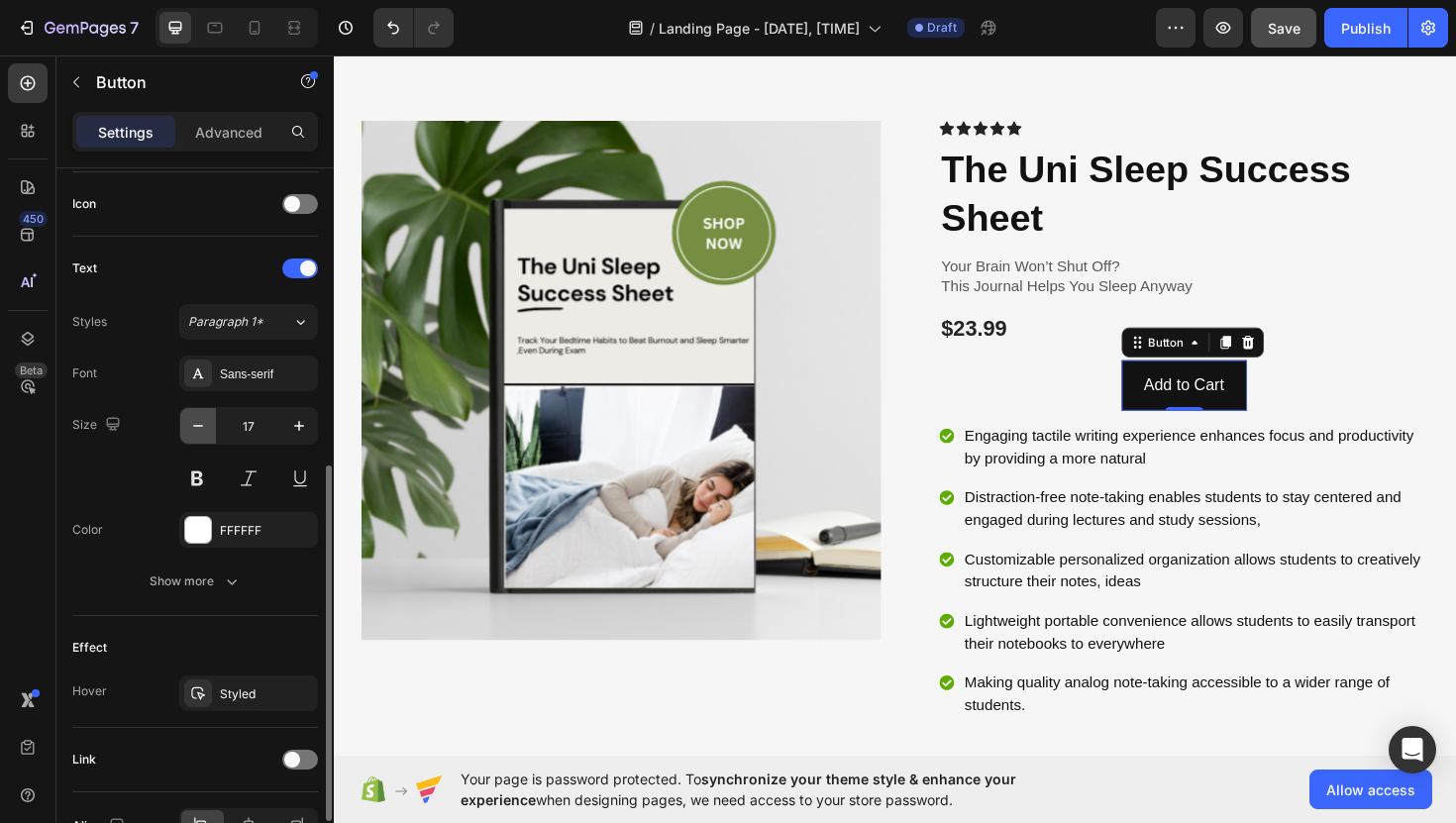 click 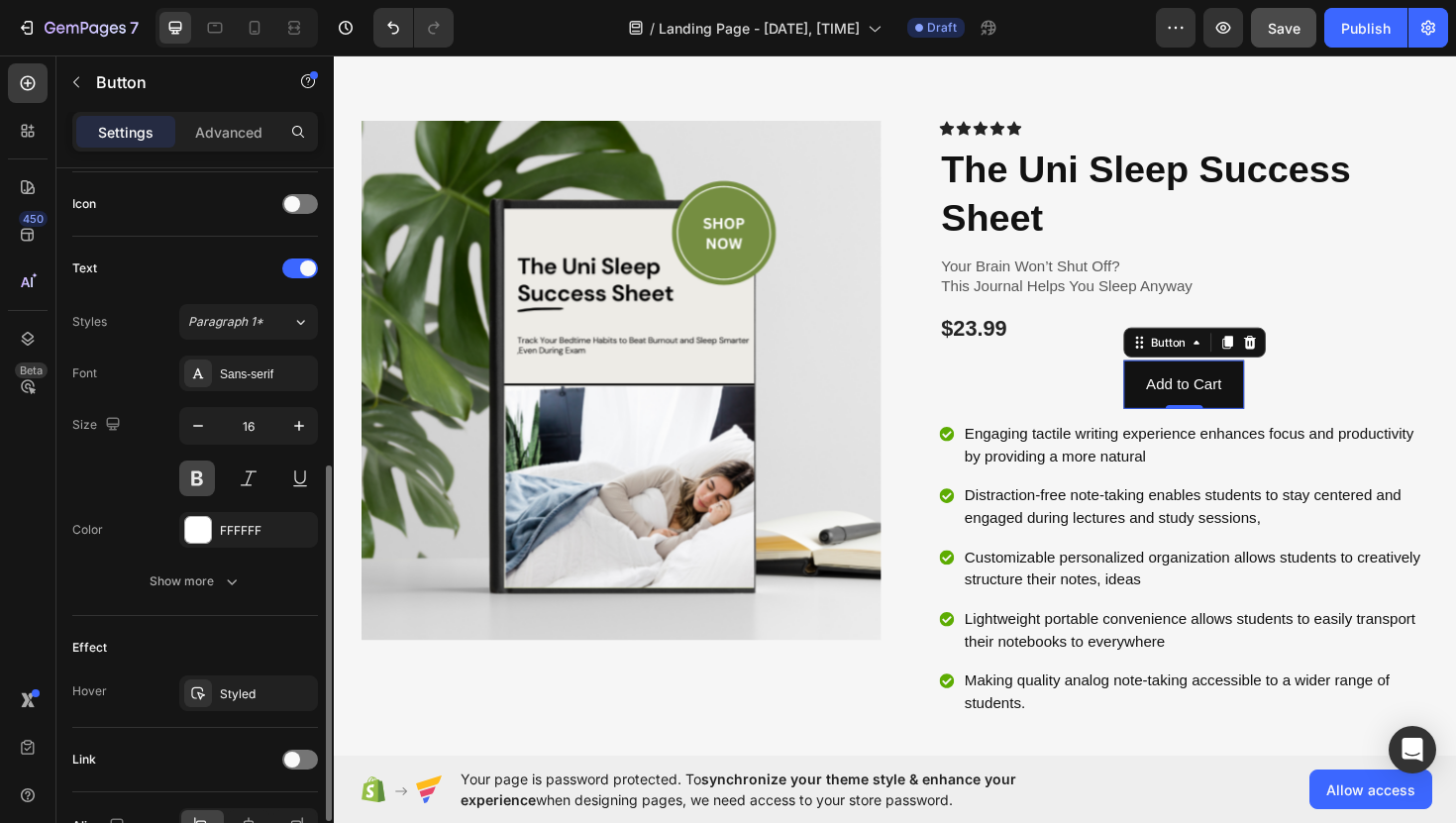 click at bounding box center [197, 478] 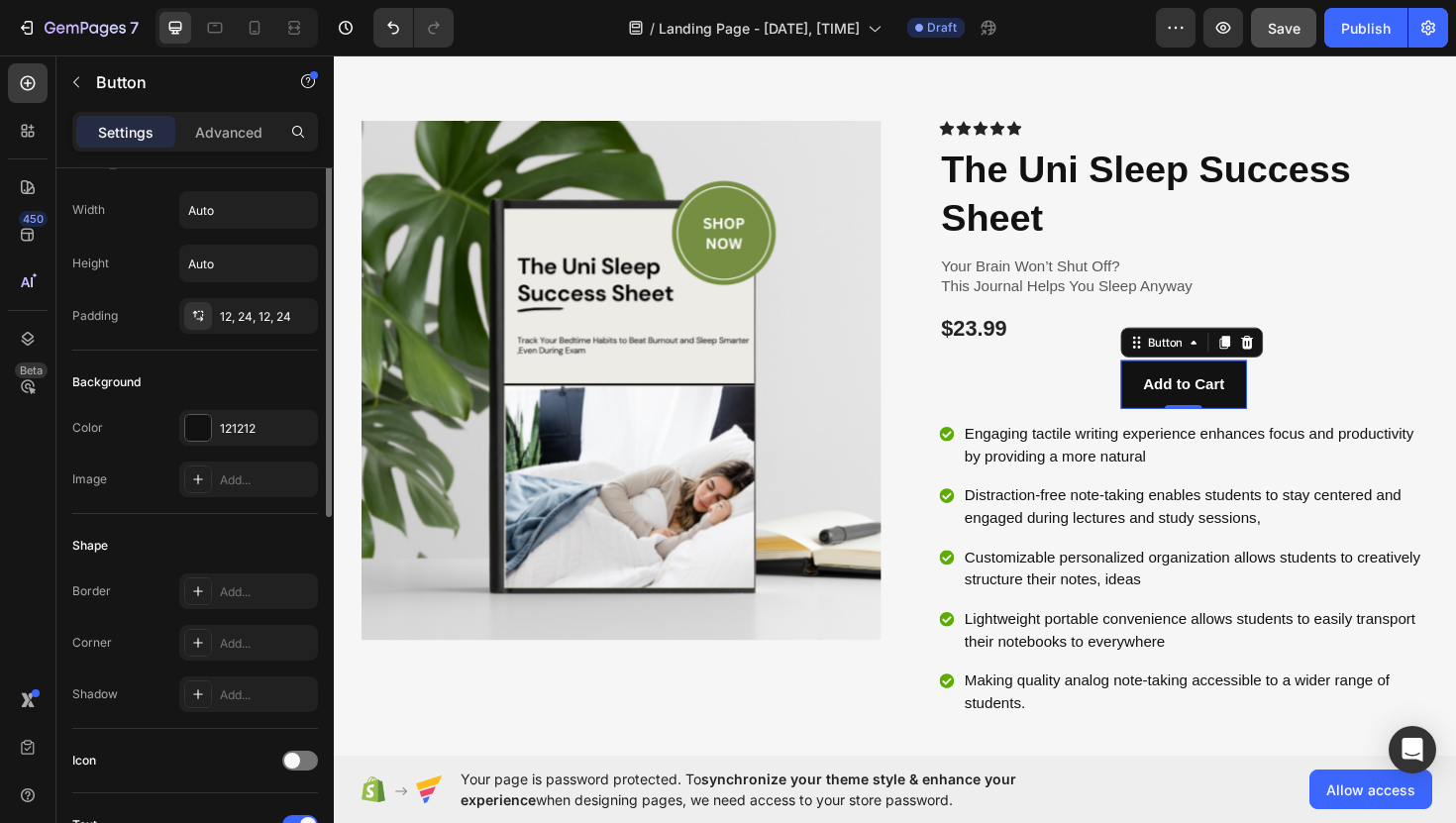 scroll, scrollTop: 0, scrollLeft: 0, axis: both 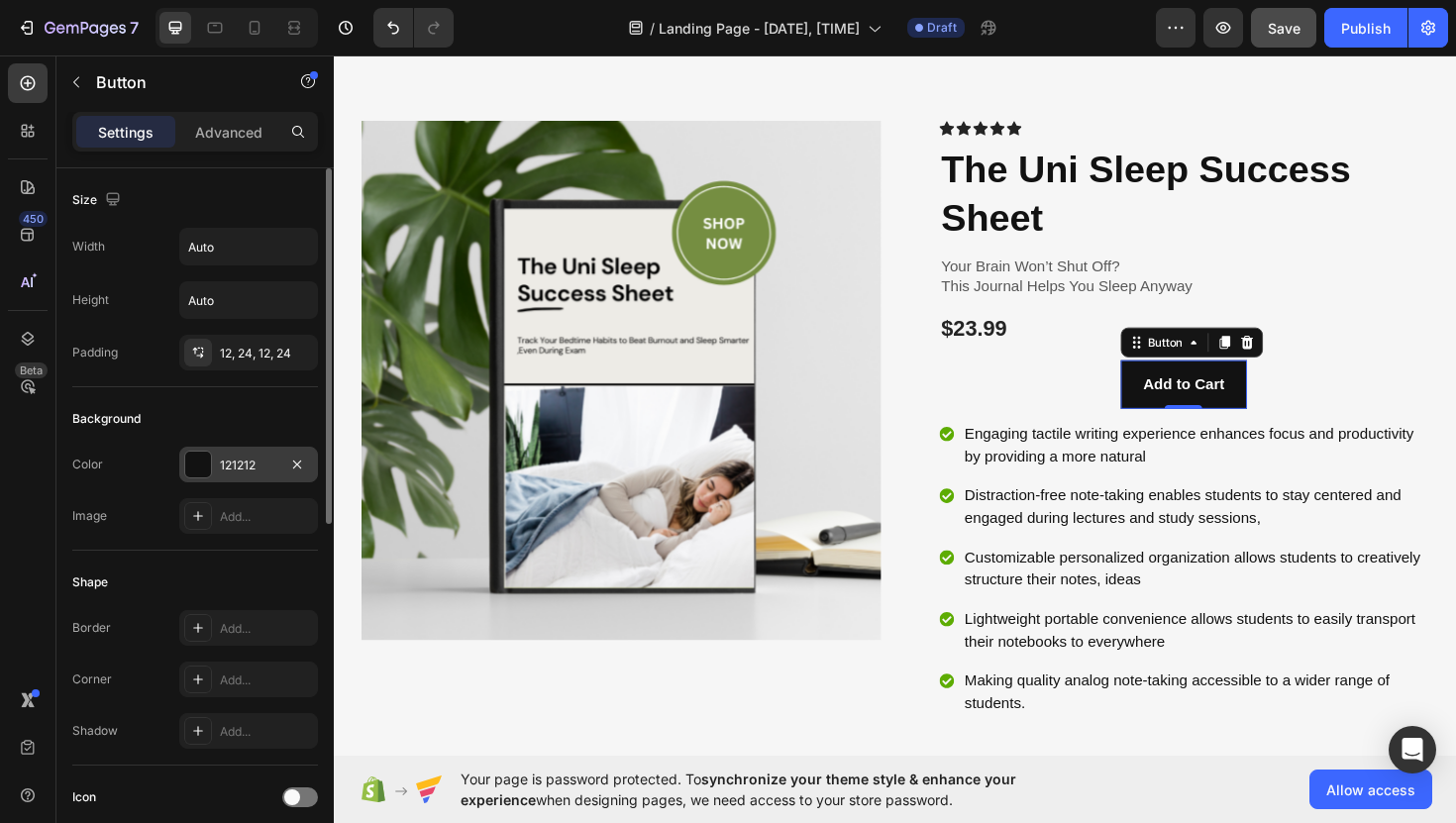 click on "121212" at bounding box center (249, 465) 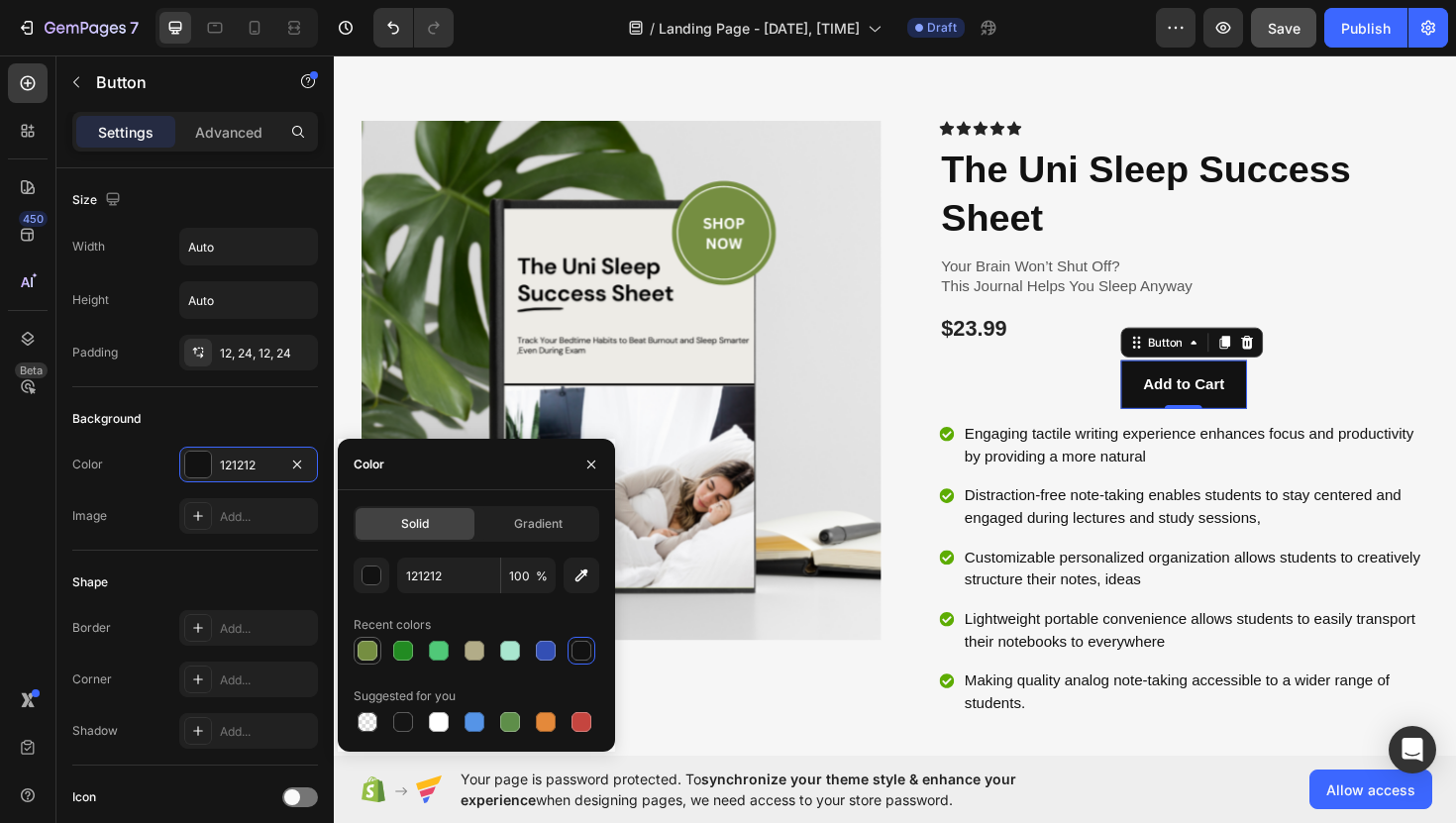 click at bounding box center [367, 651] 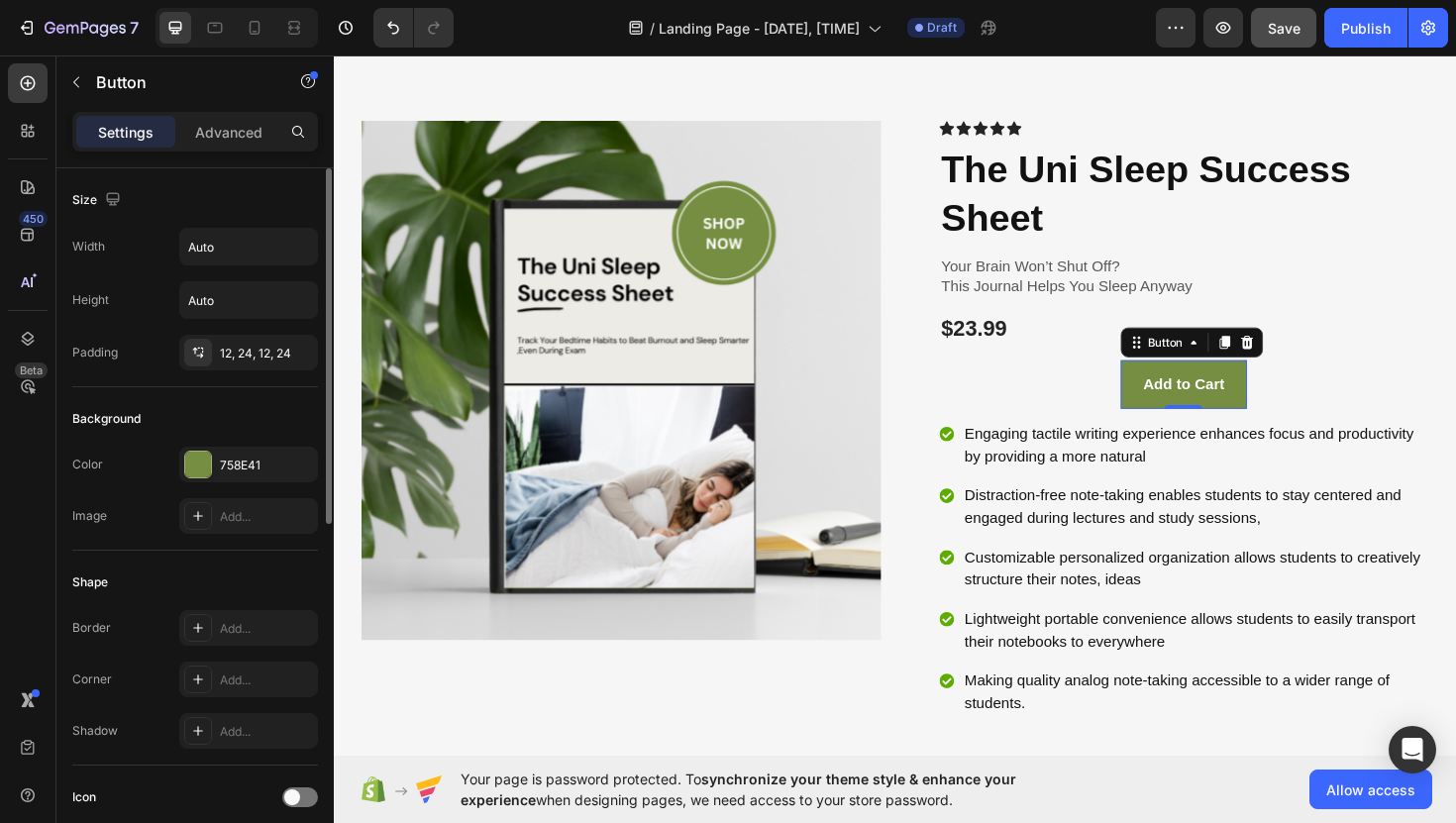 click on "Background" at bounding box center [195, 419] 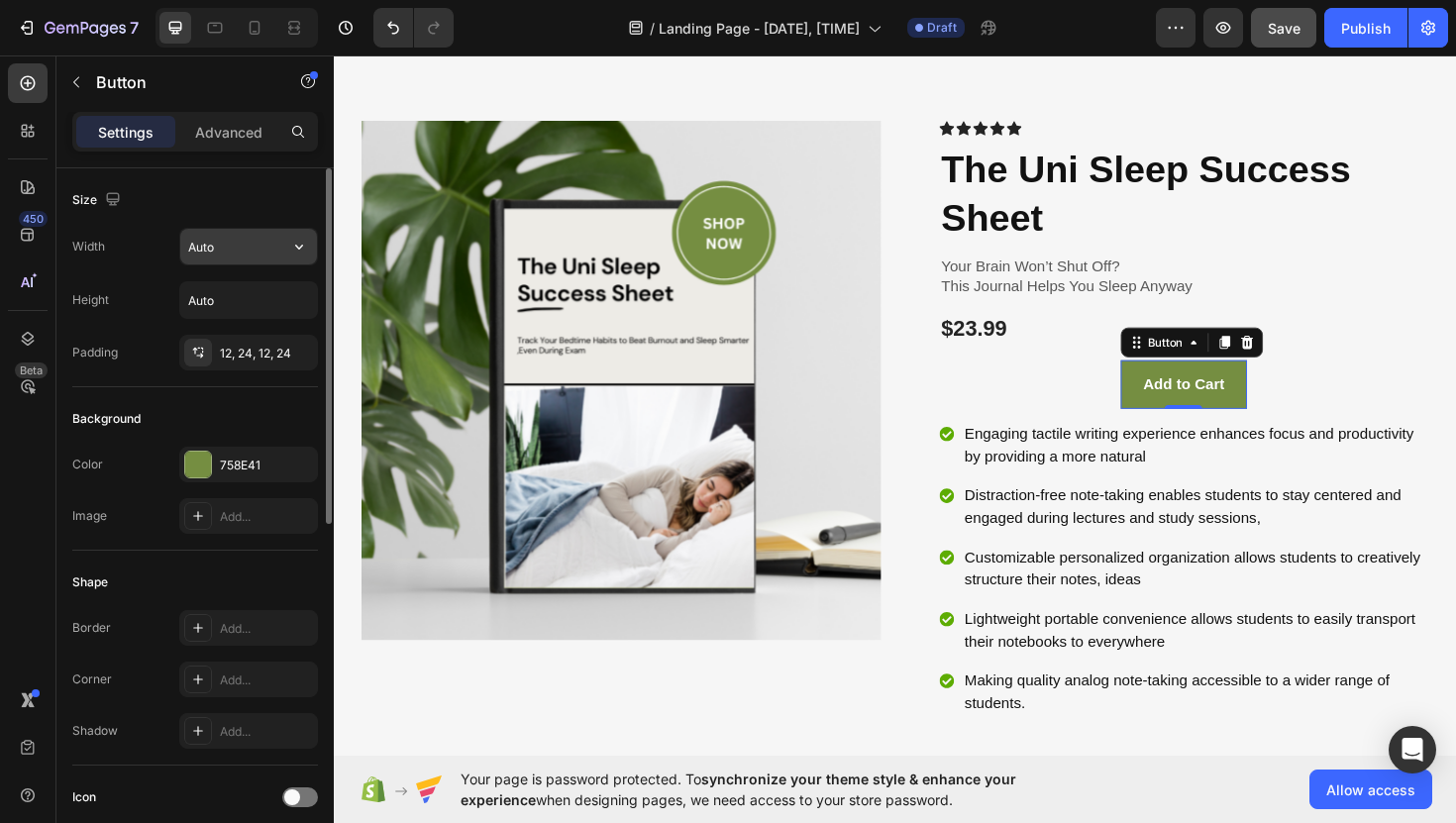 click on "Auto" at bounding box center [249, 247] 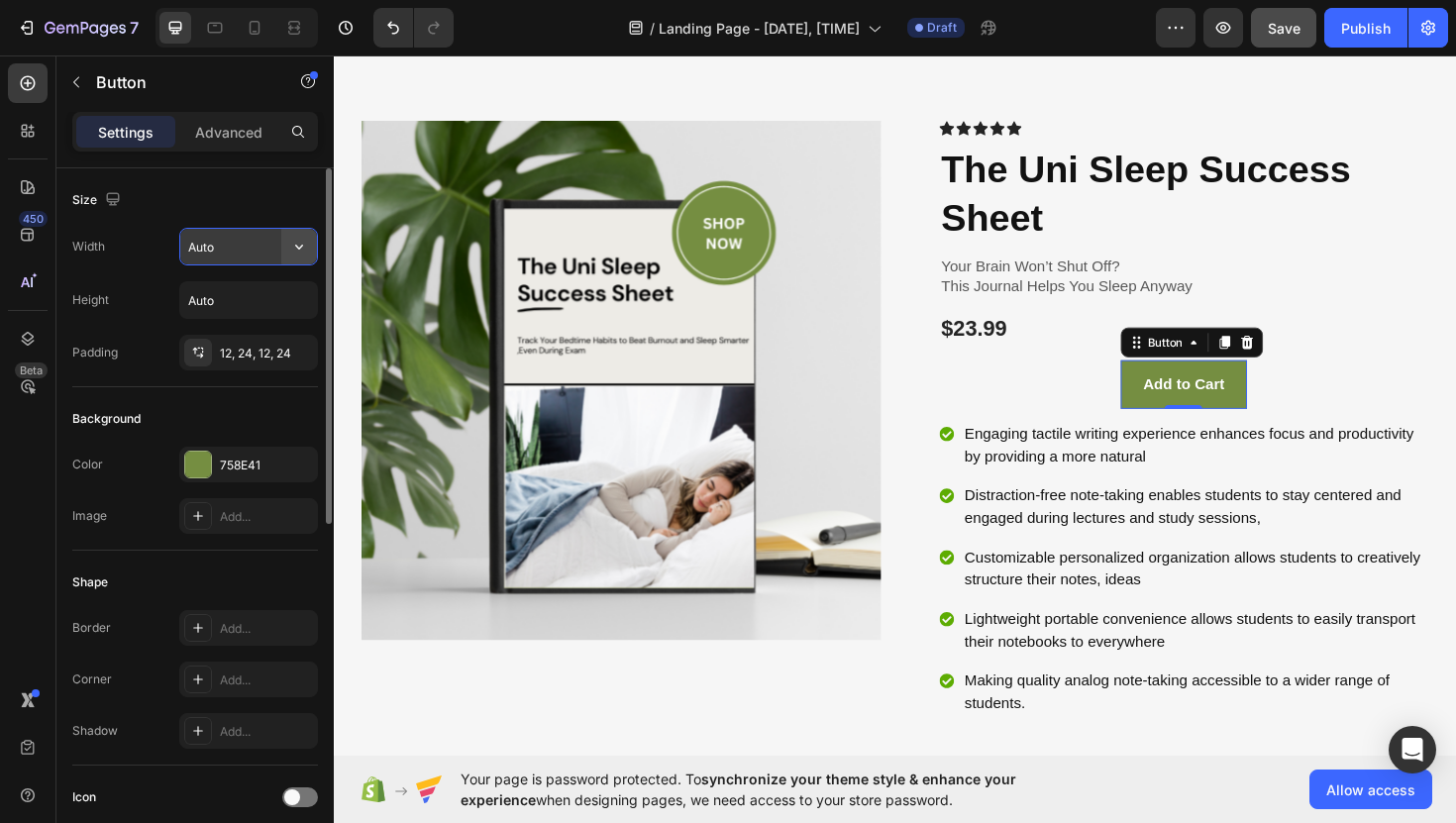click 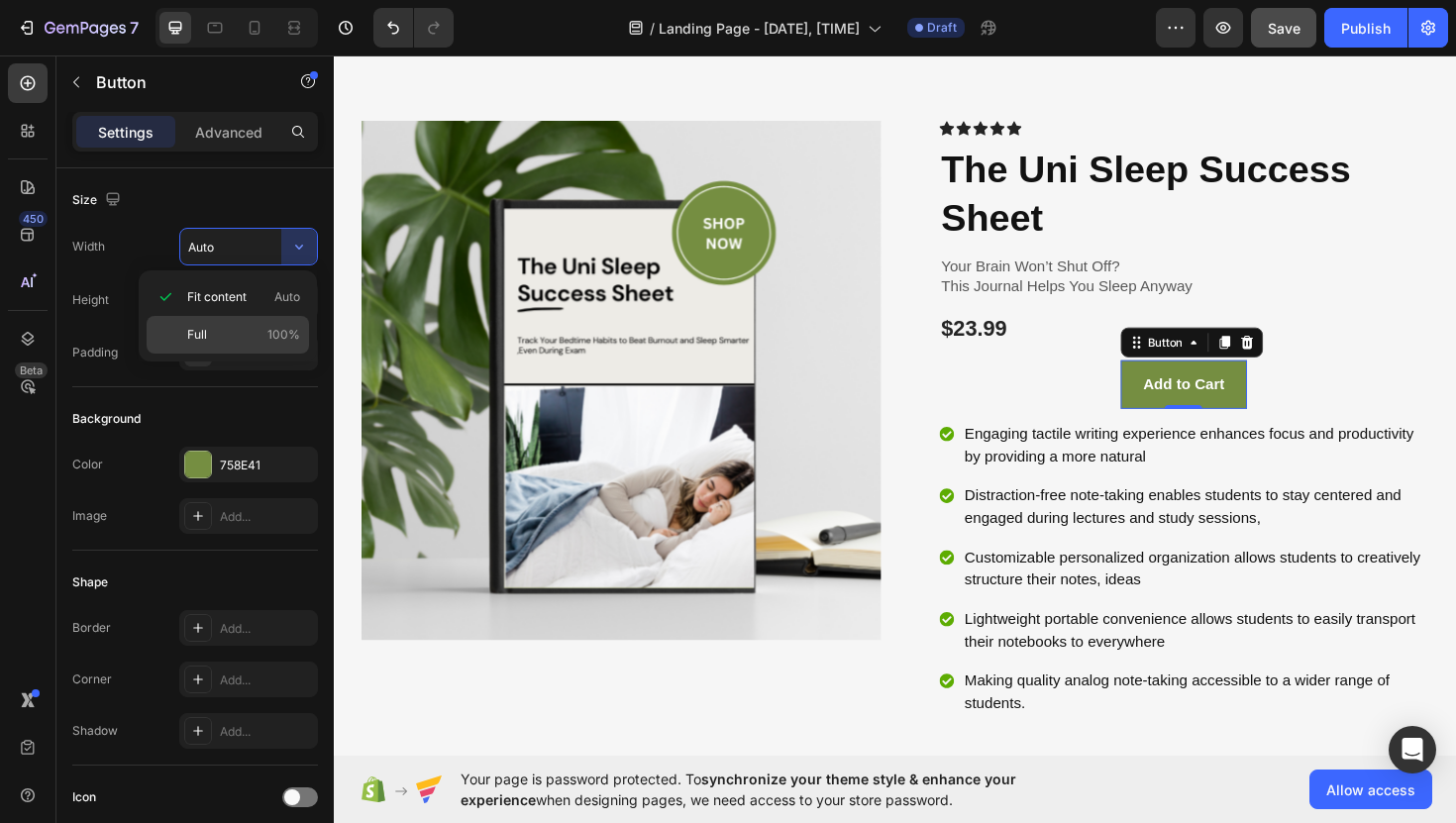 click on "Full 100%" 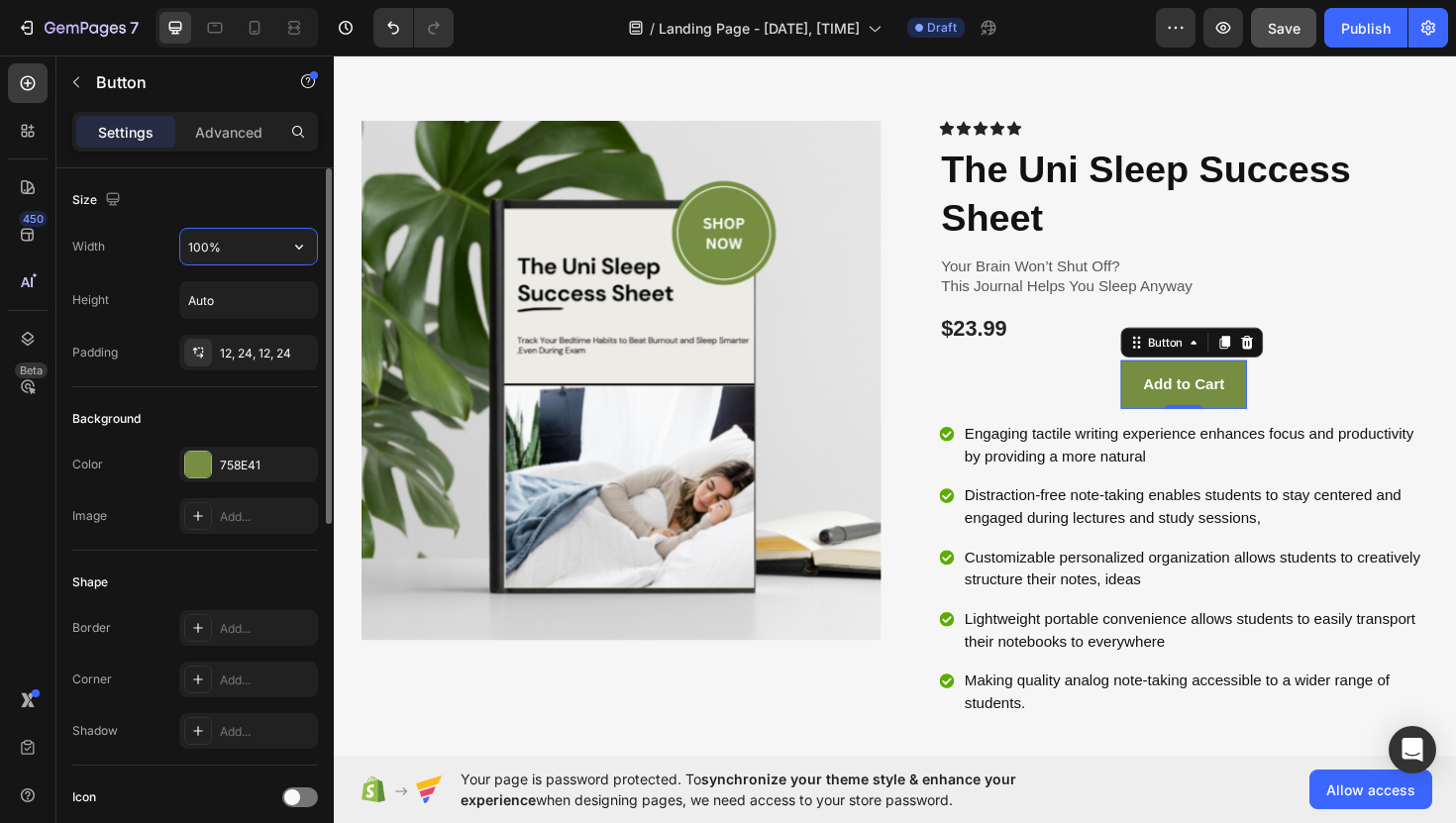 click on "100%" at bounding box center [249, 247] 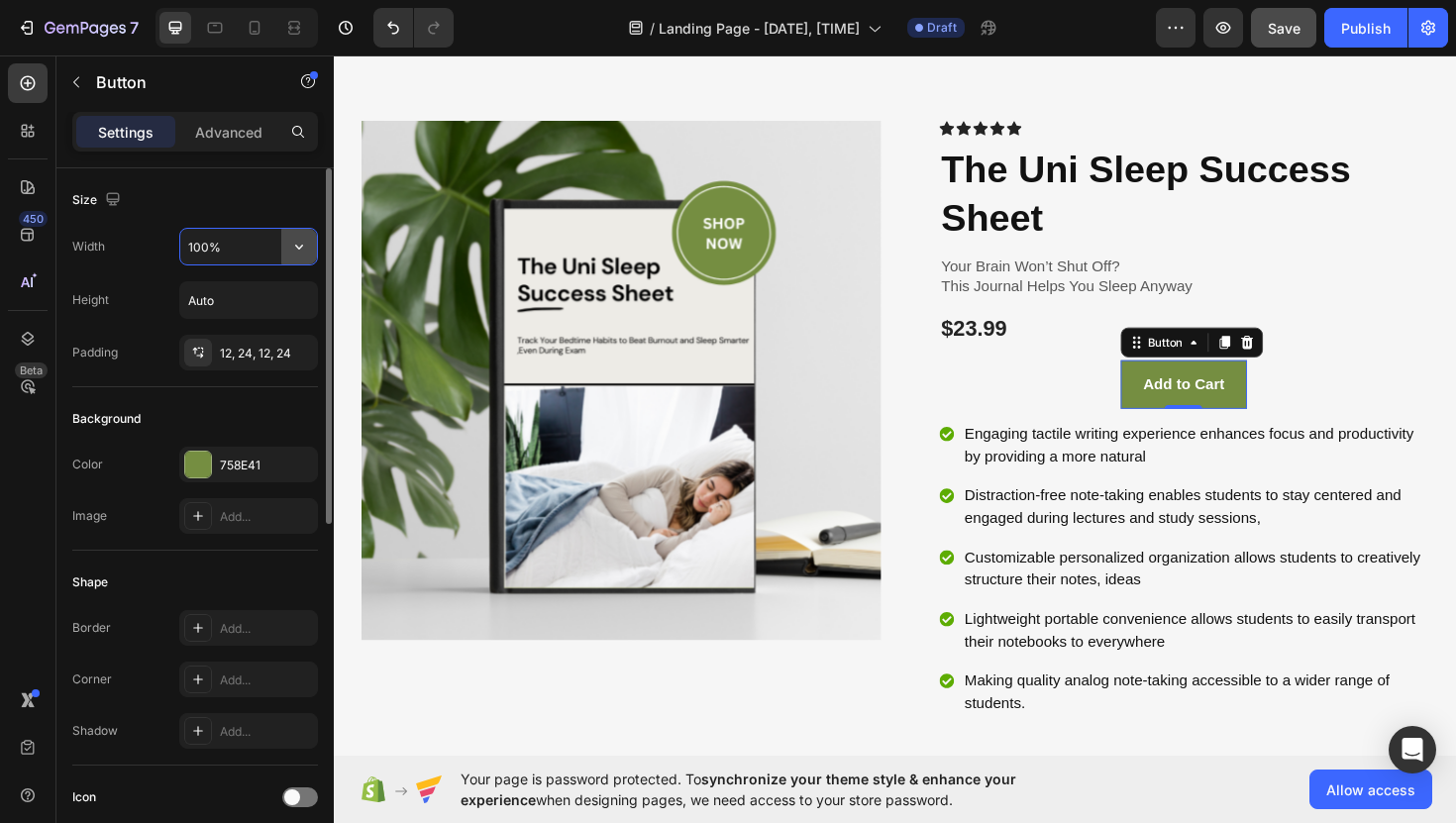 click 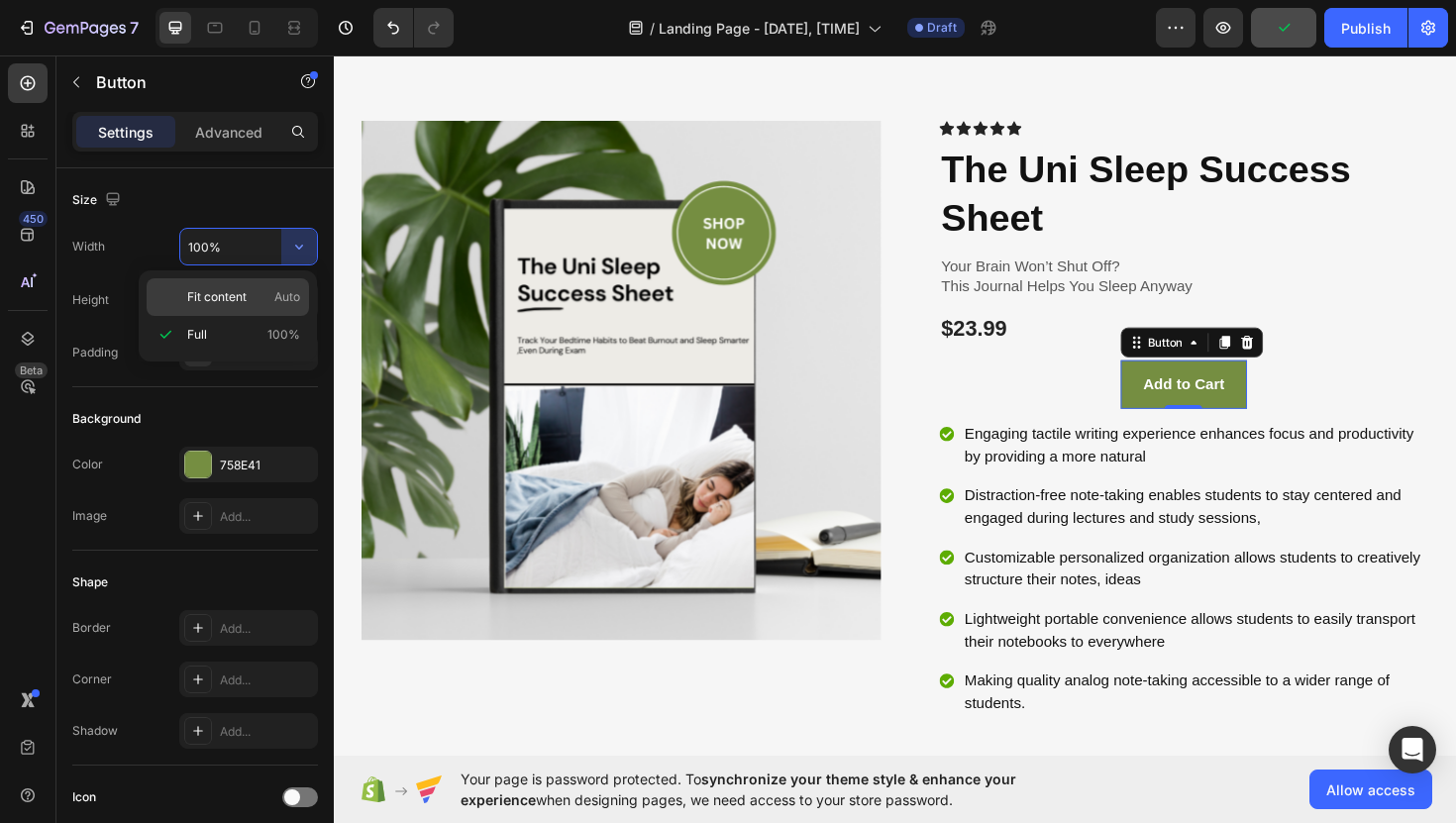 click on "Fit content" at bounding box center [217, 297] 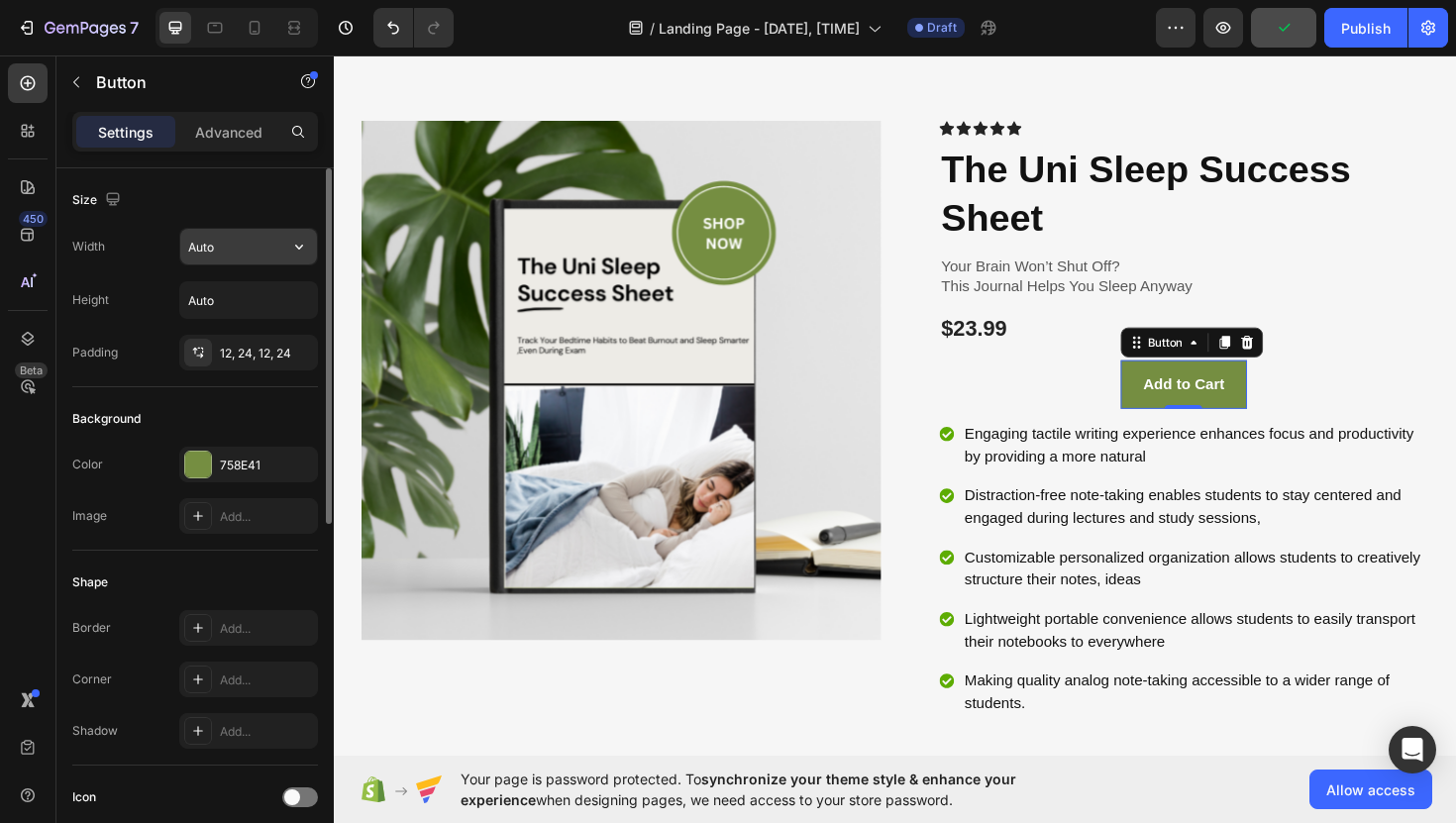 click on "Auto" at bounding box center [249, 247] 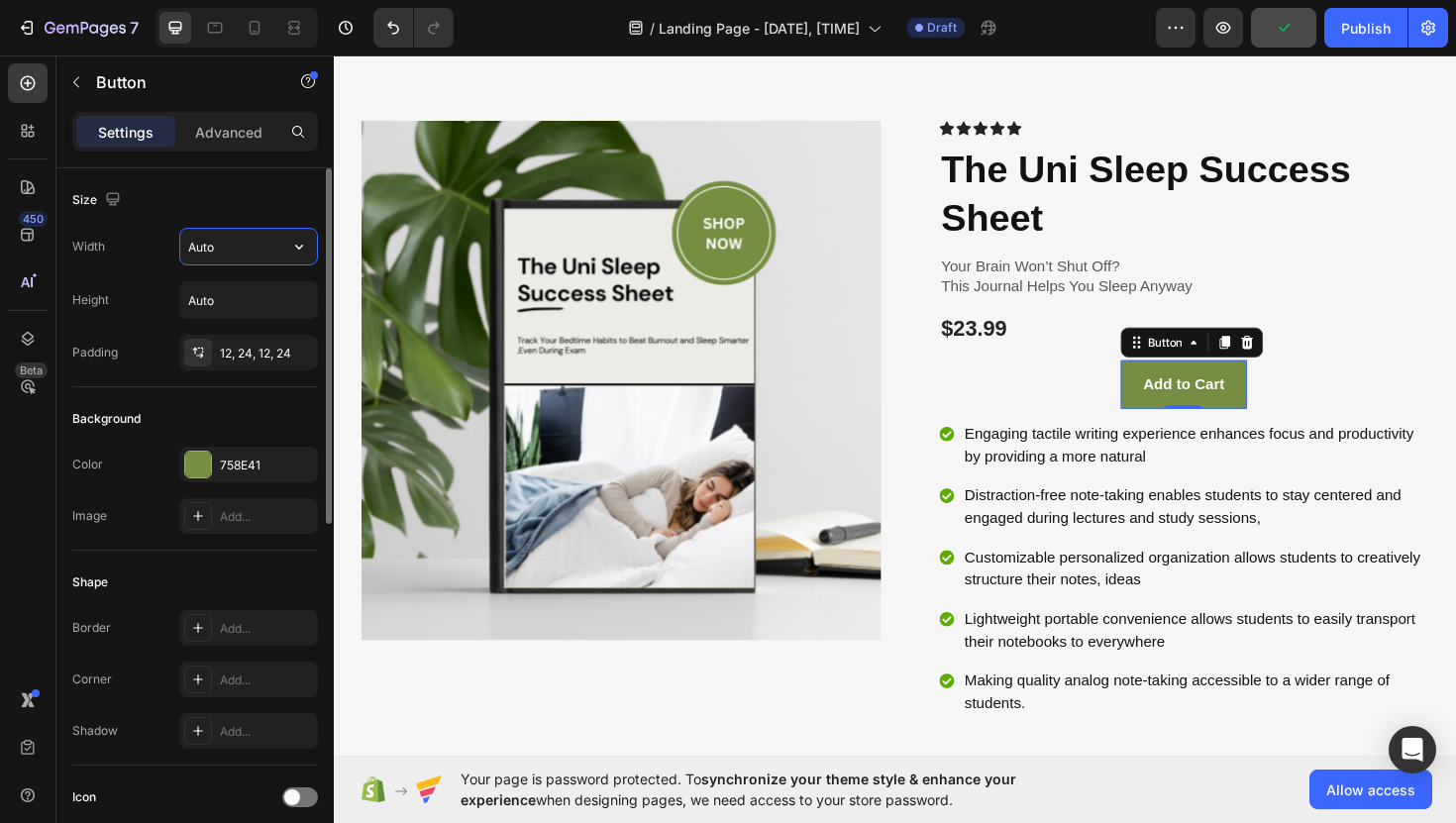 type on "2" 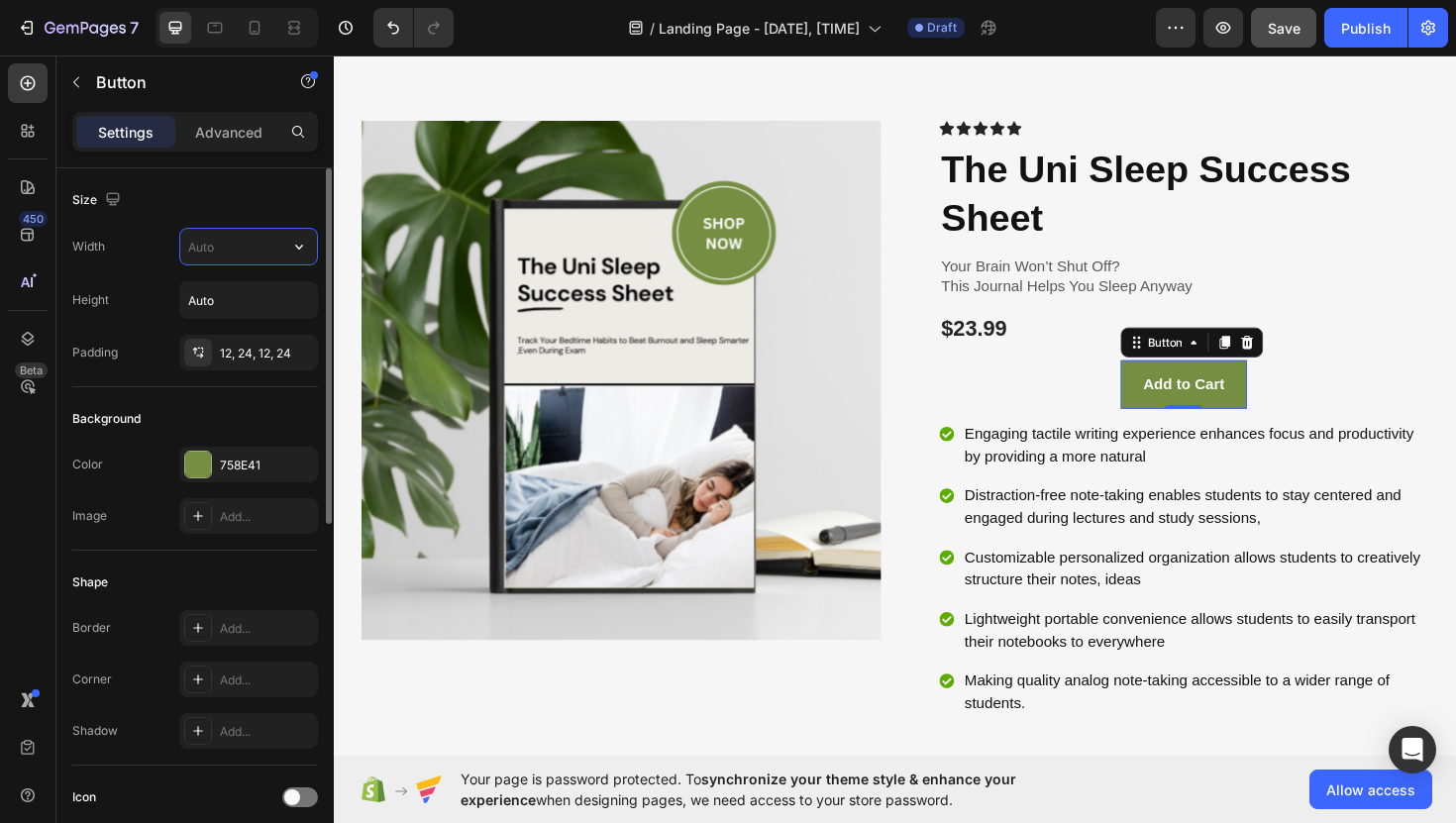 type on "0" 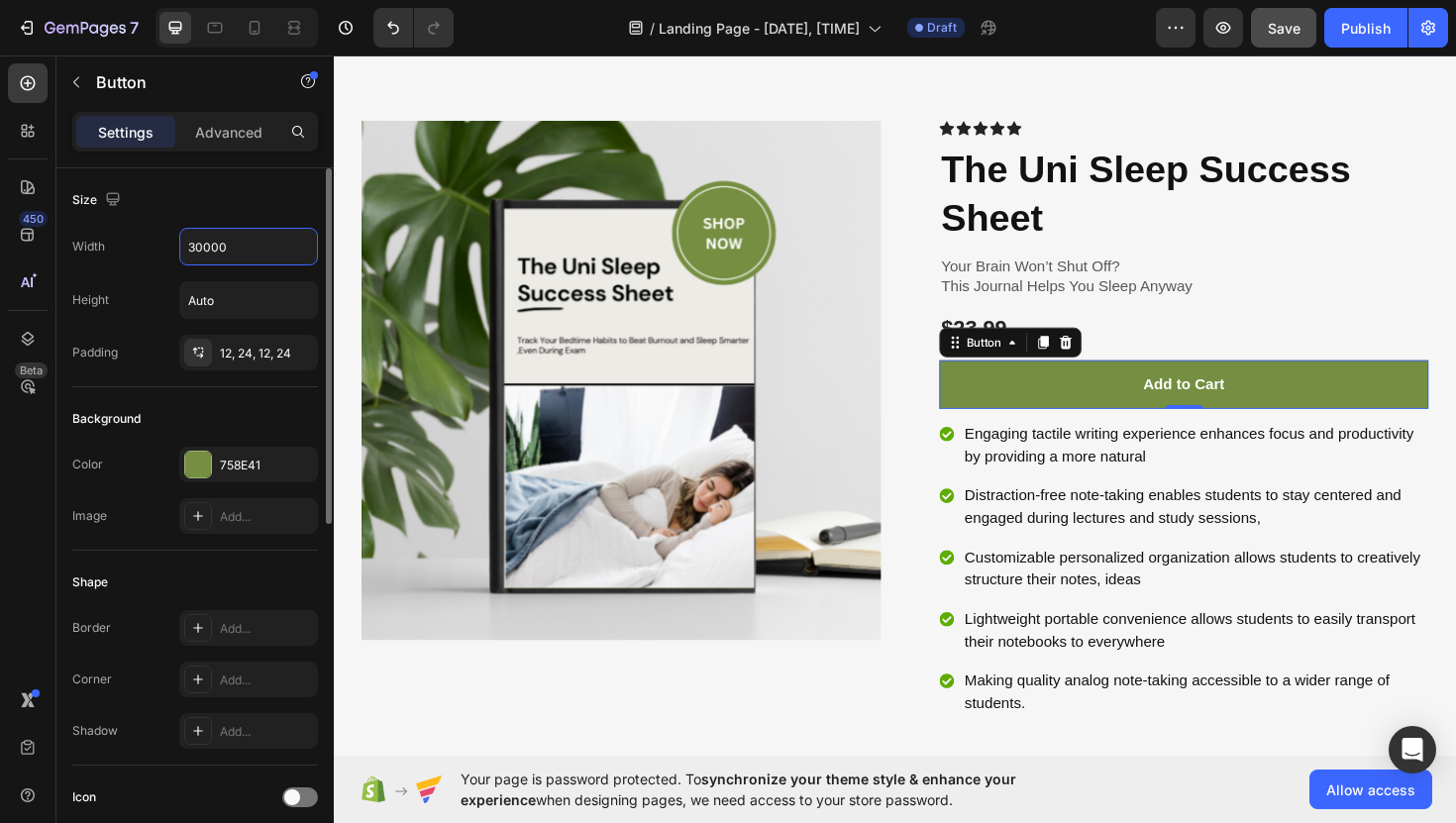 type on "30000" 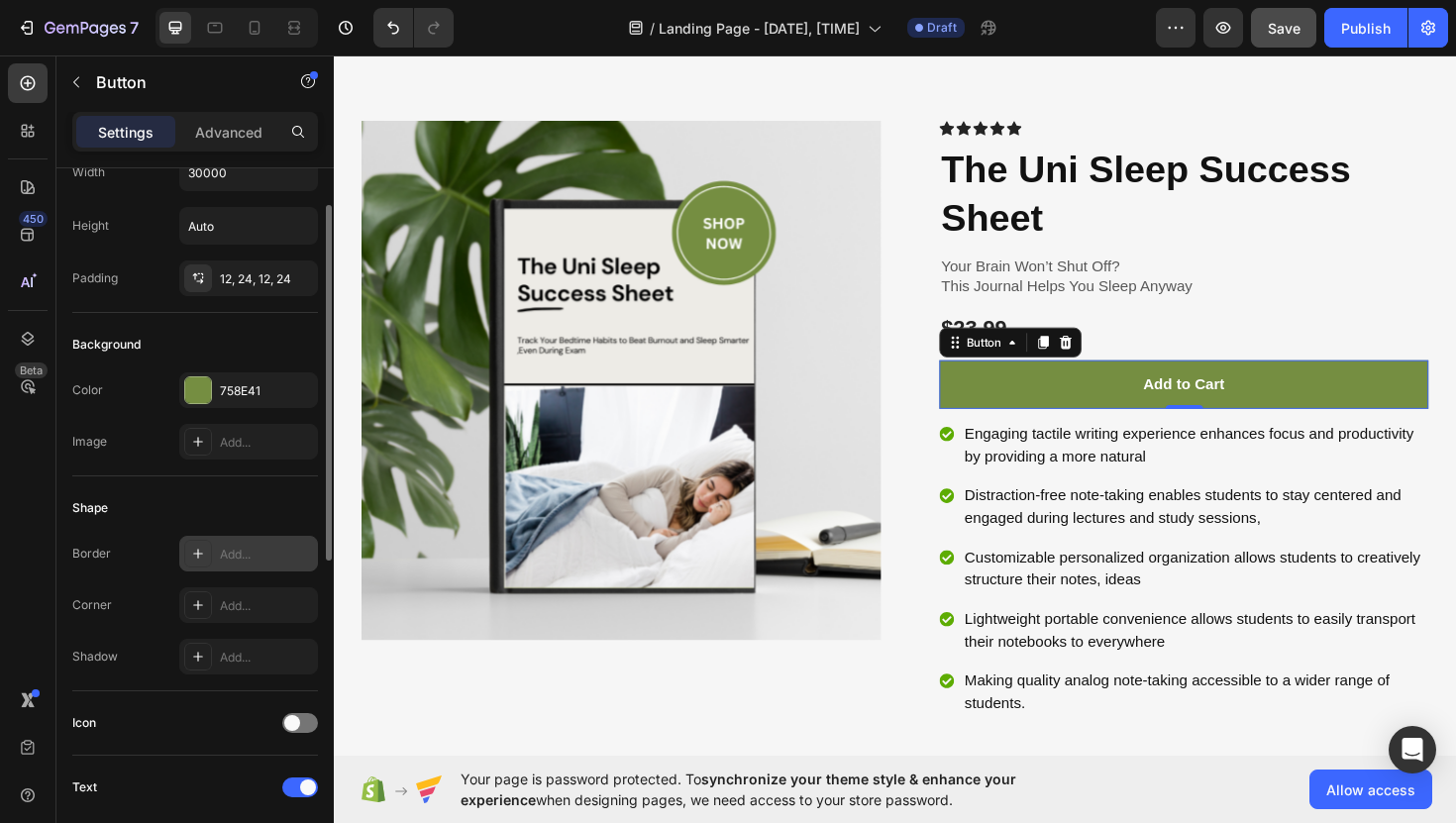 scroll, scrollTop: 144, scrollLeft: 0, axis: vertical 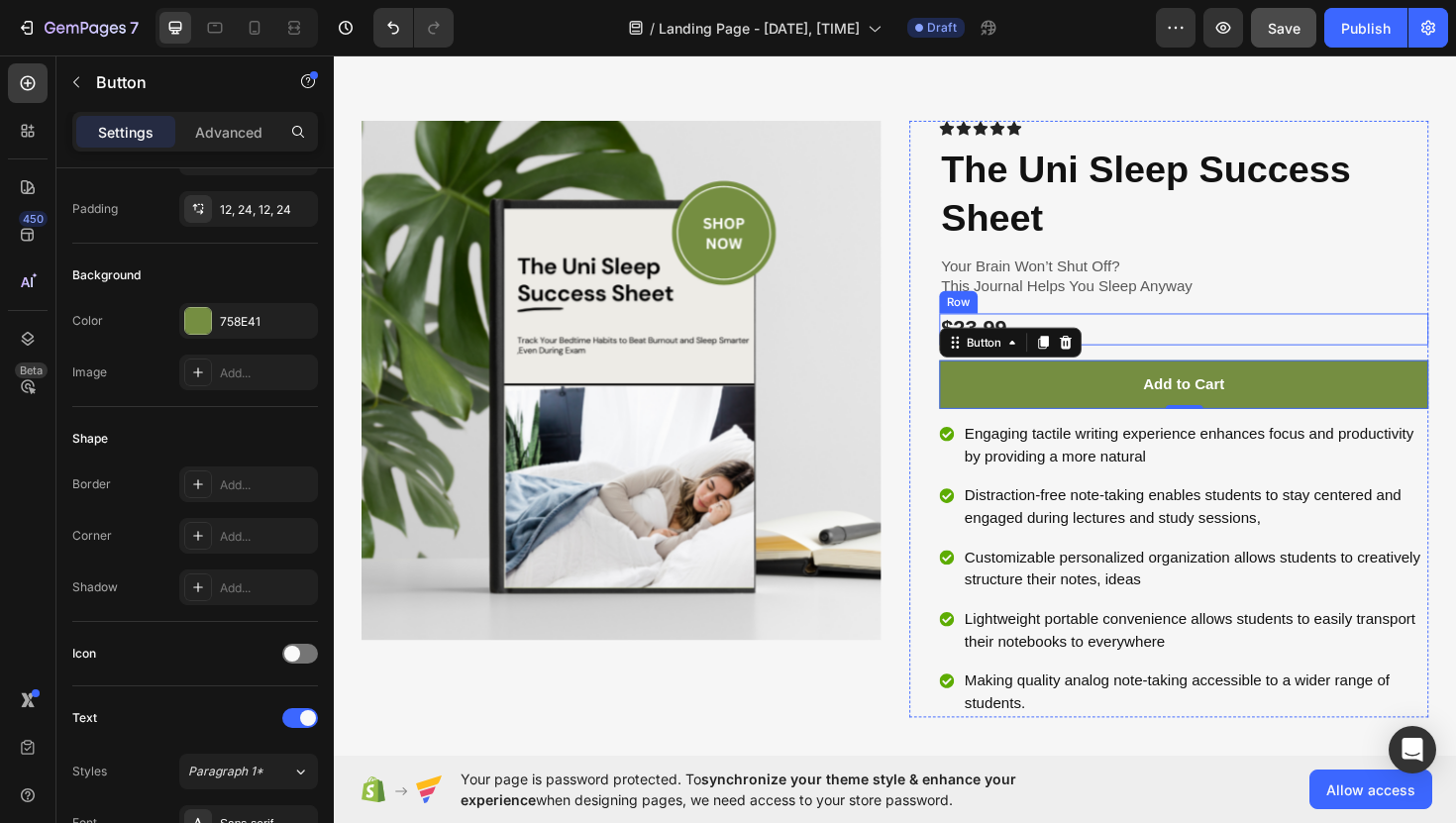 click on "$23.99 Product Price Product Price Row" at bounding box center (1233, 346) 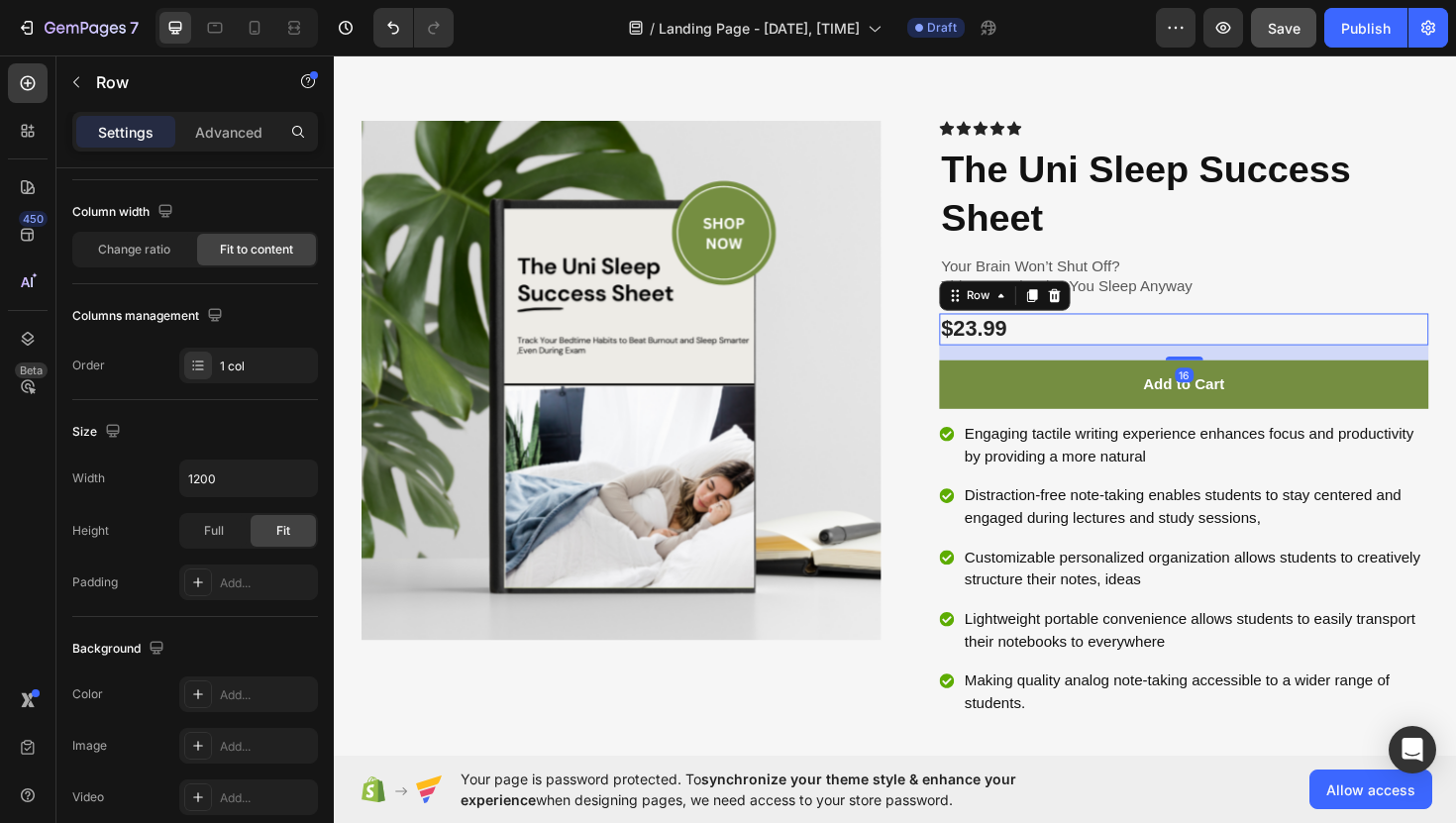 scroll, scrollTop: 0, scrollLeft: 0, axis: both 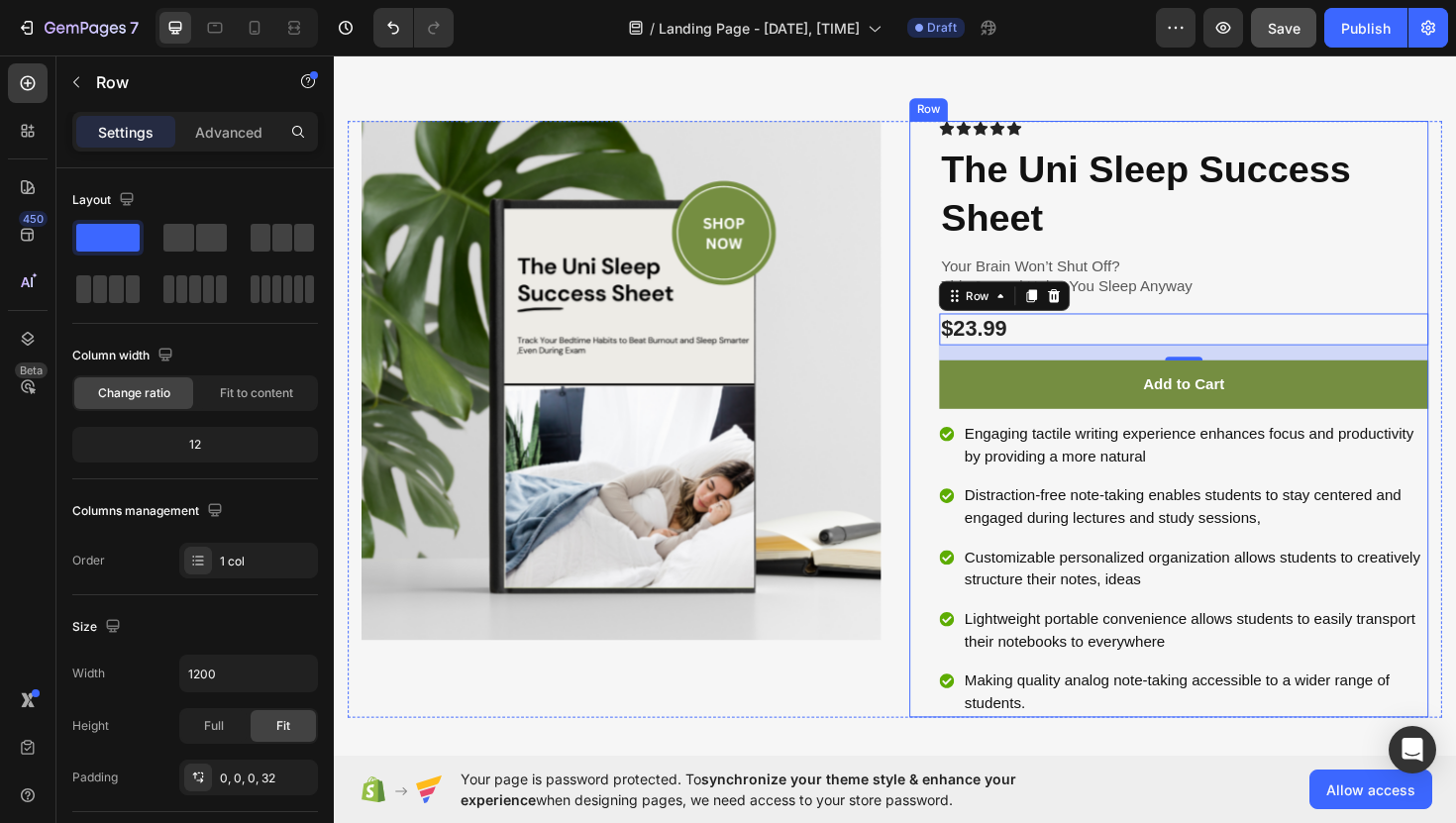 click on "Icon Icon Icon Icon Icon Icon List Row The Uni Sleep Success Sheet Product Title Your Brain Won’t Shut Off?  This Journal Helps You Sleep Anyway Text Block $23.99 Product Price Product Price Row   16 Add to Cart Button Row Engaging tactile writing experience enhances focus and productivity by providing a more natural Distraction-free note-taking enables students to stay centered and engaged during lectures and study sessions, Customizable personalized organization allows students to creatively structure their notes, ideas Lightweight portable convenience allows students to easily transport their notebooks to everywhere Making quality analog note-taking accessible to a wider range of students. Item List" at bounding box center [1233, 441] 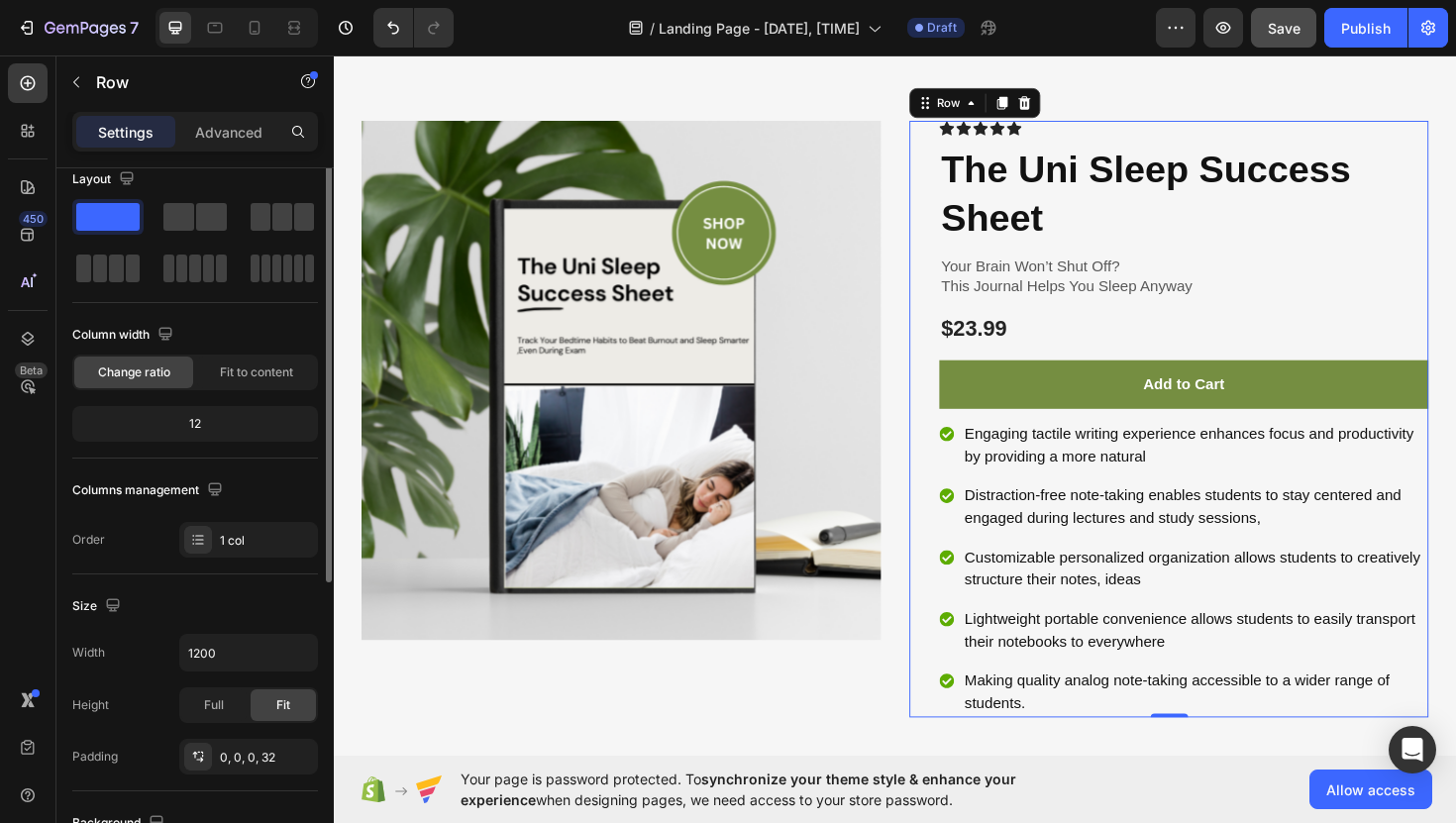 scroll, scrollTop: 0, scrollLeft: 0, axis: both 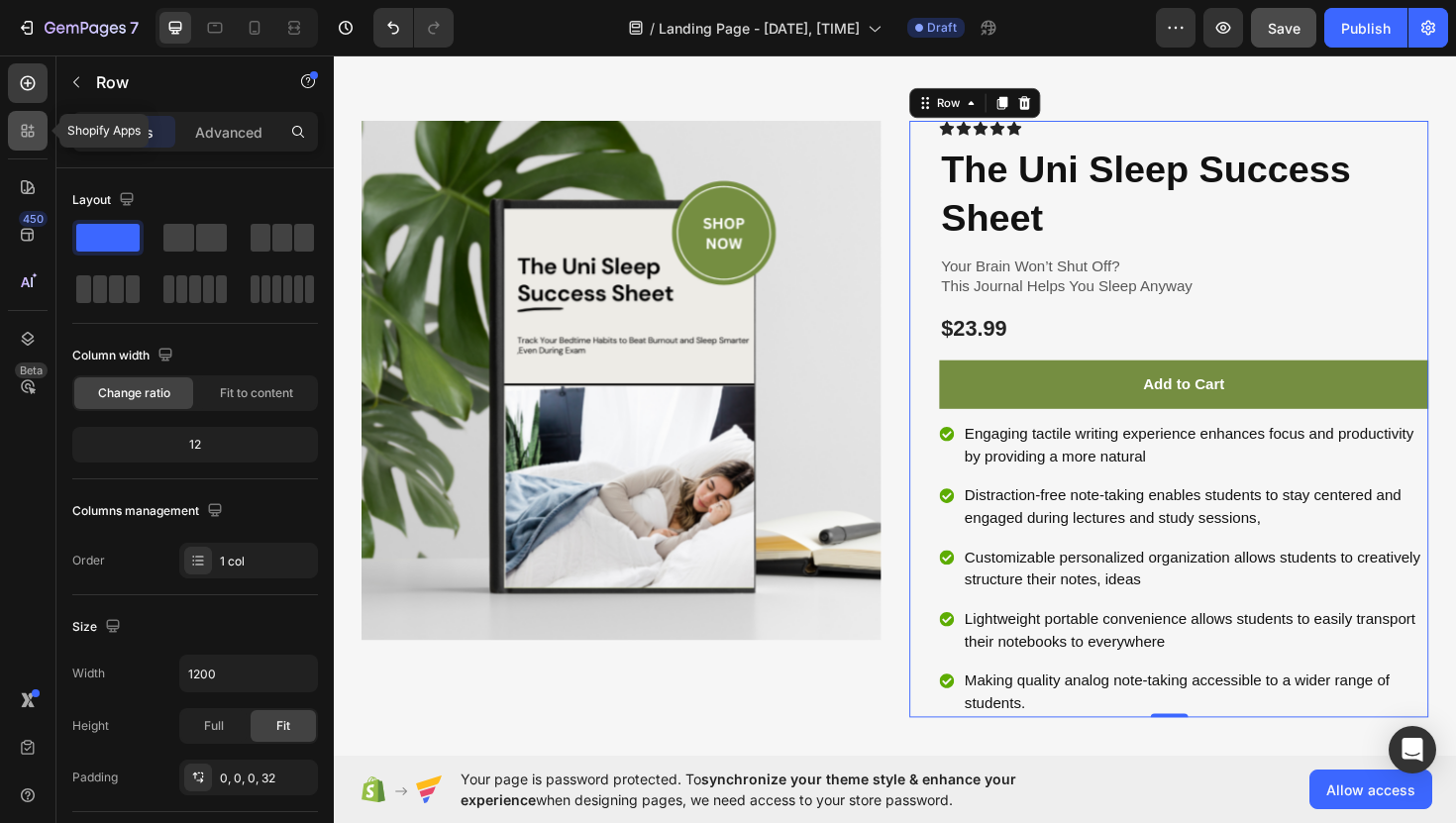 click 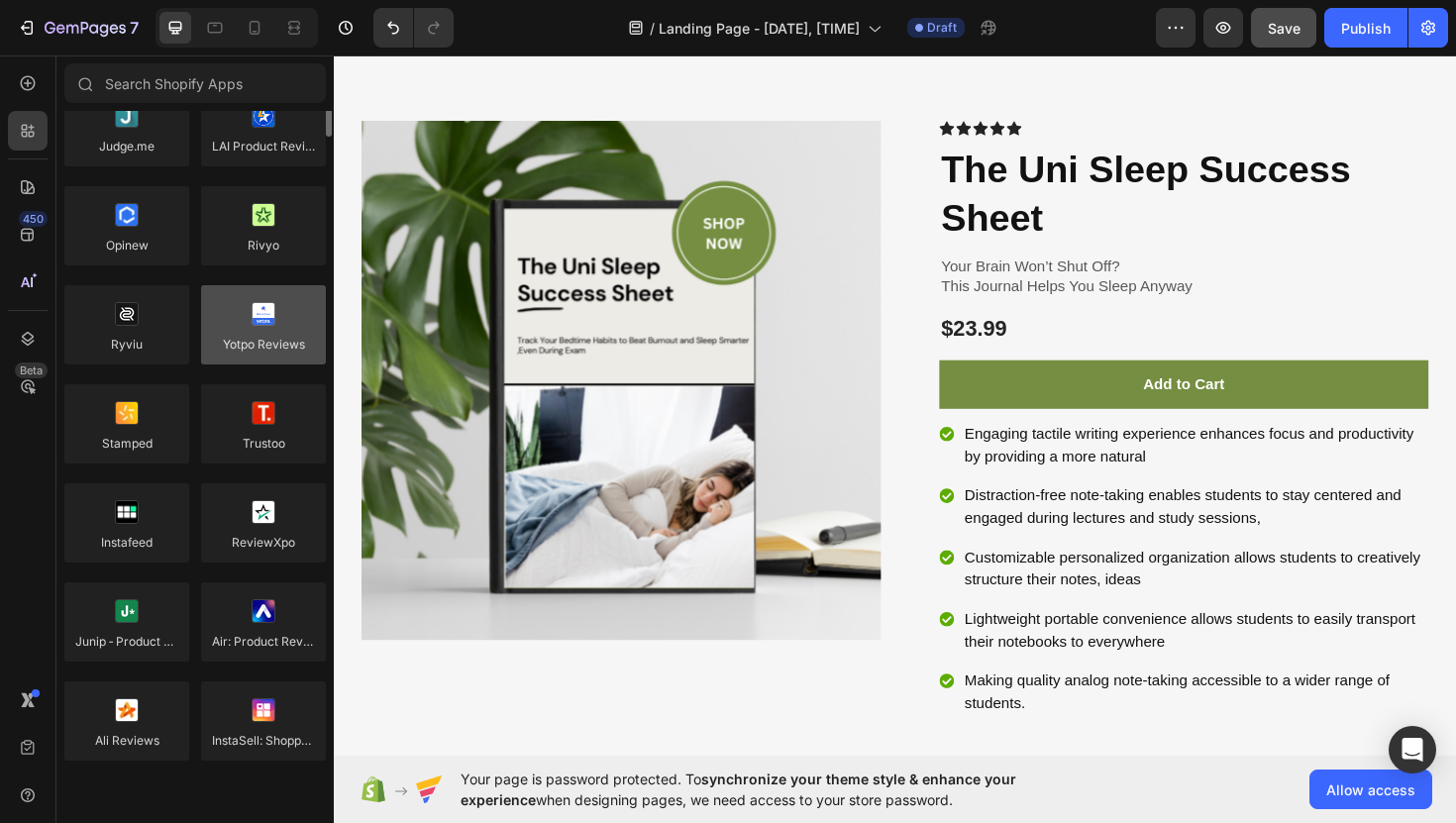 scroll, scrollTop: 112, scrollLeft: 0, axis: vertical 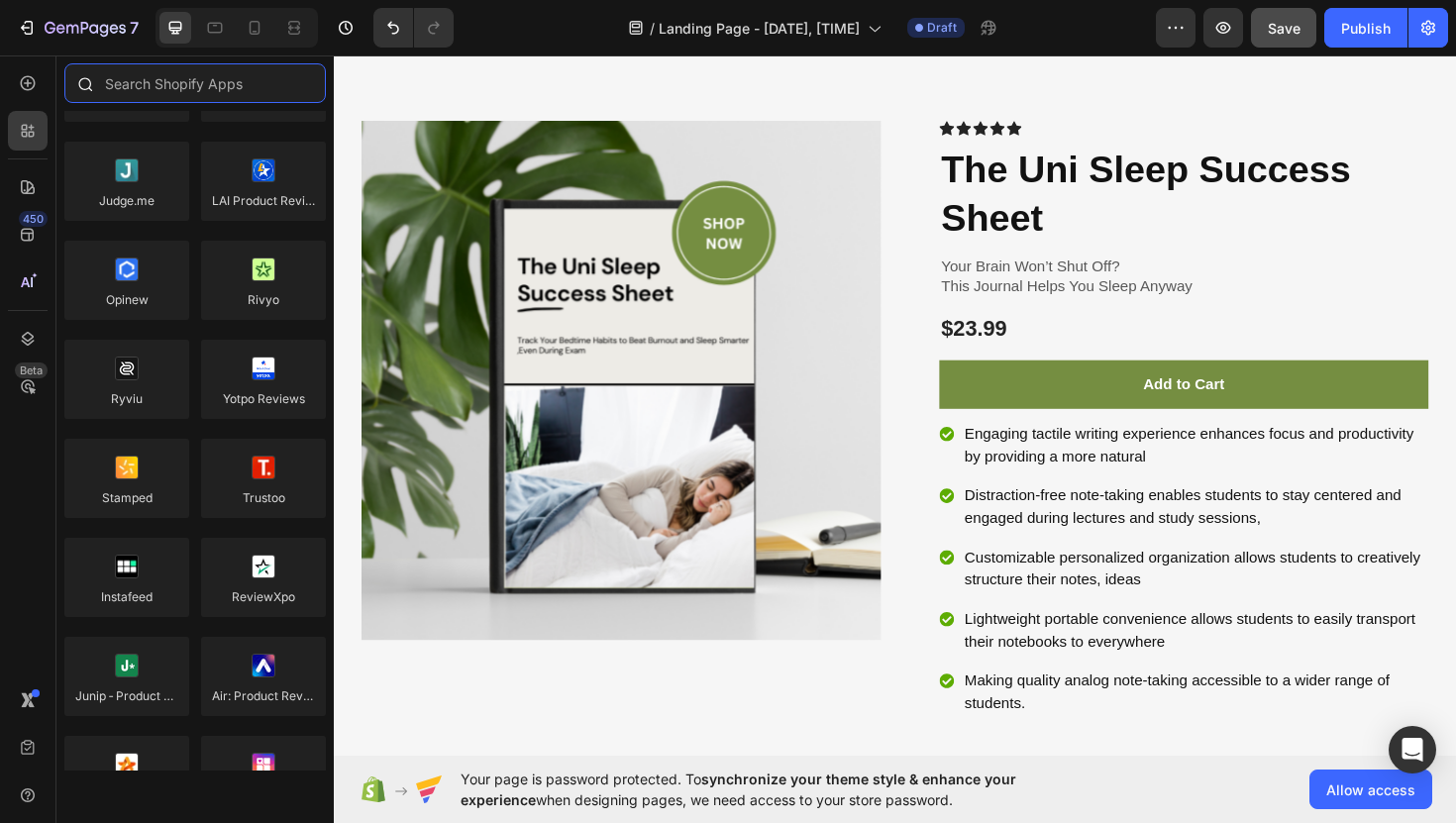 click at bounding box center [195, 83] 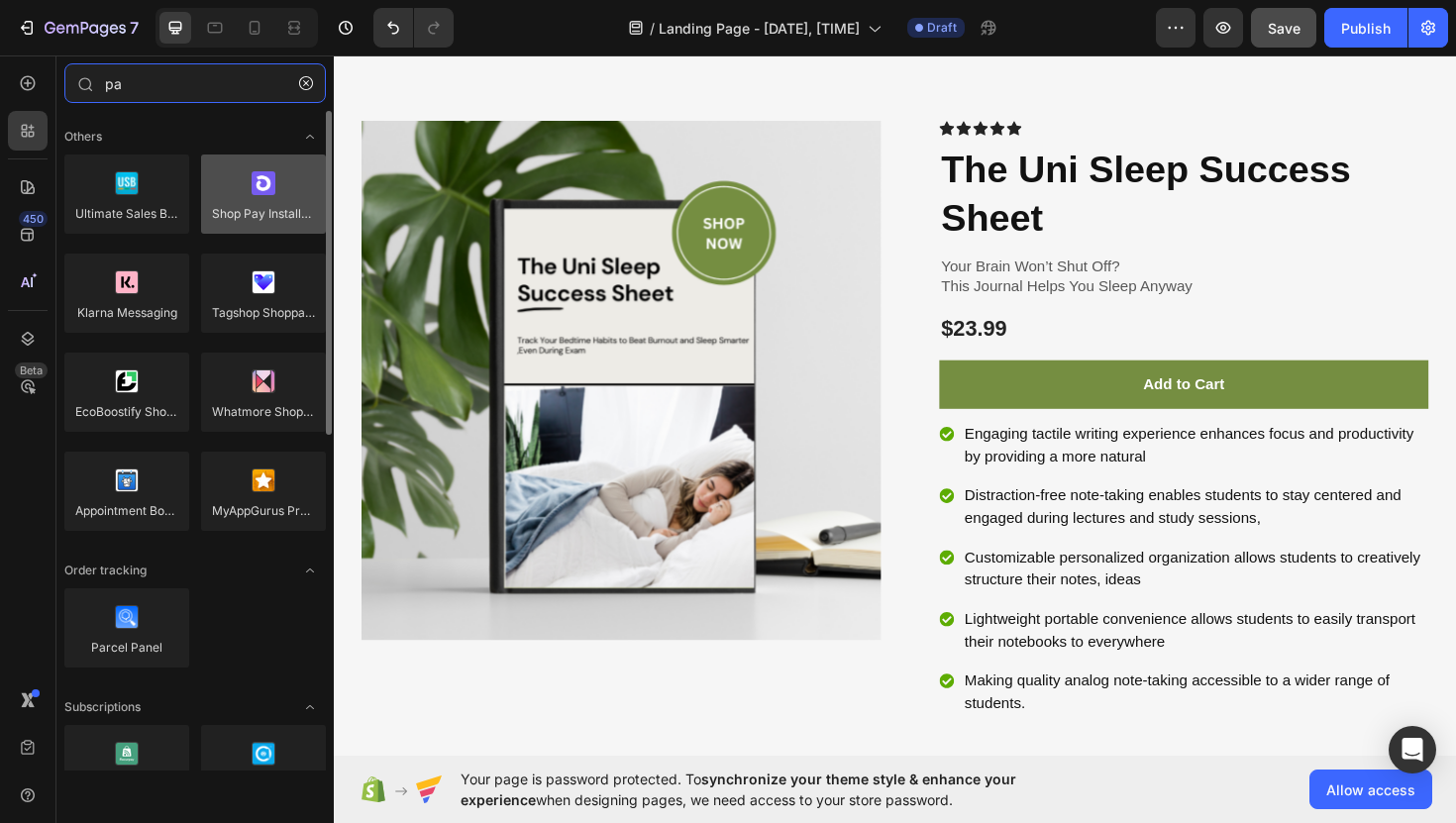 type on "p" 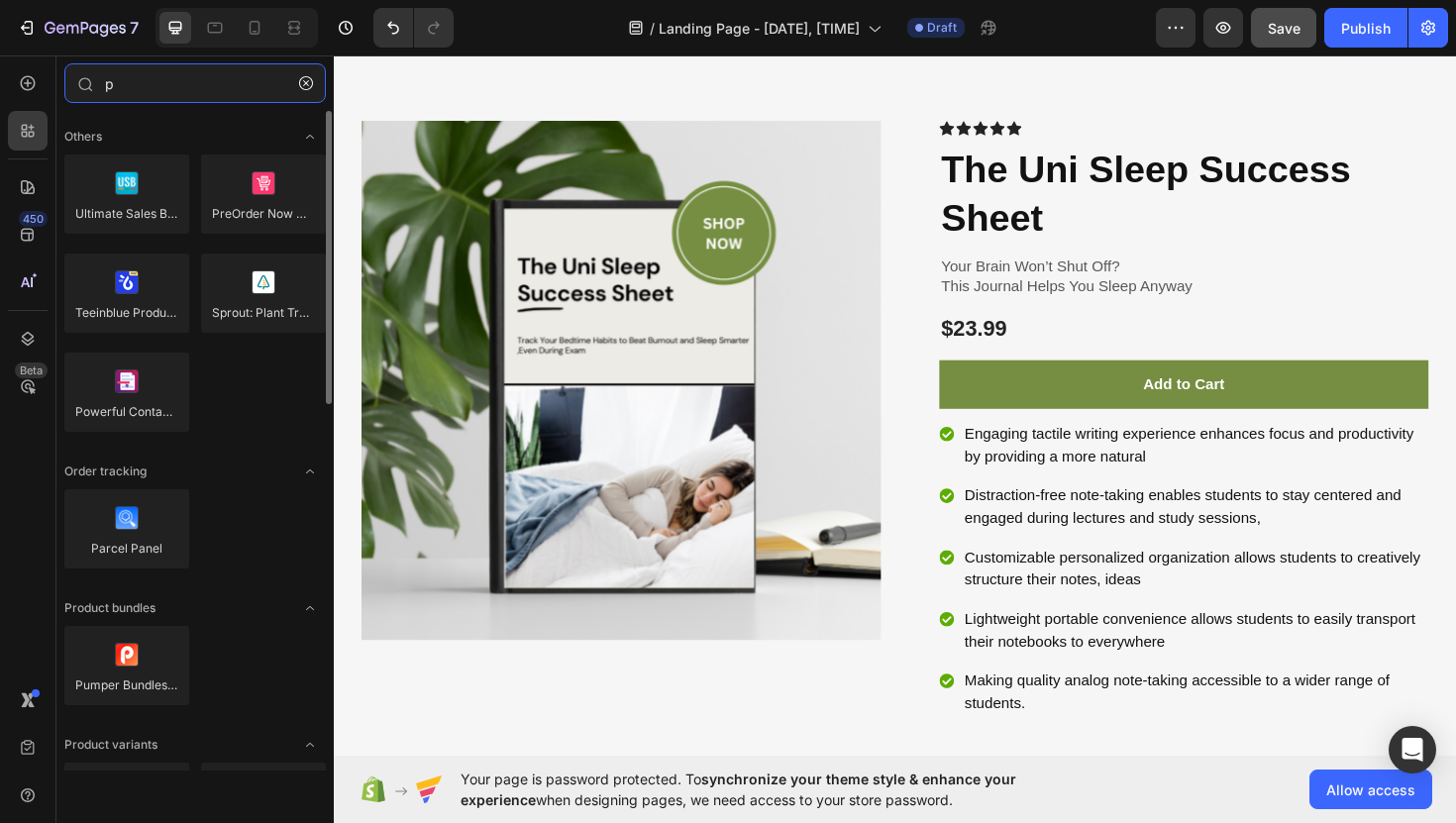type 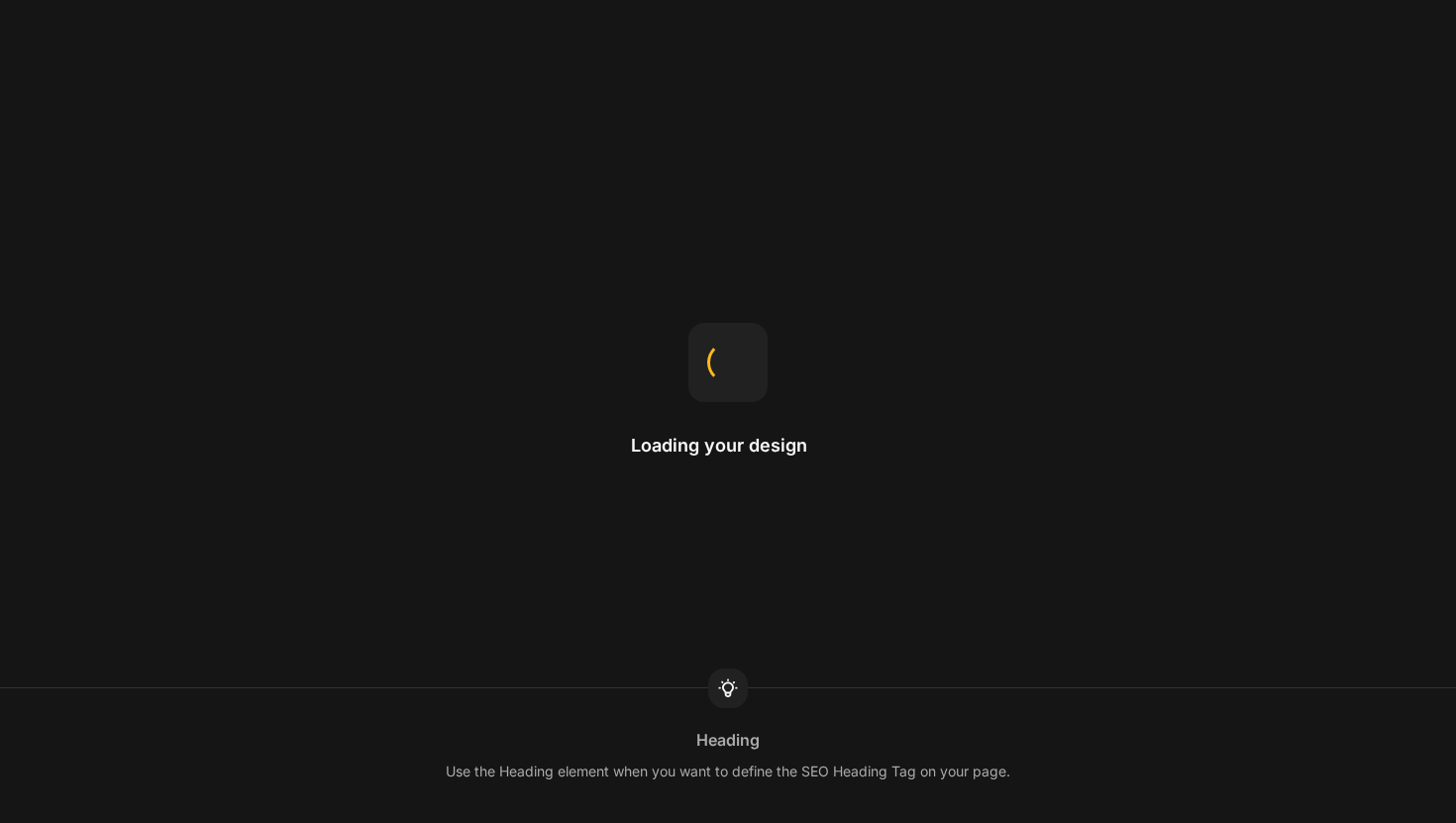 scroll, scrollTop: 0, scrollLeft: 0, axis: both 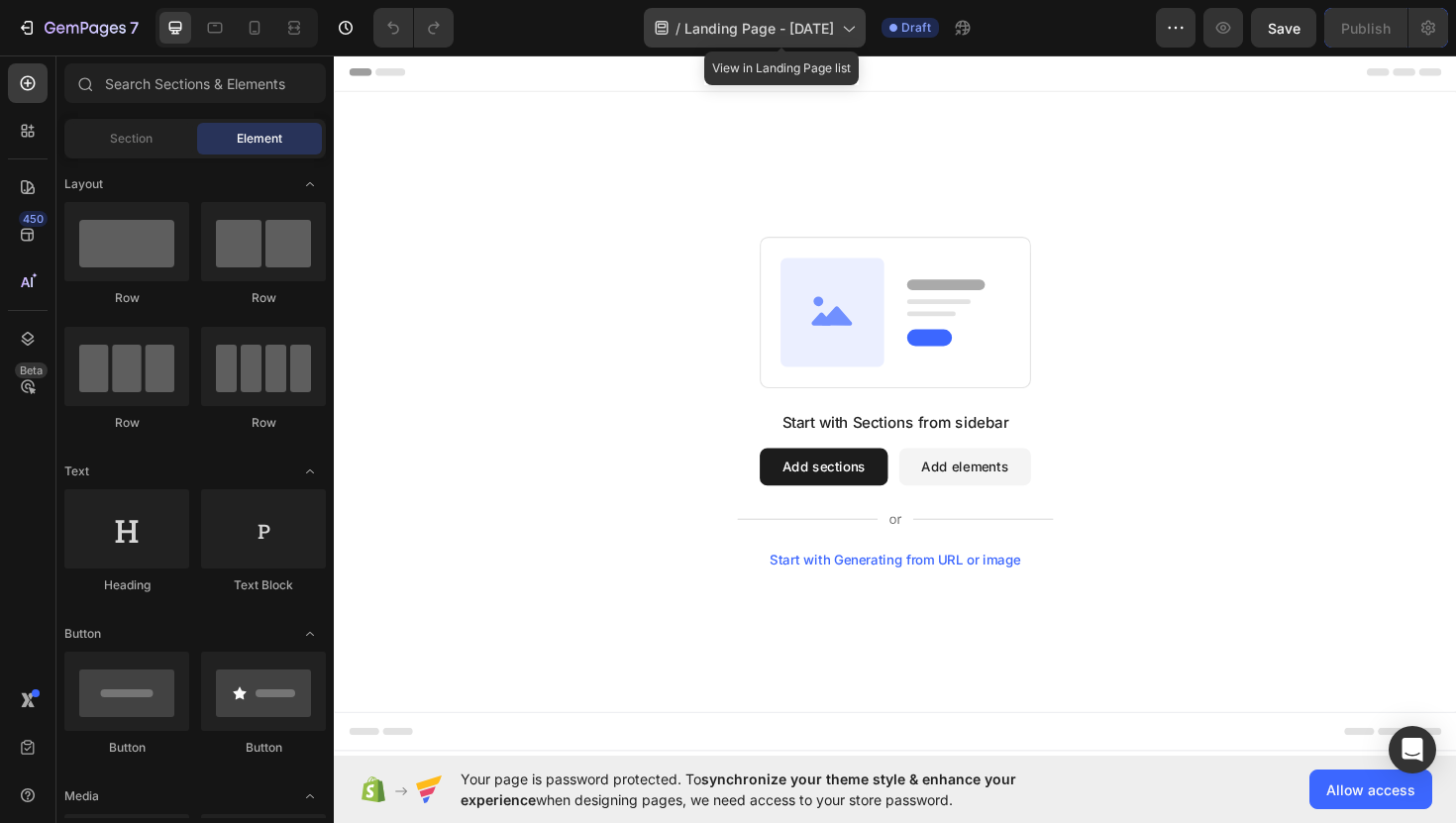 click on "Landing Page - Aug 3, 19:41:22" at bounding box center [759, 28] 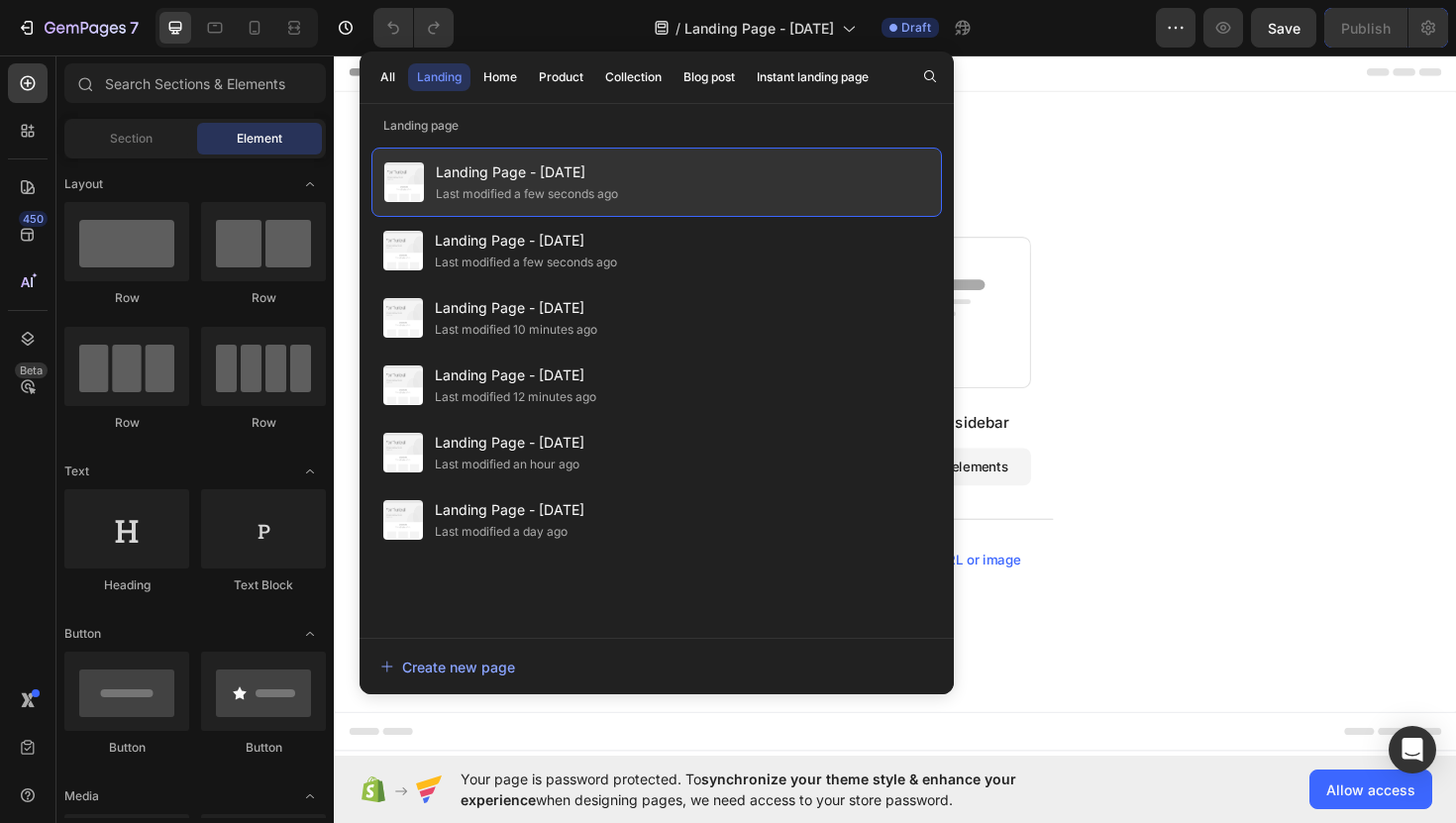 click on "Landing Page - Aug 3, 19:41:22 Last modified a few seconds ago" 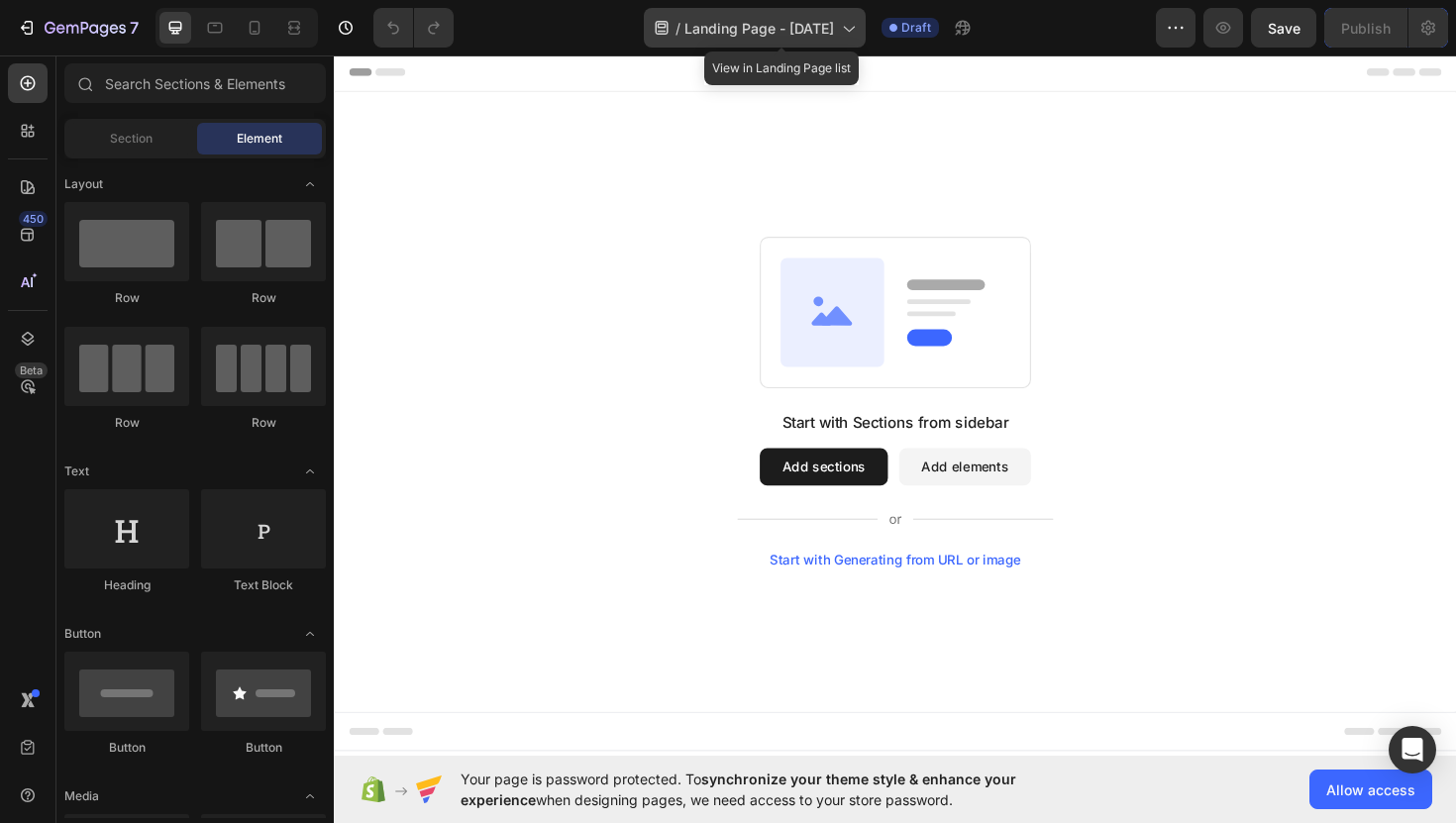 click on "Landing Page - Aug 3, 19:41:22" at bounding box center [759, 28] 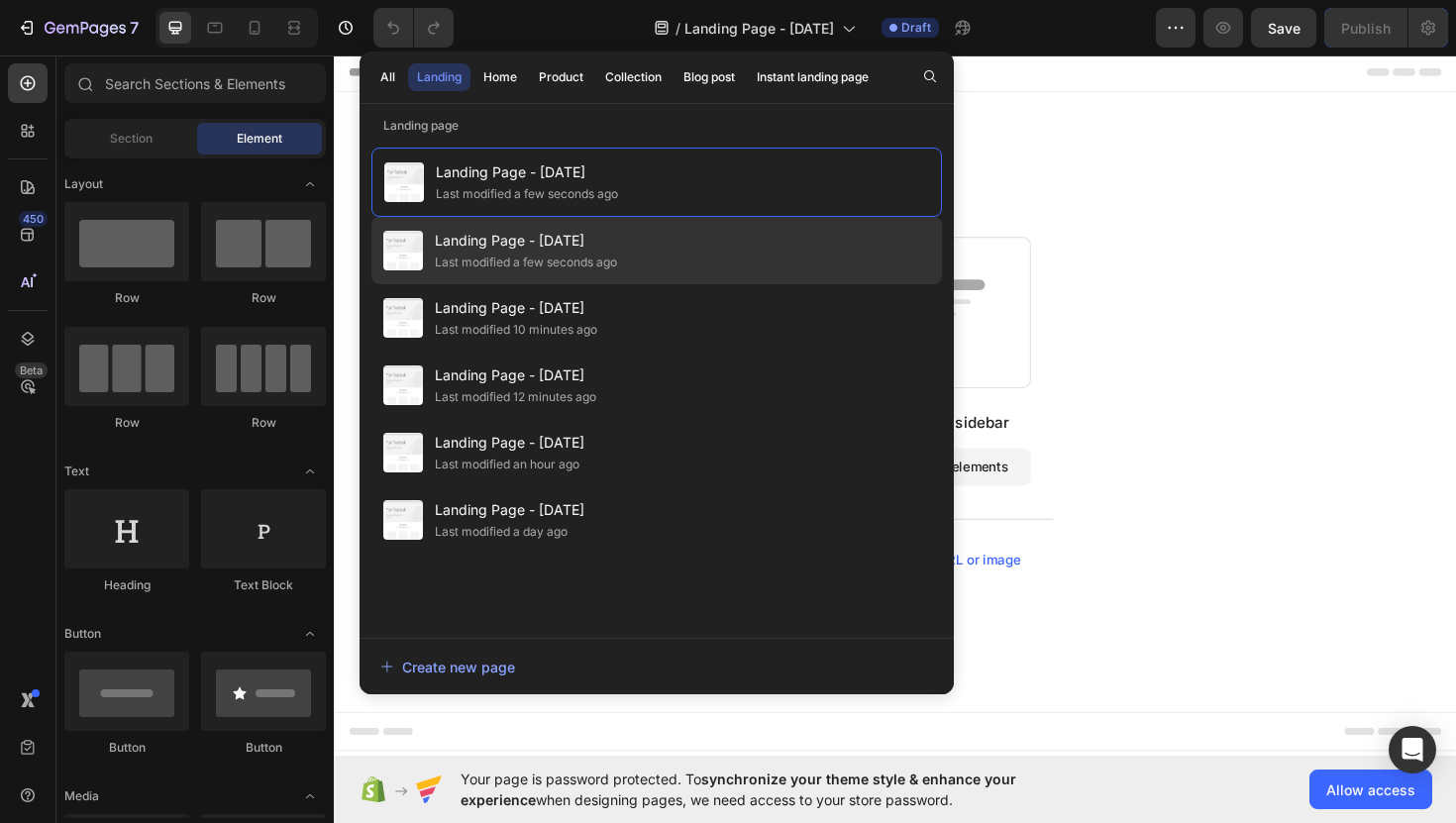 click on "Landing Page - Aug 3, 19:41:12 Last modified a few seconds ago" 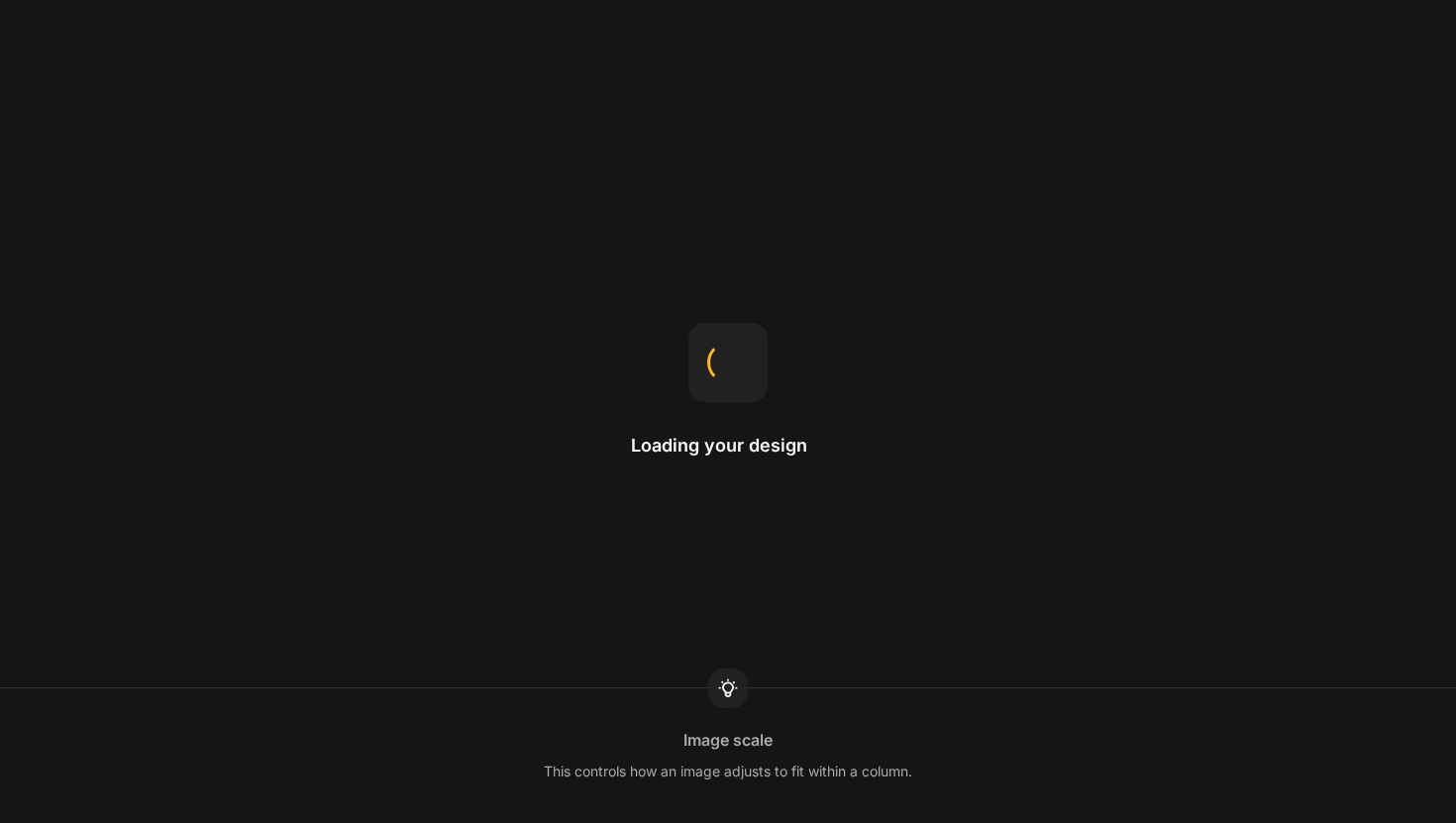 scroll, scrollTop: 0, scrollLeft: 0, axis: both 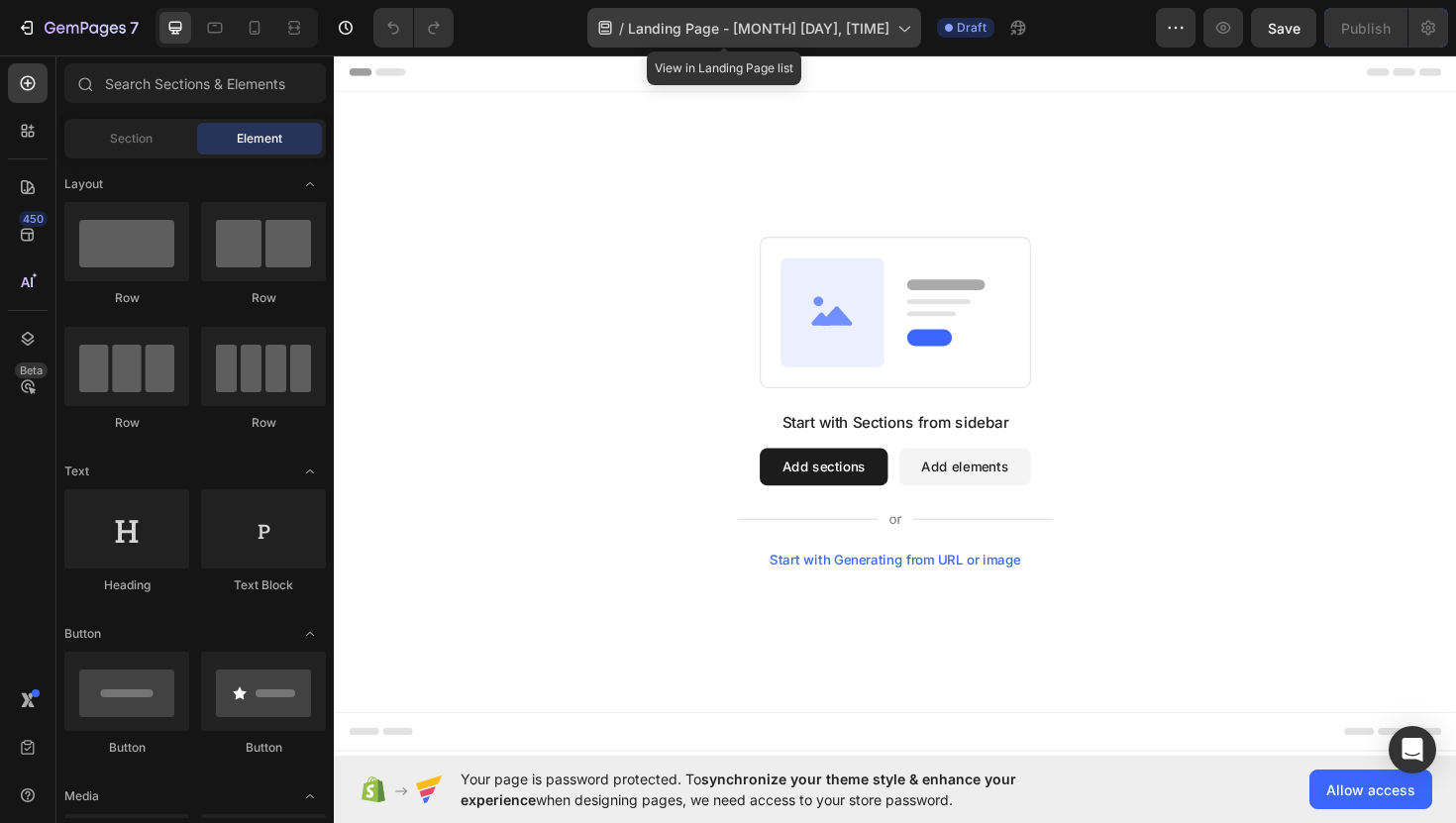 click on "Landing Page - [MONTH] [DAY], [TIME]" at bounding box center [759, 28] 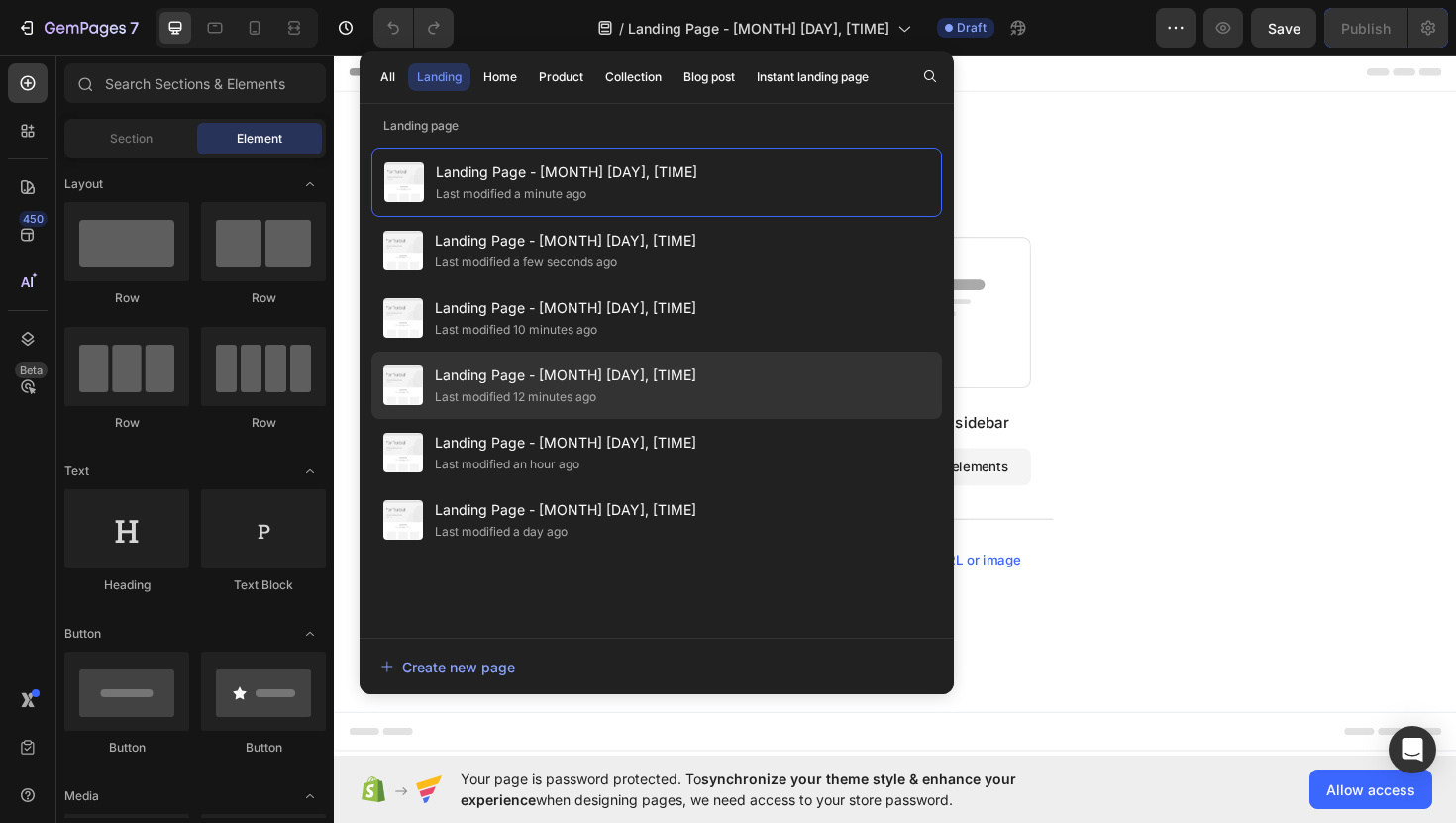 click on "Last modified 12 minutes ago" 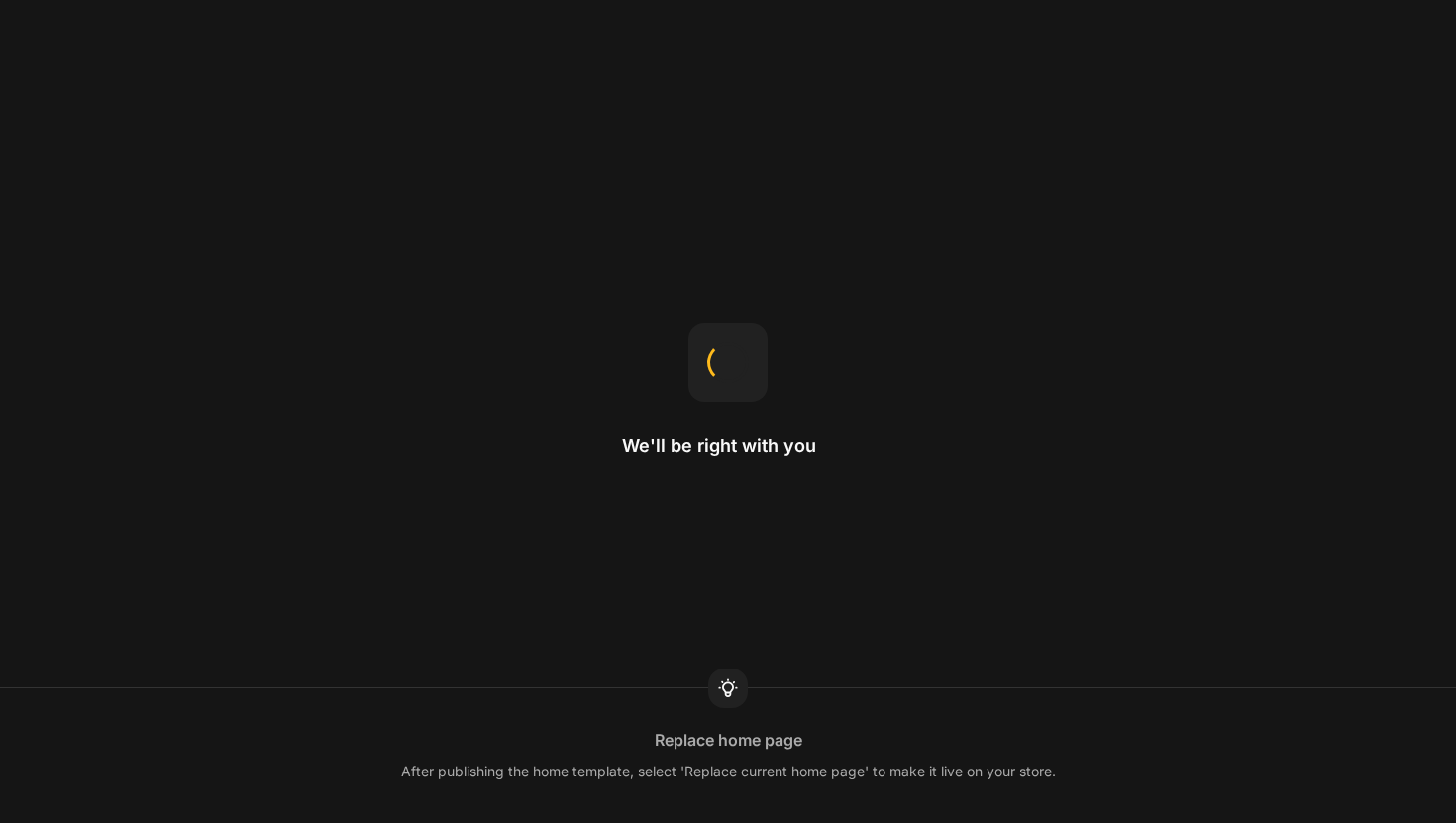 scroll, scrollTop: 0, scrollLeft: 0, axis: both 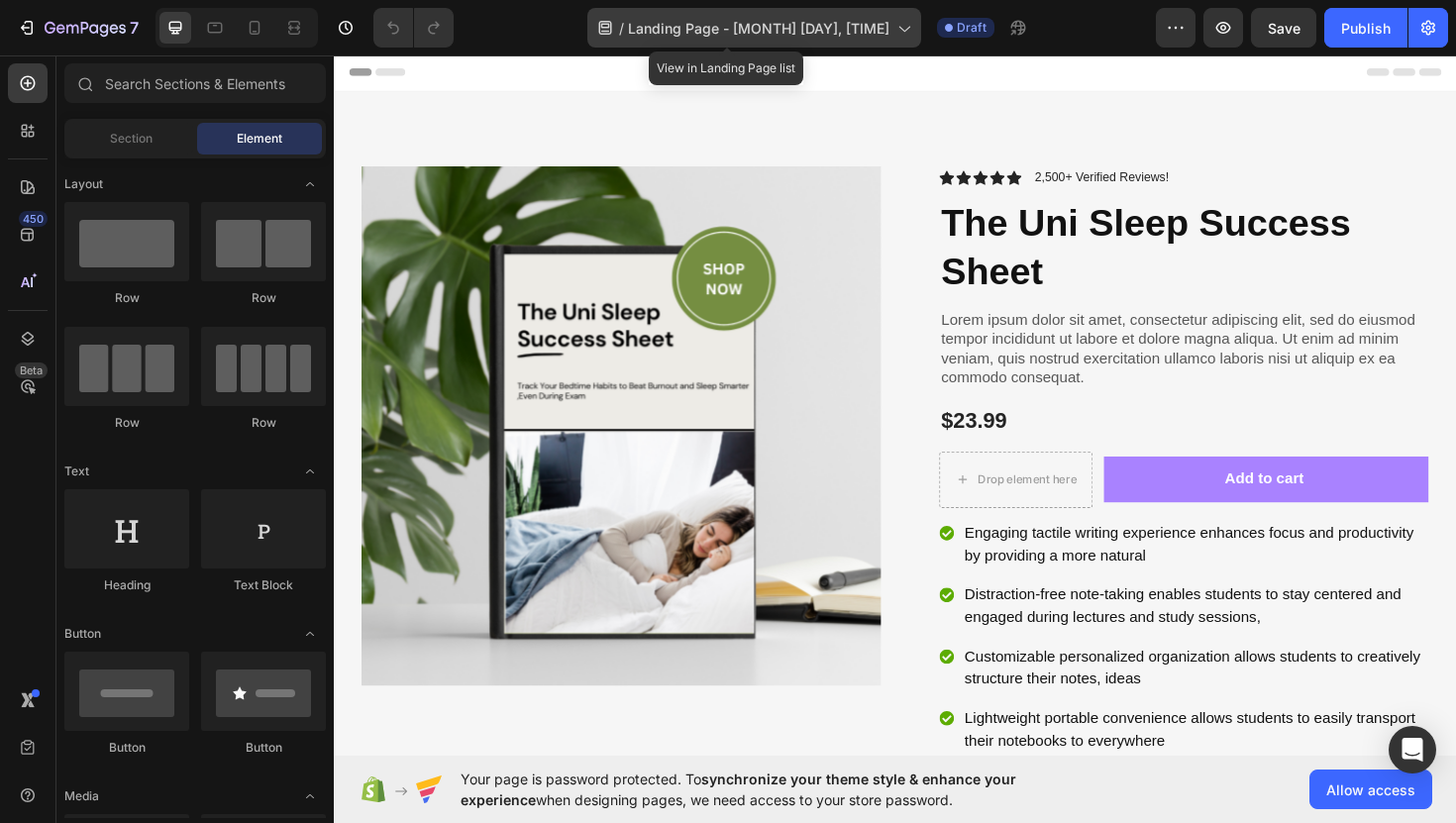 click on "Landing Page - [MONTH] [DAY], [TIME]" at bounding box center [759, 28] 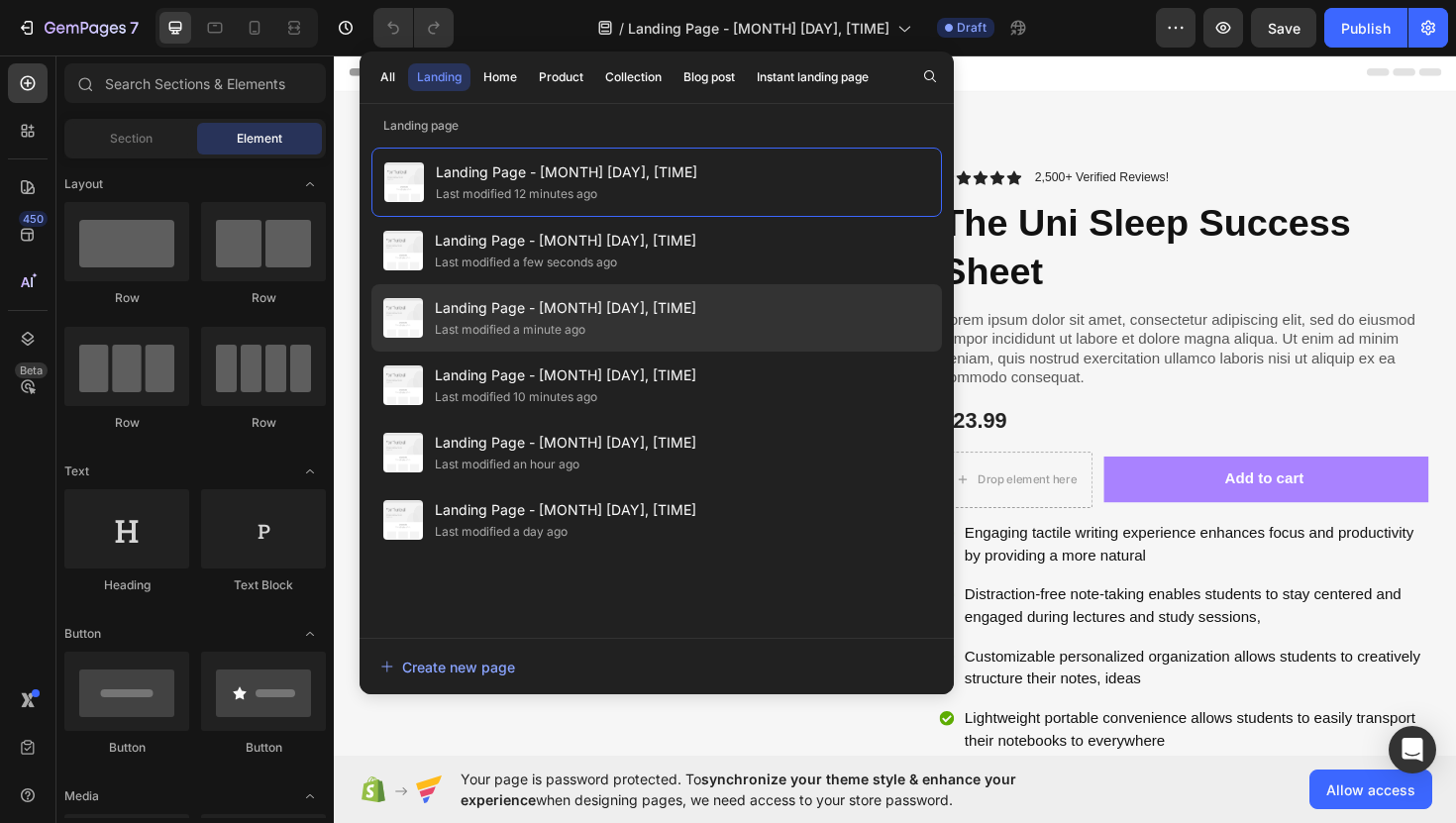 click on "Last modified a minute ago" 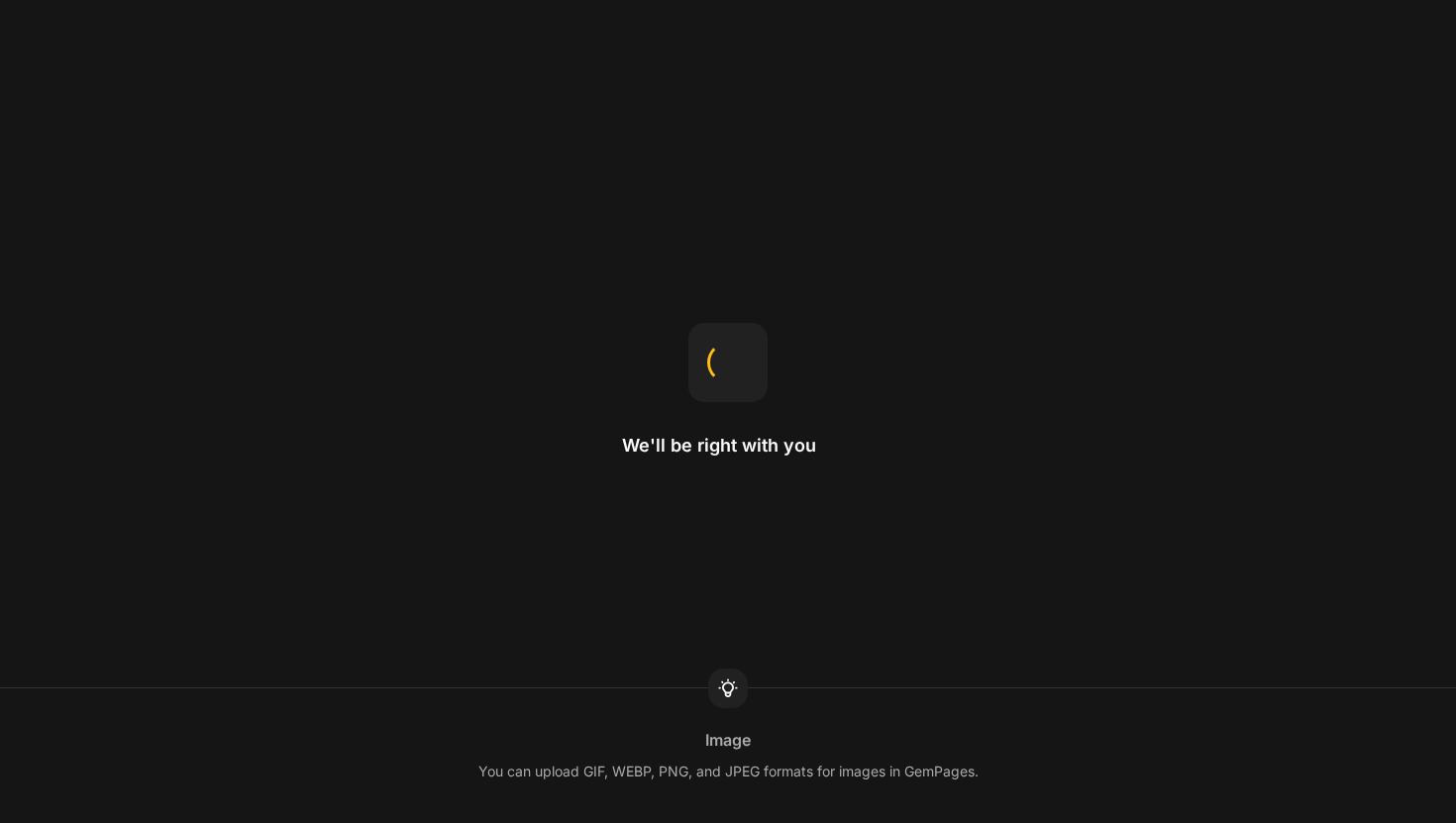 scroll, scrollTop: 0, scrollLeft: 0, axis: both 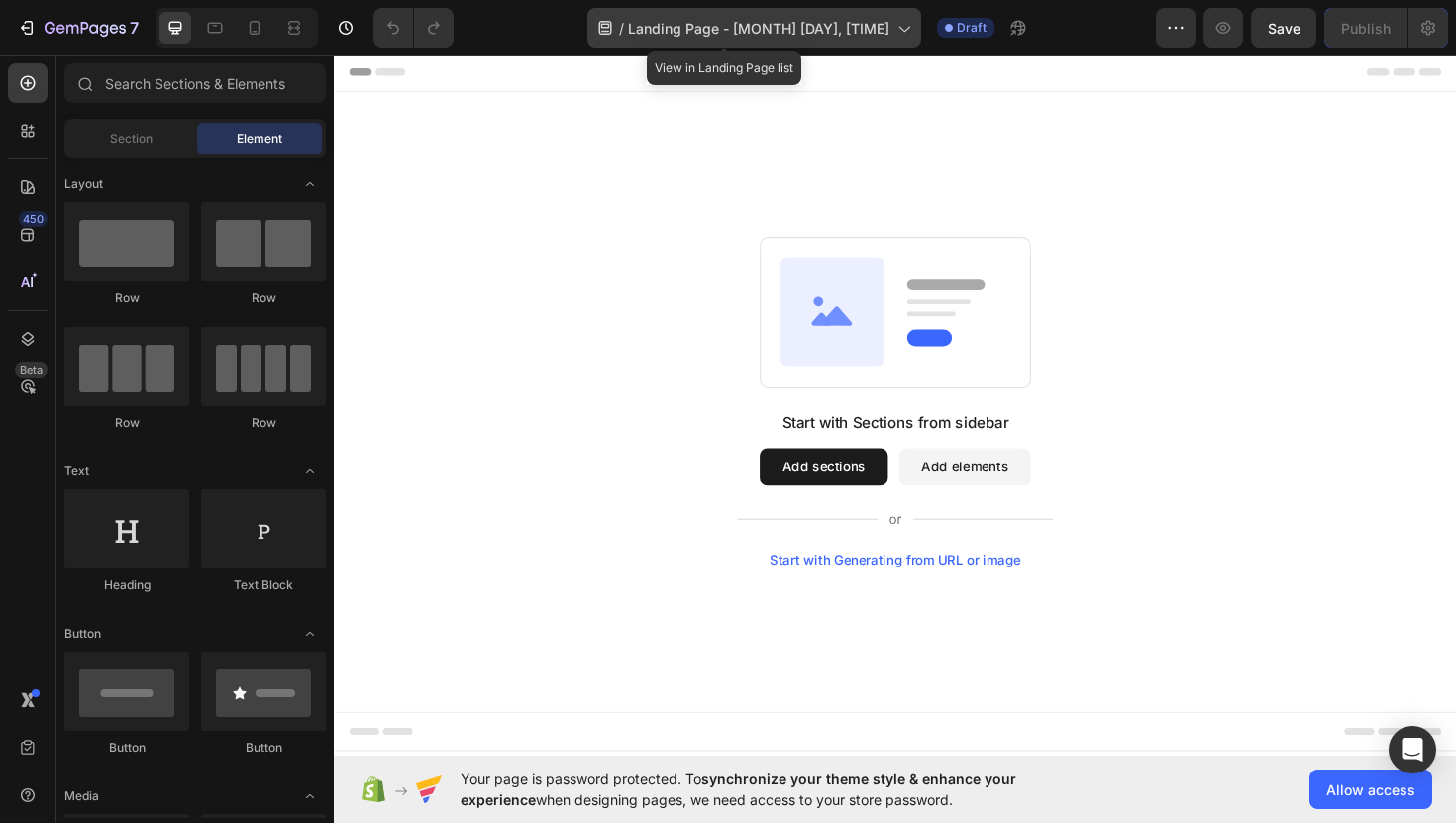 click on "Landing Page - [MONTH] [DAY], [TIME]" at bounding box center (759, 28) 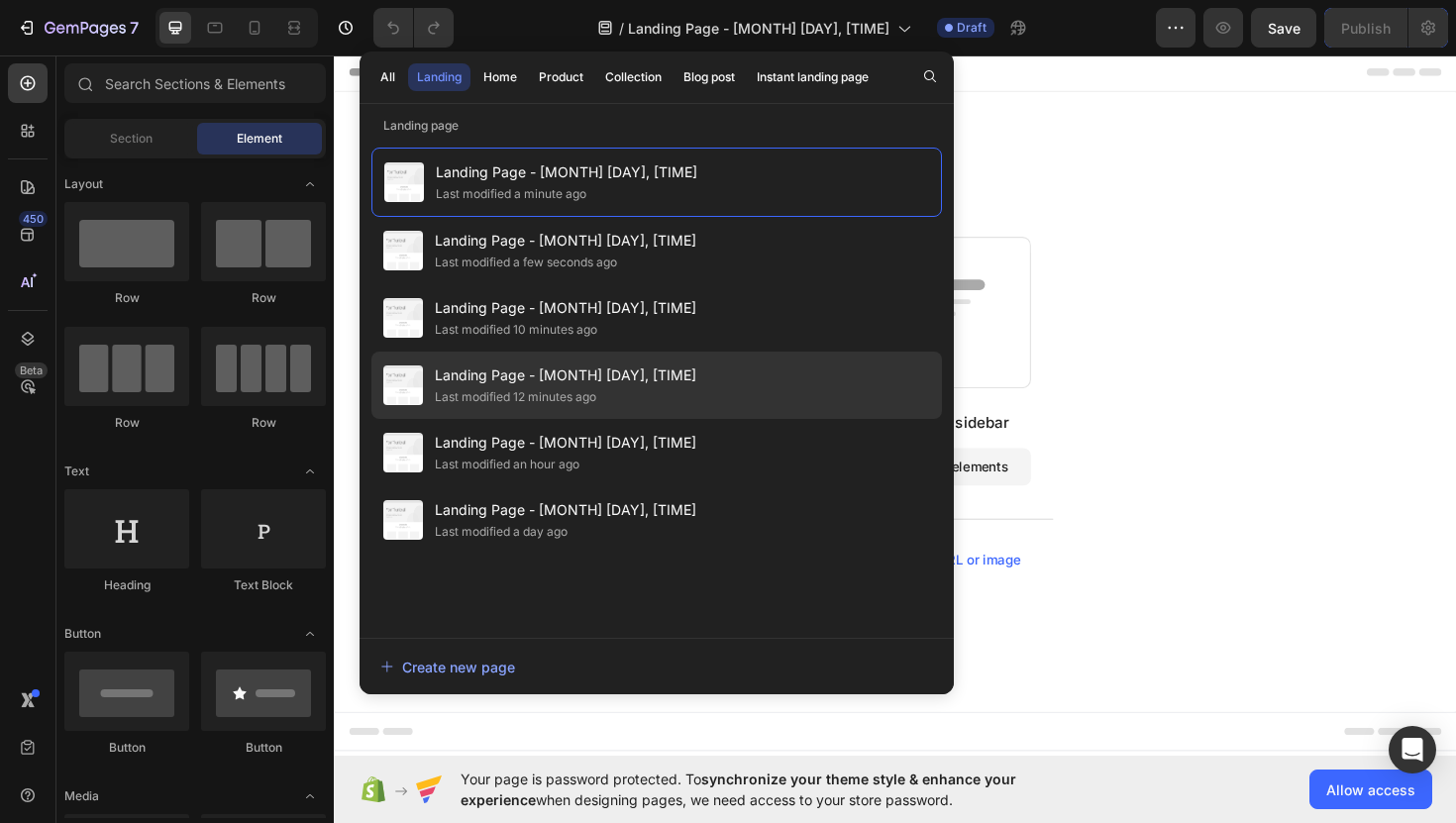 click on "Landing Page - [MONTH] [DAY], [TIME]" at bounding box center (566, 375) 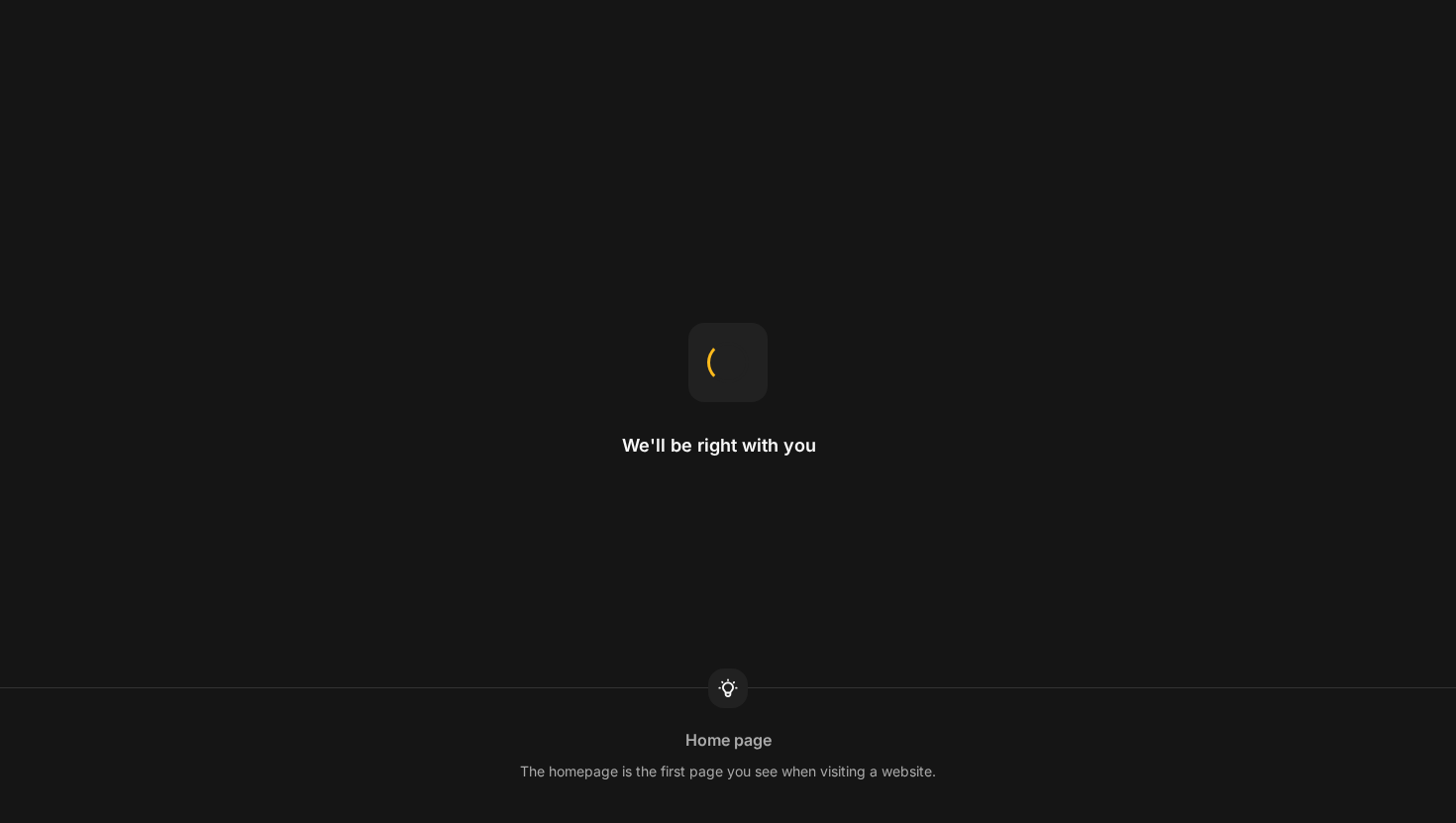 scroll, scrollTop: 0, scrollLeft: 0, axis: both 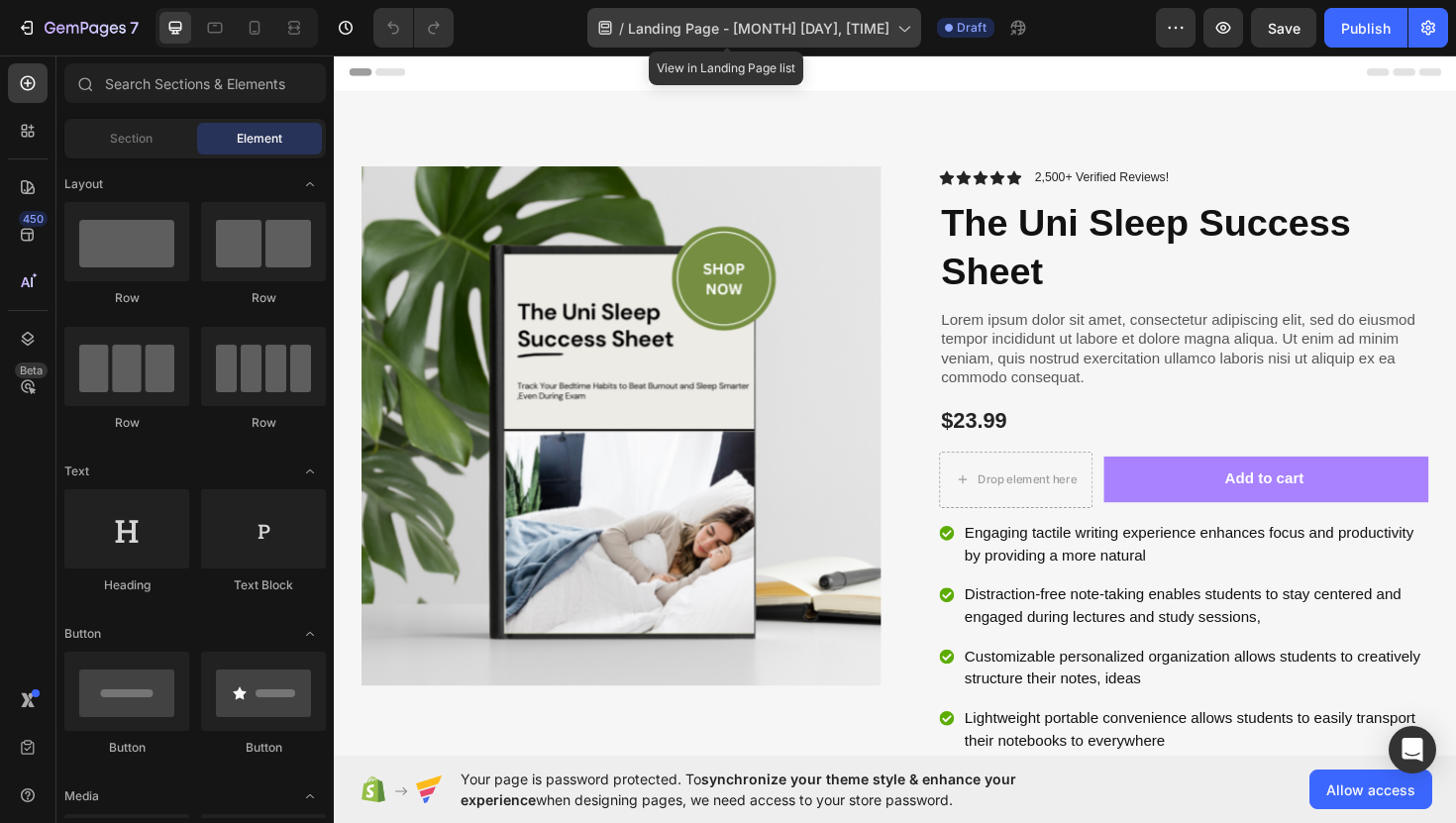 click on "Landing Page - [MONTH] [DAY], [TIME]" at bounding box center (759, 28) 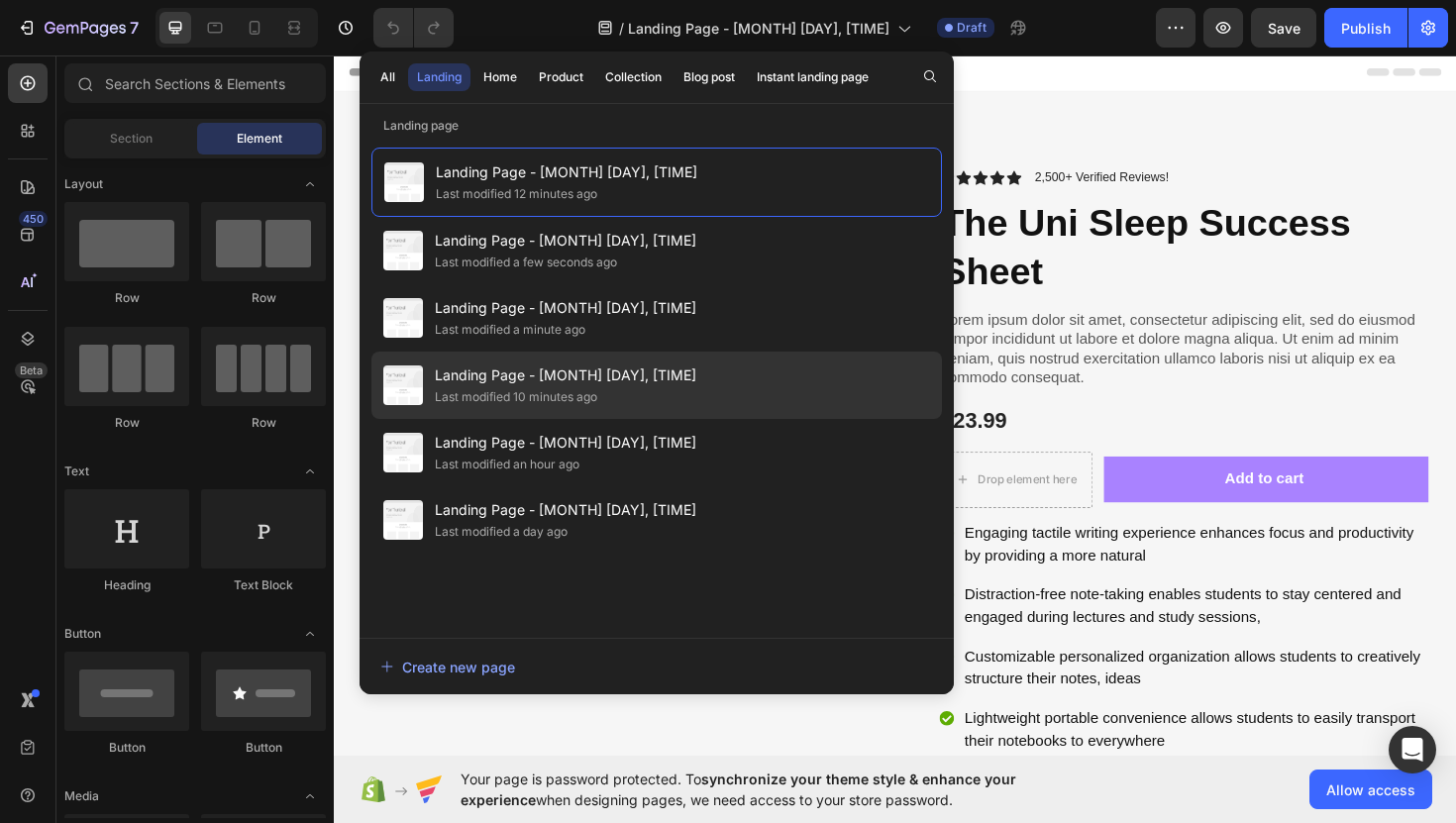 click on "Landing Page - [MONTH] [DAY], [TIME]" at bounding box center [566, 375] 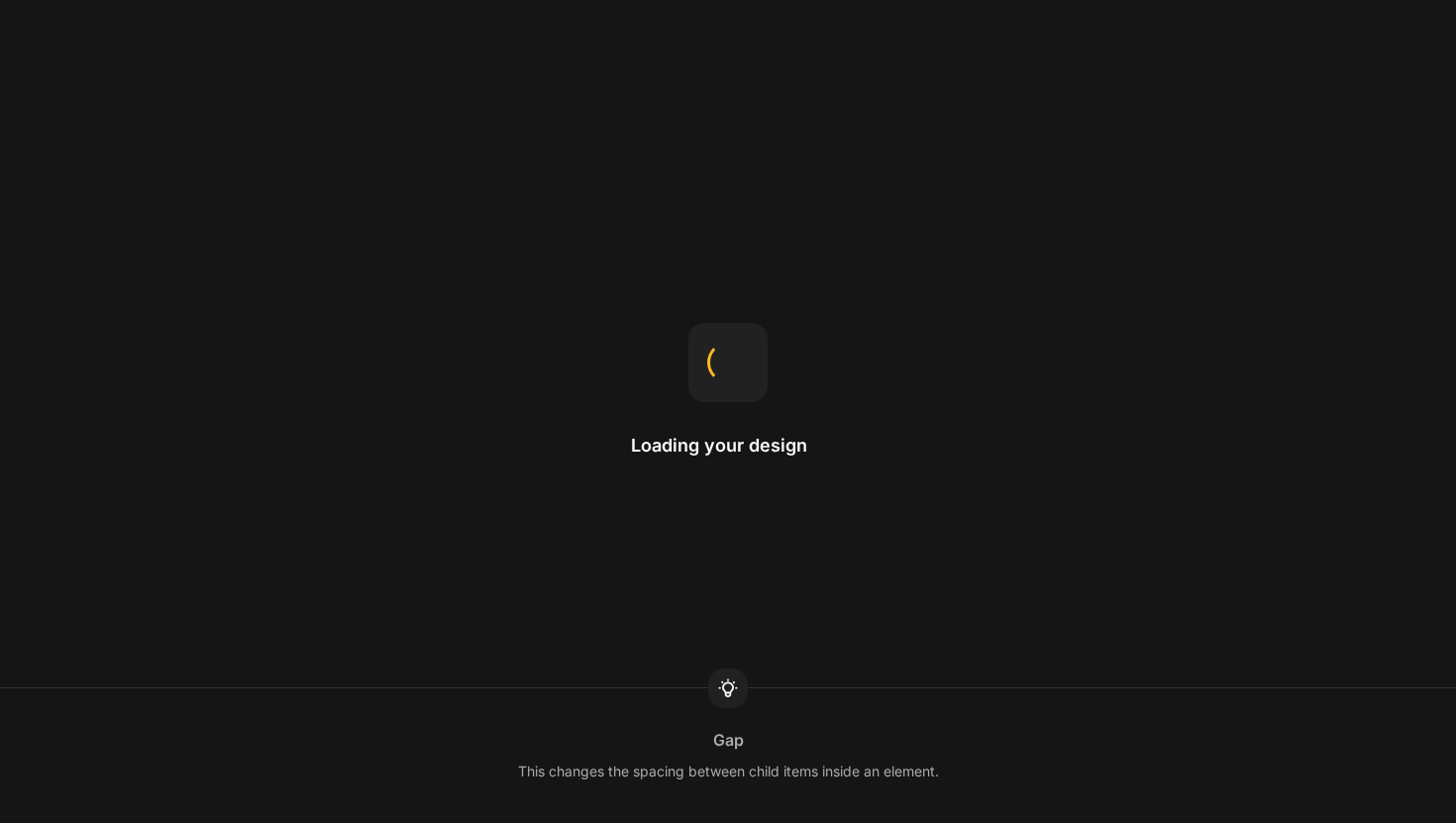 scroll, scrollTop: 0, scrollLeft: 0, axis: both 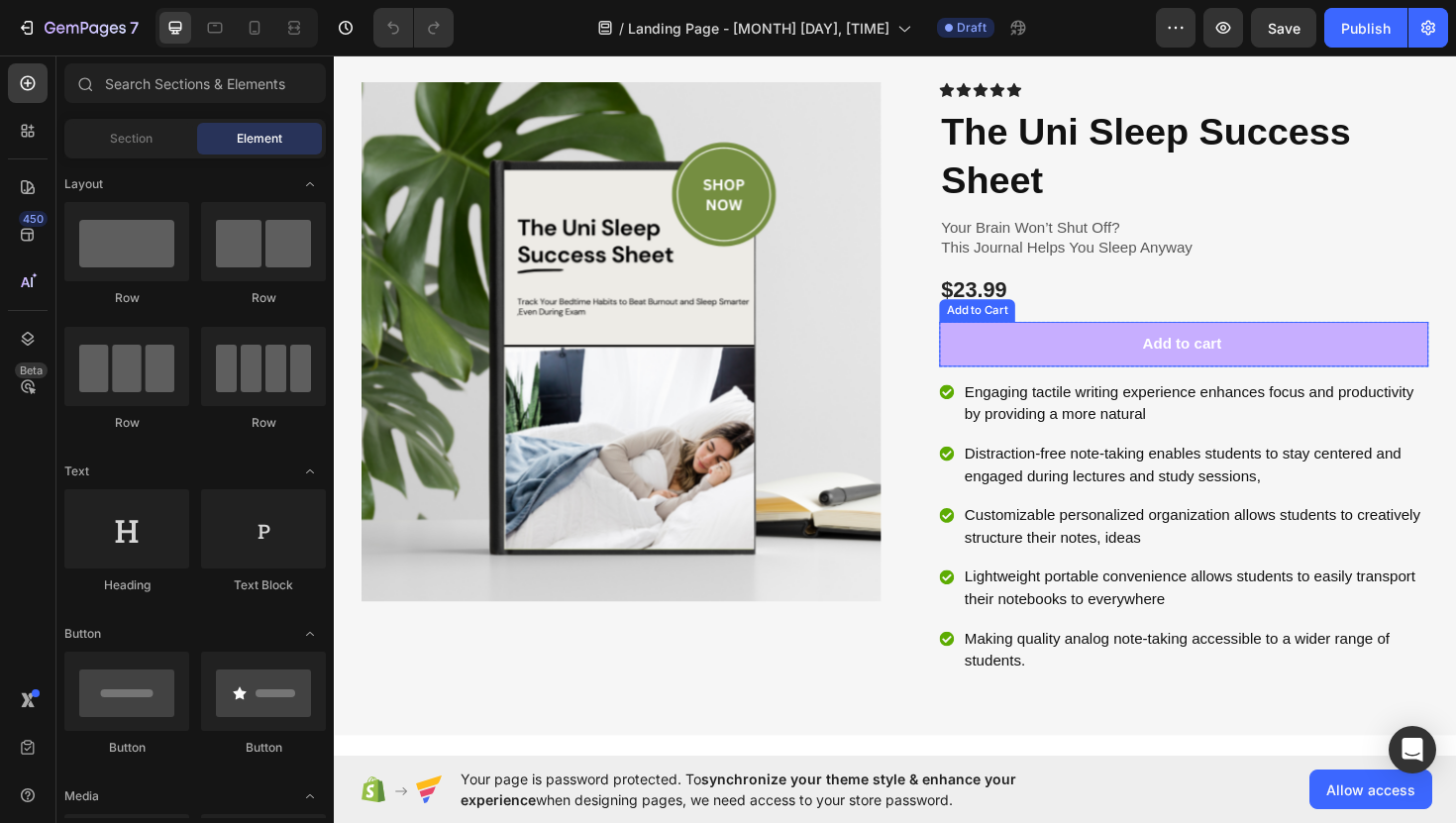 click on "Add to cart" at bounding box center [1233, 361] 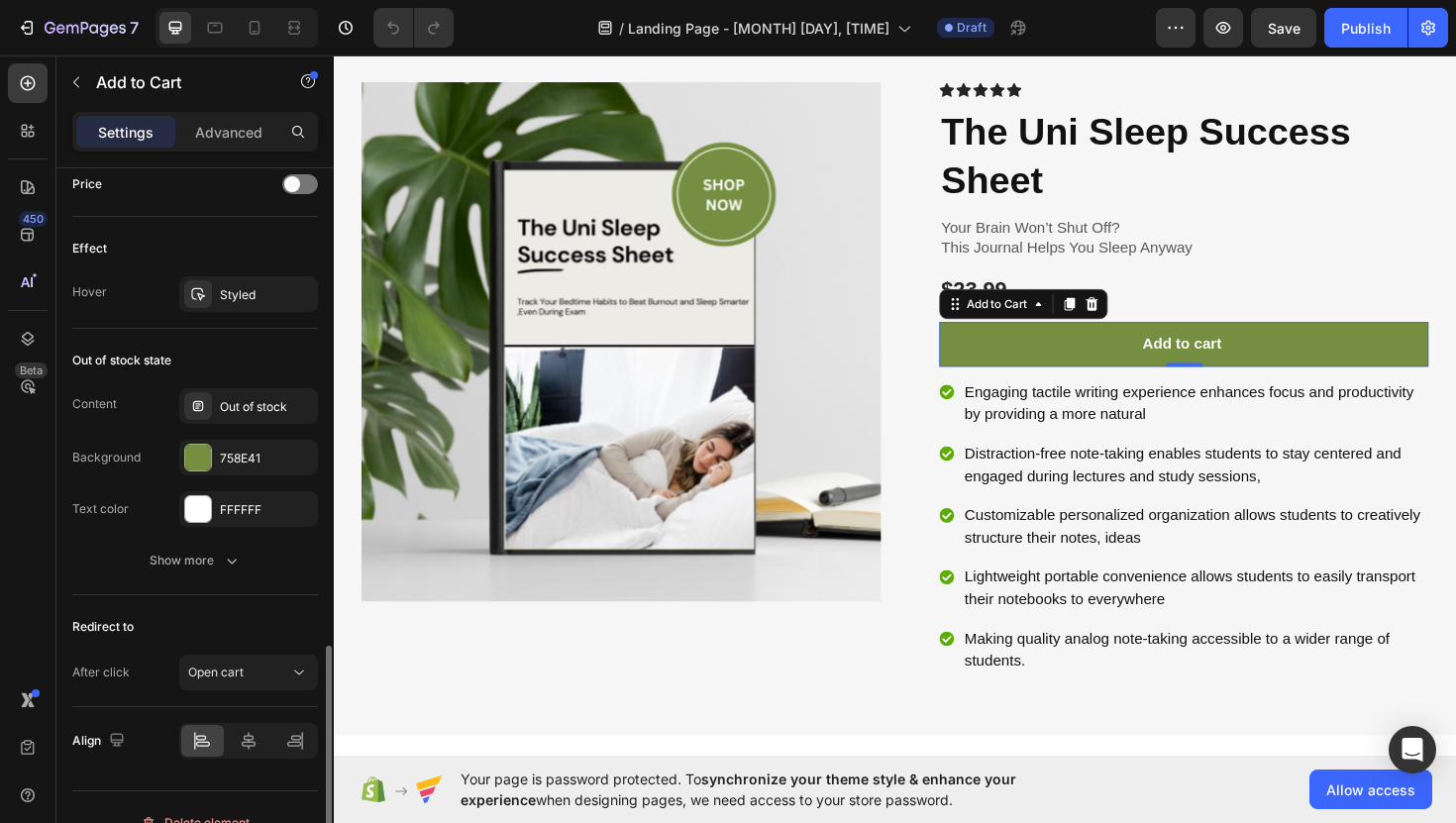 scroll, scrollTop: 1411, scrollLeft: 0, axis: vertical 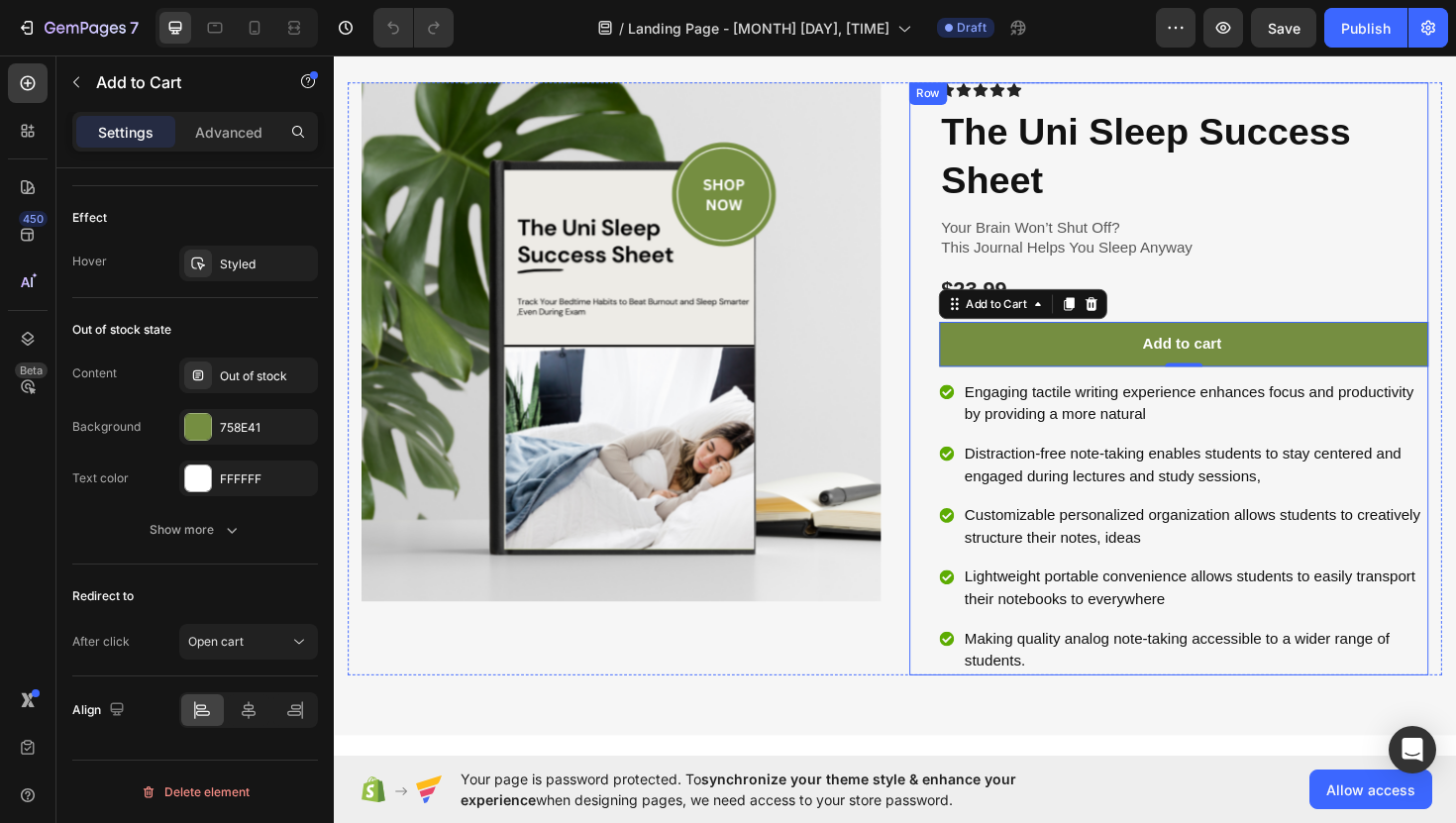 click on "Icon Icon Icon Icon Icon Icon List Row The Uni Sleep Success Sheet Product Title Your Brain Won’t Shut Off?  This Journal Helps You Sleep Anyway Text Block $23.99 Product Price Product Price Row Add to cart Add to Cart   0 Row Engaging tactile writing experience enhances focus and productivity by providing a more natural Distraction-free note-taking enables students to stay centered and engaged during lectures and study sessions, Customizable personalized organization allows students to creatively structure their notes, ideas Lightweight portable convenience allows students to easily transport their notebooks to everywhere Making quality analog note-taking accessible to a wider range of students. Item List" at bounding box center [1233, 398] 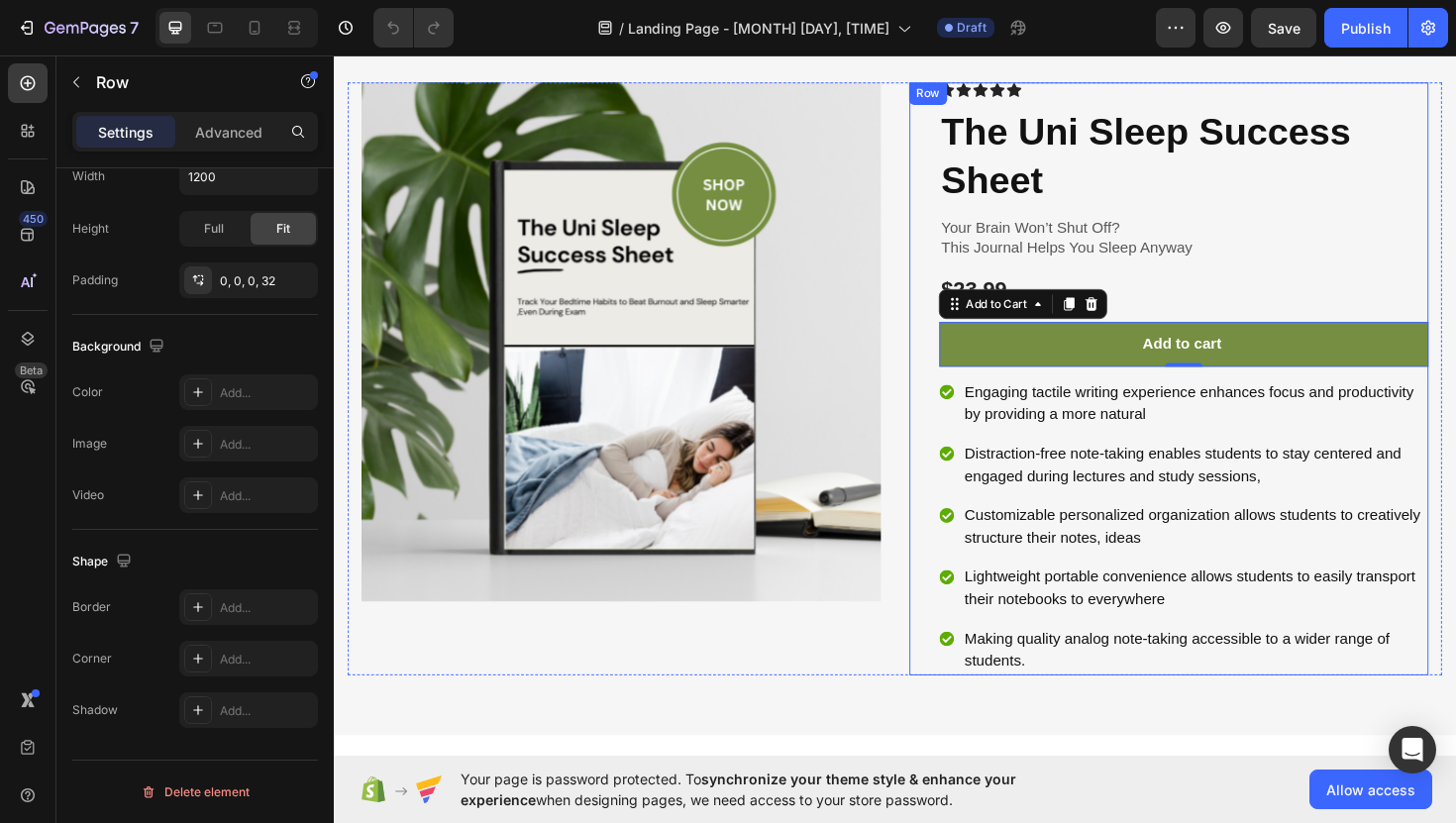 scroll, scrollTop: 0, scrollLeft: 0, axis: both 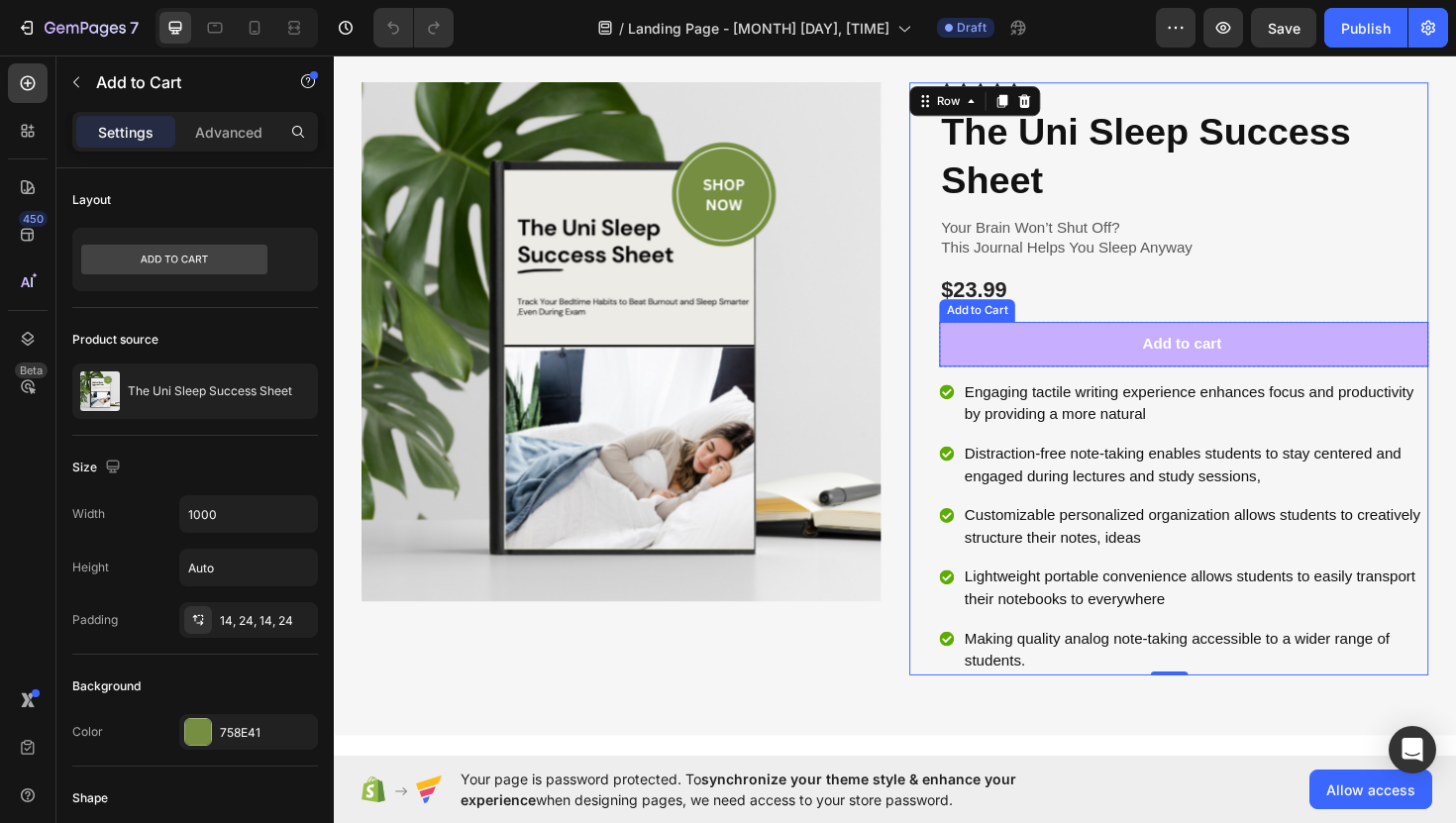 click on "Add to cart" at bounding box center (1233, 361) 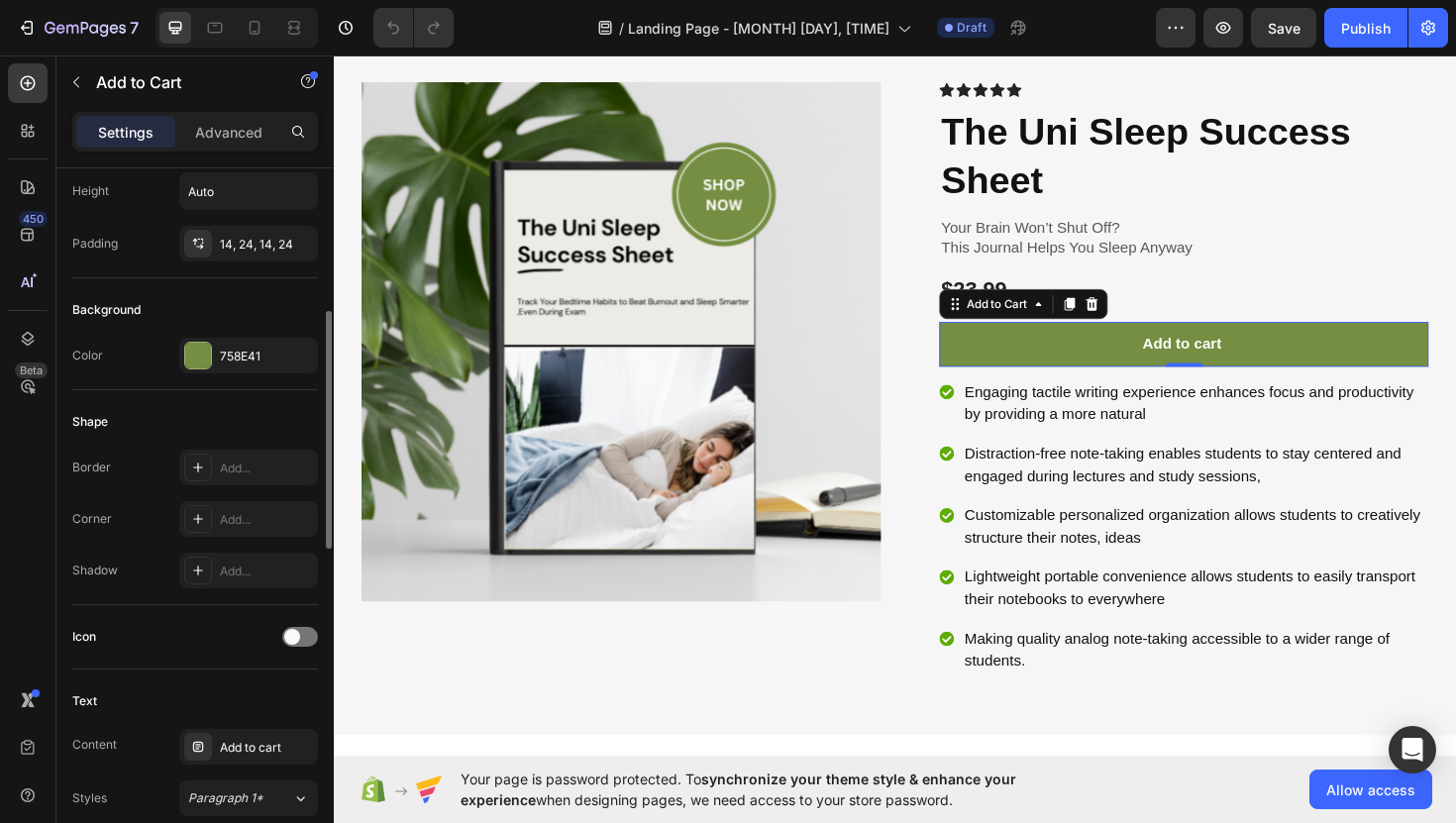 scroll, scrollTop: 395, scrollLeft: 0, axis: vertical 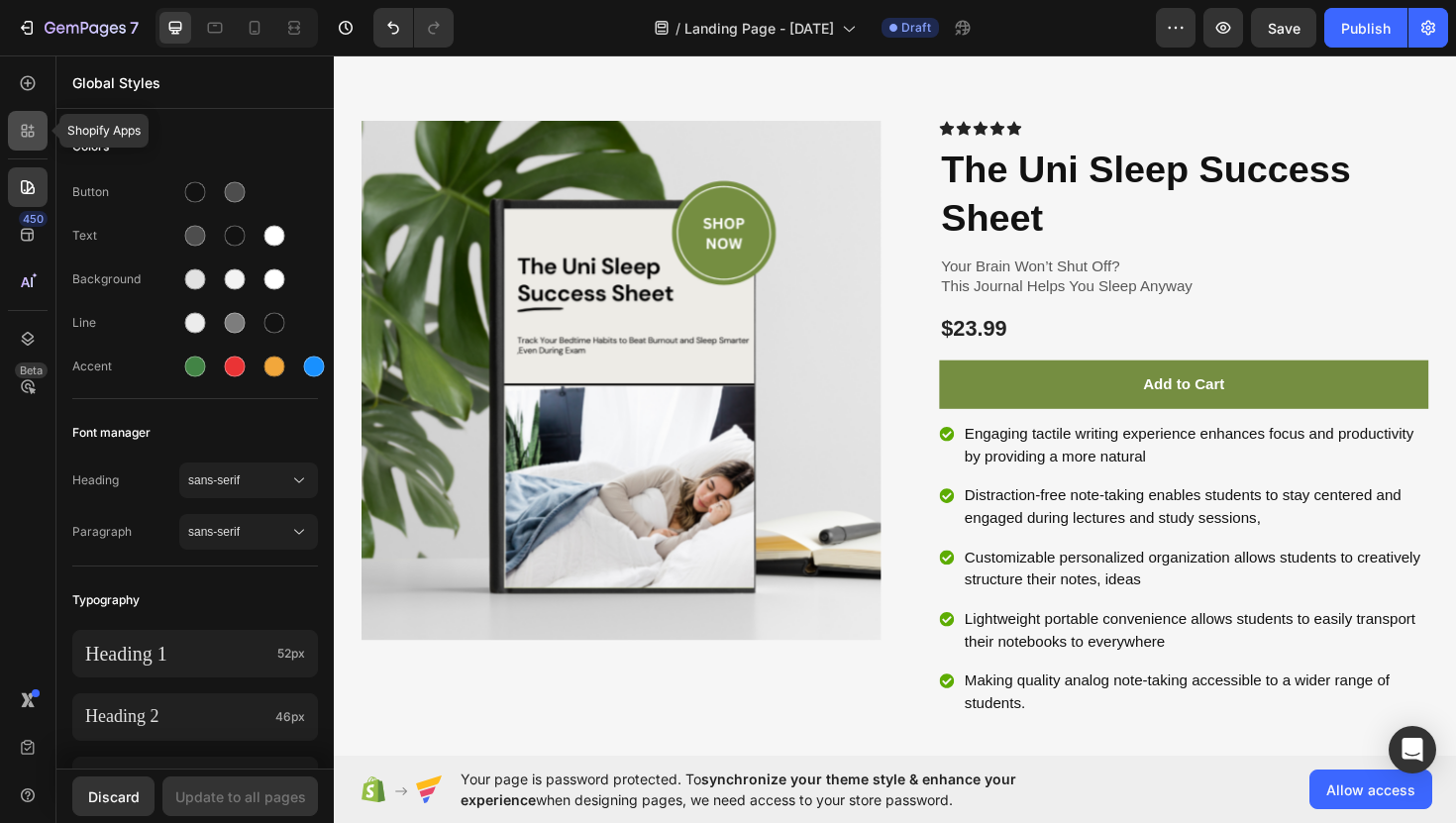click 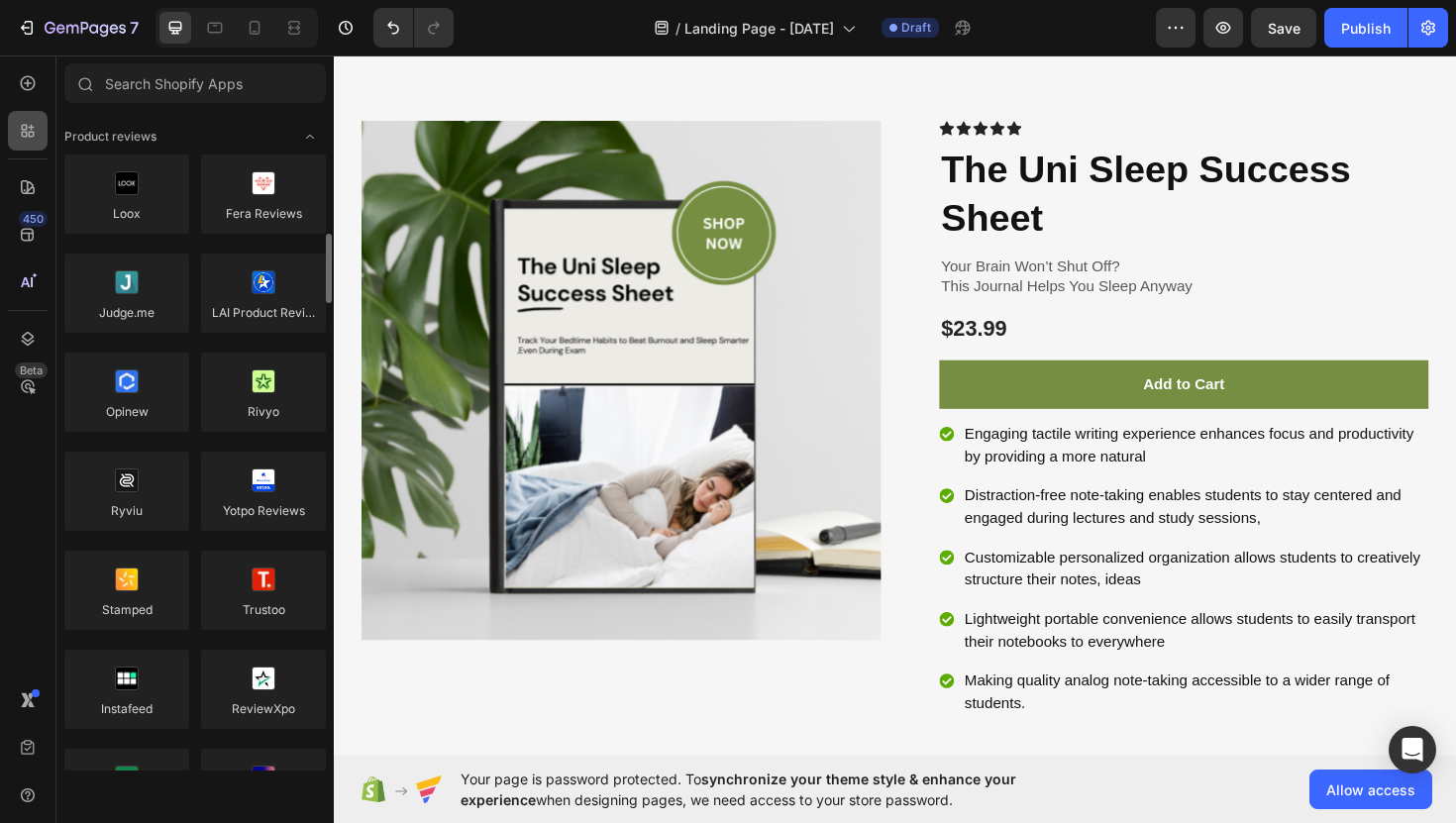 scroll, scrollTop: 112, scrollLeft: 0, axis: vertical 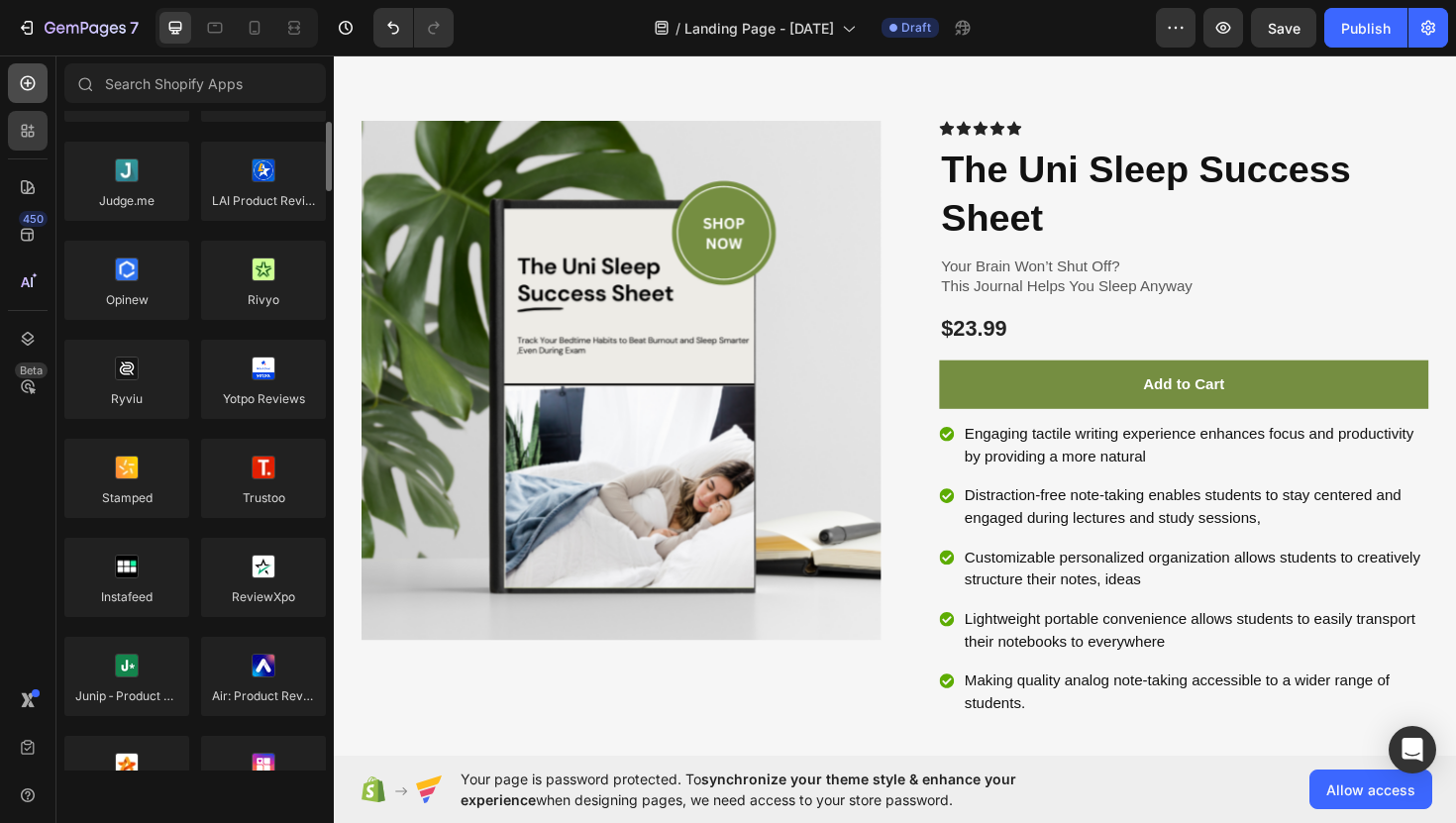 click 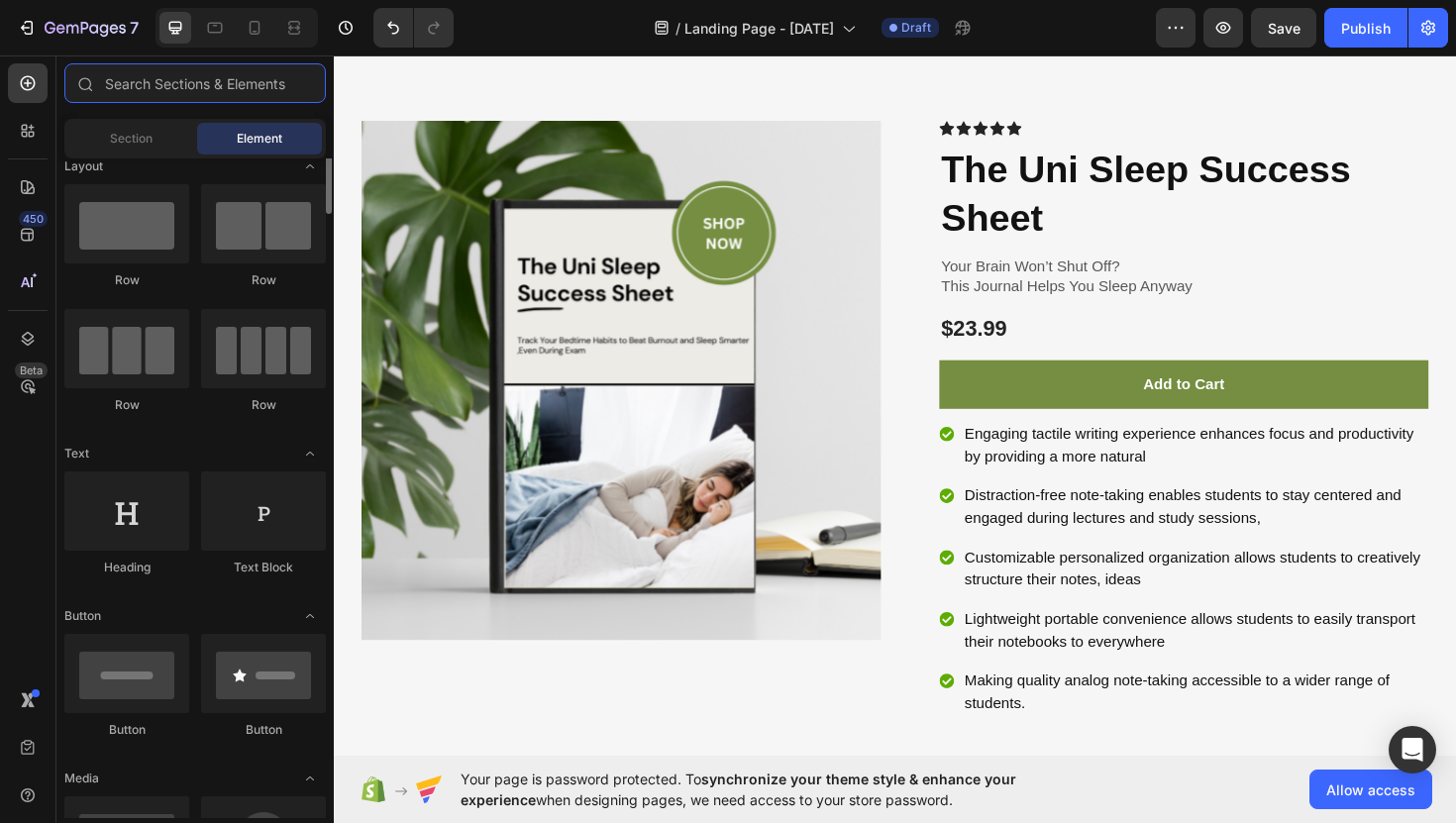 scroll, scrollTop: 0, scrollLeft: 0, axis: both 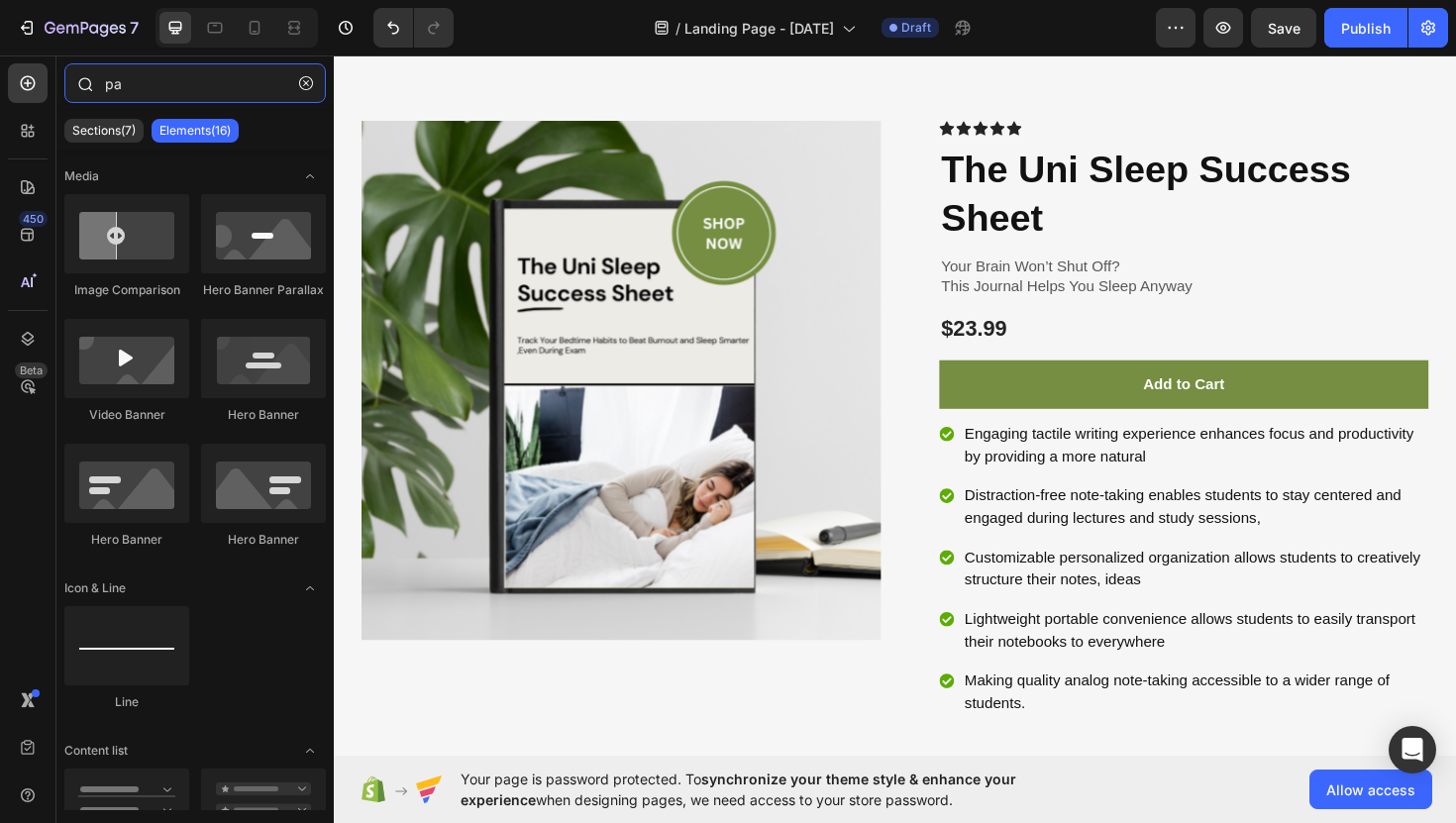 type on "p" 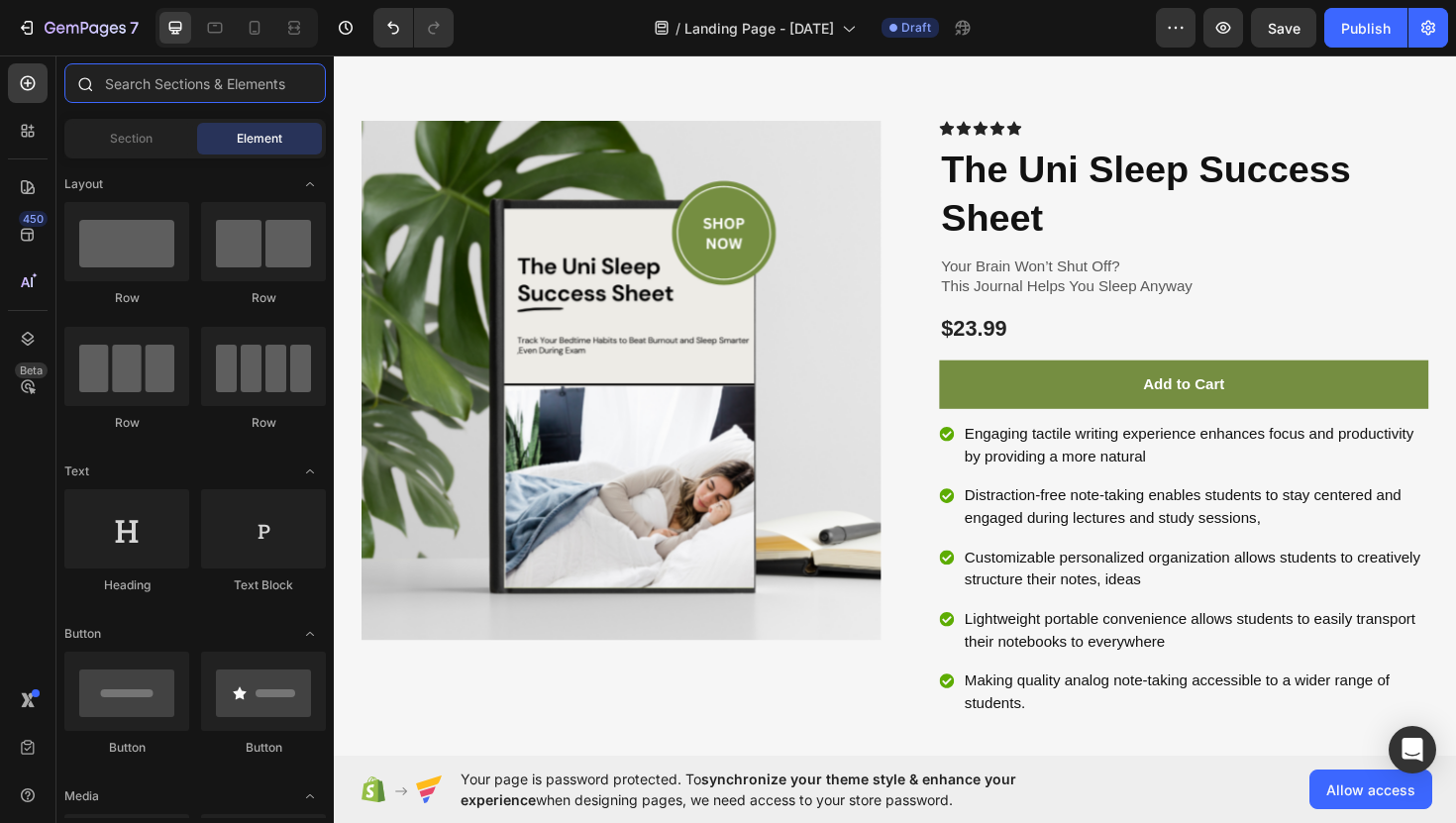 click at bounding box center [195, 83] 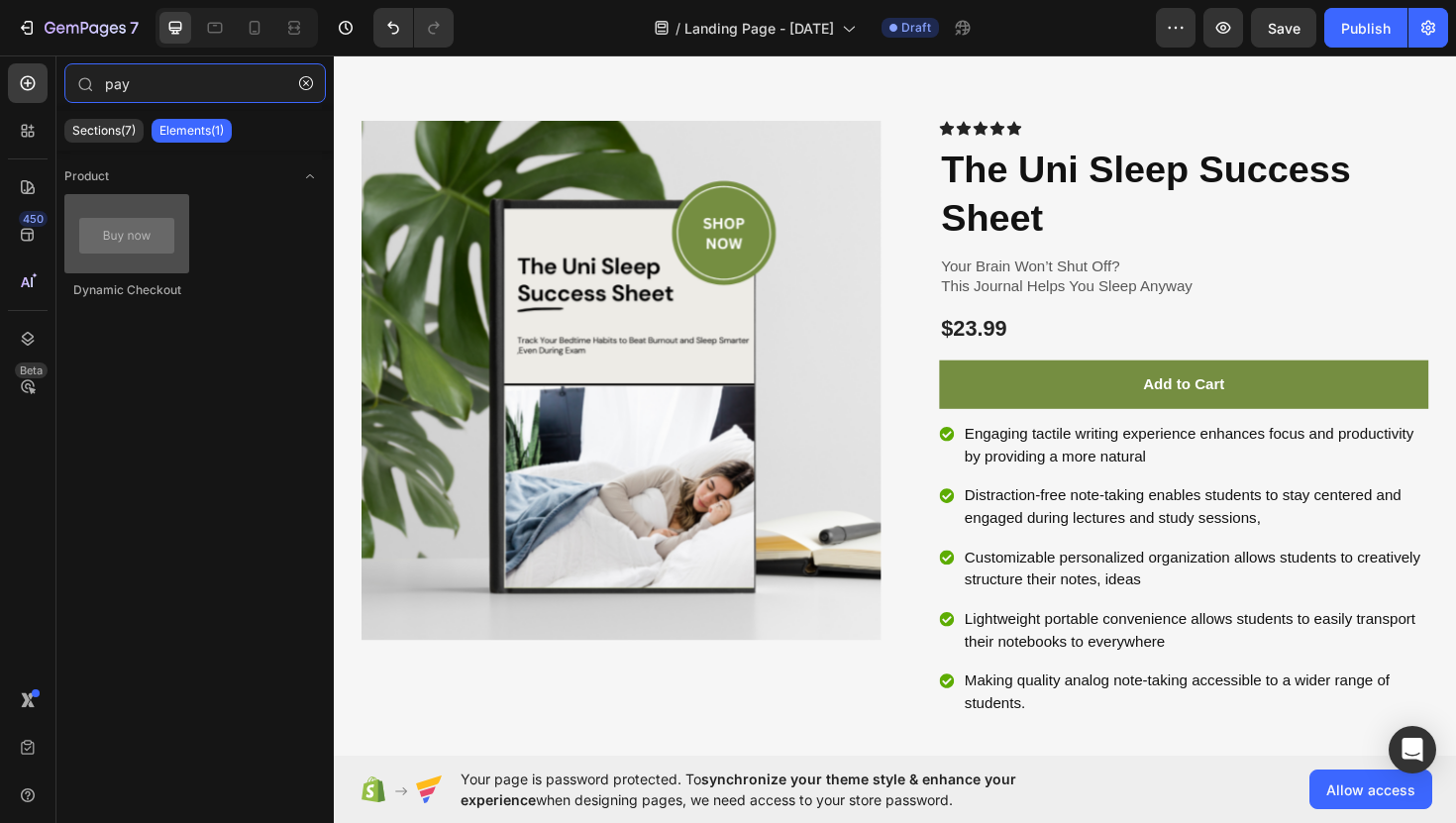 type on "pay" 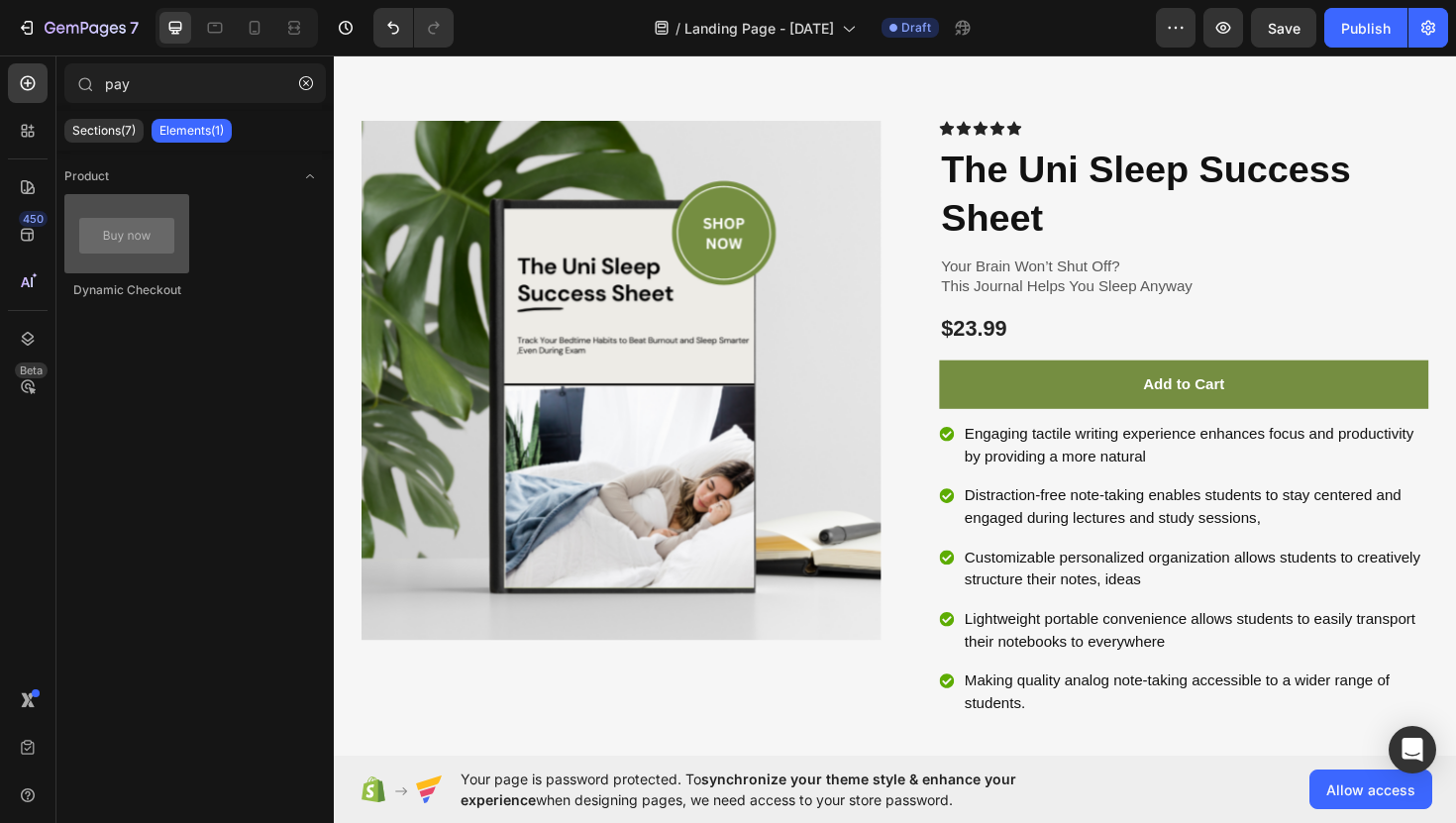 click at bounding box center (127, 234) 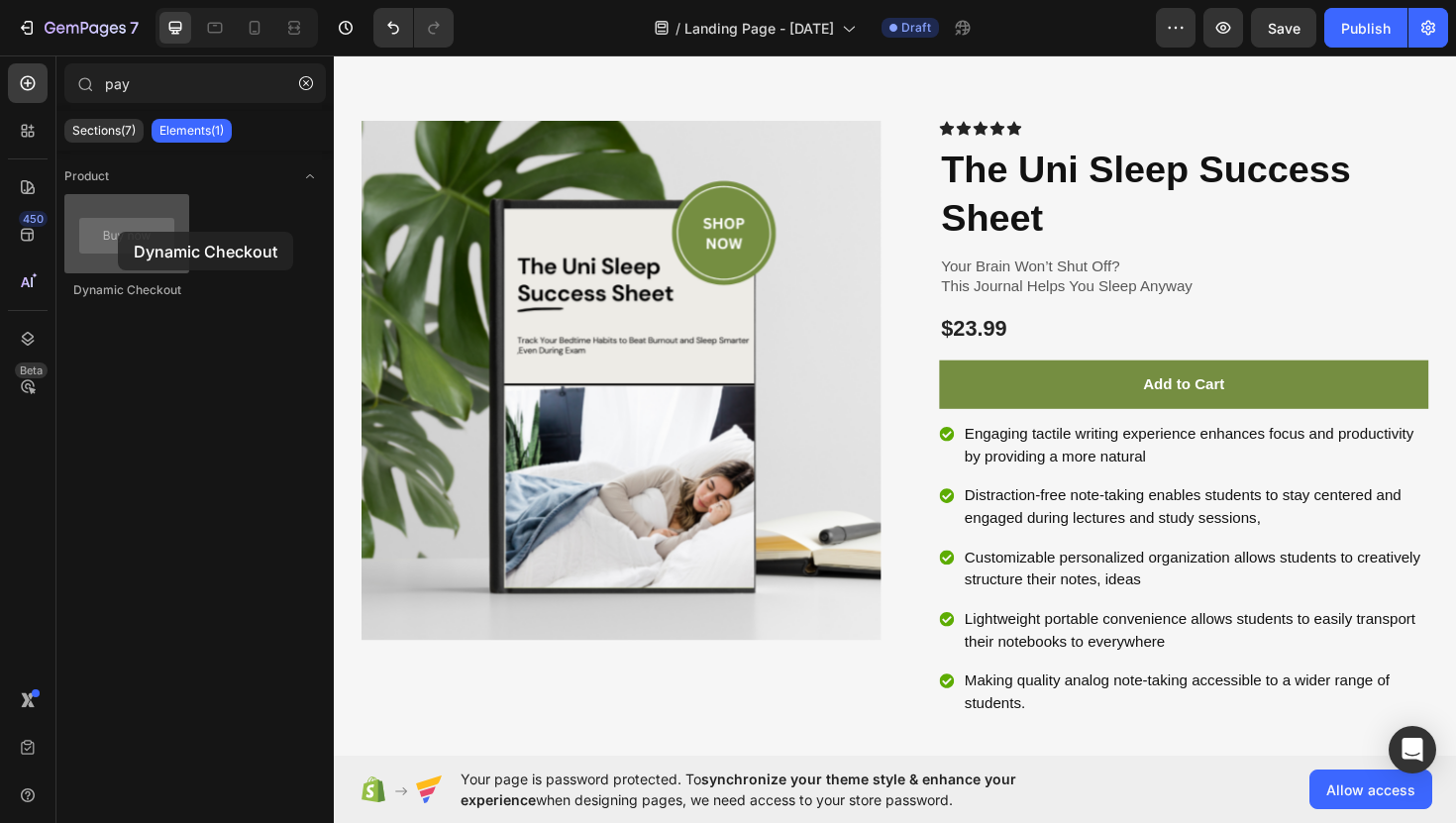 click at bounding box center [127, 234] 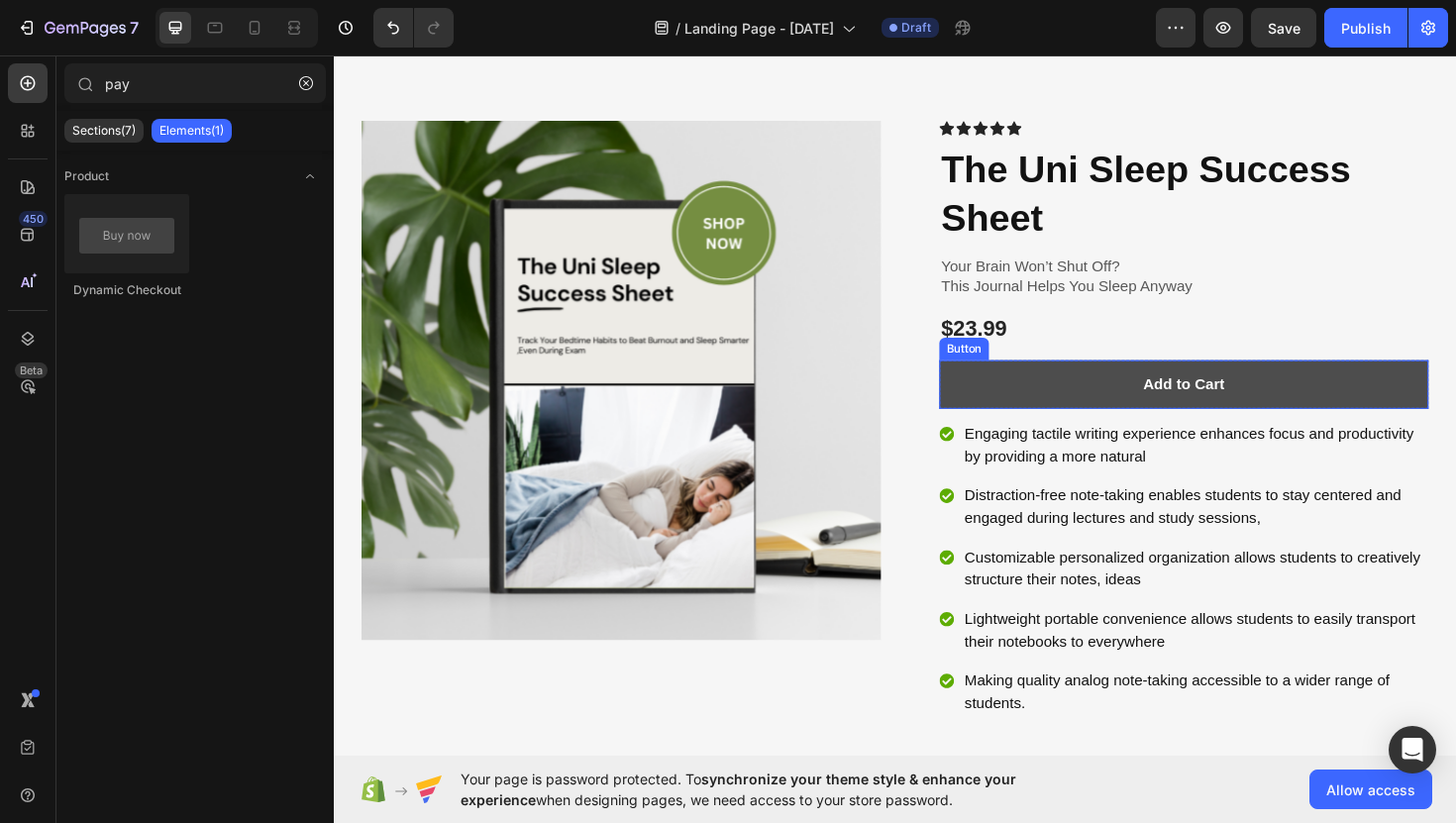 click on "Add to Cart" at bounding box center [1233, 404] 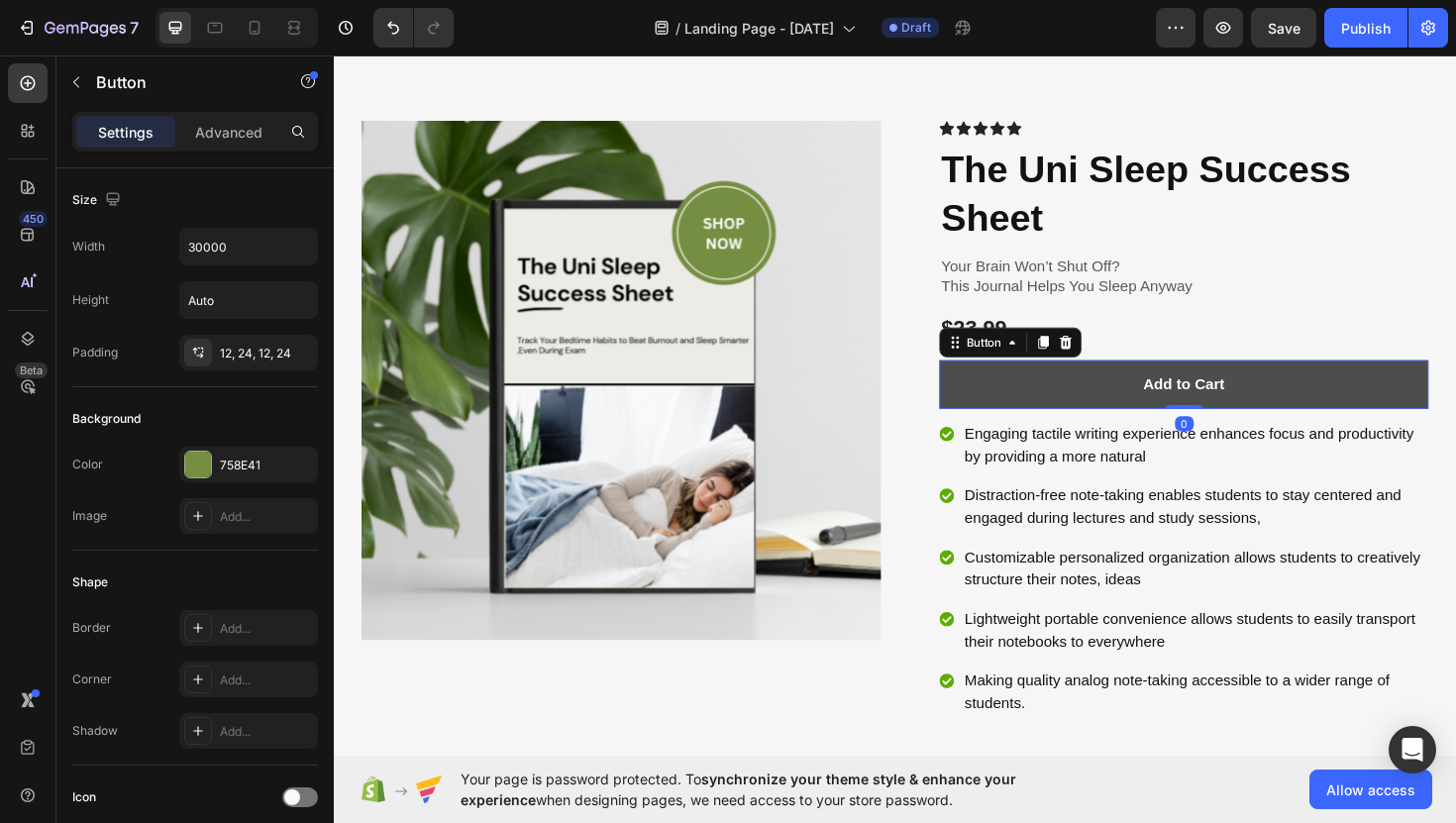 type 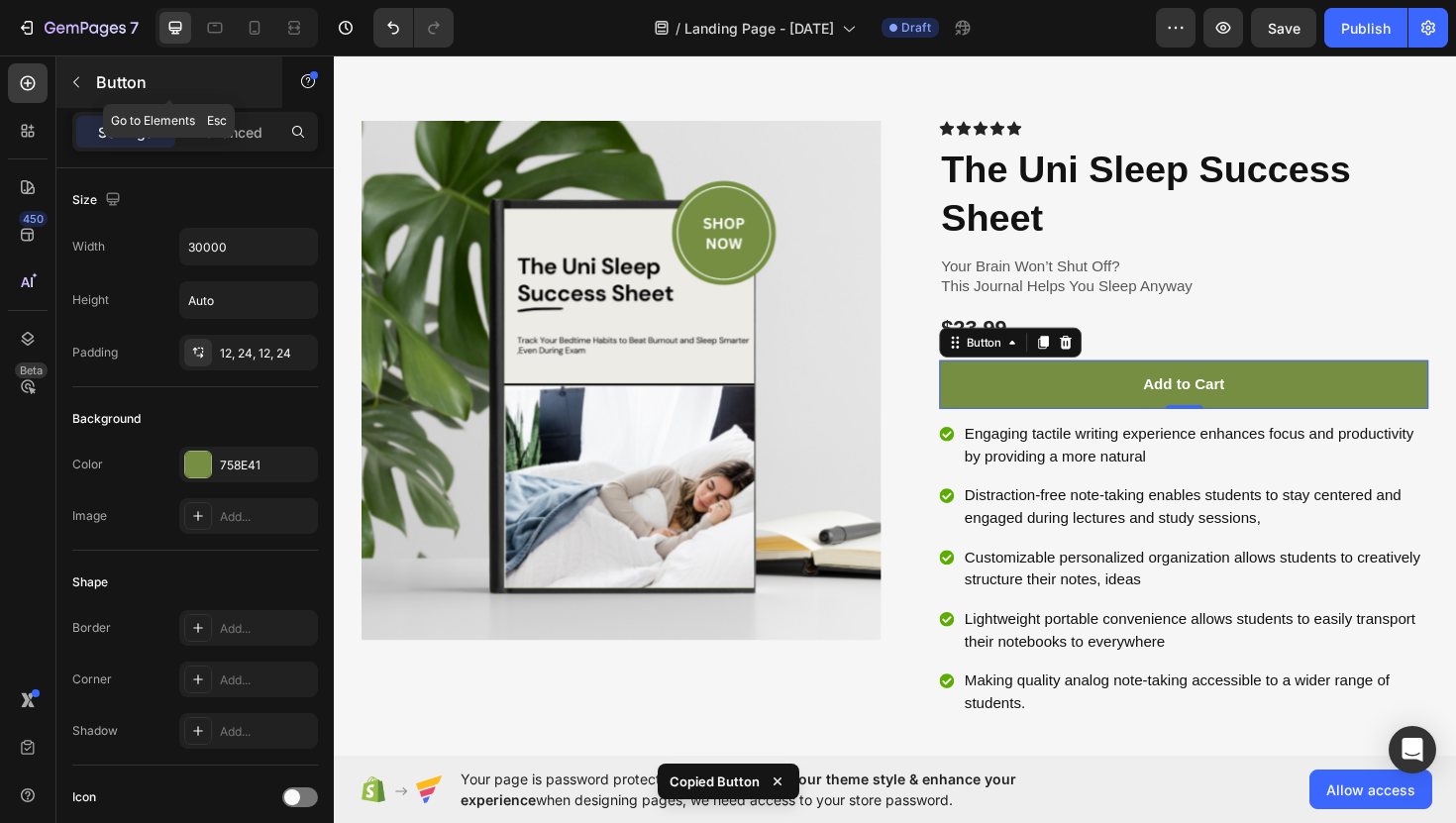 click at bounding box center (76, 82) 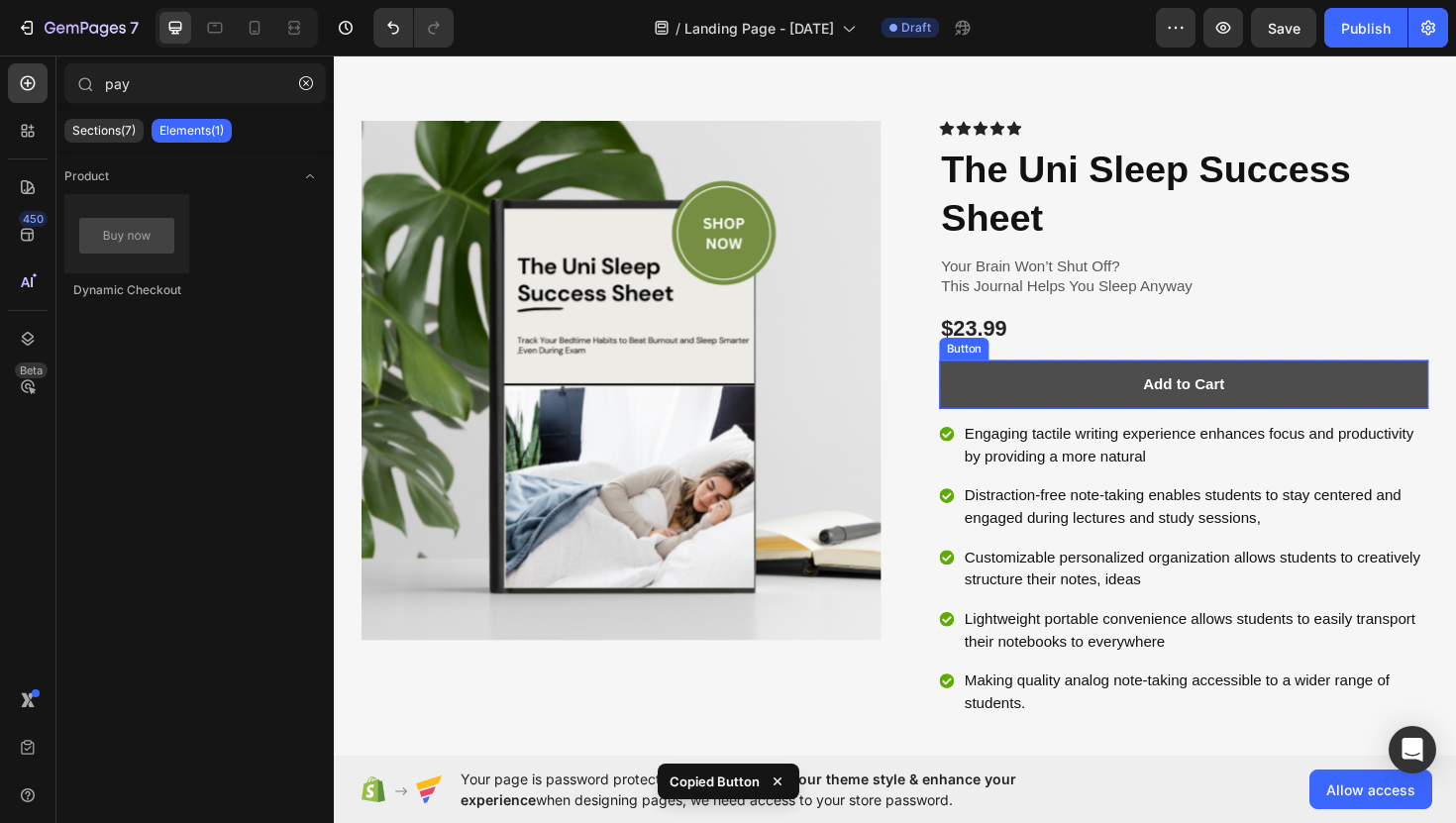 click on "Add to Cart" at bounding box center (1233, 404) 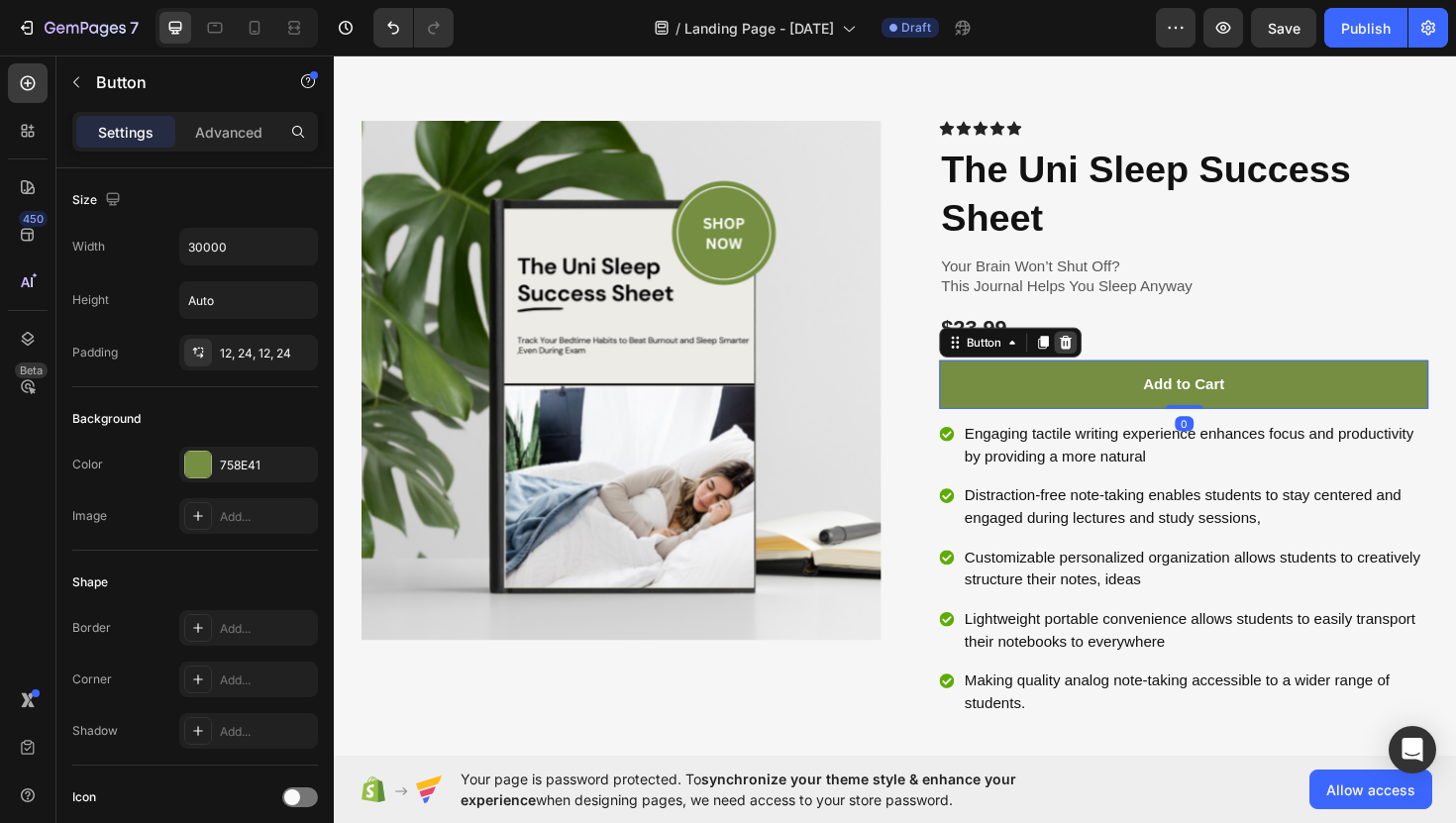 click 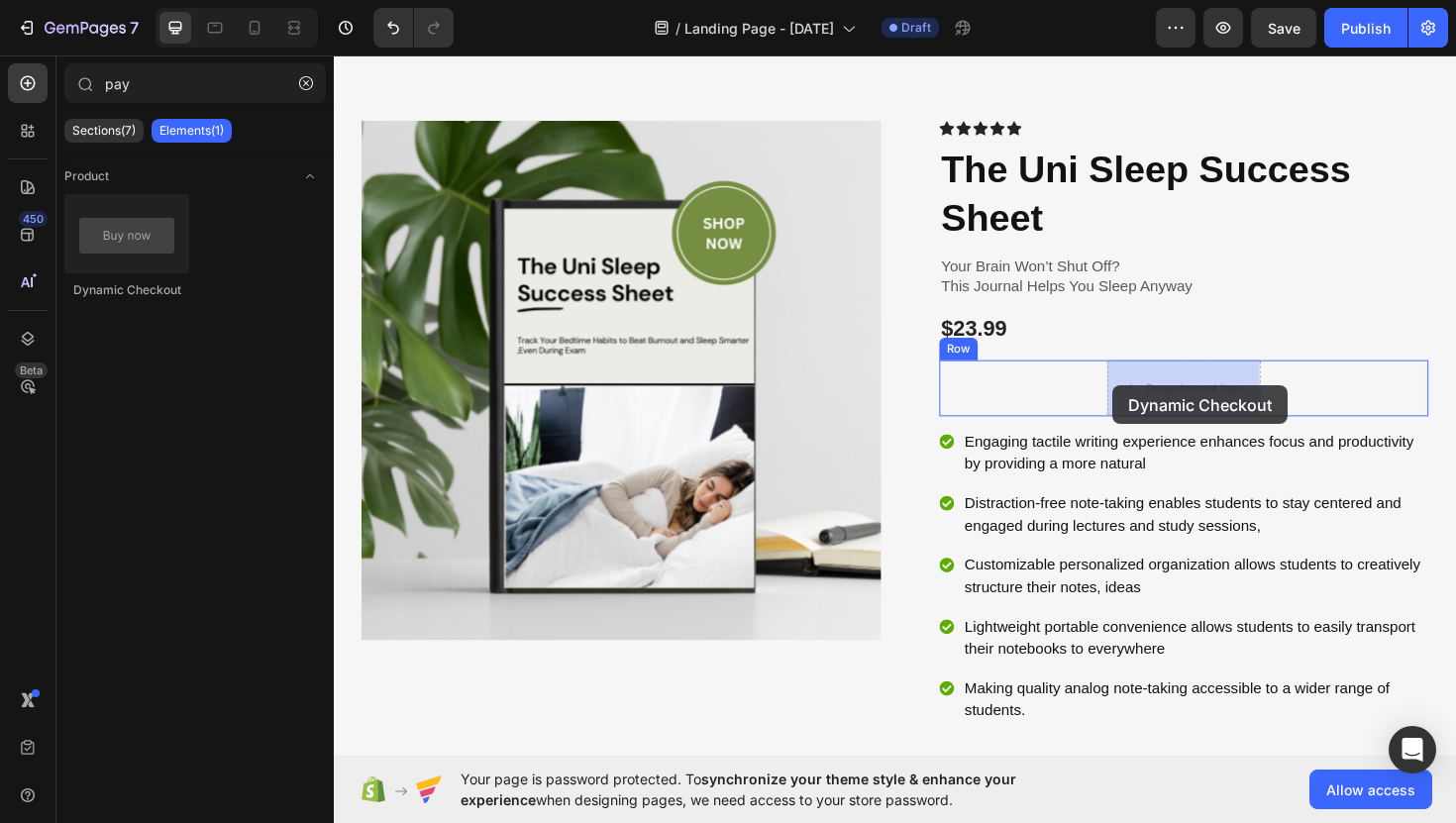 drag, startPoint x: 461, startPoint y: 275, endPoint x: 1159, endPoint y: 405, distance: 710.0028 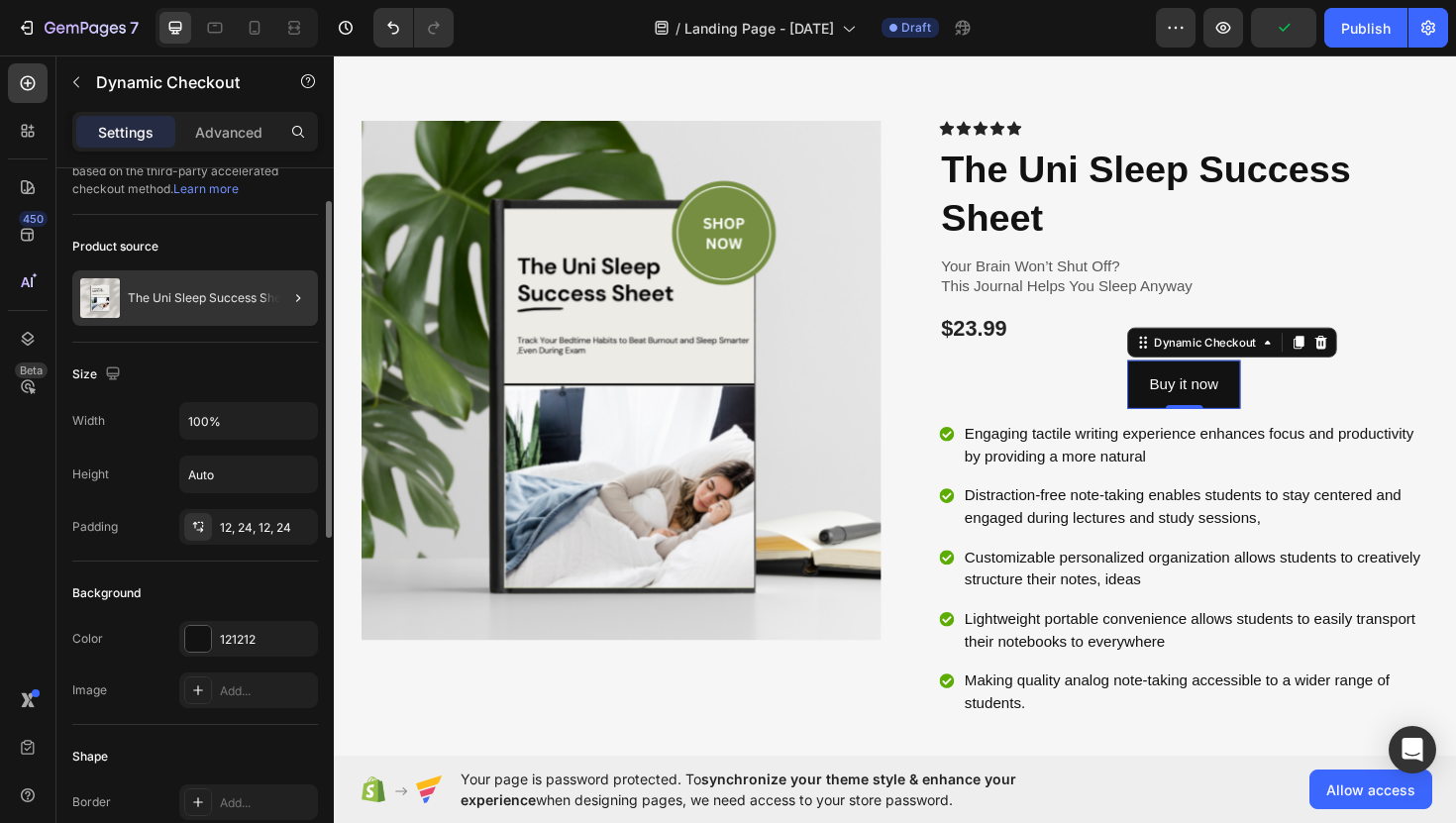 scroll, scrollTop: 51, scrollLeft: 0, axis: vertical 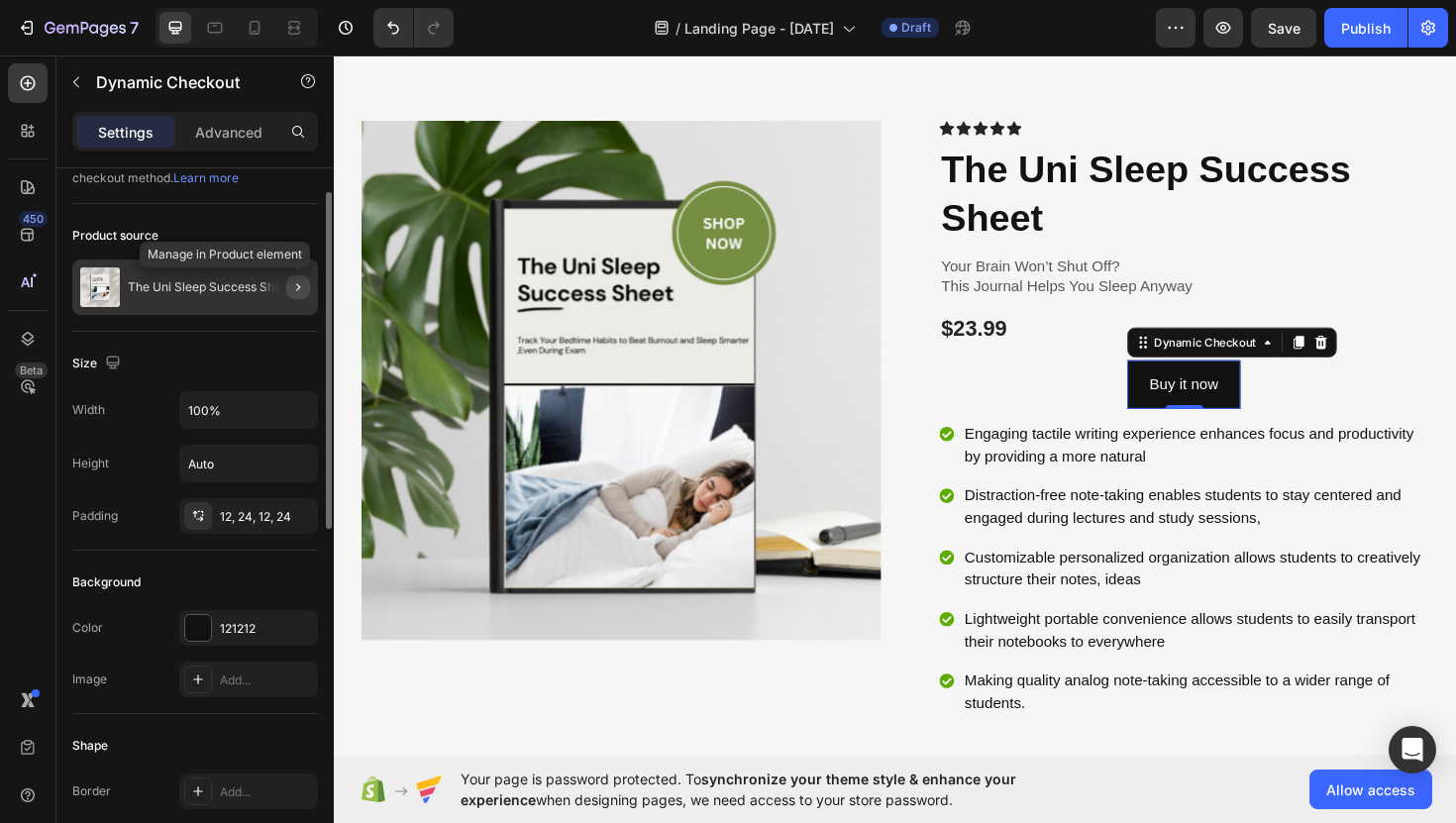 click 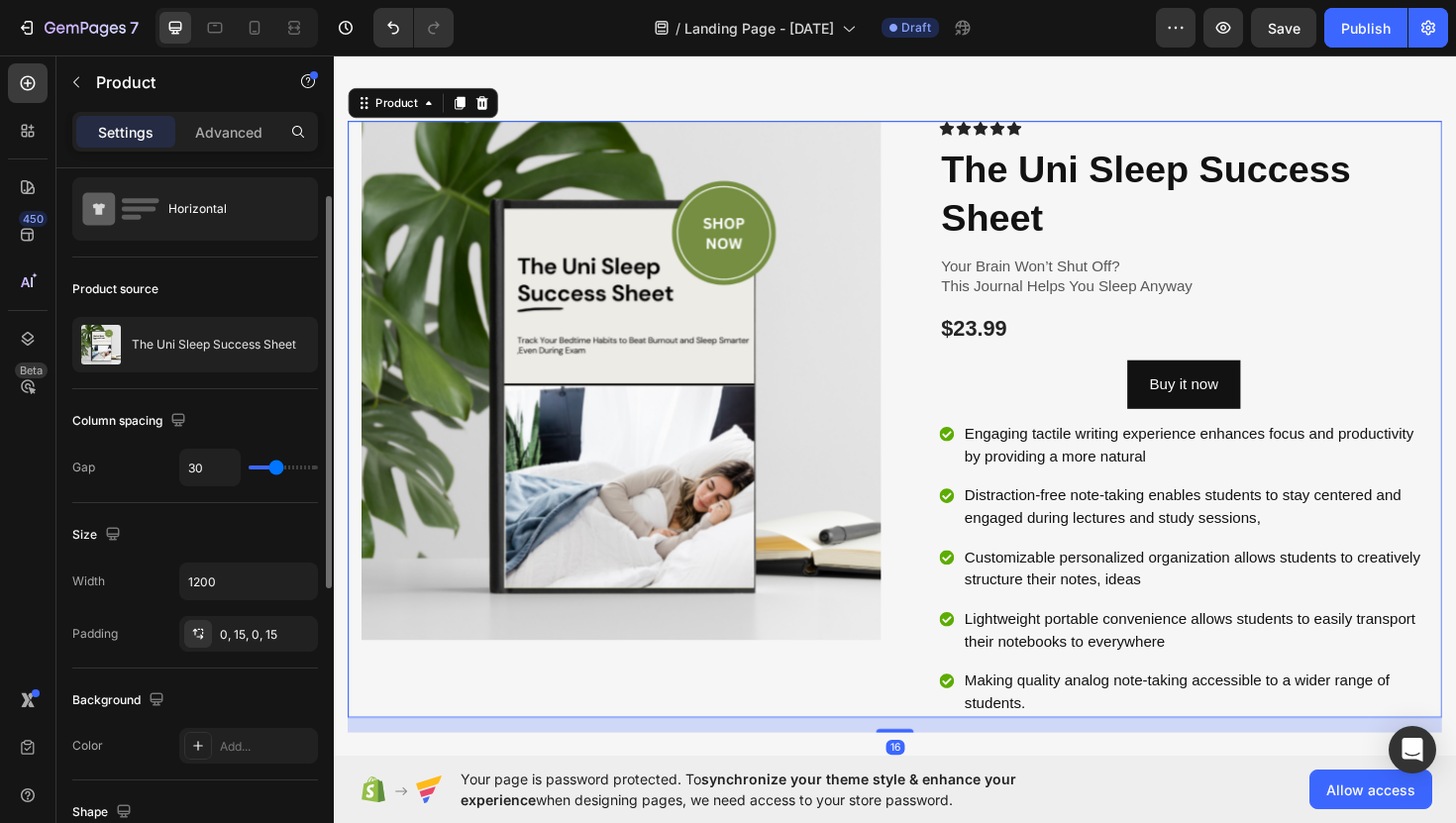 scroll, scrollTop: 0, scrollLeft: 0, axis: both 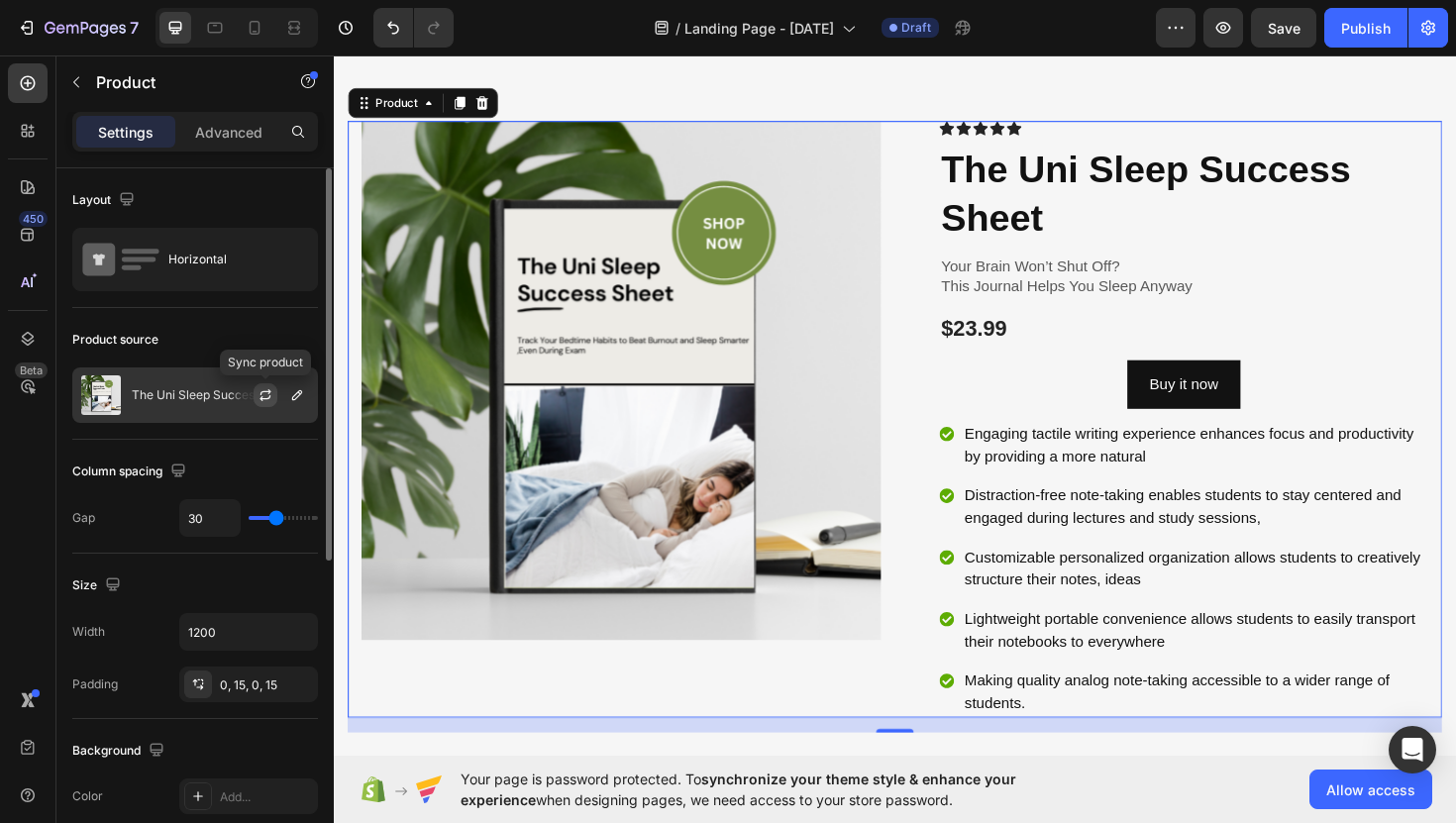 click 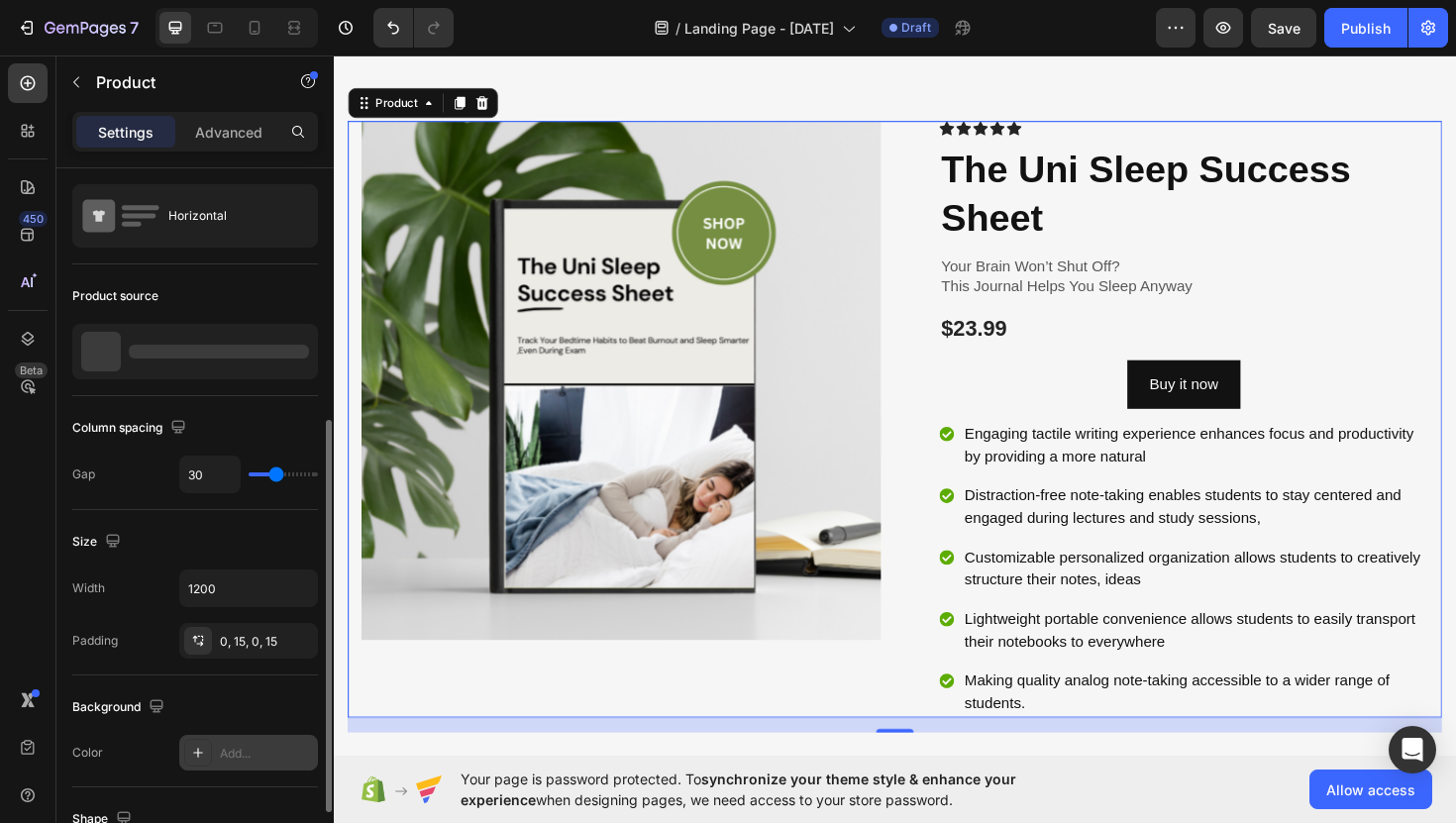 scroll, scrollTop: 0, scrollLeft: 0, axis: both 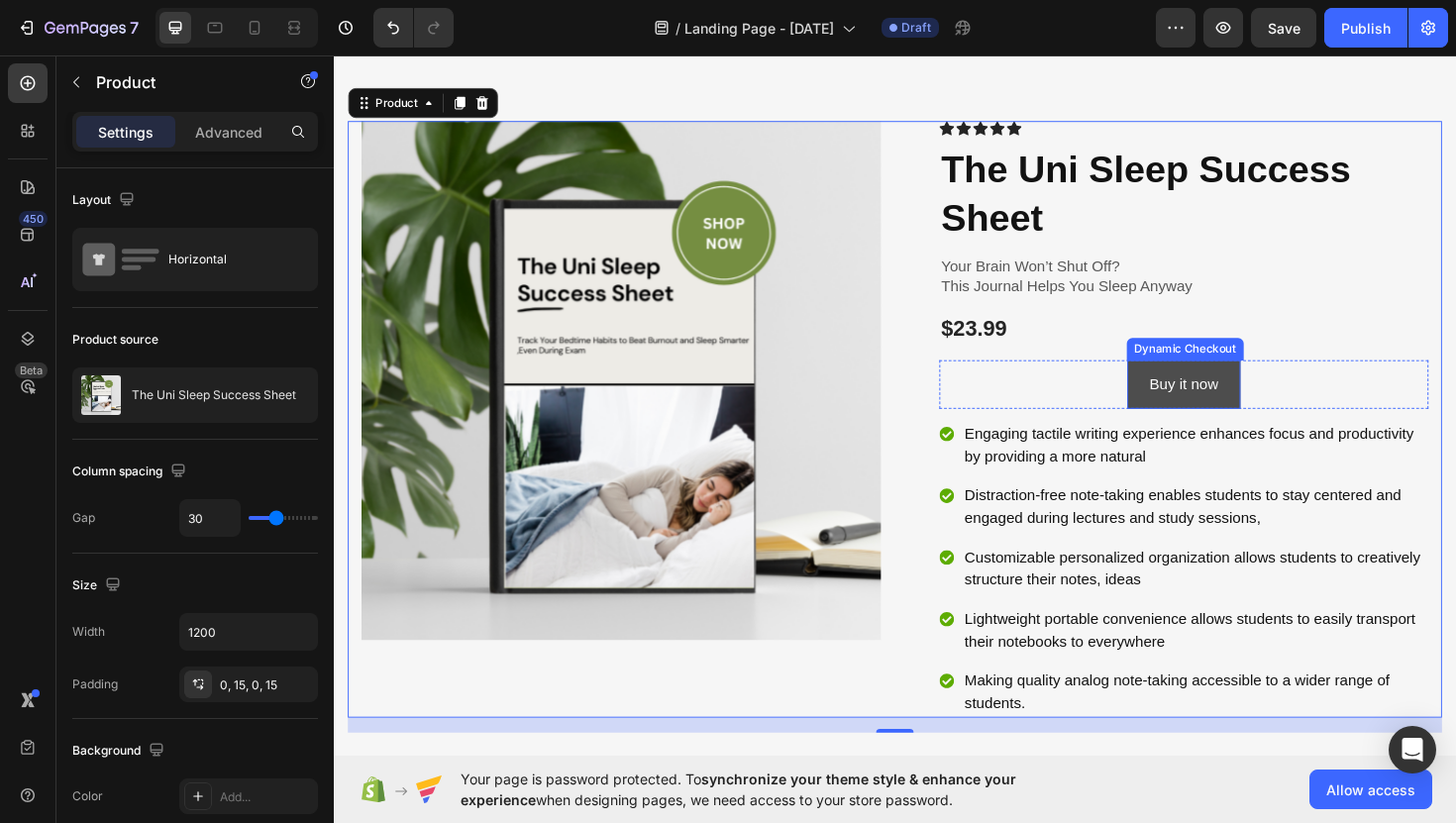 click on "Buy it now" at bounding box center (1234, 404) 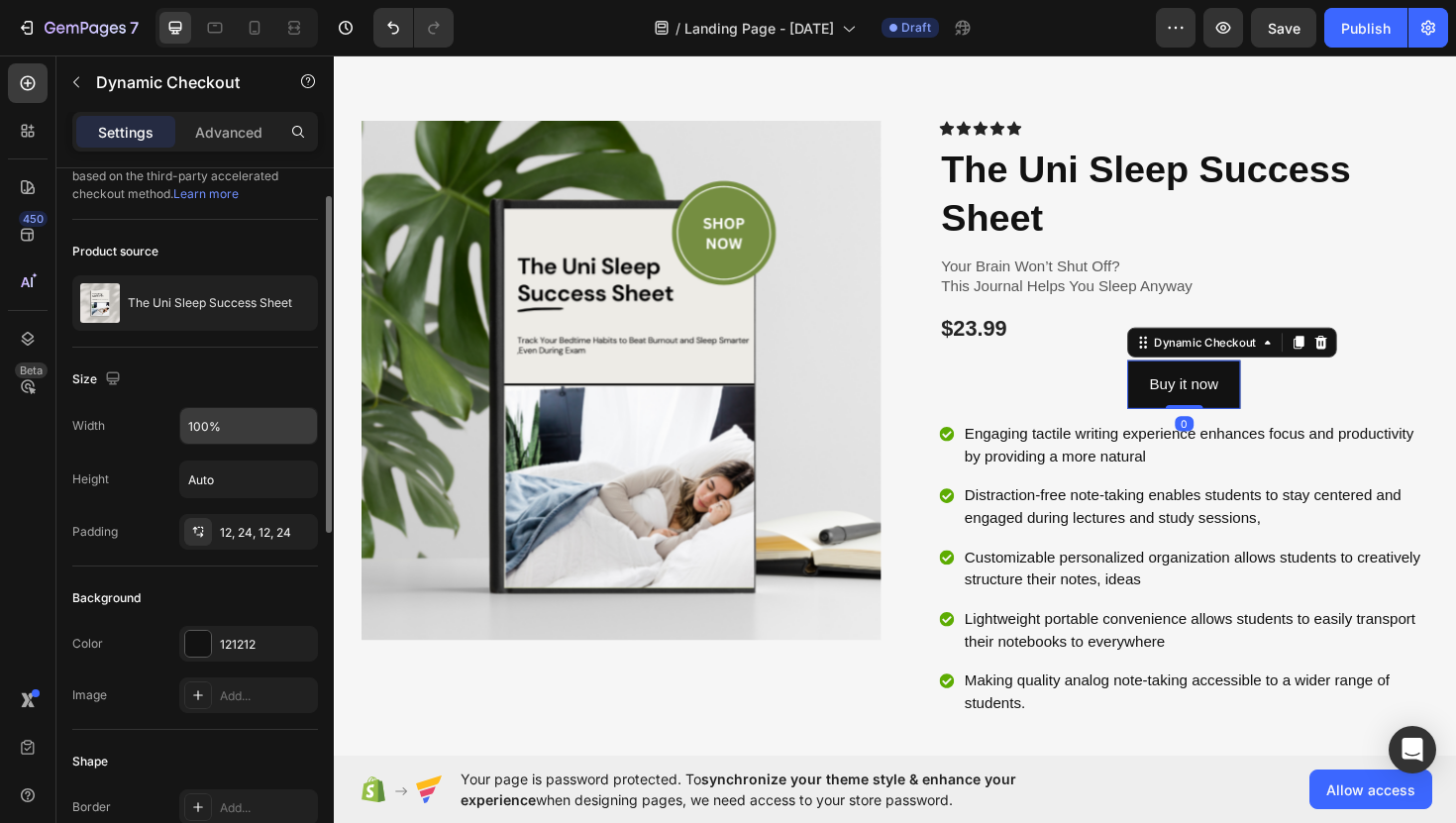 scroll, scrollTop: 44, scrollLeft: 0, axis: vertical 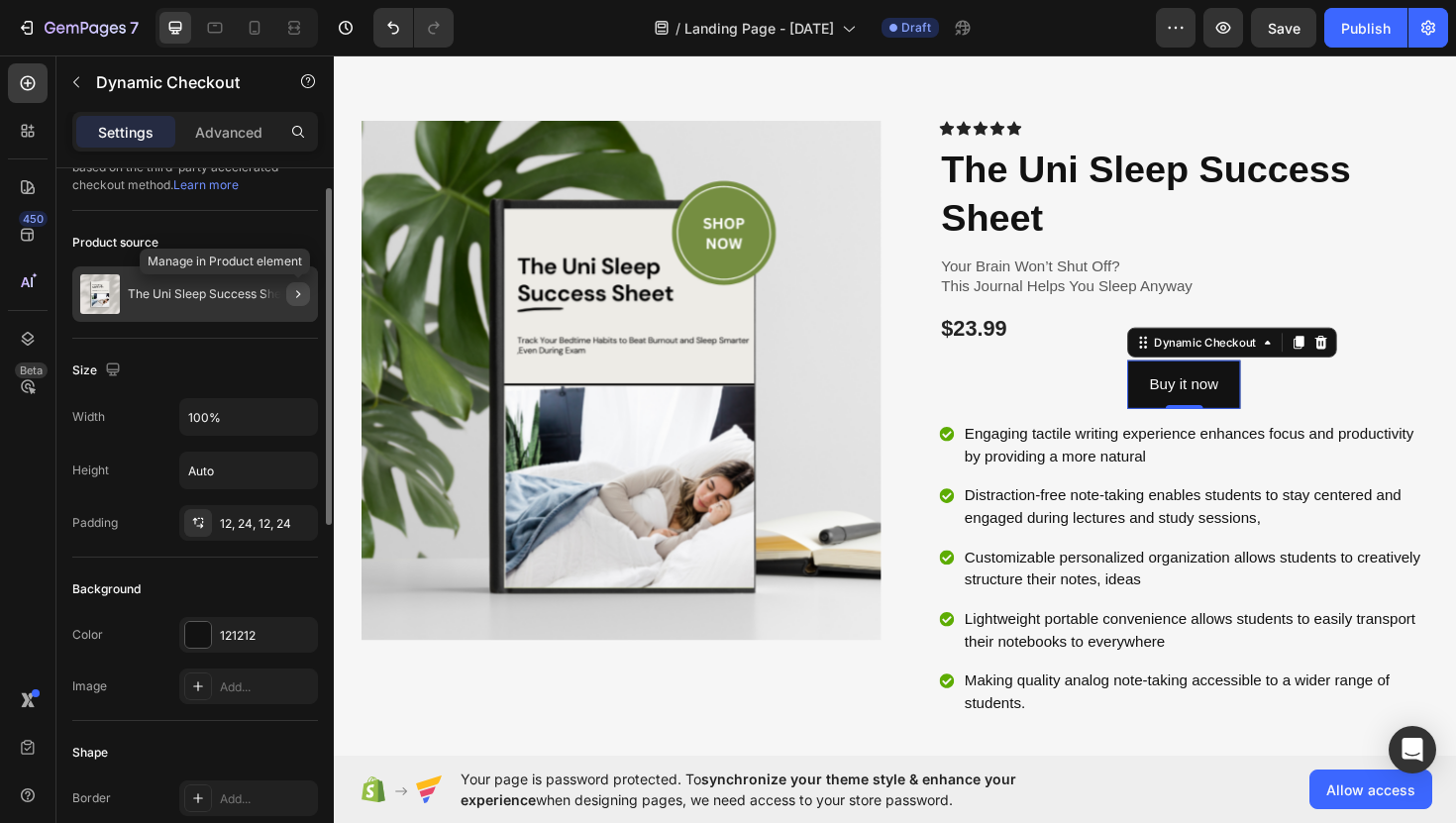 click 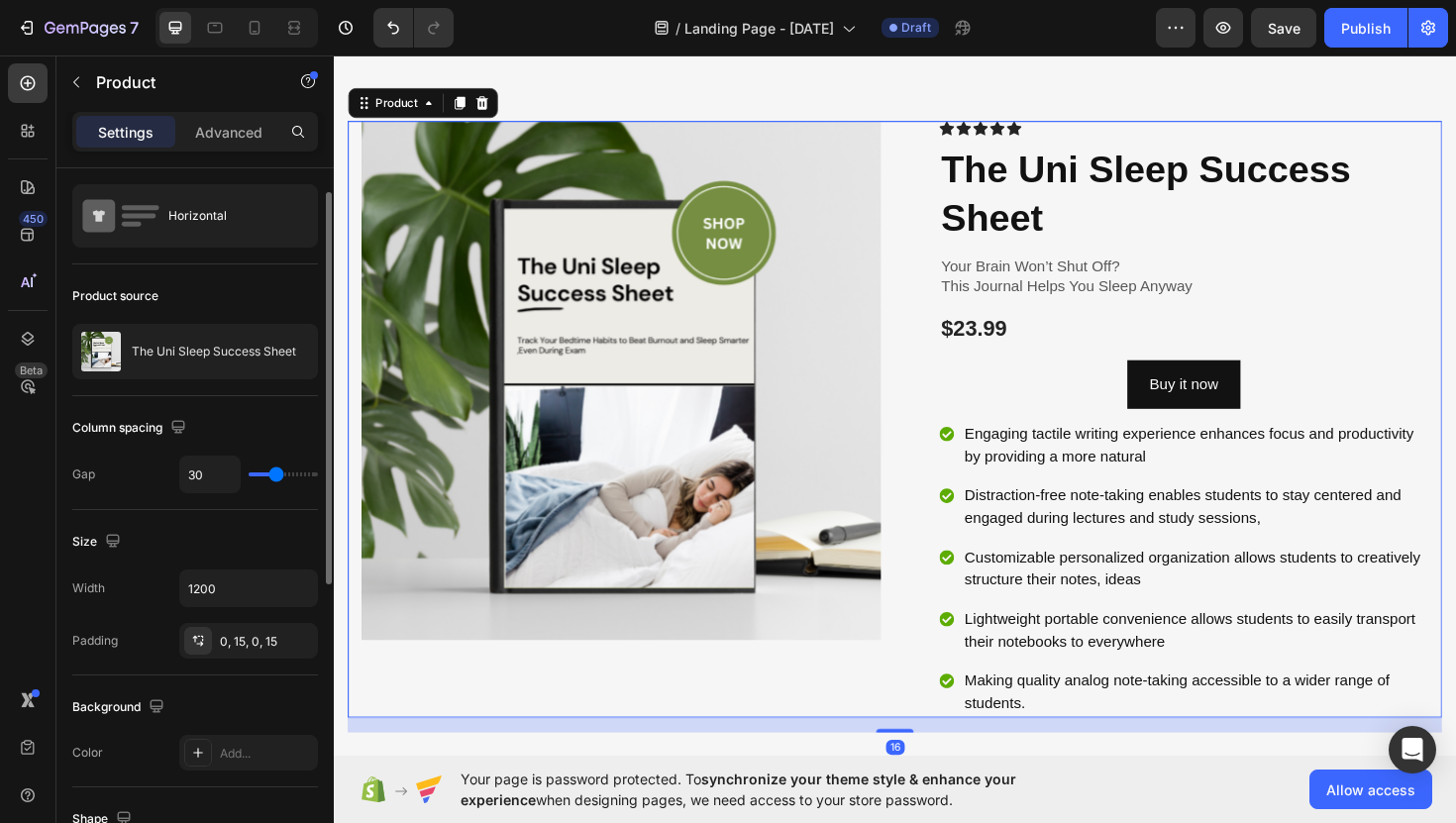 scroll, scrollTop: 0, scrollLeft: 0, axis: both 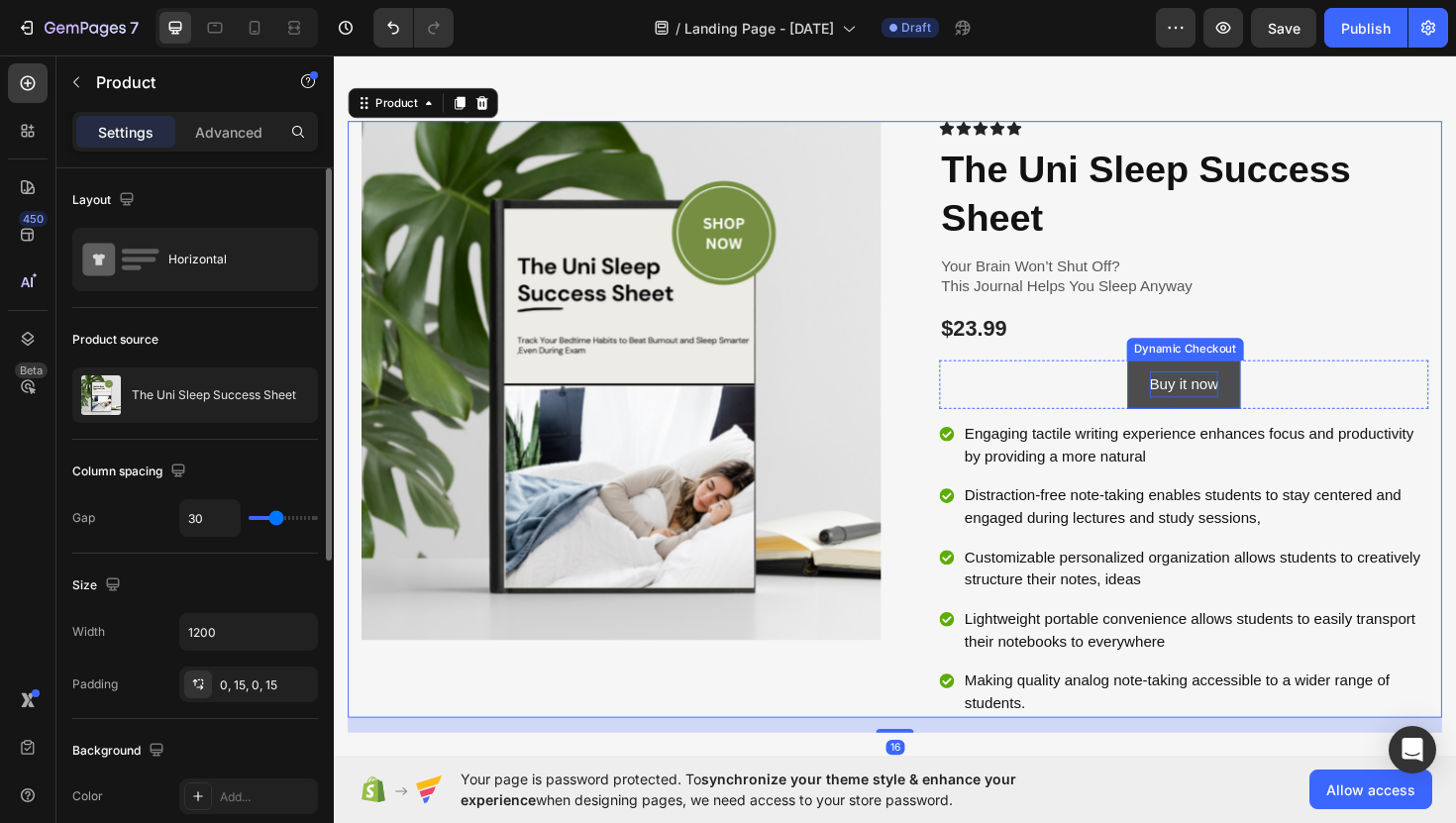click on "Buy it now" at bounding box center [1234, 404] 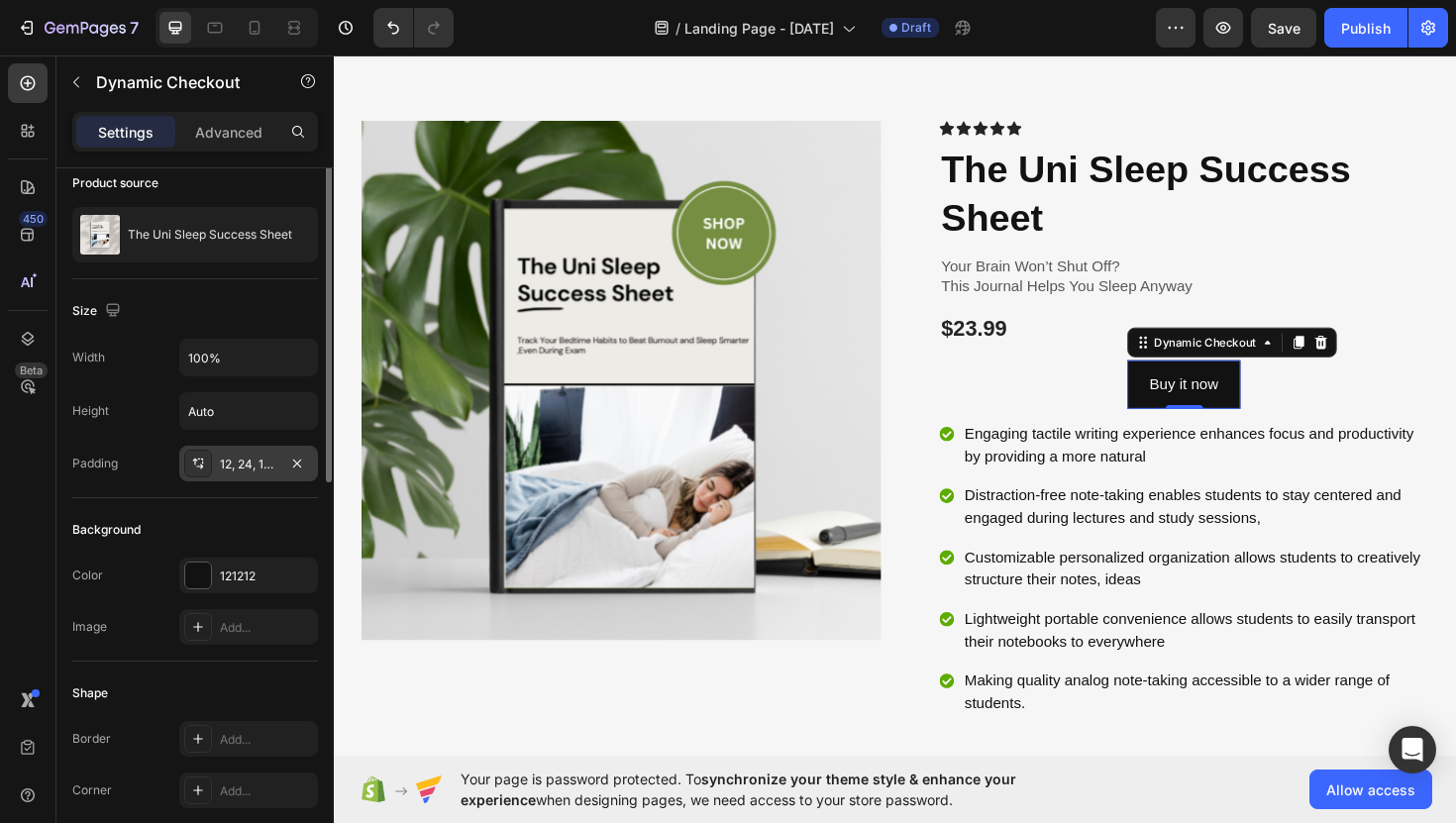 scroll, scrollTop: 54, scrollLeft: 0, axis: vertical 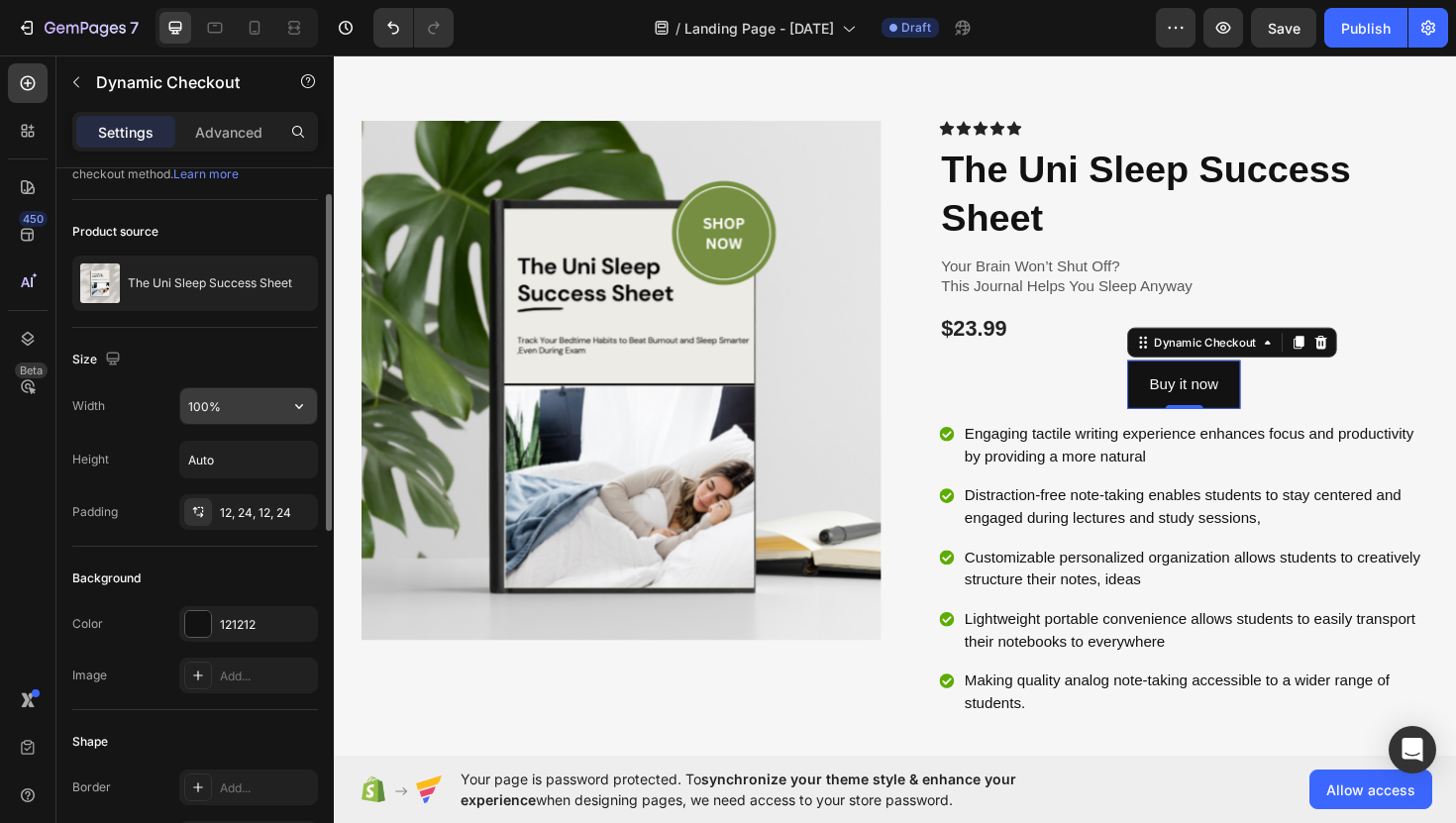 click on "100%" at bounding box center (249, 406) 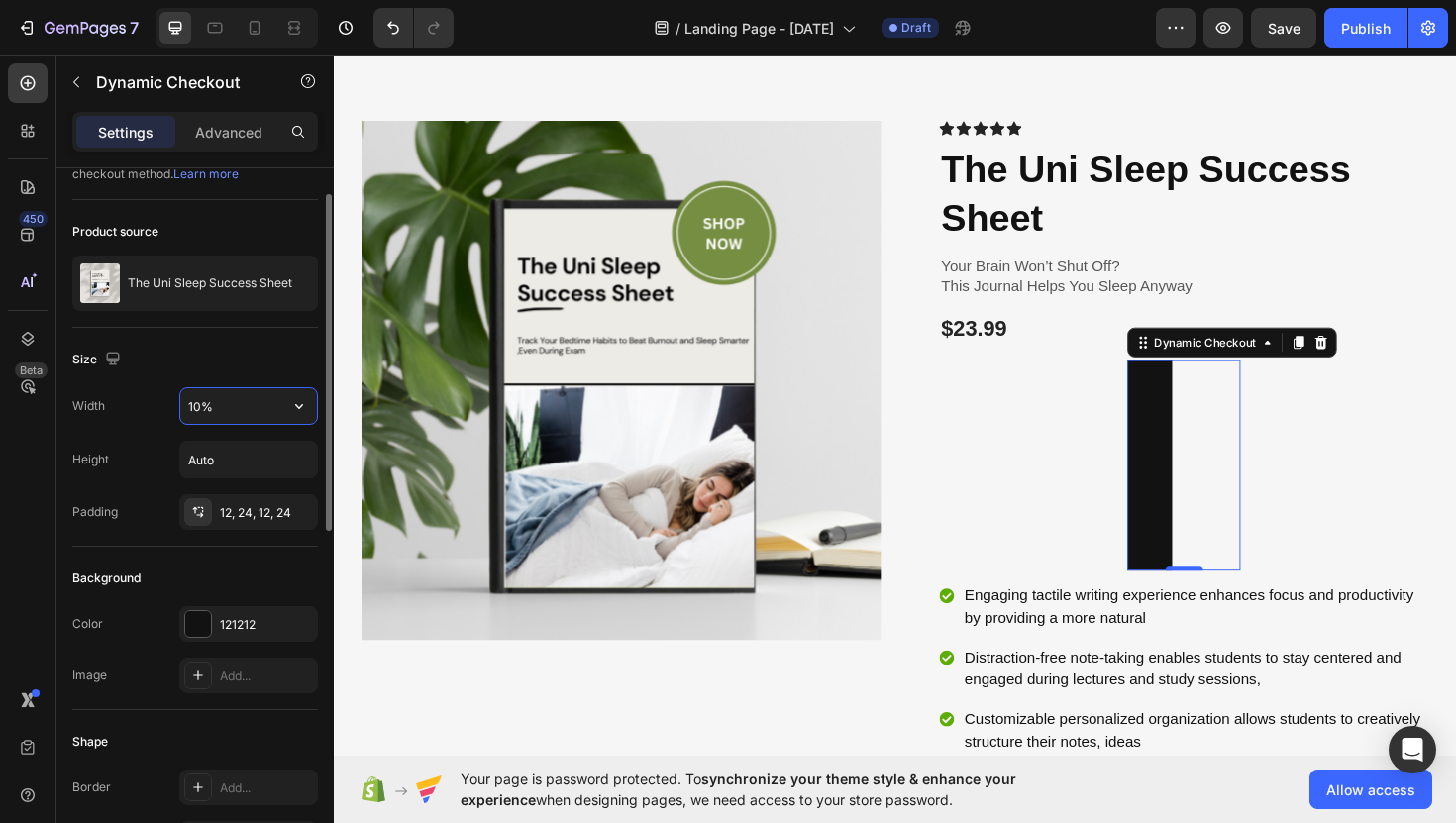 type on "100%" 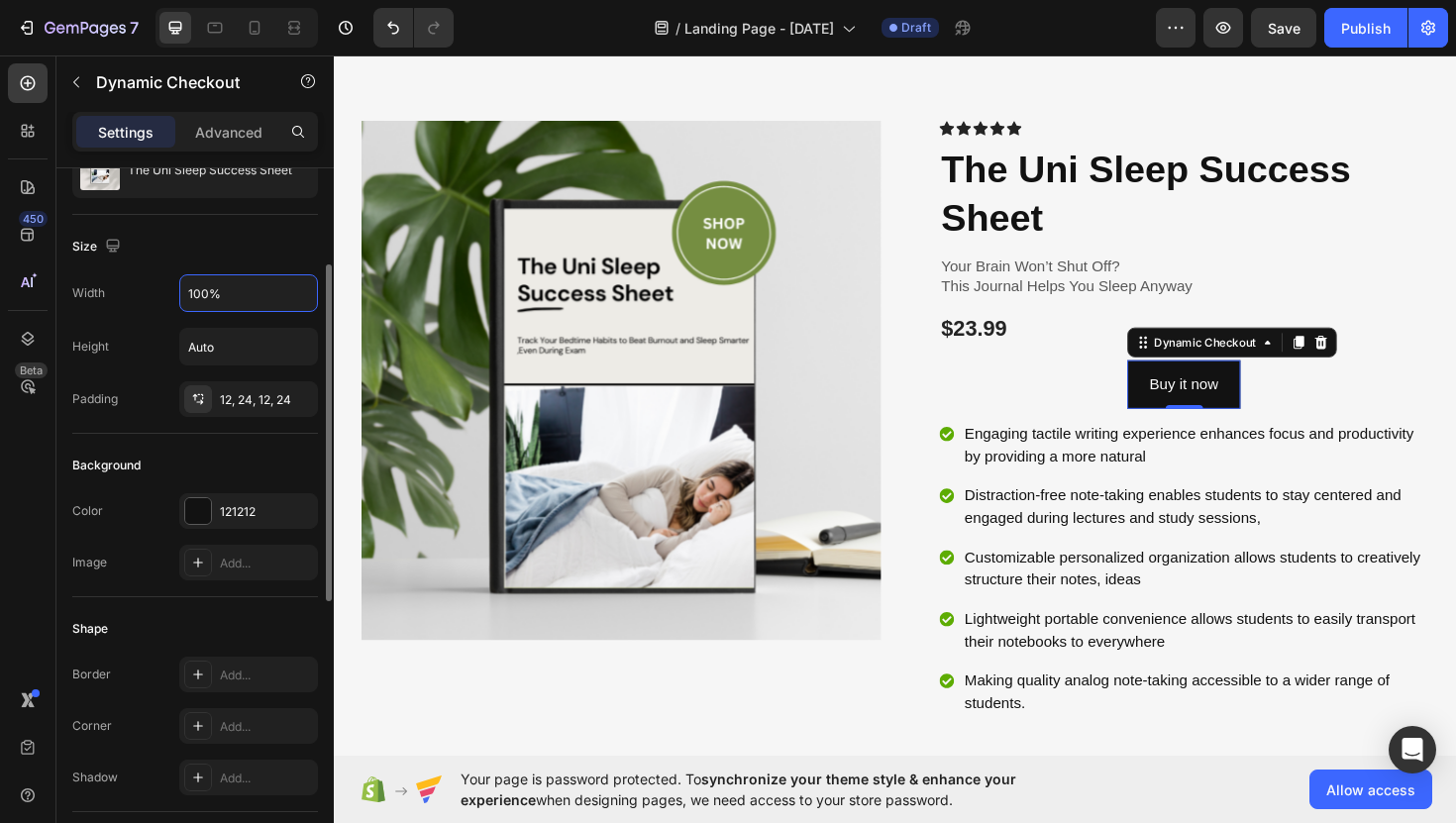 scroll, scrollTop: 182, scrollLeft: 0, axis: vertical 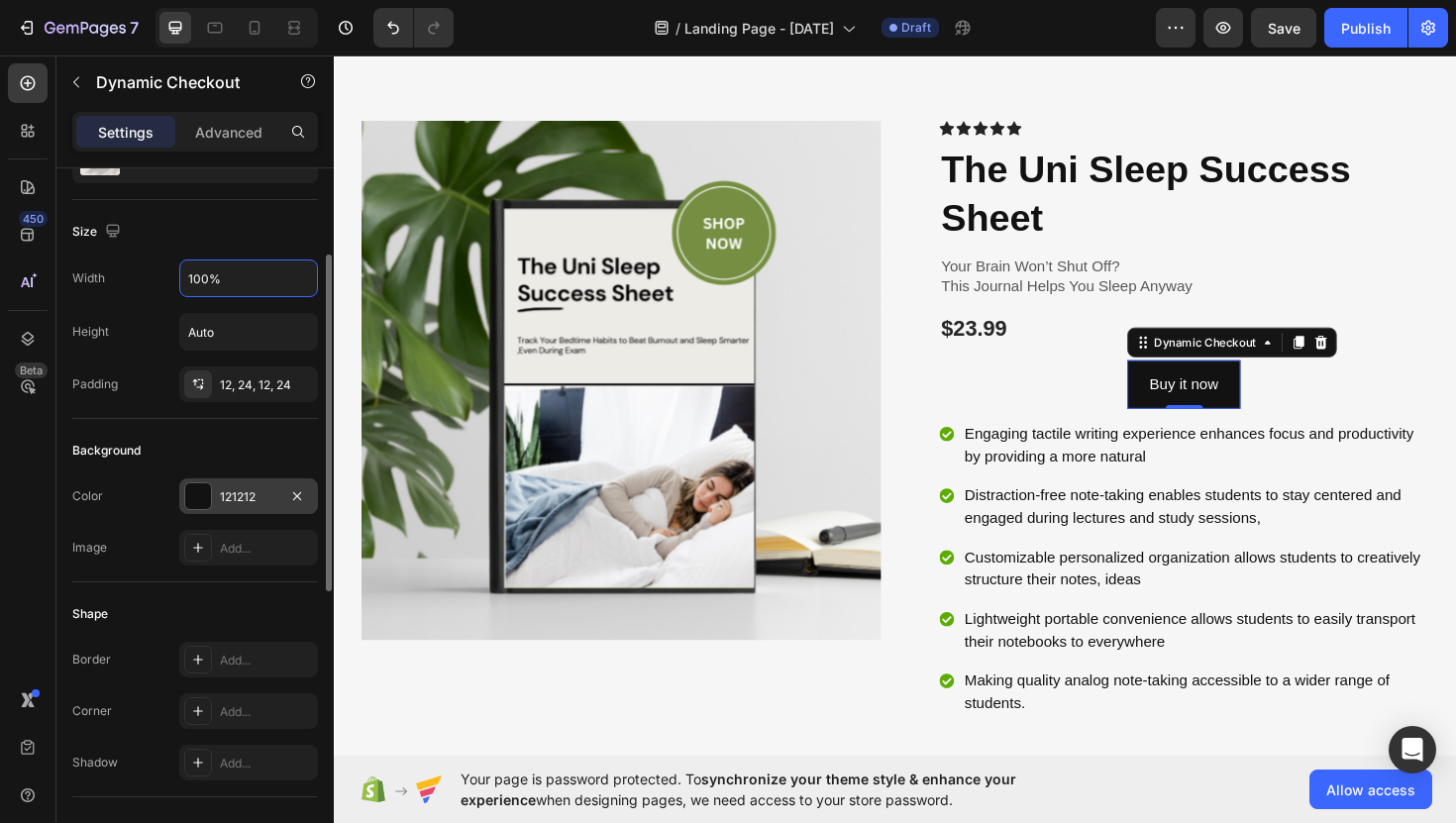 click on "121212" at bounding box center [249, 497] 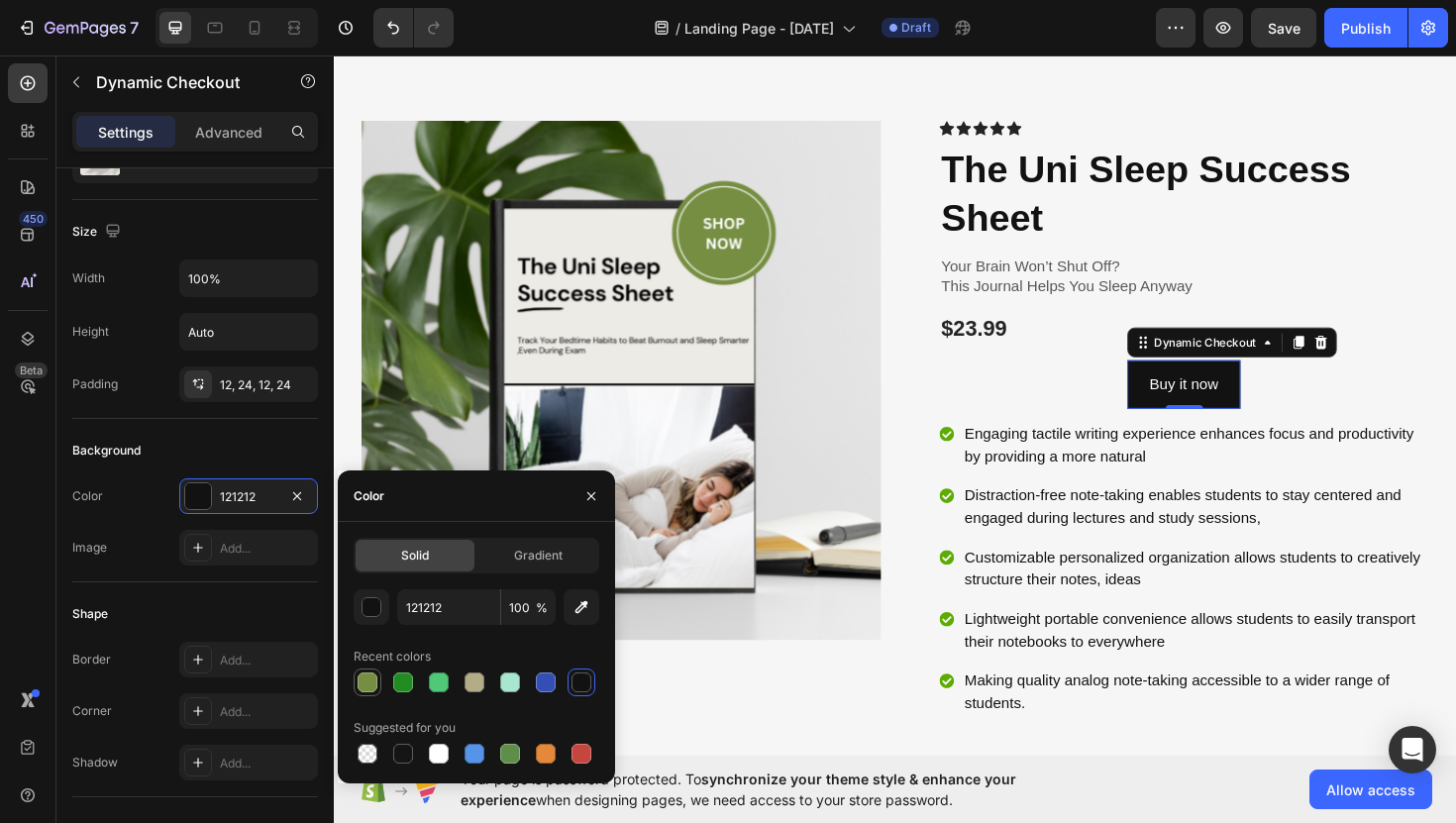 click at bounding box center [367, 682] 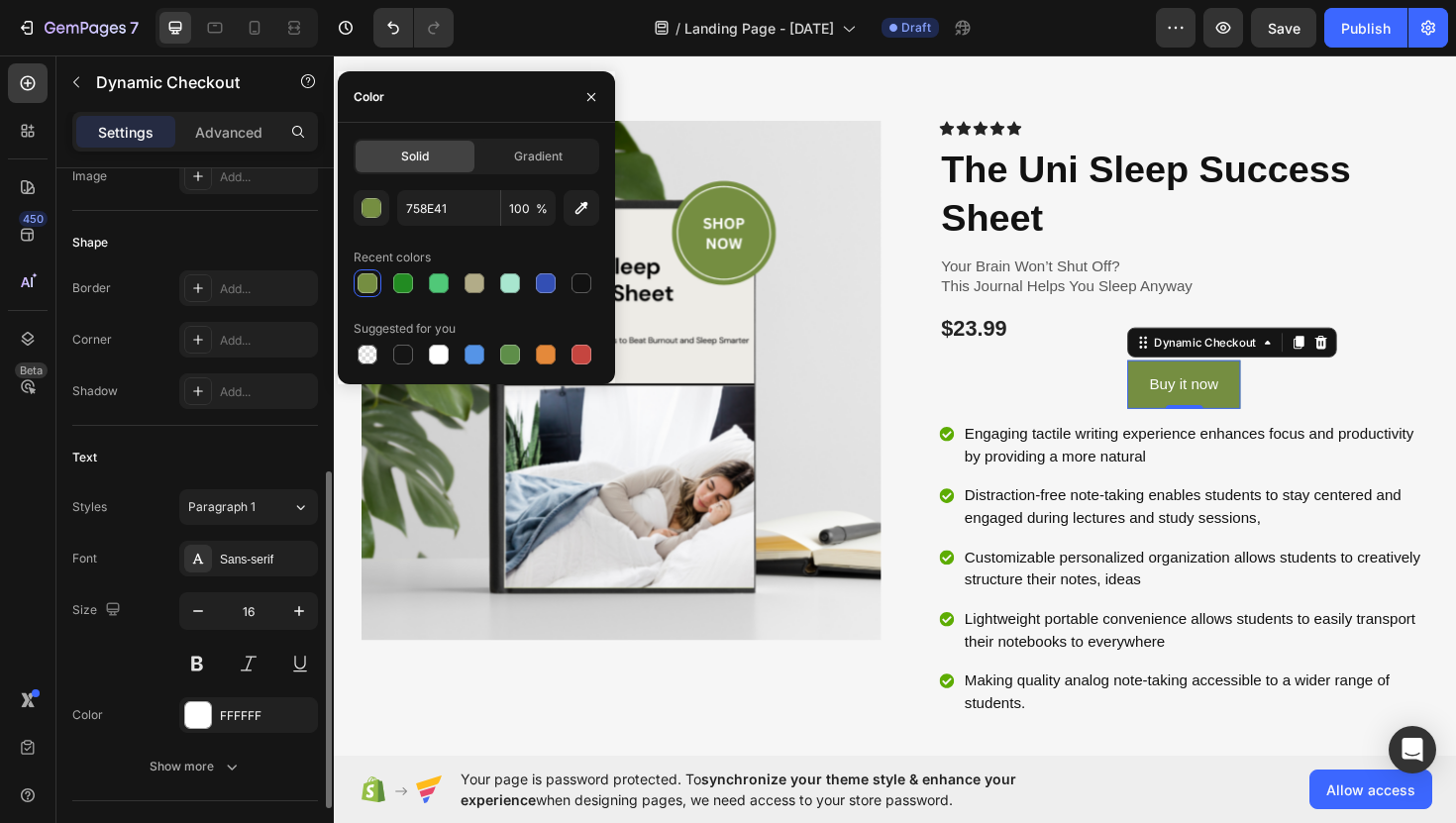 scroll, scrollTop: 582, scrollLeft: 0, axis: vertical 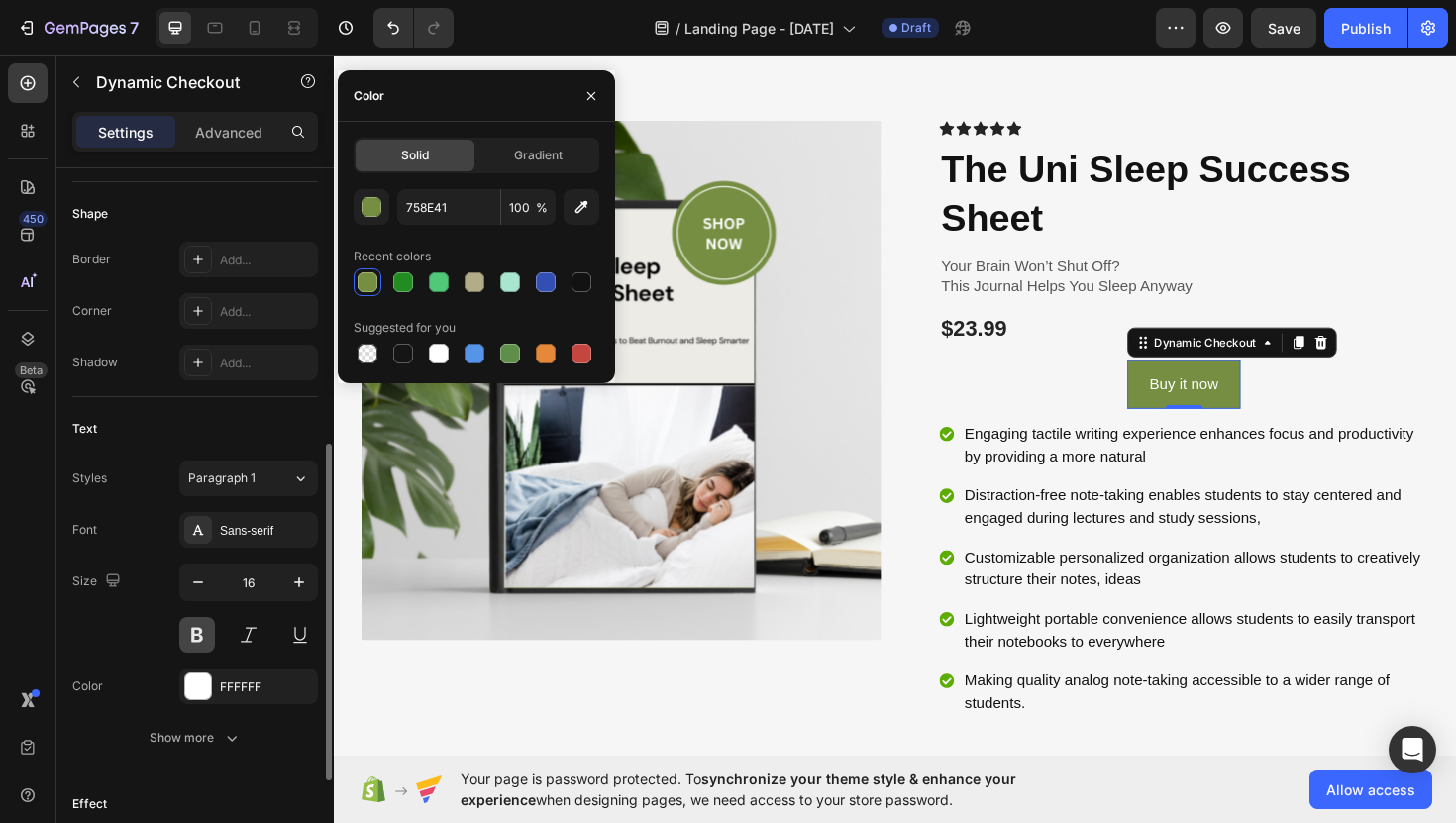 click at bounding box center [197, 635] 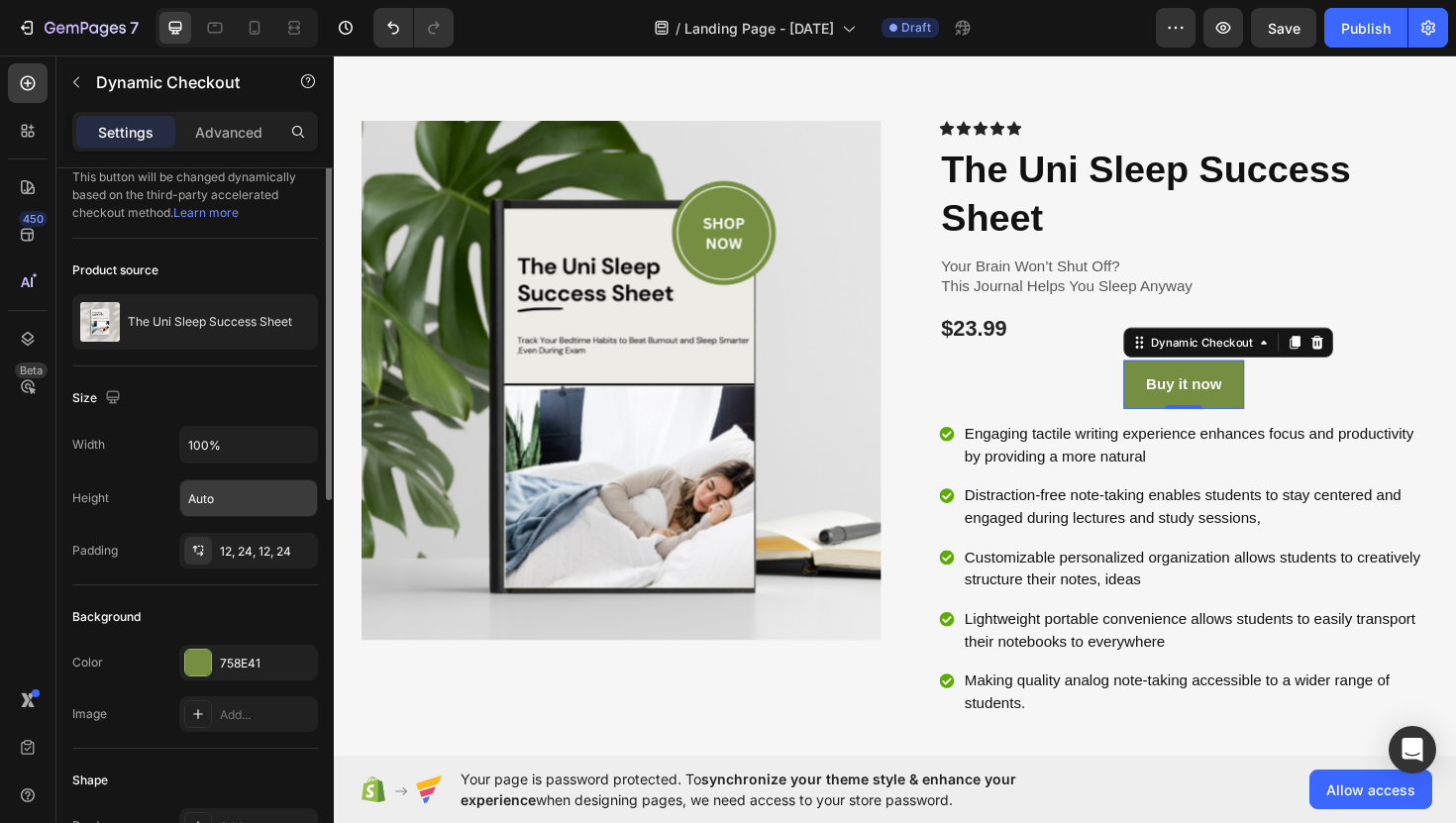 scroll, scrollTop: 0, scrollLeft: 0, axis: both 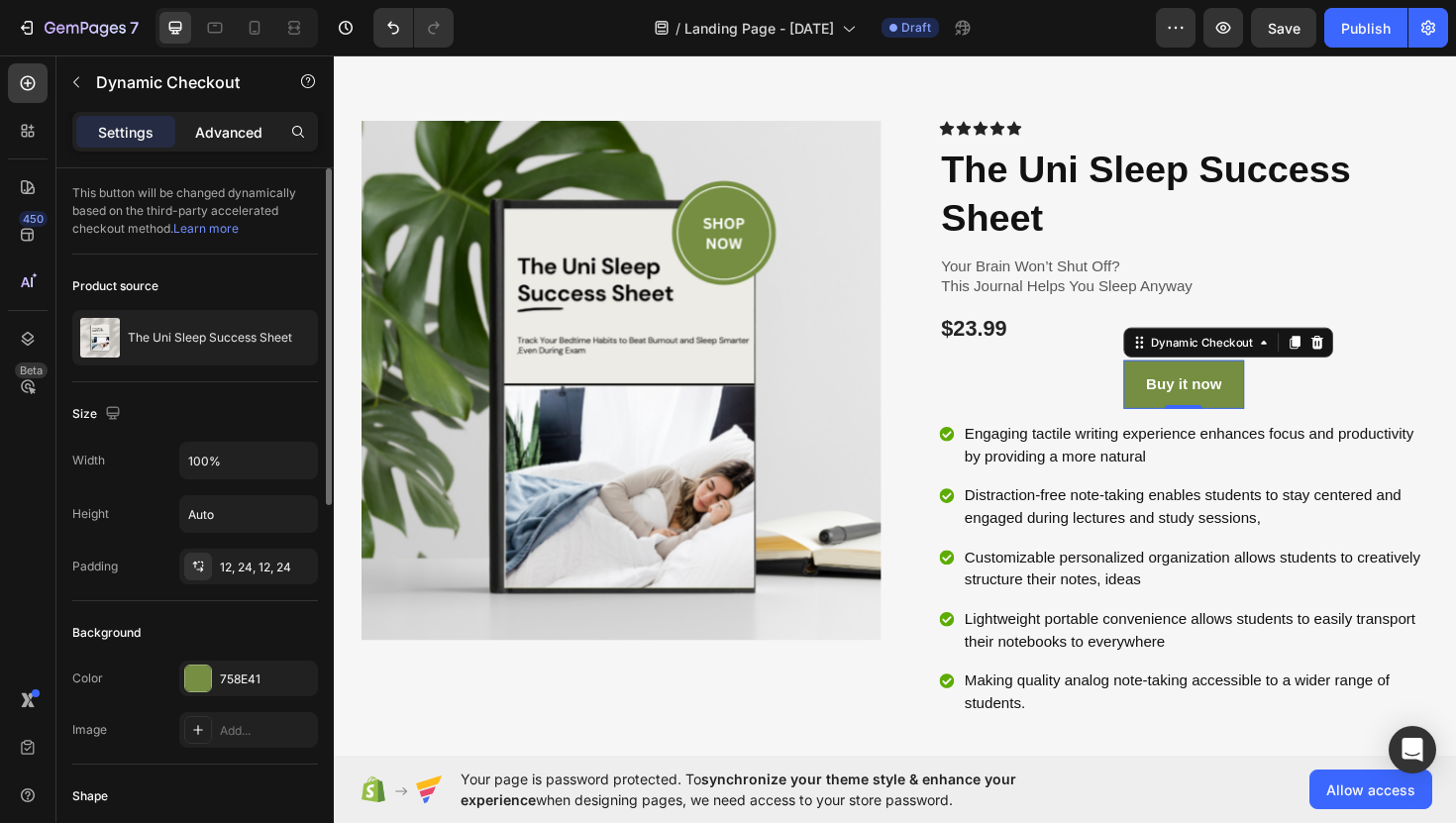 click on "Advanced" at bounding box center [229, 132] 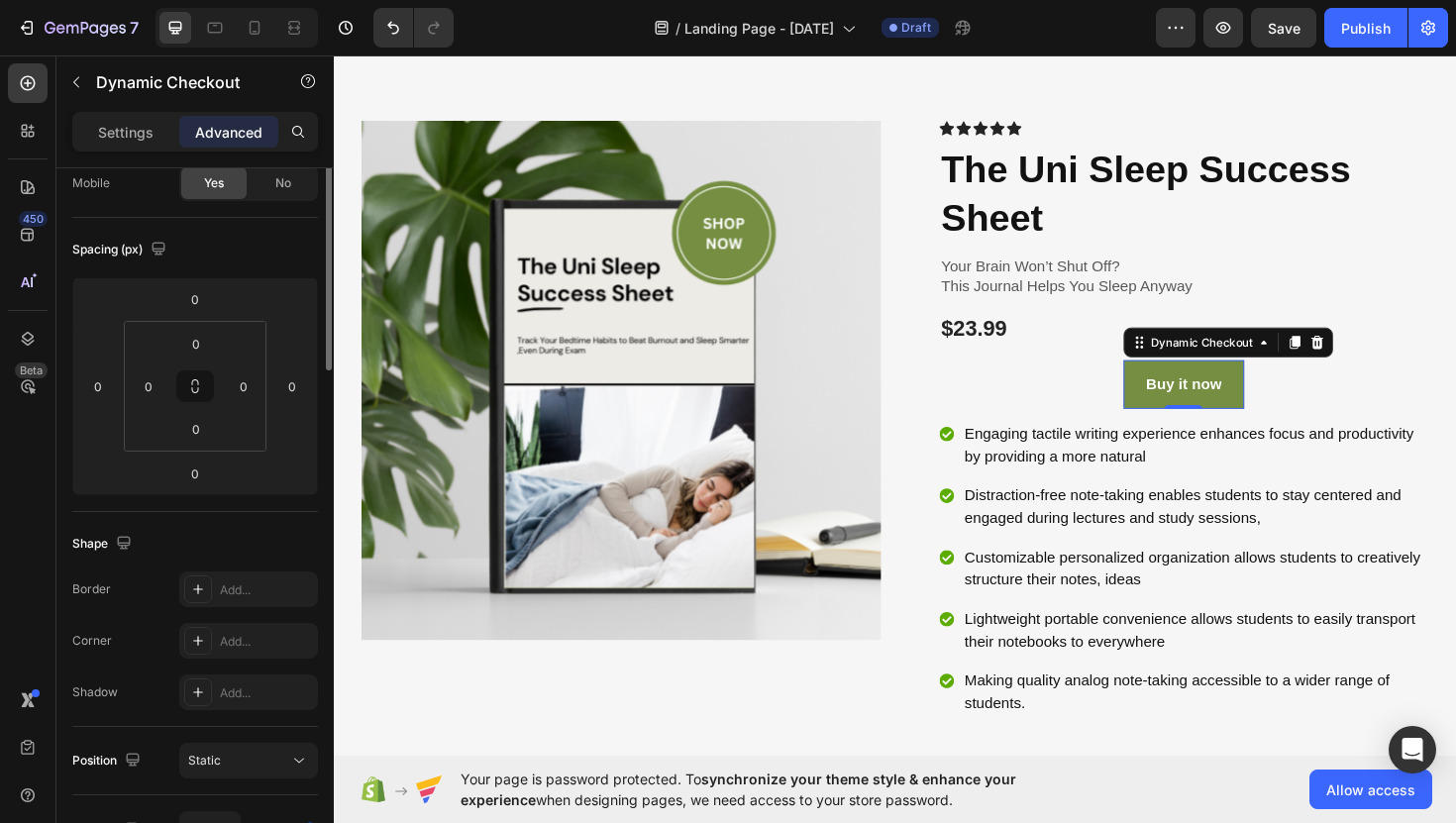 scroll, scrollTop: 0, scrollLeft: 0, axis: both 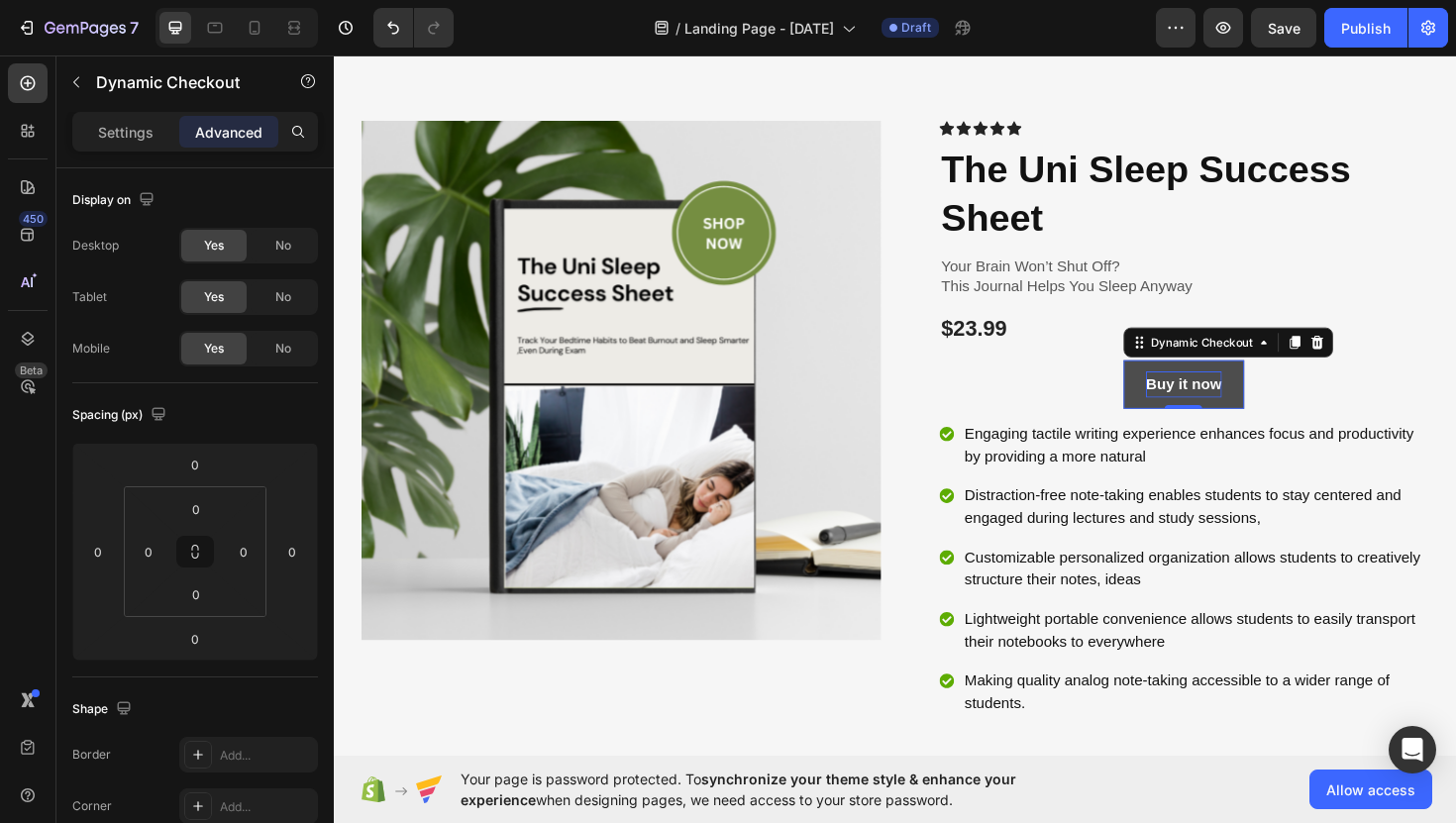 click on "Buy it now" at bounding box center [1233, 404] 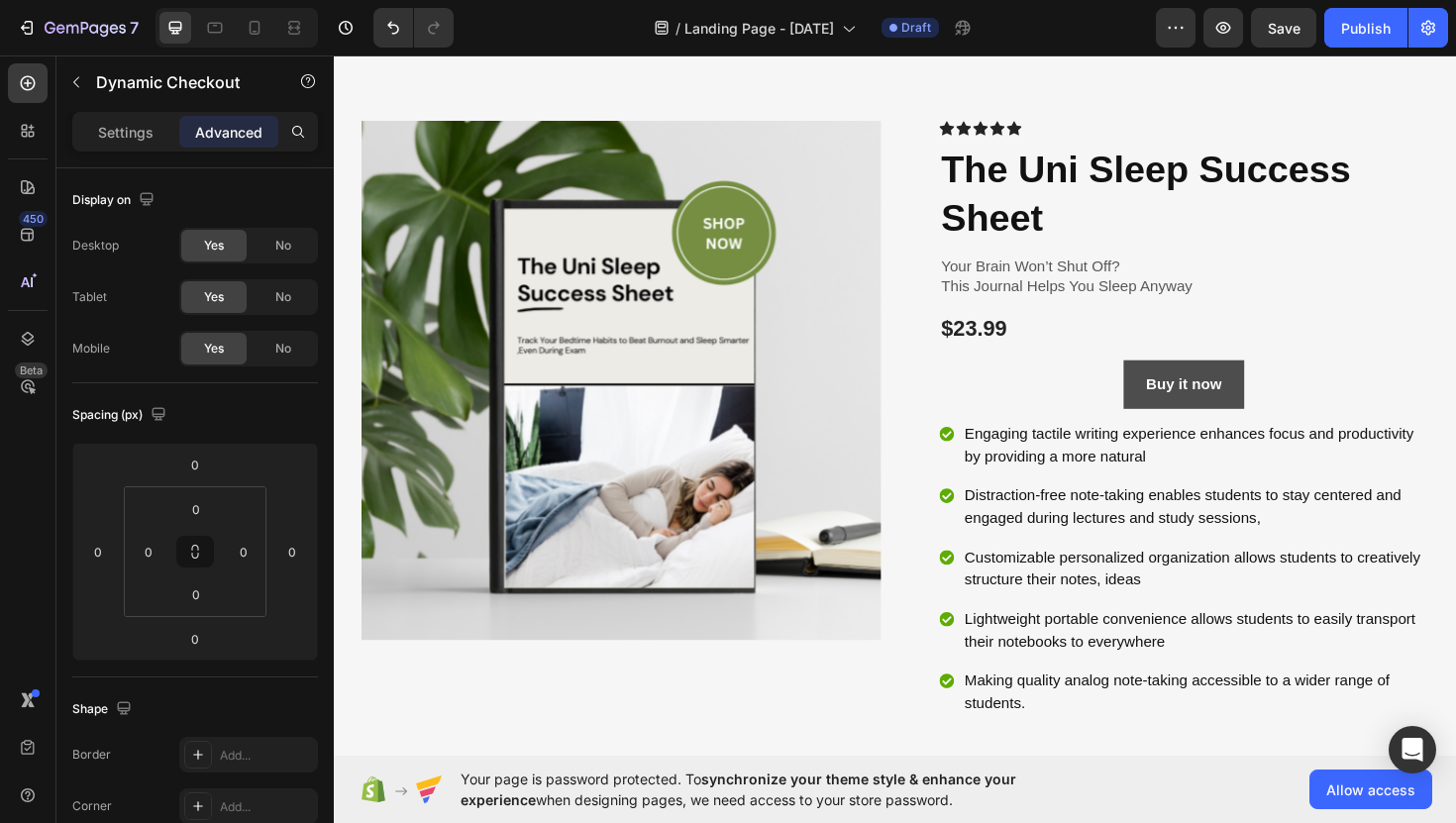 click on "Buy it now" at bounding box center (1233, 404) 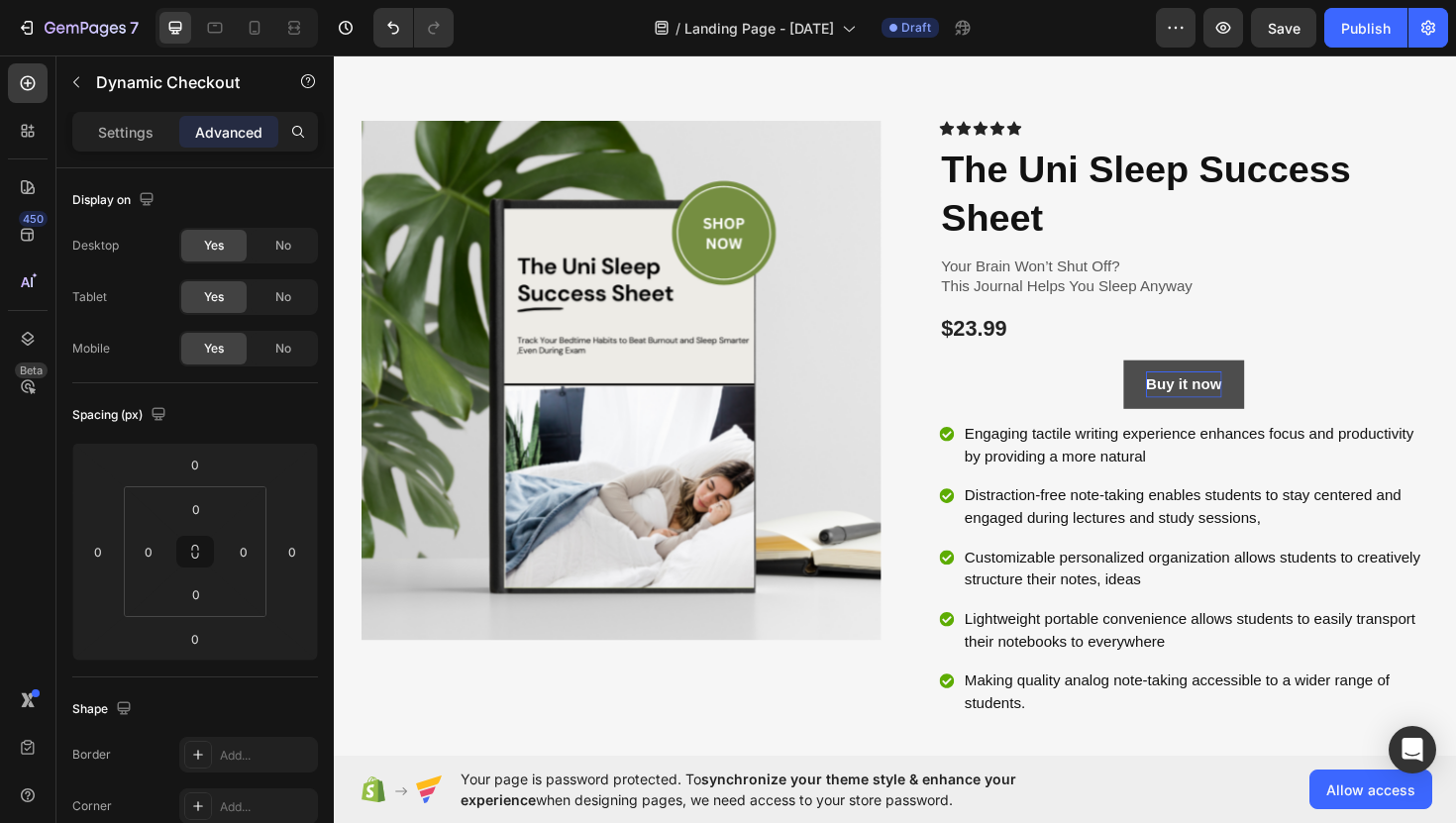 click on "Buy it now" at bounding box center [1233, 404] 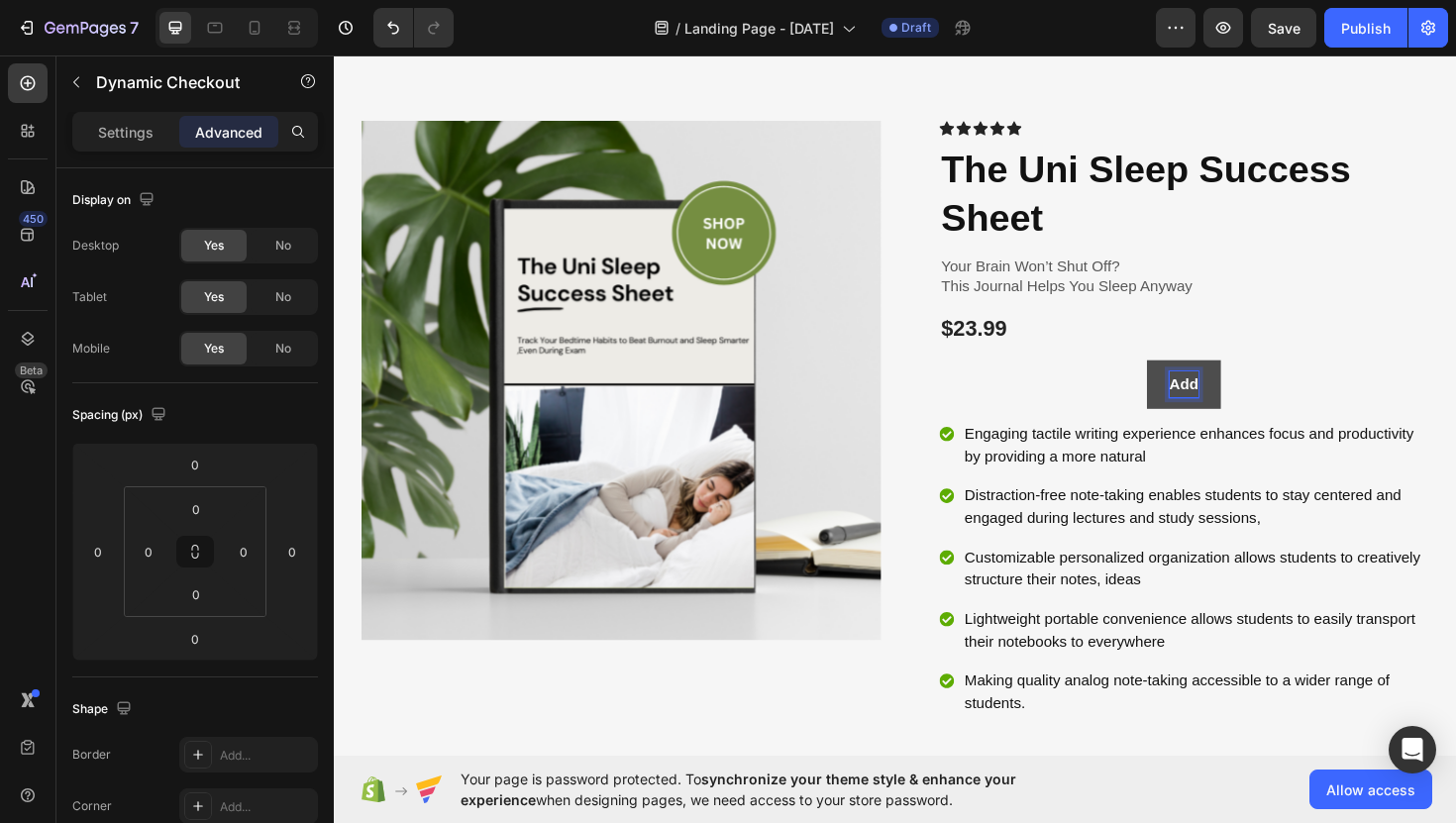 click on "Add" at bounding box center (1233, 404) 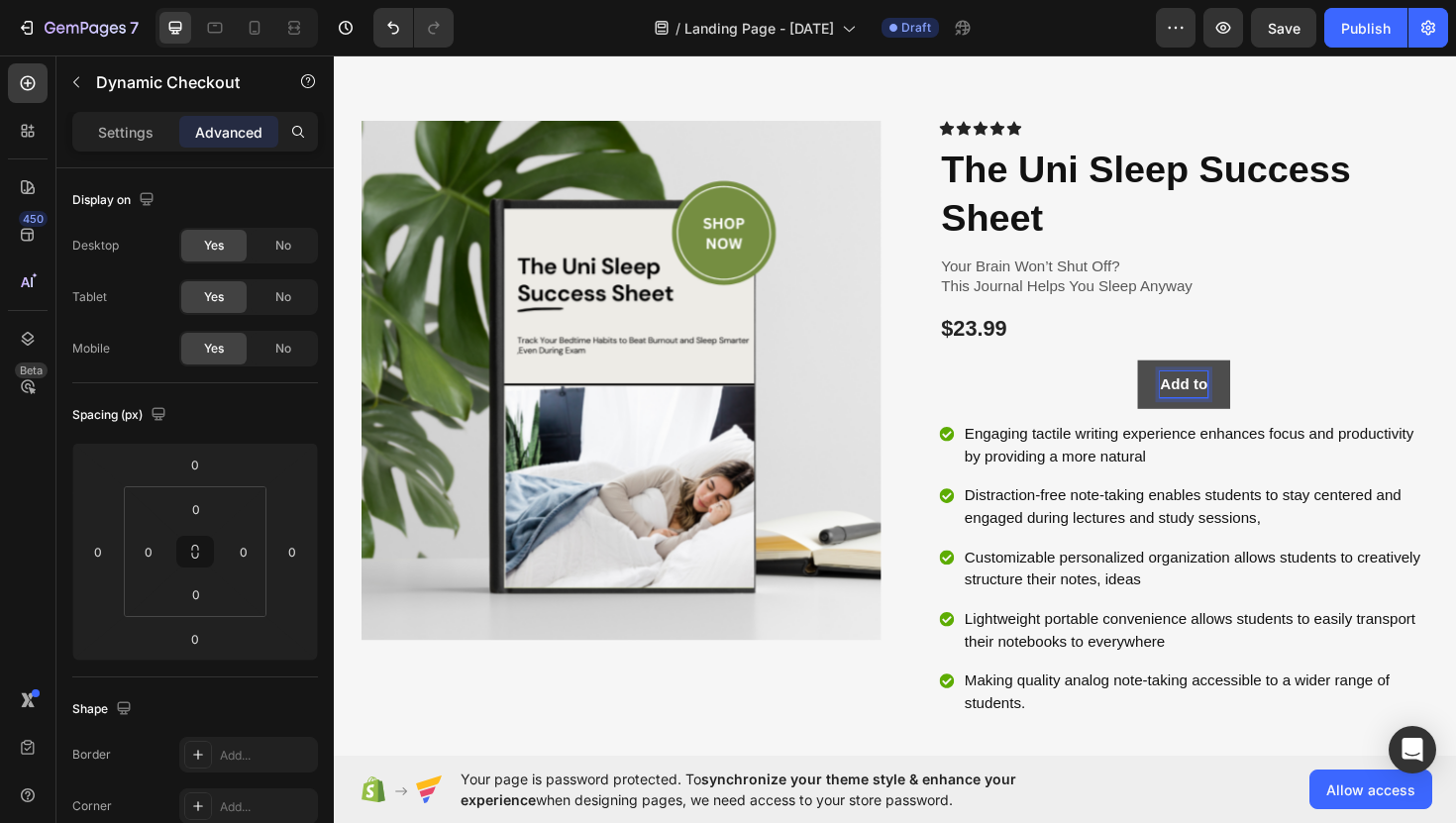 click on "Add to" at bounding box center (1233, 404) 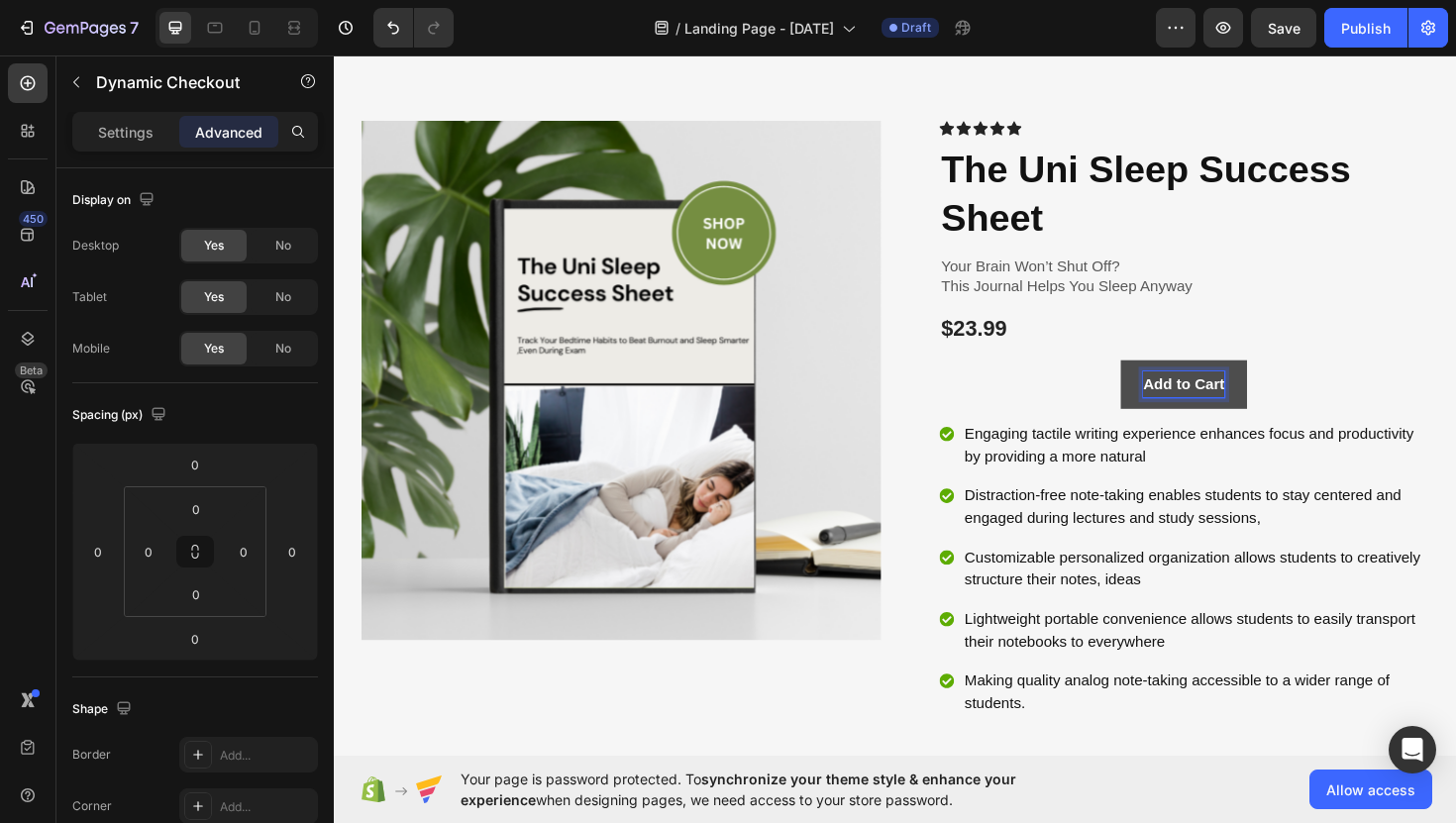 click on "Add to Cart" at bounding box center [1233, 404] 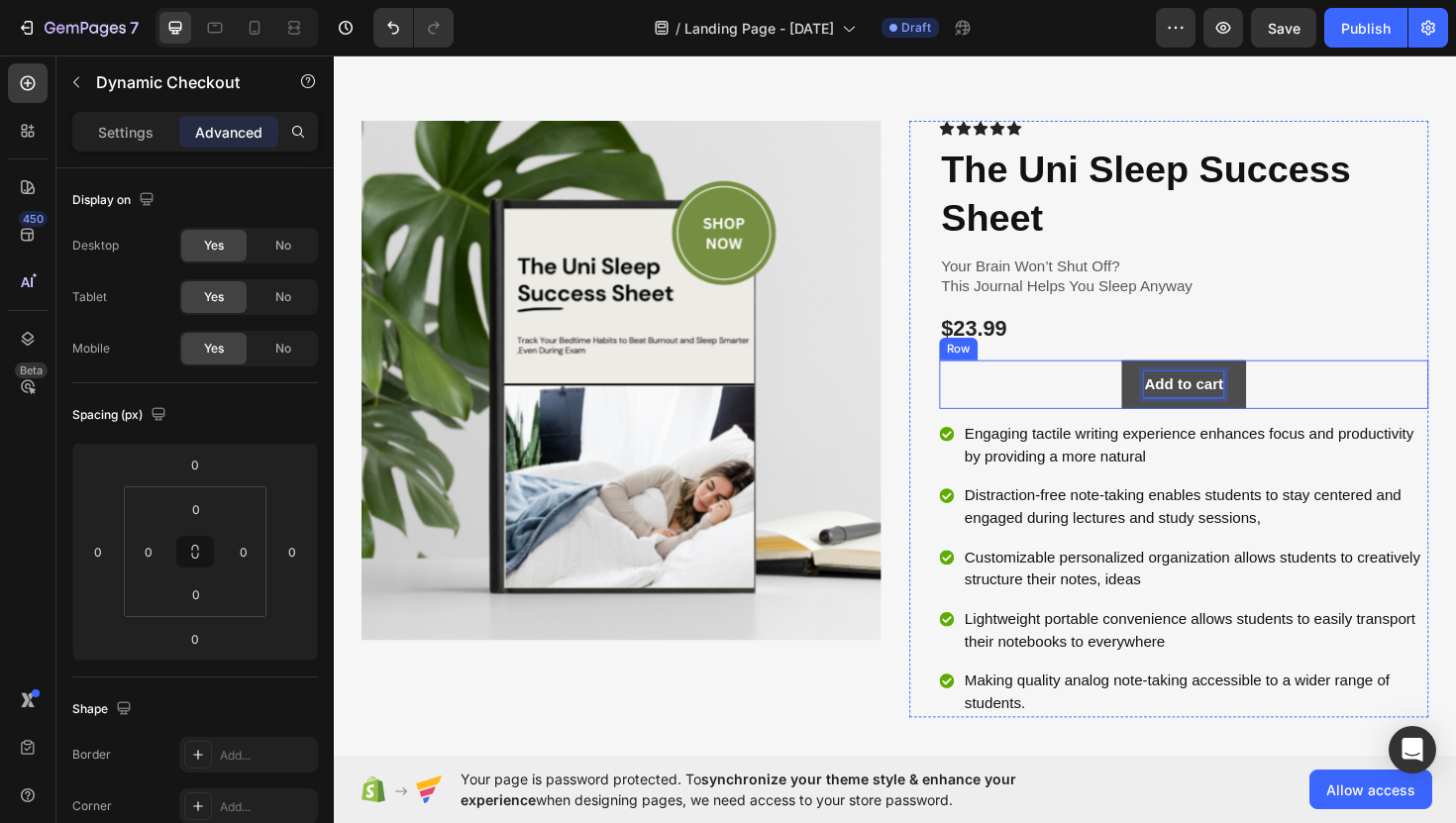 click on "Add to cart Dynamic Checkout   0 Row" at bounding box center [1233, 404] 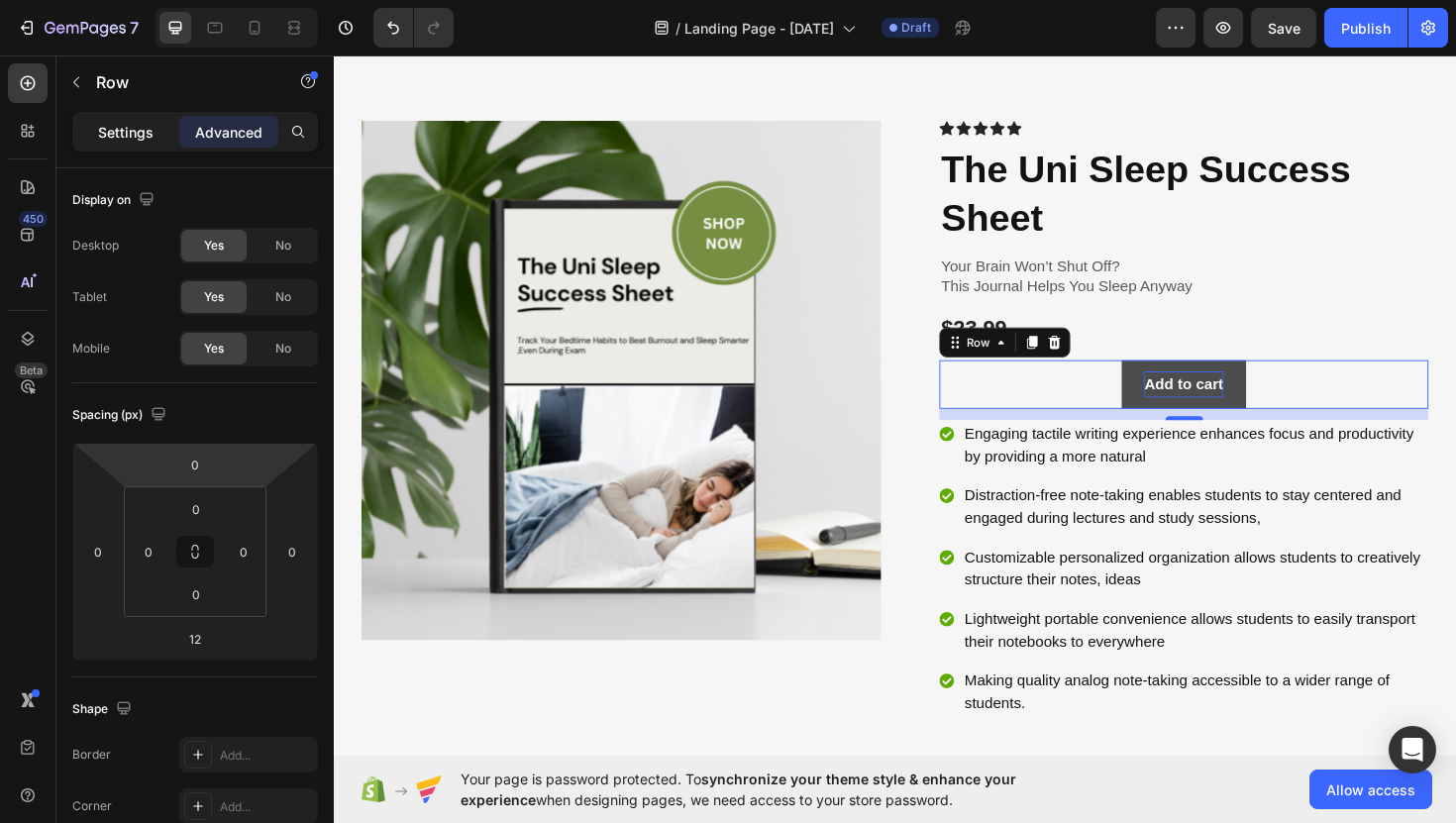 click on "Settings" at bounding box center (126, 132) 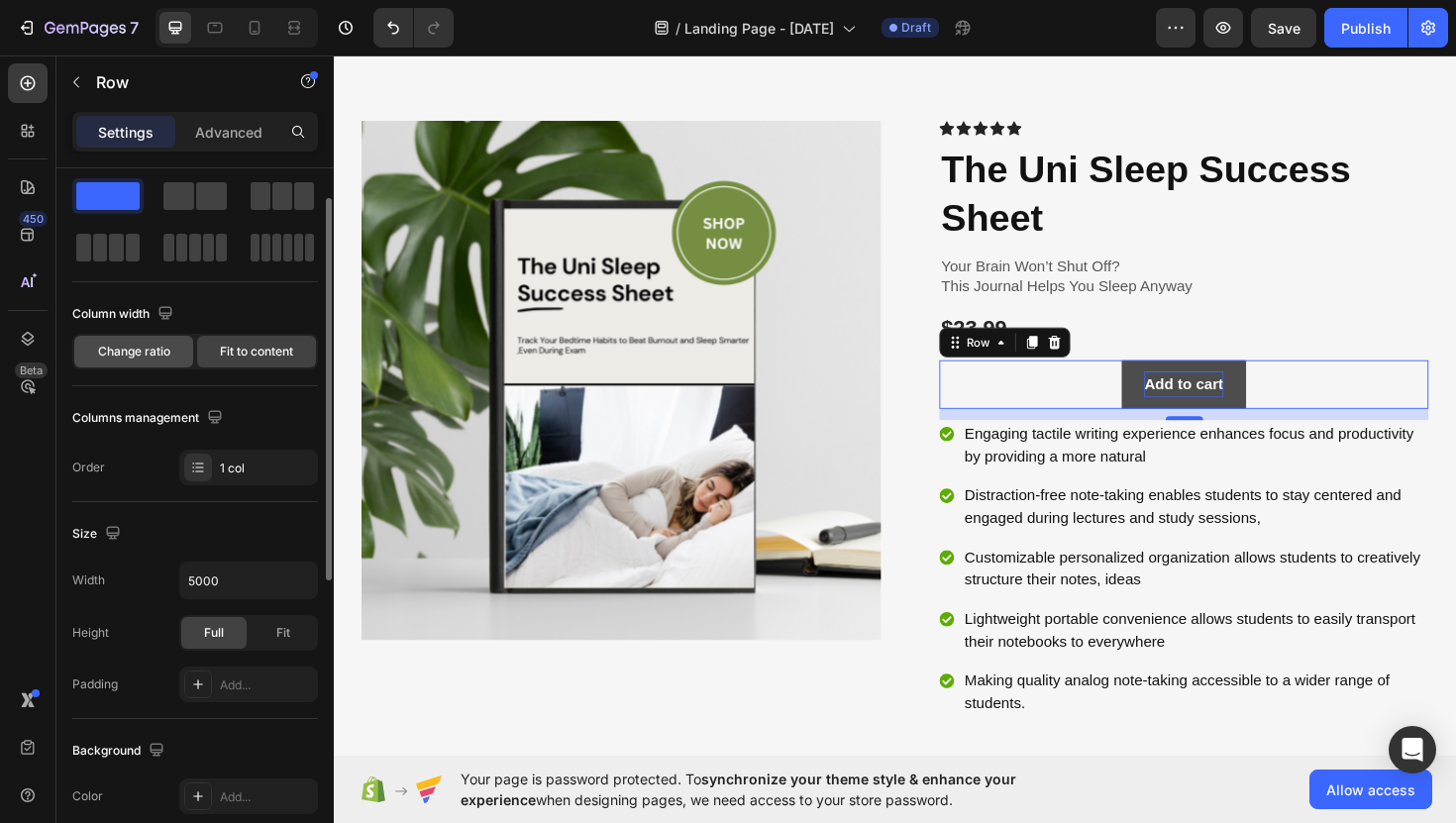scroll, scrollTop: 55, scrollLeft: 0, axis: vertical 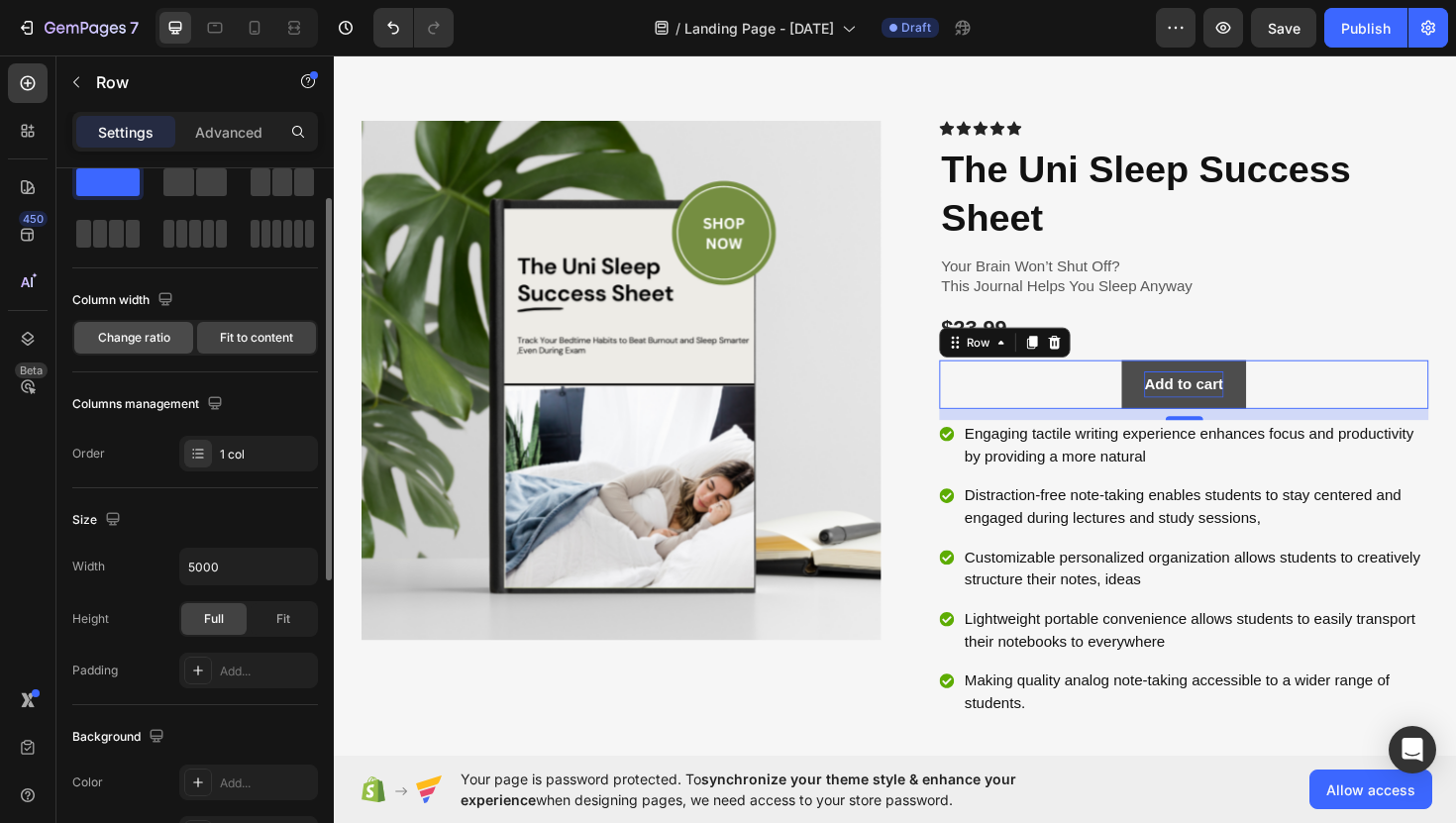 click on "Change ratio" 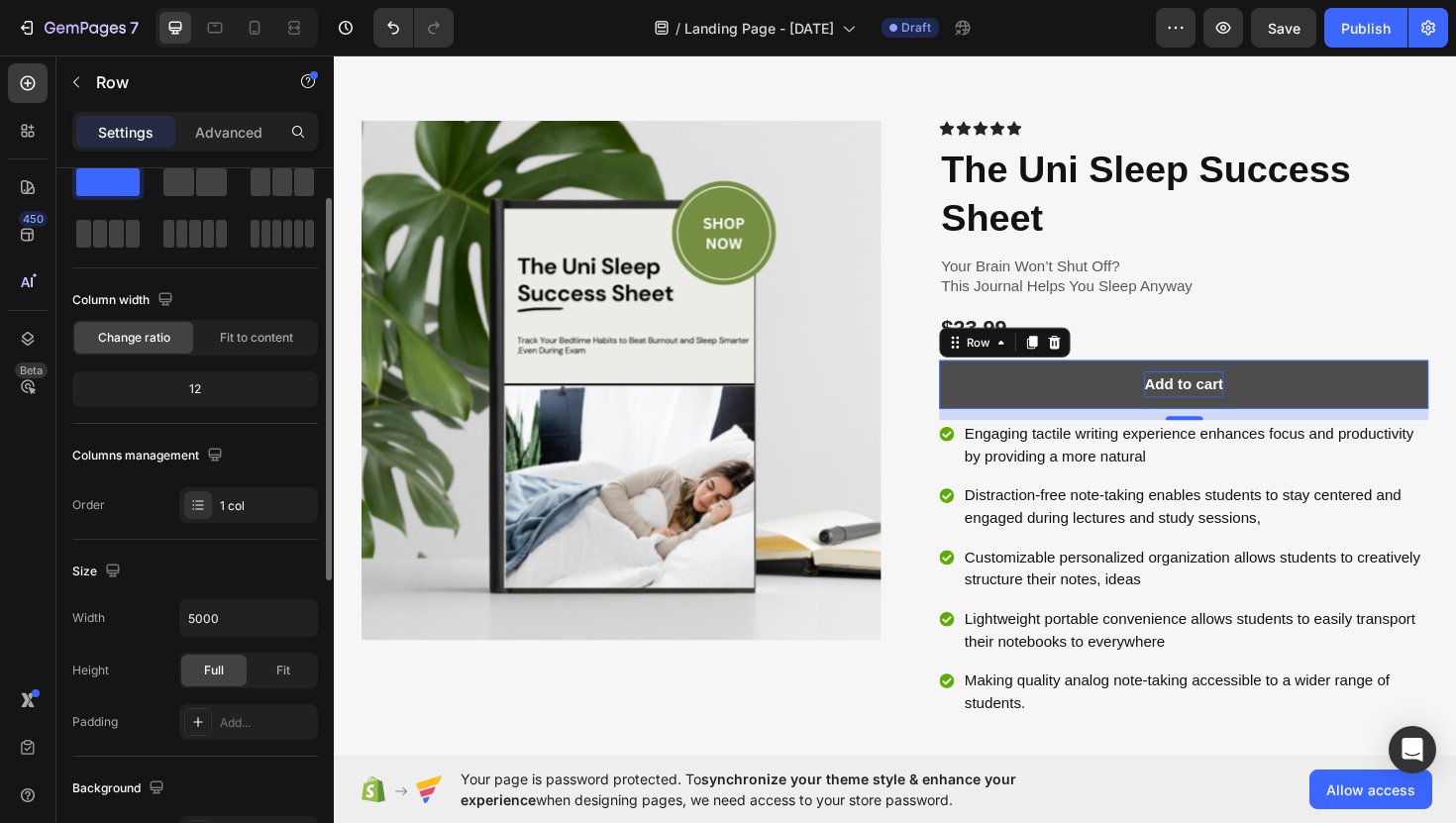 click on "Layout Column width Change ratio Fit to content 12 Columns management Order 1 col" at bounding box center [195, 326] 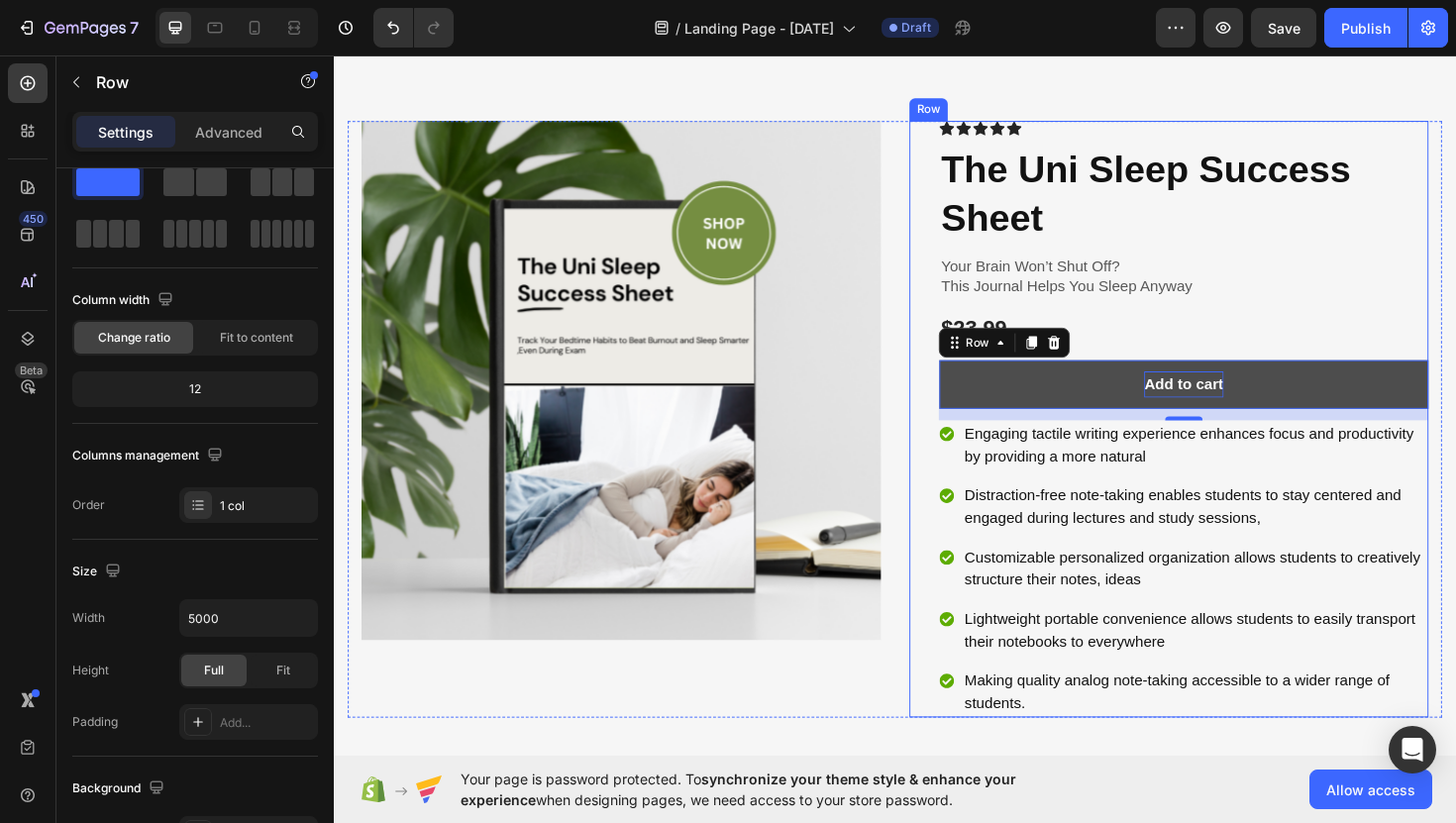 click on "$23.99 Product Price Product Price Row" at bounding box center (1233, 346) 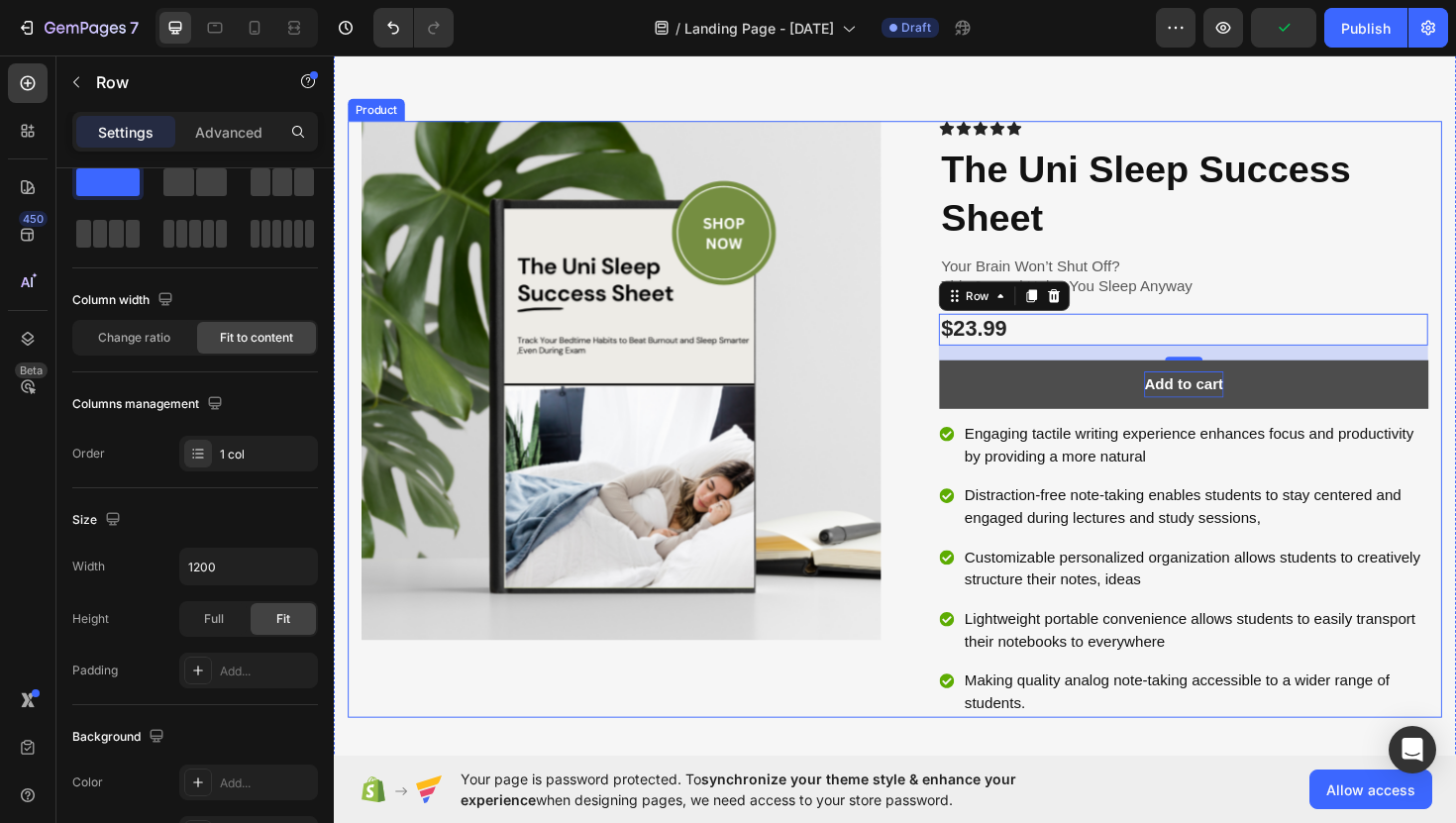 click on "Product Images" at bounding box center [638, 441] 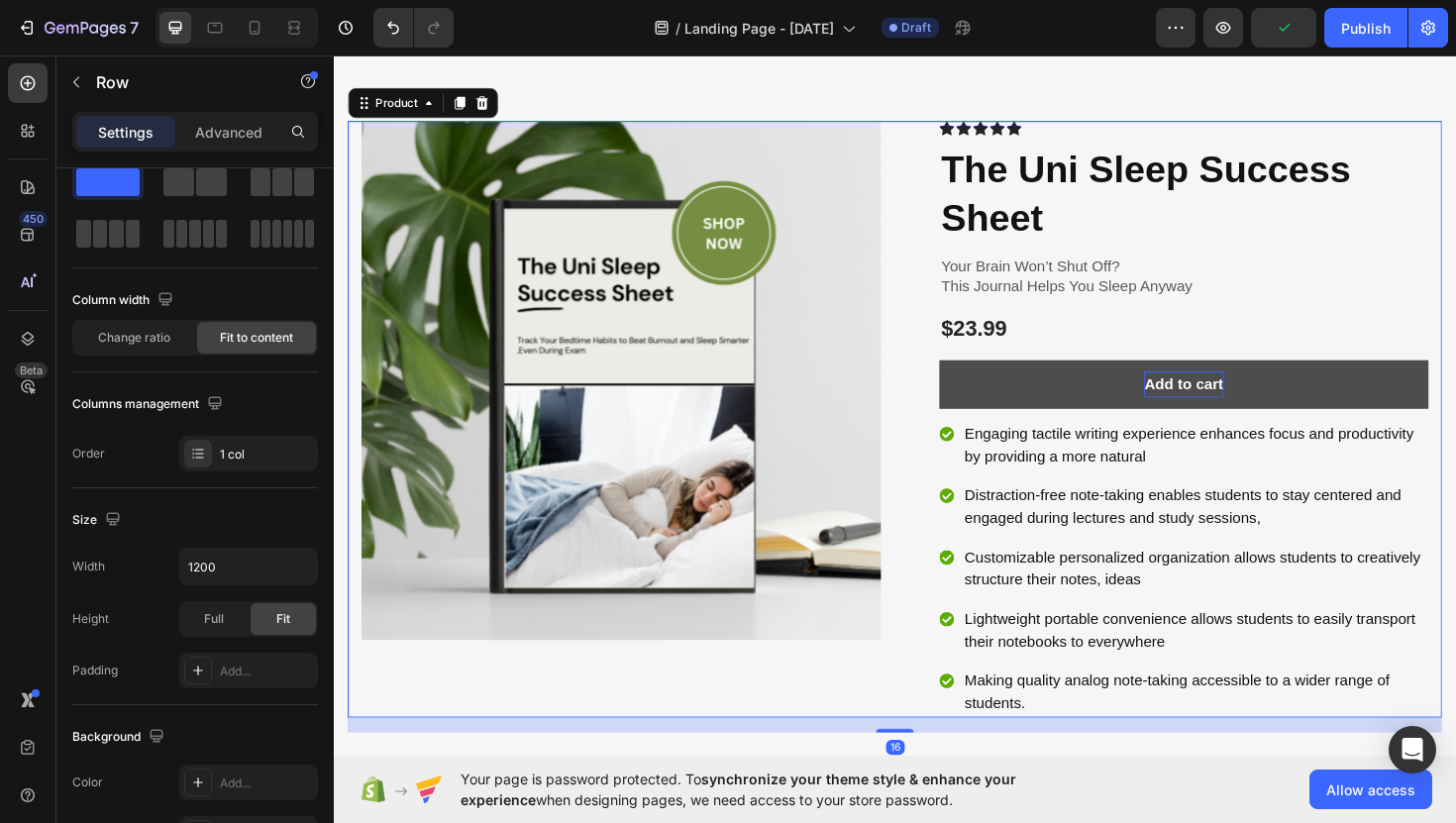 scroll, scrollTop: 0, scrollLeft: 0, axis: both 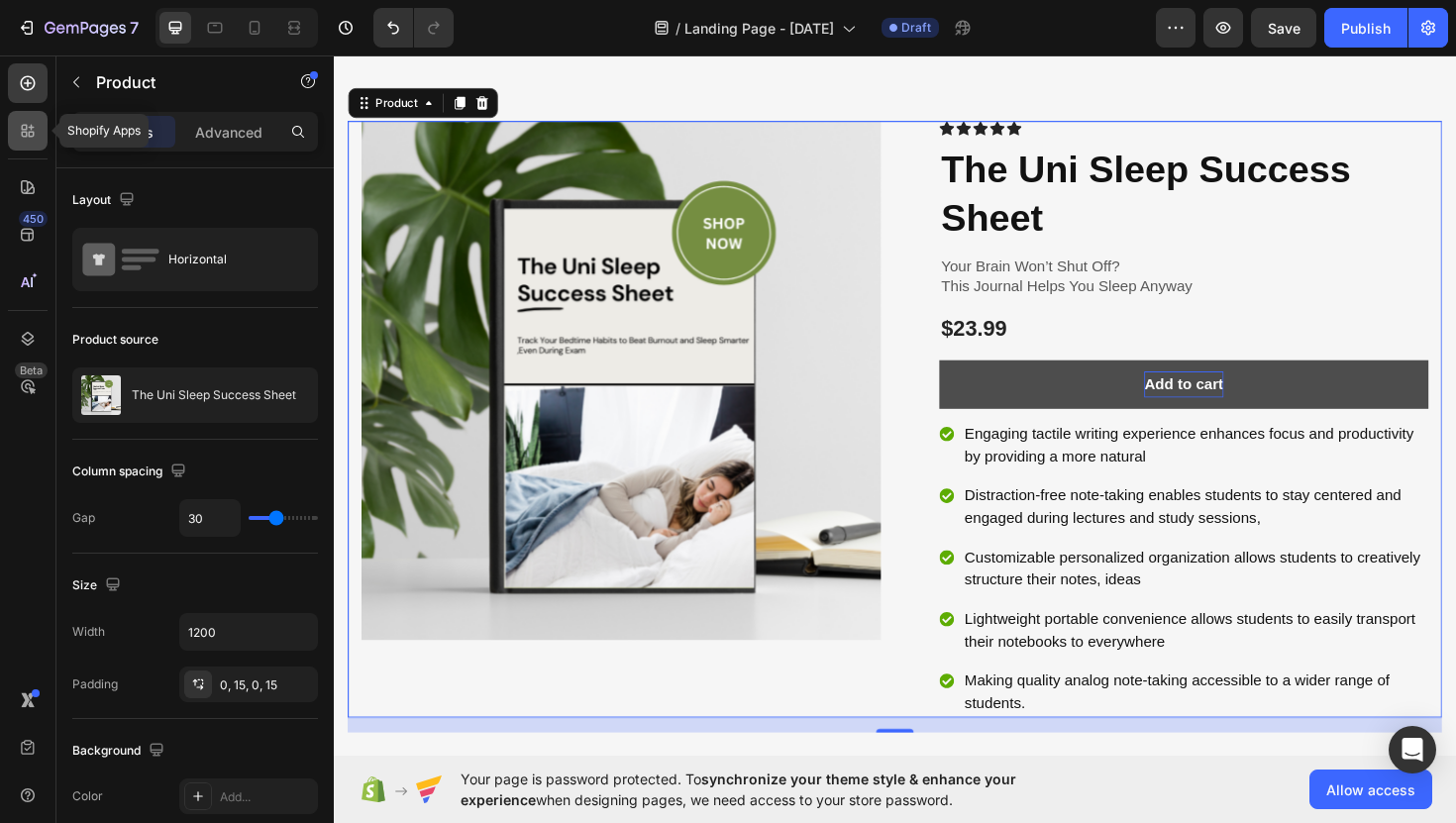 click 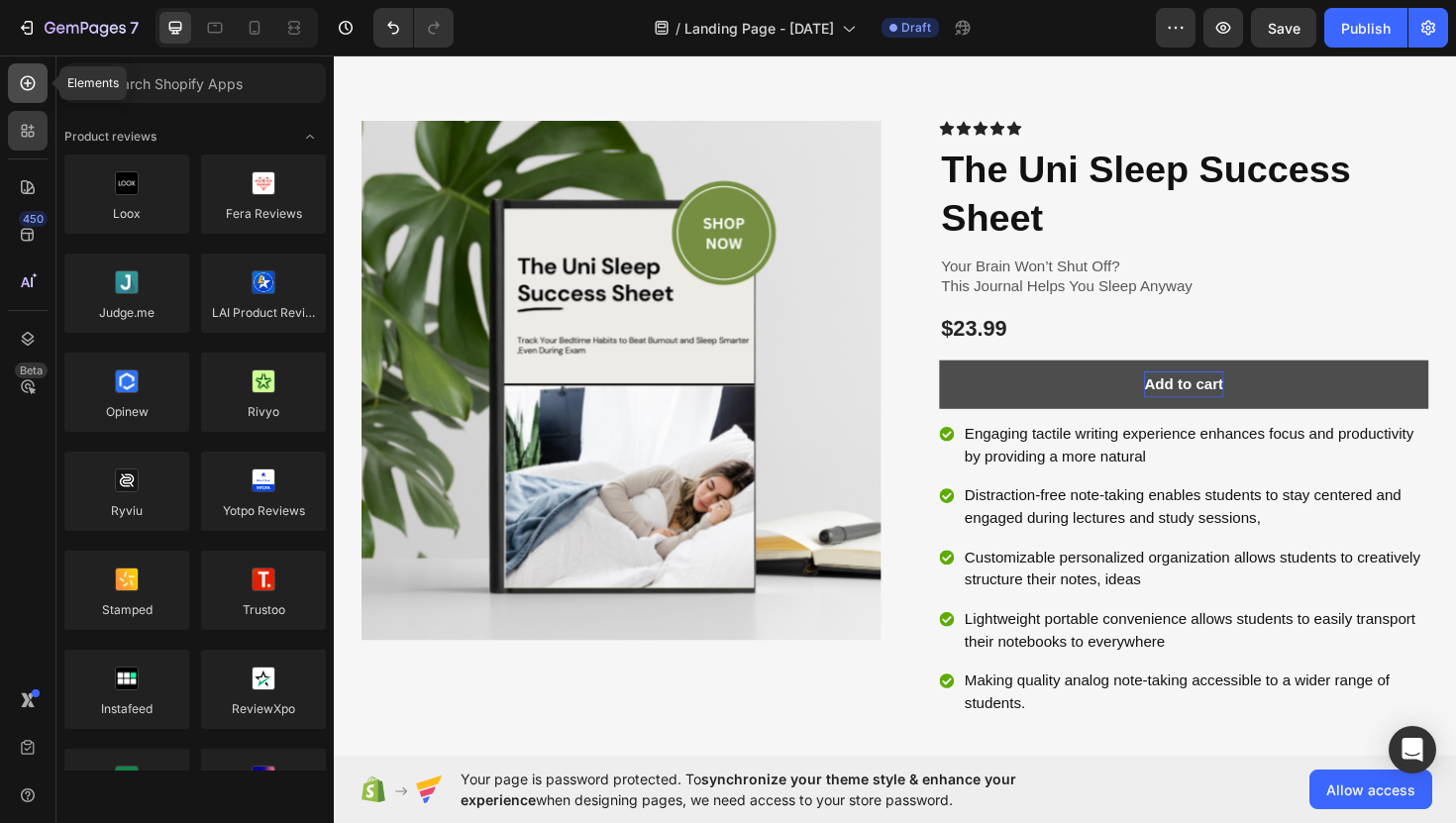 click 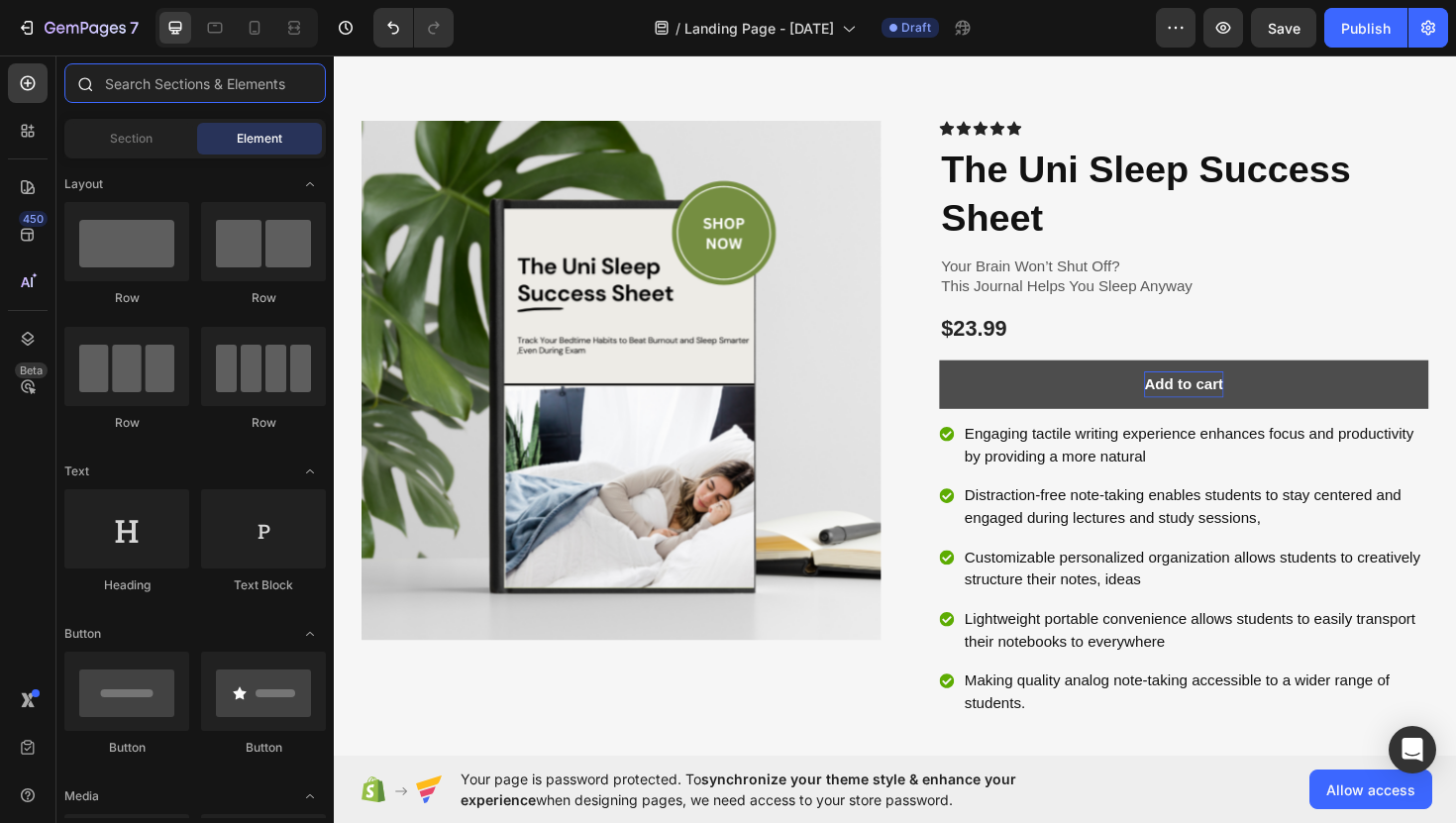 click at bounding box center (195, 83) 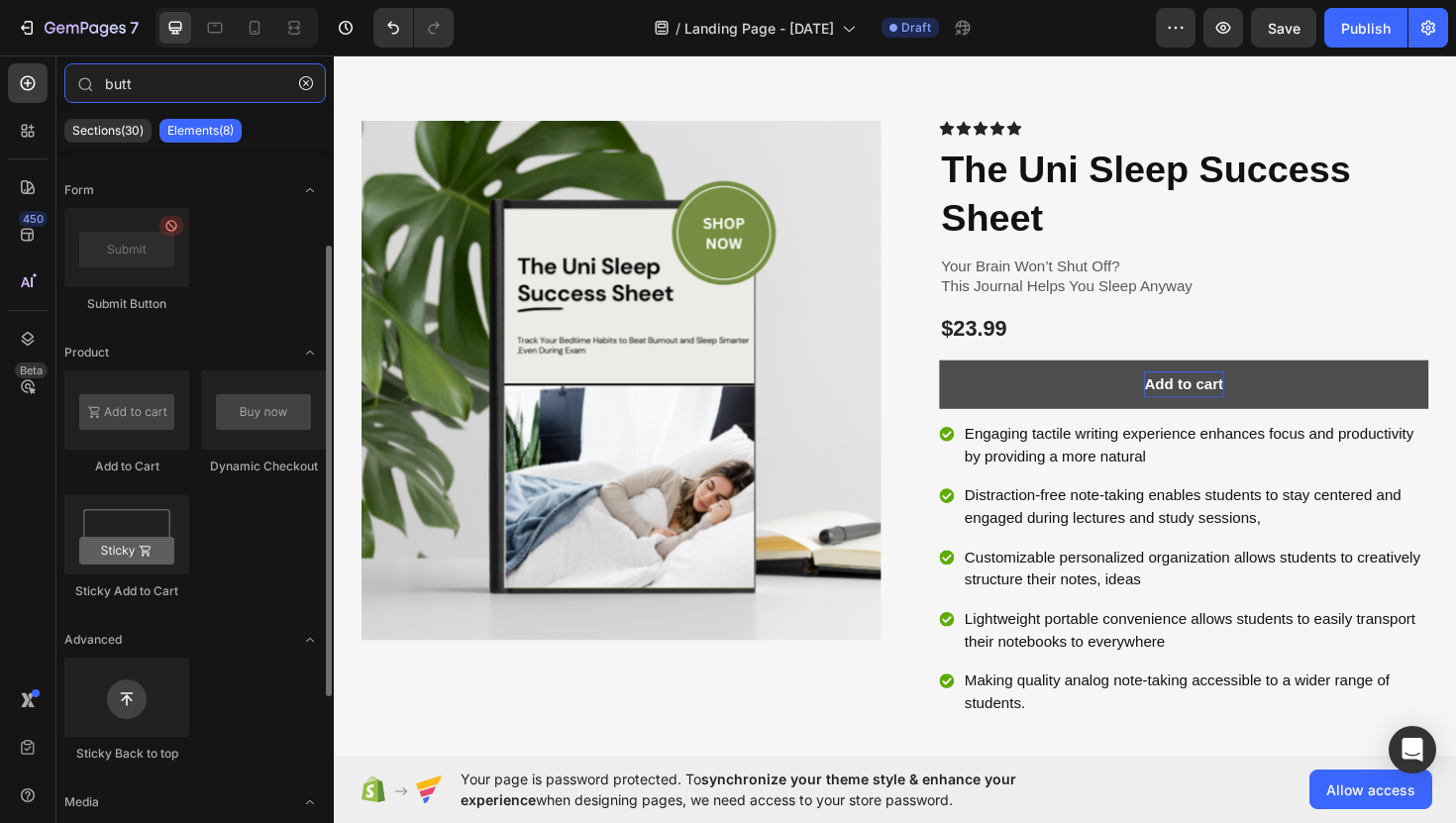 scroll, scrollTop: 150, scrollLeft: 0, axis: vertical 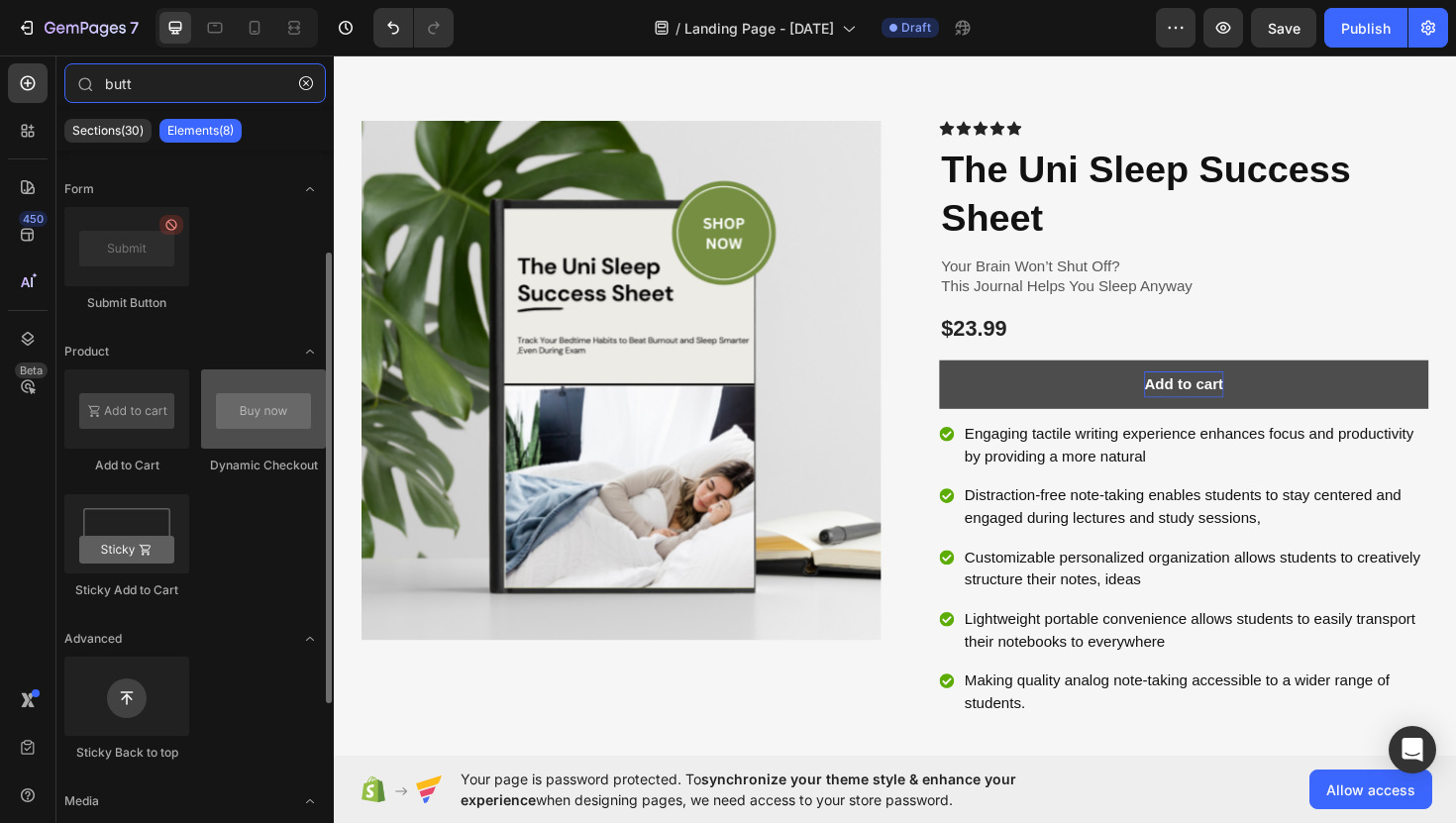 type on "butt" 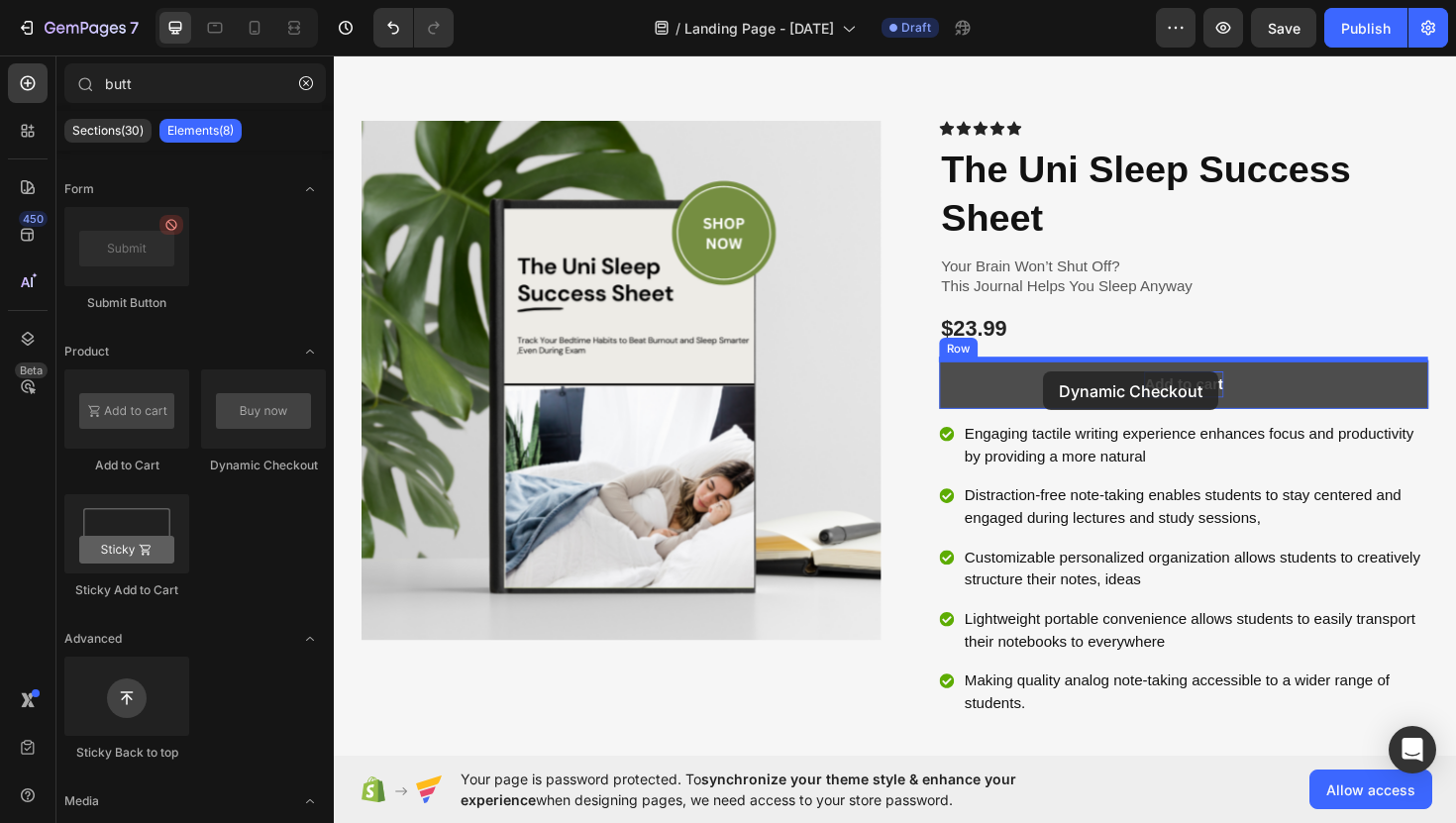 drag, startPoint x: 592, startPoint y: 462, endPoint x: 1085, endPoint y: 389, distance: 498.37536 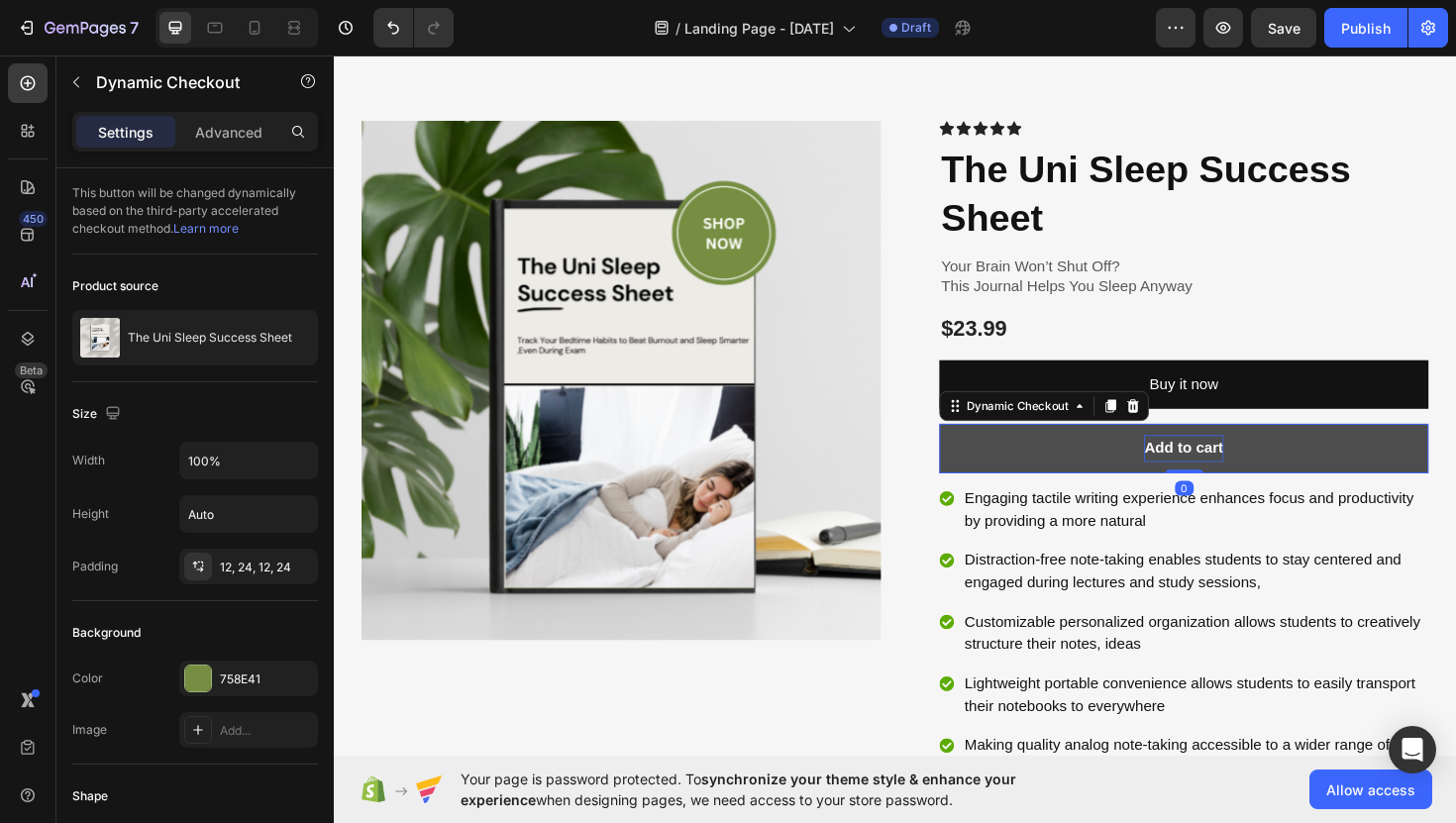 click on "Add to cart" at bounding box center (1233, 471) 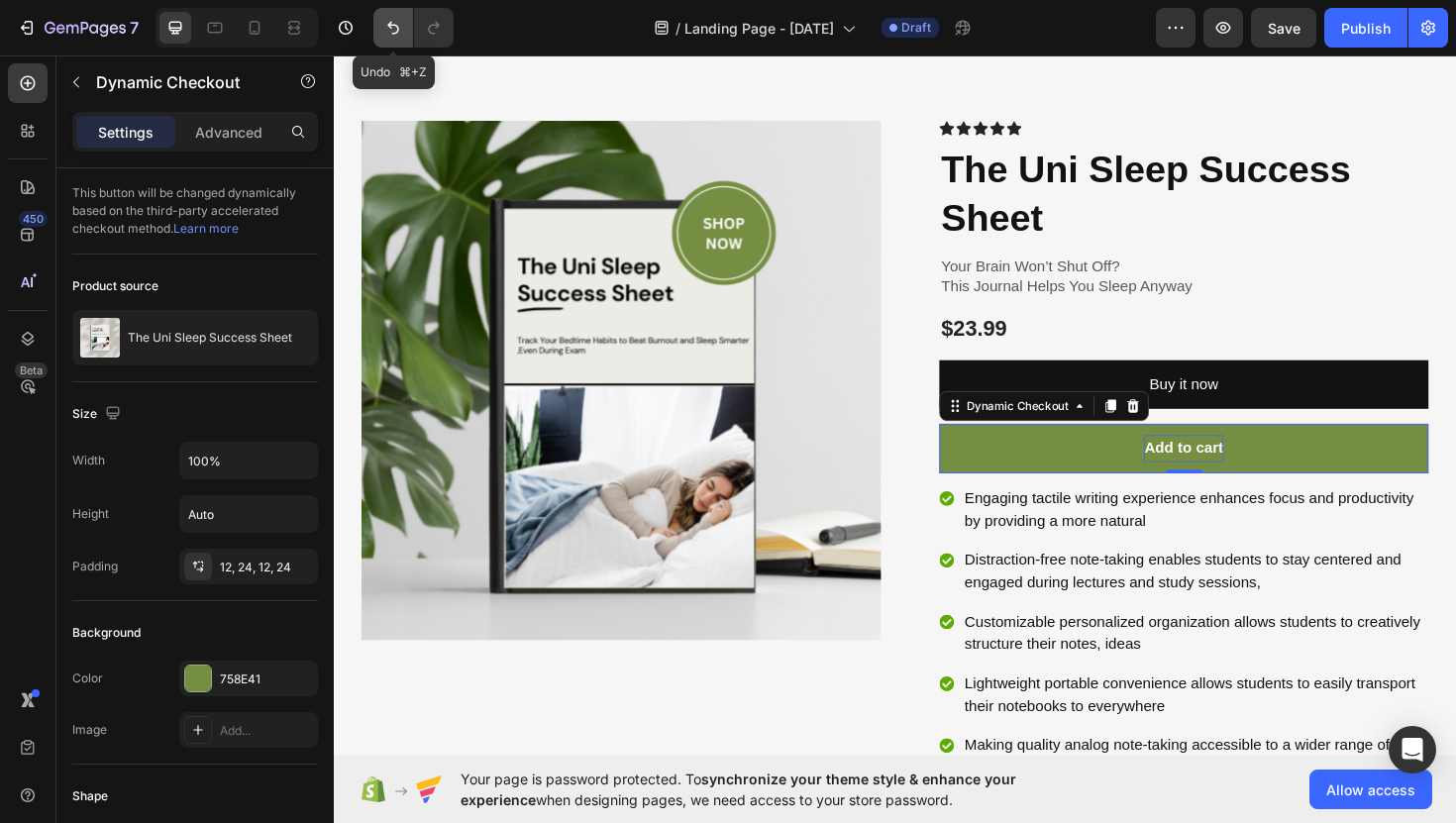 click 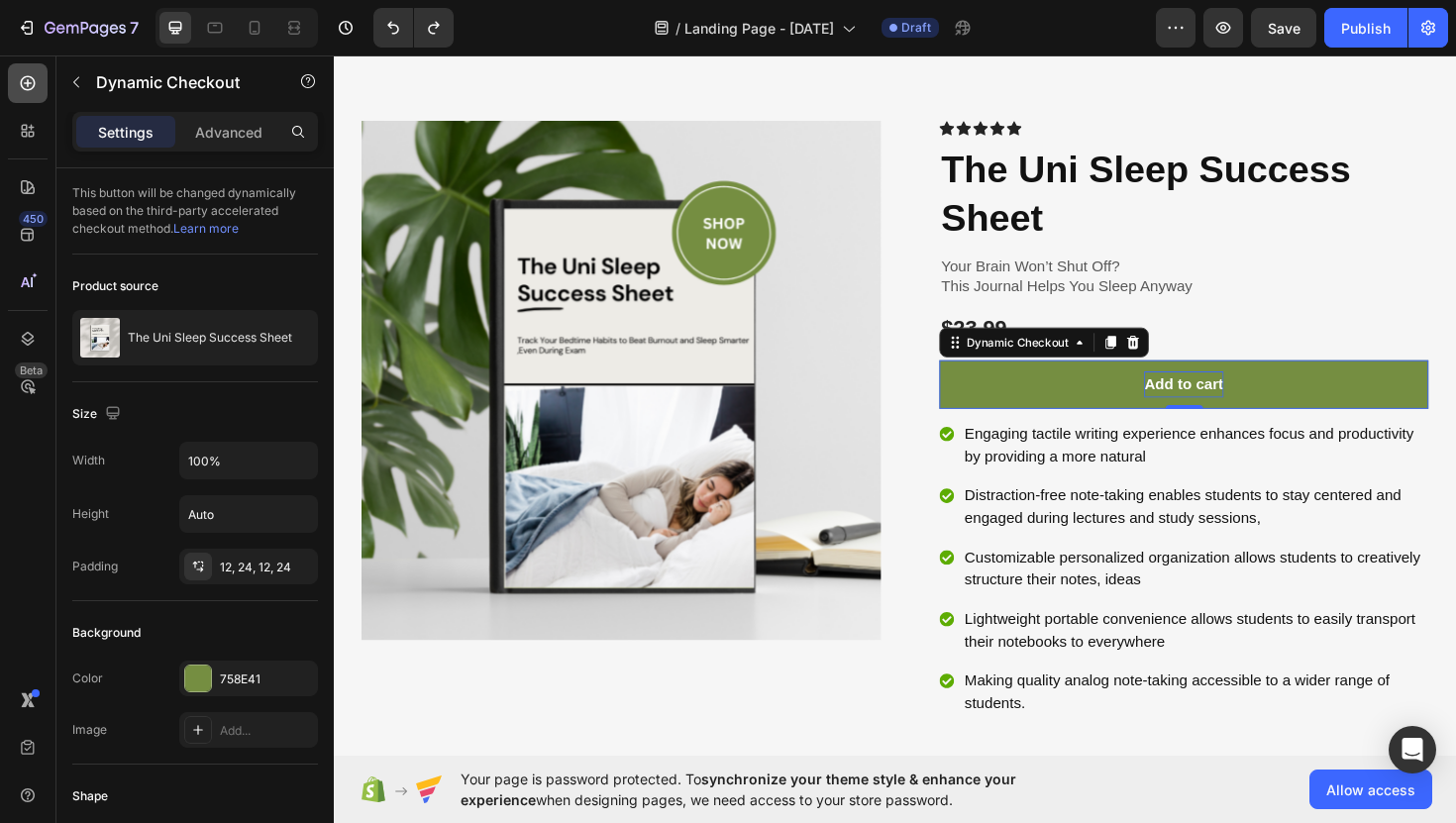 click 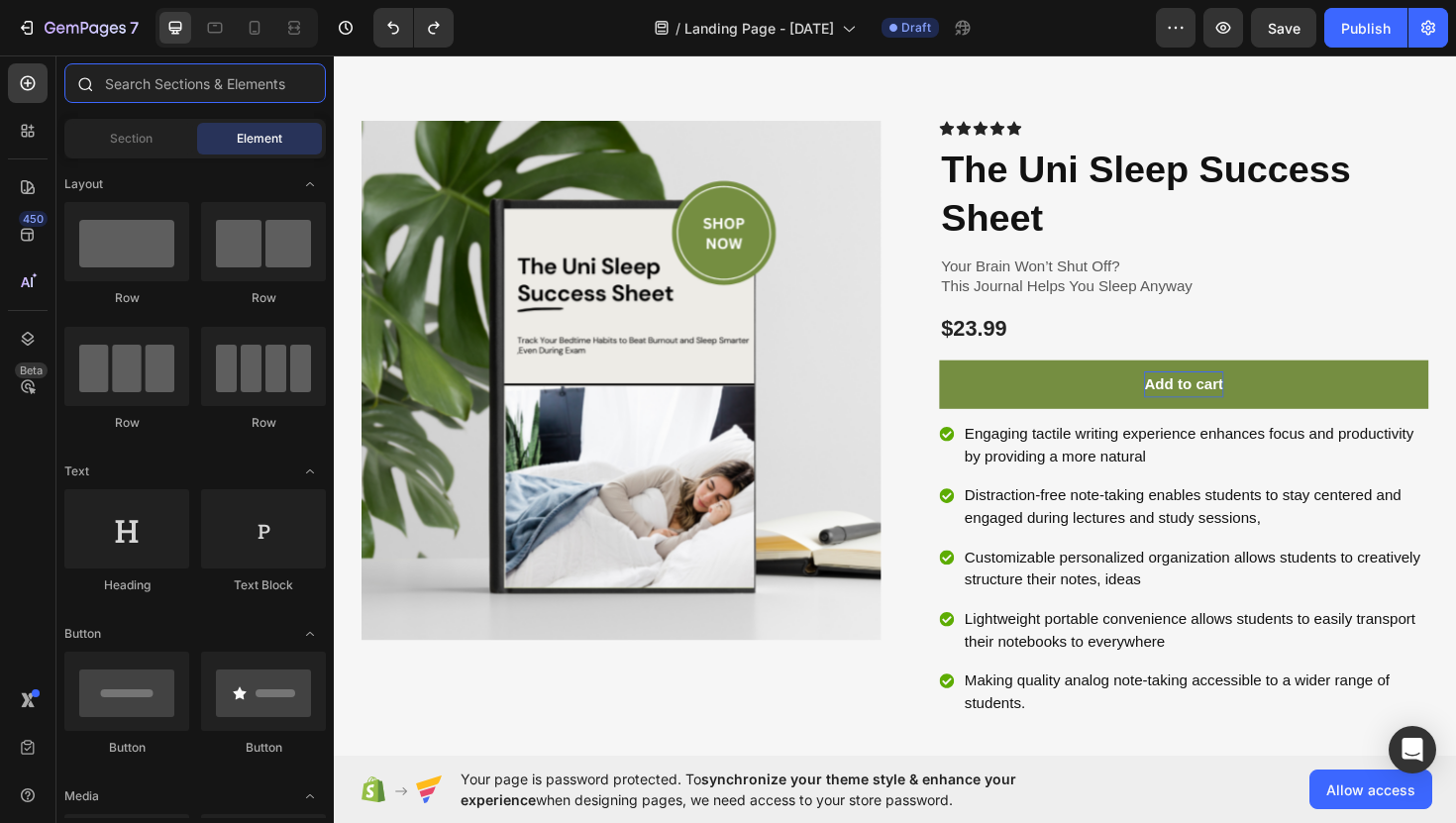 click at bounding box center (195, 83) 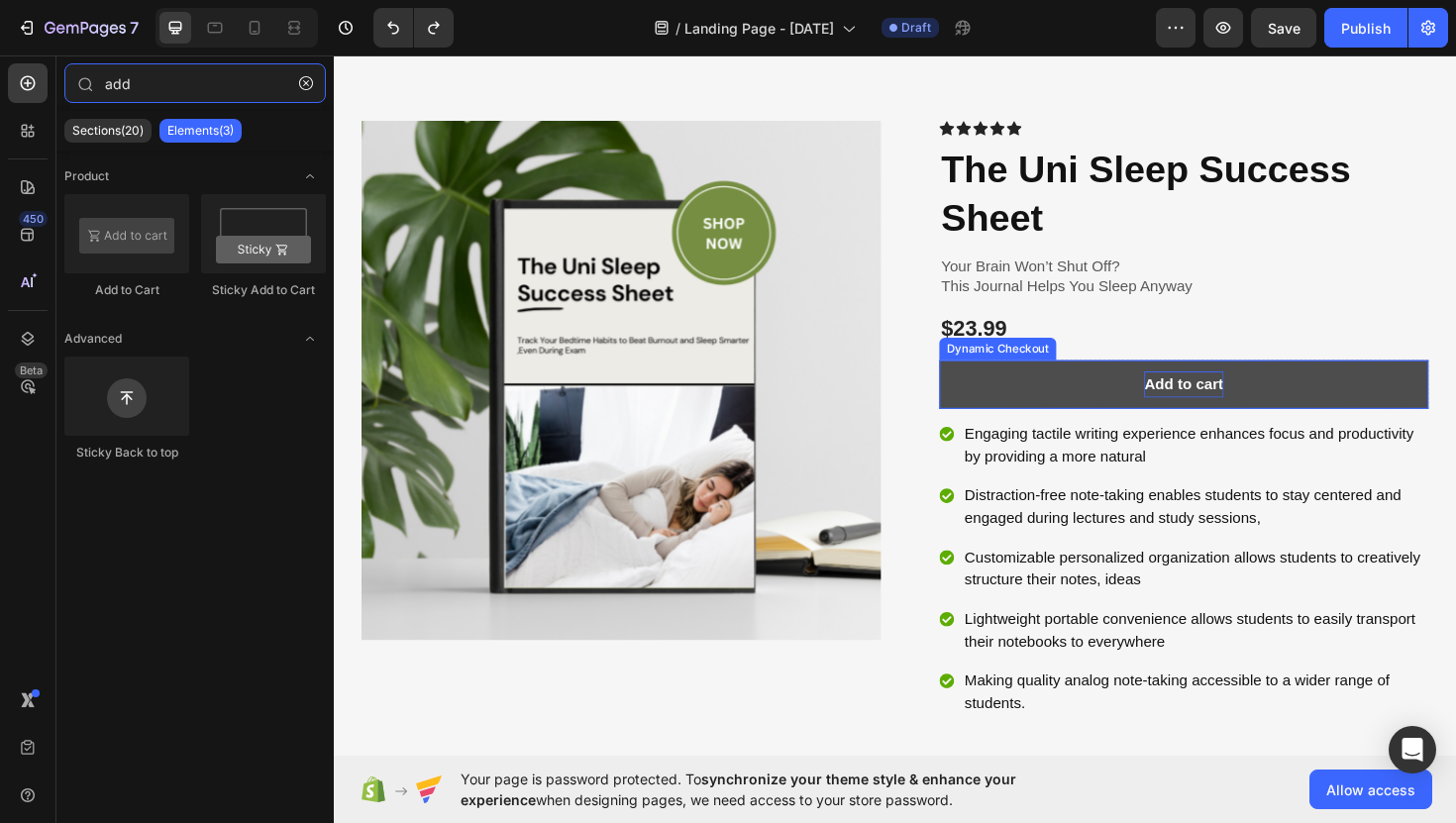 type on "add" 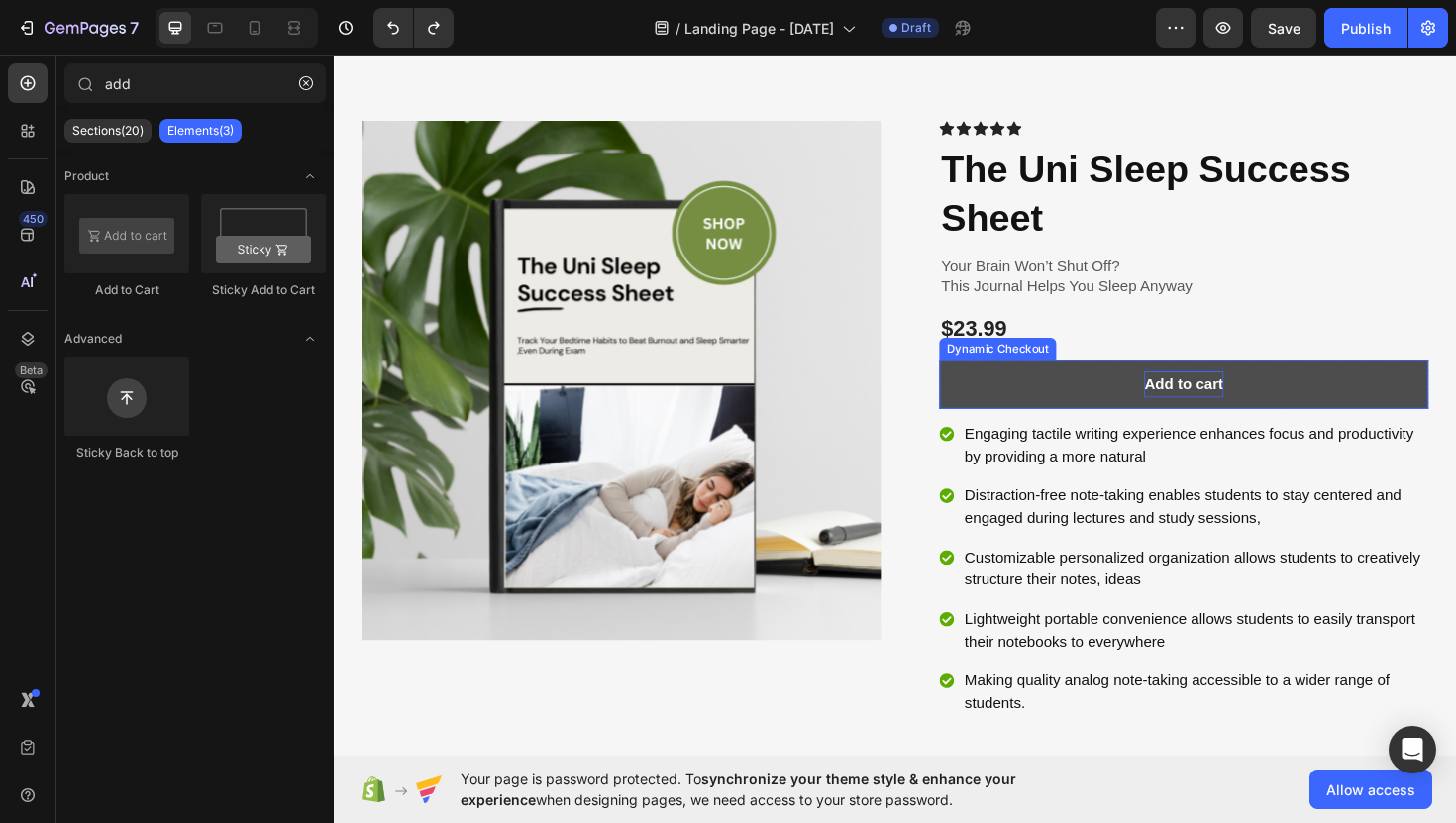 click on "Add to cart" at bounding box center [1233, 404] 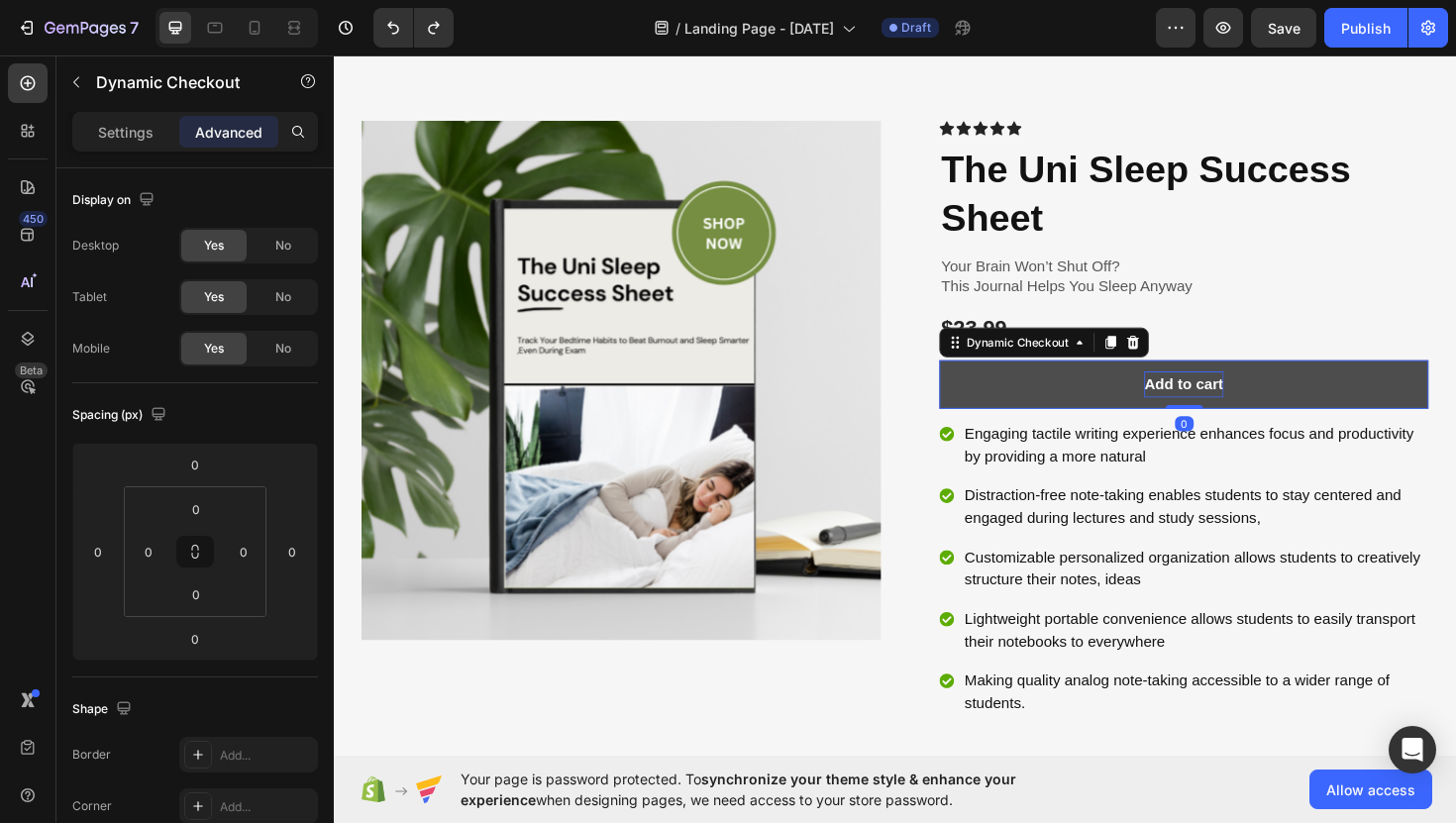 type 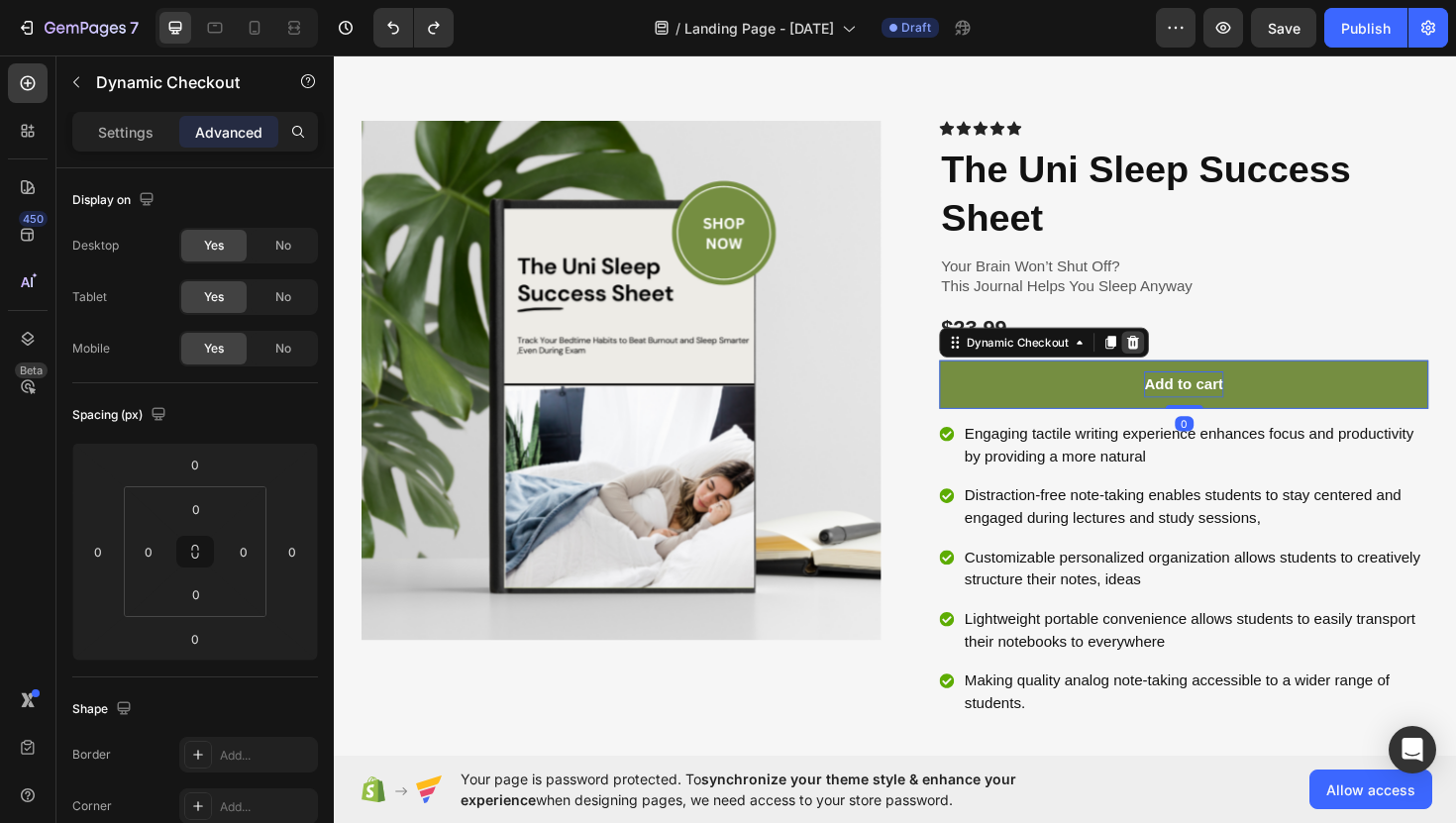 click at bounding box center (1180, 360) 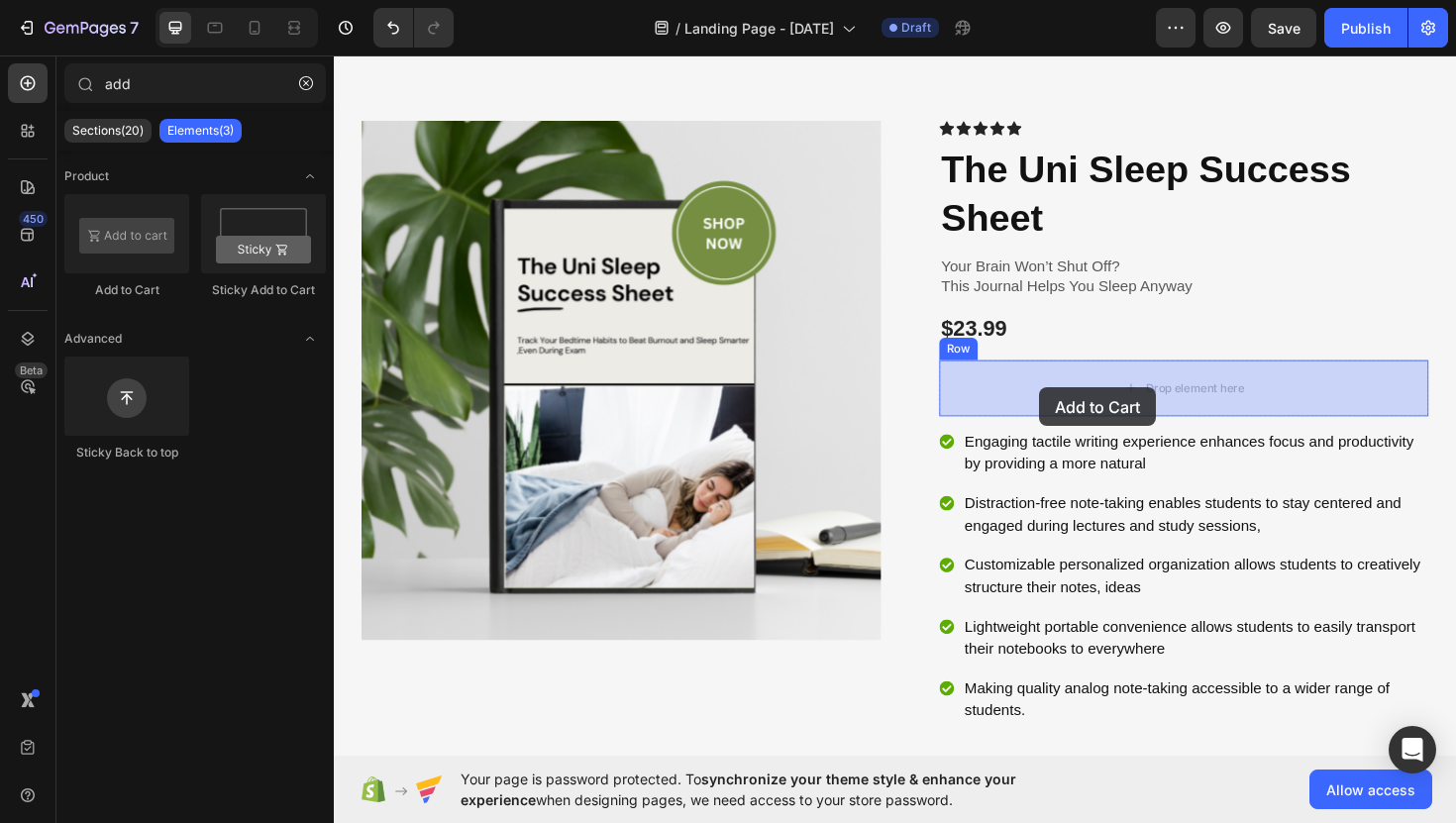 drag, startPoint x: 433, startPoint y: 292, endPoint x: 1081, endPoint y: 405, distance: 657.77884 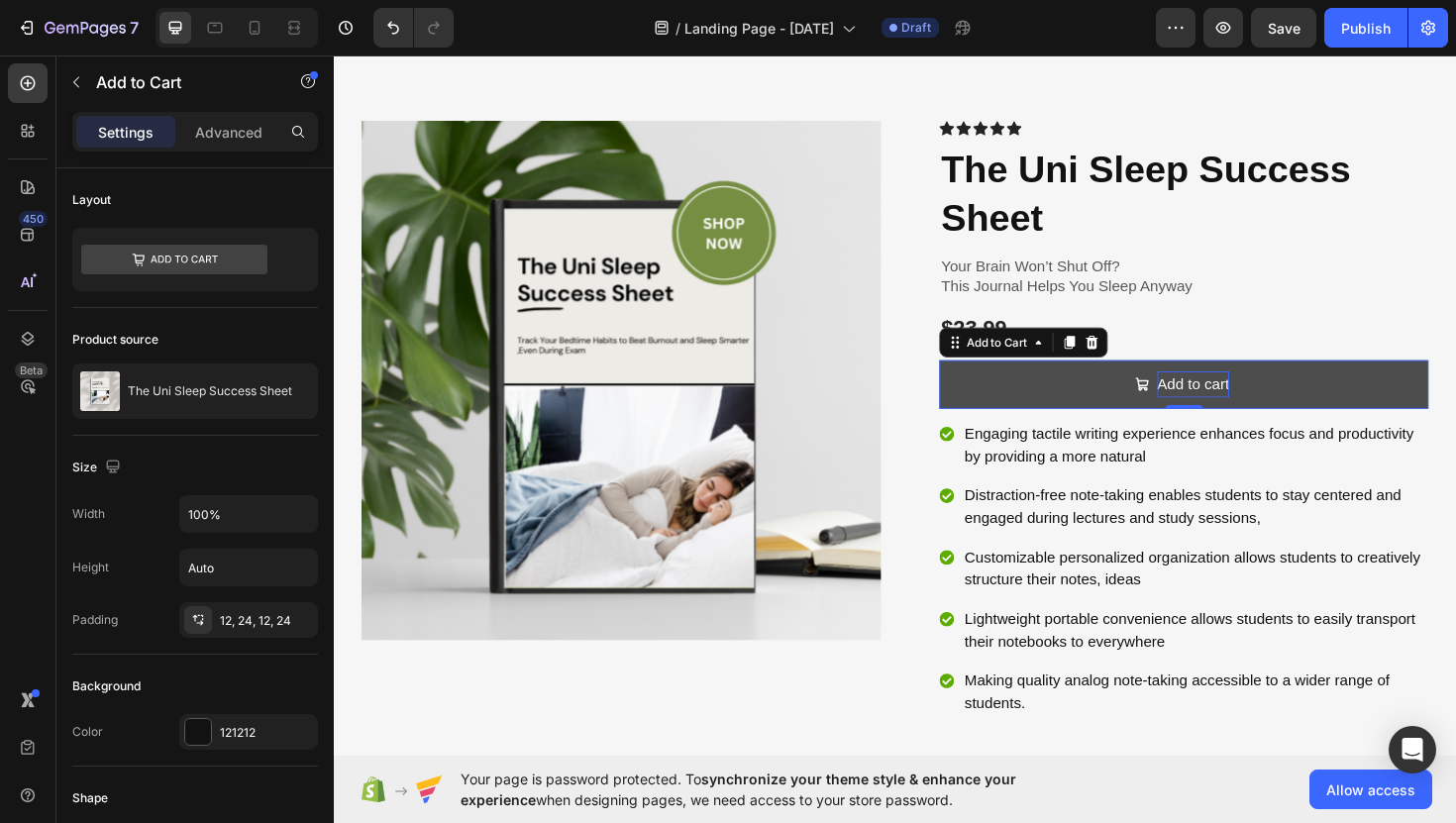 click on "Add to cart" at bounding box center (1243, 404) 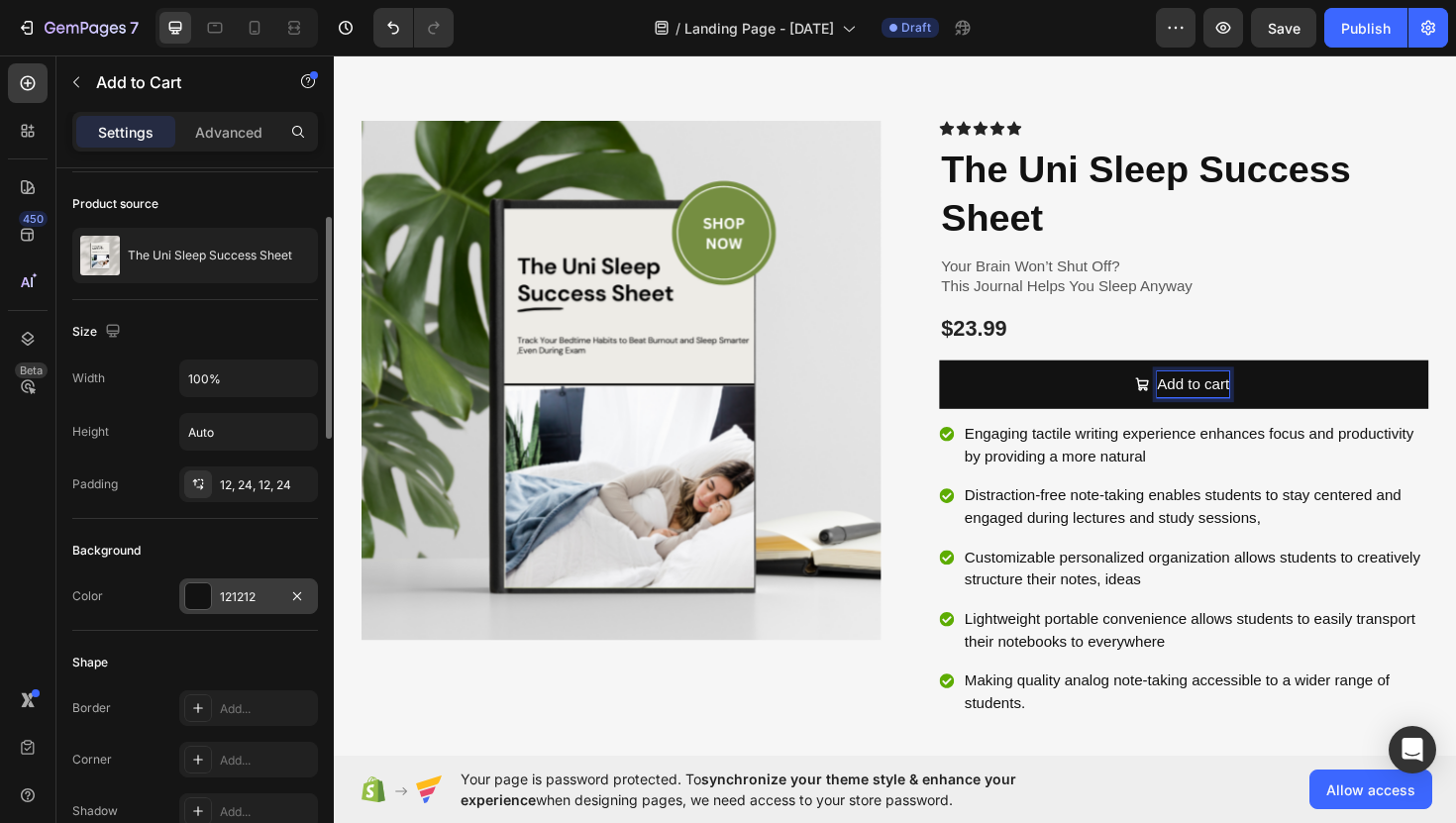 scroll, scrollTop: 141, scrollLeft: 0, axis: vertical 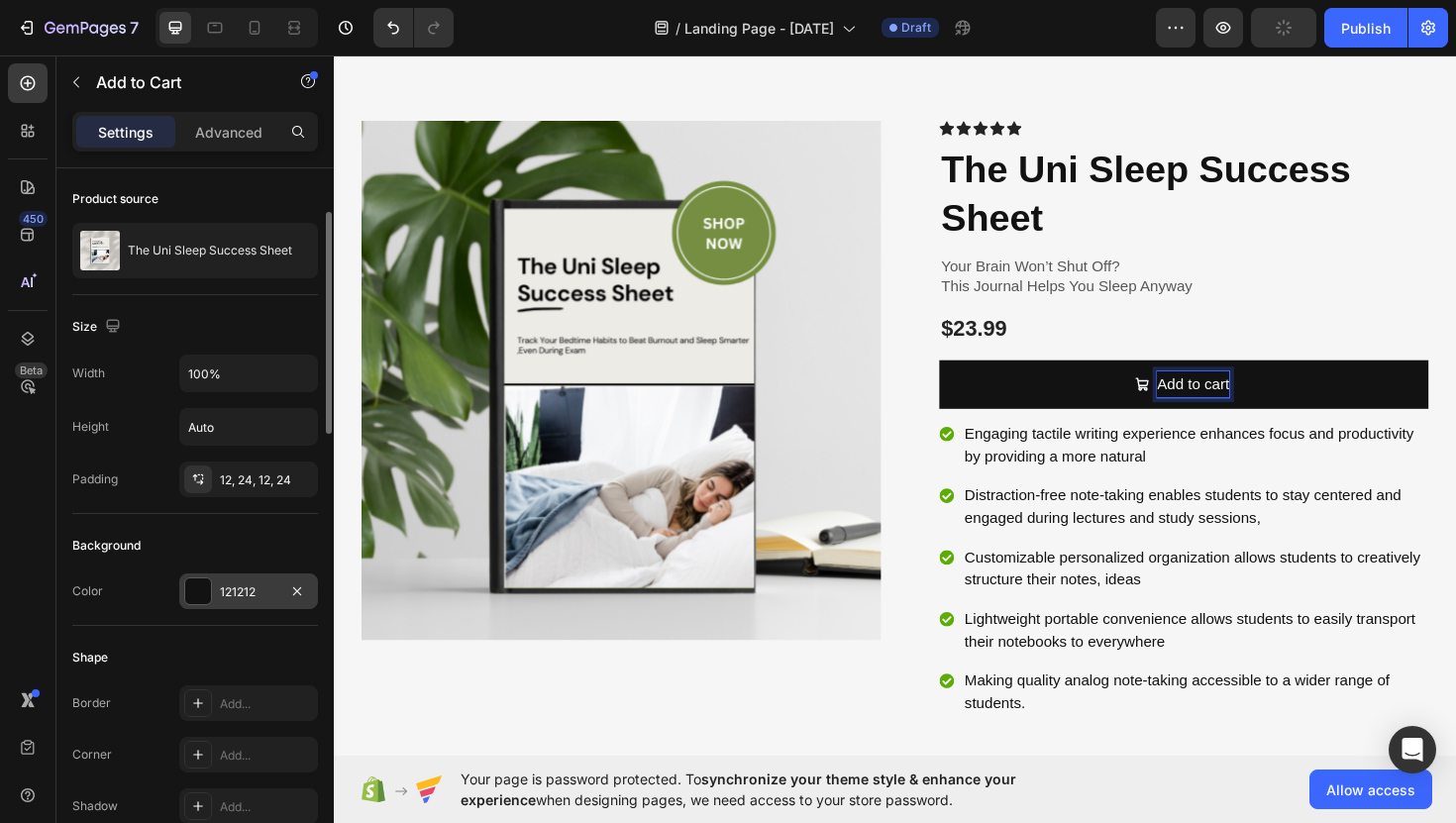 click on "121212" at bounding box center [249, 592] 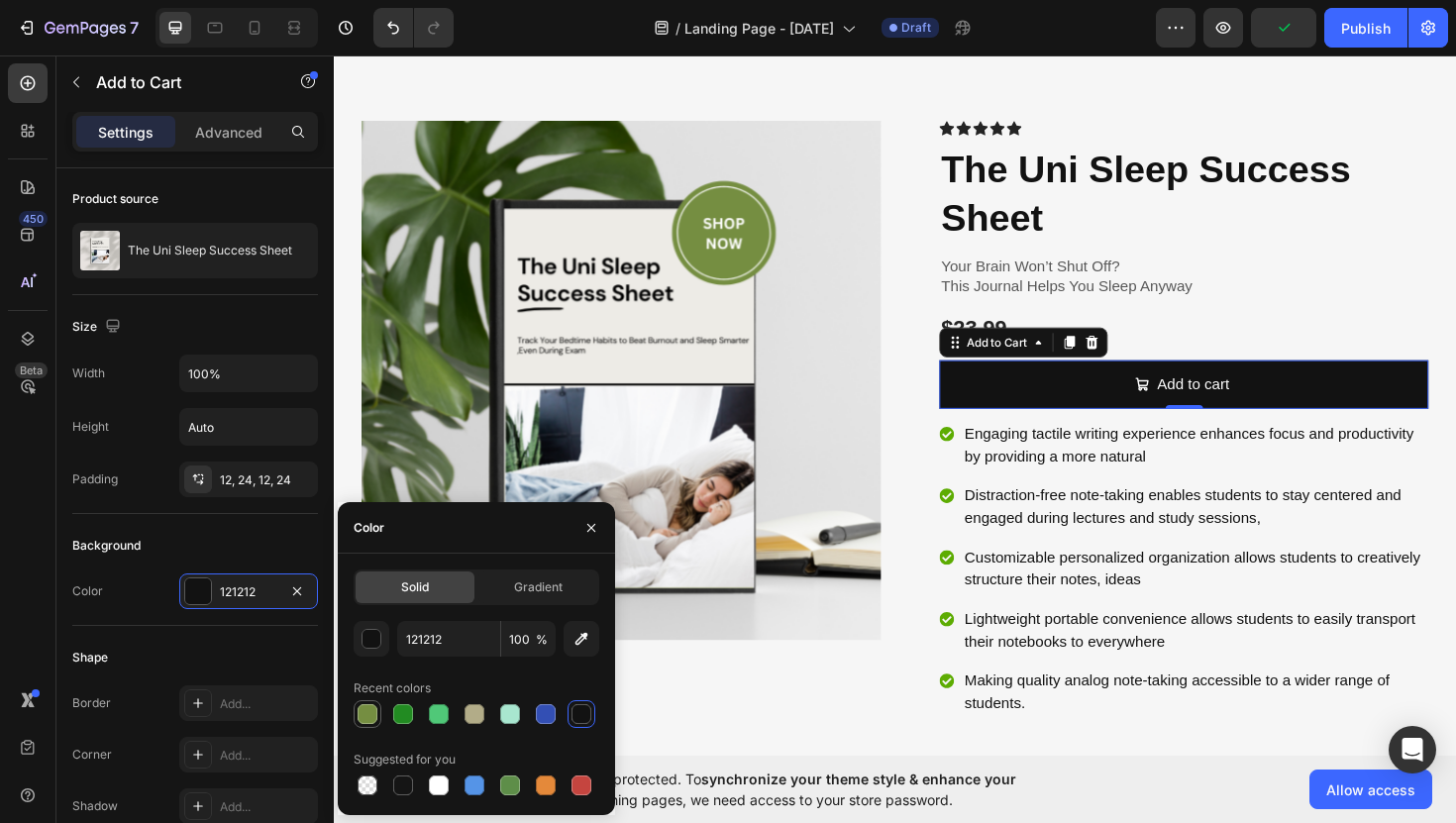 click at bounding box center (367, 714) 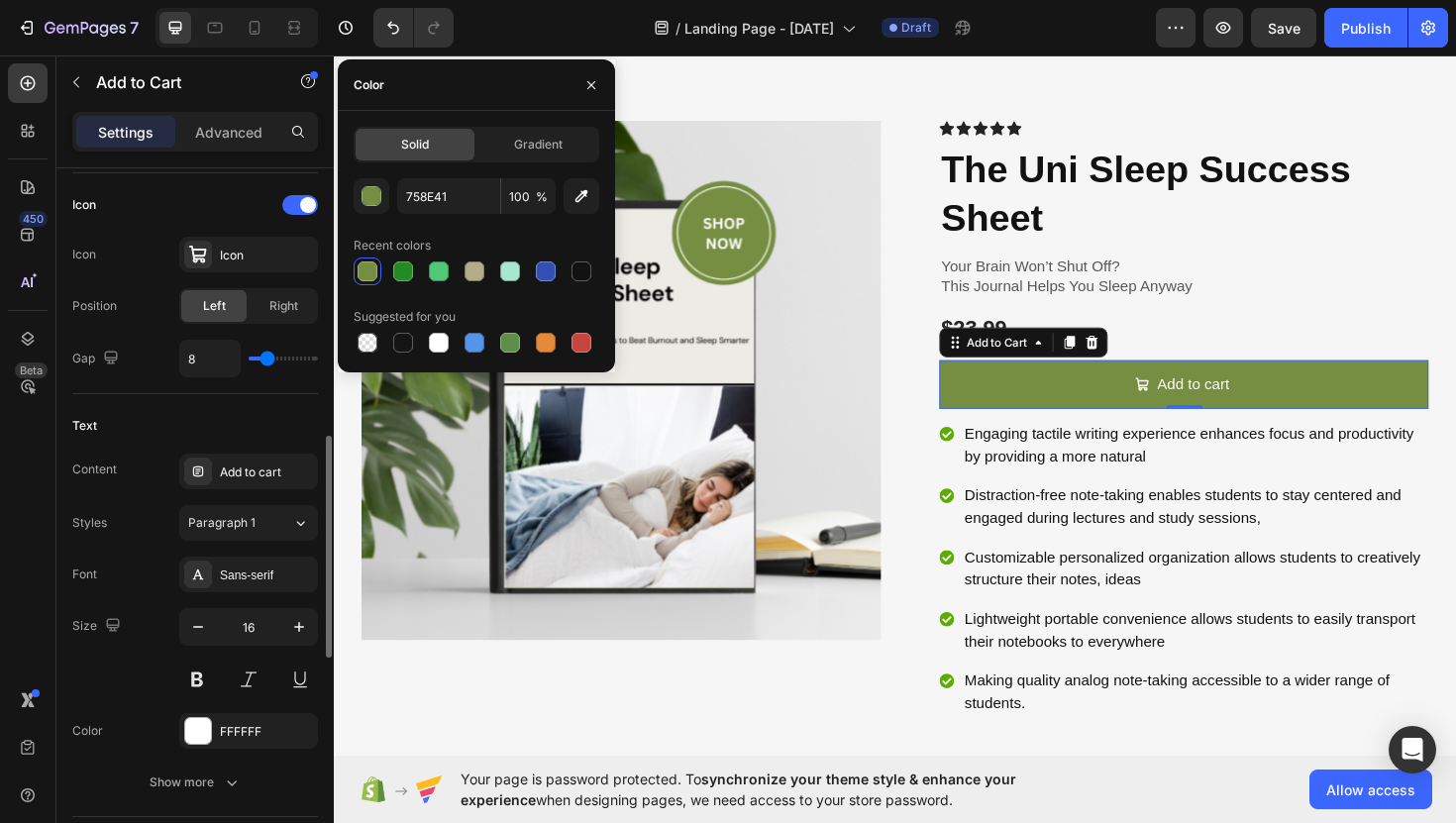 scroll, scrollTop: 839, scrollLeft: 0, axis: vertical 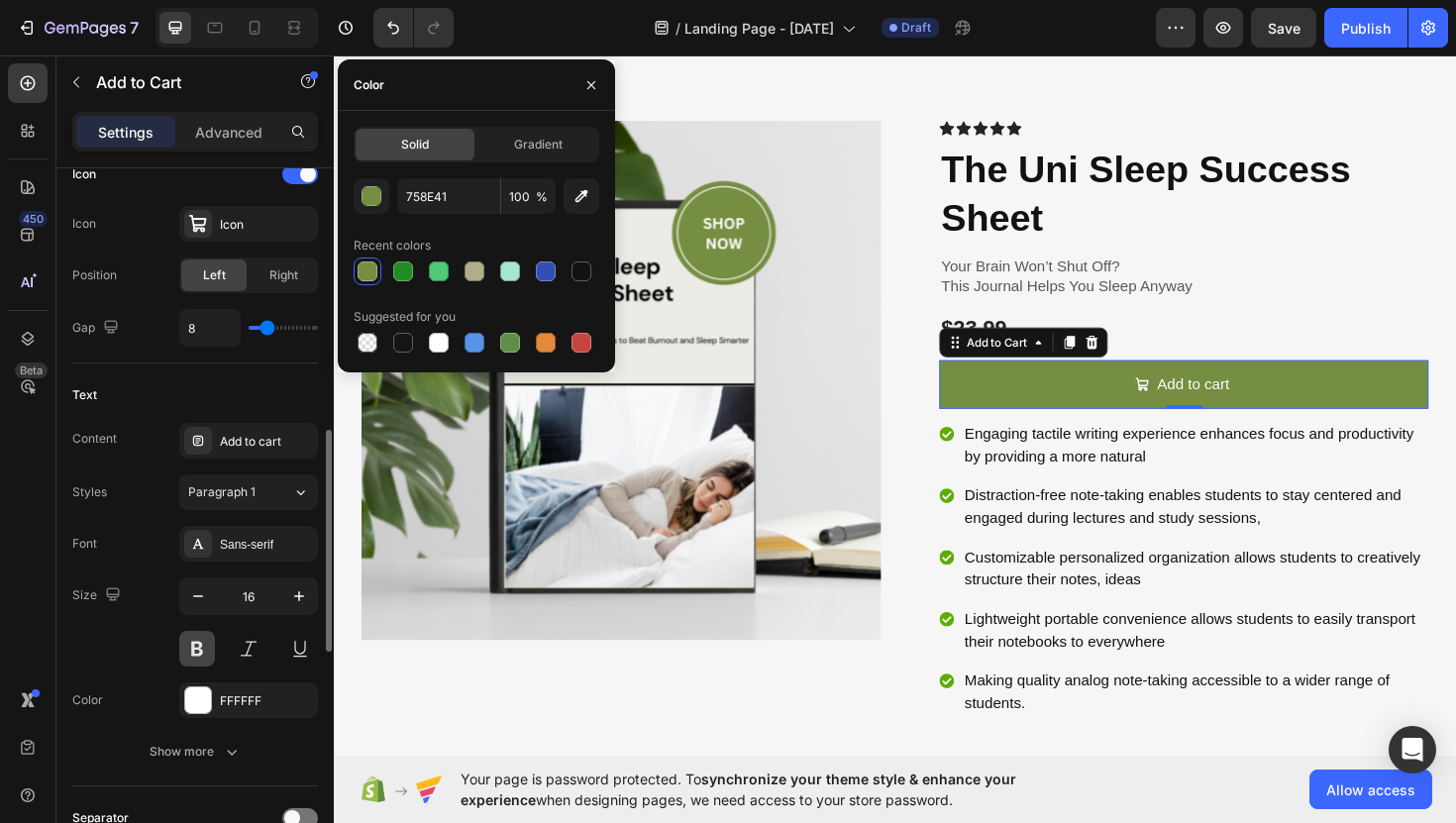 click at bounding box center (197, 649) 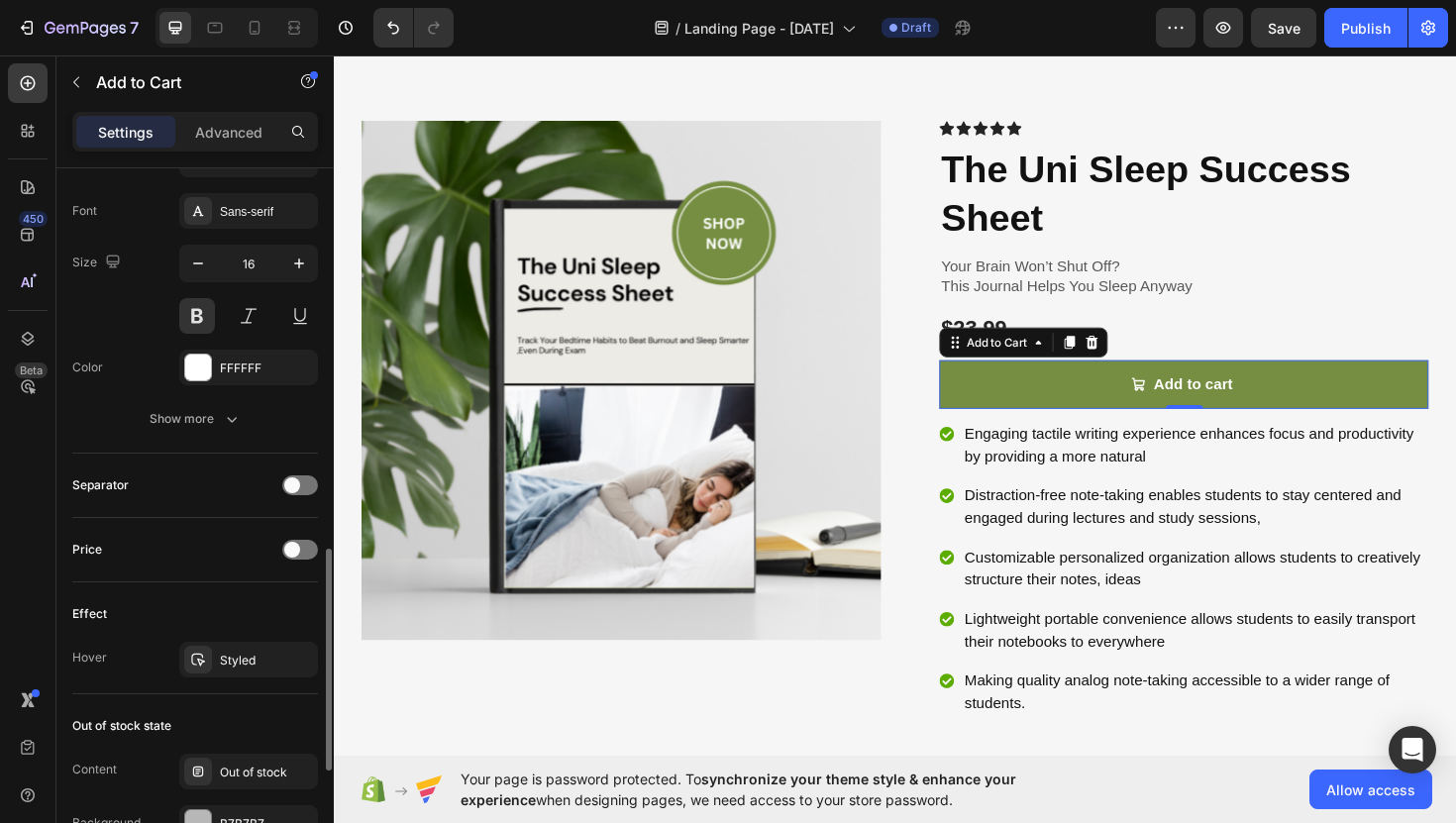 scroll, scrollTop: 1183, scrollLeft: 0, axis: vertical 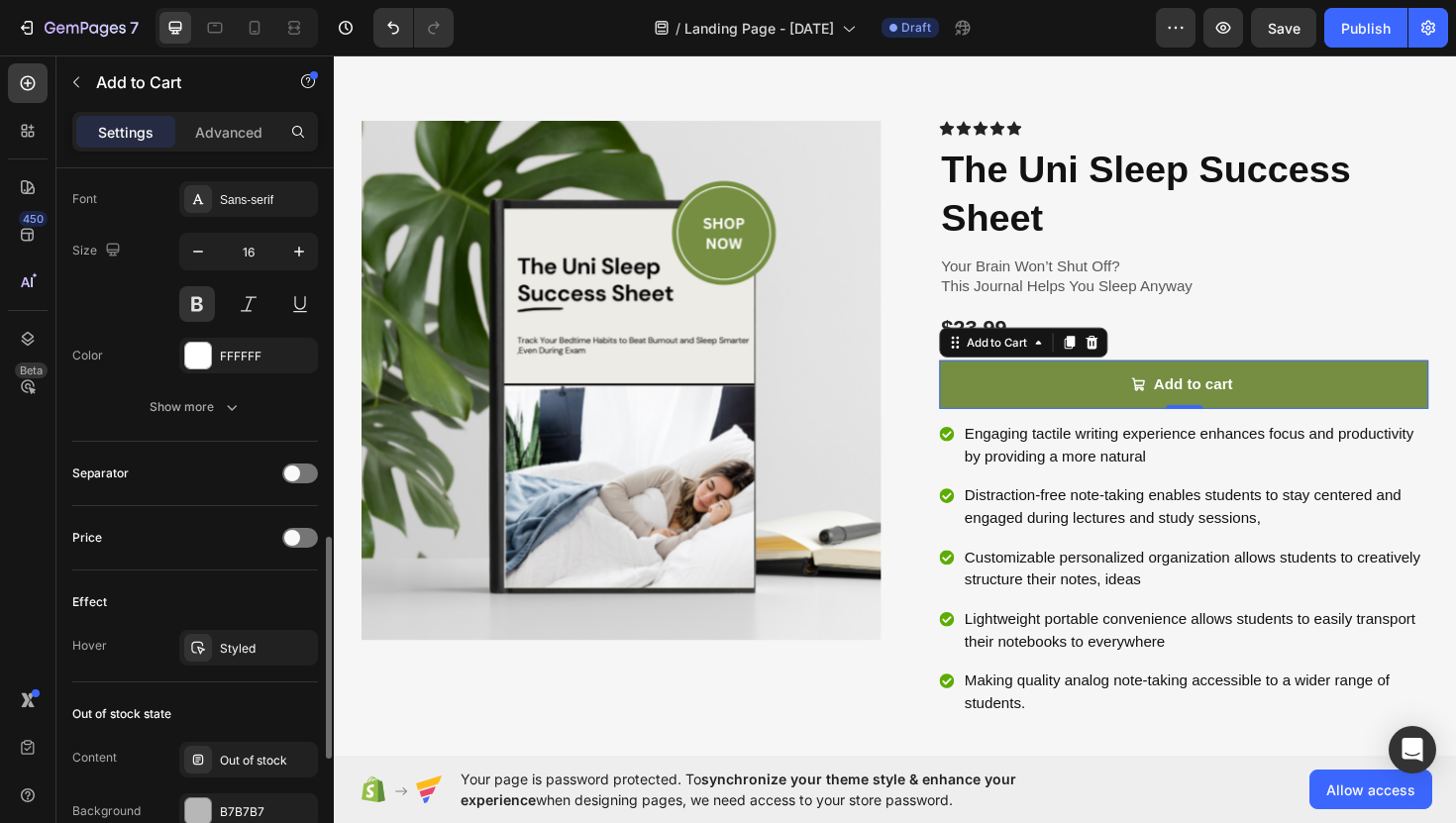 click on "Separator" 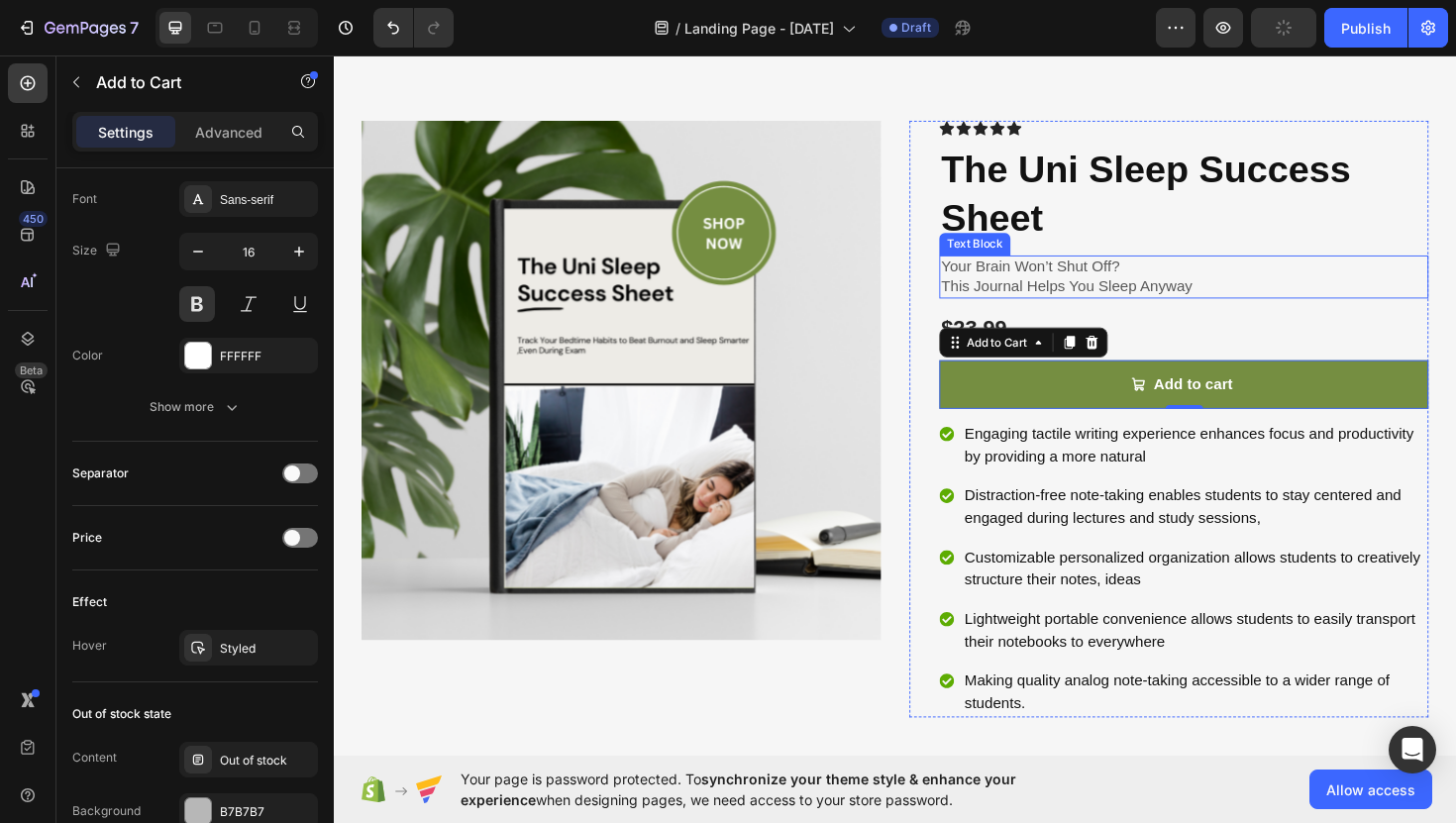 click on "This Journal Helps You Sleep Anyway" at bounding box center (1233, 300) 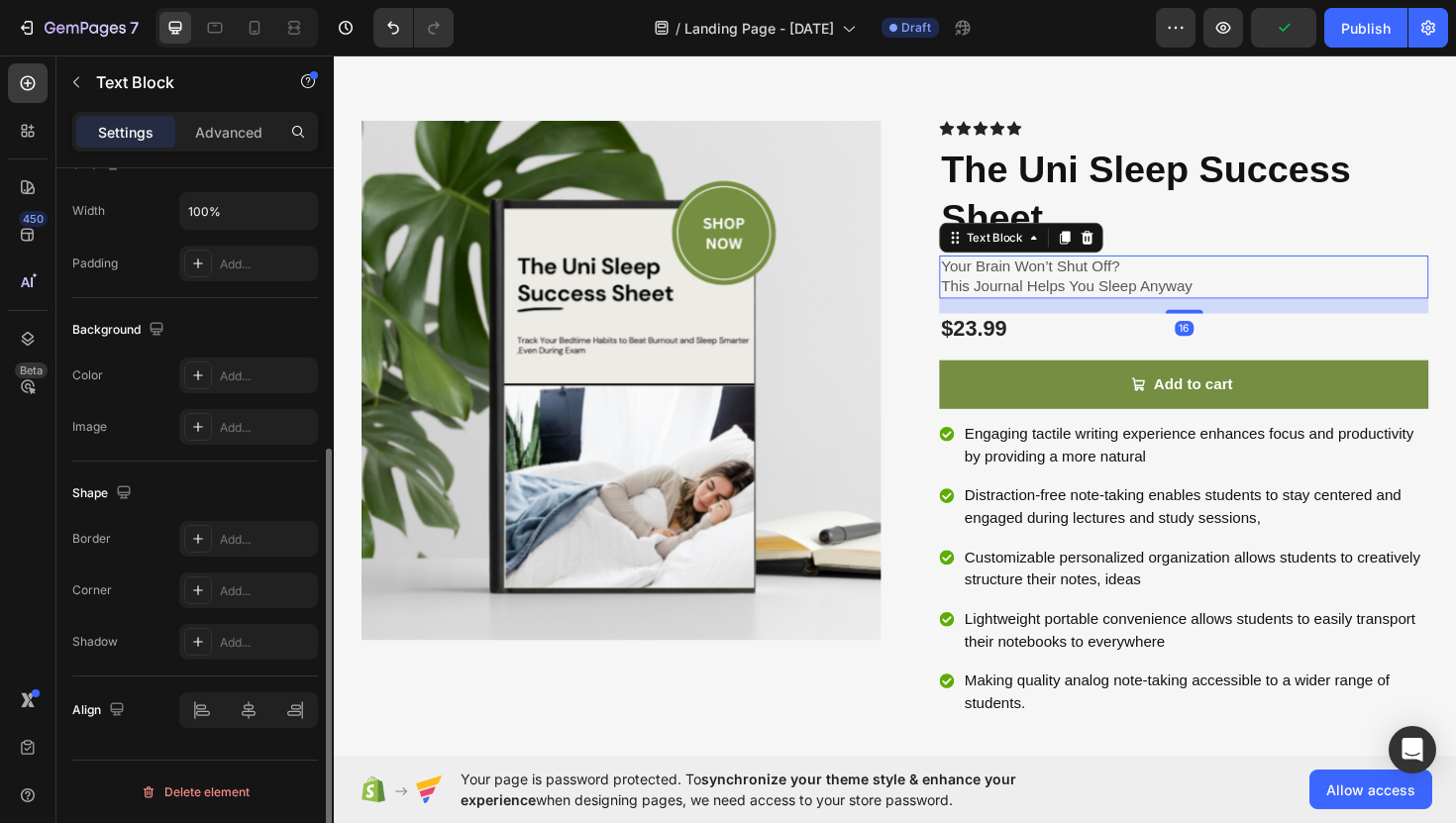 scroll, scrollTop: 0, scrollLeft: 0, axis: both 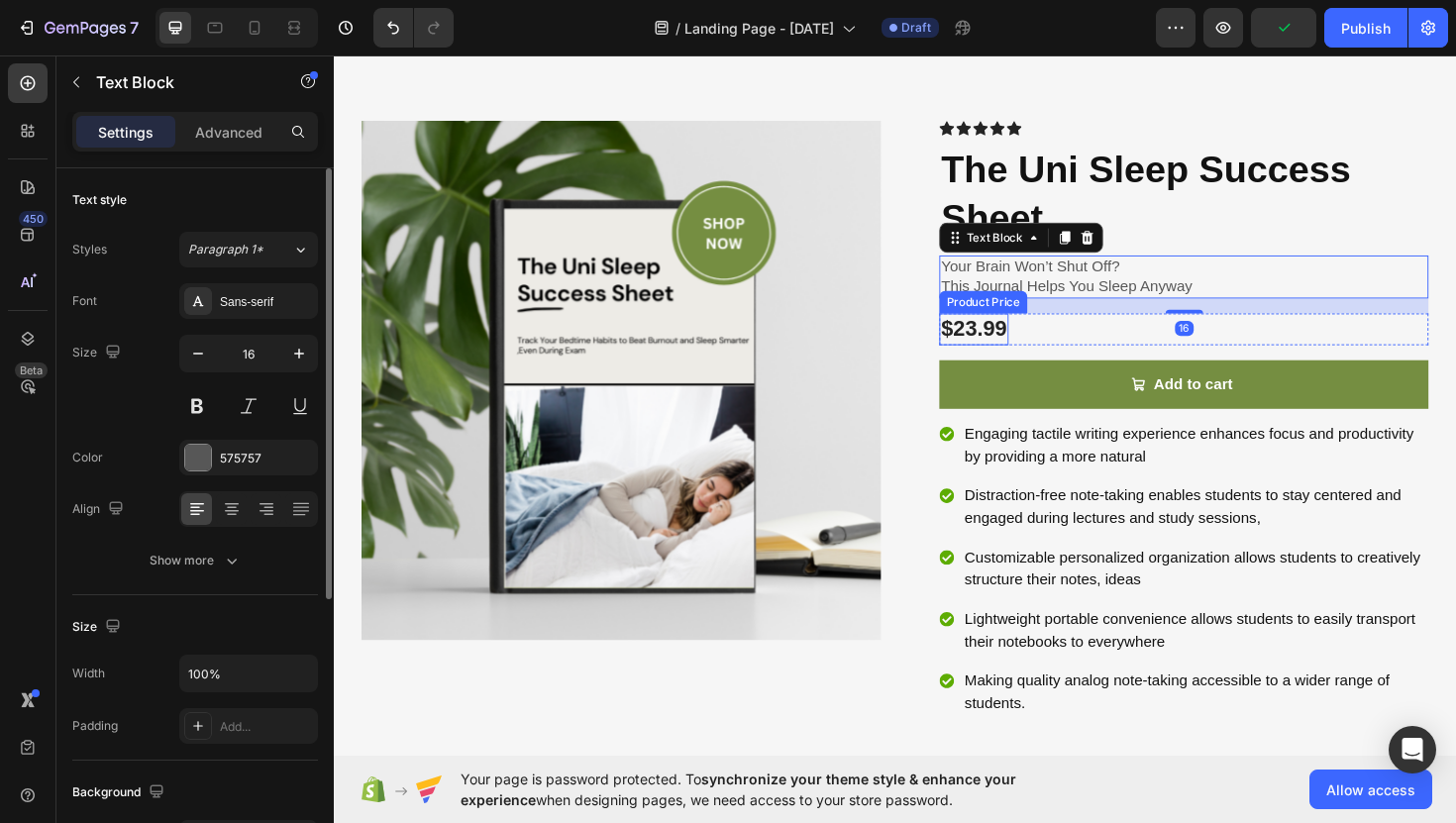 click on "$23.99" at bounding box center (1011, 346) 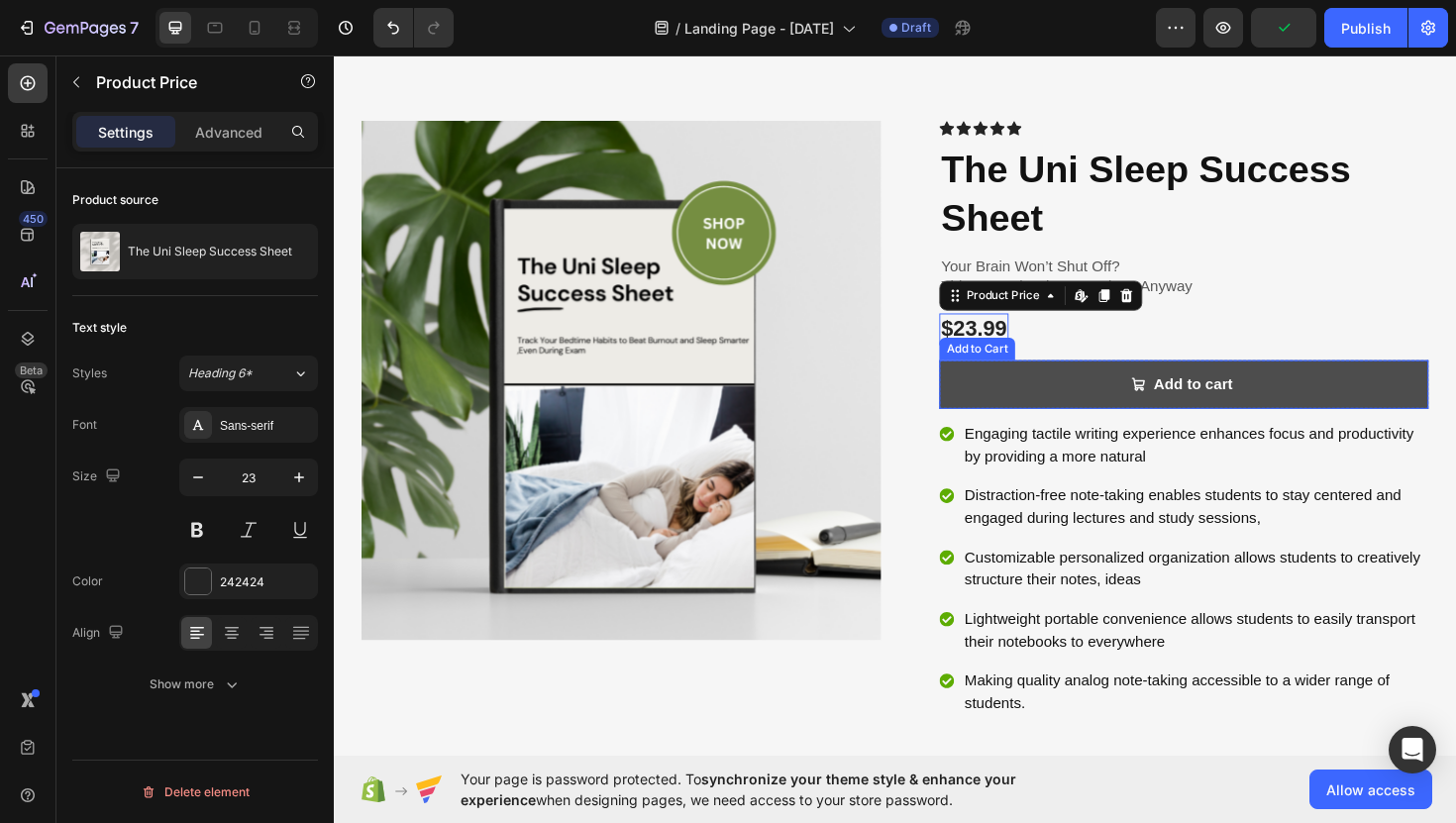 click on "Add to cart" at bounding box center (1233, 404) 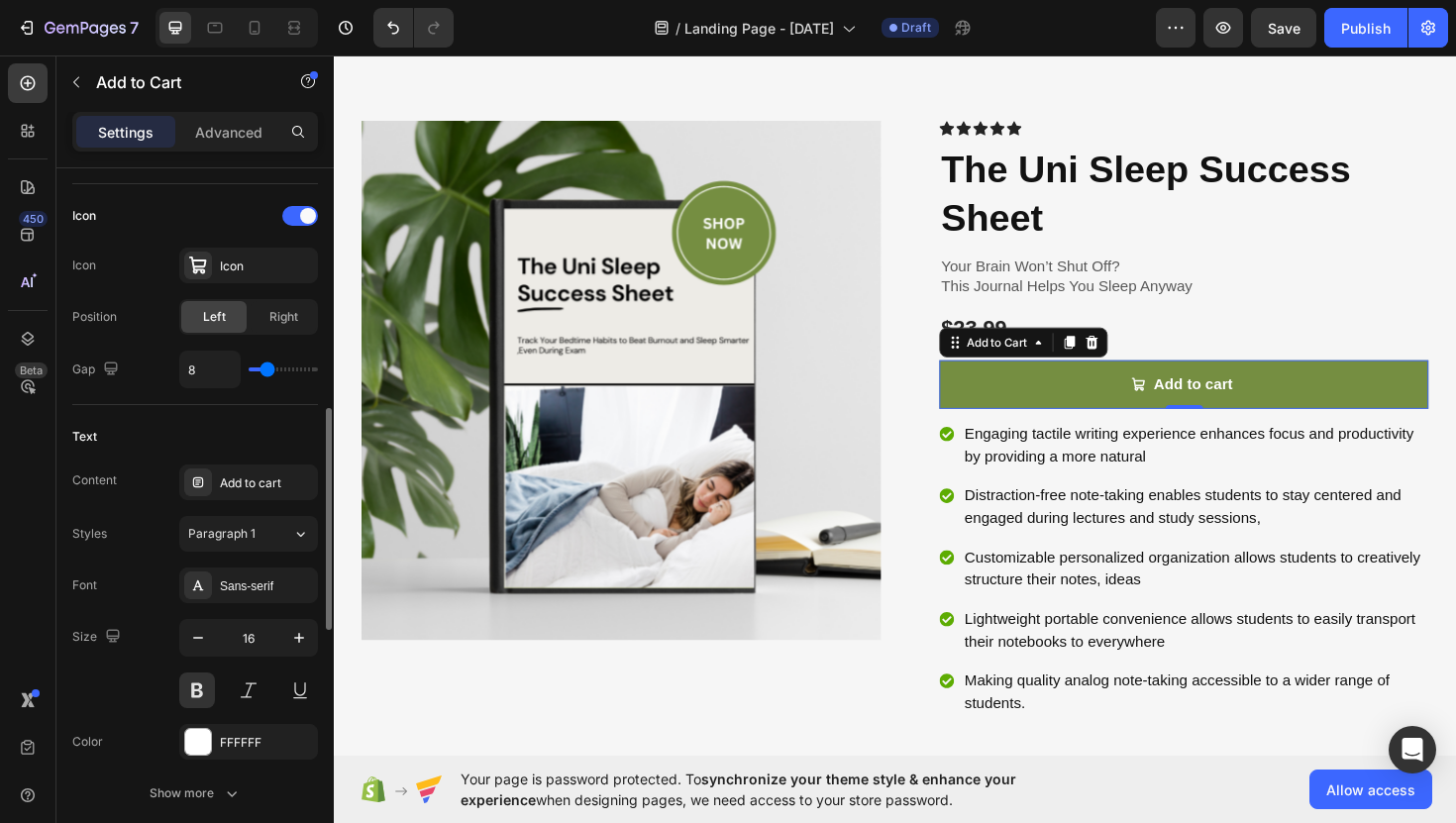scroll, scrollTop: 781, scrollLeft: 0, axis: vertical 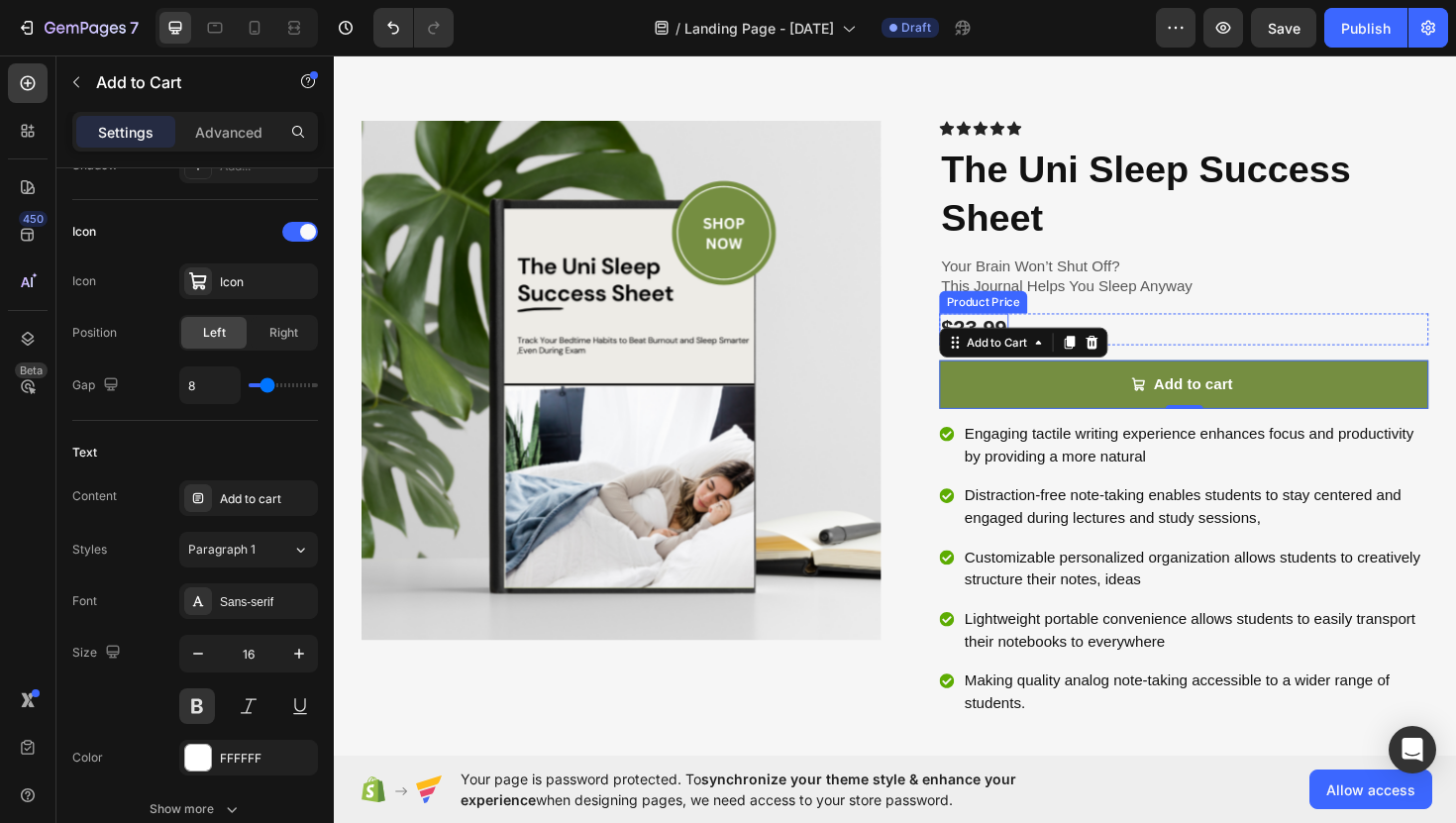 click on "$23.99" at bounding box center [1011, 346] 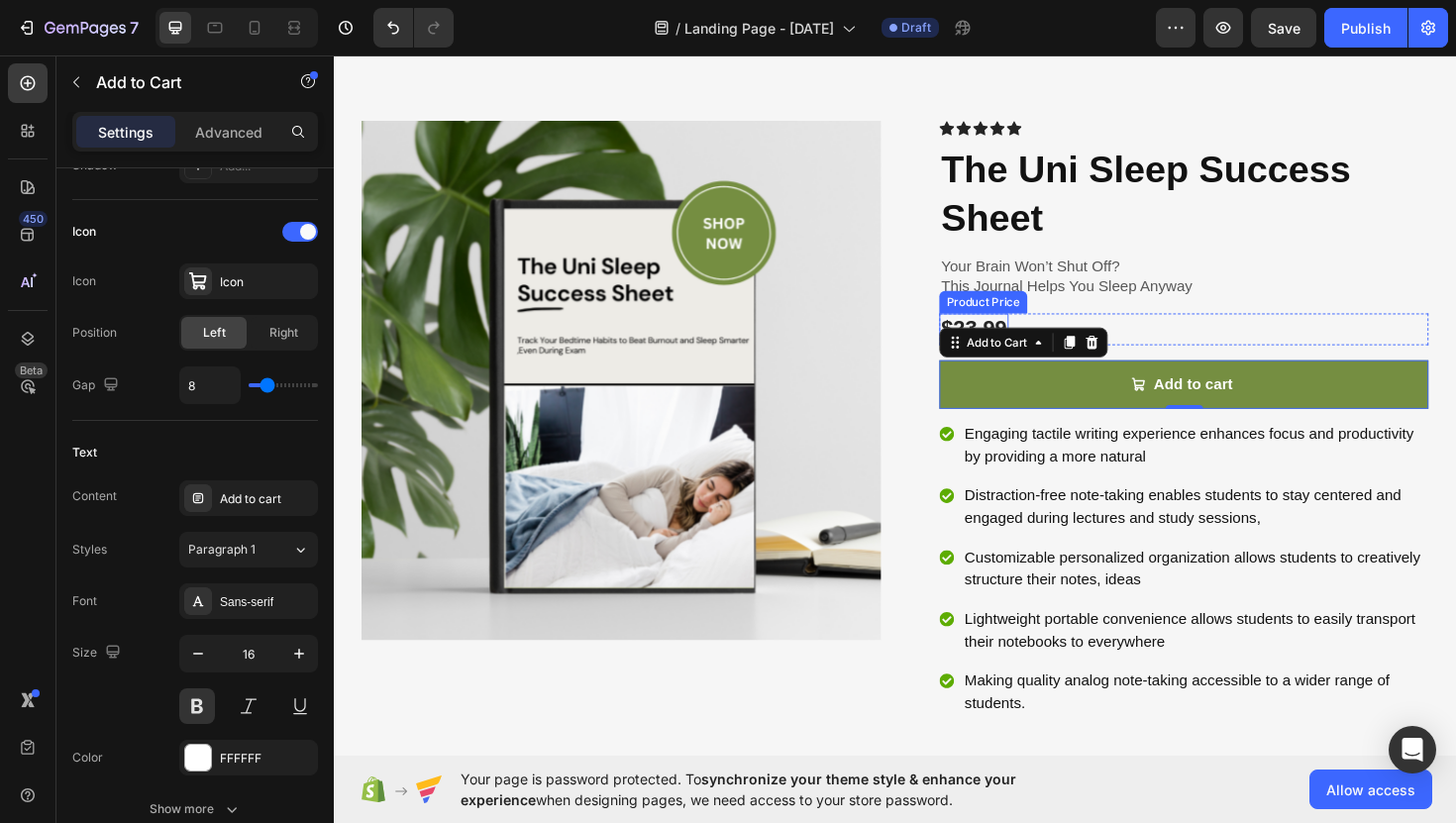 scroll, scrollTop: 0, scrollLeft: 0, axis: both 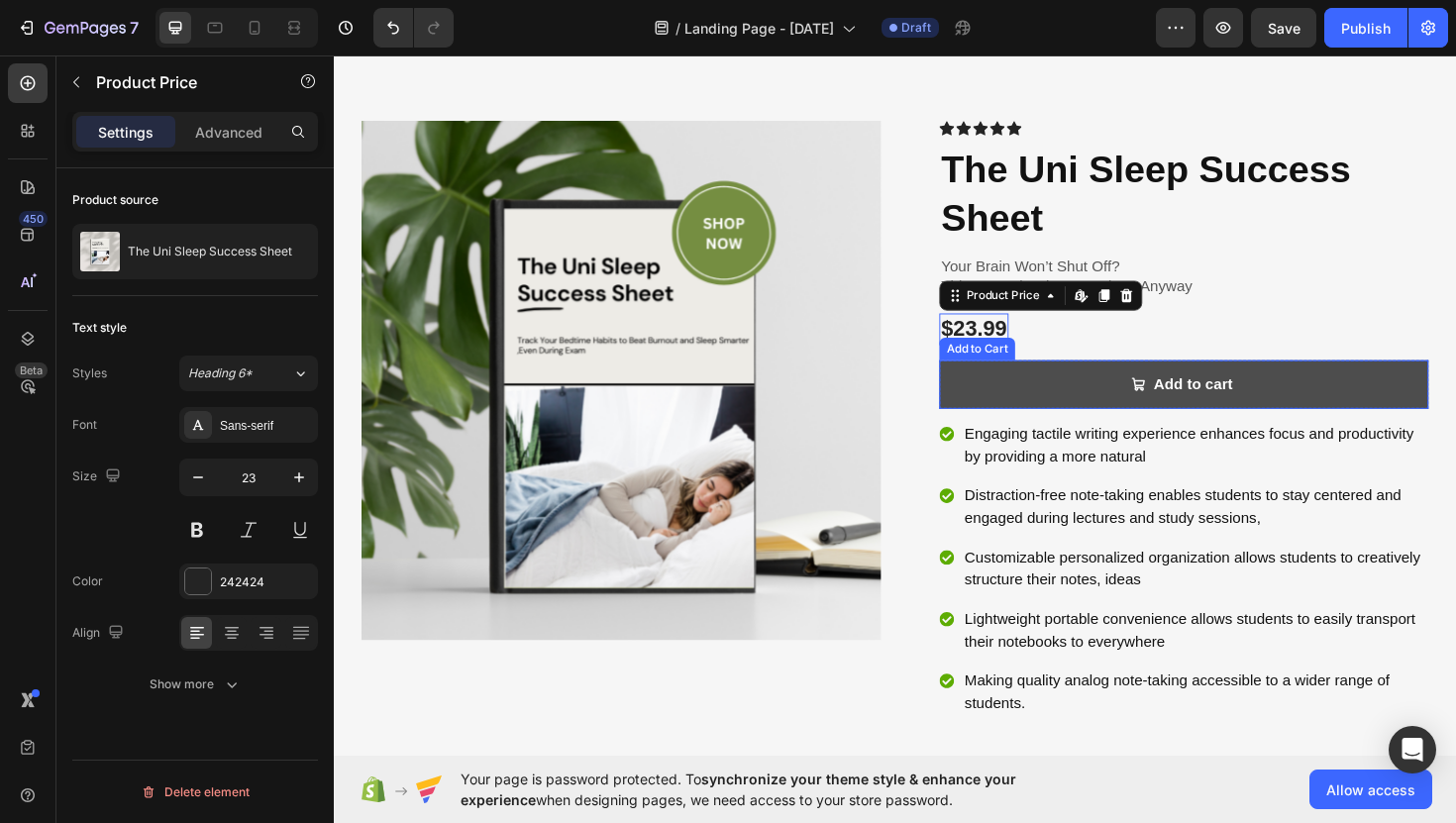 click on "Add to cart" at bounding box center [1233, 404] 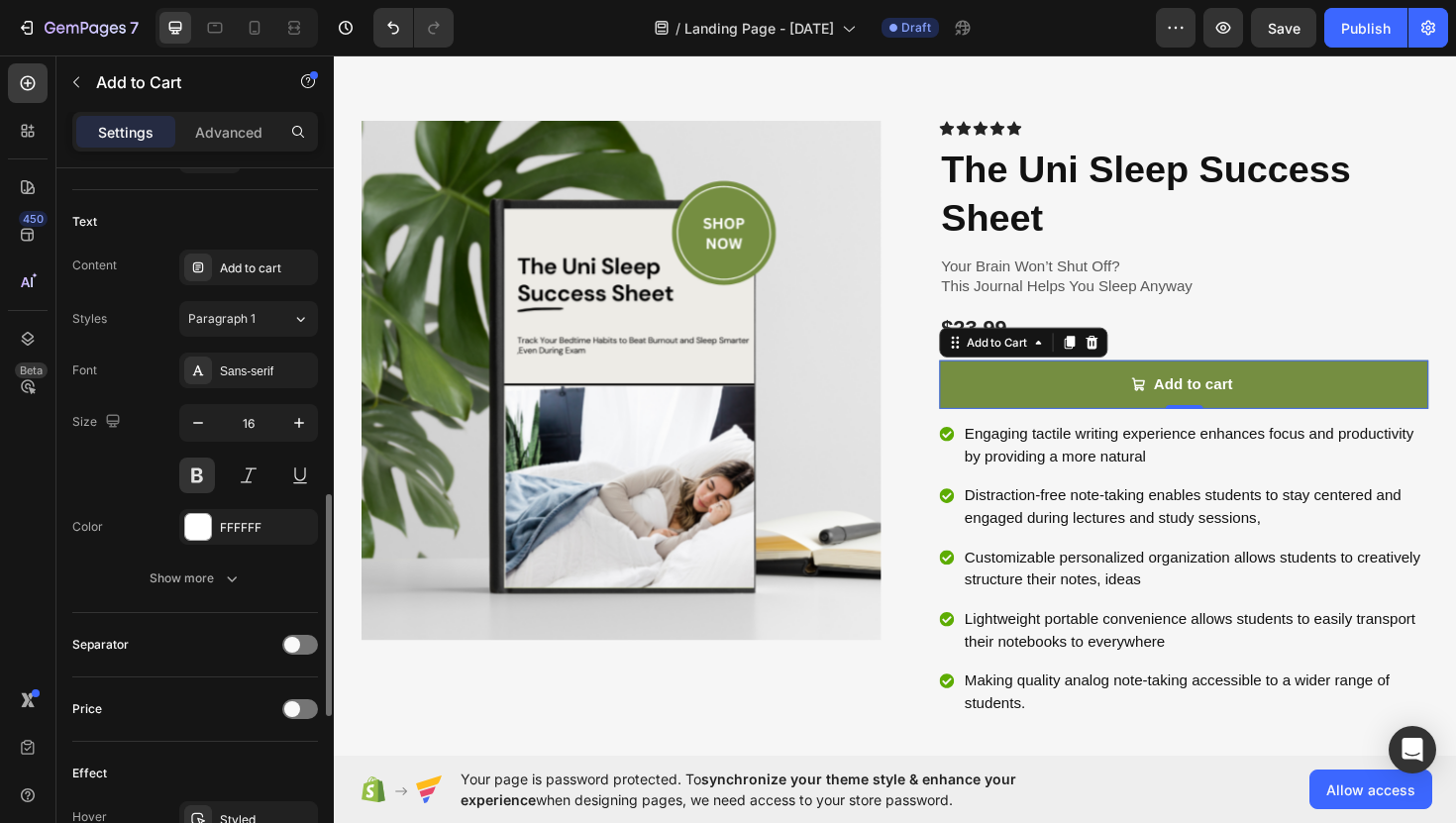 scroll, scrollTop: 1116, scrollLeft: 0, axis: vertical 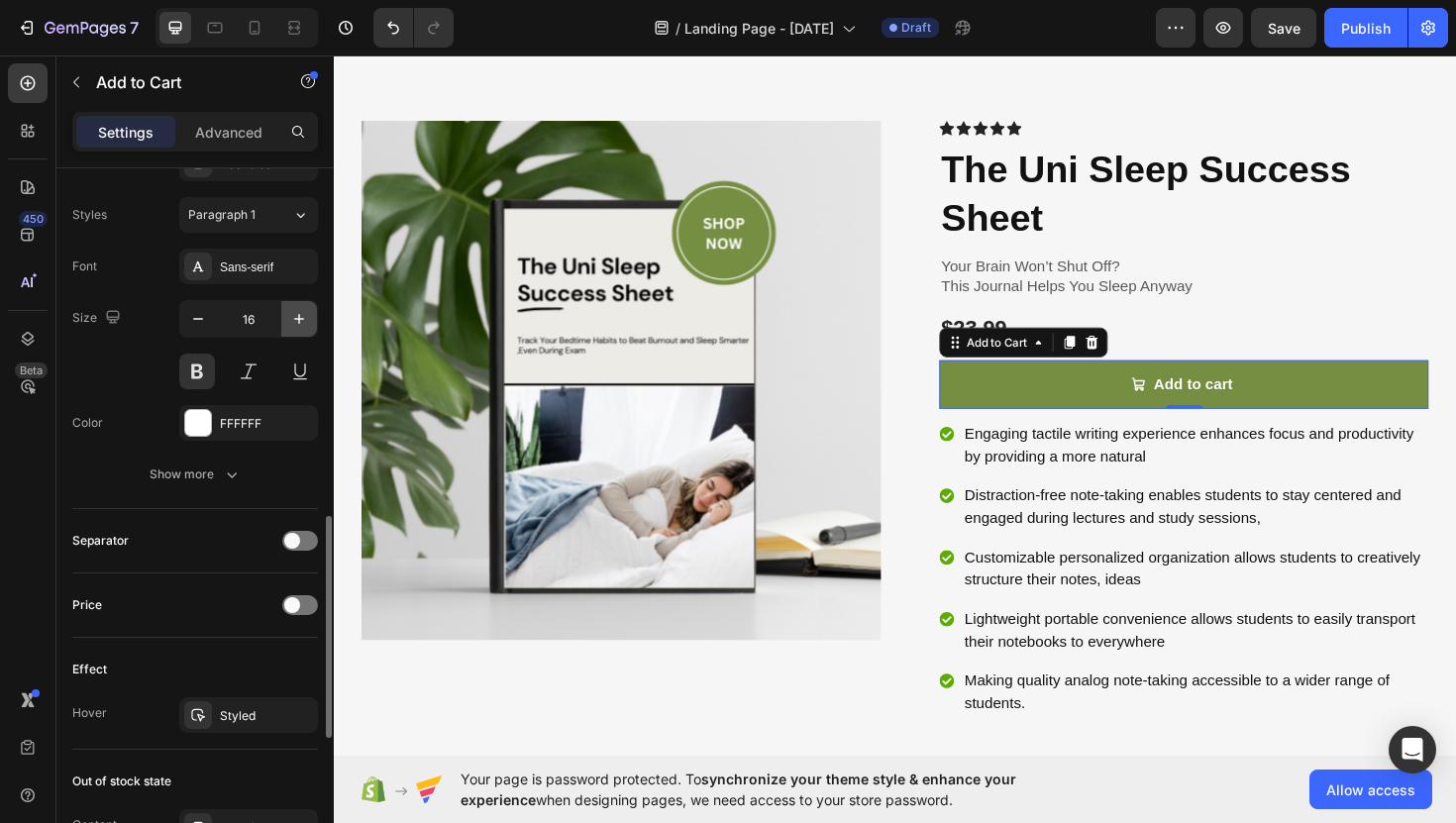 click 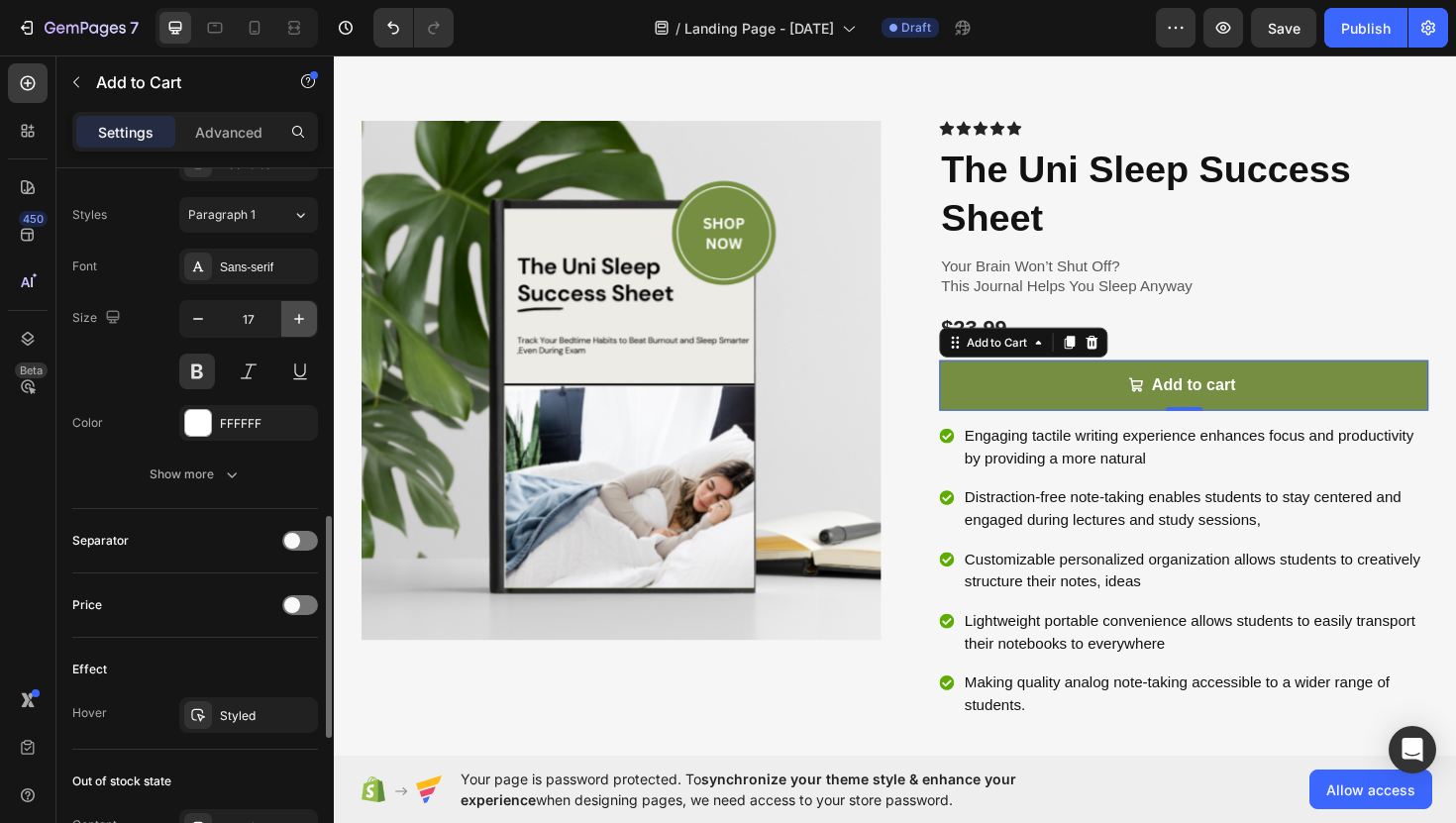 click 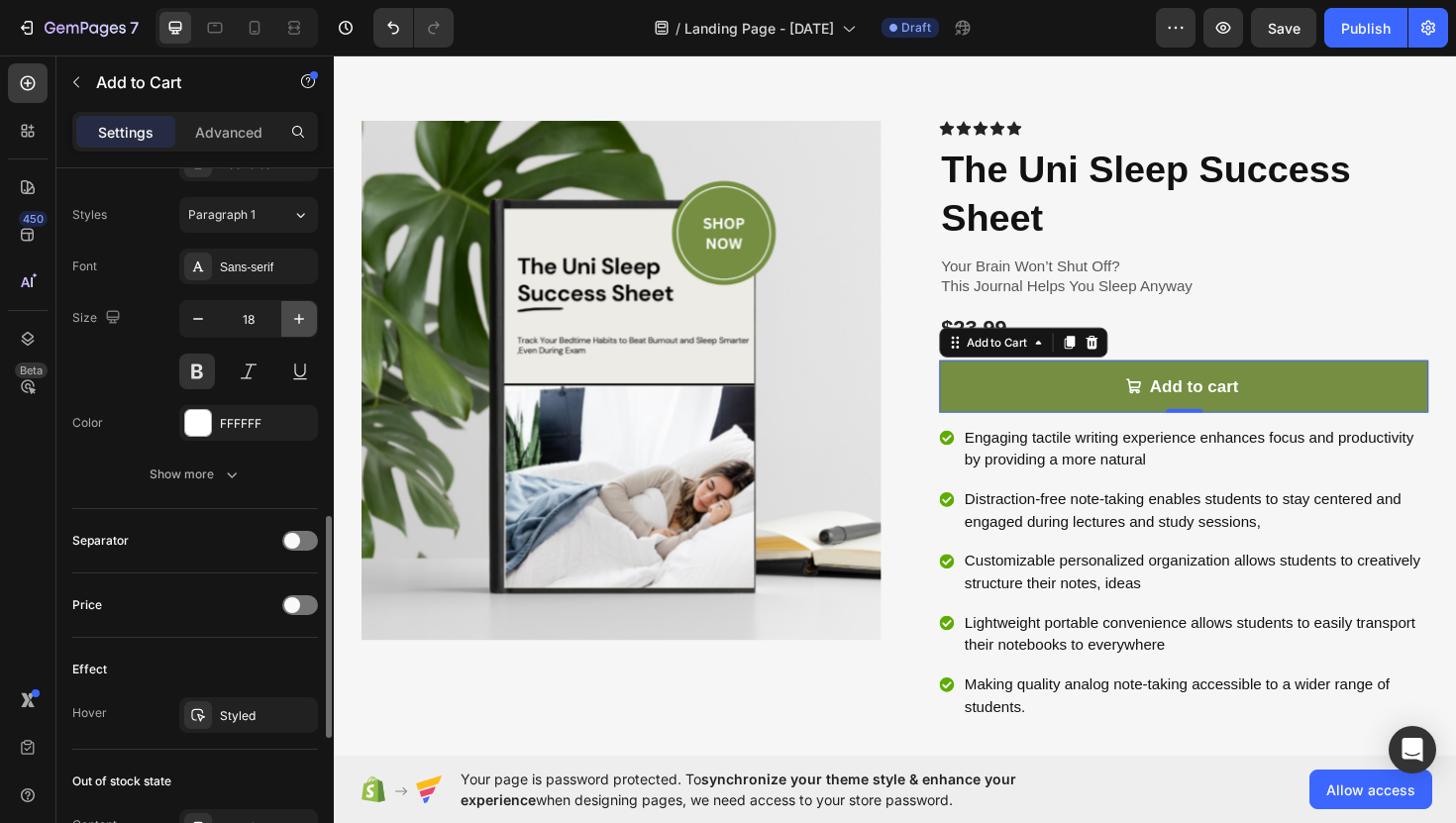 click 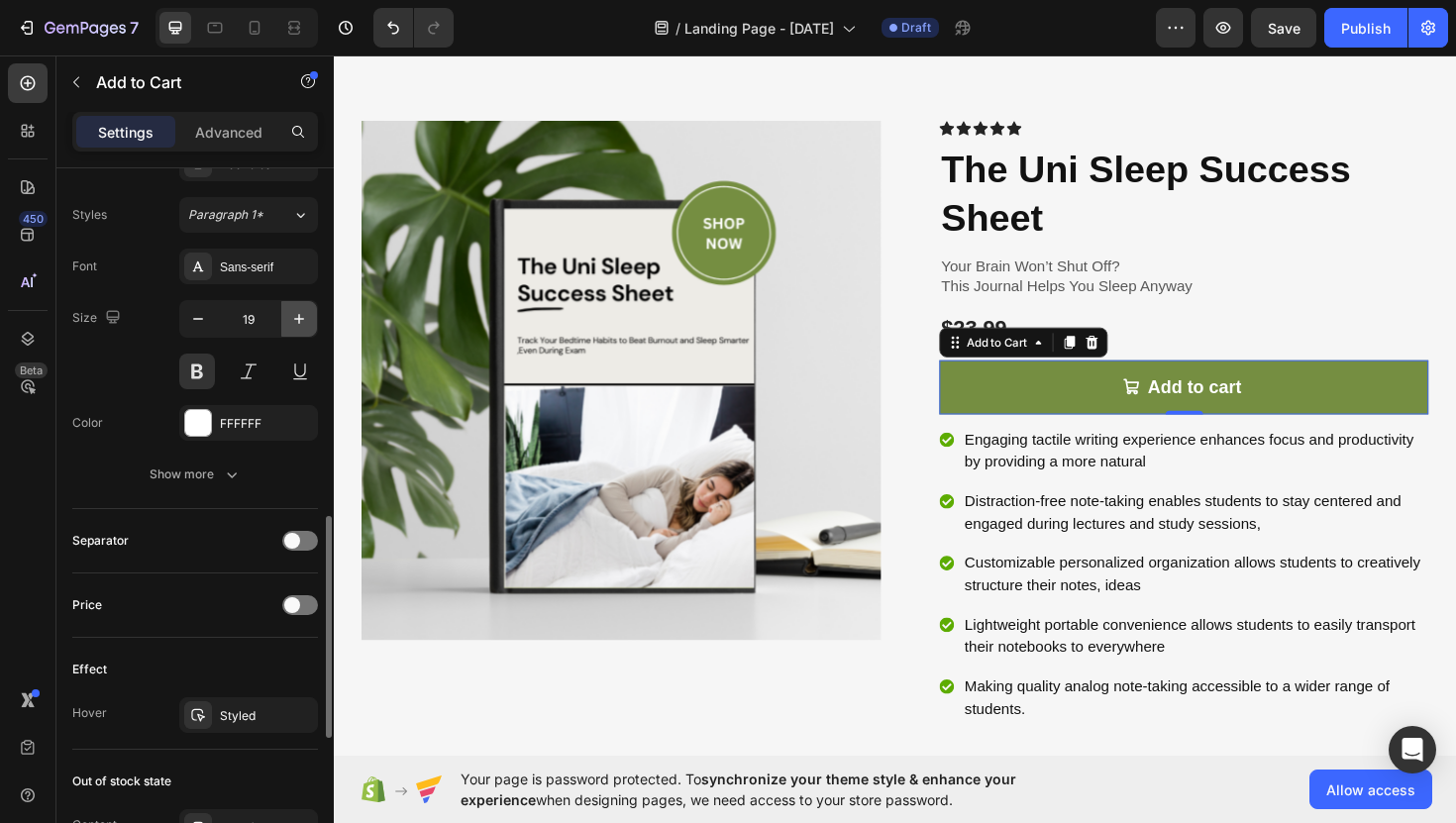 click 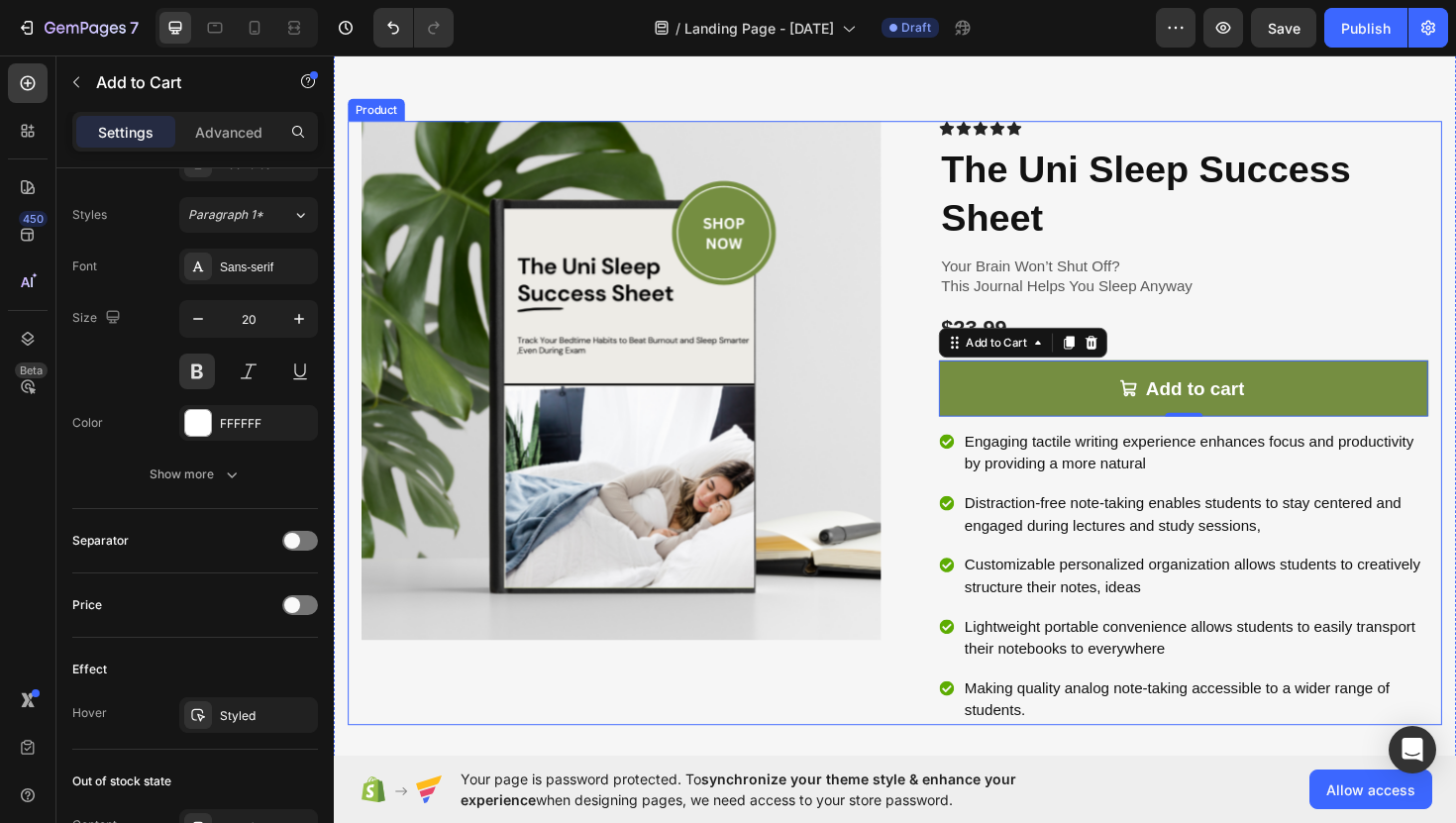 click on "Product Images" at bounding box center (638, 445) 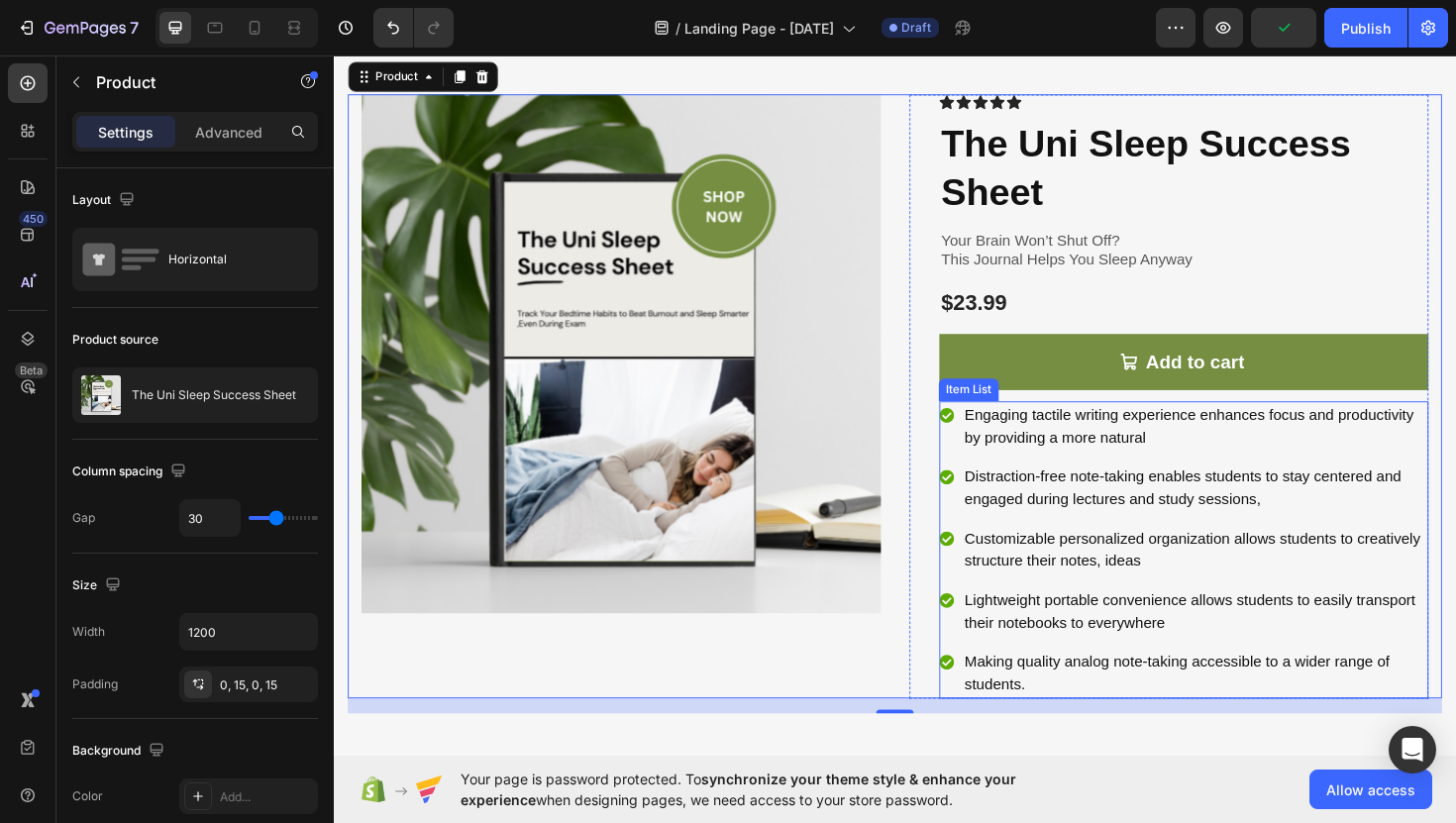 scroll, scrollTop: 73, scrollLeft: 0, axis: vertical 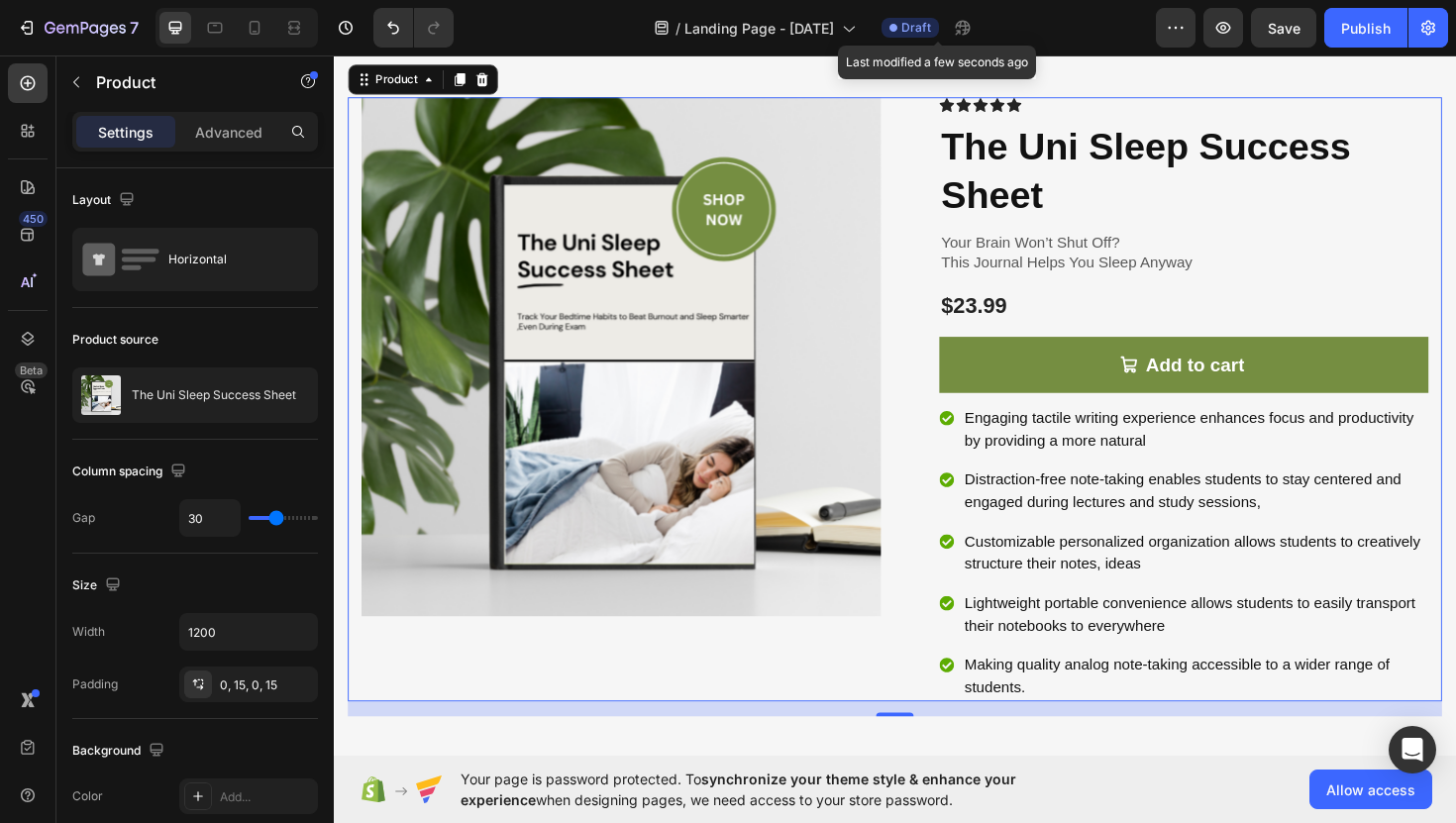 click on "Draft" at bounding box center (916, 28) 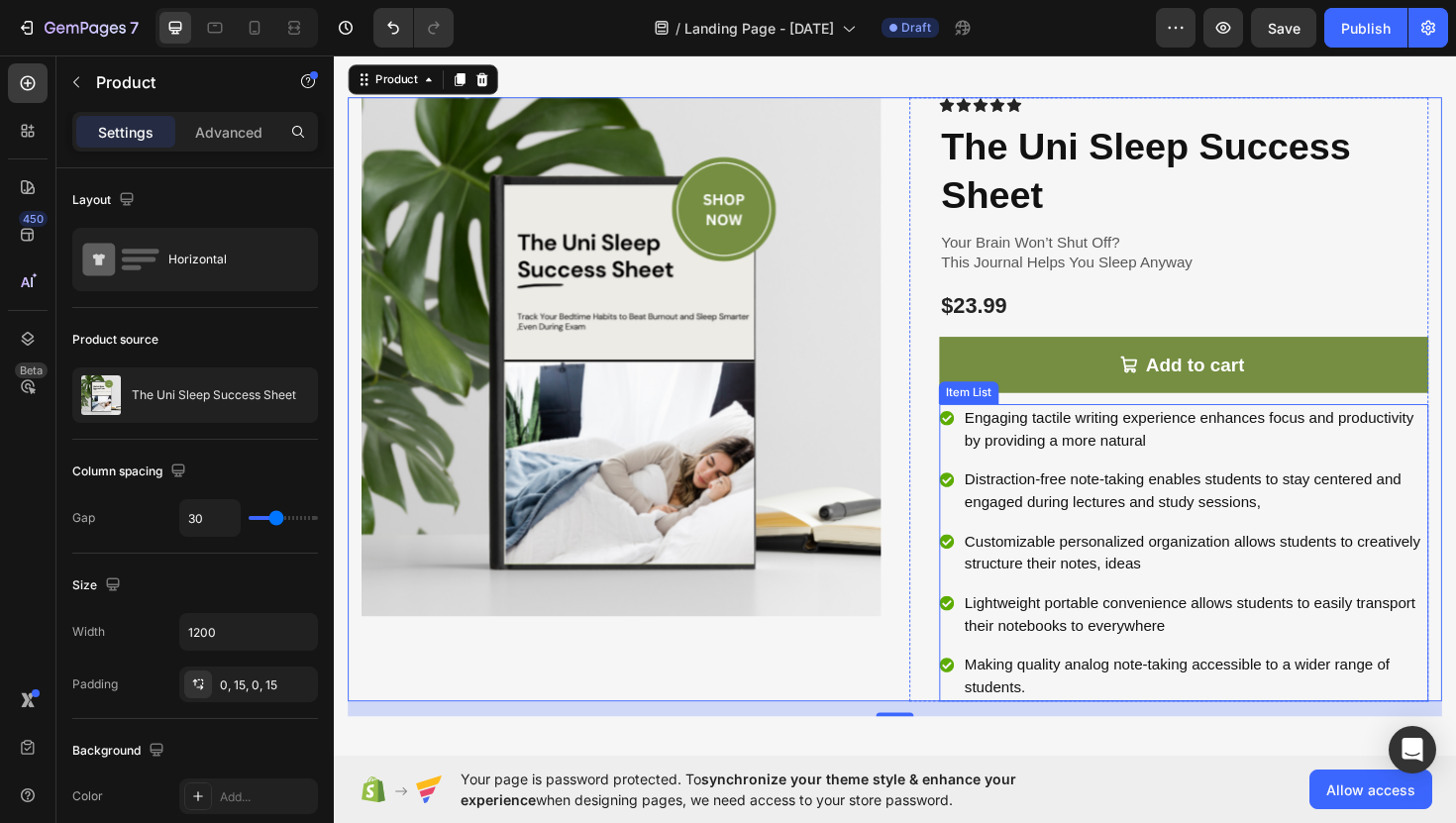 scroll, scrollTop: 124, scrollLeft: 0, axis: vertical 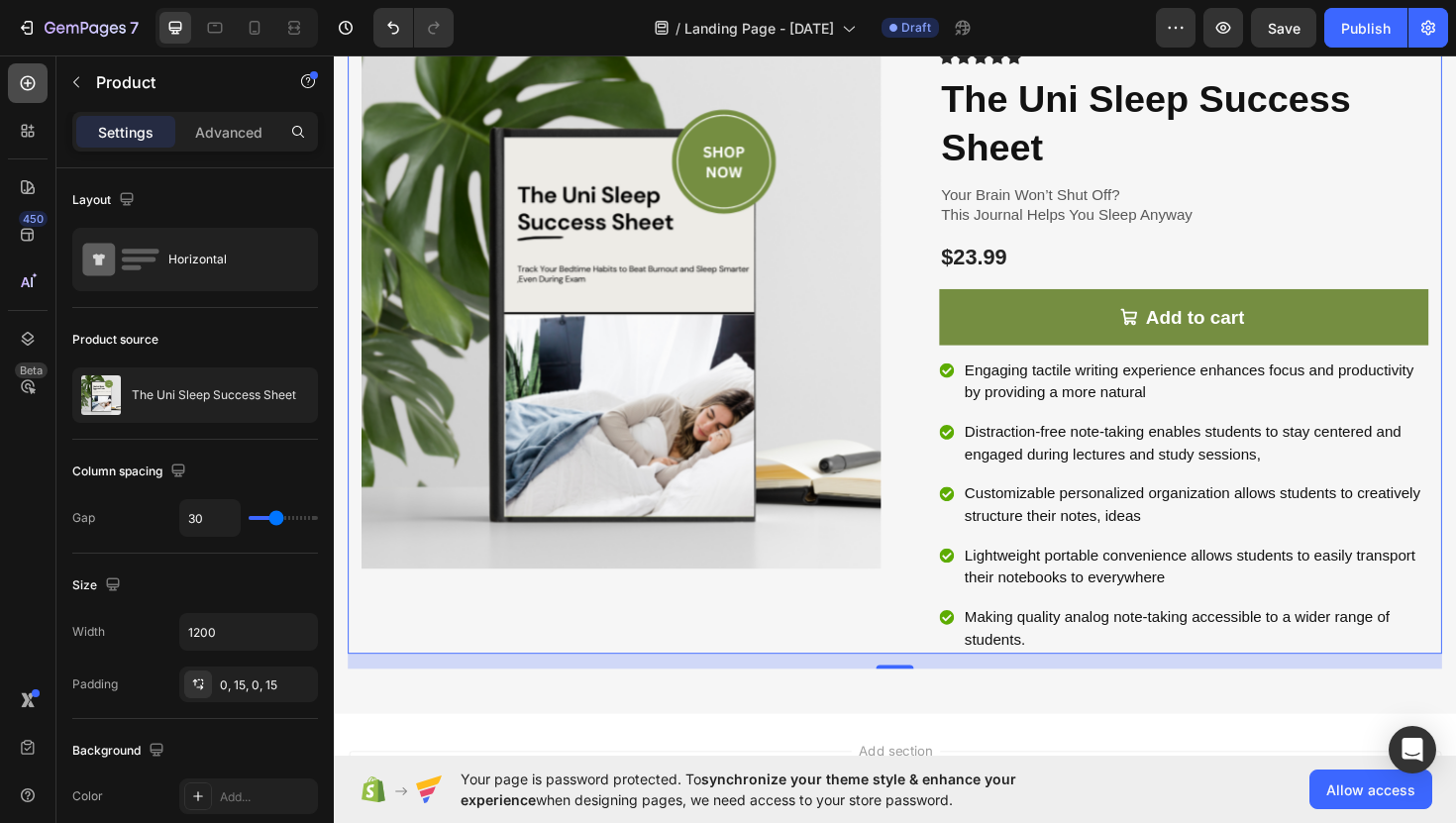 click 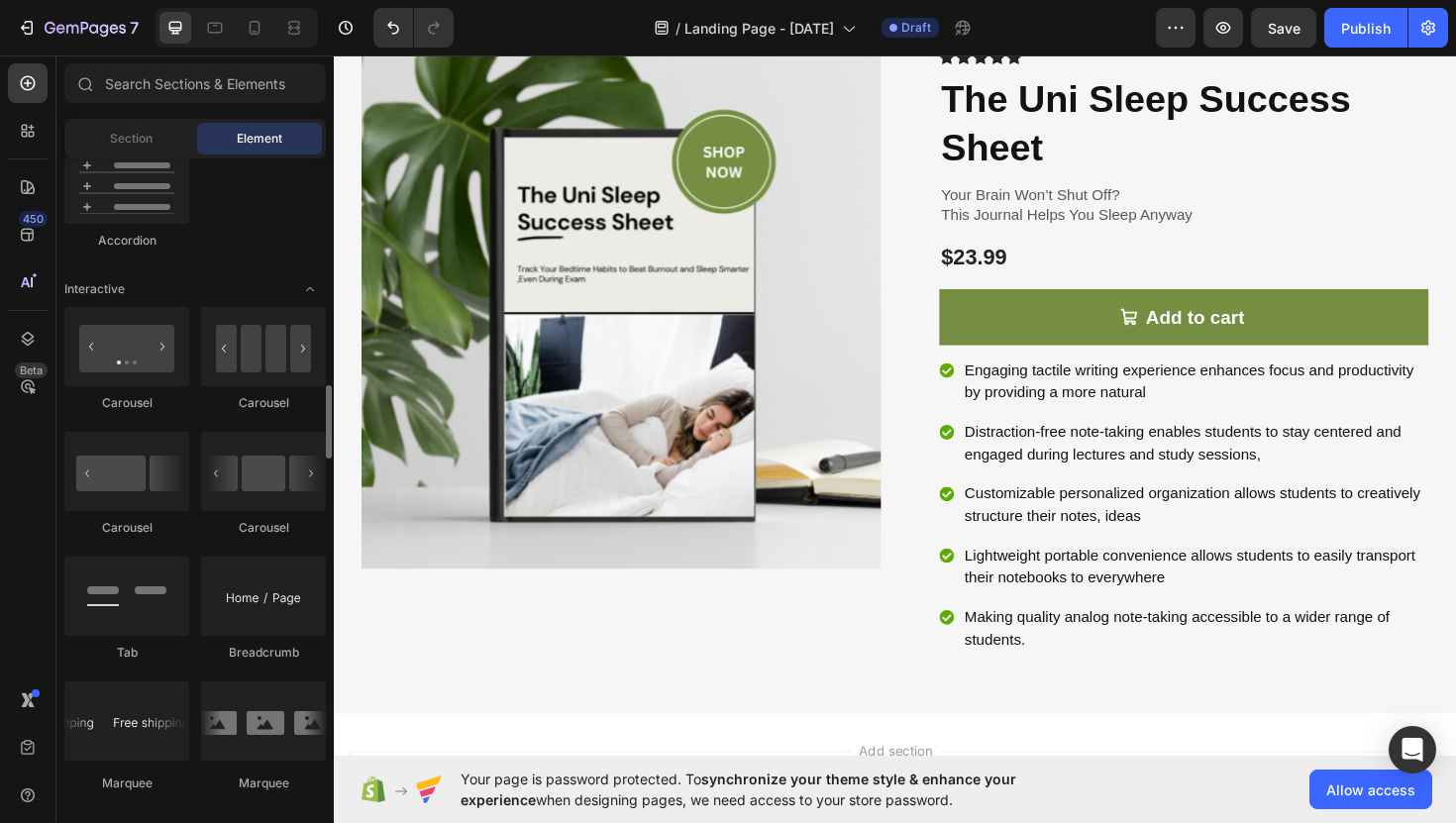 scroll, scrollTop: 1927, scrollLeft: 0, axis: vertical 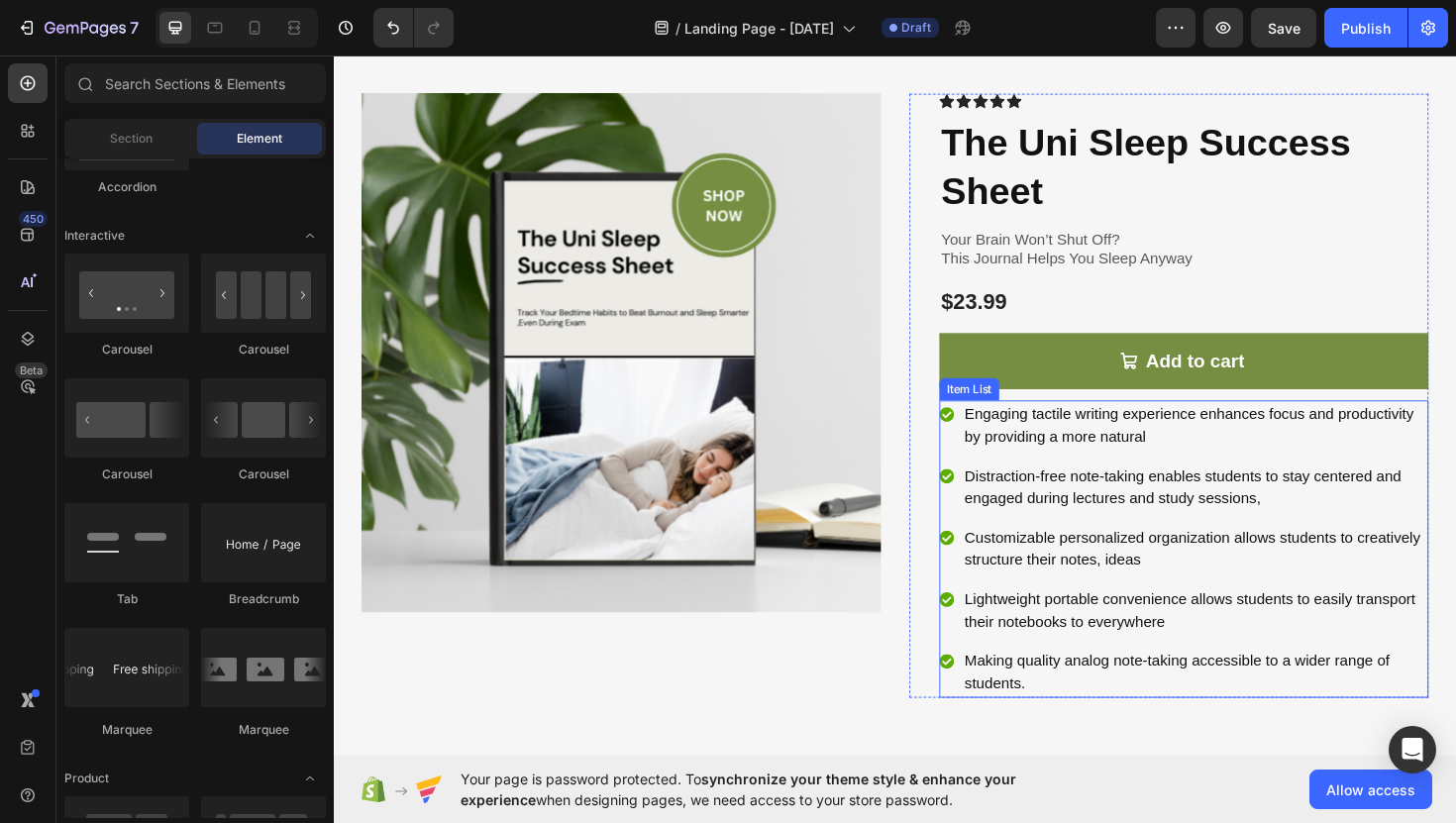 click on "Engaging tactile writing experience enhances focus and productivity by providing a more natural" at bounding box center (1245, 448) 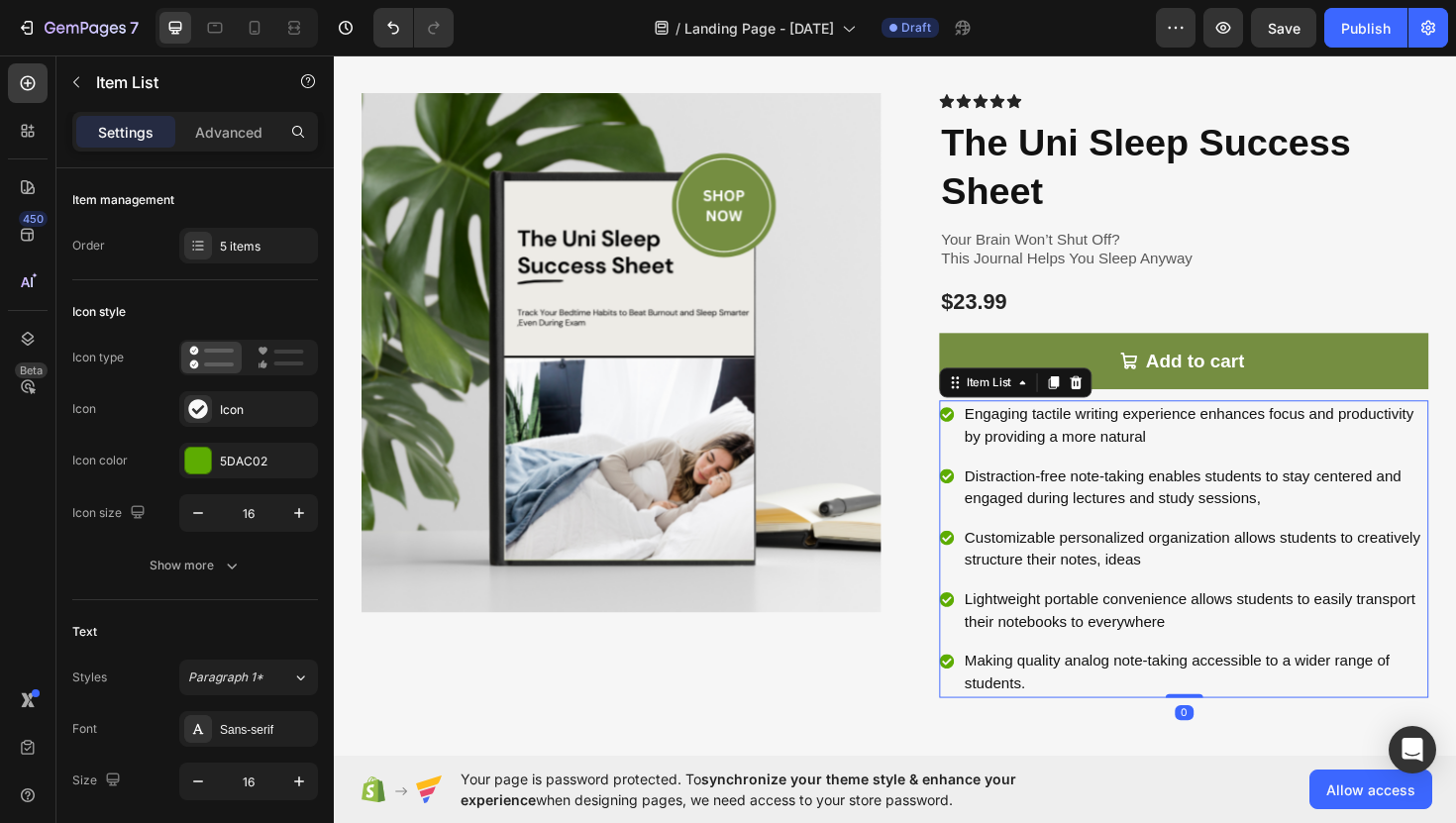 click on "Engaging tactile writing experience enhances focus and productivity by providing a more natural" at bounding box center [1245, 448] 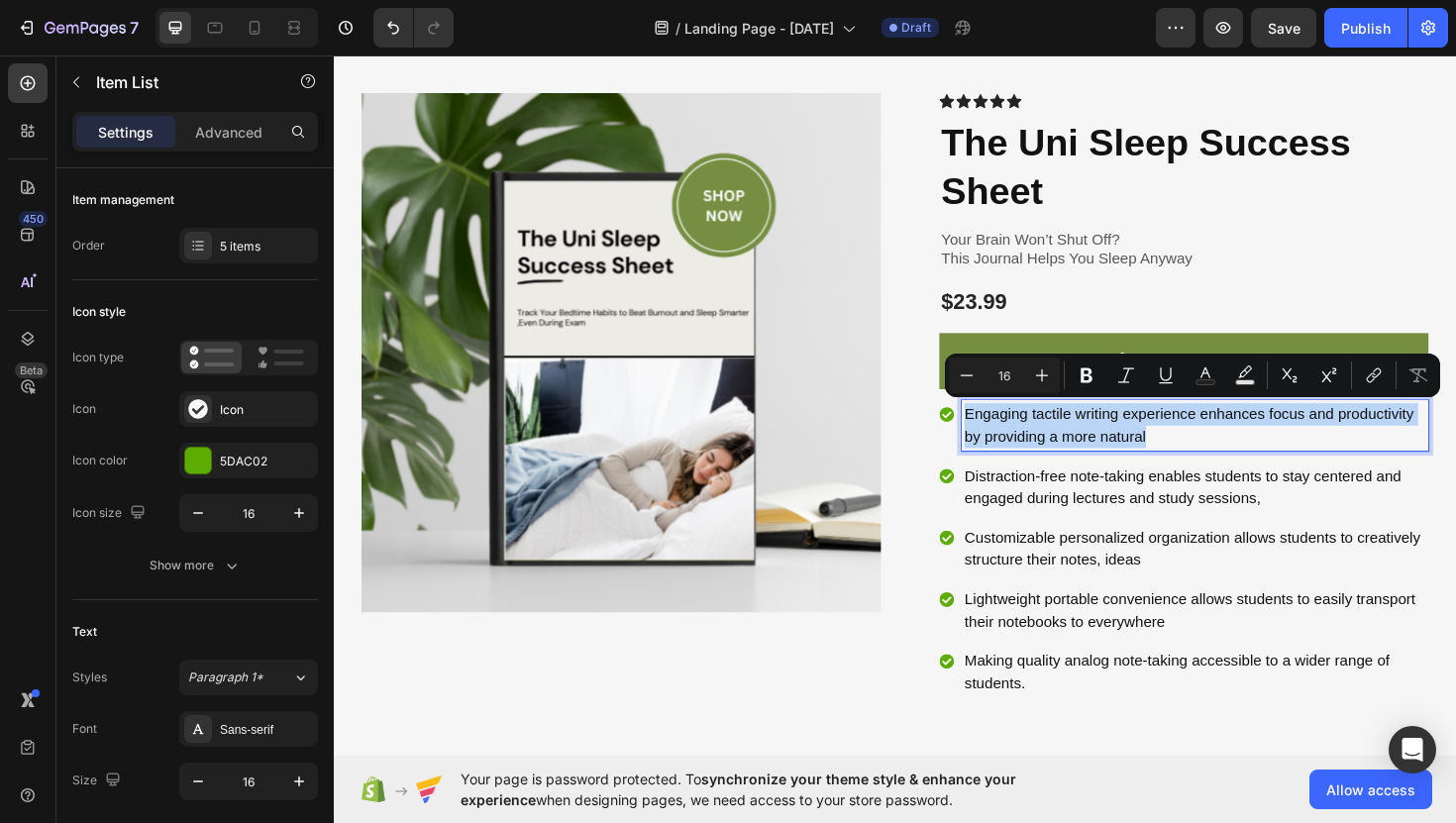 drag, startPoint x: 1195, startPoint y: 461, endPoint x: 999, endPoint y: 441, distance: 197.01777 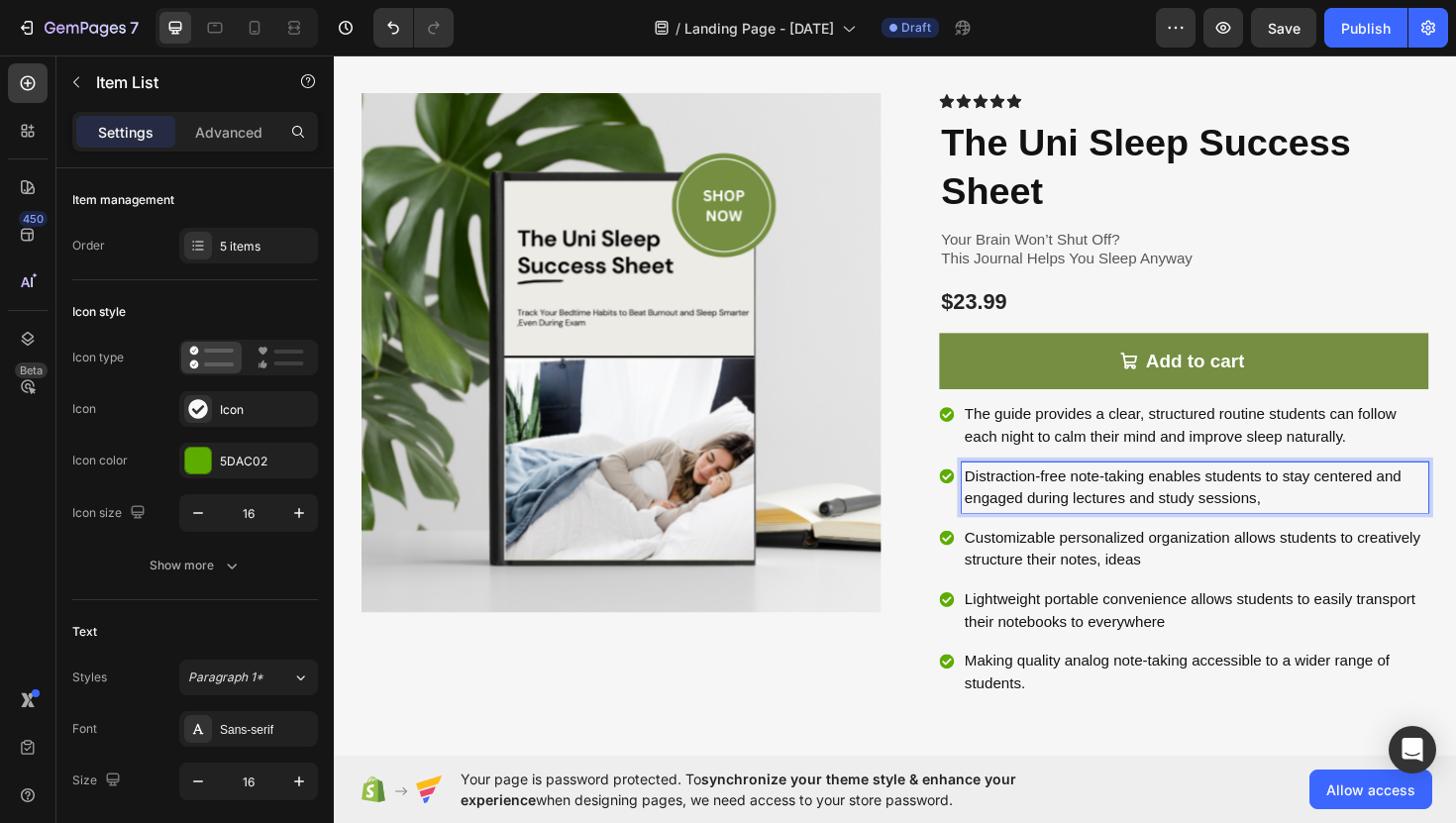 click on "Distraction-free note-taking enables students to stay centered and engaged during lectures and study sessions," at bounding box center (1245, 513) 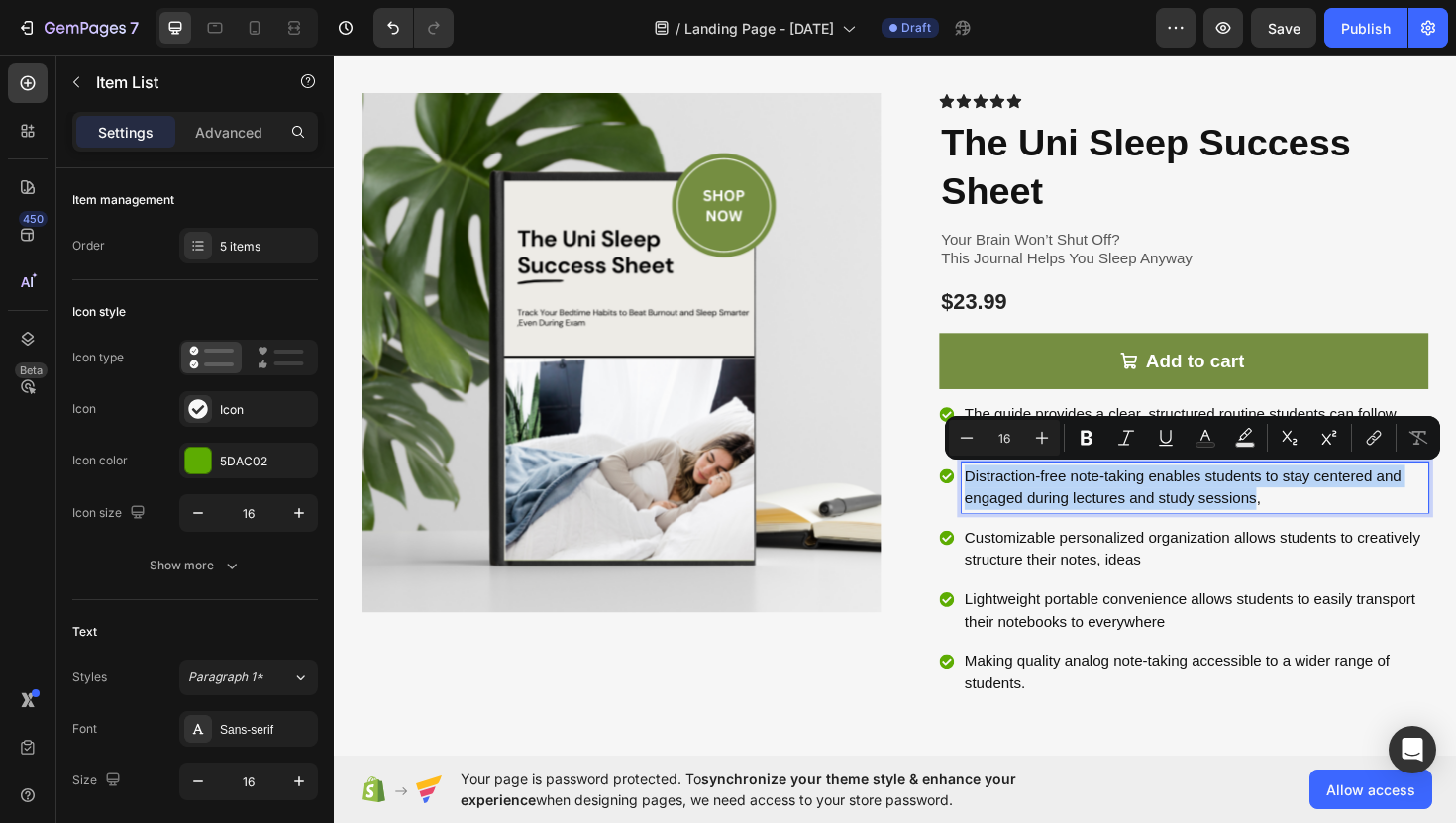 drag, startPoint x: 1312, startPoint y: 524, endPoint x: 1003, endPoint y: 497, distance: 310.17737 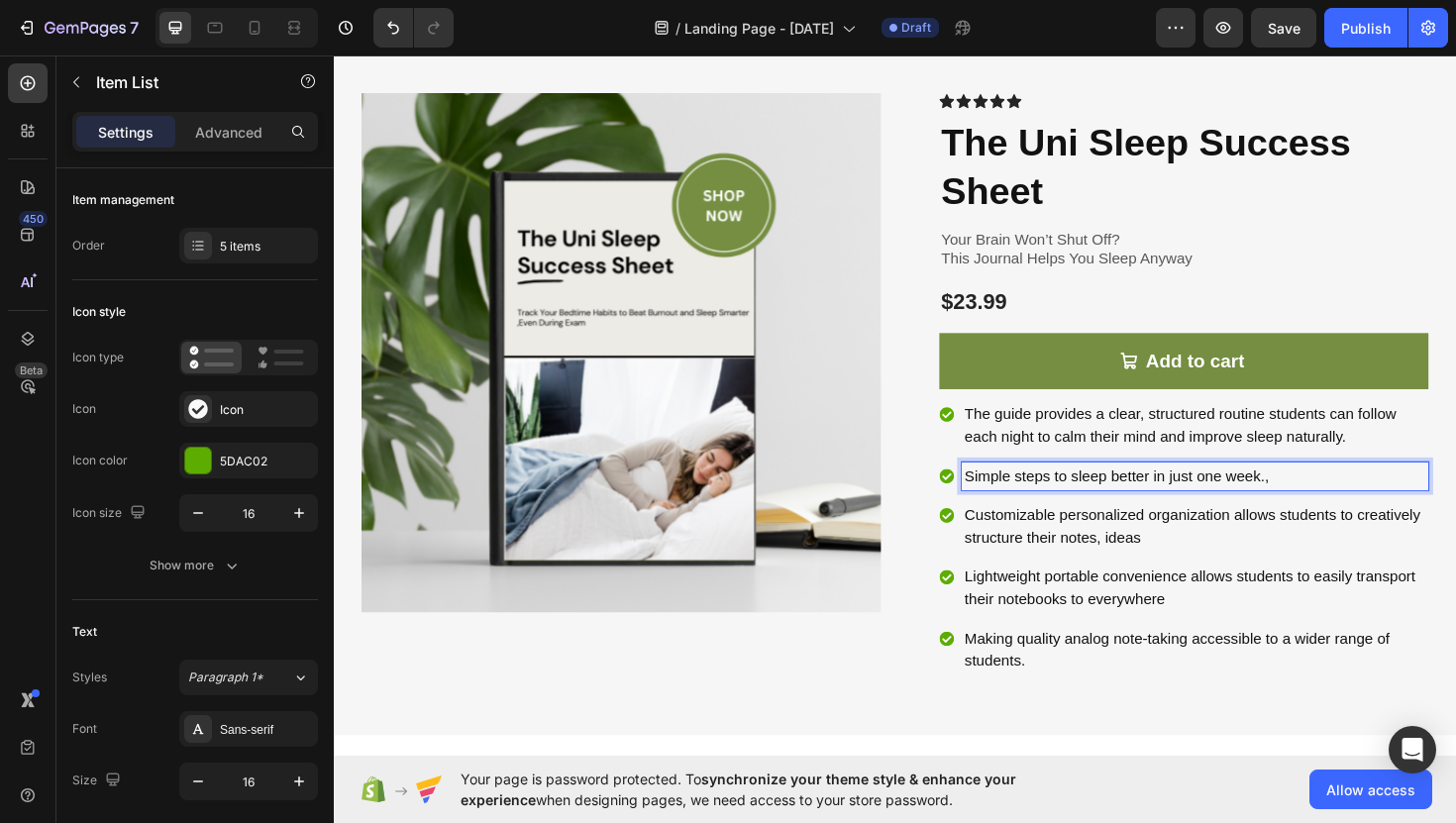 click on "Simple steps to sleep better in just one week.," at bounding box center (1245, 501) 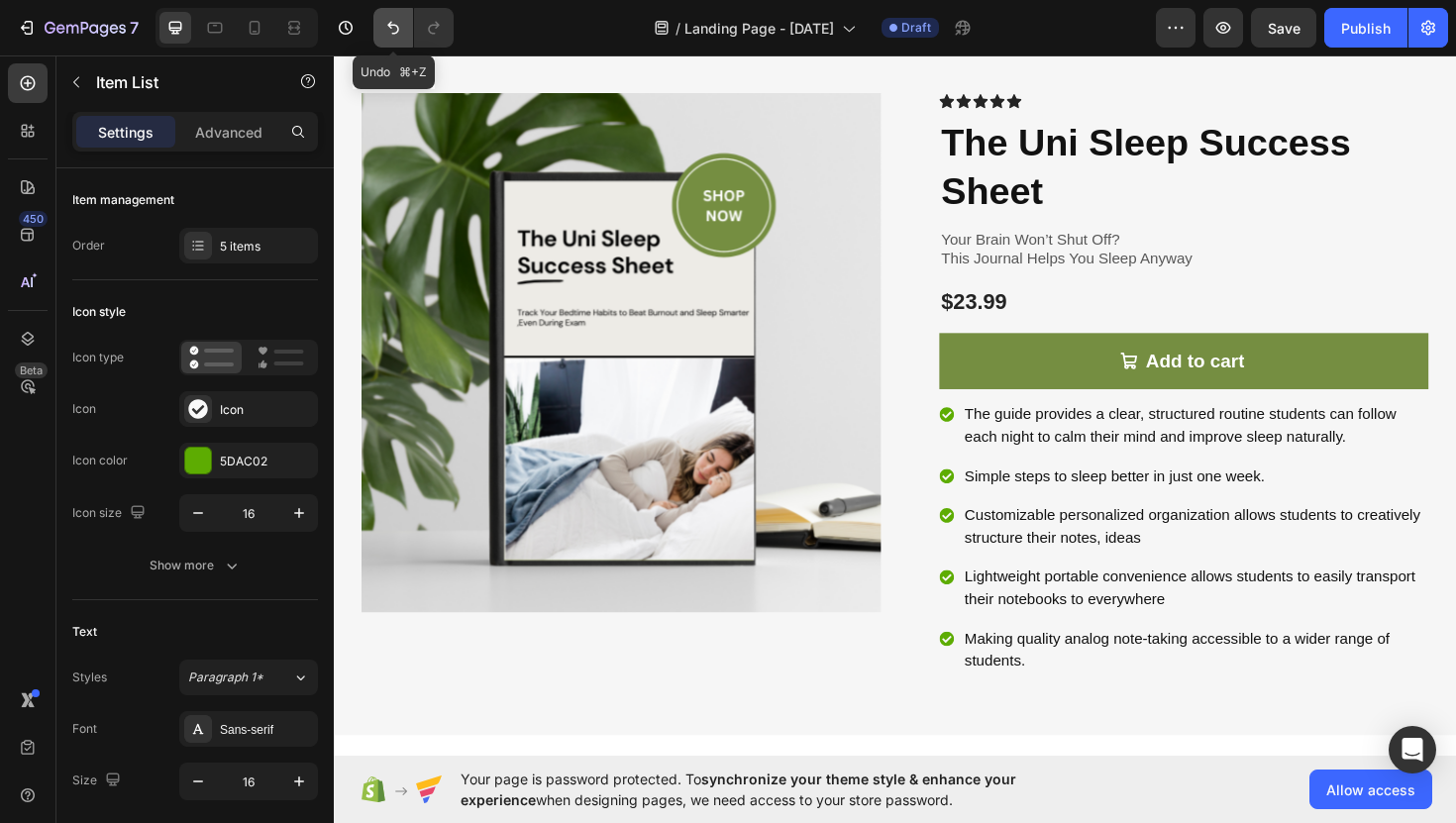 click 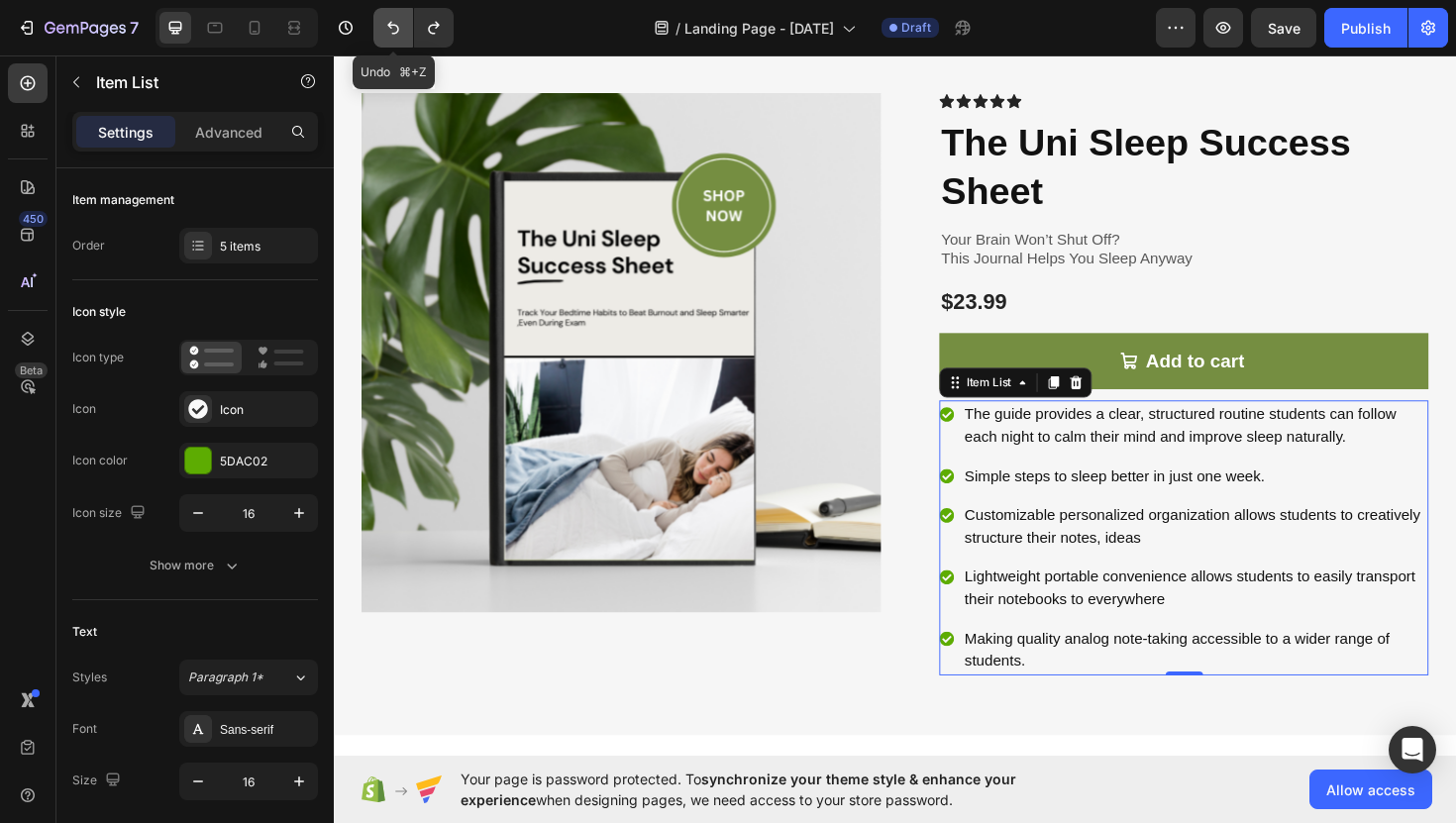 click 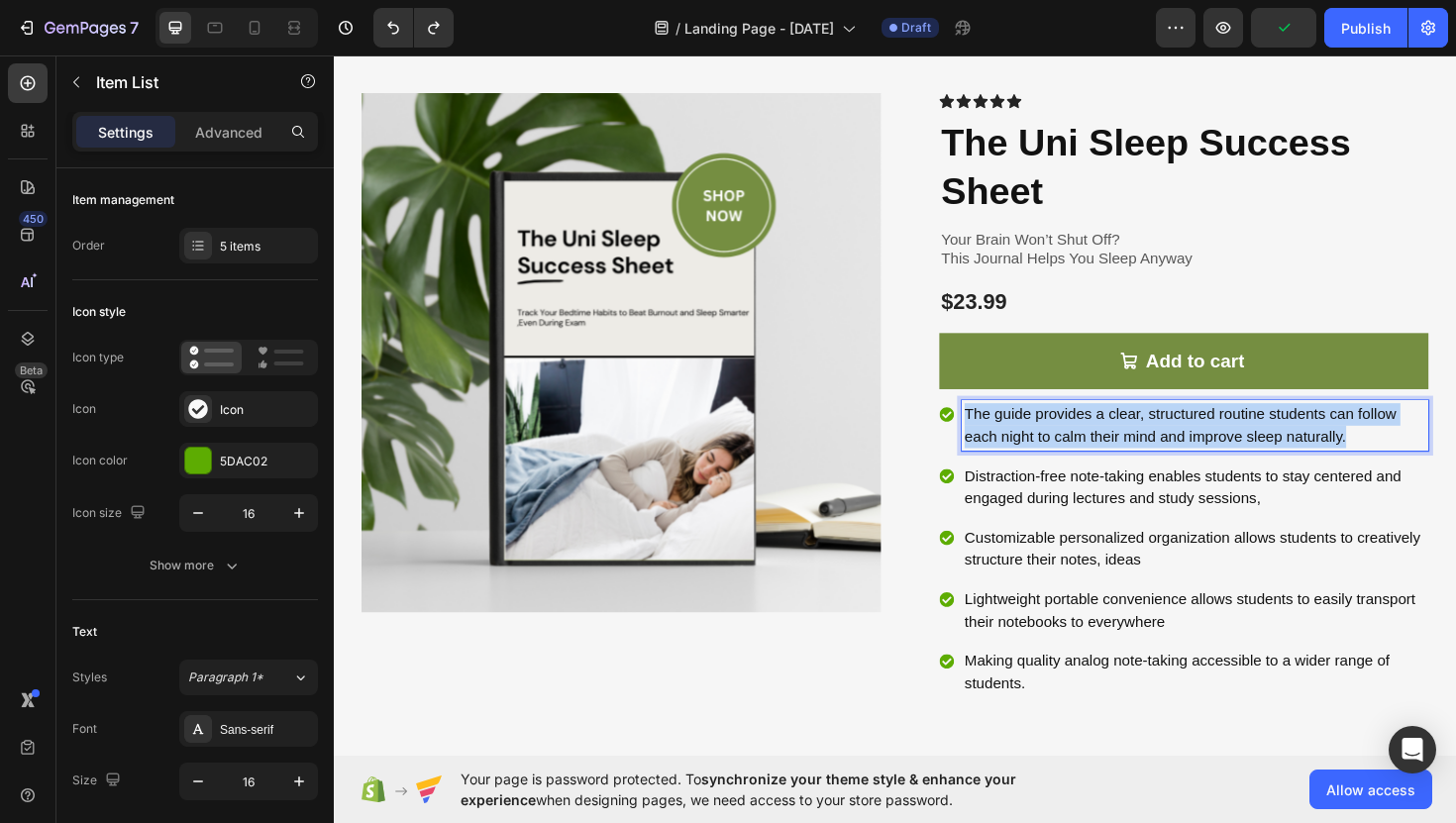 drag, startPoint x: 1408, startPoint y: 456, endPoint x: 1002, endPoint y: 434, distance: 406.5956 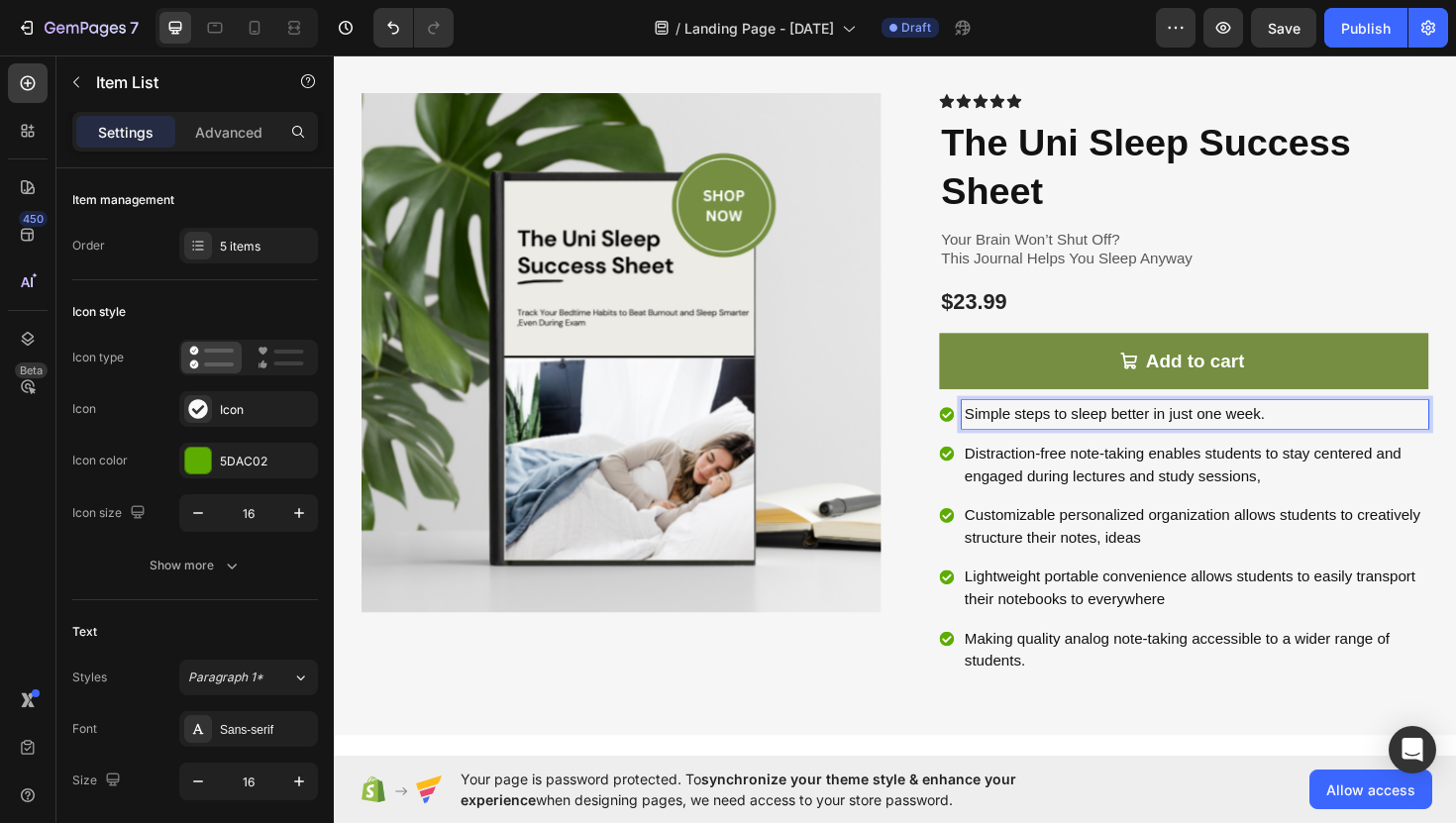 click on "Distraction-free note-taking enables students to stay centered and engaged during lectures and study sessions," at bounding box center (1245, 489) 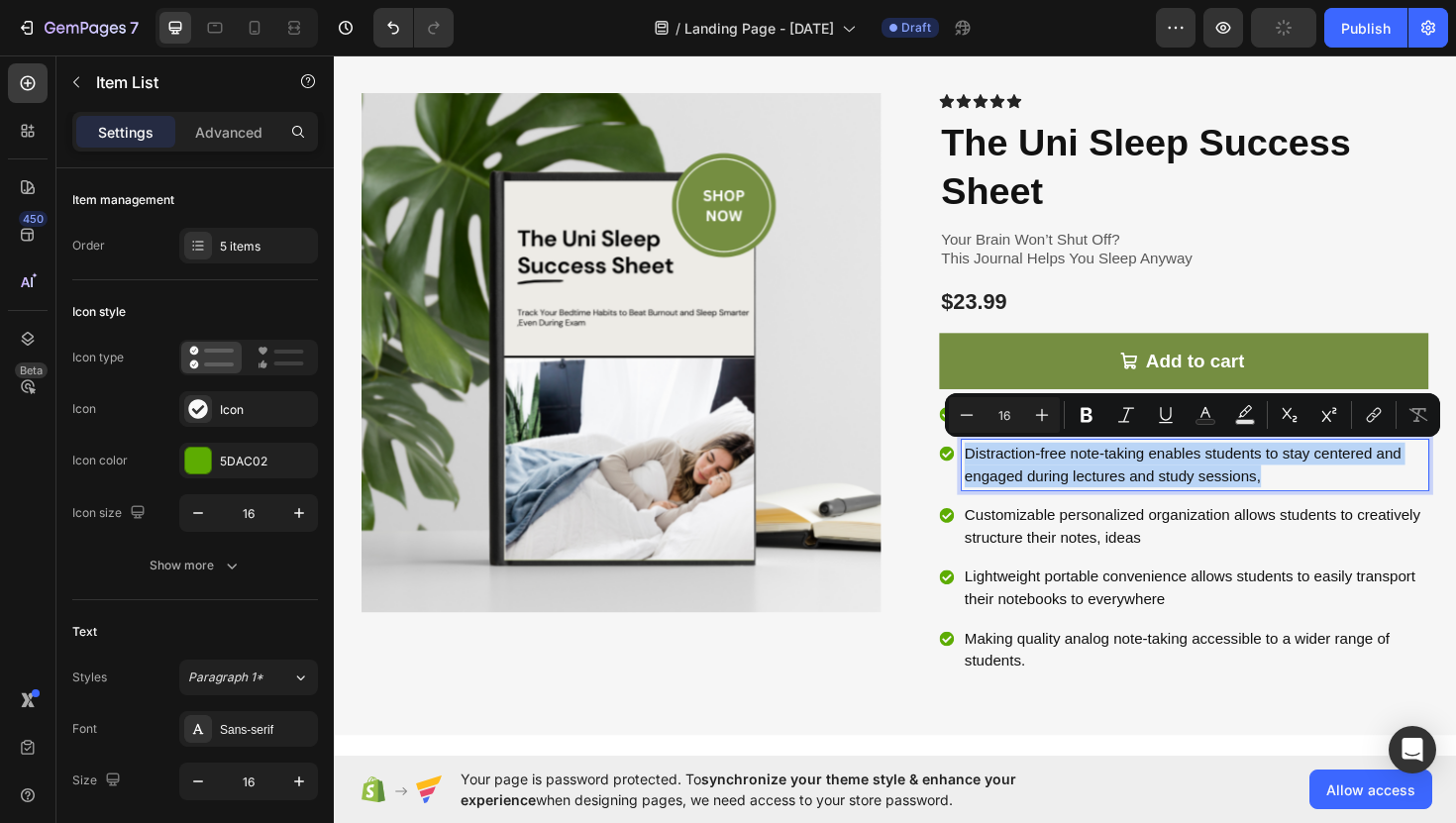 drag, startPoint x: 1314, startPoint y: 503, endPoint x: 998, endPoint y: 473, distance: 317.42086 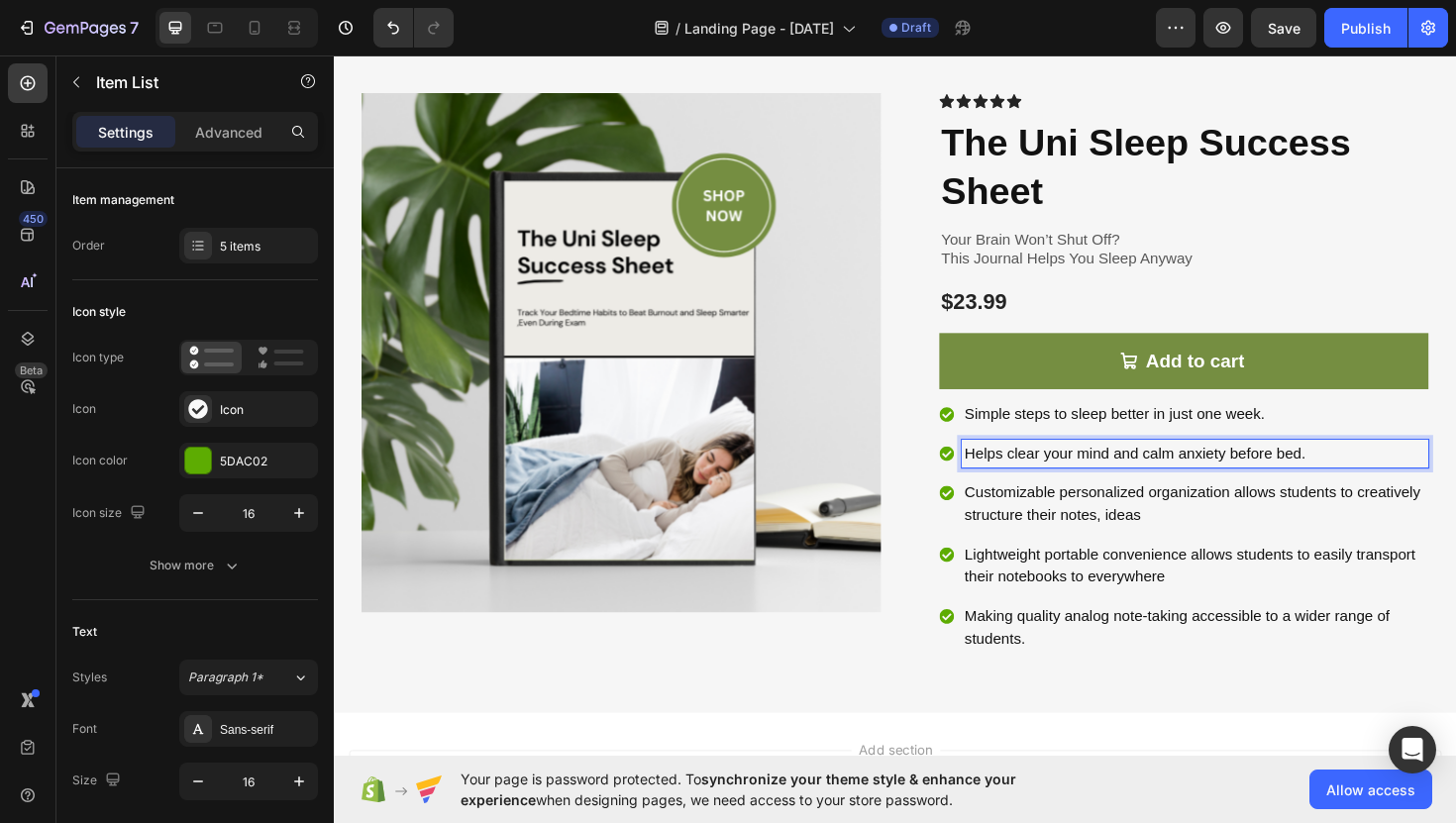 click on "Customizable personalized organization allows students to creatively structure their notes, ideas" at bounding box center (1245, 531) 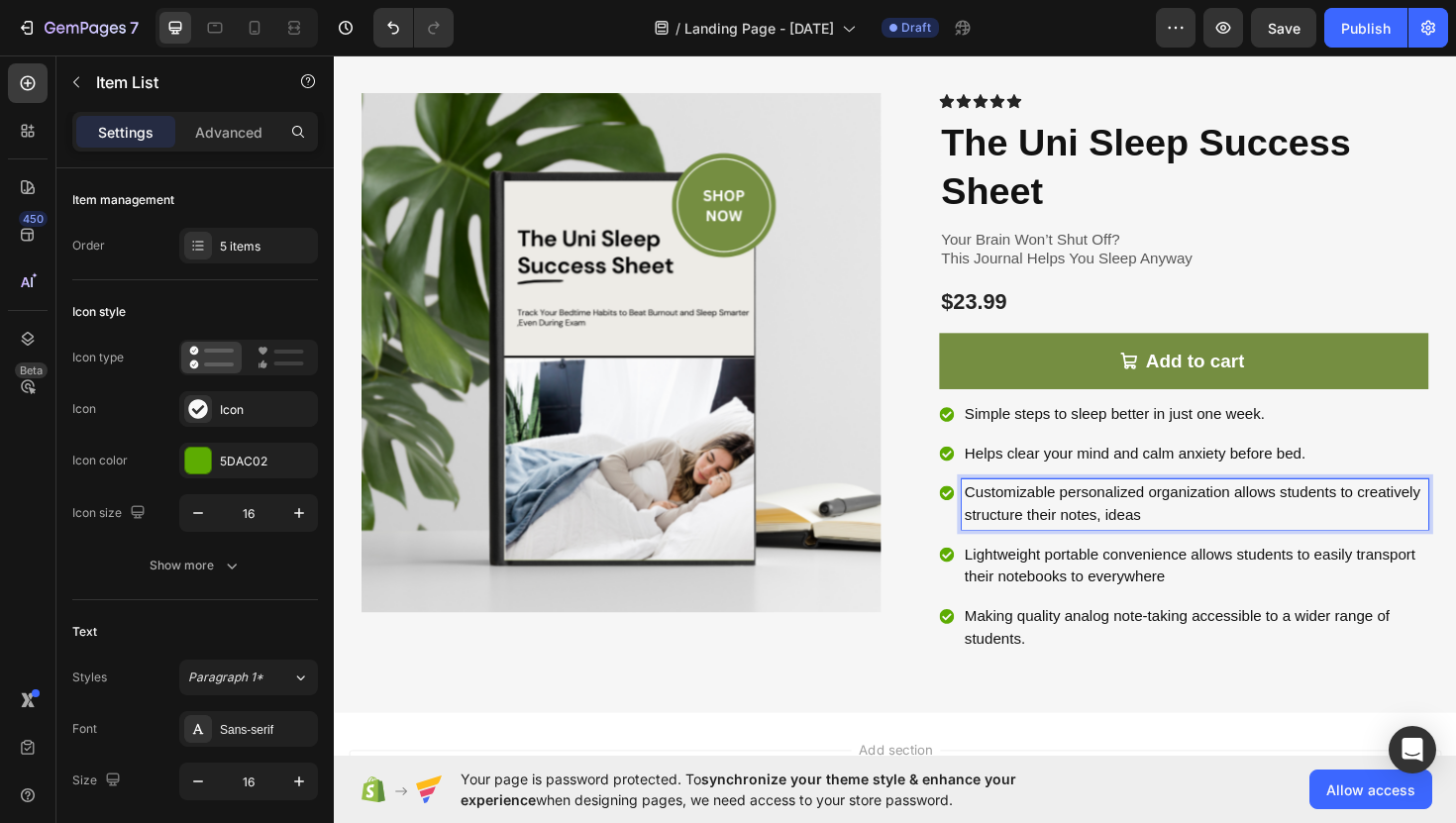 click on "Helps clear your mind and calm anxiety before bed." at bounding box center [1245, 477] 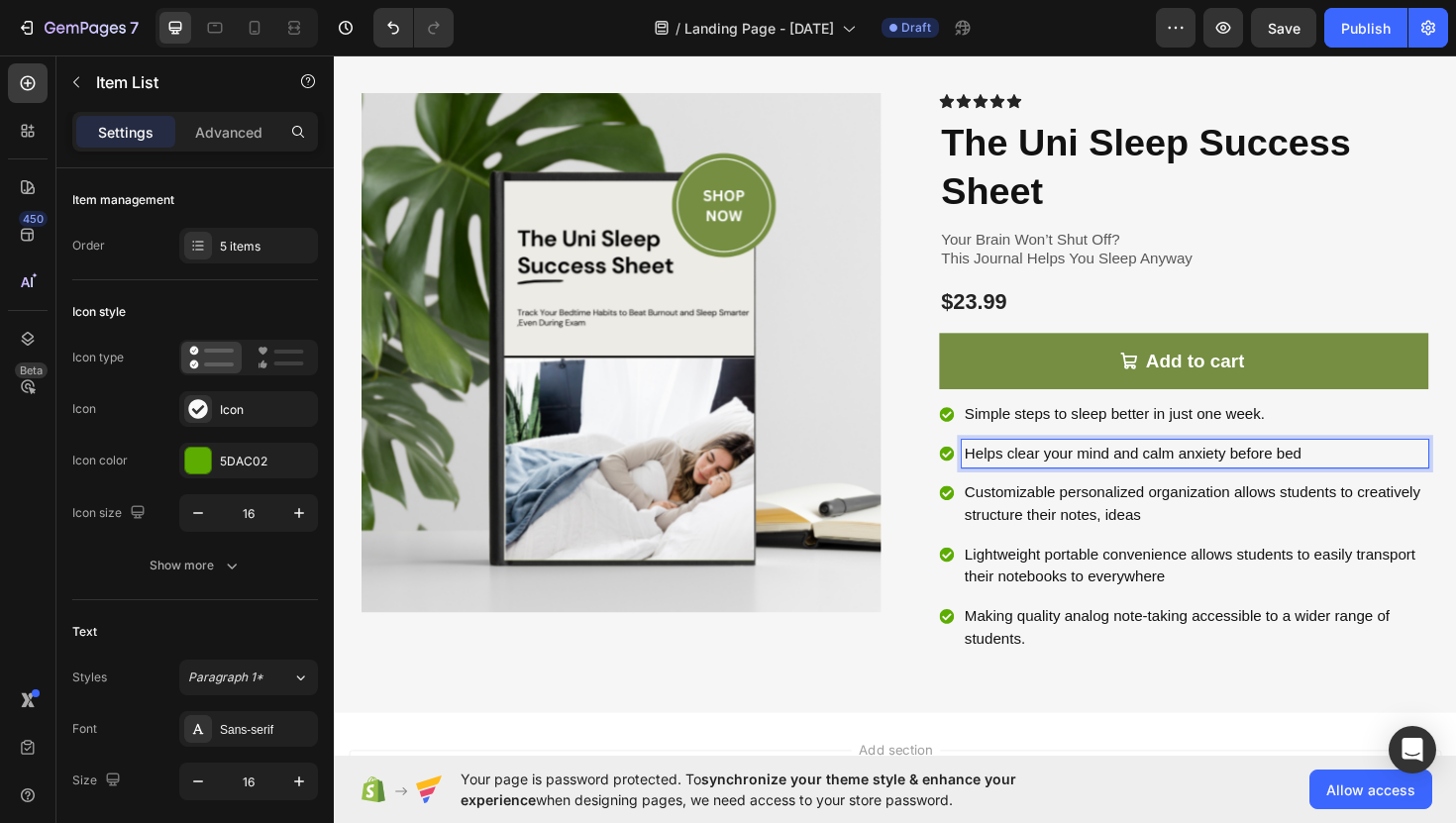 click on "Simple steps to sleep better in just one week." at bounding box center [1245, 436] 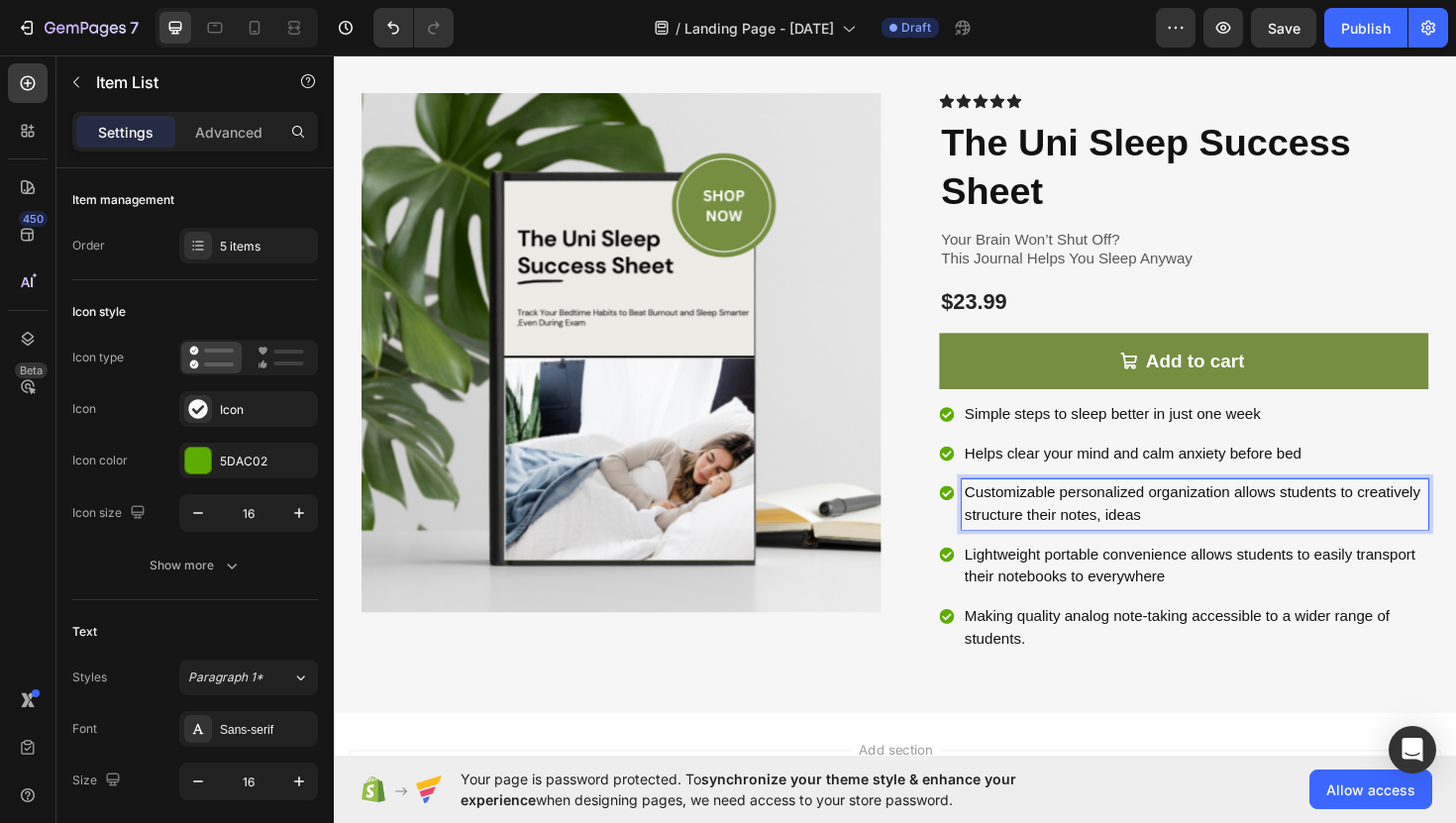 click on "Customizable personalized organization allows students to creatively structure their notes, ideas" at bounding box center (1245, 531) 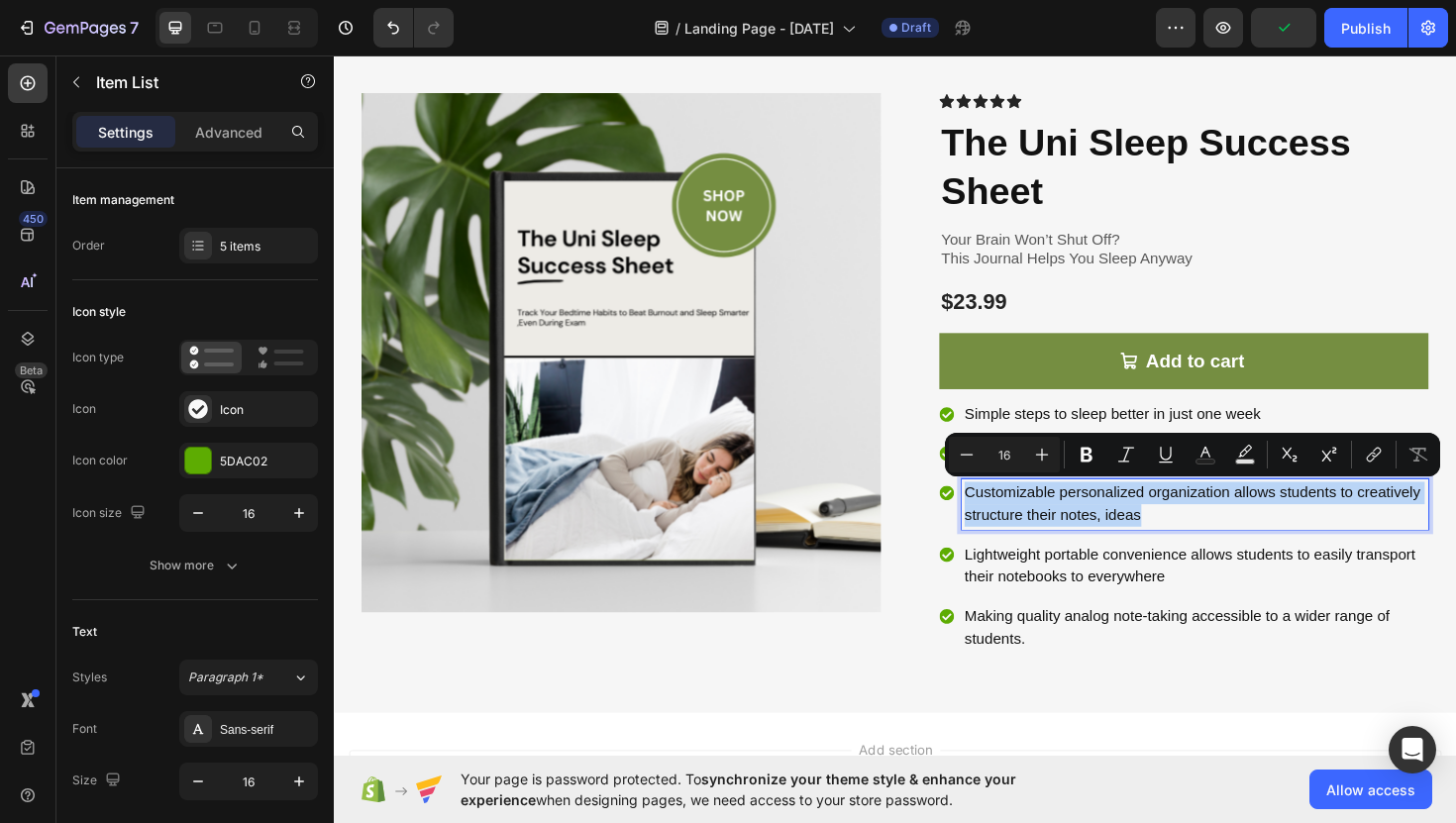 drag, startPoint x: 1190, startPoint y: 544, endPoint x: 1001, endPoint y: 511, distance: 191.8593 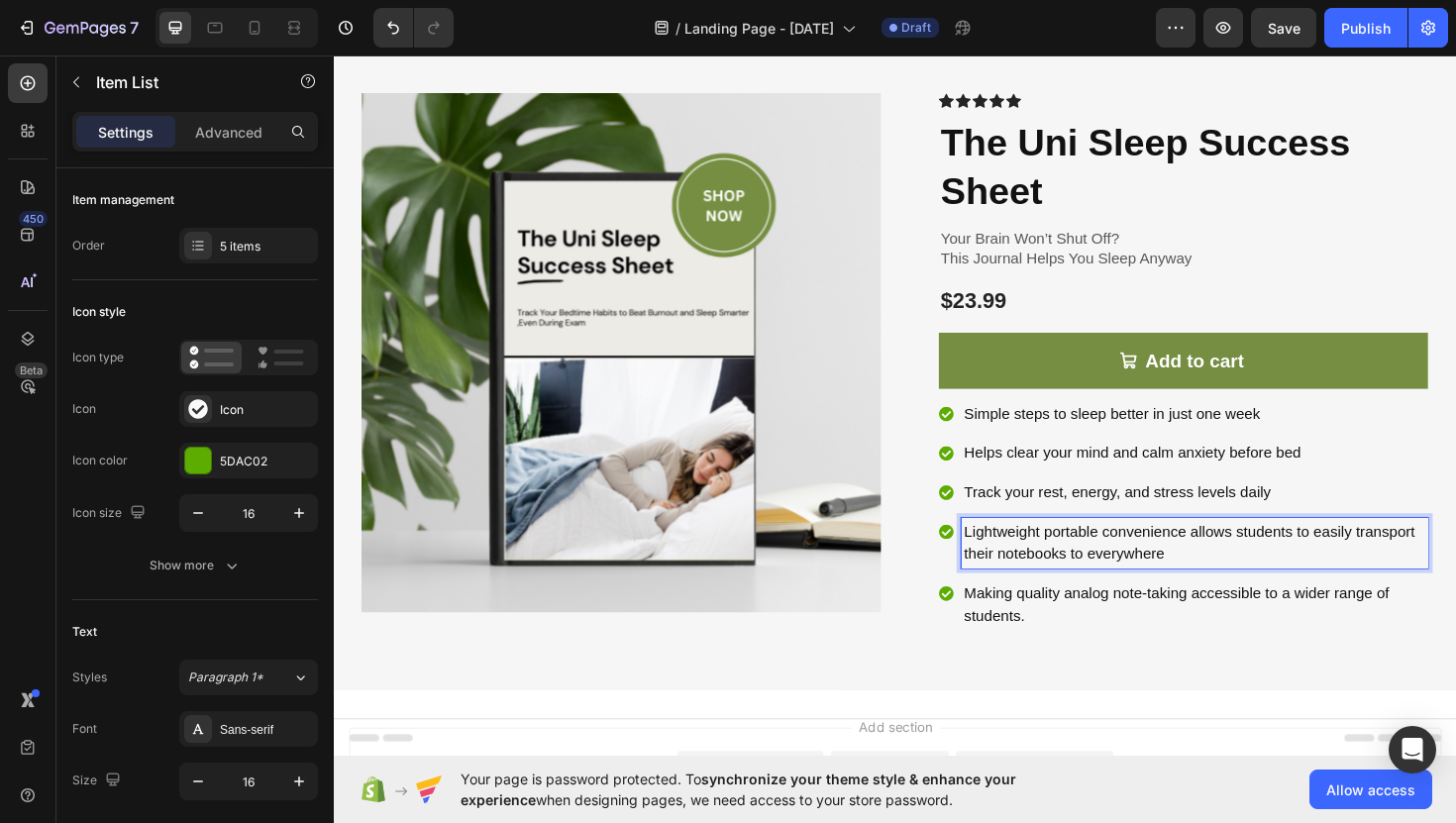 click on "Lightweight portable convenience allows students to easily transport their notebooks to everywhere" at bounding box center (1245, 572) 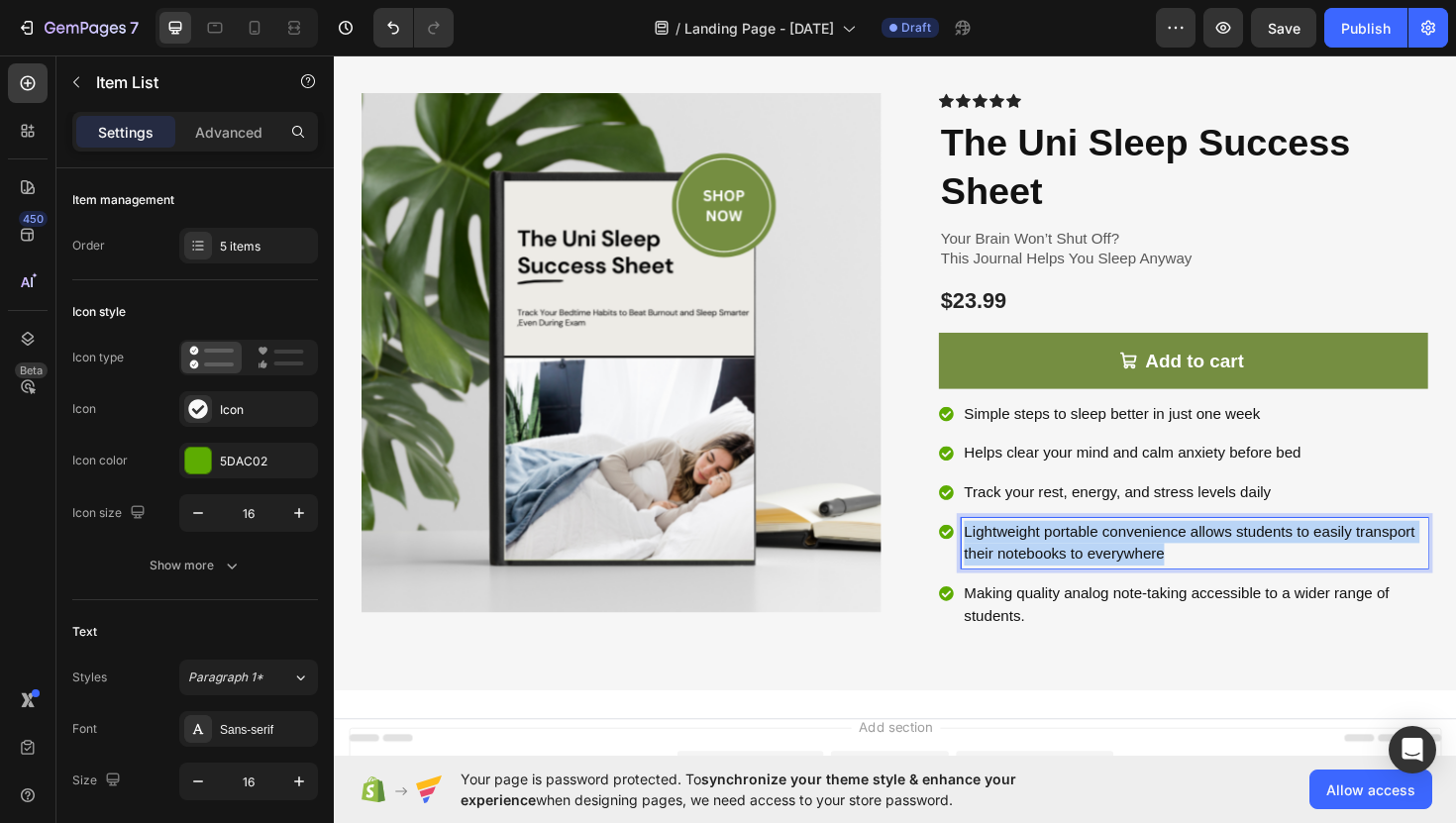 drag, startPoint x: 1211, startPoint y: 583, endPoint x: 1001, endPoint y: 564, distance: 210.8578 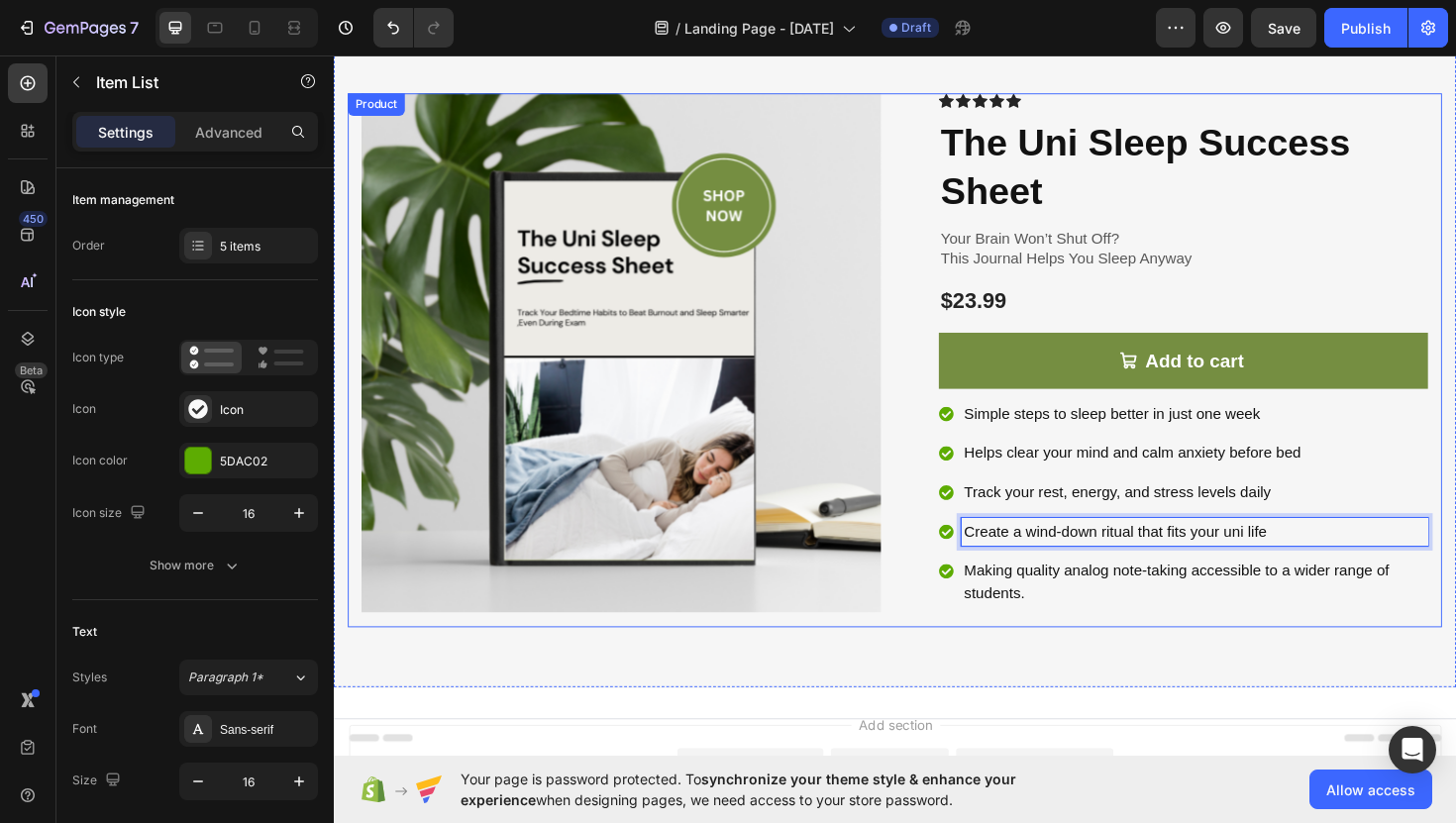 click on "Making quality analog note-taking accessible to a wider range of students." at bounding box center [1245, 614] 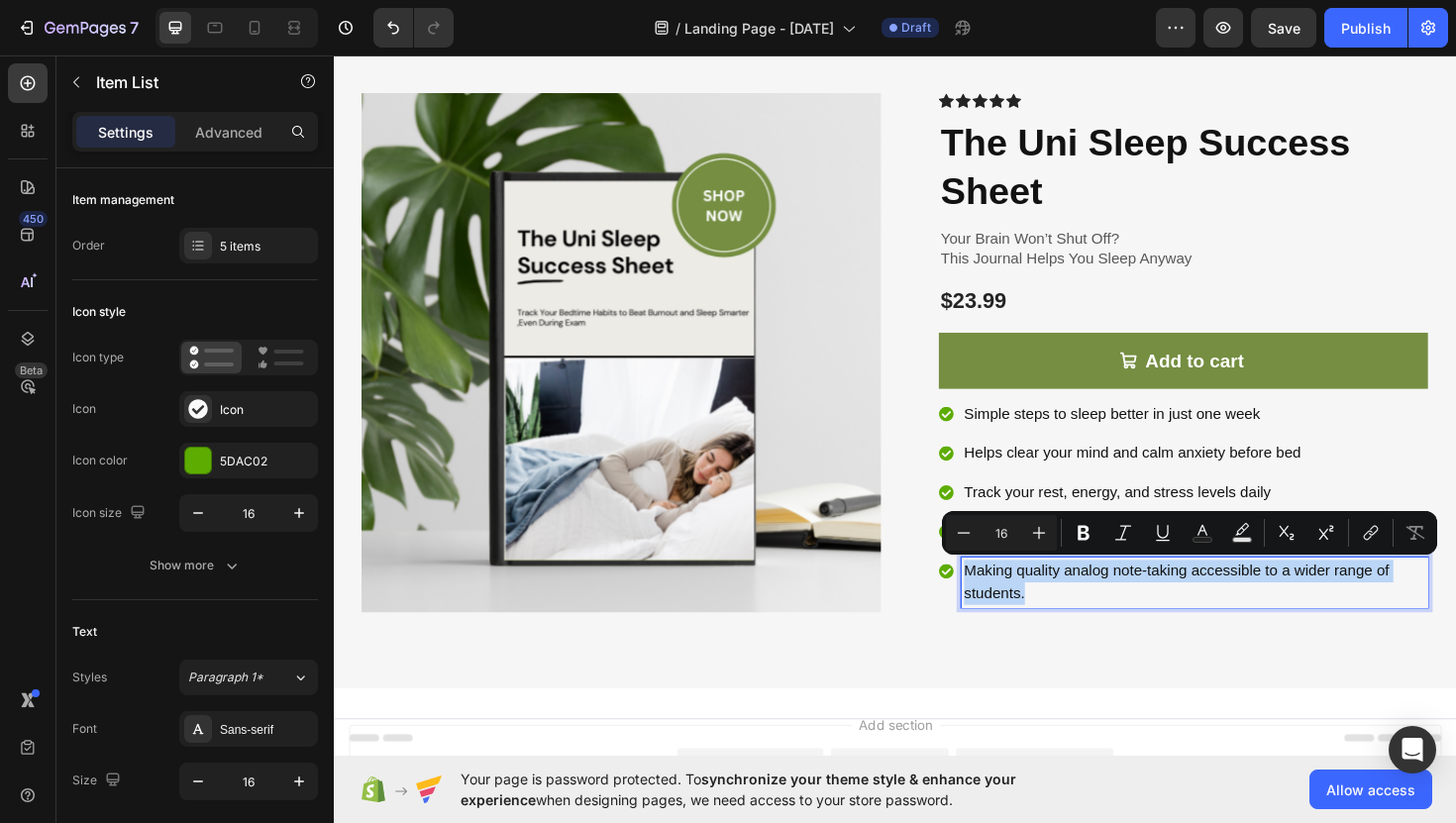 drag, startPoint x: 1065, startPoint y: 625, endPoint x: 1002, endPoint y: 599, distance: 68.154237 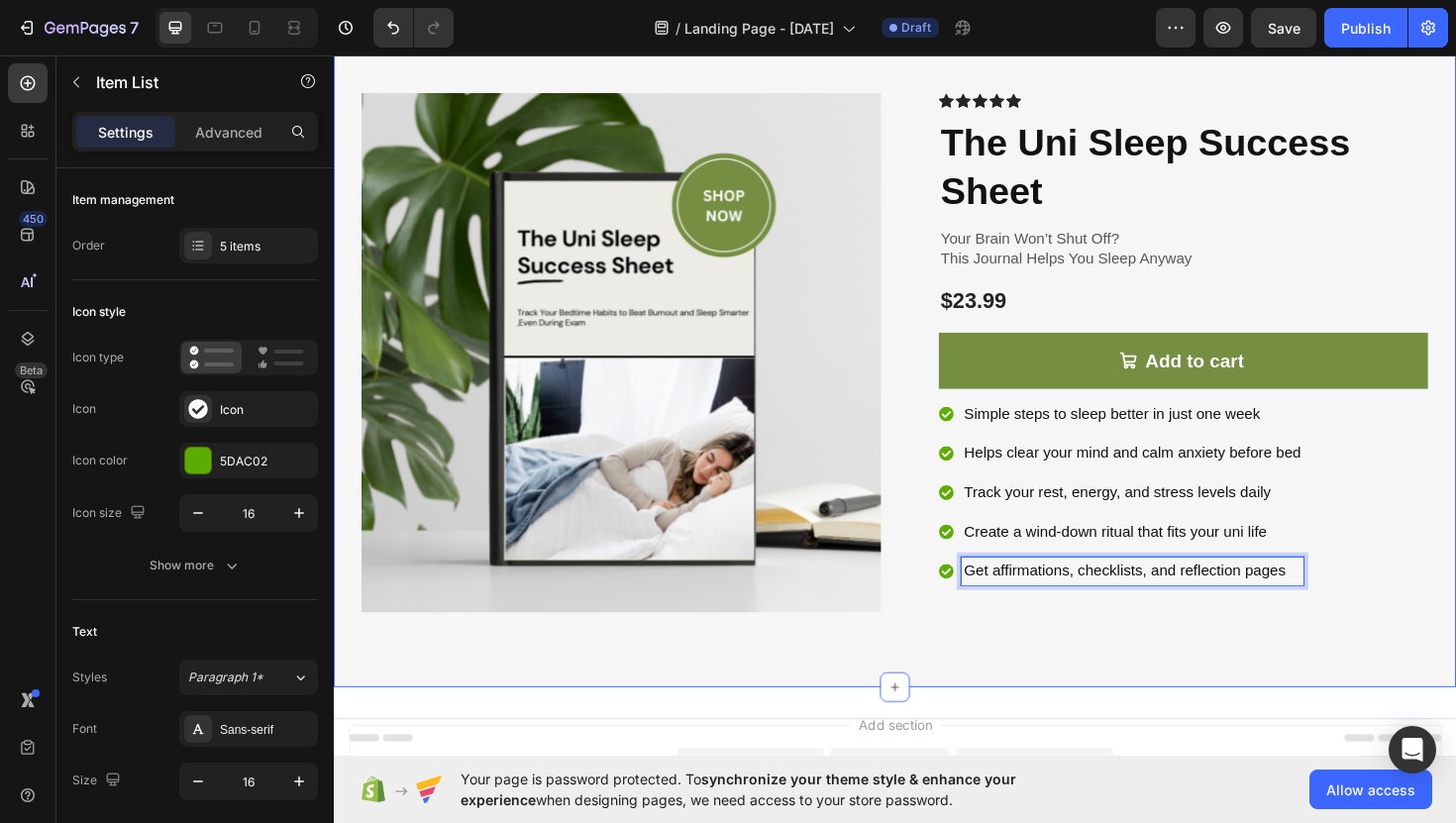 click on "Product Images Icon Icon Icon Icon Icon Icon List Row The Uni Sleep Success Sheet Product Title Your Brain Won’t Shut Off?  This Journal Helps You Sleep Anyway Text Block $23.99 Product Price Product Price Row
Add to cart Add to Cart Row Simple steps to sleep better in just one week Helps clear your mind and calm anxiety before bed Track your rest, energy, and stress levels daily Create a wind-down ritual that fits your uni life Get affirmations, checklists, and reflection pages Item List   0 Row Product" at bounding box center [928, 386] 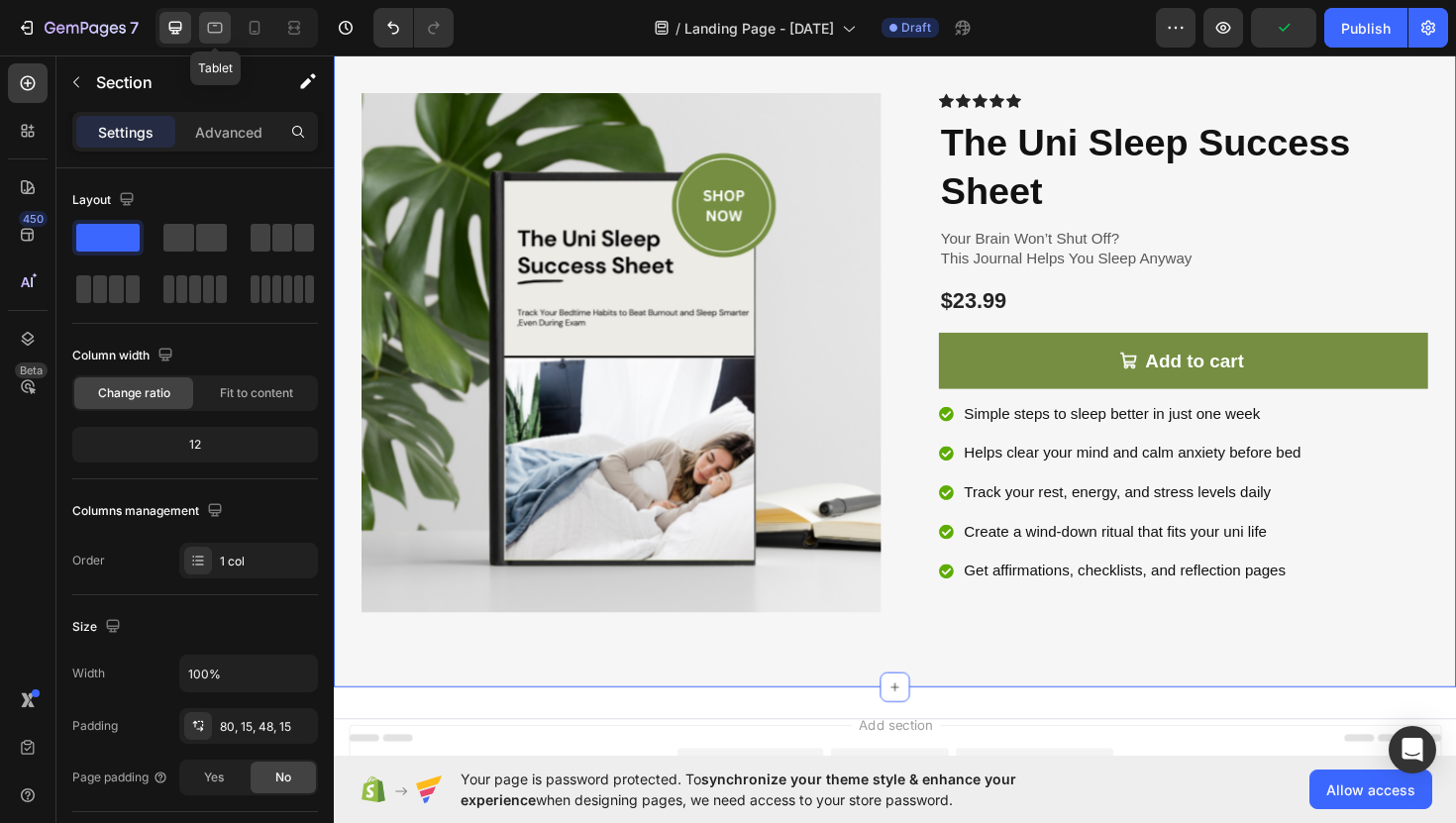 click 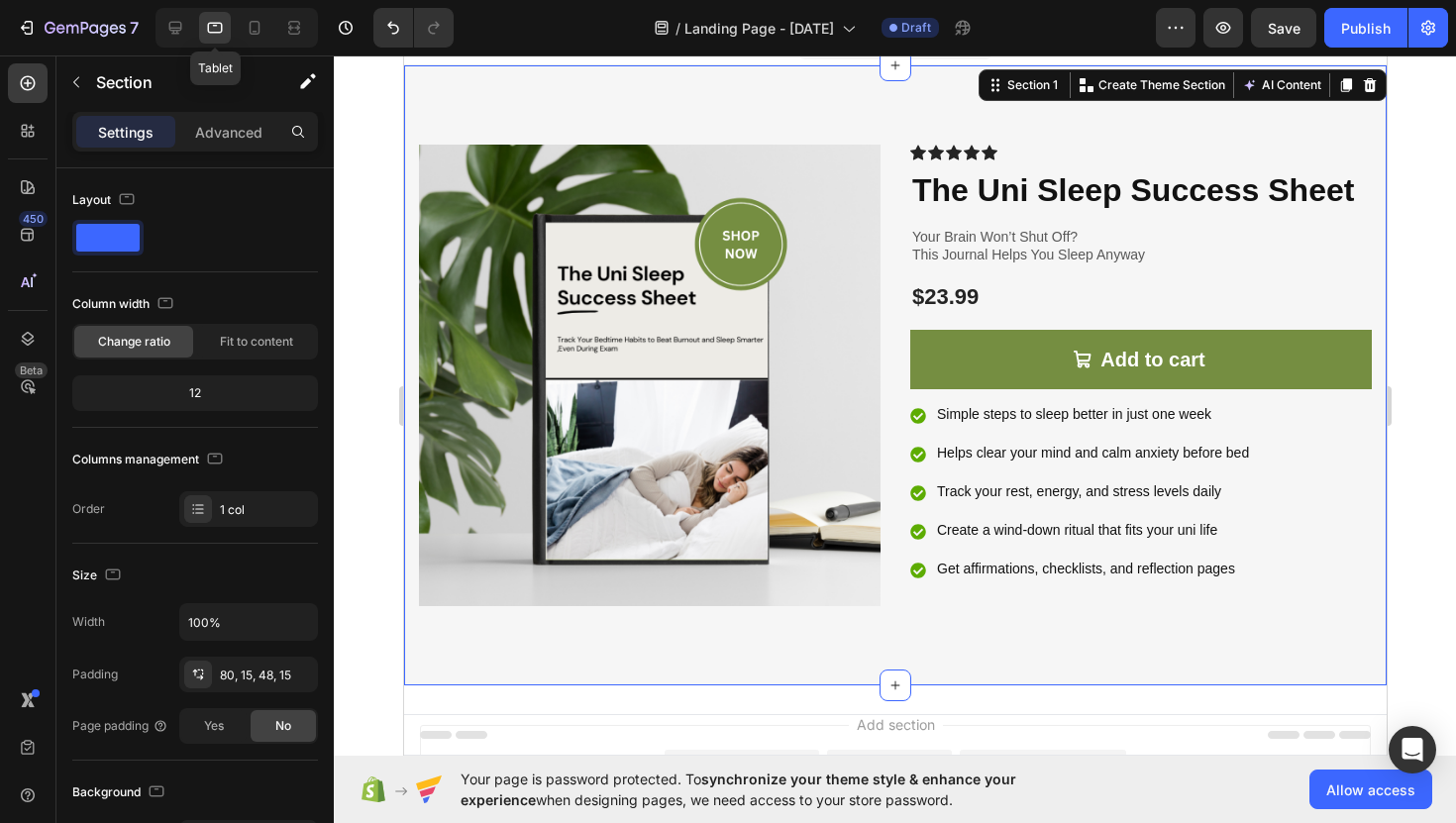 scroll, scrollTop: 0, scrollLeft: 0, axis: both 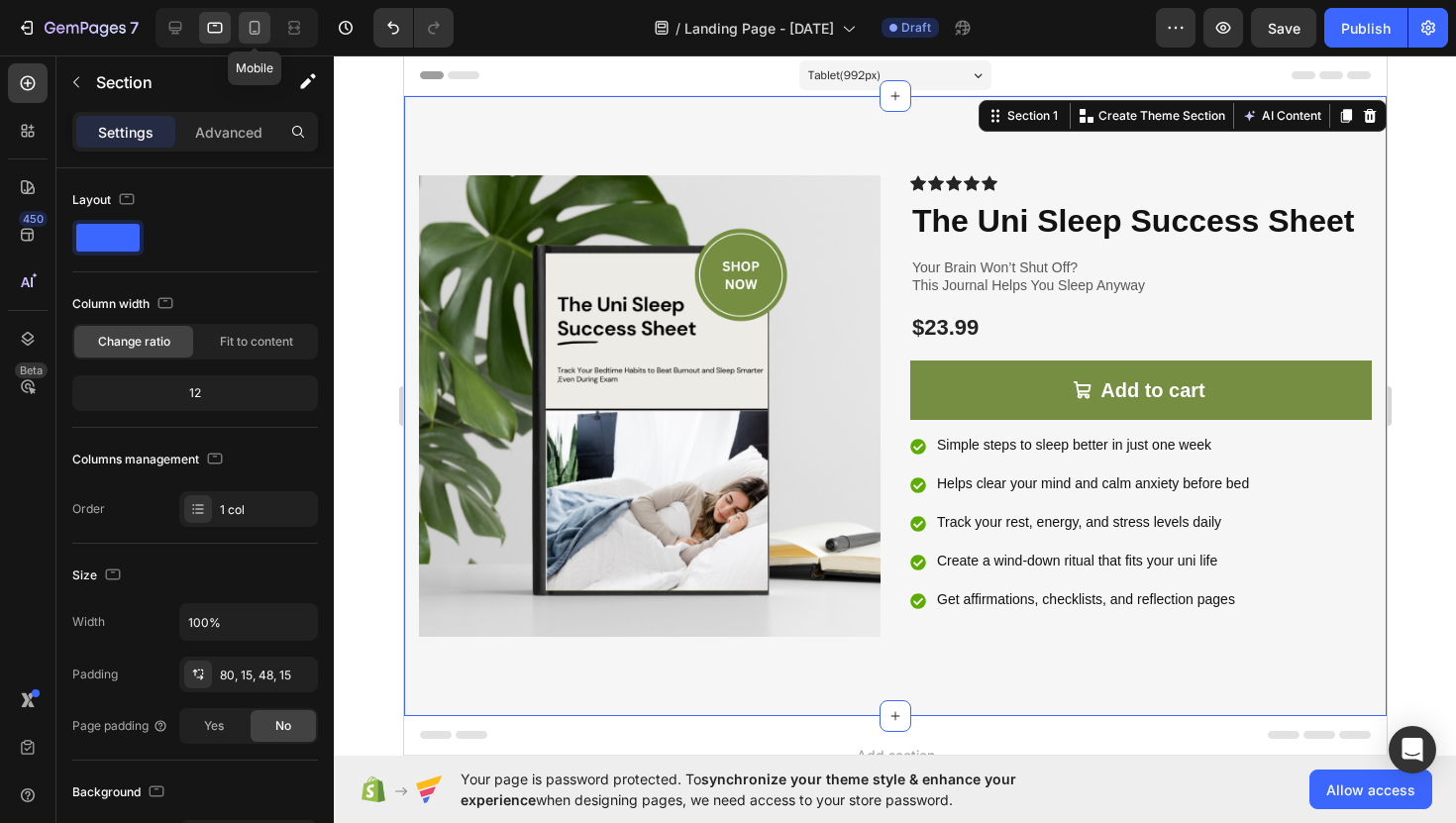 click 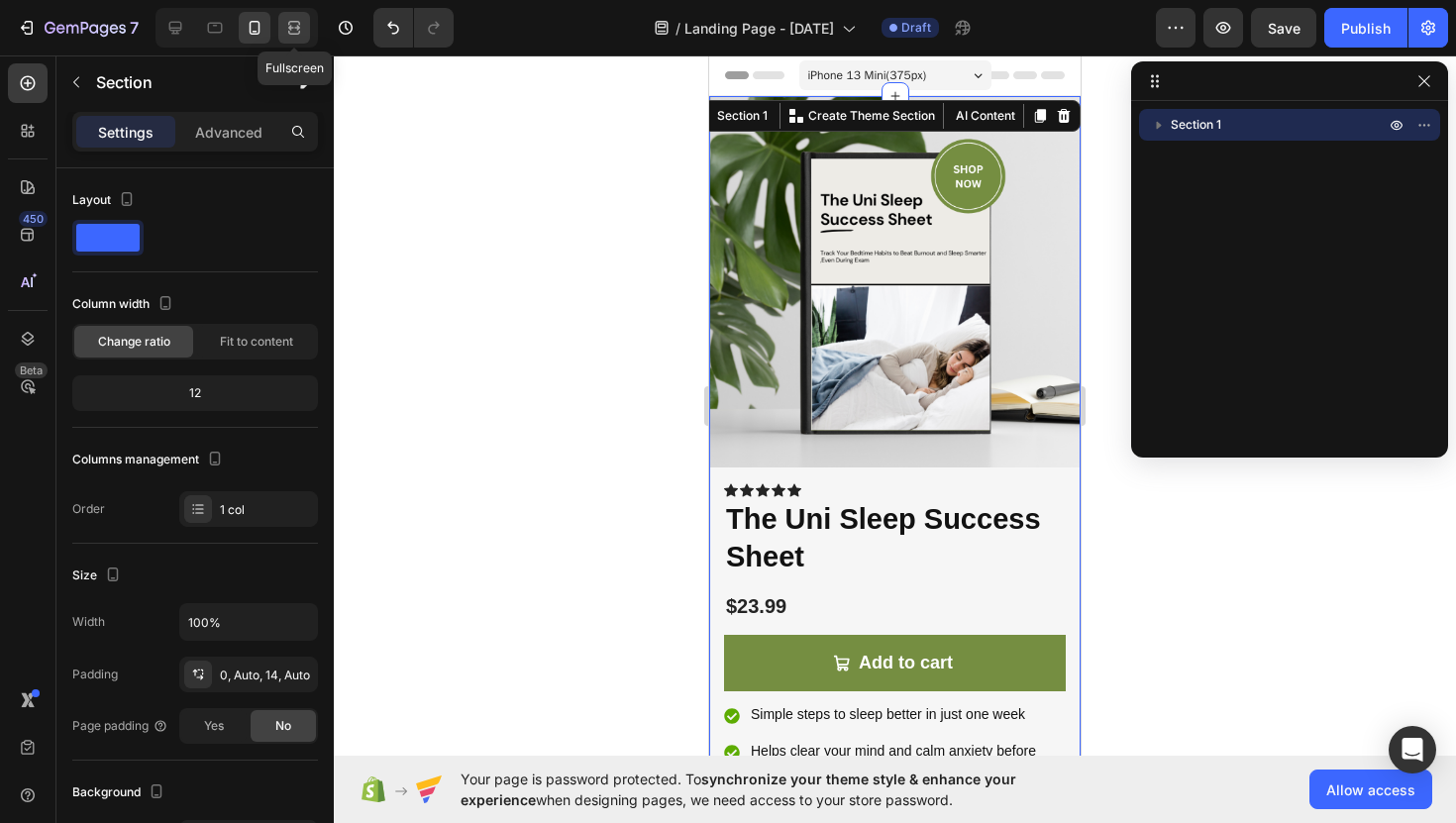 click 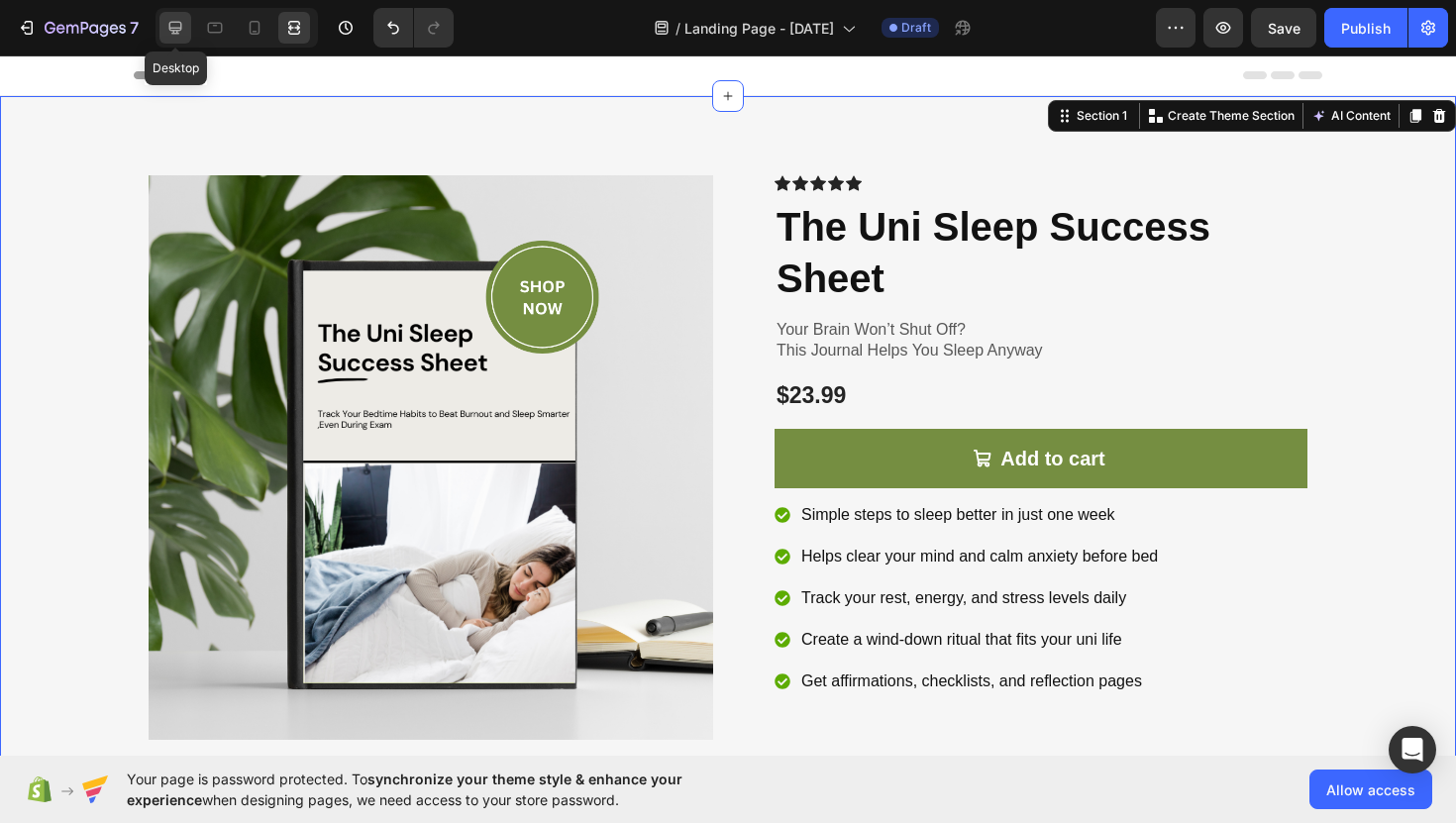 click 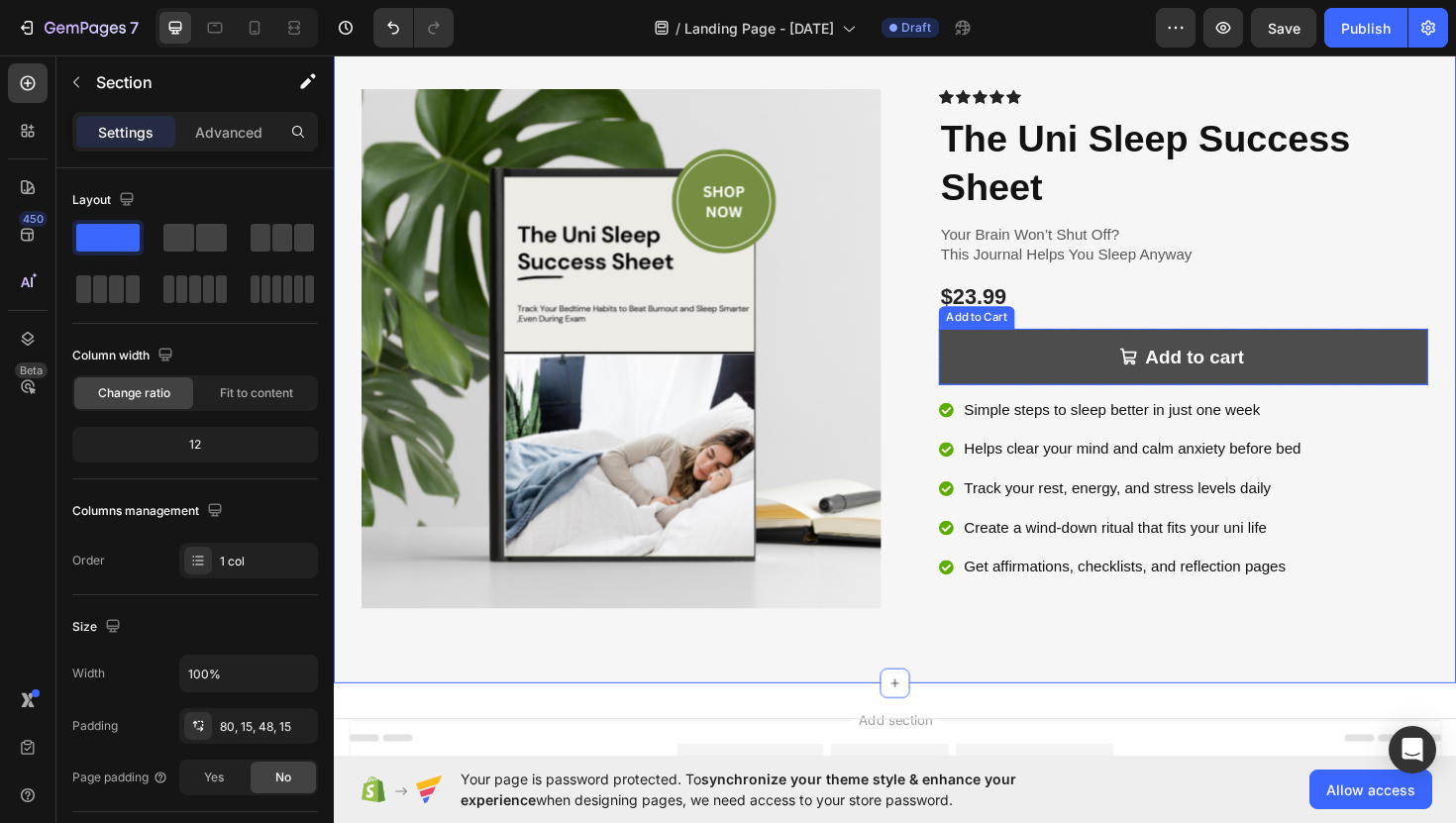 scroll, scrollTop: 83, scrollLeft: 0, axis: vertical 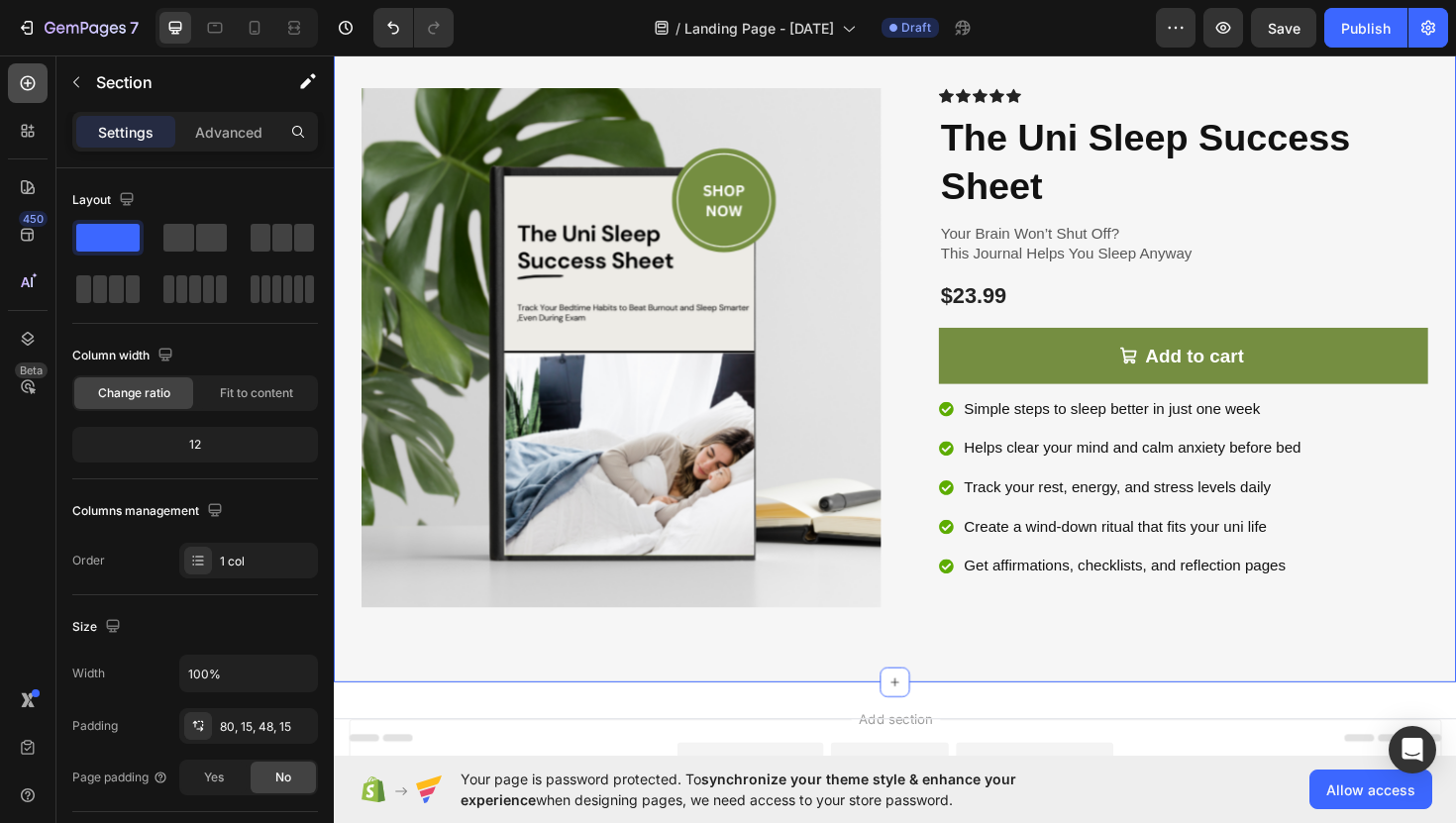 click 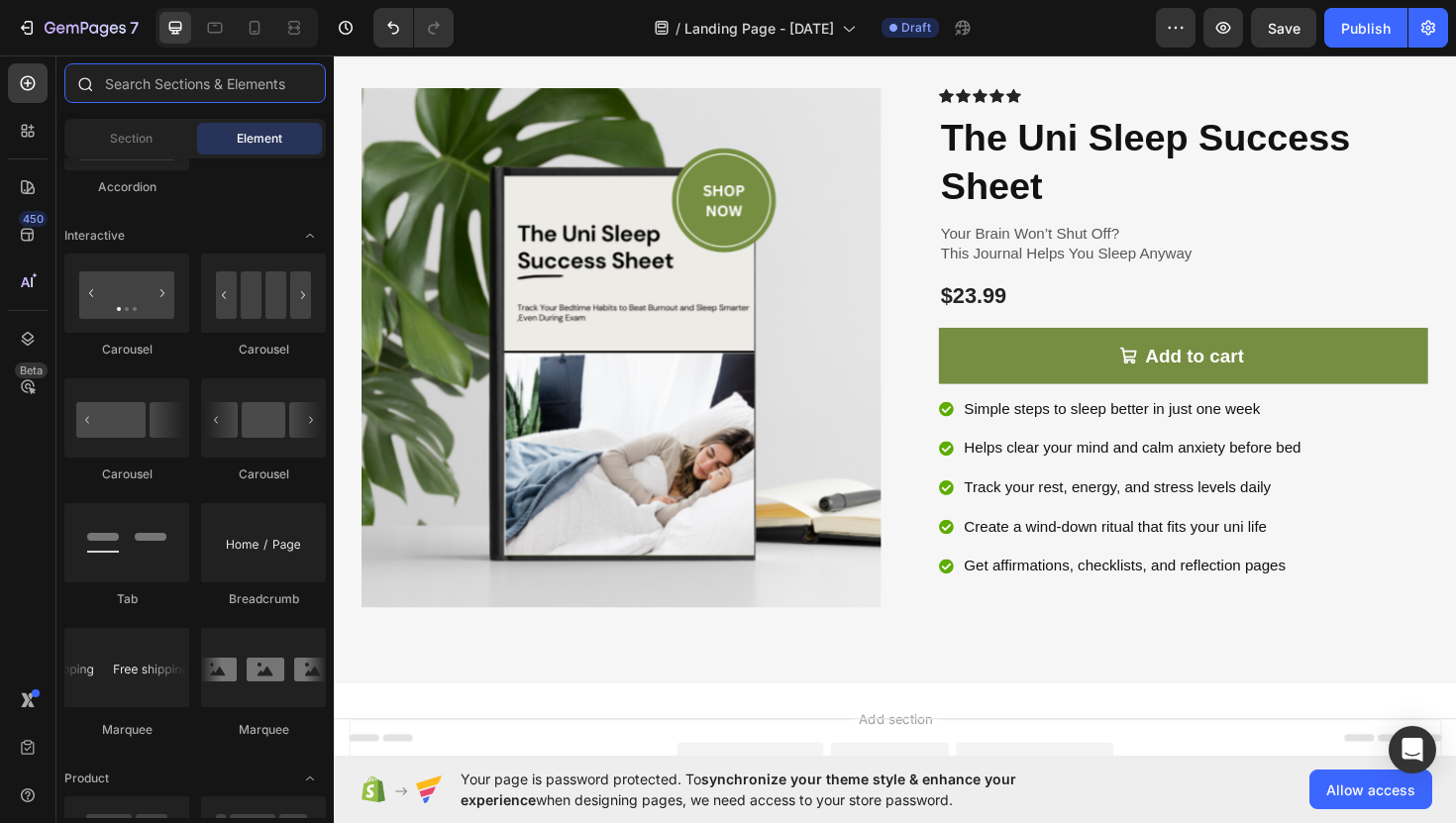 click at bounding box center (195, 83) 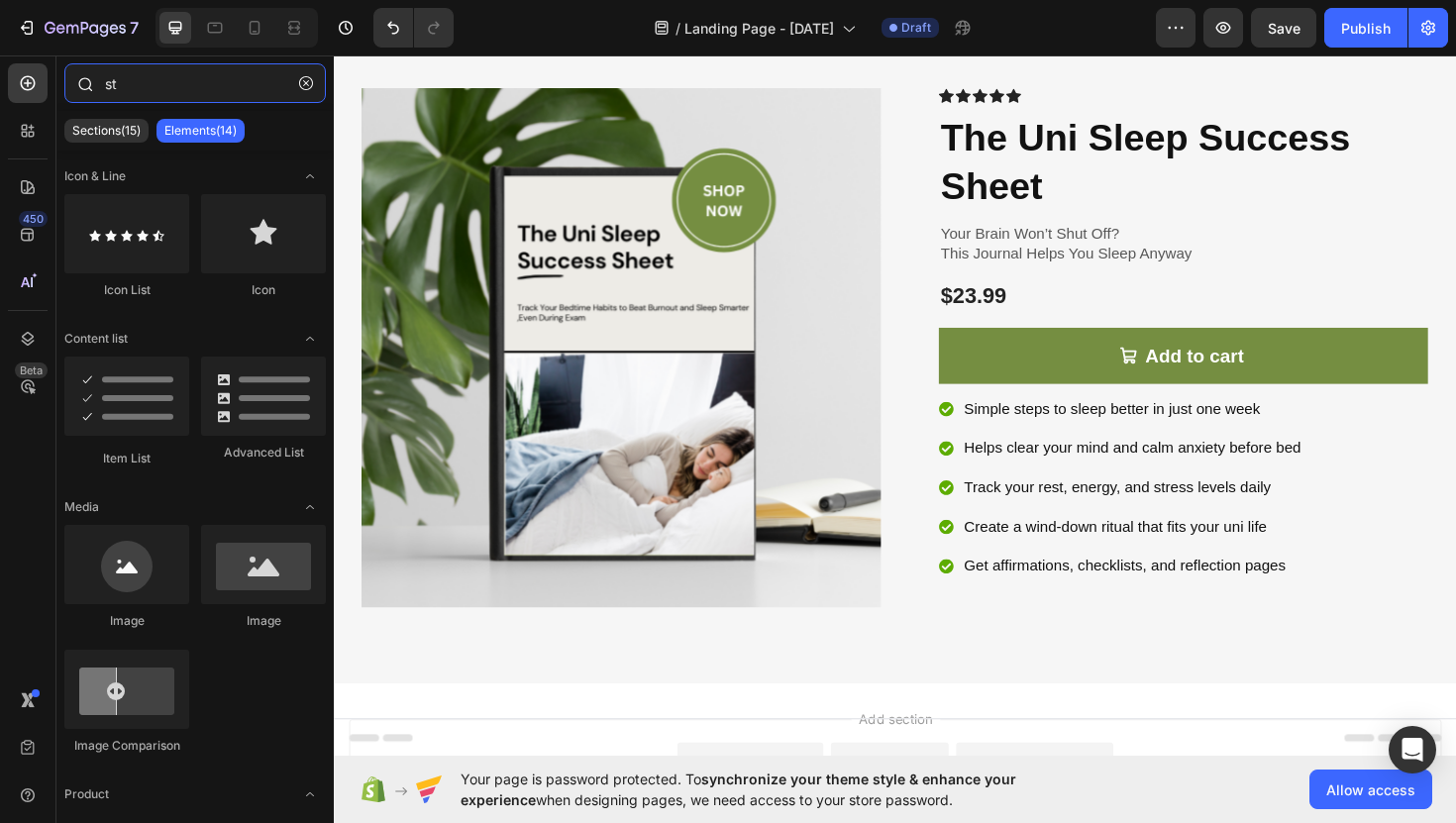 type on "s" 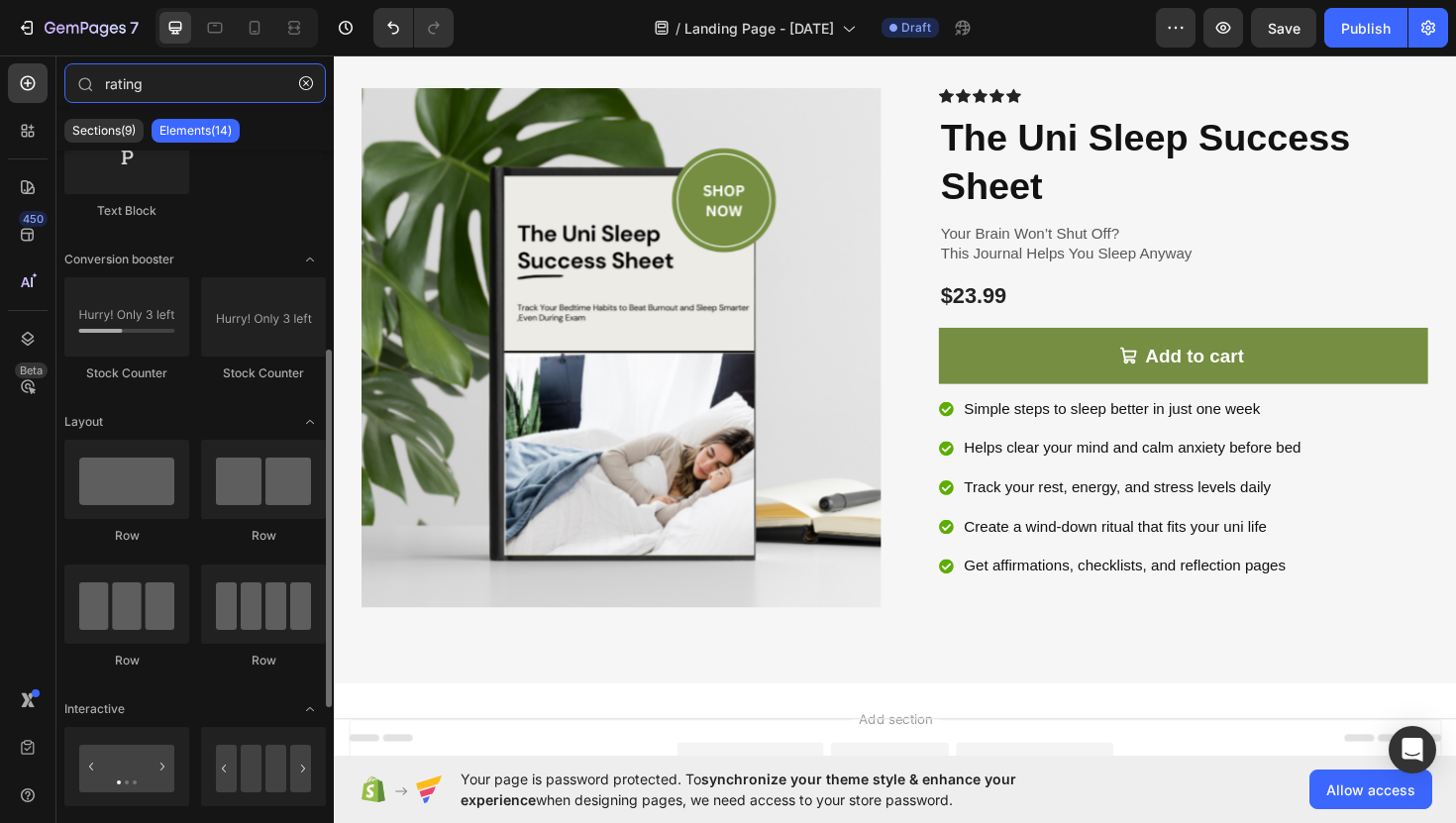 scroll, scrollTop: 0, scrollLeft: 0, axis: both 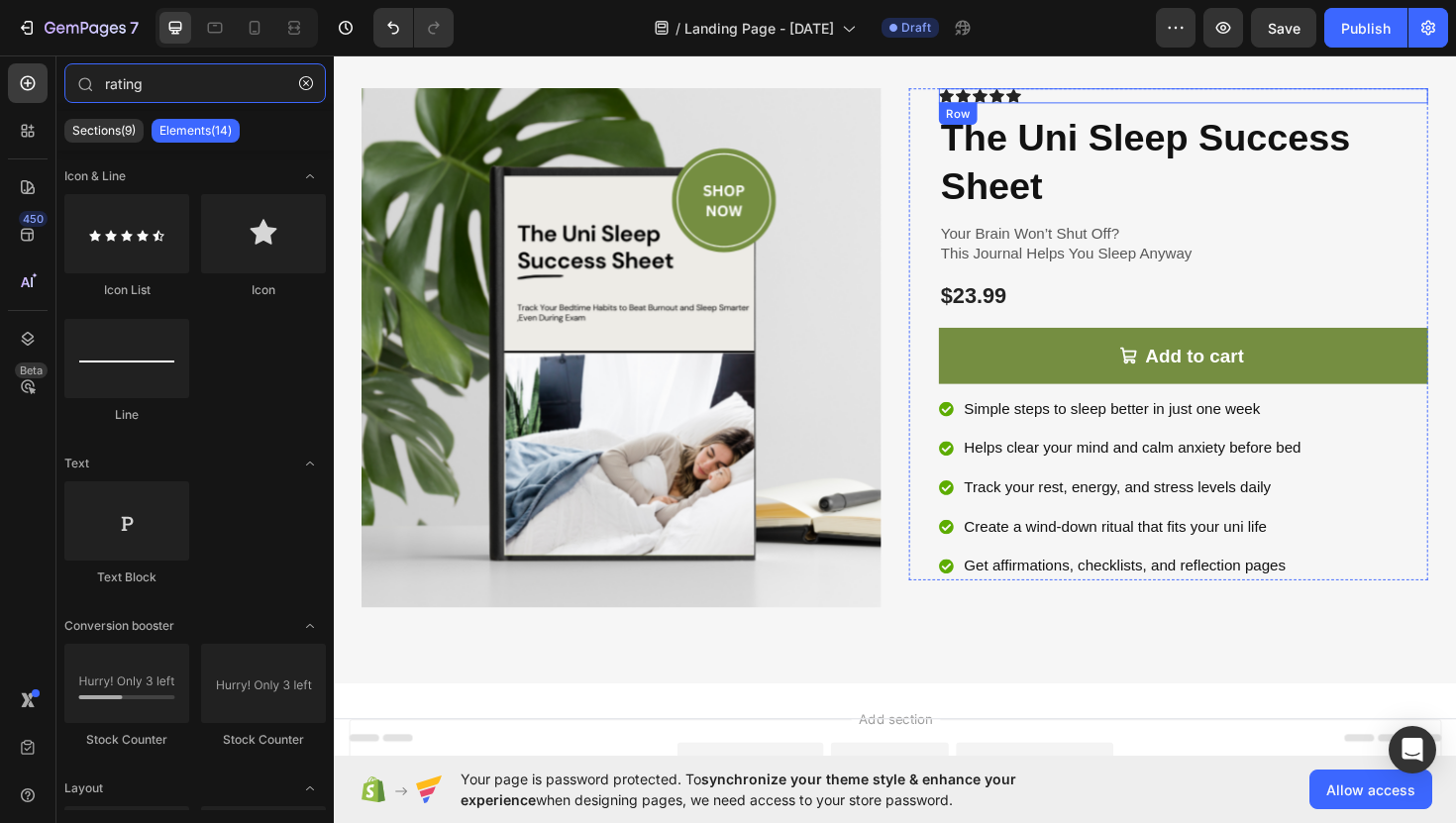 type on "rating" 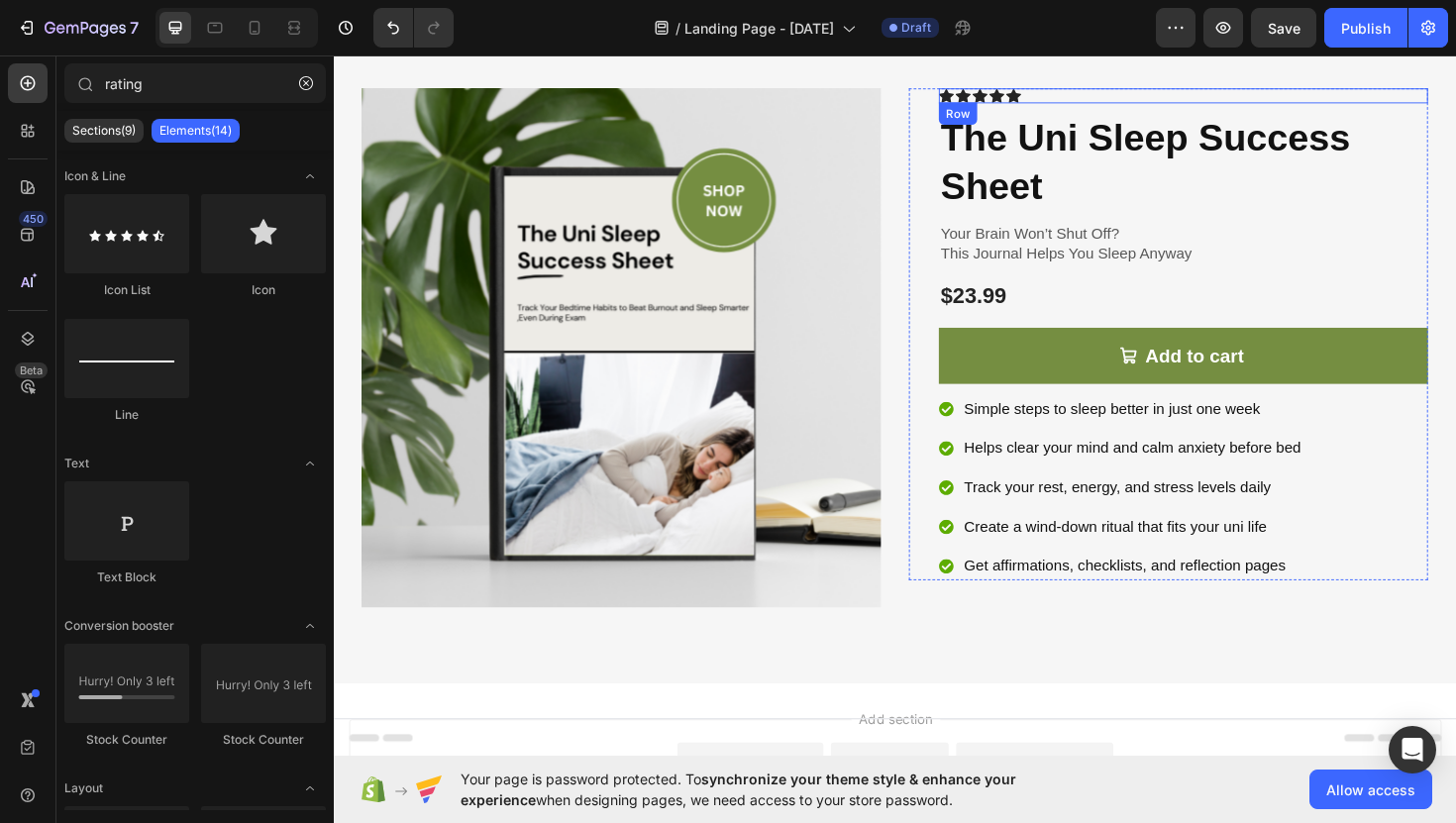 click on "Icon Icon Icon Icon Icon Icon List Row" at bounding box center (1233, 98) 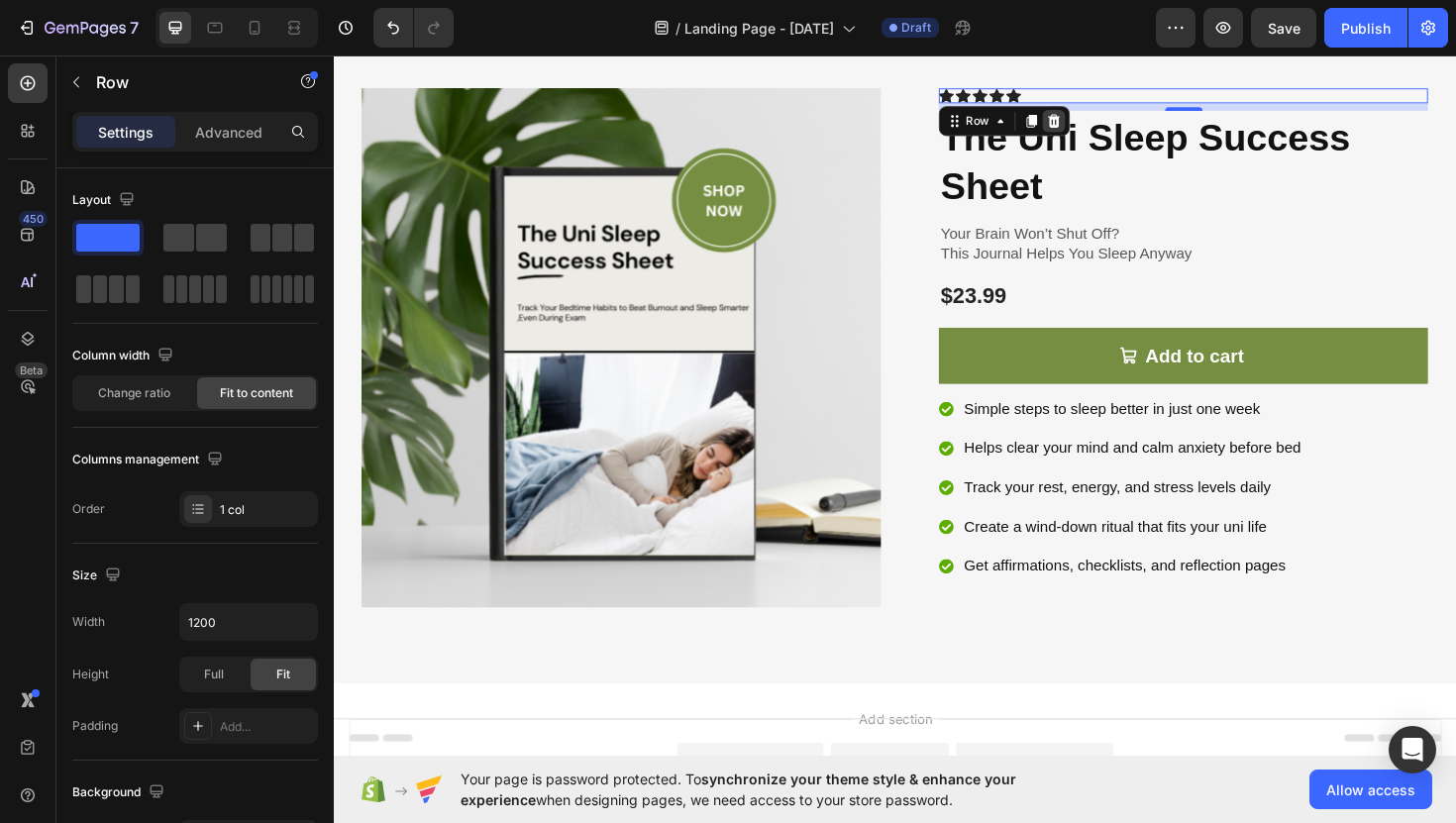 click 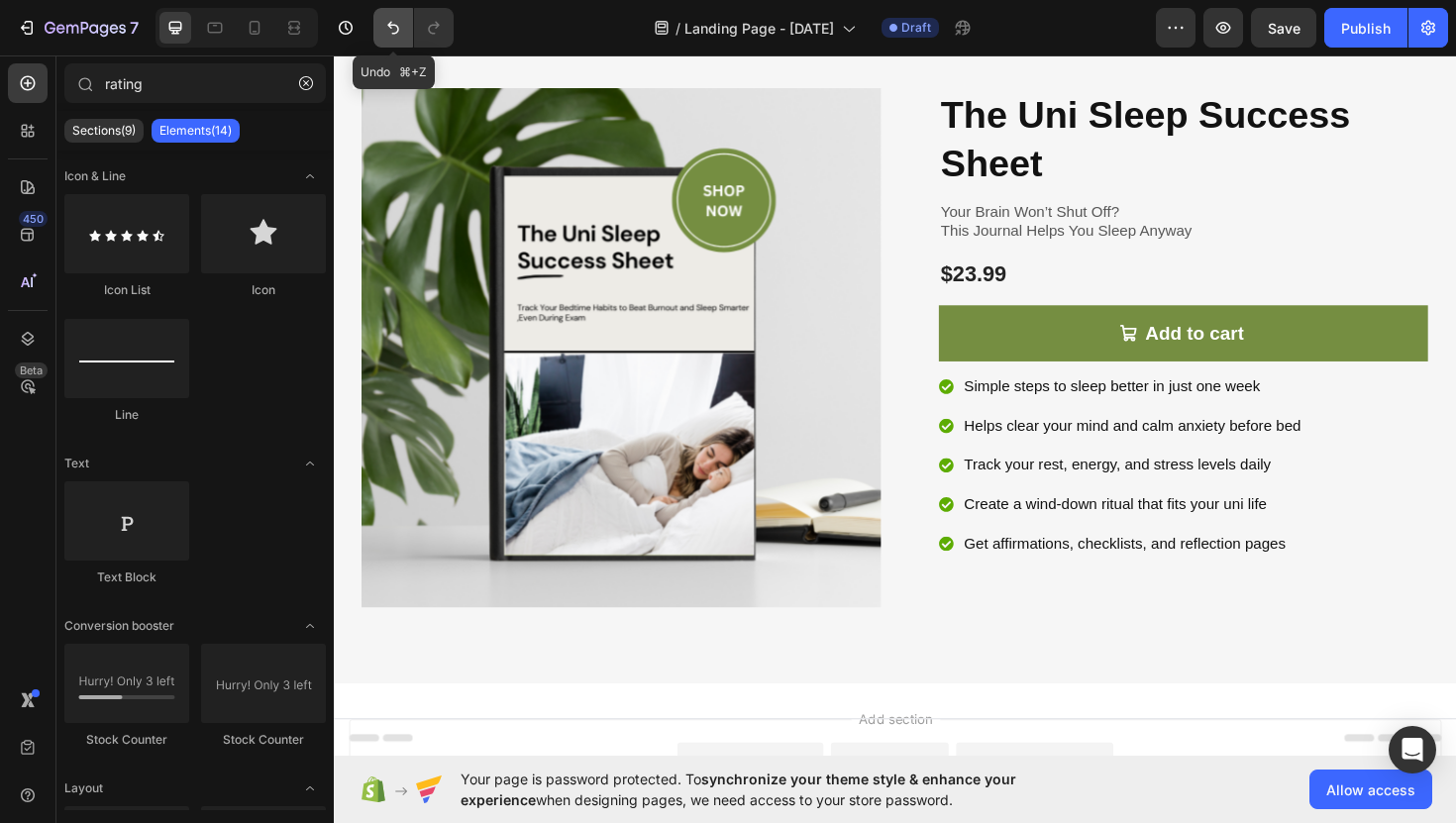 click 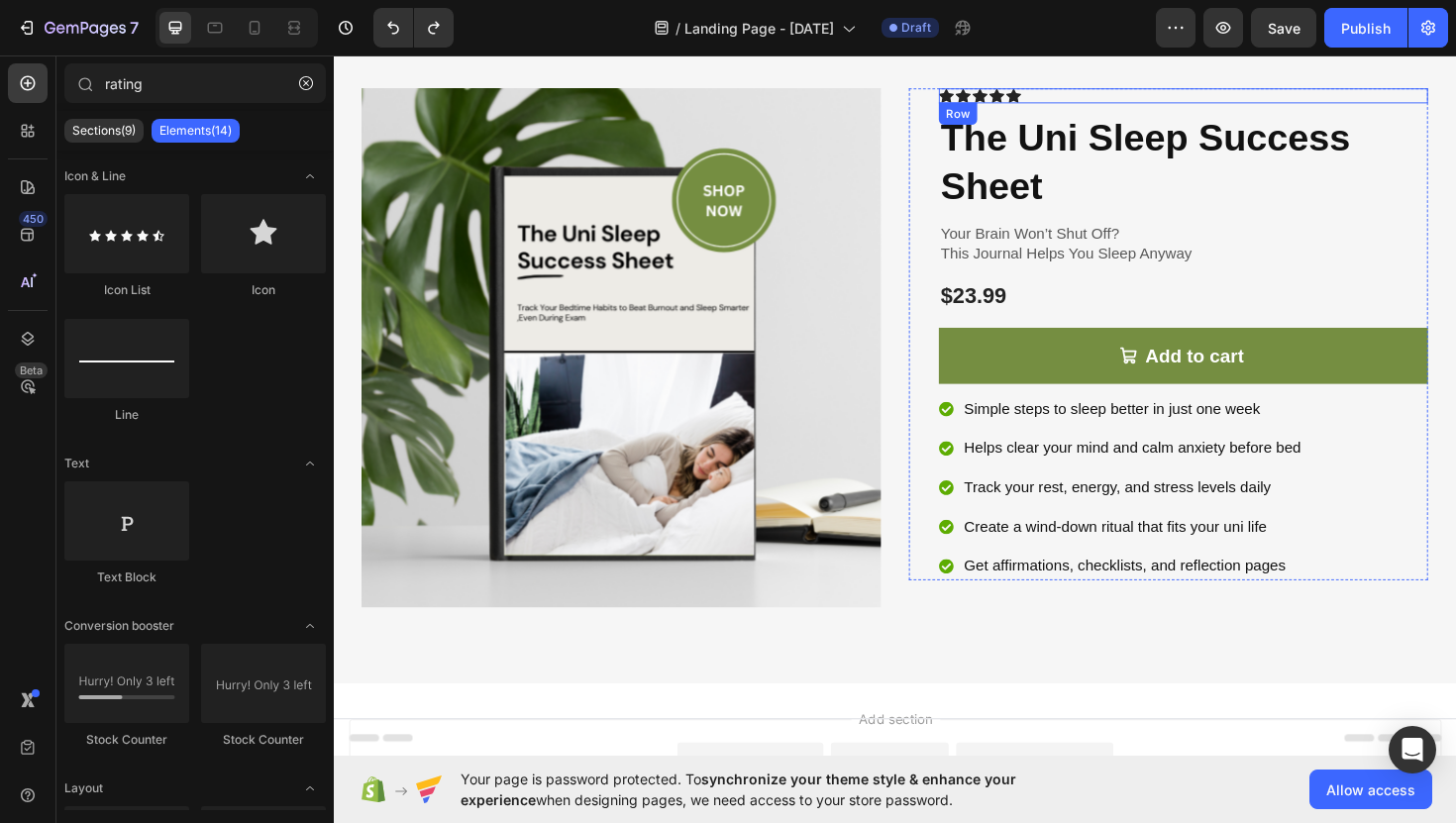 click on "Icon Icon Icon Icon Icon Icon List Row" at bounding box center (1233, 98) 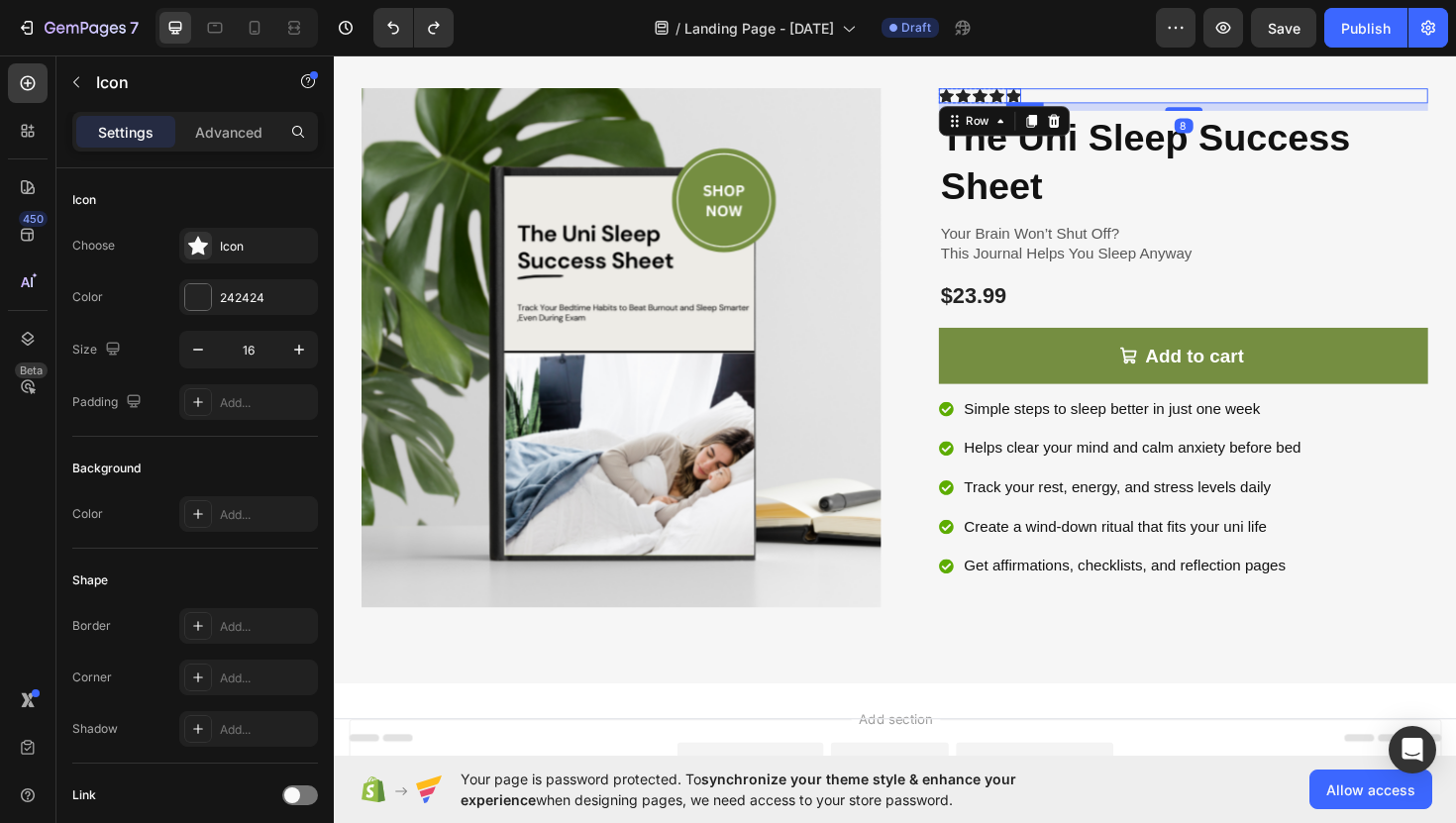 click on "Icon" at bounding box center [1054, 98] 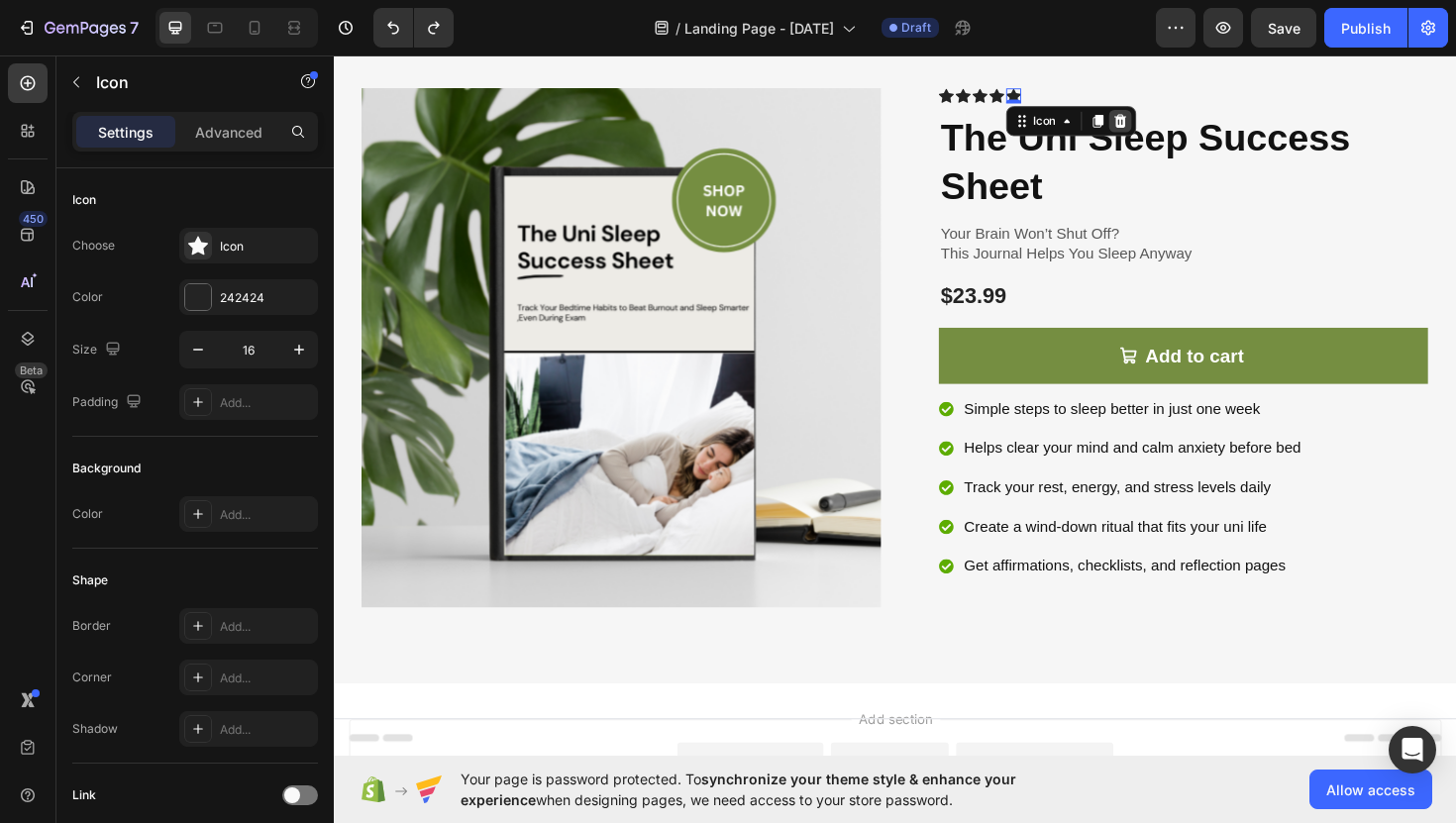 click 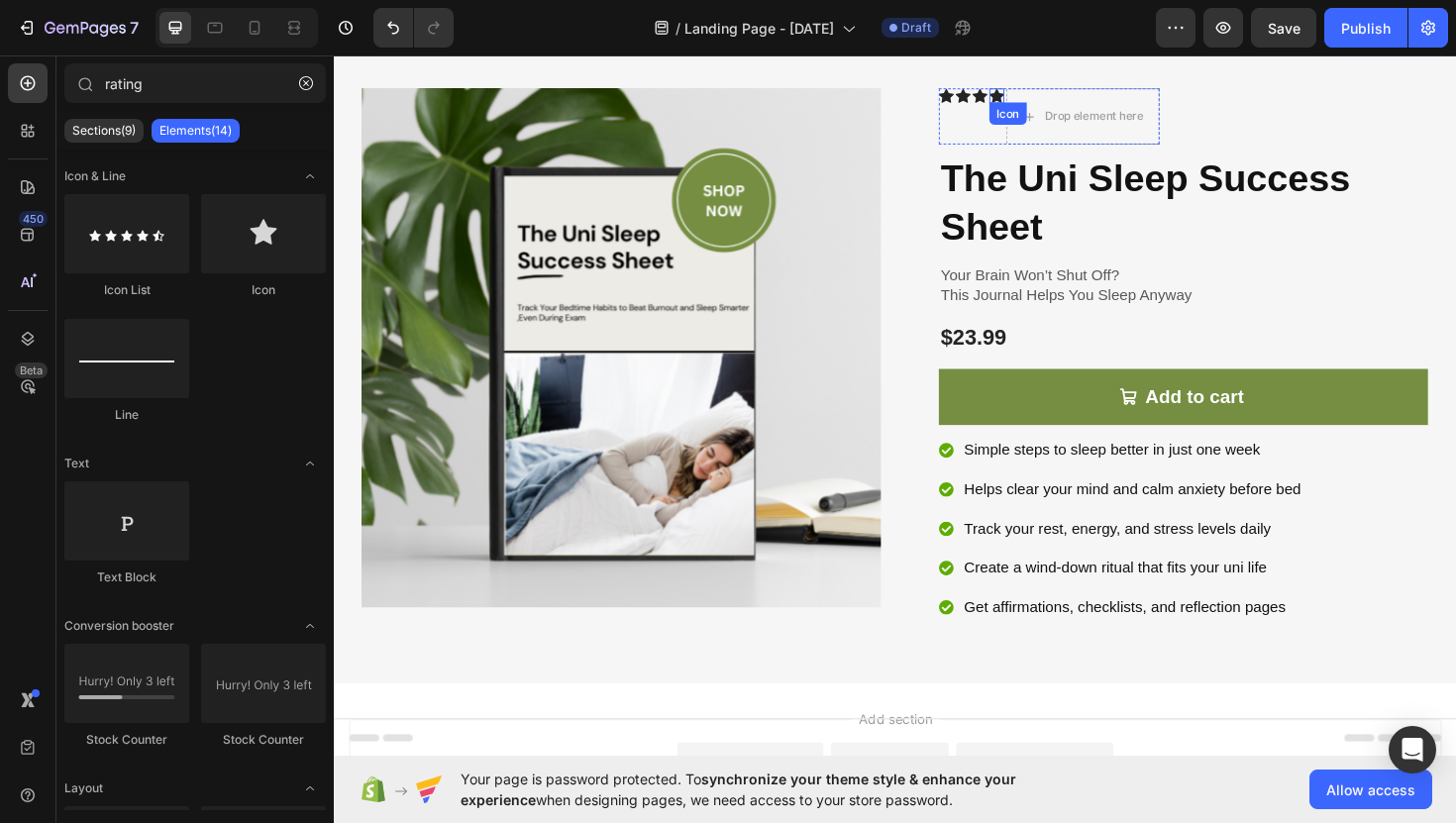 click on "Icon" at bounding box center (1036, 98) 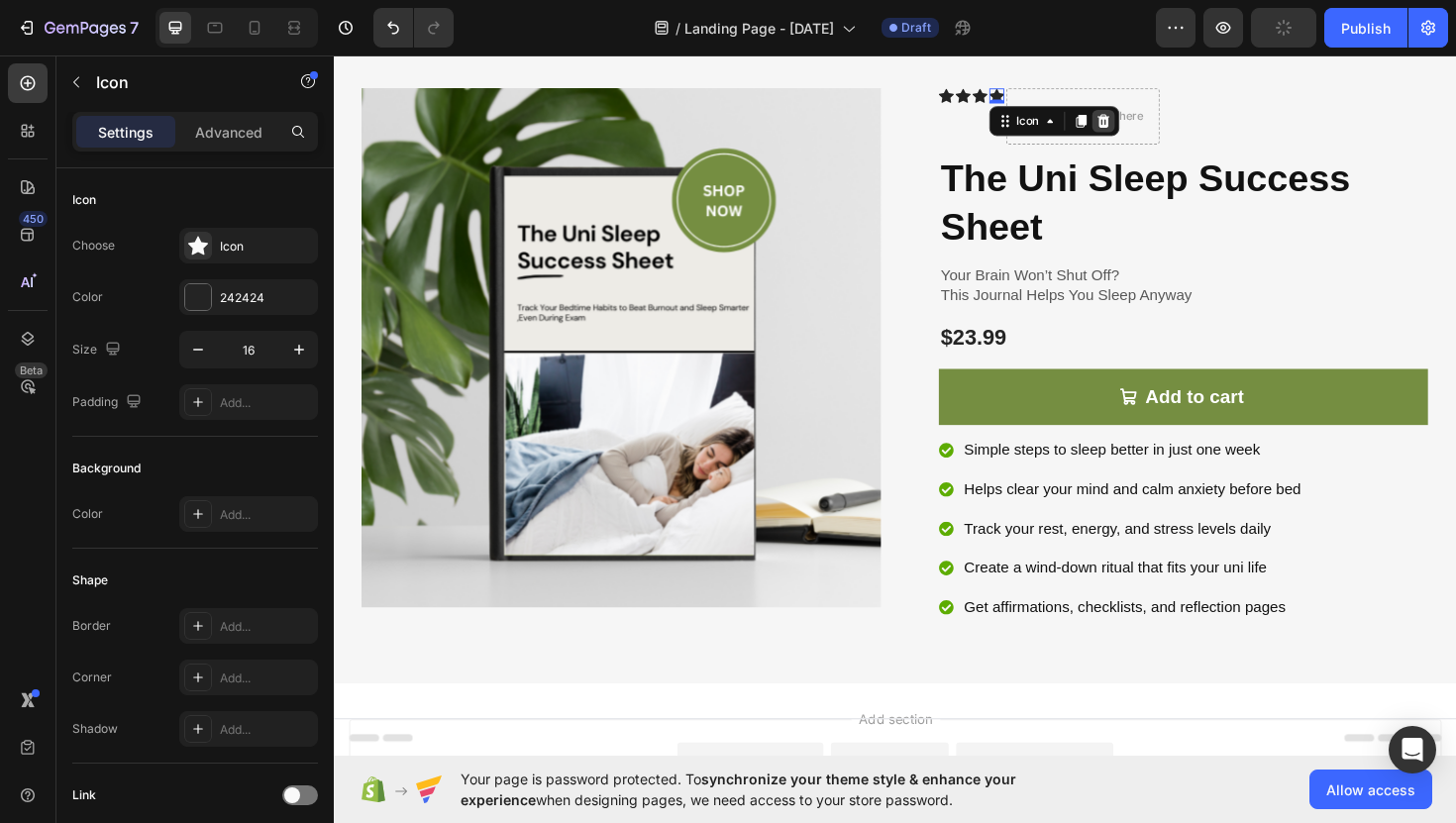 click 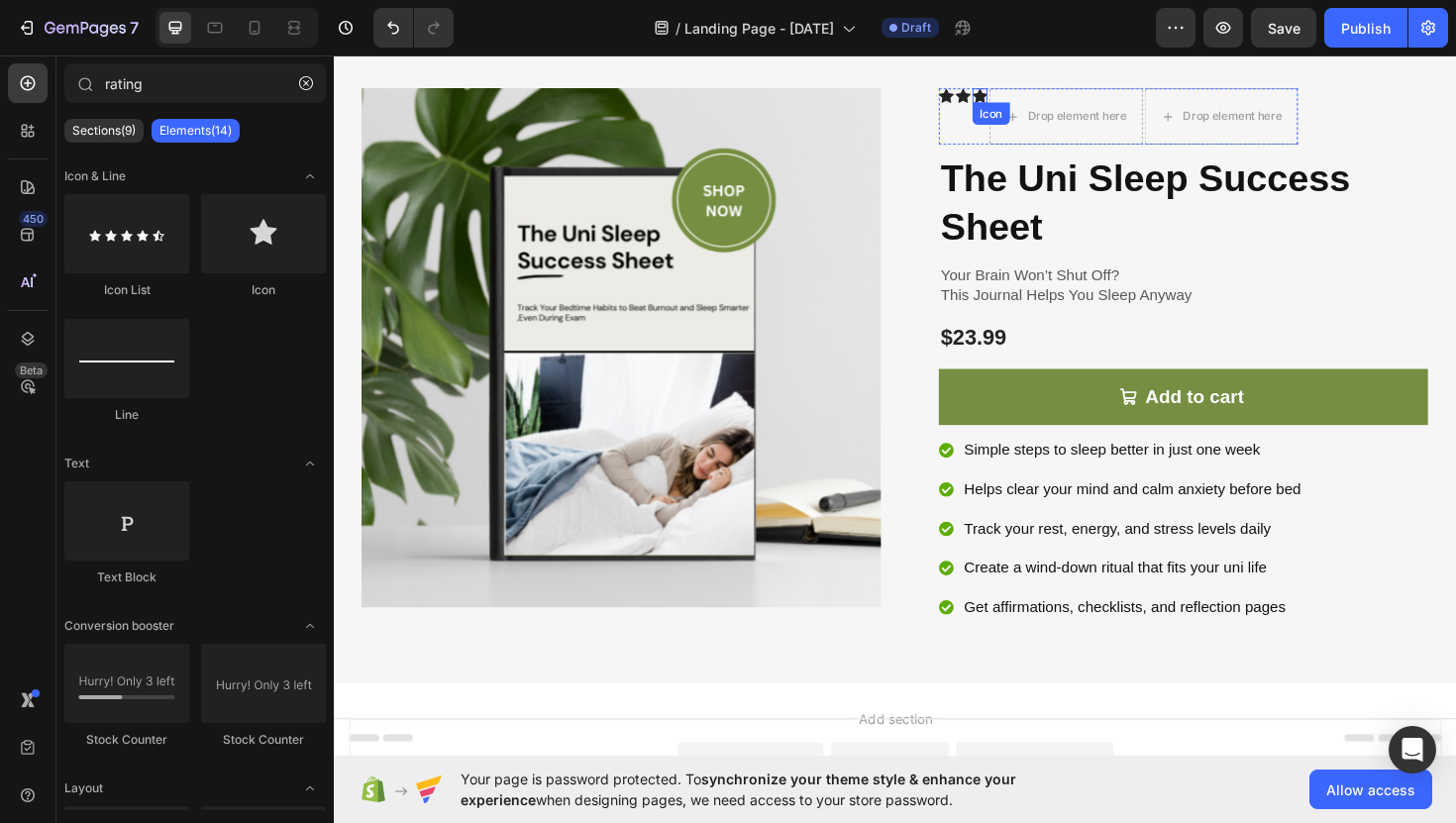 click 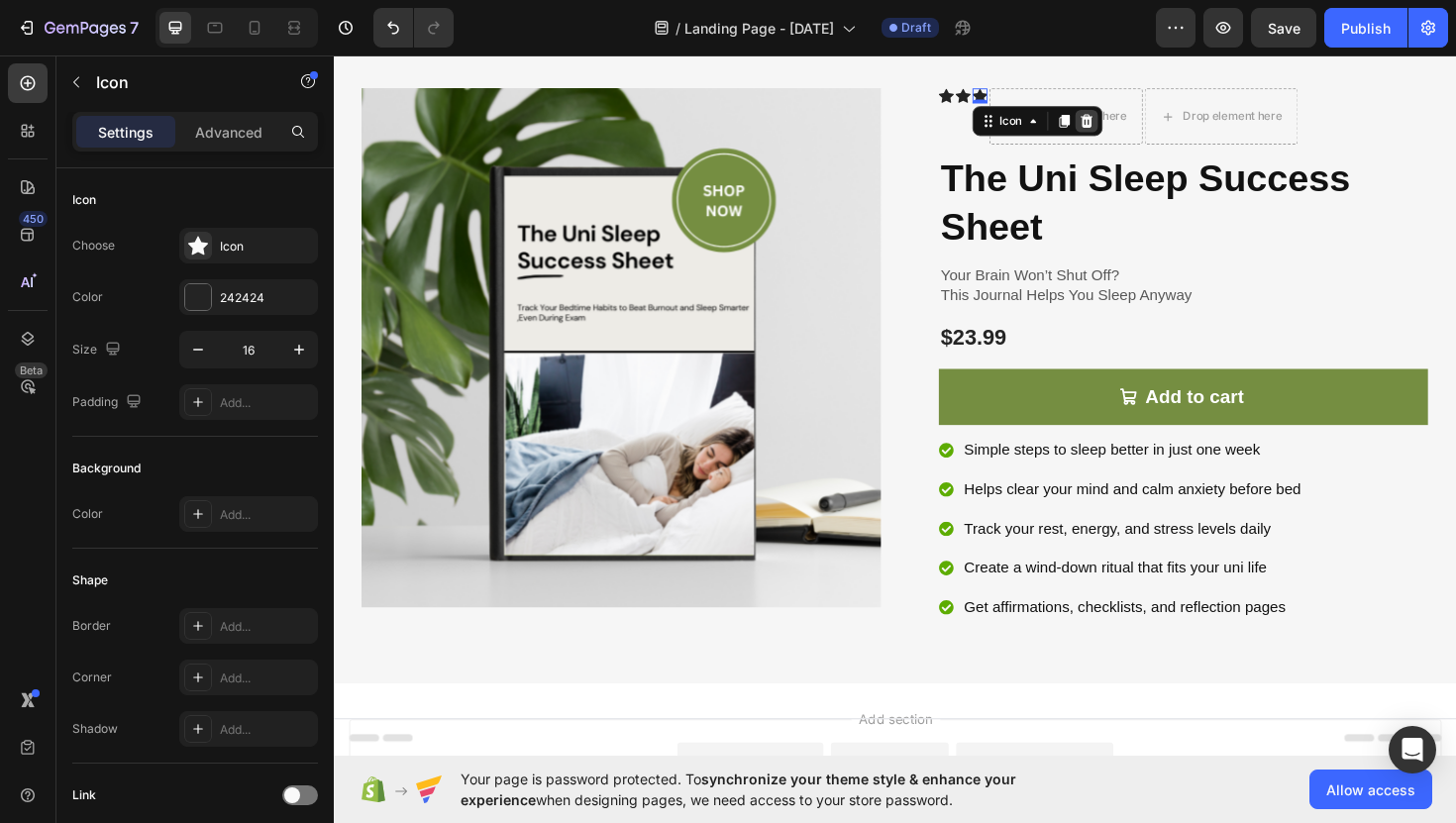 click 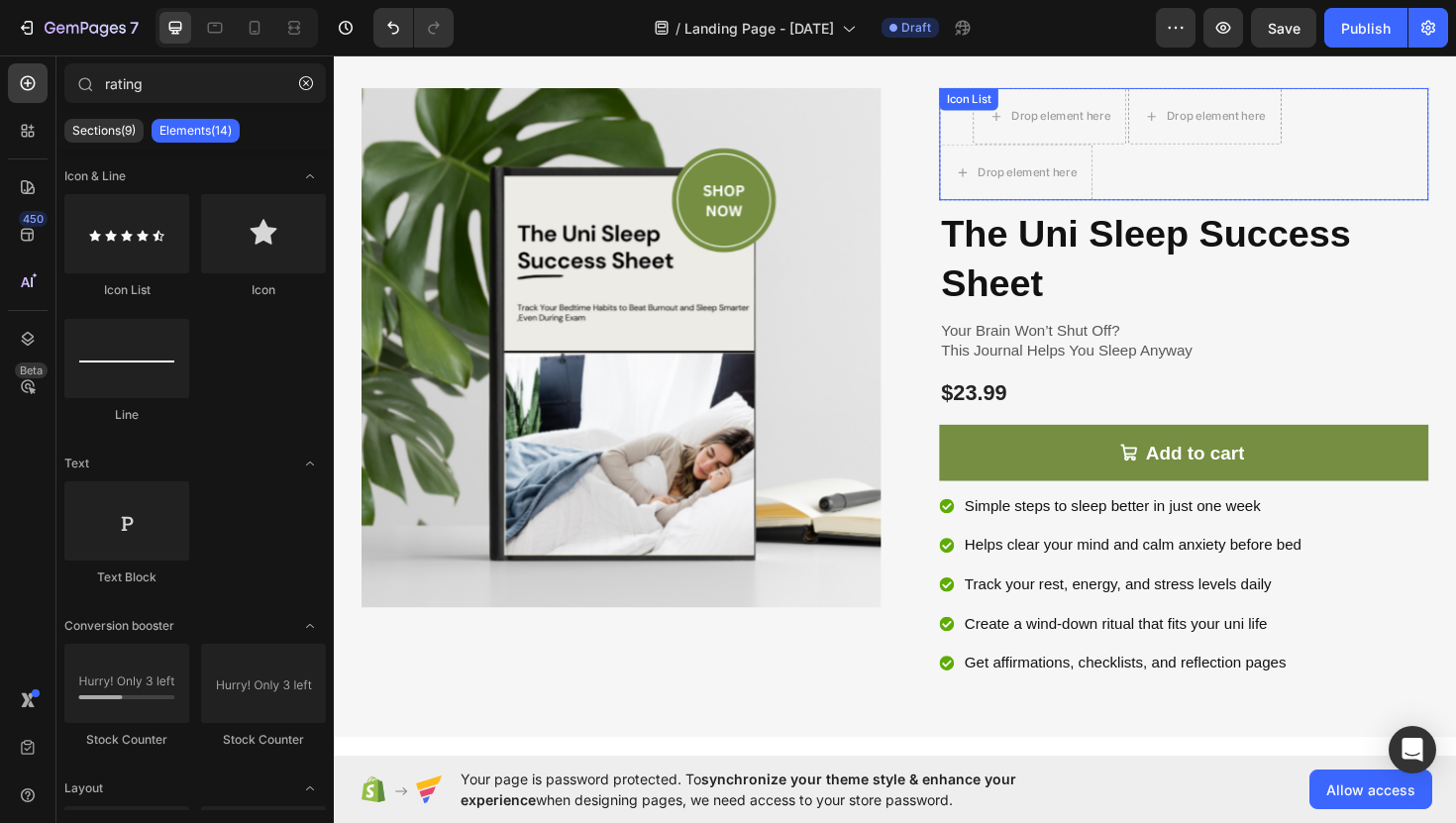 click on "Icon" at bounding box center (1000, 120) 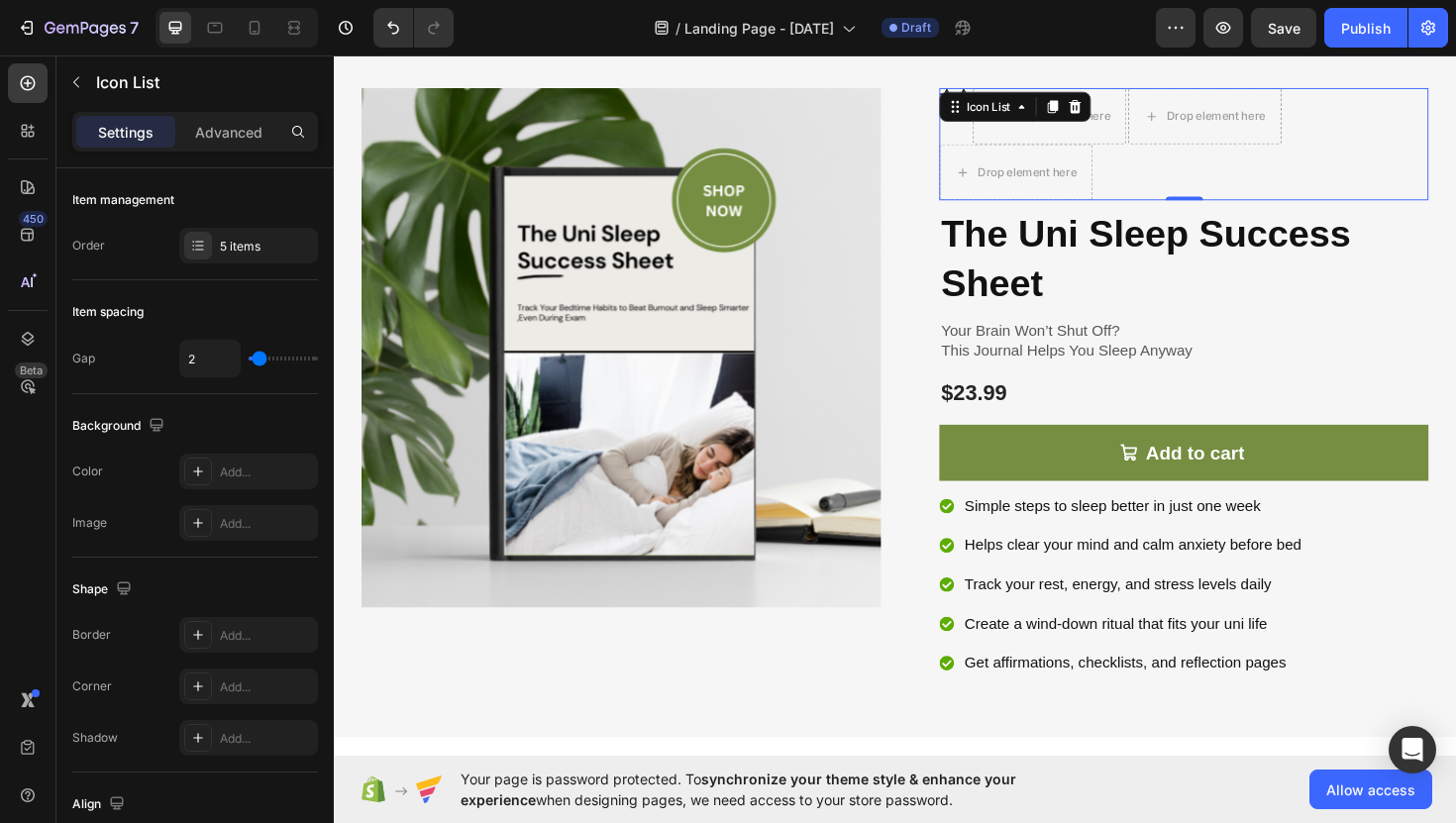click on "Icon Icon
Drop element here
Drop element here
Drop element here" at bounding box center (1233, 150) 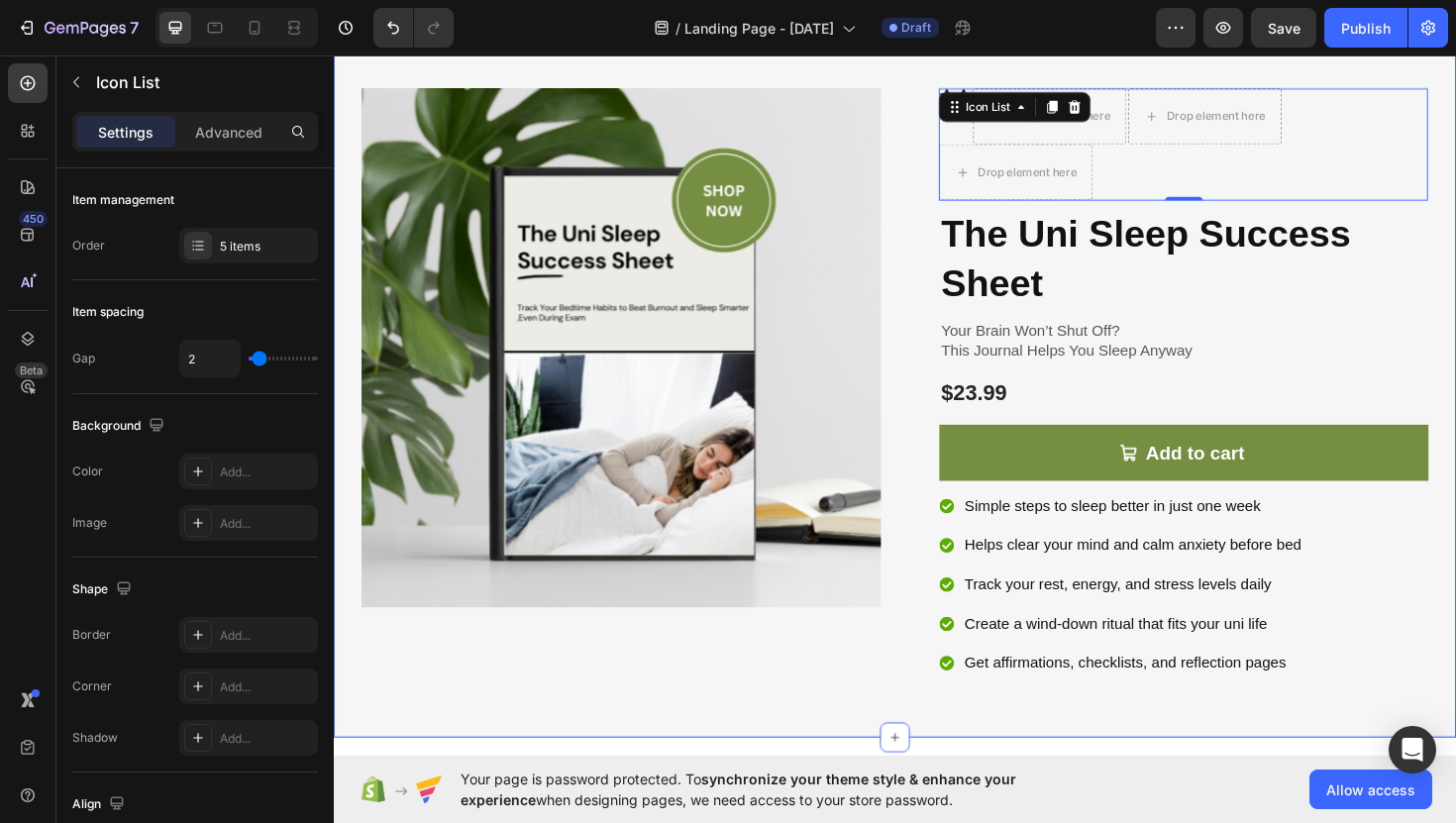 click on "Product Images Icon Icon
Drop element here
Drop element here
Drop element here Icon List   0 Row The Uni Sleep Success Sheet Product Title Your Brain Won’t Shut Off?  This Journal Helps You Sleep Anyway Text Block $23.99 Product Price Product Price Row
Add to cart Add to Cart Row Simple steps to sleep better in just one week Helps clear your mind and calm anxiety before bed Track your rest, energy, and stress levels daily Create a wind-down ritual that fits your uni life Get affirmations, checklists, and reflection pages Item List Row Product Section 1" at bounding box center [928, 394] 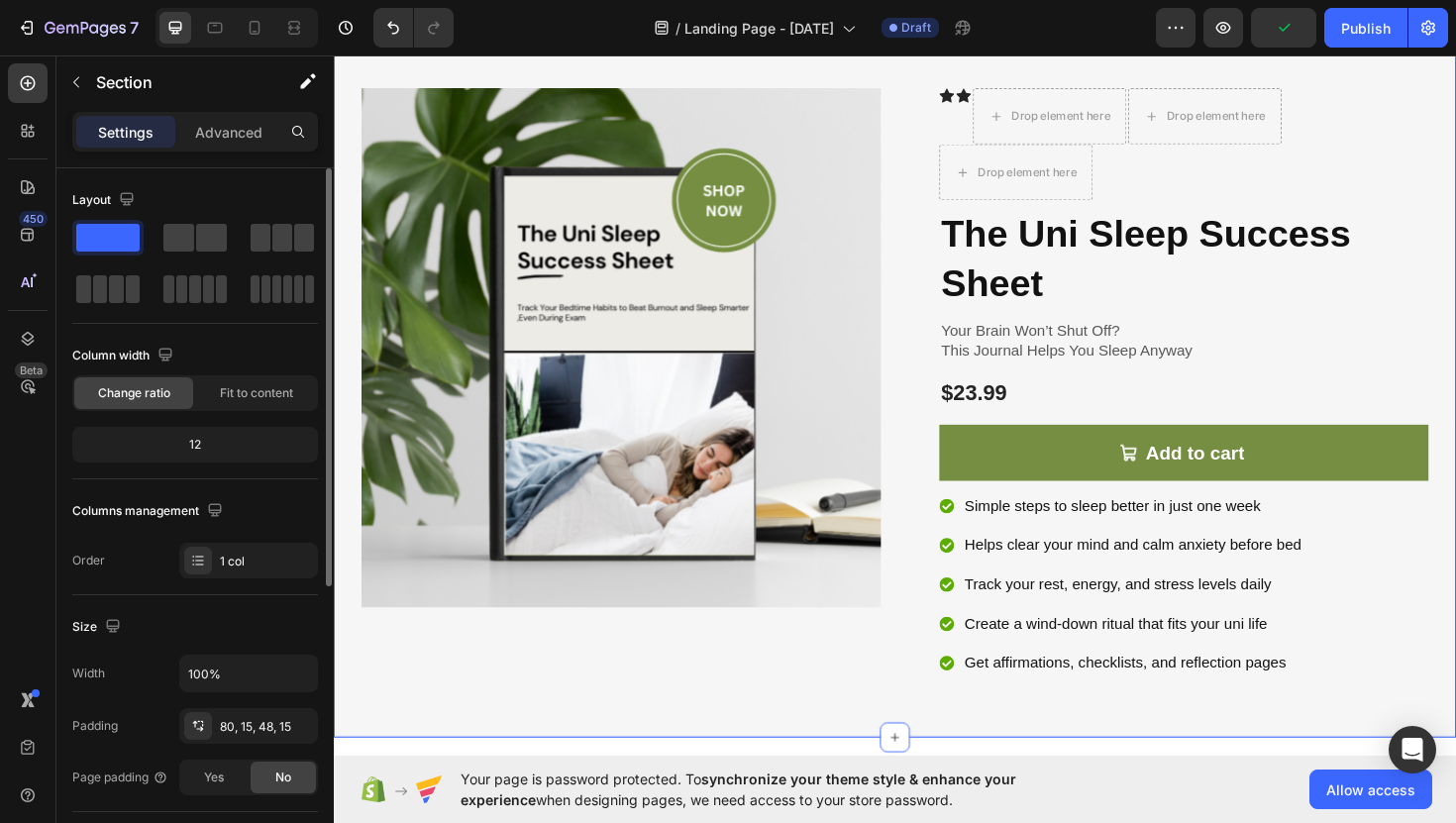 click 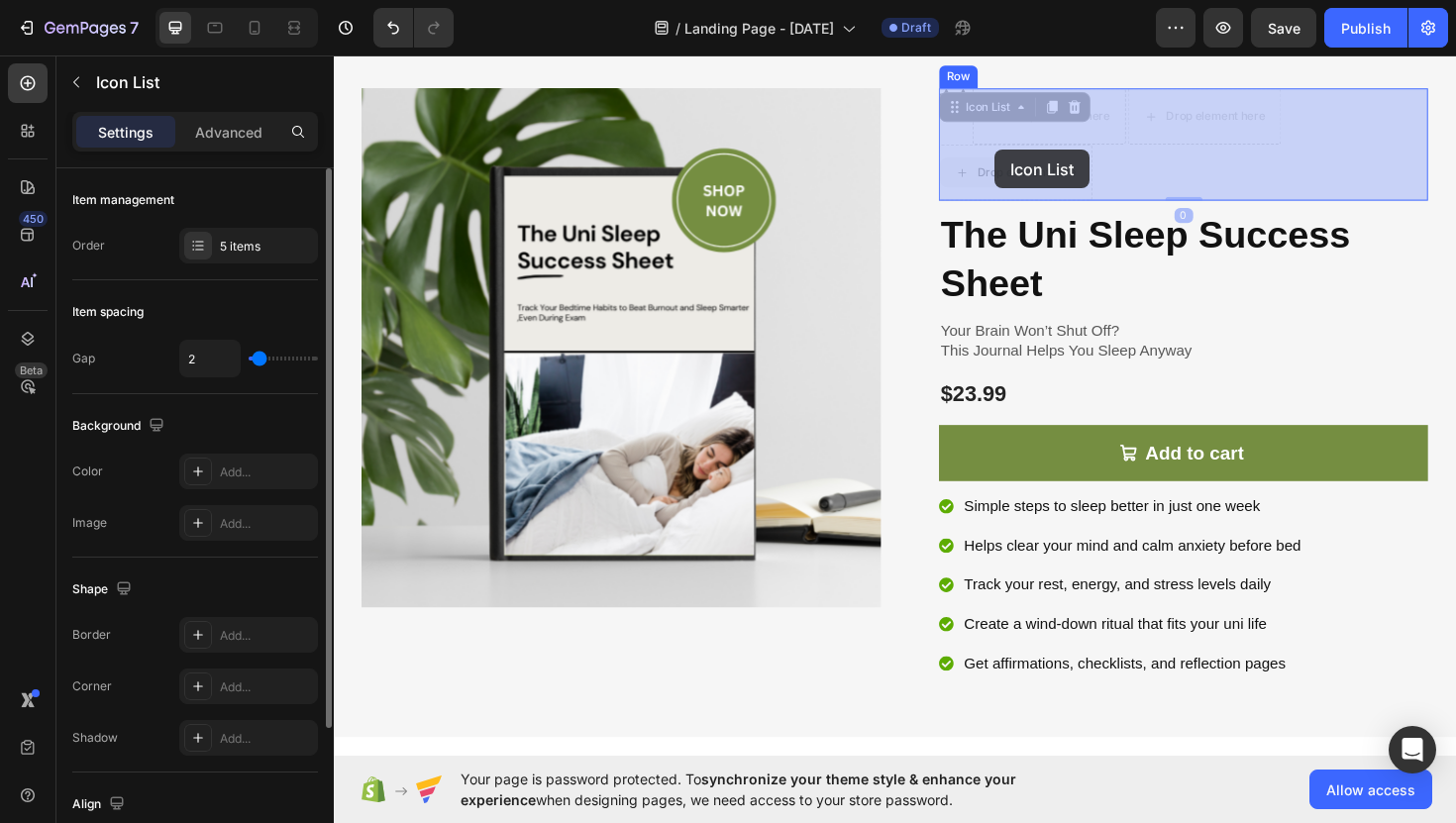 drag, startPoint x: 1037, startPoint y: 140, endPoint x: 1033, endPoint y: 155, distance: 15.524175 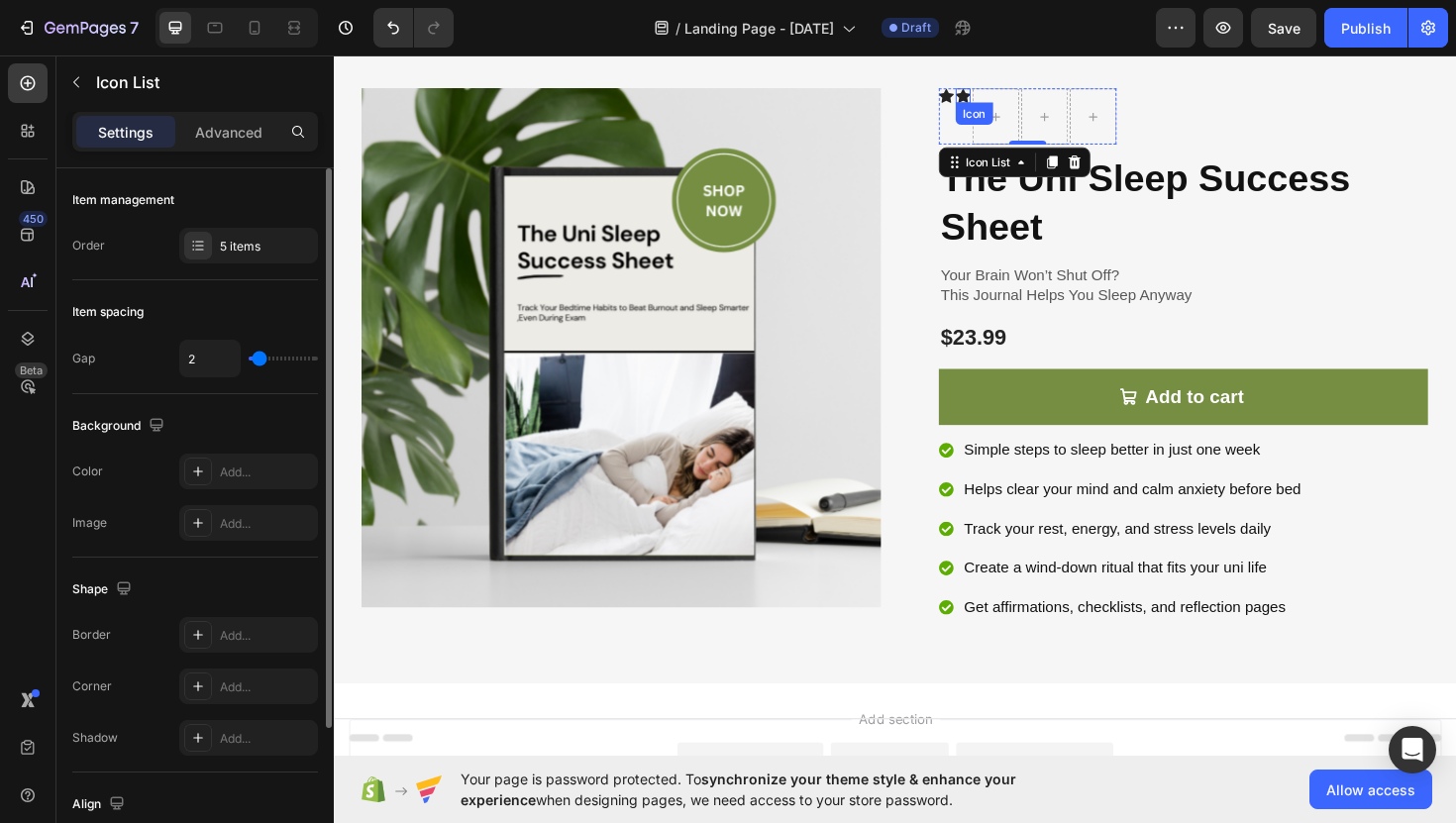 click 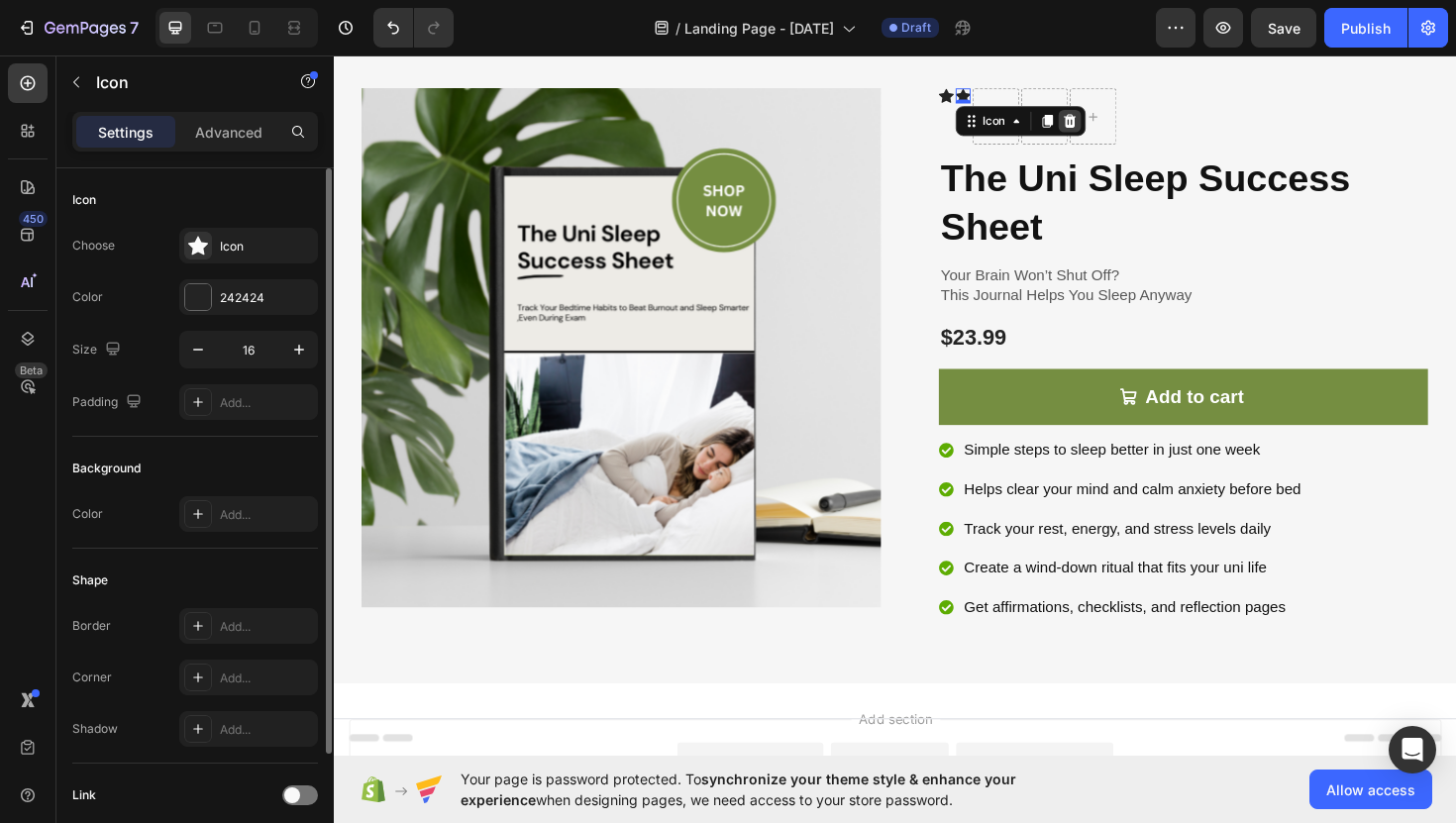 click 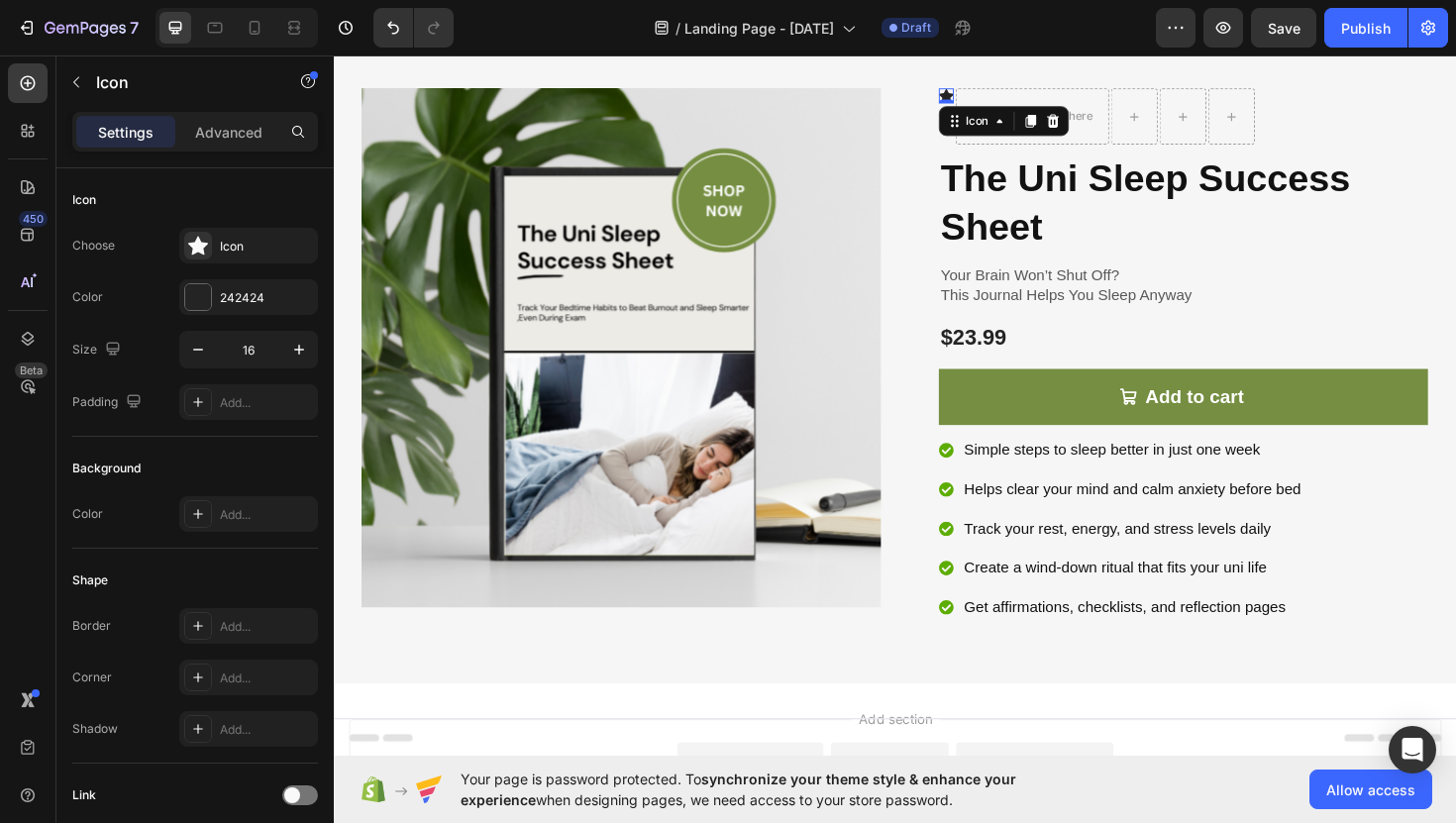 click on "Icon   0" at bounding box center (983, 98) 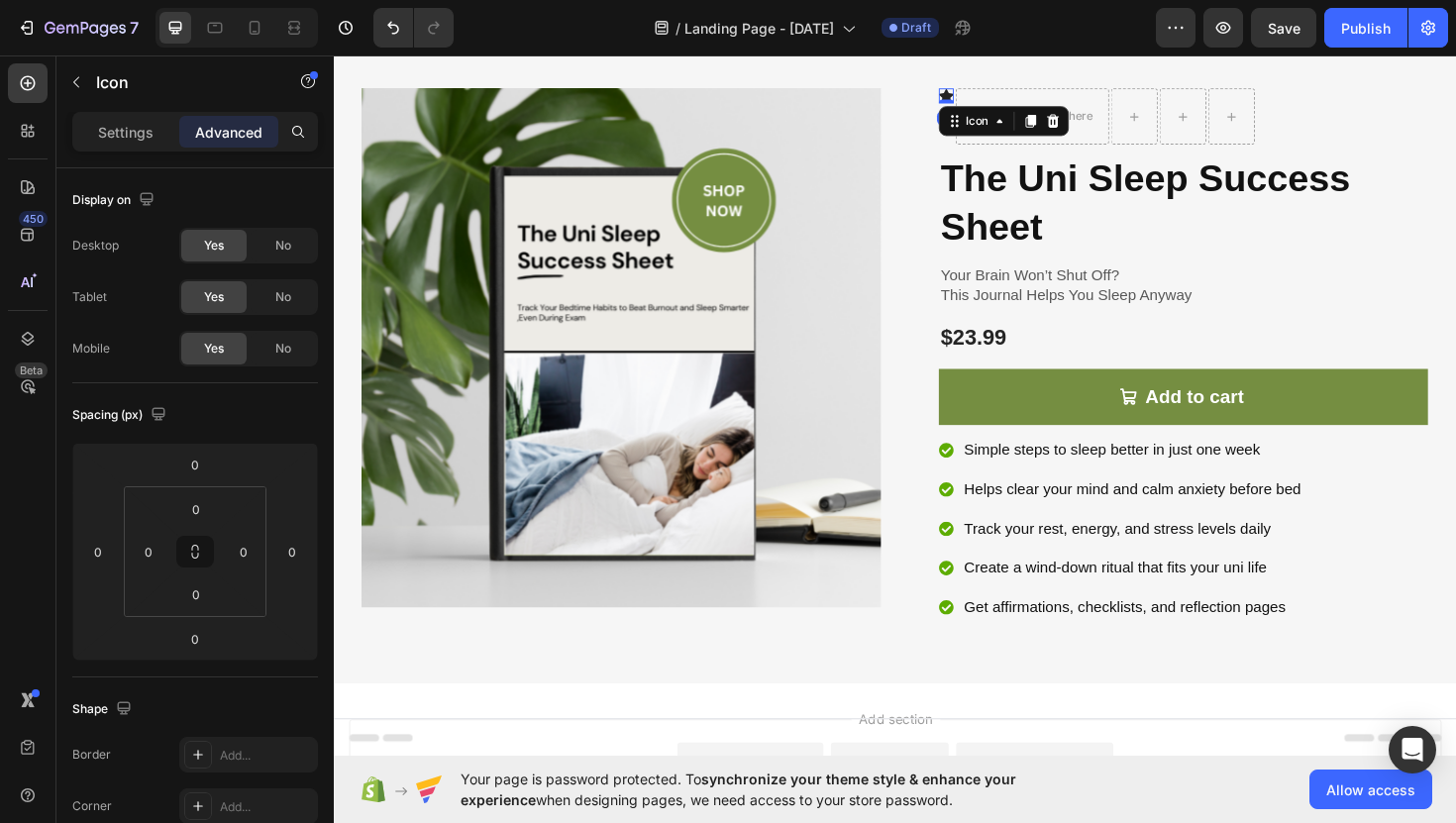 click 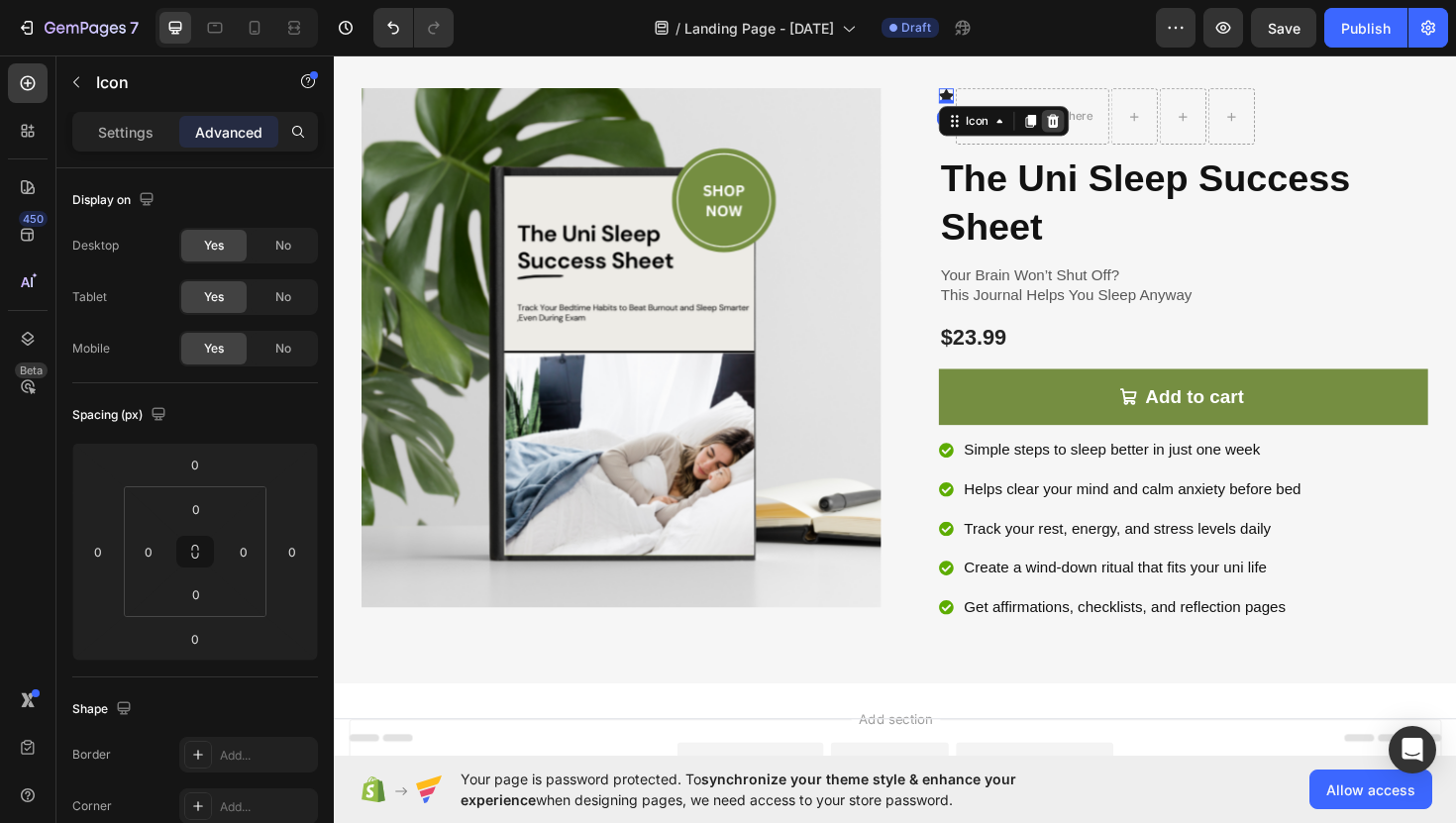 click 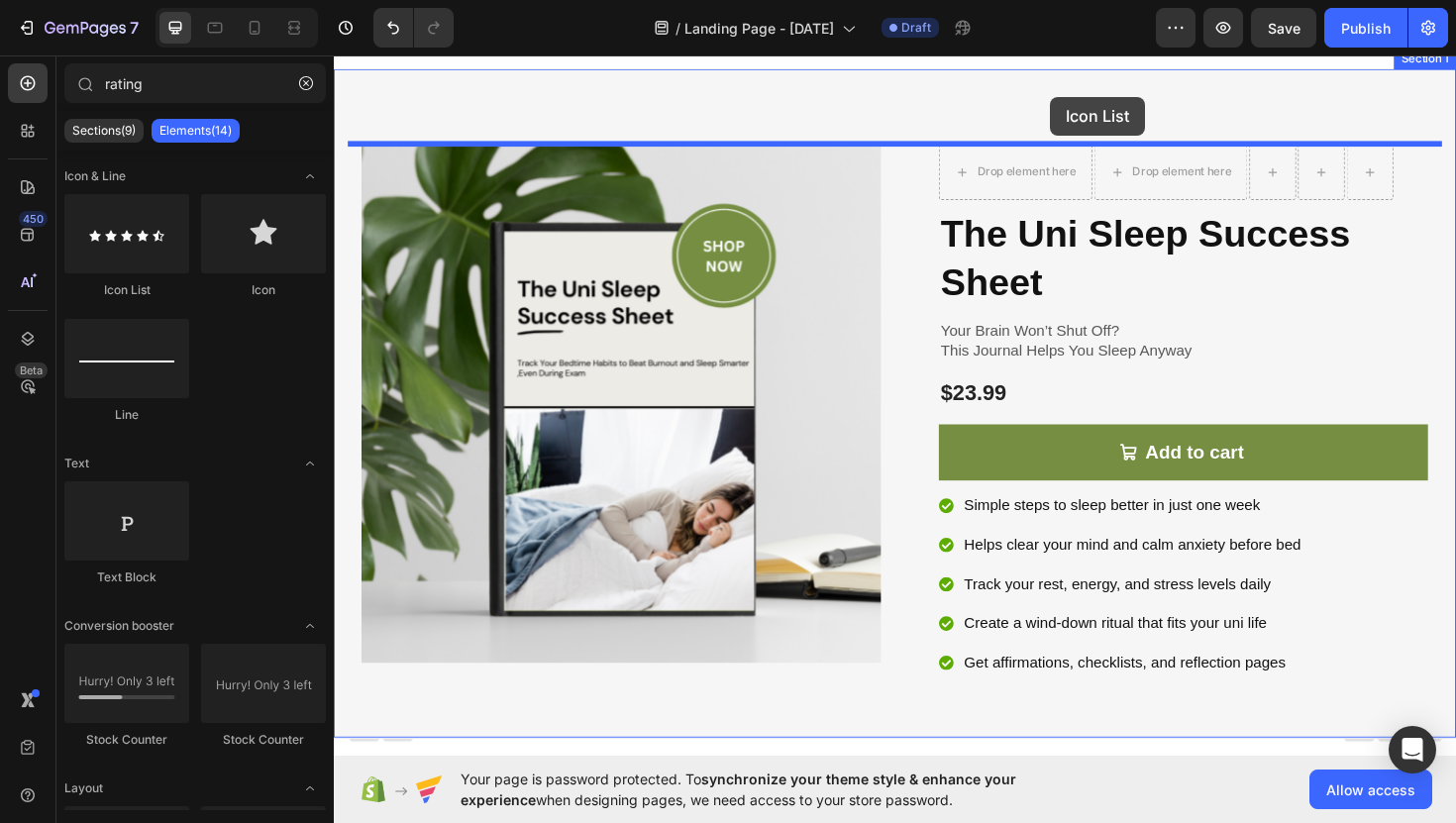 scroll, scrollTop: 0, scrollLeft: 0, axis: both 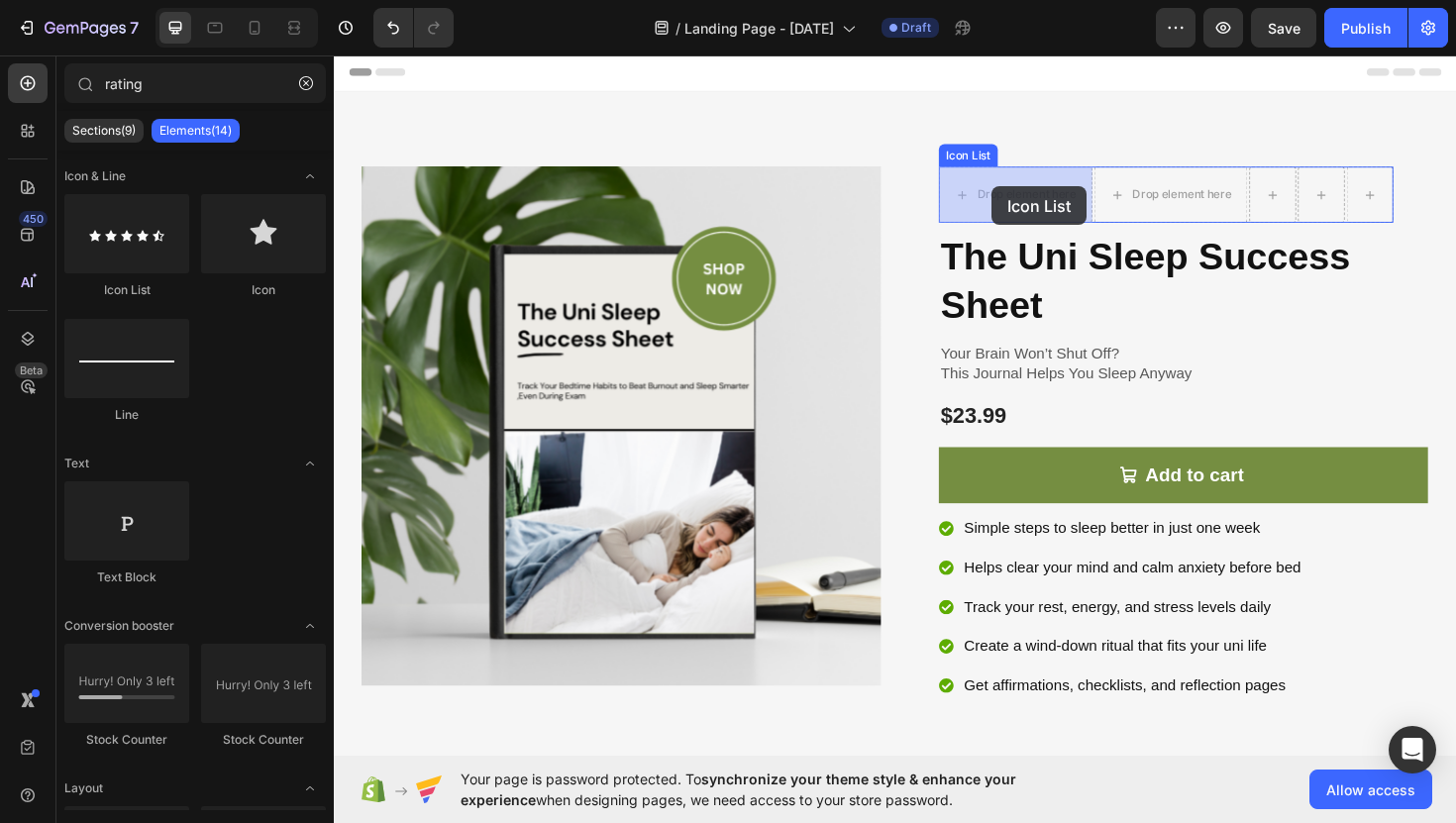 drag, startPoint x: 461, startPoint y: 278, endPoint x: 1030, endPoint y: 194, distance: 575.16693 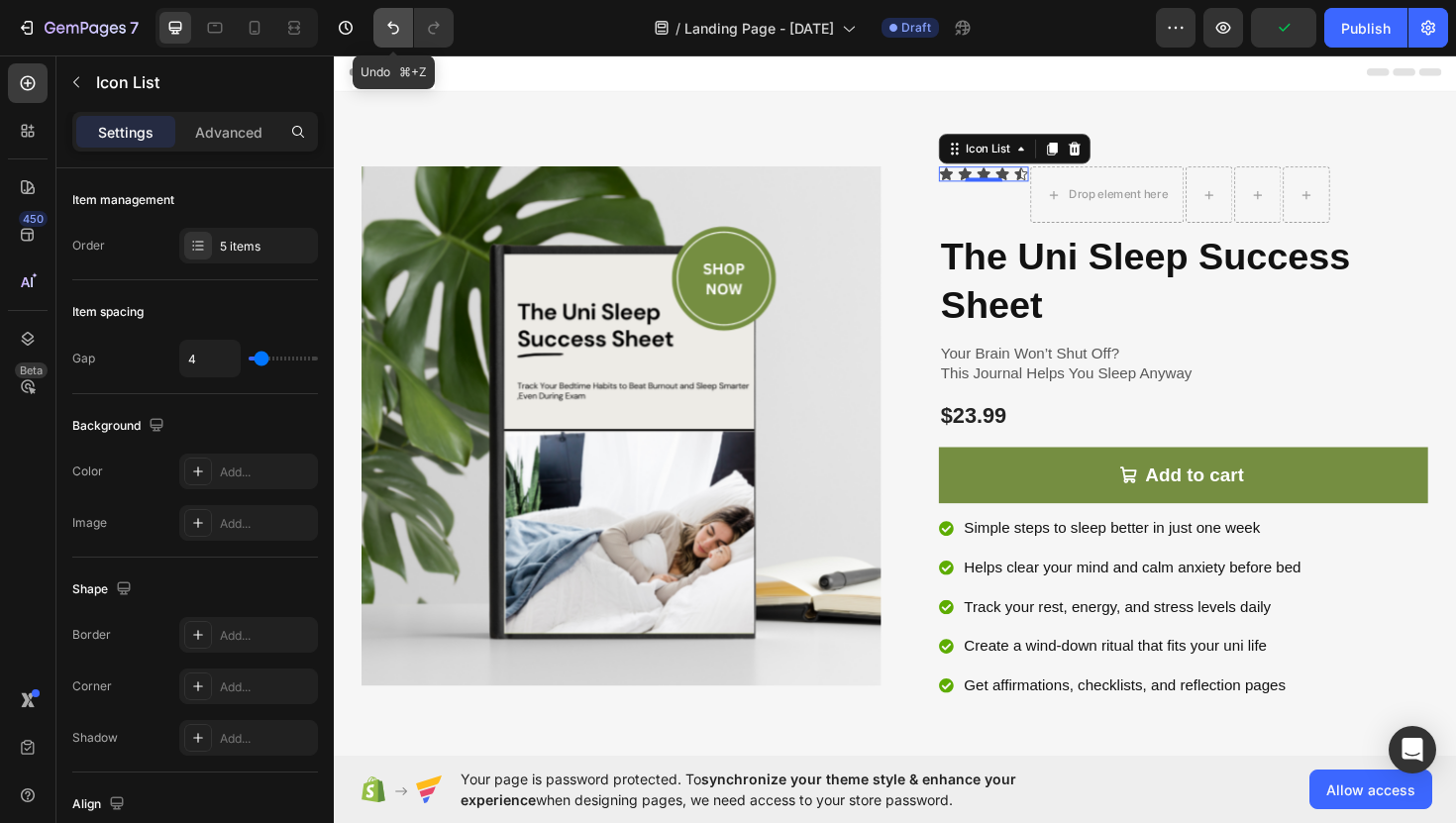 click 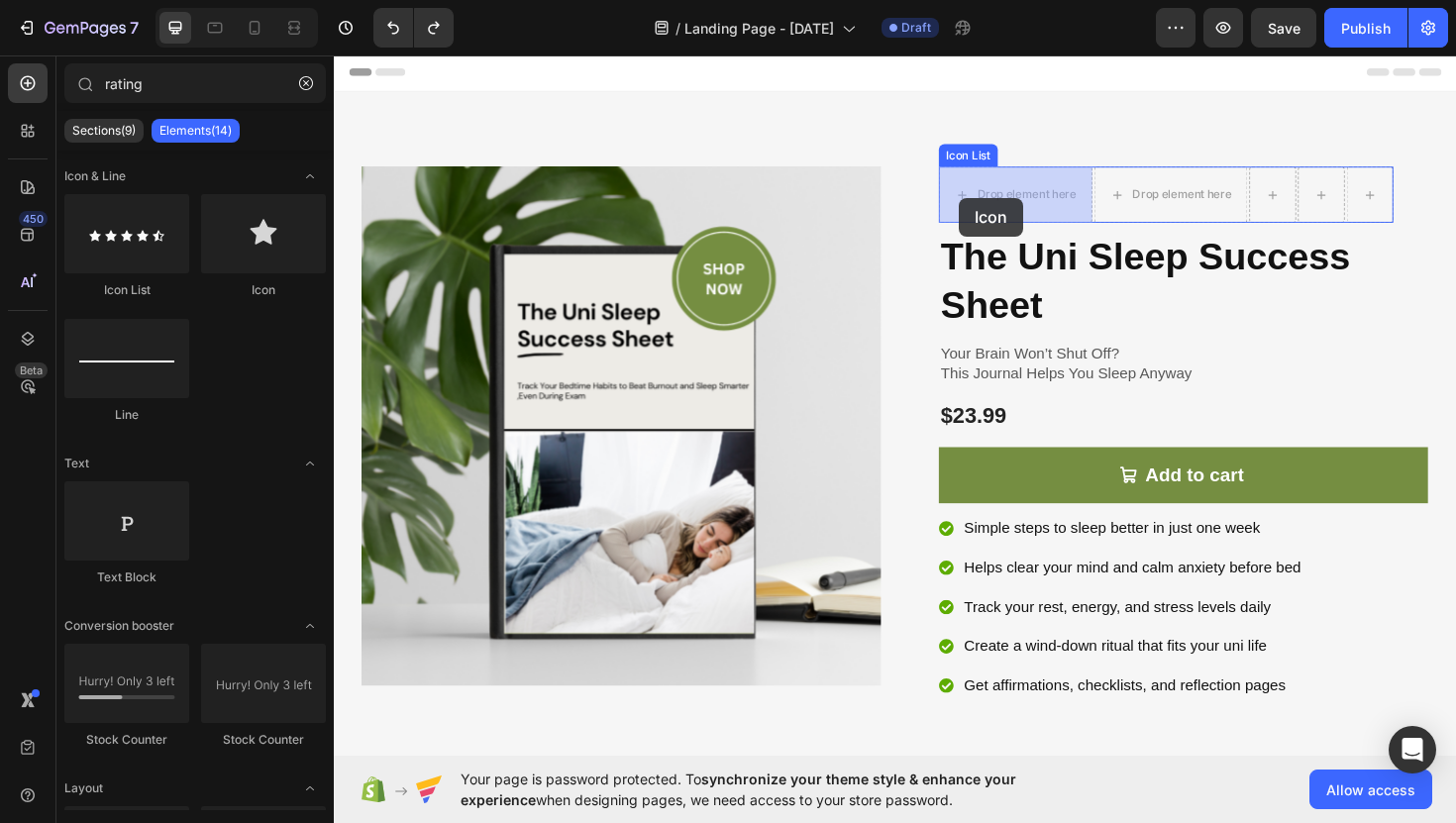 drag, startPoint x: 596, startPoint y: 295, endPoint x: 996, endPoint y: 204, distance: 410.22067 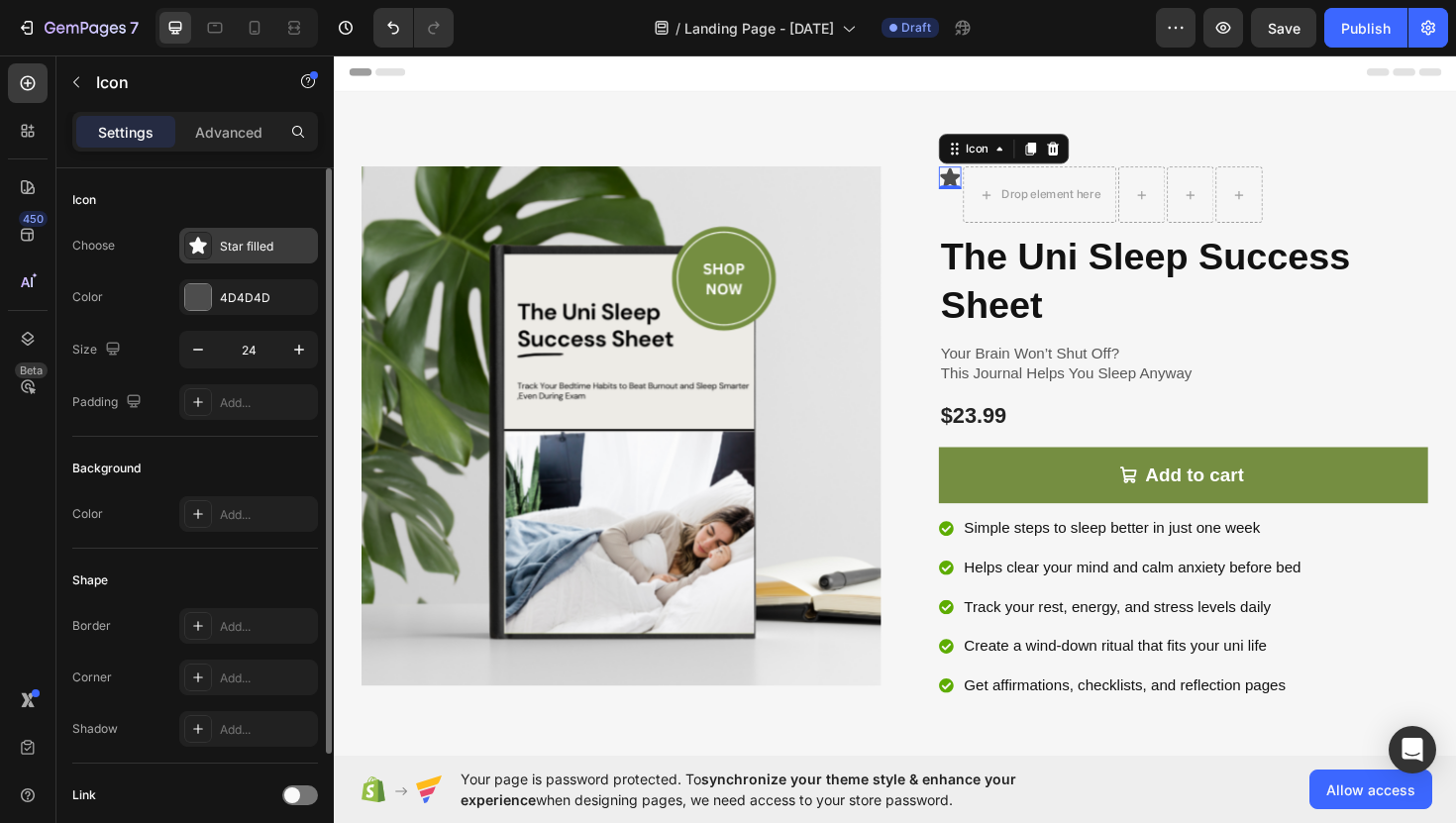 click 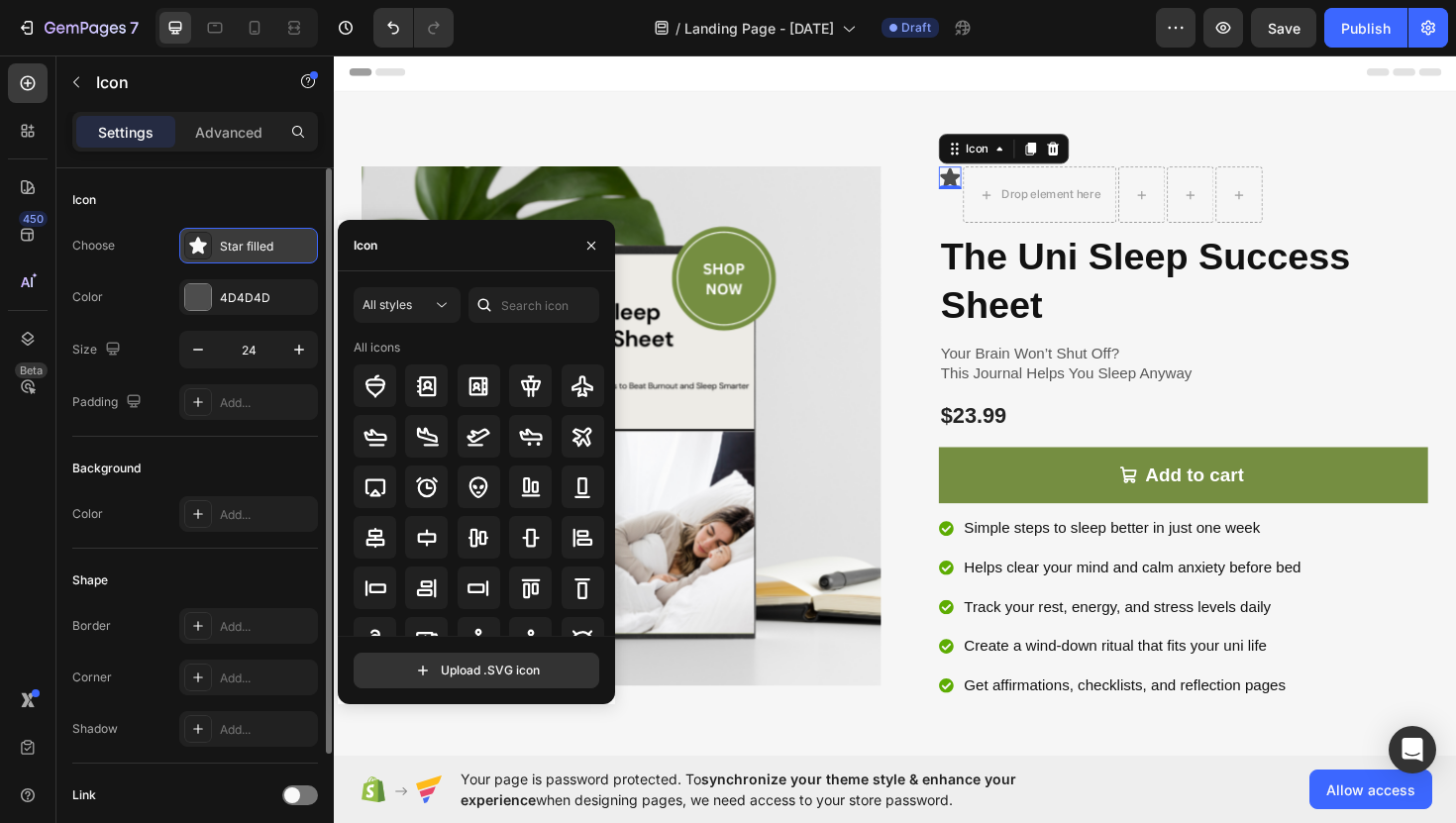 click 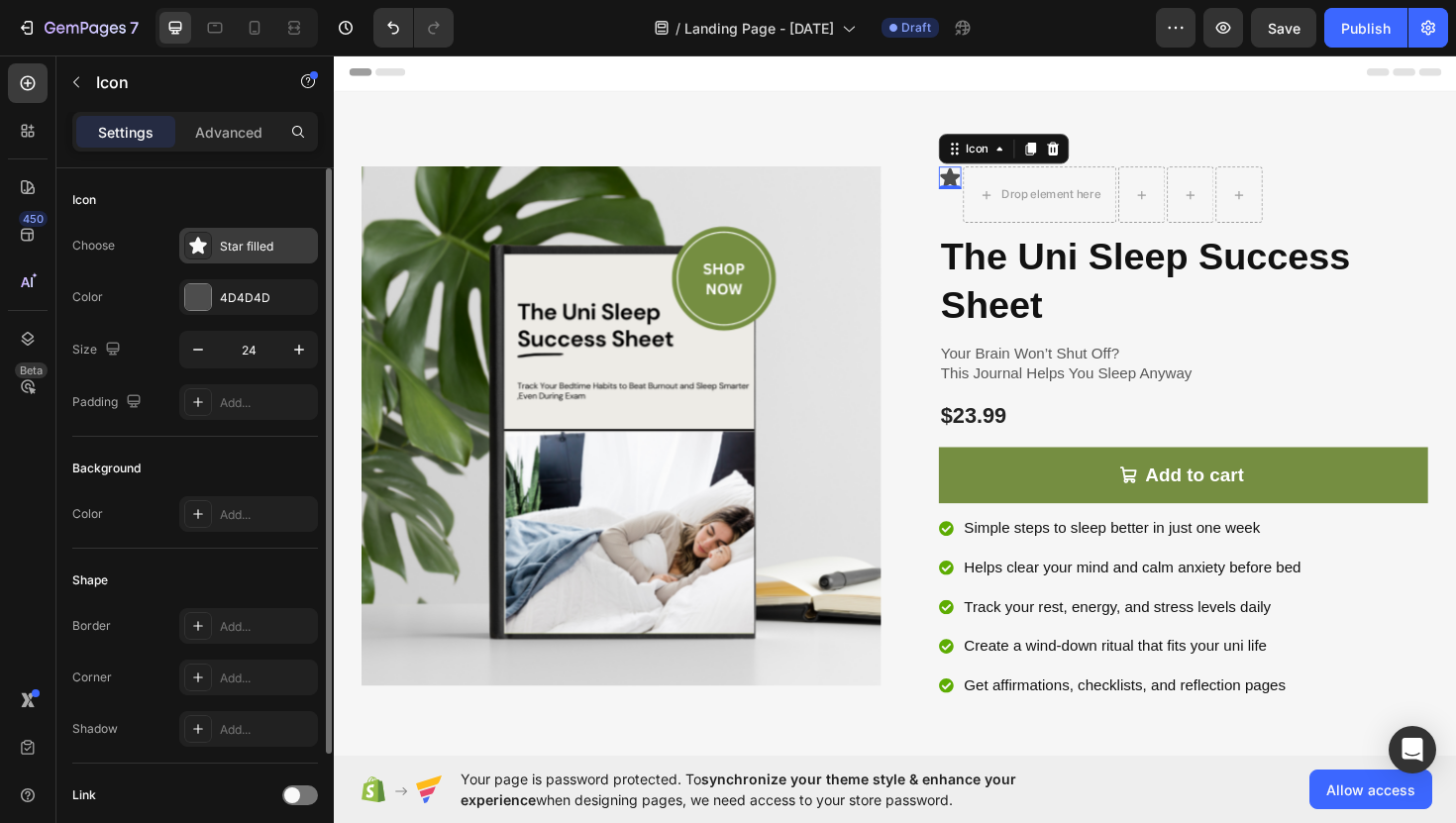 click on "Star filled" at bounding box center [266, 247] 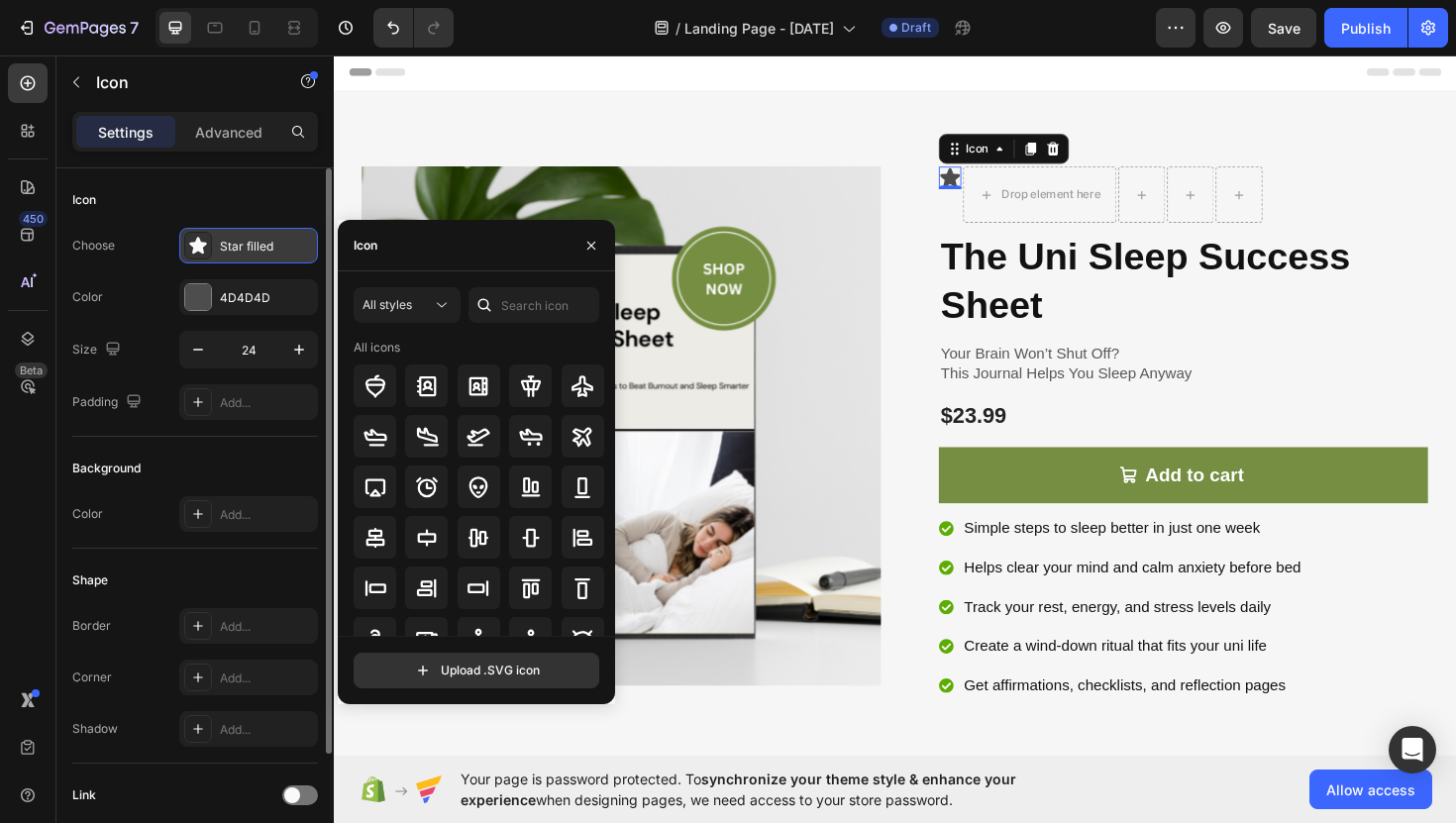 click on "Star filled" at bounding box center [266, 247] 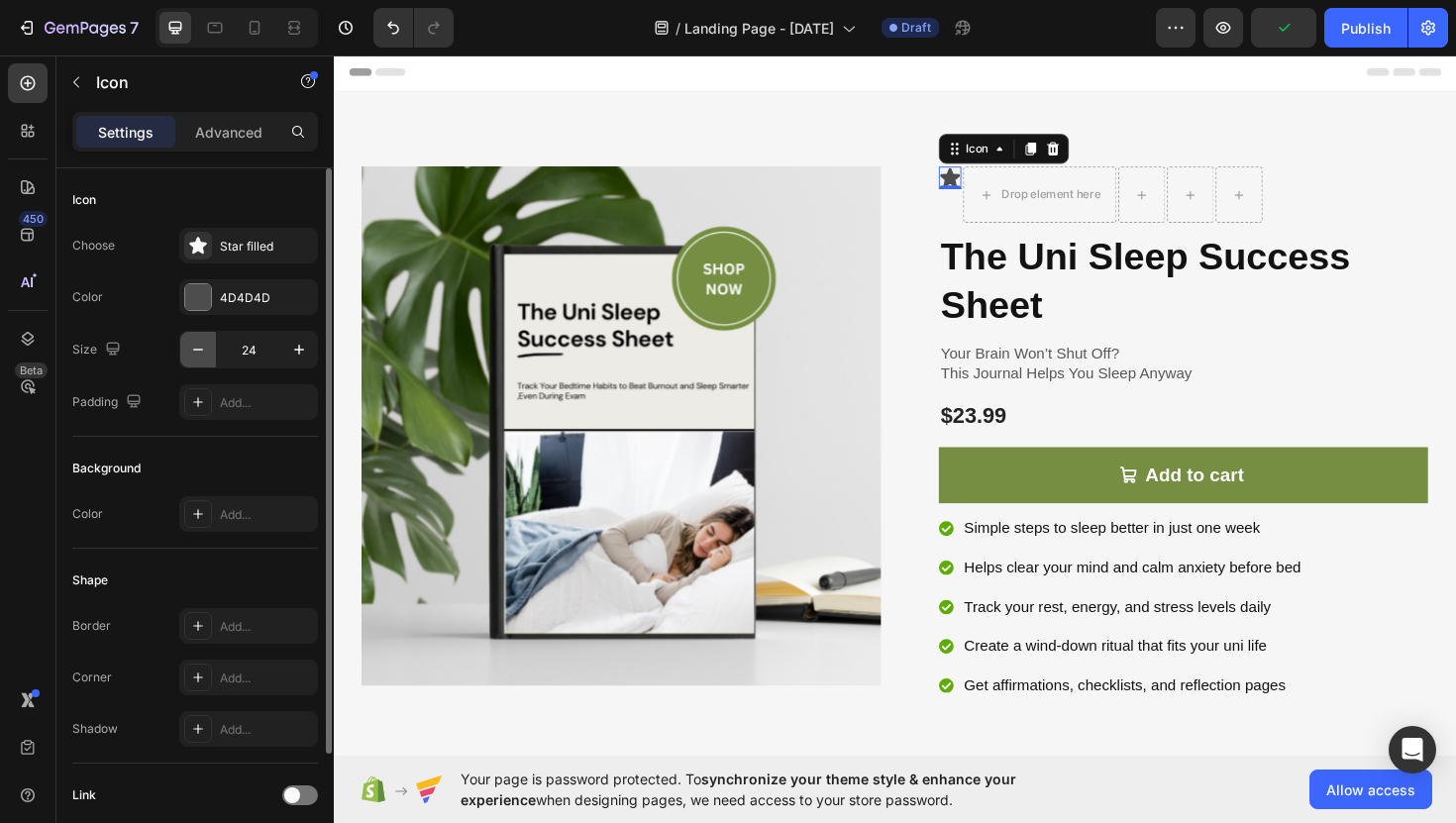 scroll, scrollTop: 63, scrollLeft: 0, axis: vertical 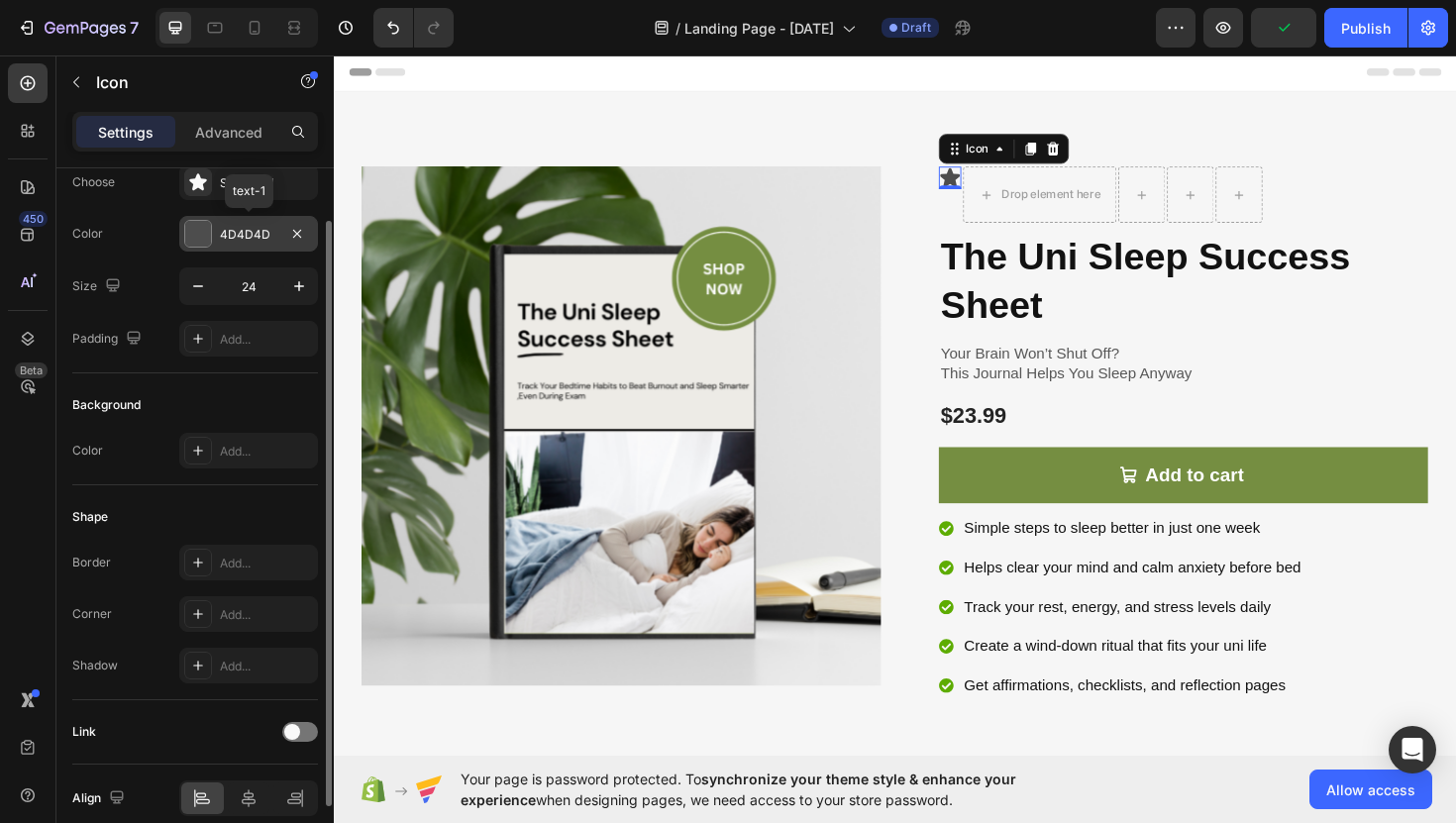 click on "4D4D4D" at bounding box center (249, 235) 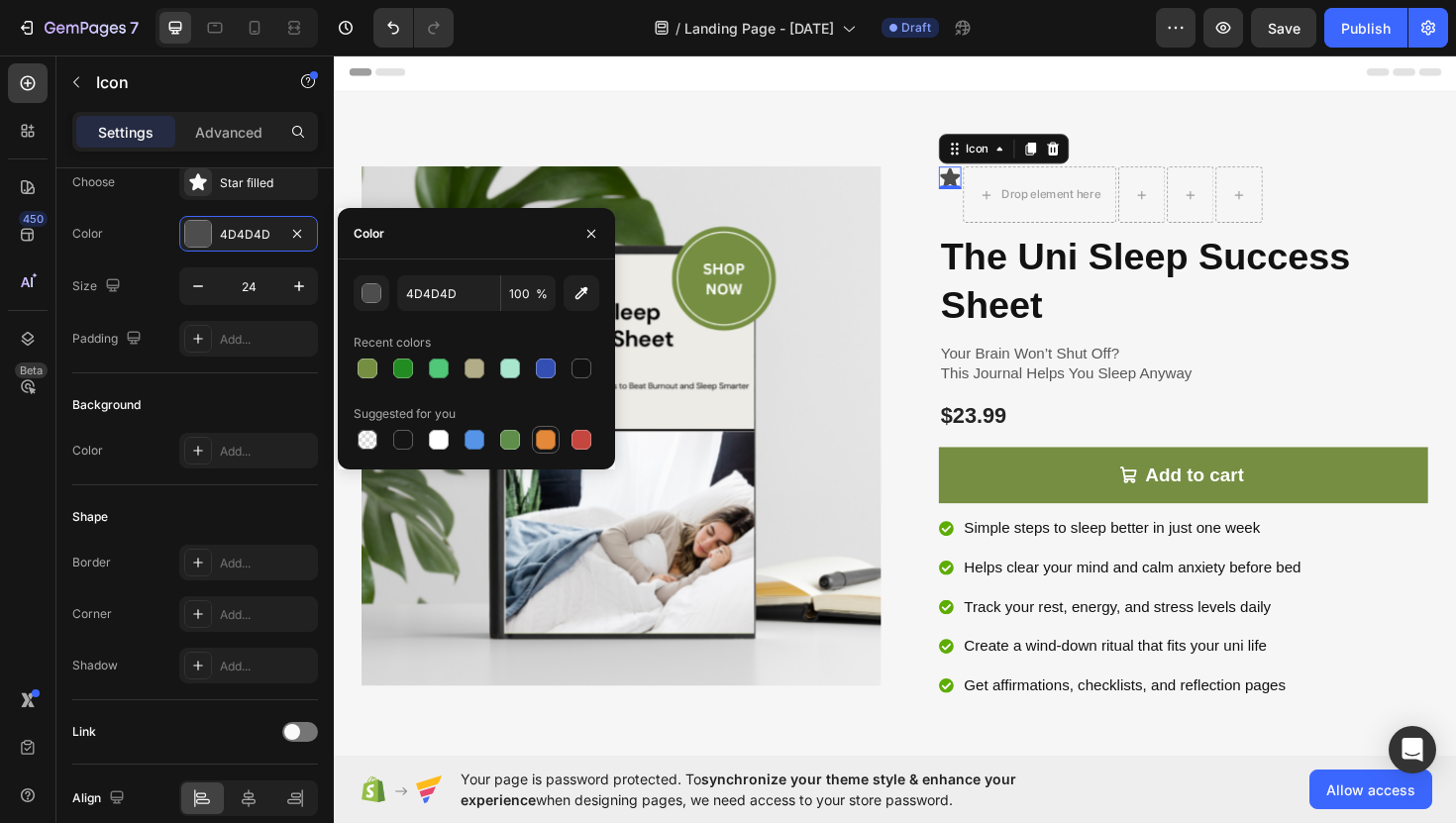 click at bounding box center (546, 440) 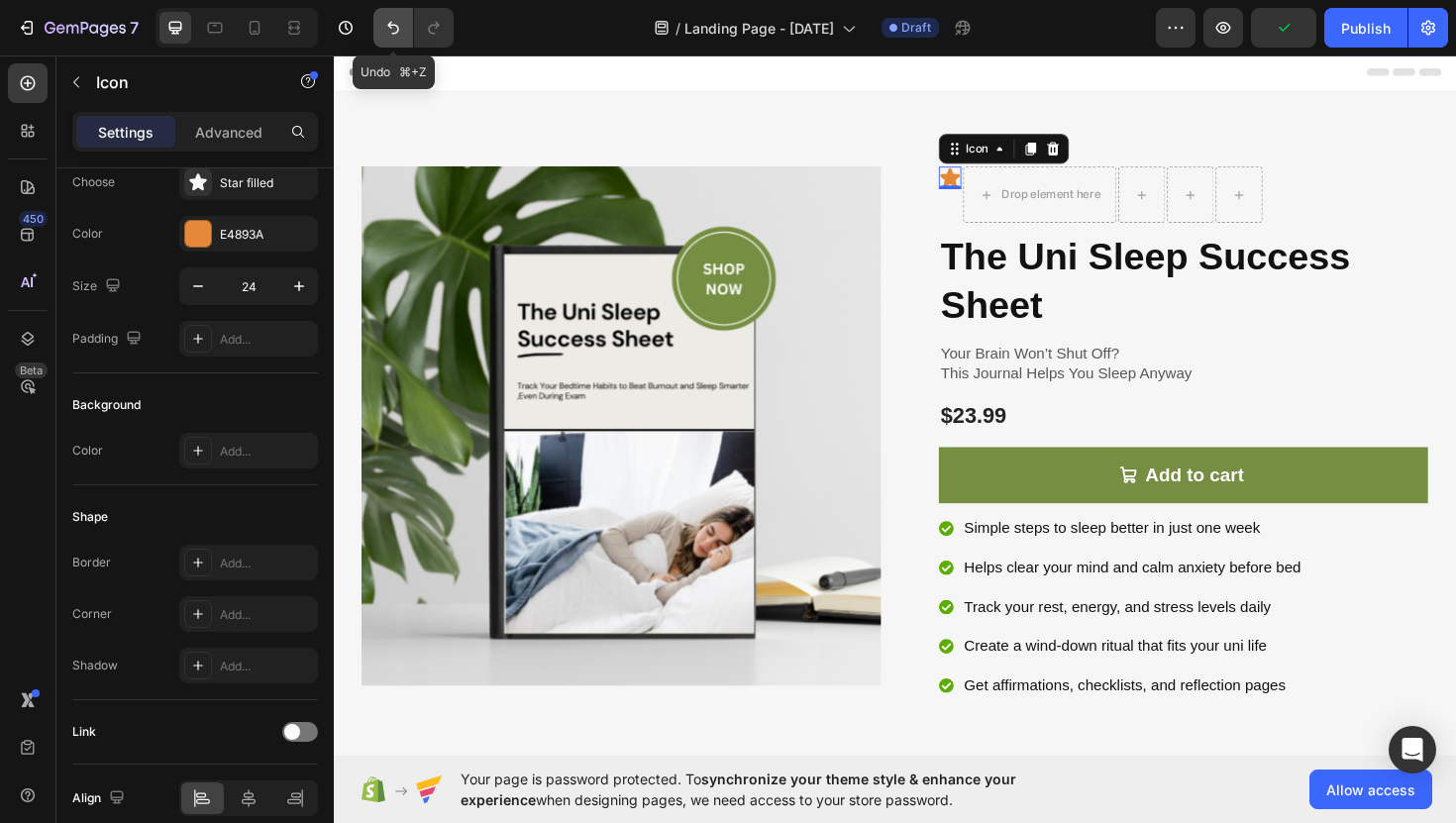 click 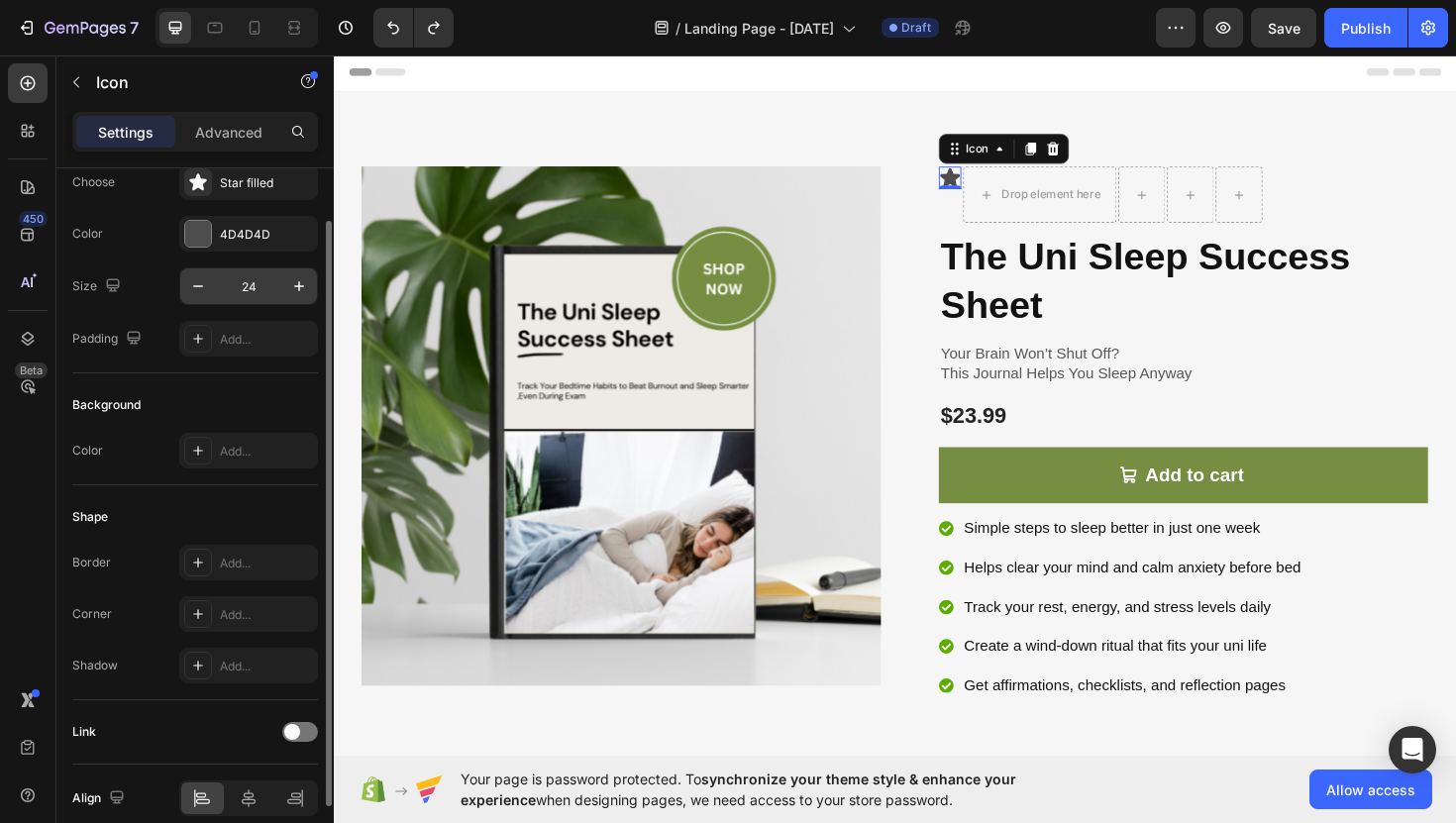 scroll, scrollTop: 0, scrollLeft: 0, axis: both 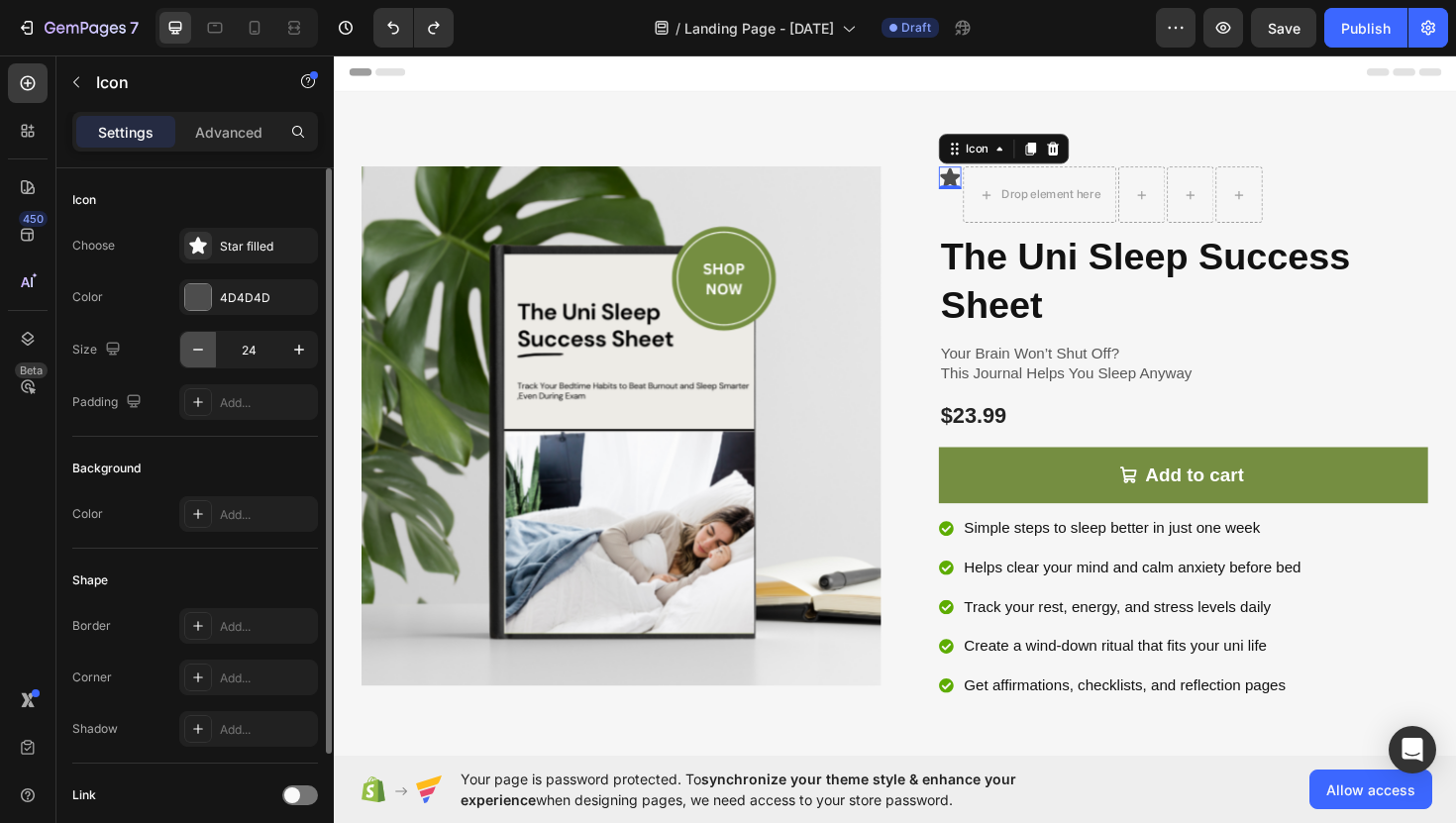 click 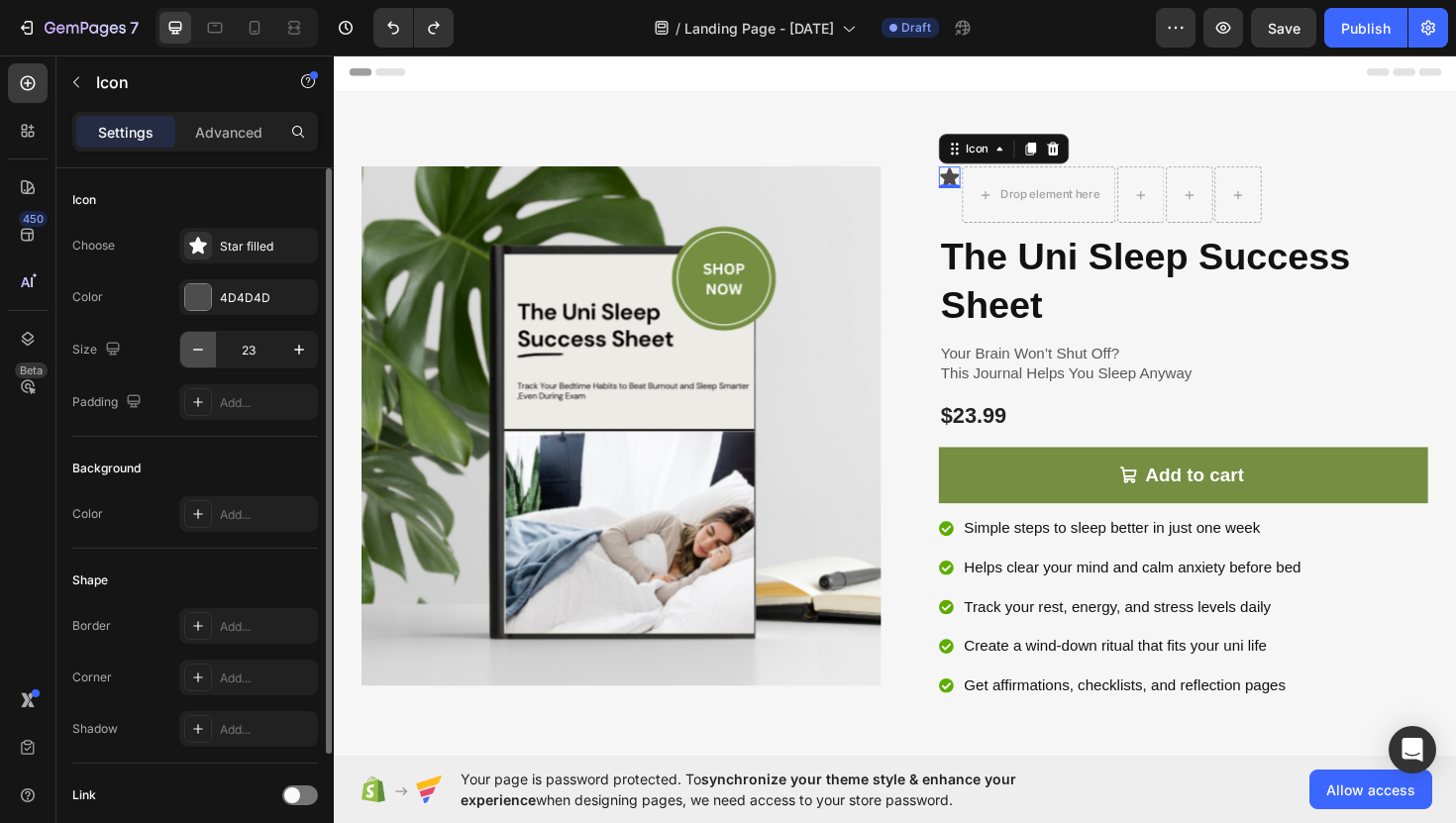 click 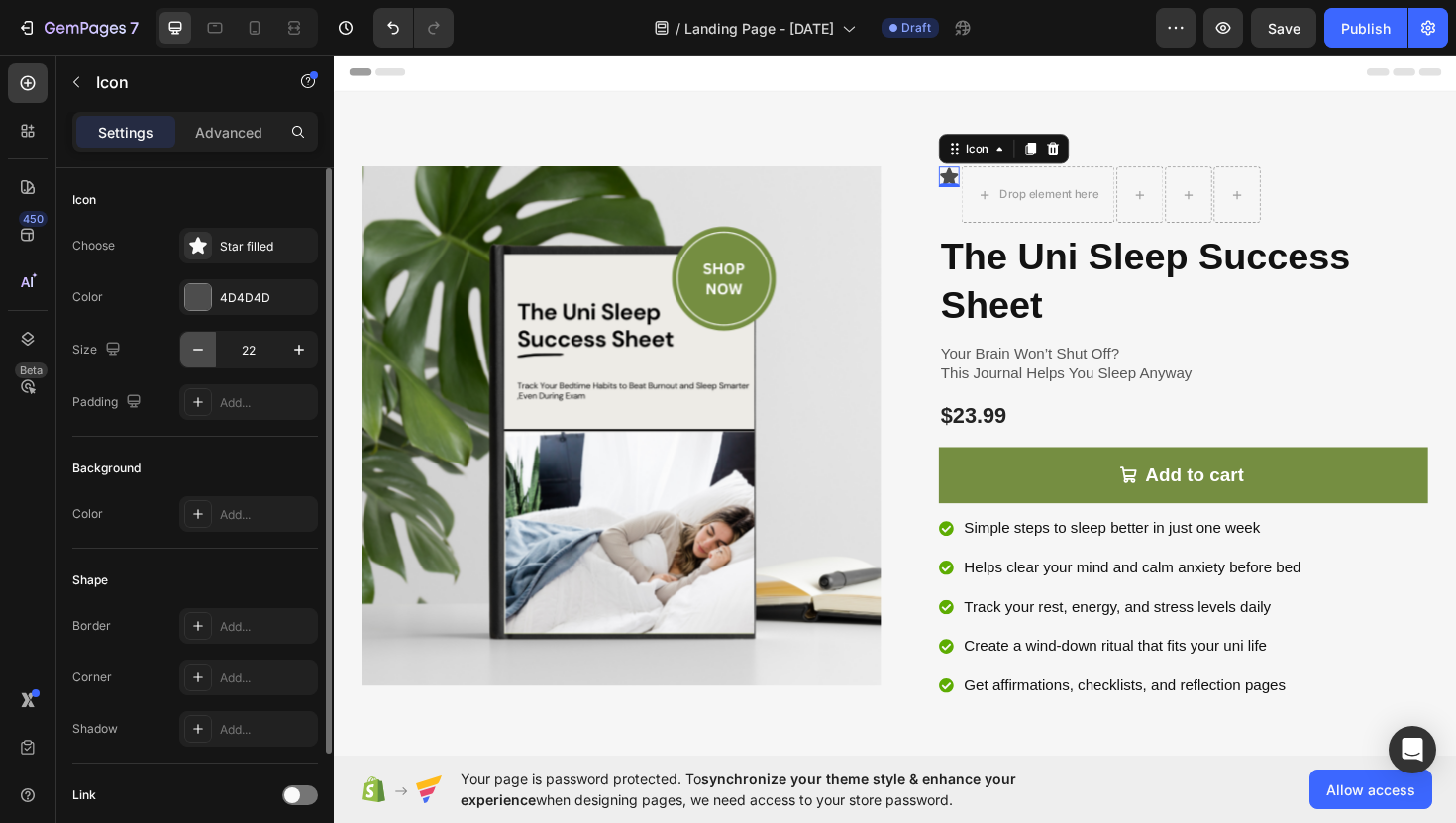 click 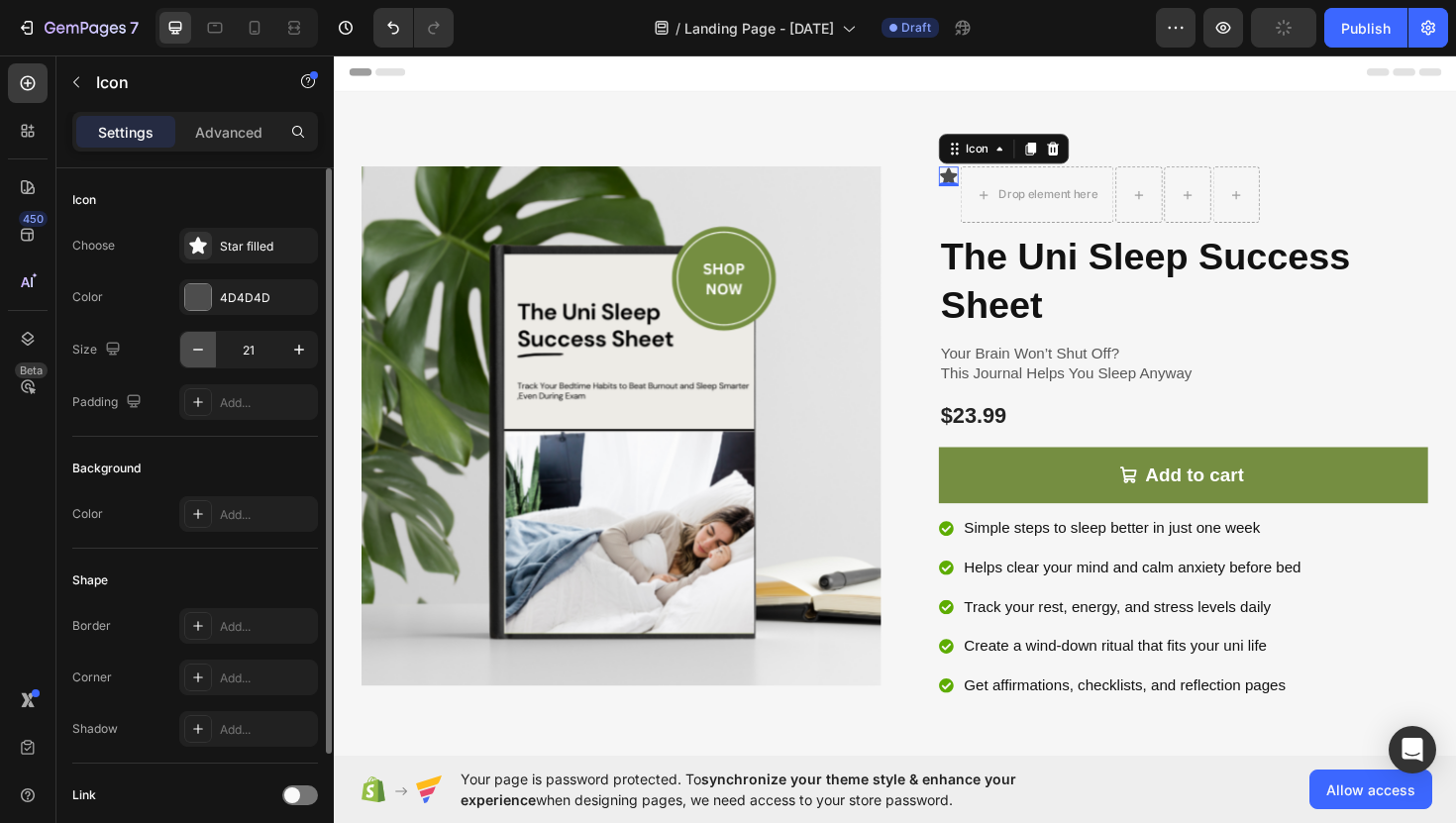 click 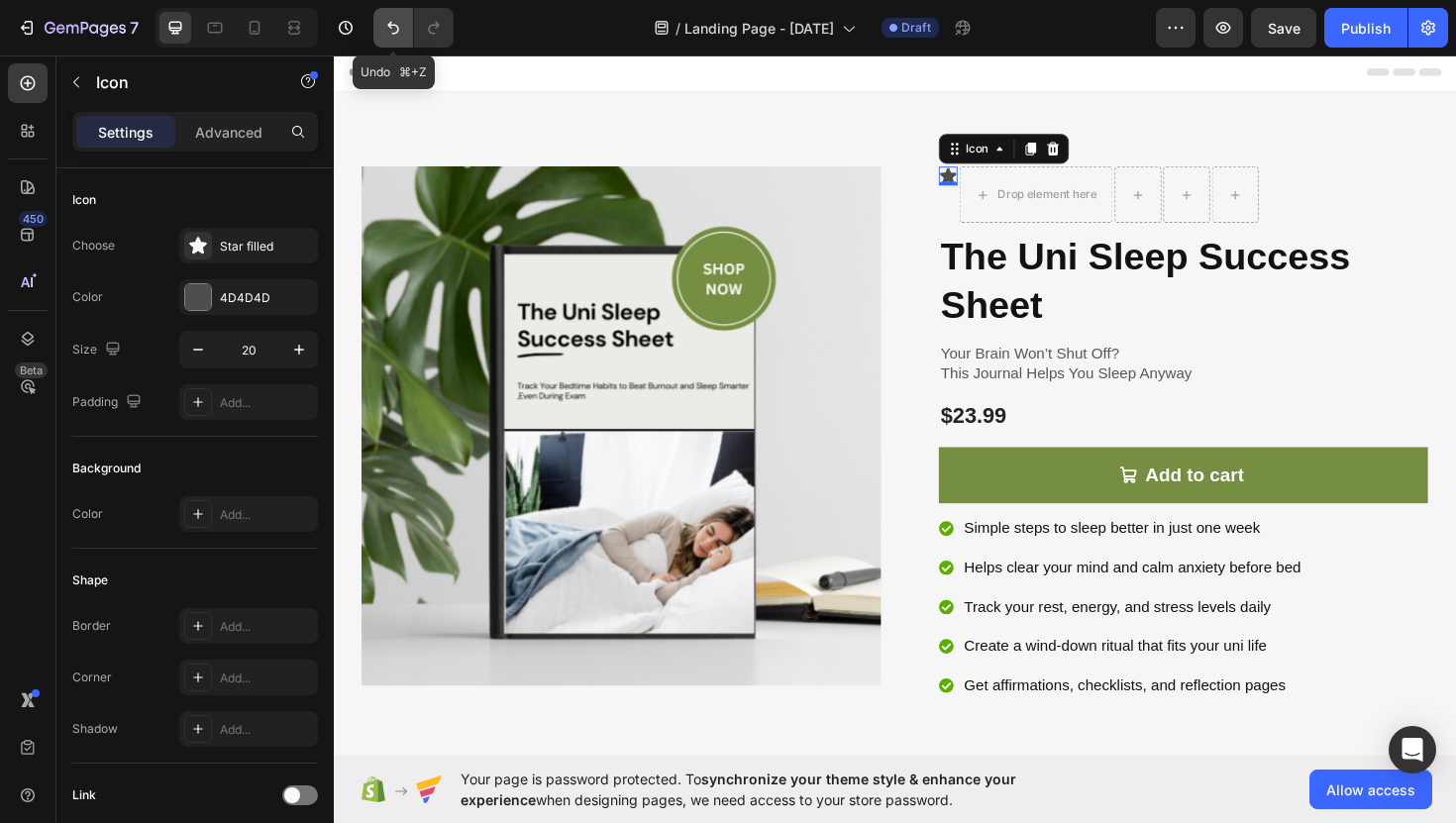 click 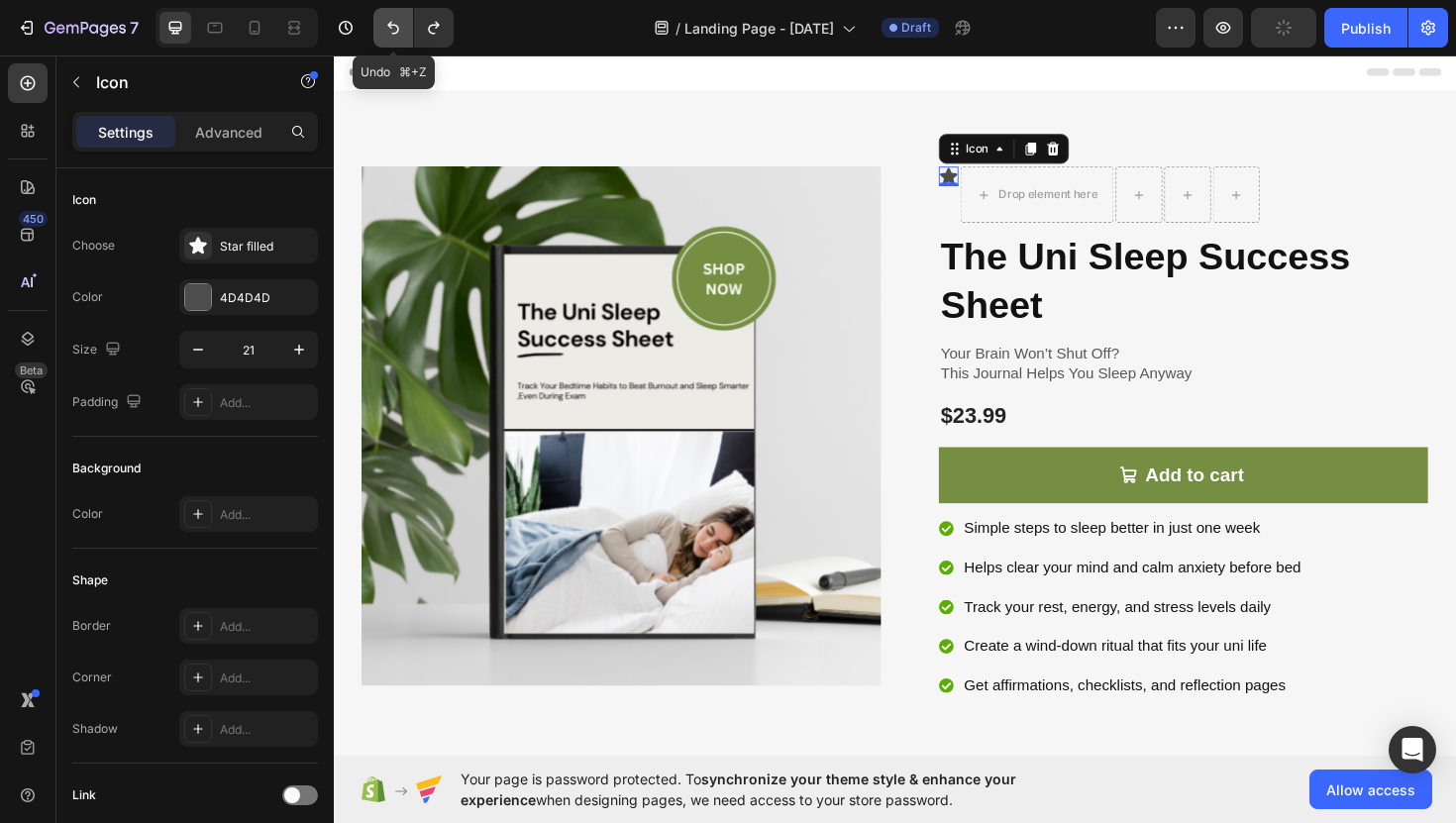 click 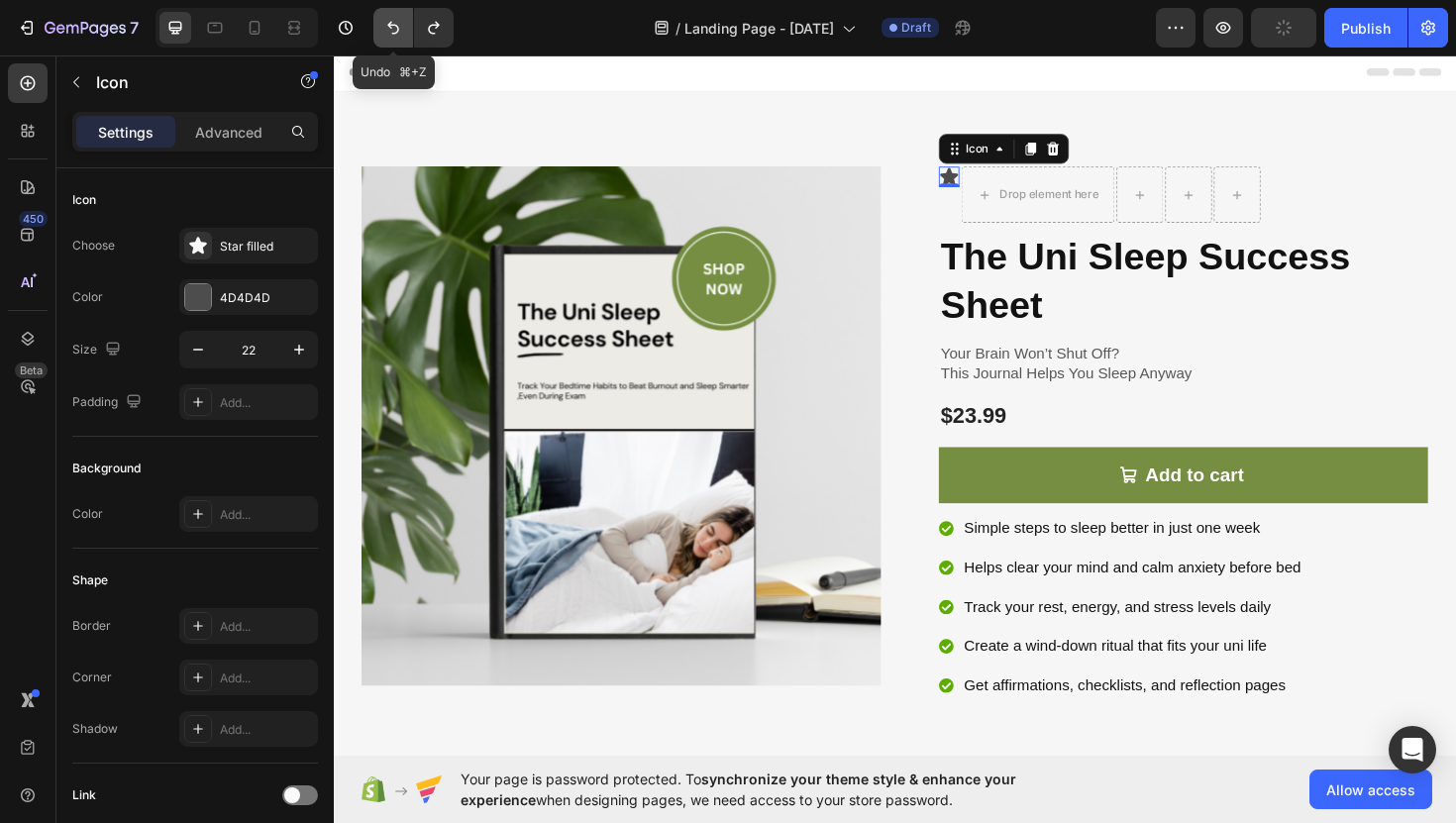 click 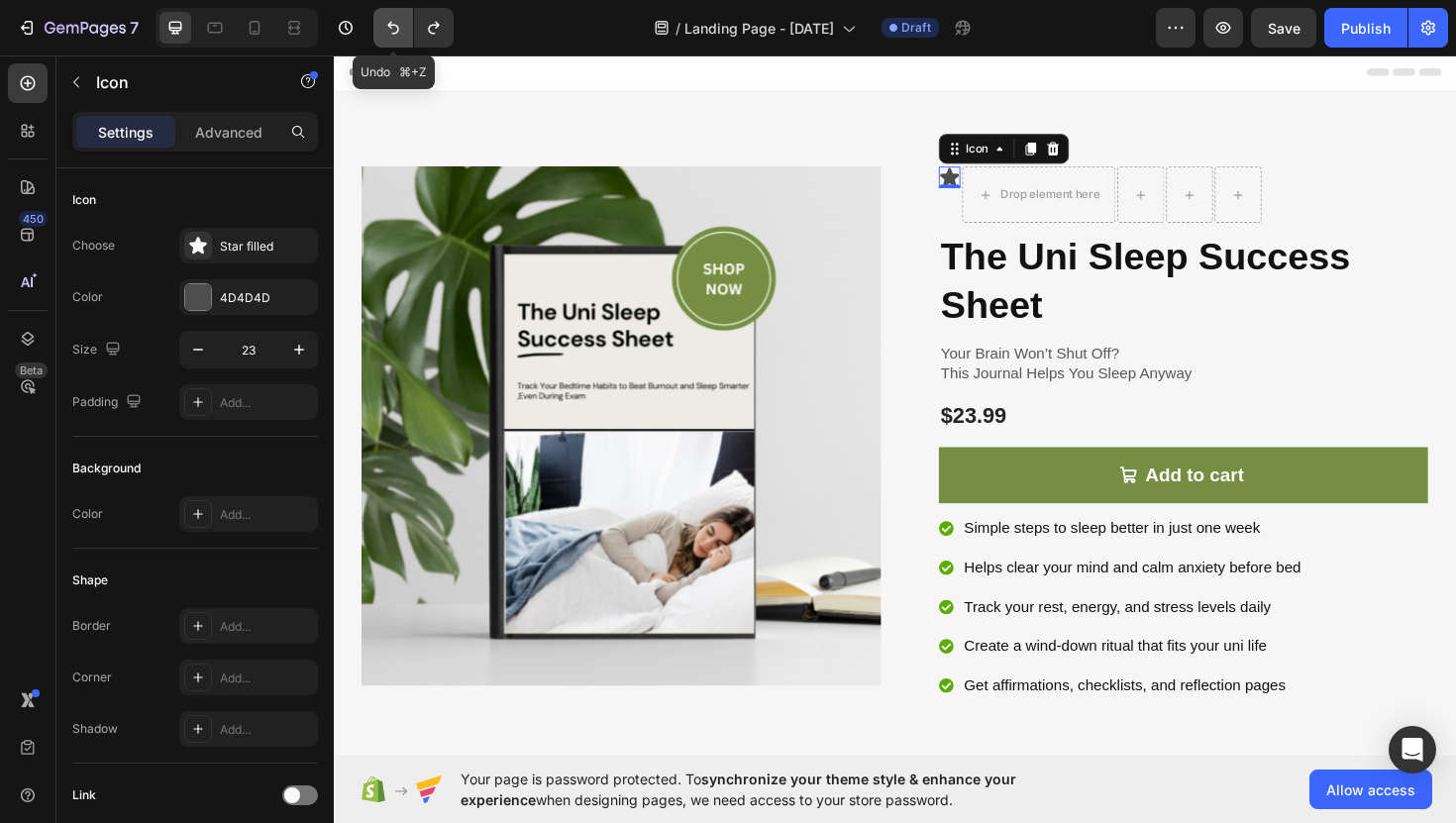 click 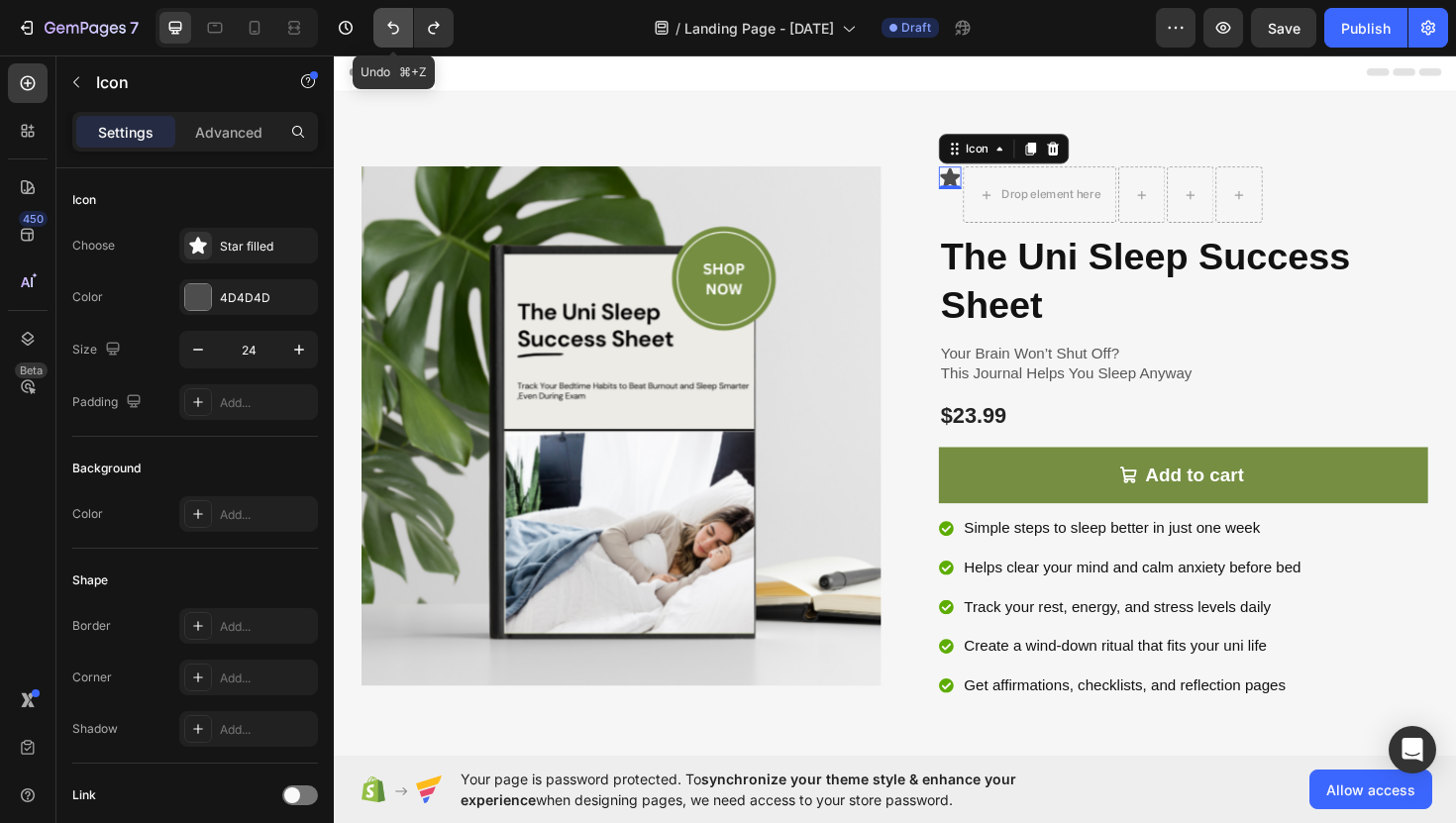 click 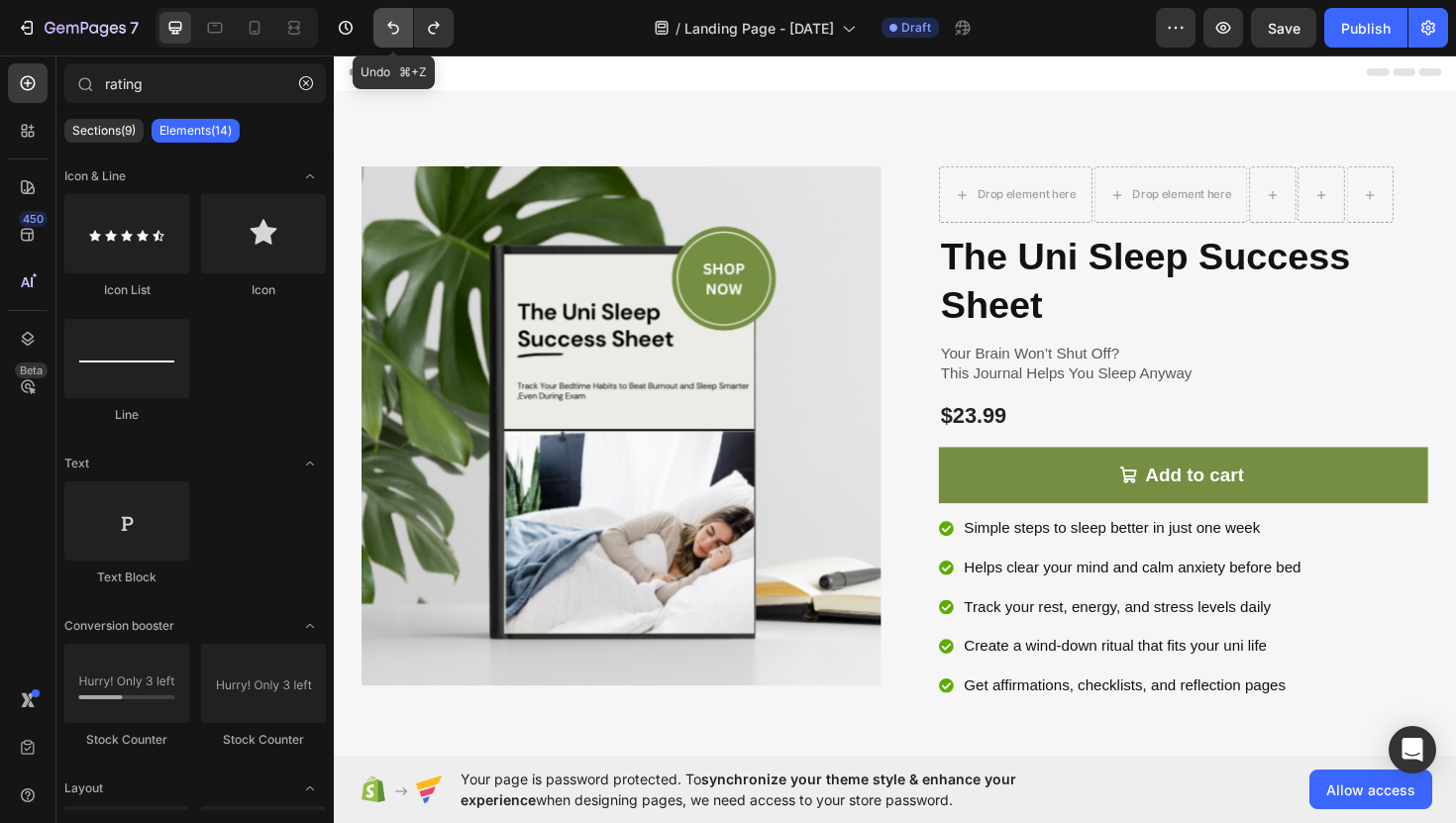 click 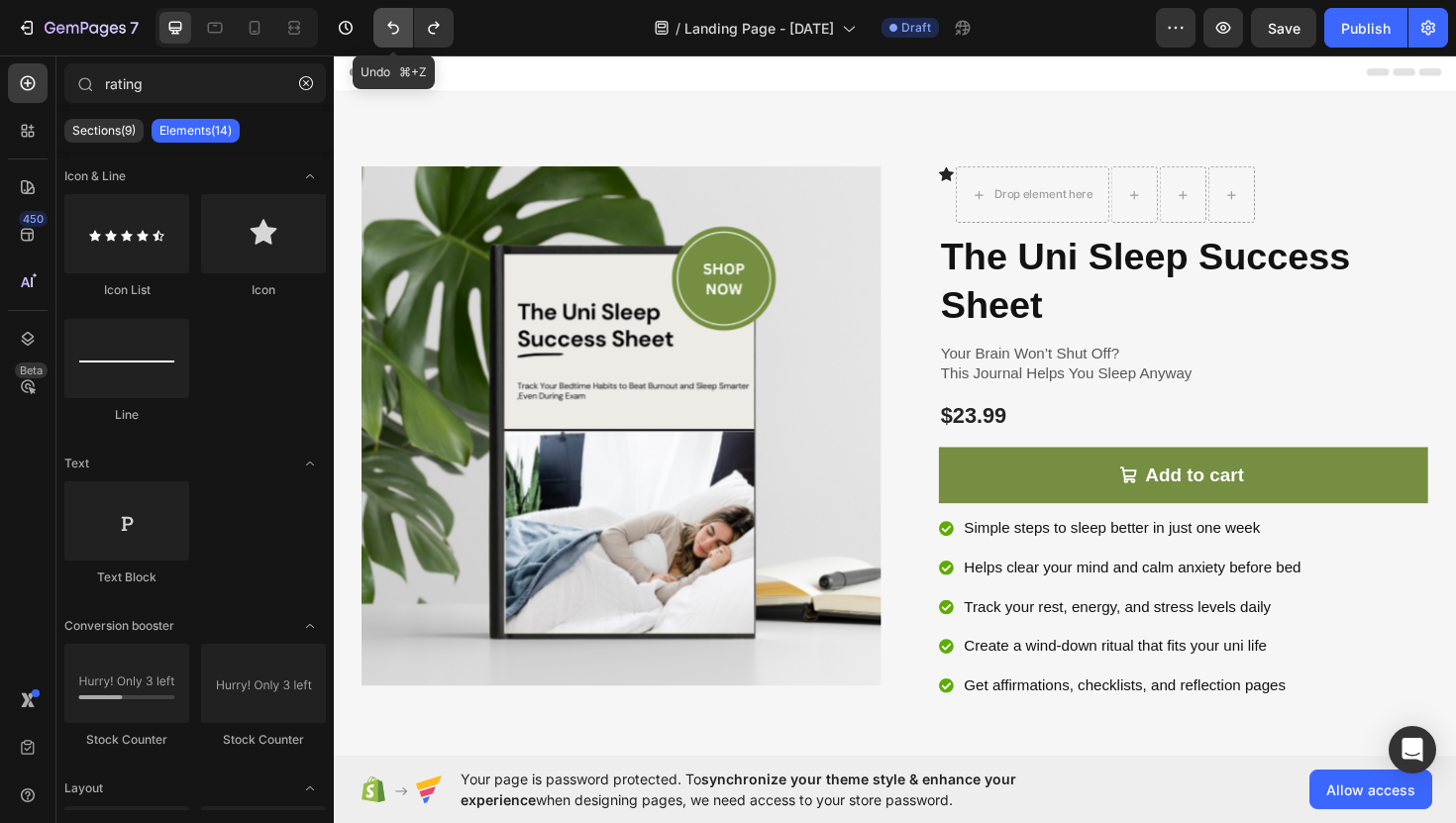 click 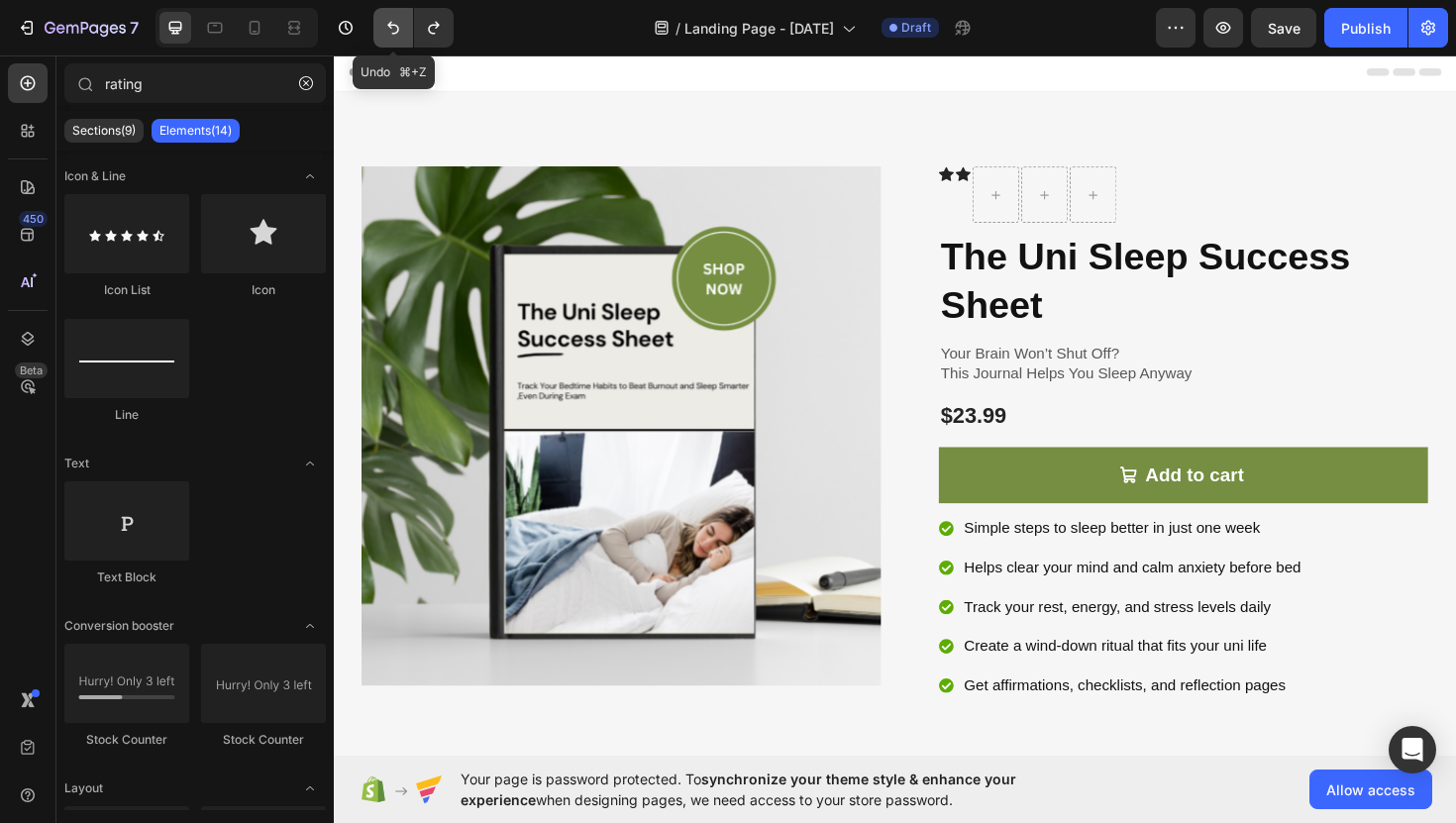 click 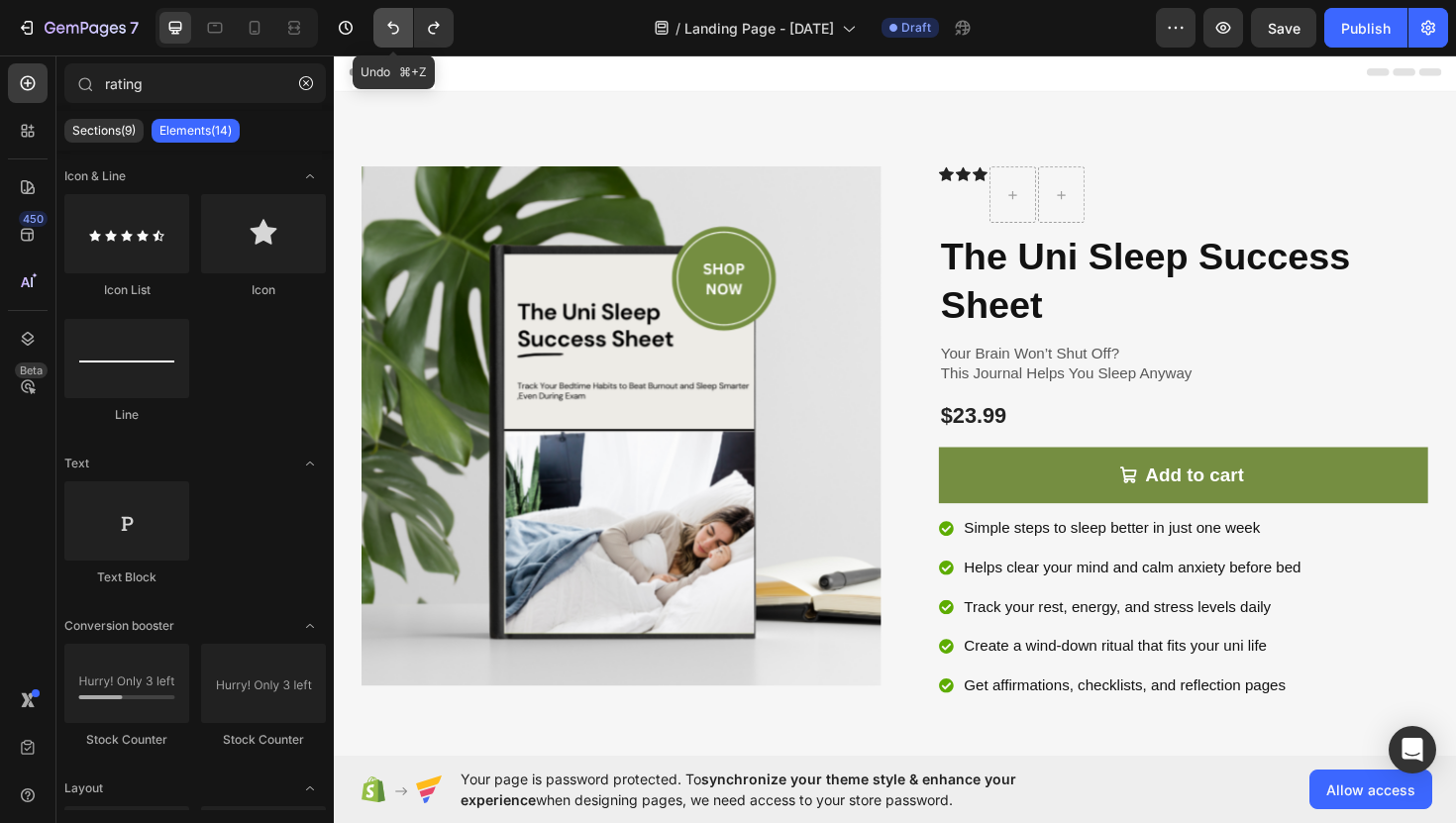 click 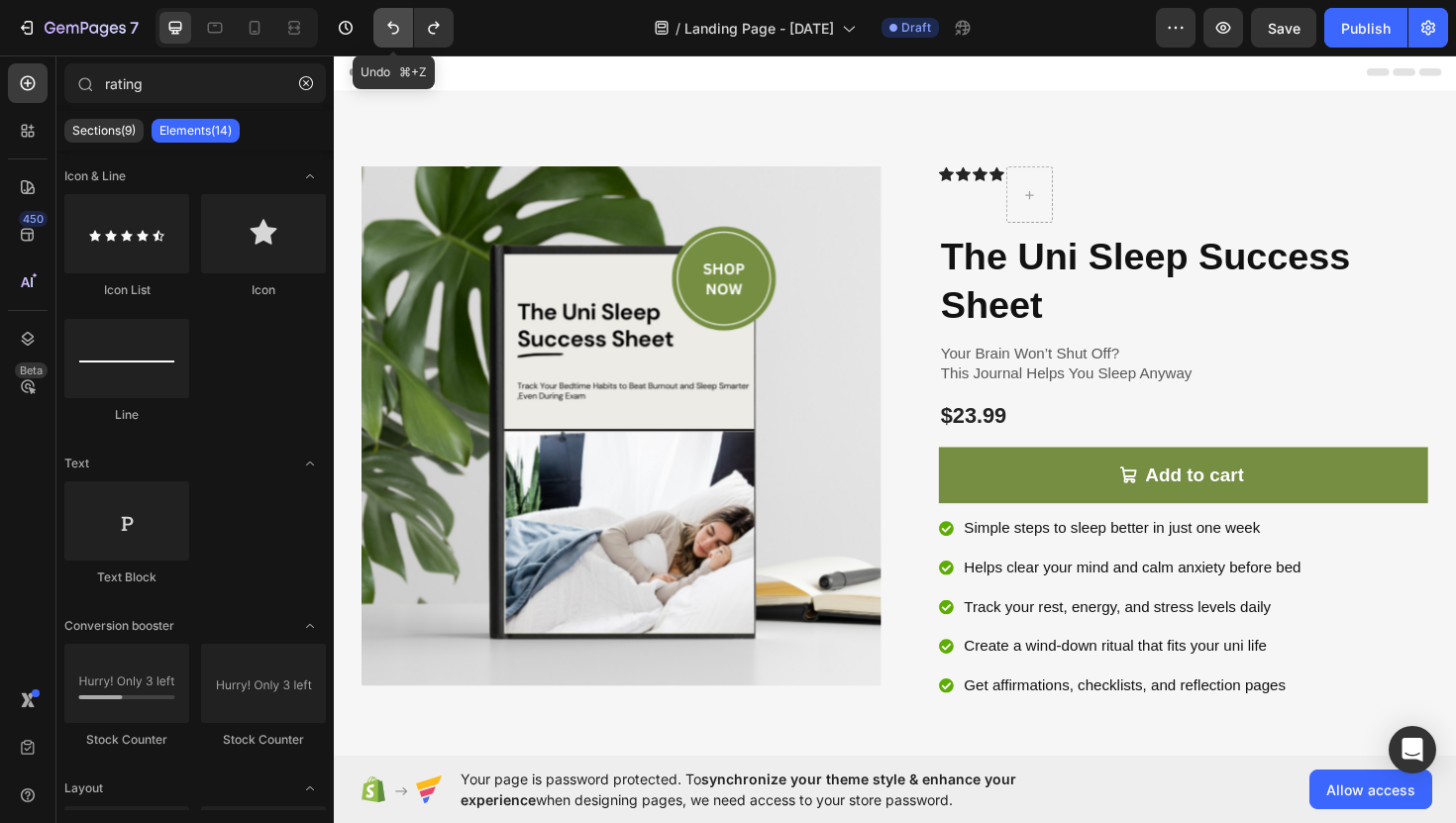 click 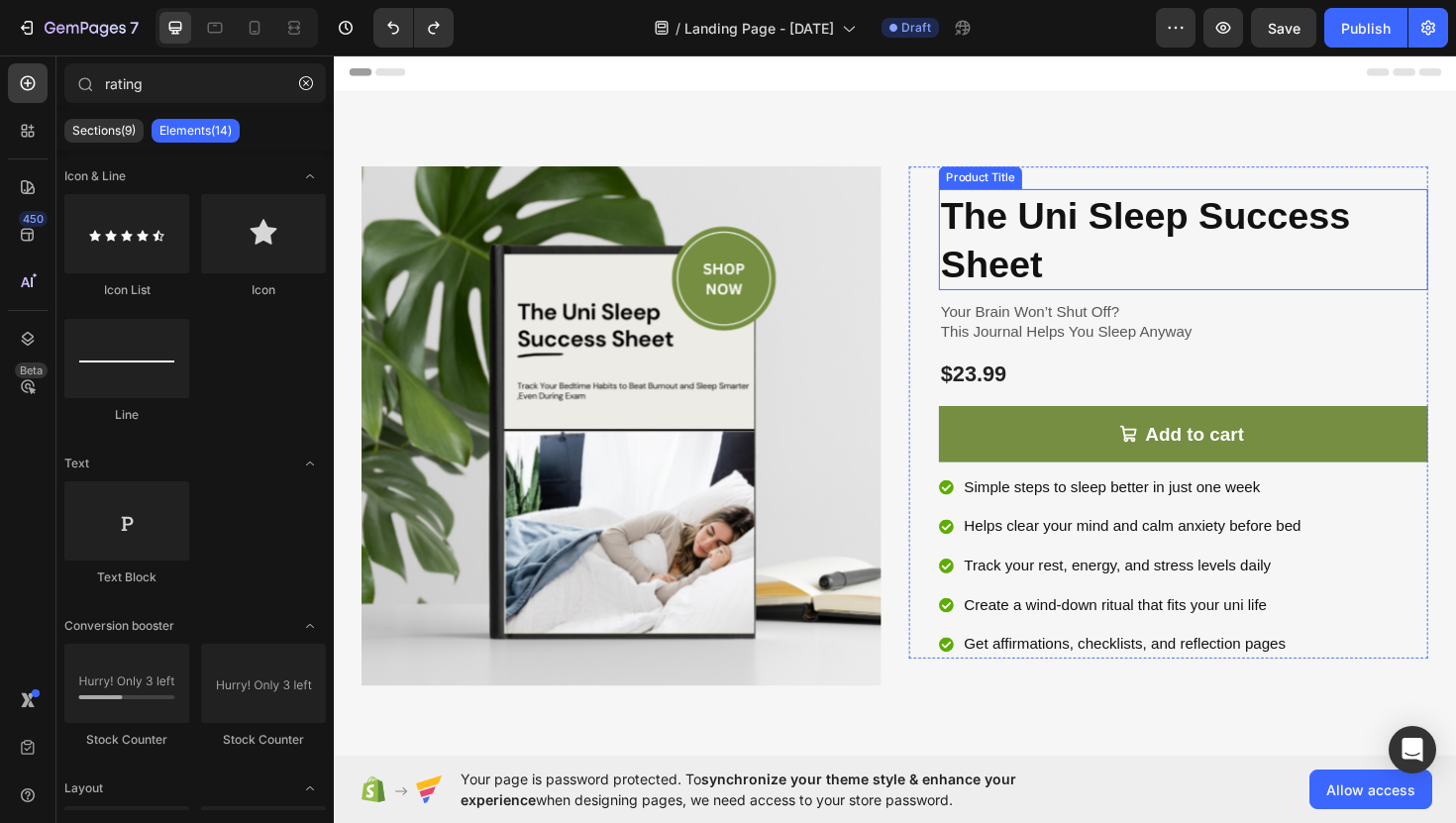 click on "The Uni Sleep Success Sheet" at bounding box center [1233, 251] 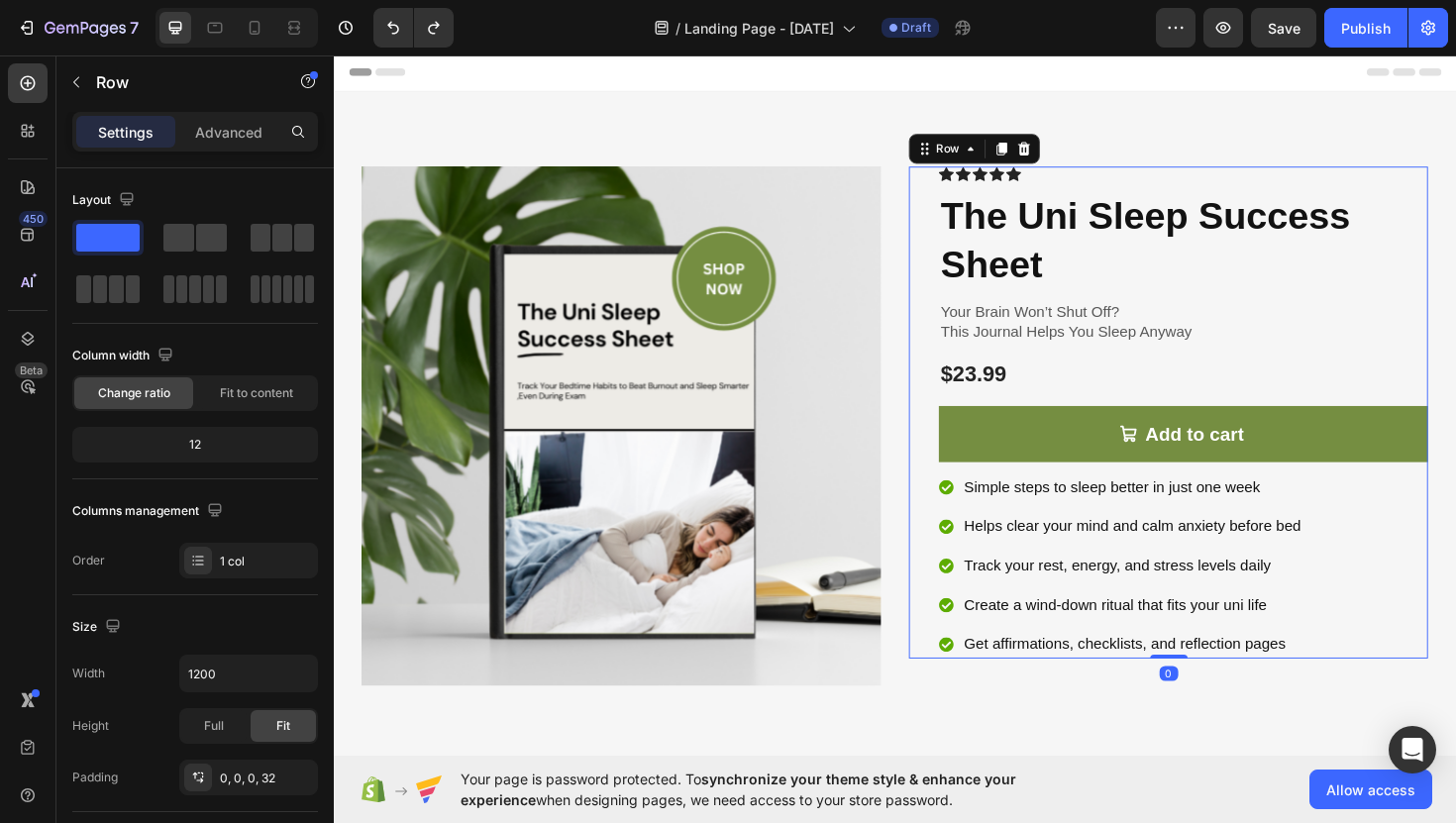 click on "Icon Icon Icon Icon Icon Icon List Row The Uni Sleep Success Sheet Product Title Your Brain Won’t Shut Off?  This Journal Helps You Sleep Anyway Text Block $23.99 Product Price Product Price Row
Add to cart Add to Cart Row Simple steps to sleep better in just one week Helps clear your mind and calm anxiety before bed Track your rest, energy, and stress levels daily Create a wind-down ritual that fits your uni life Get affirmations, checklists, and reflection pages Item List" at bounding box center [1233, 434] 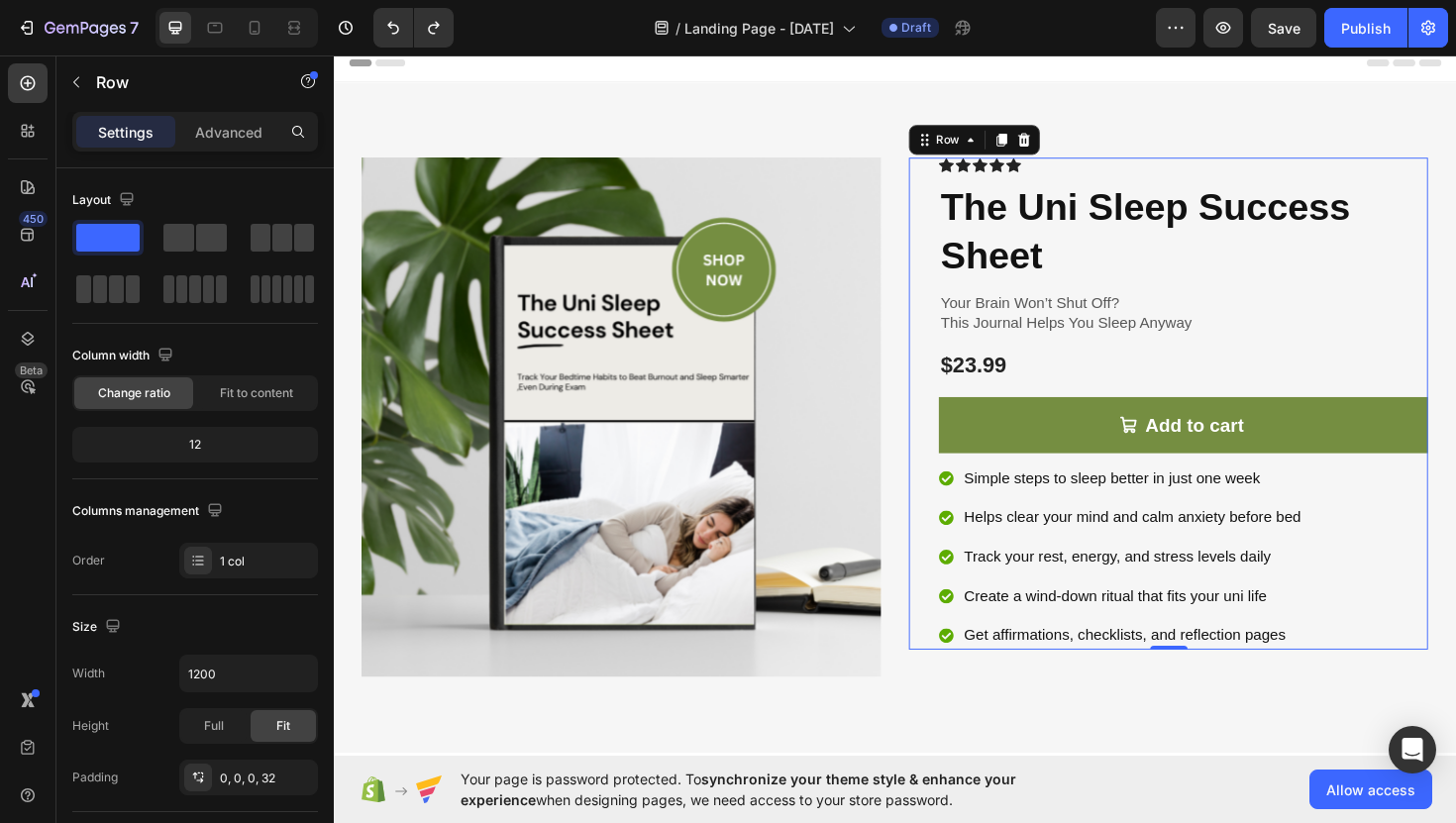 scroll, scrollTop: 54, scrollLeft: 0, axis: vertical 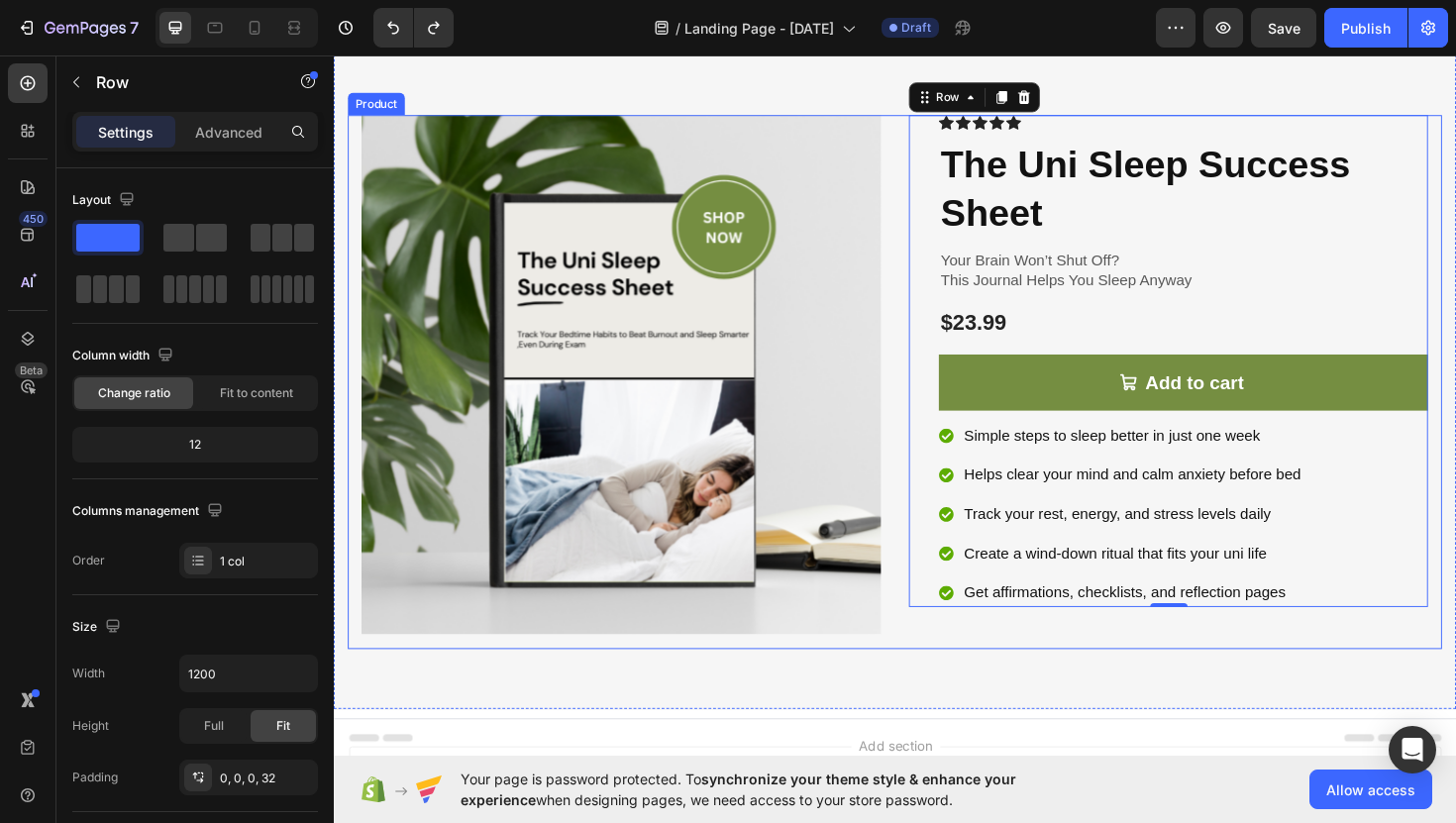 click on "Product Images Icon Icon Icon Icon Icon Icon List Row The Uni Sleep Success Sheet Product Title Your Brain Won’t Shut Off?  This Journal Helps You Sleep Anyway Text Block $23.99 Product Price Product Price Row
Add to cart Add to Cart Row Simple steps to sleep better in just one week Helps clear your mind and calm anxiety before bed Track your rest, energy, and stress levels daily Create a wind-down ritual that fits your uni life Get affirmations, checklists, and reflection pages Item List Row   0 Product" at bounding box center [928, 409] 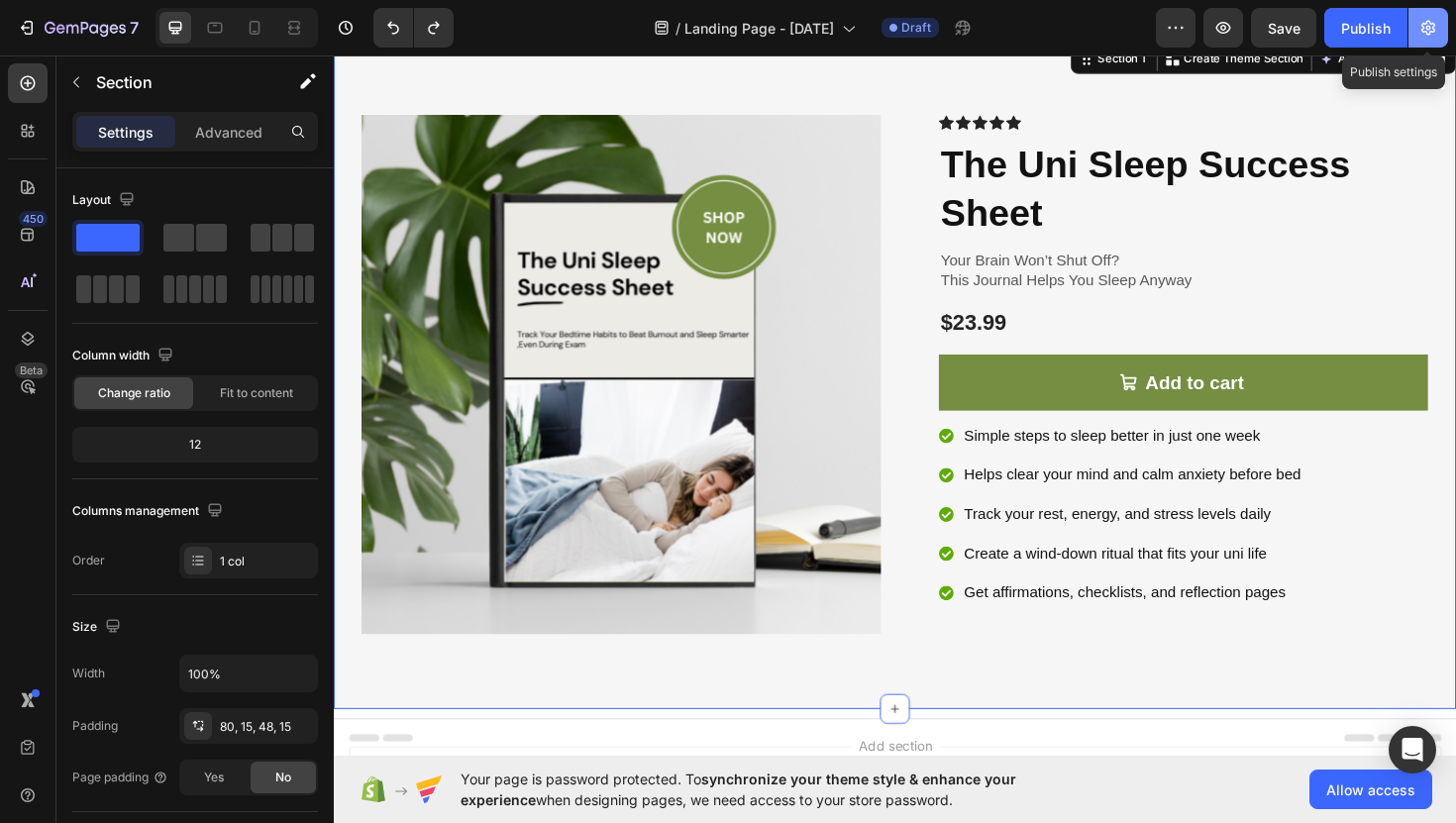 click 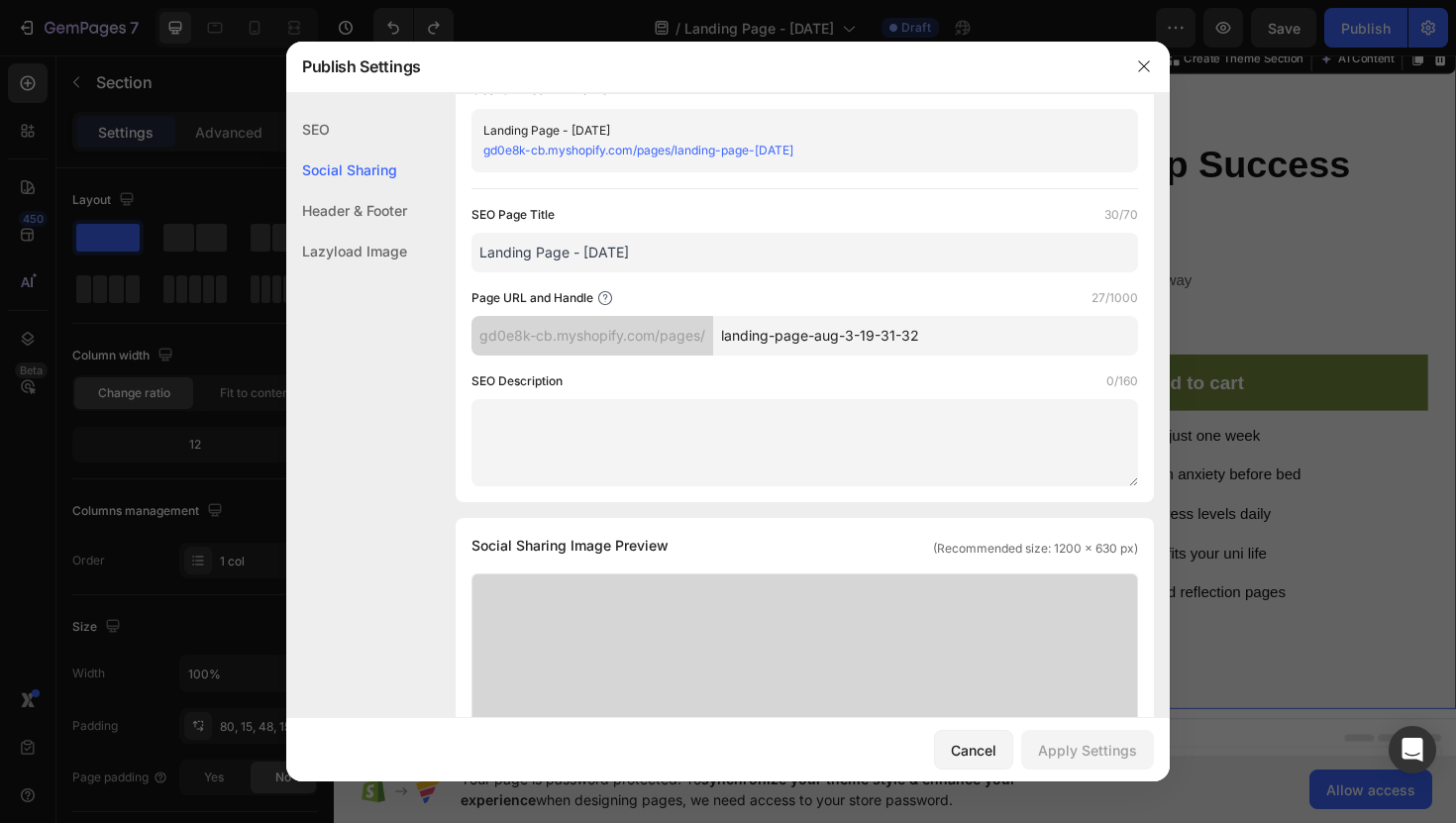 scroll, scrollTop: 0, scrollLeft: 0, axis: both 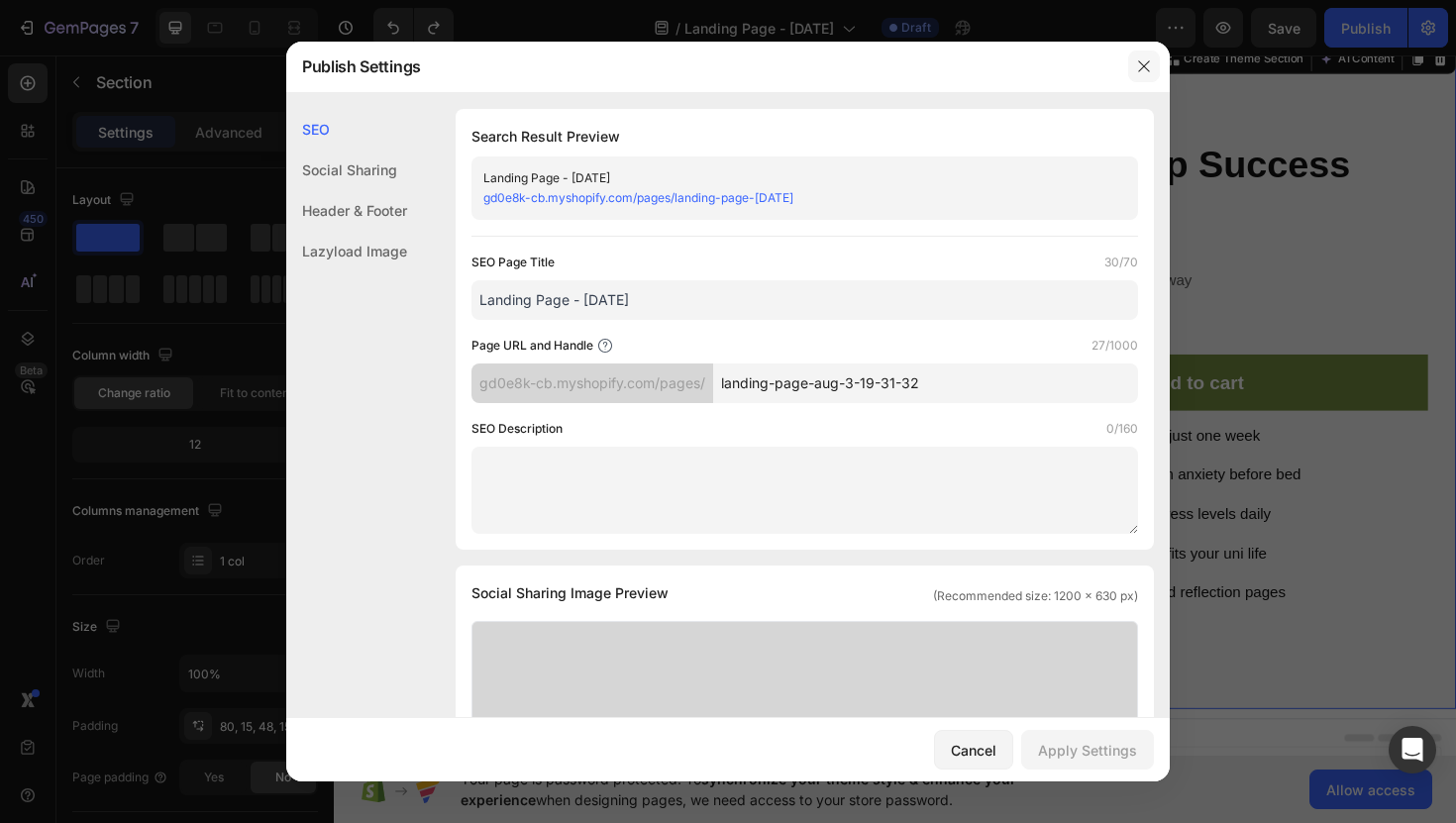 click 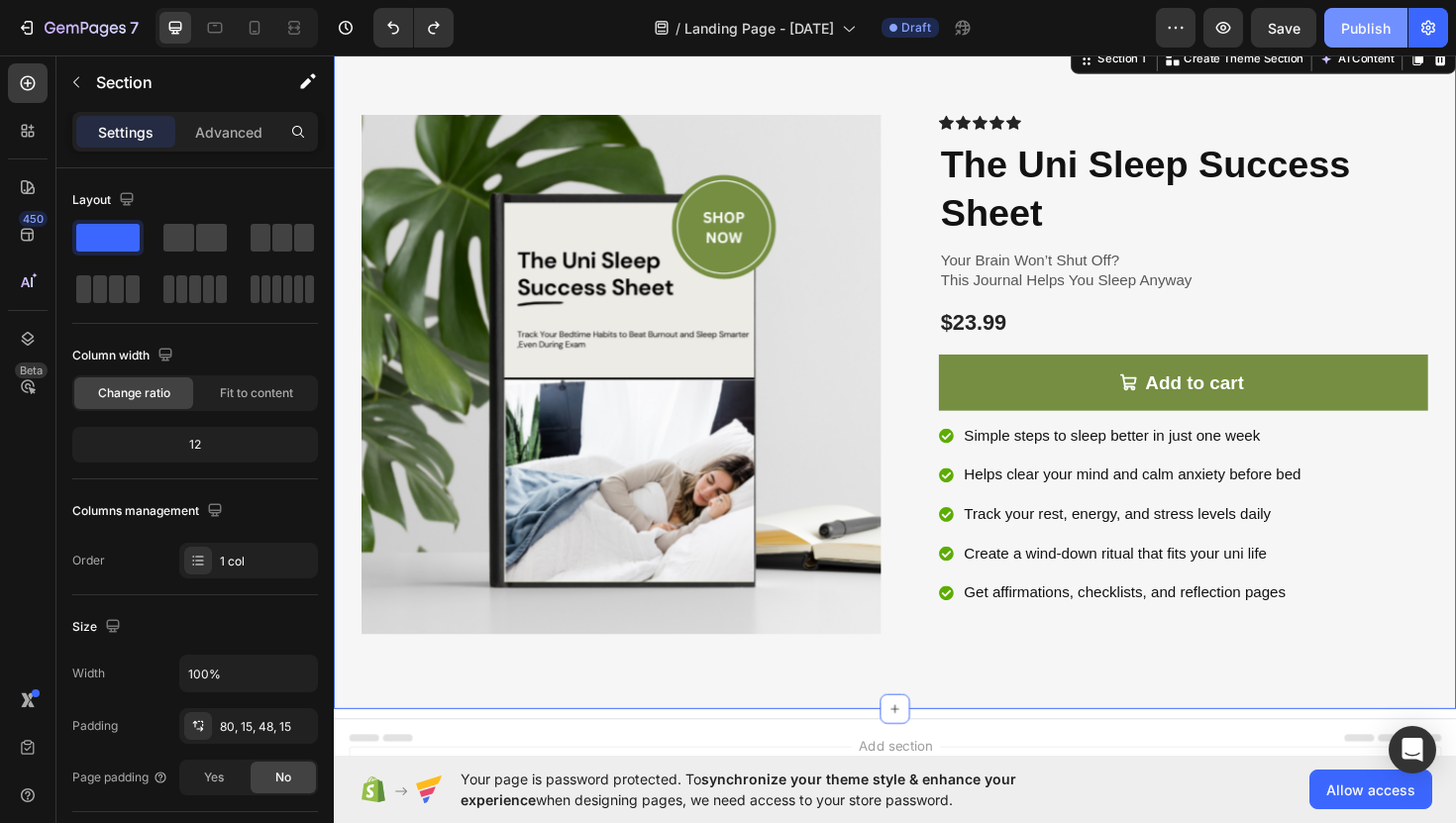 click on "Publish" at bounding box center (1366, 28) 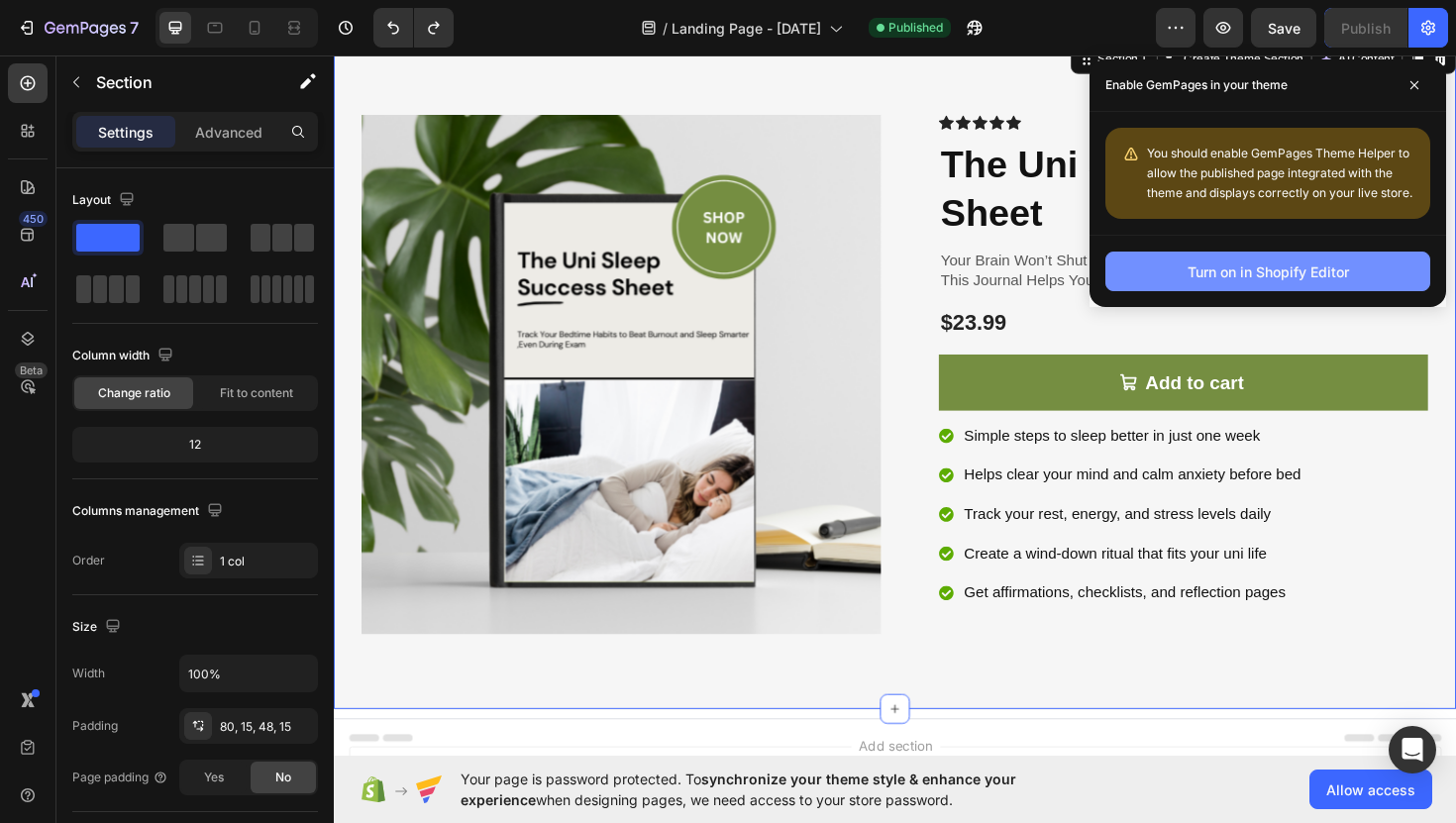 click on "Turn on in Shopify Editor" at bounding box center (1268, 271) 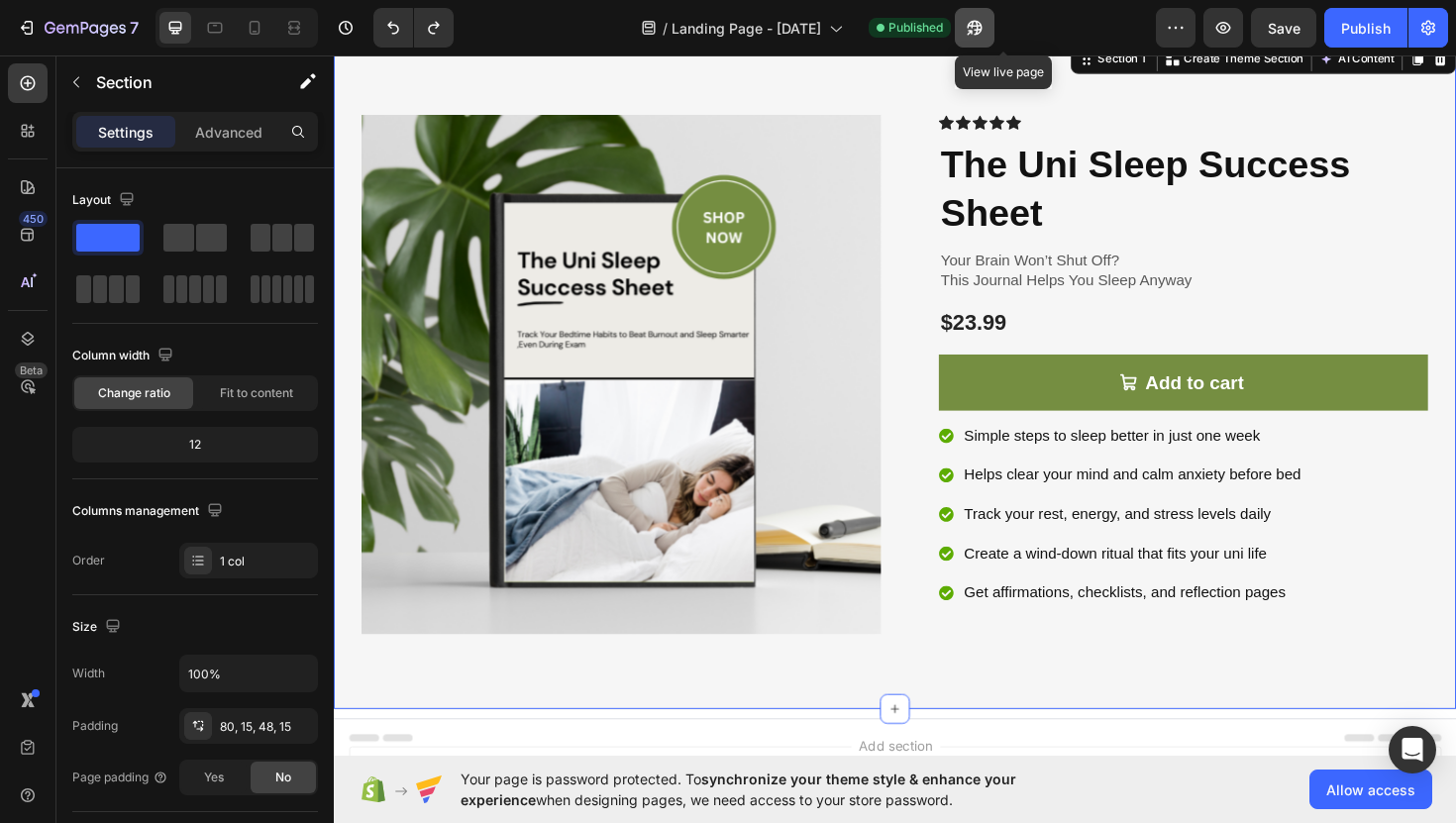 click 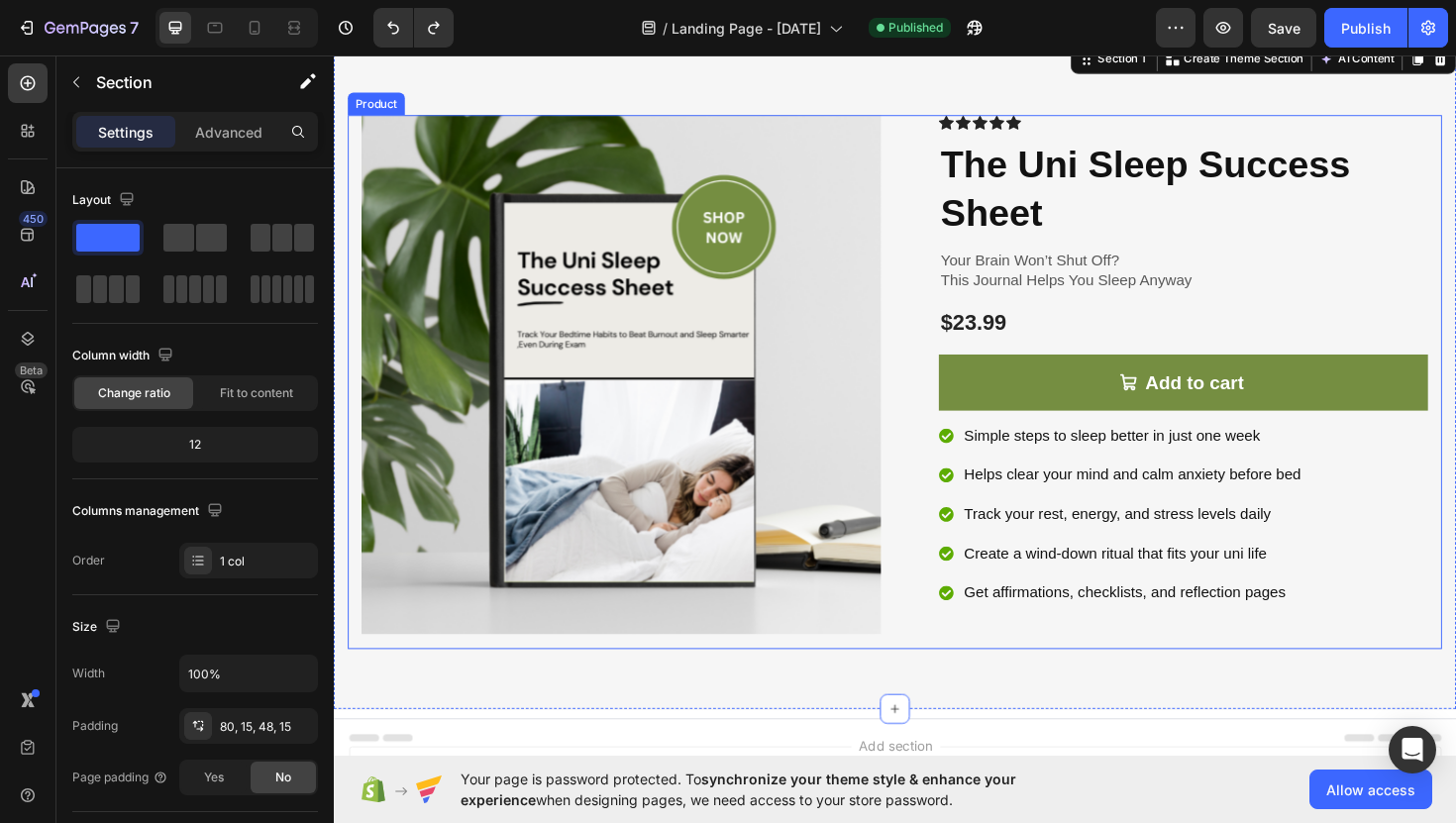 scroll, scrollTop: 0, scrollLeft: 0, axis: both 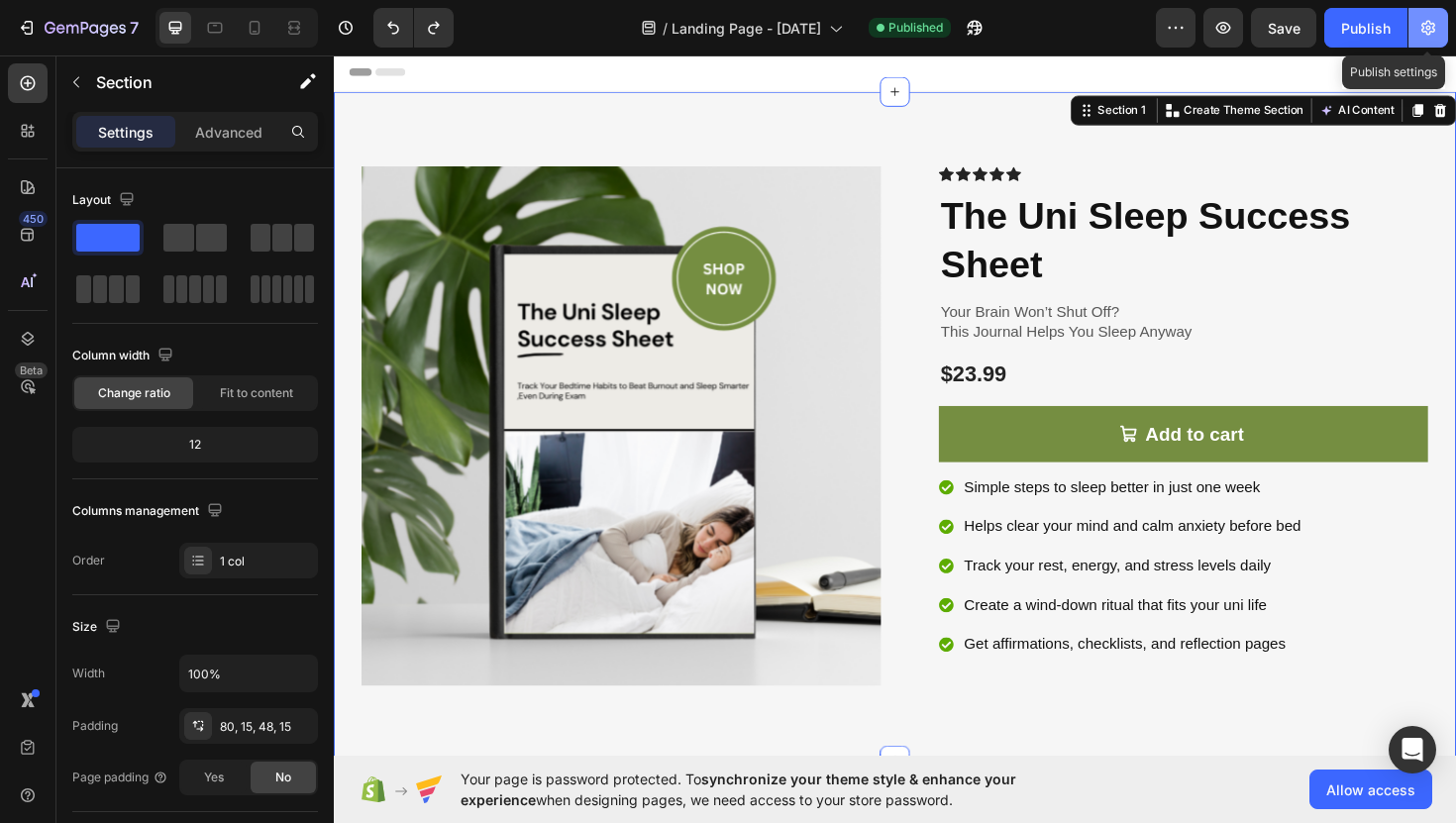 click 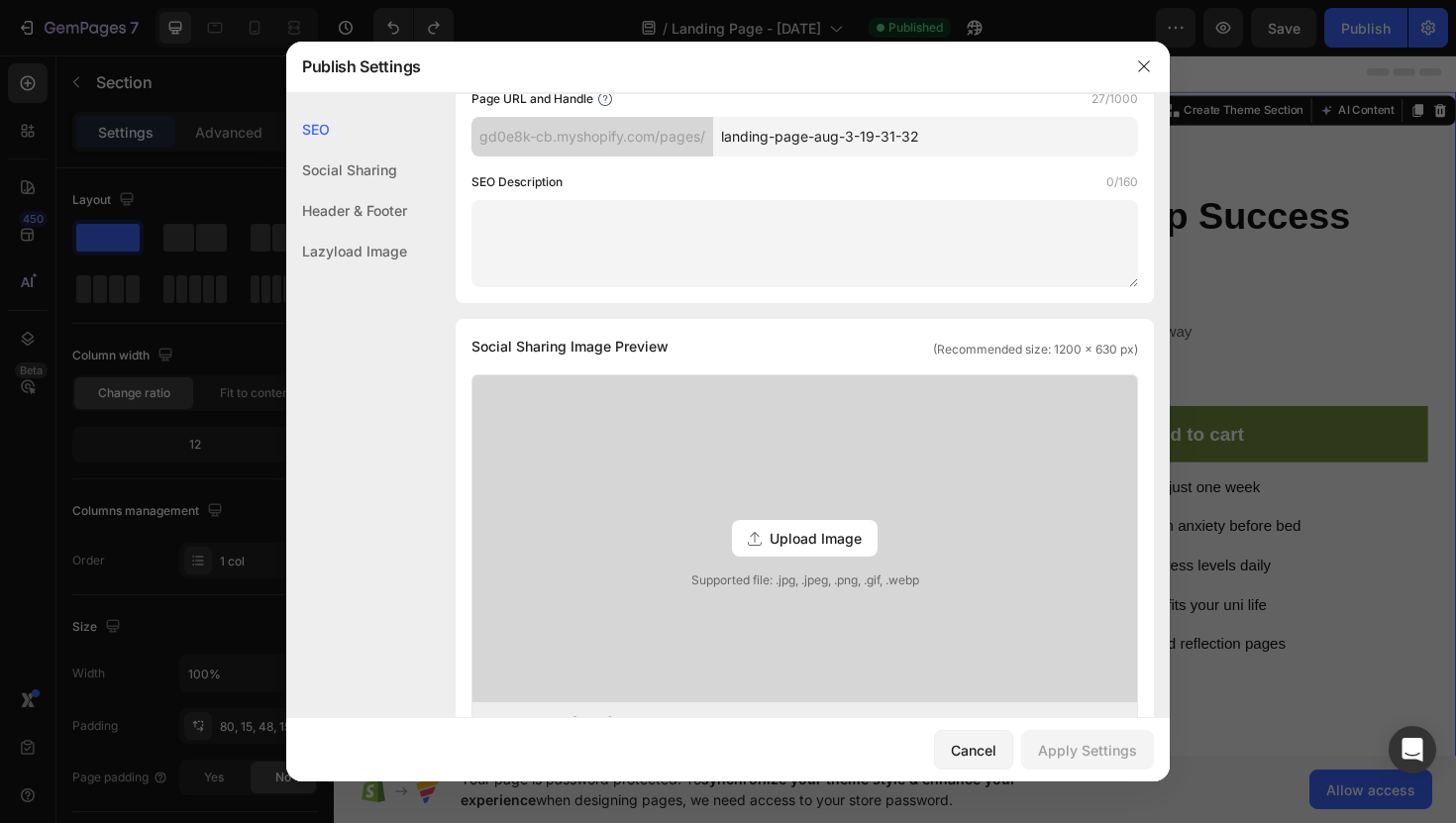 scroll, scrollTop: 0, scrollLeft: 0, axis: both 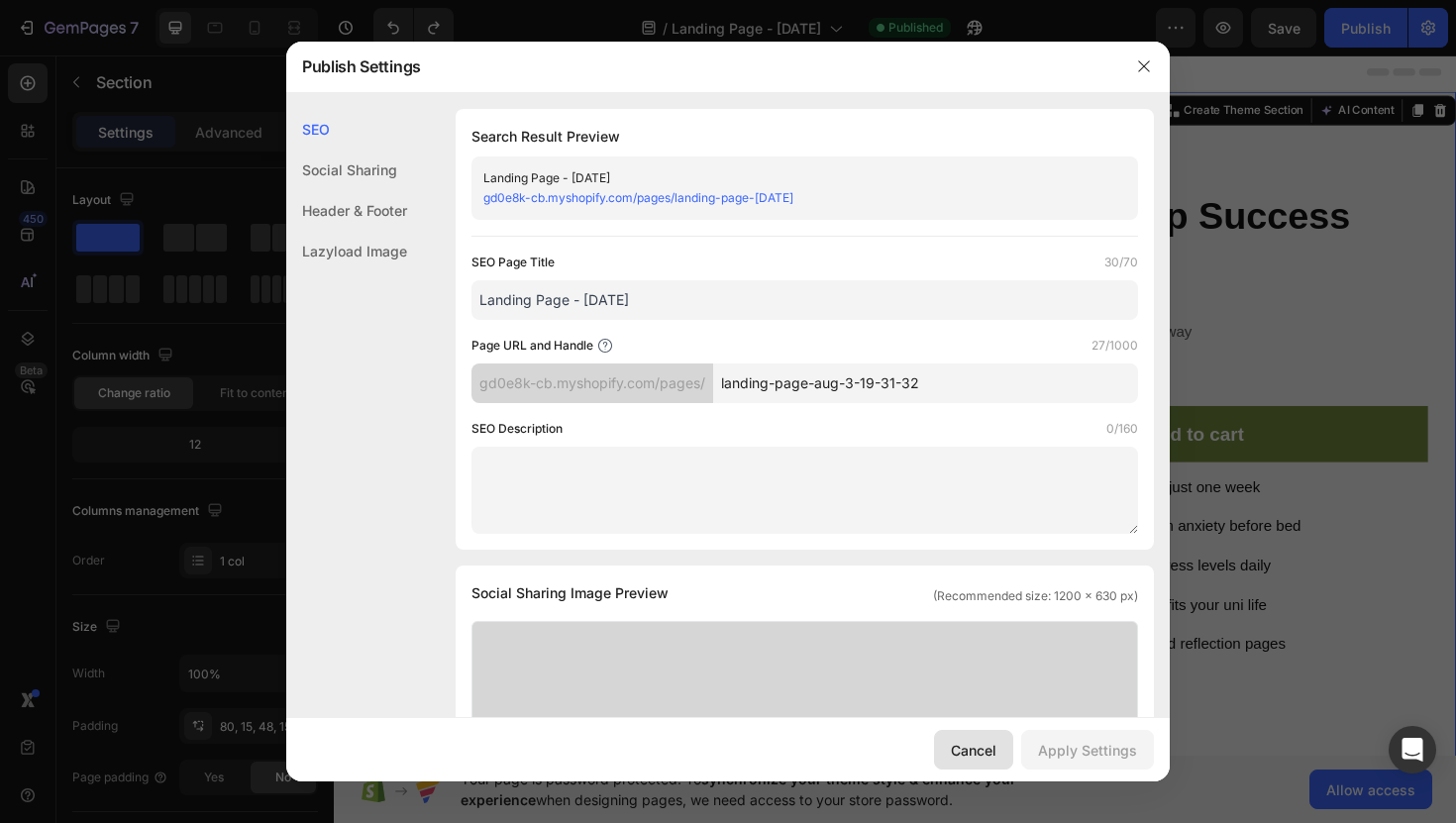 click on "Cancel" at bounding box center (974, 750) 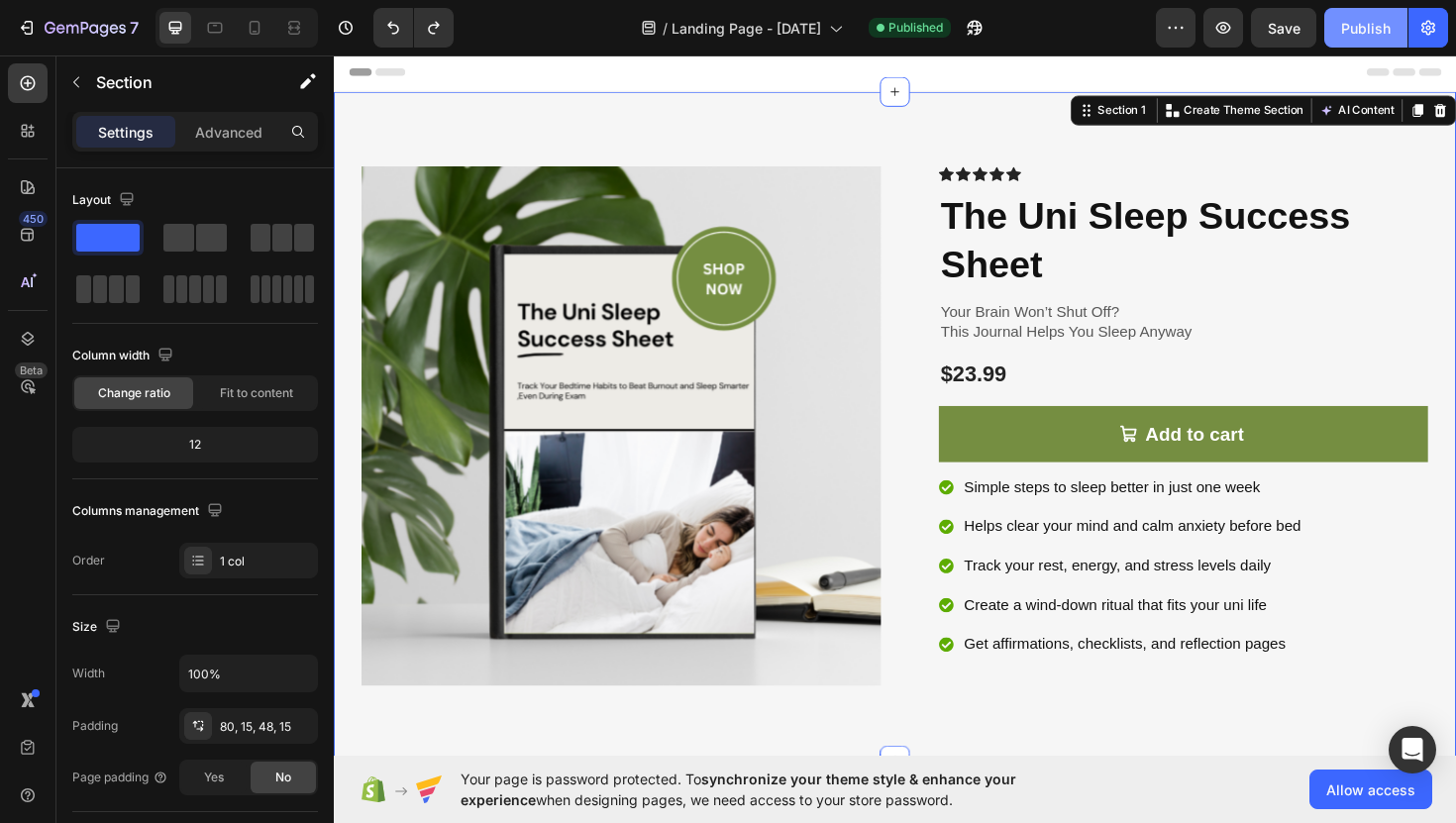 click on "Publish" at bounding box center (1366, 28) 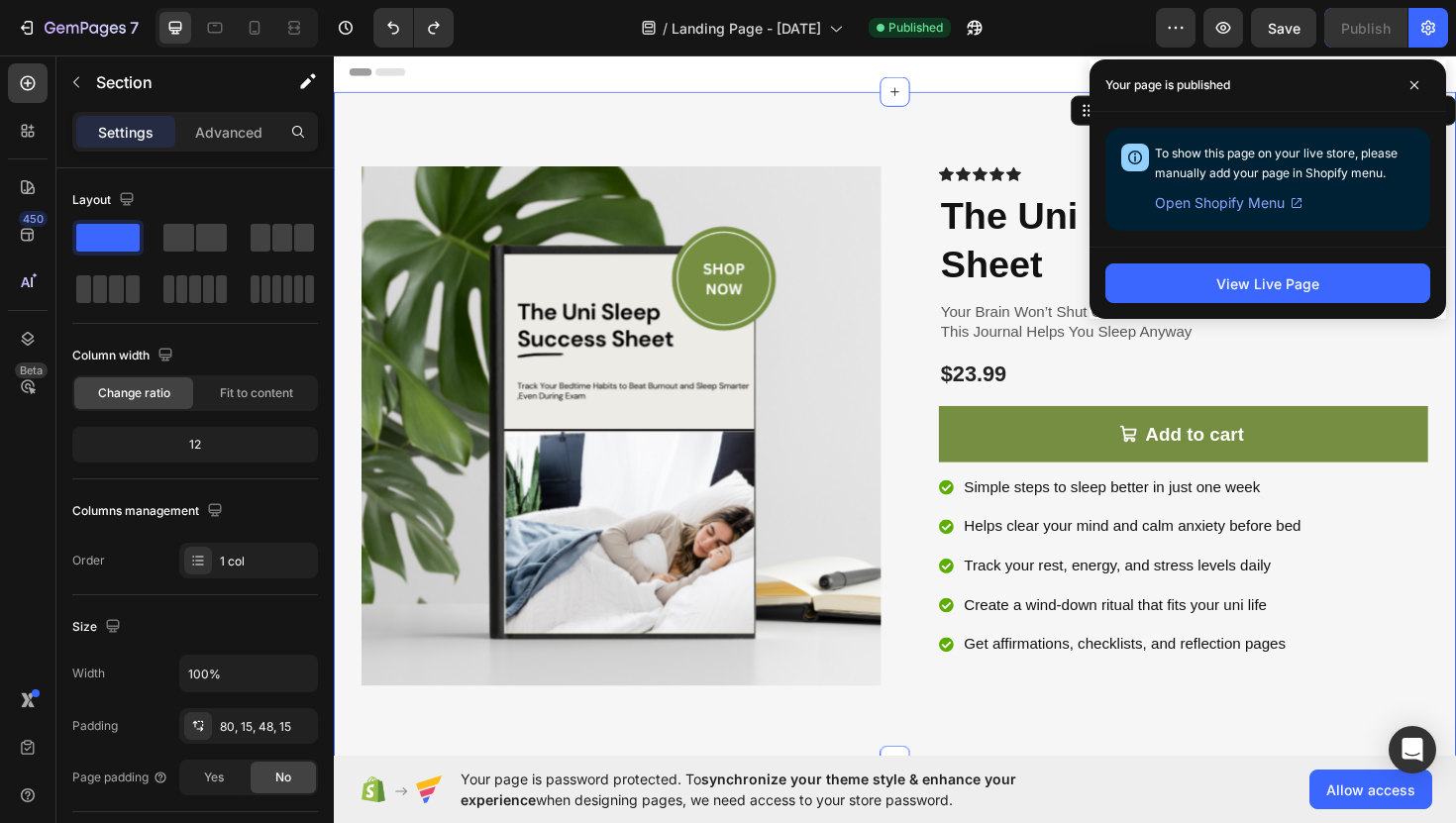 click on "Open Shopify Menu" at bounding box center (1219, 203) 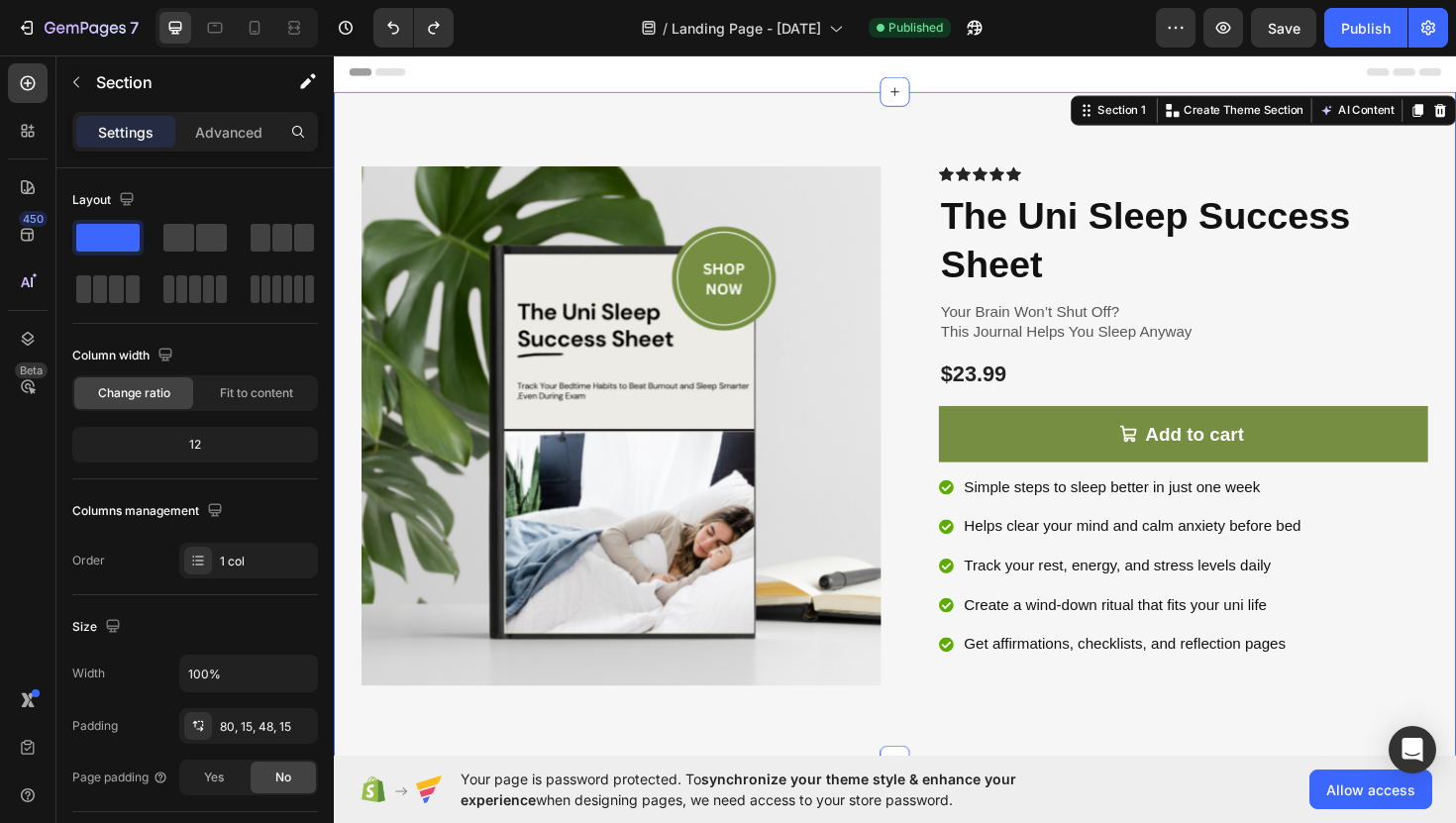 click on "Product Images Icon Icon Icon Icon Icon Icon List Row The Uni Sleep Success Sheet Product Title Your Brain Won’t Shut Off?  This Journal Helps You Sleep Anyway Text Block $23.99 Product Price Product Price Row
Add to cart Add to Cart Row Simple steps to sleep better in just one week Helps clear your mind and calm anxiety before bed Track your rest, energy, and stress levels daily Create a wind-down ritual that fits your uni life Get affirmations, checklists, and reflection pages Item List Row Product Section 1   You can create reusable sections Create Theme Section AI Content Write with GemAI What would you like to describe here? Tone and Voice Persuasive Product The Uni Sleep Success Sheet Show more Generate" at bounding box center (928, 448) 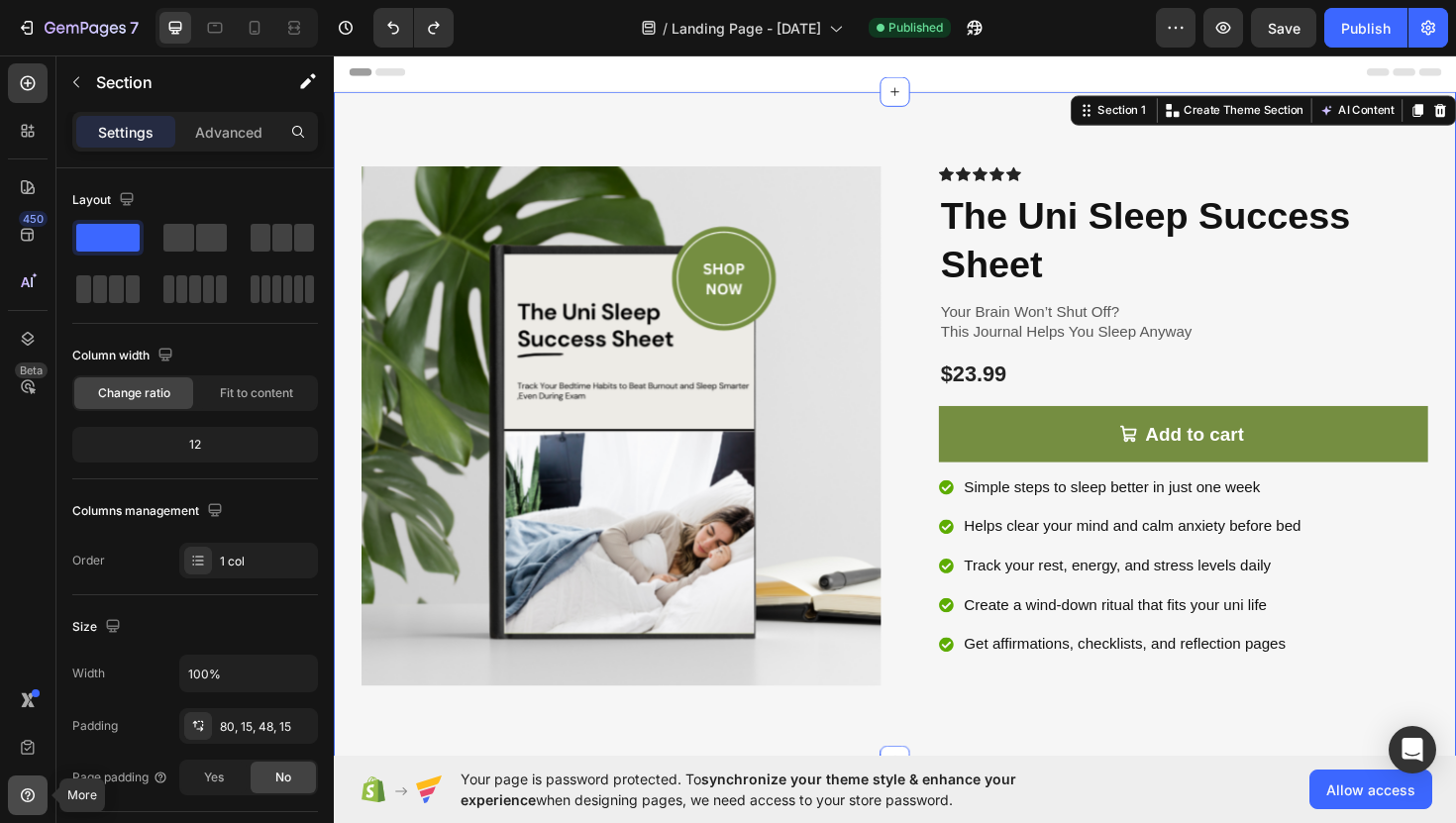 click 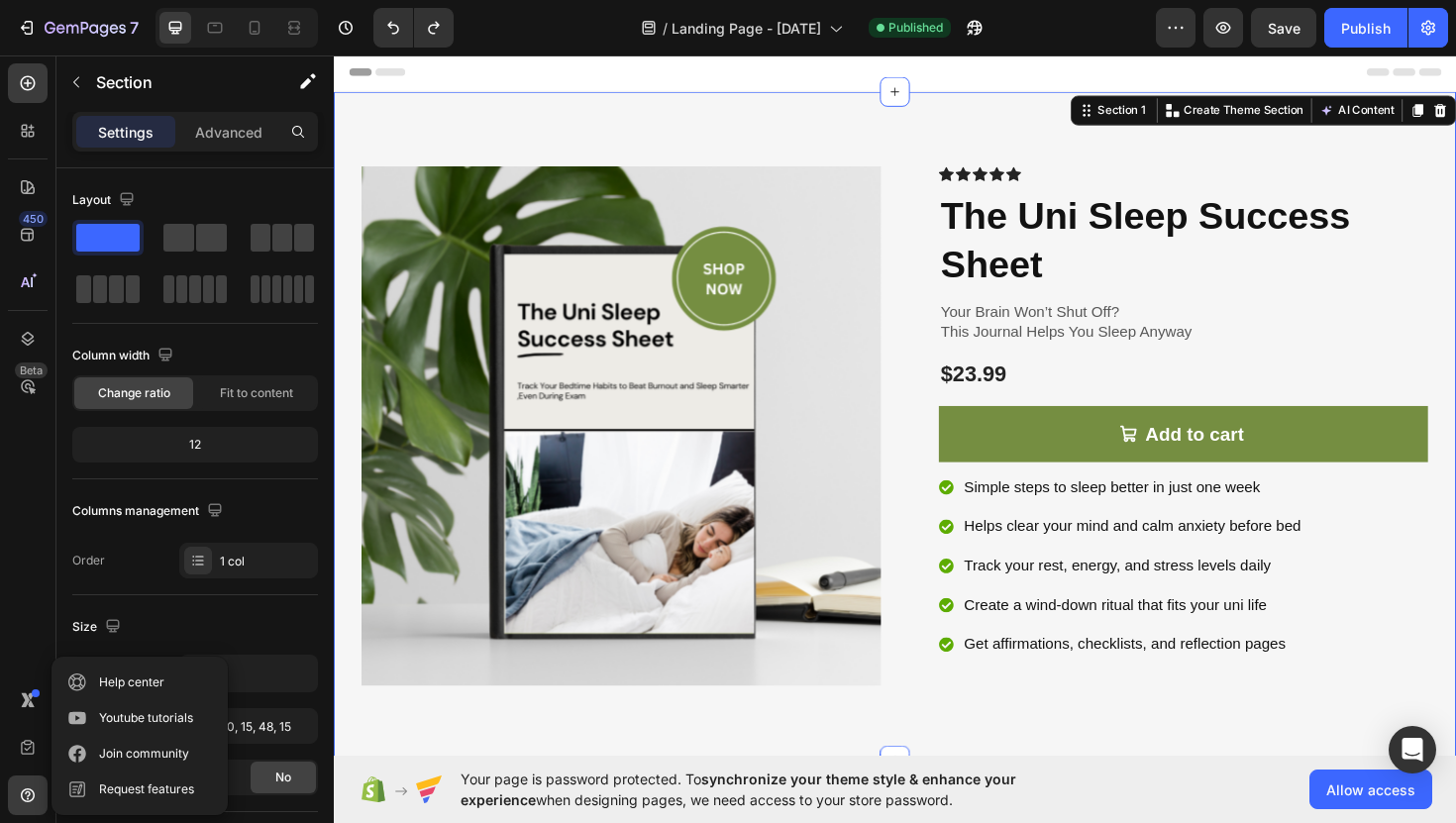 click on "Product Images Icon Icon Icon Icon Icon Icon List Row The Uni Sleep Success Sheet Product Title Your Brain Won’t Shut Off?  This Journal Helps You Sleep Anyway Text Block $23.99 Product Price Product Price Row
Add to cart Add to Cart Row Simple steps to sleep better in just one week Helps clear your mind and calm anxiety before bed Track your rest, energy, and stress levels daily Create a wind-down ritual that fits your uni life Get affirmations, checklists, and reflection pages Item List Row Product Section 1   You can create reusable sections Create Theme Section AI Content Write with GemAI What would you like to describe here? Tone and Voice Persuasive Product The Uni Sleep Success Sheet Show more Generate" at bounding box center [928, 448] 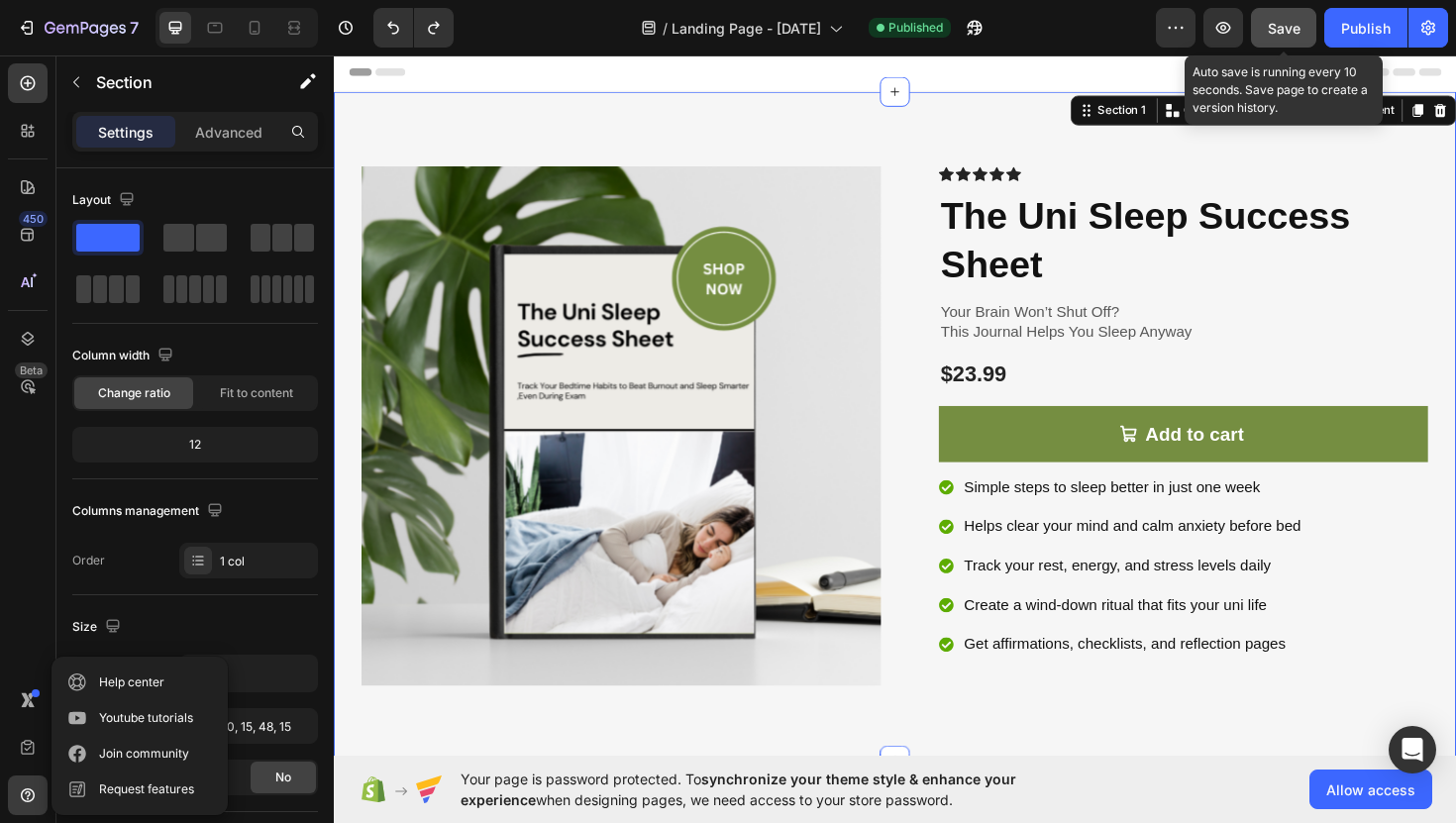 click on "Save" at bounding box center (1284, 28) 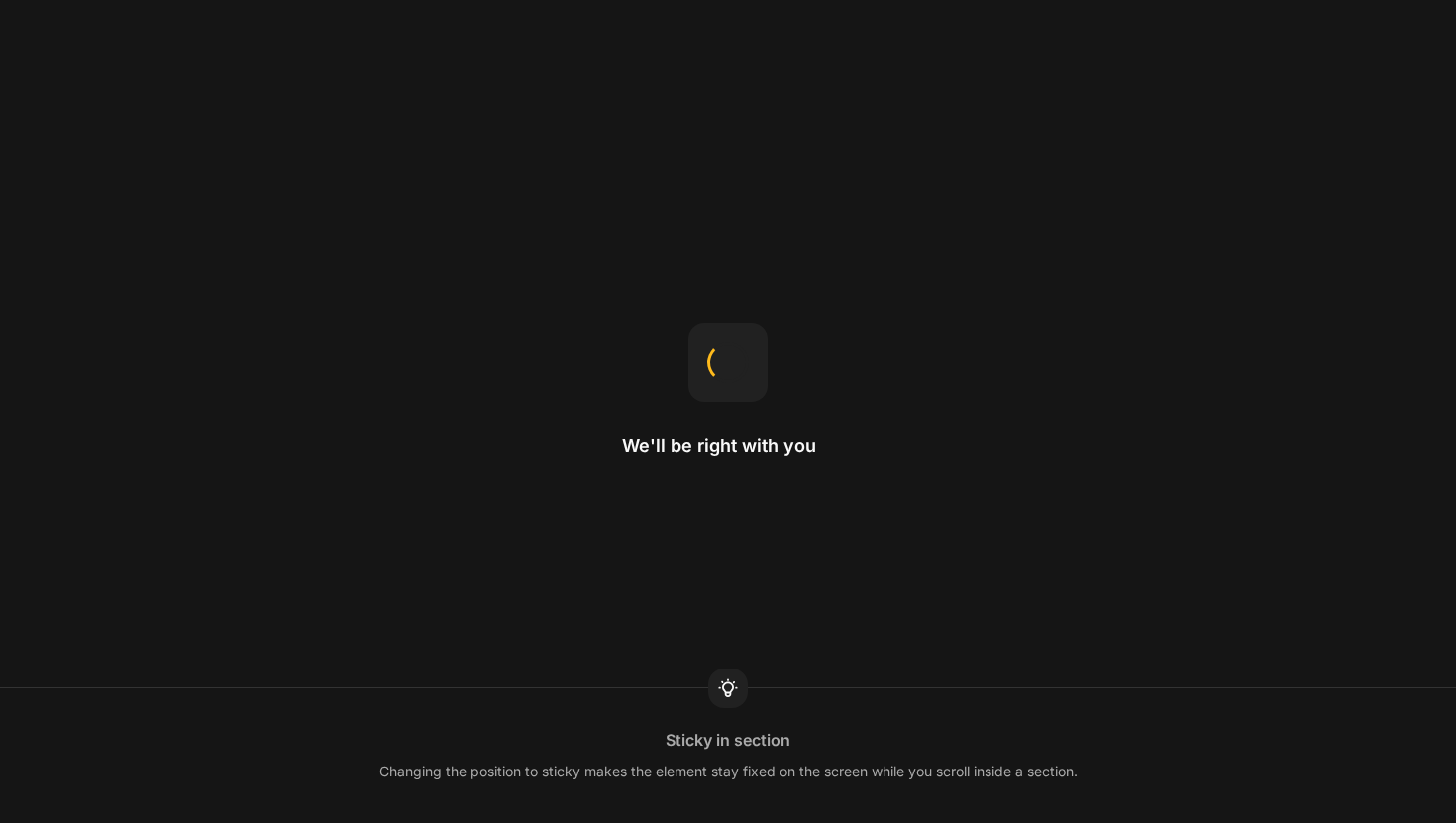 scroll, scrollTop: 0, scrollLeft: 0, axis: both 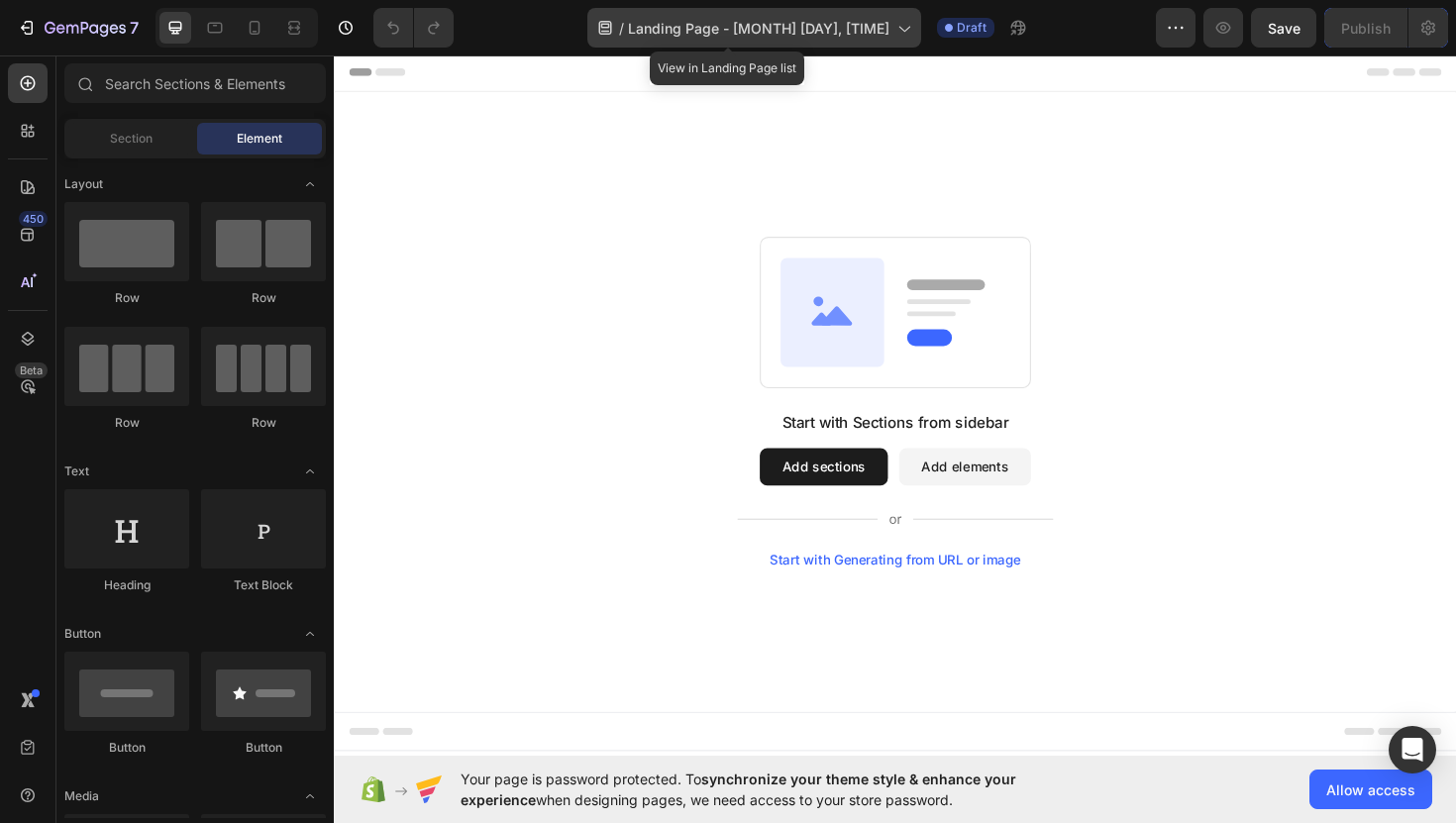 click on "Landing Page - [MONTH] [DAY], [TIME]" at bounding box center (759, 28) 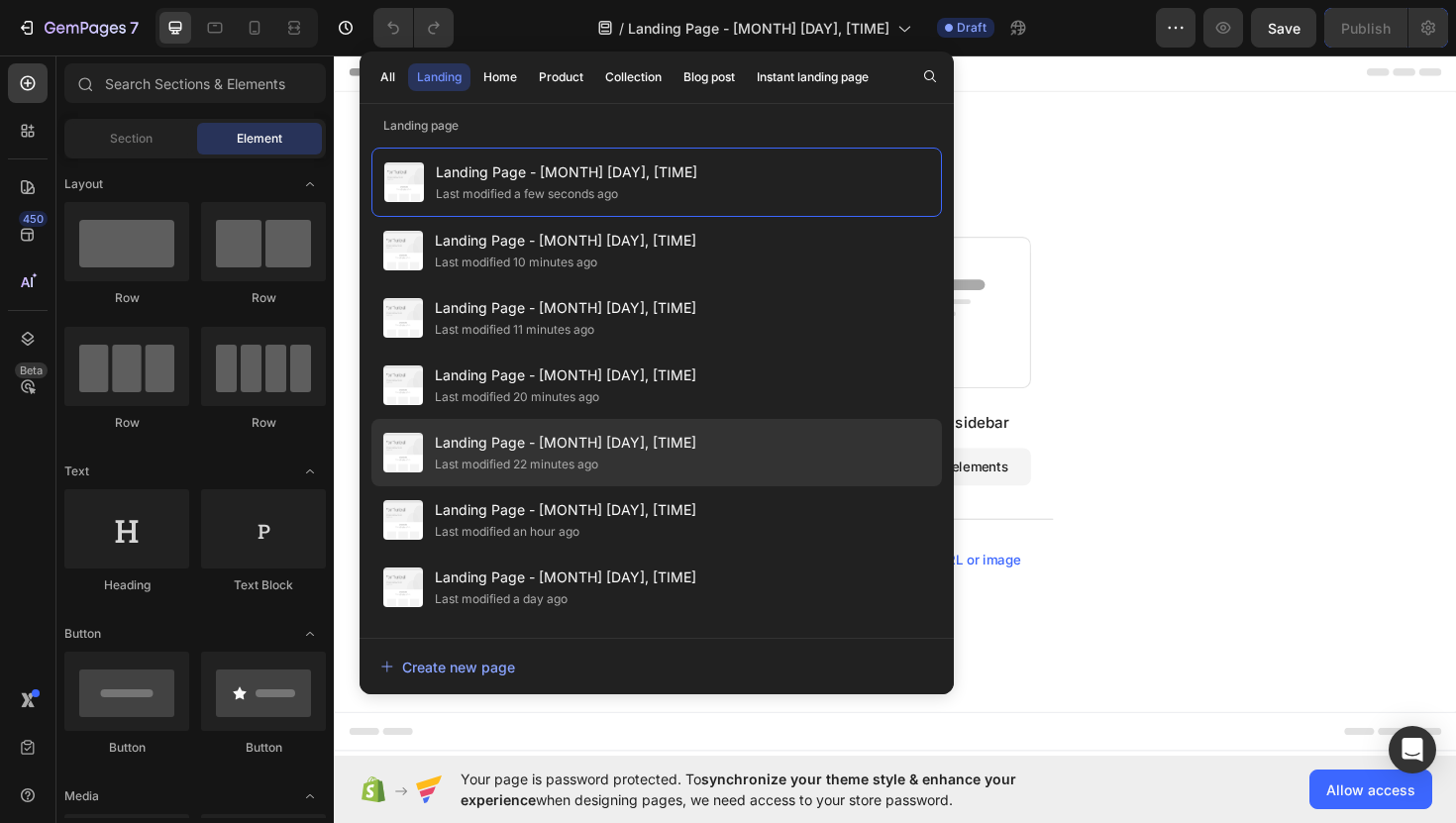 click on "Landing Page - [MONTH] [DAY], [TIME]" at bounding box center (566, 443) 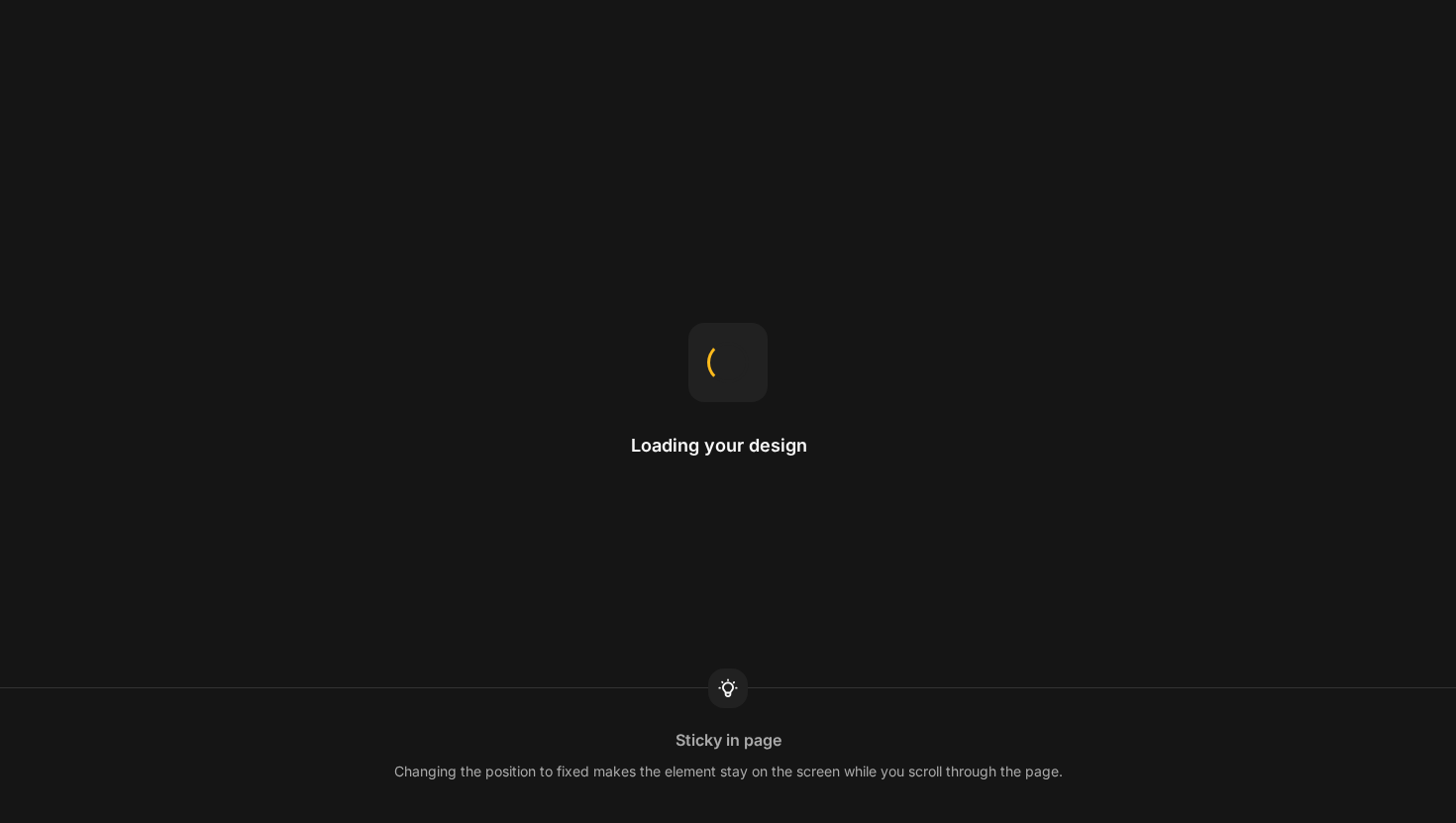 scroll, scrollTop: 0, scrollLeft: 0, axis: both 